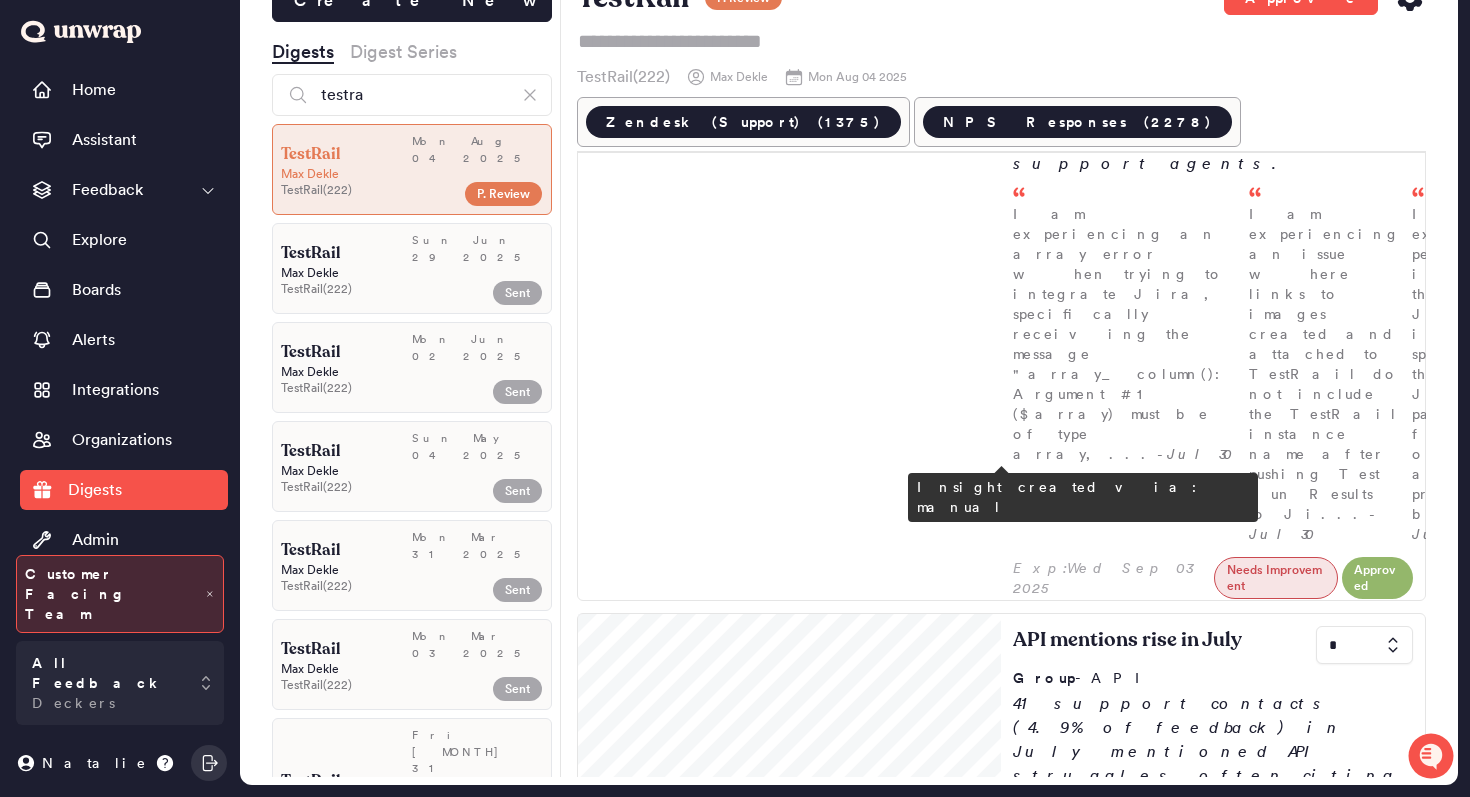 scroll, scrollTop: 1457, scrollLeft: 0, axis: vertical 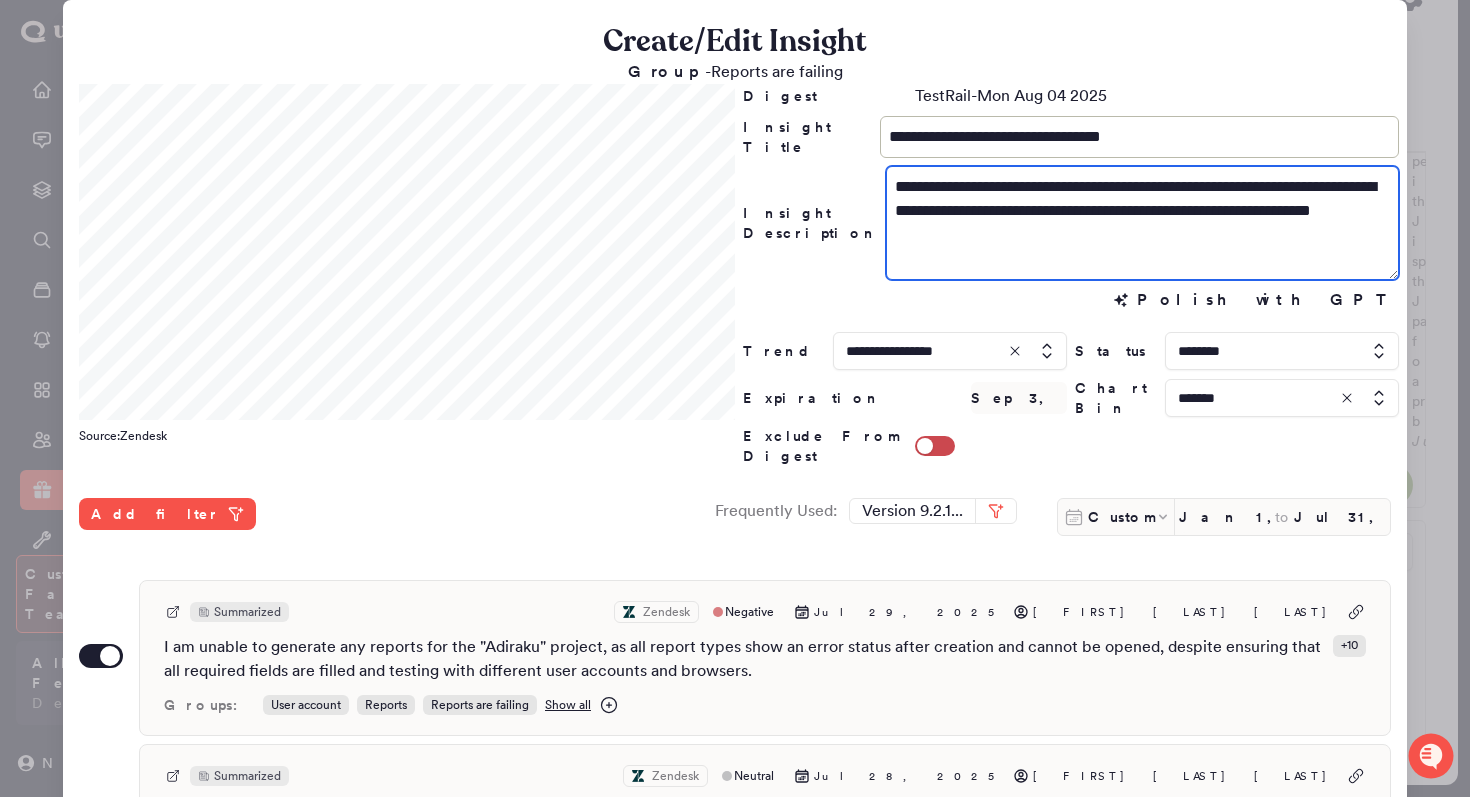 drag, startPoint x: 1179, startPoint y: 189, endPoint x: 1145, endPoint y: 189, distance: 34 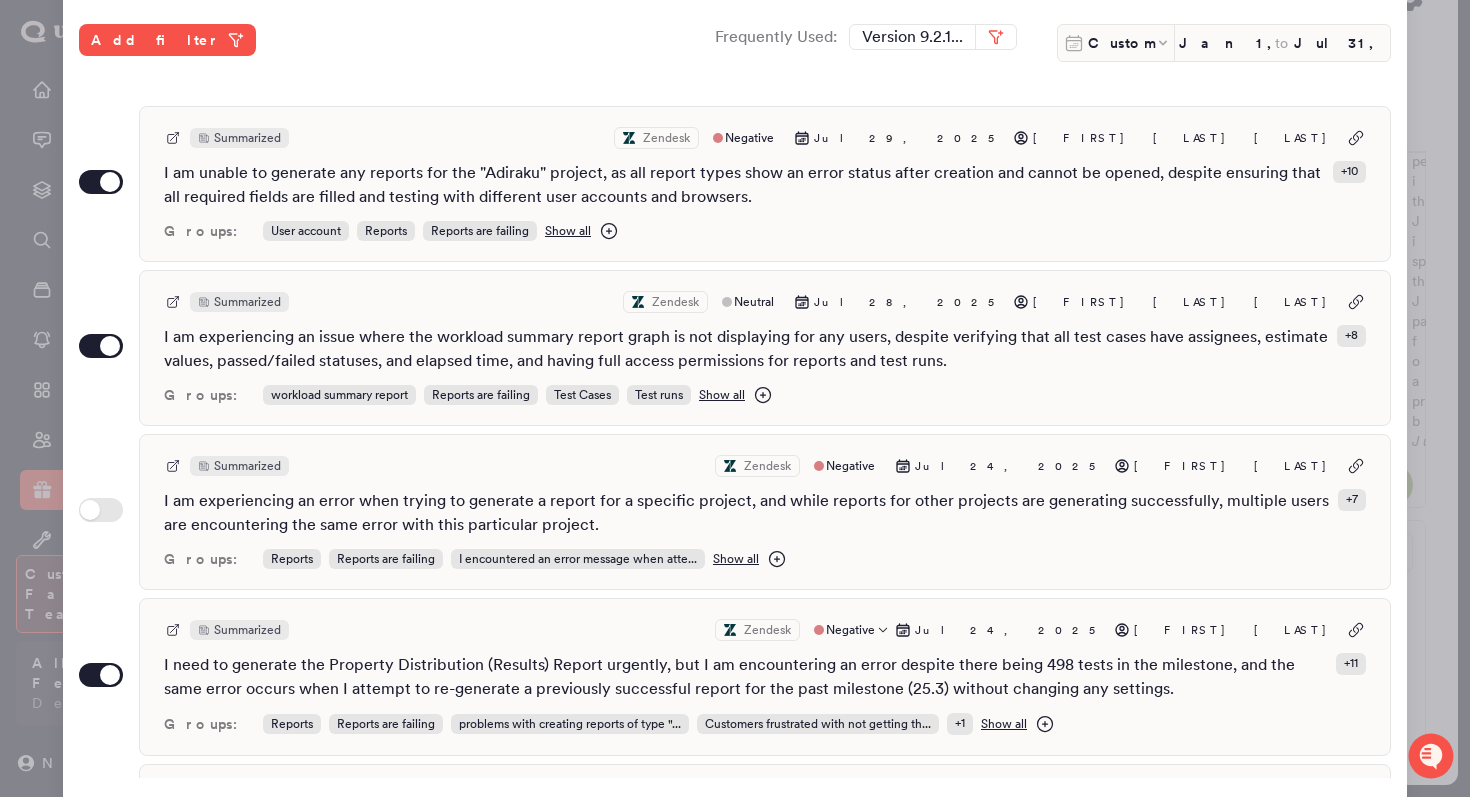 scroll, scrollTop: 531, scrollLeft: 0, axis: vertical 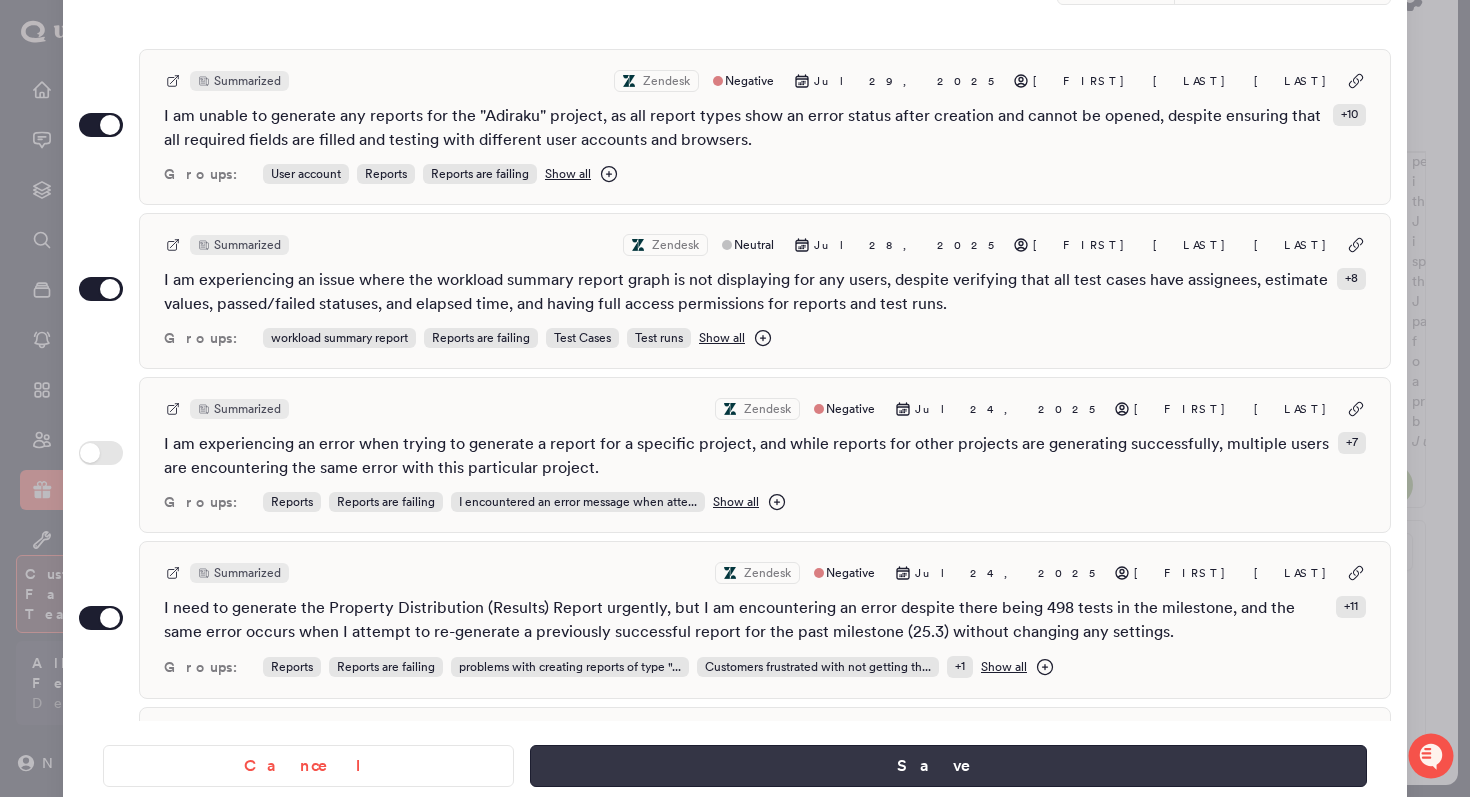 type on "**********" 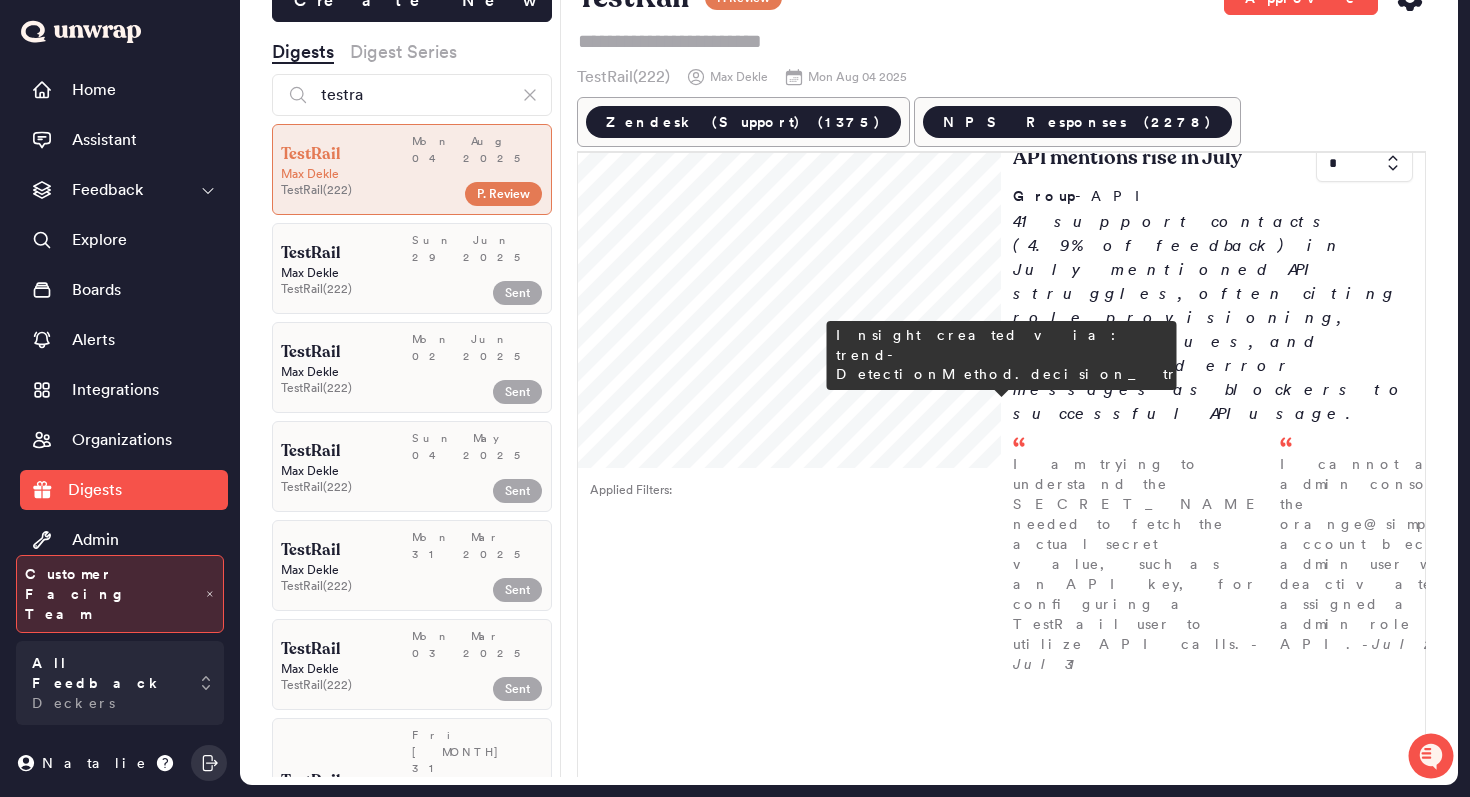 scroll, scrollTop: 1863, scrollLeft: 0, axis: vertical 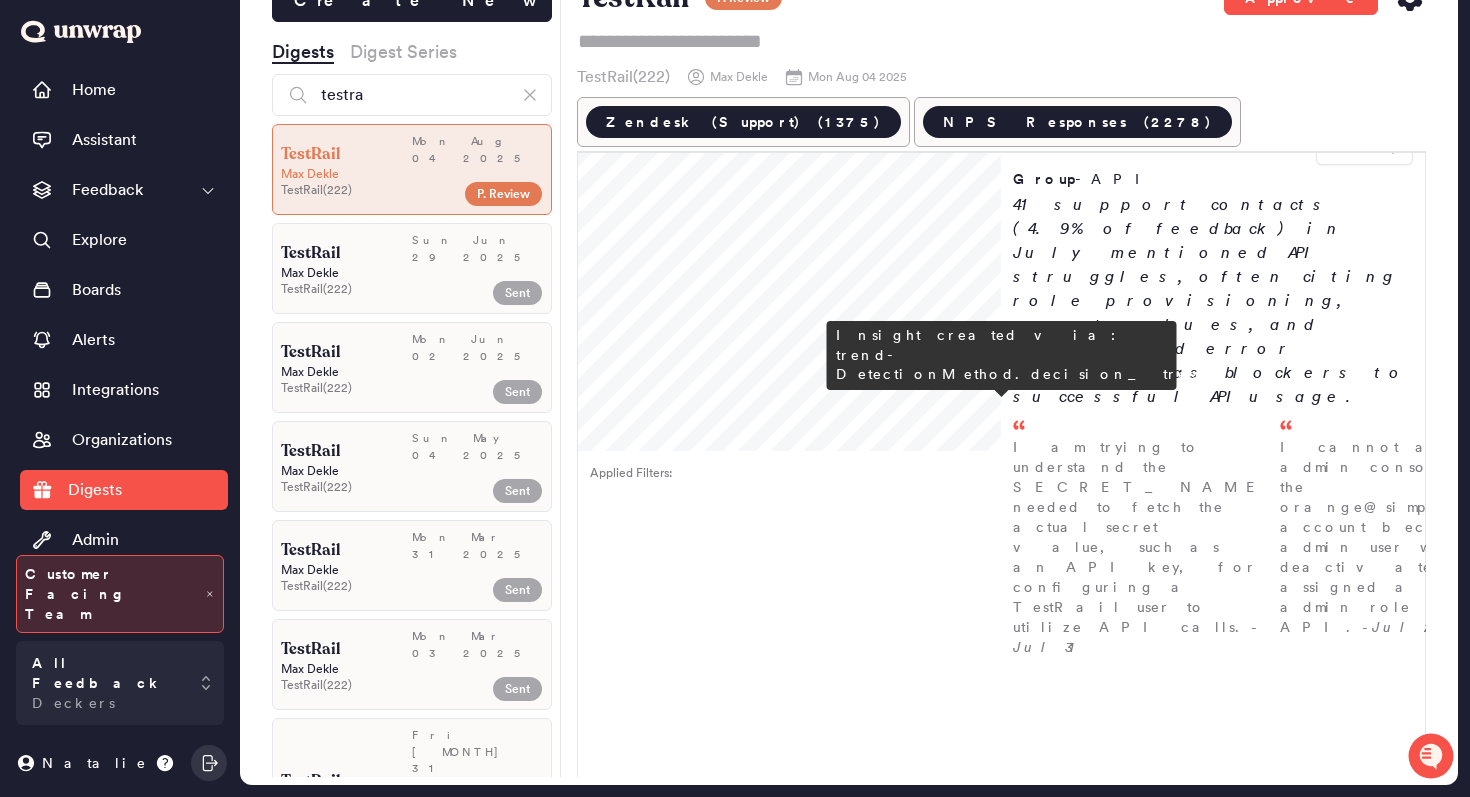 click at bounding box center [790, 1801] 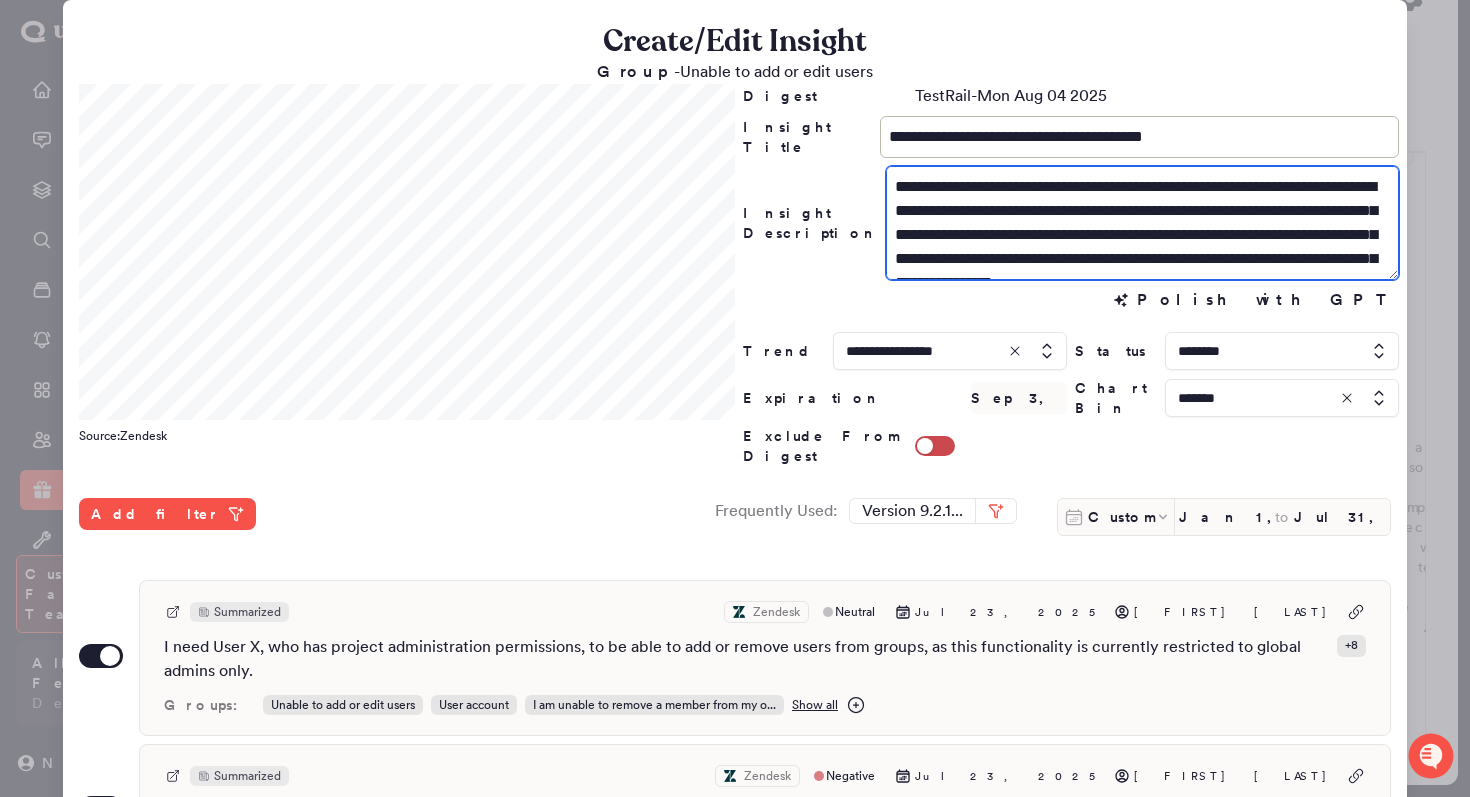 drag, startPoint x: 1190, startPoint y: 184, endPoint x: 1168, endPoint y: 183, distance: 22.022715 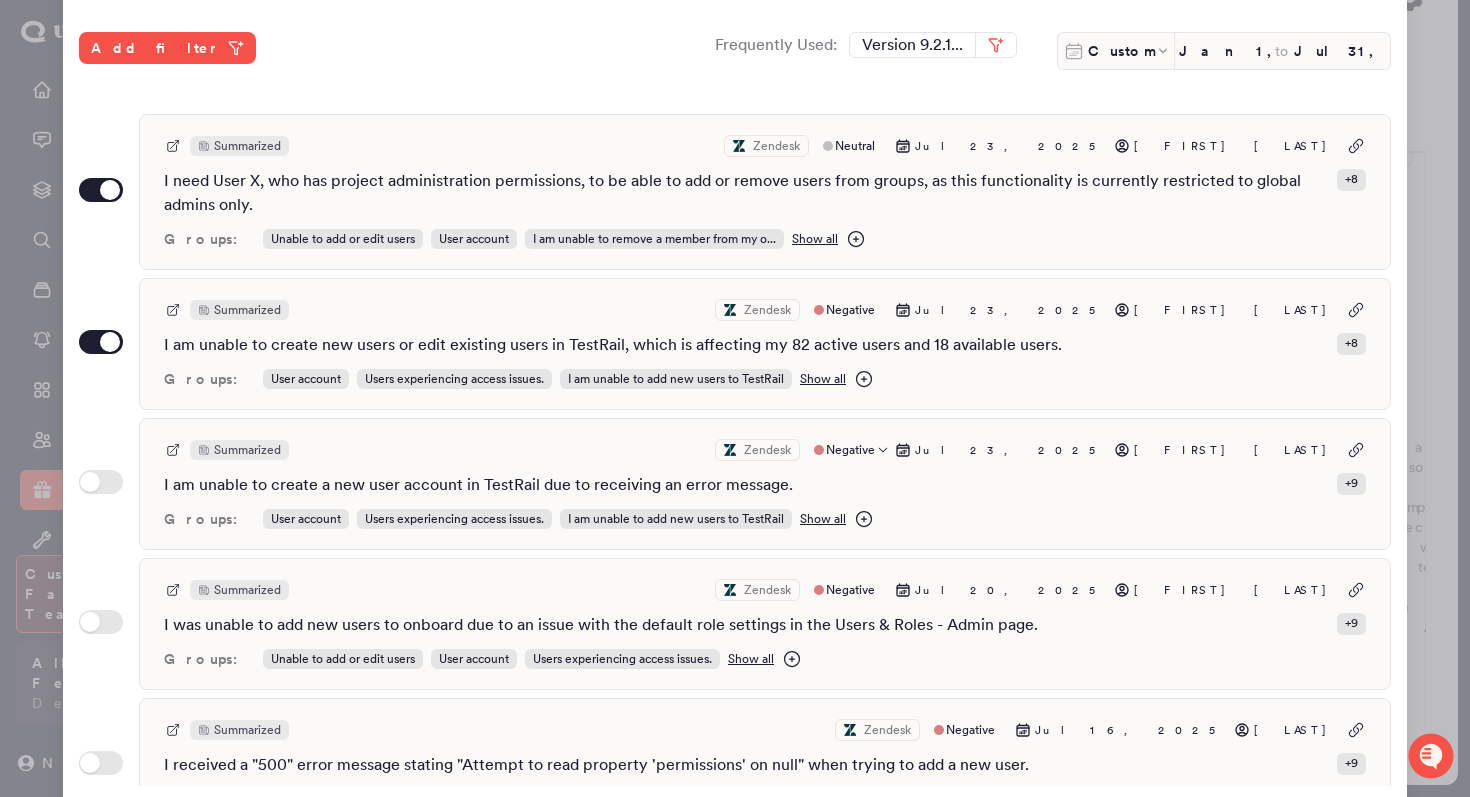 scroll, scrollTop: 531, scrollLeft: 0, axis: vertical 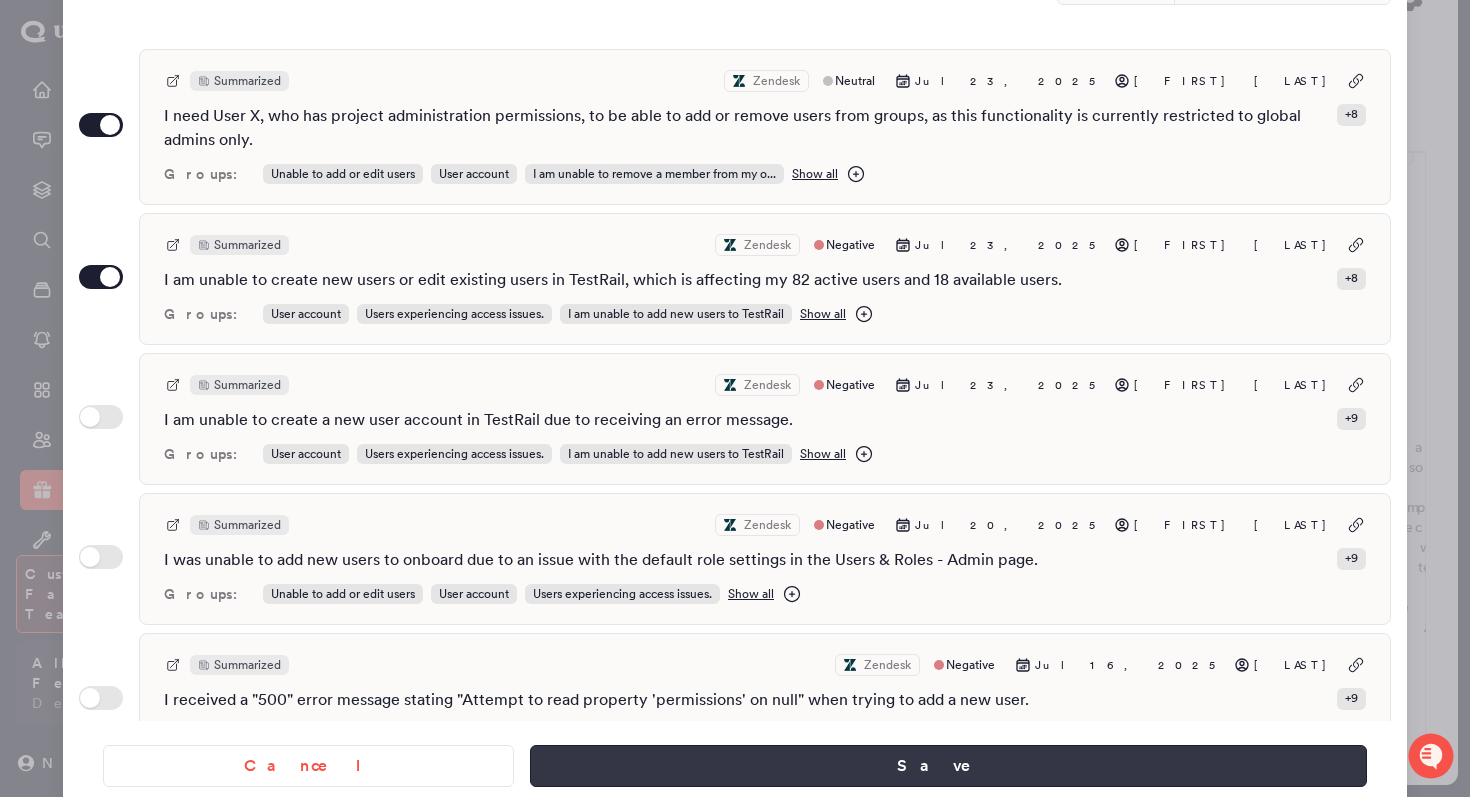 type on "**********" 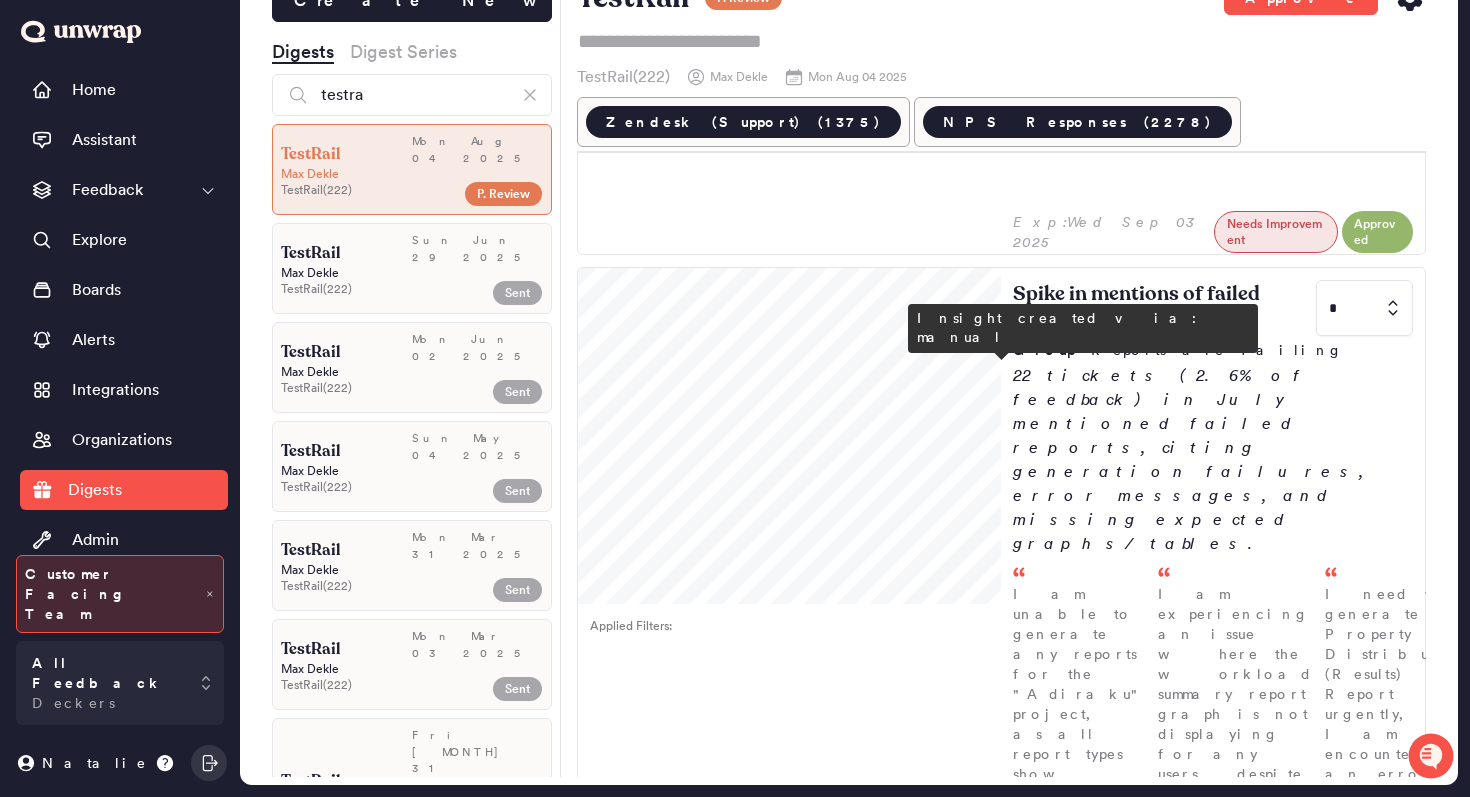 scroll, scrollTop: 2474, scrollLeft: 0, axis: vertical 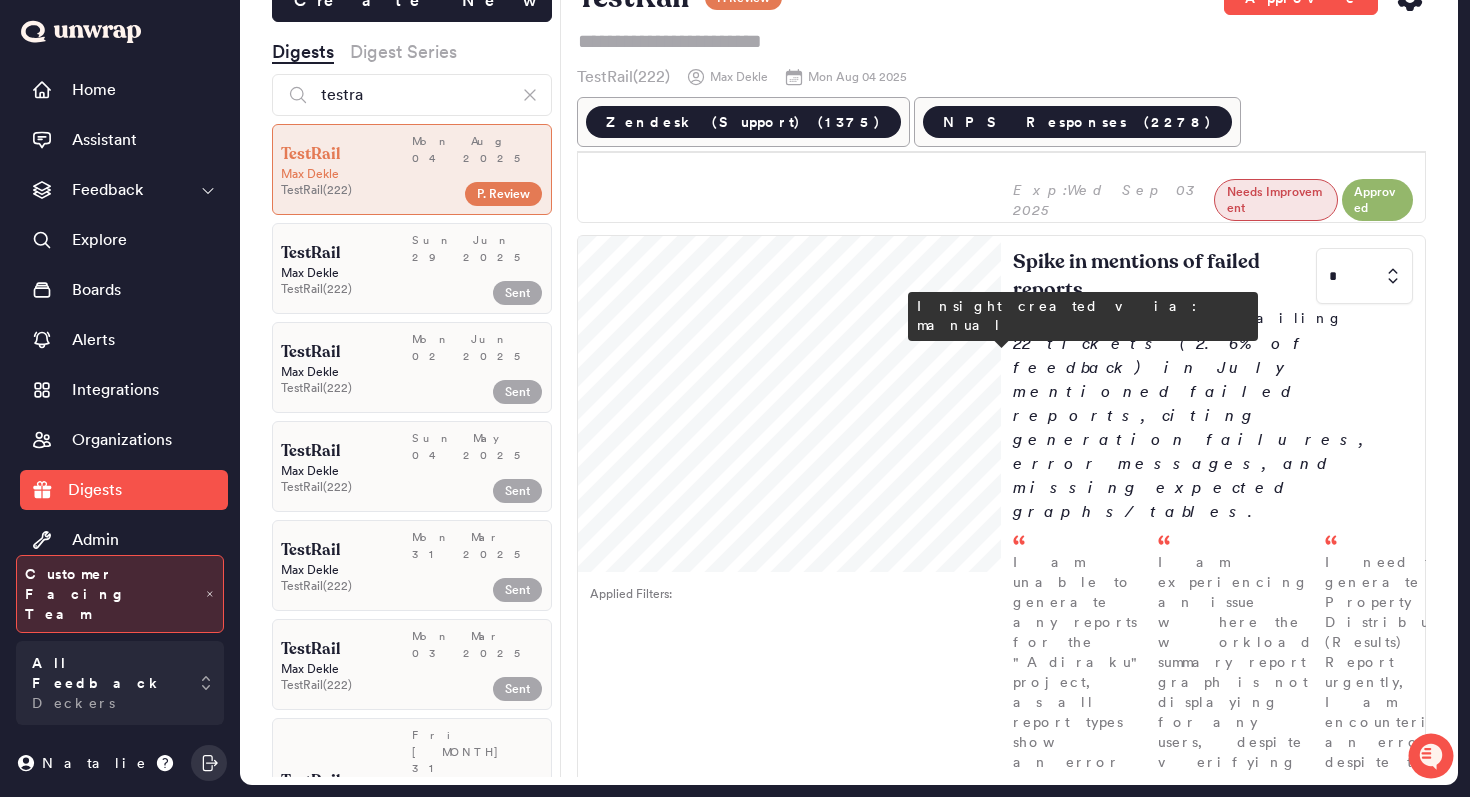 click on "Customers complain that the UI is not intuitive * Group  -  The UI is not intuitive 6 tickets in July have mentioned the UI being difficult to understand and navigate, often citing buttons or actions being in unexpected places. This feedback comes entirely from Pendo.  I am frustrated with the changed design and lack of Jira integration, as functional buttons are not where I expect them to be.  -  Jul 30 The UI/UX of the product often feels unfriendly.  -  Jul 28 I liked the platform, but having too many features sometimes causes problems and makes it difficult to understand.  -  Jul 11" at bounding box center (1213, 2294) 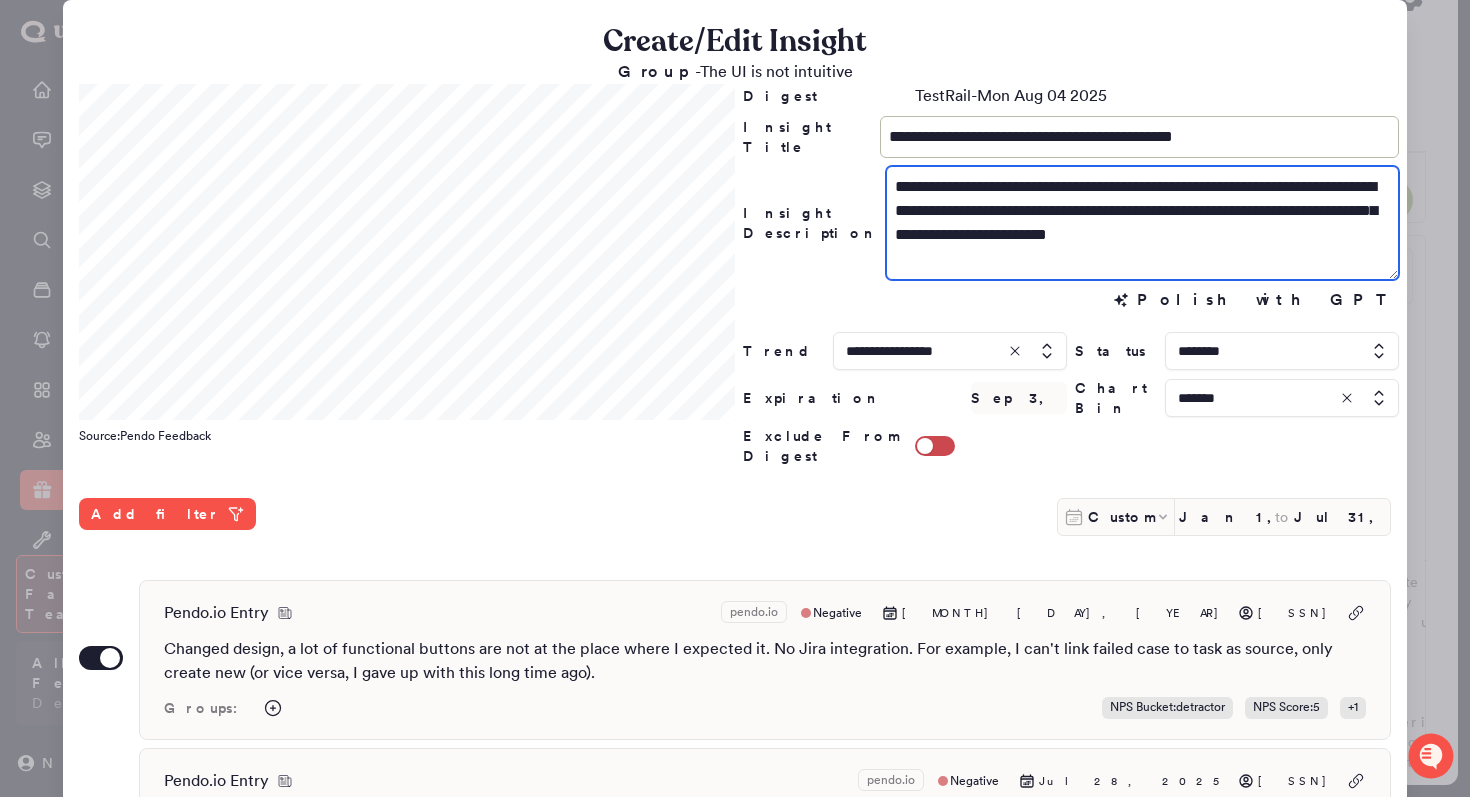 drag, startPoint x: 1037, startPoint y: 185, endPoint x: 1000, endPoint y: 185, distance: 37 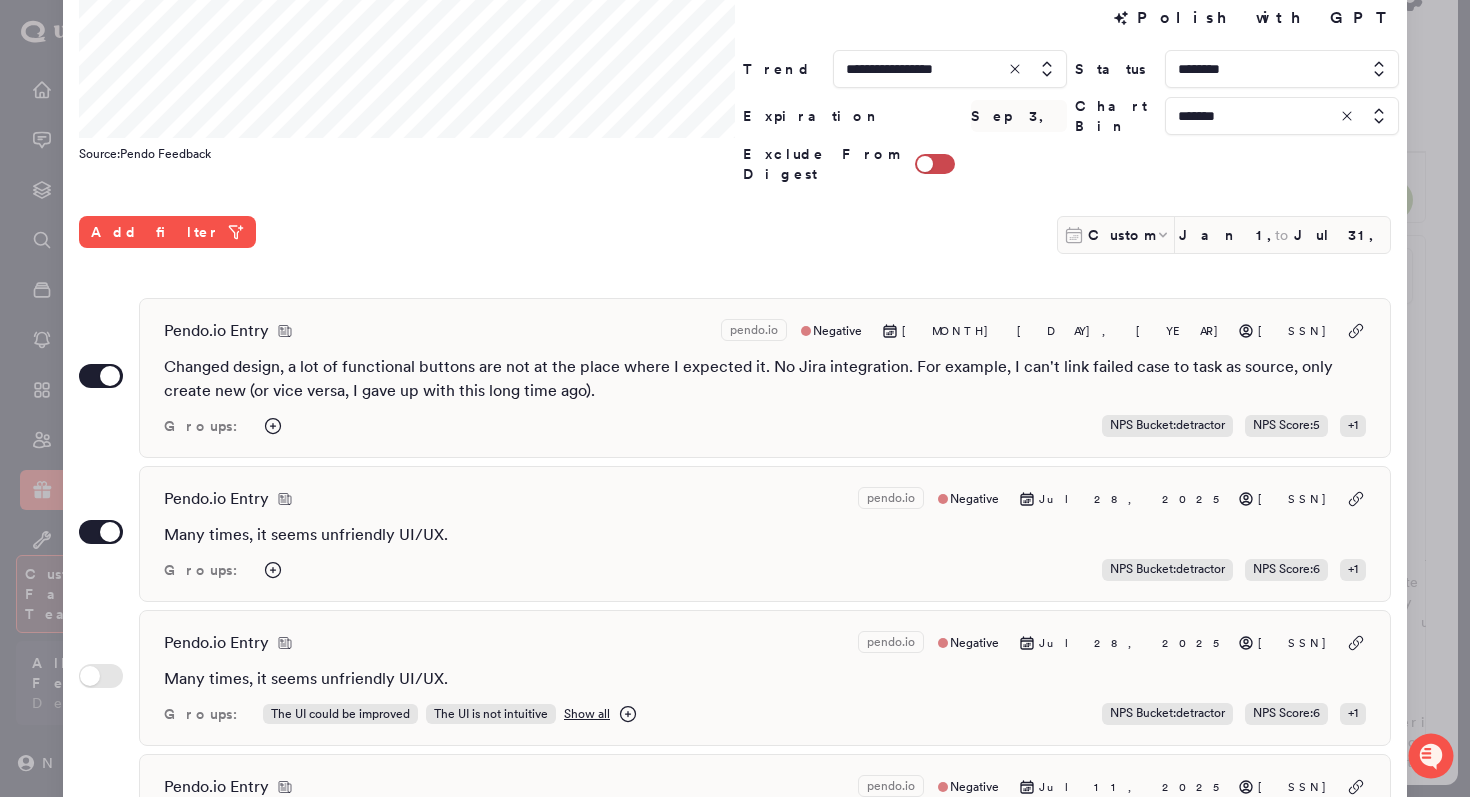 scroll, scrollTop: 531, scrollLeft: 0, axis: vertical 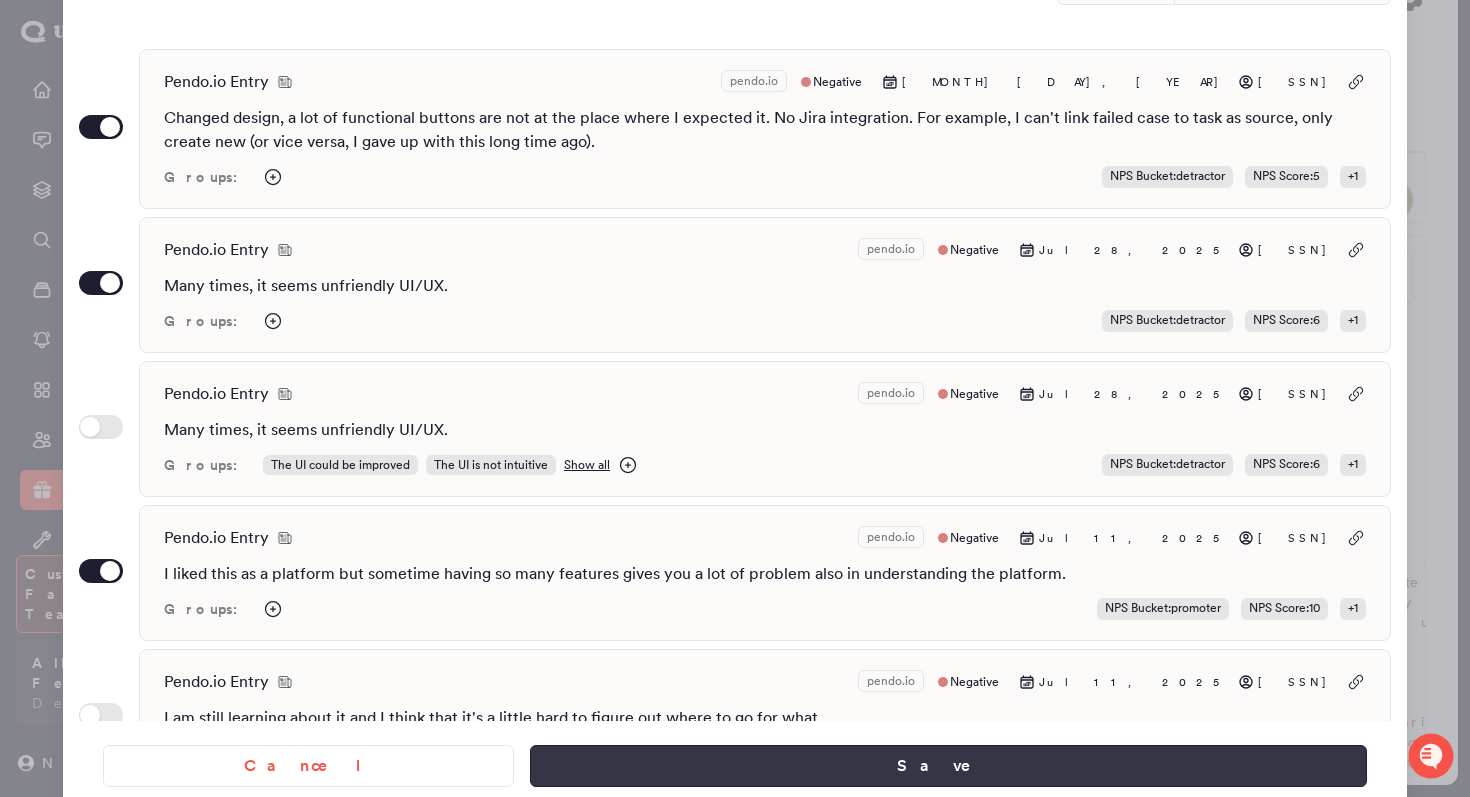 type on "**********" 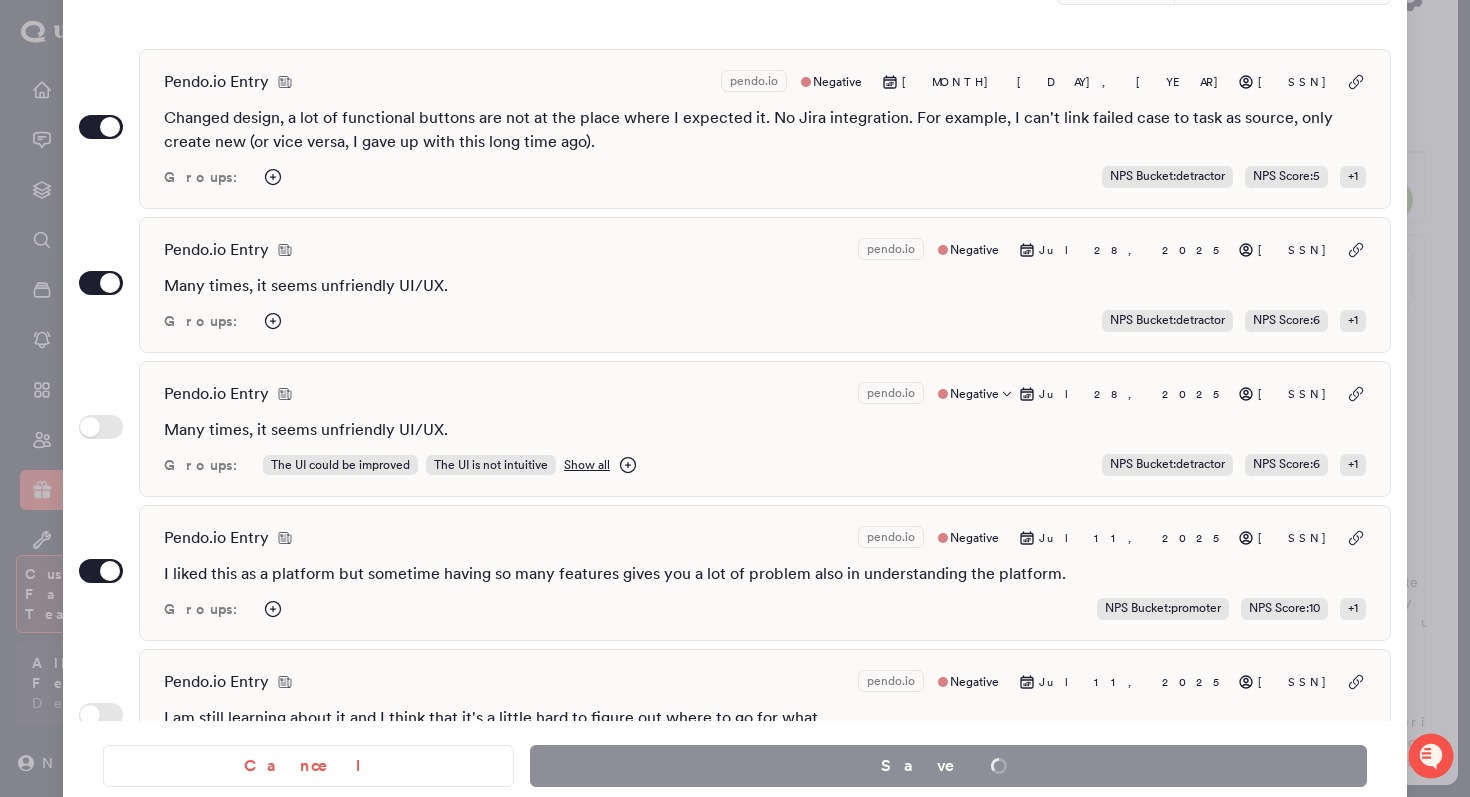 scroll, scrollTop: 0, scrollLeft: 0, axis: both 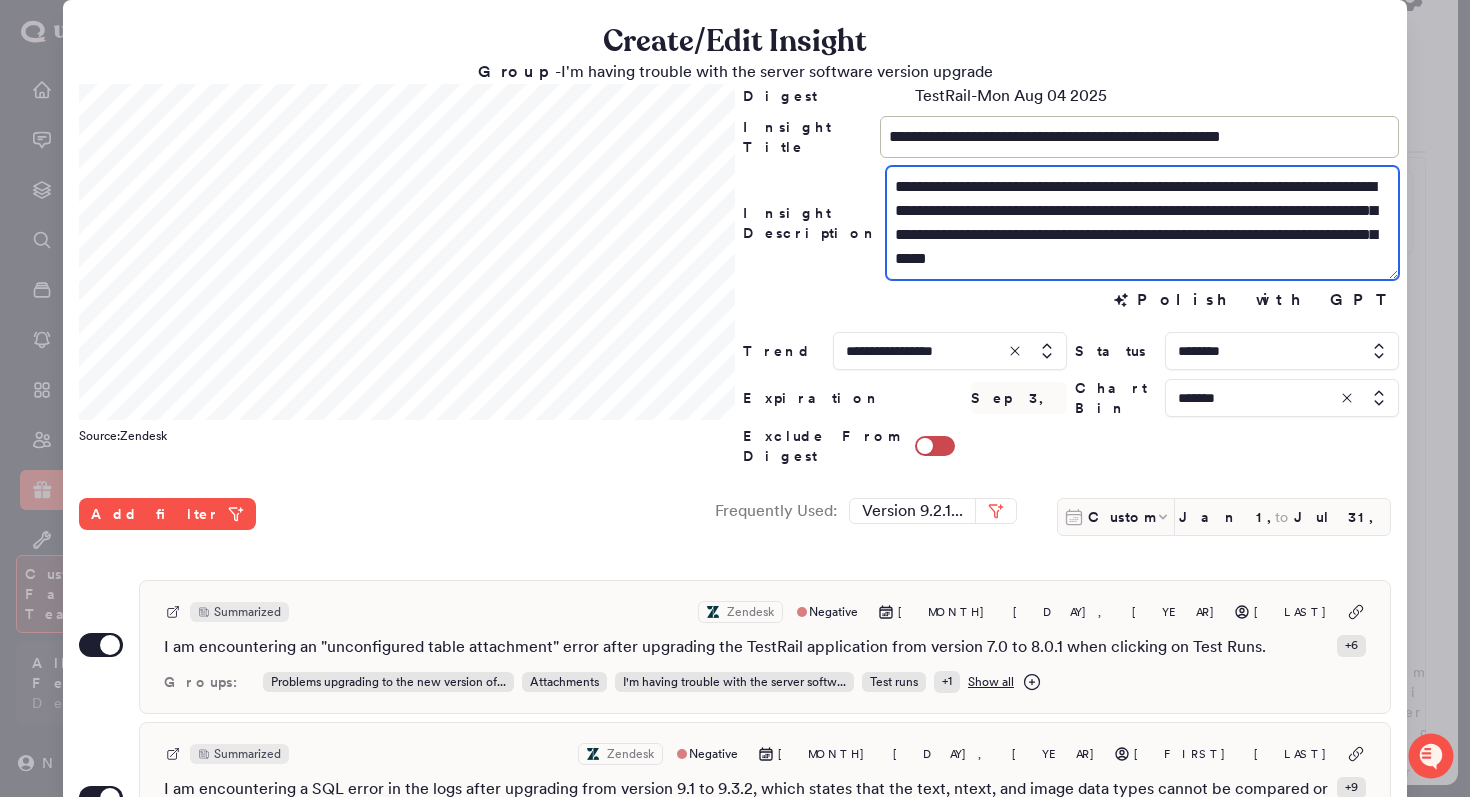 click on "**********" at bounding box center [1142, 223] 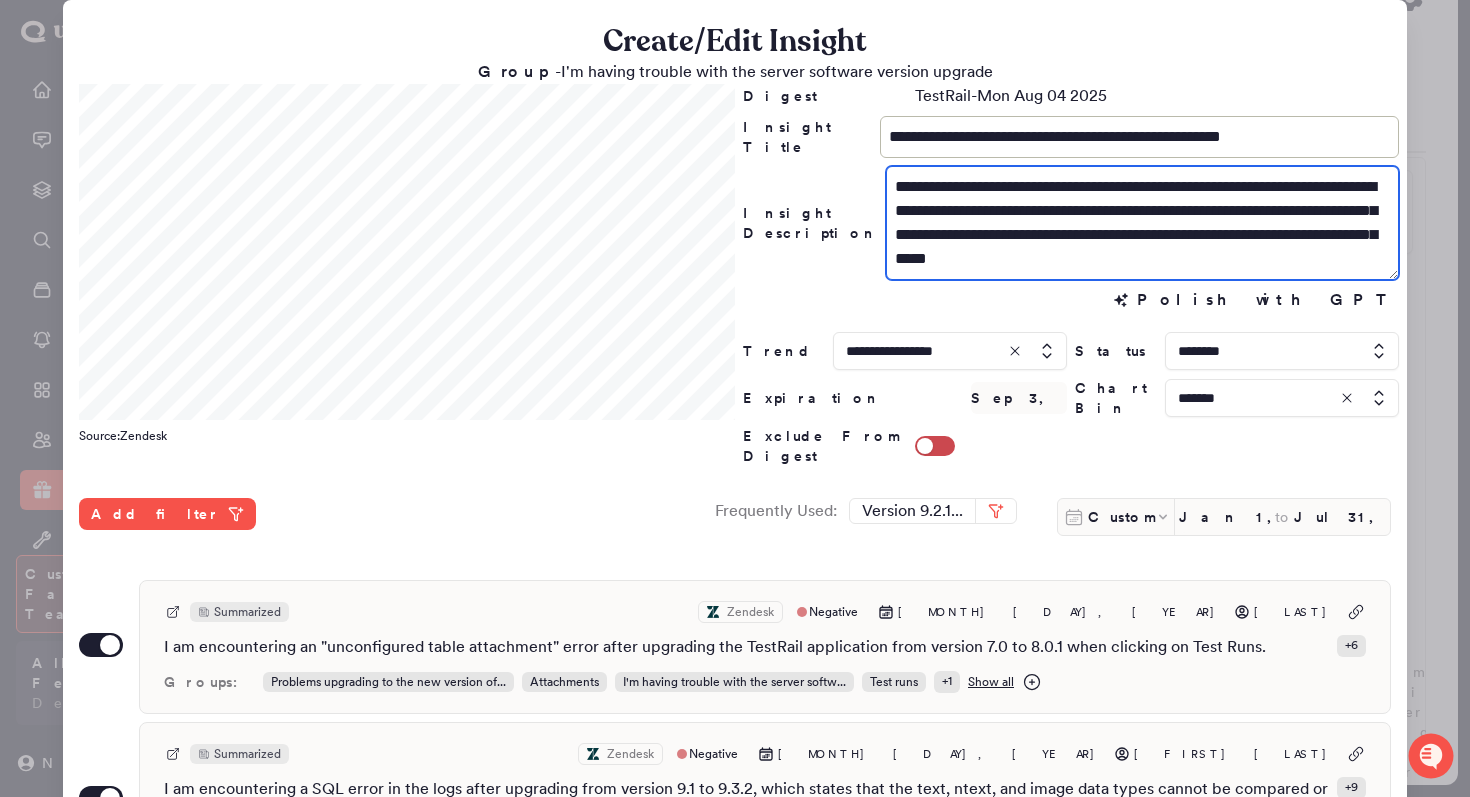 click on "**********" at bounding box center (1142, 223) 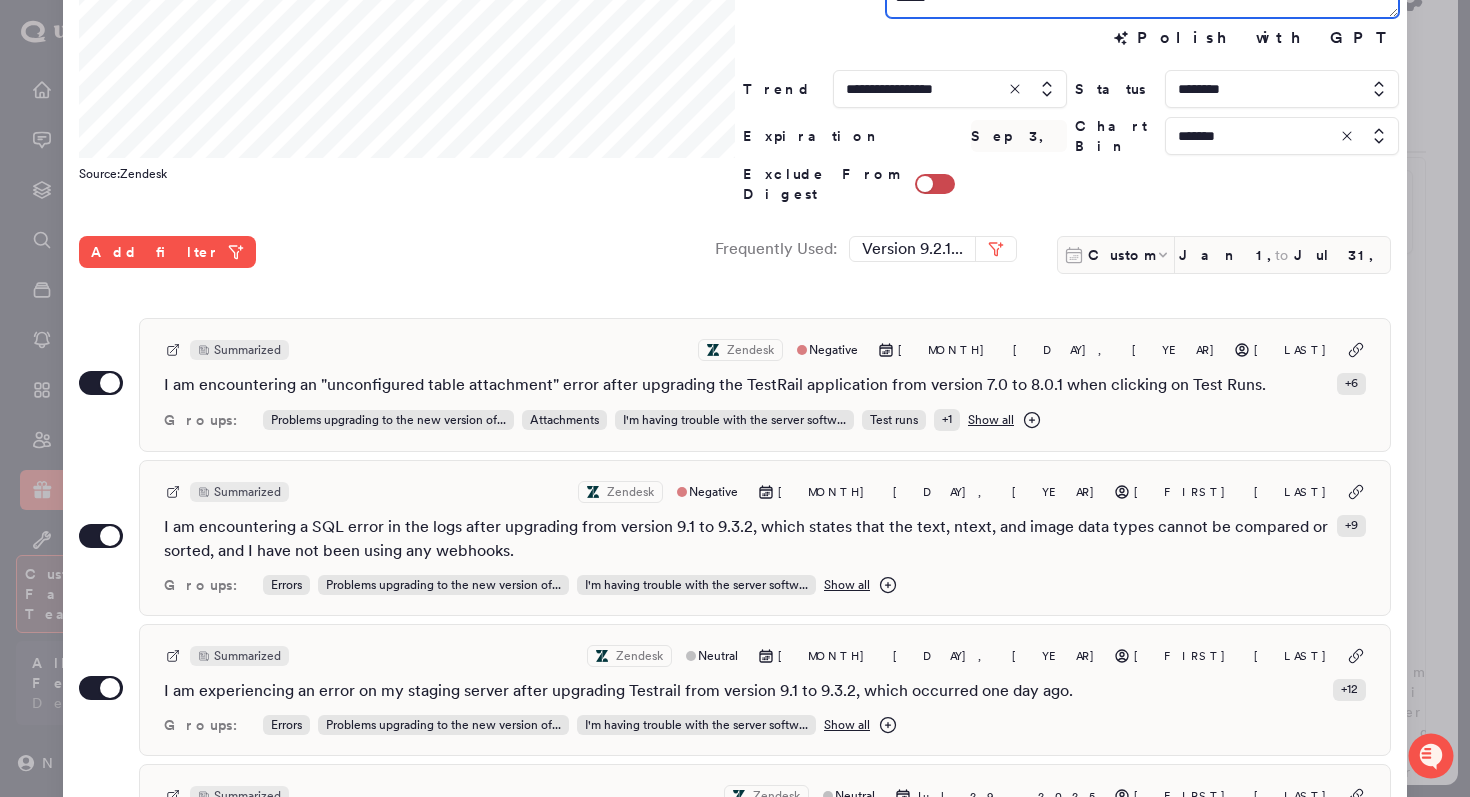 scroll, scrollTop: 265, scrollLeft: 0, axis: vertical 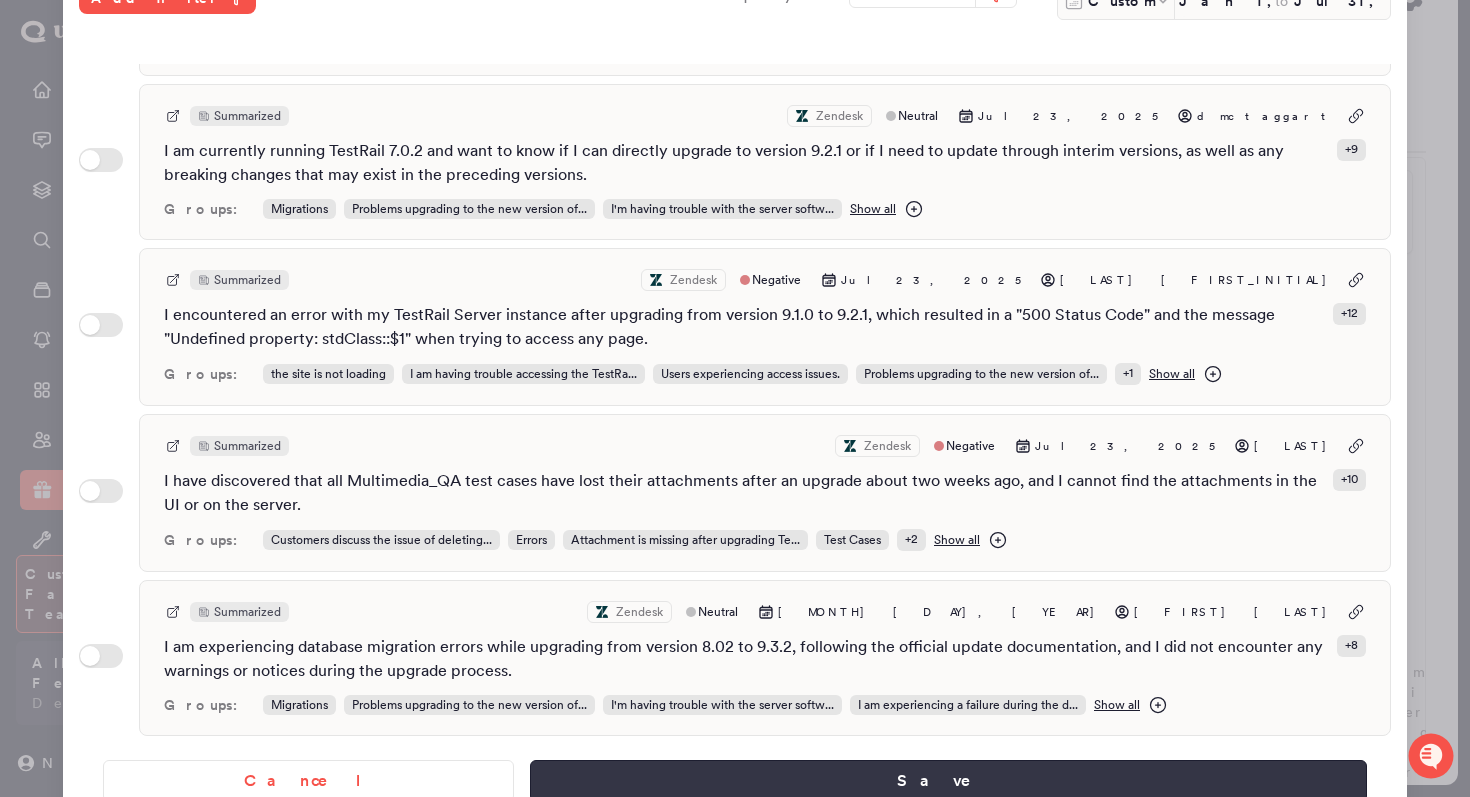 type on "**********" 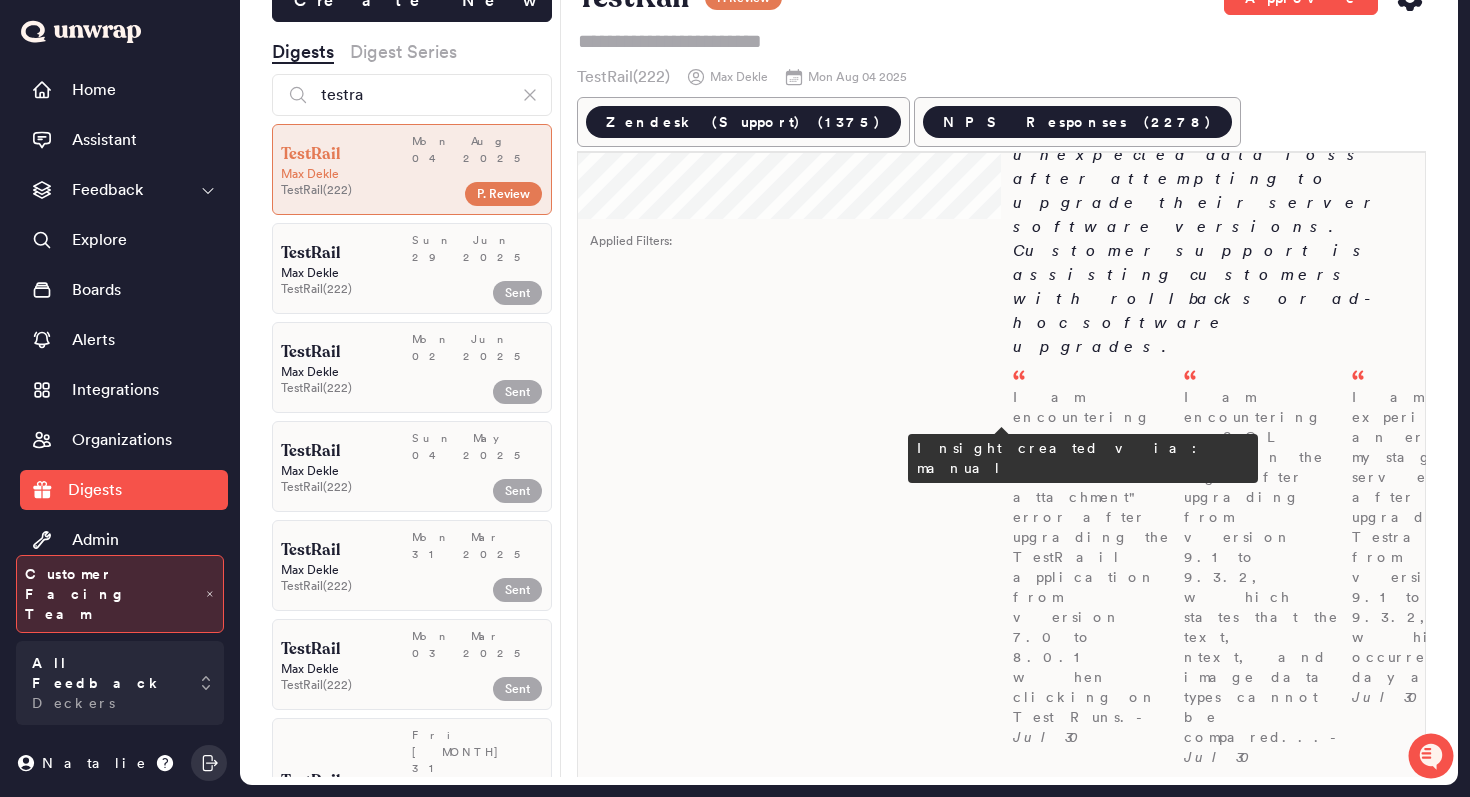 scroll, scrollTop: 366, scrollLeft: 0, axis: vertical 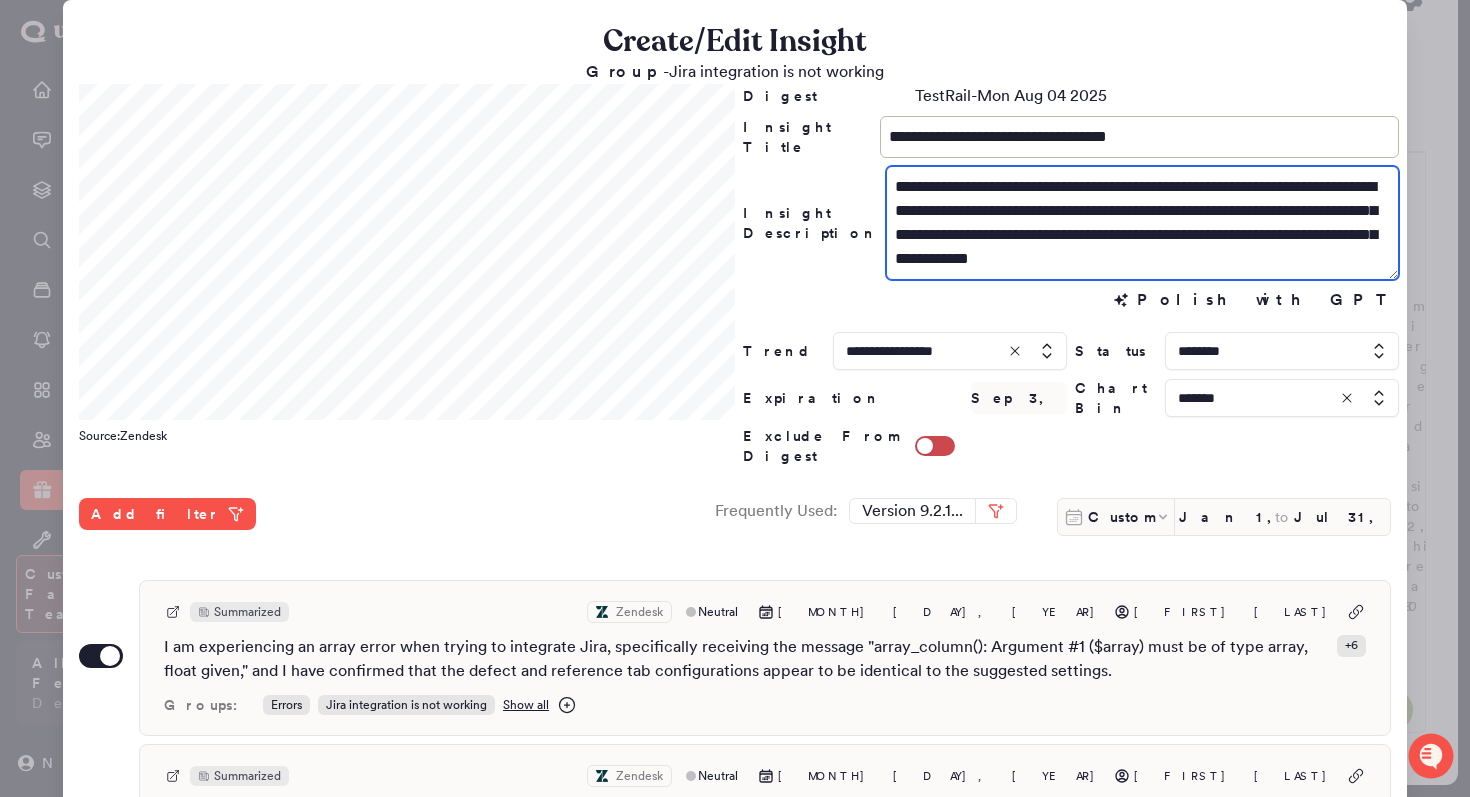 click on "**********" at bounding box center (1142, 223) 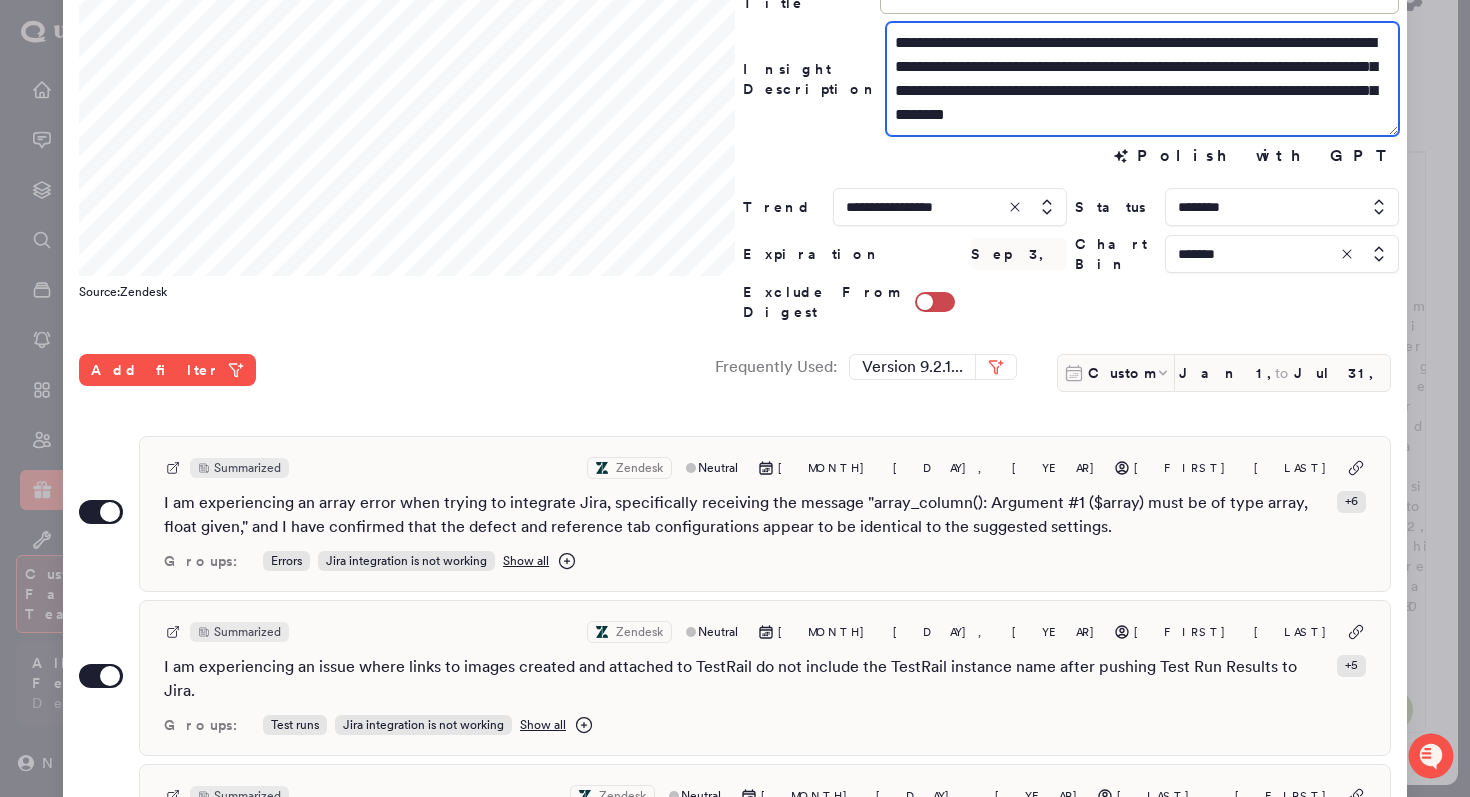 scroll, scrollTop: 531, scrollLeft: 0, axis: vertical 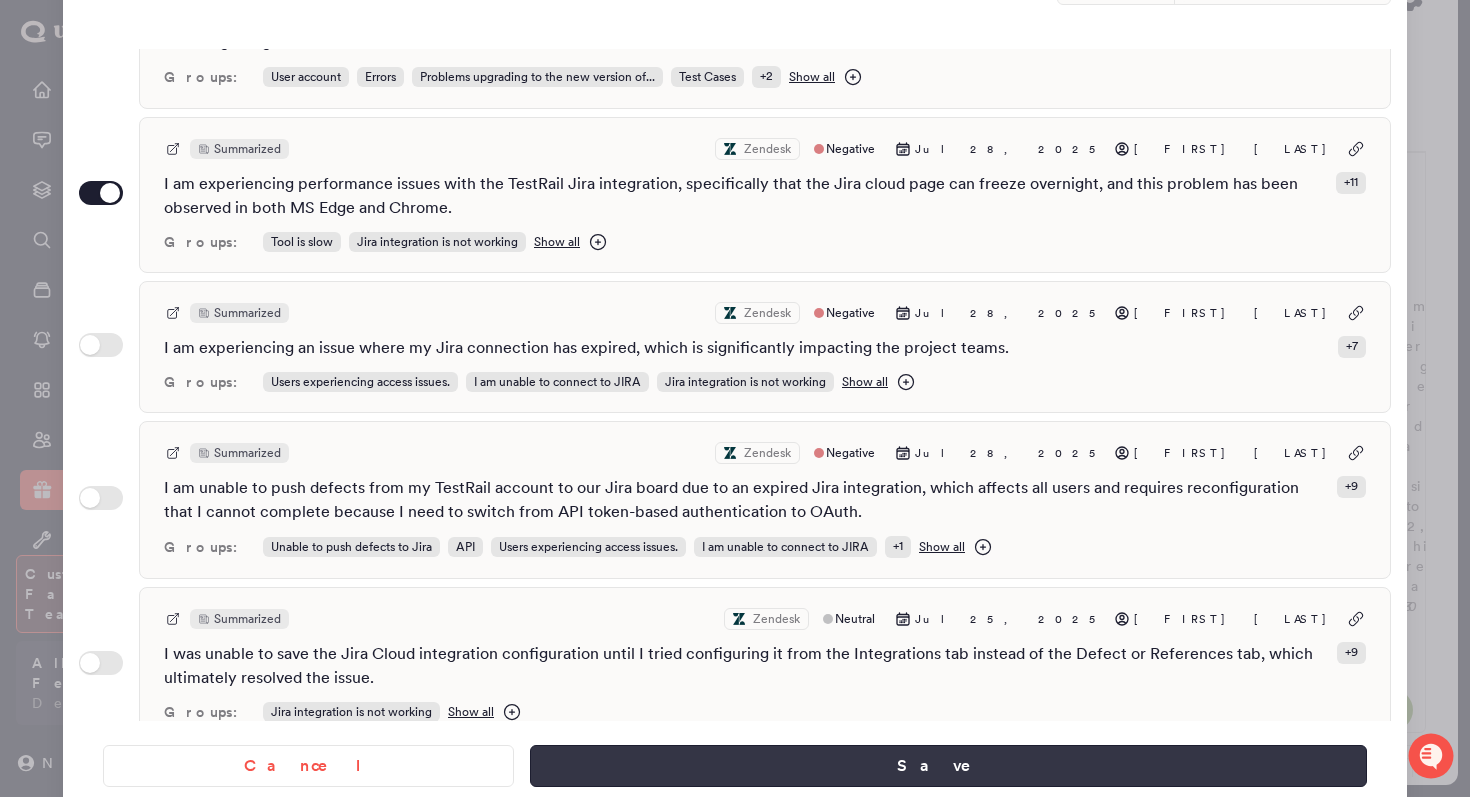 type on "**********" 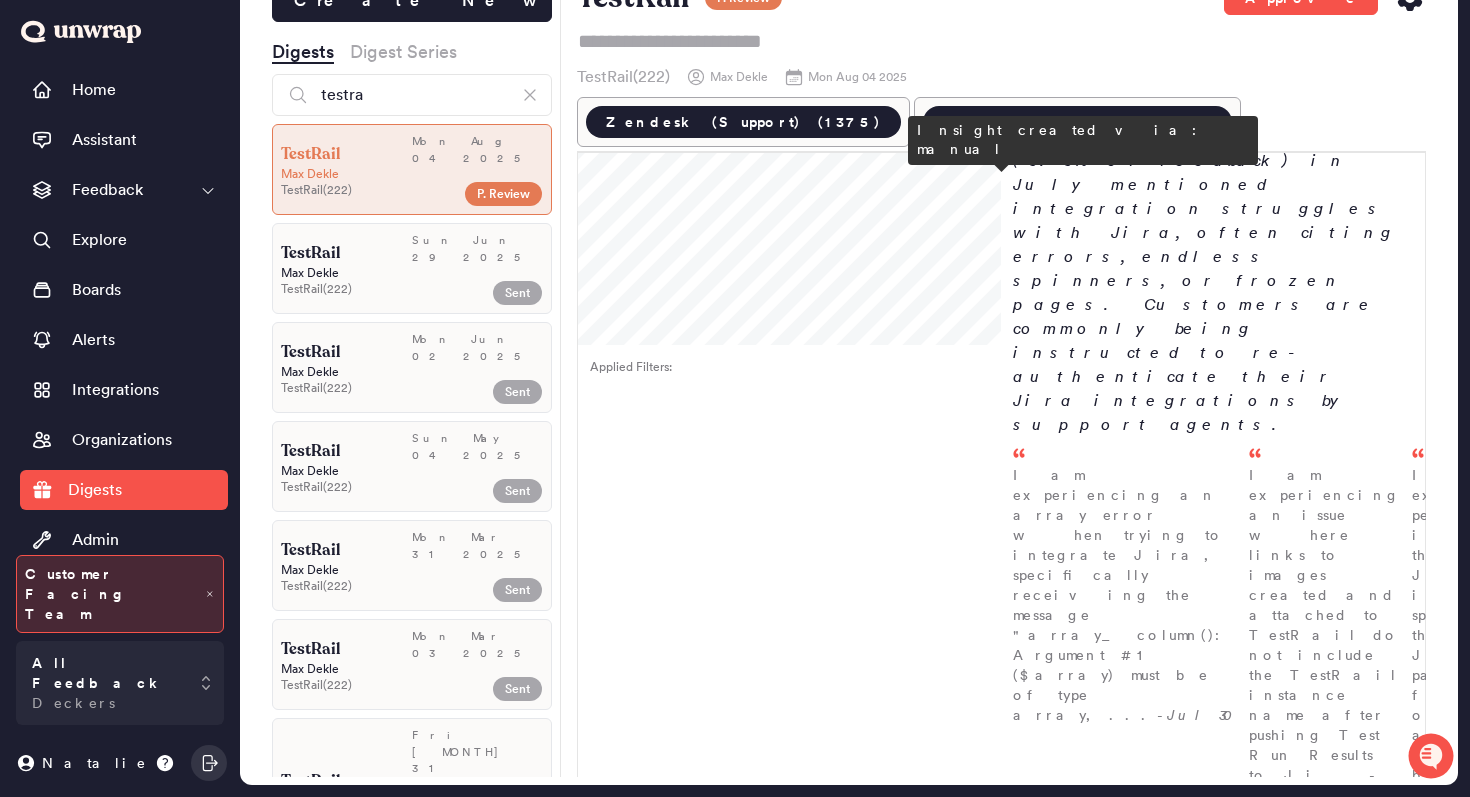 scroll, scrollTop: 1070, scrollLeft: 0, axis: vertical 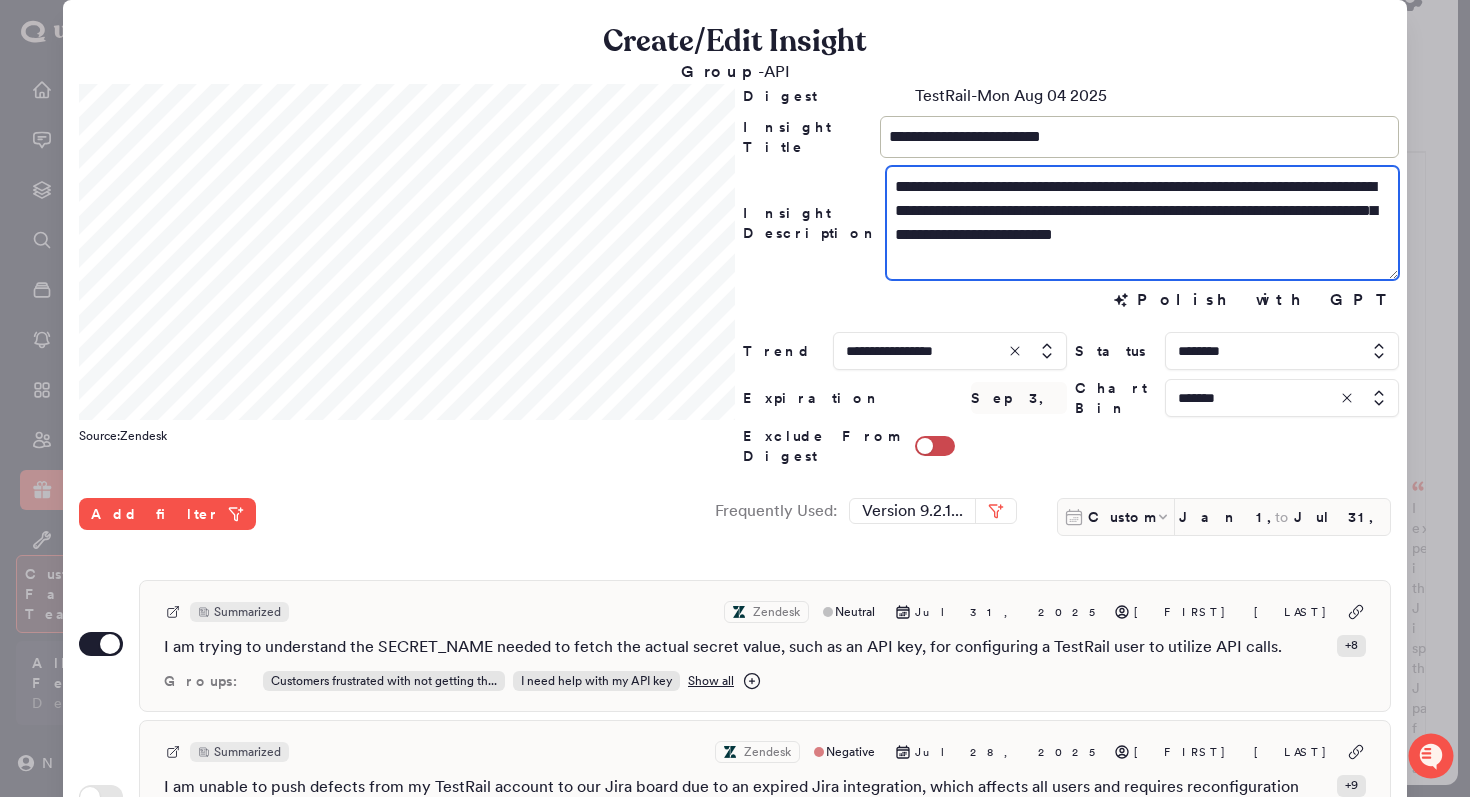click on "**********" at bounding box center (1142, 223) 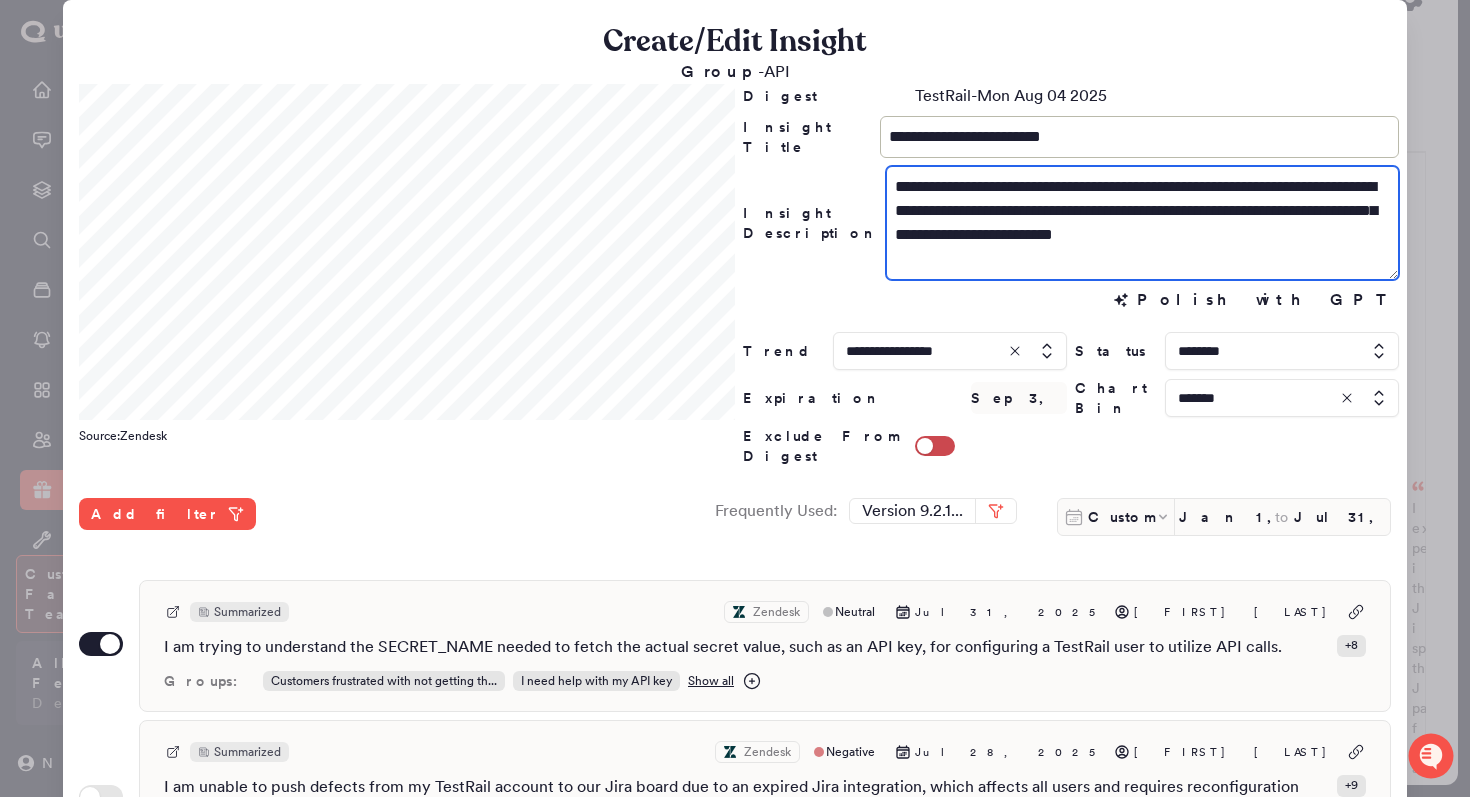 scroll, scrollTop: 531, scrollLeft: 0, axis: vertical 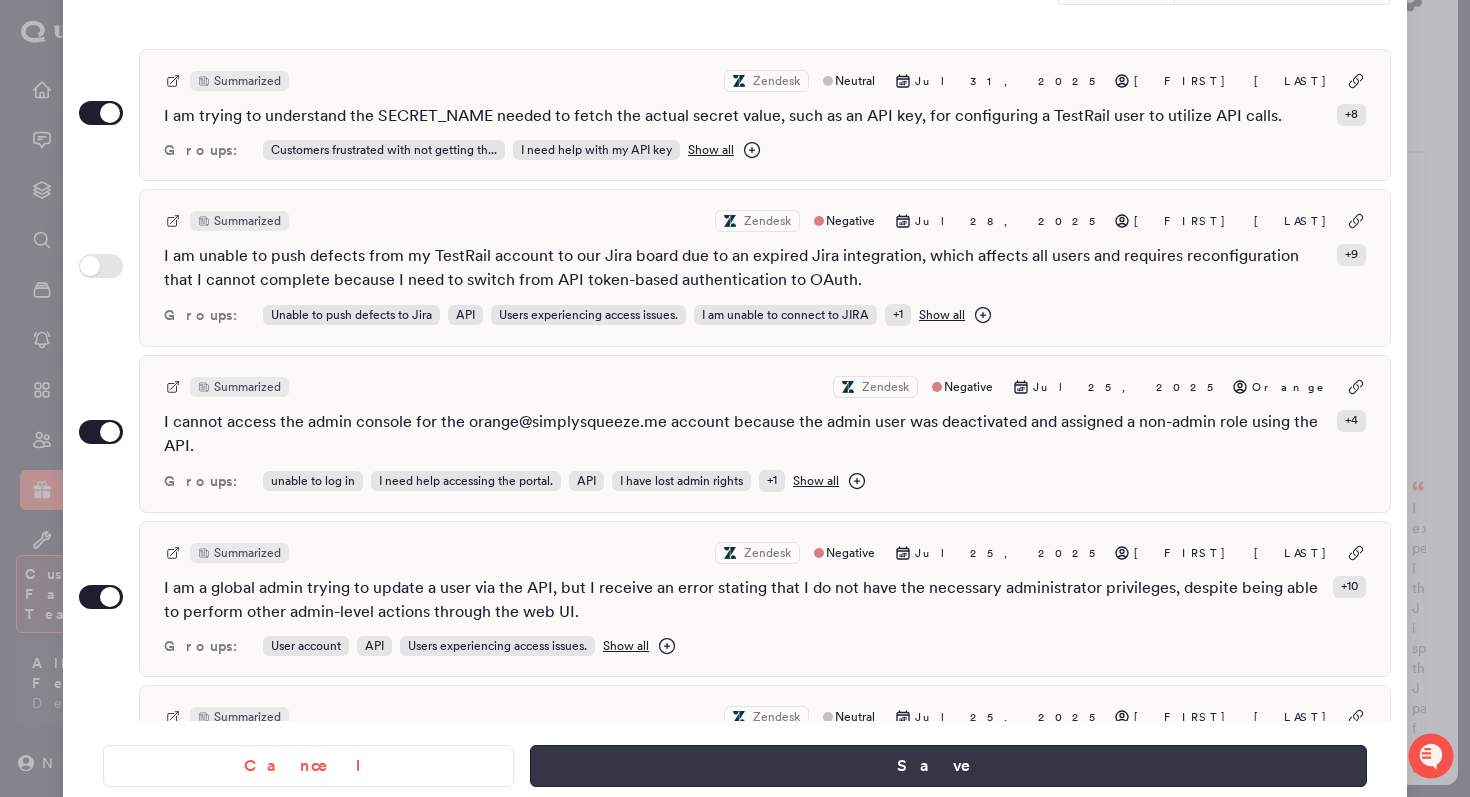 type on "**********" 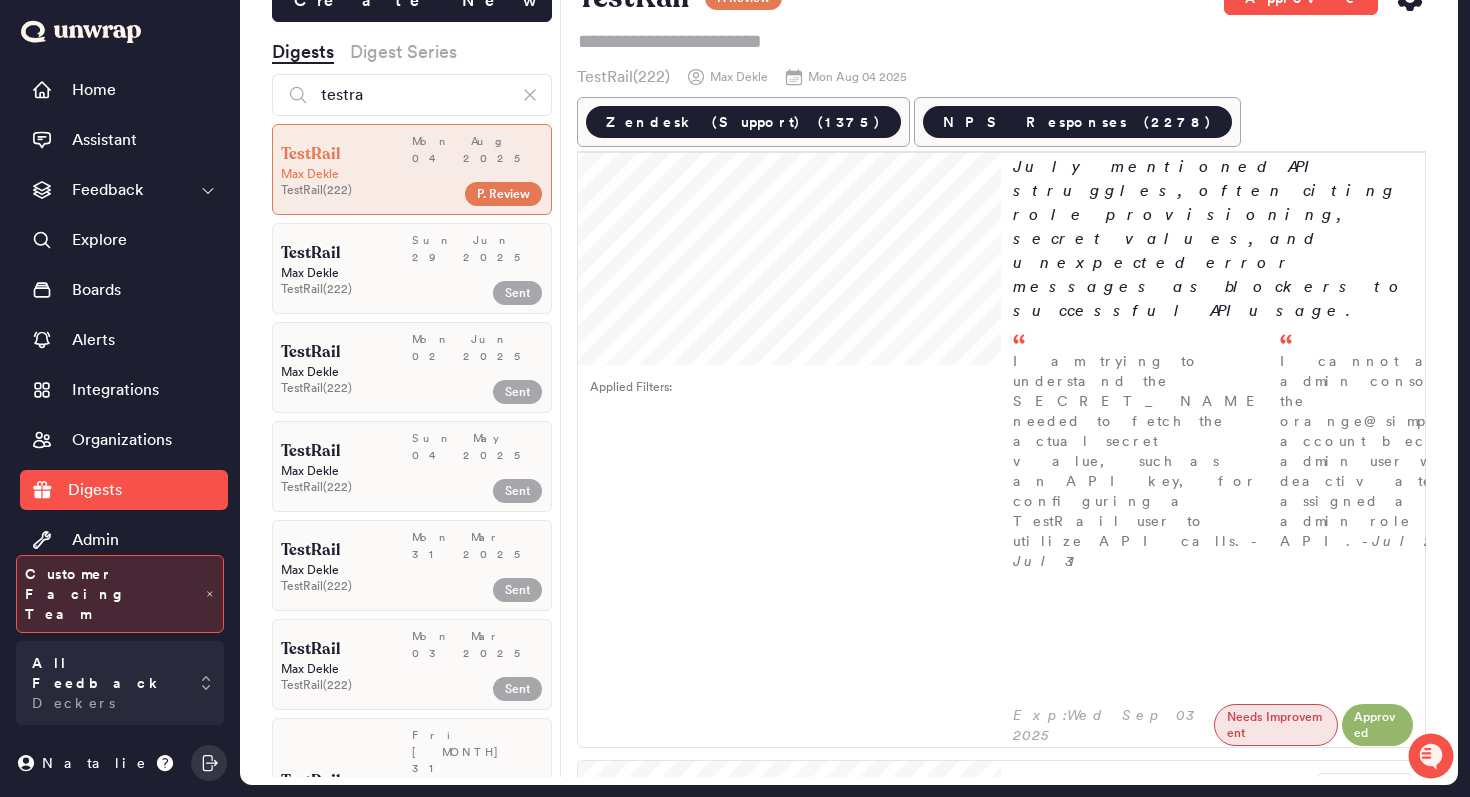 scroll, scrollTop: 1954, scrollLeft: 0, axis: vertical 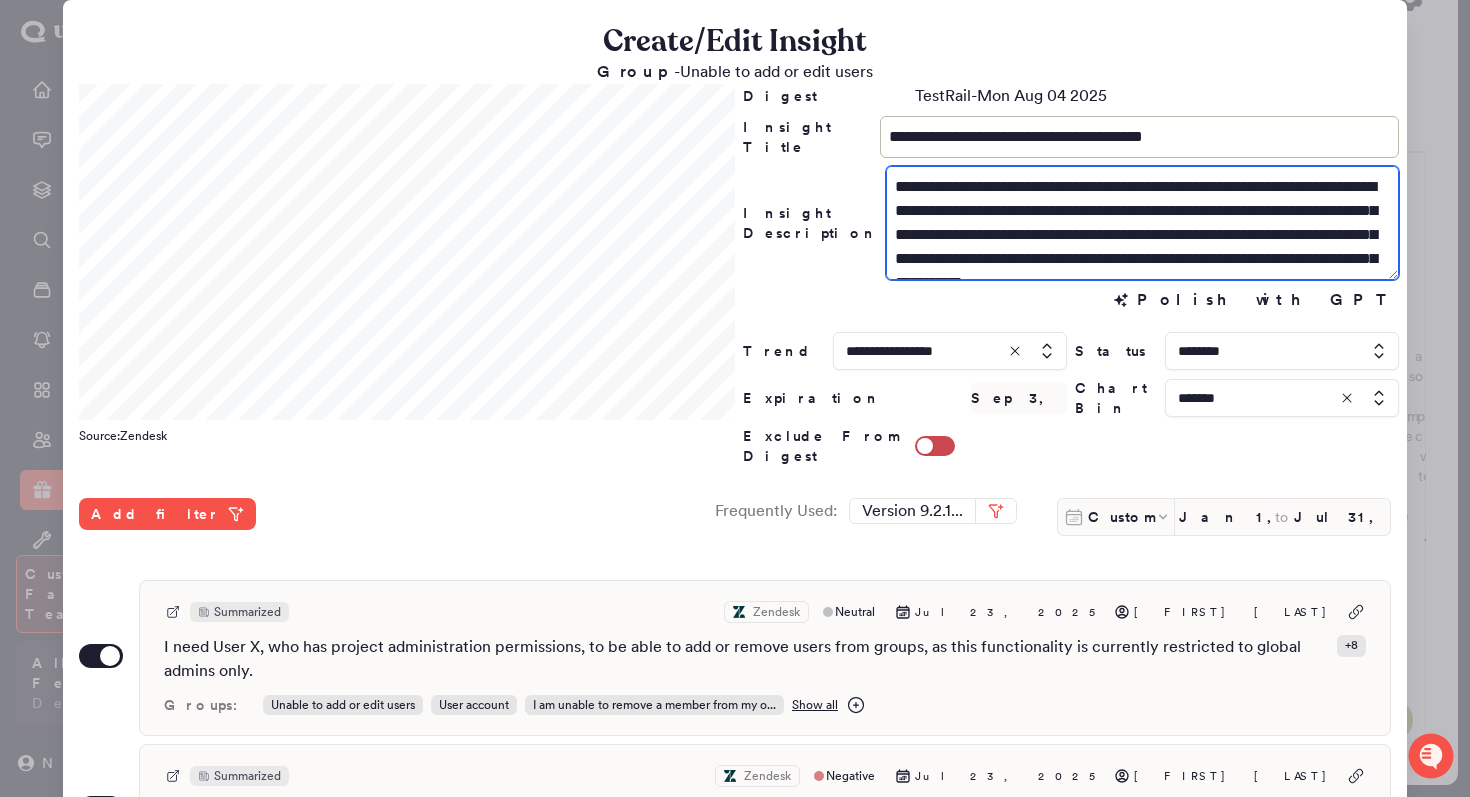 click on "**********" at bounding box center (1142, 223) 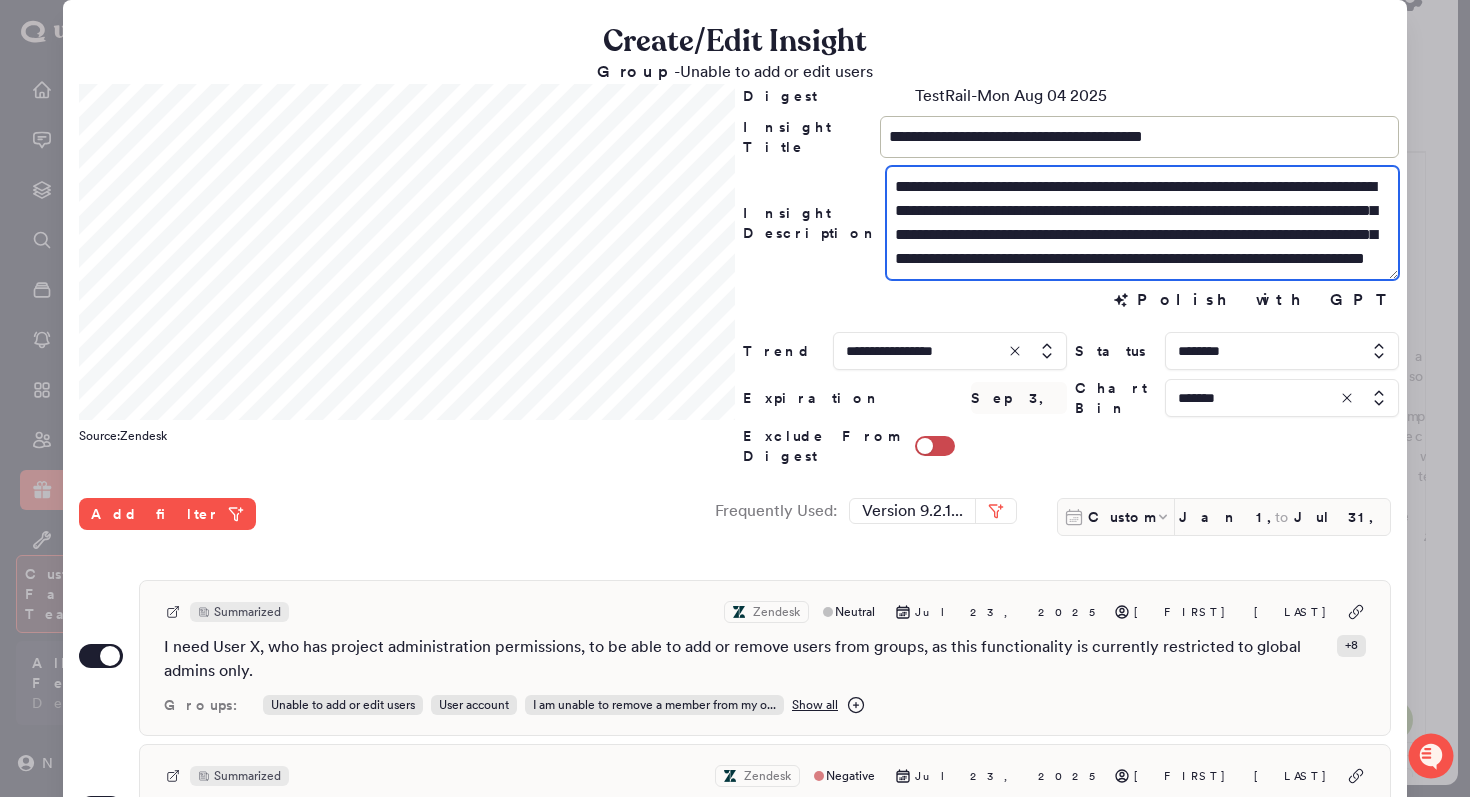 click on "**********" at bounding box center [1142, 223] 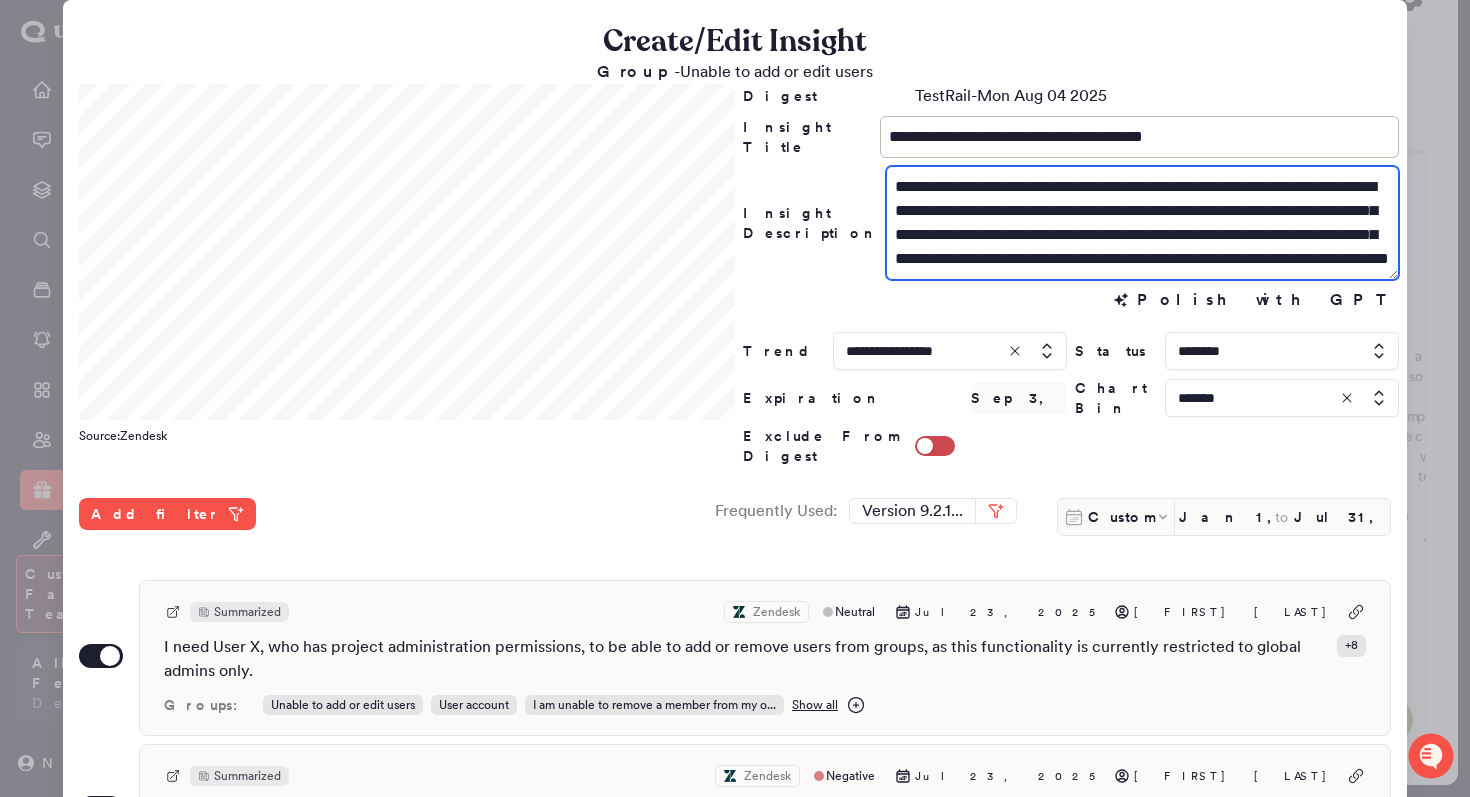 scroll, scrollTop: 24, scrollLeft: 0, axis: vertical 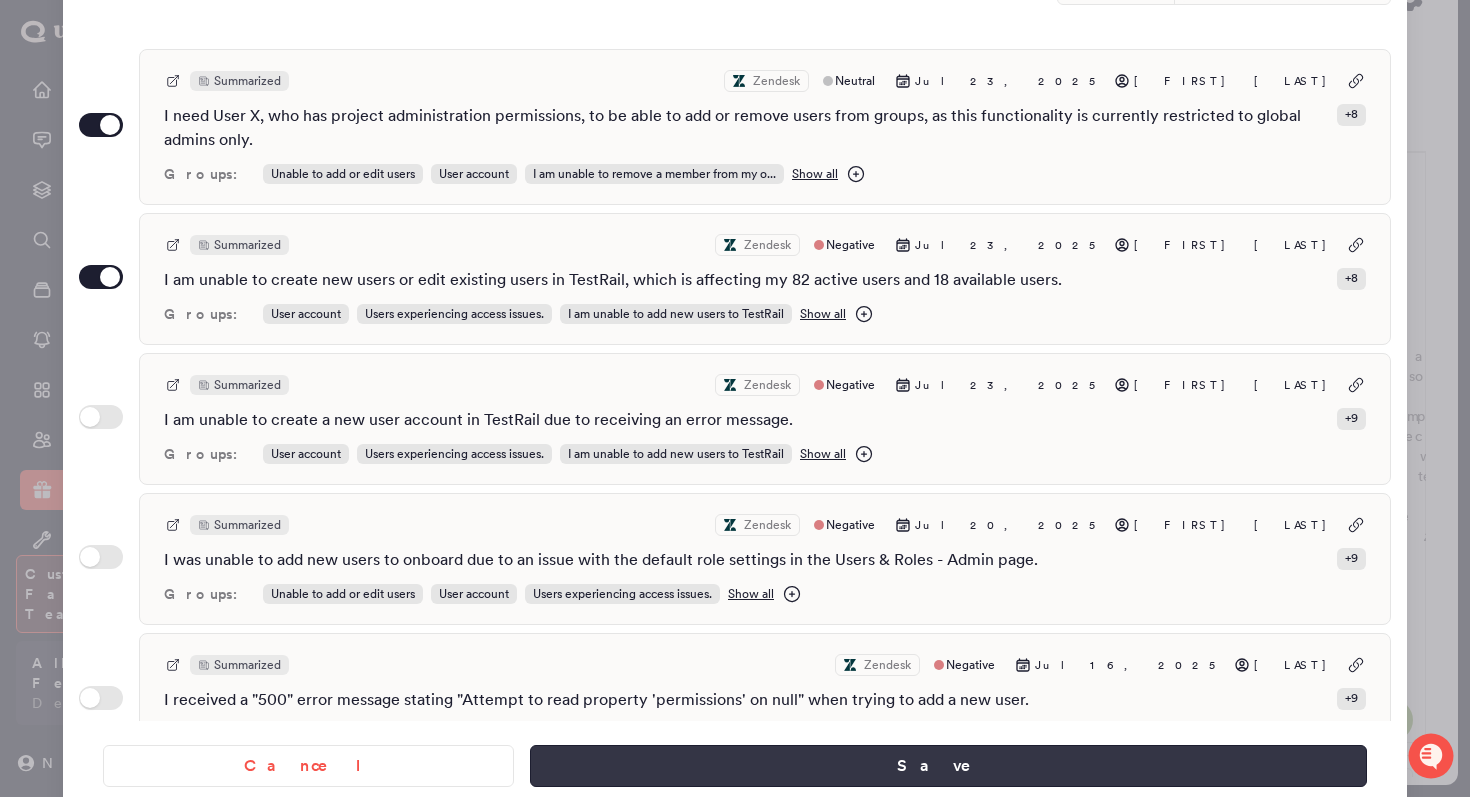 type on "**********" 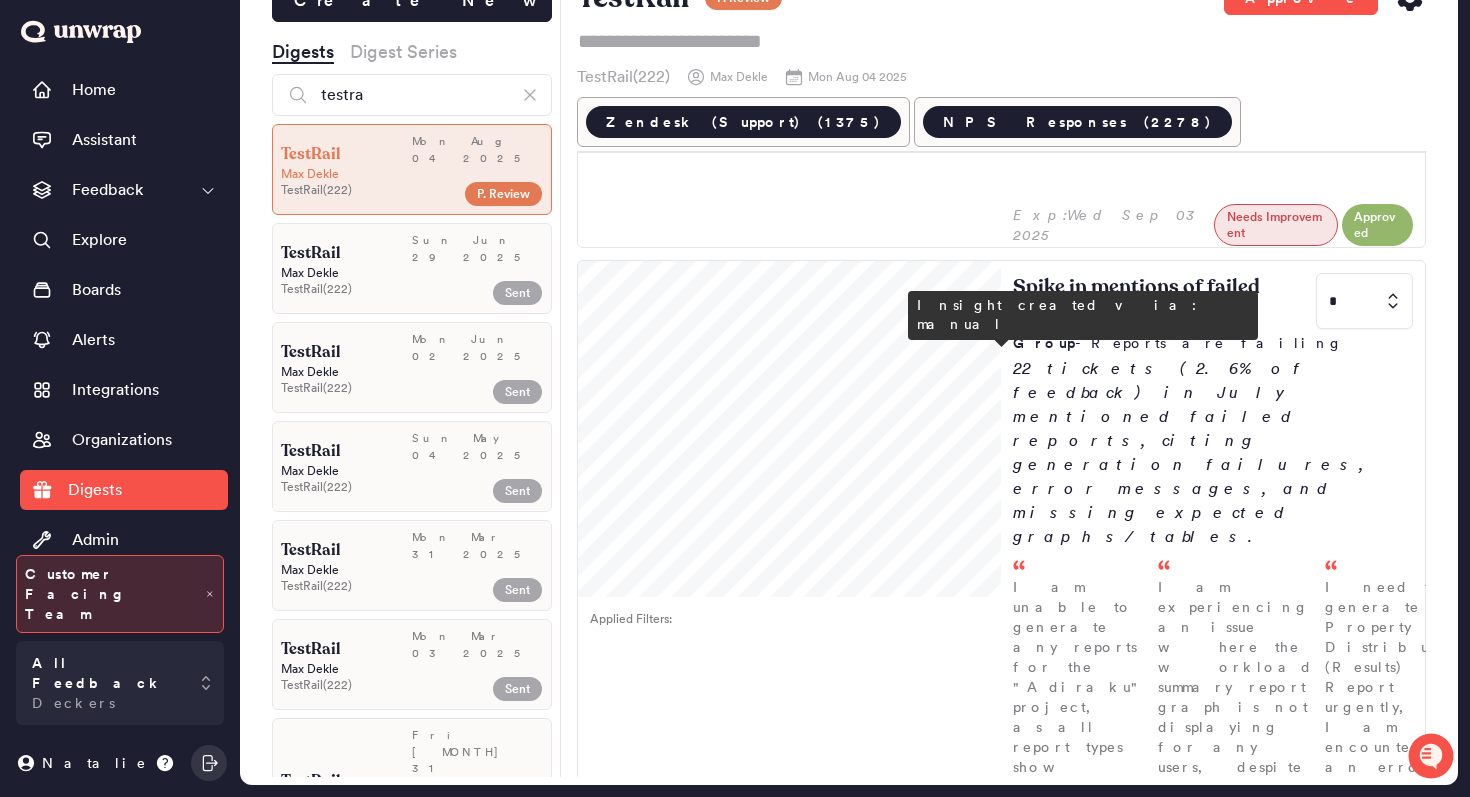 scroll, scrollTop: 2494, scrollLeft: 0, axis: vertical 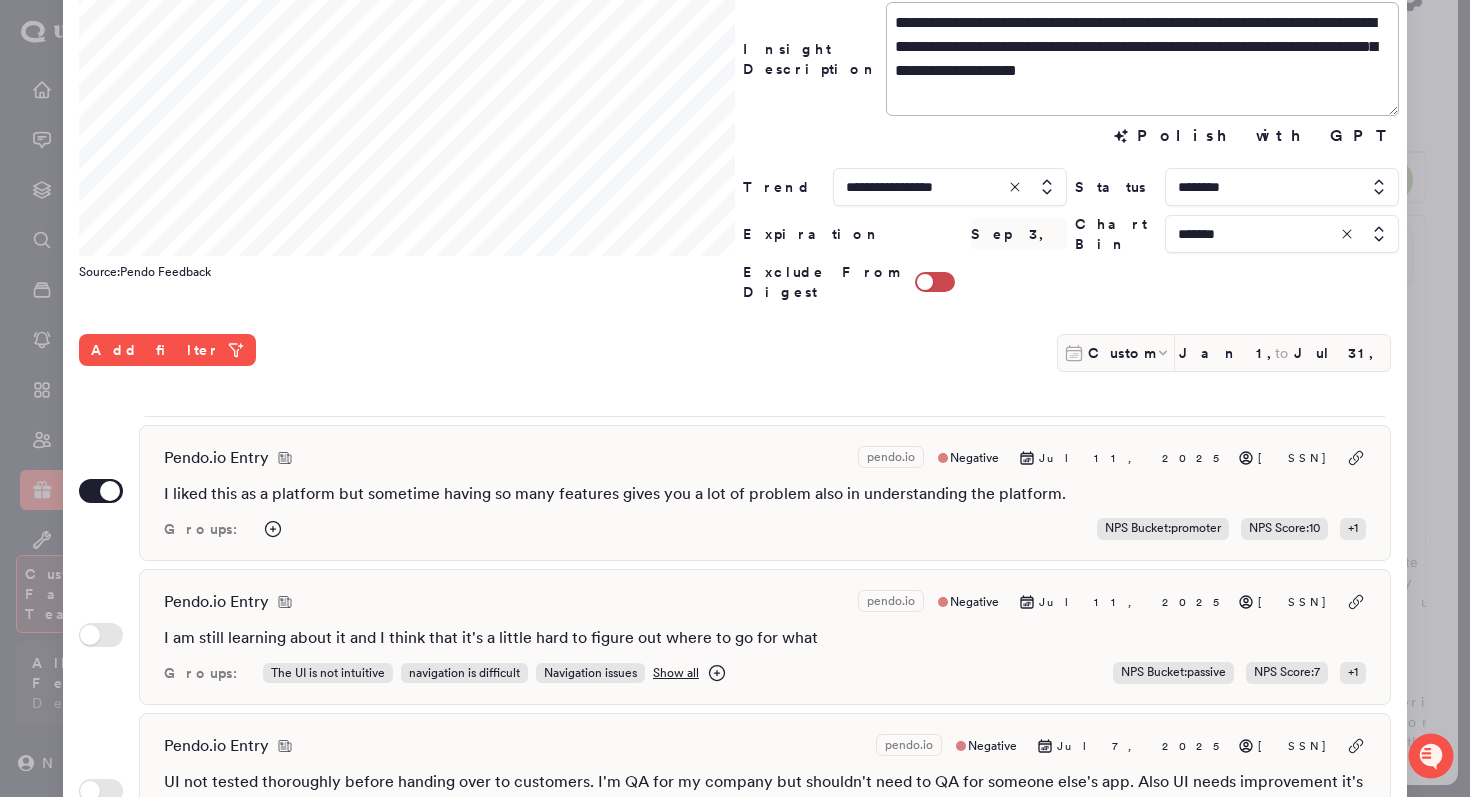 drag, startPoint x: 1452, startPoint y: 172, endPoint x: 1424, endPoint y: 199, distance: 38.8973 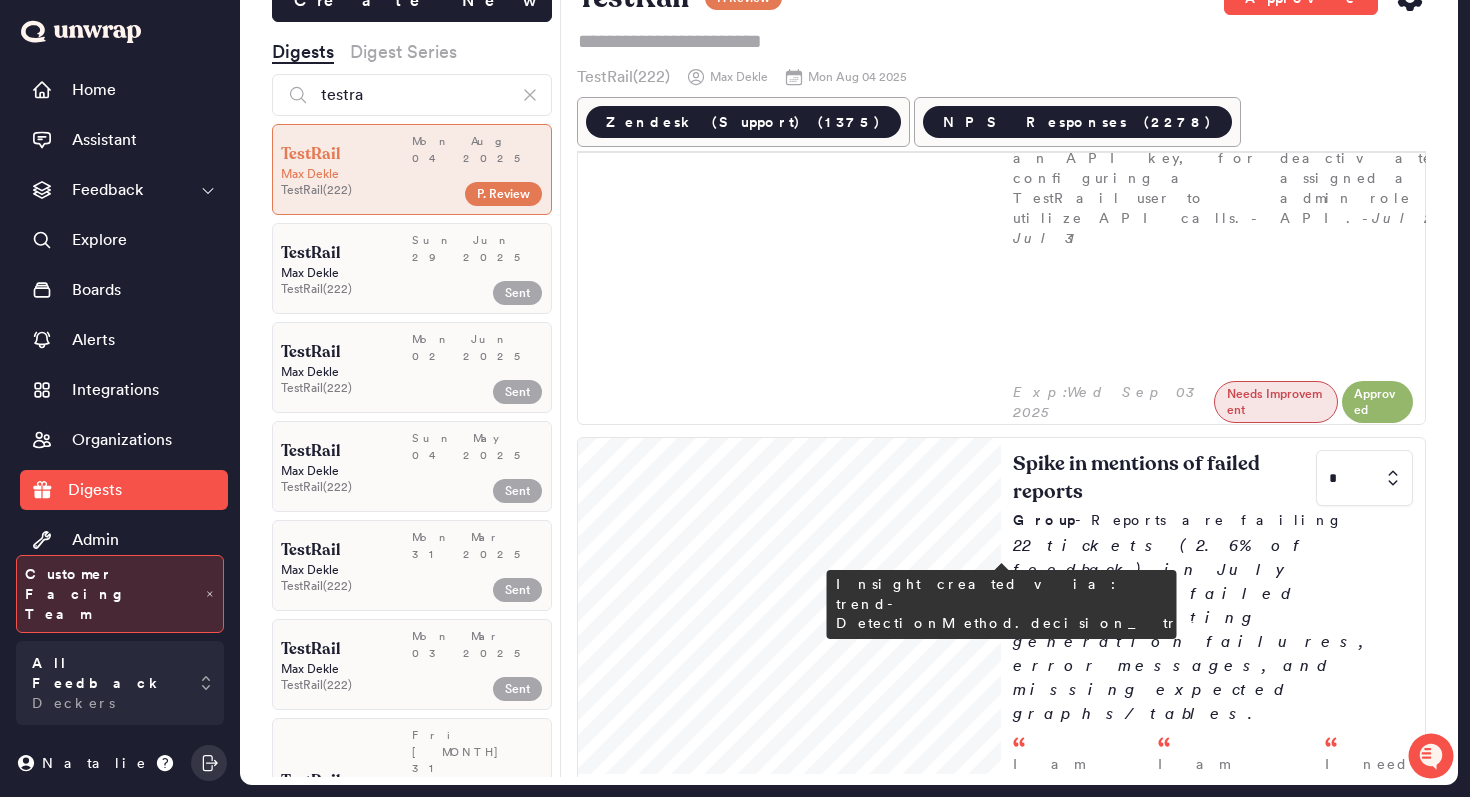scroll, scrollTop: 2229, scrollLeft: 0, axis: vertical 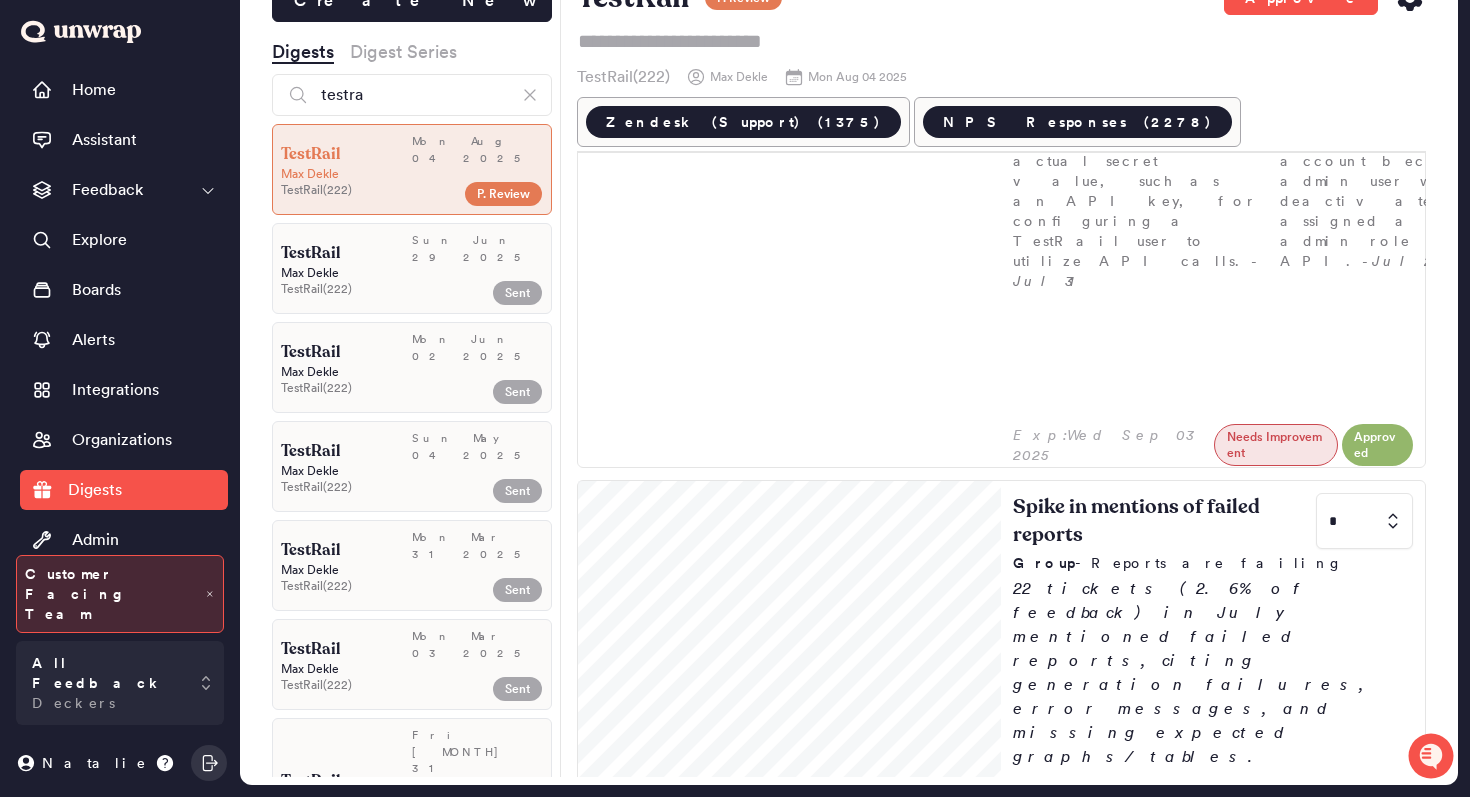 click on "TestRail P. Review Approve" at bounding box center (1002, -2) 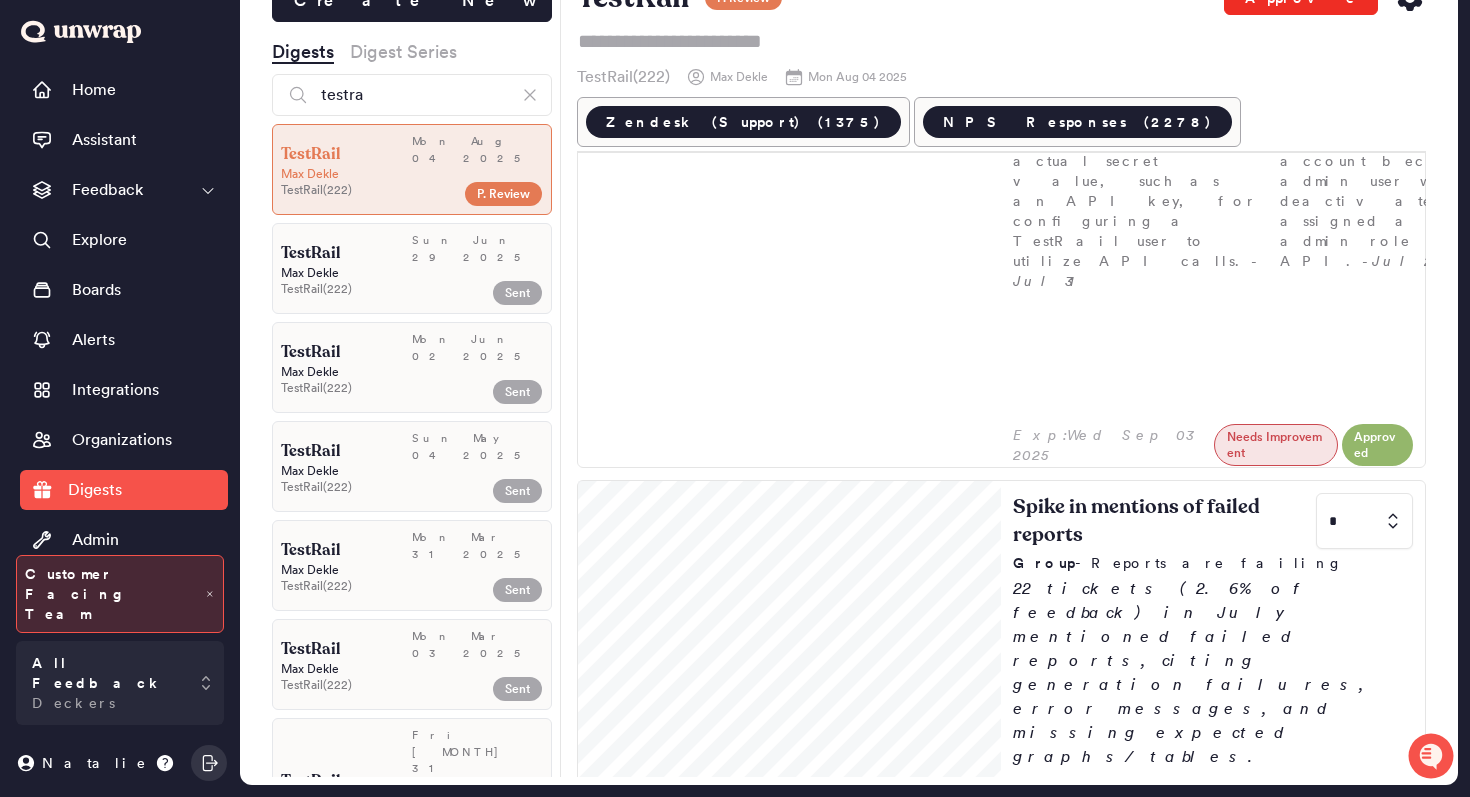 click on "Approve" at bounding box center (1301, -2) 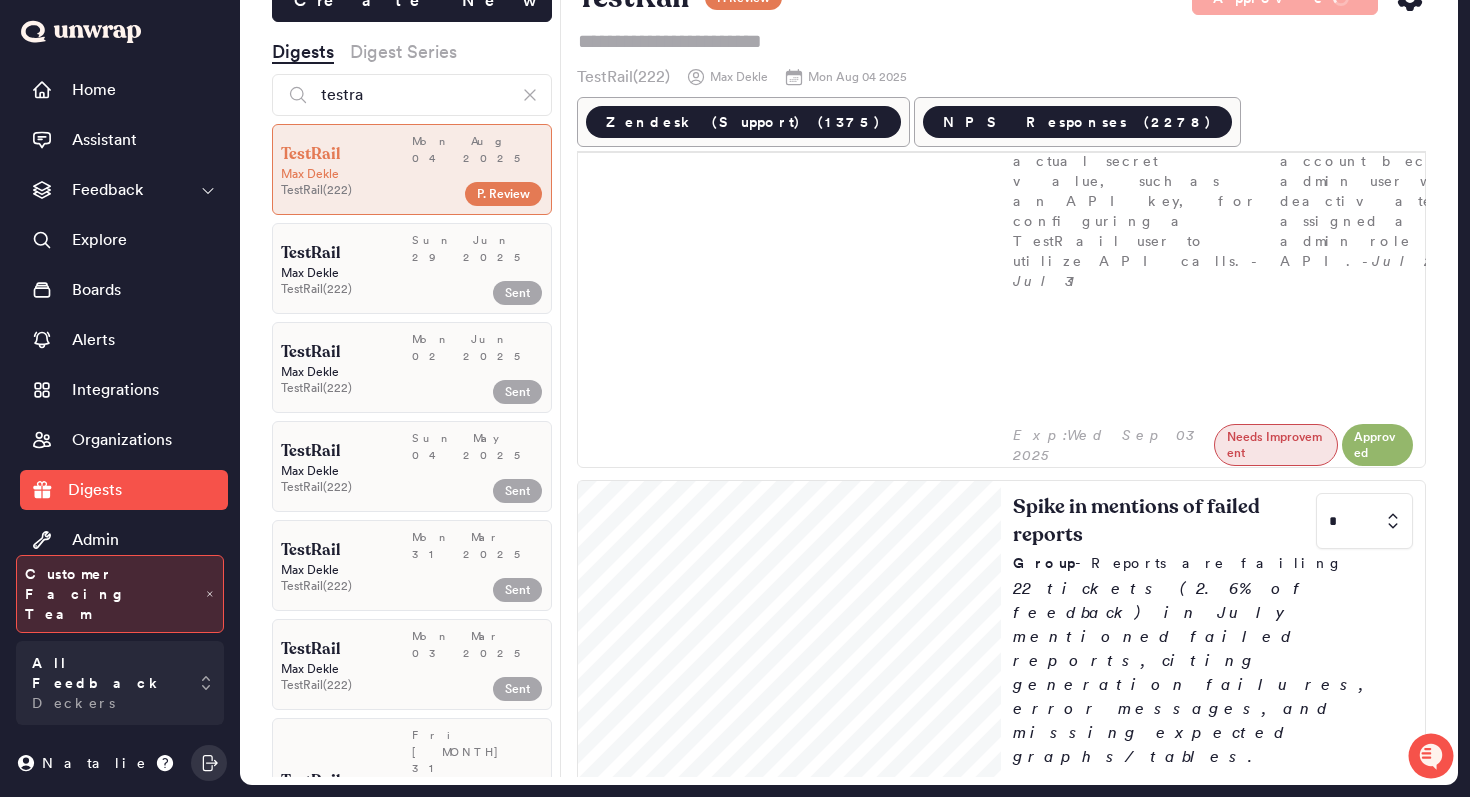 click 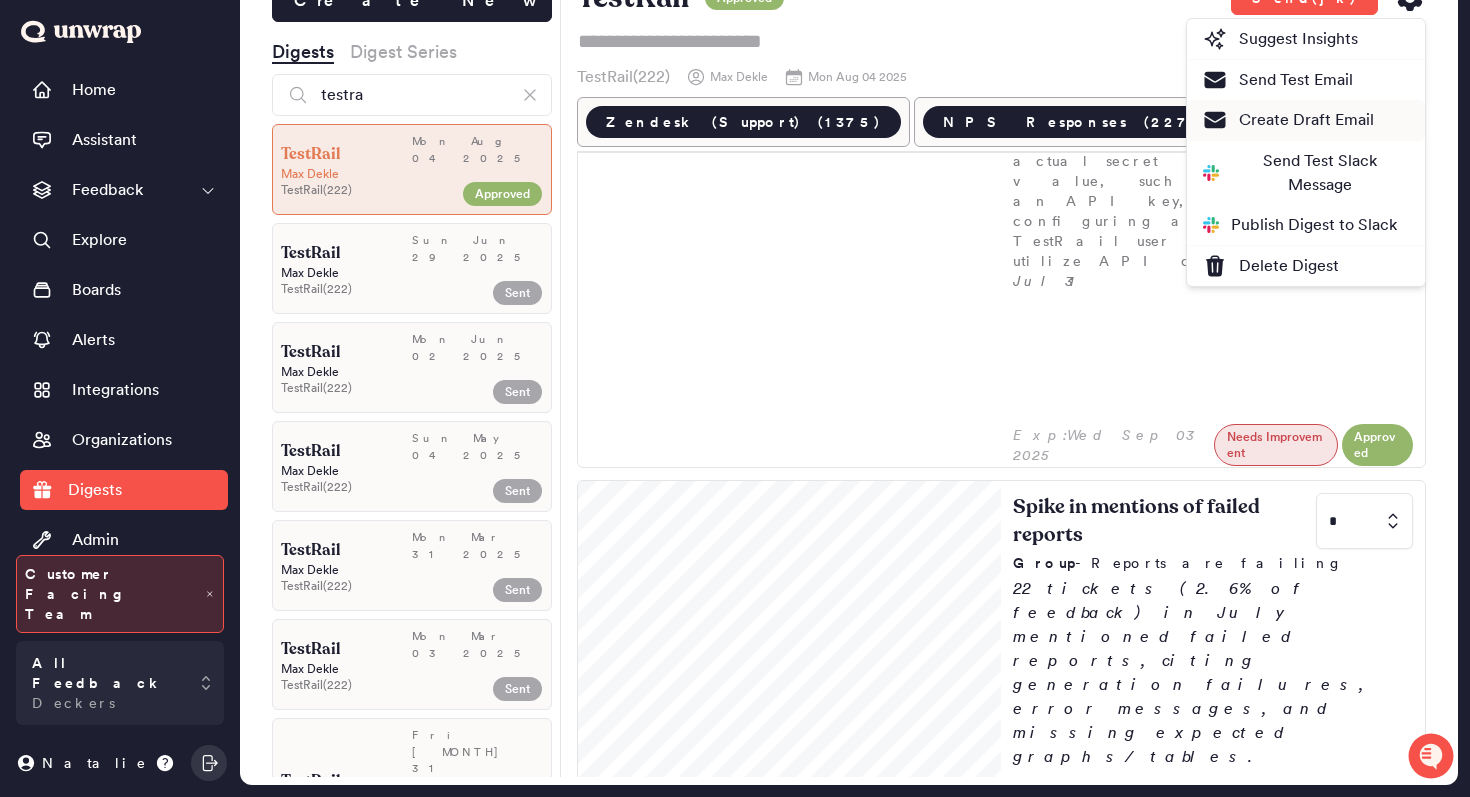 click on "Create Draft Email" at bounding box center [1288, 120] 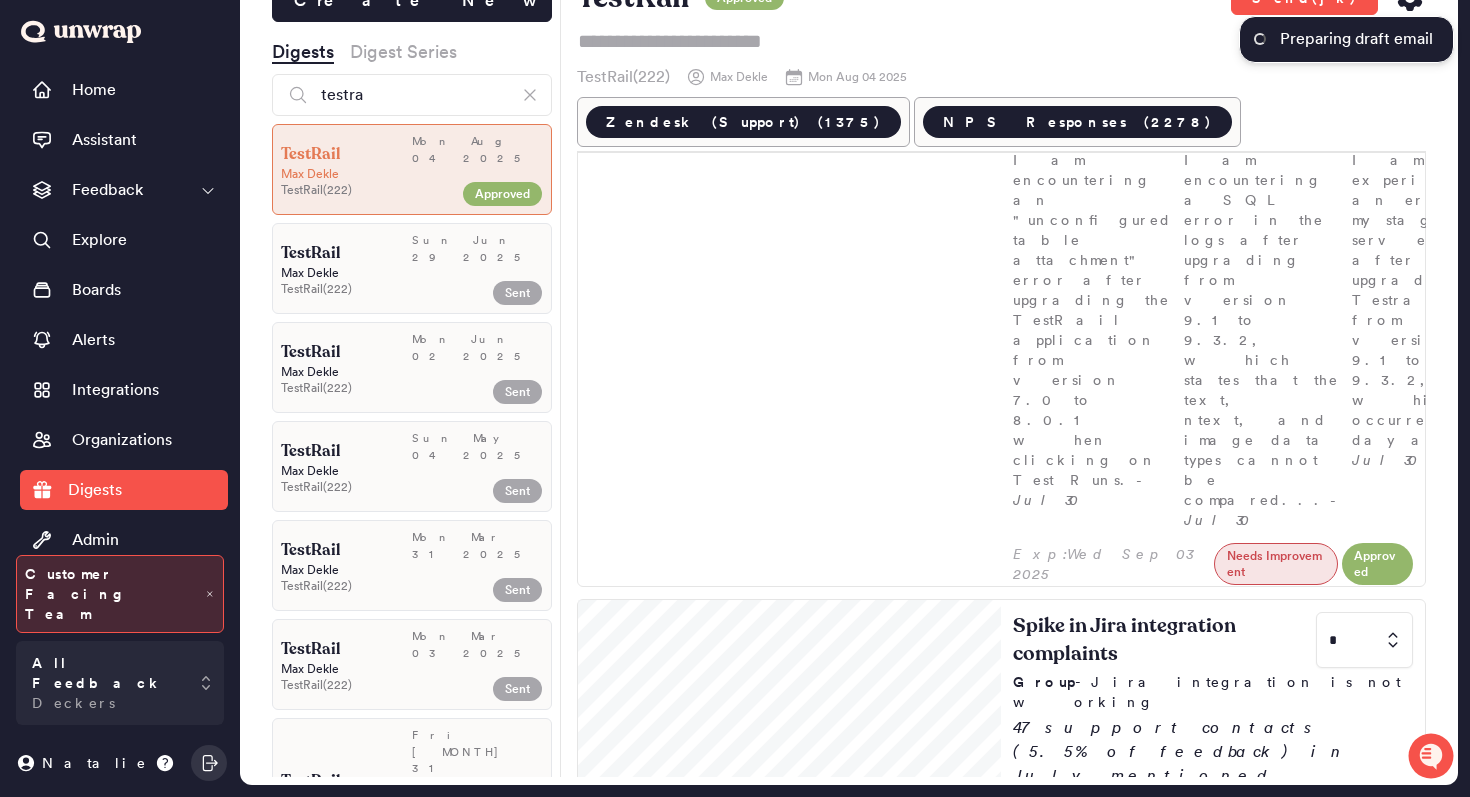 scroll, scrollTop: 0, scrollLeft: 0, axis: both 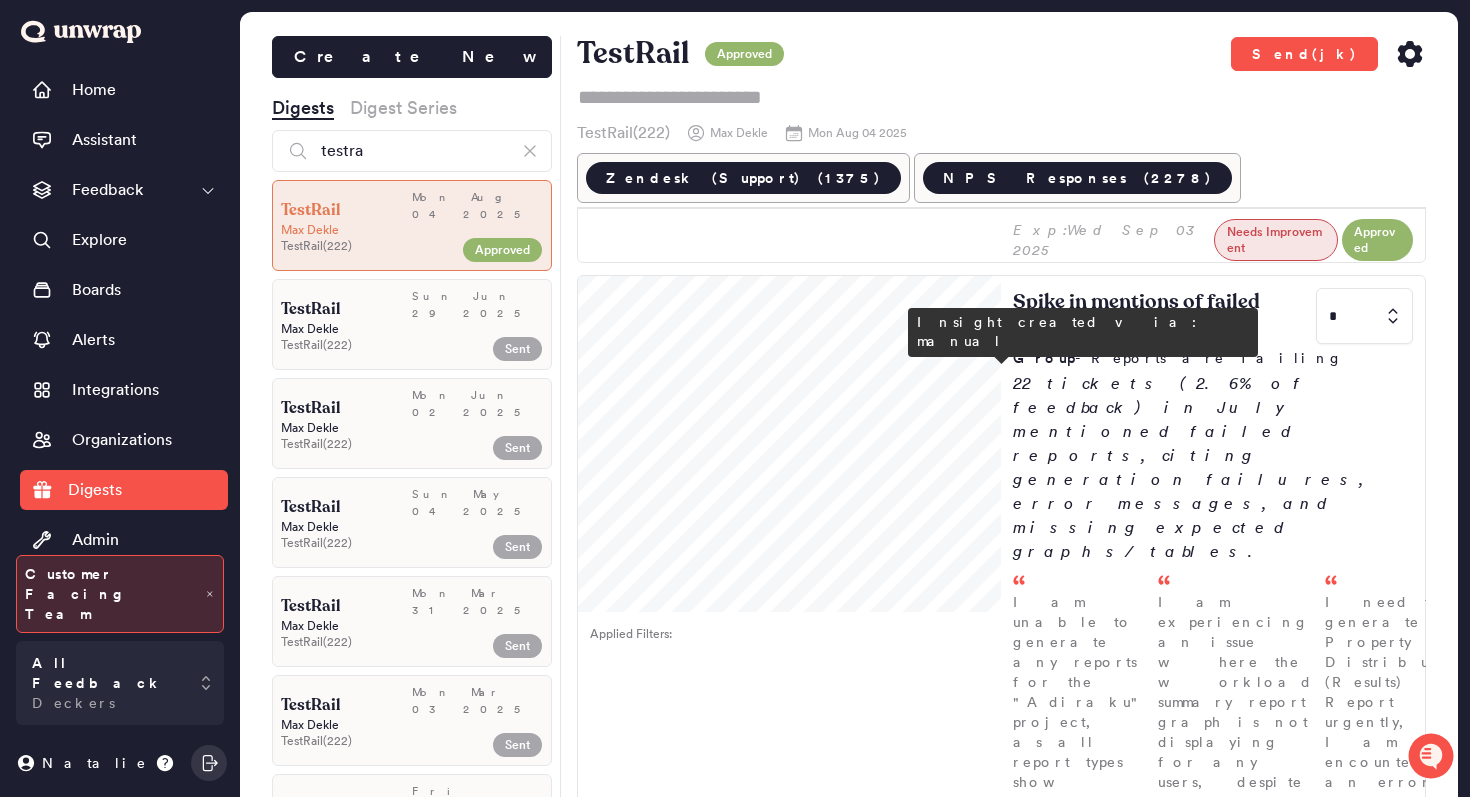 click on "Group  -  The UI is not intuitive" at bounding box center (1213, 2076) 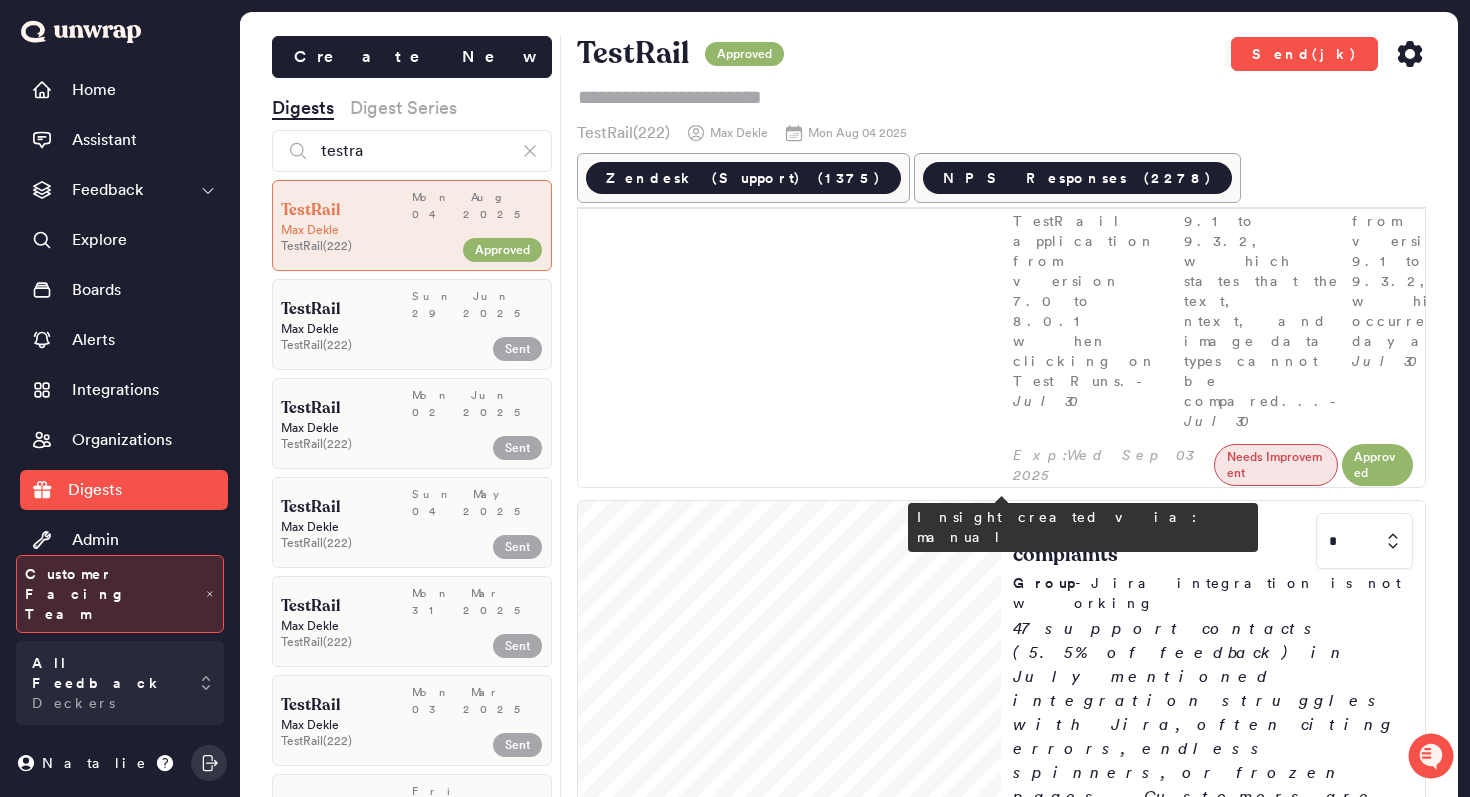 scroll, scrollTop: 0, scrollLeft: 0, axis: both 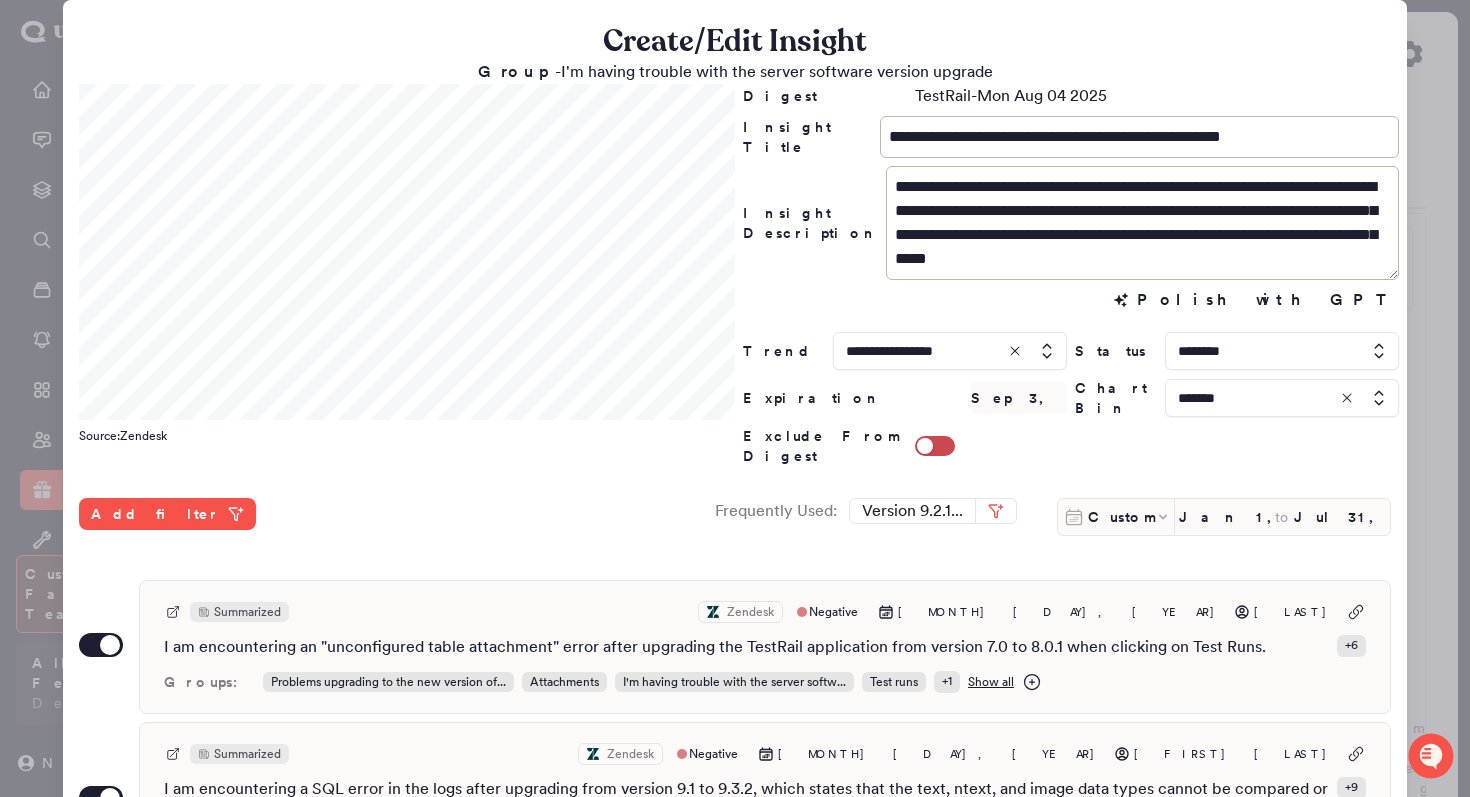 click at bounding box center [735, 398] 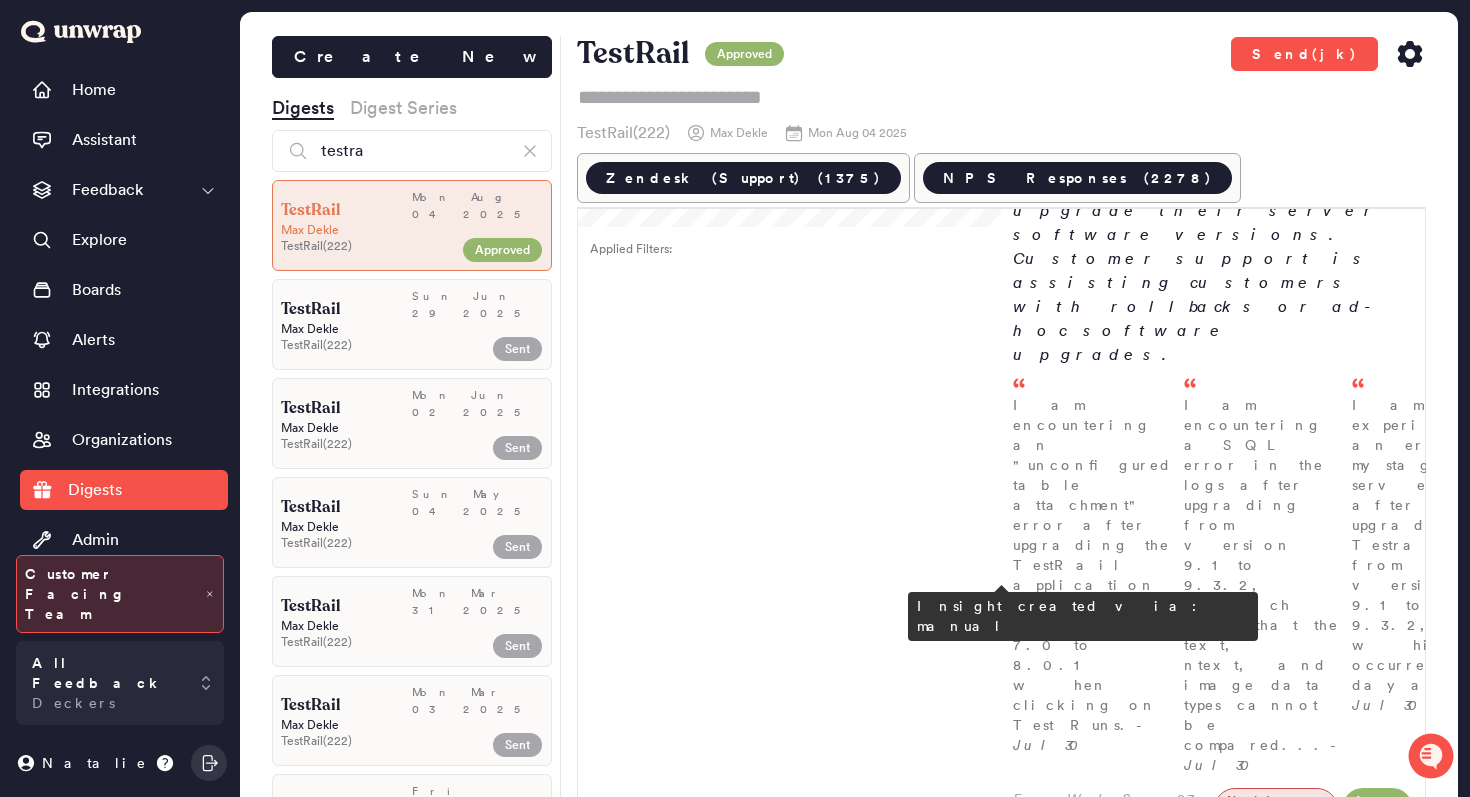 scroll, scrollTop: 351, scrollLeft: 0, axis: vertical 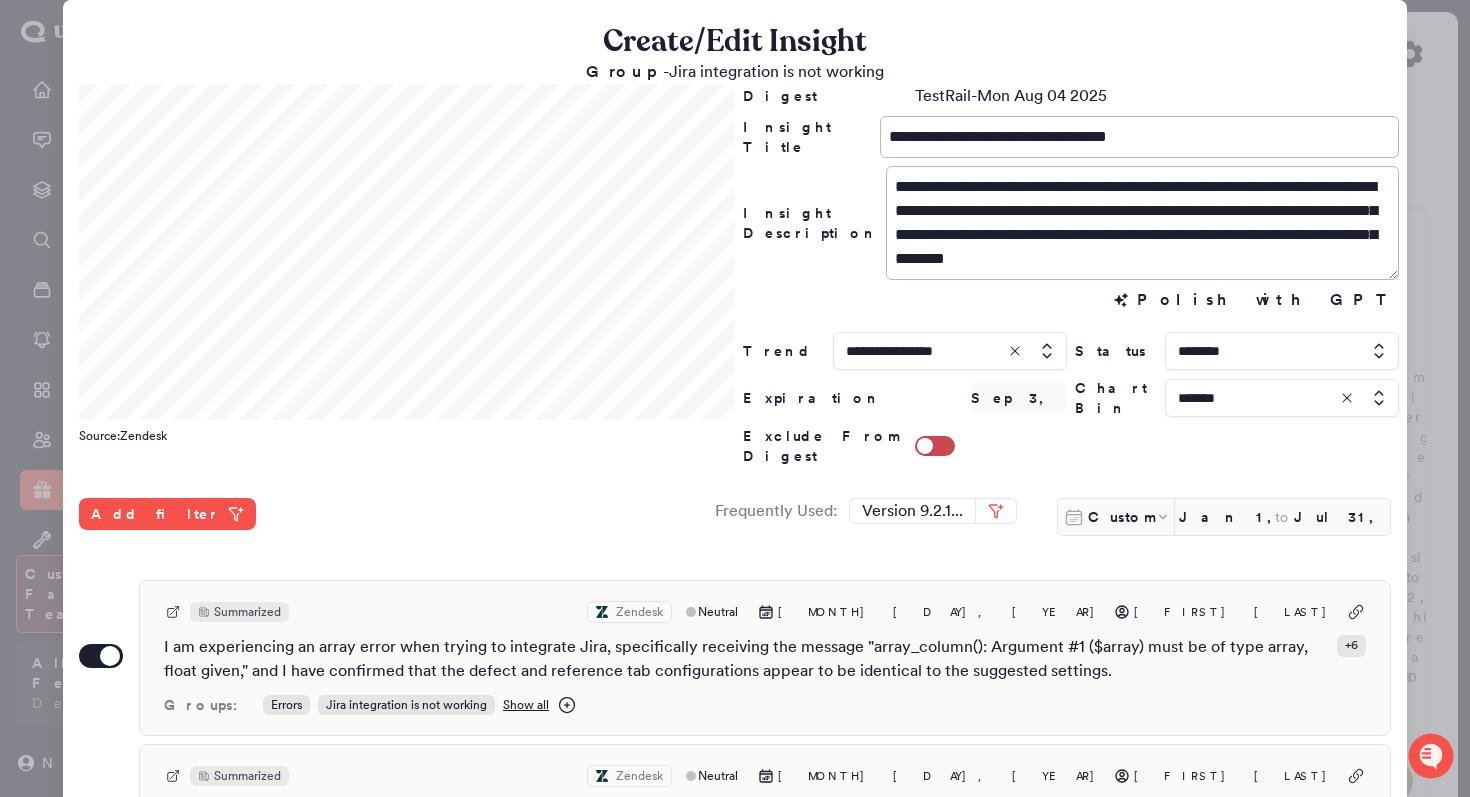 click at bounding box center (735, 398) 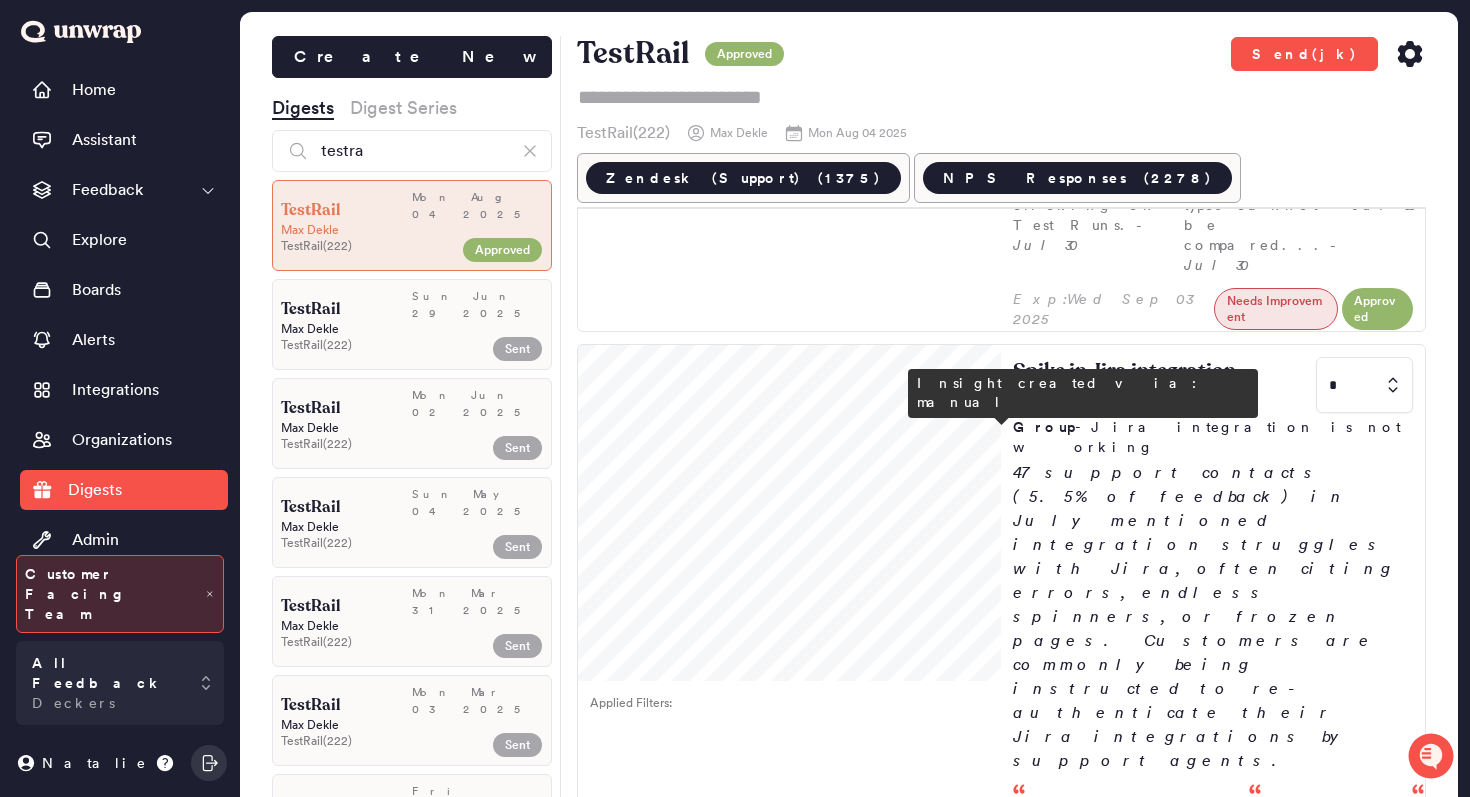scroll, scrollTop: 873, scrollLeft: 0, axis: vertical 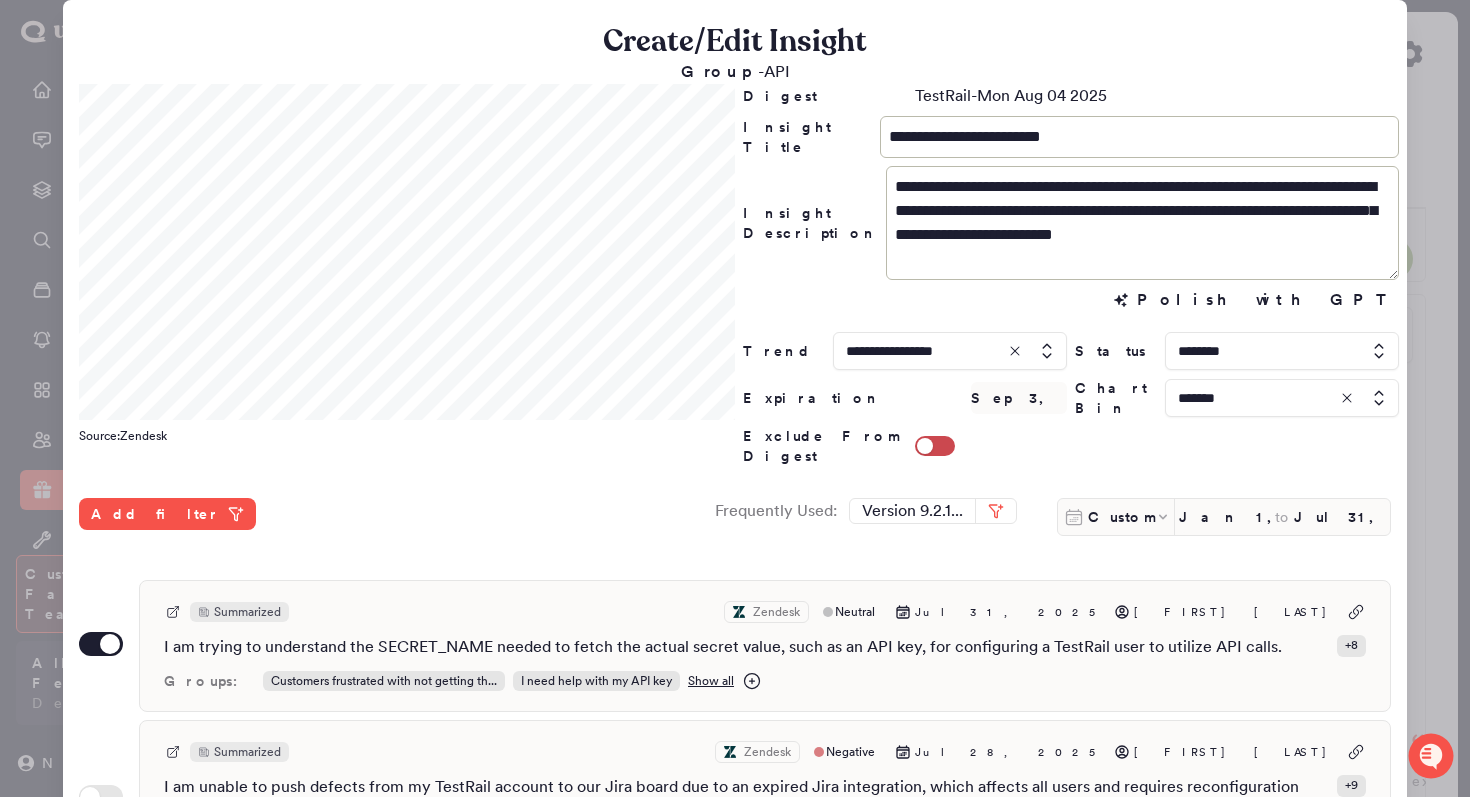 click at bounding box center (735, 398) 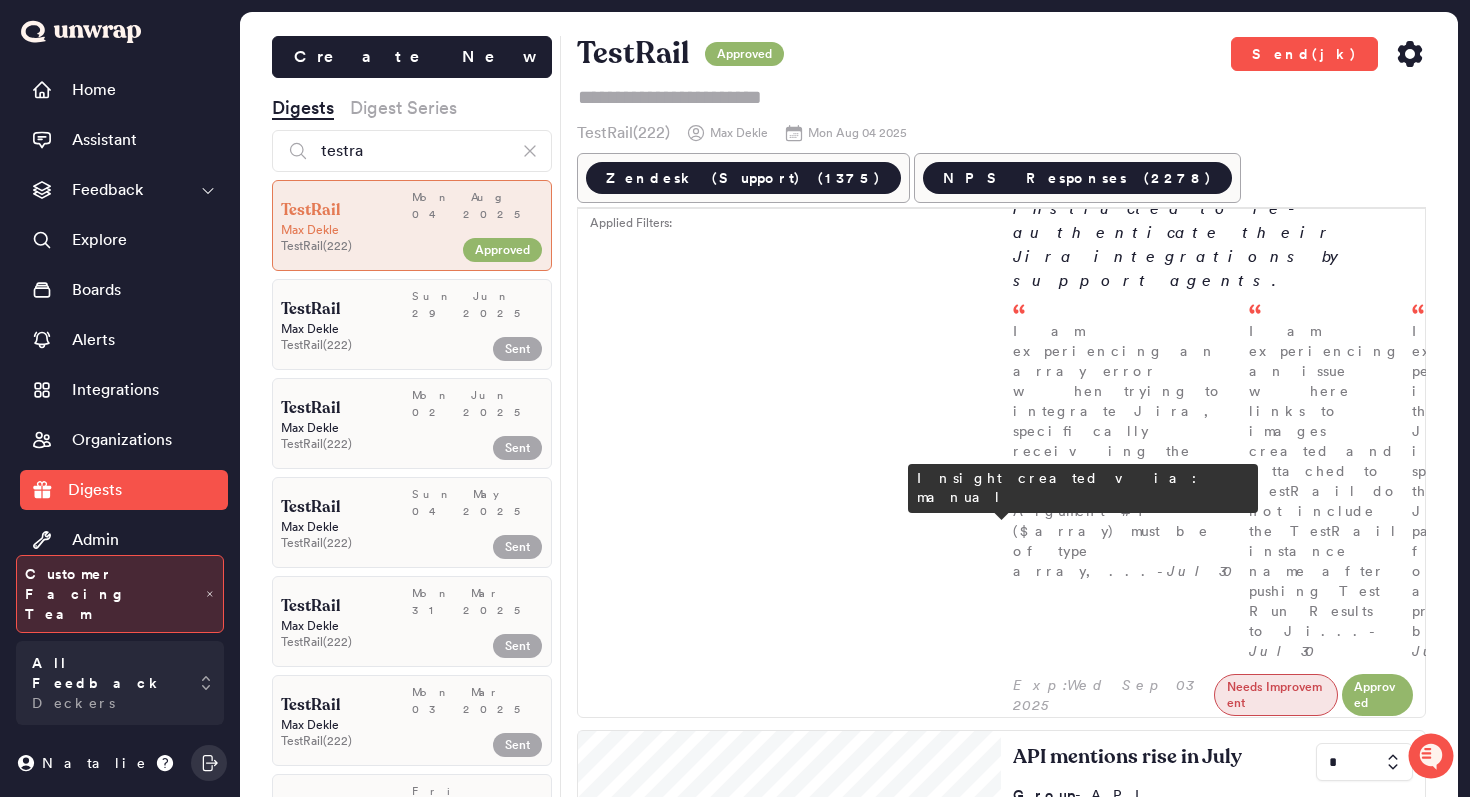 scroll, scrollTop: 1324, scrollLeft: 0, axis: vertical 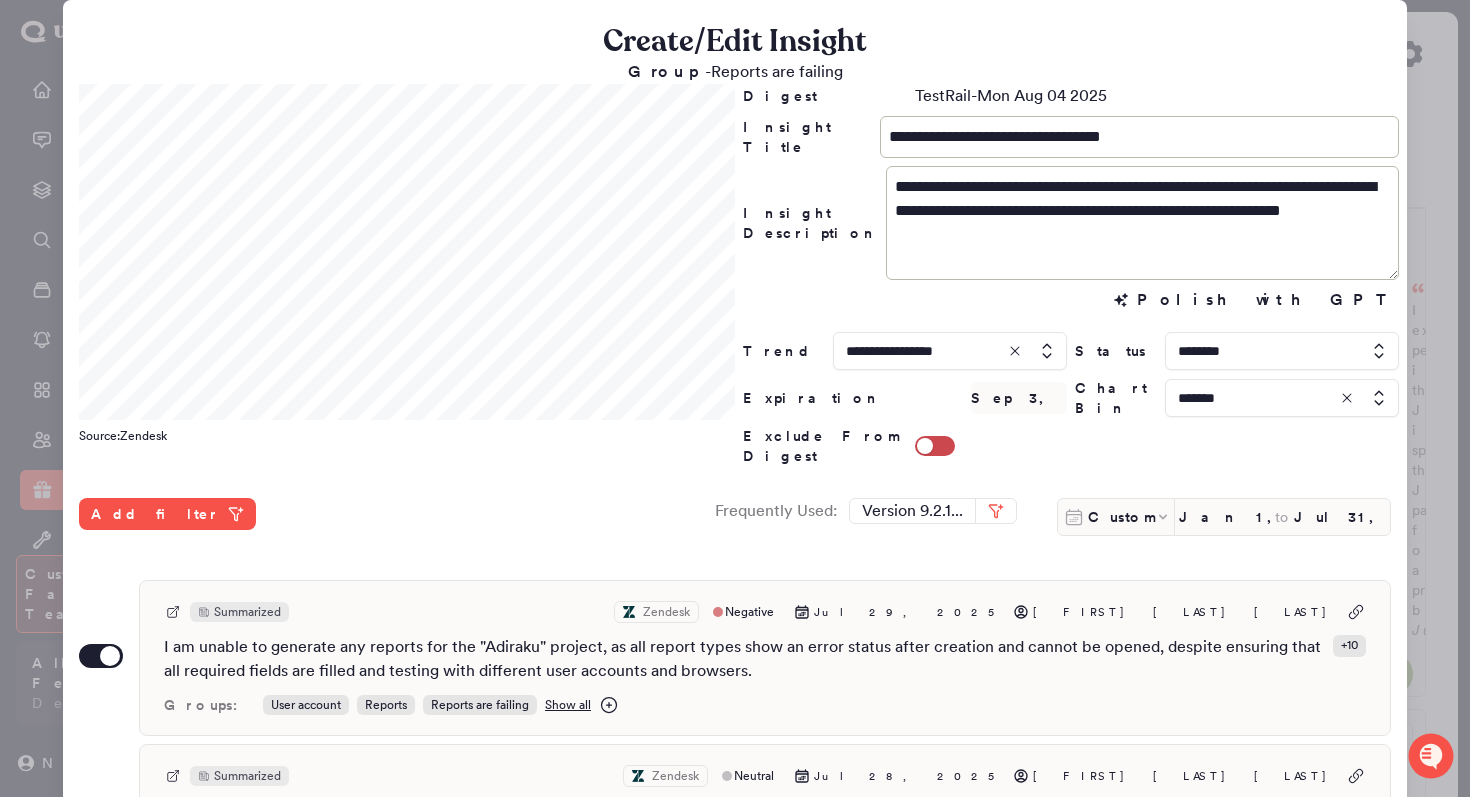 click on "**********" at bounding box center (735, 675) 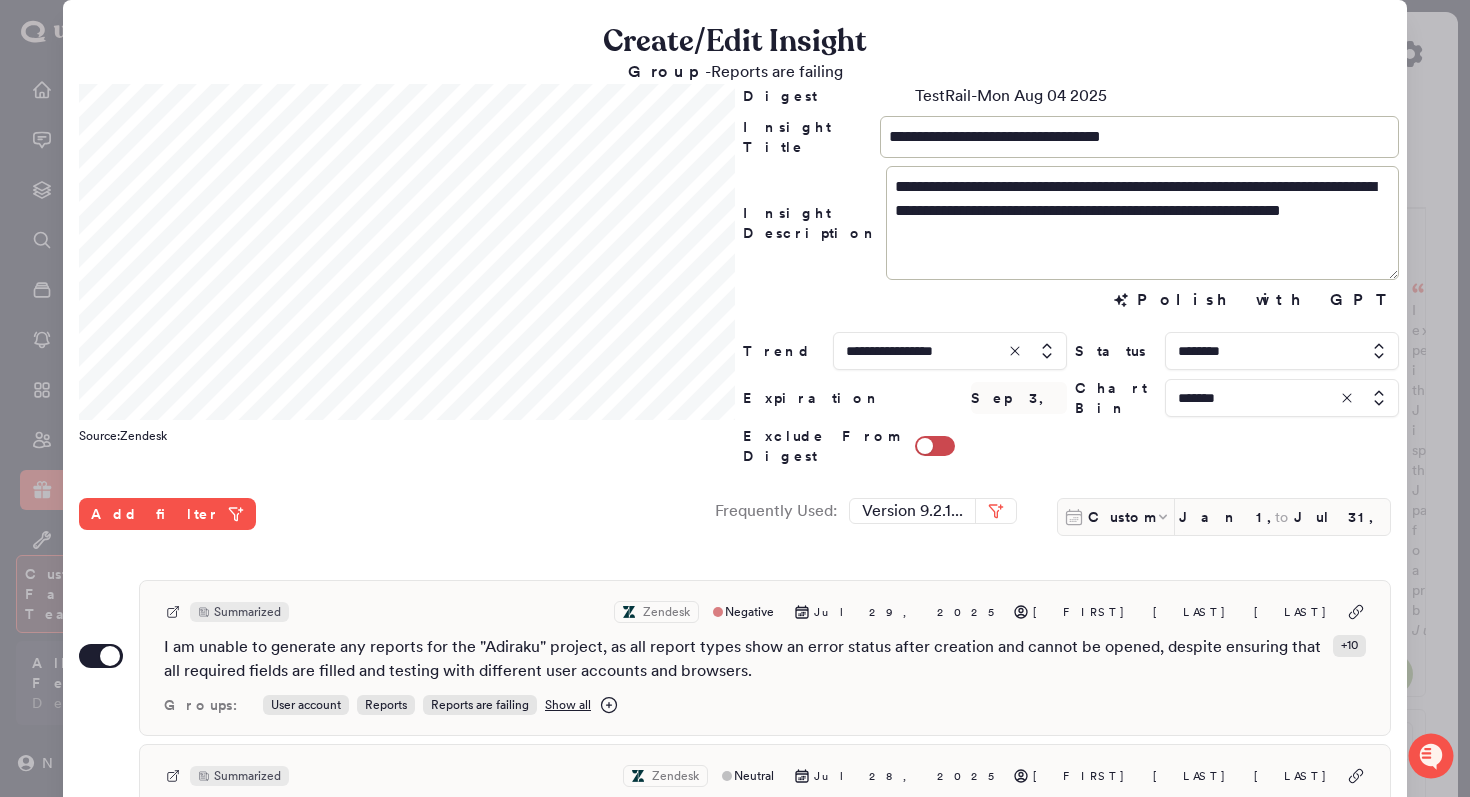 click at bounding box center [735, 398] 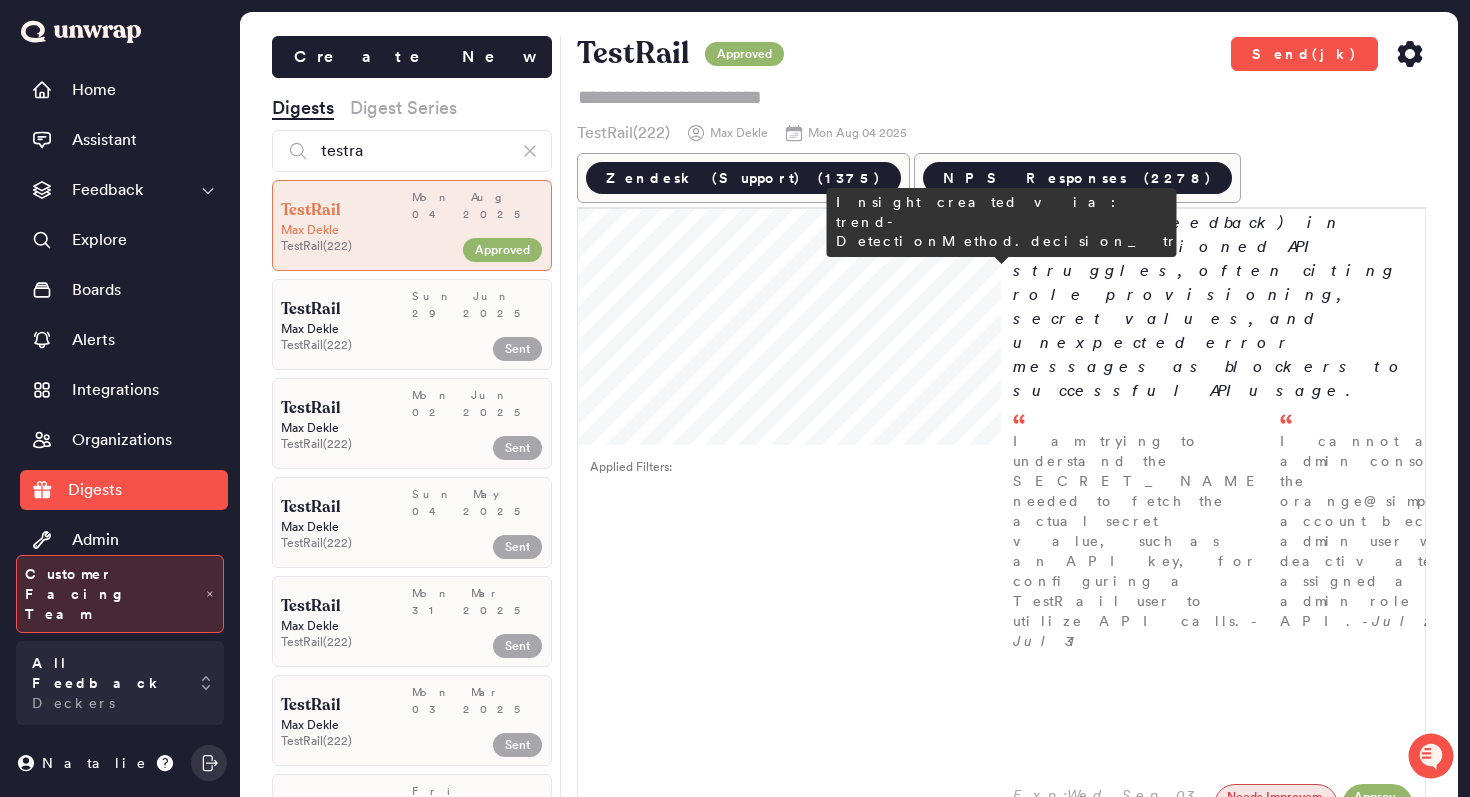 scroll, scrollTop: 2082, scrollLeft: 0, axis: vertical 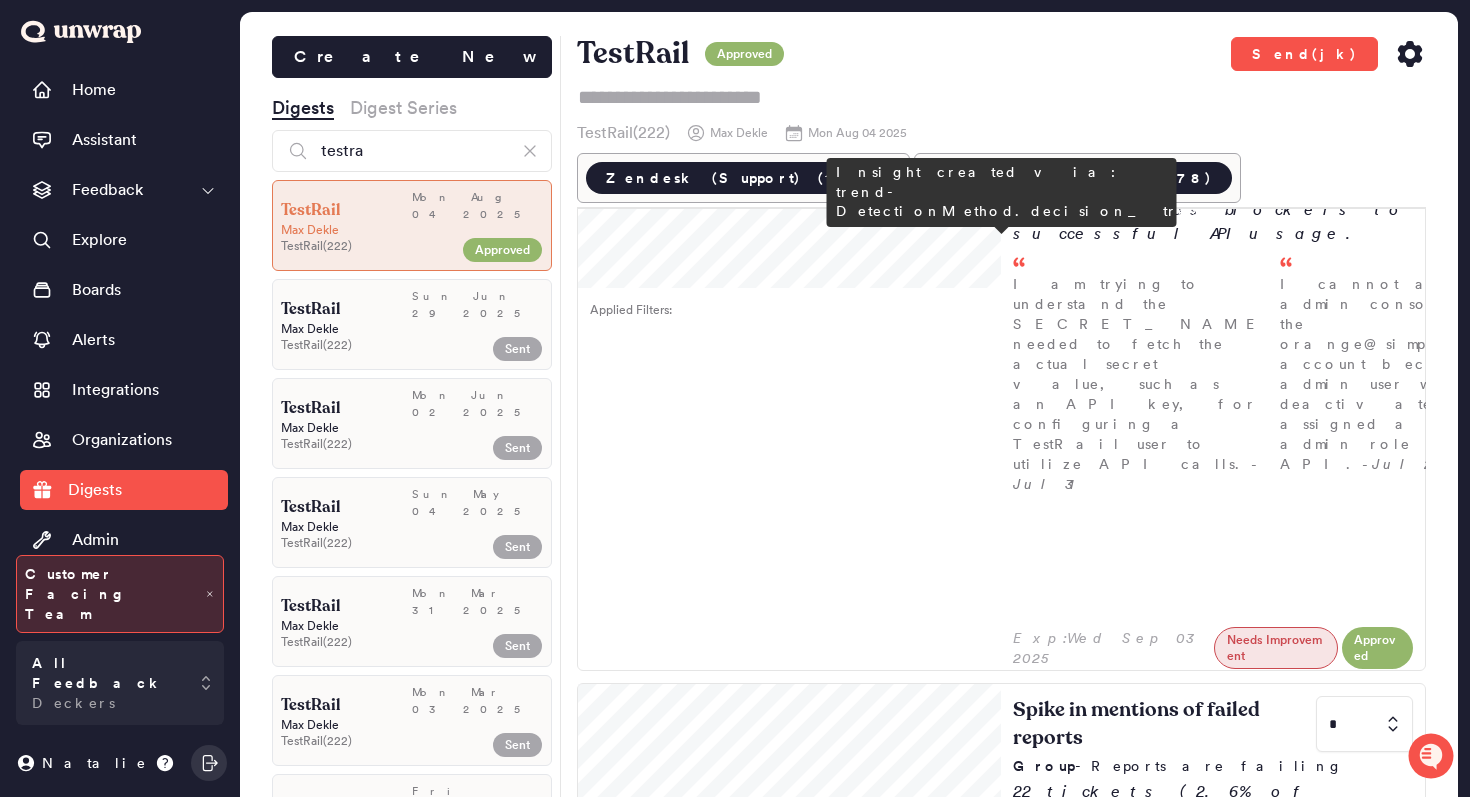 click on "Struggles with user access remain elevated * Group  -  Unable to add or edit users 9 tickets in June and July each mentioned an inability to add, edit, or modify users from their projects, citing this action being restricted to global administrators, or the previous project administrator no longer being with their company. Support agents are commonly assisting customers with administrator reassignment.  I need User X, who has project administration permissions, to be able to add or remove users from groups, as this functionality is currently restricted to globa...  -  Jul 23 I am unable to create new users or edit existing users in TestRail, which is affecting my 82 active users and 18 available users.  -  Jul 23 I encountered an error stating "Attempt to read property 'permissions' on null" when trying to add users.  -  Jul 10" at bounding box center [1213, 1902] 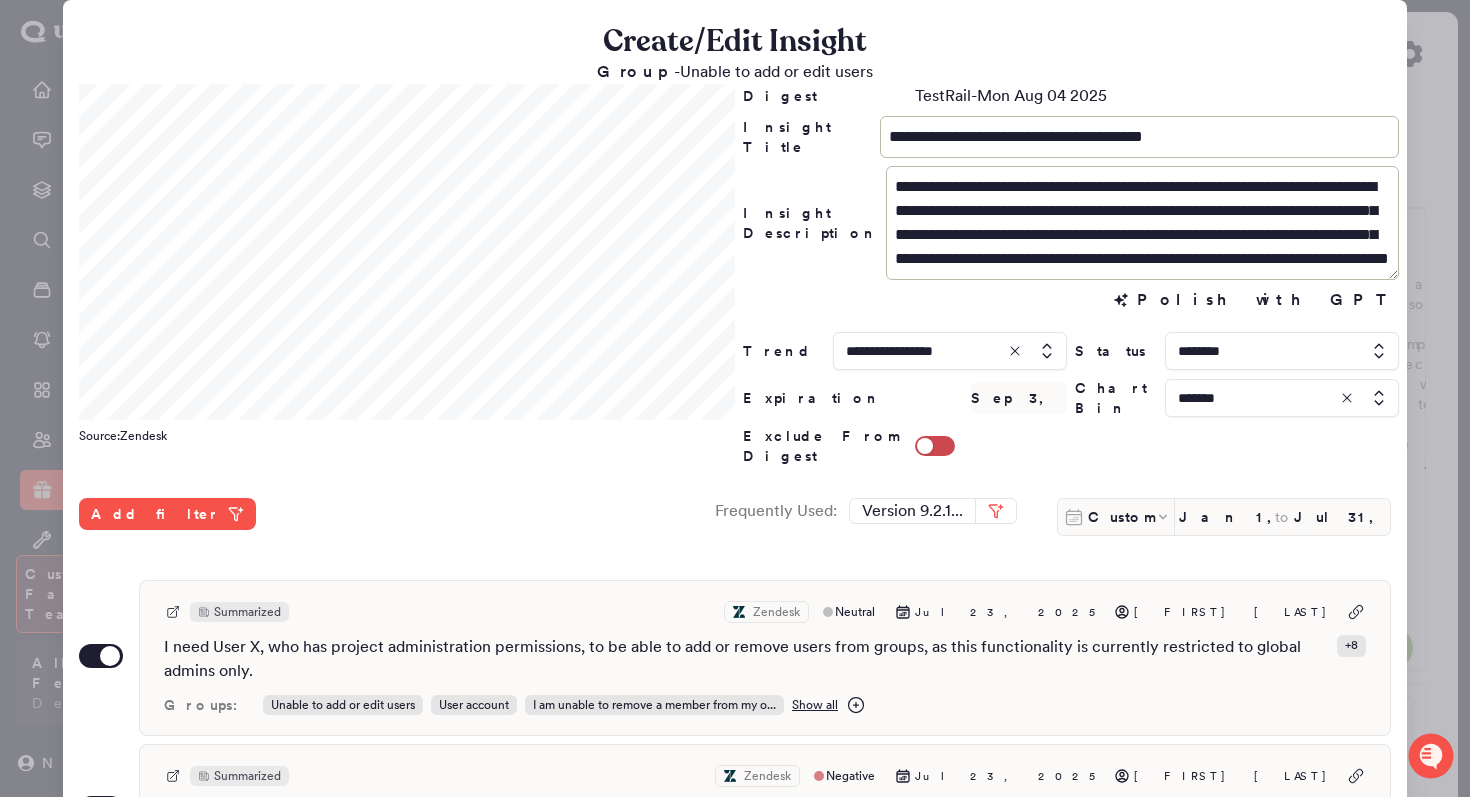 click at bounding box center (735, 398) 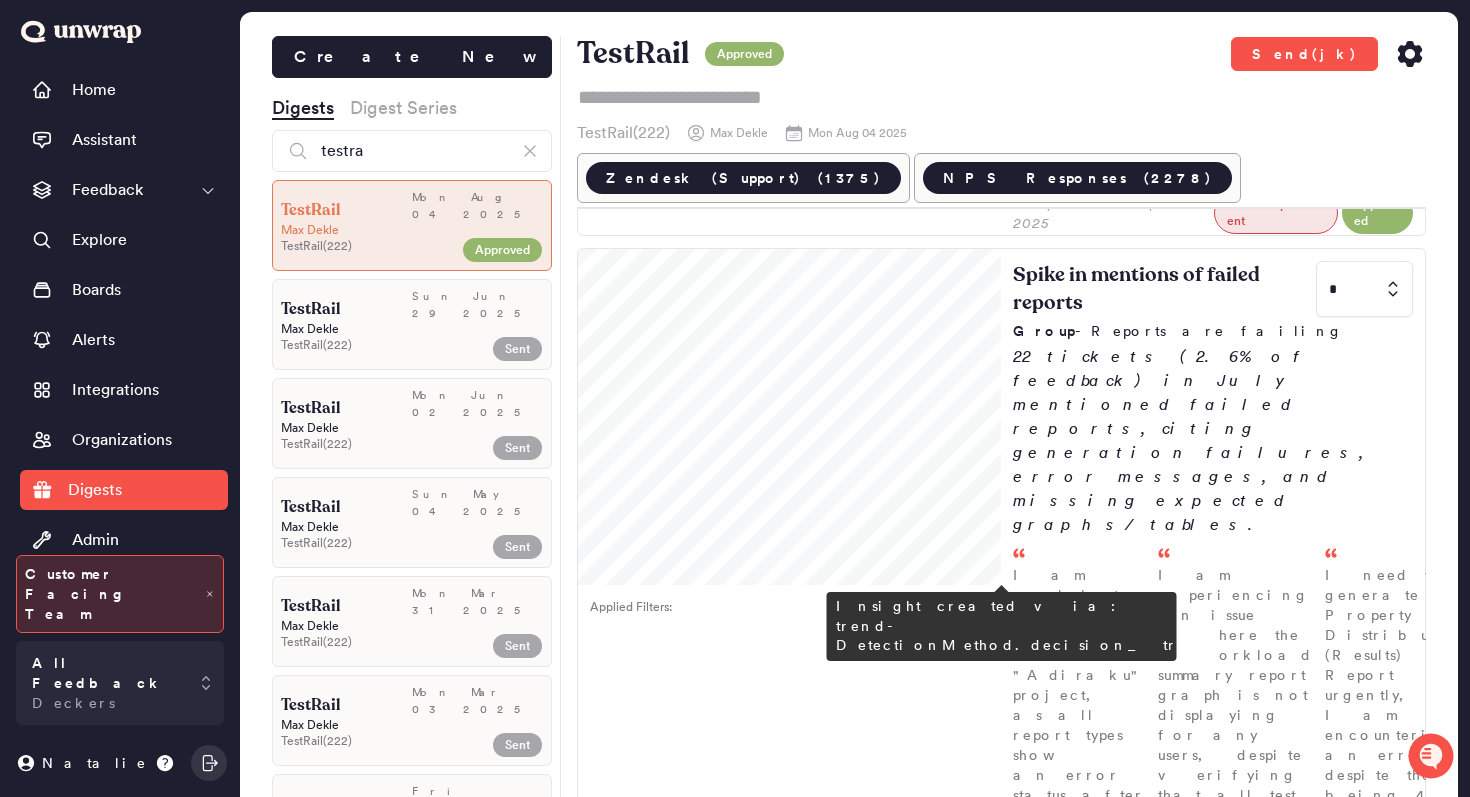 scroll, scrollTop: 2650, scrollLeft: 0, axis: vertical 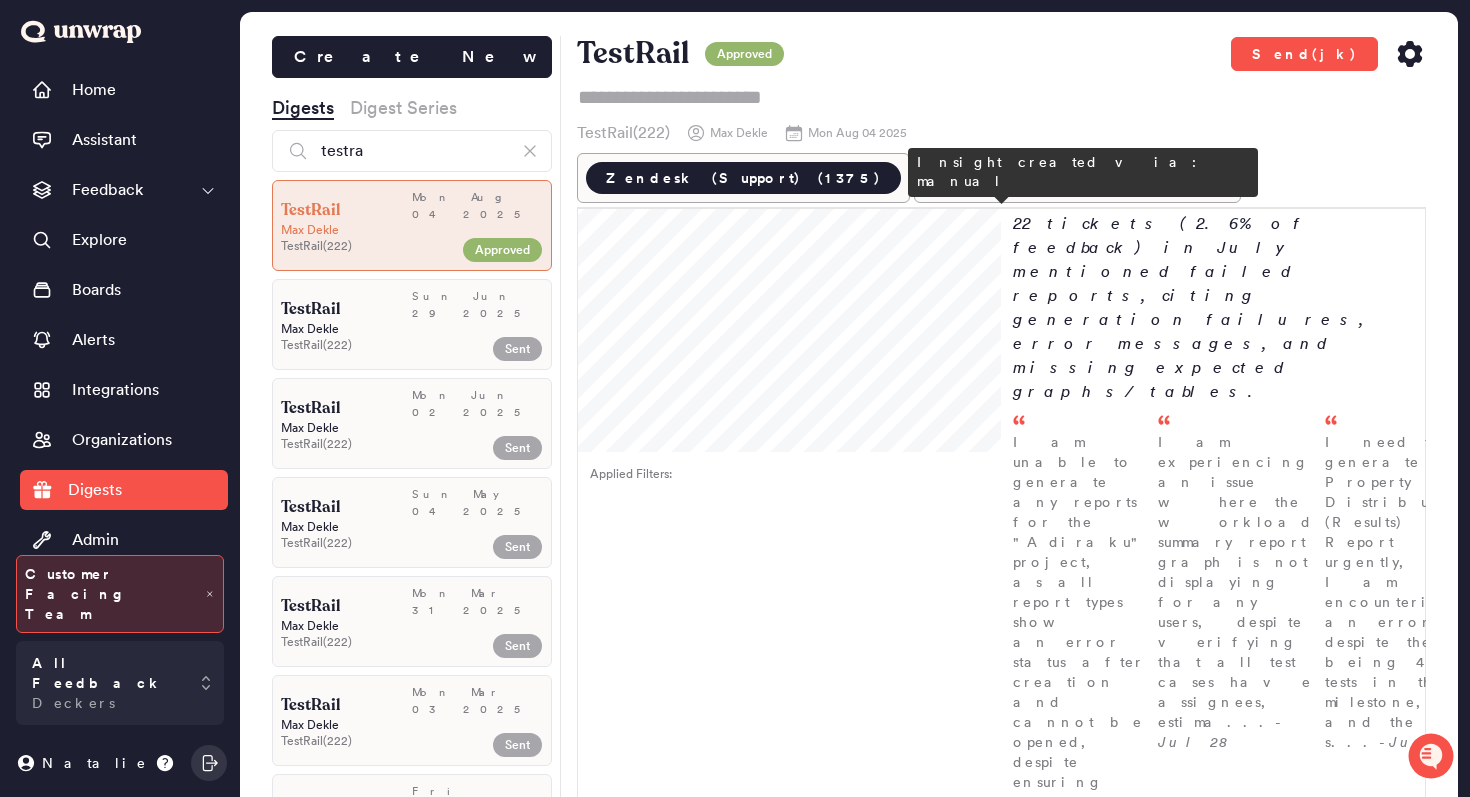 click on "Customers complain that the UI is not intuitive * Group  -  The UI is not intuitive 6 tickets in July mentioned the UI being difficult to understand and navigate, often citing buttons or actions being in unexpected places. This feedback comes entirely from Pendo.  I am frustrated with the changed design and lack of Jira integration, as functional buttons are not where I expect them to be.  -  Jul 30 The UI/UX of the product often feels unfriendly.  -  Jul 28 I liked the platform, but having too many features sometimes causes problems and makes it difficult to understand.  -  Jul 11" at bounding box center [1213, 2150] 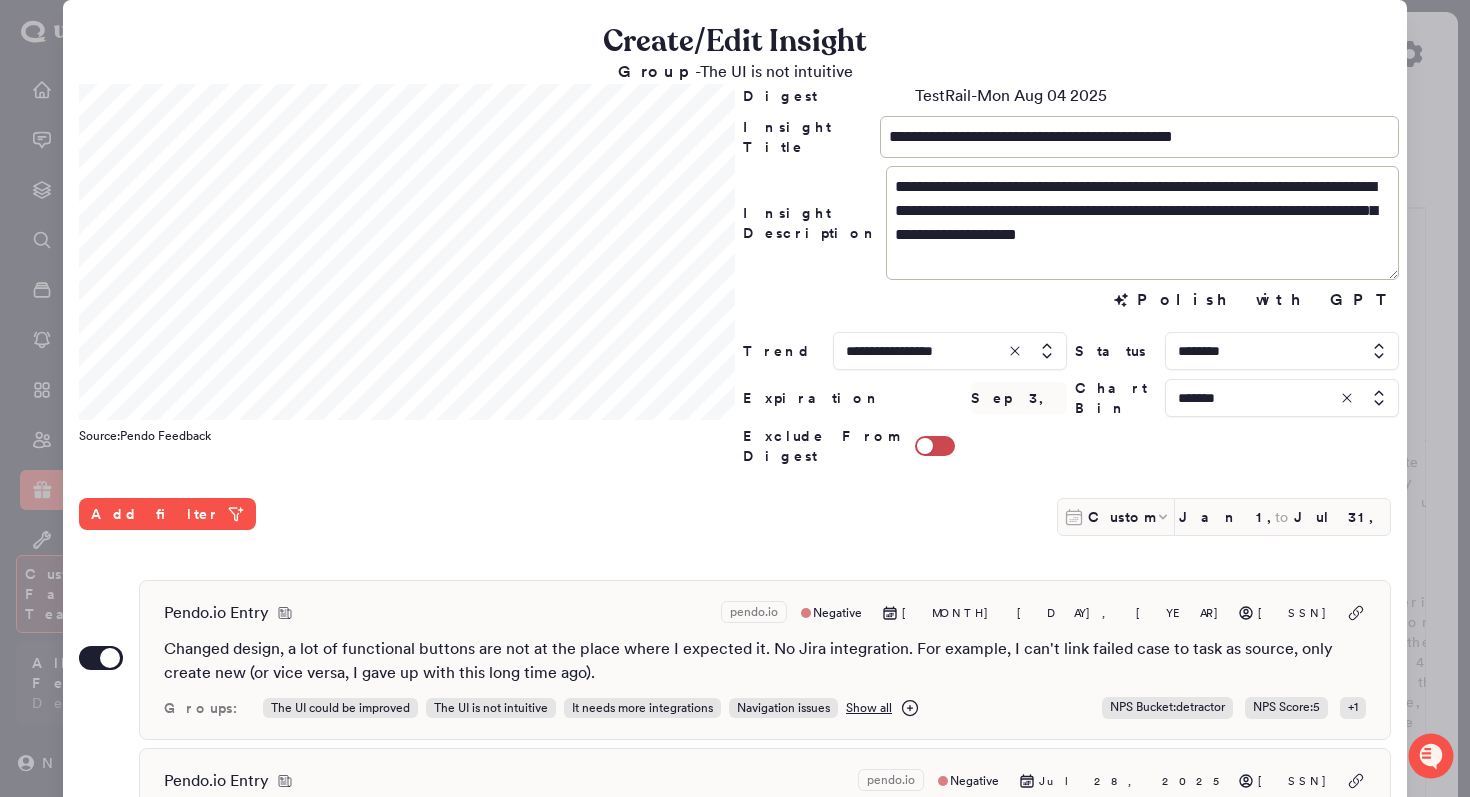 click at bounding box center [735, 398] 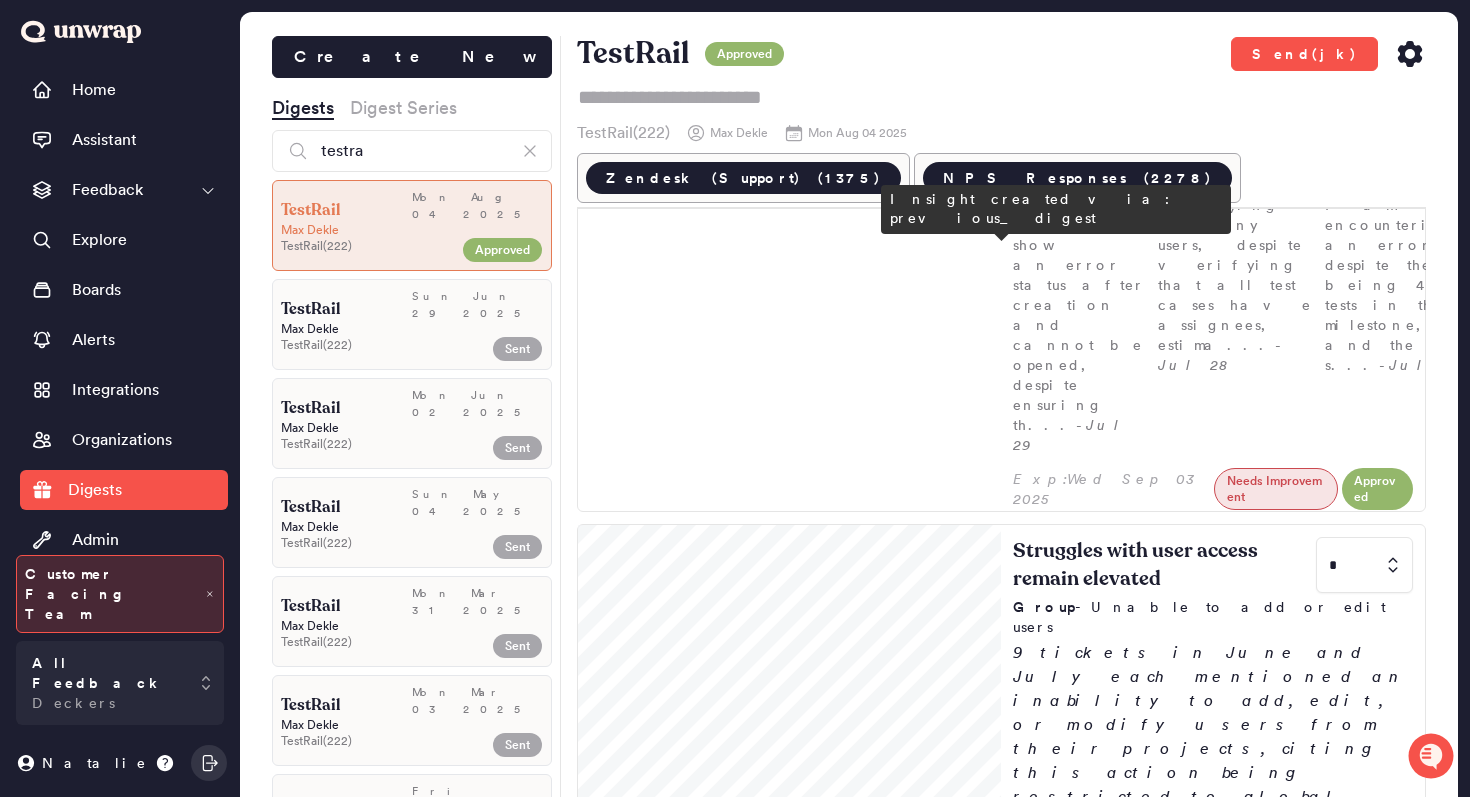 scroll, scrollTop: 3132, scrollLeft: 0, axis: vertical 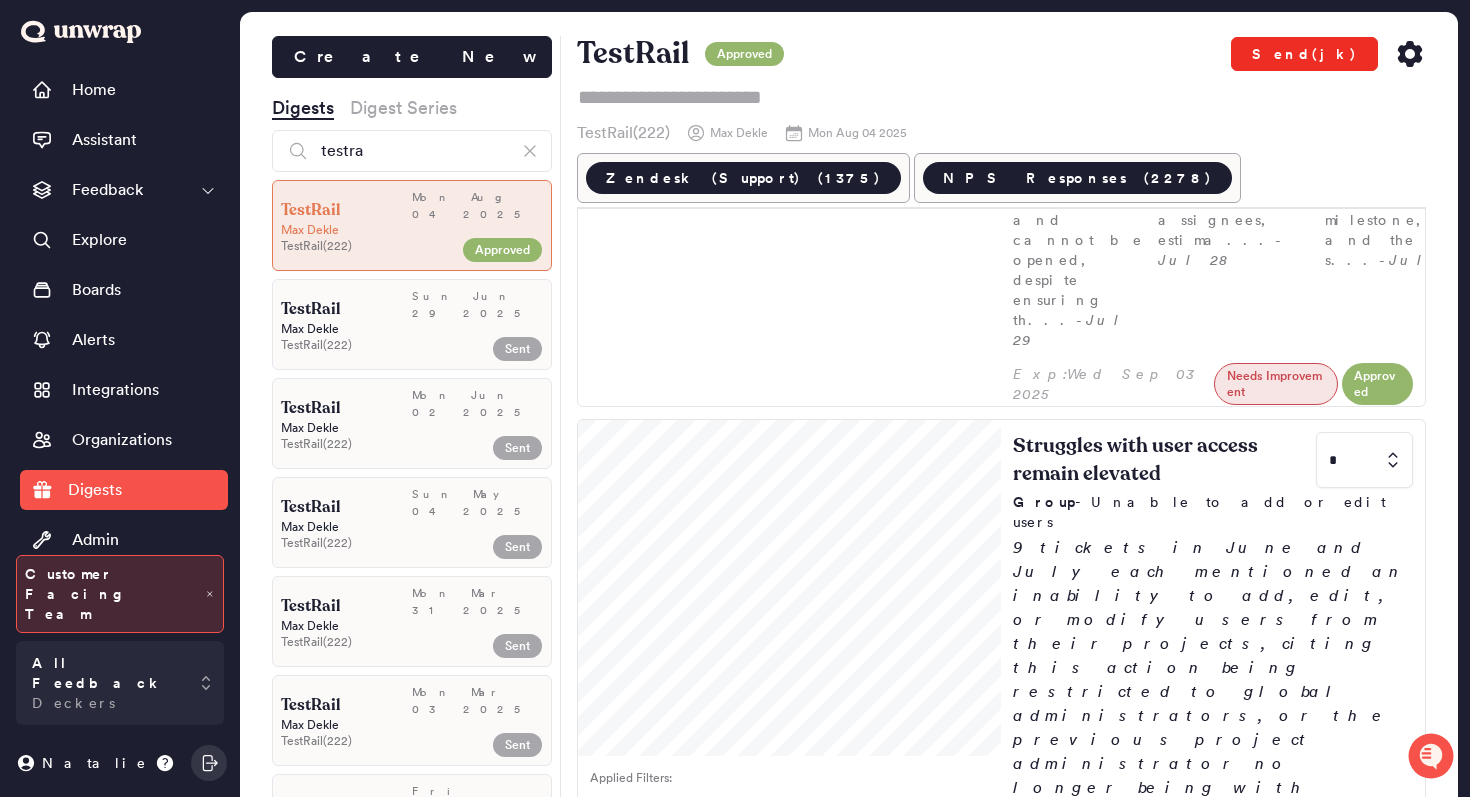 click on "Send(jk)" at bounding box center (1304, 54) 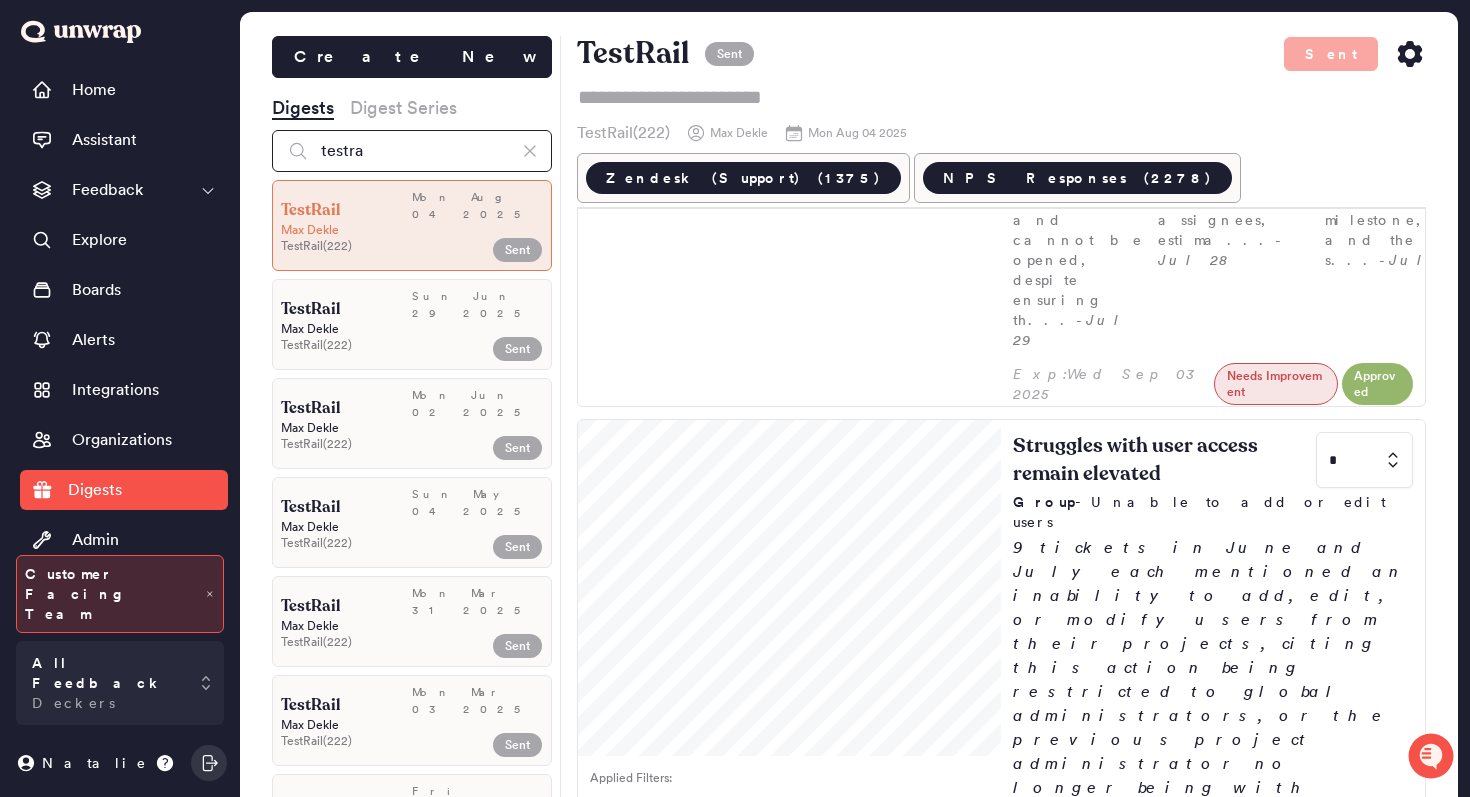 click on "testra" at bounding box center (412, 151) 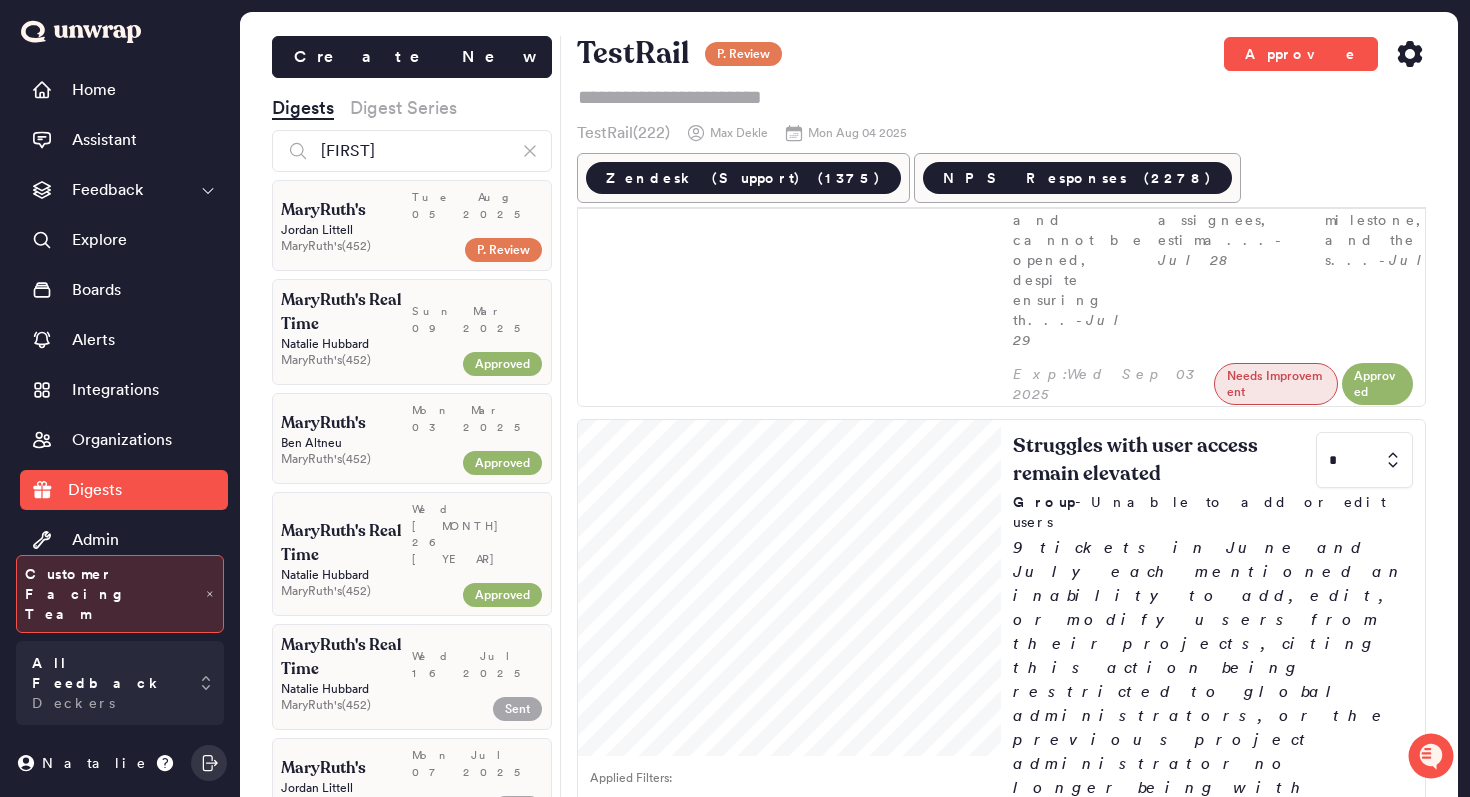 click on "Jordan   Littell" at bounding box center [412, 230] 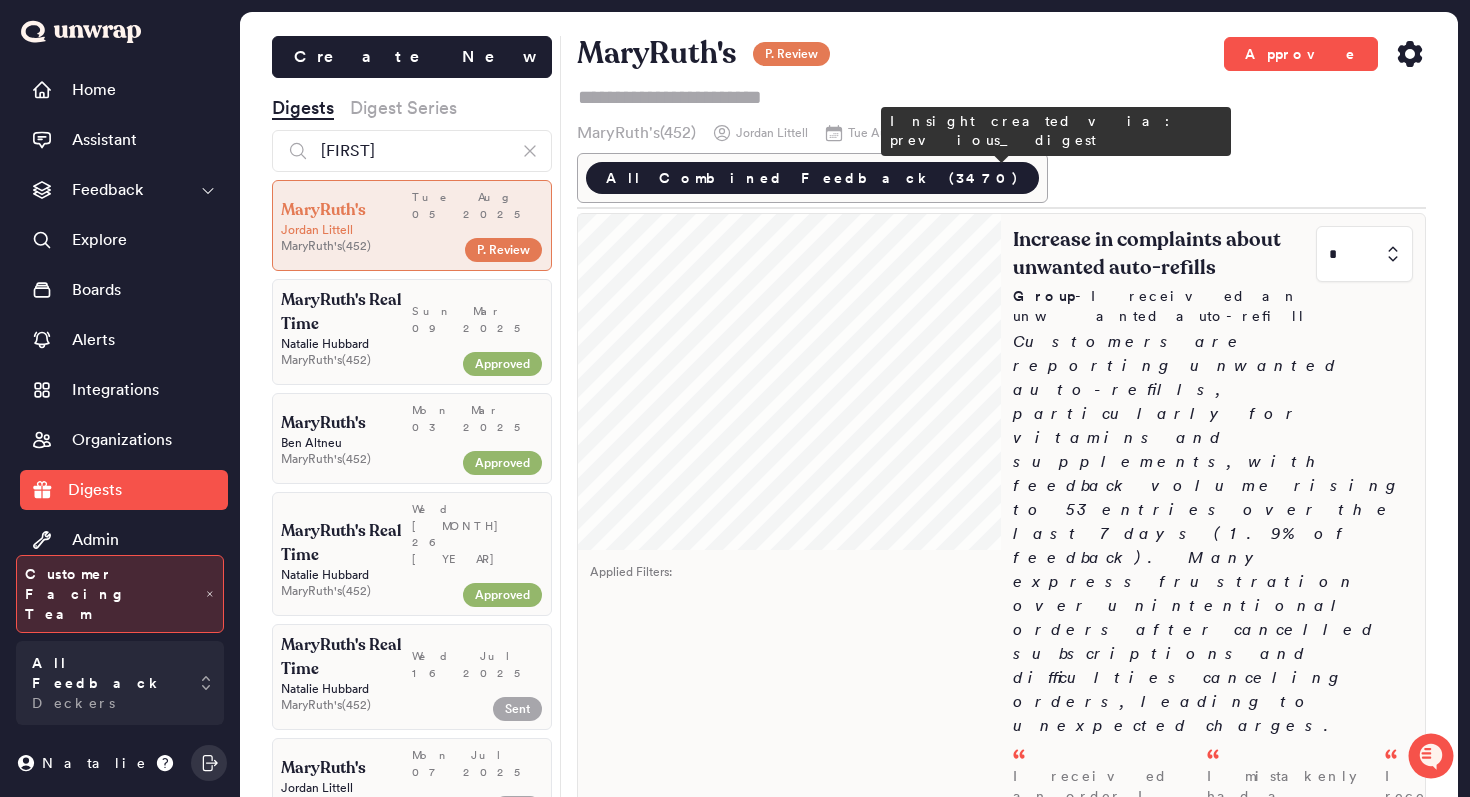 scroll, scrollTop: 376, scrollLeft: 0, axis: vertical 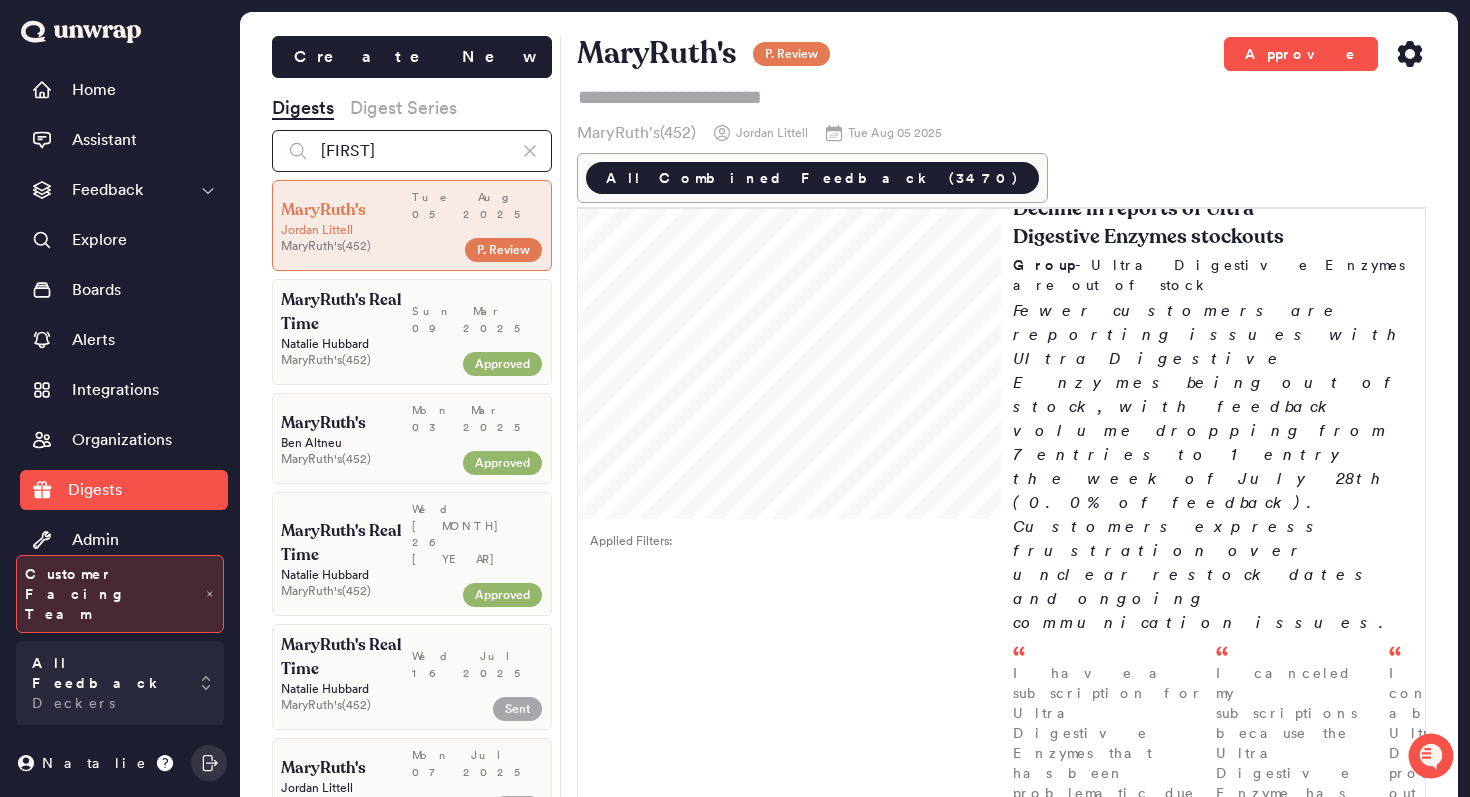 click on "maryr" at bounding box center (412, 151) 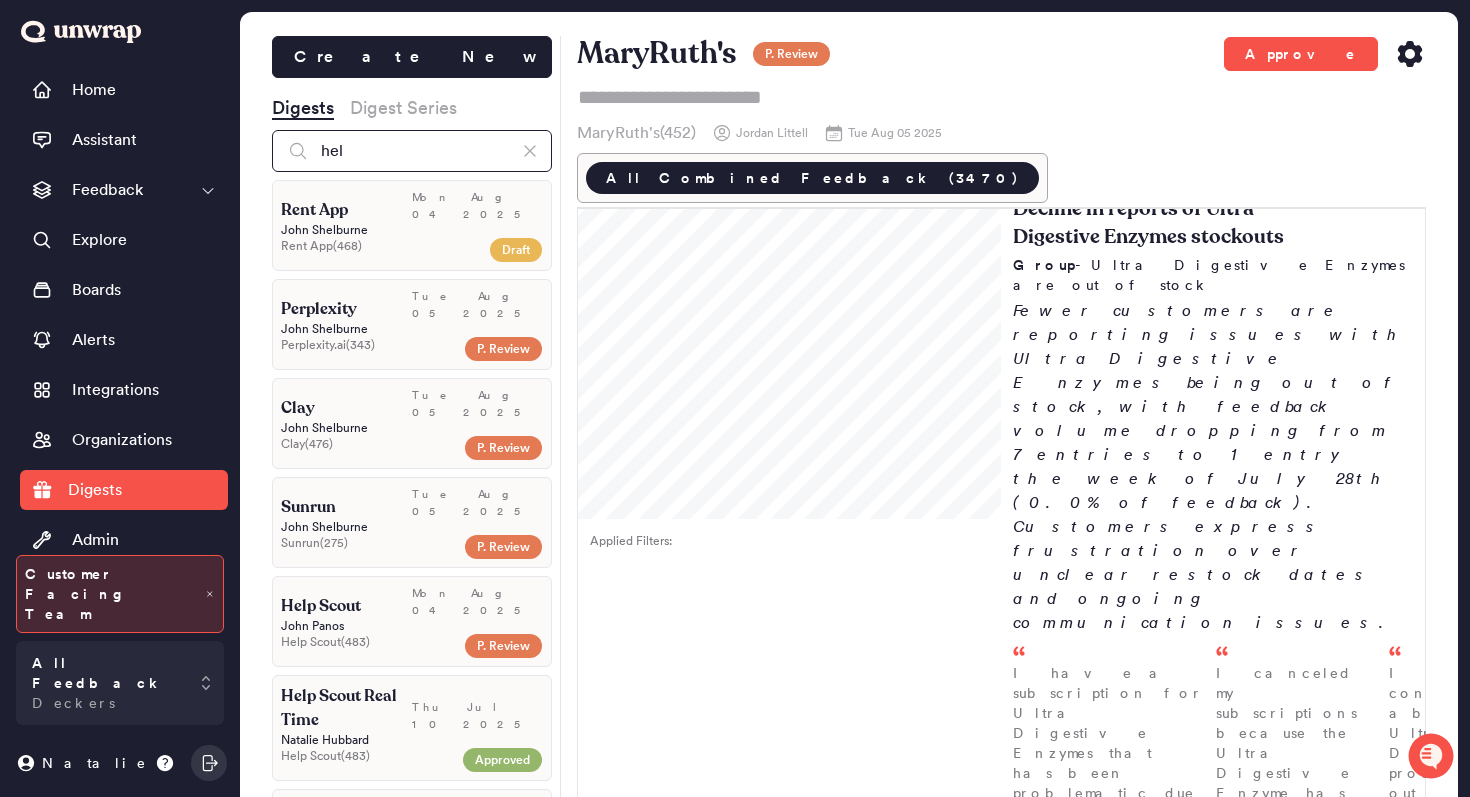 type on "hel" 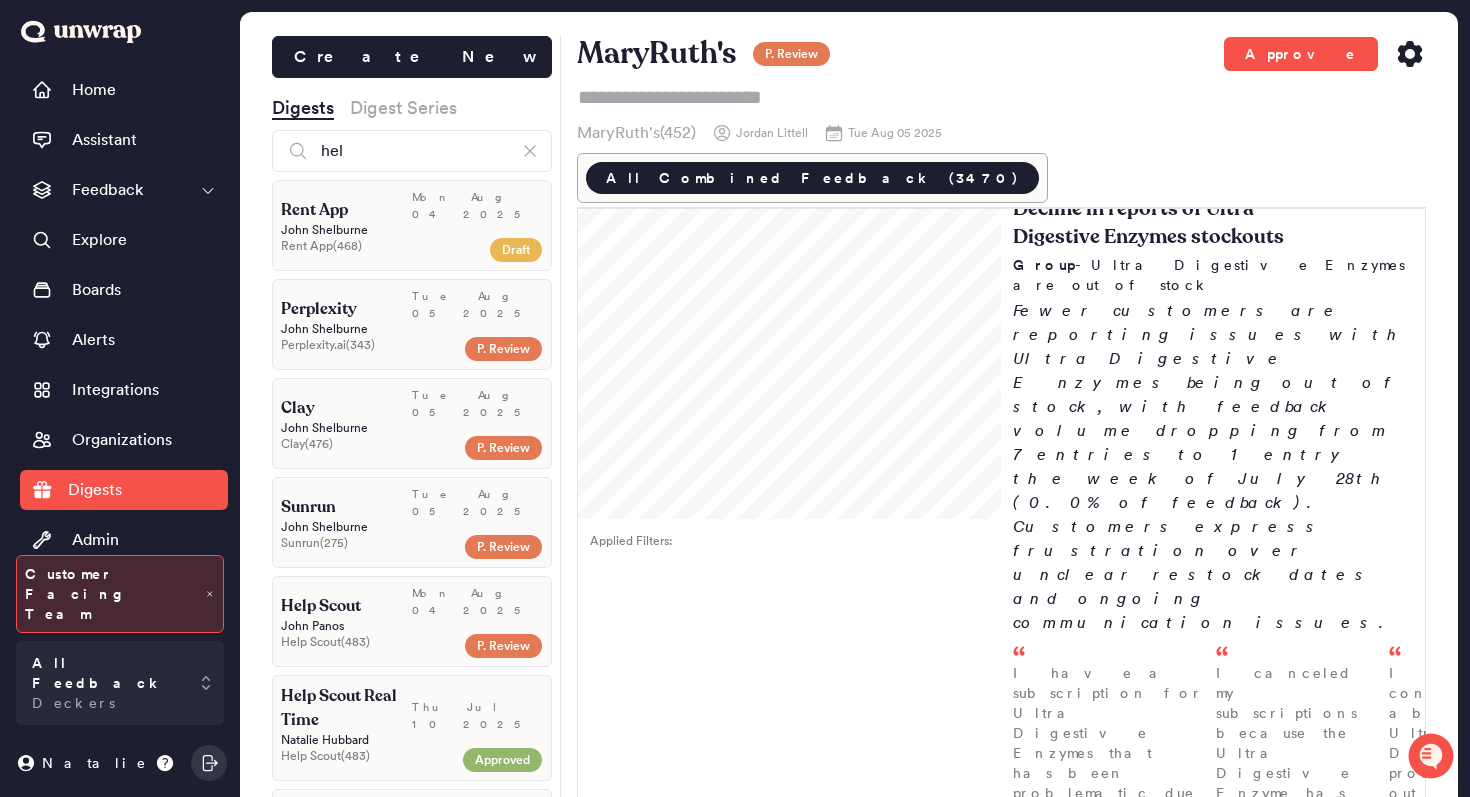 click on "John   Panos" at bounding box center [412, 626] 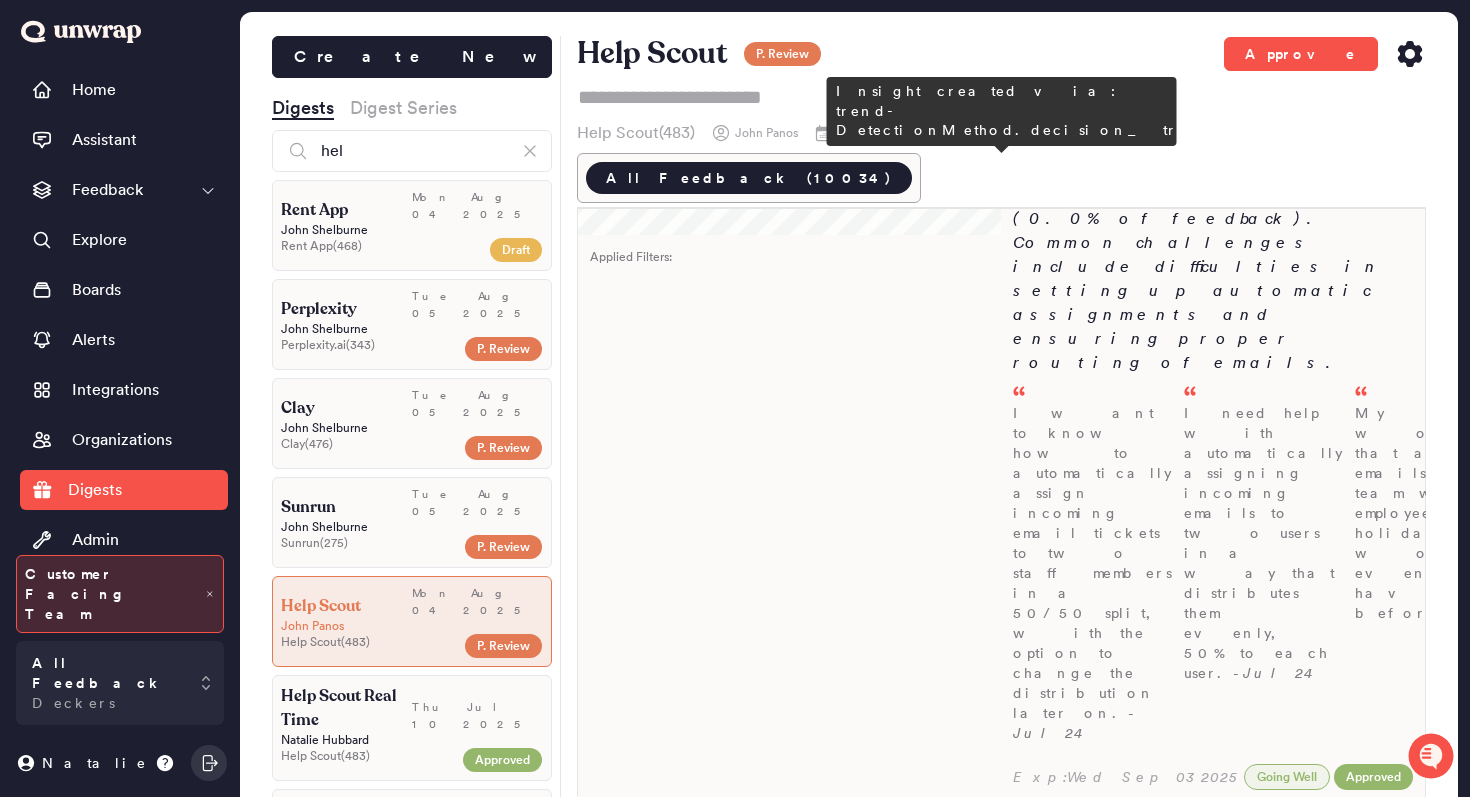 scroll, scrollTop: 376, scrollLeft: 0, axis: vertical 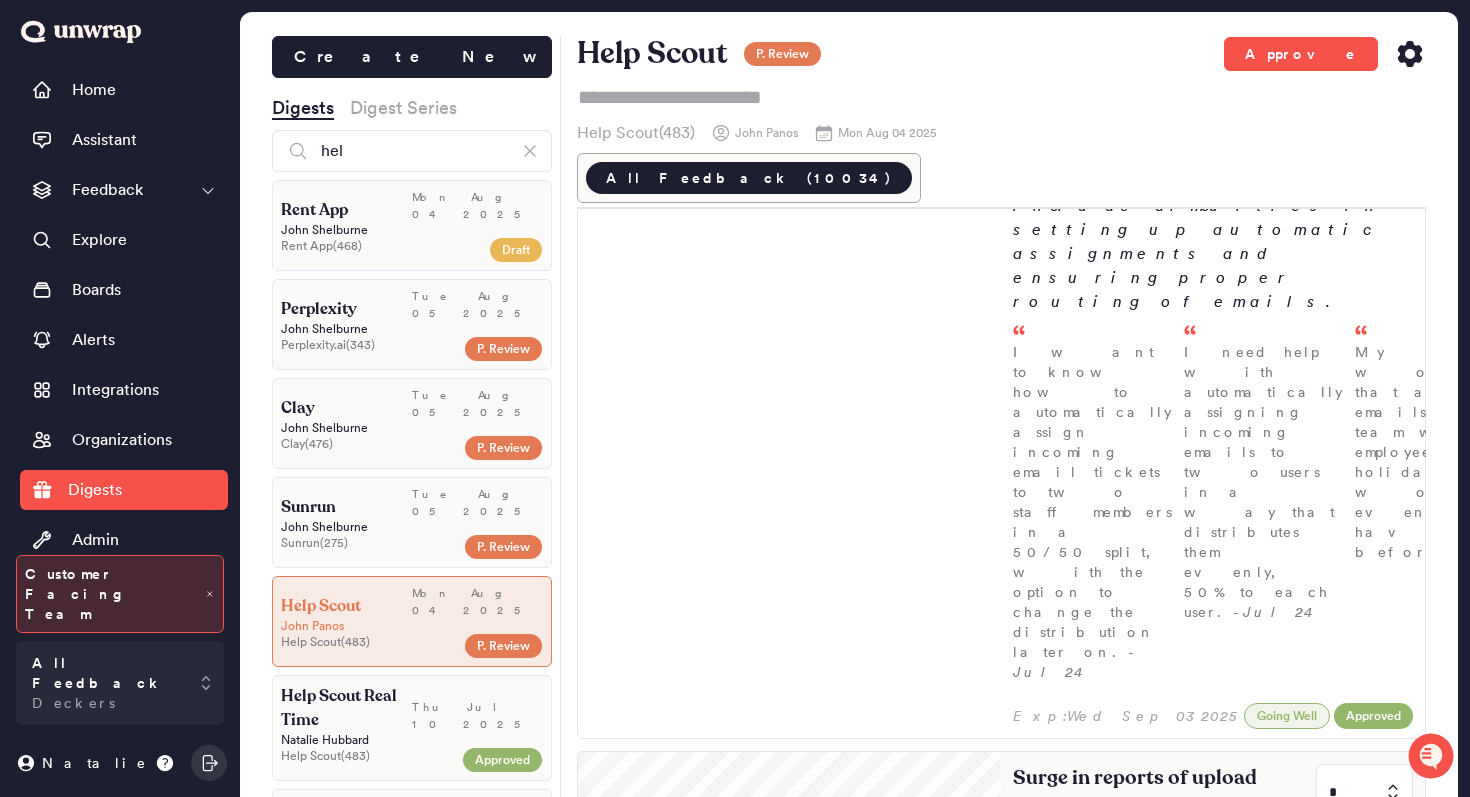 click on "Surge in reports of upload failures * Group  -  I am unable to upload files Customers are reporting upload failures in Help Scout, with feedback volume spiking to 51 entries (4.0%) the week of July 26th. Common issues include error messages during file uploads, affecting various file types and sizes, with many users unable to attach documents to emails or tickets. I am experiencing an urgent issue where Help Scout is not allowing attachments to be added to emails.  -  Jul 29 I was unable to add attachments to tickets in HelpScout, receiving an error message after the upload attempt.  -  Jul 29 I encountered an issue where I could not attach files in Help Scout, as it gave an error and timed out.  -  Jul 29" at bounding box center (1213, 1170) 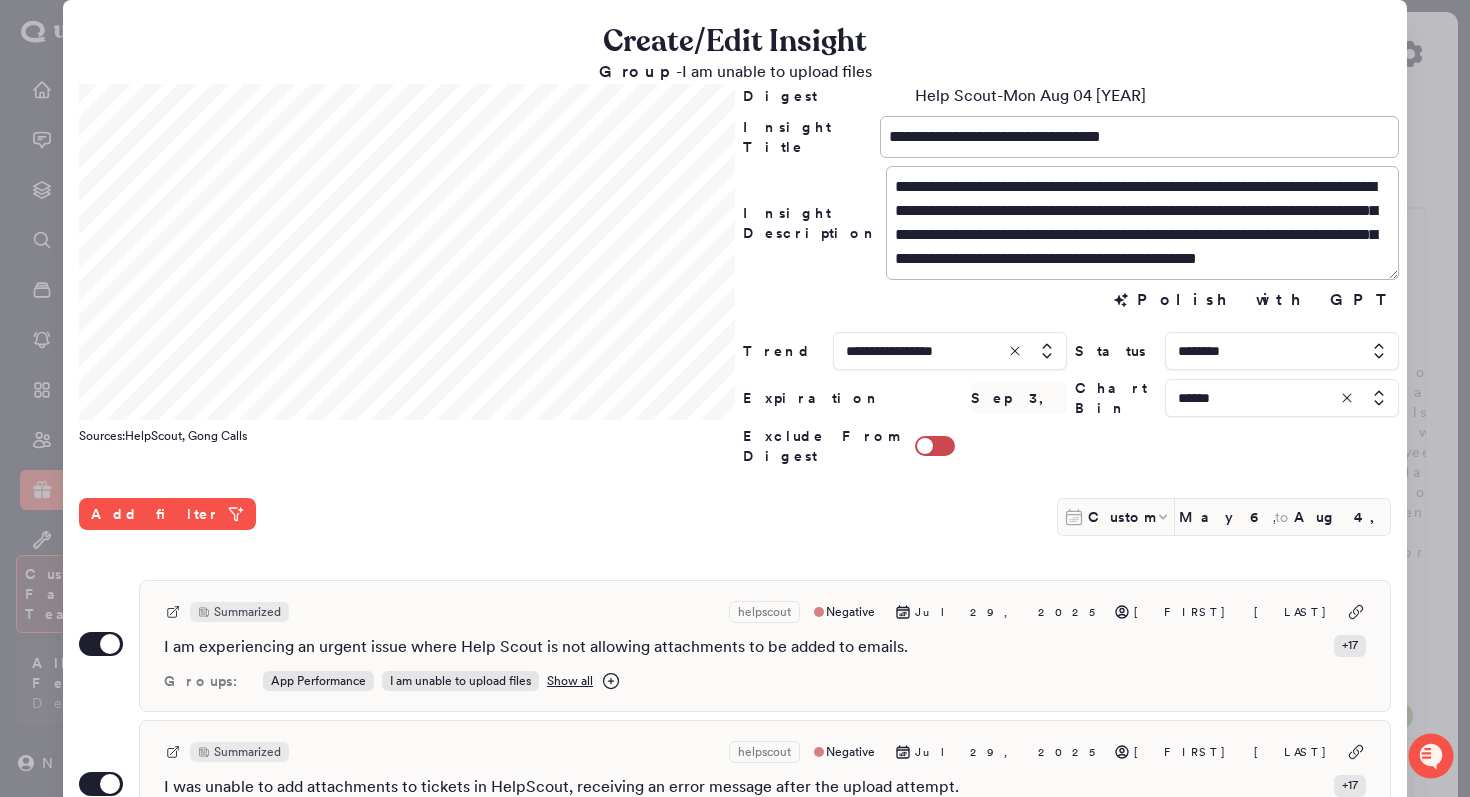 click at bounding box center [735, 398] 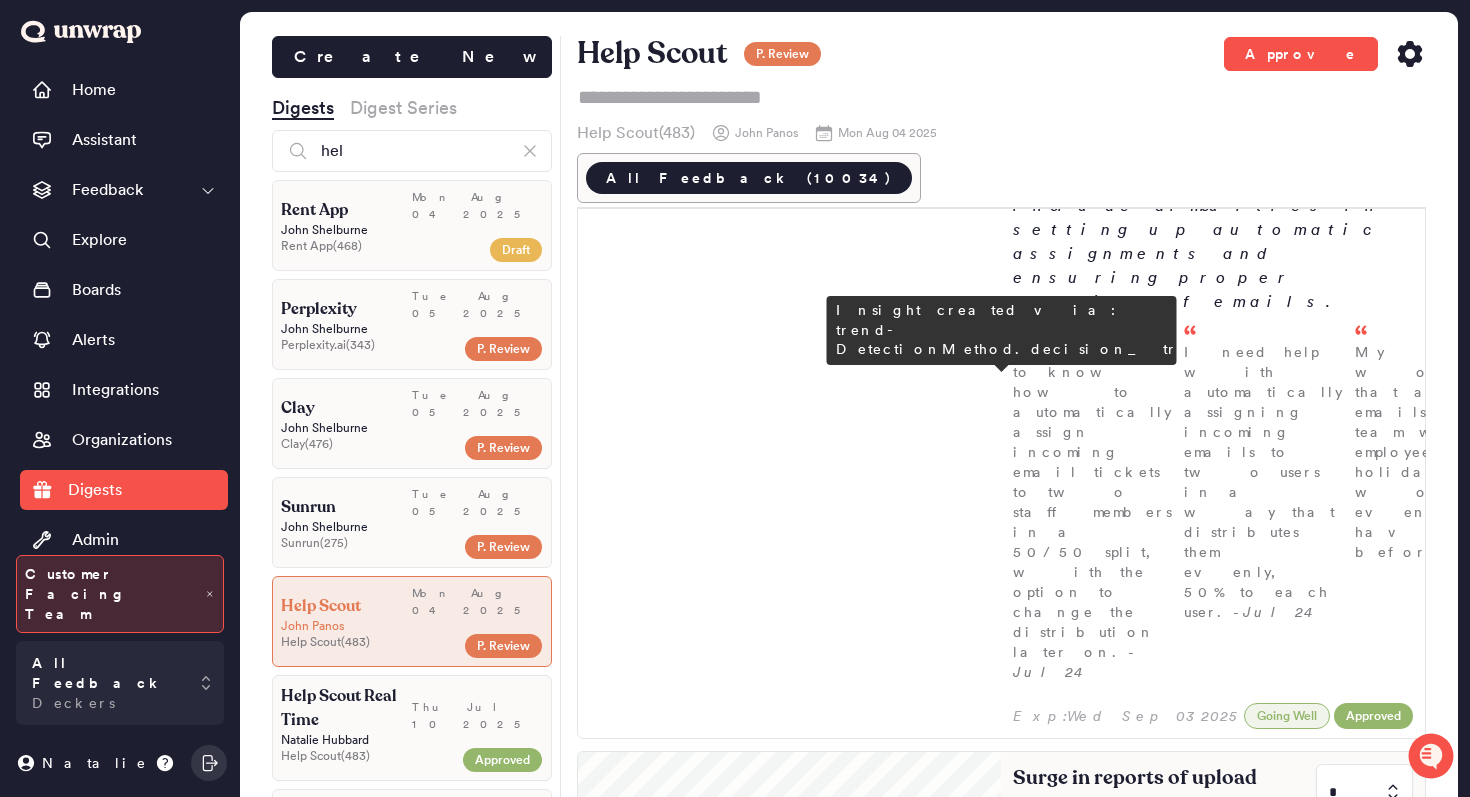 click at bounding box center (1364, 792) 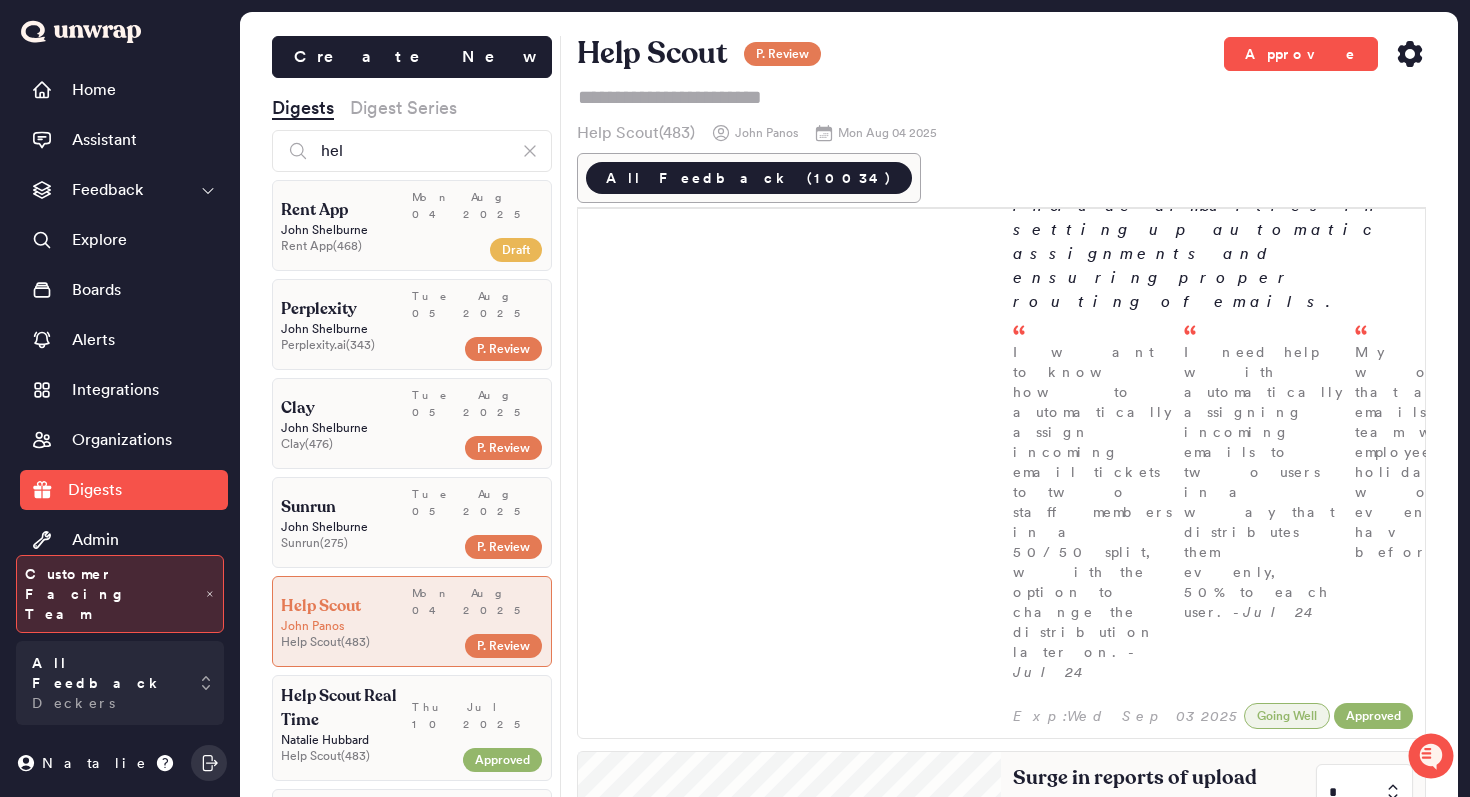 click on "0" at bounding box center [1360, 883] 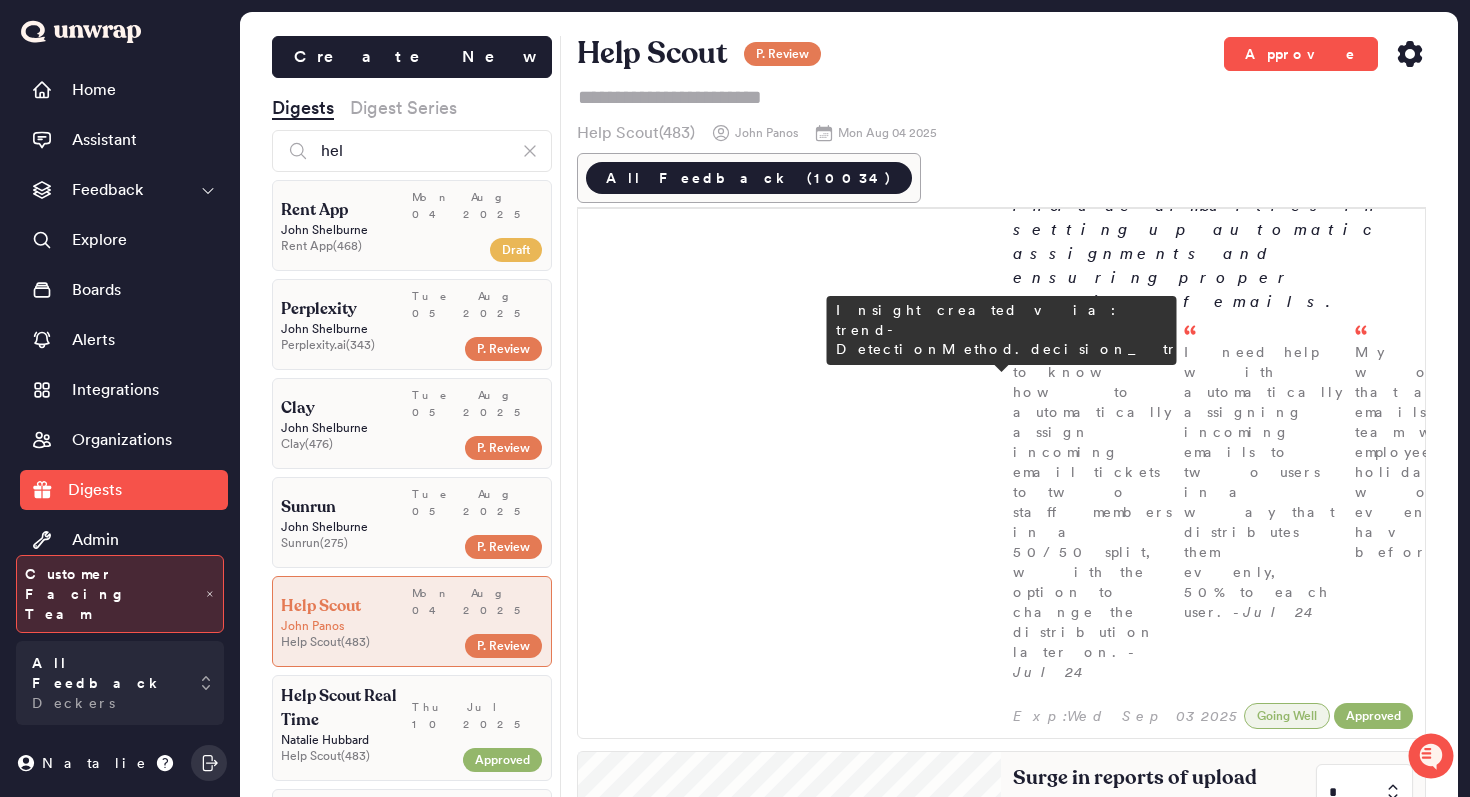 type on "*" 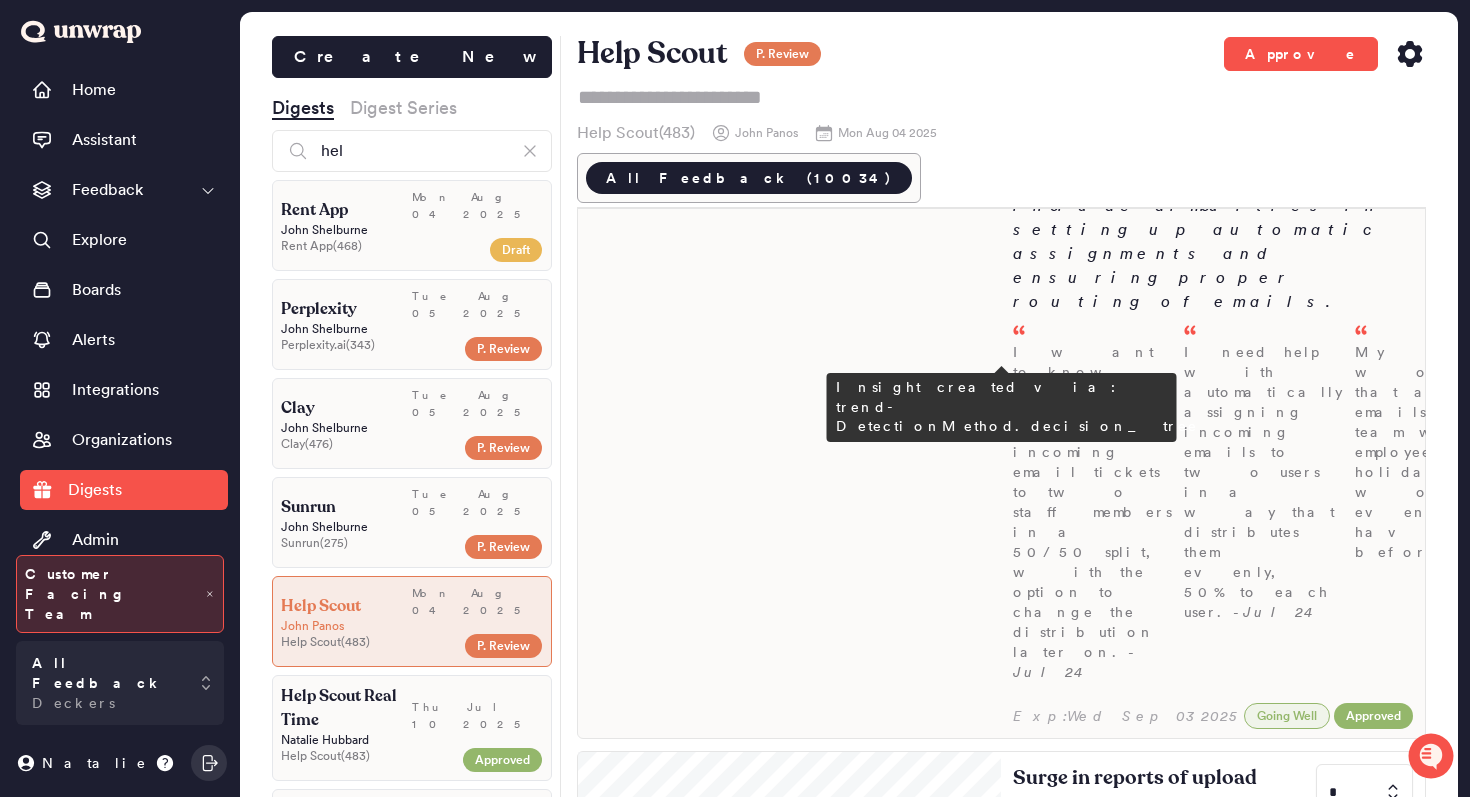 type on "*" 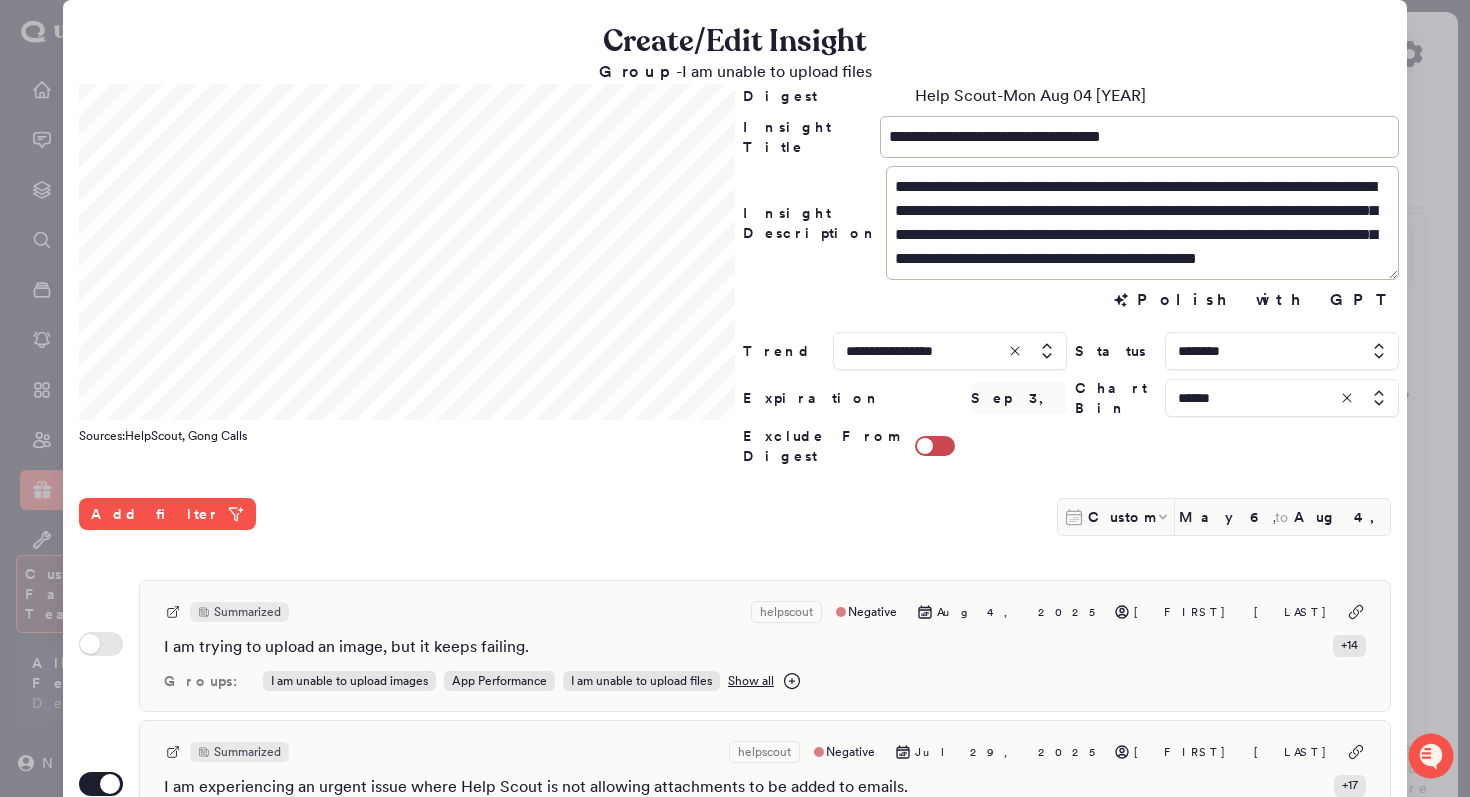click at bounding box center [1282, 398] 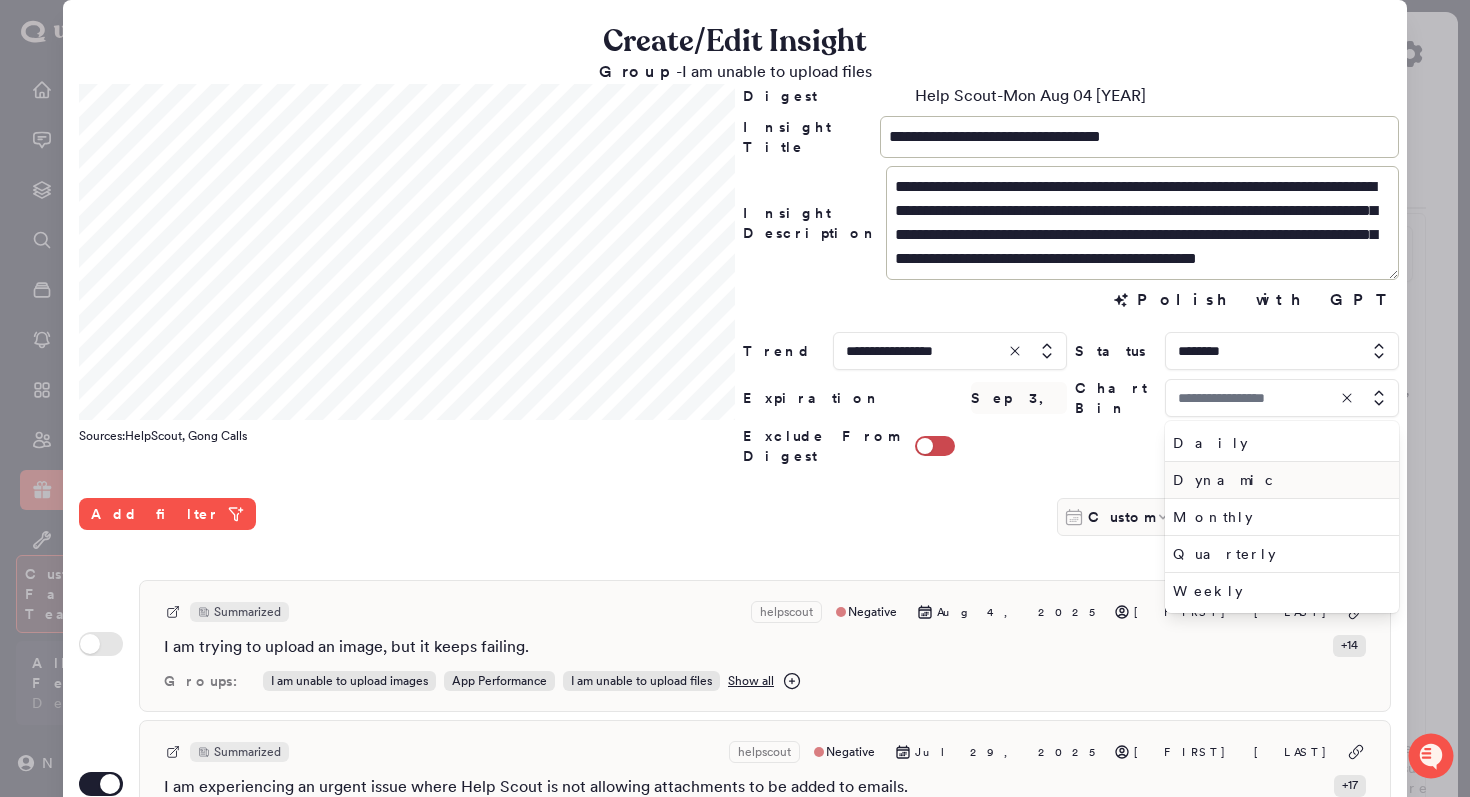 type on "******" 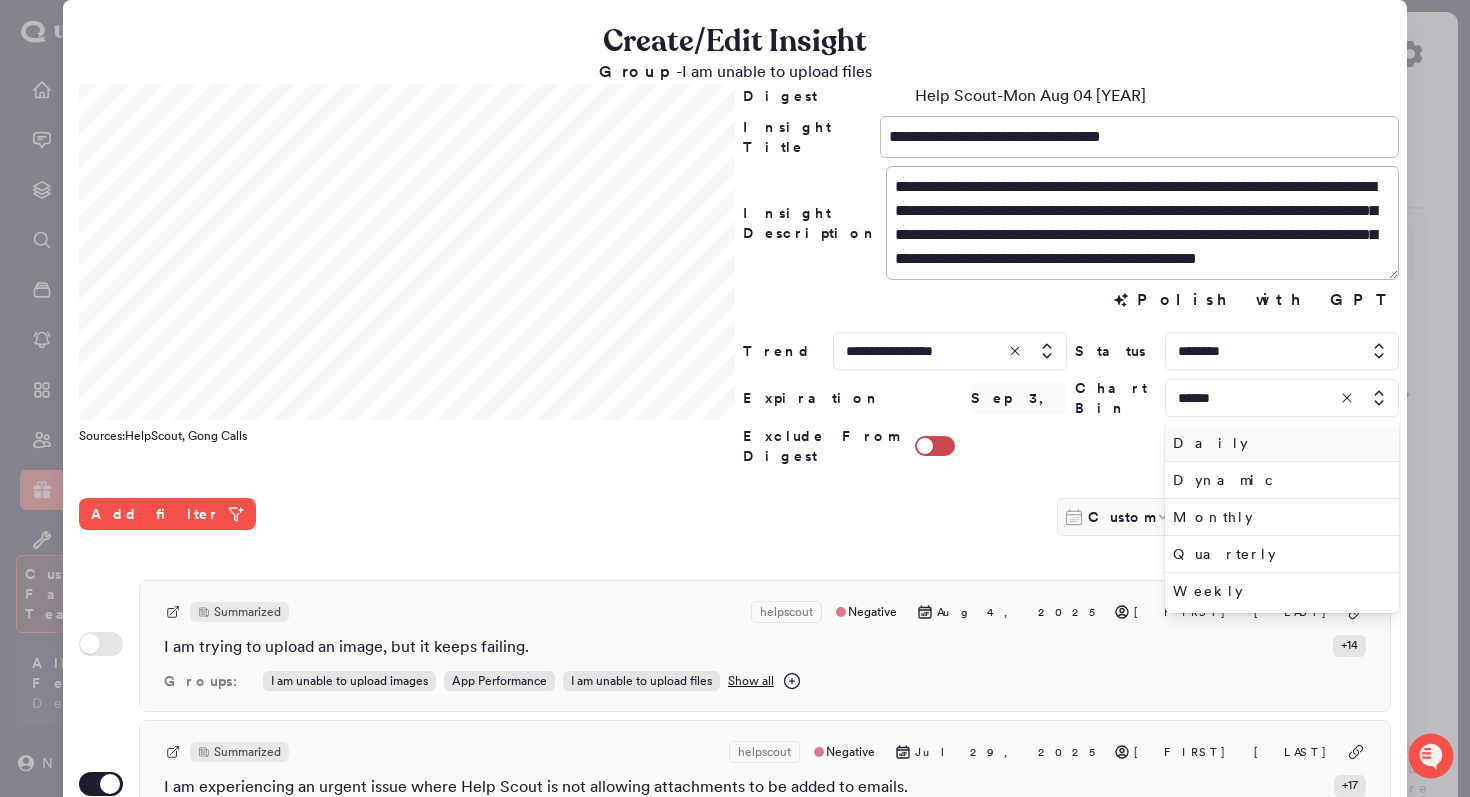 click on "Daily" at bounding box center [1278, 443] 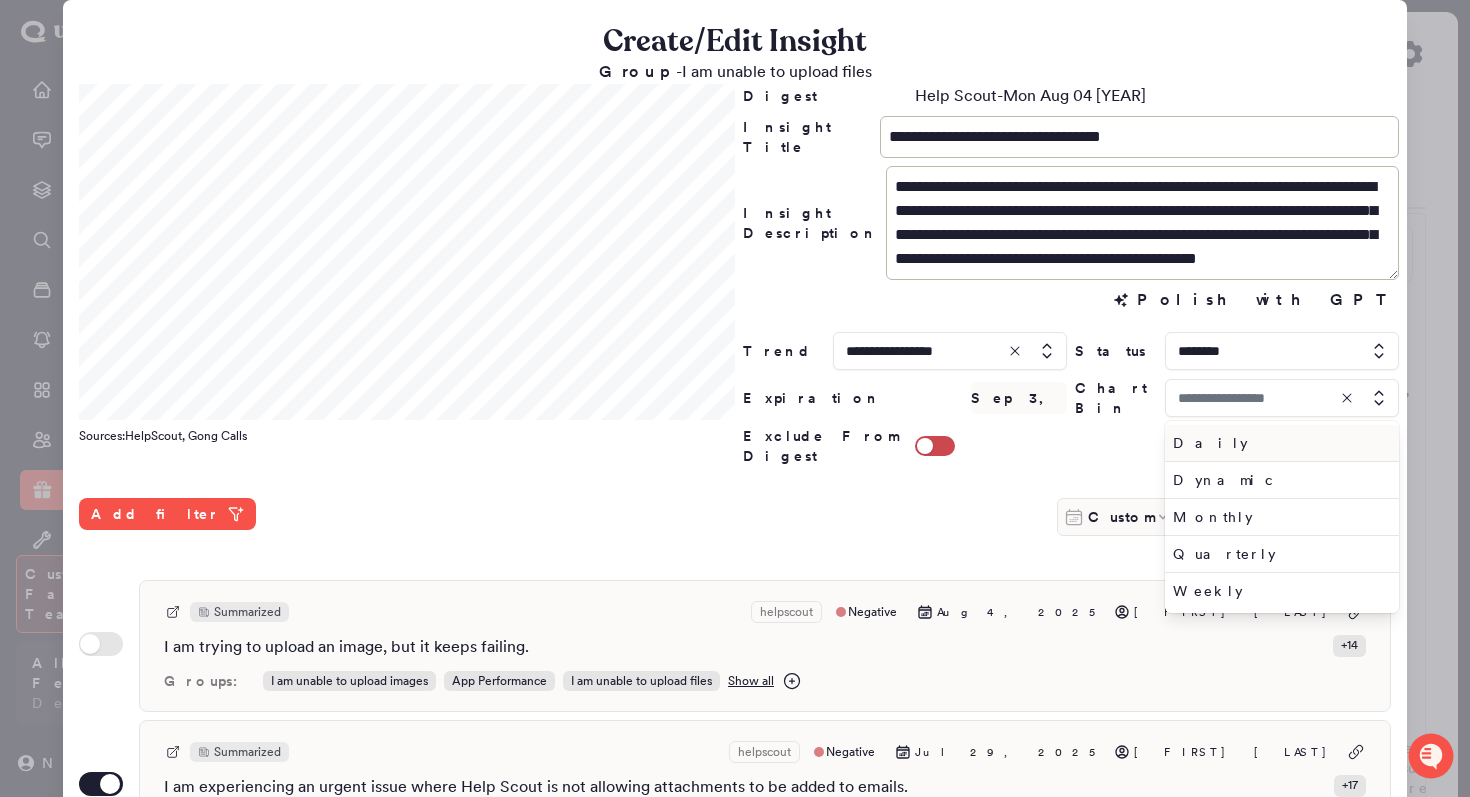 type on "*****" 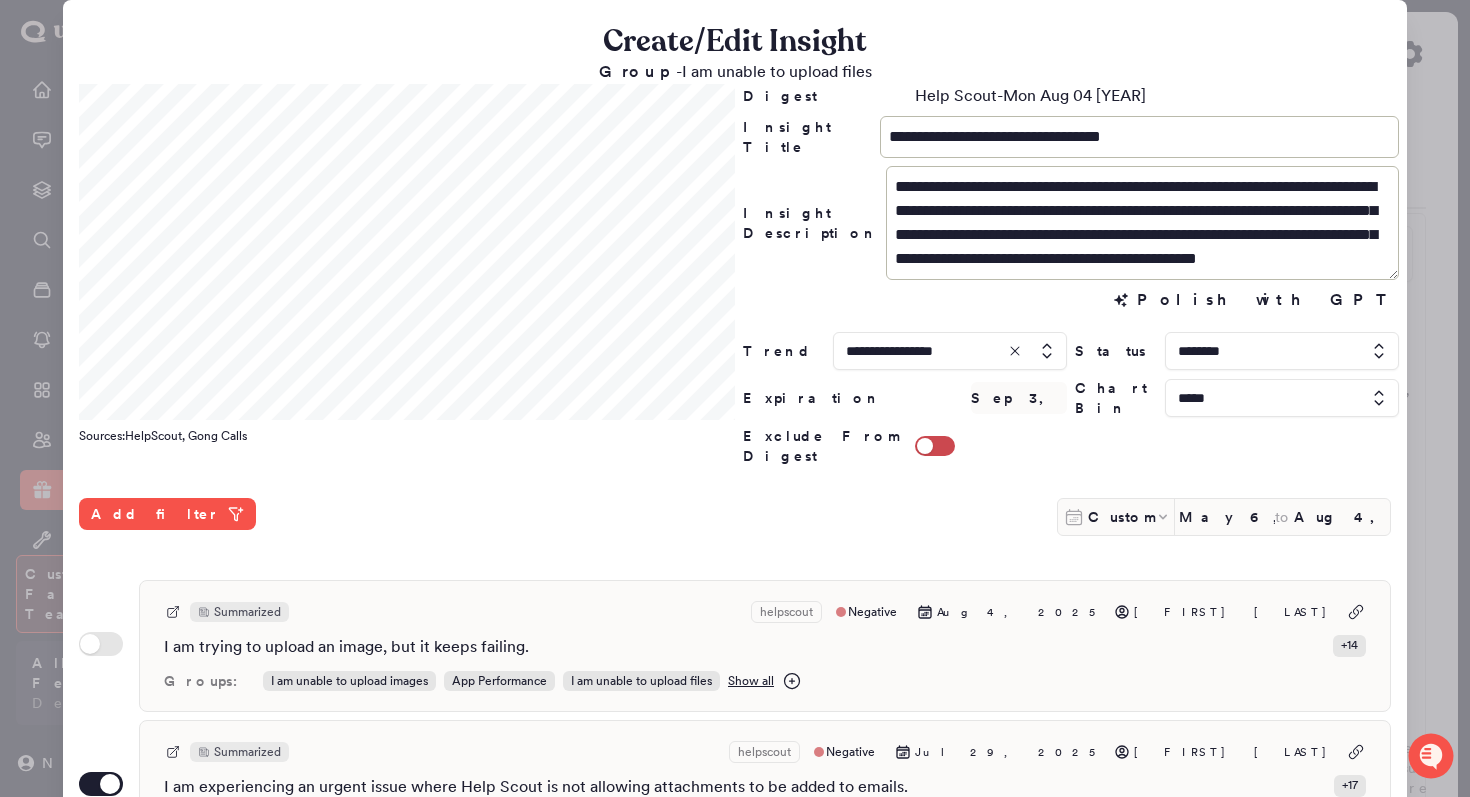click at bounding box center (950, 351) 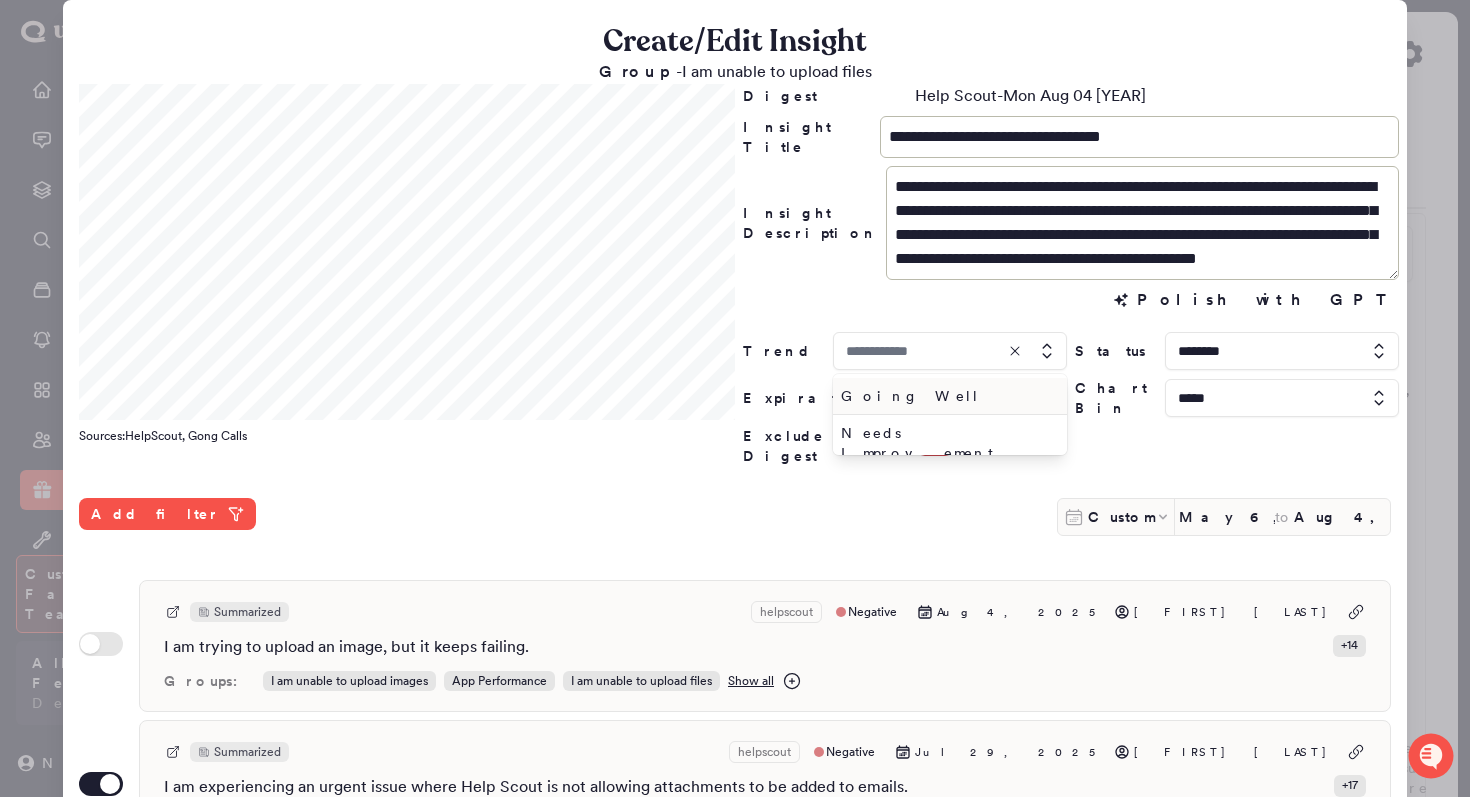 type on "**********" 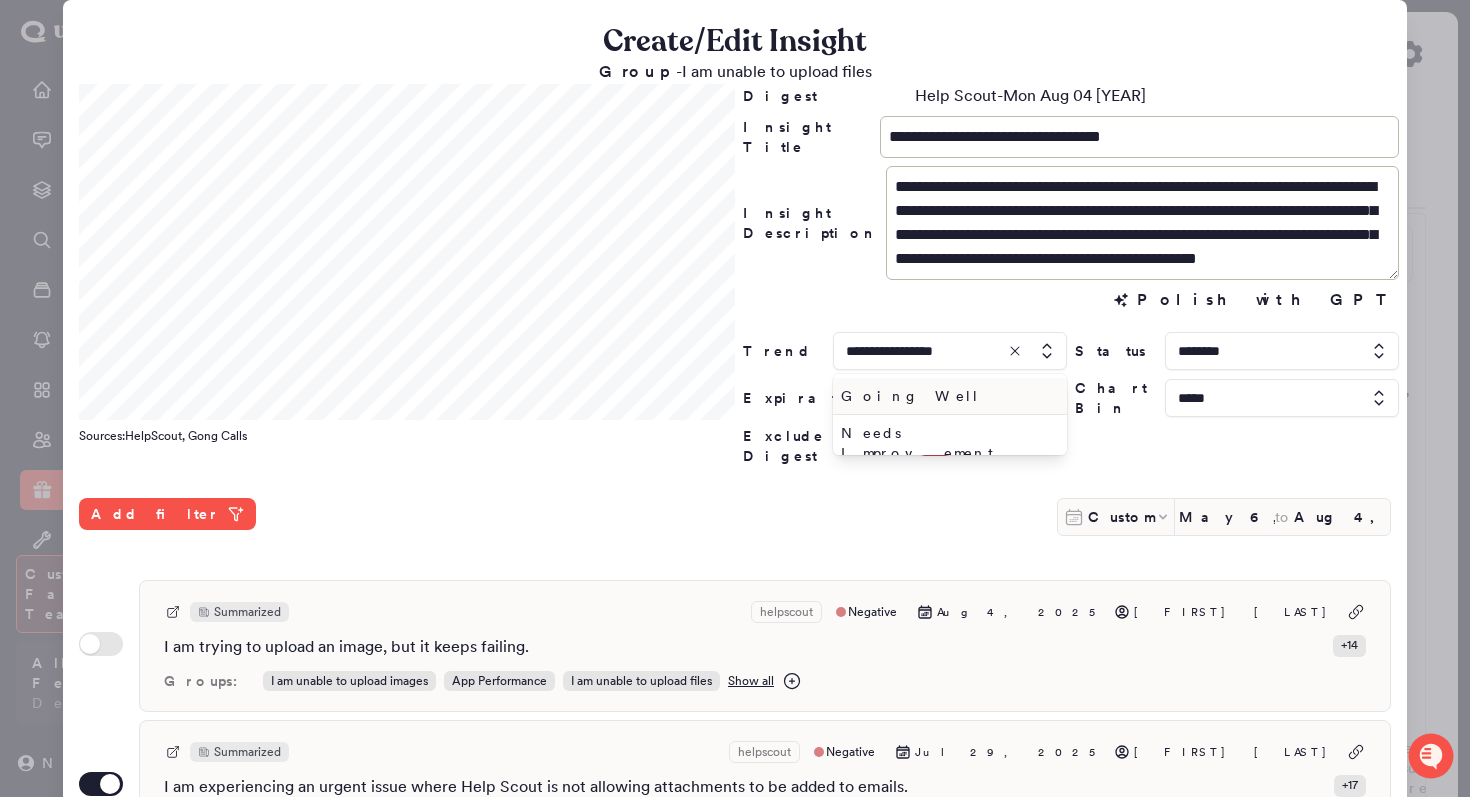 click on "Going Well" at bounding box center (946, 396) 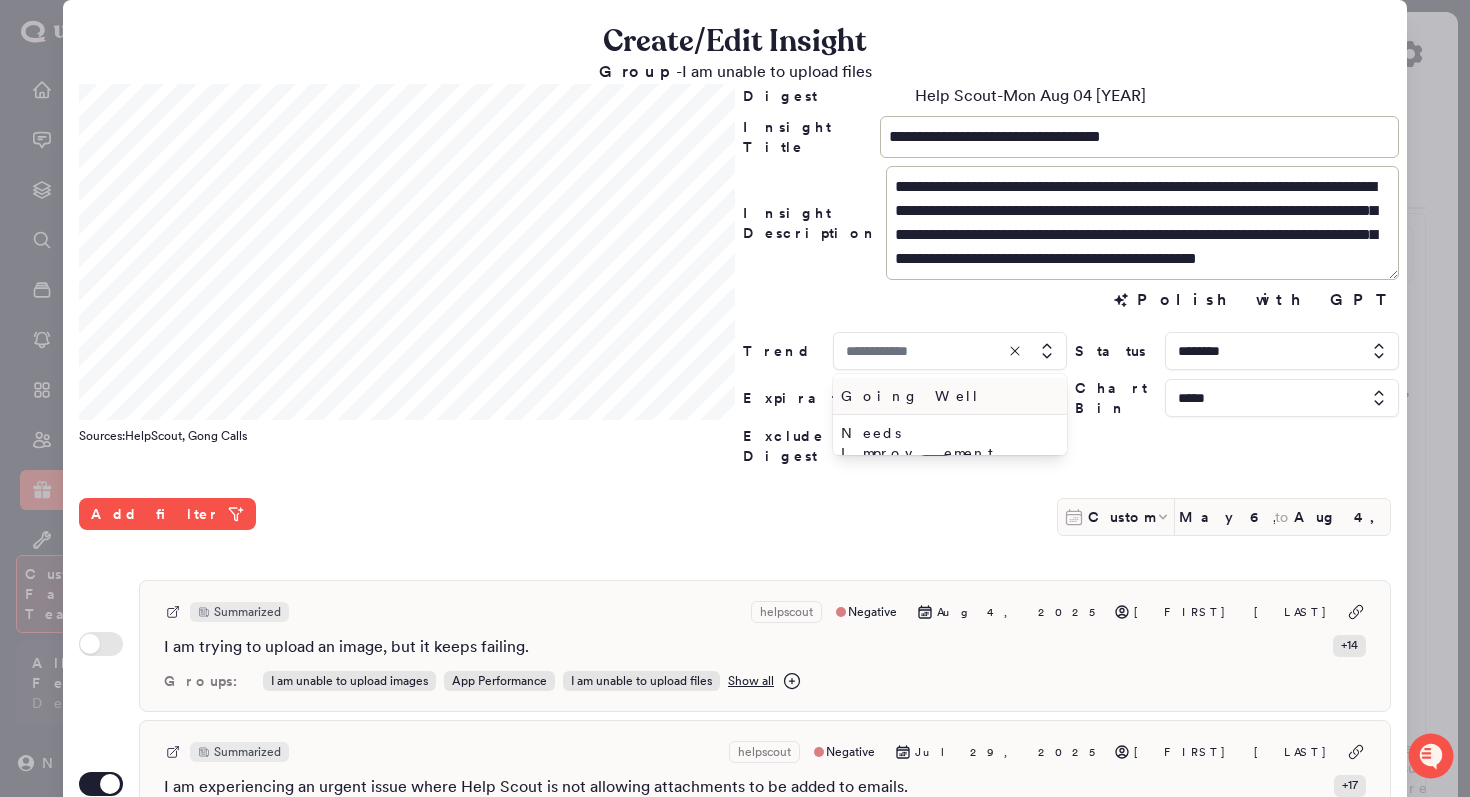 type on "**********" 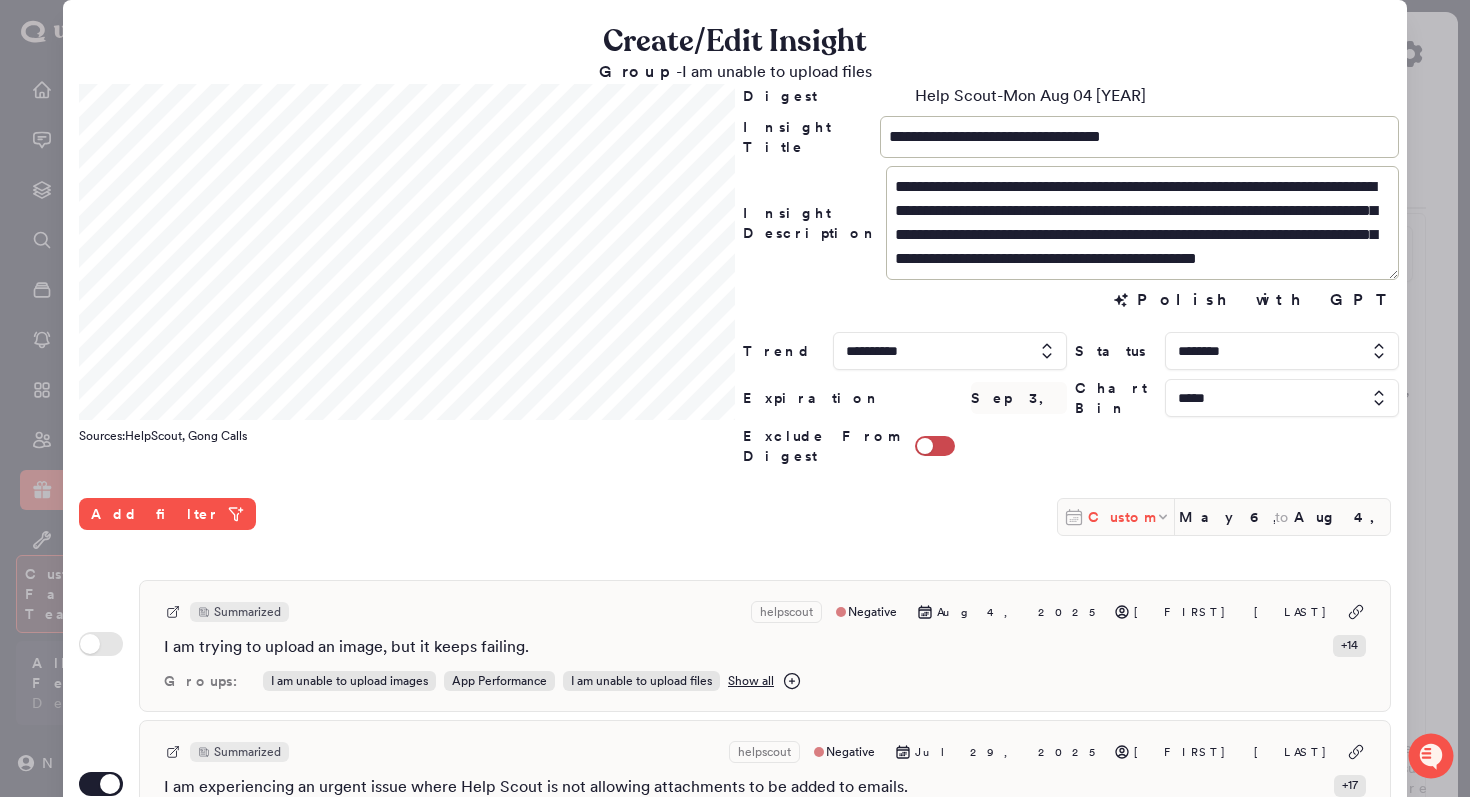 click on "Custom" at bounding box center [1121, 517] 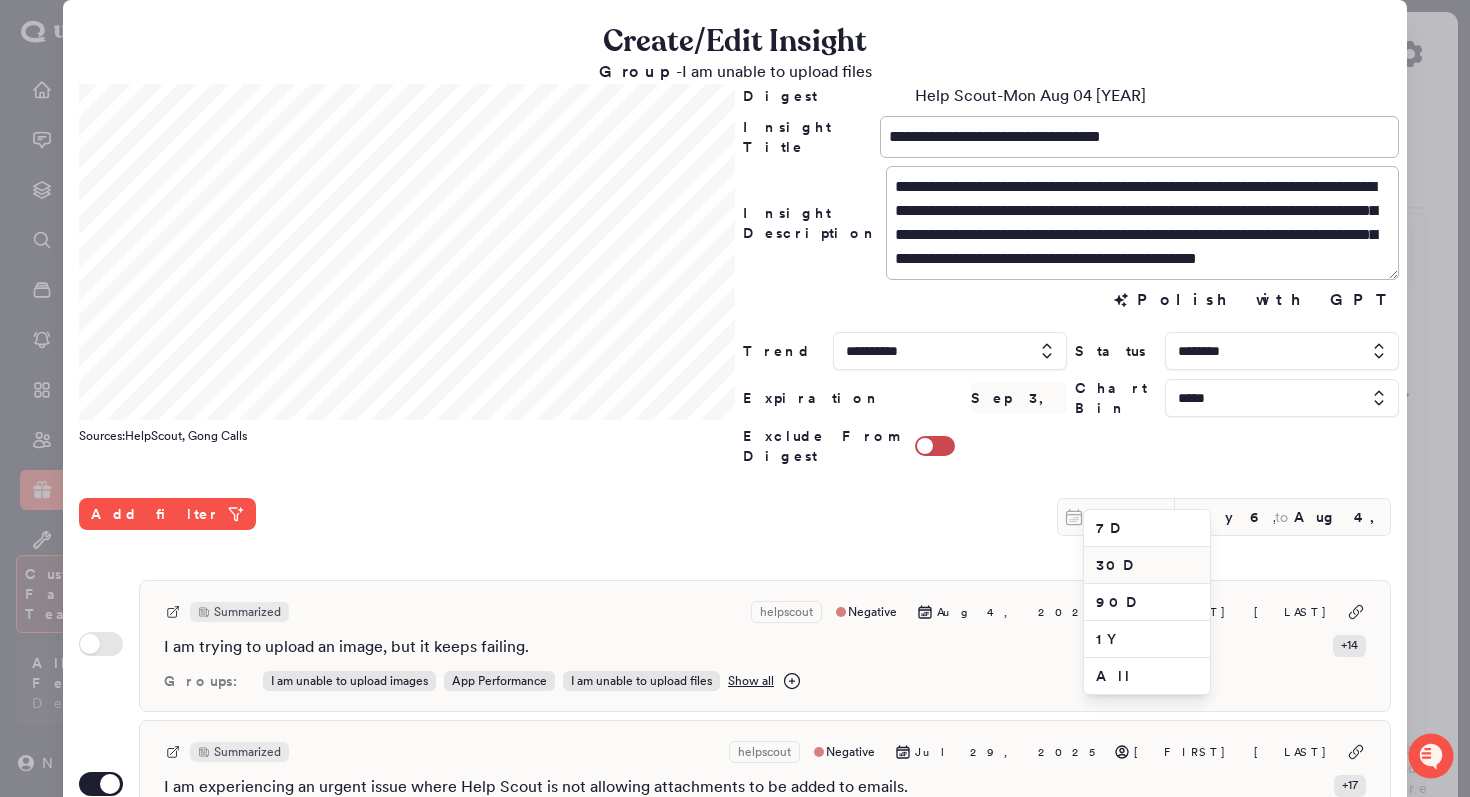 click on "30D" at bounding box center (1147, 565) 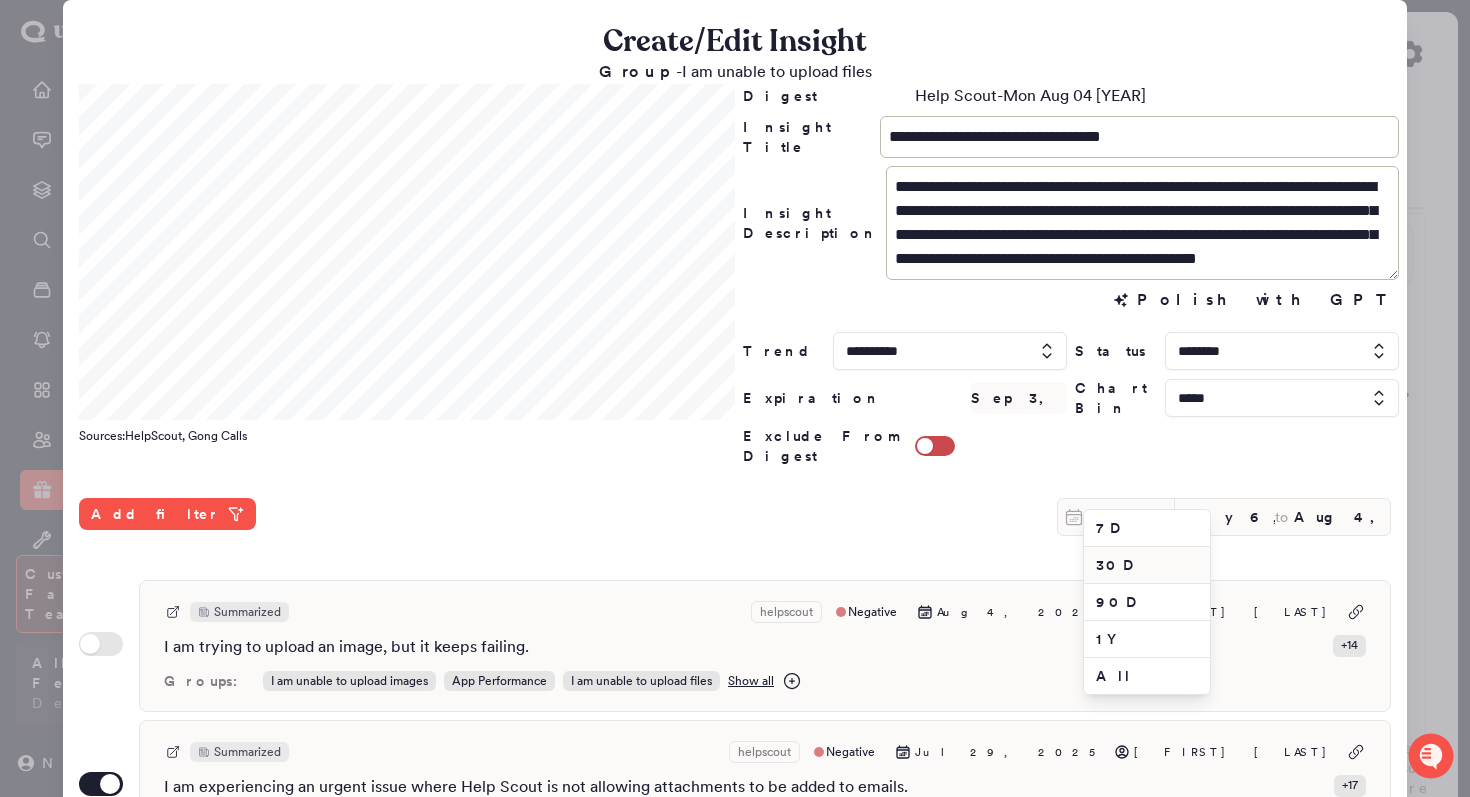 type on "Jul 7, 2025" 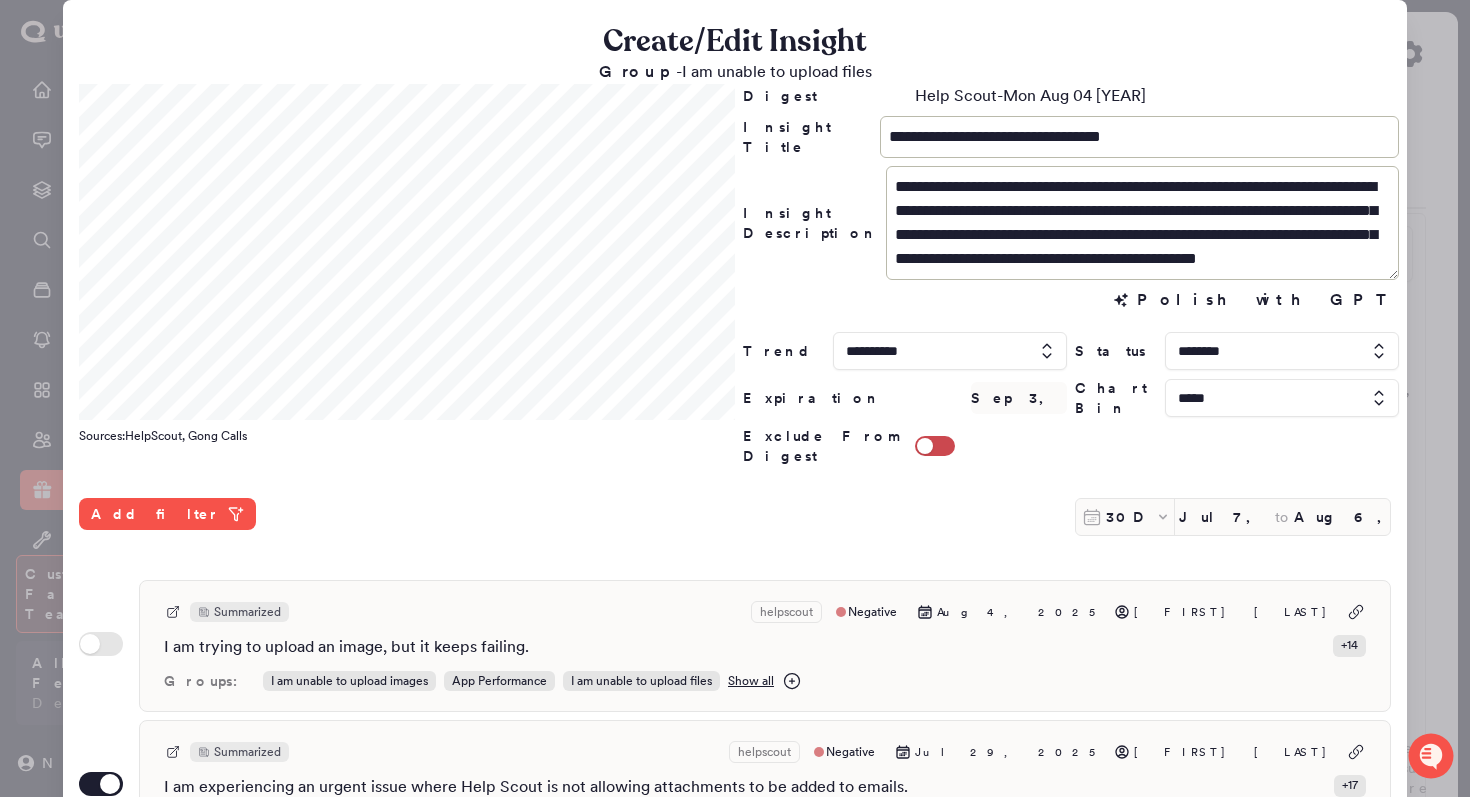 scroll, scrollTop: 531, scrollLeft: 0, axis: vertical 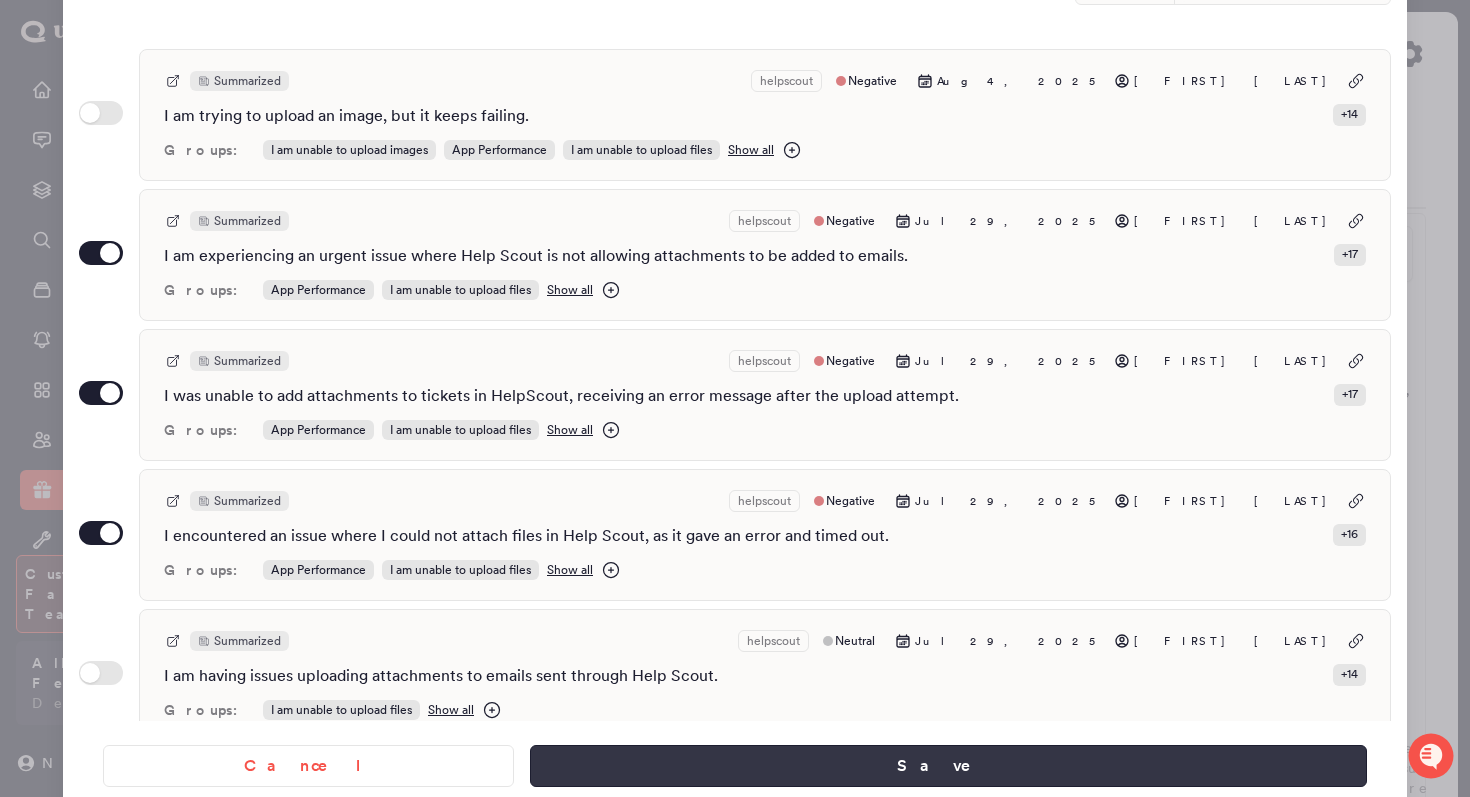 click on "Save" at bounding box center [948, 766] 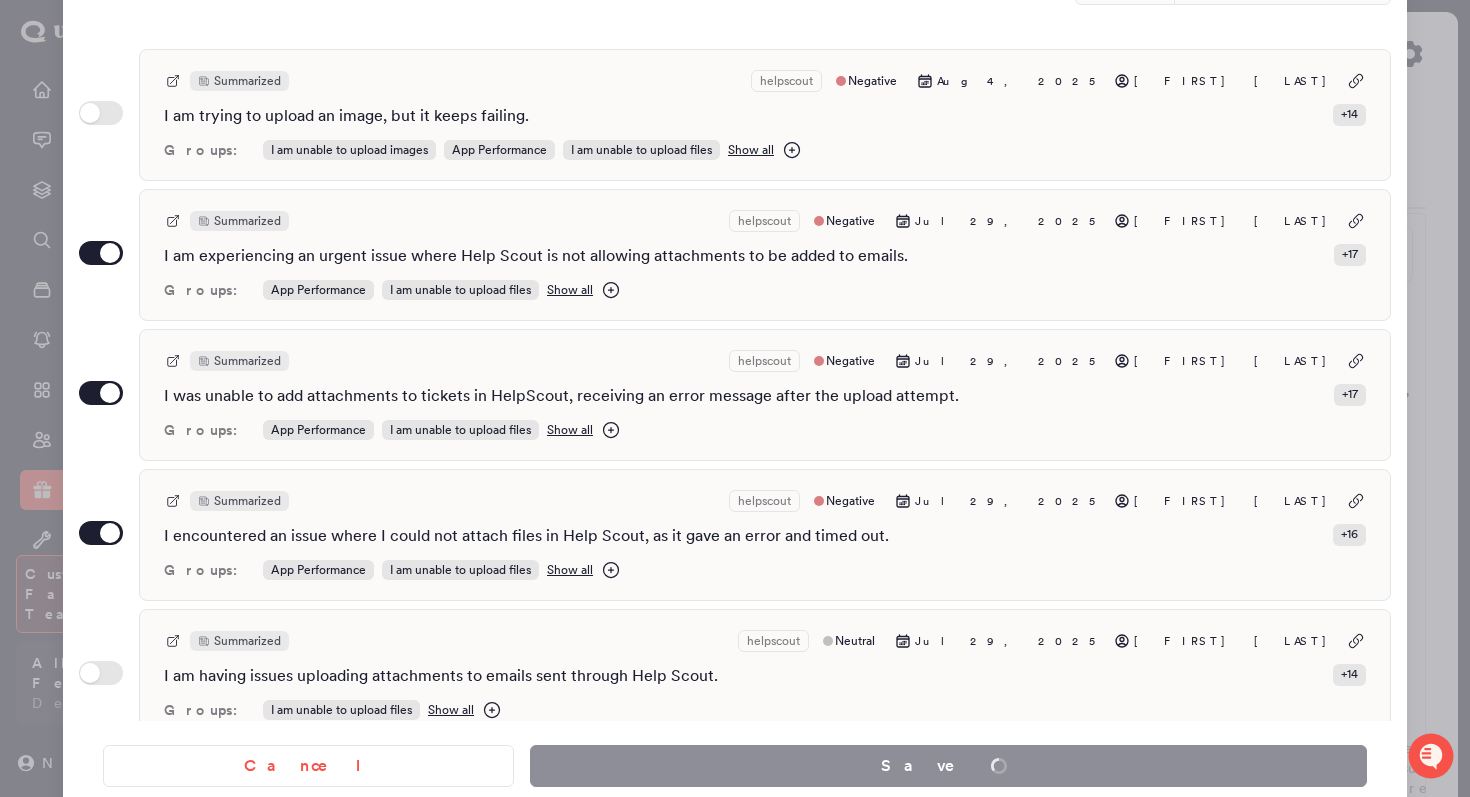 type on "*" 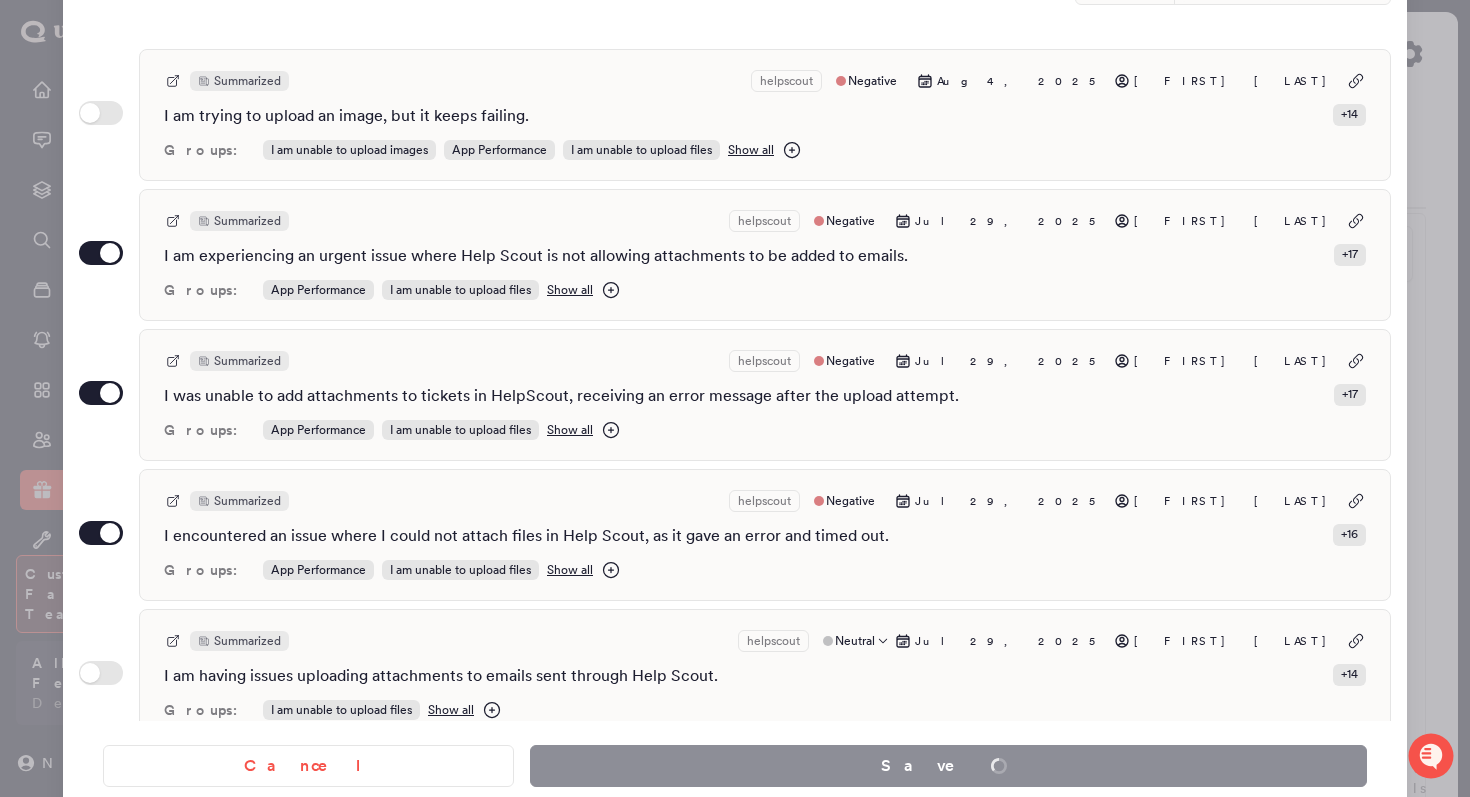 type on "*" 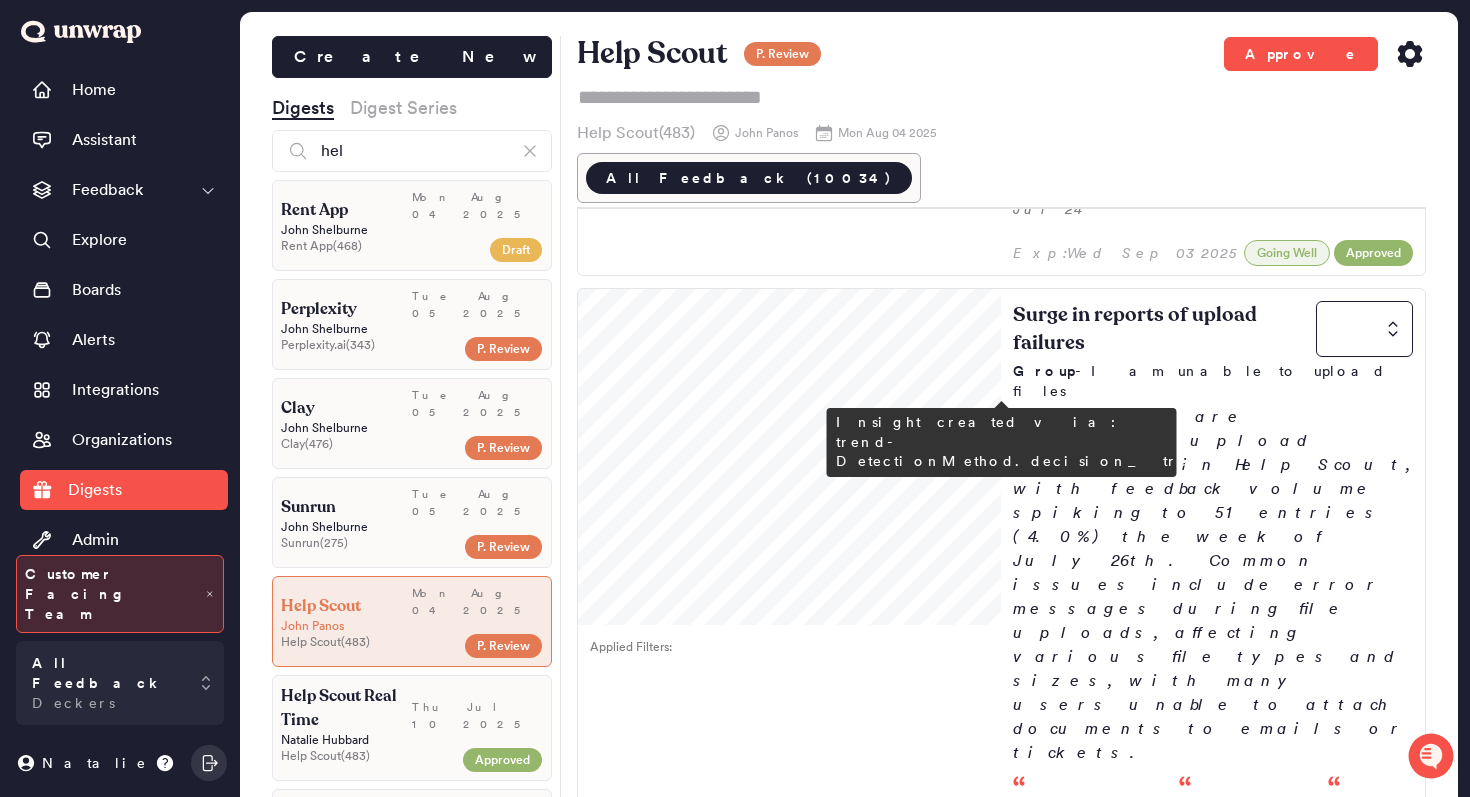 scroll, scrollTop: 1034, scrollLeft: 0, axis: vertical 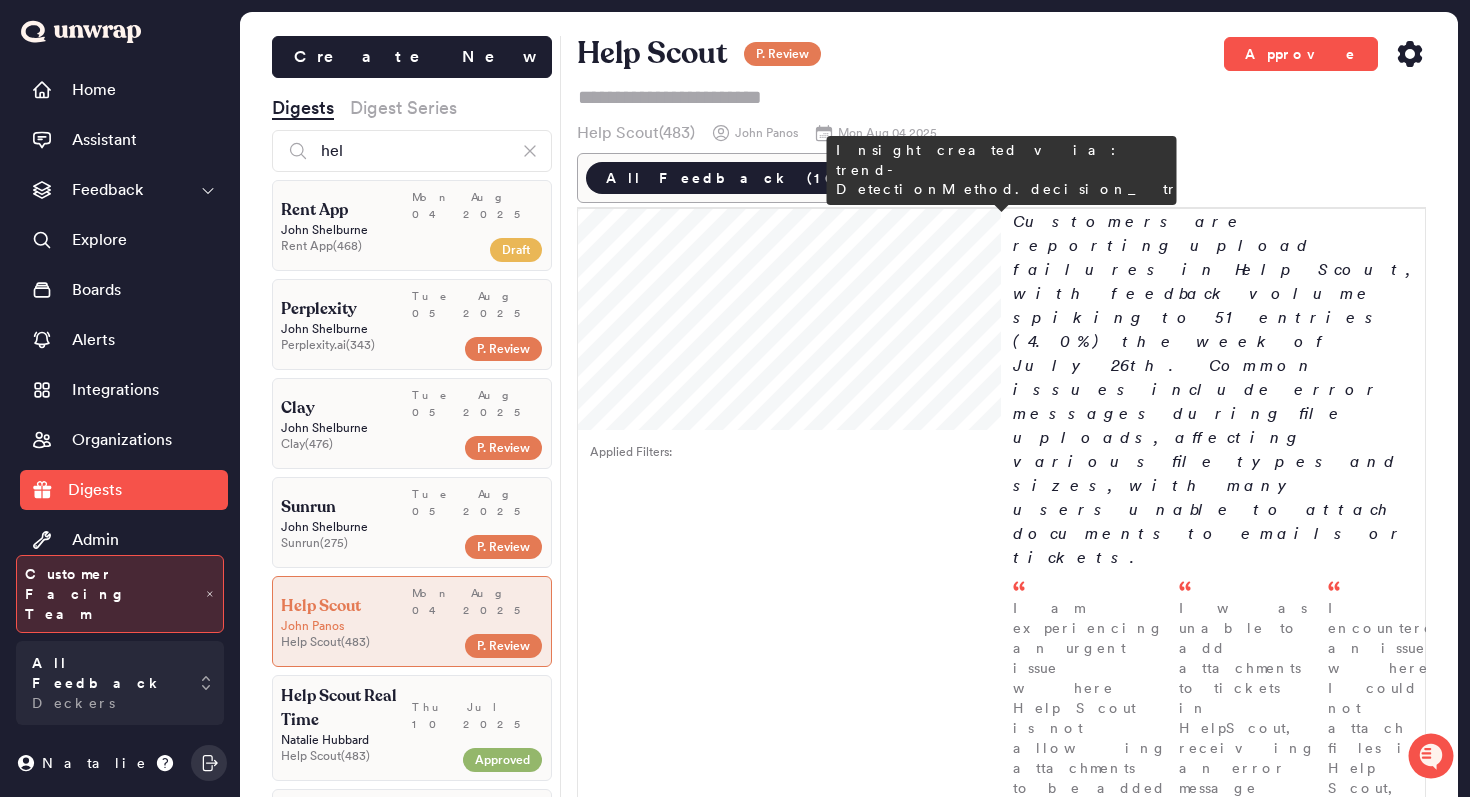 type on "*" 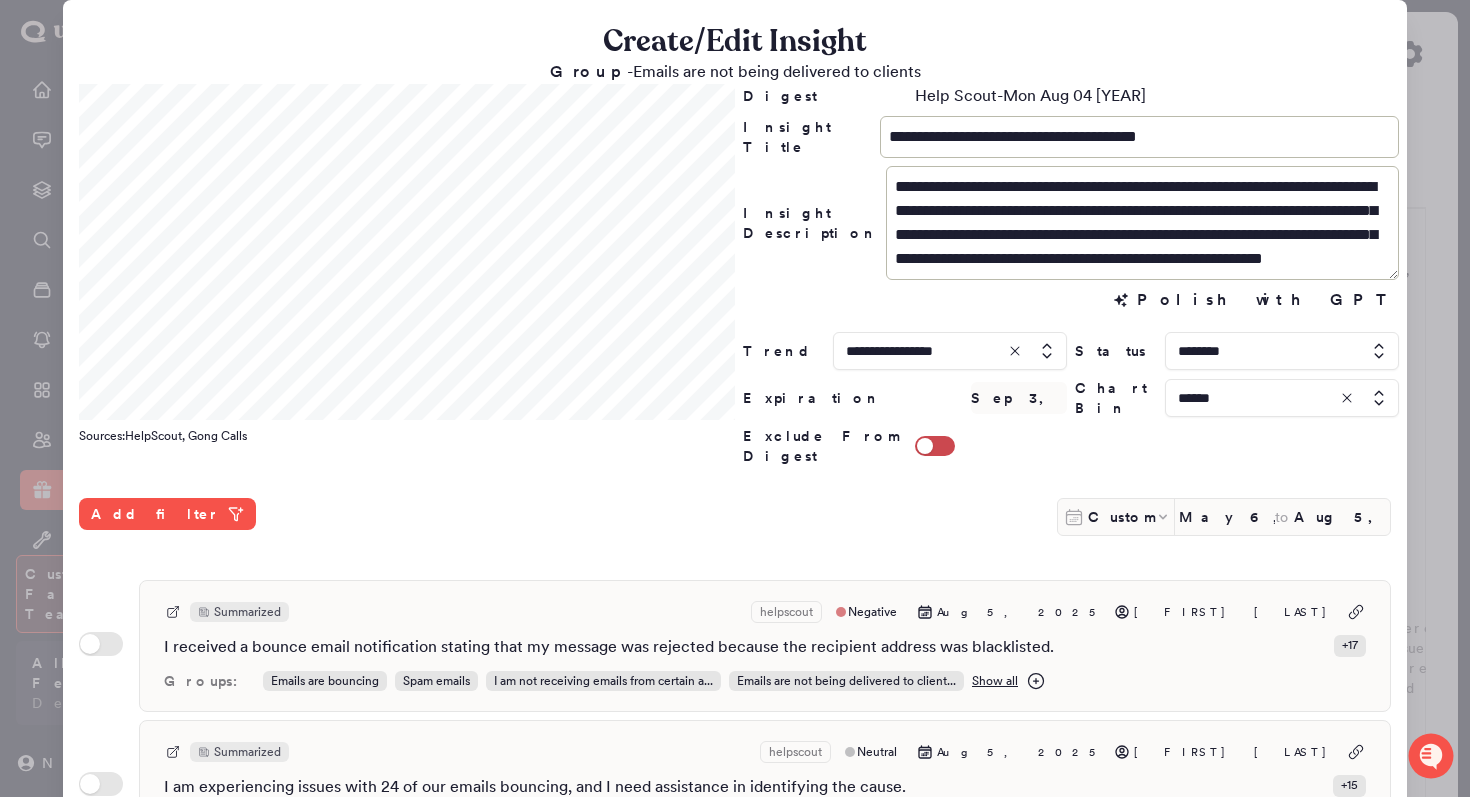 click at bounding box center [1282, 398] 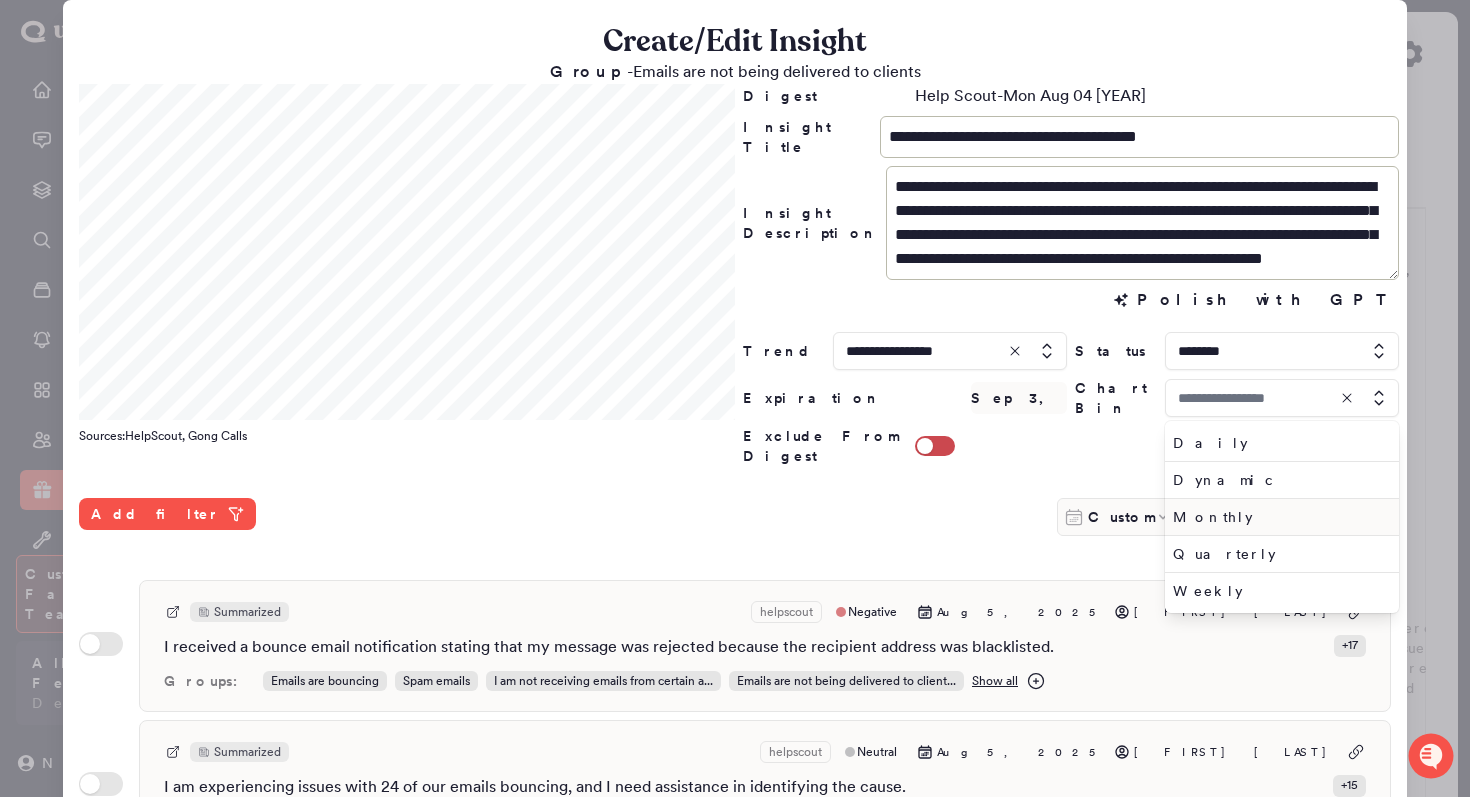 type on "******" 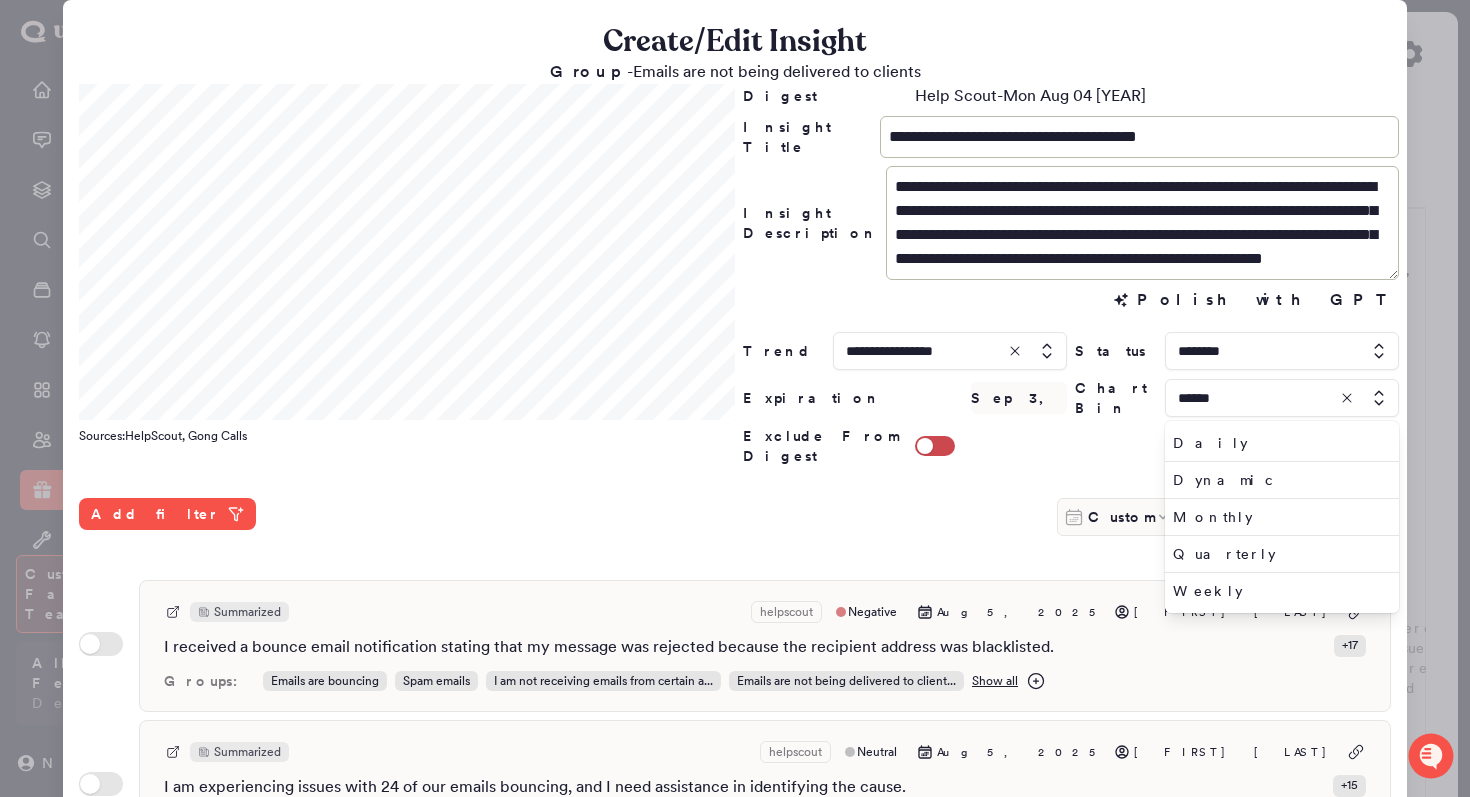 click on "Exclude From Digest" at bounding box center (1071, 446) 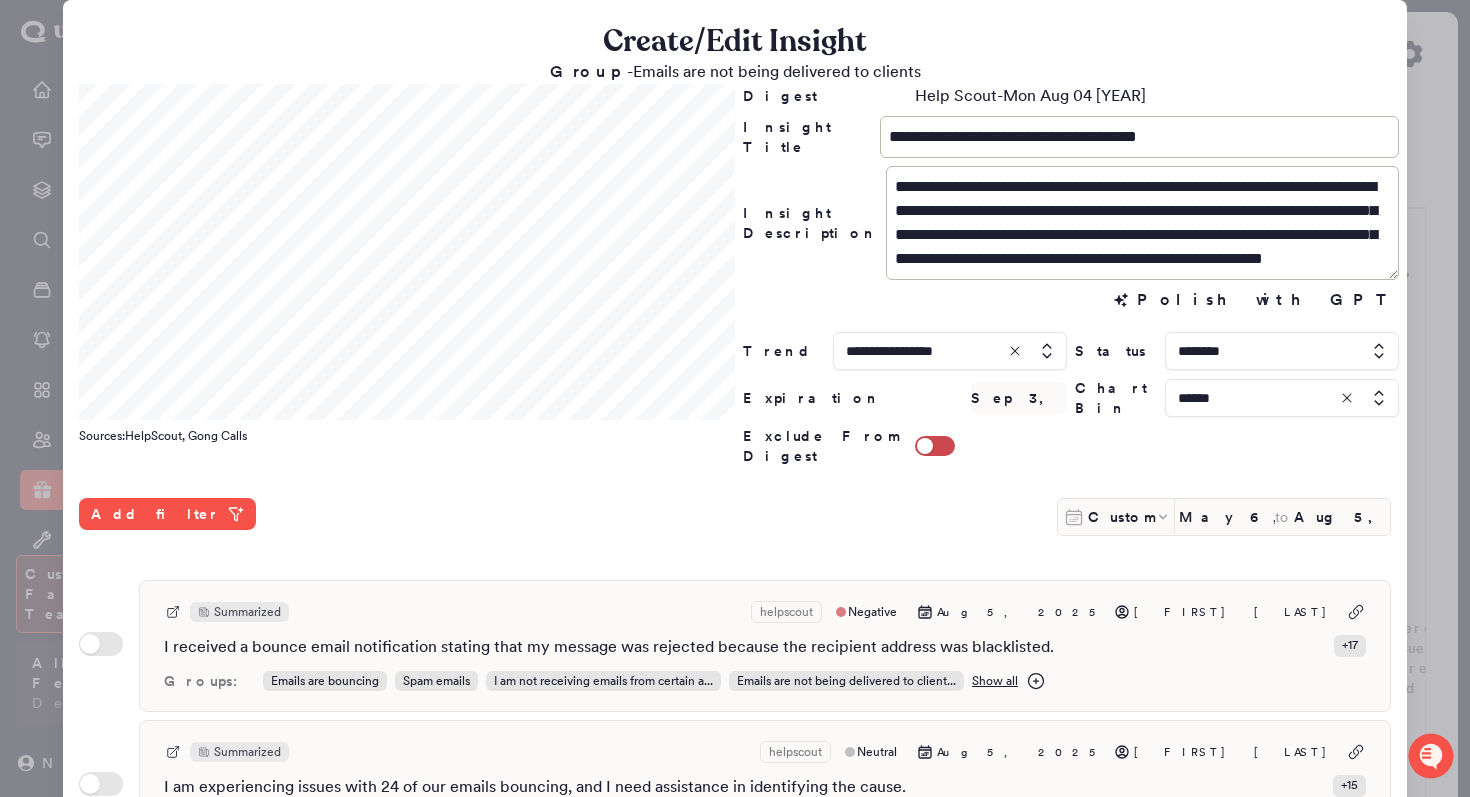click at bounding box center (1282, 351) 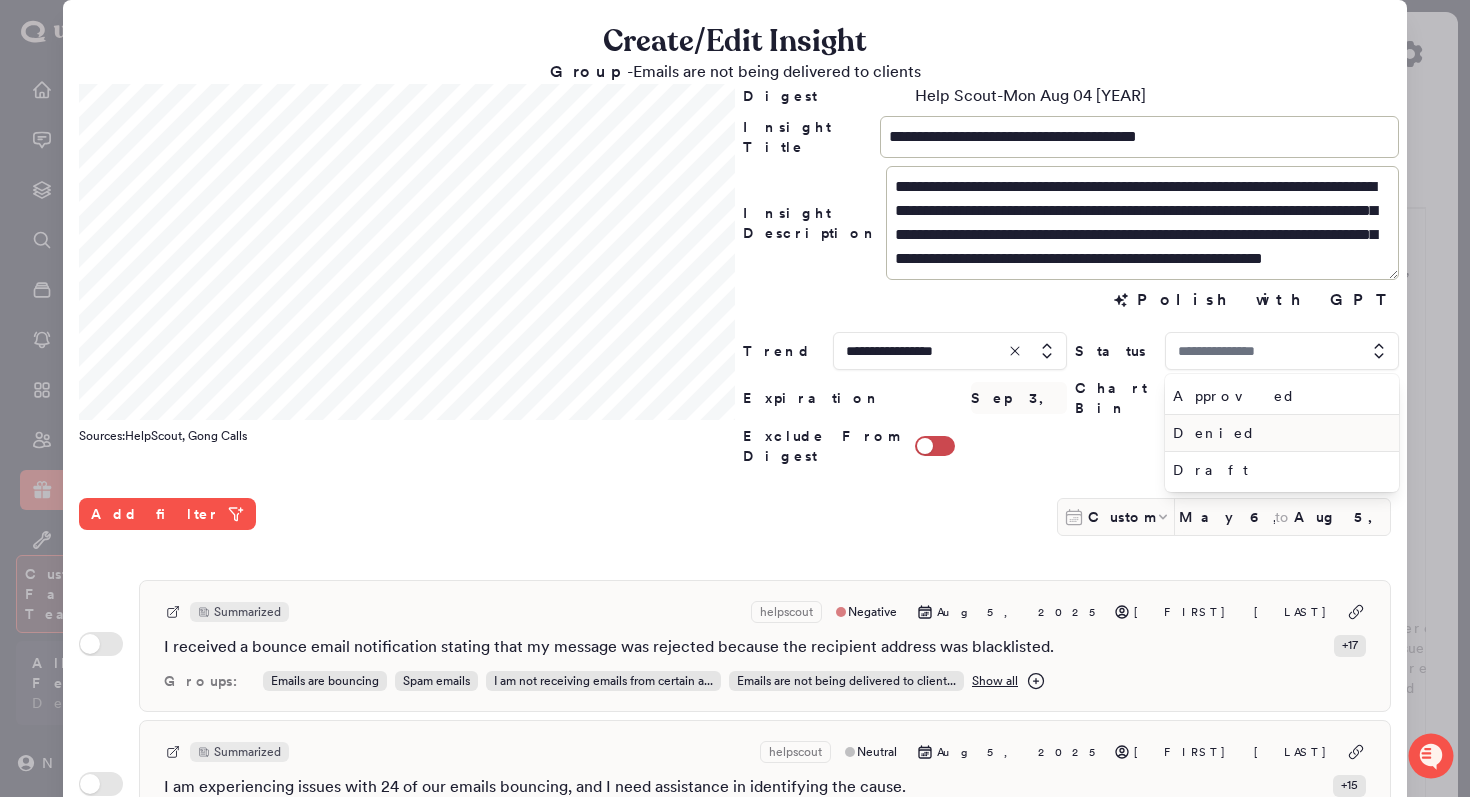 type on "********" 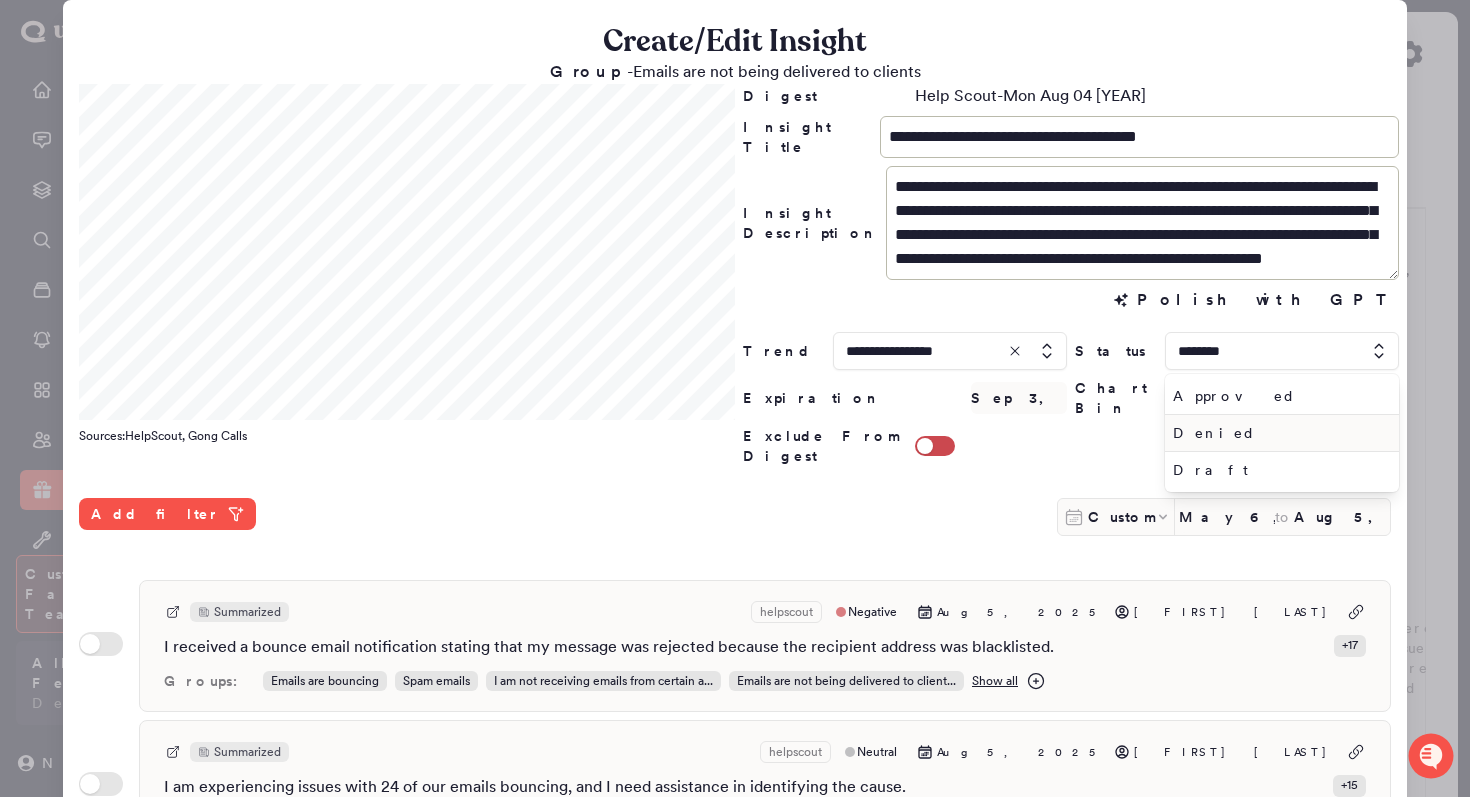 click on "Draft" at bounding box center [1282, 470] 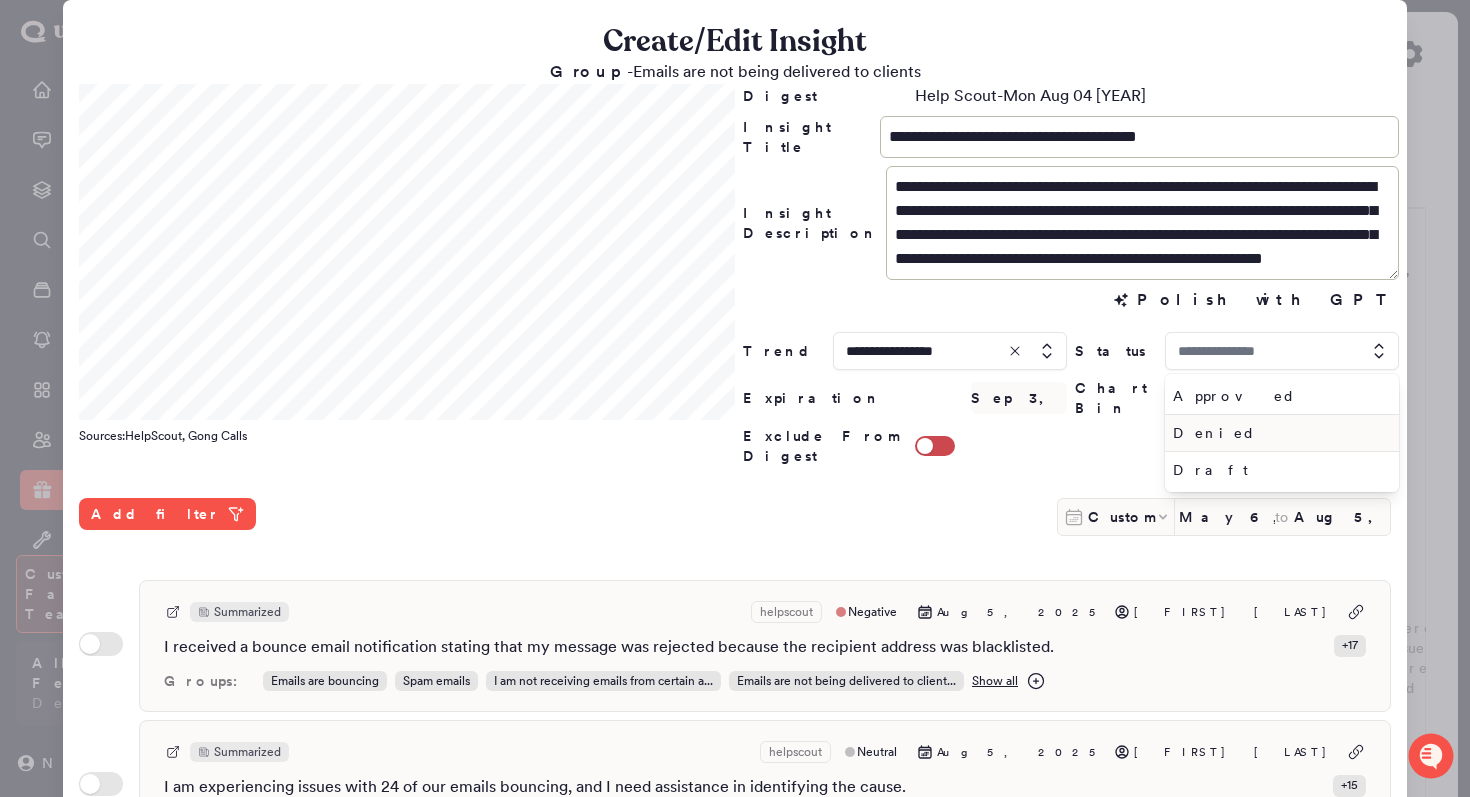 type on "*****" 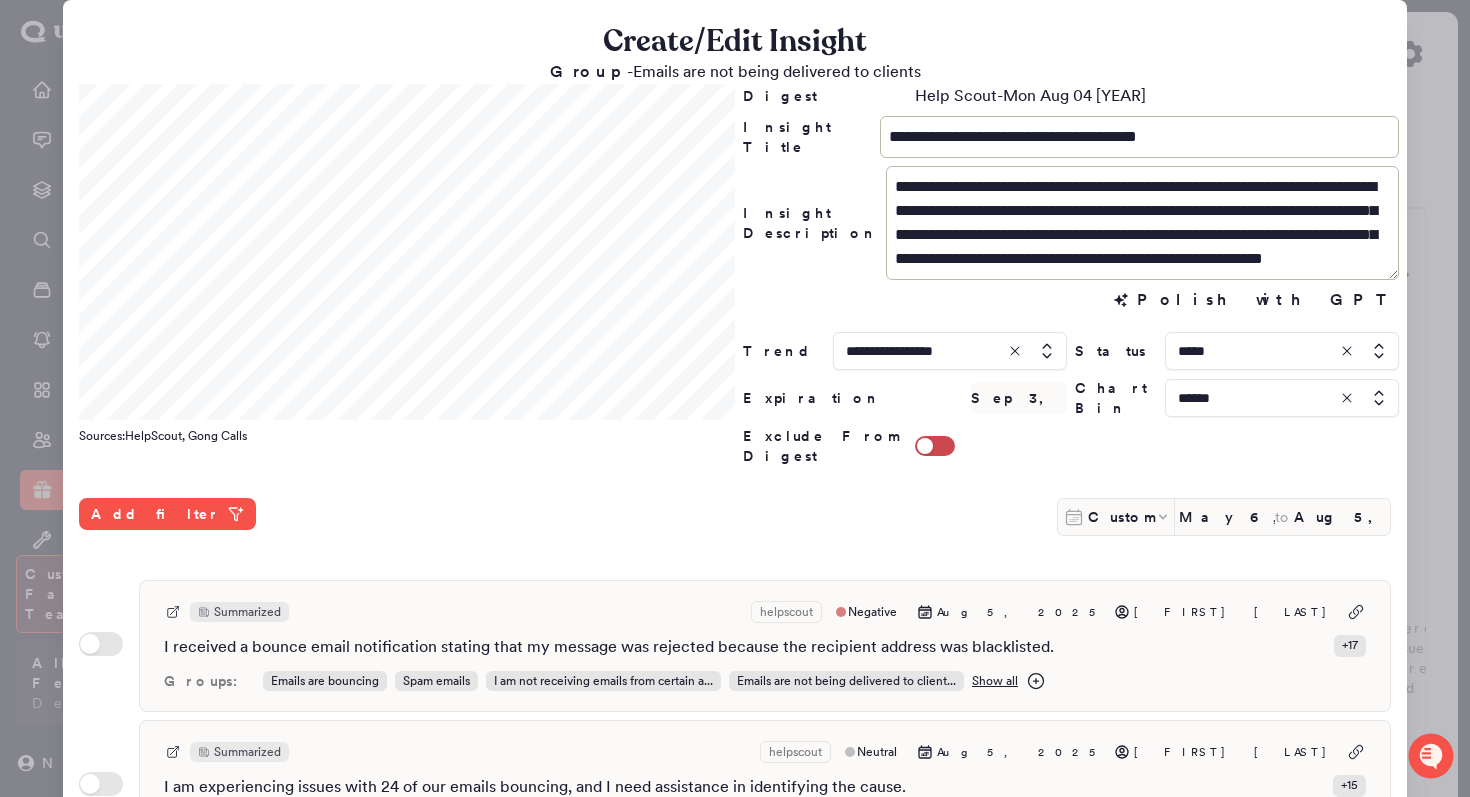 scroll, scrollTop: 489, scrollLeft: 0, axis: vertical 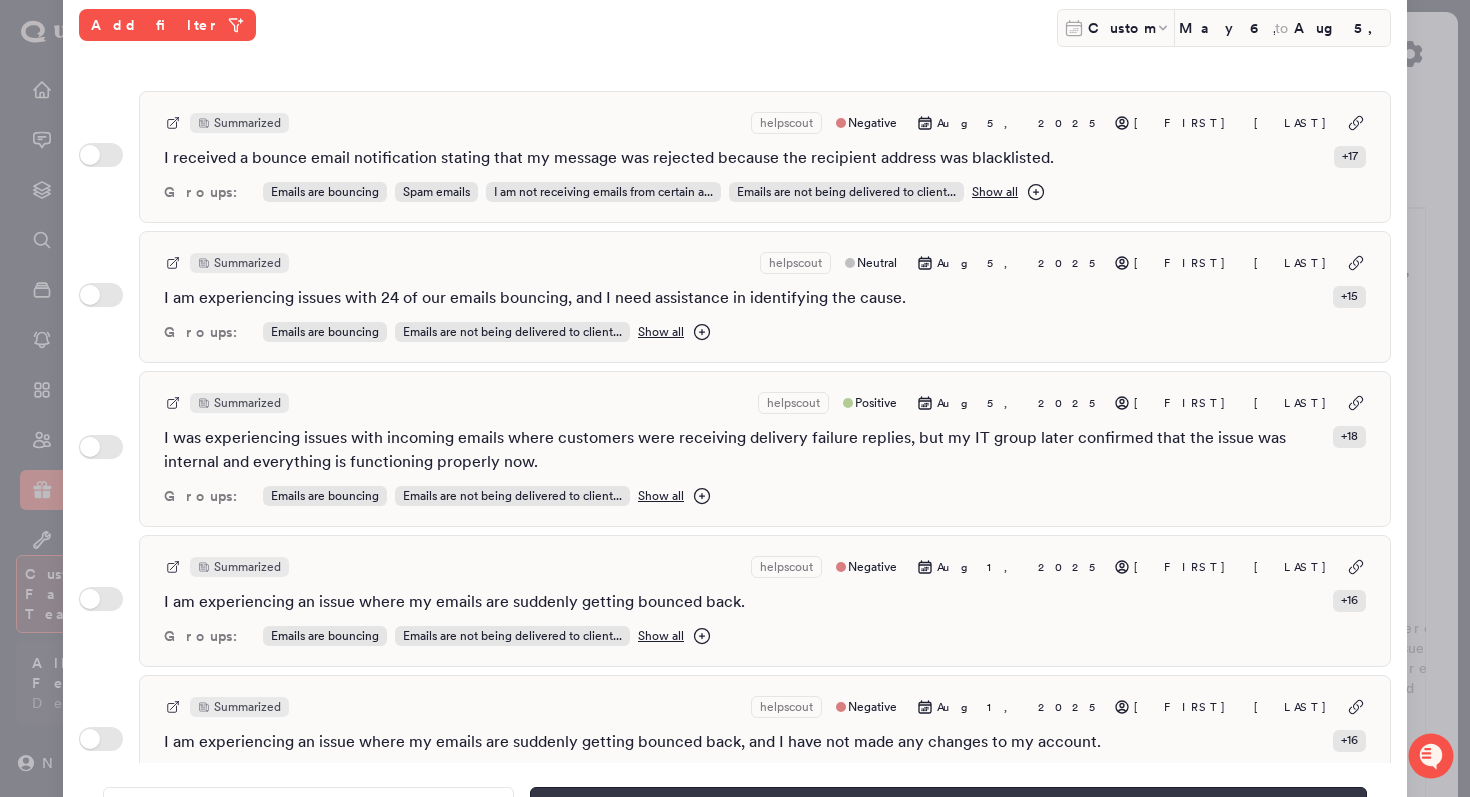 click on "Save" at bounding box center (948, 808) 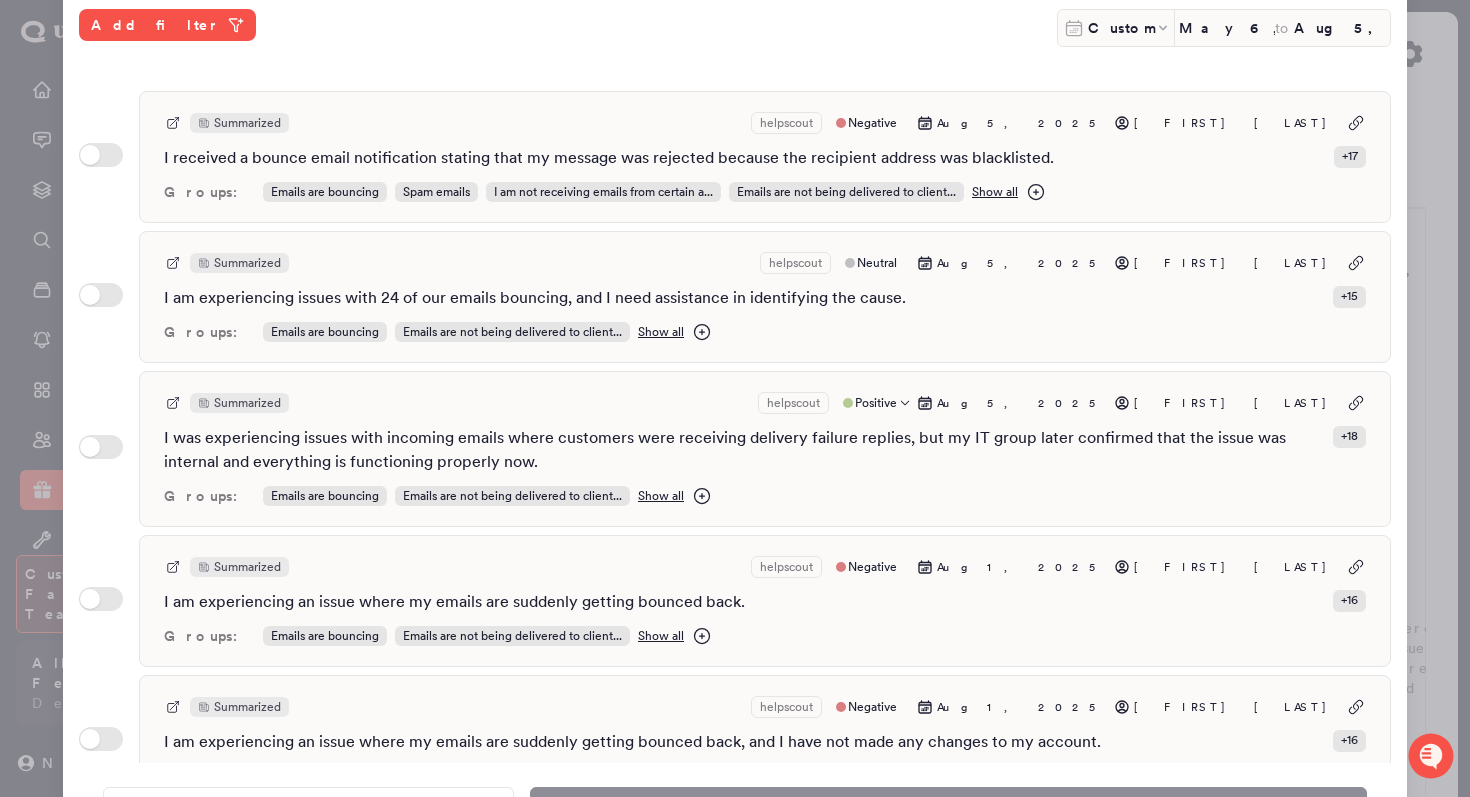 scroll, scrollTop: 496, scrollLeft: 0, axis: vertical 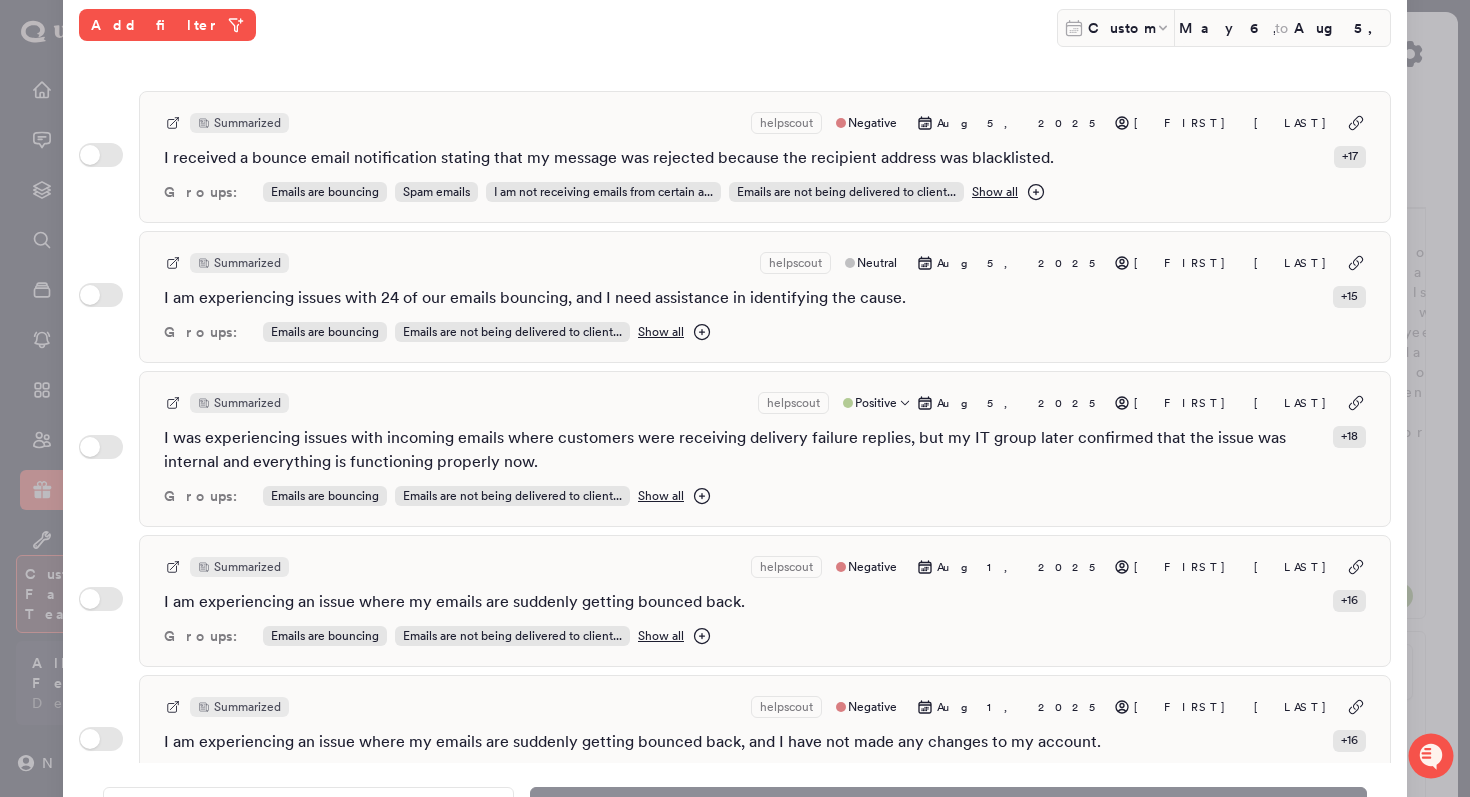 type on "*" 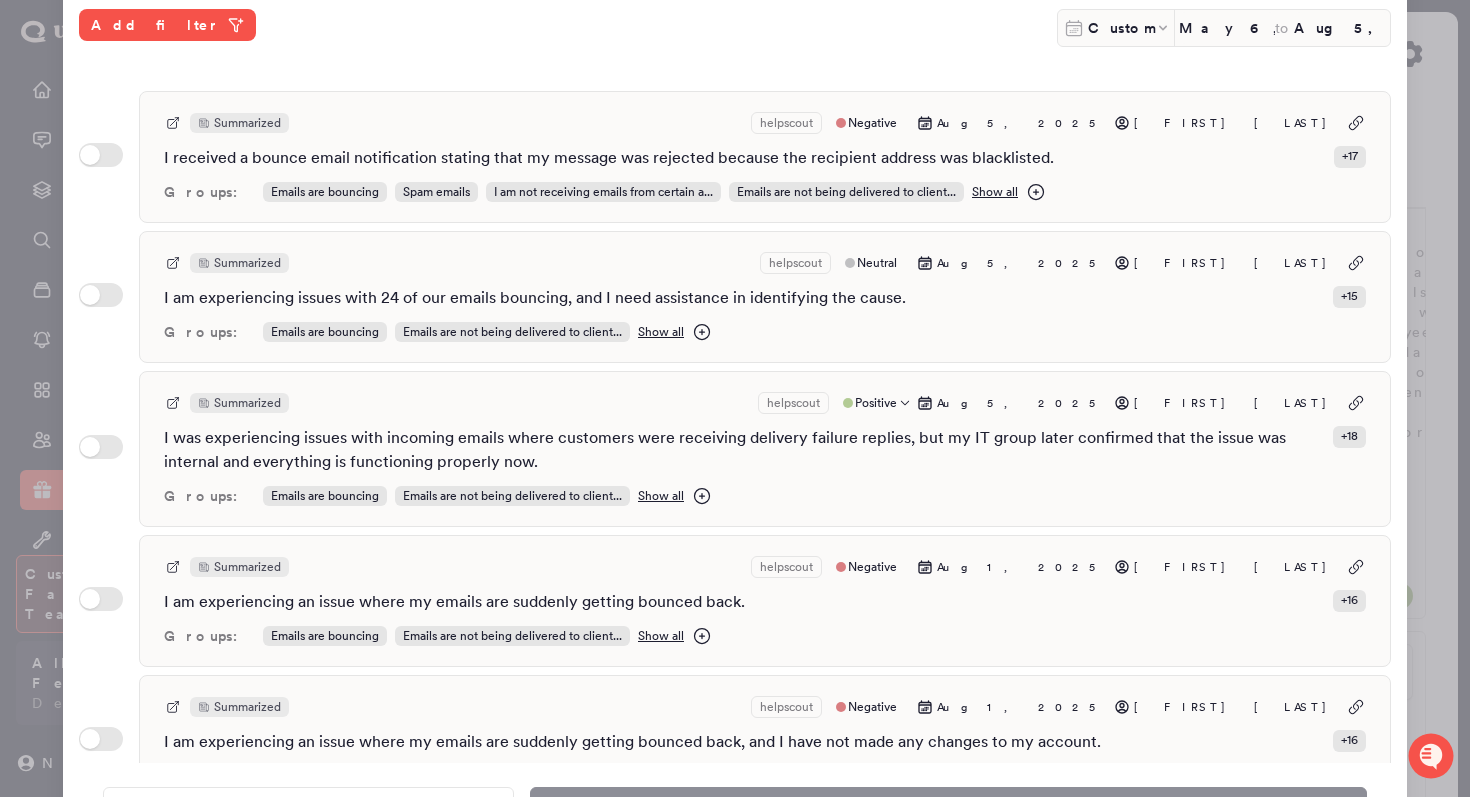 type on "*" 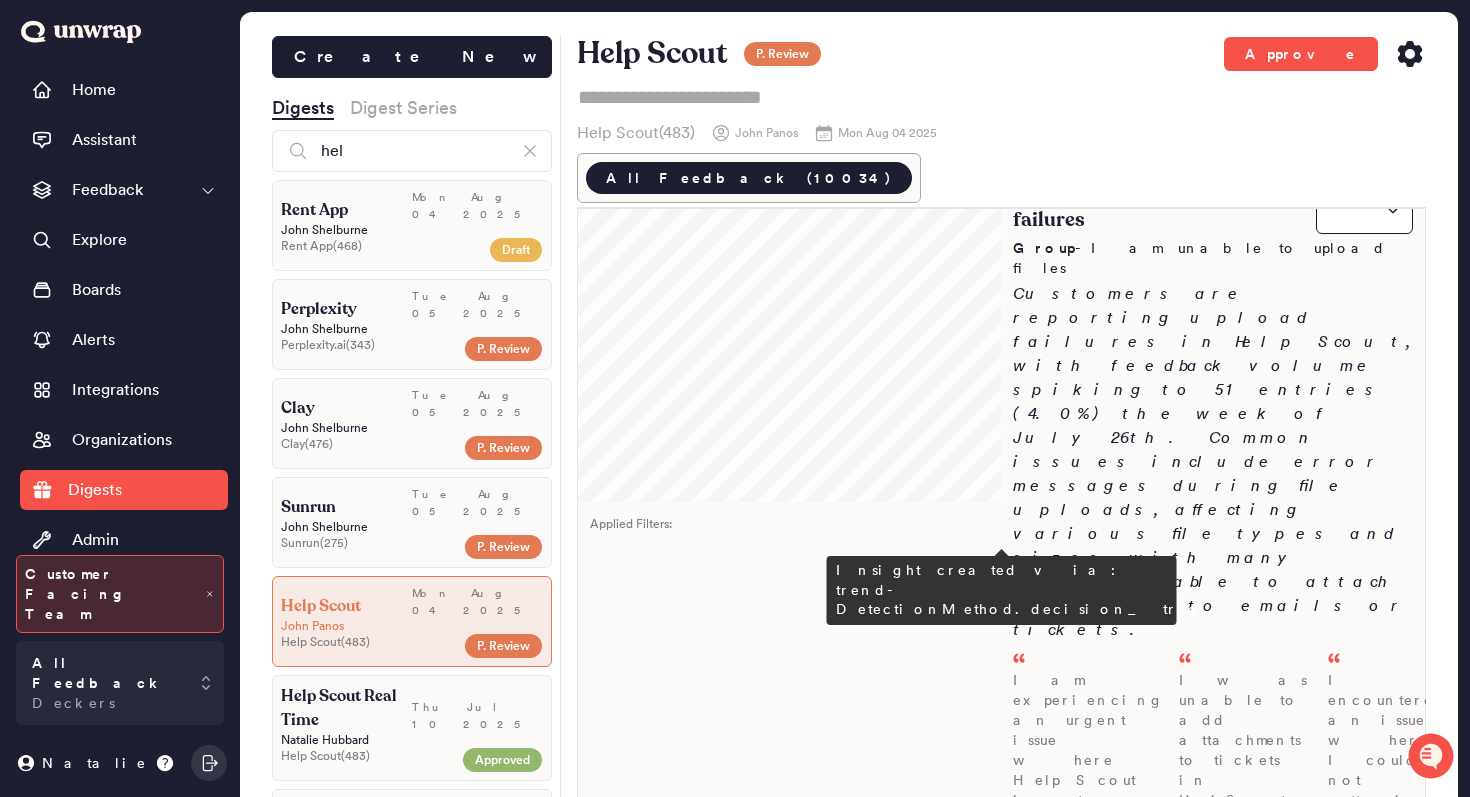 scroll, scrollTop: 1000, scrollLeft: 0, axis: vertical 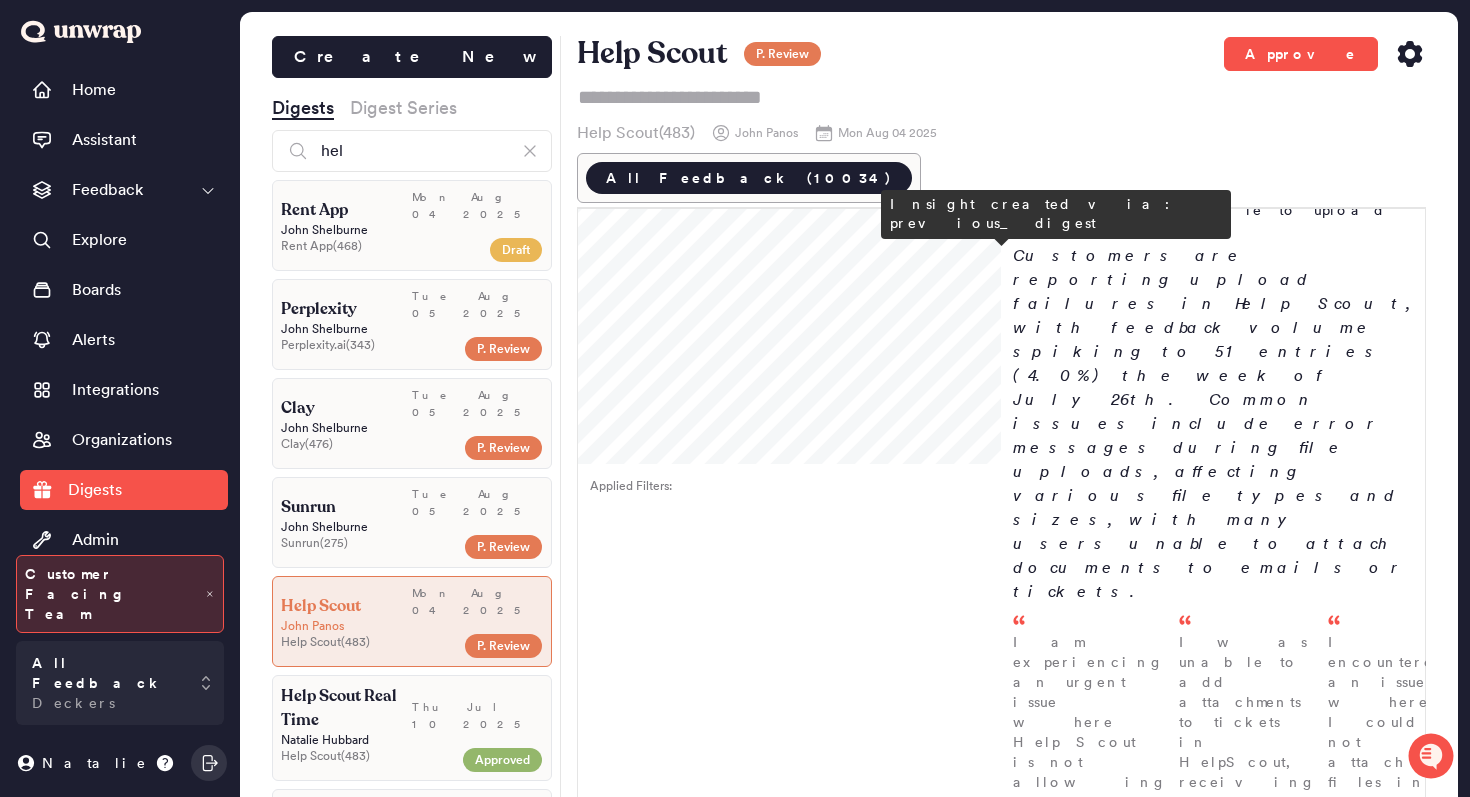 type on "*" 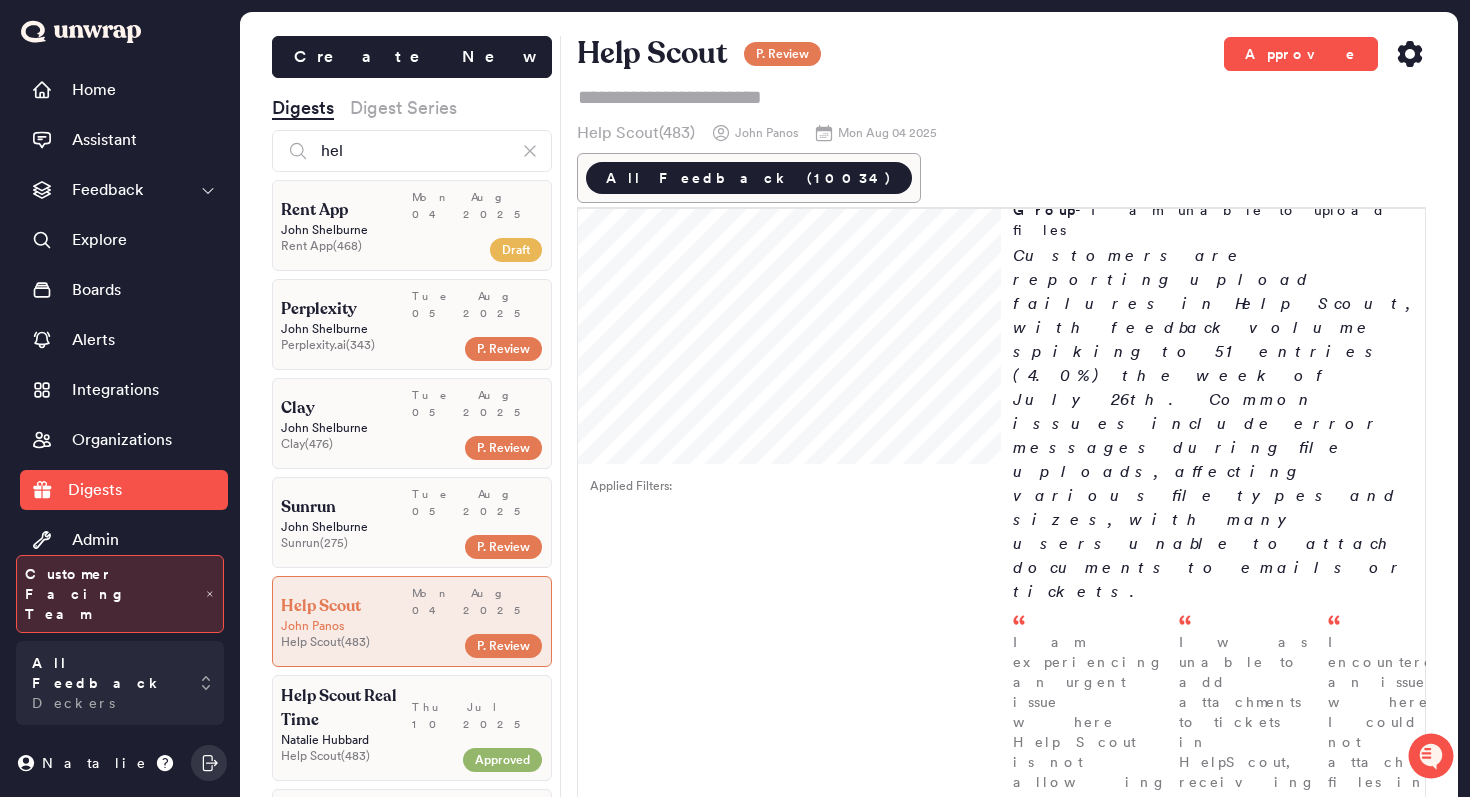 click on "0" at bounding box center (1364, 1153) 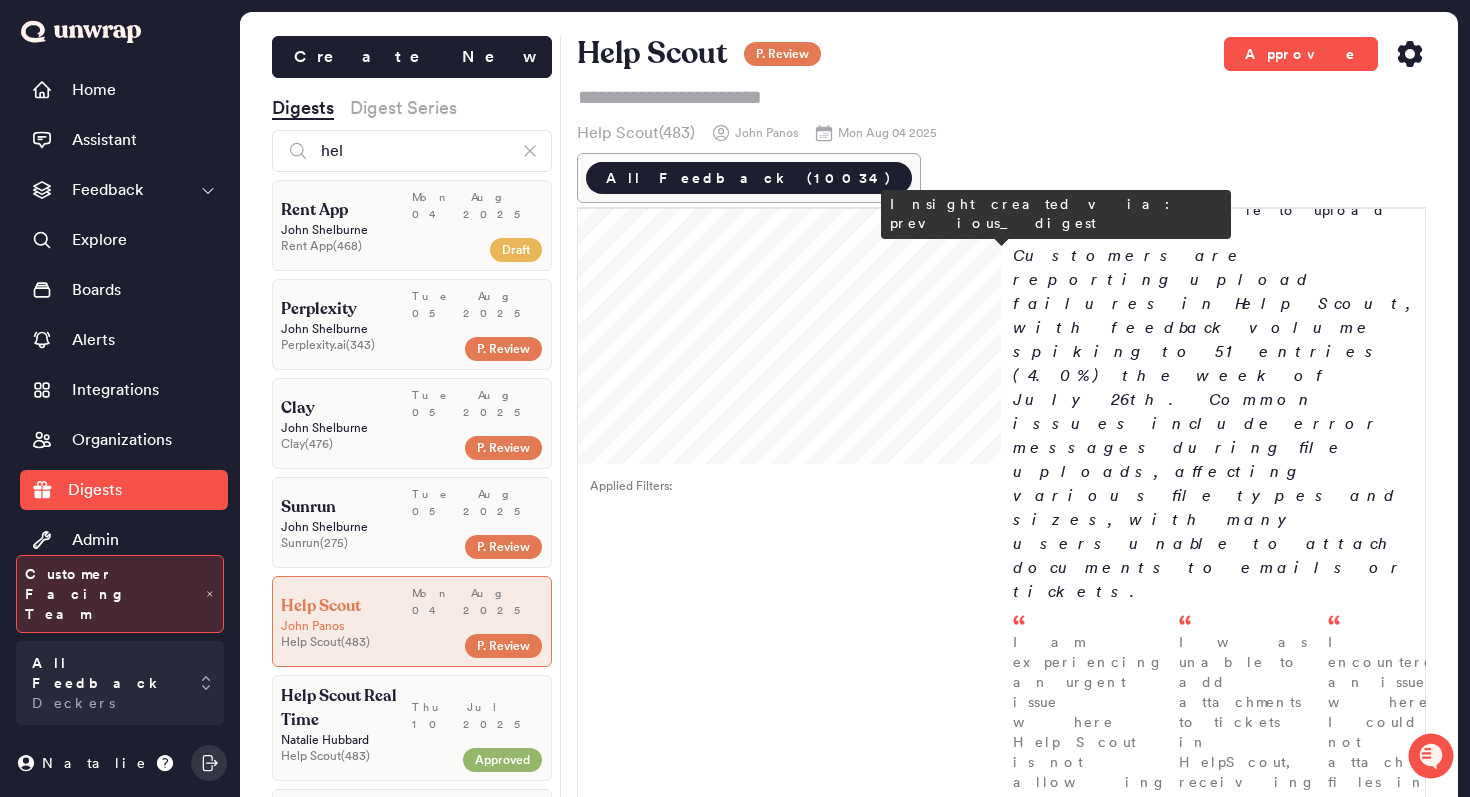 type on "*" 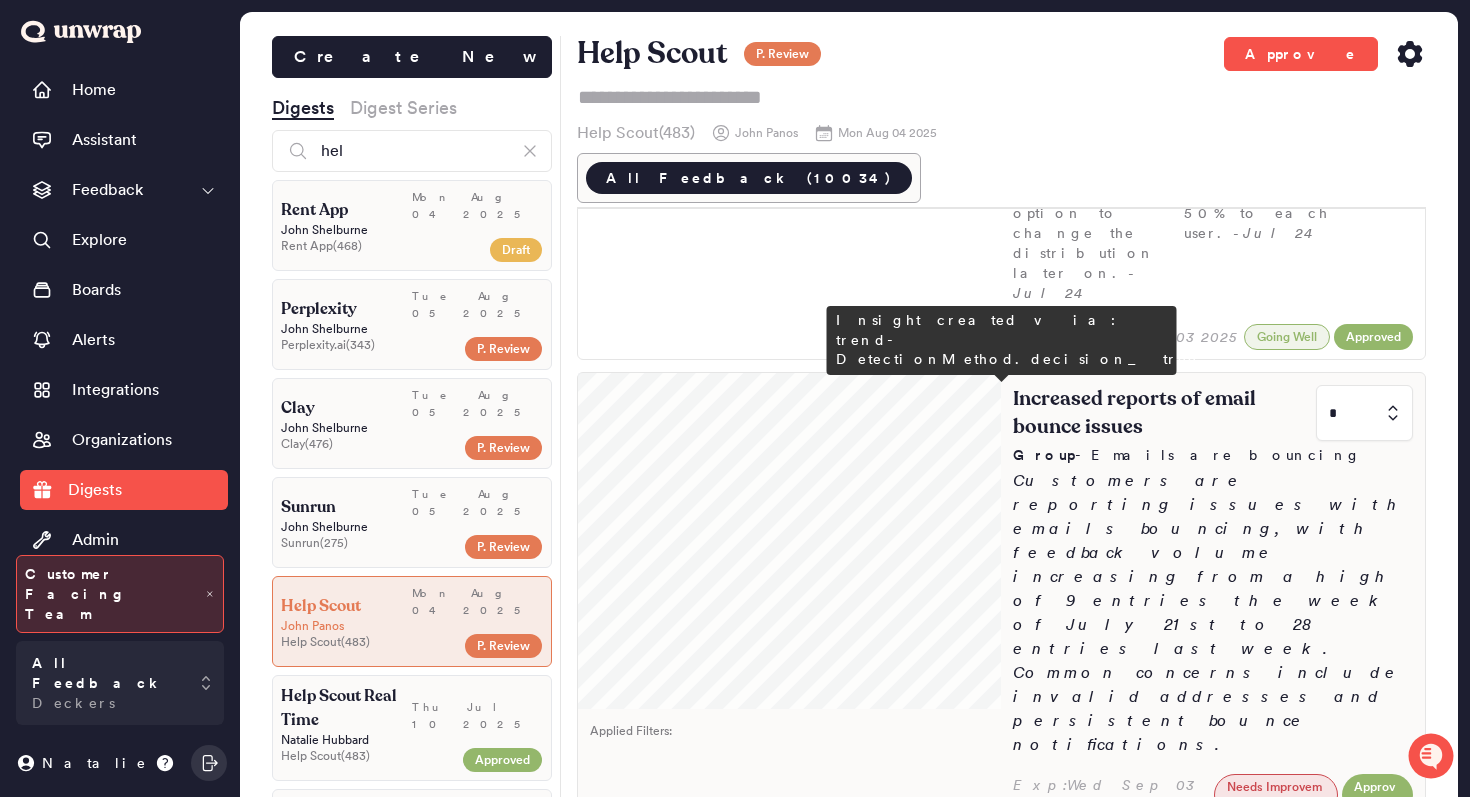 type on "*" 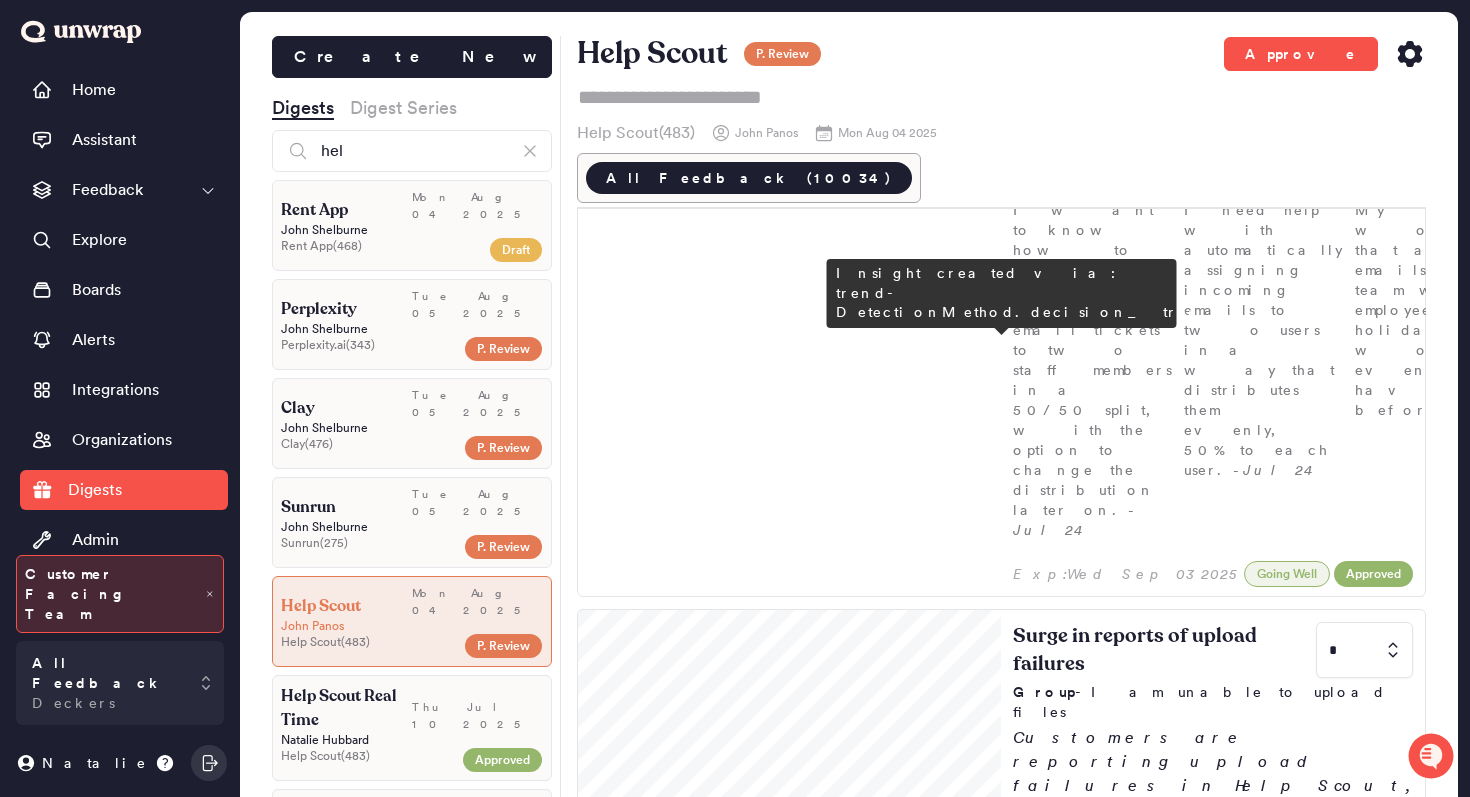 scroll, scrollTop: 1511, scrollLeft: 0, axis: vertical 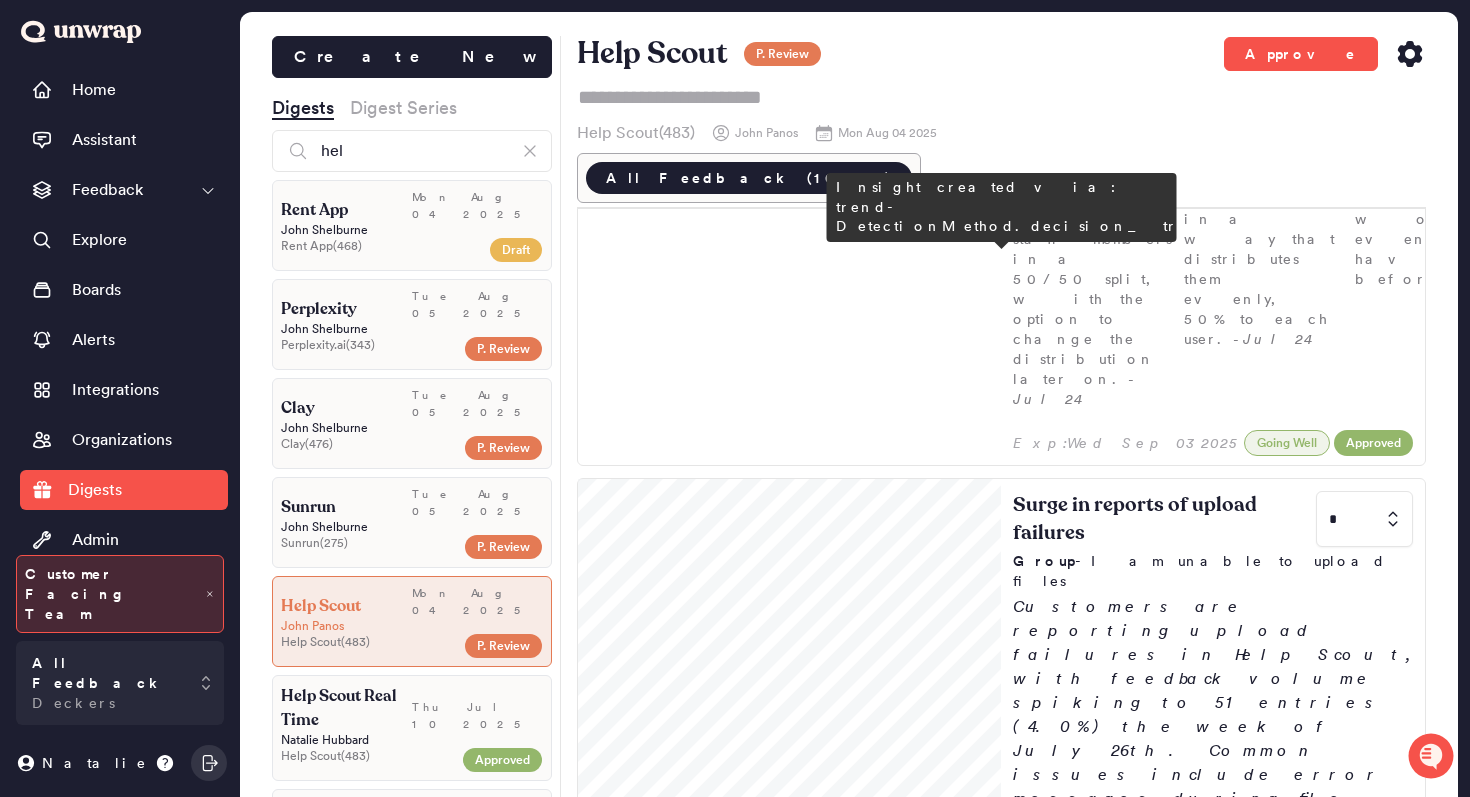 click at bounding box center (1364, 1413) 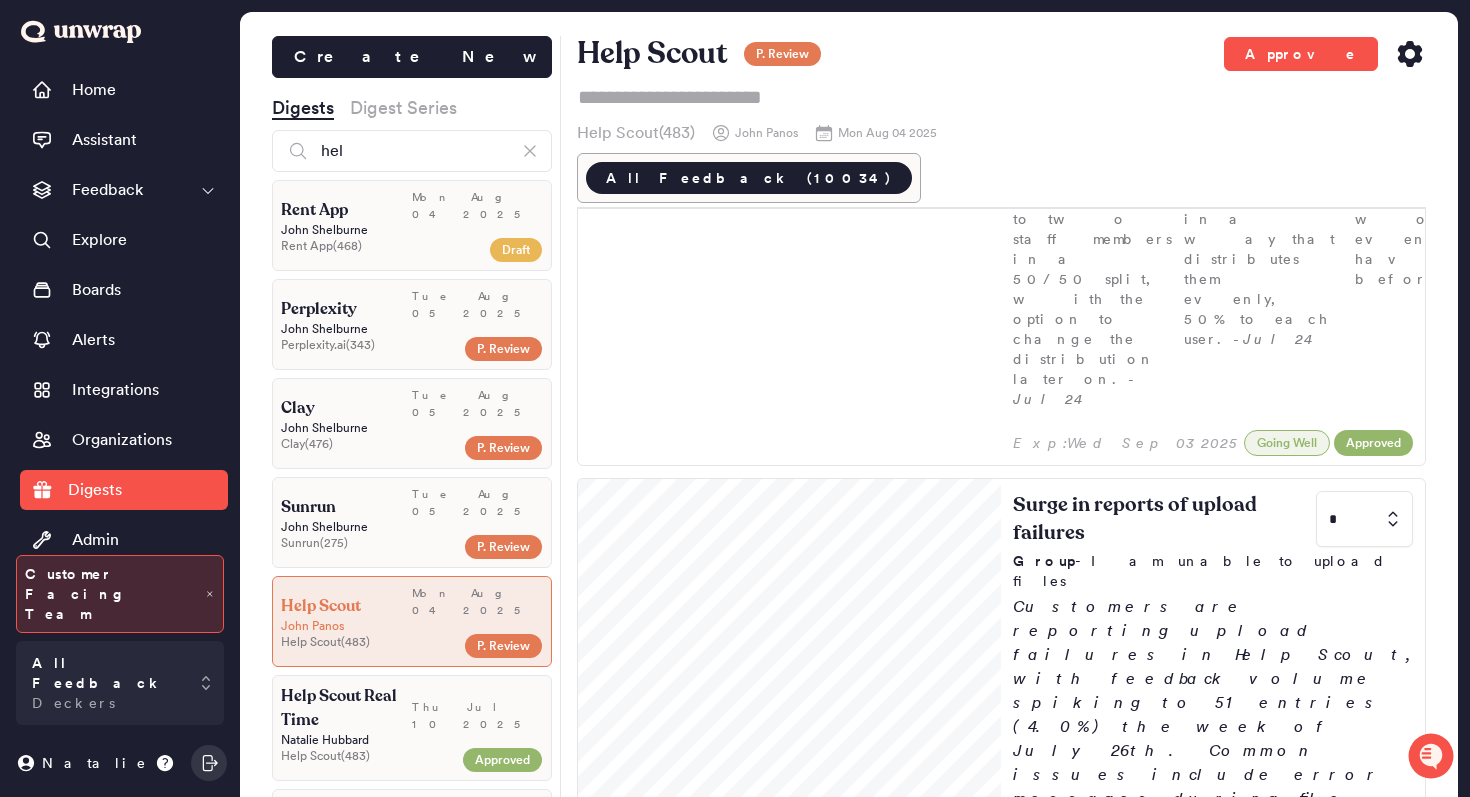 click on "1" at bounding box center (1364, 1541) 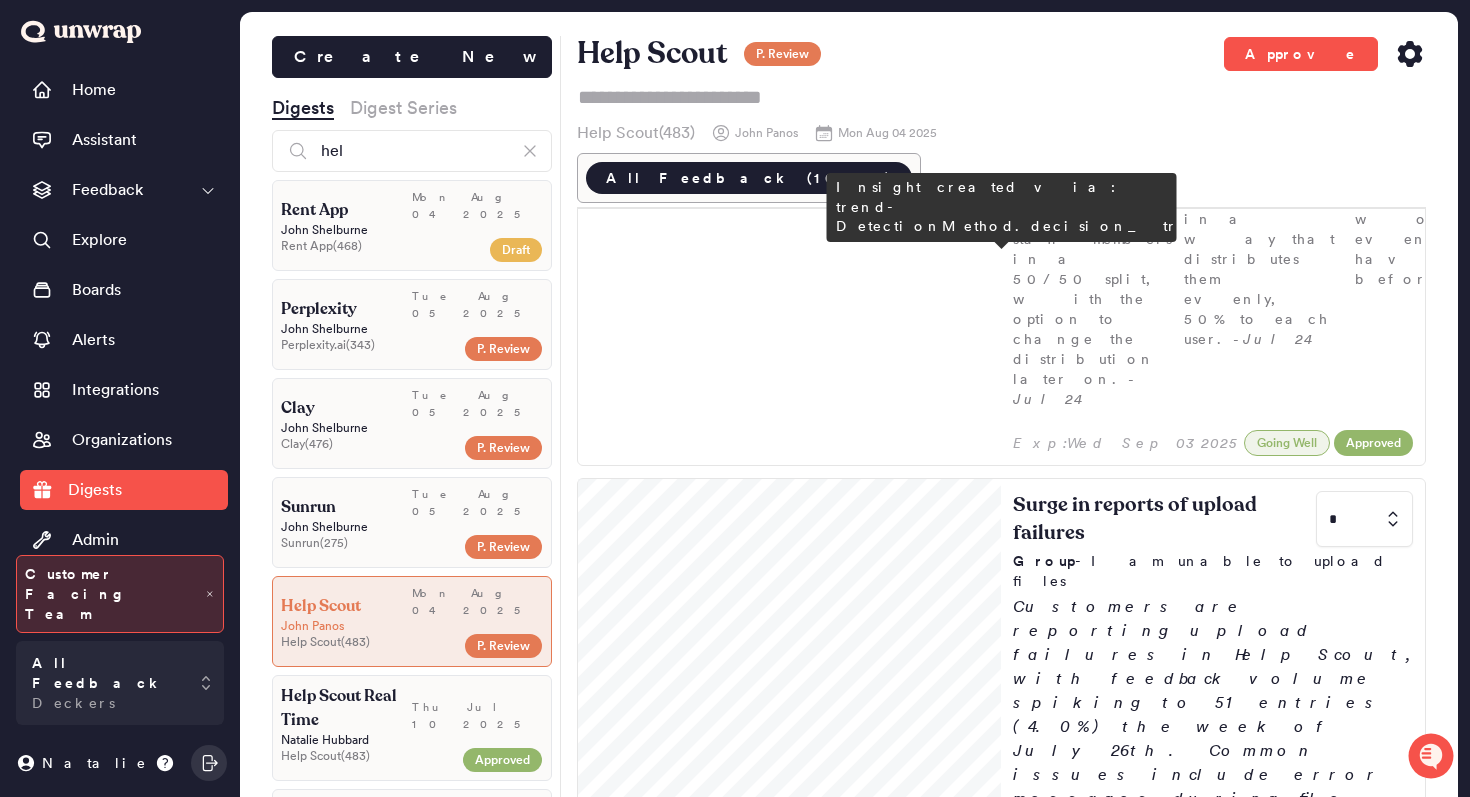 type on "*" 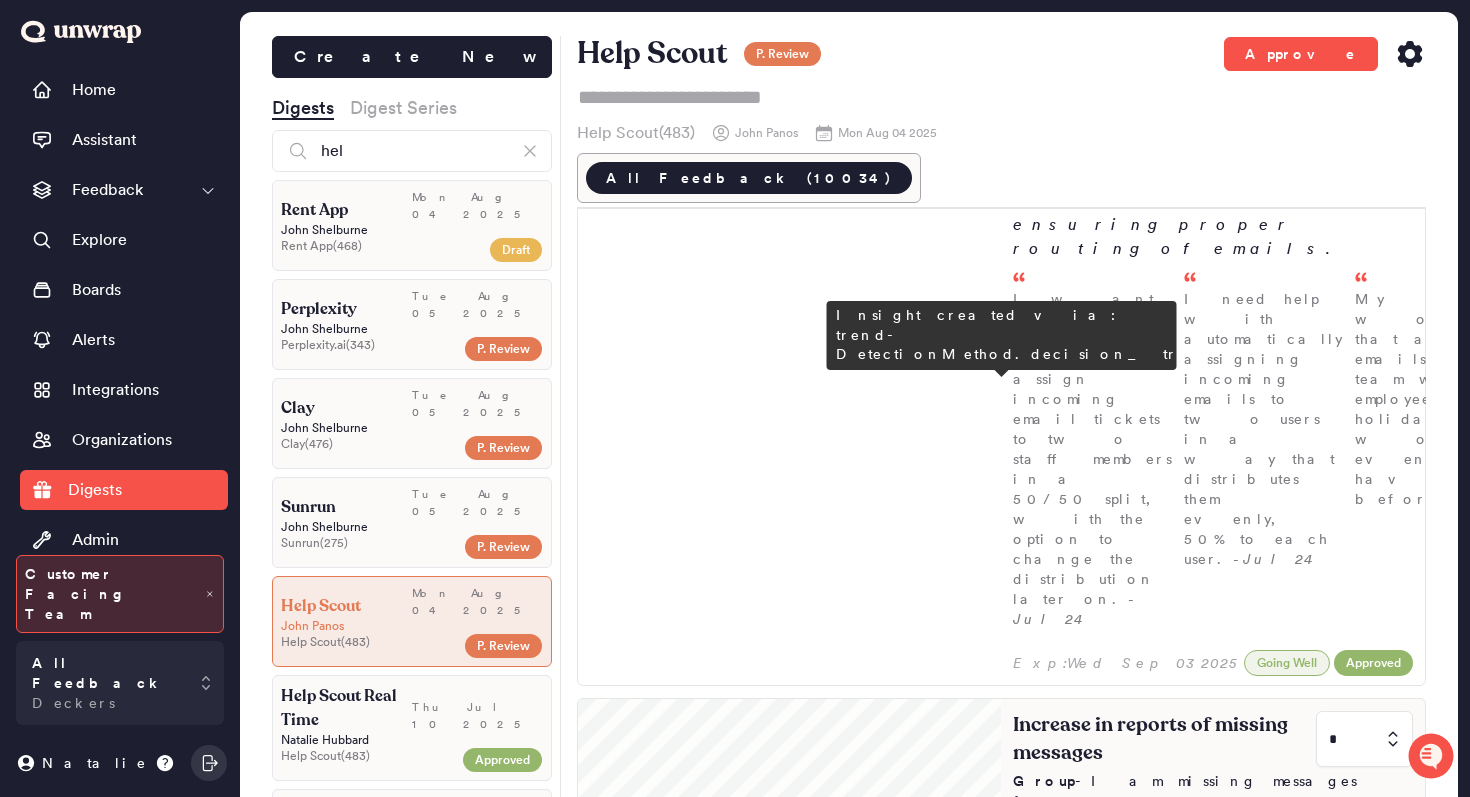 type on "*" 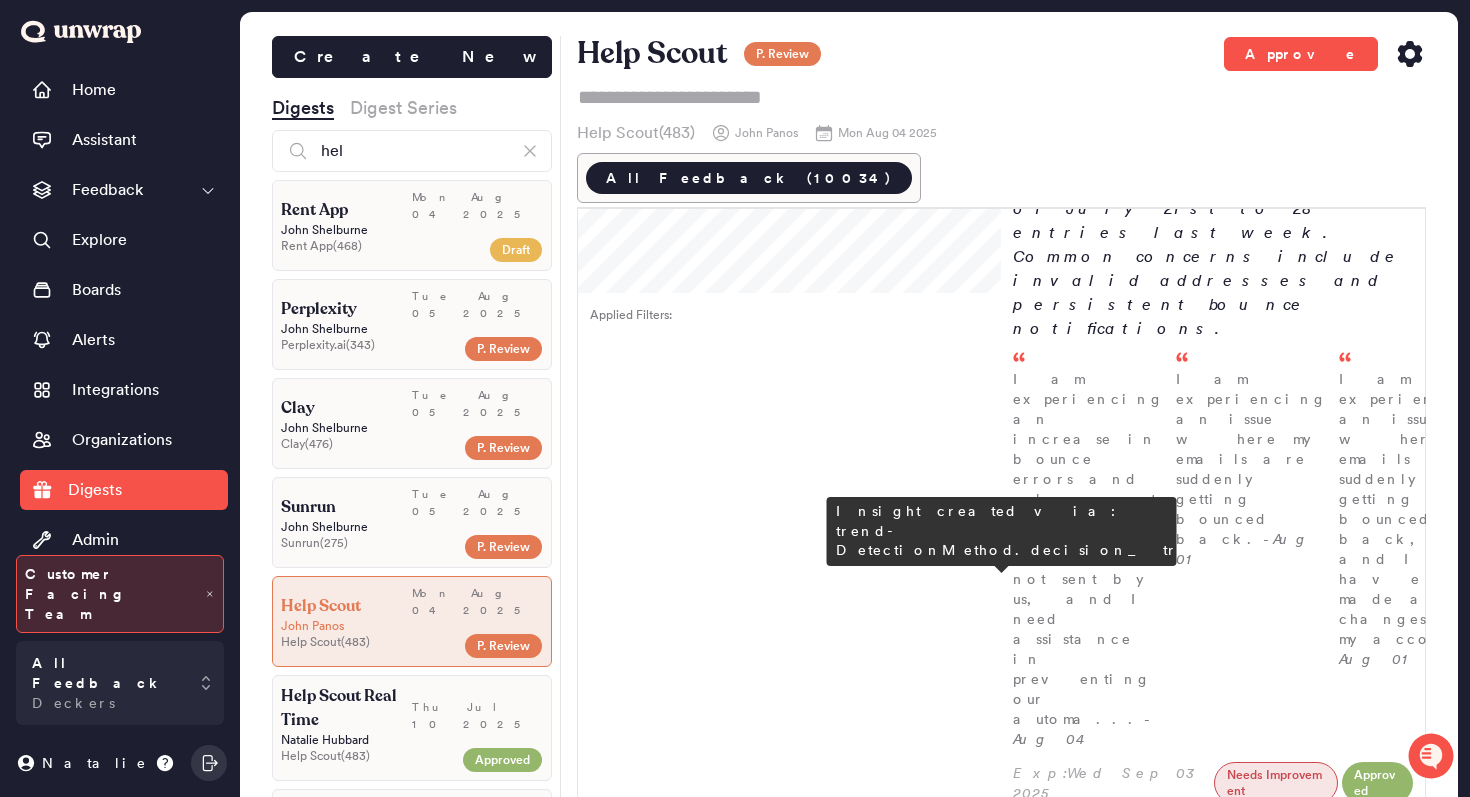 scroll, scrollTop: 0, scrollLeft: 0, axis: both 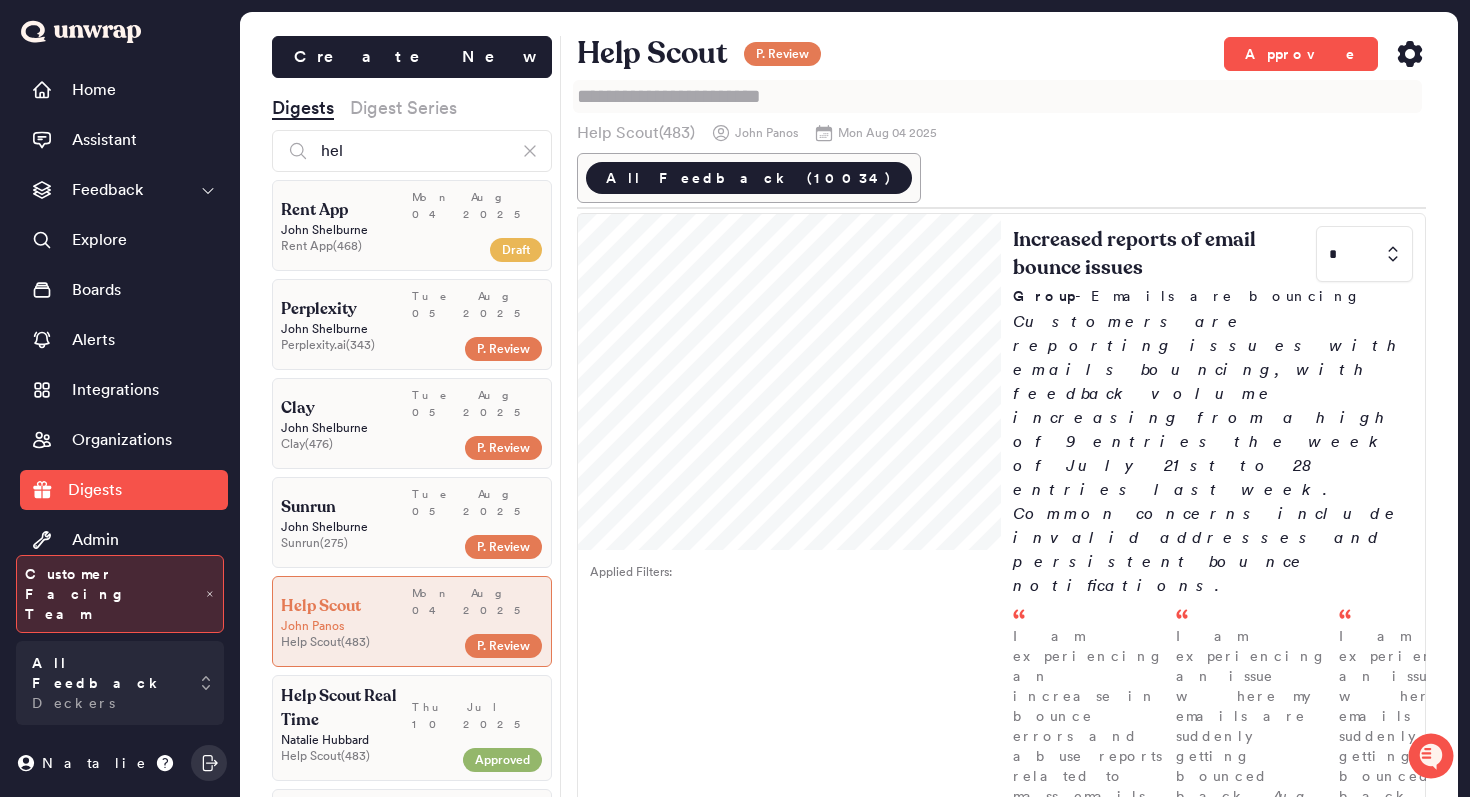 click at bounding box center [998, 96] 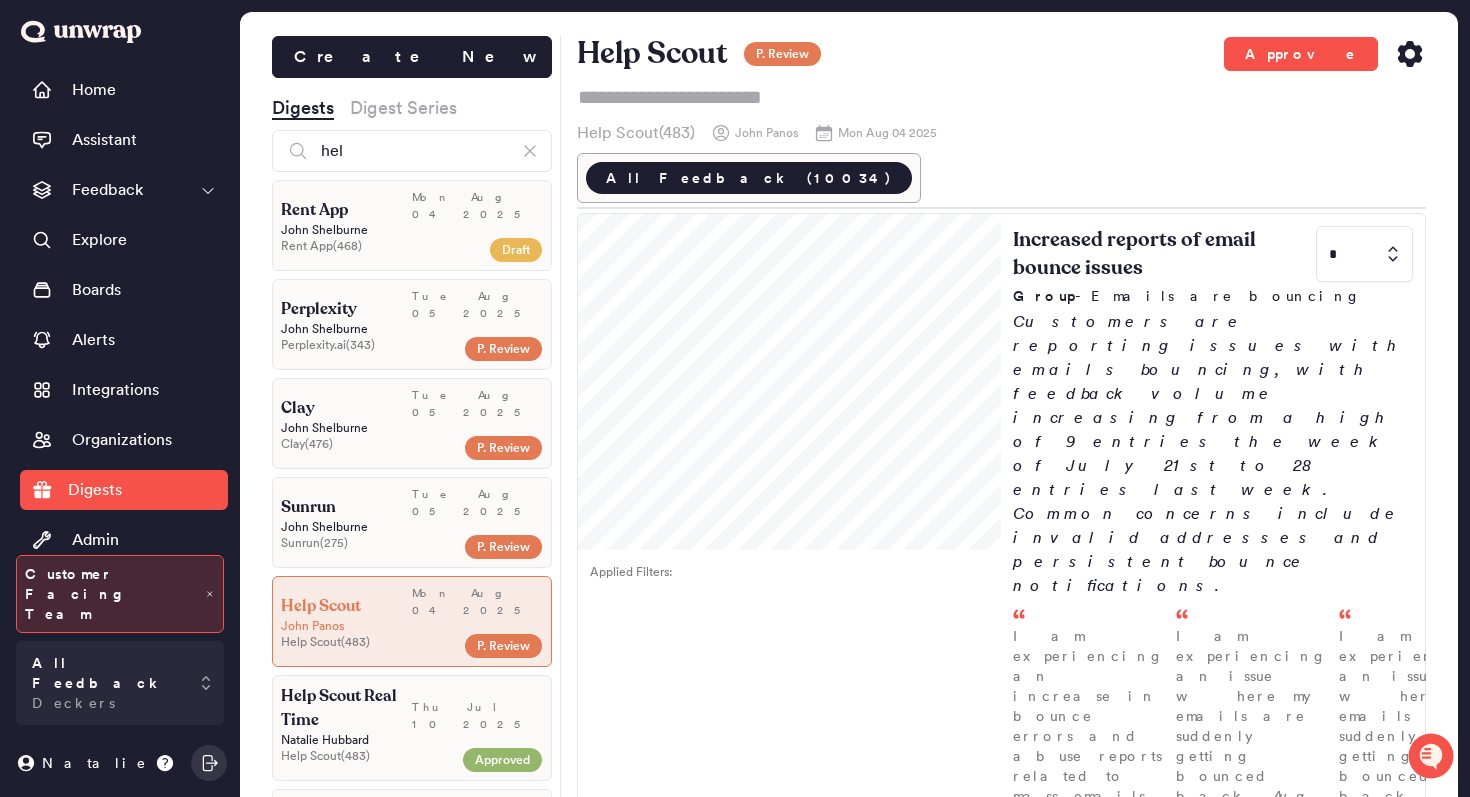 click on "Help Scout P. Review Approve" at bounding box center (1002, 54) 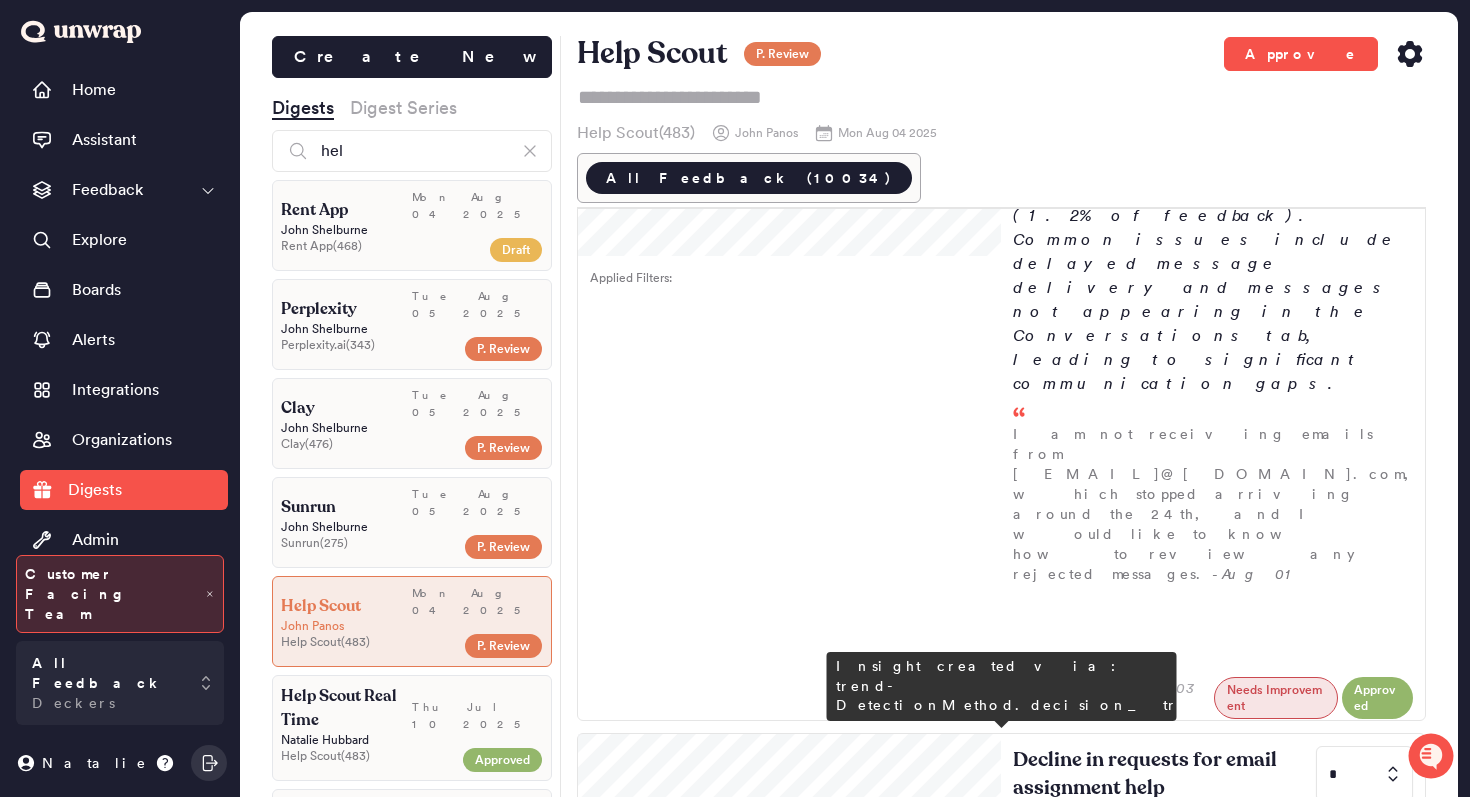 scroll, scrollTop: 1052, scrollLeft: 0, axis: vertical 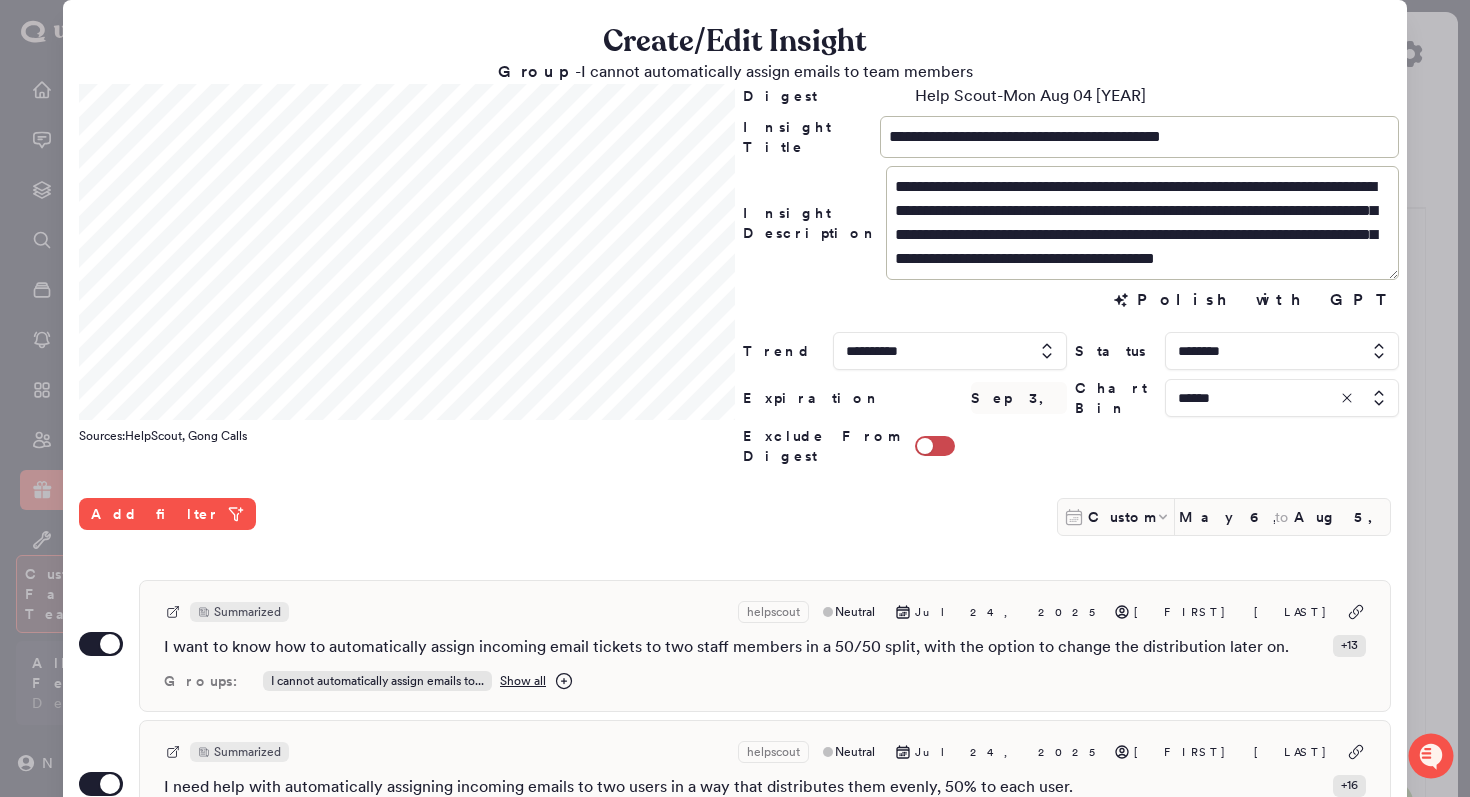 click at bounding box center (735, 398) 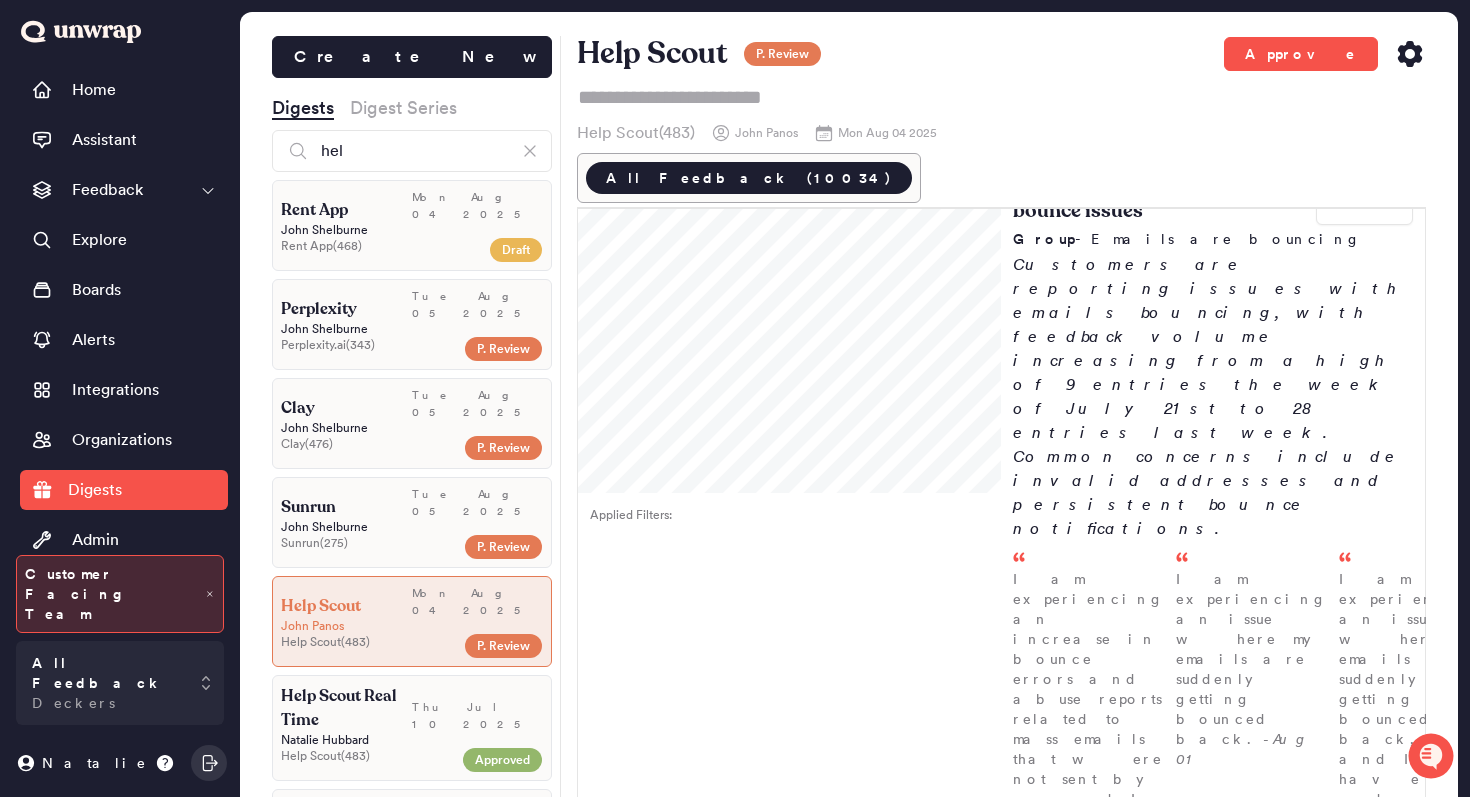 scroll, scrollTop: 0, scrollLeft: 0, axis: both 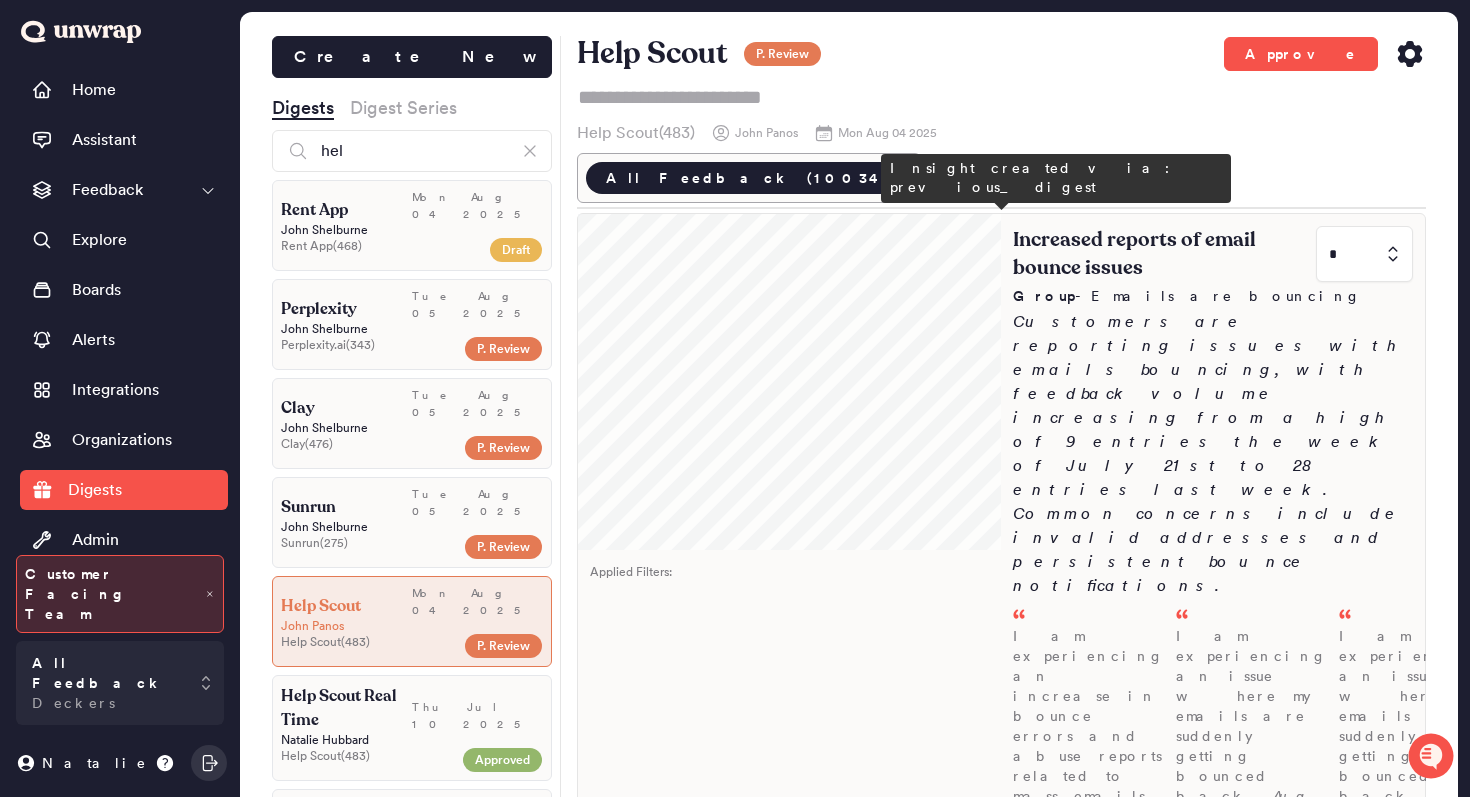 click on "Increased reports of email bounce issues * Group  -  Emails are bouncing Customers are reporting issues with emails bouncing, with feedback volume increasing from a high of 9 entries the week of July 21st to 28 entries last week. Common concerns include invalid addresses and persistent bounce notifications. I am experiencing an increase in bounce errors and abuse reports related to mass emails that were not sent by us, and I need assistance in preventing our automa...  -  Aug 04 I am experiencing an issue where my emails are suddenly getting bounced back.  -  Aug 01 I am experiencing an issue where my emails are suddenly getting bounced back, and I have not made any changes to my account.  -  Aug 01" at bounding box center (1213, 616) 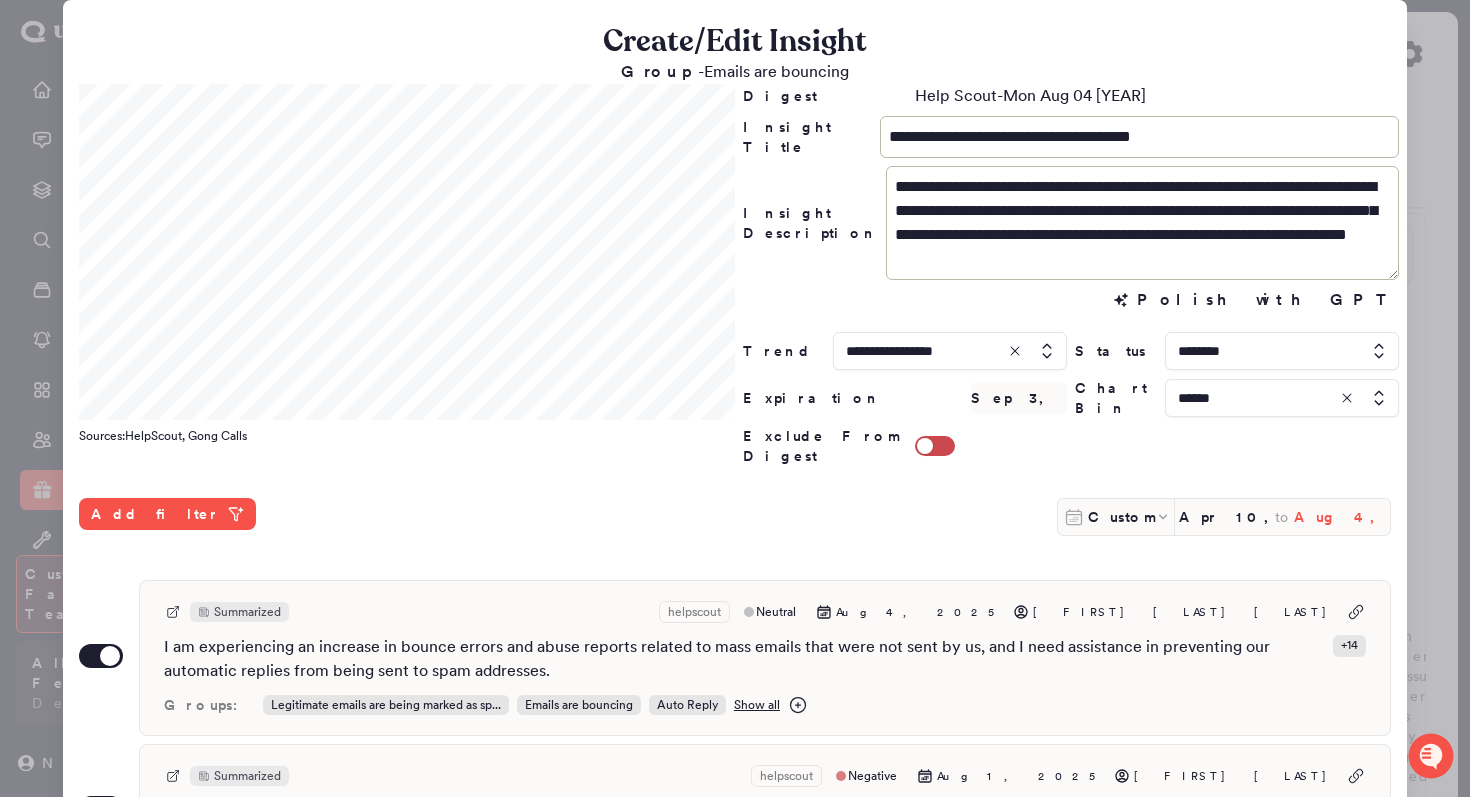 click on "Aug 4, 2025" at bounding box center [1342, 517] 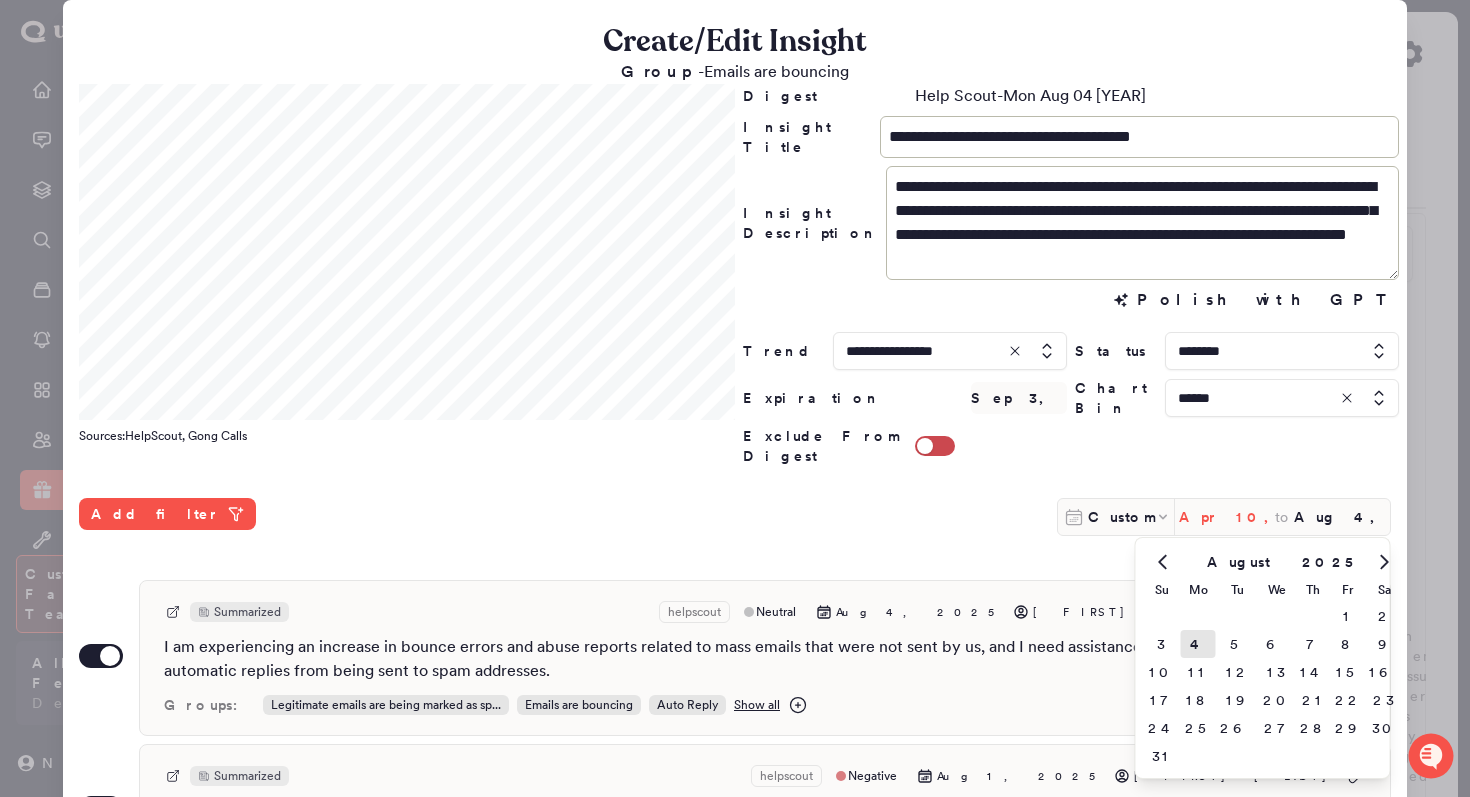 click on "Apr 10, 2025" at bounding box center [1227, 517] 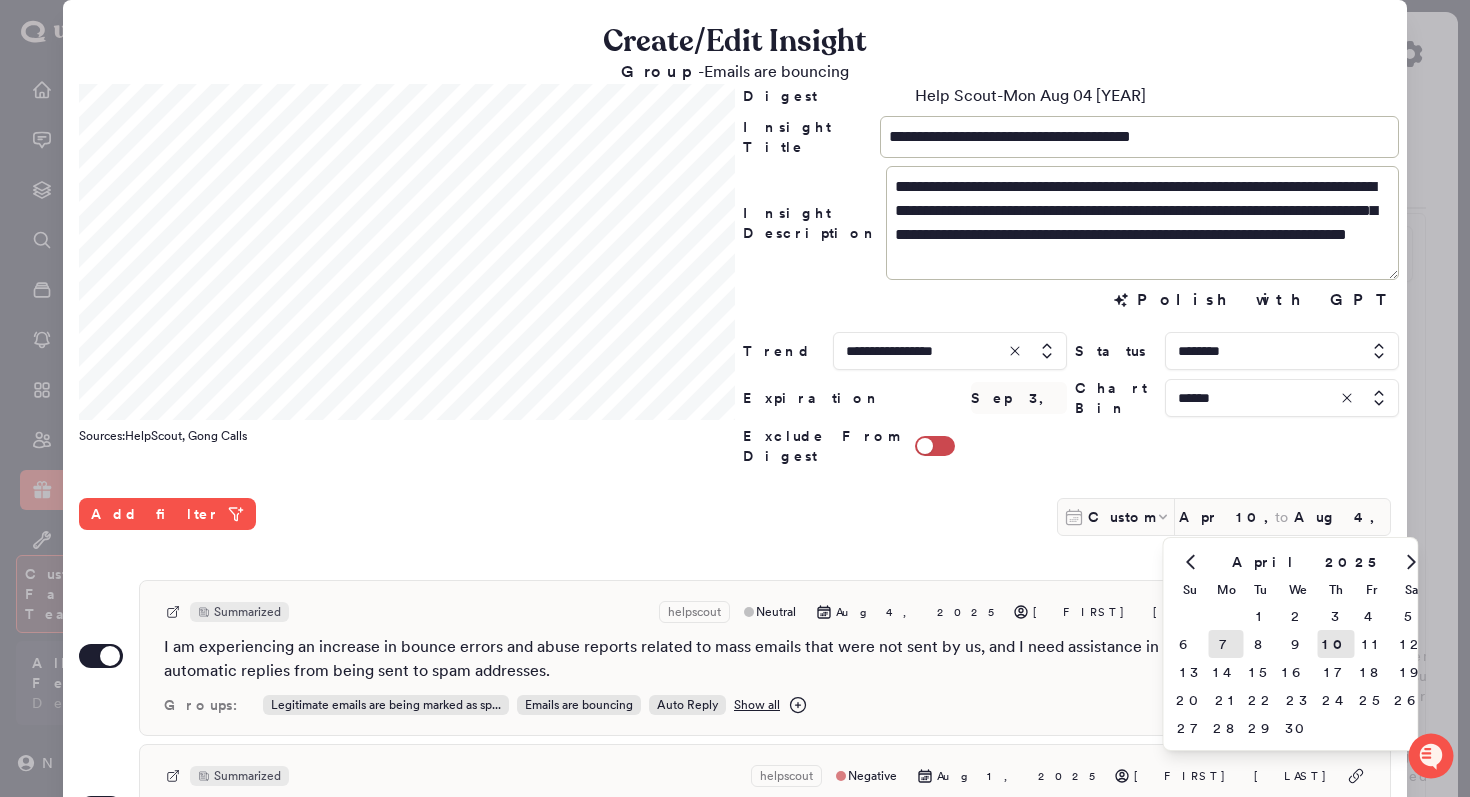 click on "7" at bounding box center (1226, 644) 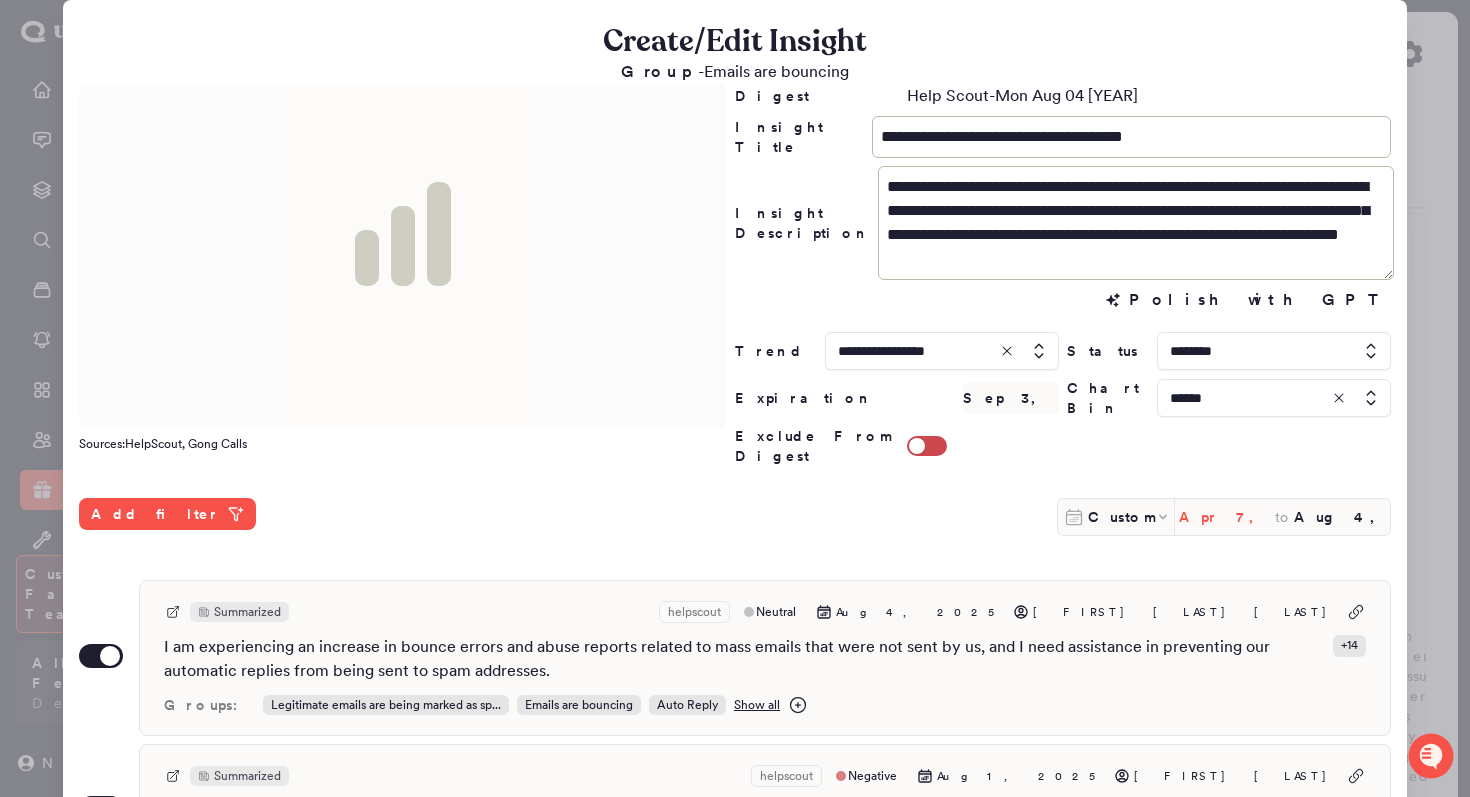 click on "Apr 7, 2025" at bounding box center [1227, 517] 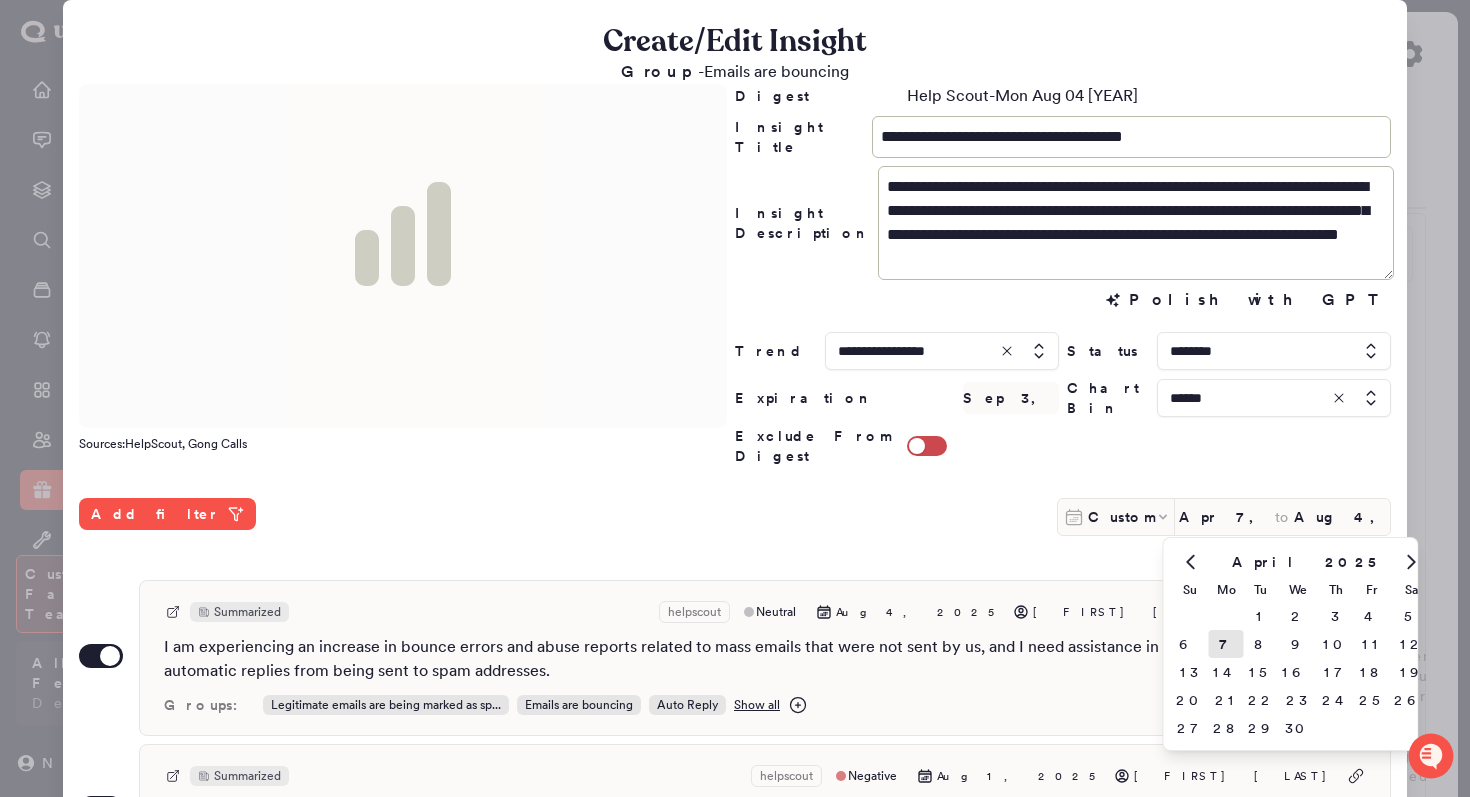 click 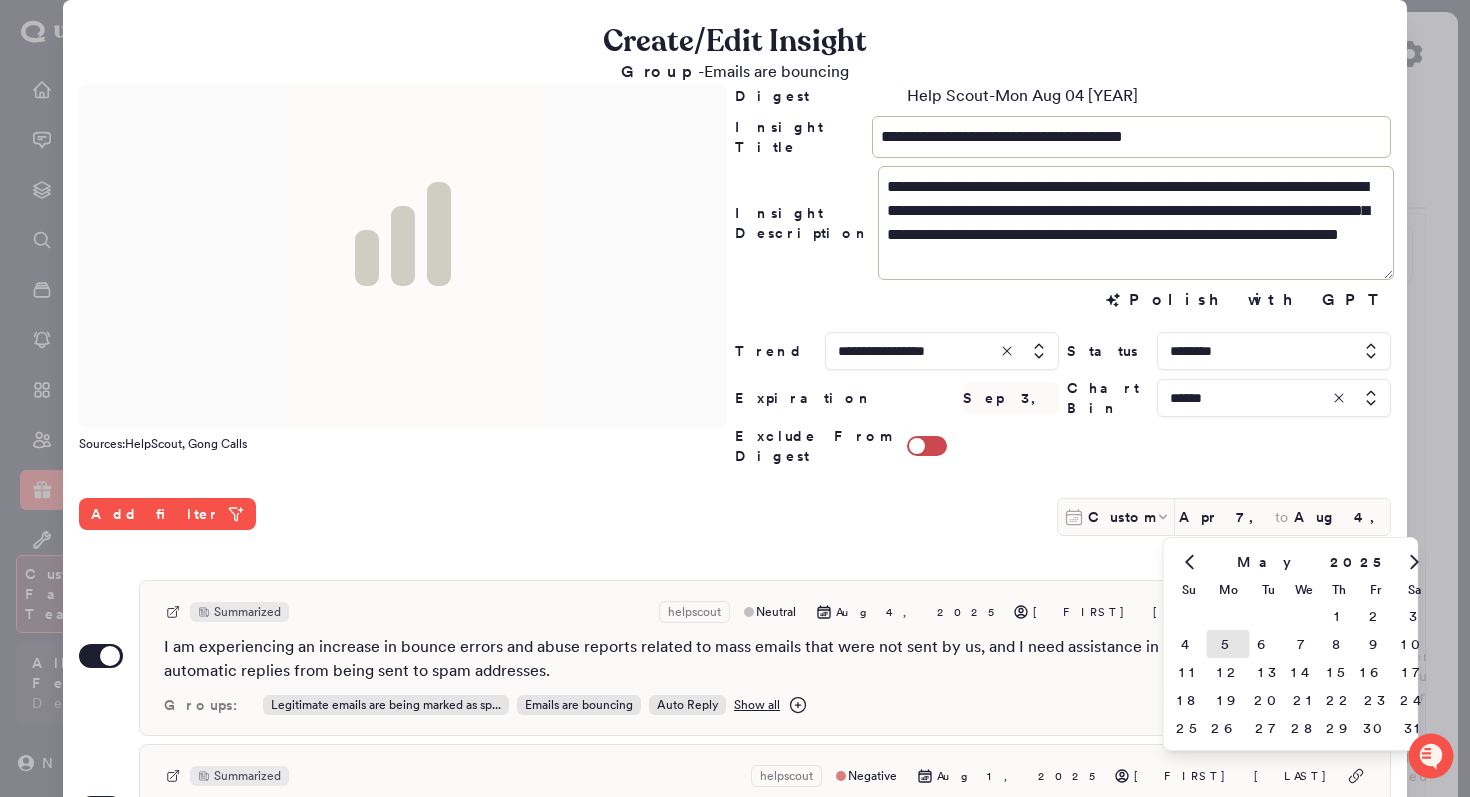 click on "5" at bounding box center (1228, 644) 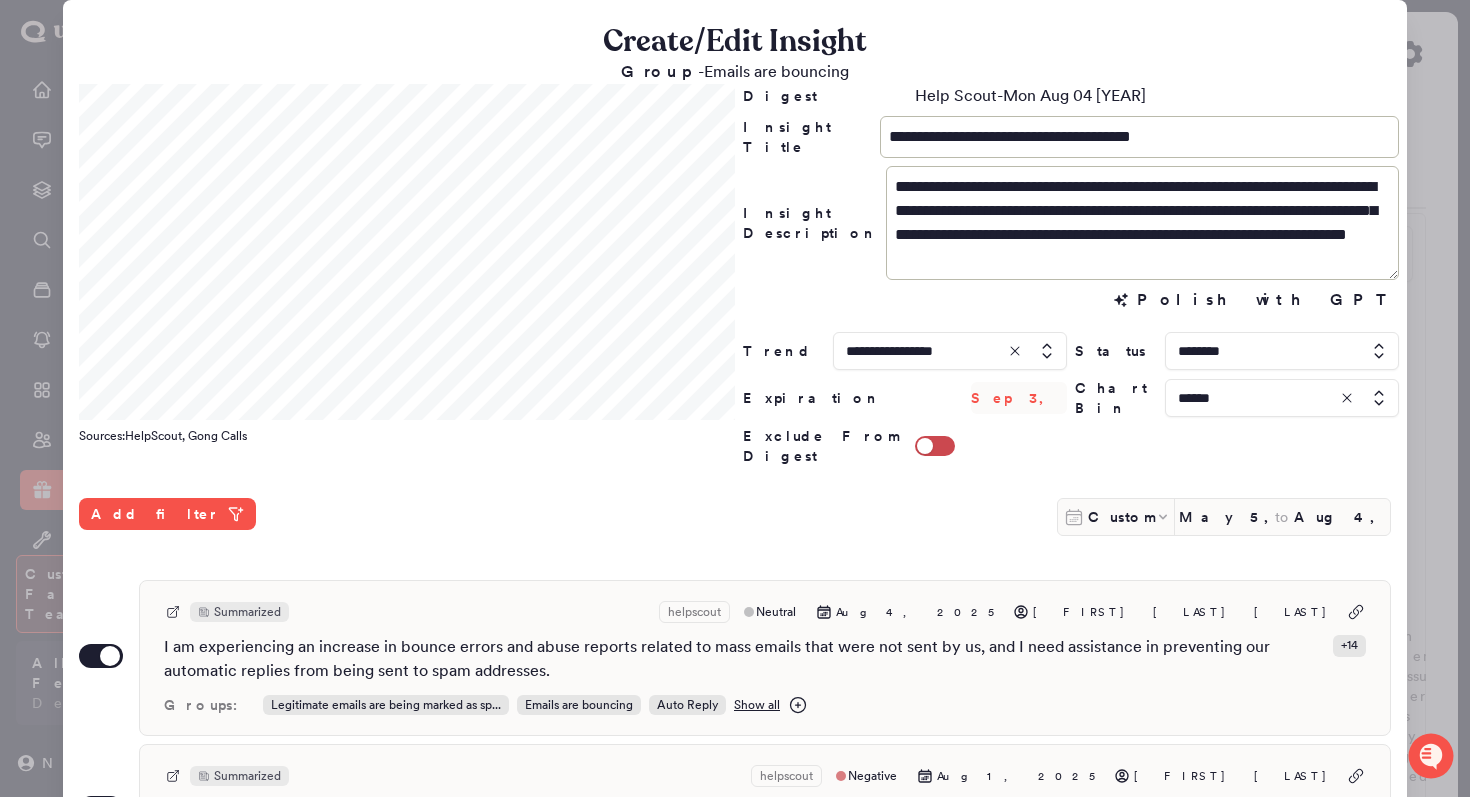 scroll, scrollTop: 531, scrollLeft: 0, axis: vertical 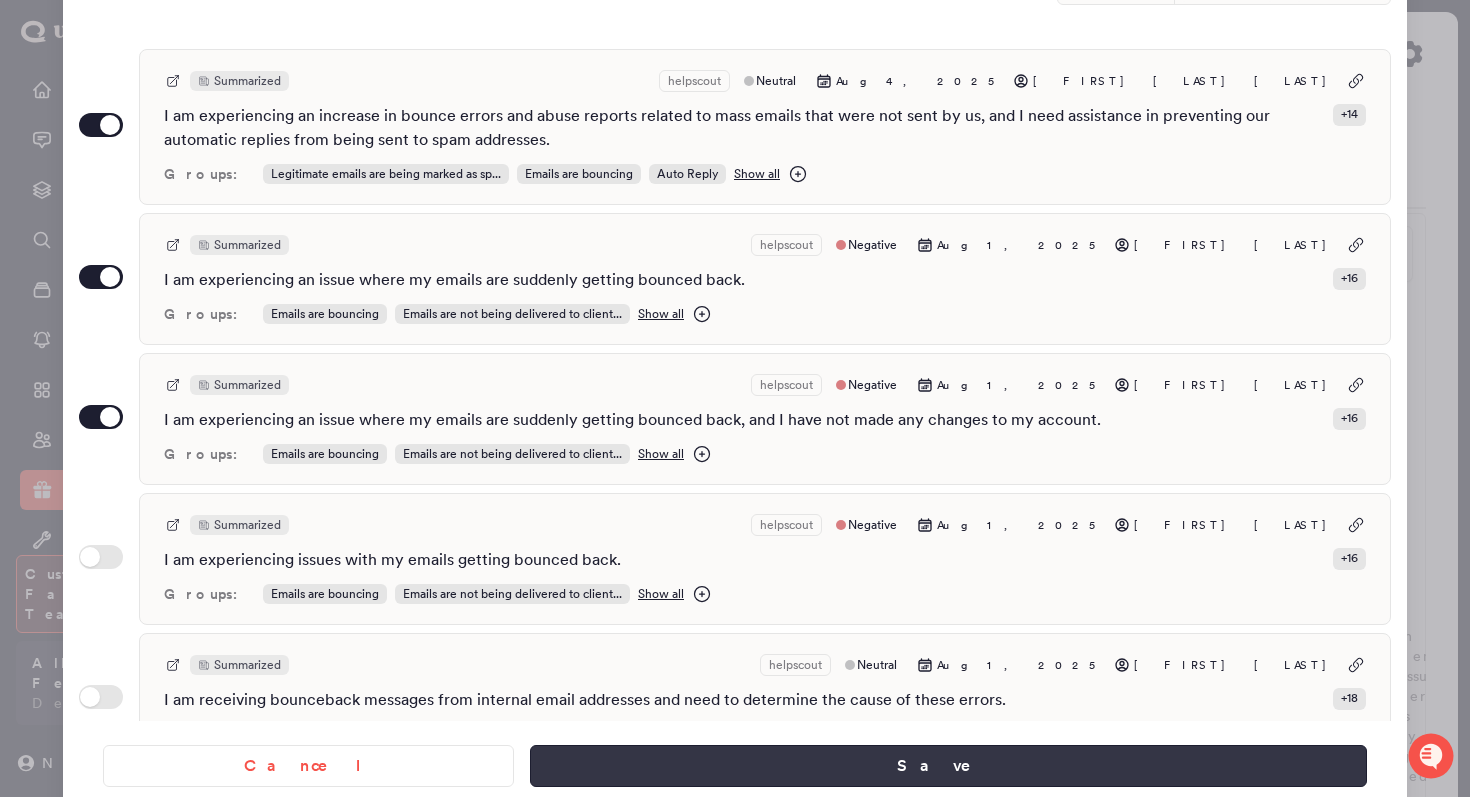 click on "Save" at bounding box center [948, 766] 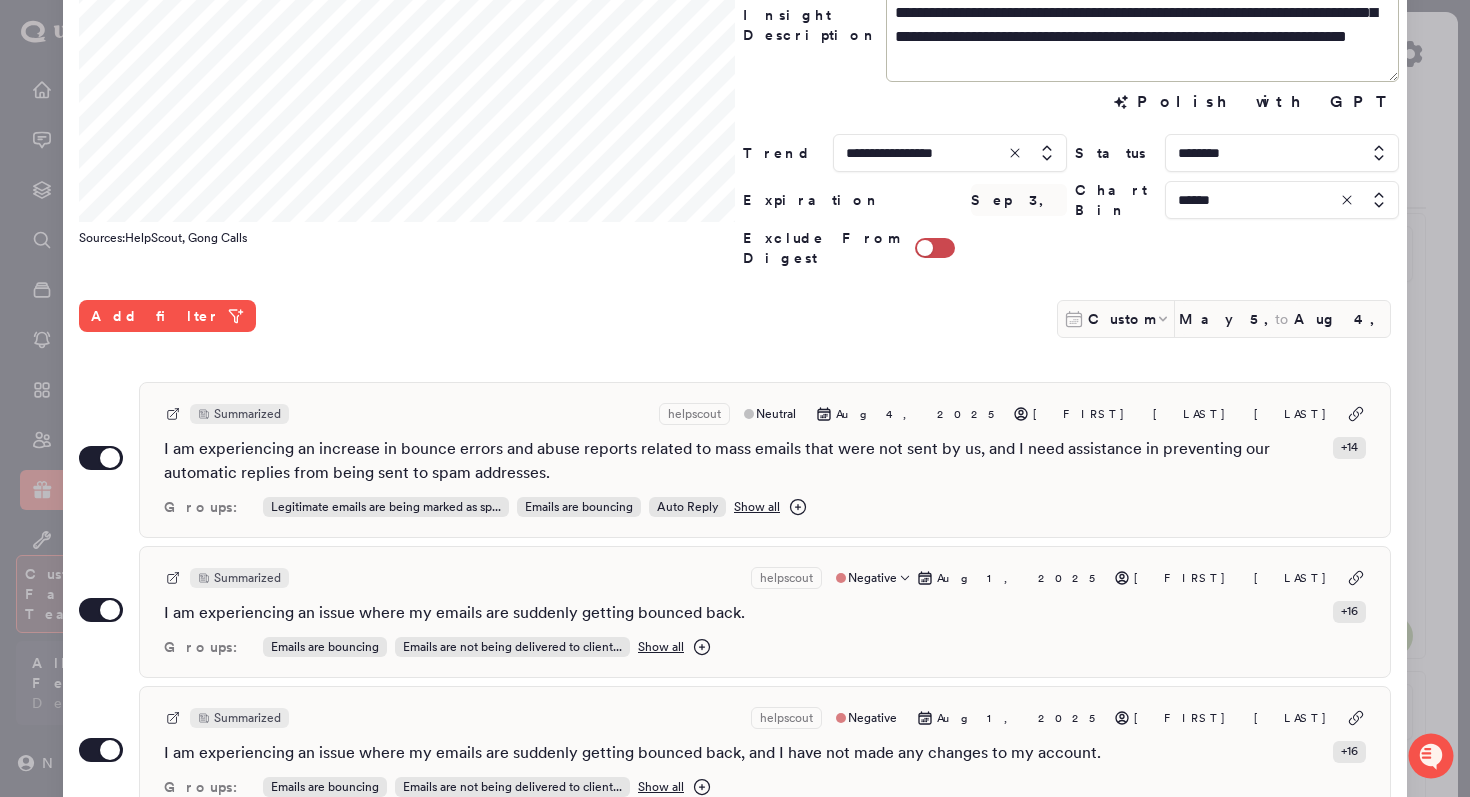 scroll, scrollTop: 0, scrollLeft: 0, axis: both 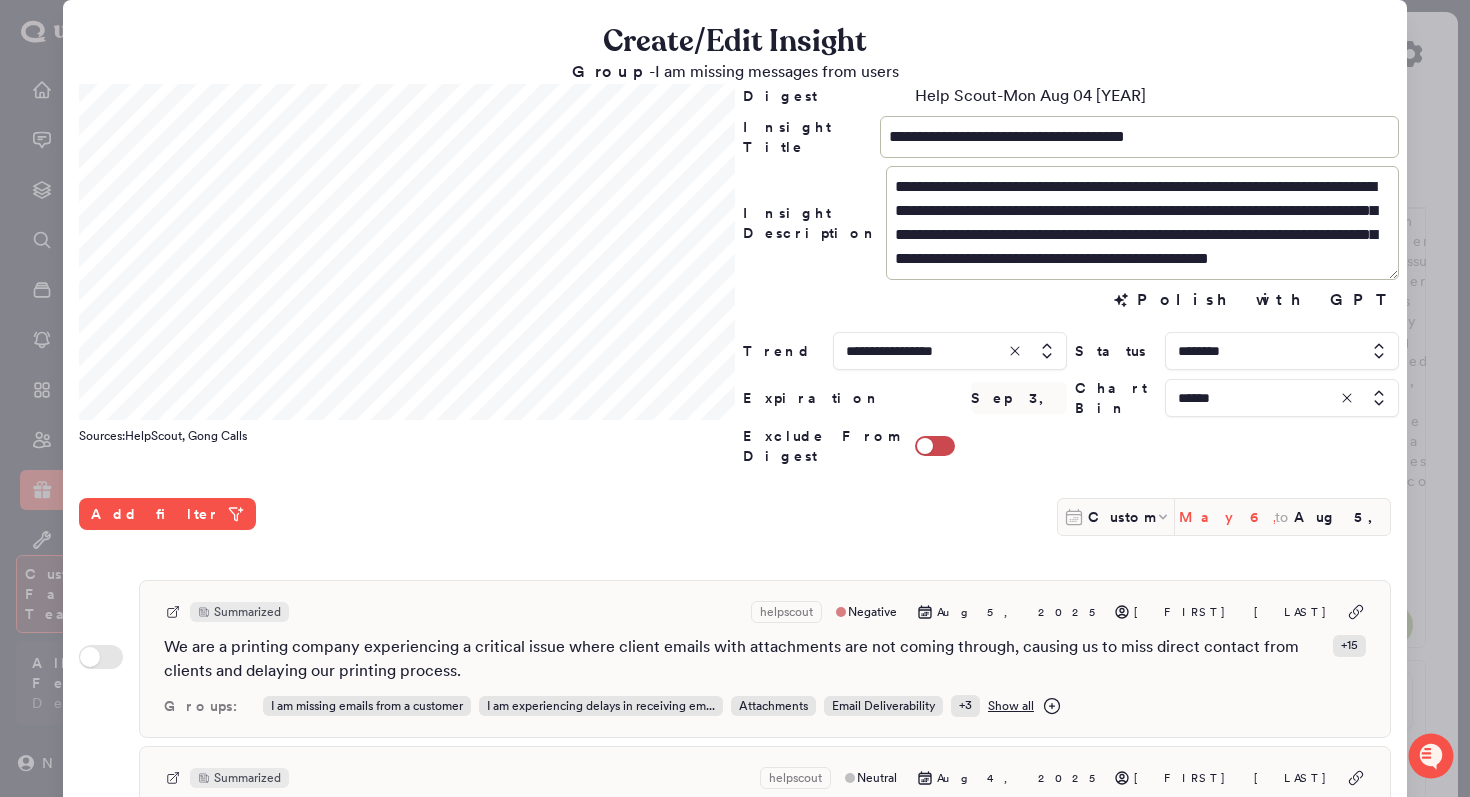 click on "May 6, 2025" at bounding box center (1227, 517) 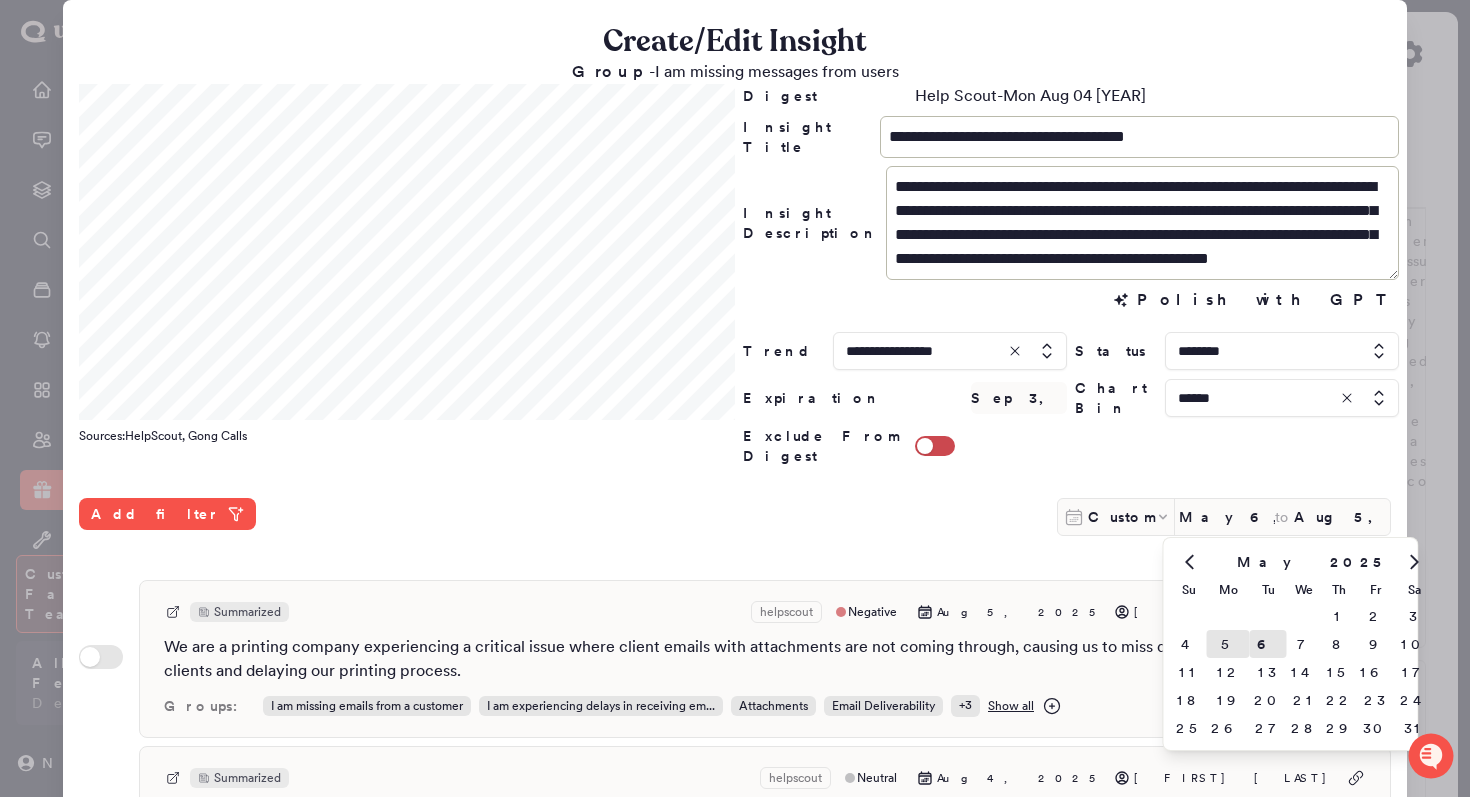 click on "5" at bounding box center [1228, 644] 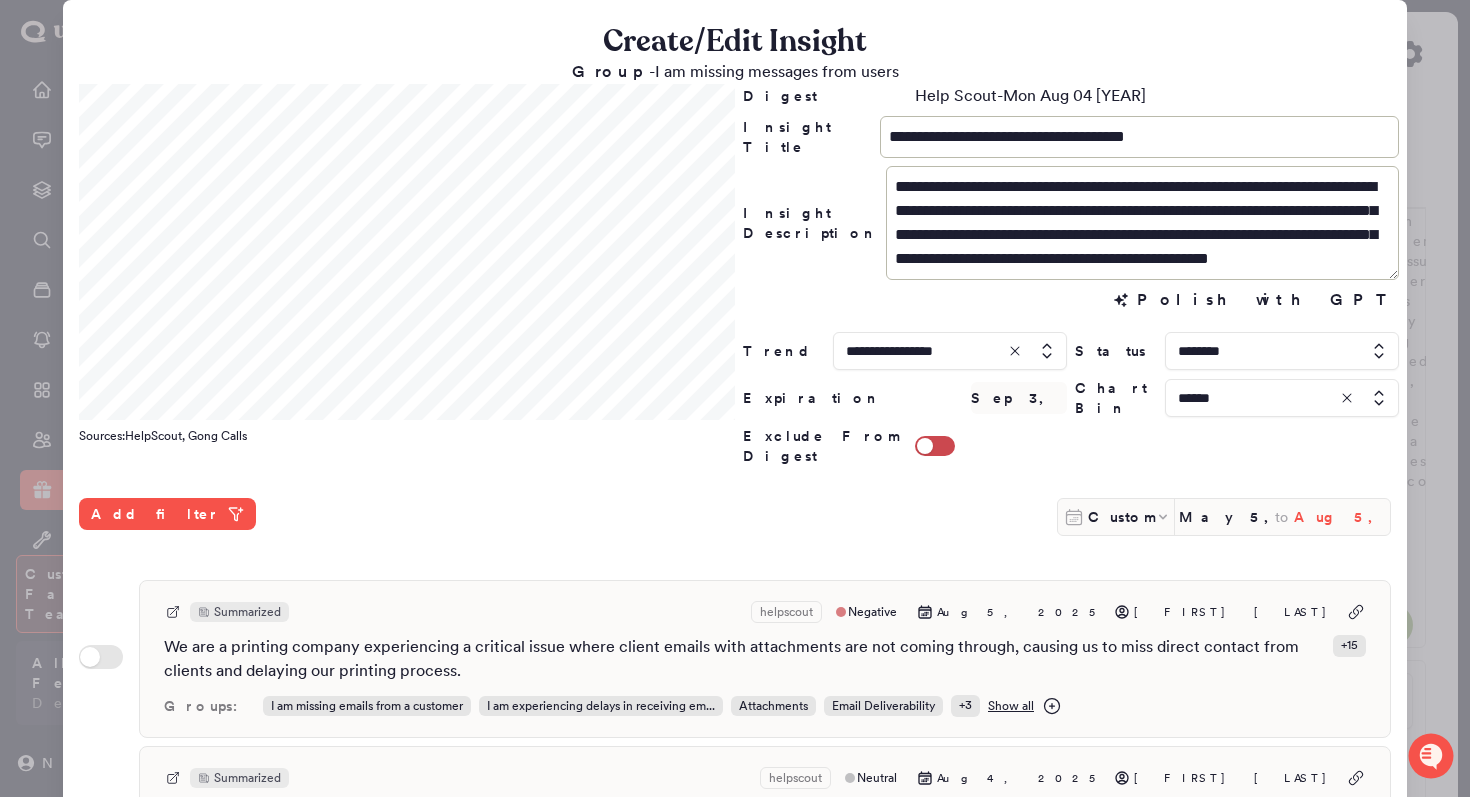 click on "Aug 5, 2025" at bounding box center (1342, 517) 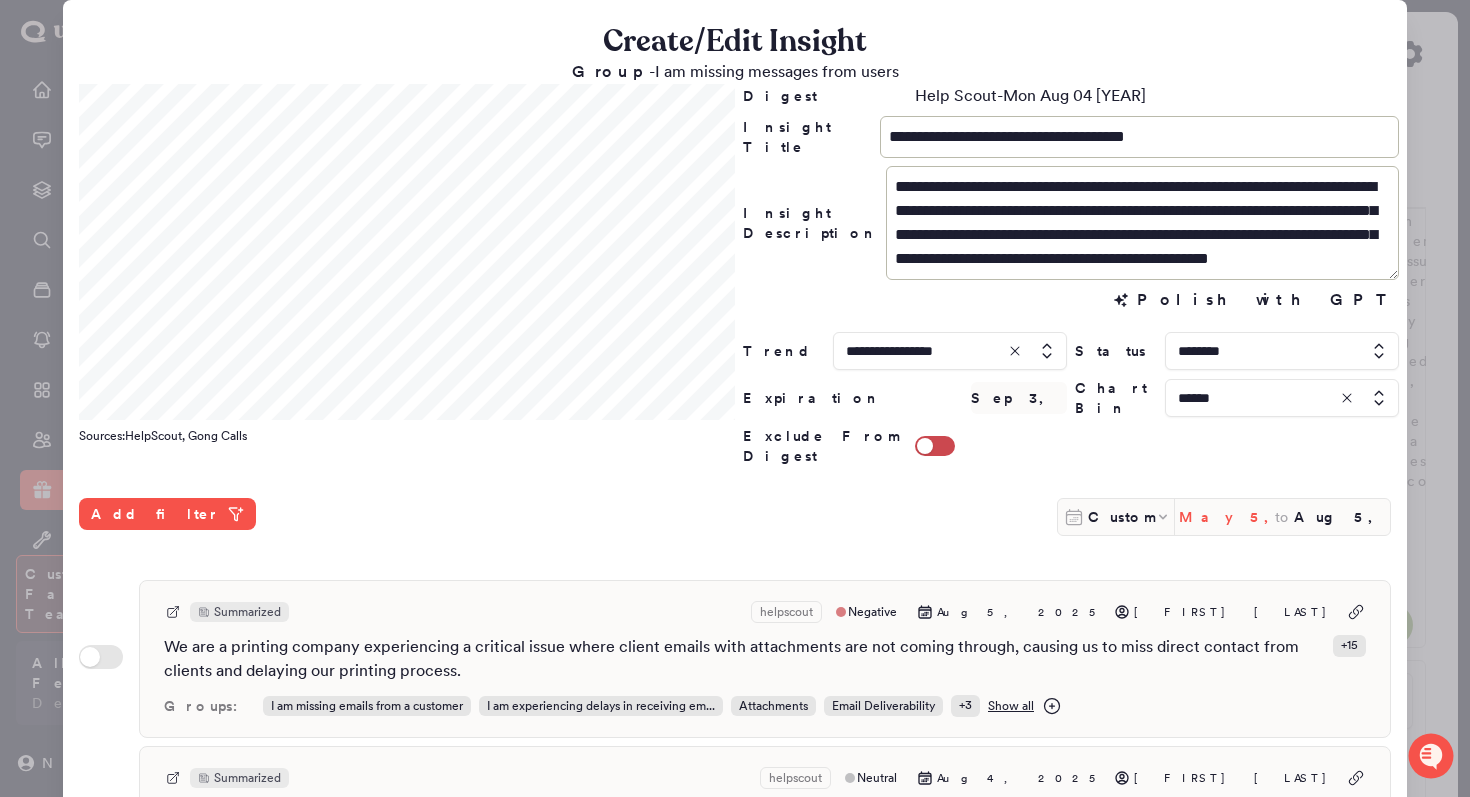 click on "May 5, 2025" at bounding box center [1227, 517] 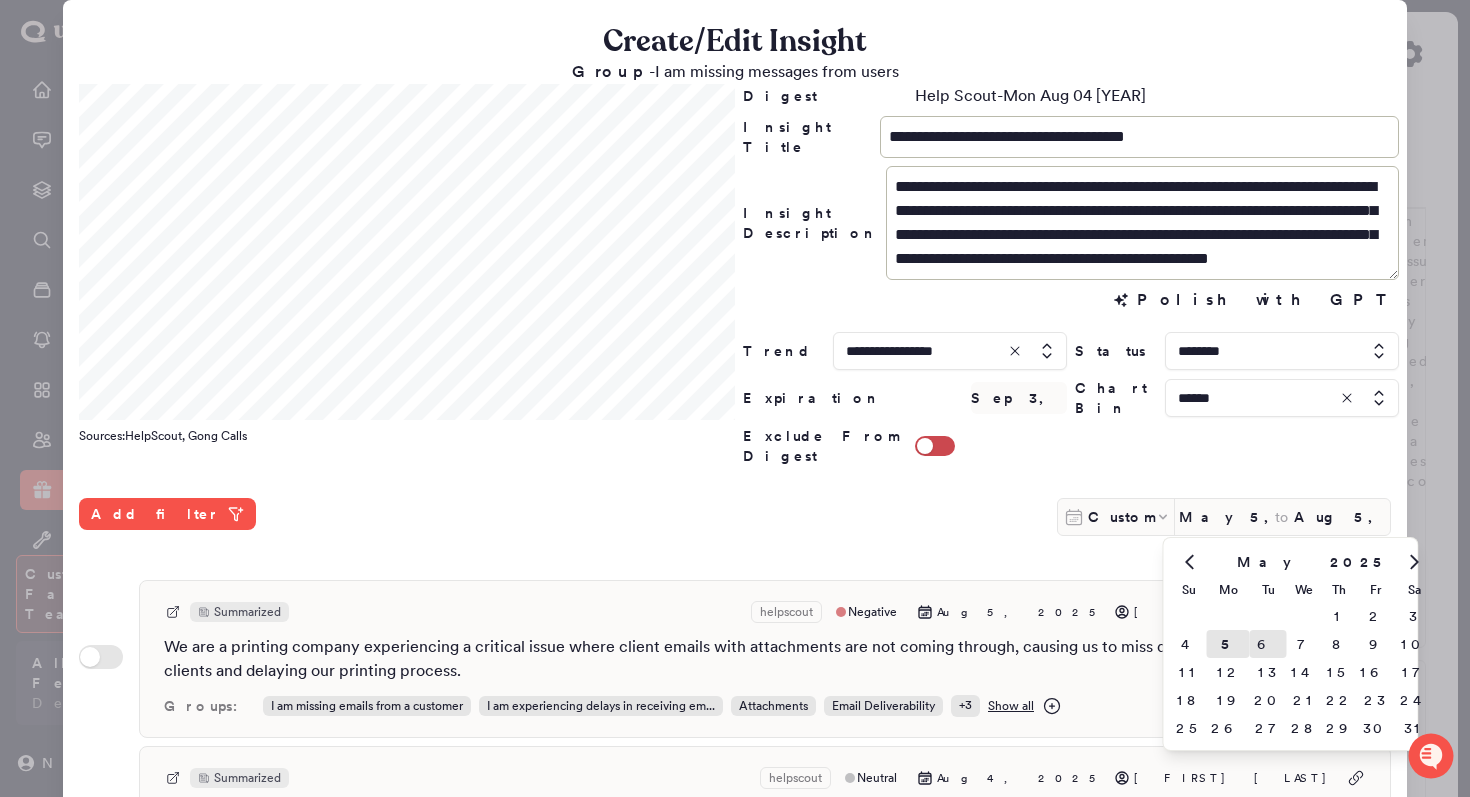 click on "6" at bounding box center (1268, 644) 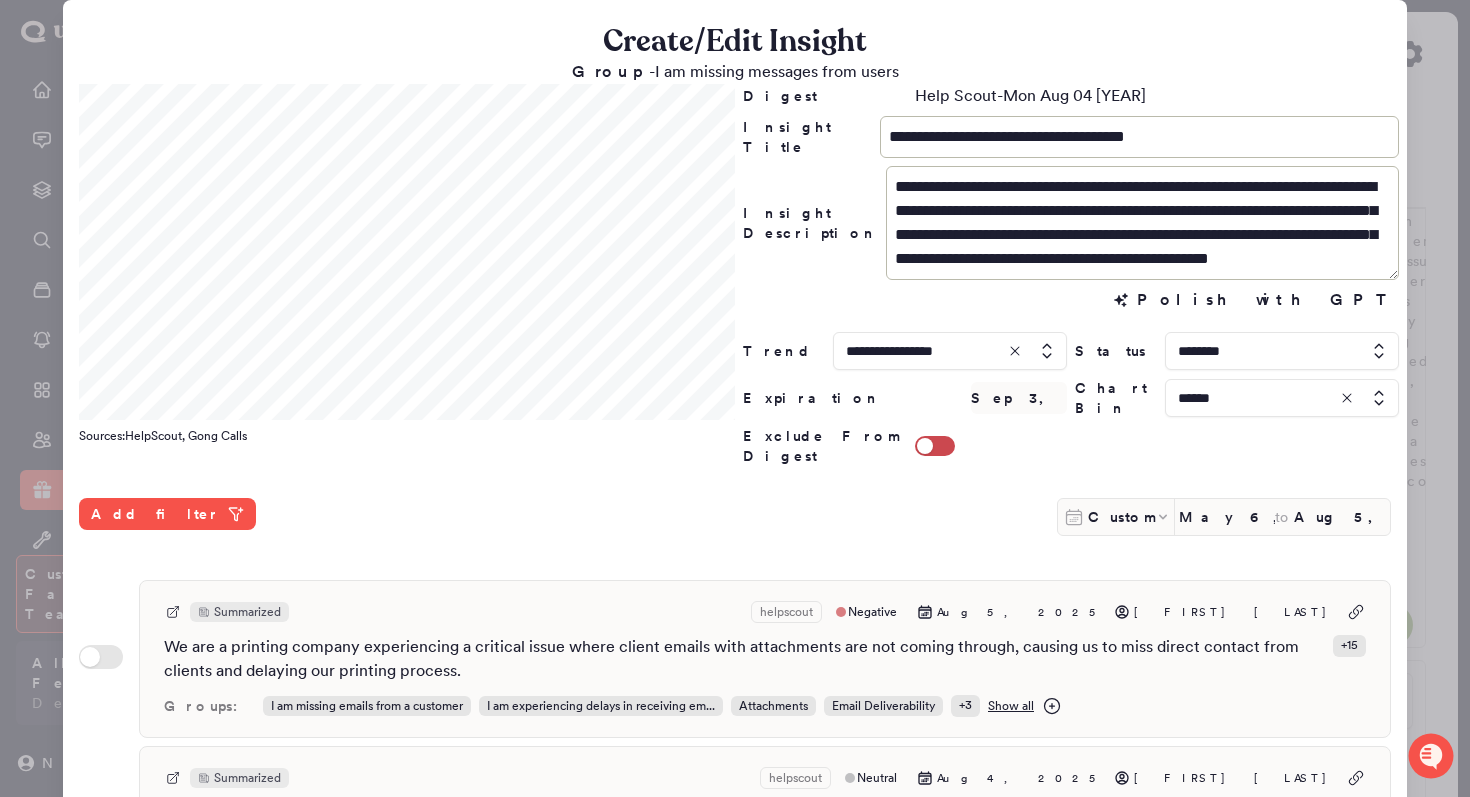 click on "**********" at bounding box center [735, 668] 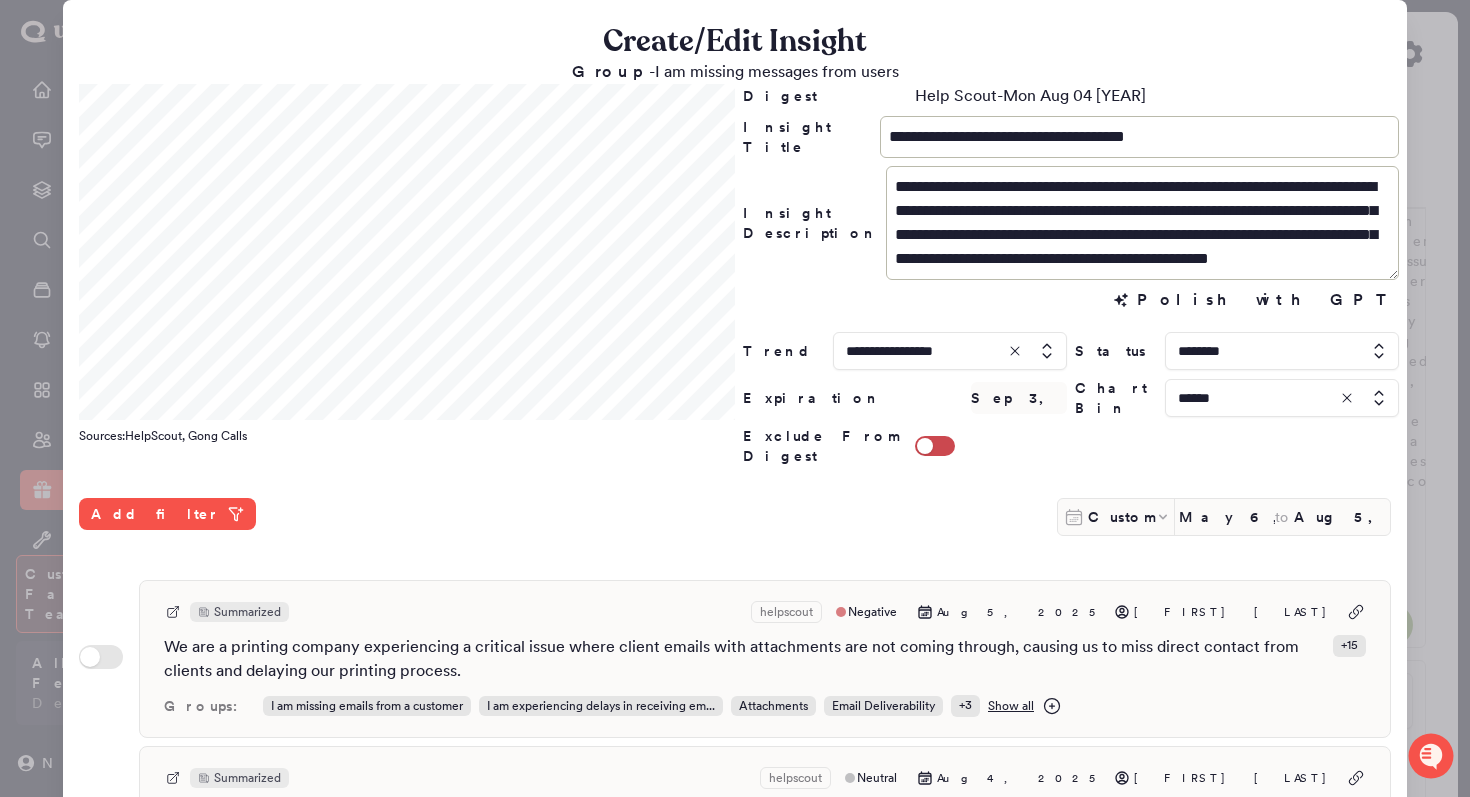 scroll, scrollTop: 531, scrollLeft: 0, axis: vertical 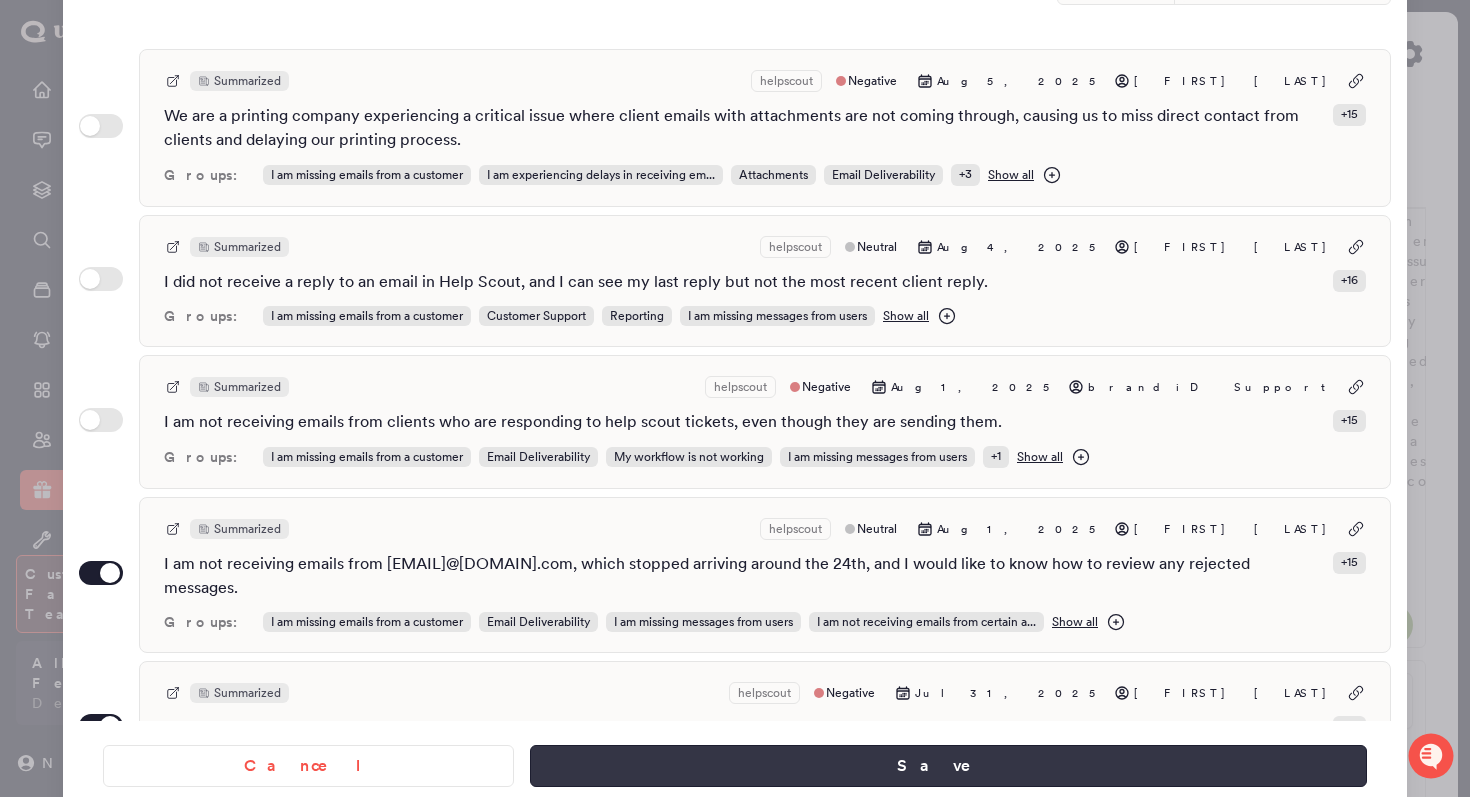 click on "Save" at bounding box center (948, 766) 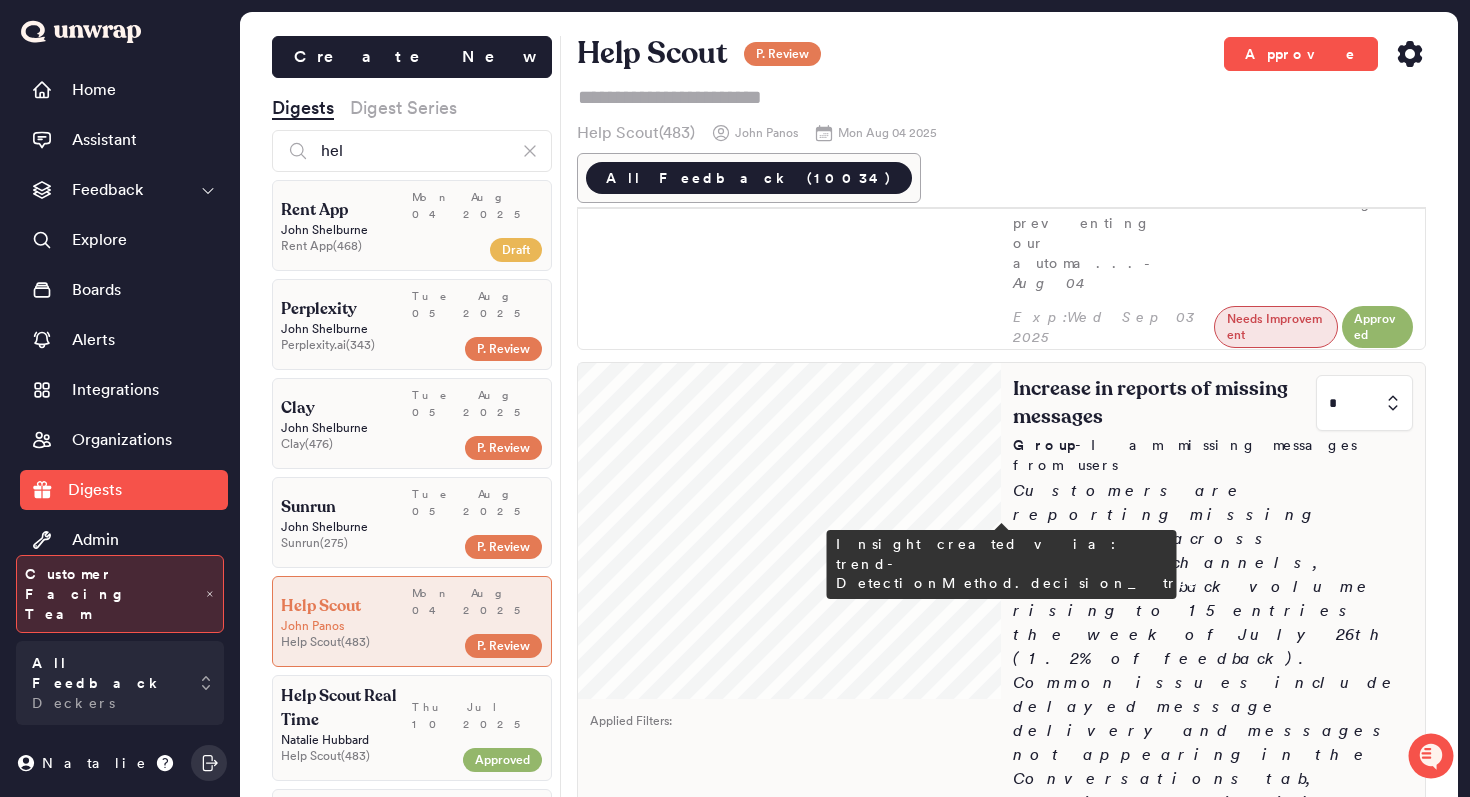 scroll, scrollTop: 894, scrollLeft: 0, axis: vertical 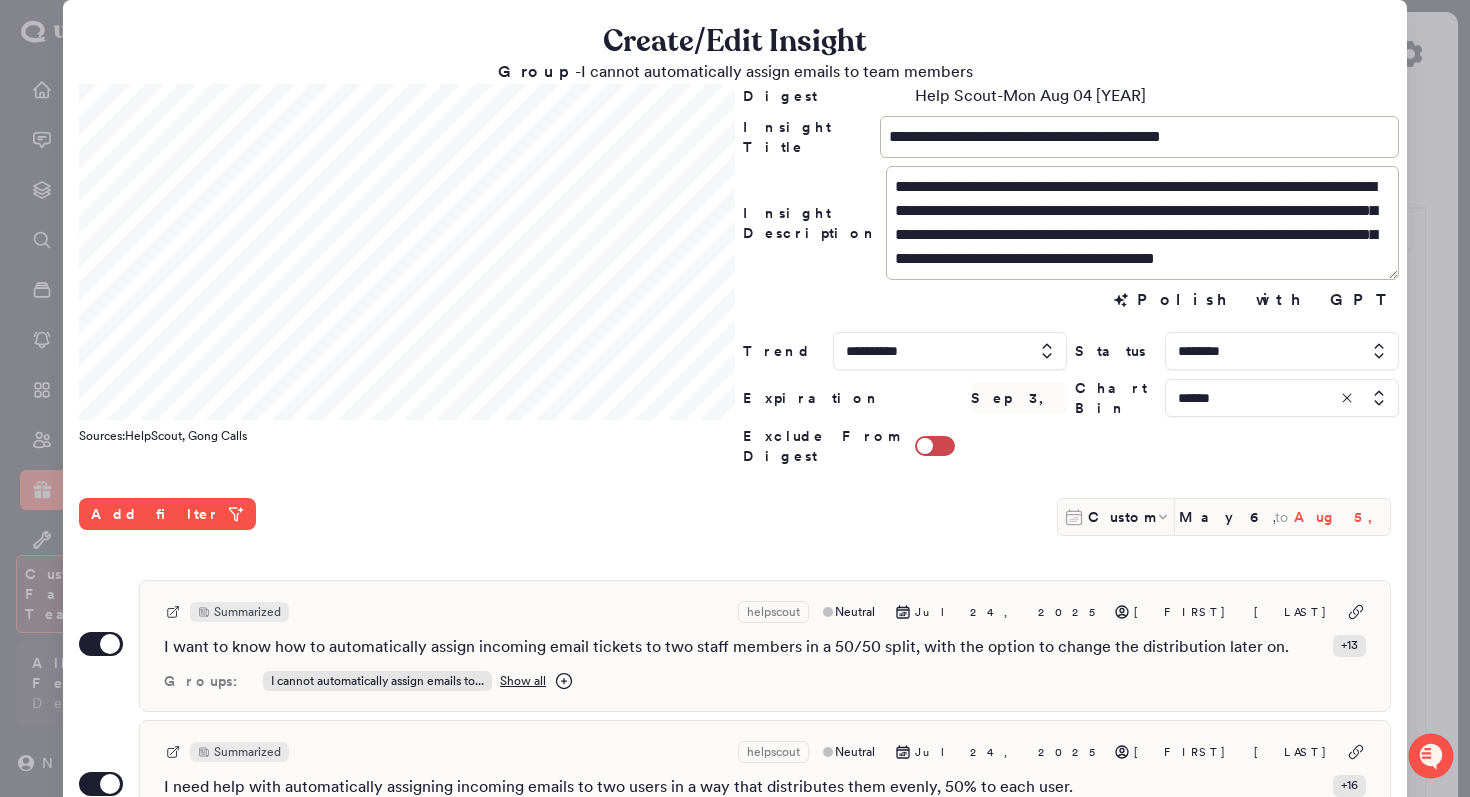 click on "Aug 5, 2025" at bounding box center [1342, 517] 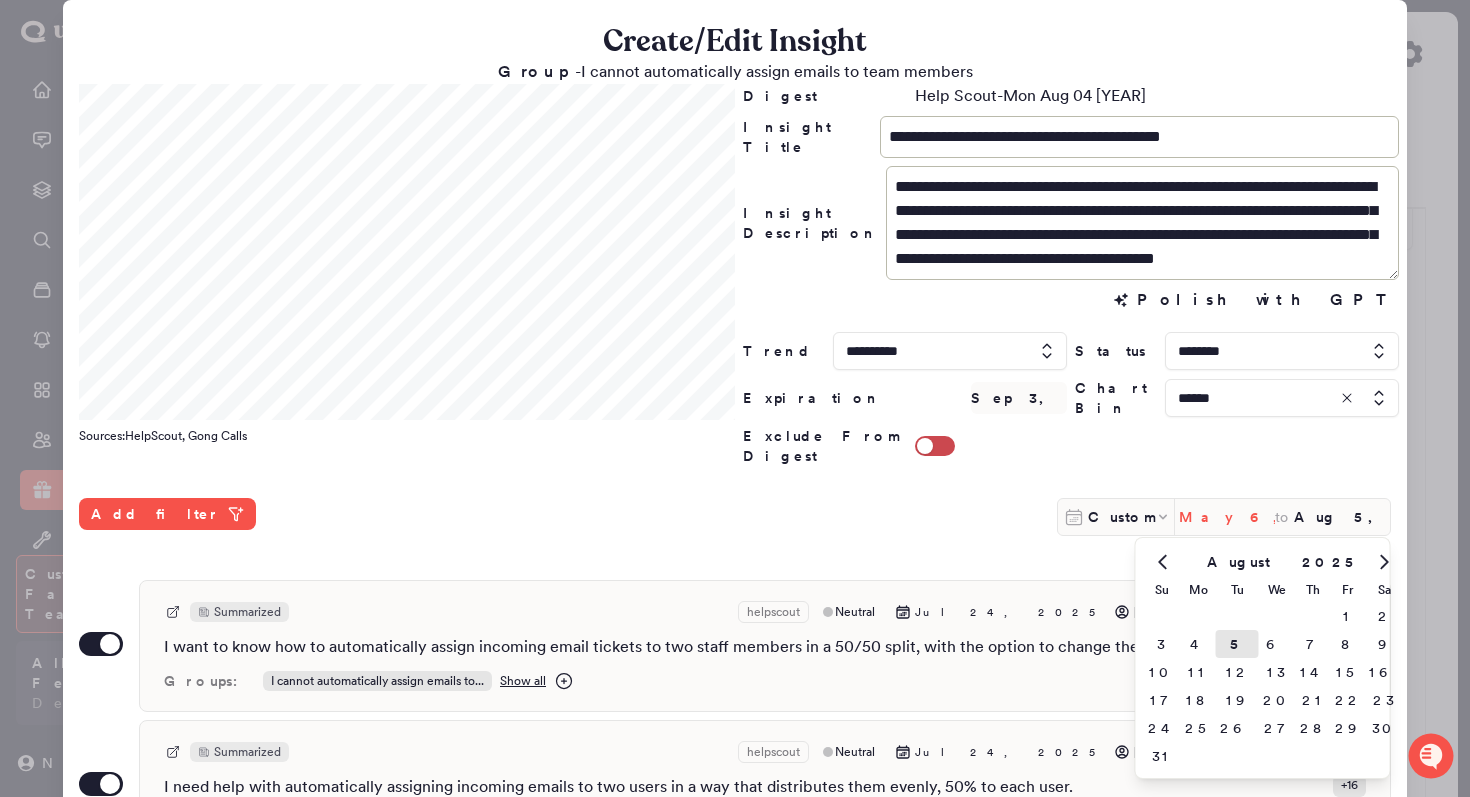 click on "May 6, 2025" at bounding box center (1227, 517) 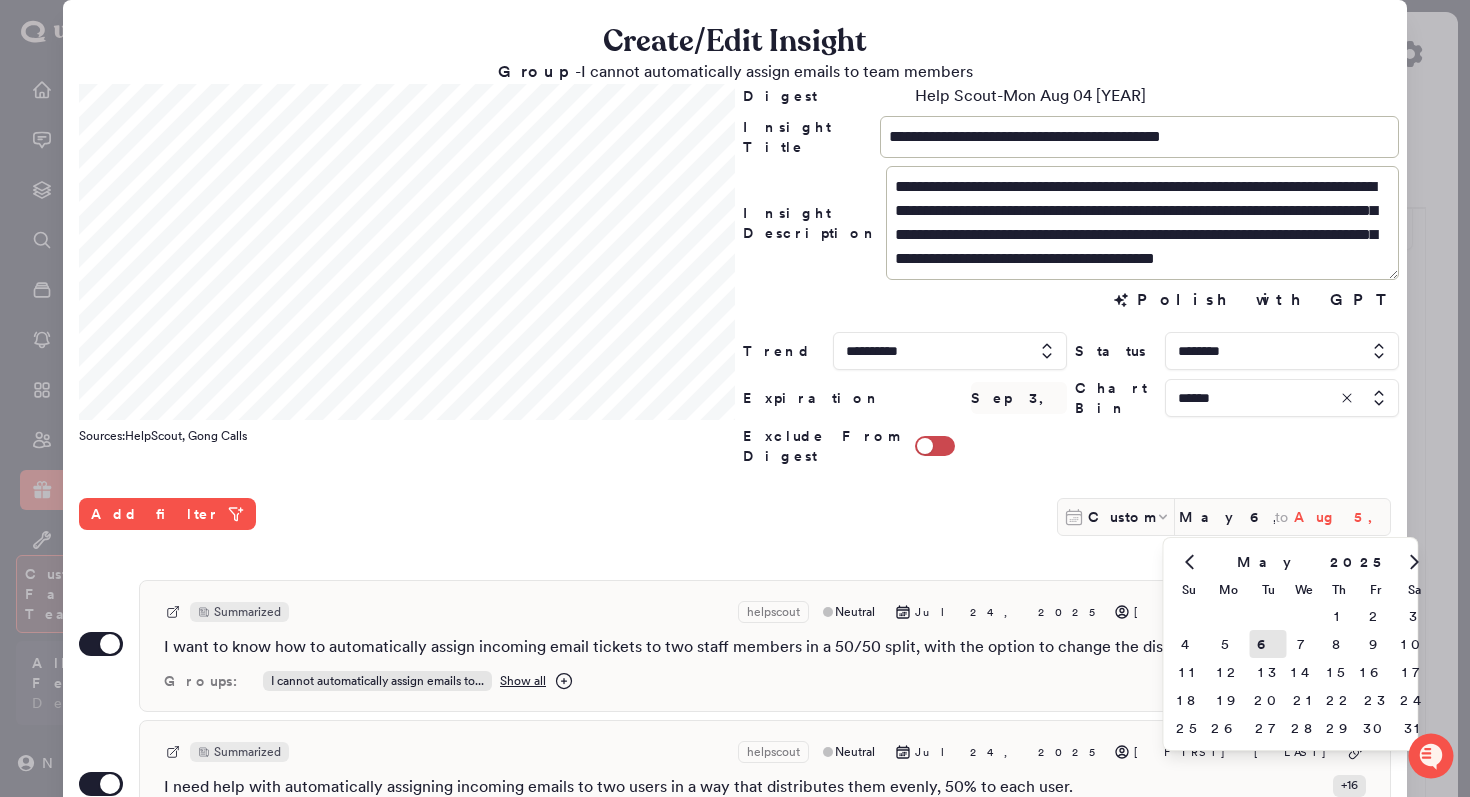 click on "Aug 5, 2025" at bounding box center (1342, 517) 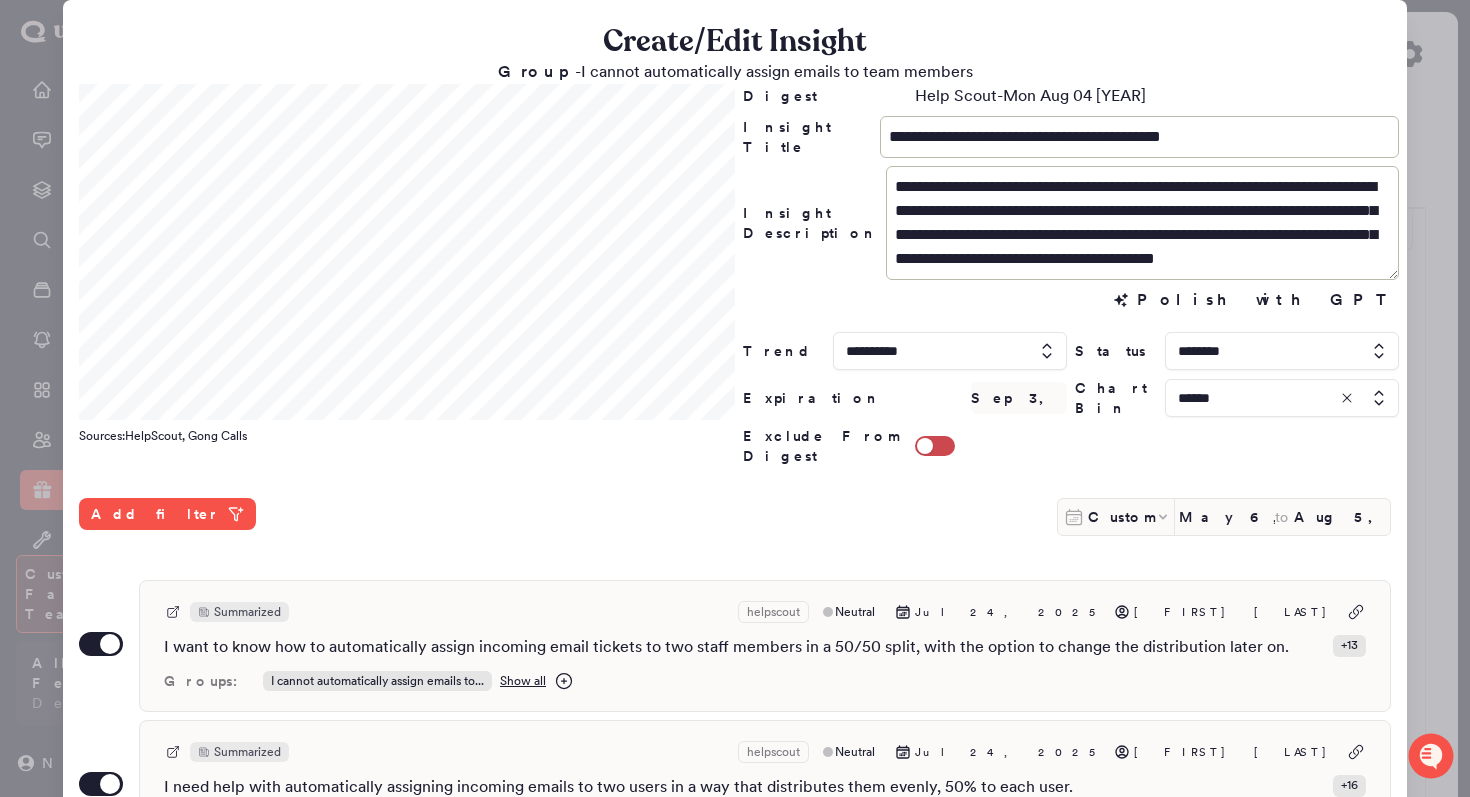 click at bounding box center (735, 398) 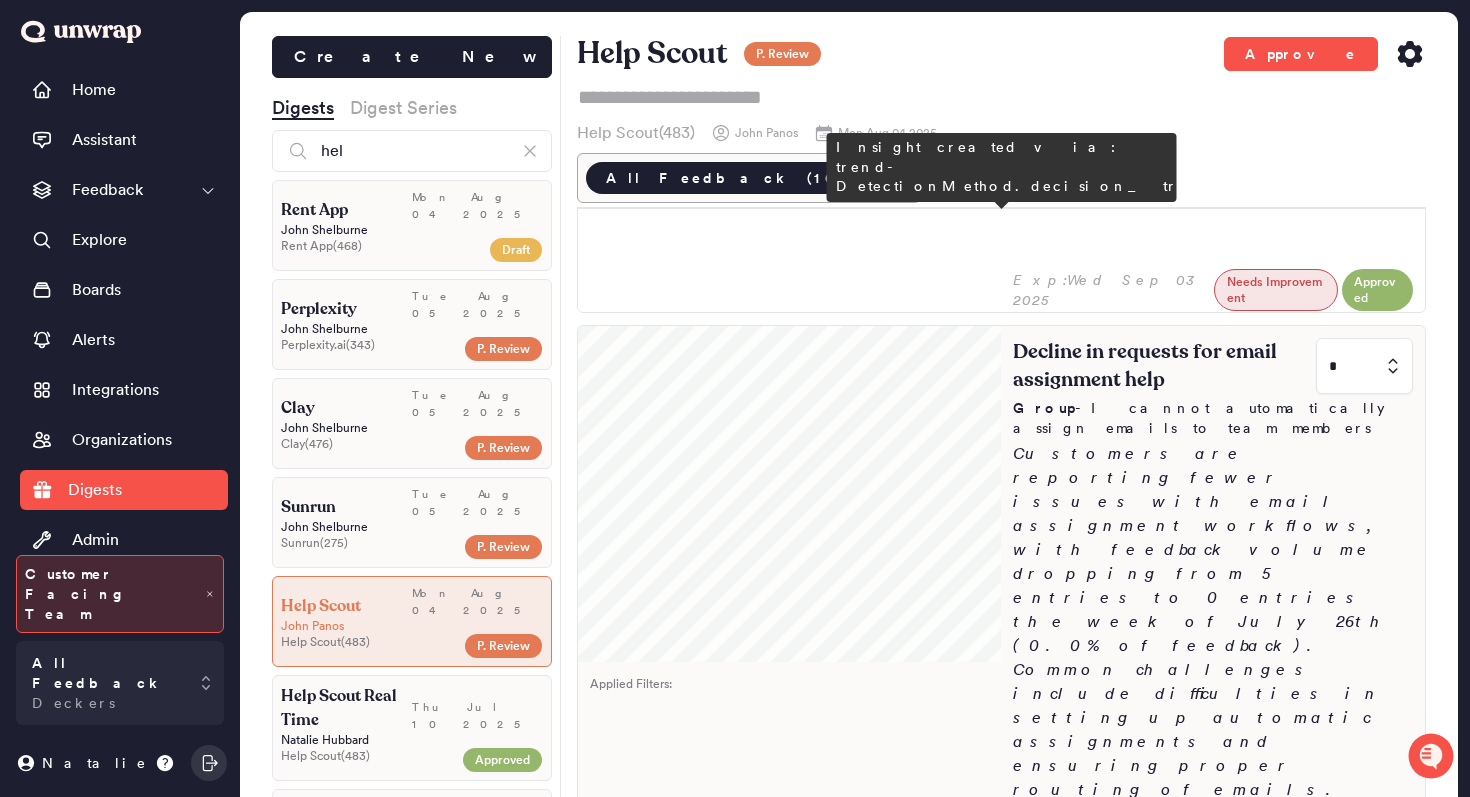 scroll, scrollTop: 1571, scrollLeft: 0, axis: vertical 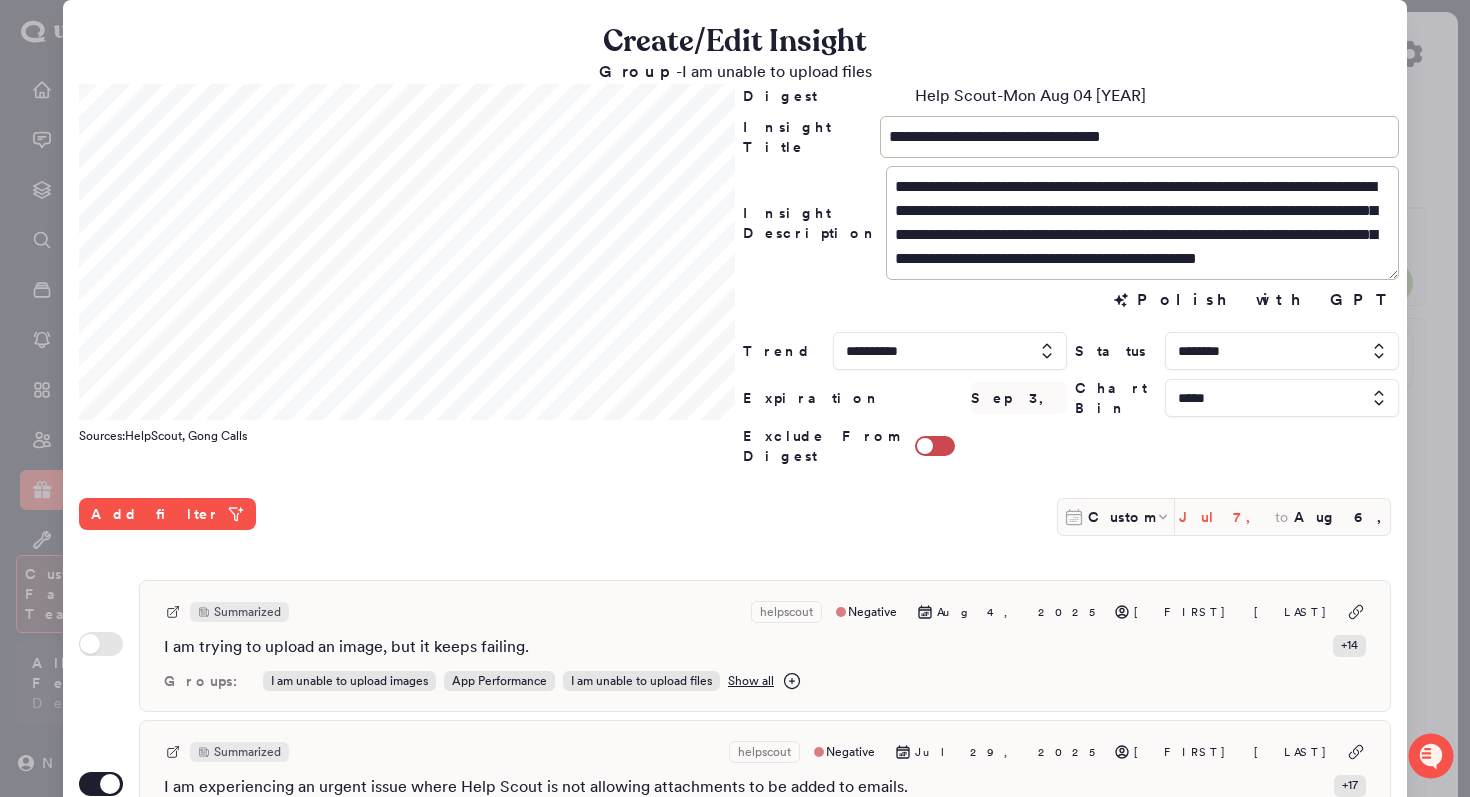 click on "Jul 7, 2025" at bounding box center (1227, 517) 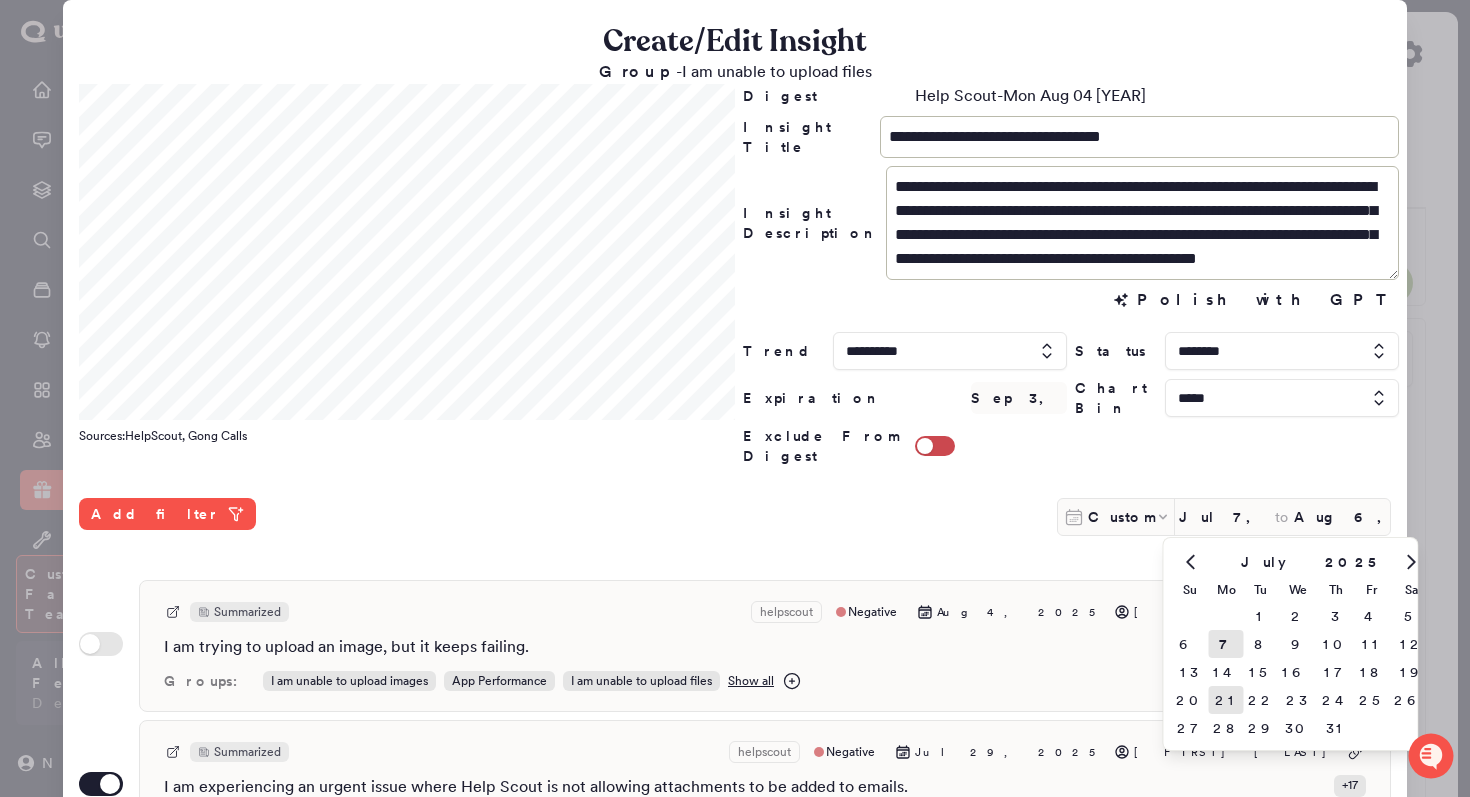 click on "21" at bounding box center (1226, 700) 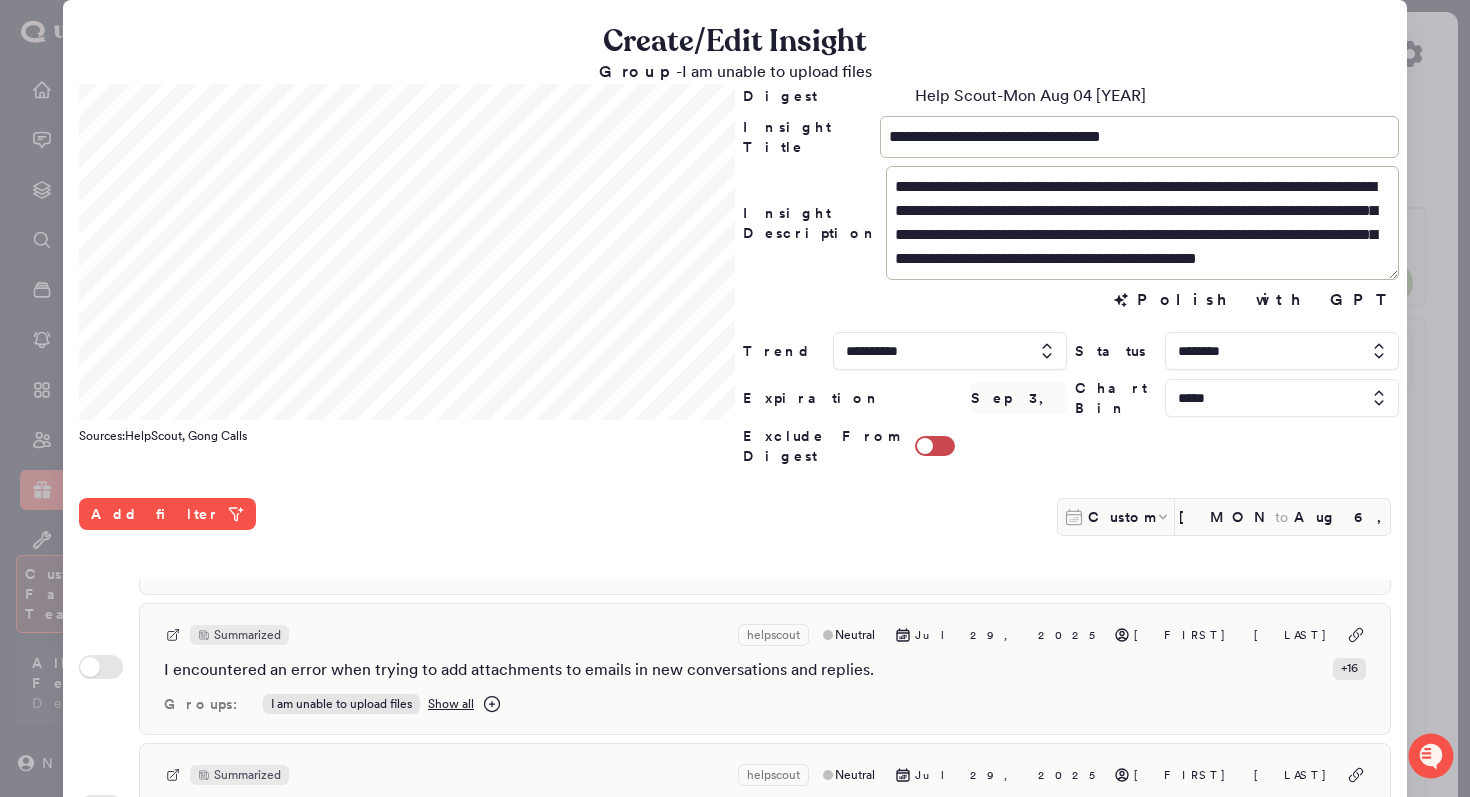 scroll, scrollTop: 2172, scrollLeft: 0, axis: vertical 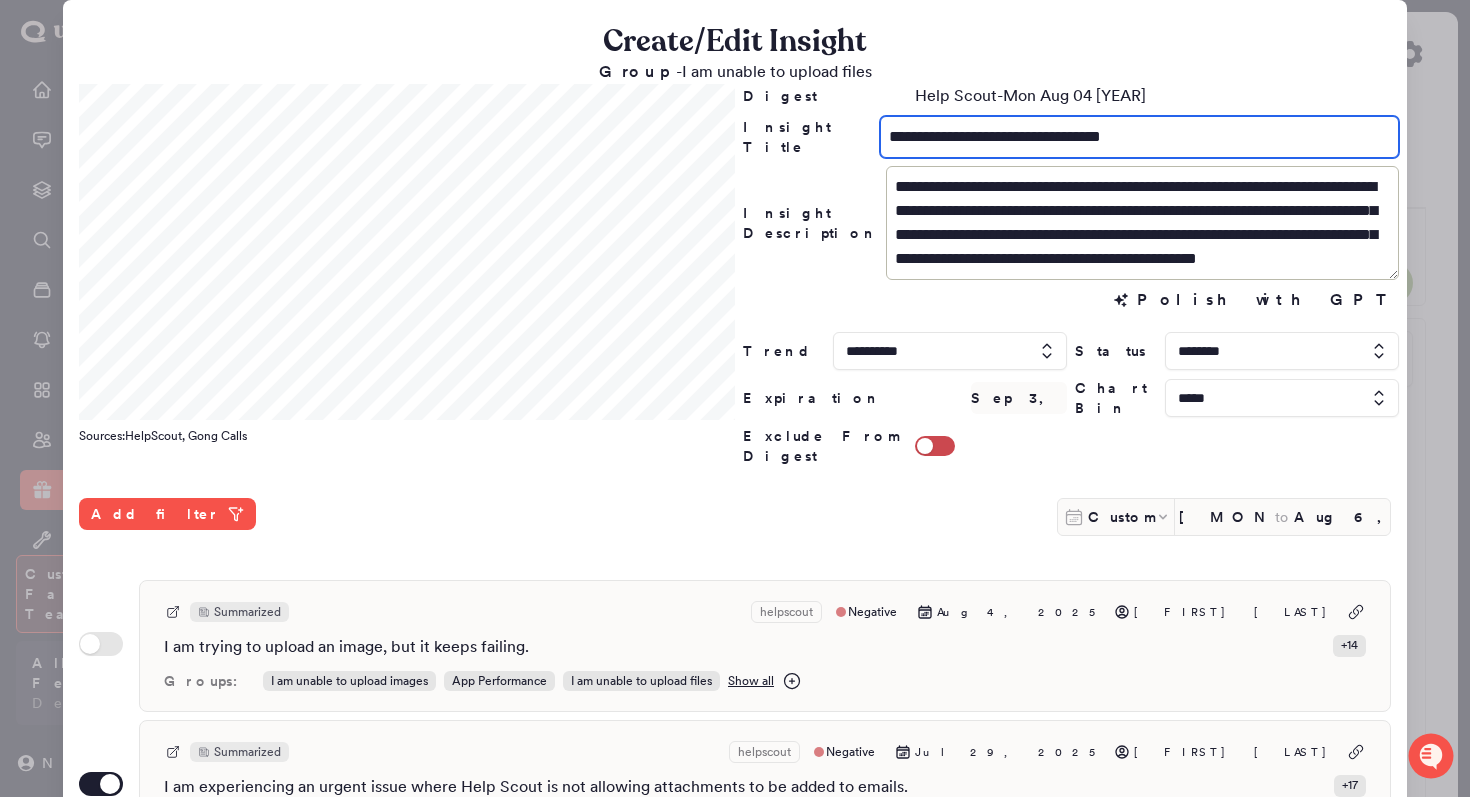 drag, startPoint x: 957, startPoint y: 136, endPoint x: 830, endPoint y: 136, distance: 127 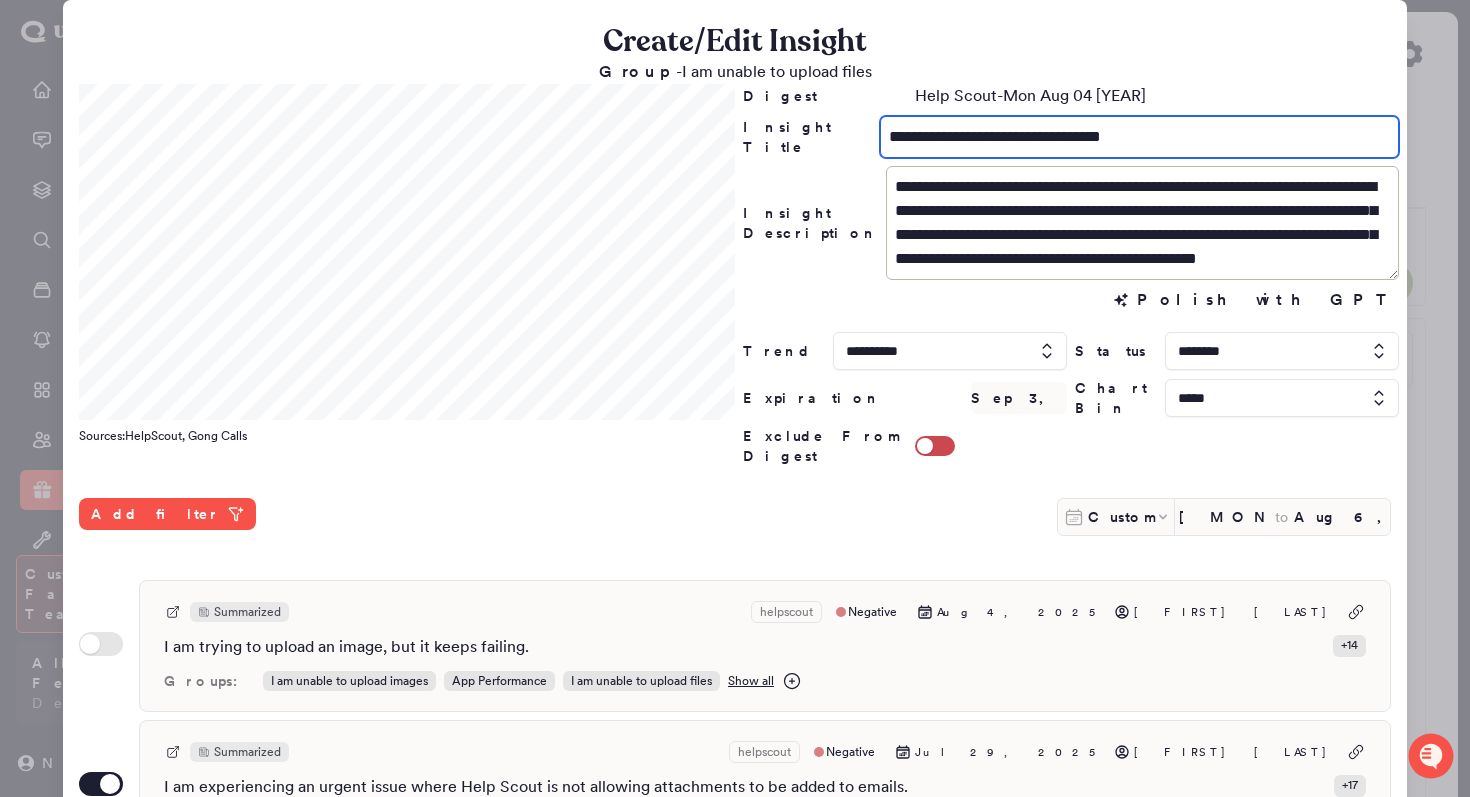 click on "**********" at bounding box center (1071, 137) 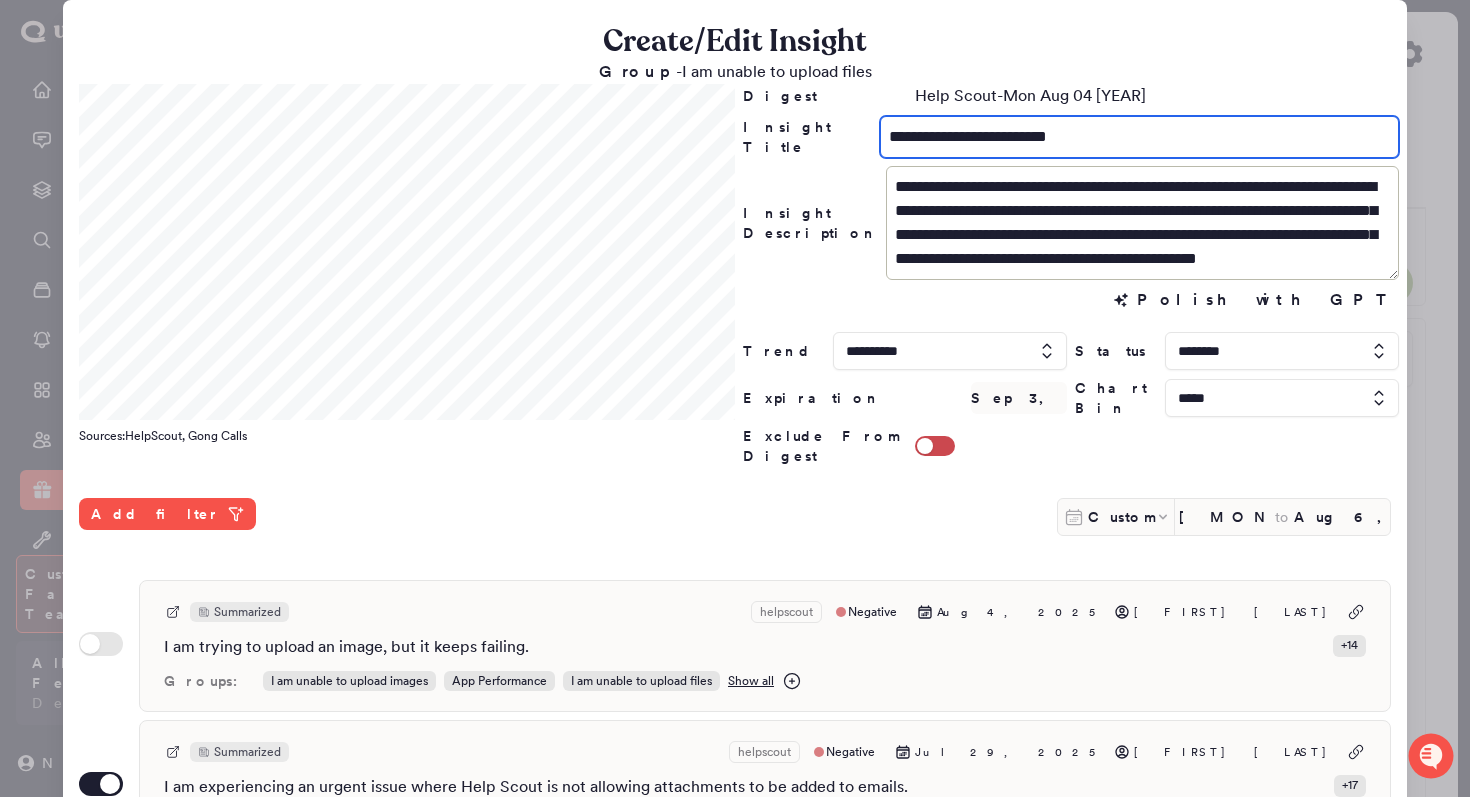 click on "**********" at bounding box center [1139, 137] 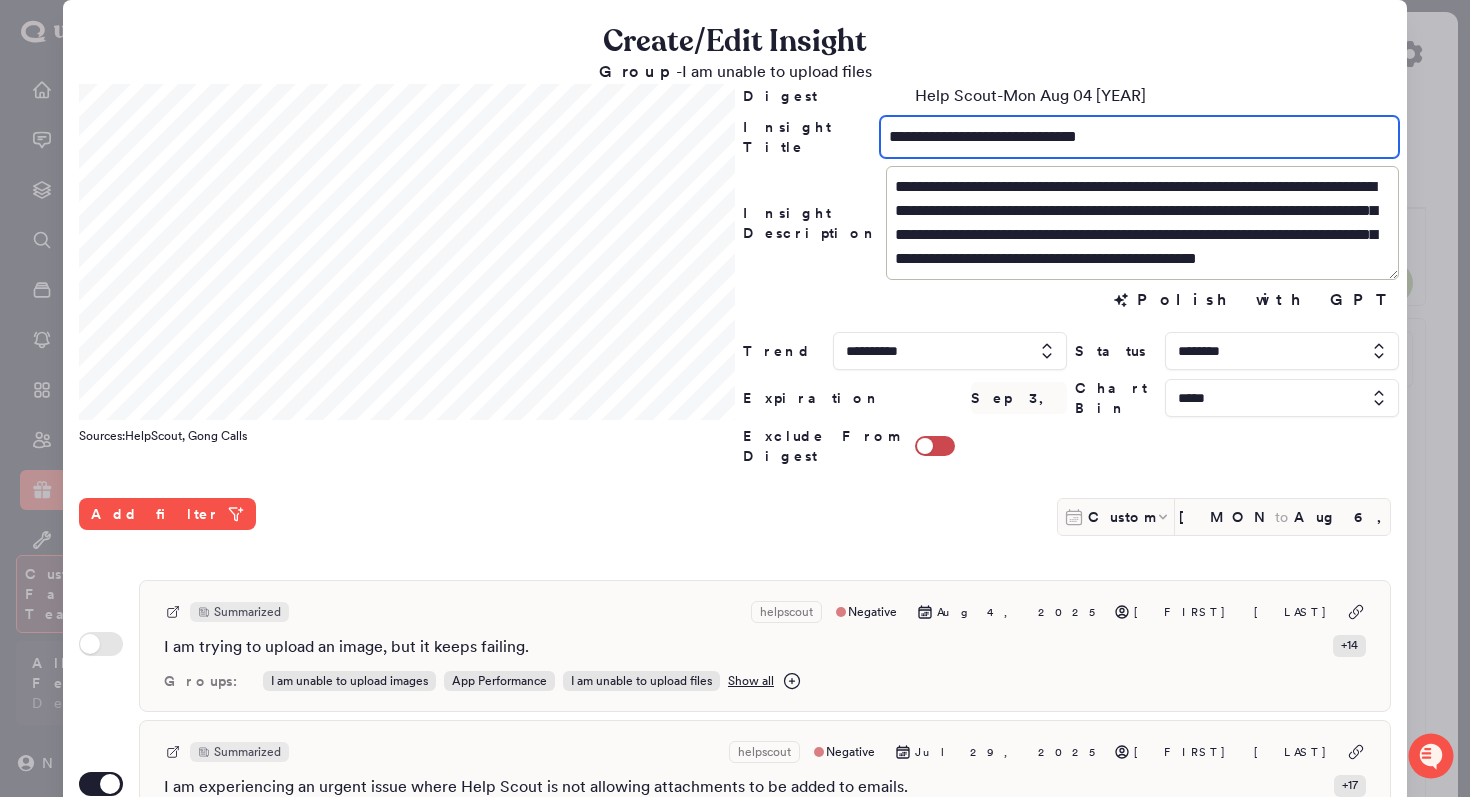 click on "**********" at bounding box center (1139, 137) 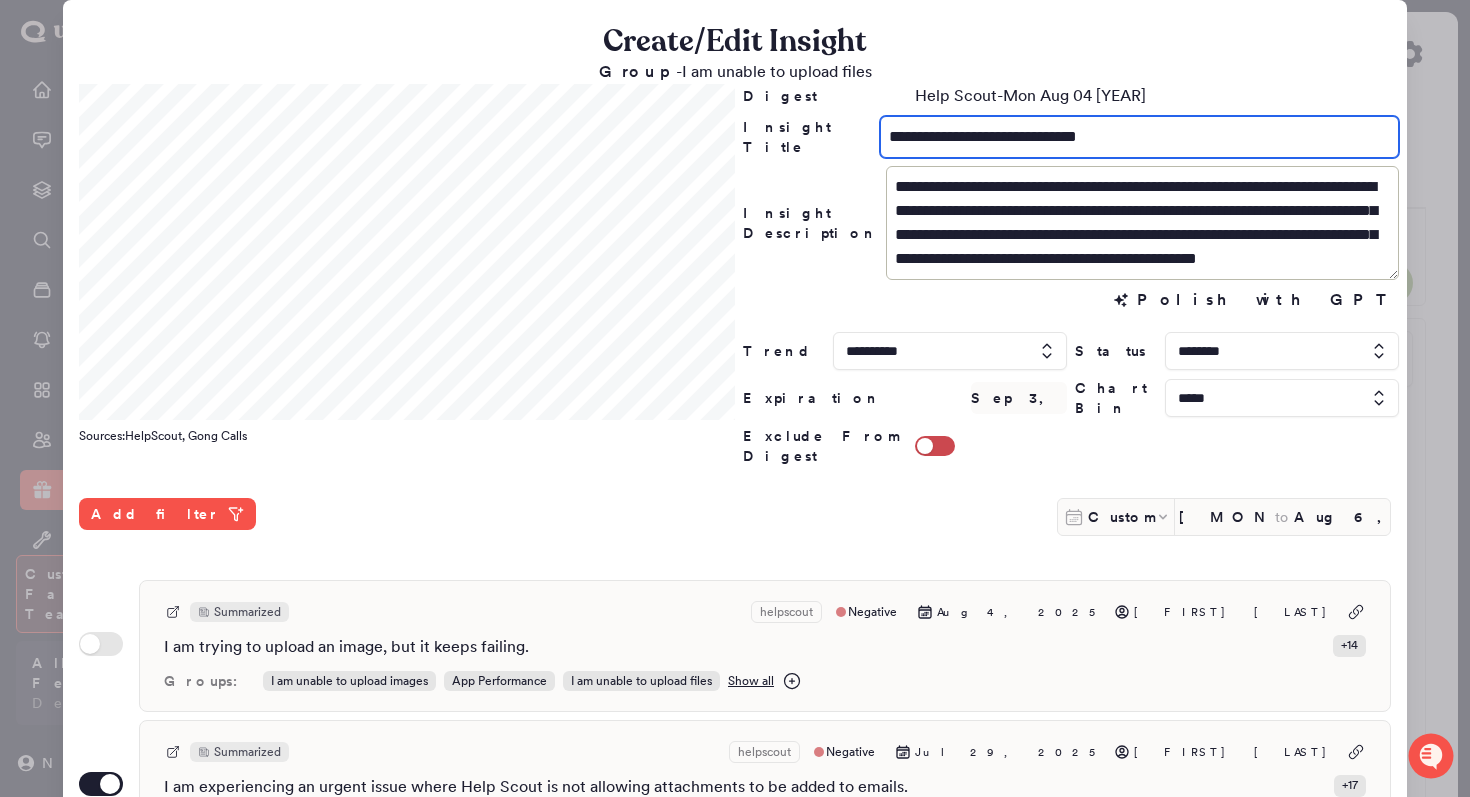 click on "**********" at bounding box center (1139, 137) 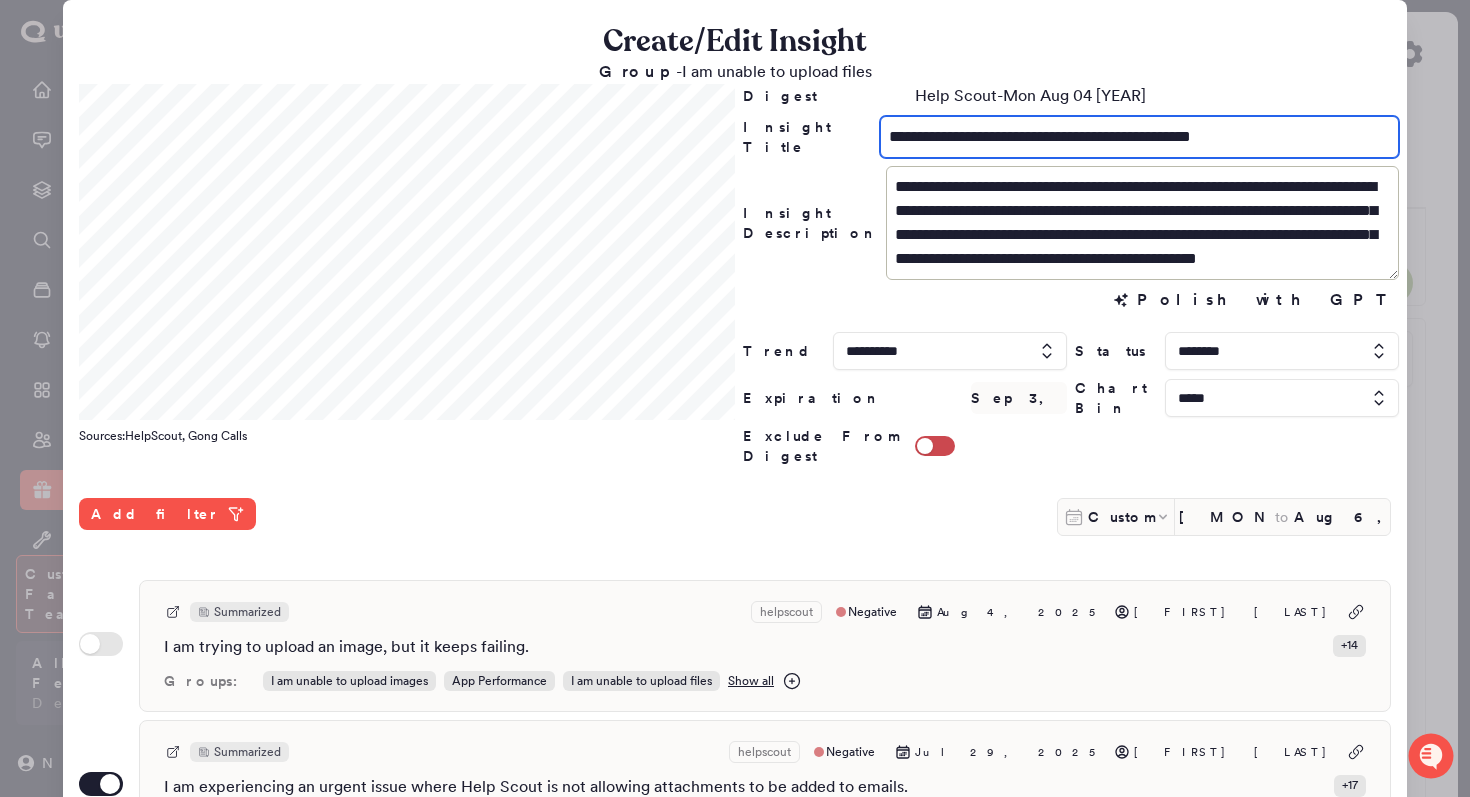 scroll, scrollTop: 24, scrollLeft: 0, axis: vertical 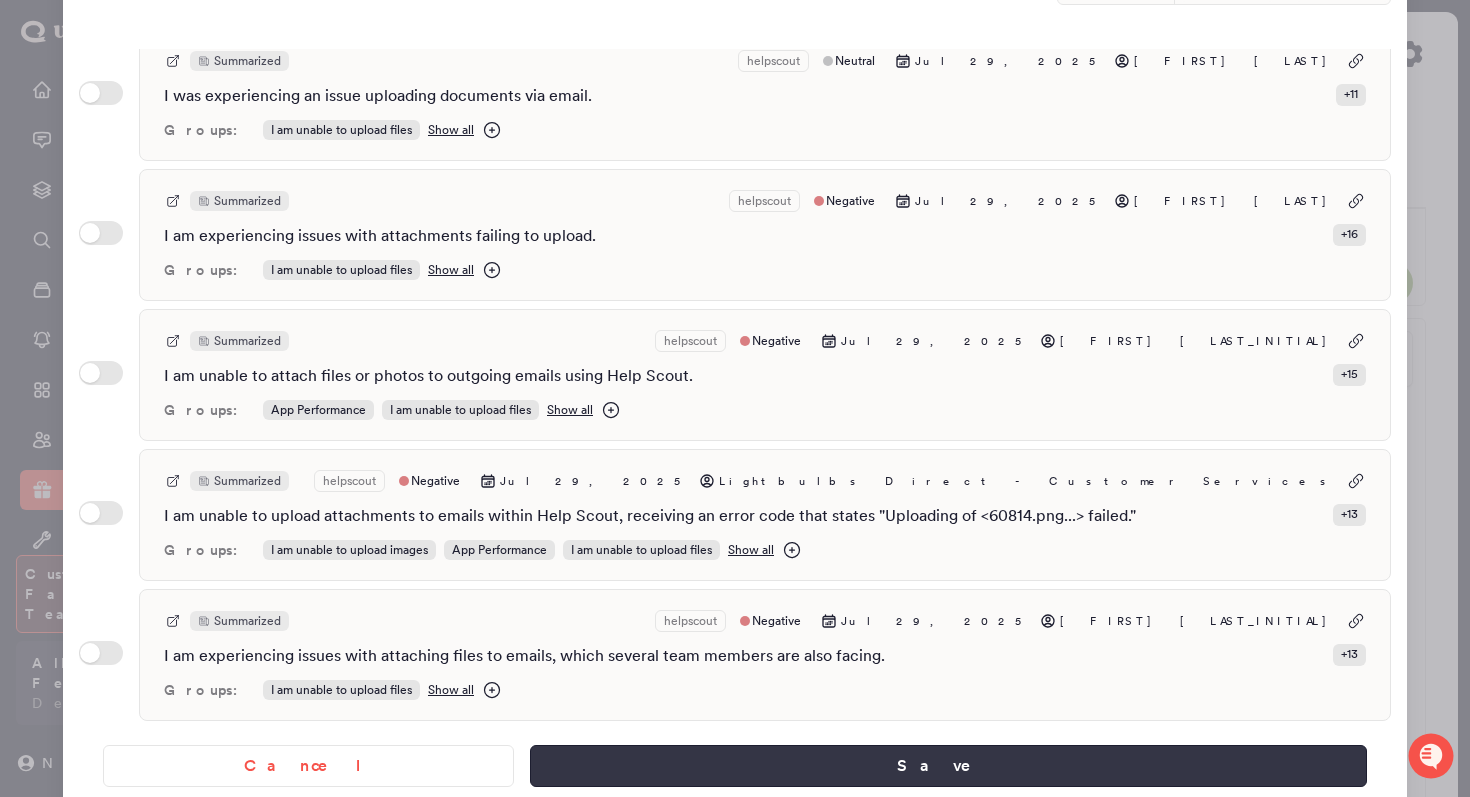 type on "**********" 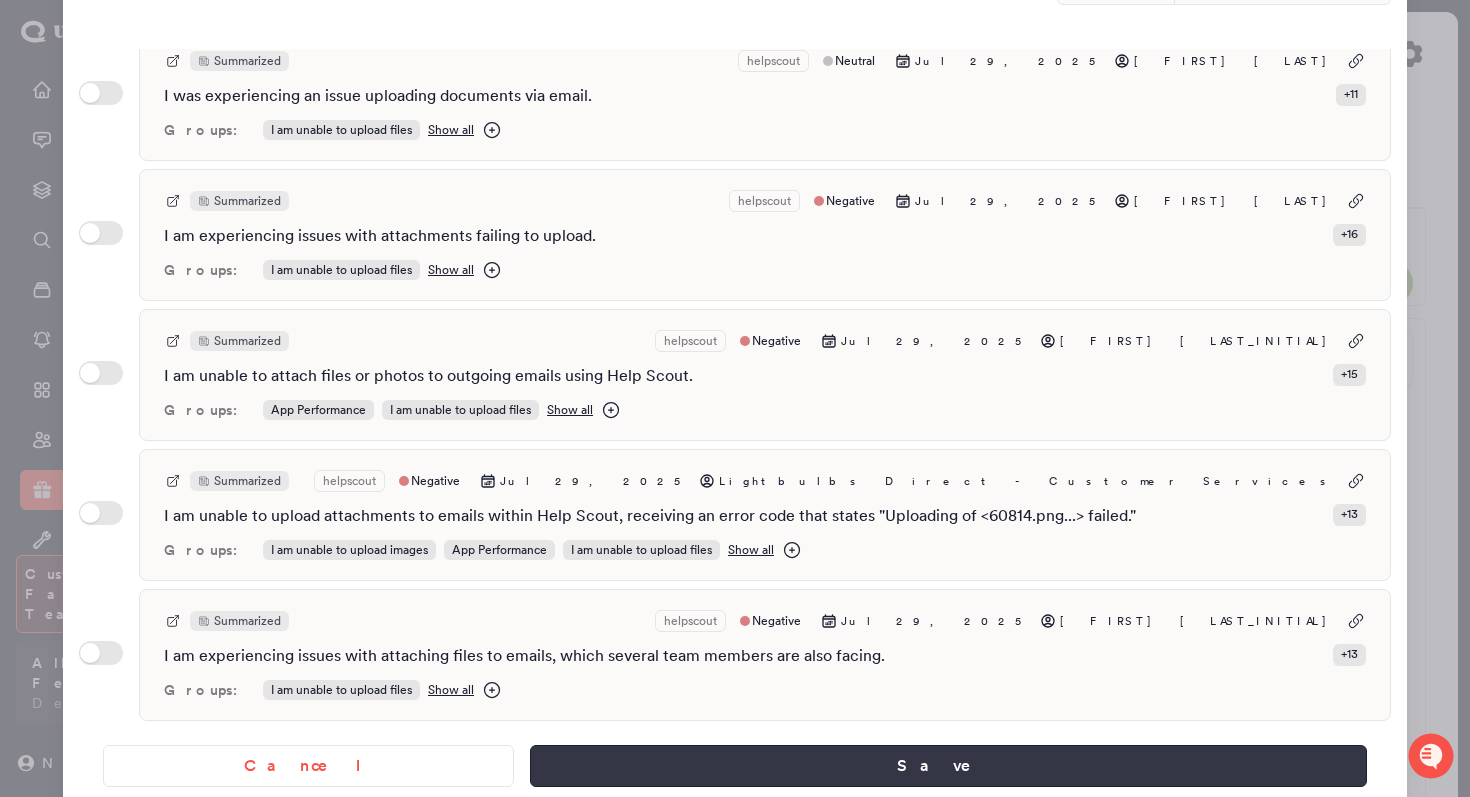 click on "Save" at bounding box center (948, 766) 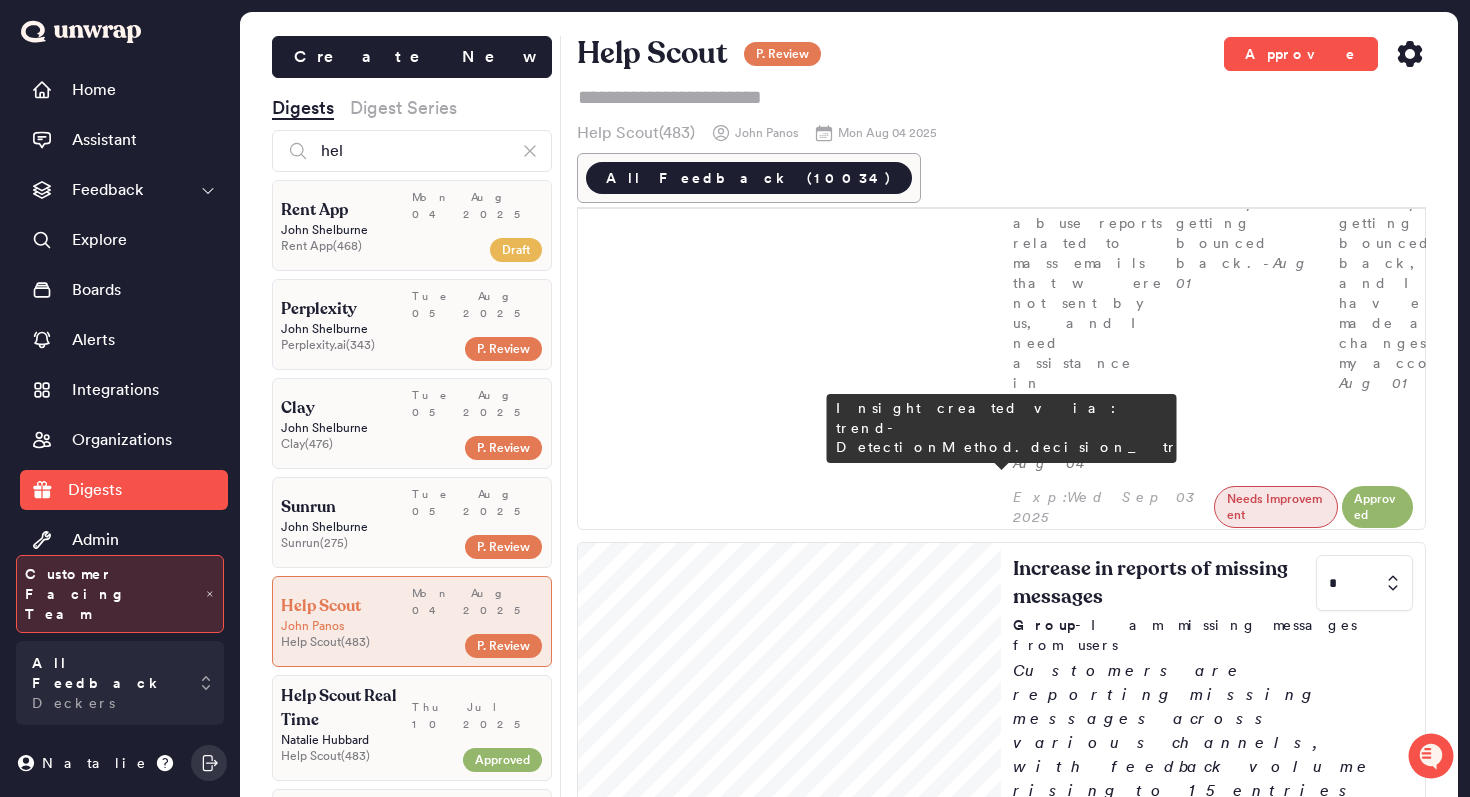 scroll, scrollTop: 0, scrollLeft: 0, axis: both 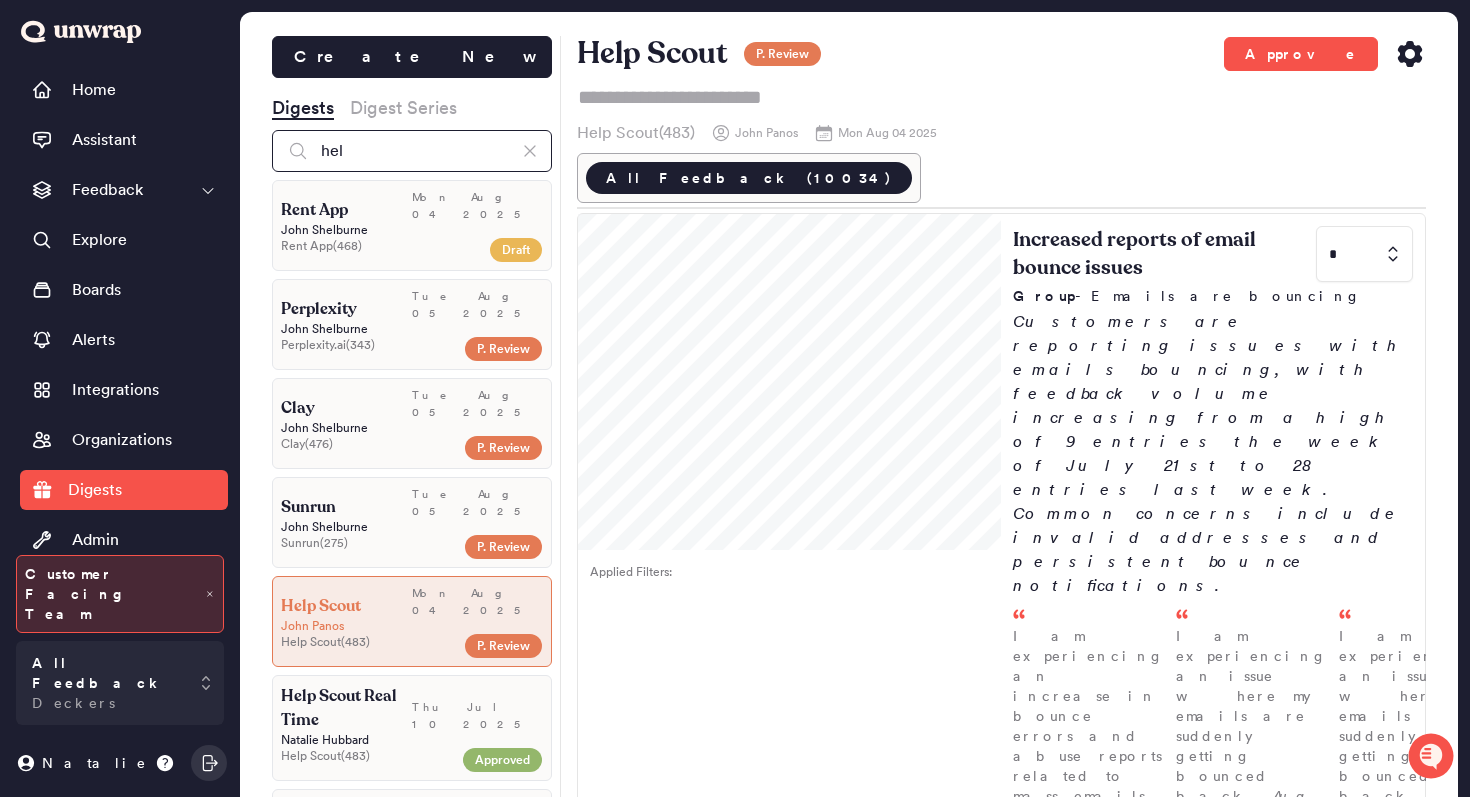 click on "hel" at bounding box center (412, 151) 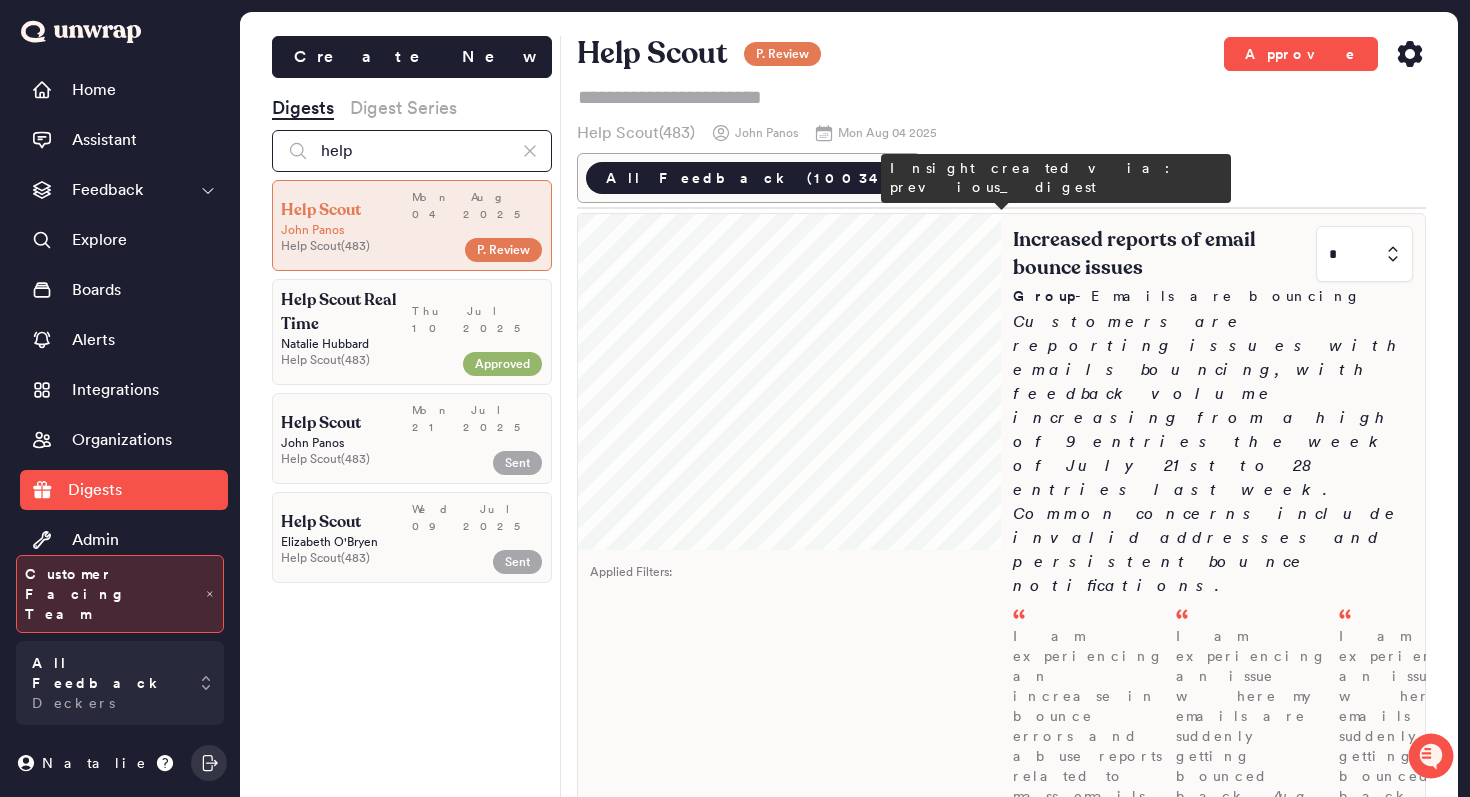 type on "help" 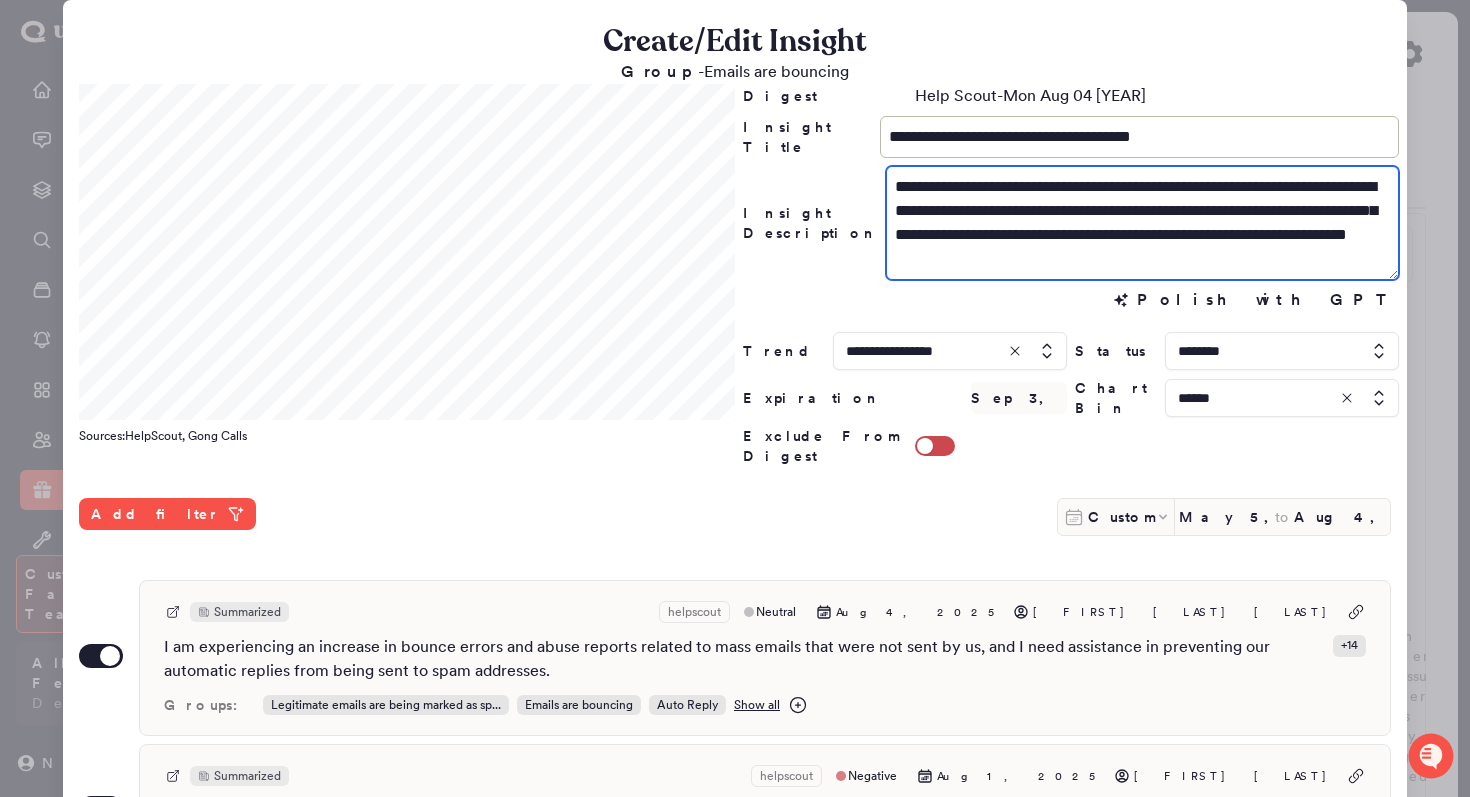 drag, startPoint x: 1099, startPoint y: 212, endPoint x: 1076, endPoint y: 214, distance: 23.086792 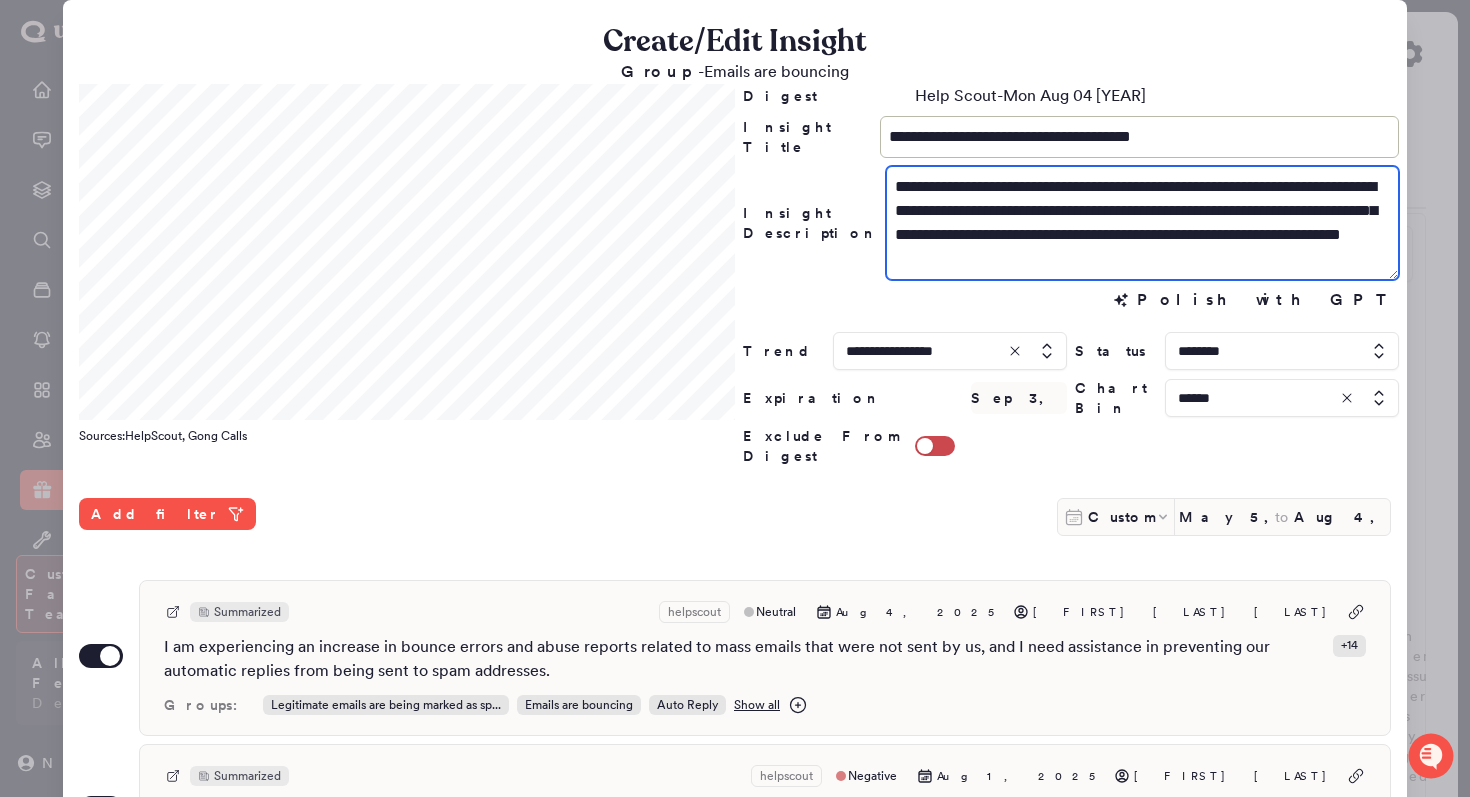 click on "**********" at bounding box center [1142, 223] 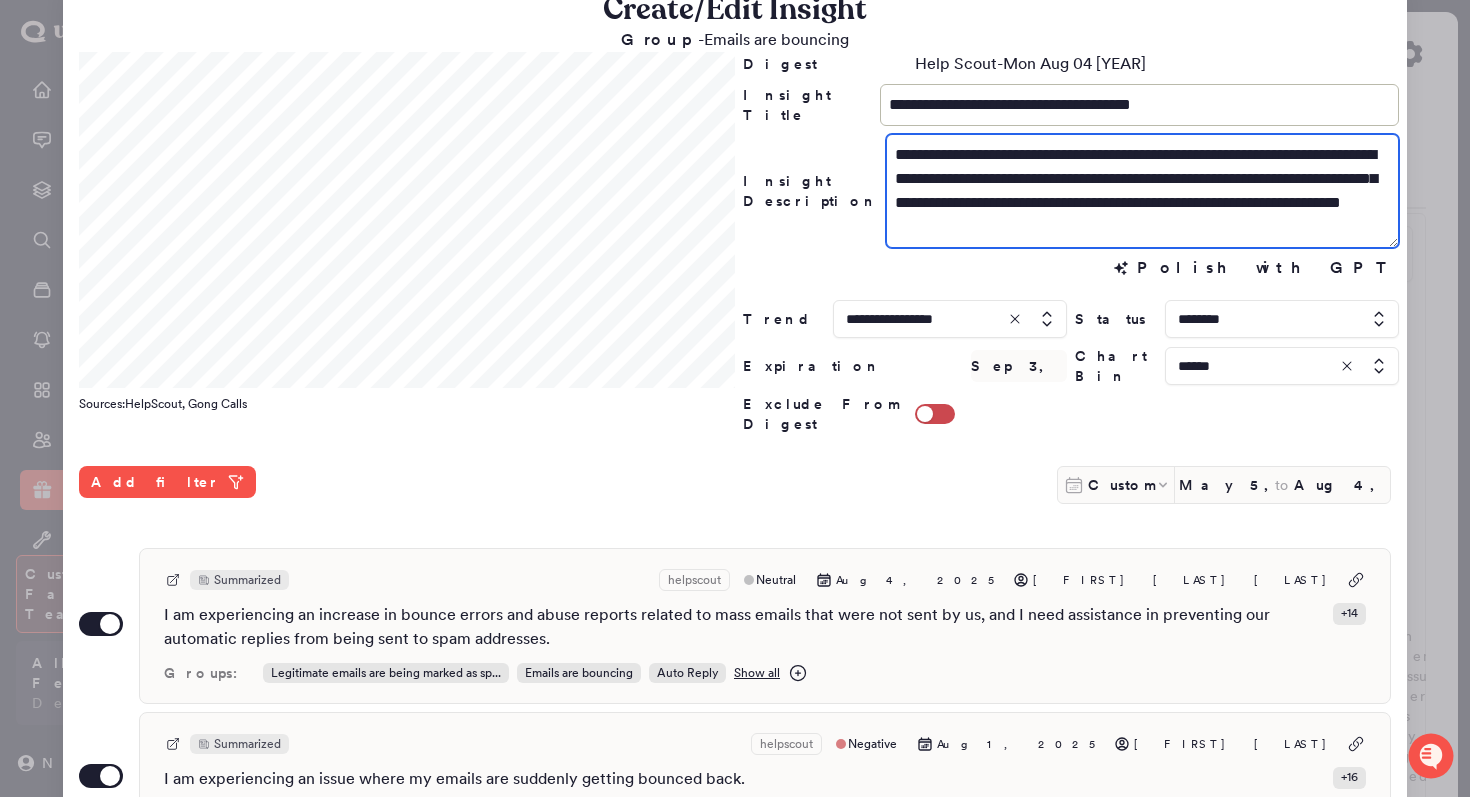 scroll, scrollTop: 37, scrollLeft: 0, axis: vertical 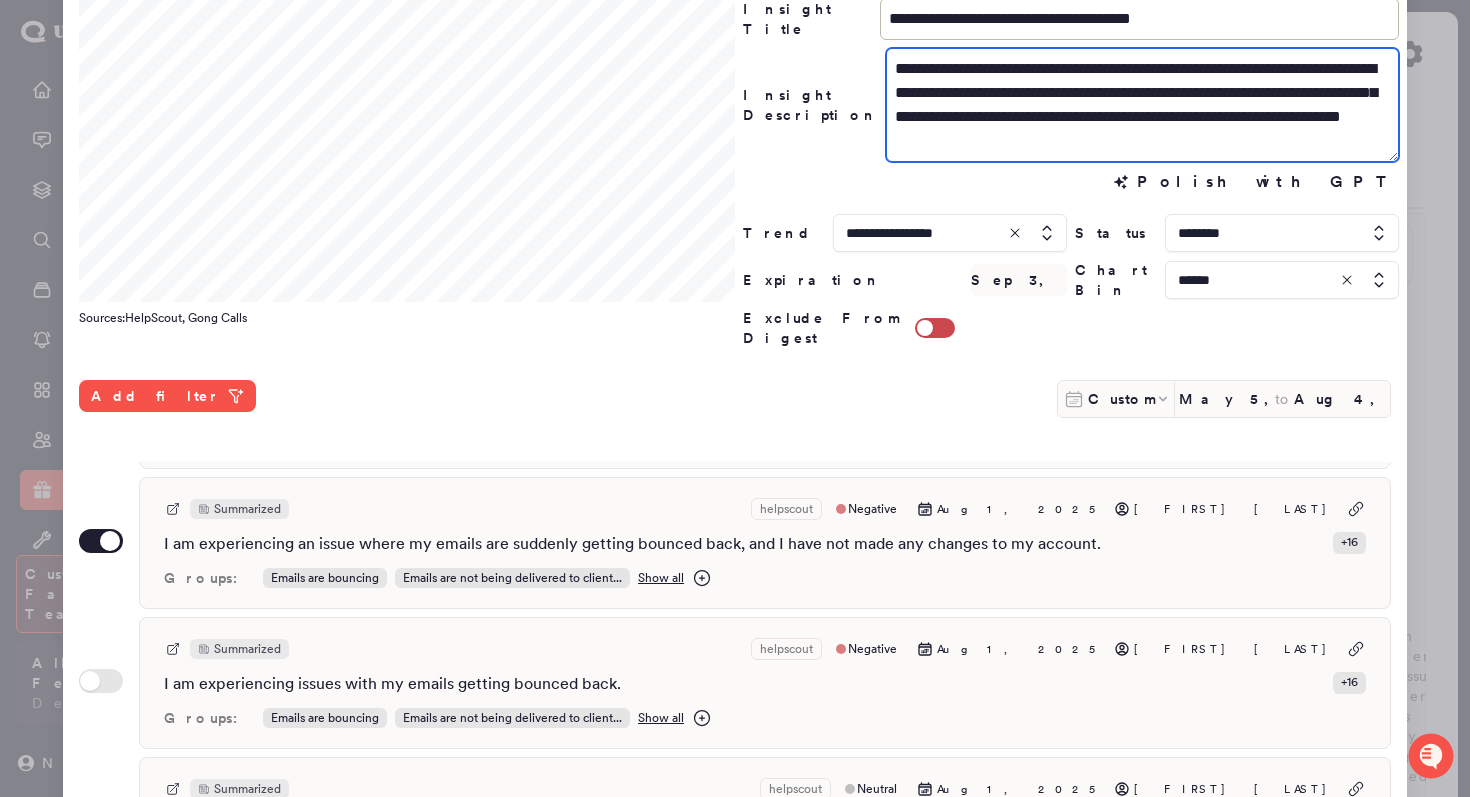 drag, startPoint x: 1146, startPoint y: 147, endPoint x: 1030, endPoint y: 123, distance: 118.45674 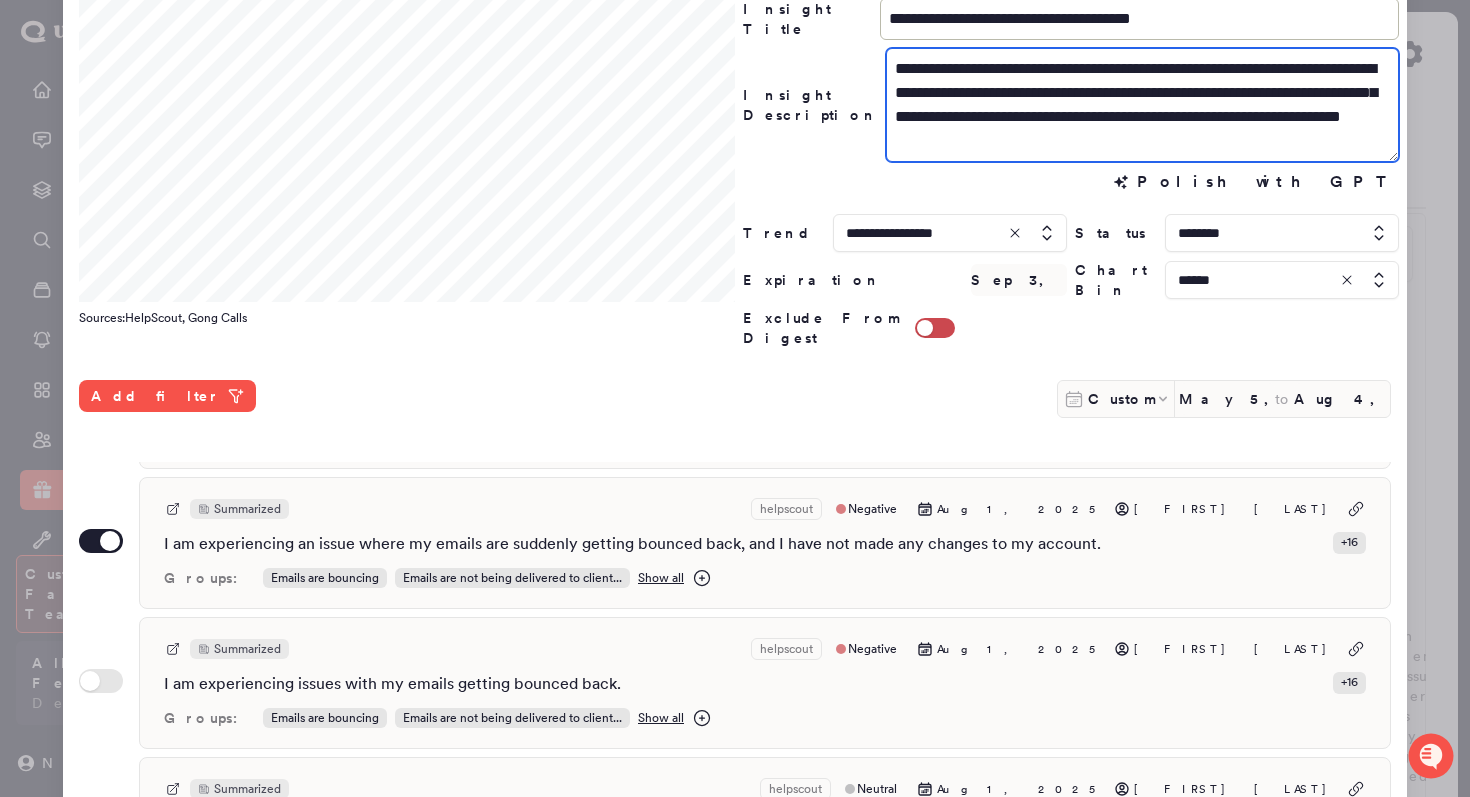 click on "**********" at bounding box center (1142, 105) 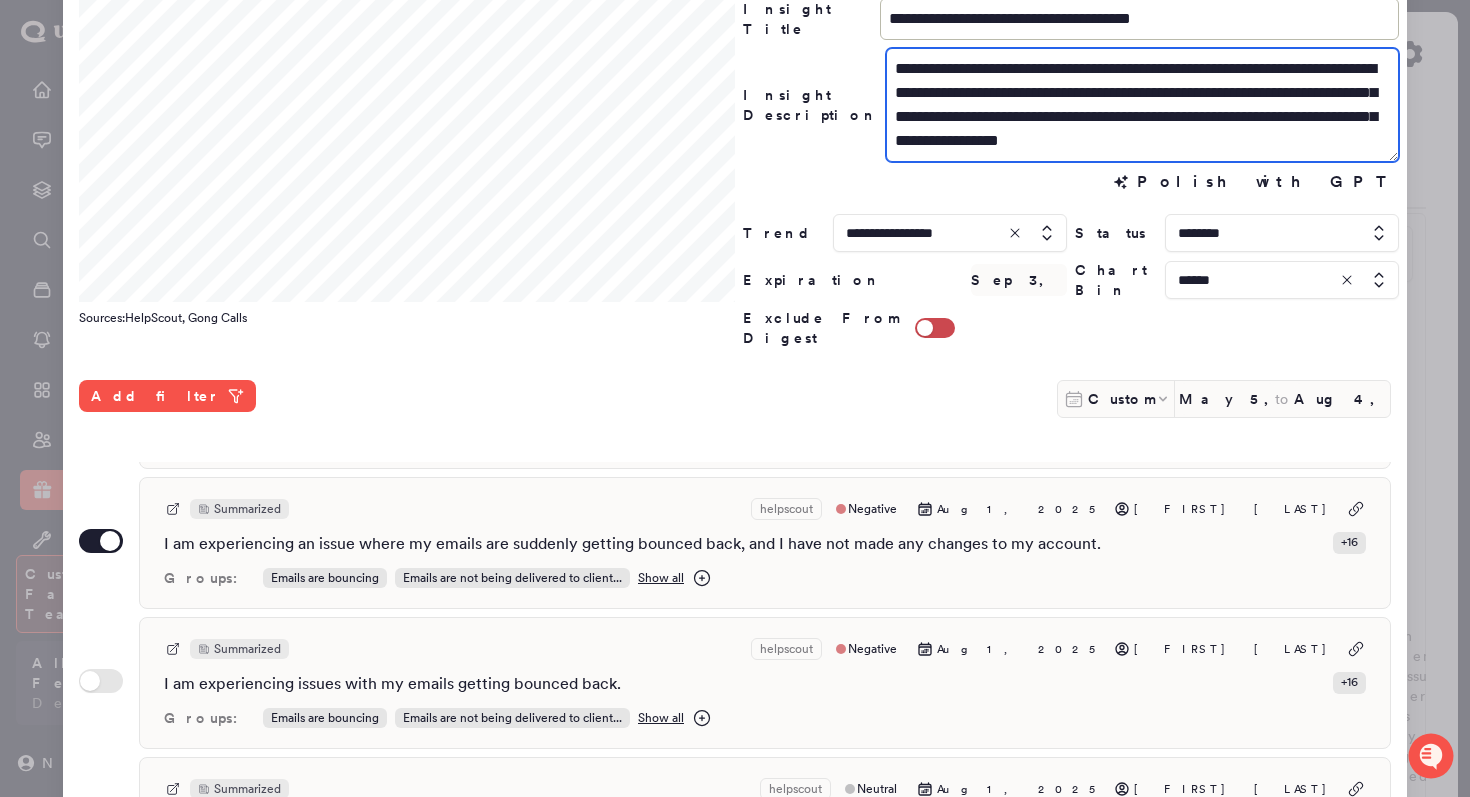 click on "**********" at bounding box center (1142, 105) 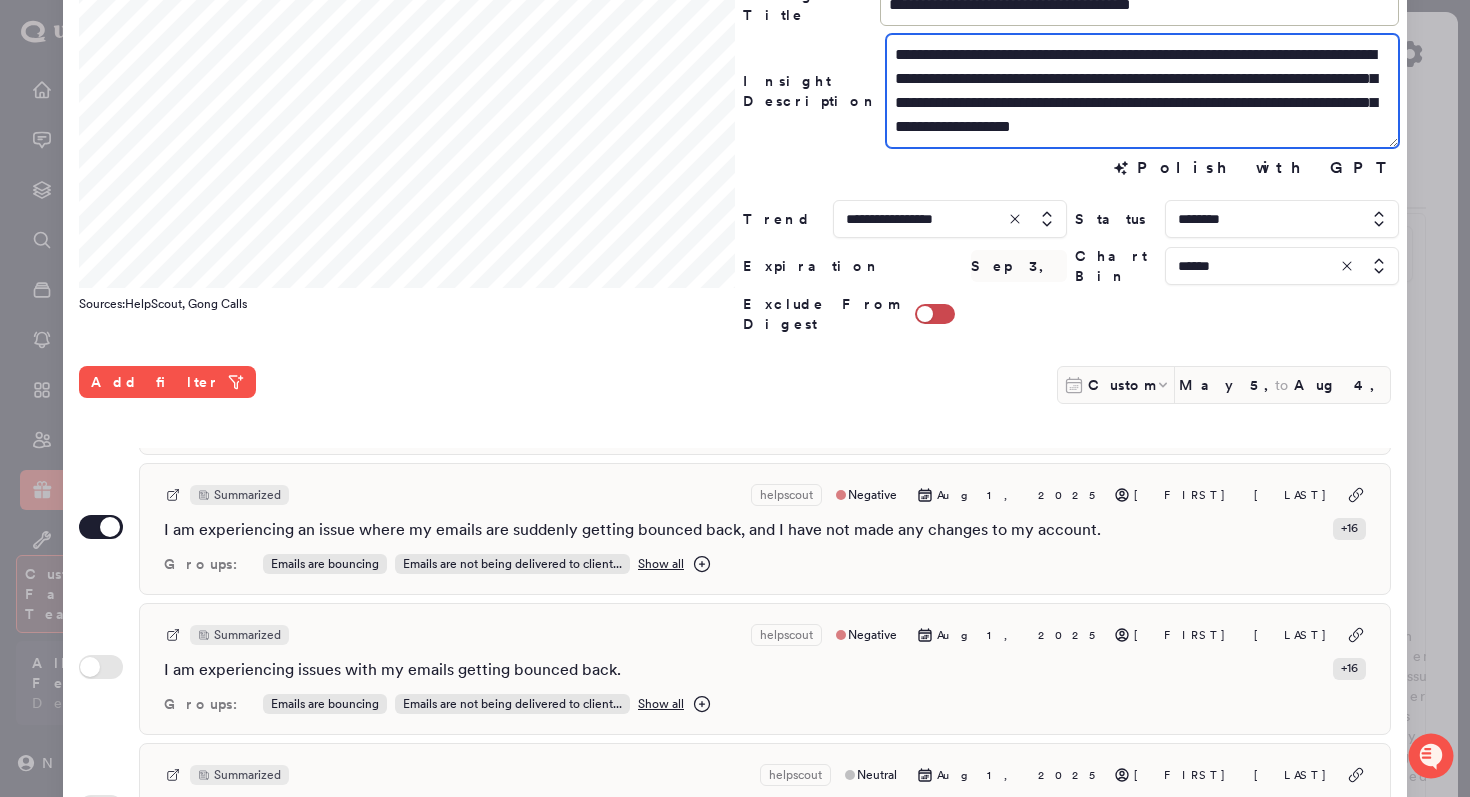 scroll, scrollTop: 531, scrollLeft: 0, axis: vertical 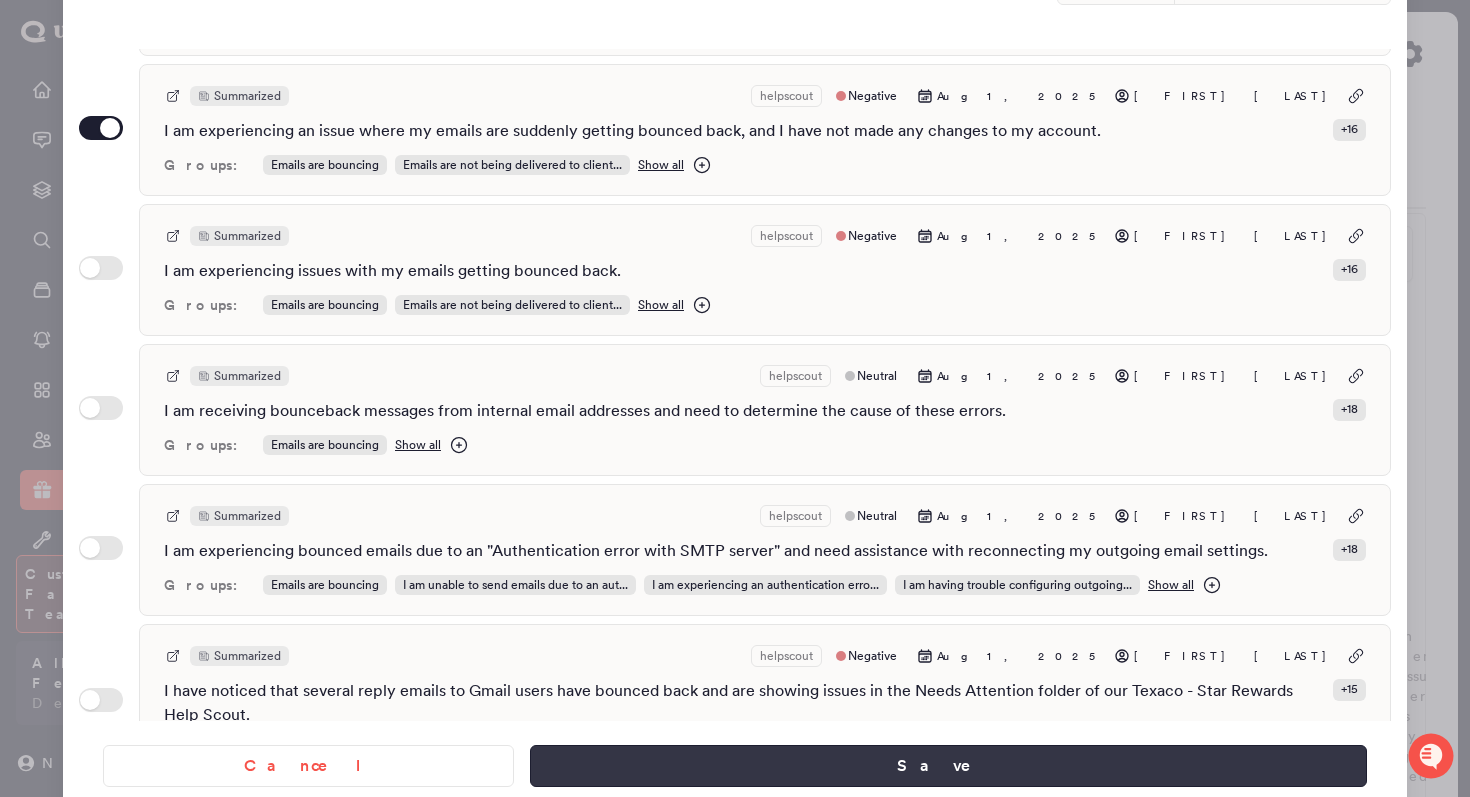 type on "**********" 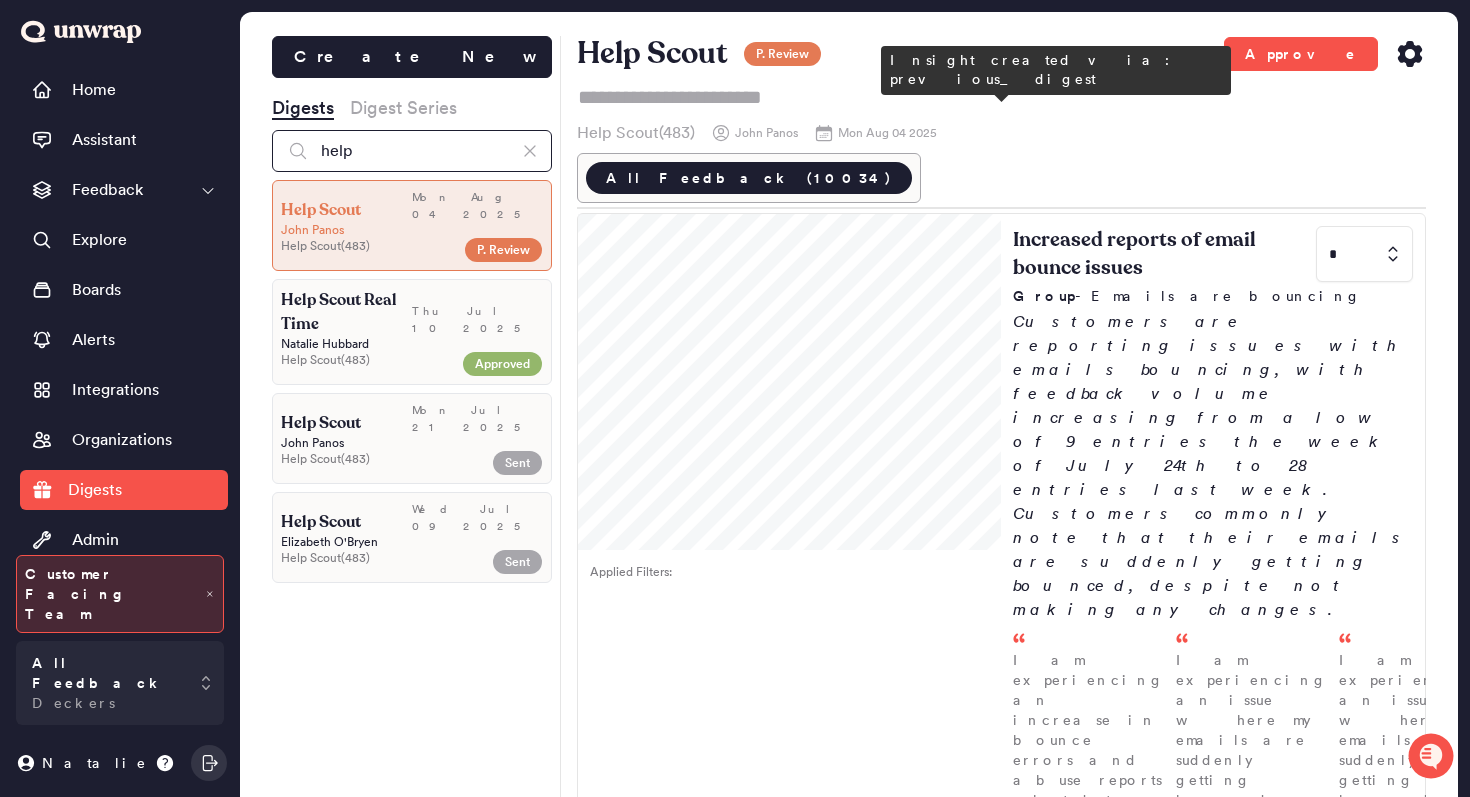 scroll, scrollTop: 128, scrollLeft: 0, axis: vertical 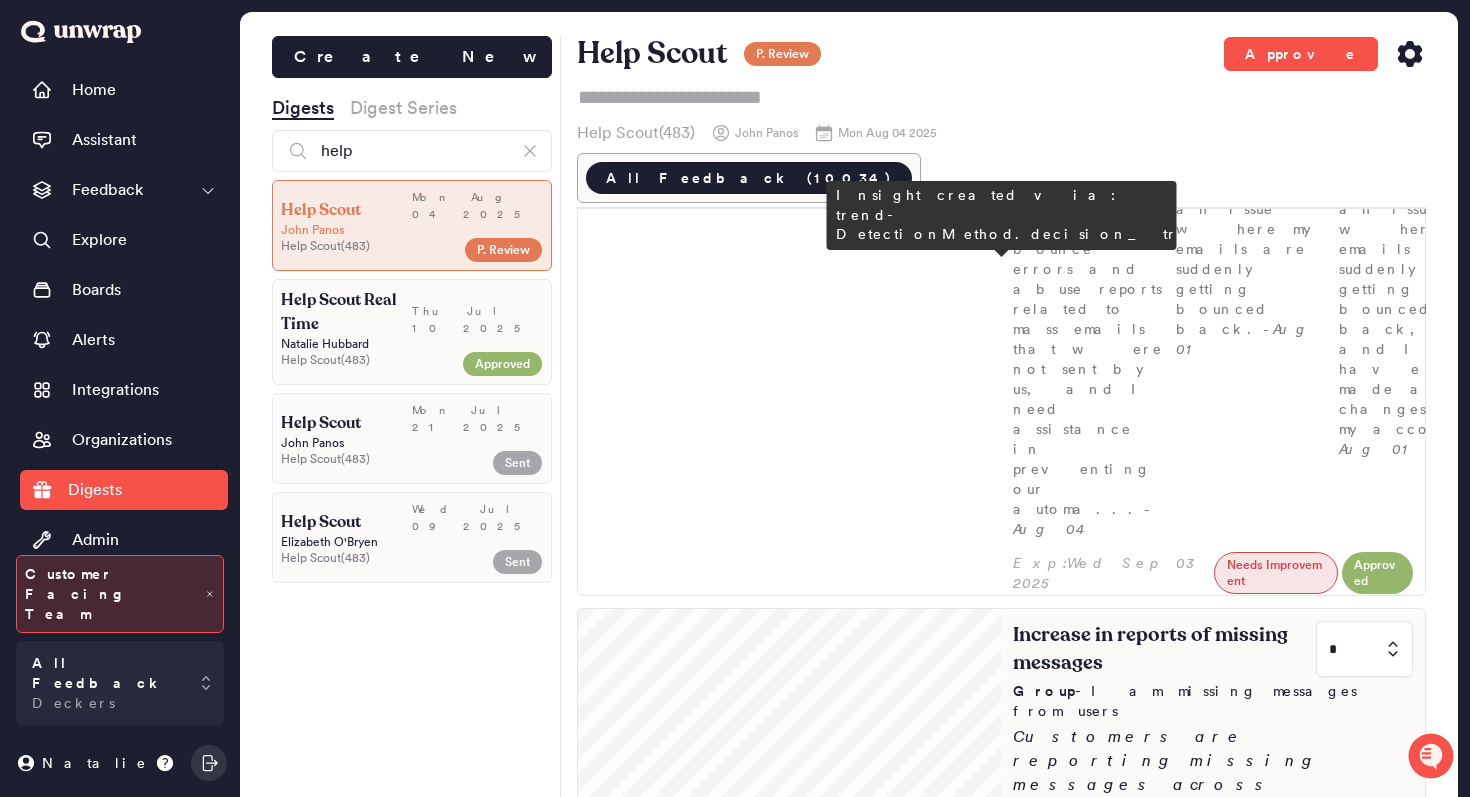 click on "Increase in reports of missing messages * Group  -  I am missing messages from users Customers are reporting missing messages across various channels, with feedback volume rising to 15 entries the week of July 26th (1.2% of feedback). Common issues include delayed message delivery and messages not appearing in the Conversations tab, leading to significant communication gaps. I am not receiving emails from nmurray@congebec.com, which stopped arriving around the 24th, and I would like to know how to review any rejected messages.  -  Aug 01 I am having issues with Messages taking months to appear, which is impacting our communication with customers.  -  Jul 31 I am not receiving emails from multiple clients, including UBS, Barclays, and Morgan Stanley.  -  Jul 29" at bounding box center [1213, 987] 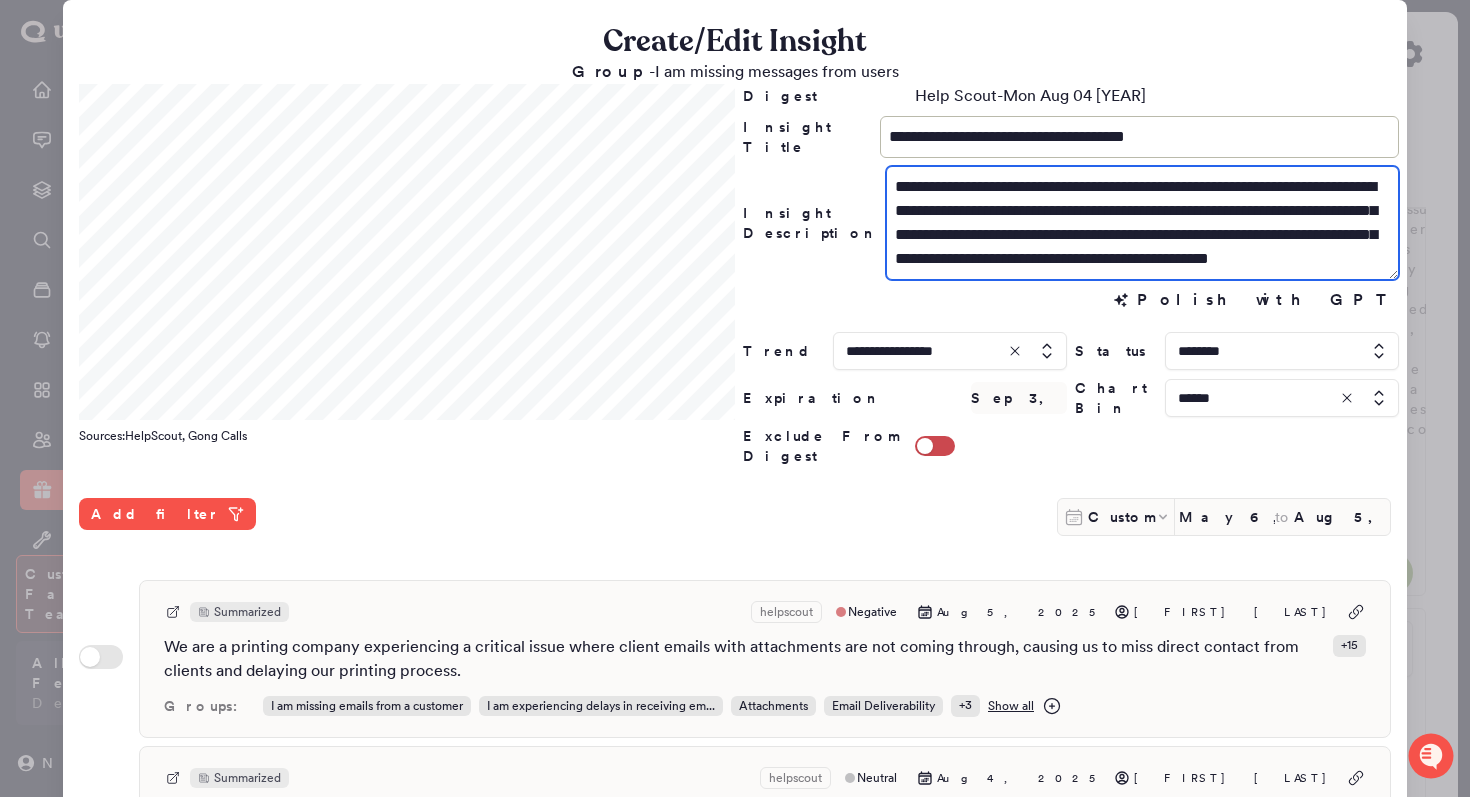click on "**********" at bounding box center [1142, 223] 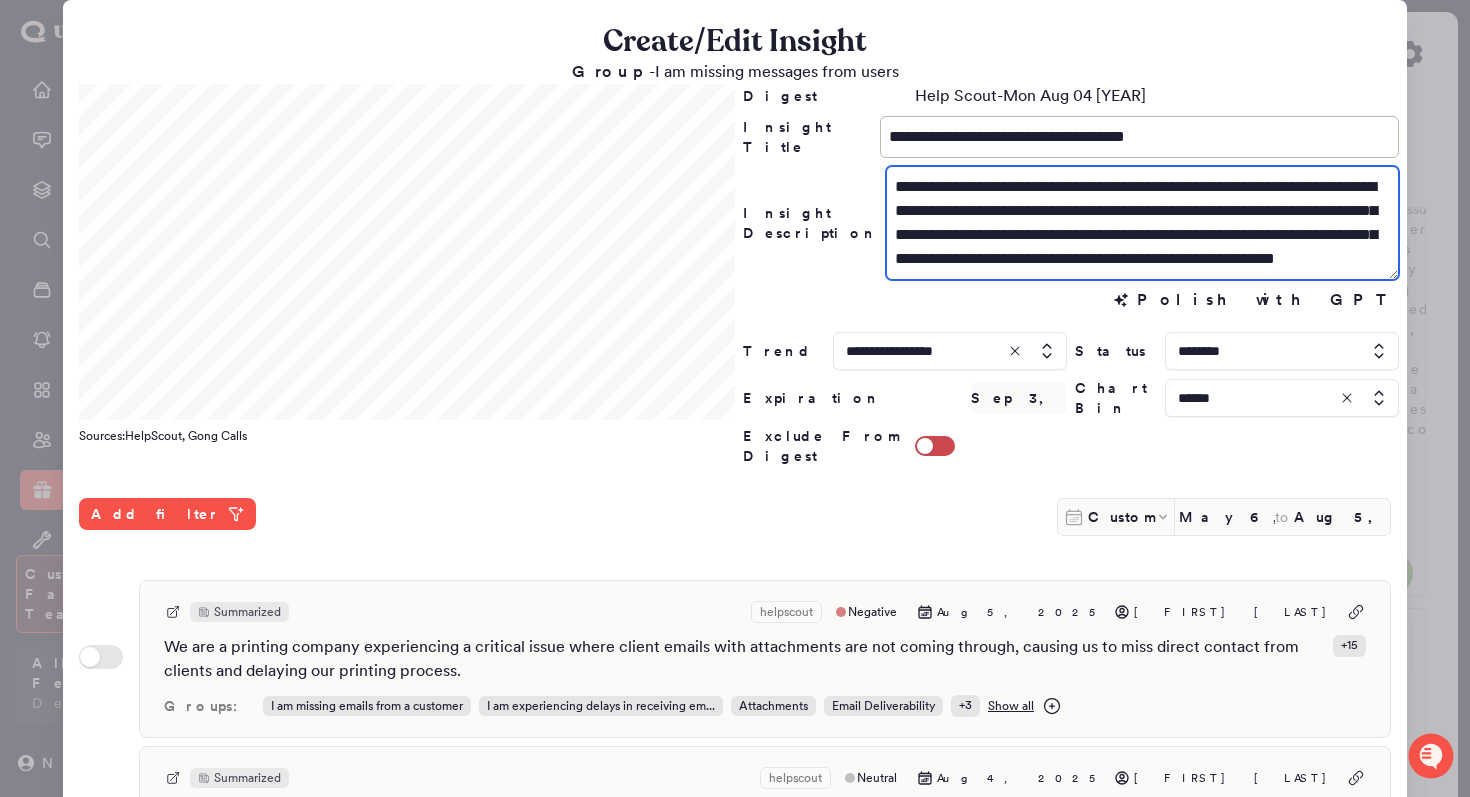 click on "**********" at bounding box center (1142, 223) 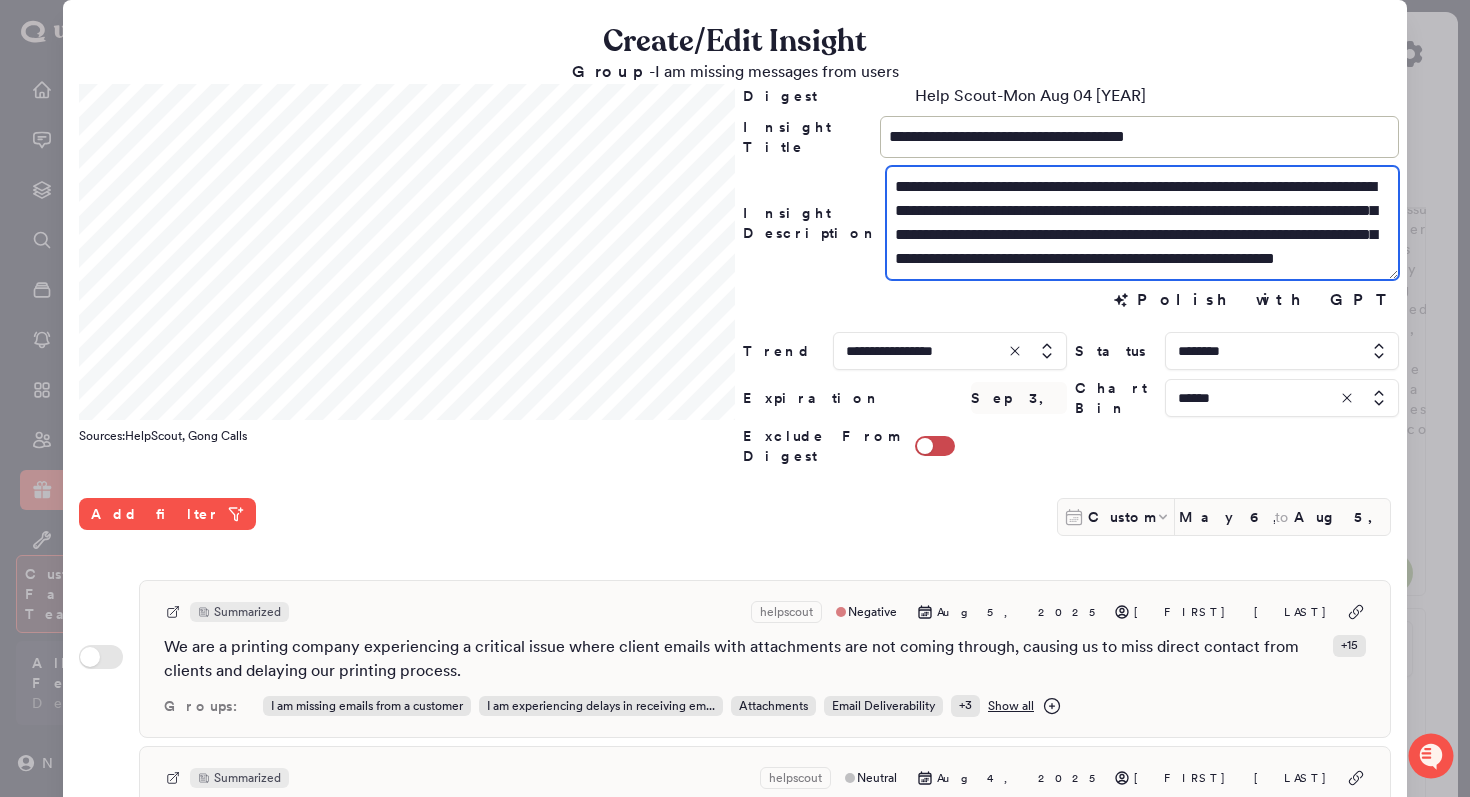 click on "**********" at bounding box center [1142, 223] 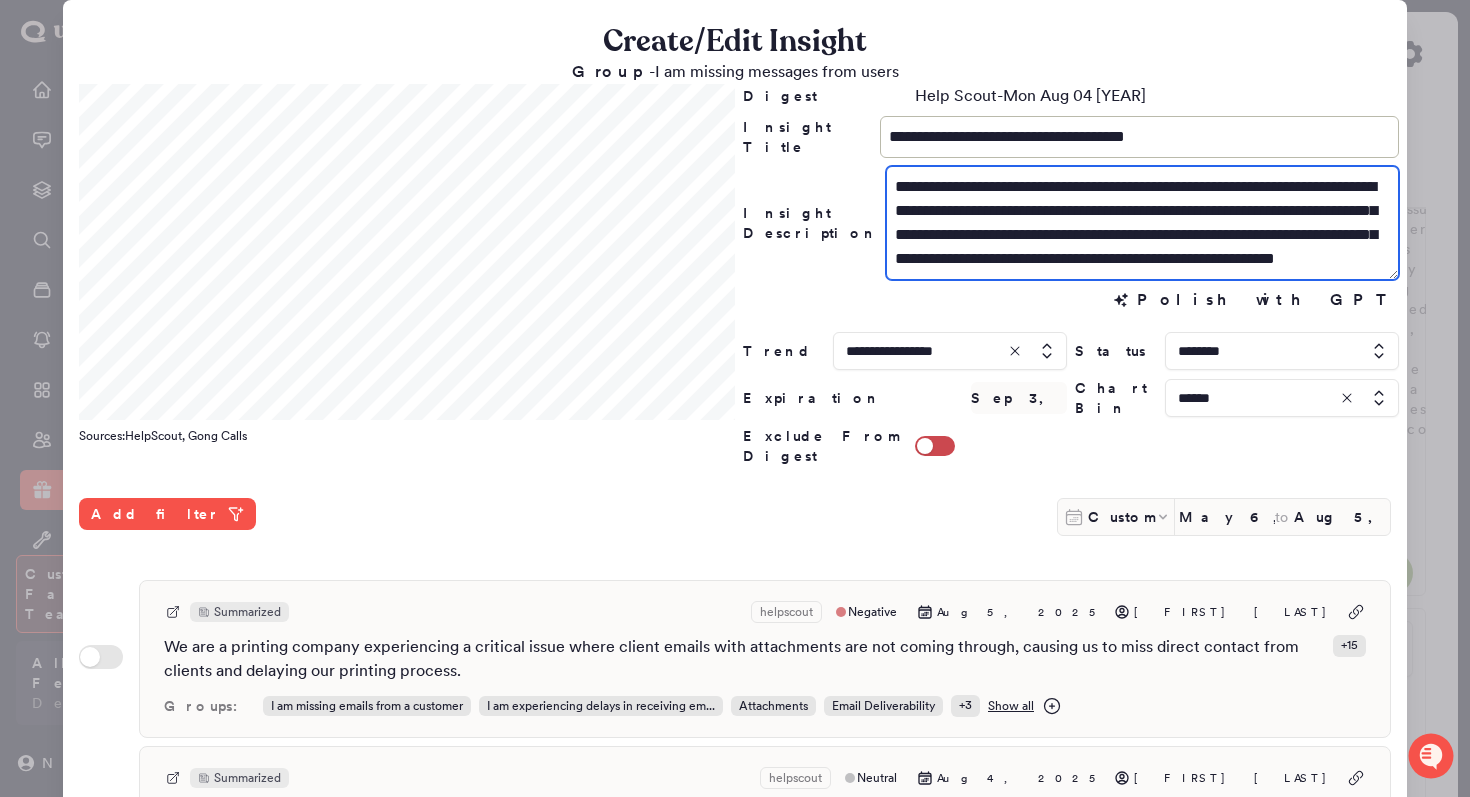 scroll, scrollTop: 24, scrollLeft: 0, axis: vertical 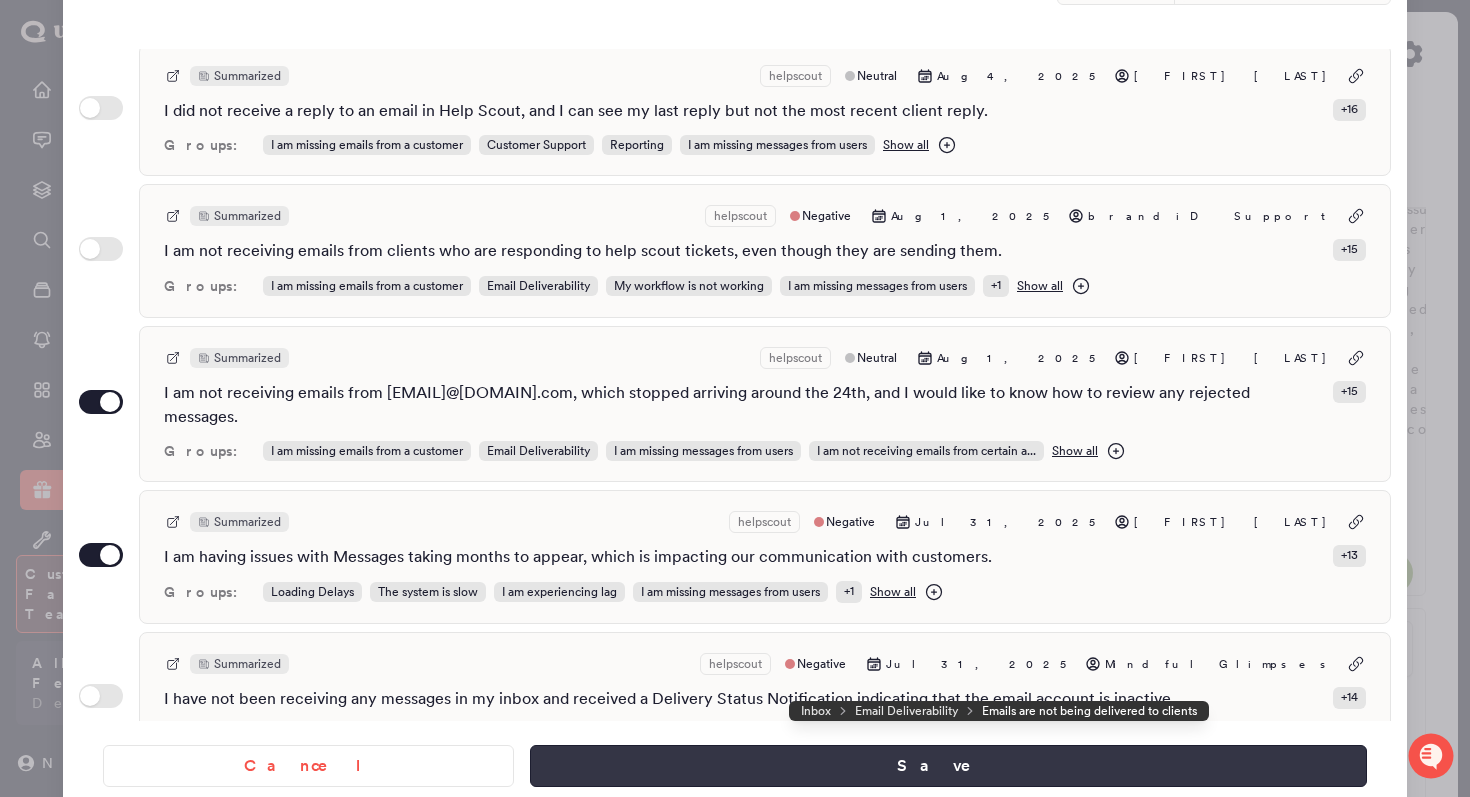 type on "**********" 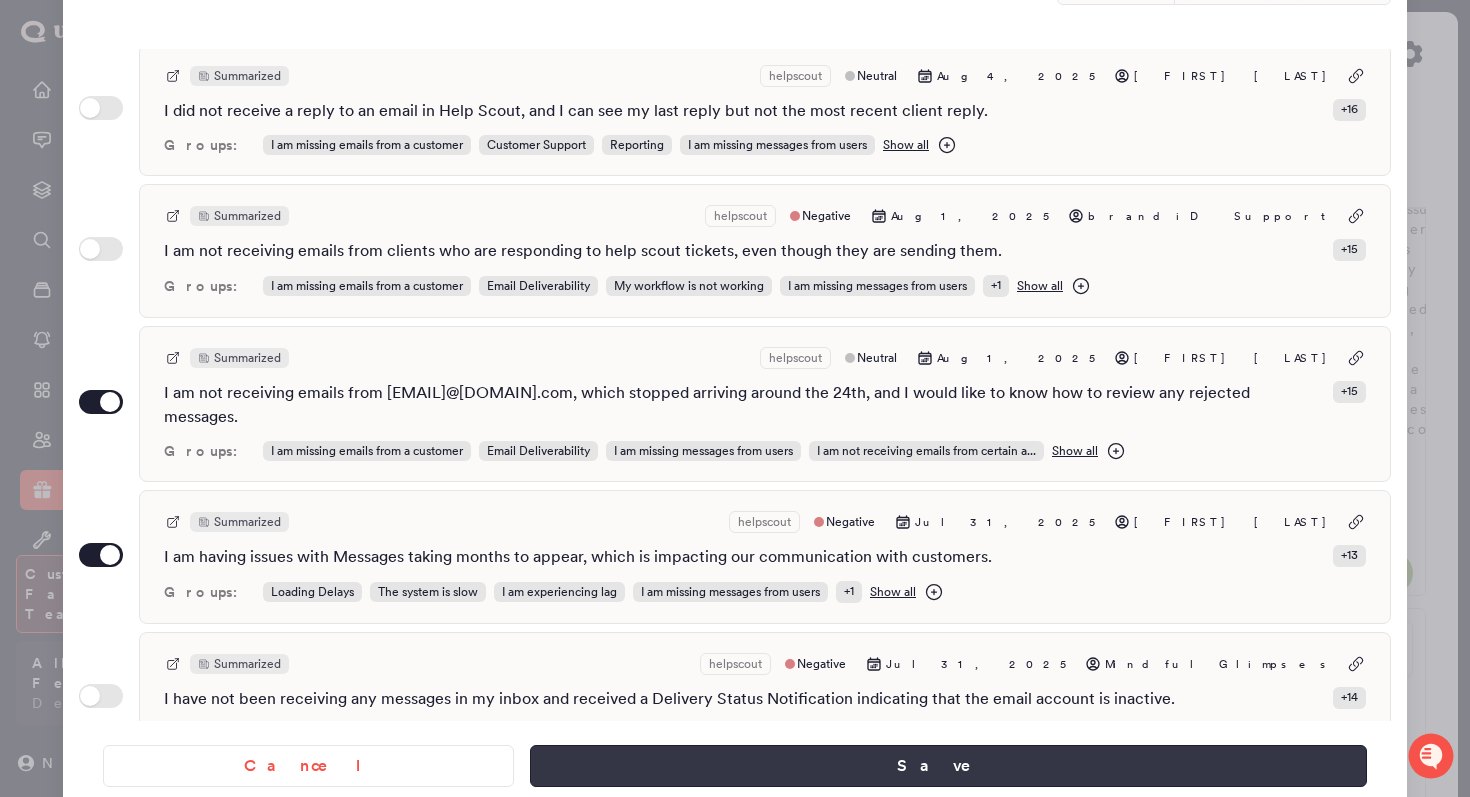 click on "Save" at bounding box center (948, 766) 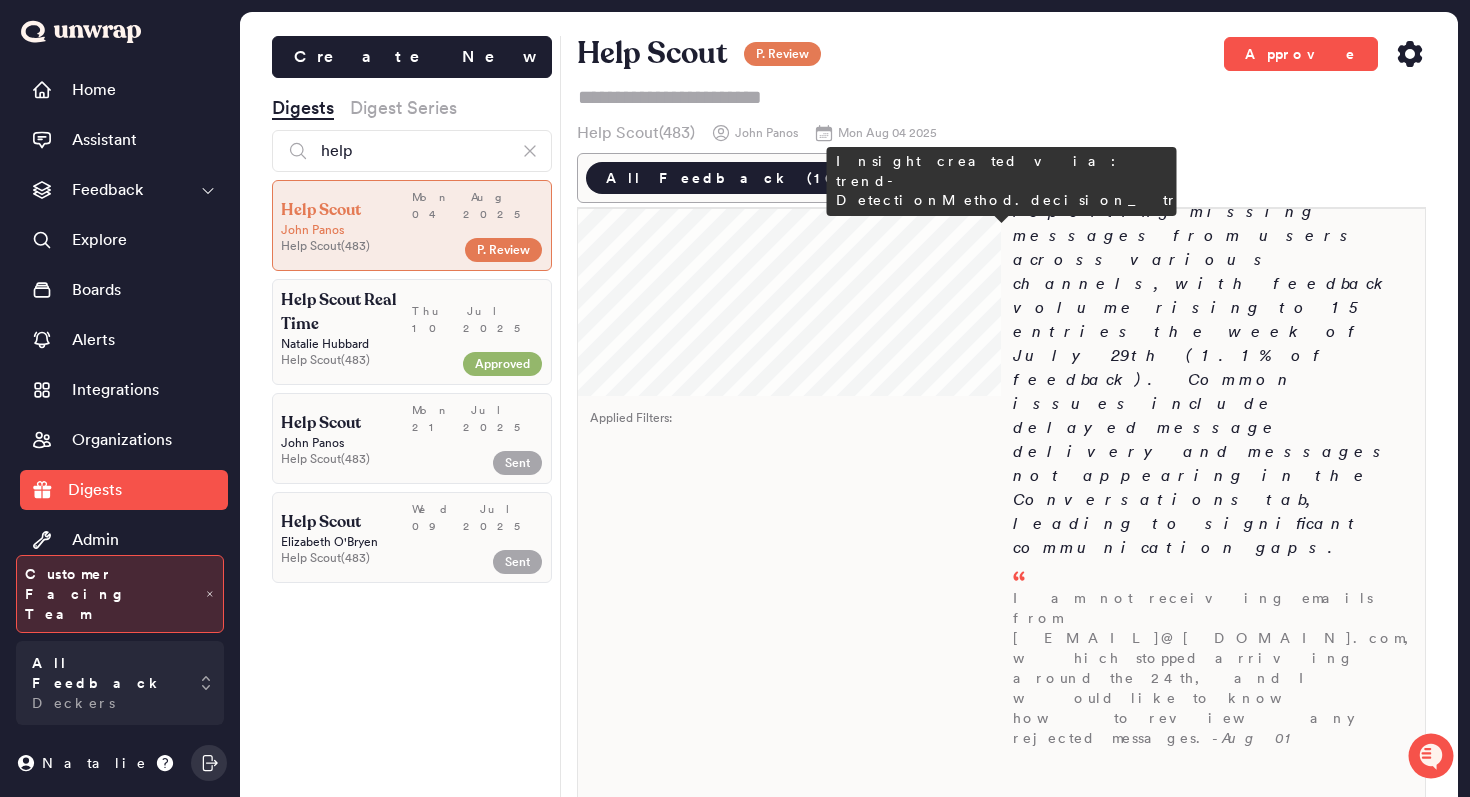 scroll, scrollTop: 1053, scrollLeft: 0, axis: vertical 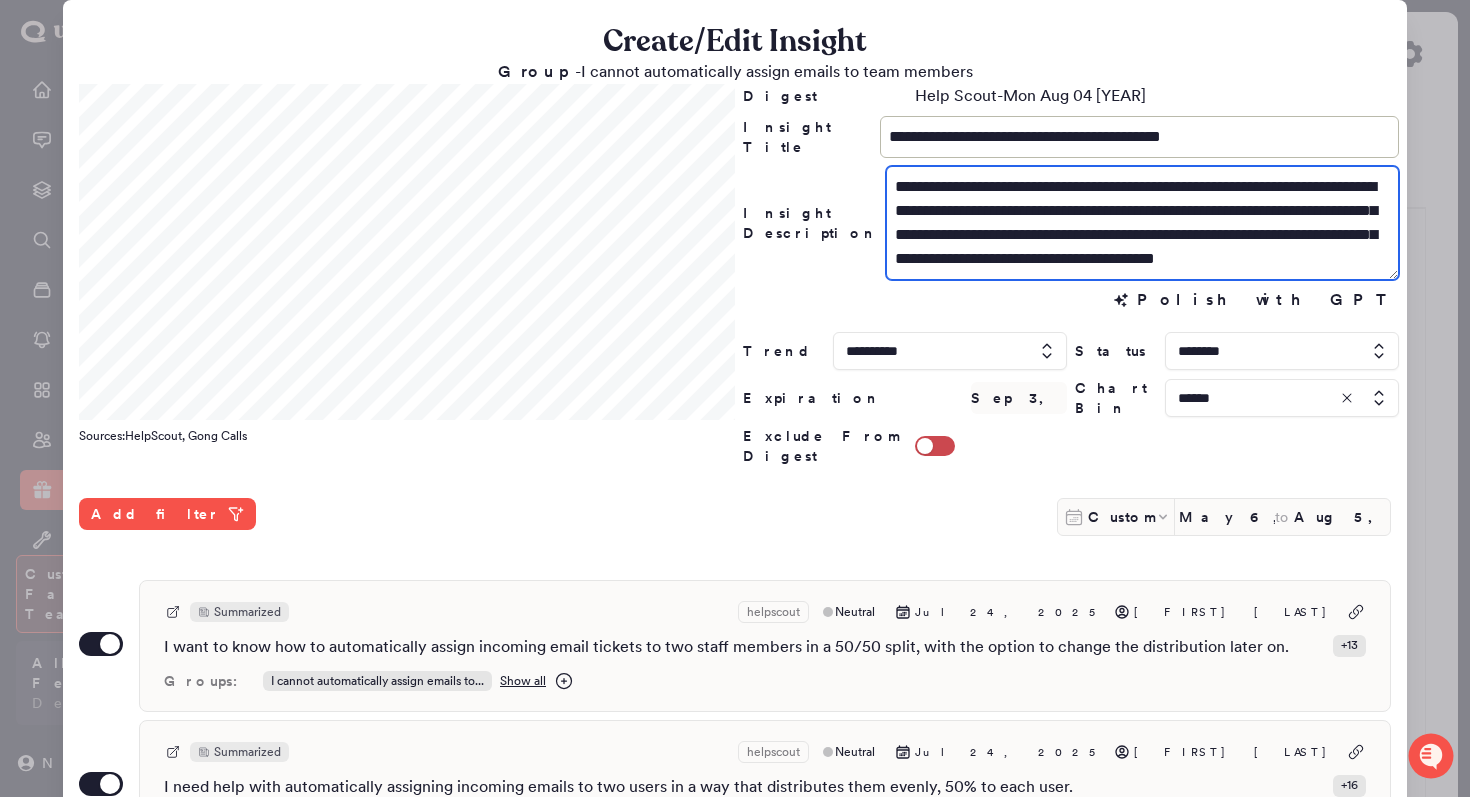 drag, startPoint x: 1106, startPoint y: 183, endPoint x: 1063, endPoint y: 188, distance: 43.289722 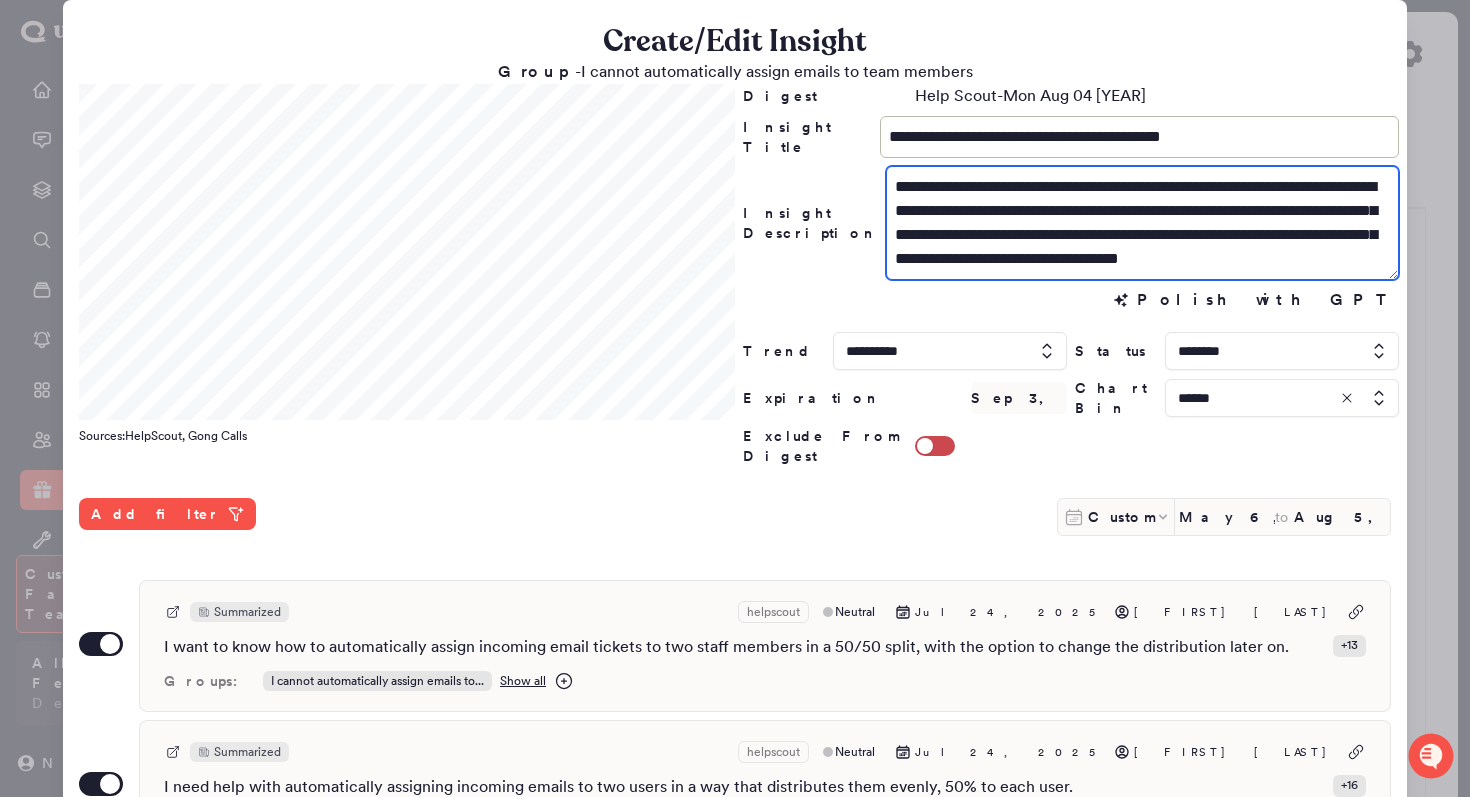 drag, startPoint x: 897, startPoint y: 182, endPoint x: 855, endPoint y: 182, distance: 42 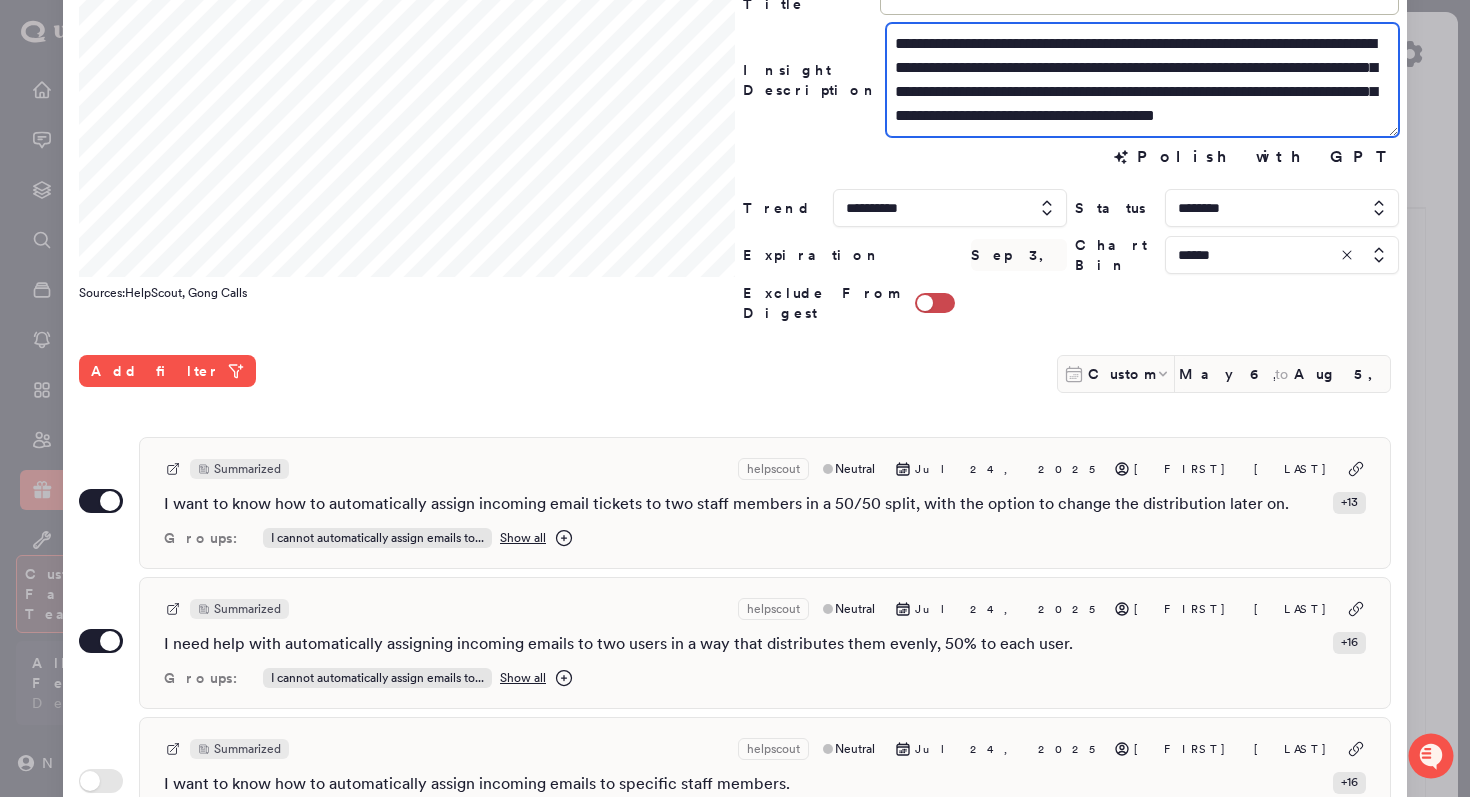 scroll, scrollTop: 156, scrollLeft: 0, axis: vertical 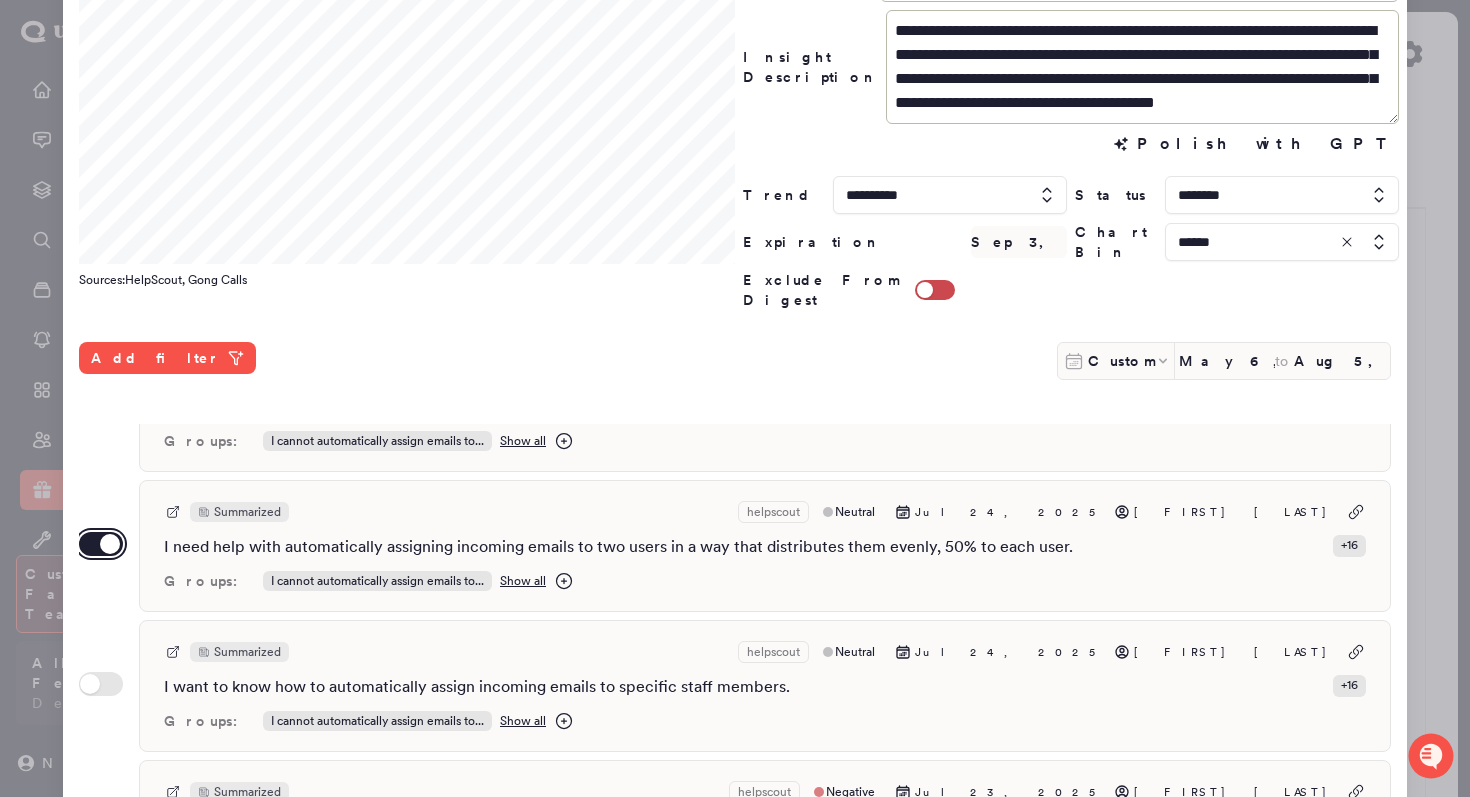 click on "Use setting" at bounding box center [101, 544] 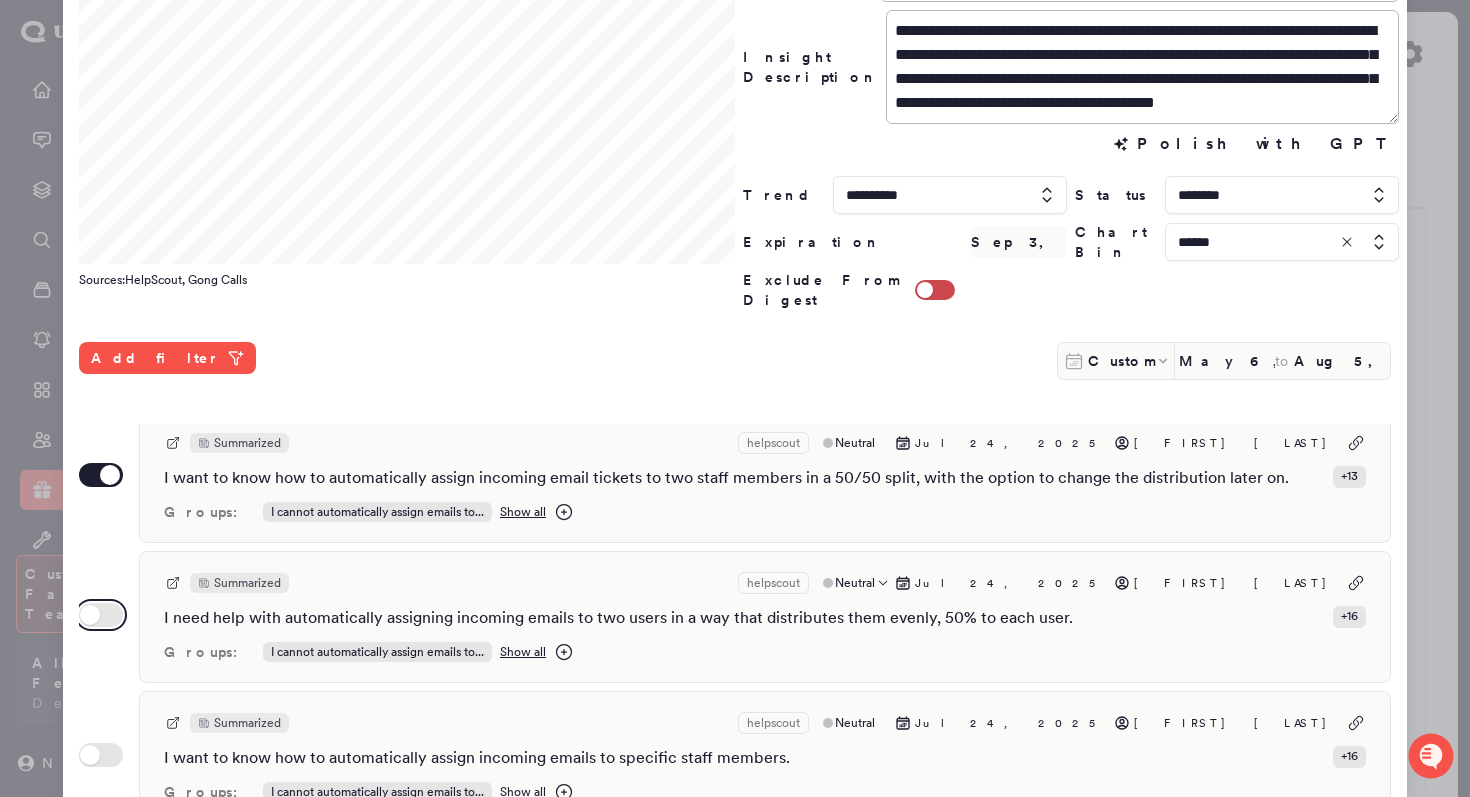 scroll, scrollTop: 0, scrollLeft: 0, axis: both 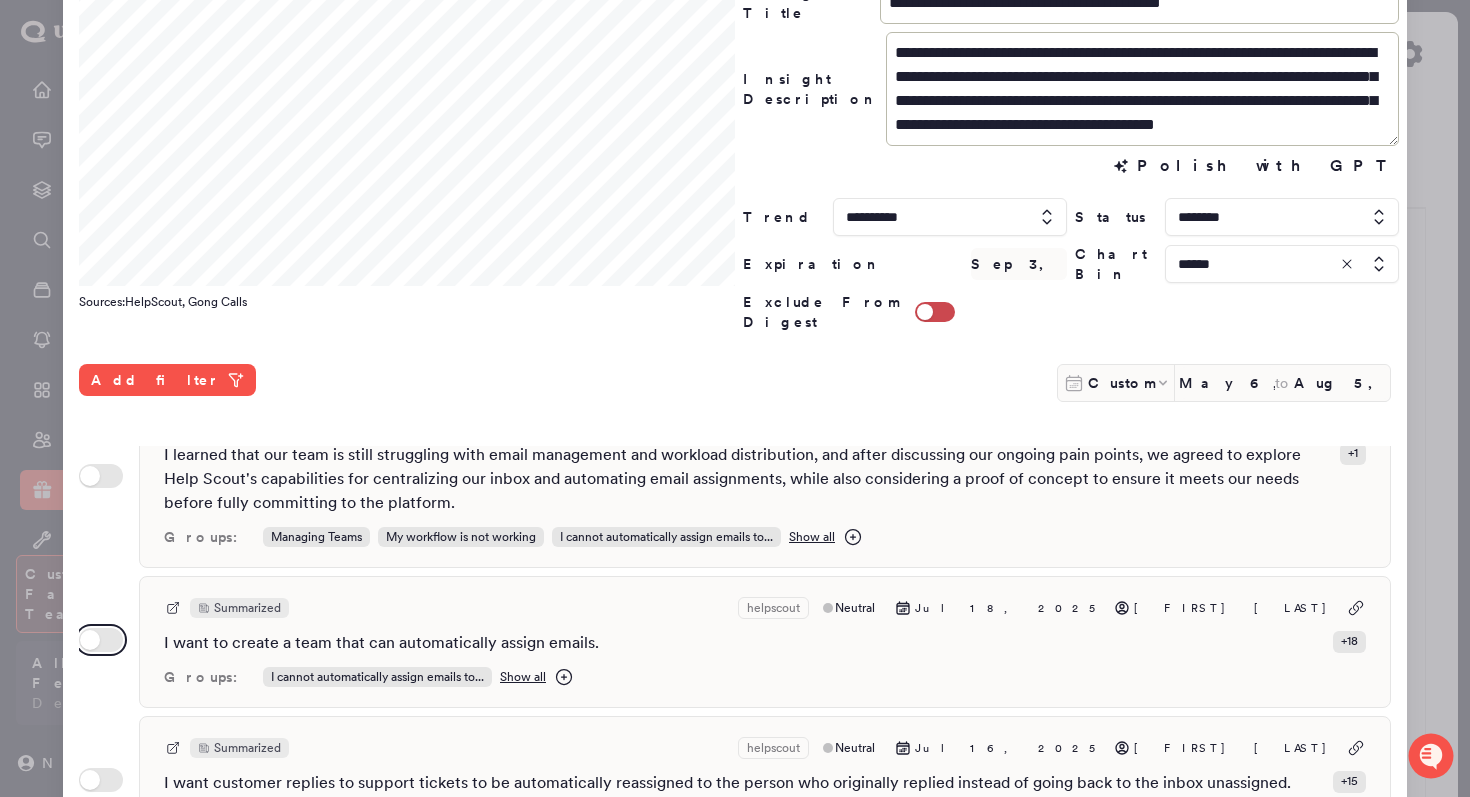 click on "Use setting" at bounding box center (101, 640) 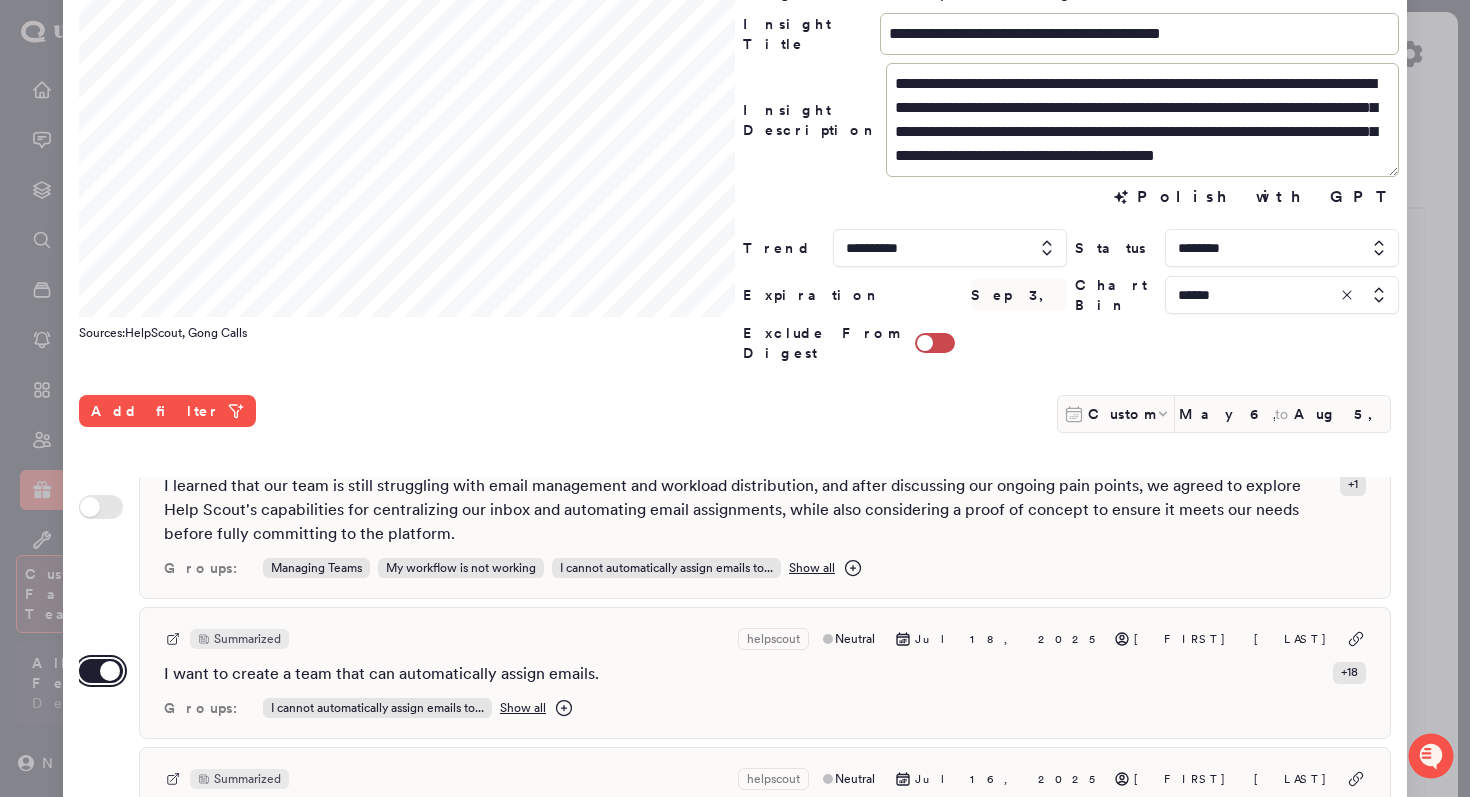 scroll, scrollTop: 95, scrollLeft: 0, axis: vertical 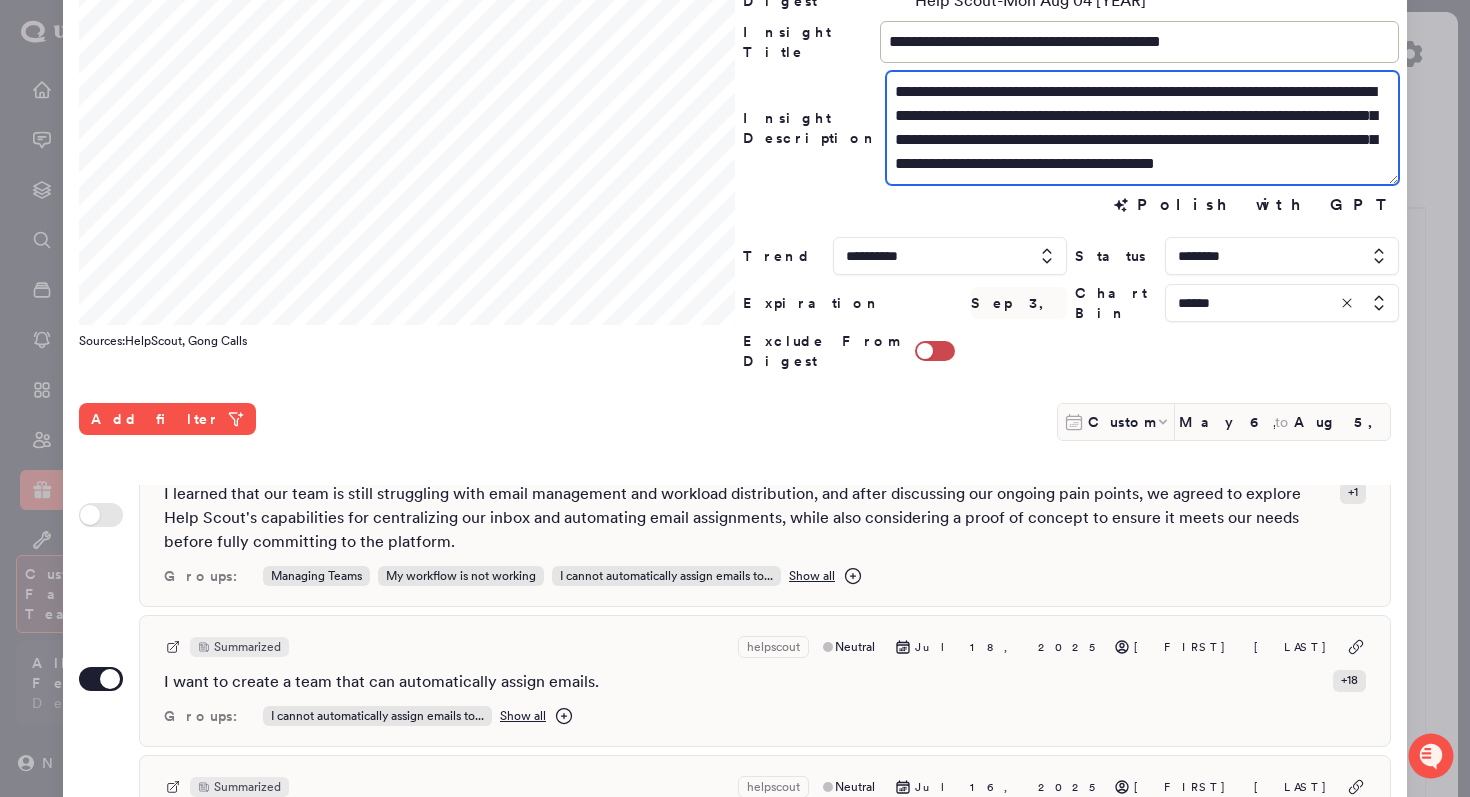 click on "**********" at bounding box center (1142, 128) 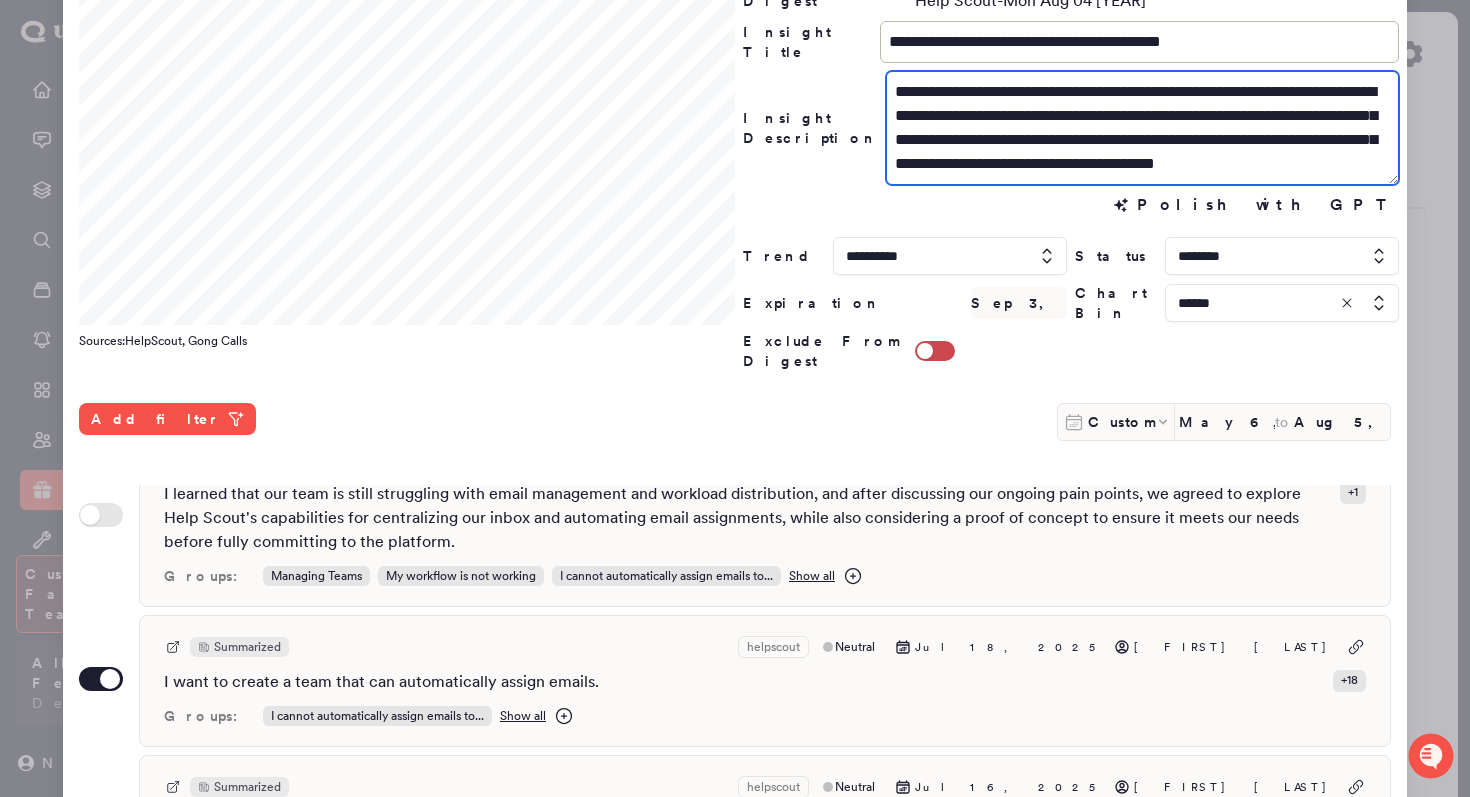 scroll, scrollTop: 0, scrollLeft: 0, axis: both 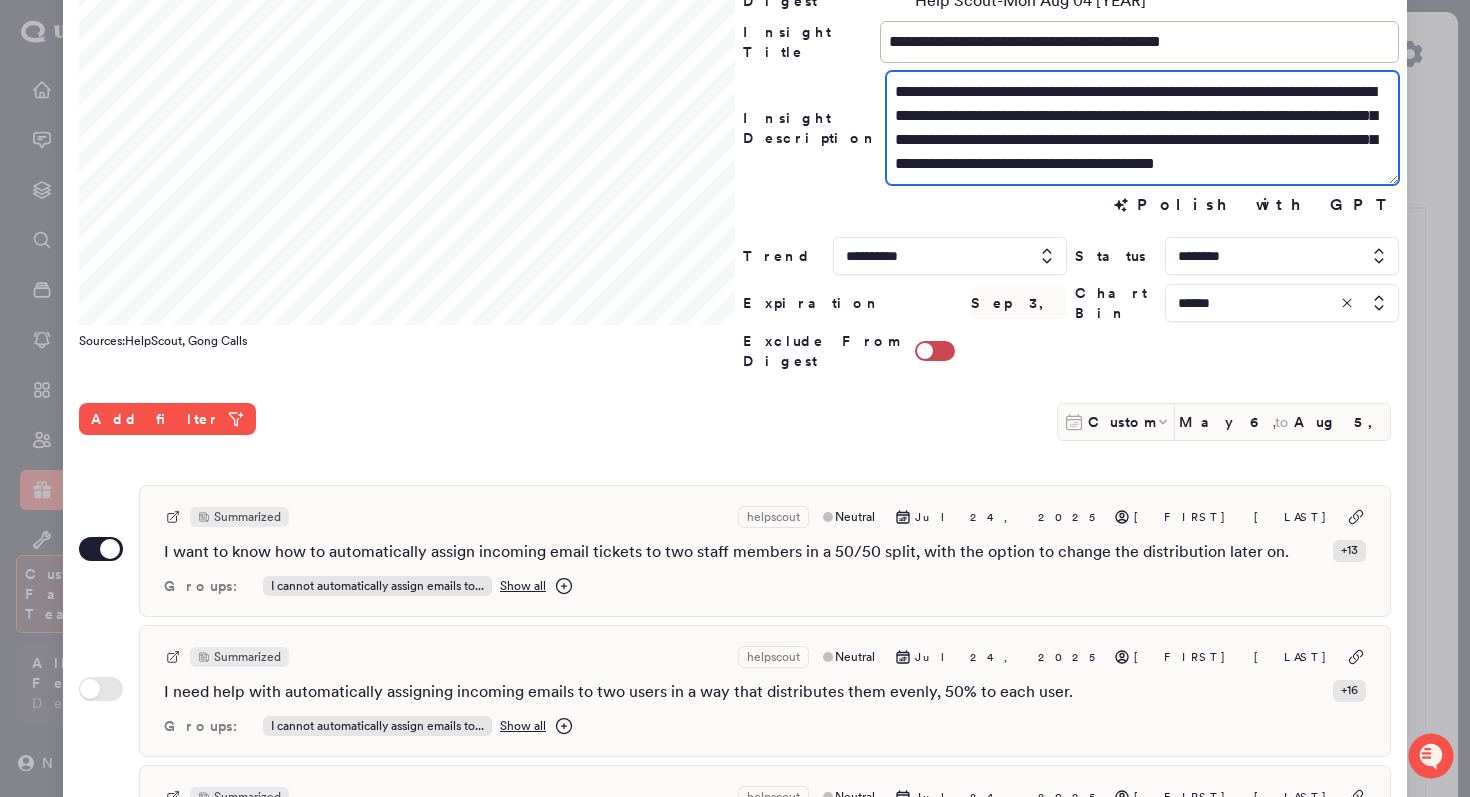 click on "**********" at bounding box center [1142, 128] 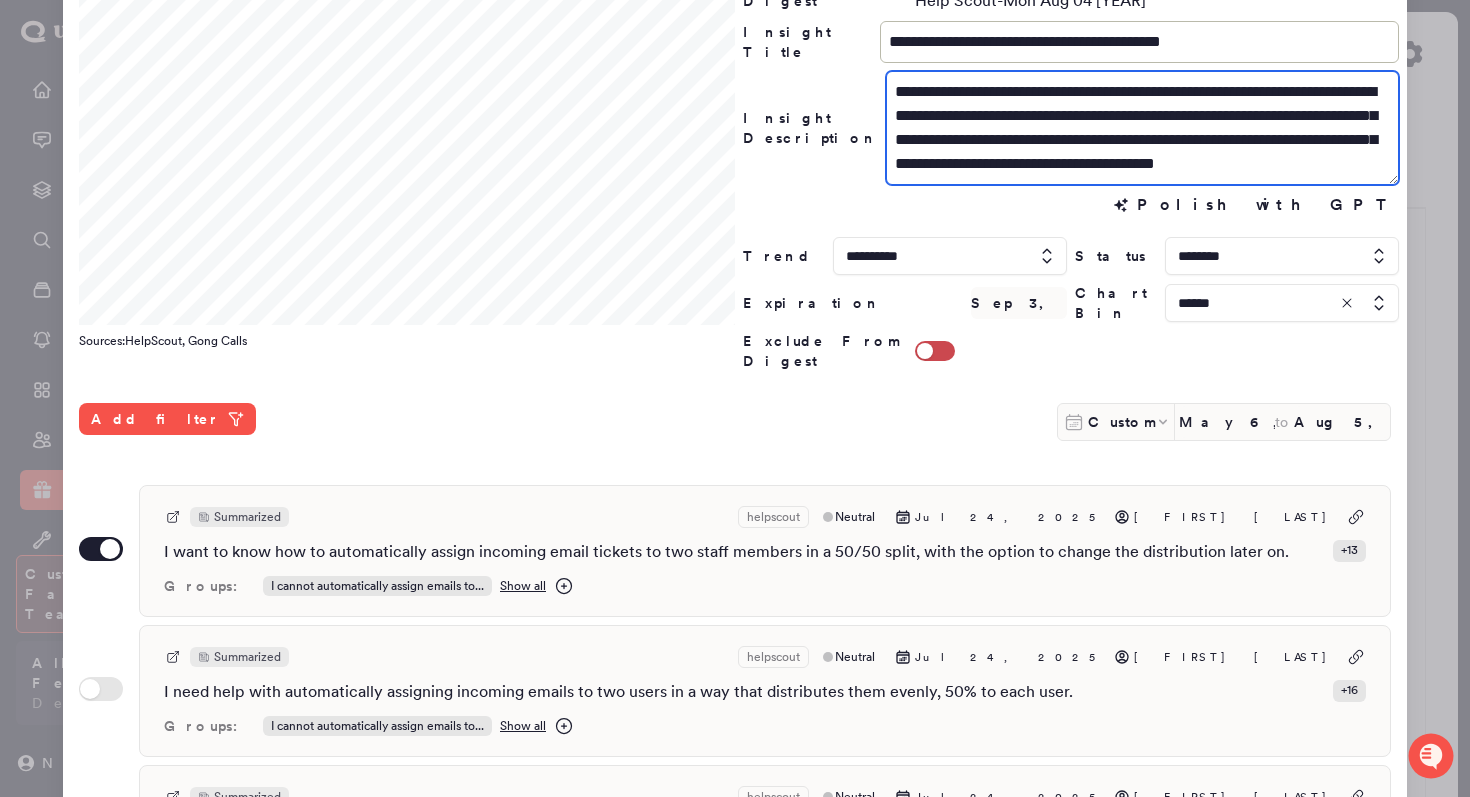 drag, startPoint x: 1334, startPoint y: 101, endPoint x: 1007, endPoint y: 98, distance: 327.01376 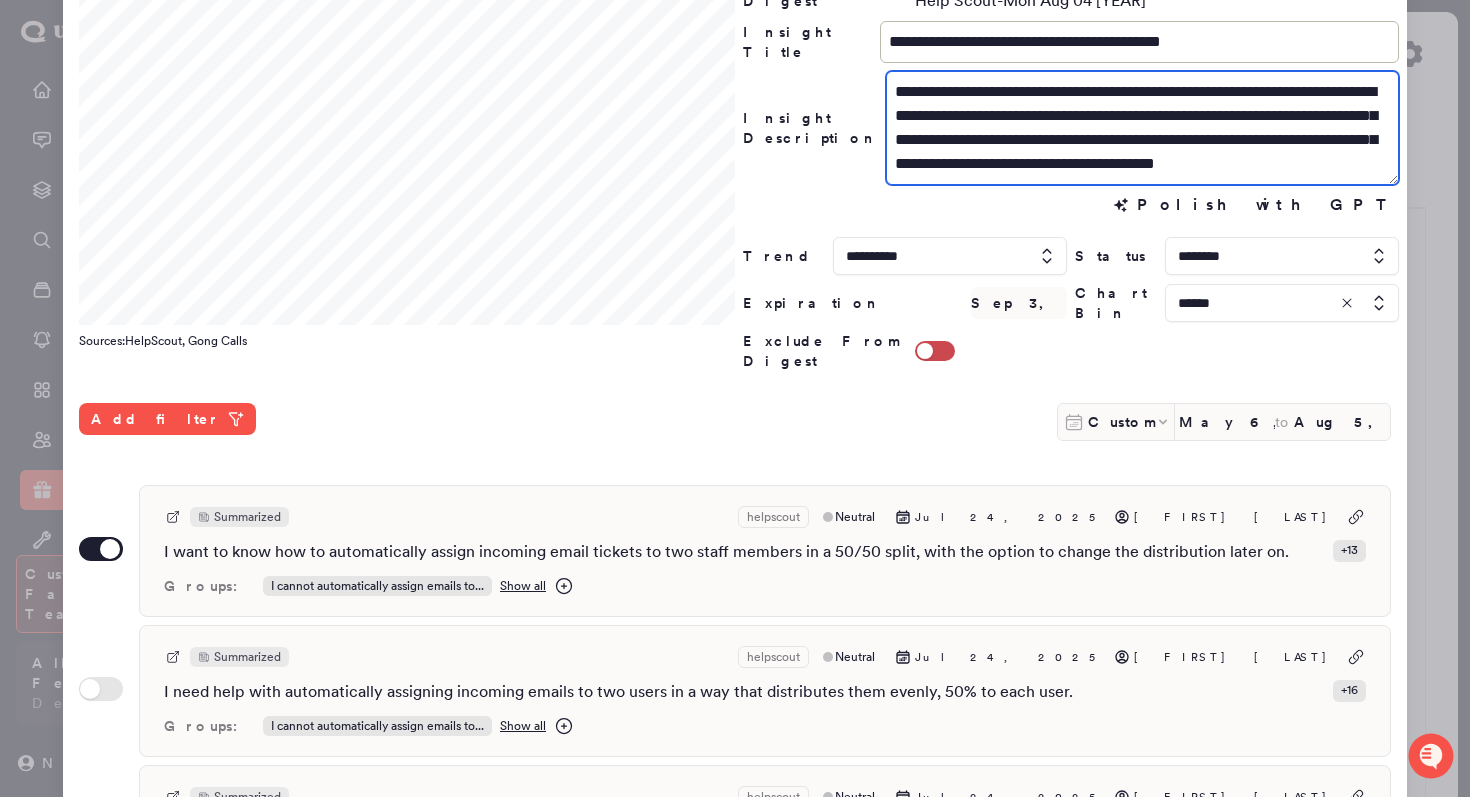 click on "**********" at bounding box center [1142, 128] 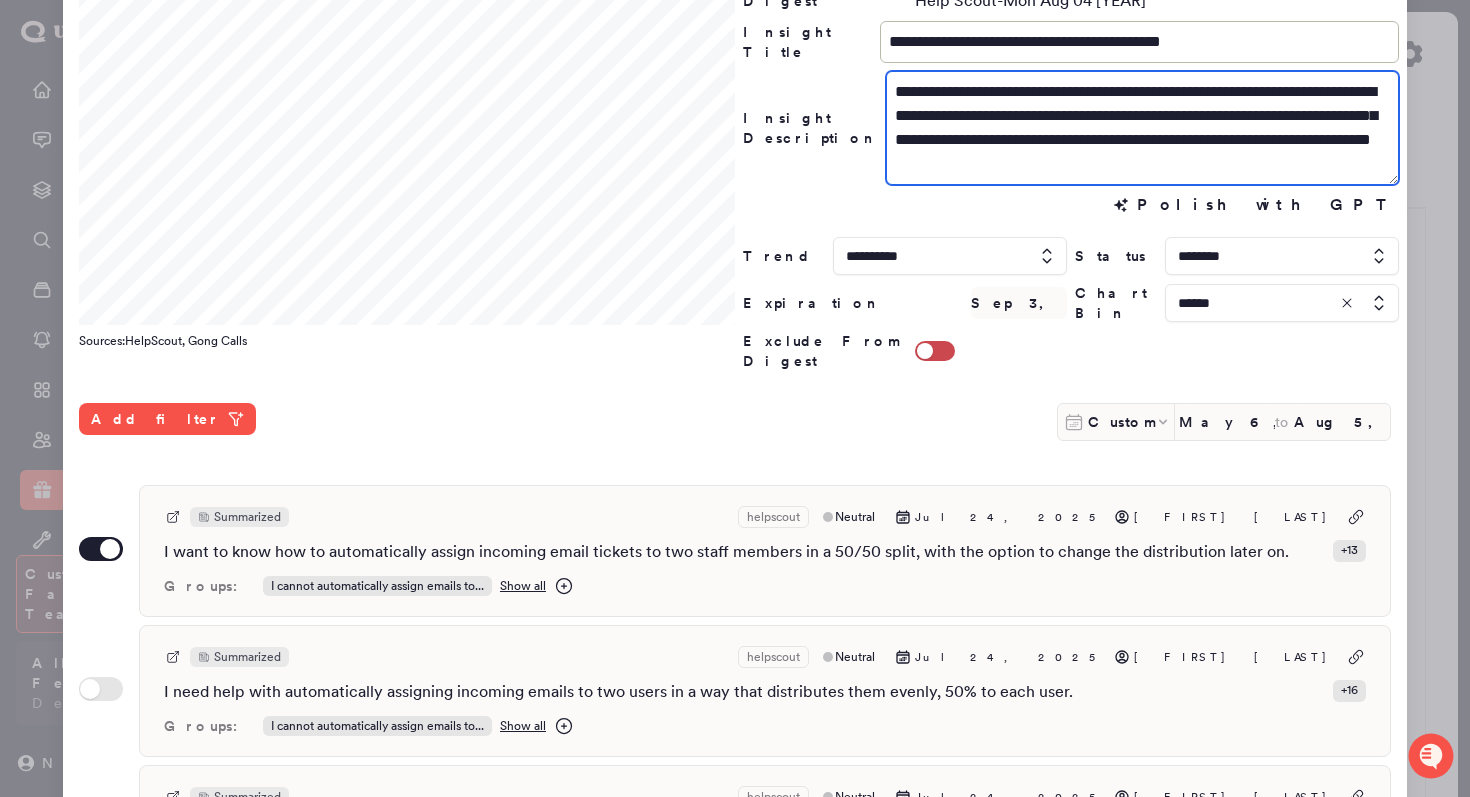 scroll, scrollTop: 0, scrollLeft: 0, axis: both 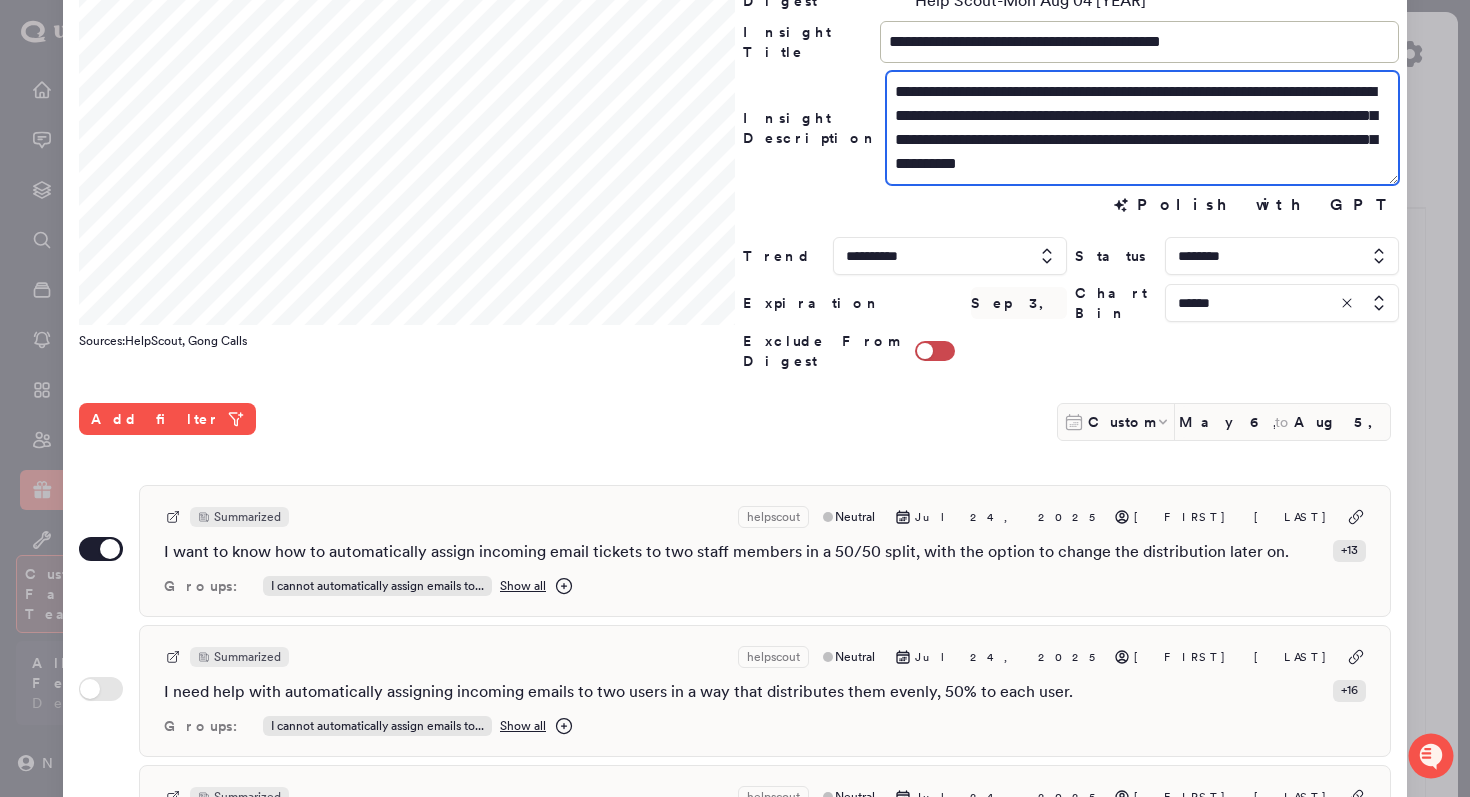 drag, startPoint x: 1239, startPoint y: 122, endPoint x: 1104, endPoint y: 126, distance: 135.05925 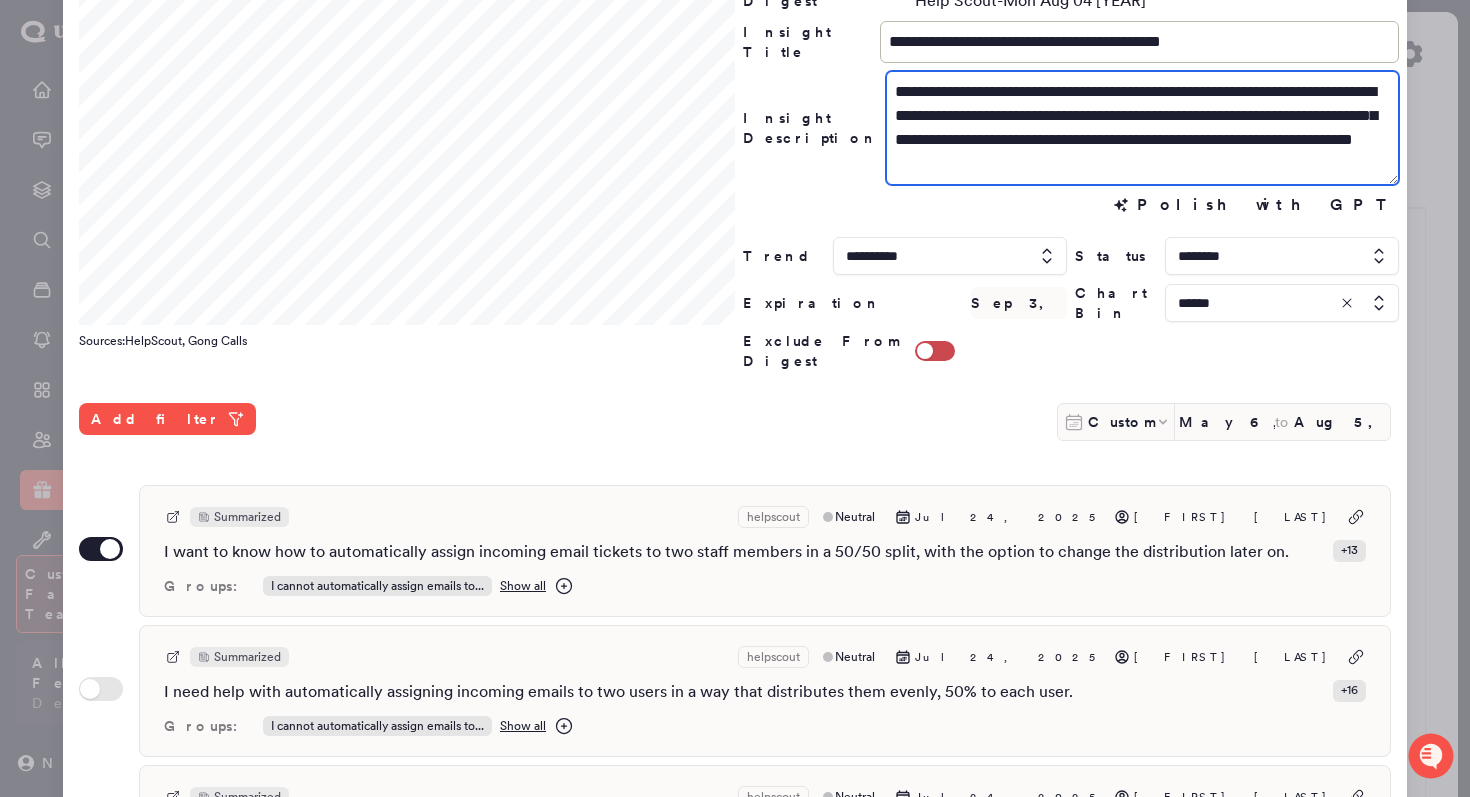 click on "**********" at bounding box center (1142, 128) 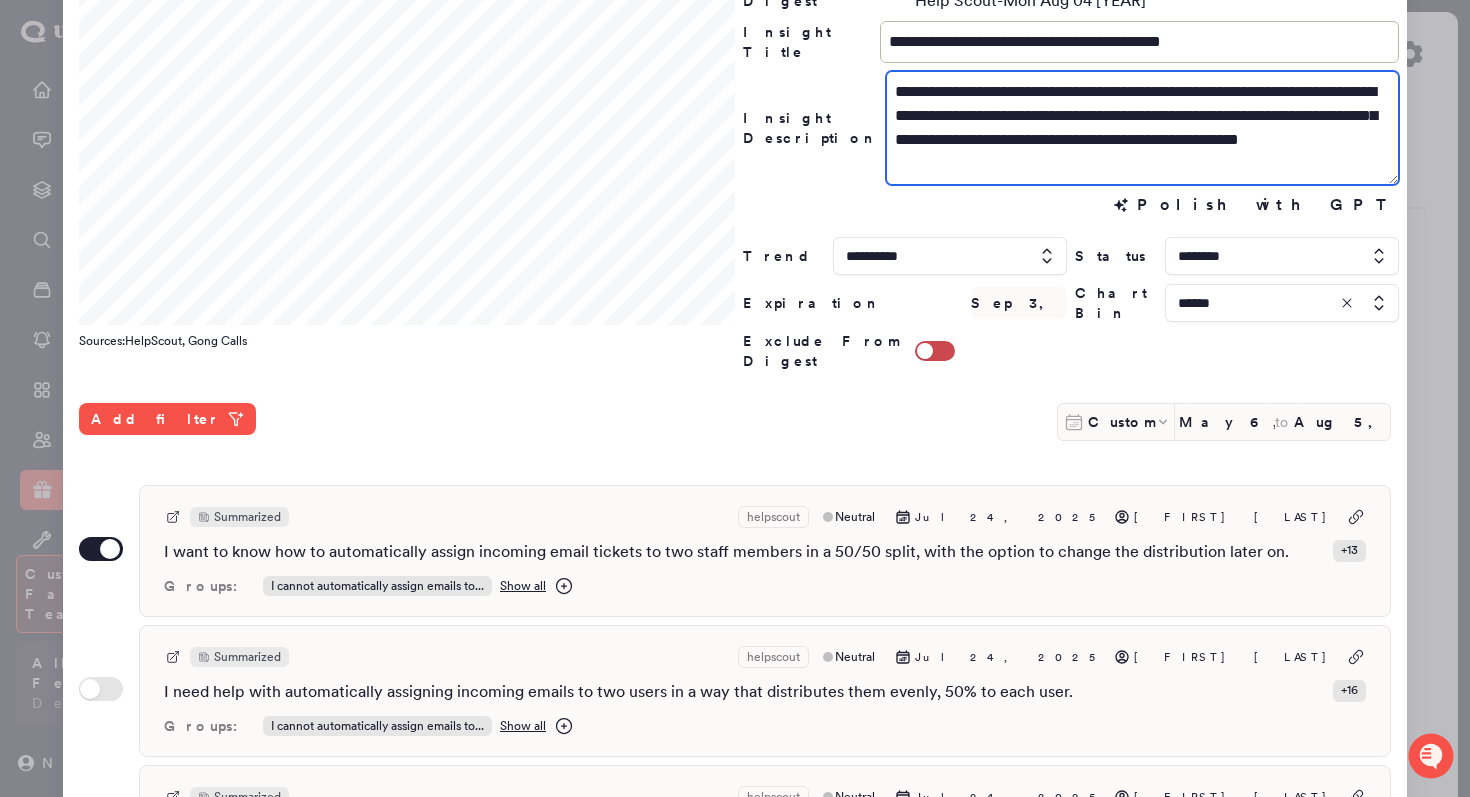 click on "**********" at bounding box center (1142, 128) 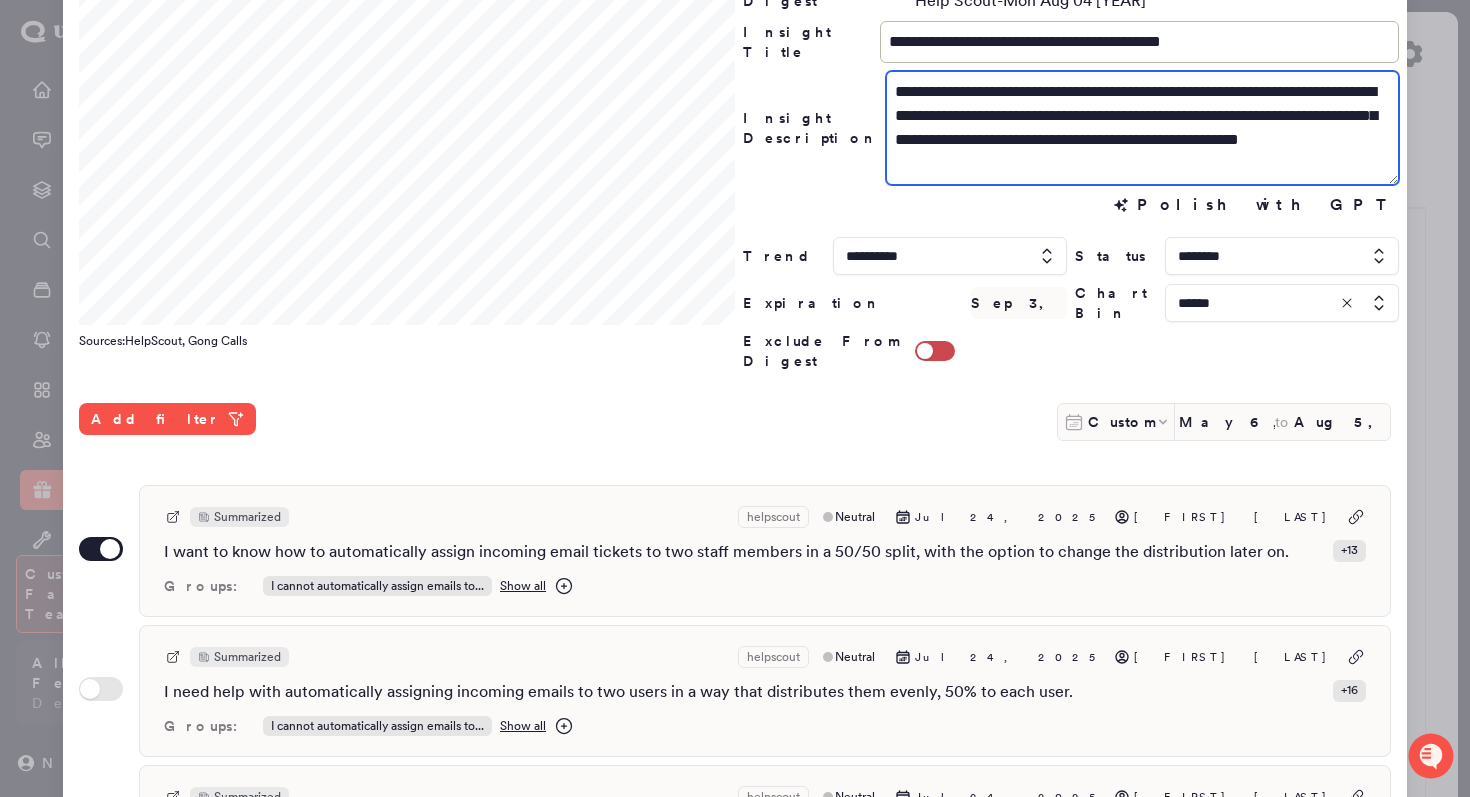 scroll, scrollTop: 531, scrollLeft: 0, axis: vertical 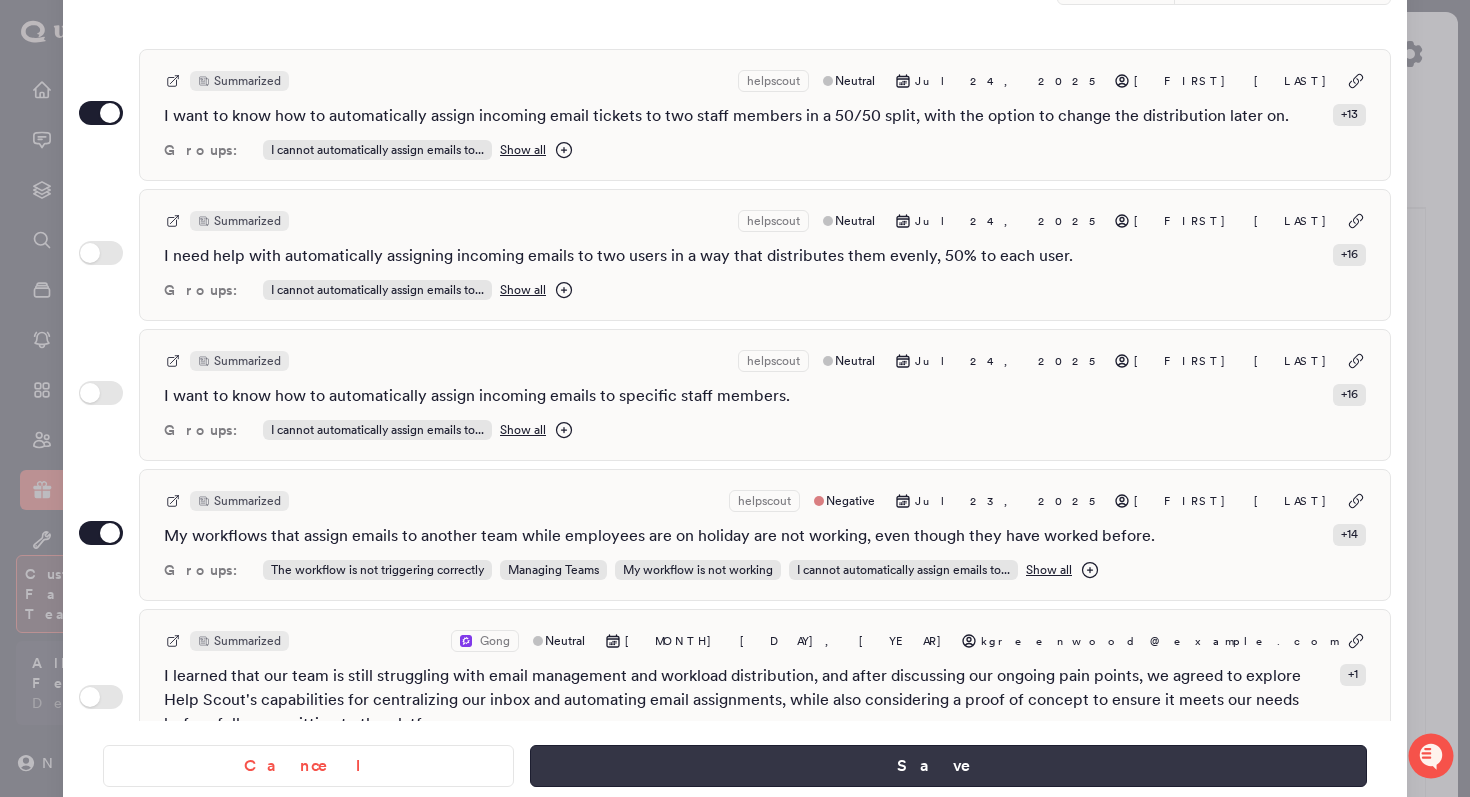 type on "**********" 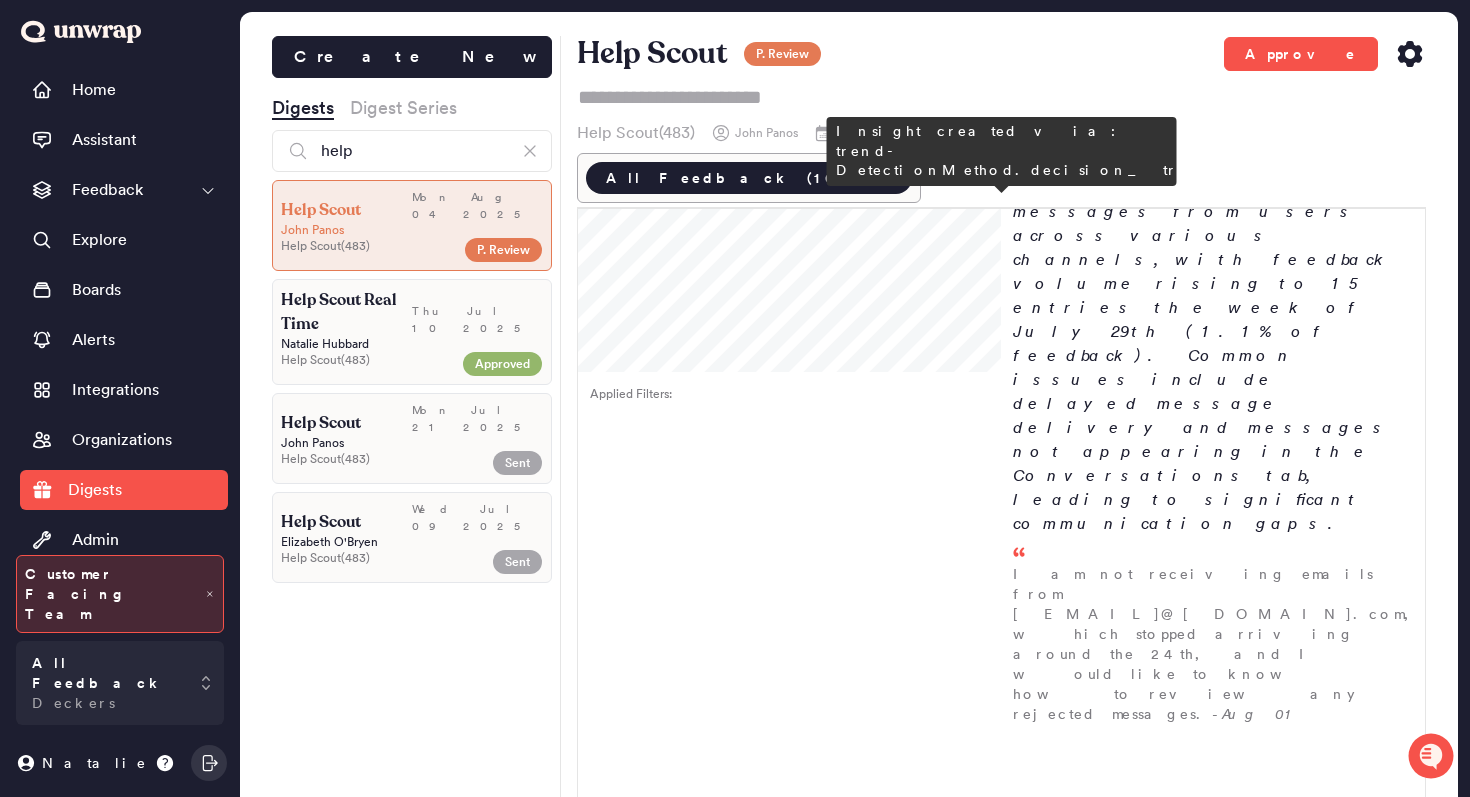 scroll, scrollTop: 1074, scrollLeft: 0, axis: vertical 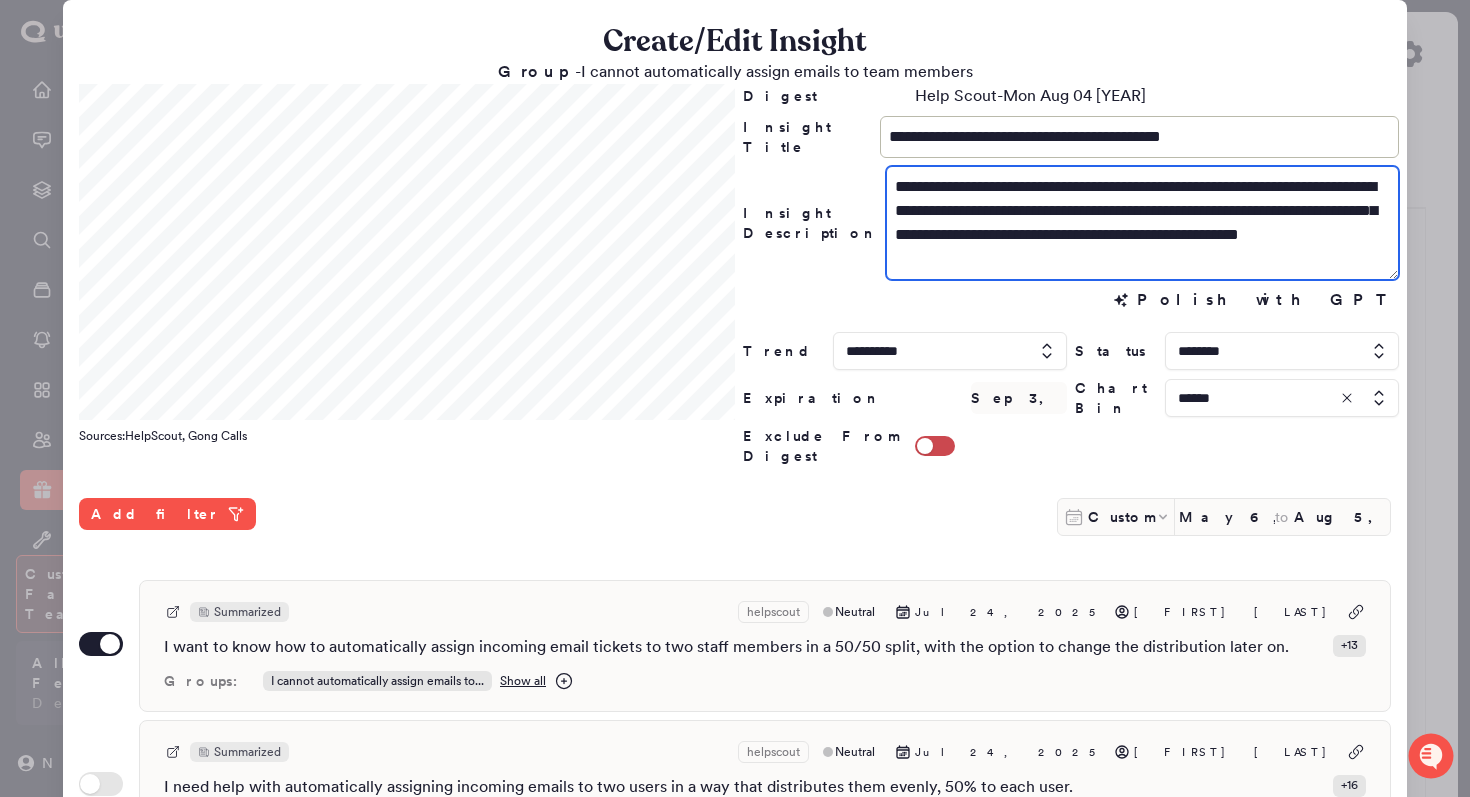 click on "**********" at bounding box center (1142, 223) 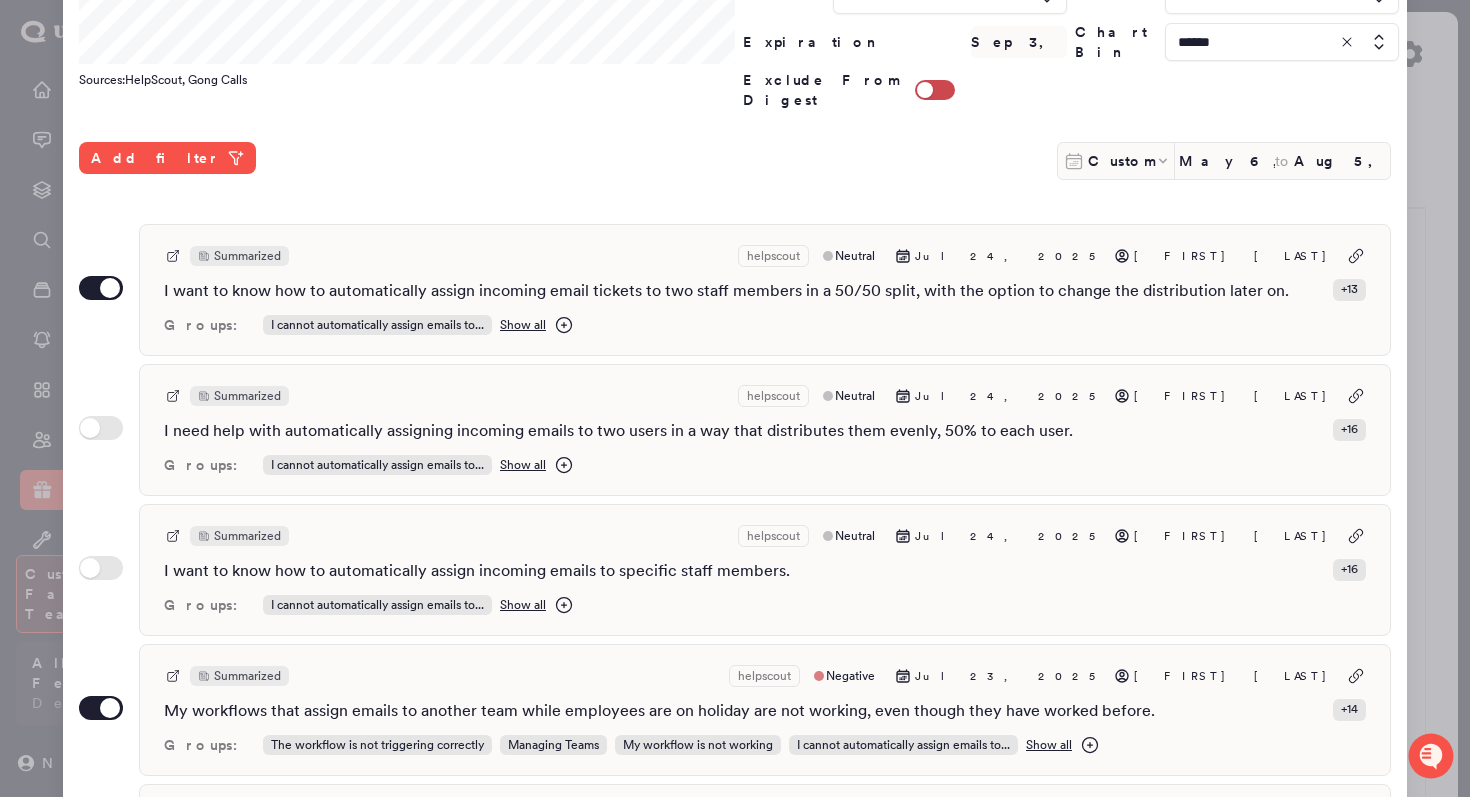 scroll, scrollTop: 531, scrollLeft: 0, axis: vertical 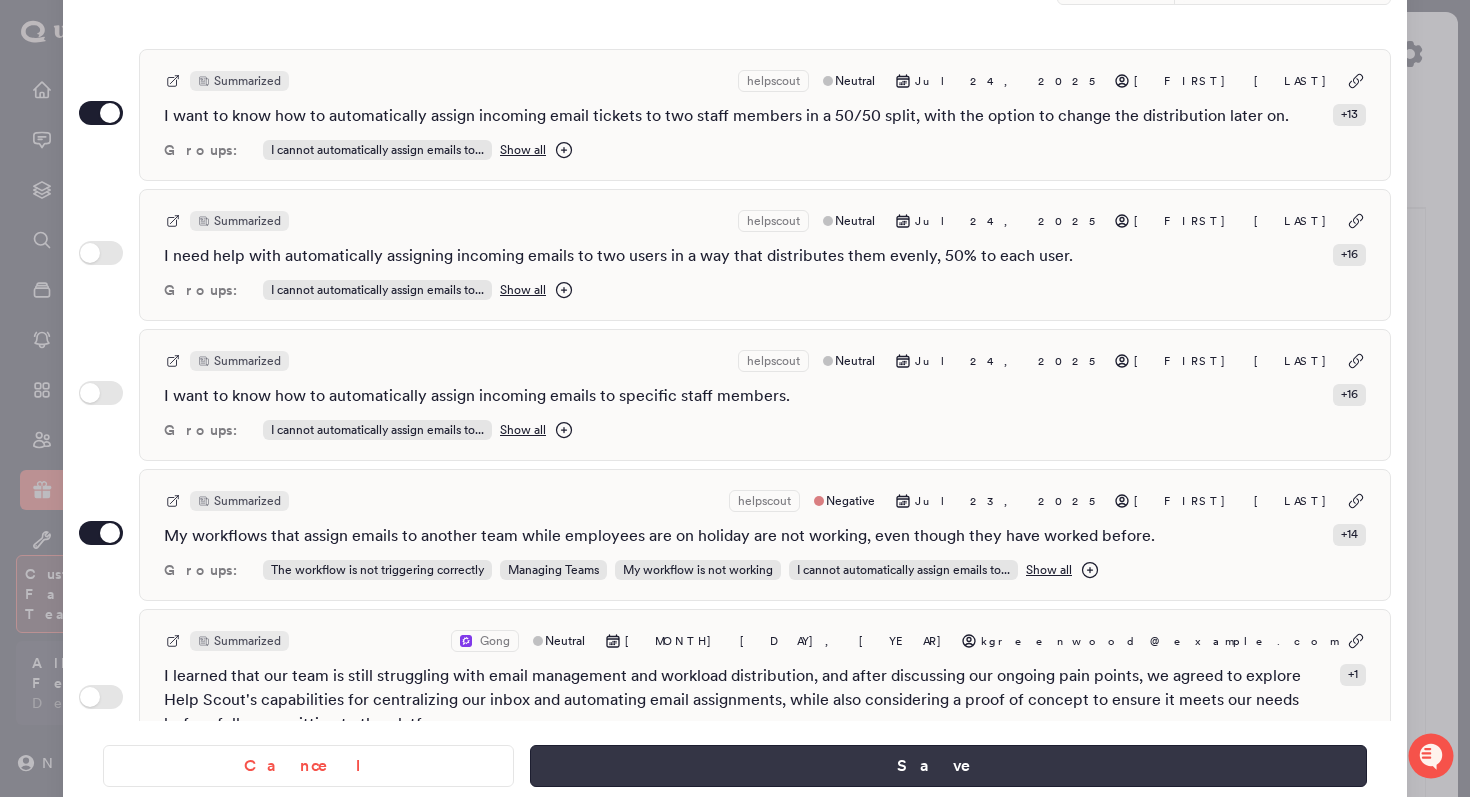 type on "**********" 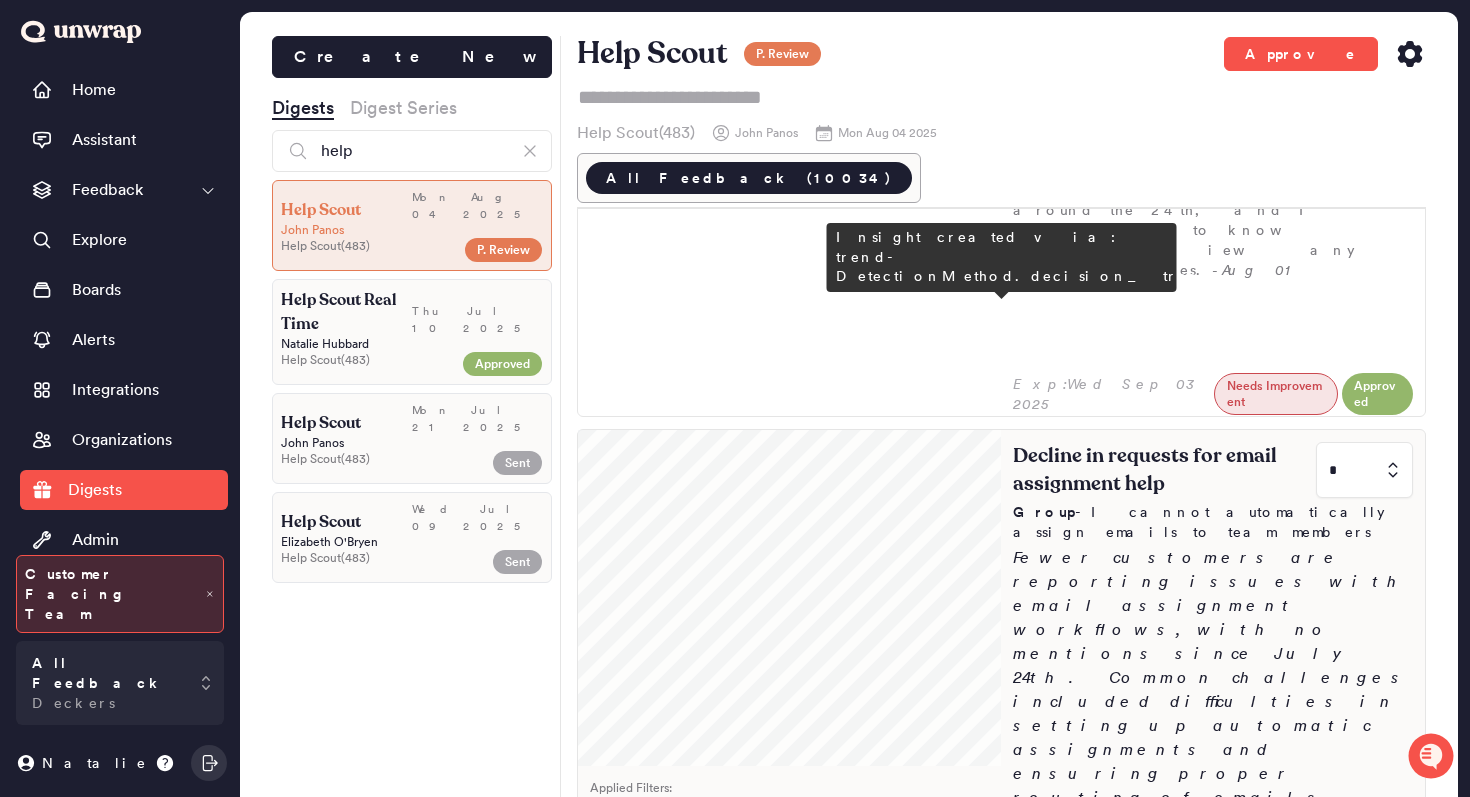 scroll, scrollTop: 1513, scrollLeft: 0, axis: vertical 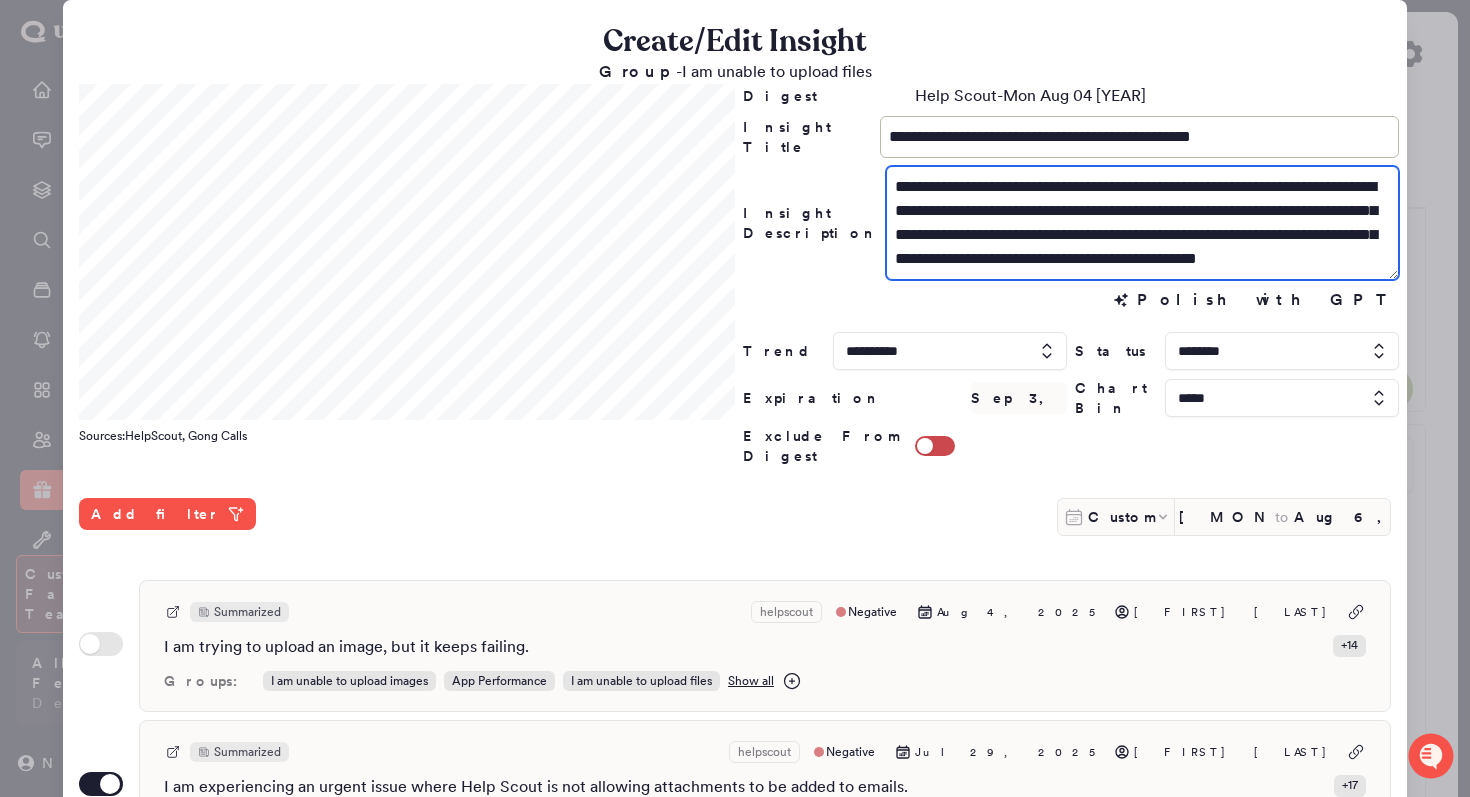 click on "**********" at bounding box center [1142, 223] 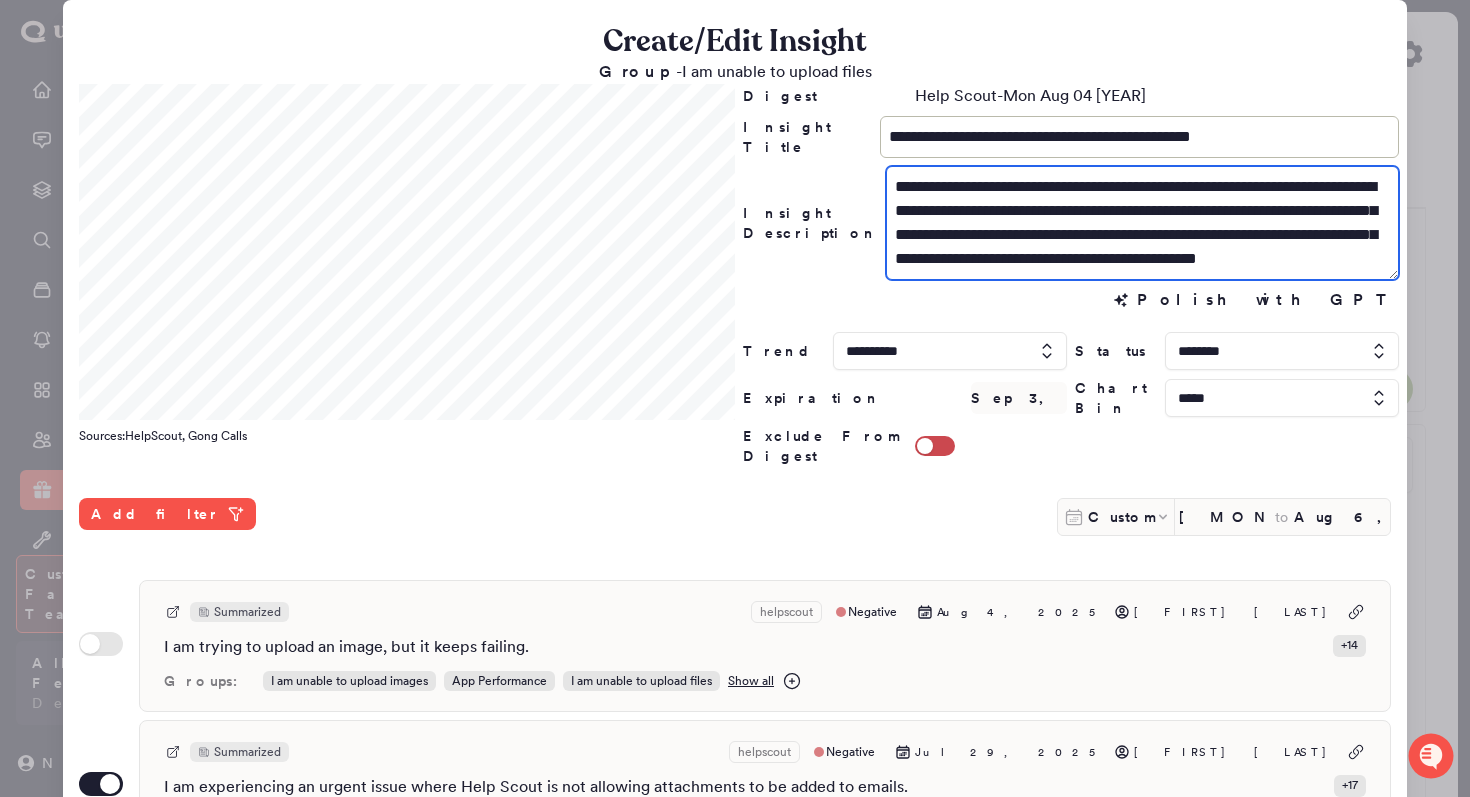 click on "**********" at bounding box center [1142, 223] 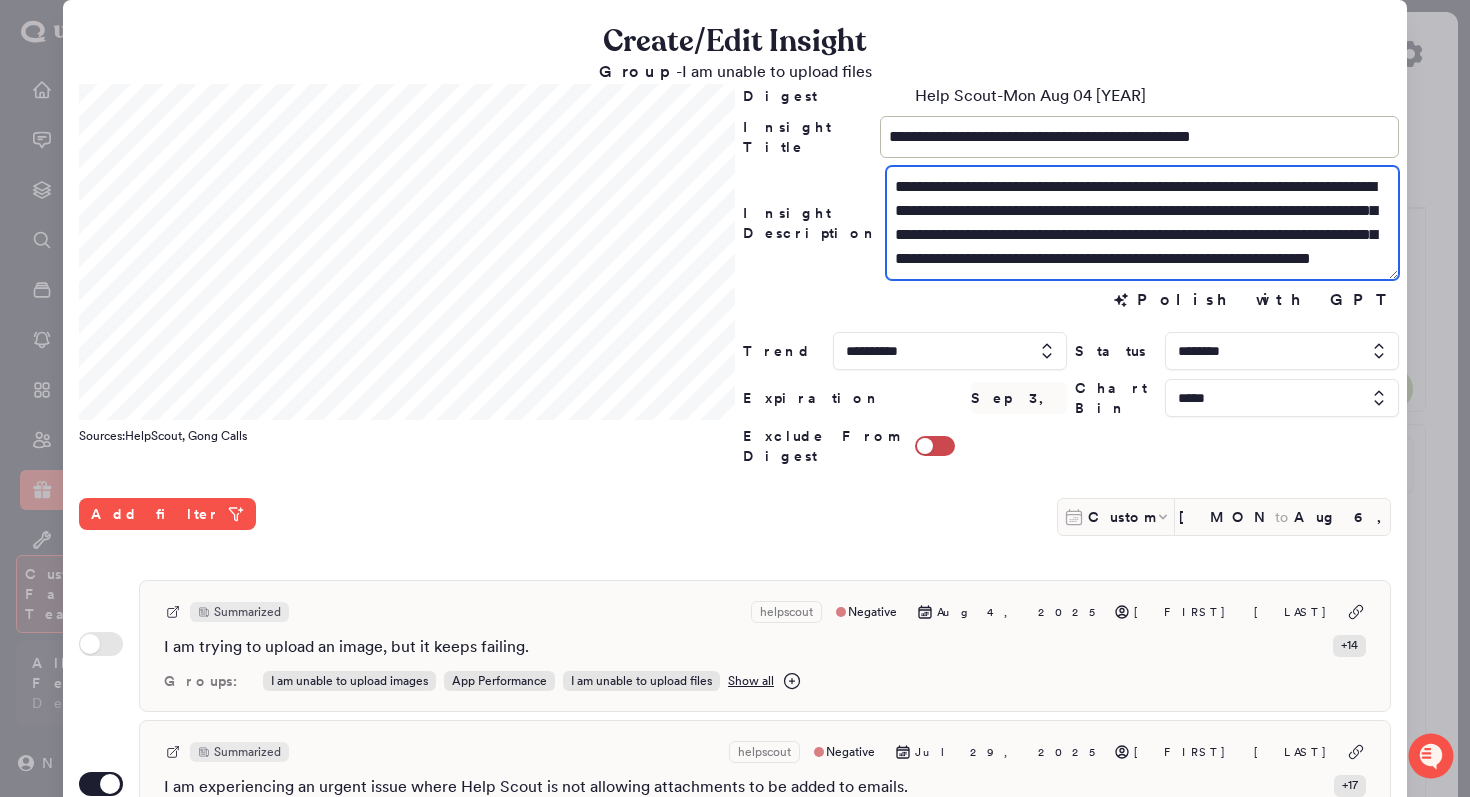 drag, startPoint x: 945, startPoint y: 238, endPoint x: 1340, endPoint y: 210, distance: 395.99115 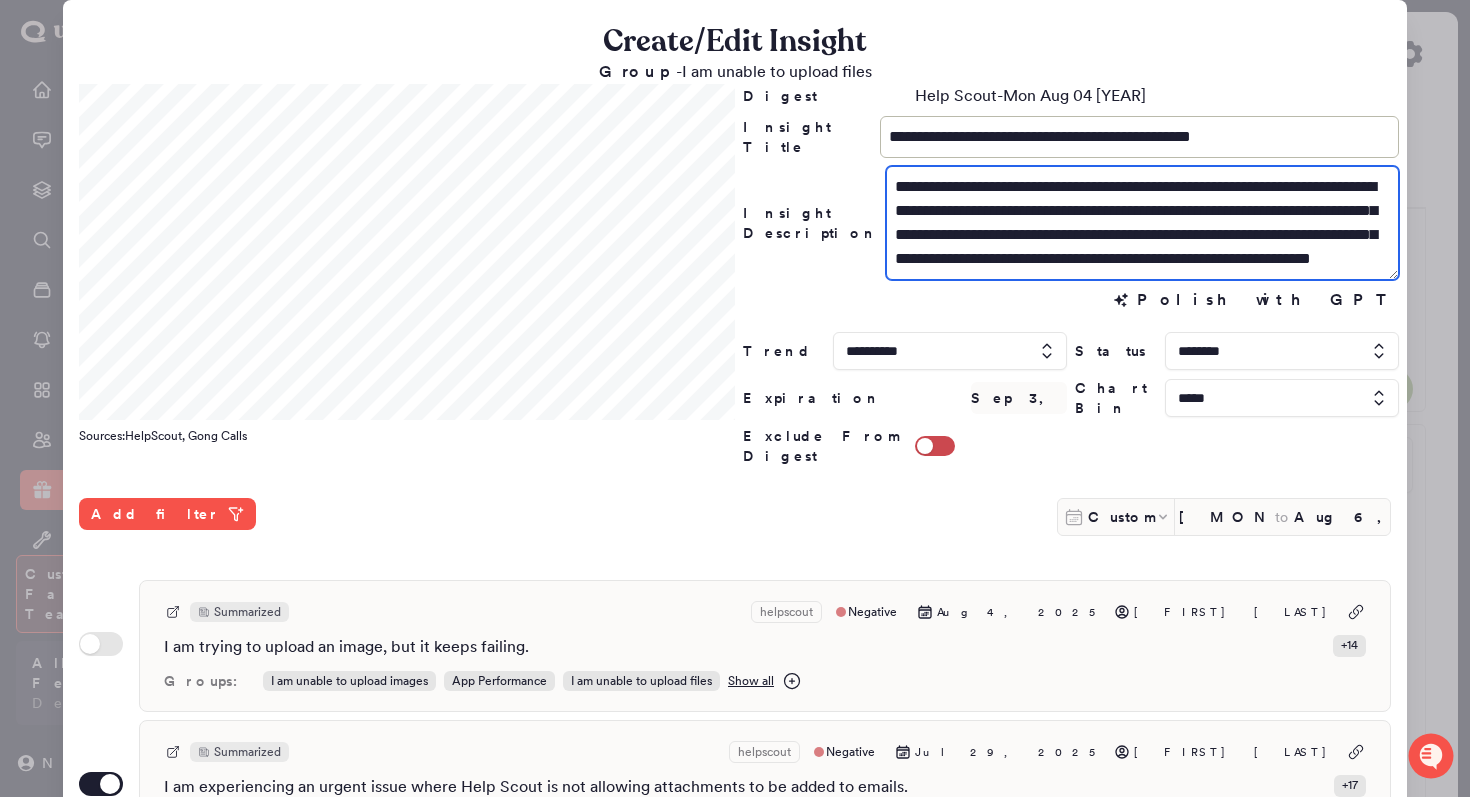 click on "**********" at bounding box center (1142, 223) 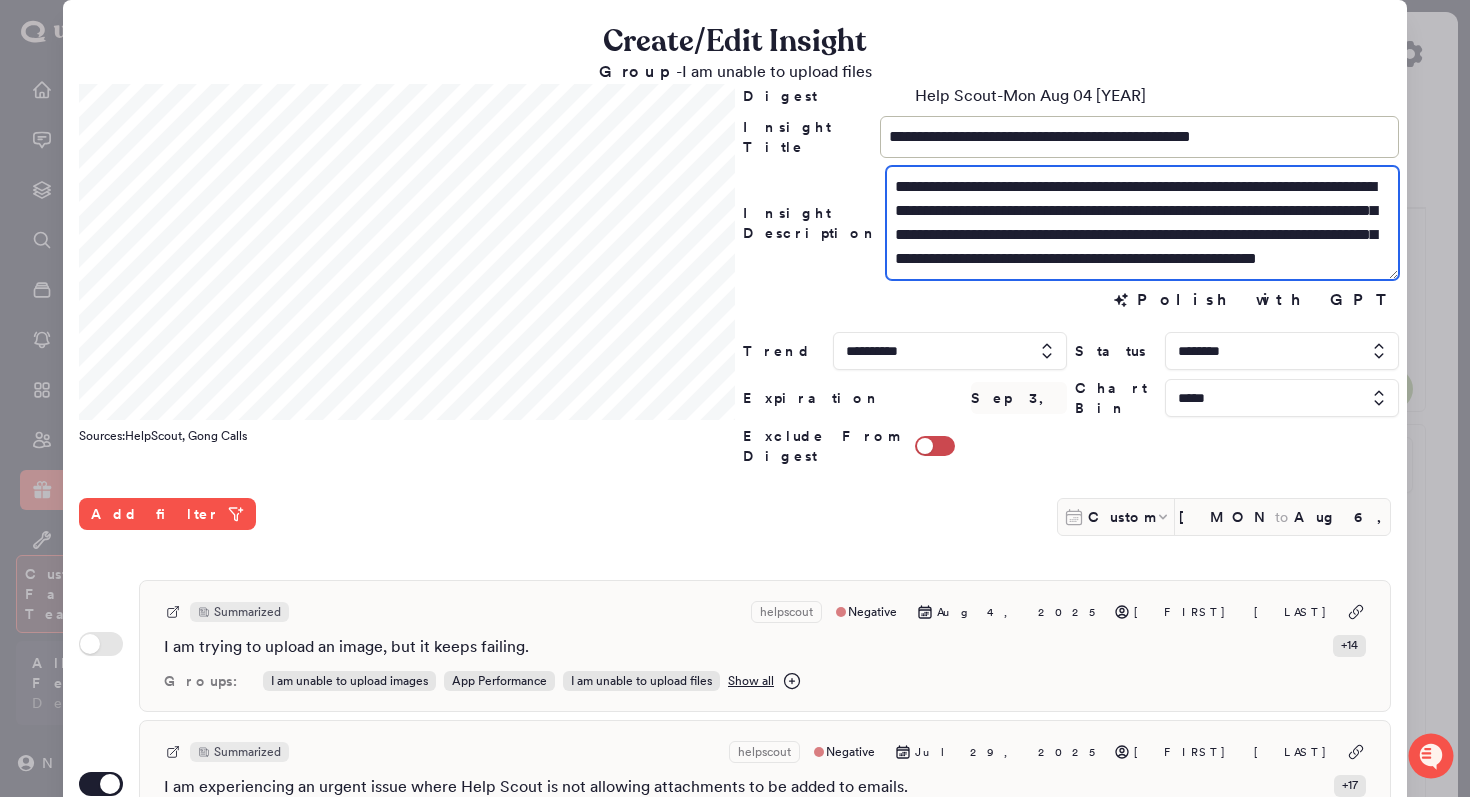 click on "**********" at bounding box center (1142, 223) 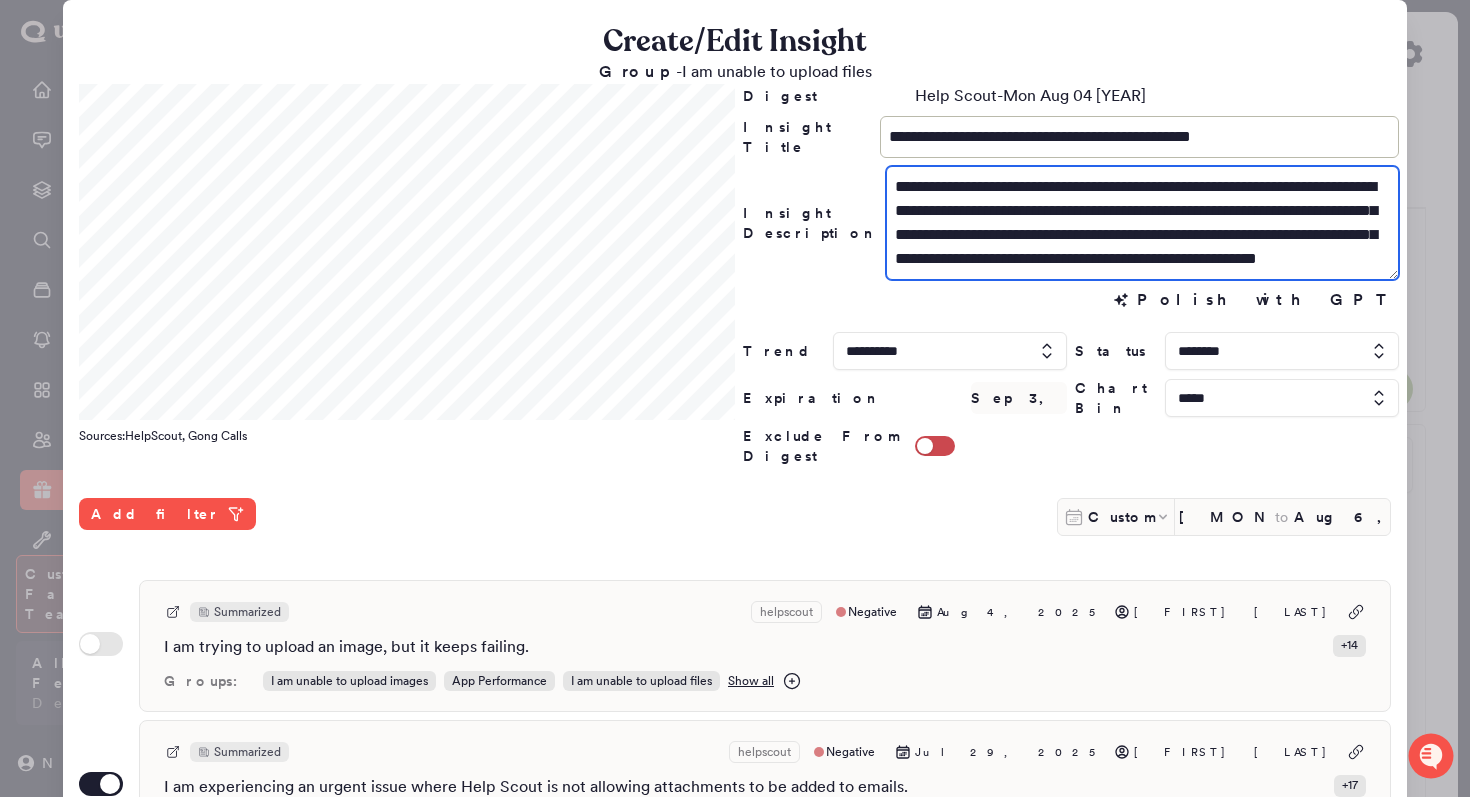 scroll, scrollTop: 0, scrollLeft: 0, axis: both 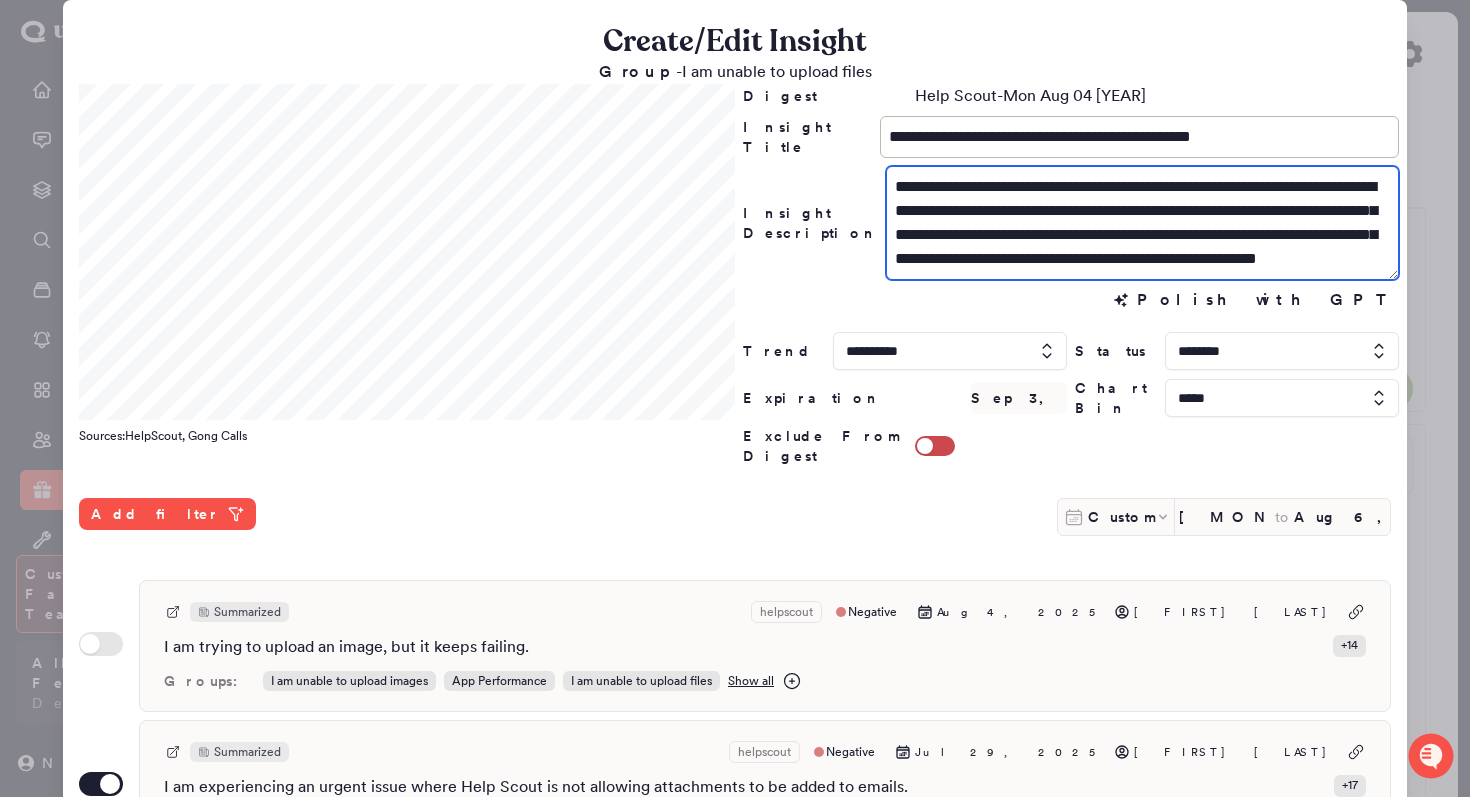 drag, startPoint x: 1007, startPoint y: 191, endPoint x: 870, endPoint y: 186, distance: 137.09122 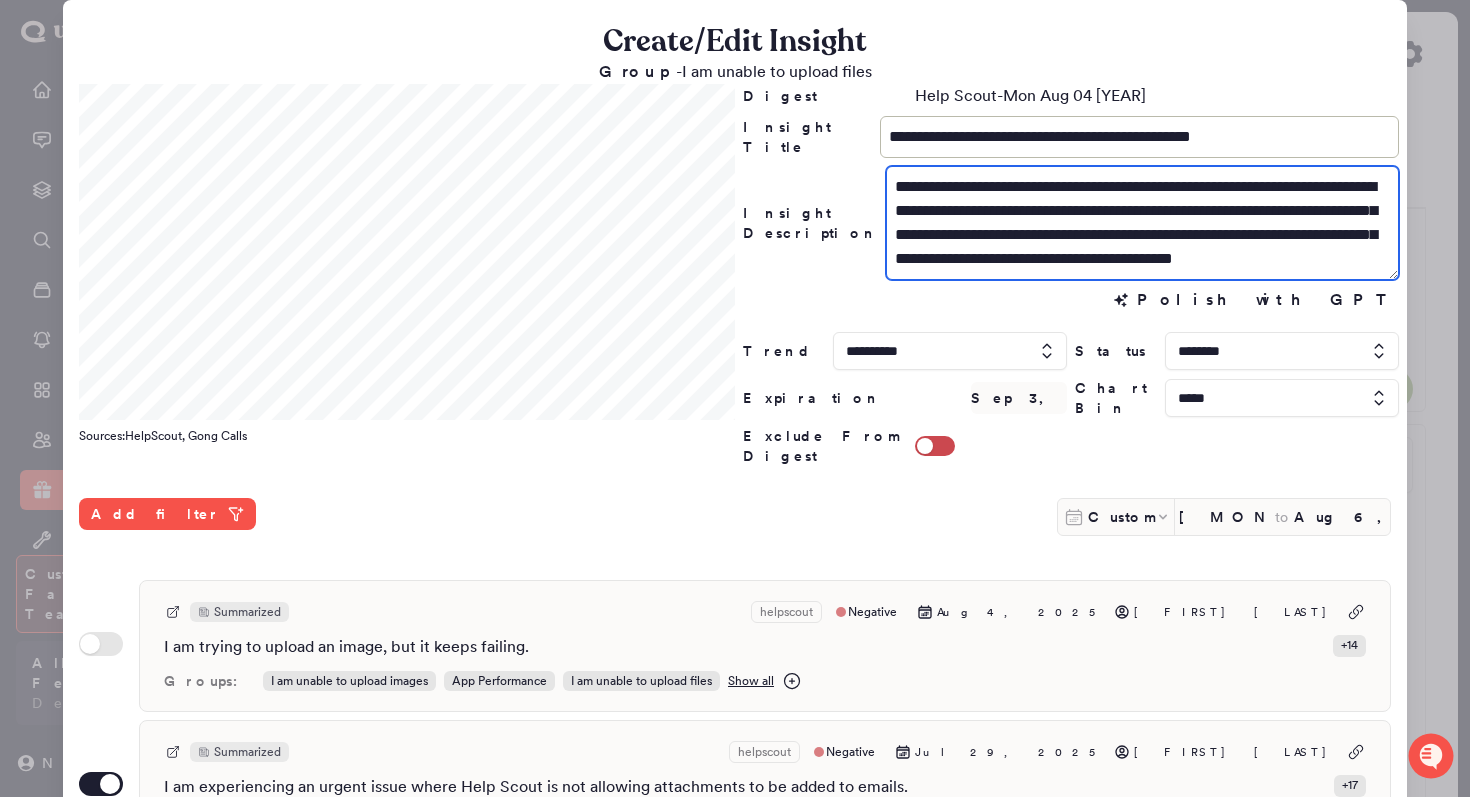 drag, startPoint x: 954, startPoint y: 192, endPoint x: 941, endPoint y: 191, distance: 13.038404 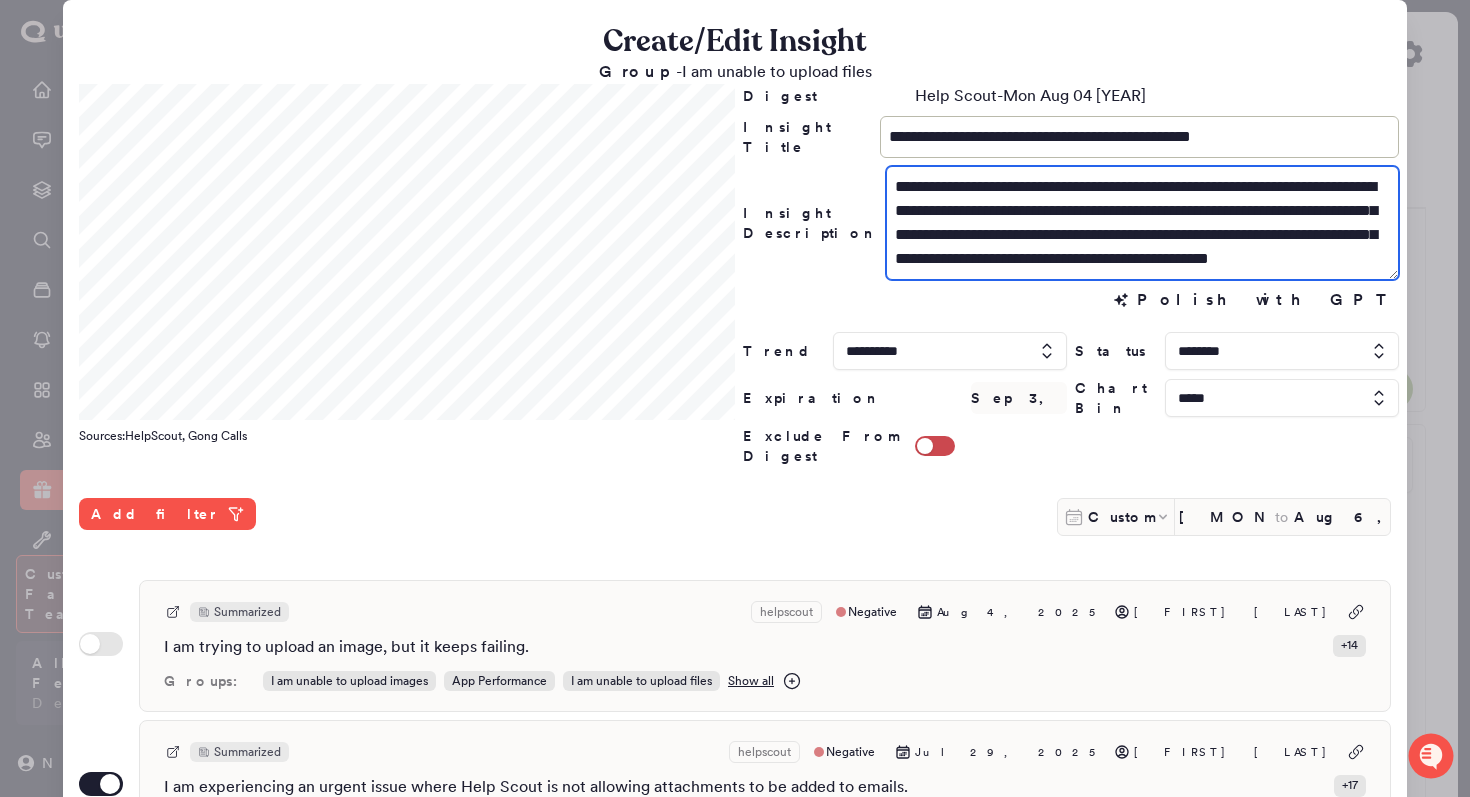 click on "**********" at bounding box center [1142, 223] 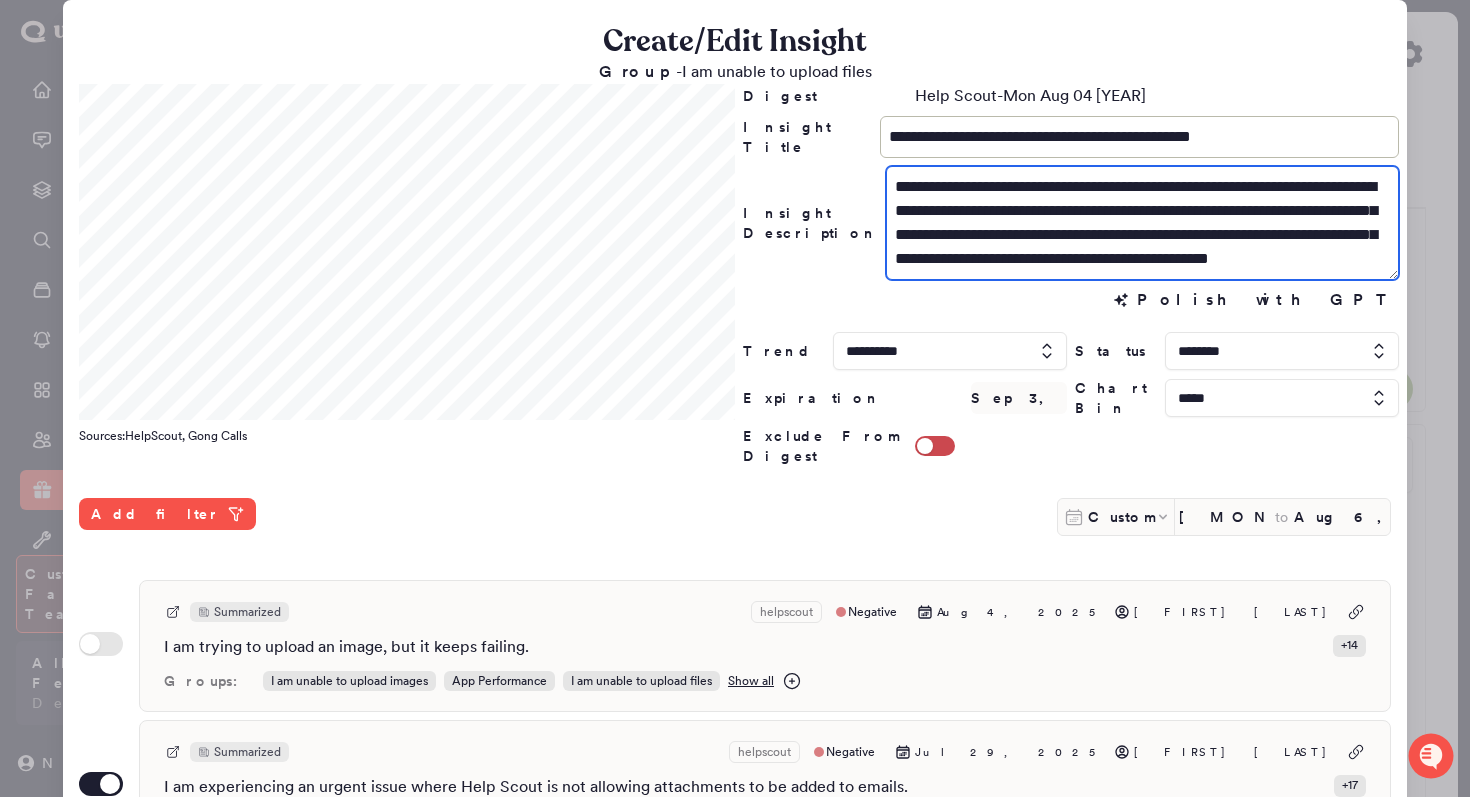 drag, startPoint x: 1367, startPoint y: 189, endPoint x: 1104, endPoint y: 194, distance: 263.04752 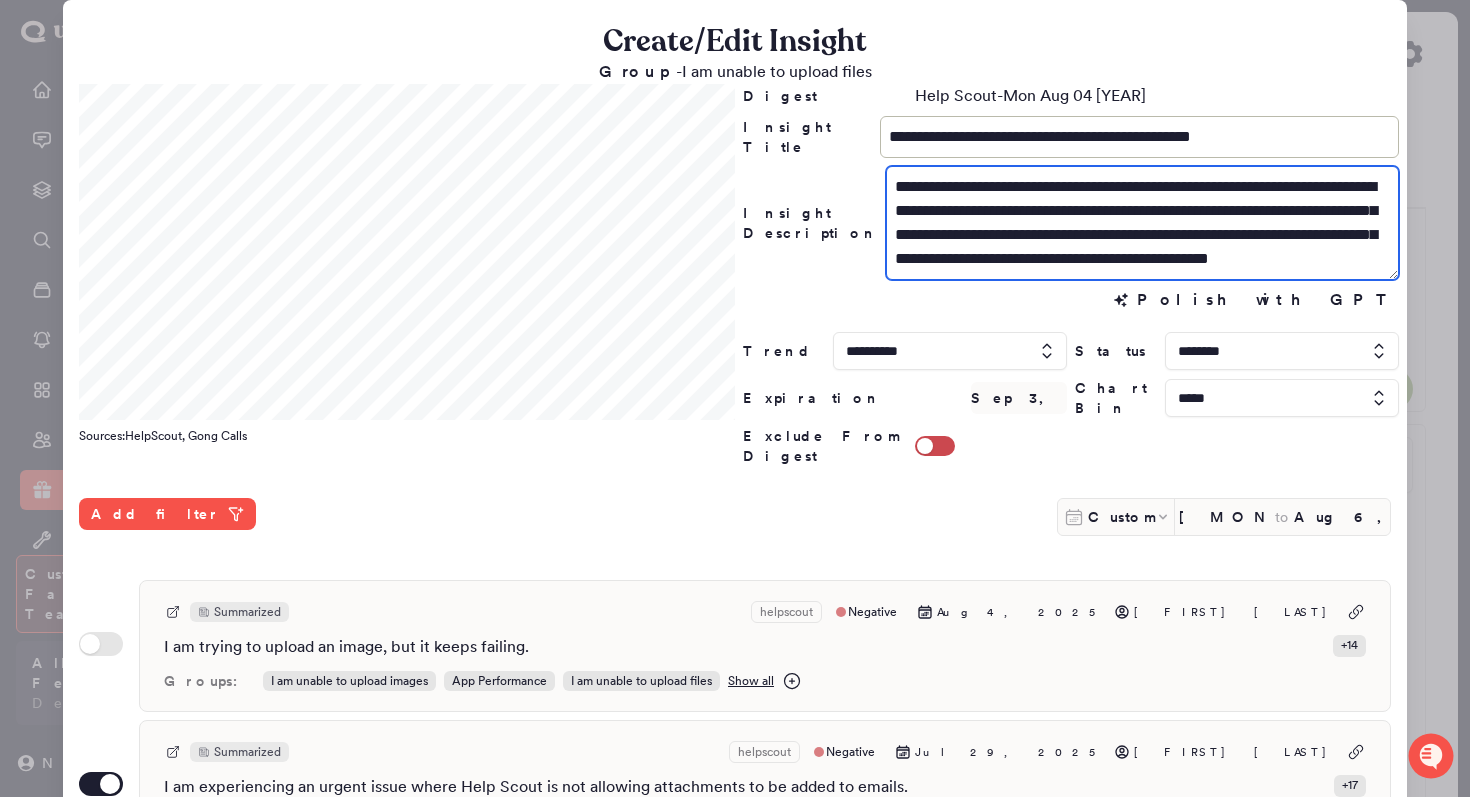 click on "**********" at bounding box center [1142, 223] 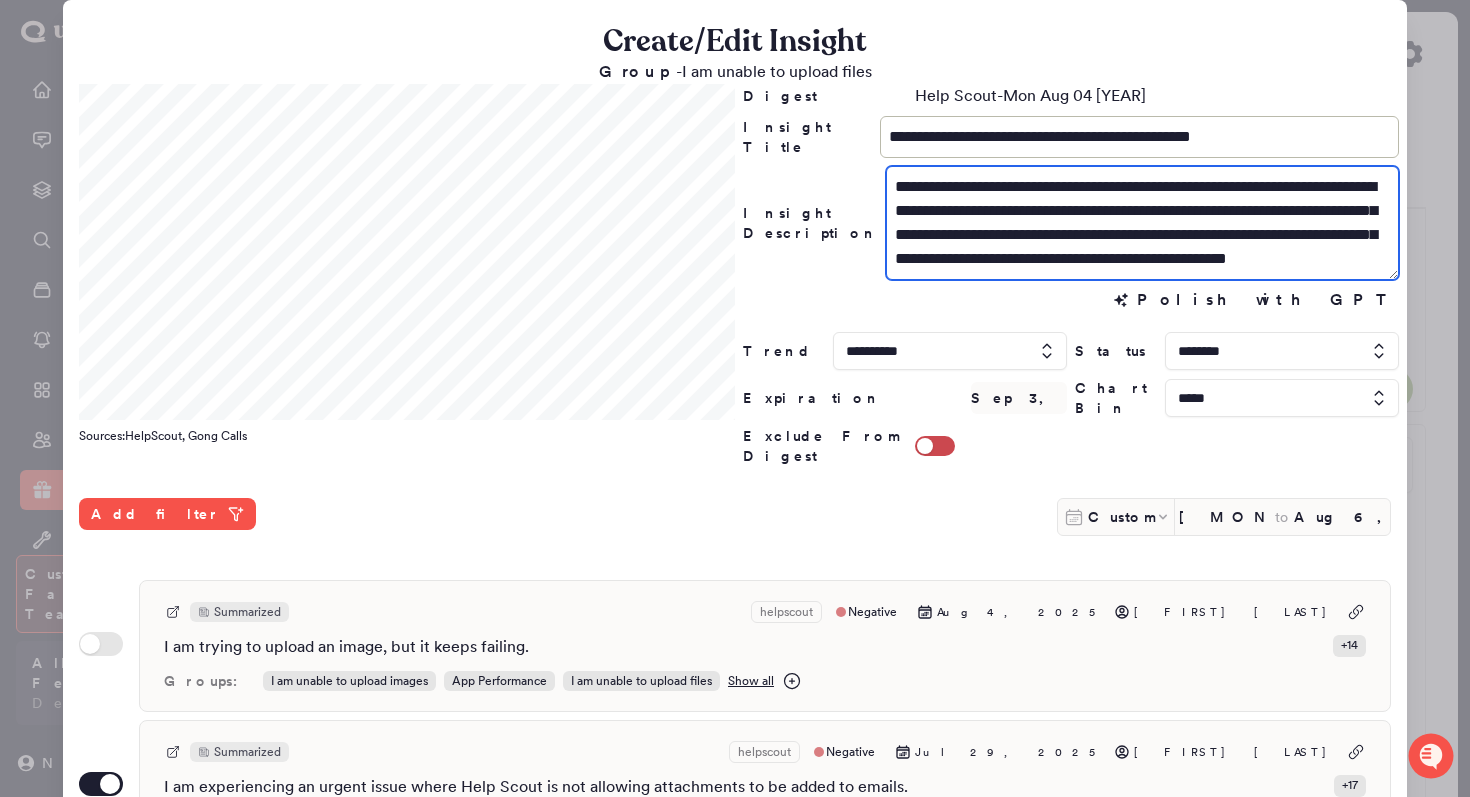 scroll, scrollTop: 24, scrollLeft: 0, axis: vertical 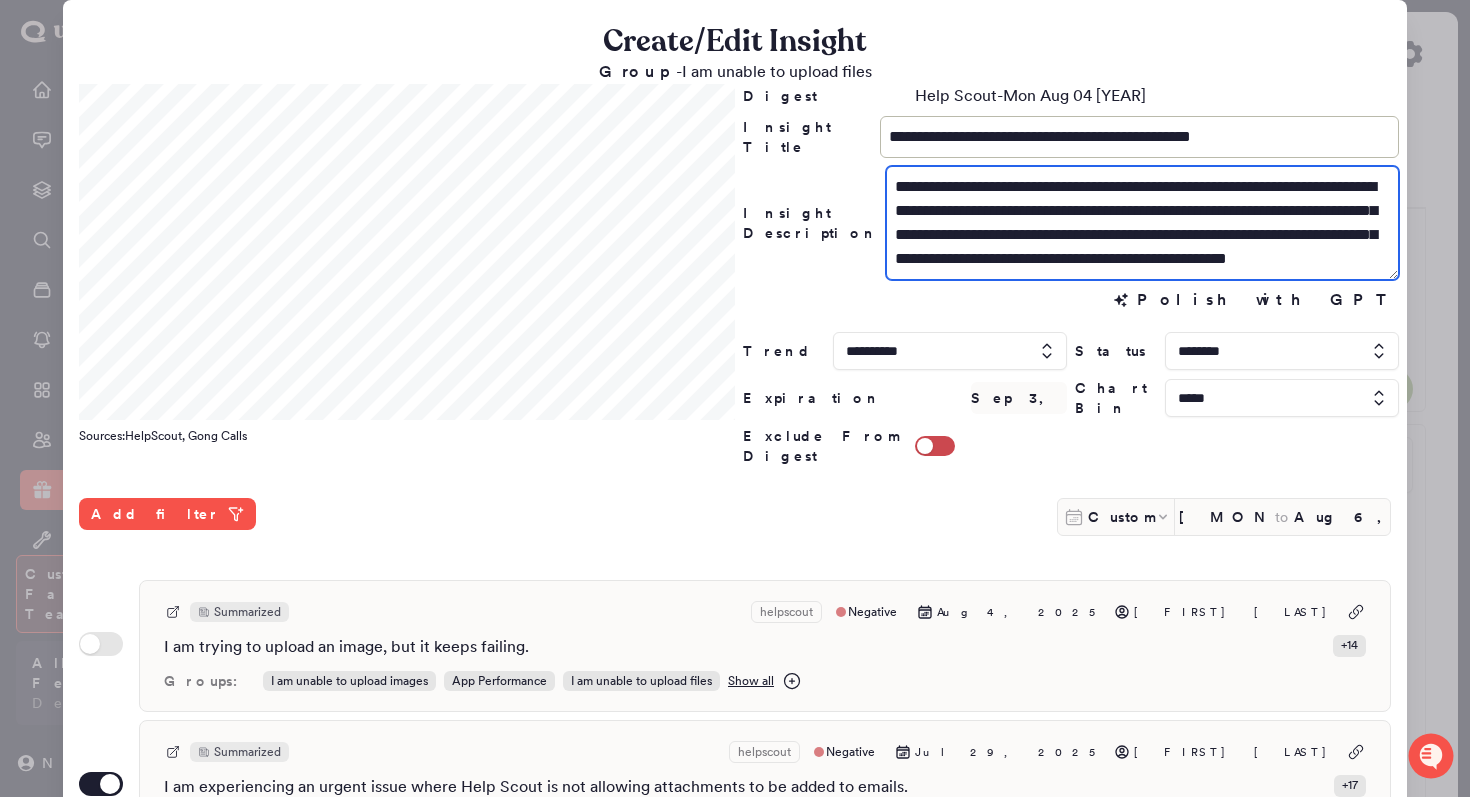 click on "**********" at bounding box center [1142, 223] 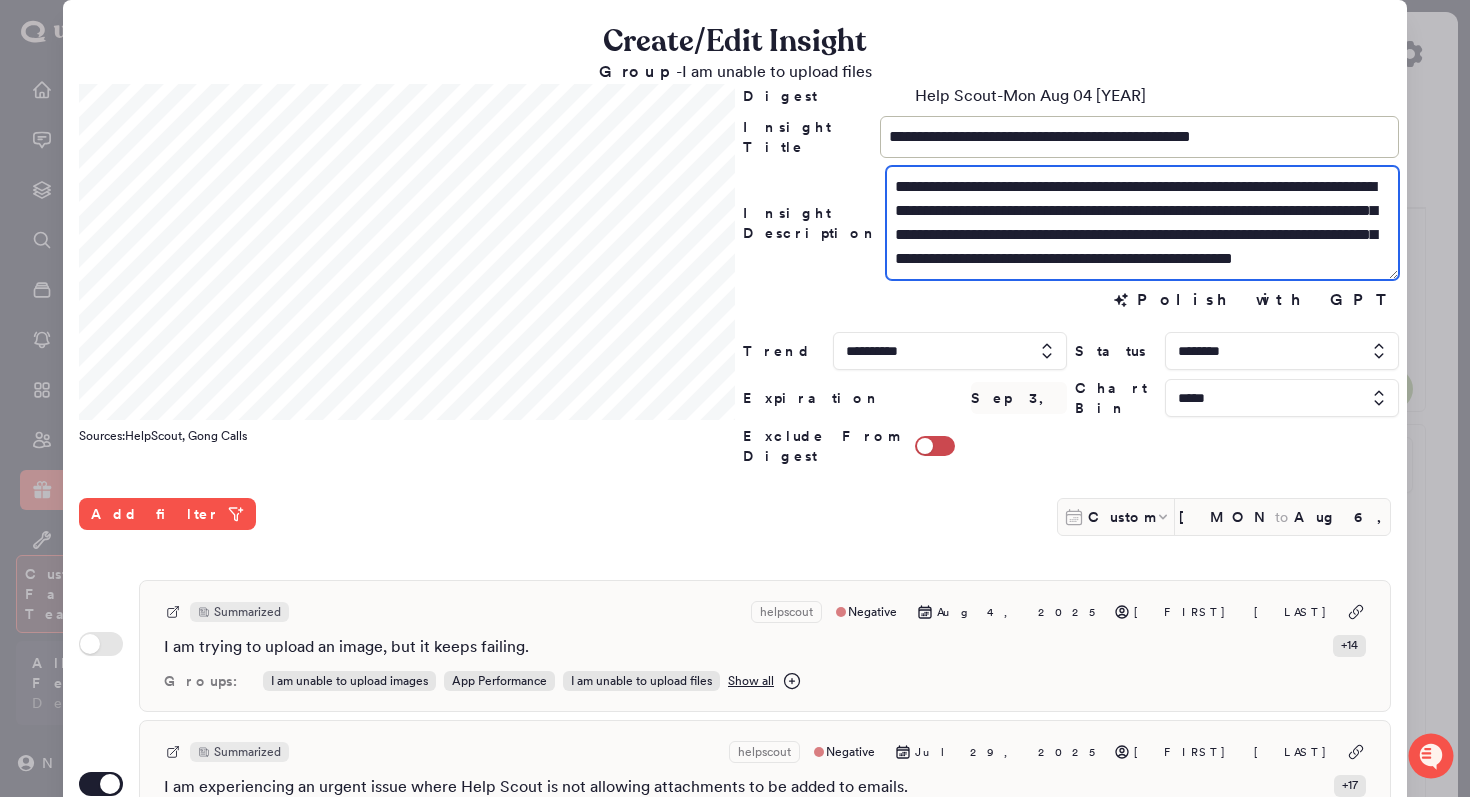 click on "**********" at bounding box center (1142, 223) 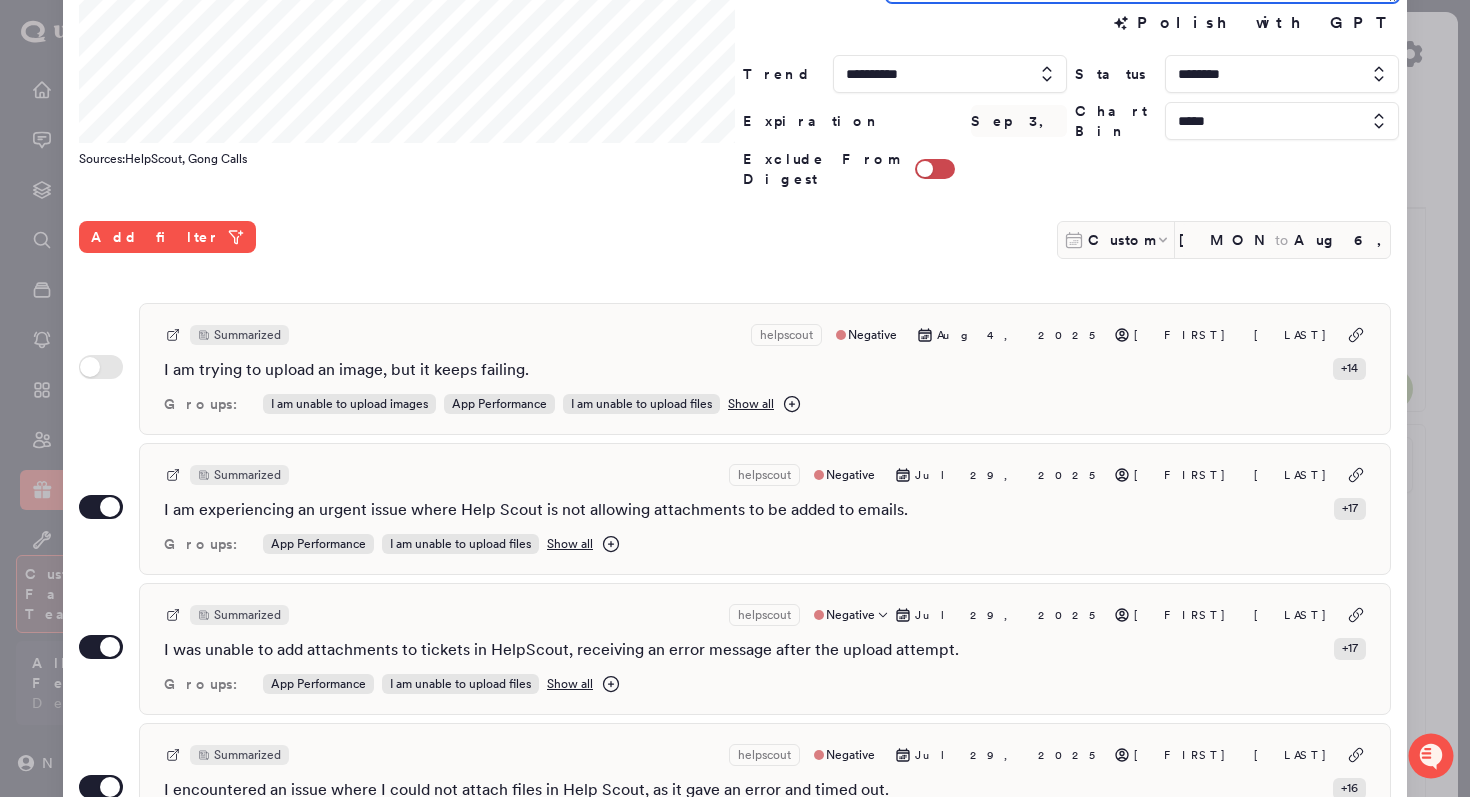 scroll, scrollTop: 531, scrollLeft: 0, axis: vertical 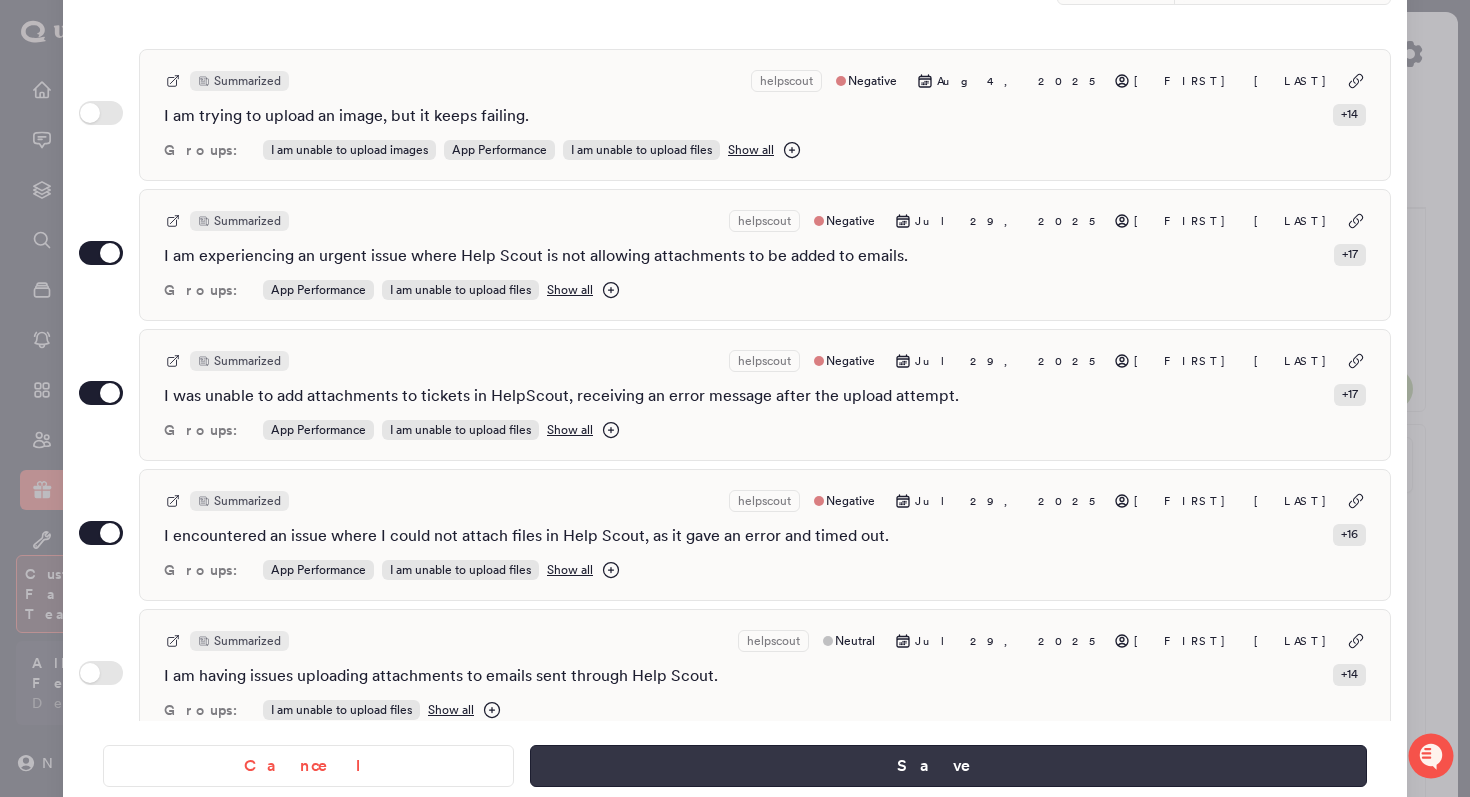 type on "**********" 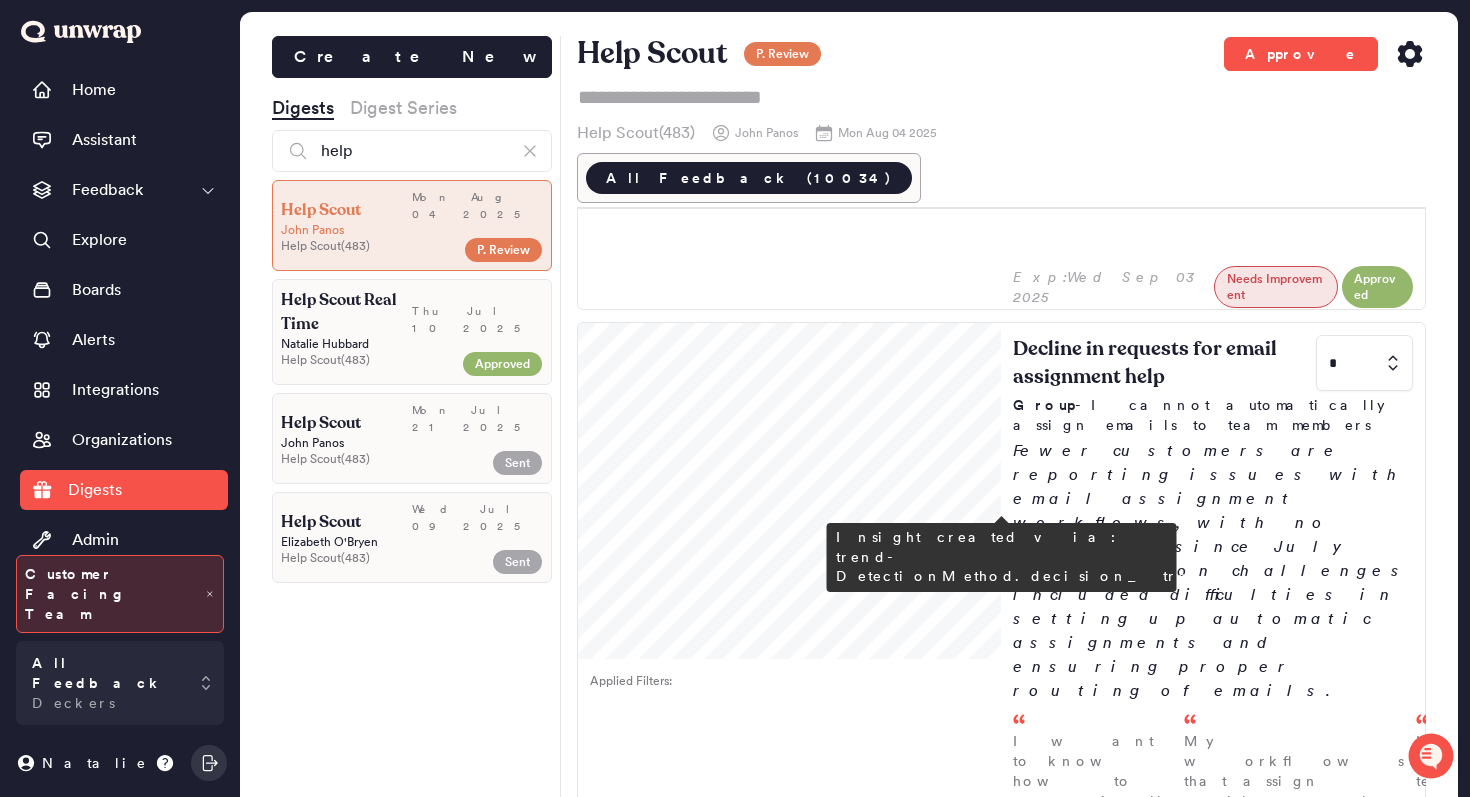 scroll, scrollTop: 1816, scrollLeft: 0, axis: vertical 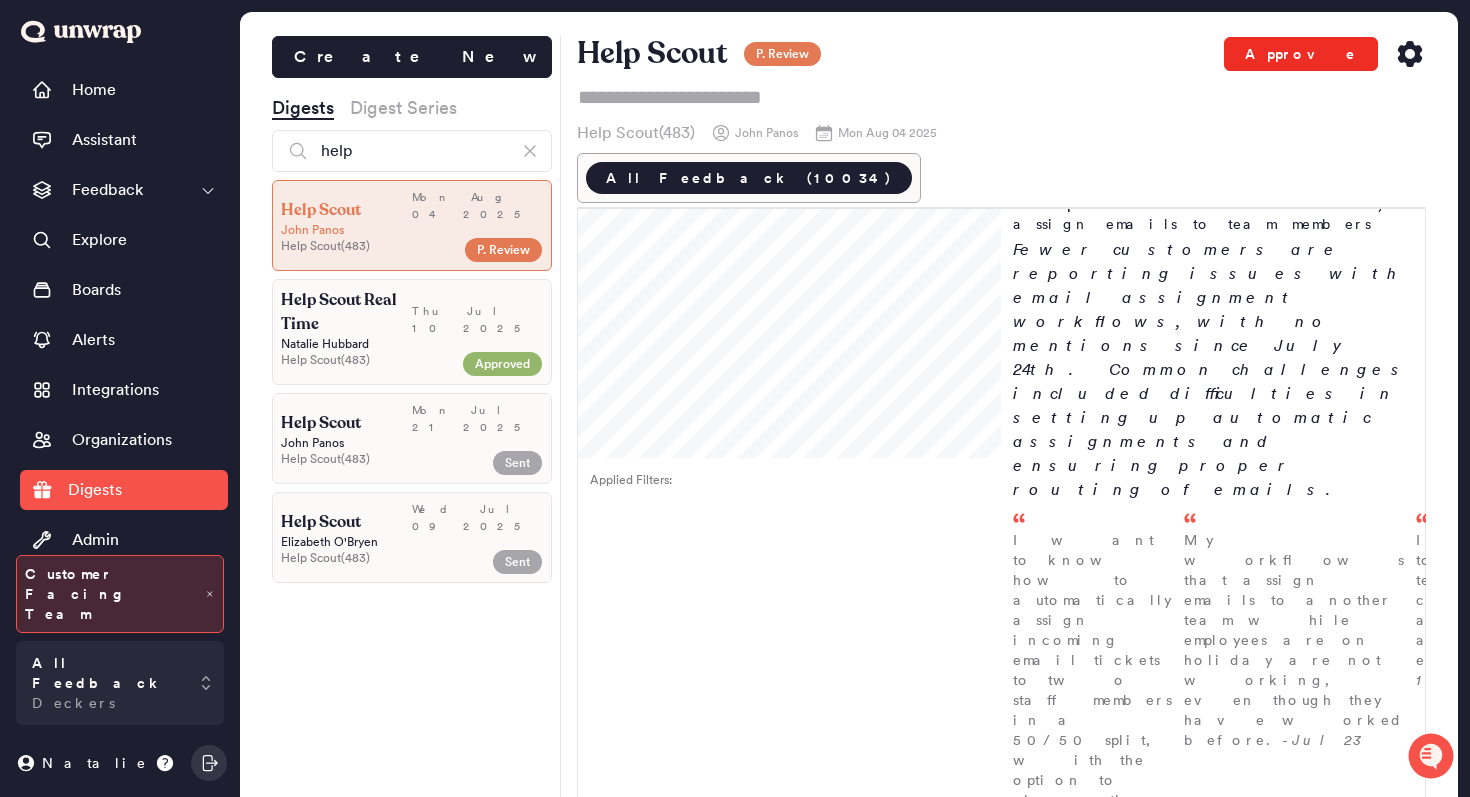 click on "Approve" at bounding box center (1301, 54) 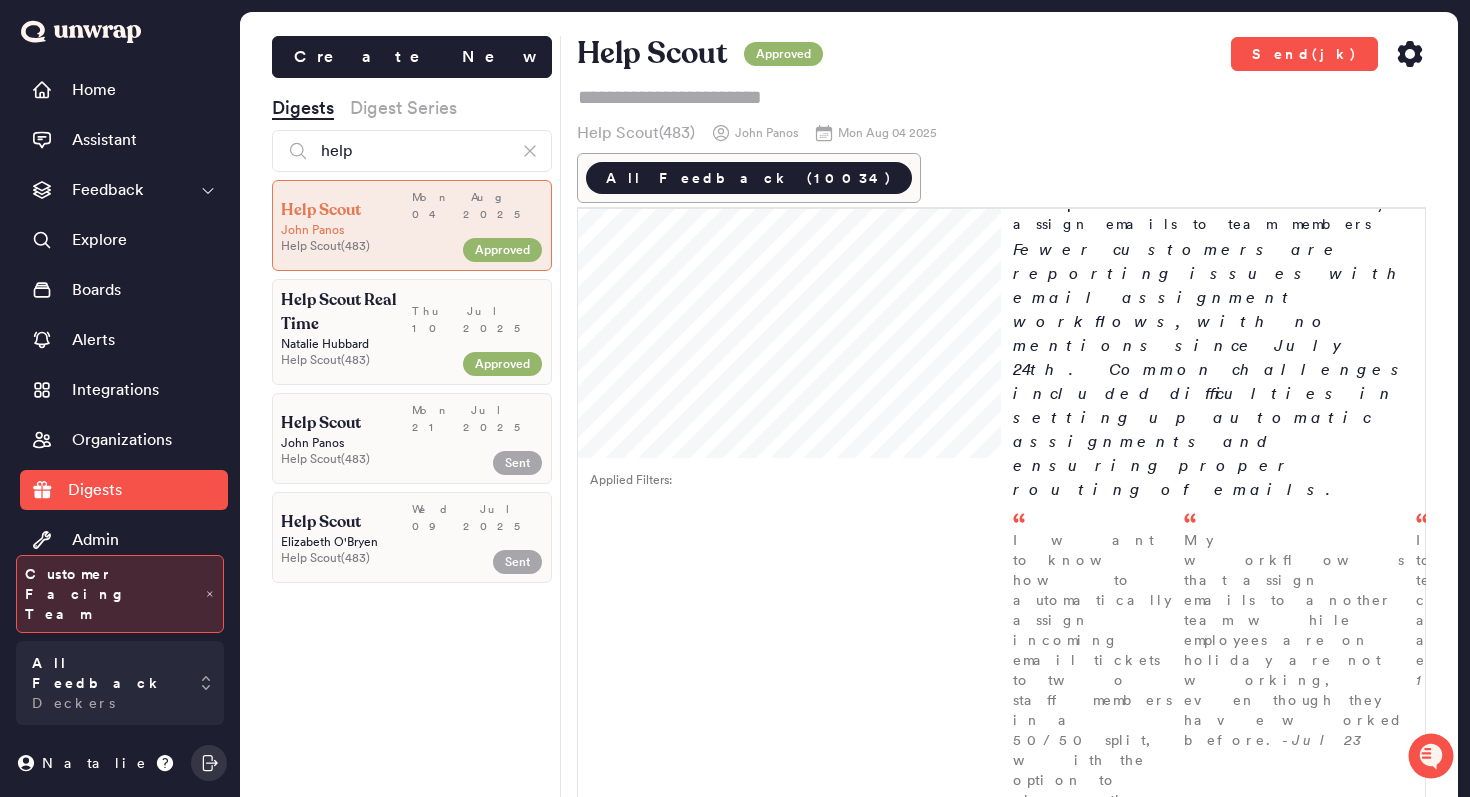 click 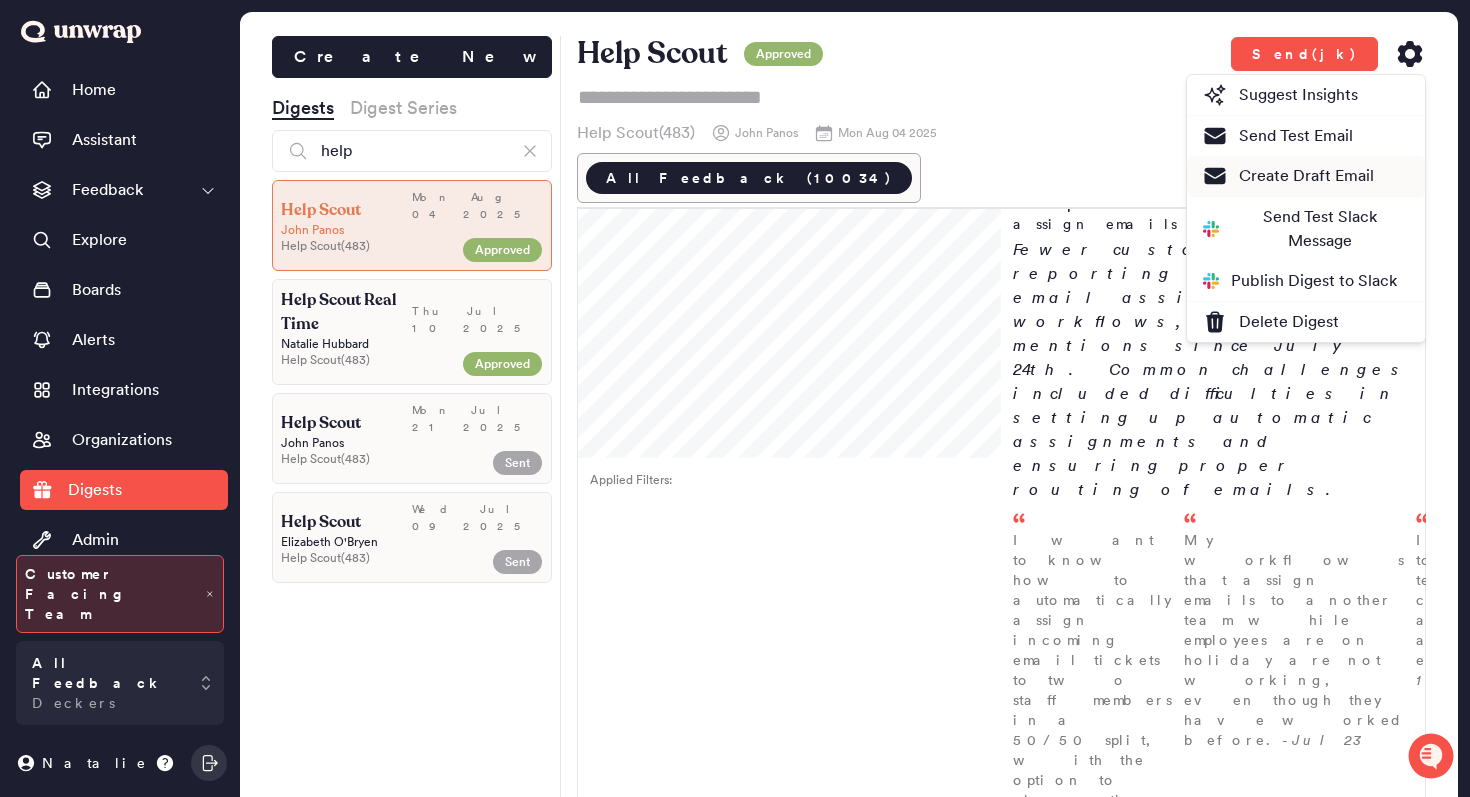 click on "Create Draft Email" at bounding box center [1288, 176] 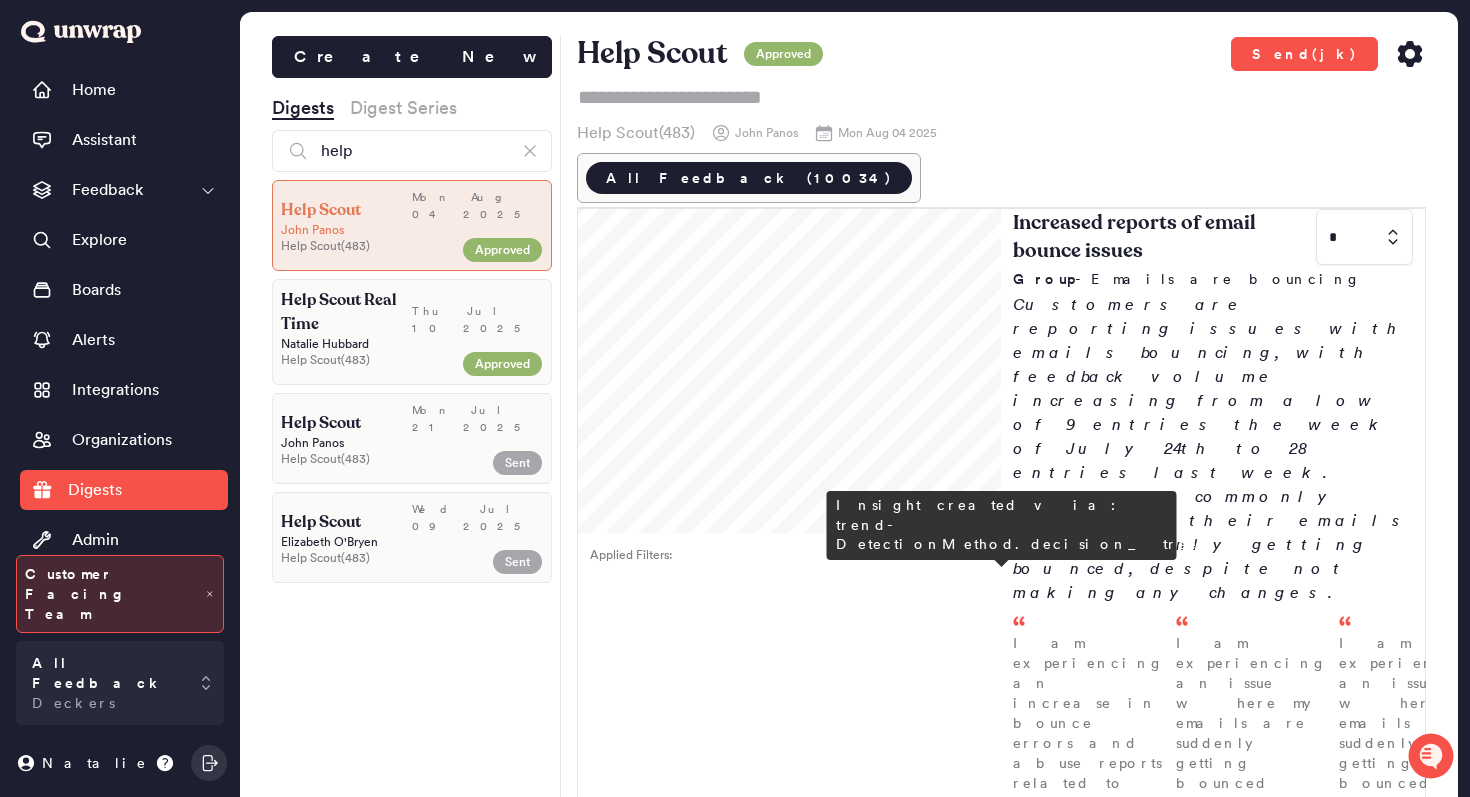 scroll, scrollTop: 0, scrollLeft: 0, axis: both 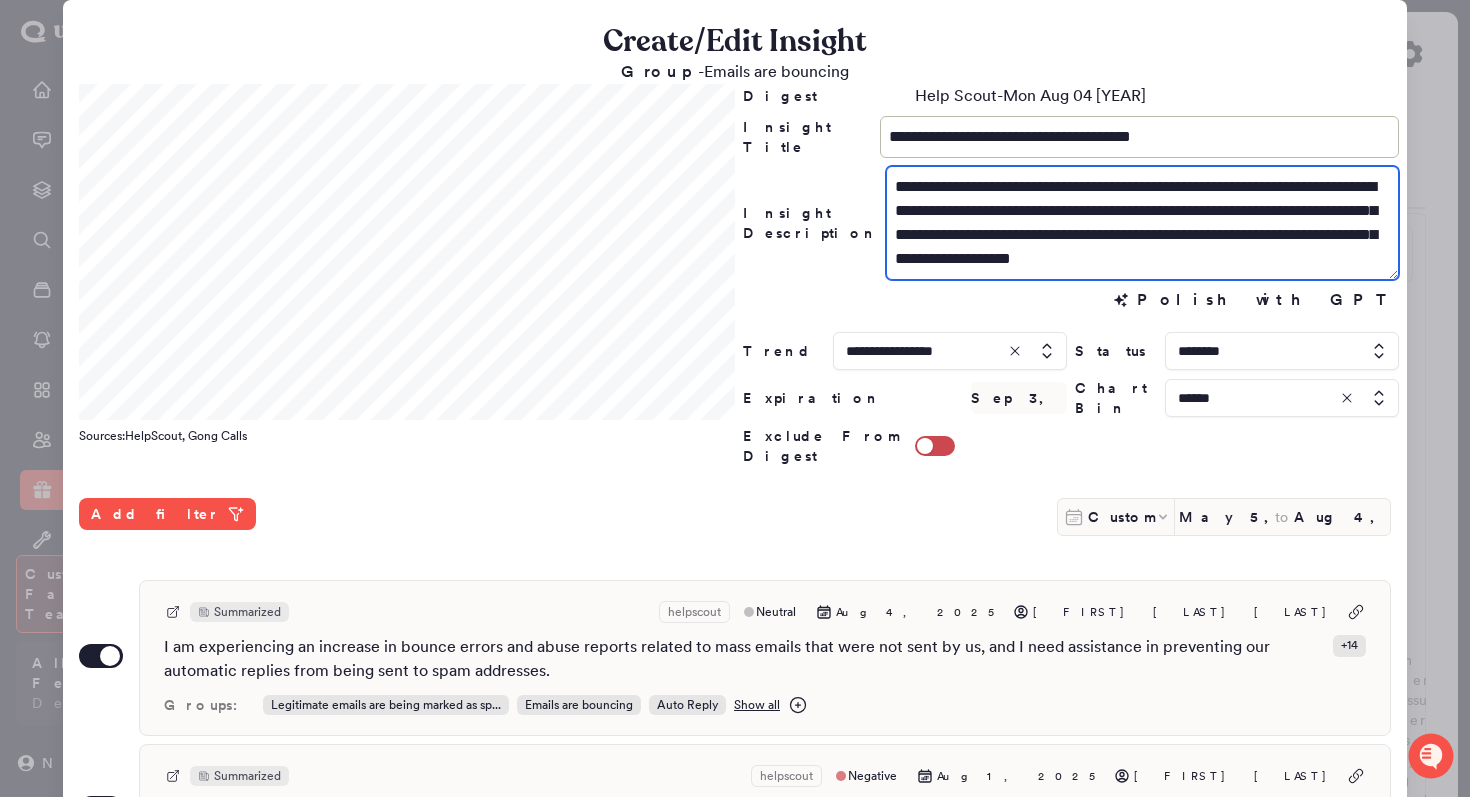 click on "**********" at bounding box center (1142, 223) 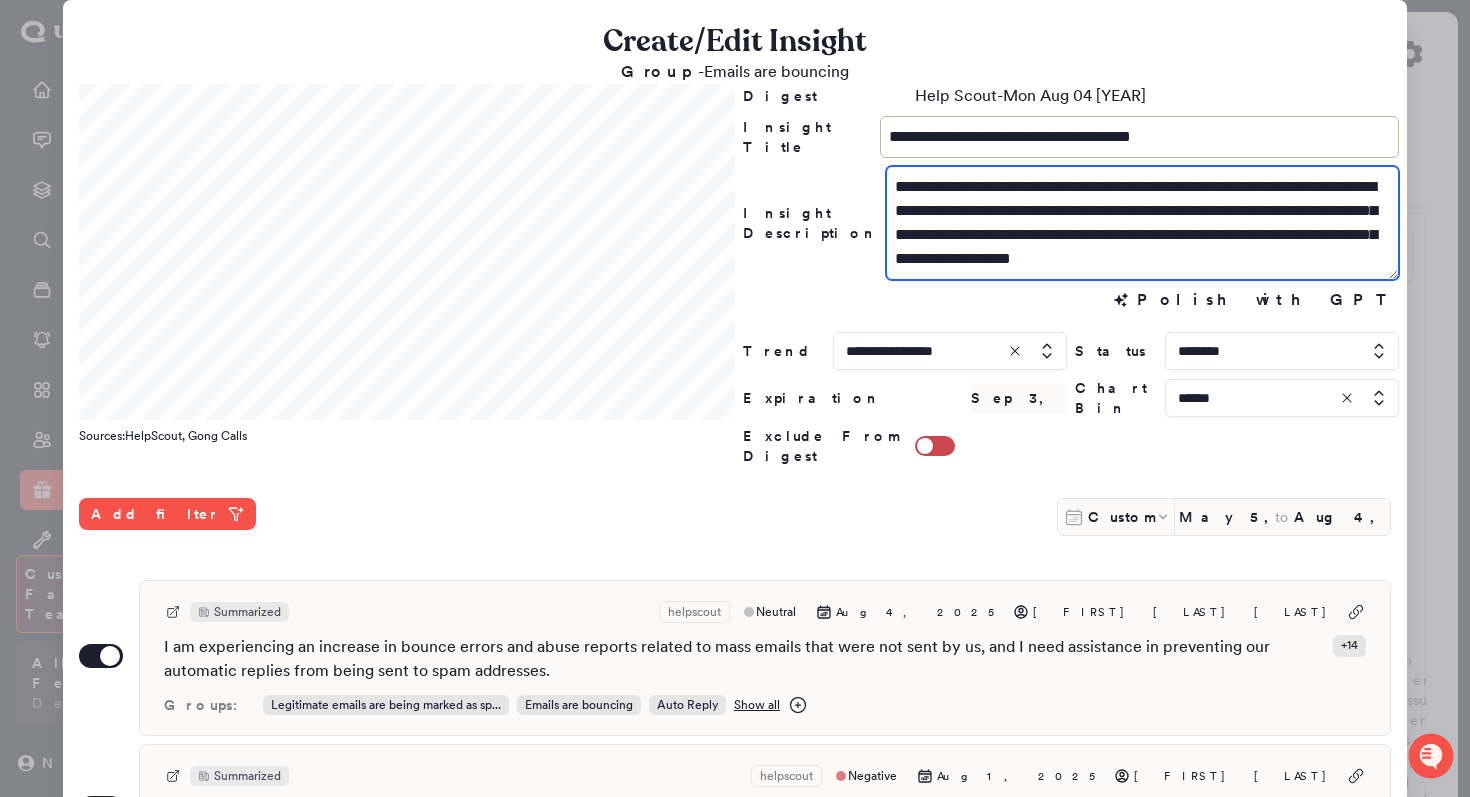 scroll, scrollTop: 531, scrollLeft: 0, axis: vertical 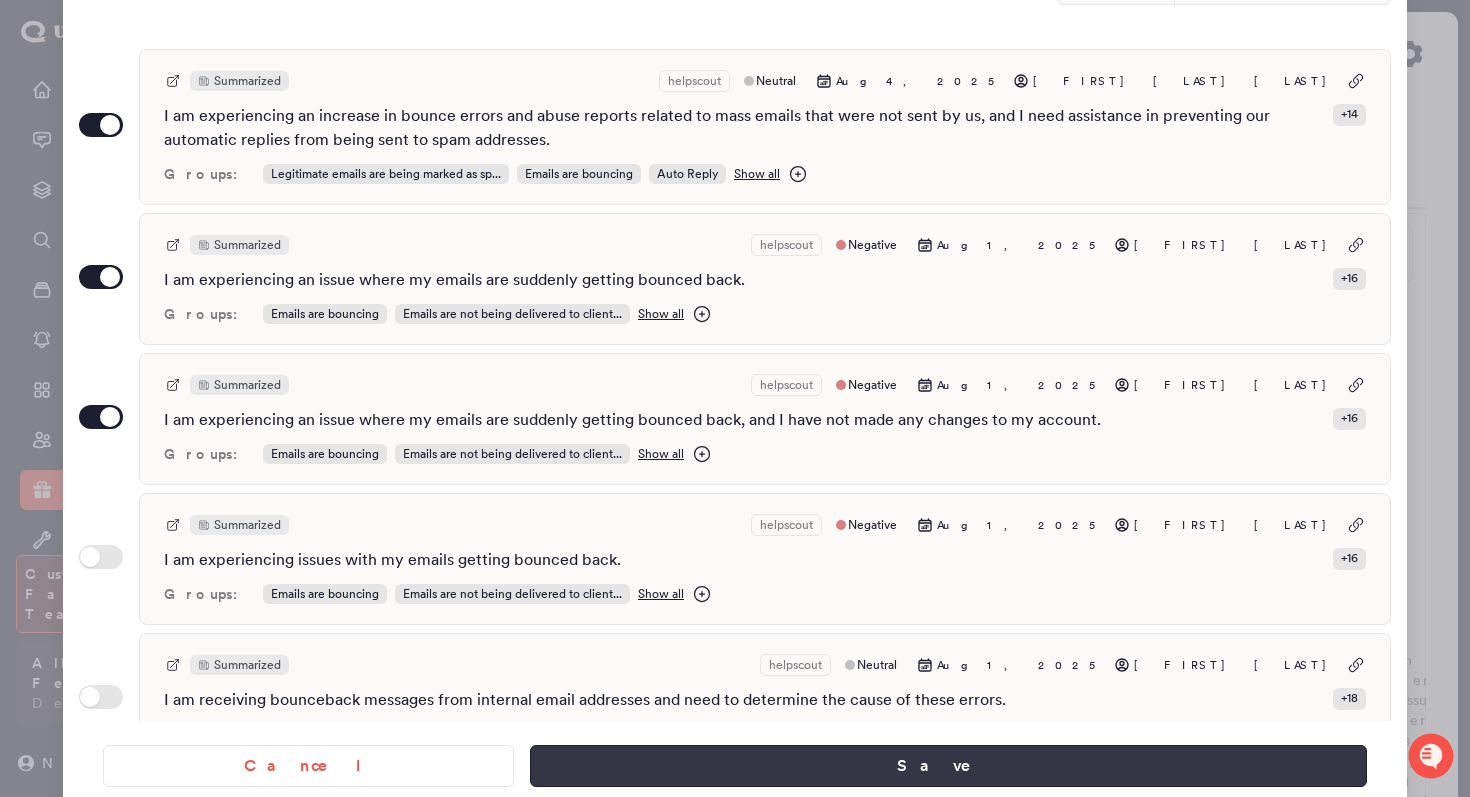 type on "**********" 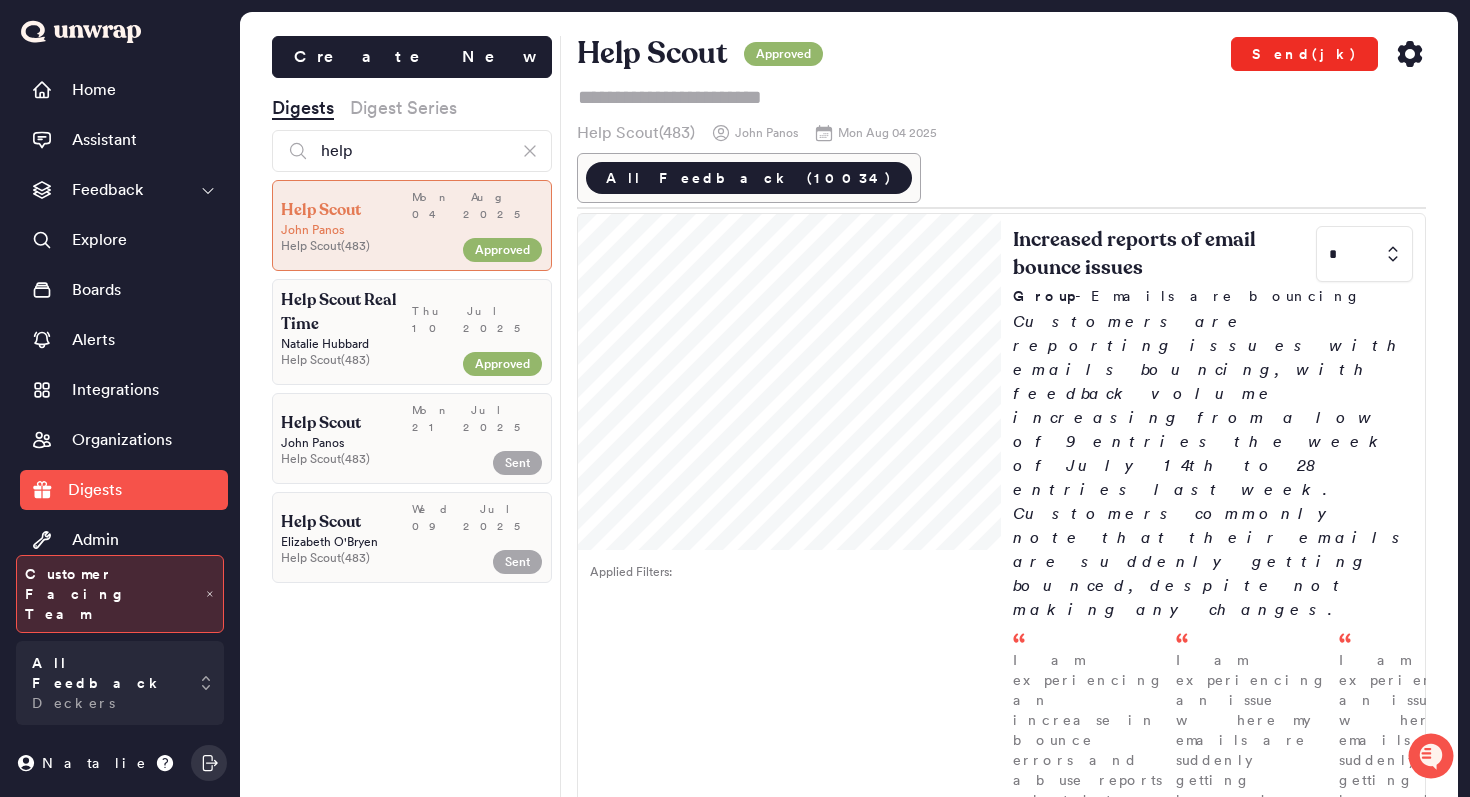 click on "Send(jk)" at bounding box center [1304, 54] 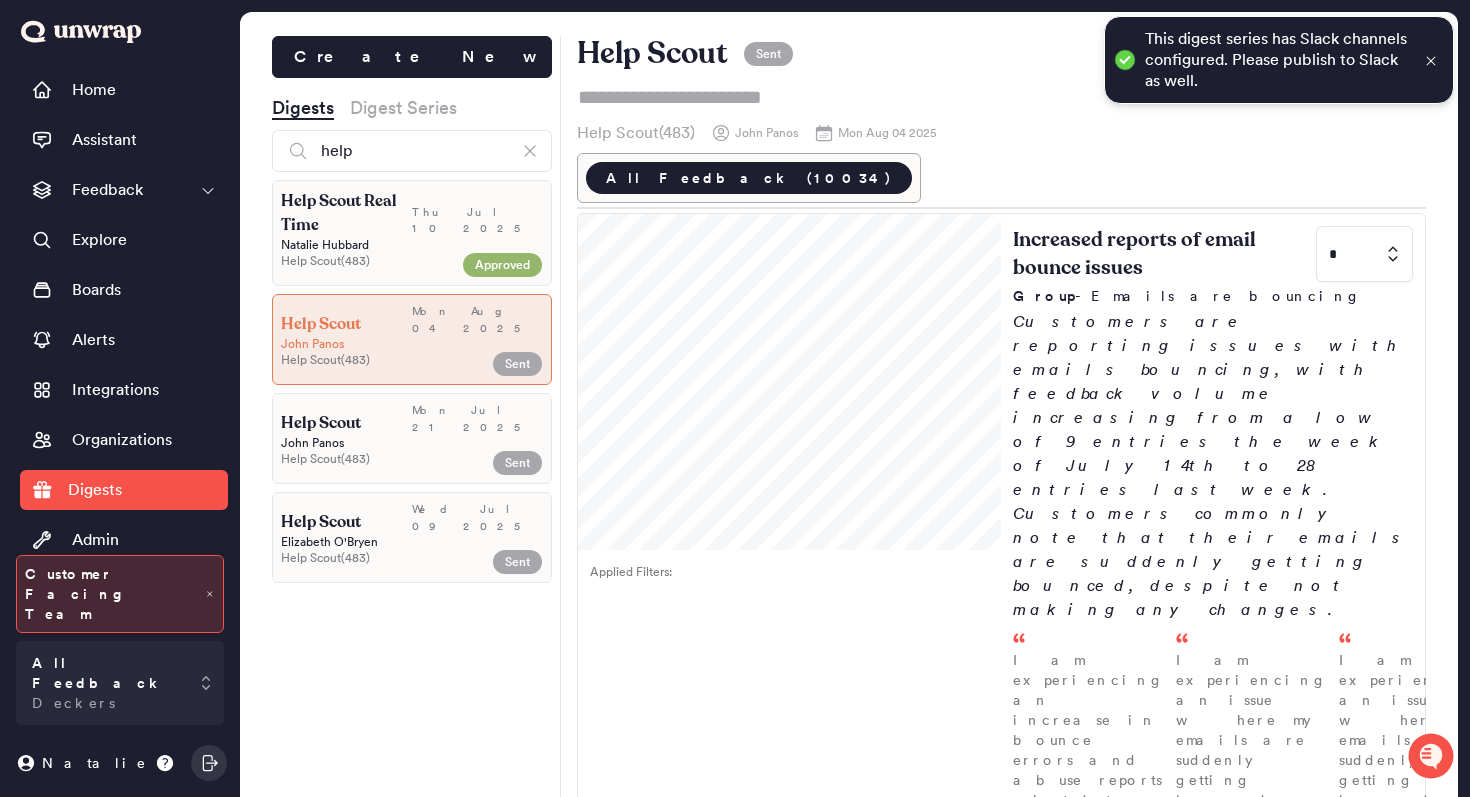 click at bounding box center [1431, 60] 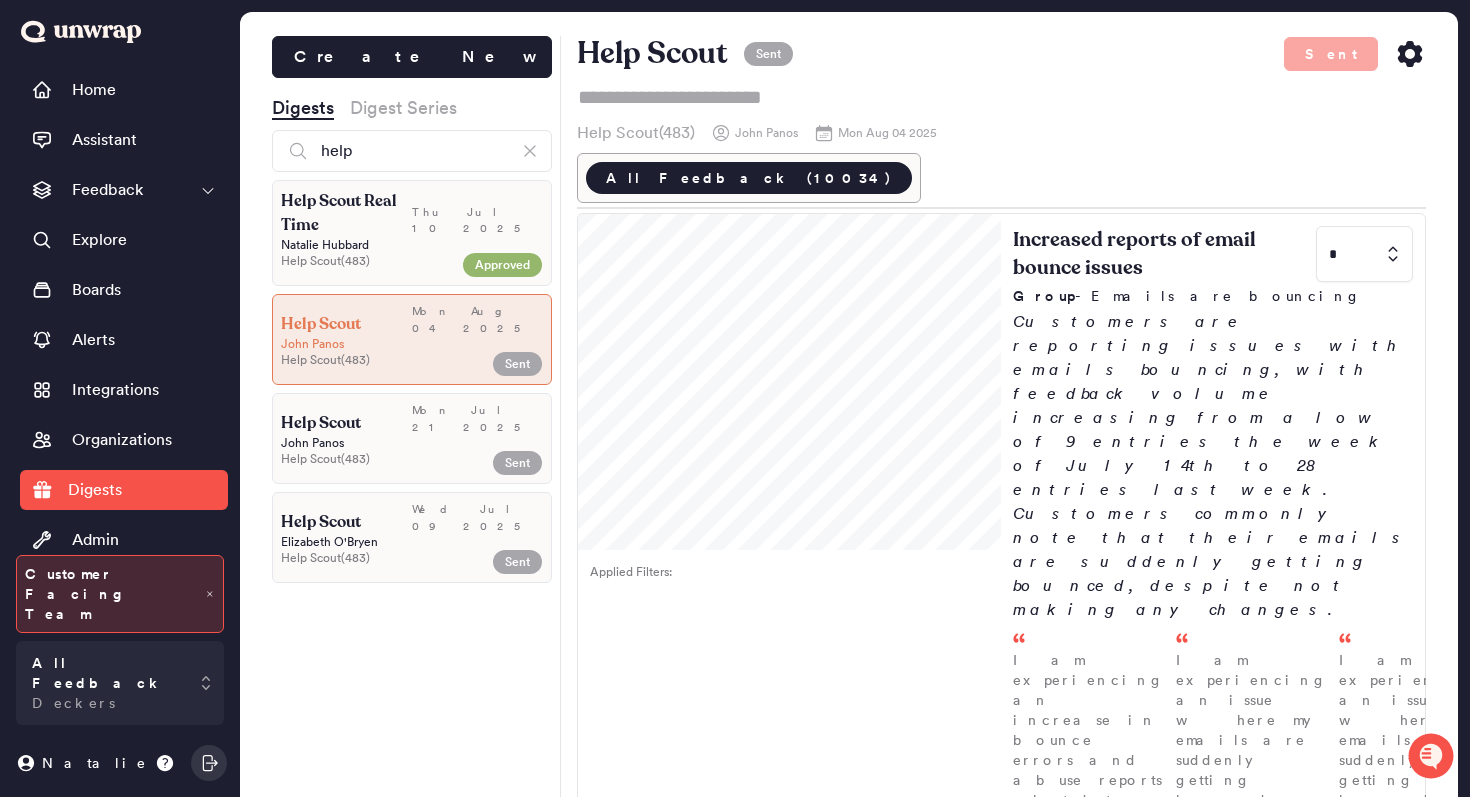 click 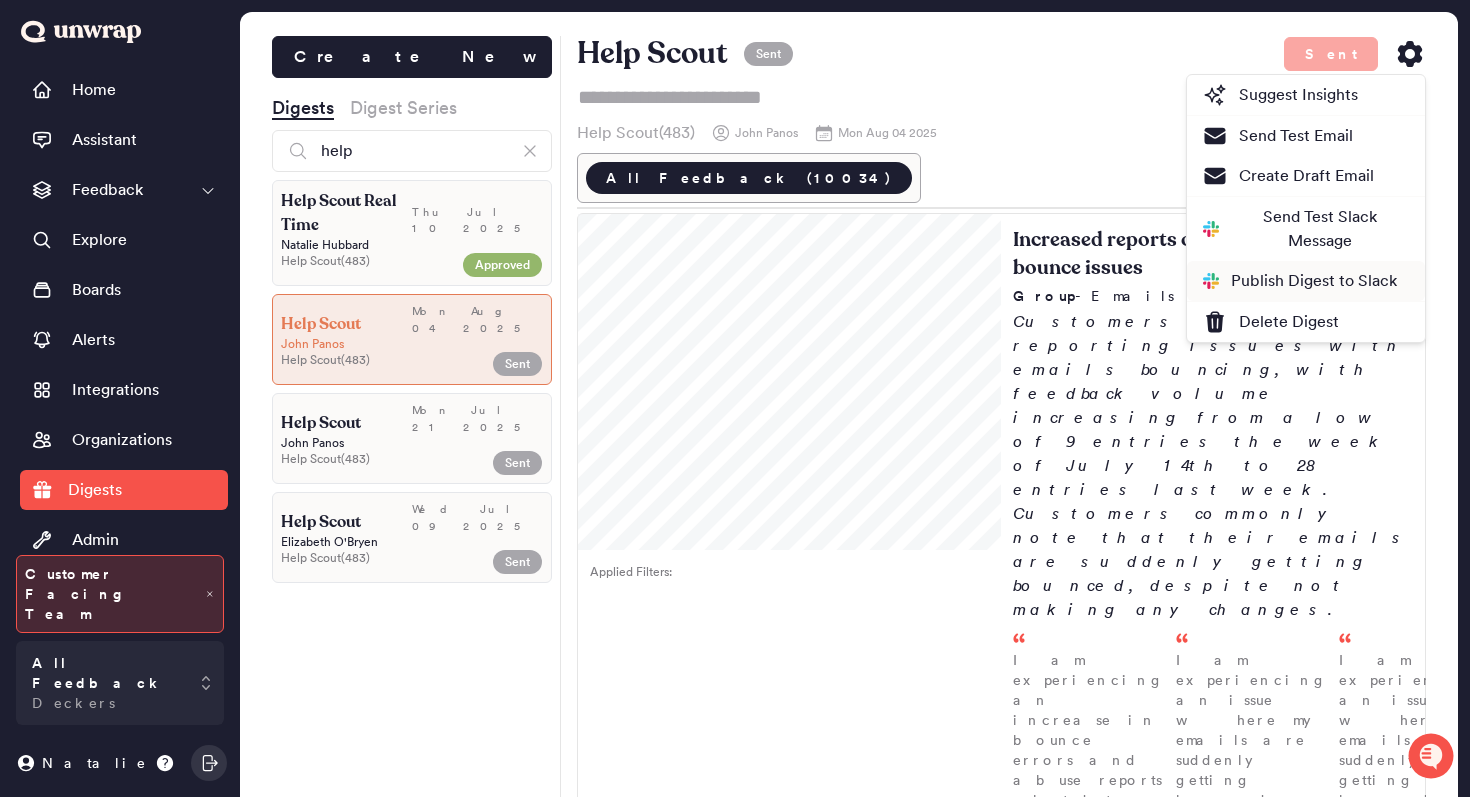 click on "Publish Digest to Slack" at bounding box center (1306, 281) 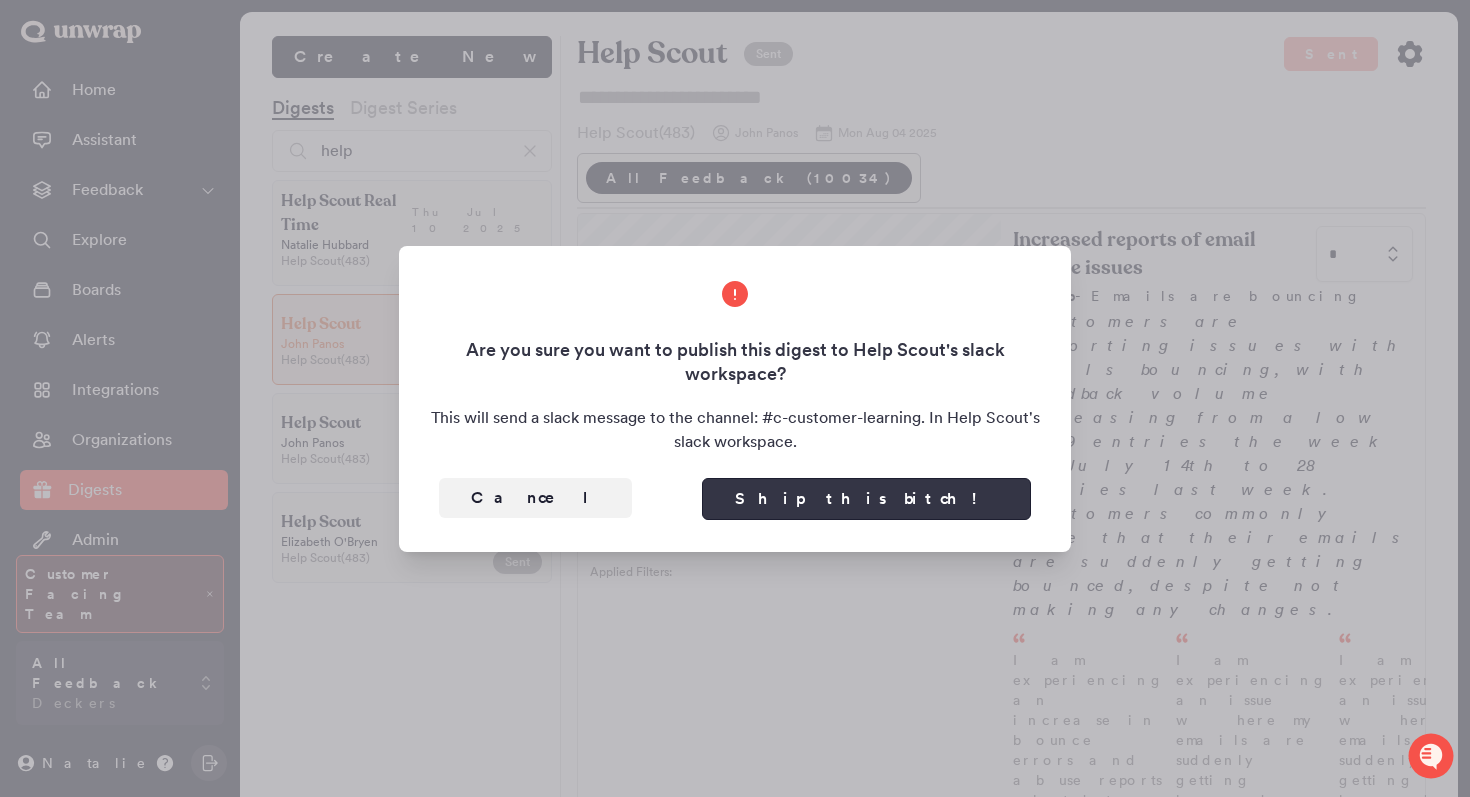 click on "Ship this bitch!" at bounding box center [866, 499] 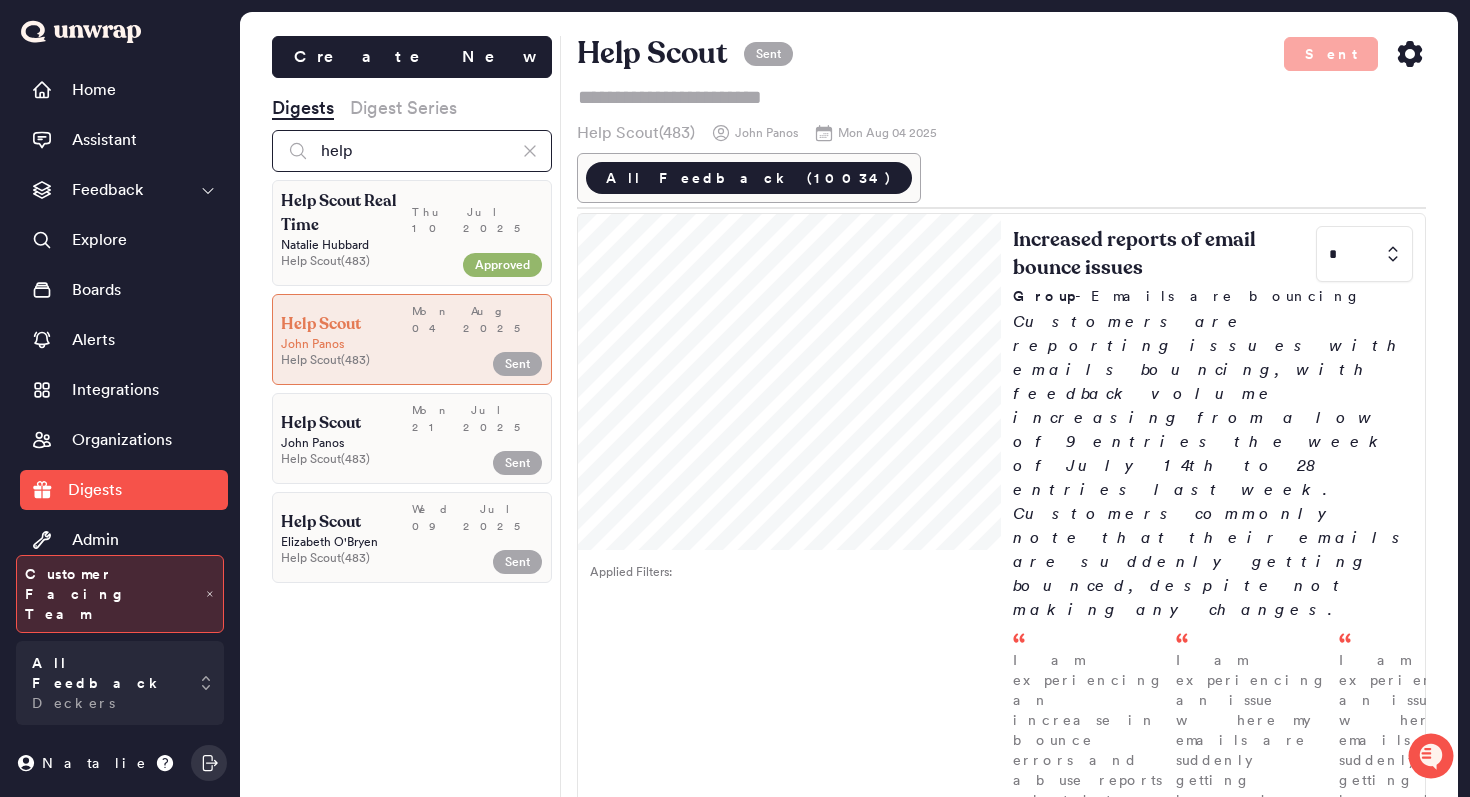 click on "help" at bounding box center (412, 151) 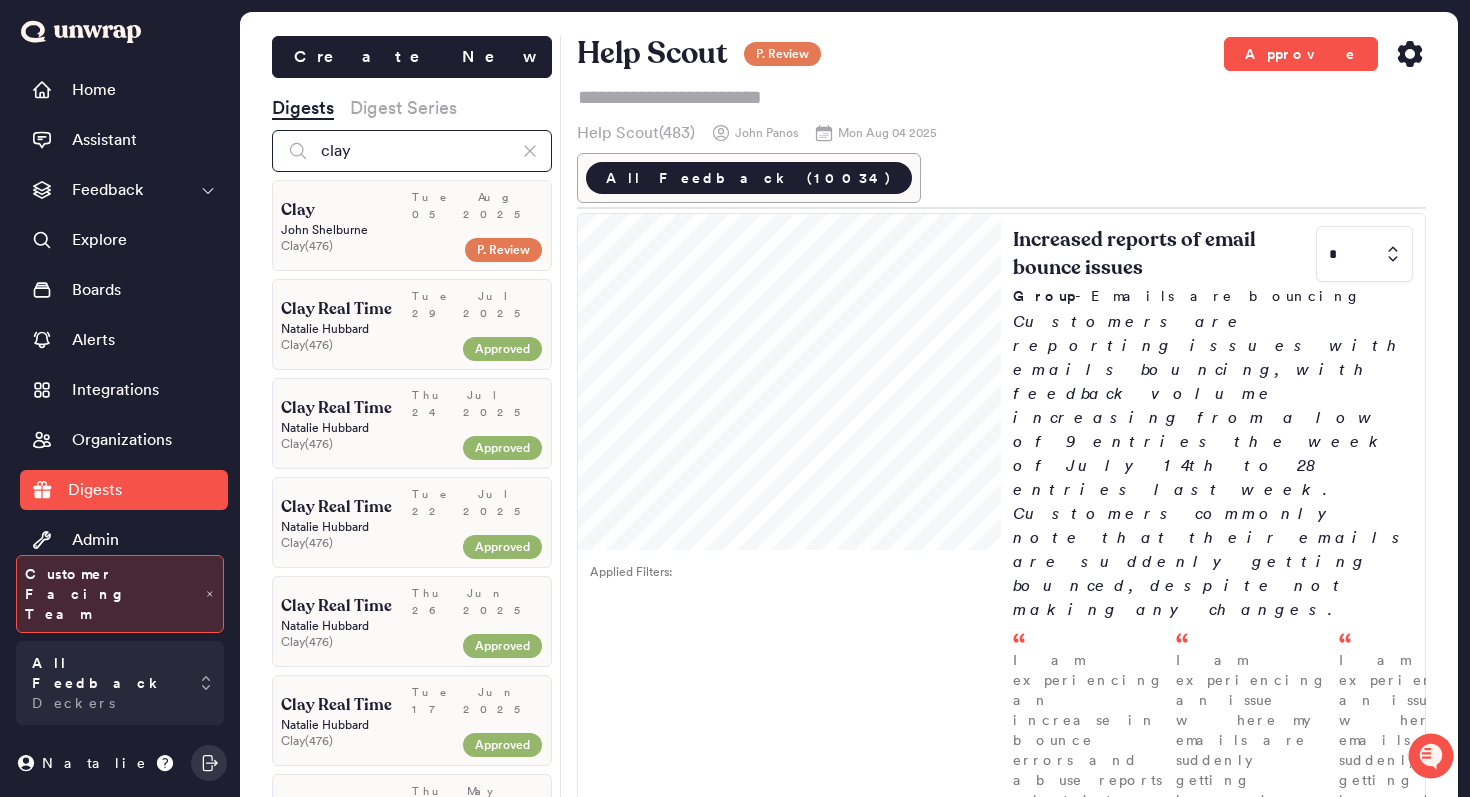 type on "clay" 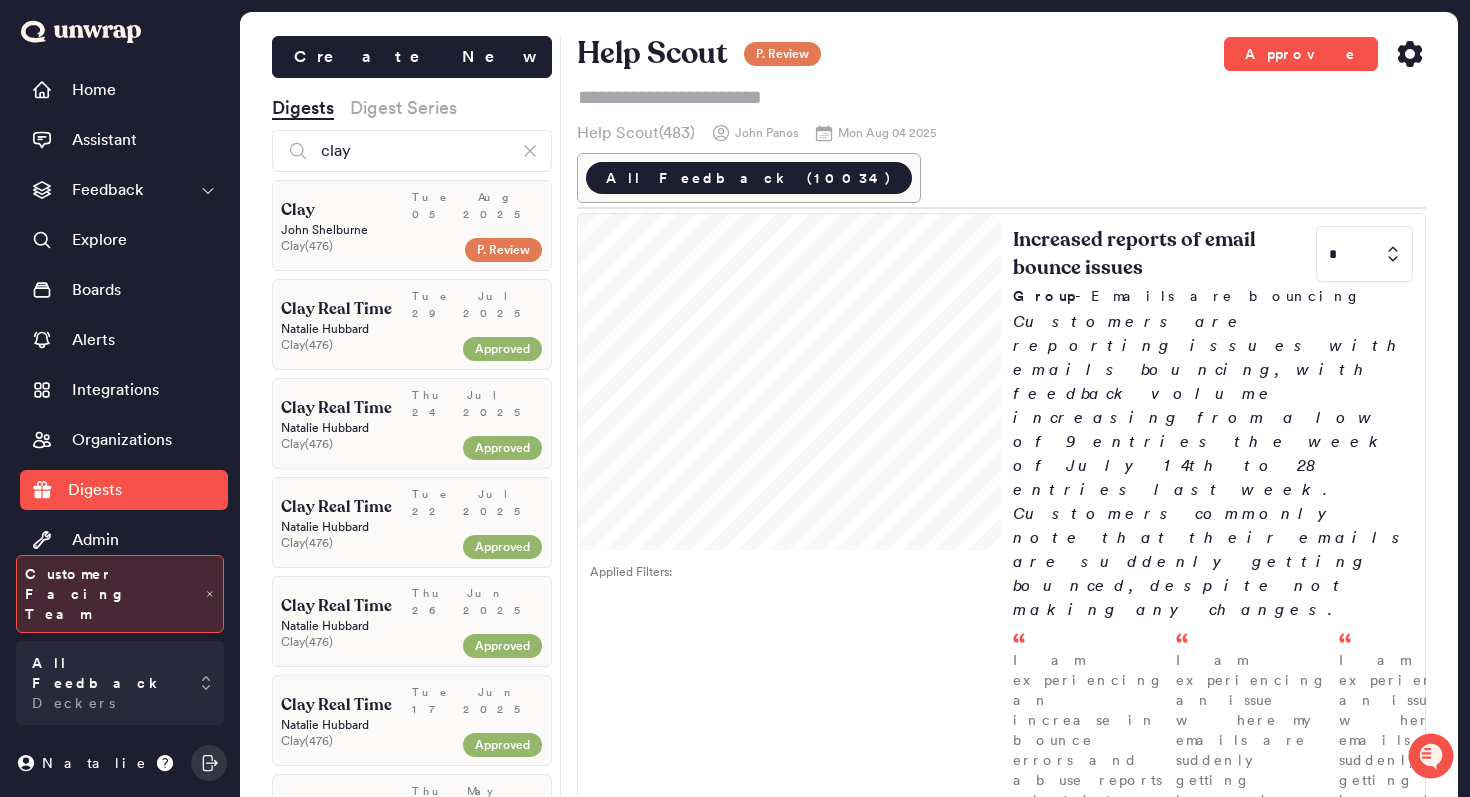 click on "John   Shelburne" at bounding box center (412, 230) 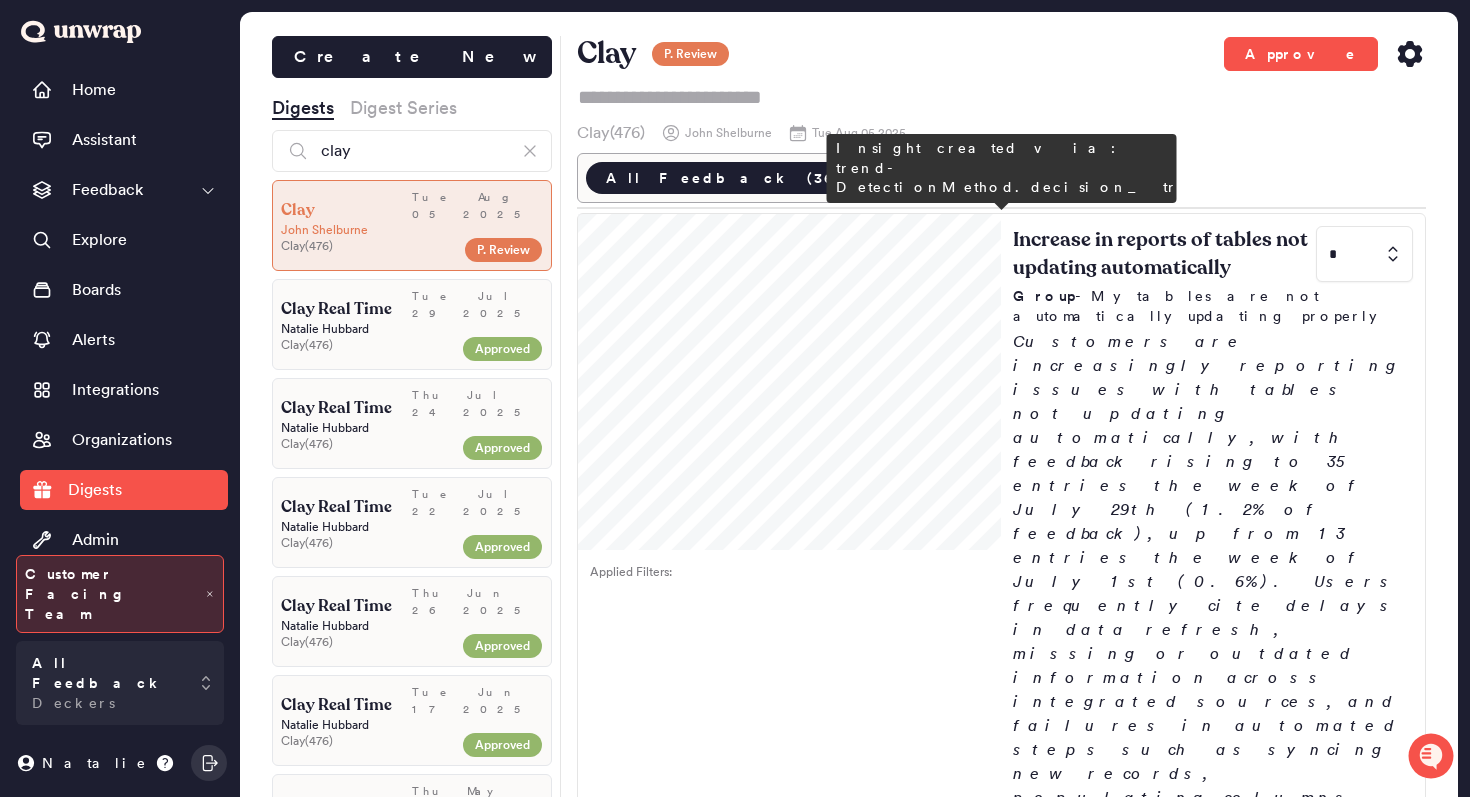 scroll, scrollTop: 220, scrollLeft: 0, axis: vertical 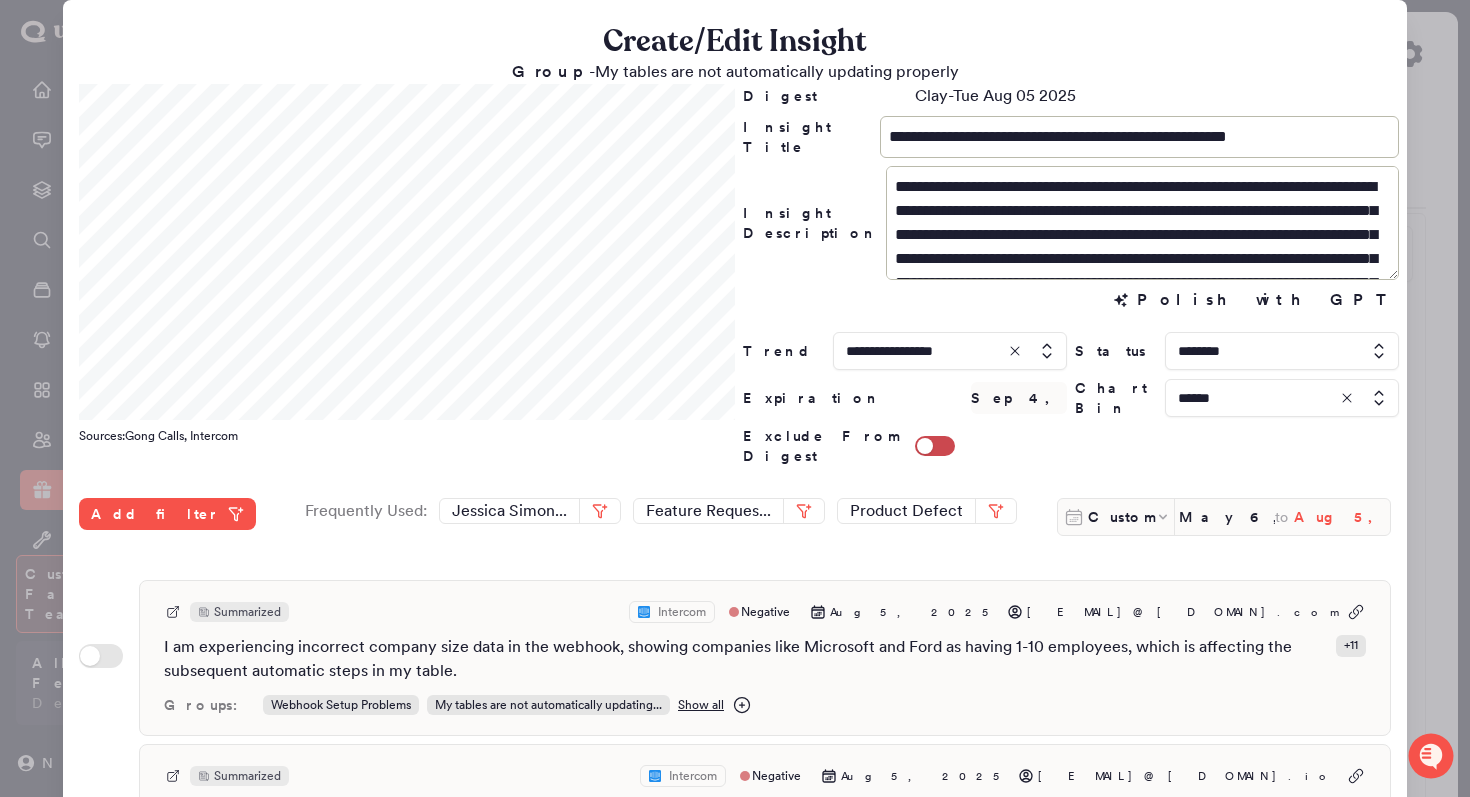 click on "Aug 5, 2025" at bounding box center (1342, 517) 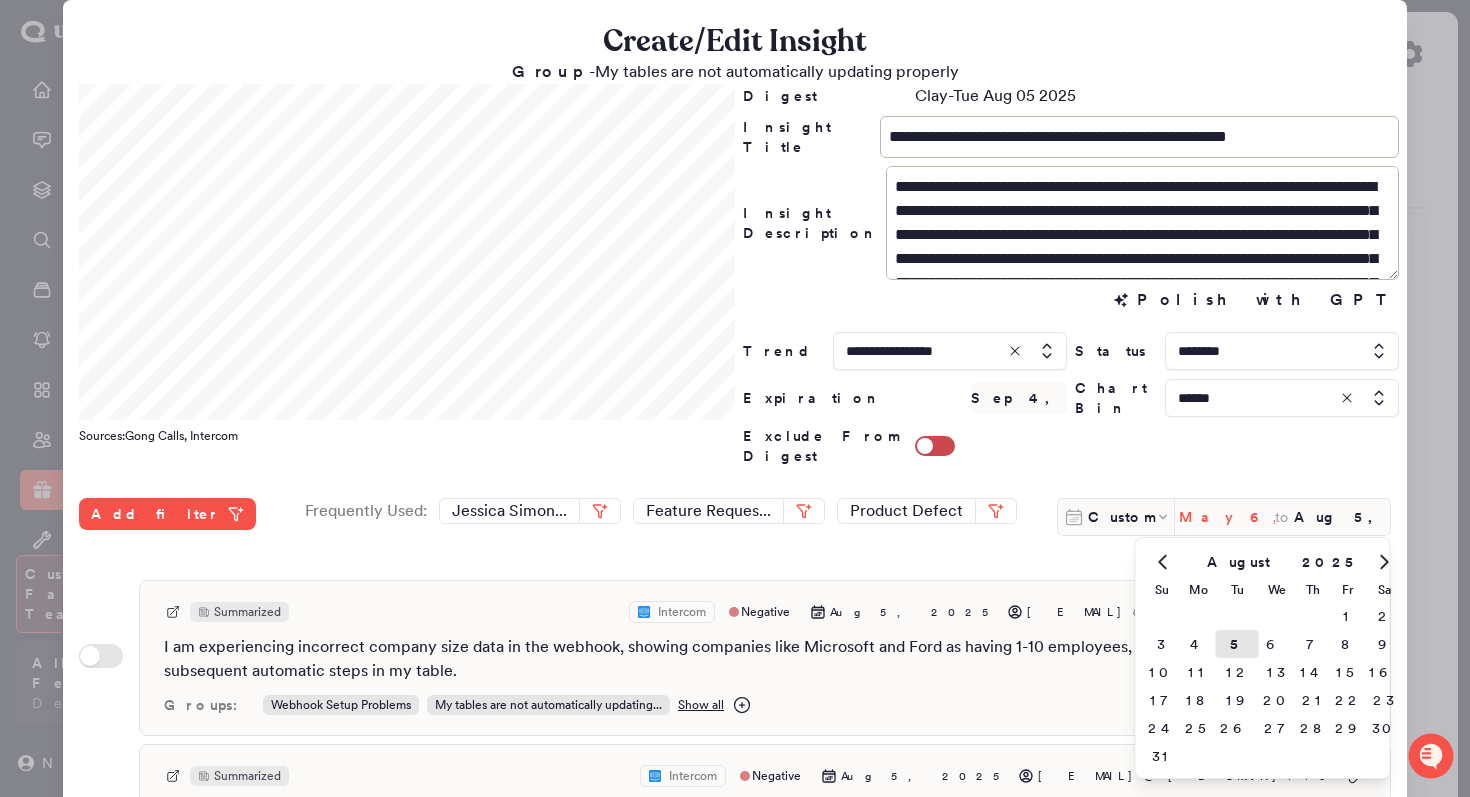 click on "May 6, 2025" at bounding box center [1227, 517] 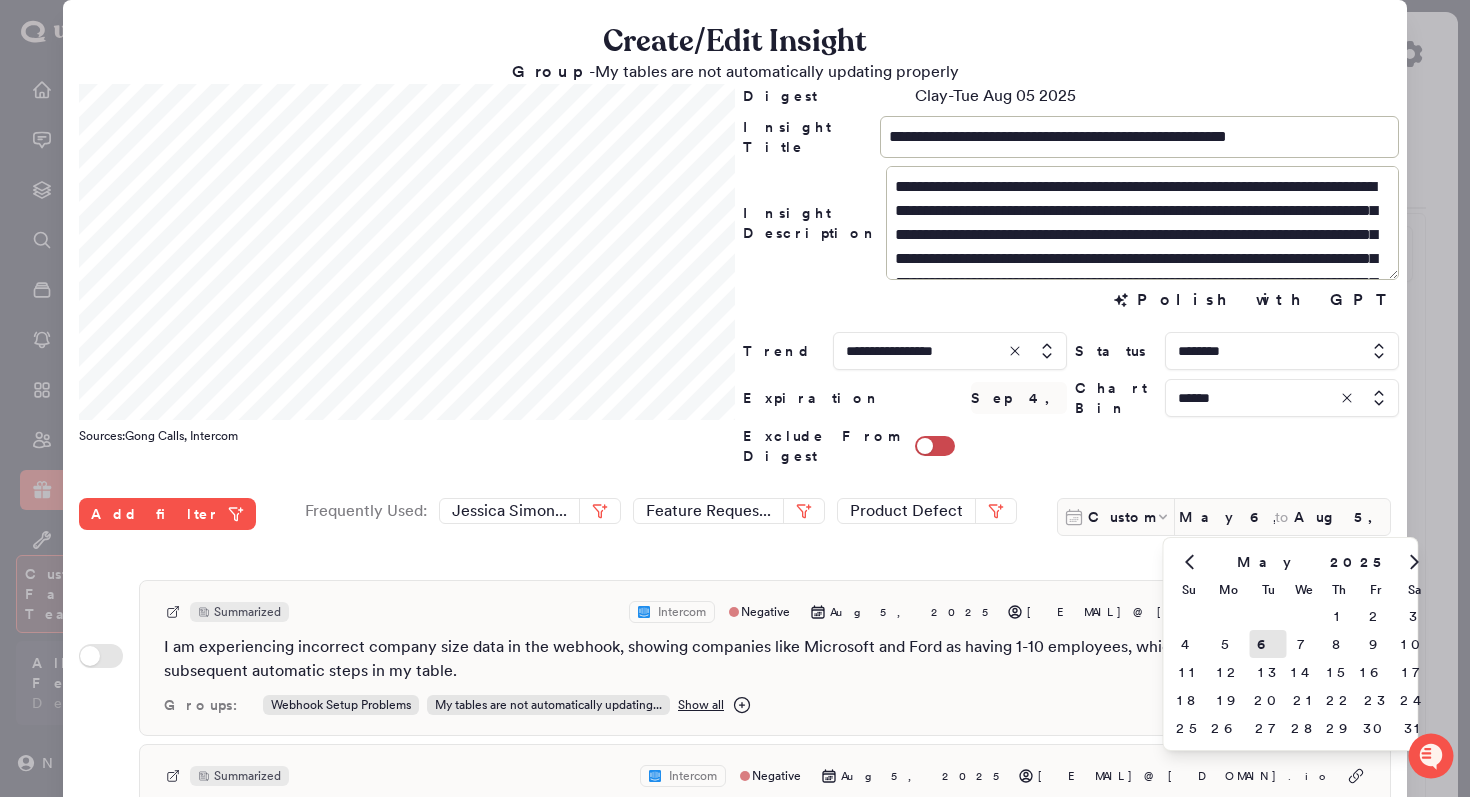 click at bounding box center [735, 398] 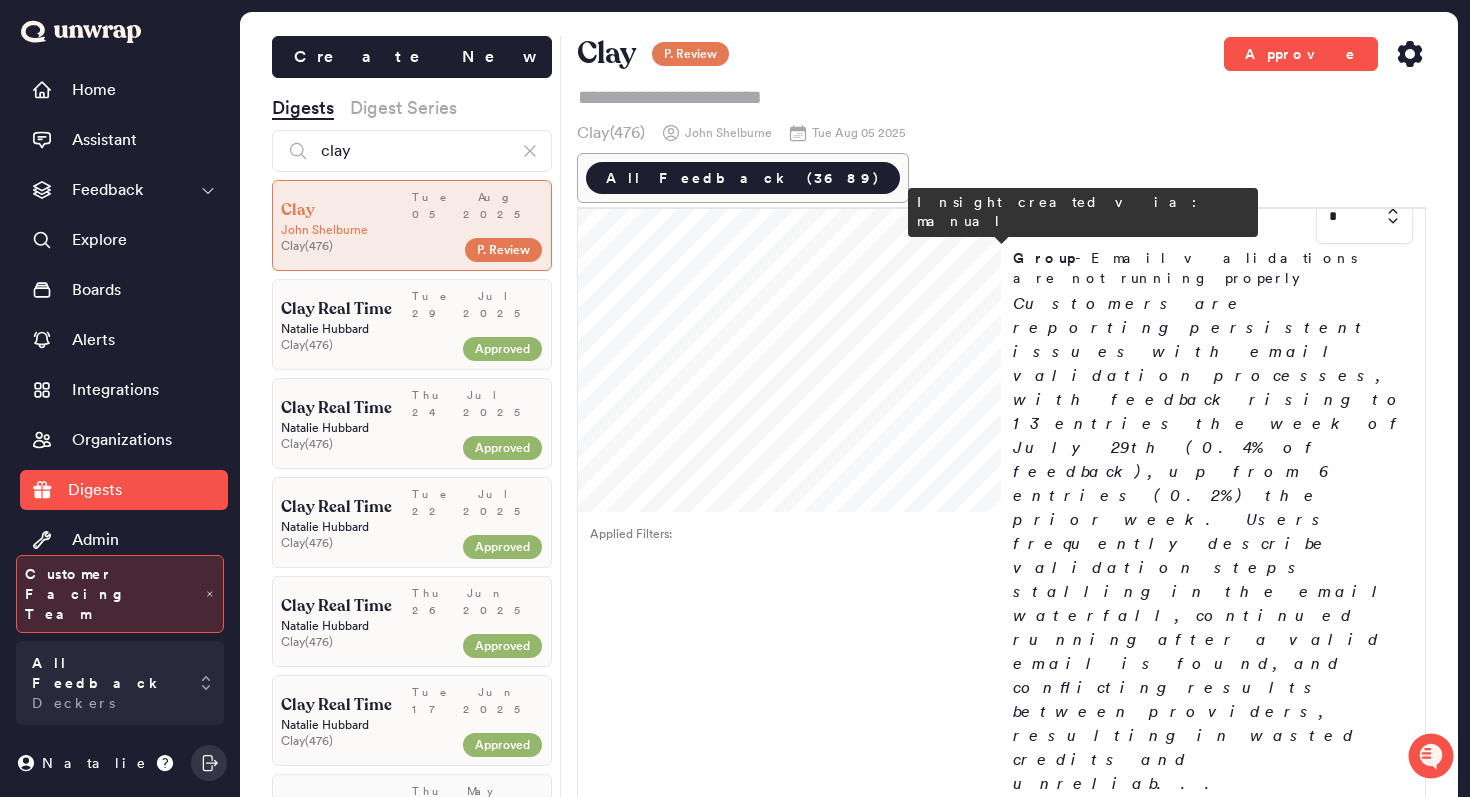 scroll, scrollTop: 2338, scrollLeft: 0, axis: vertical 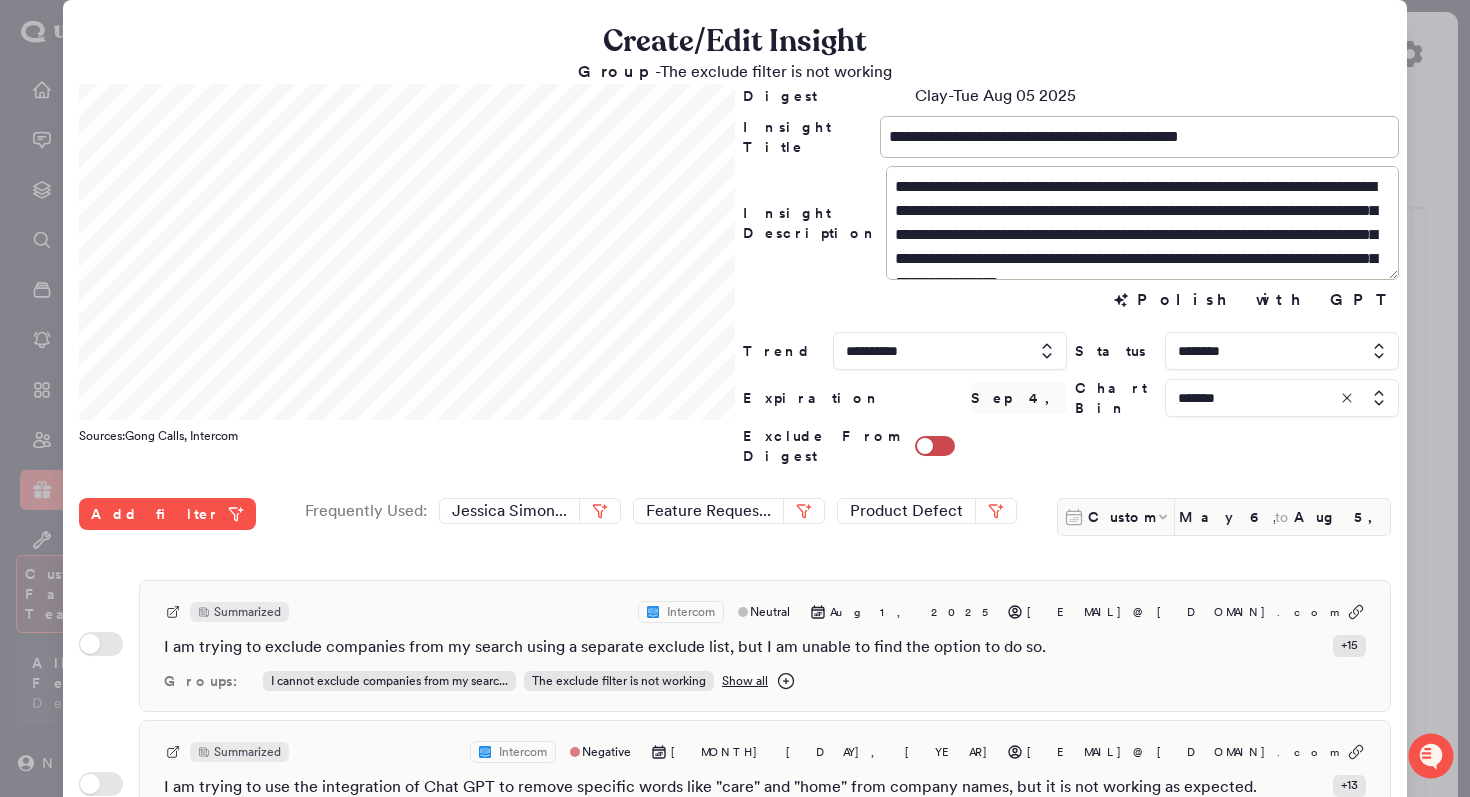 click at bounding box center [1282, 351] 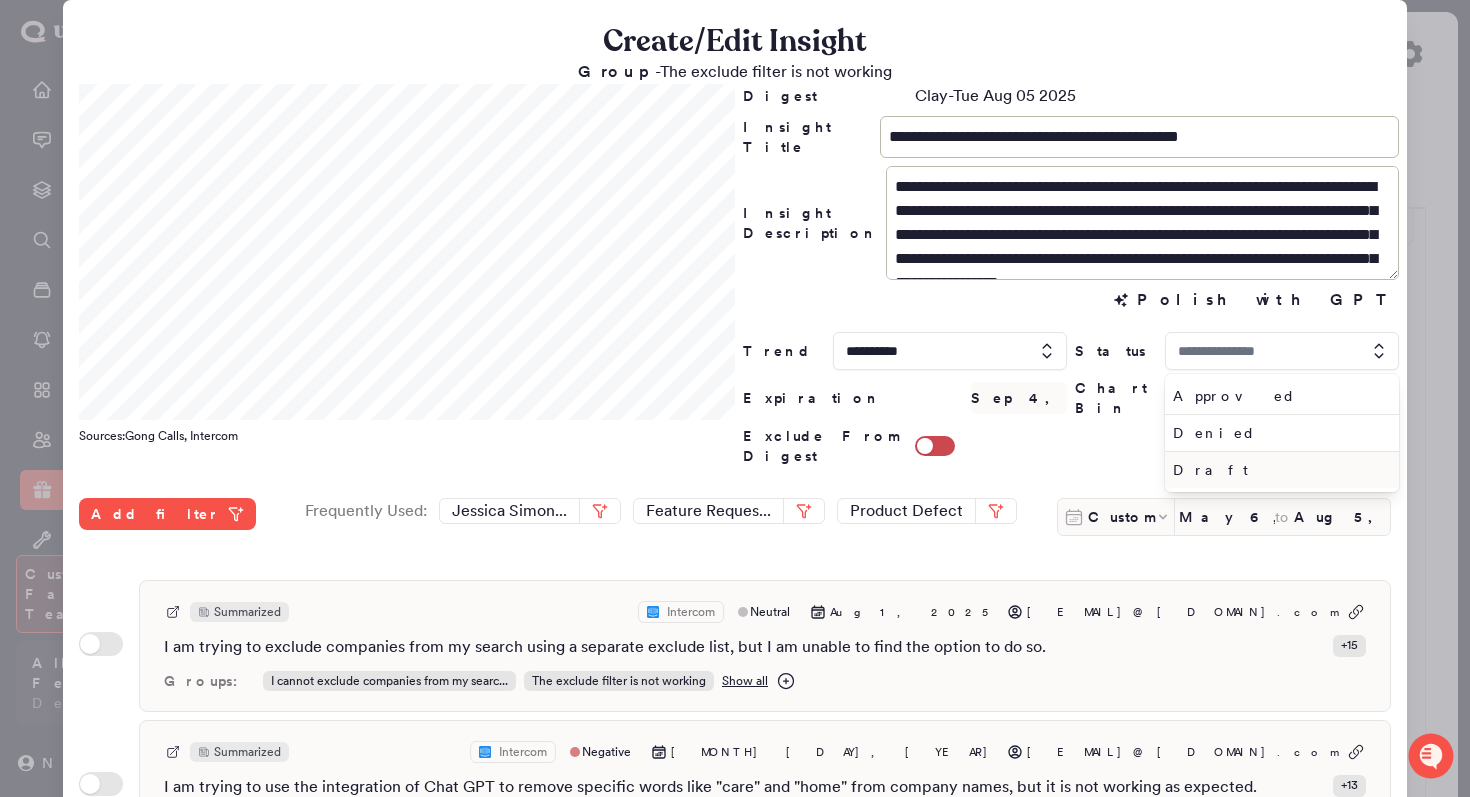 type on "********" 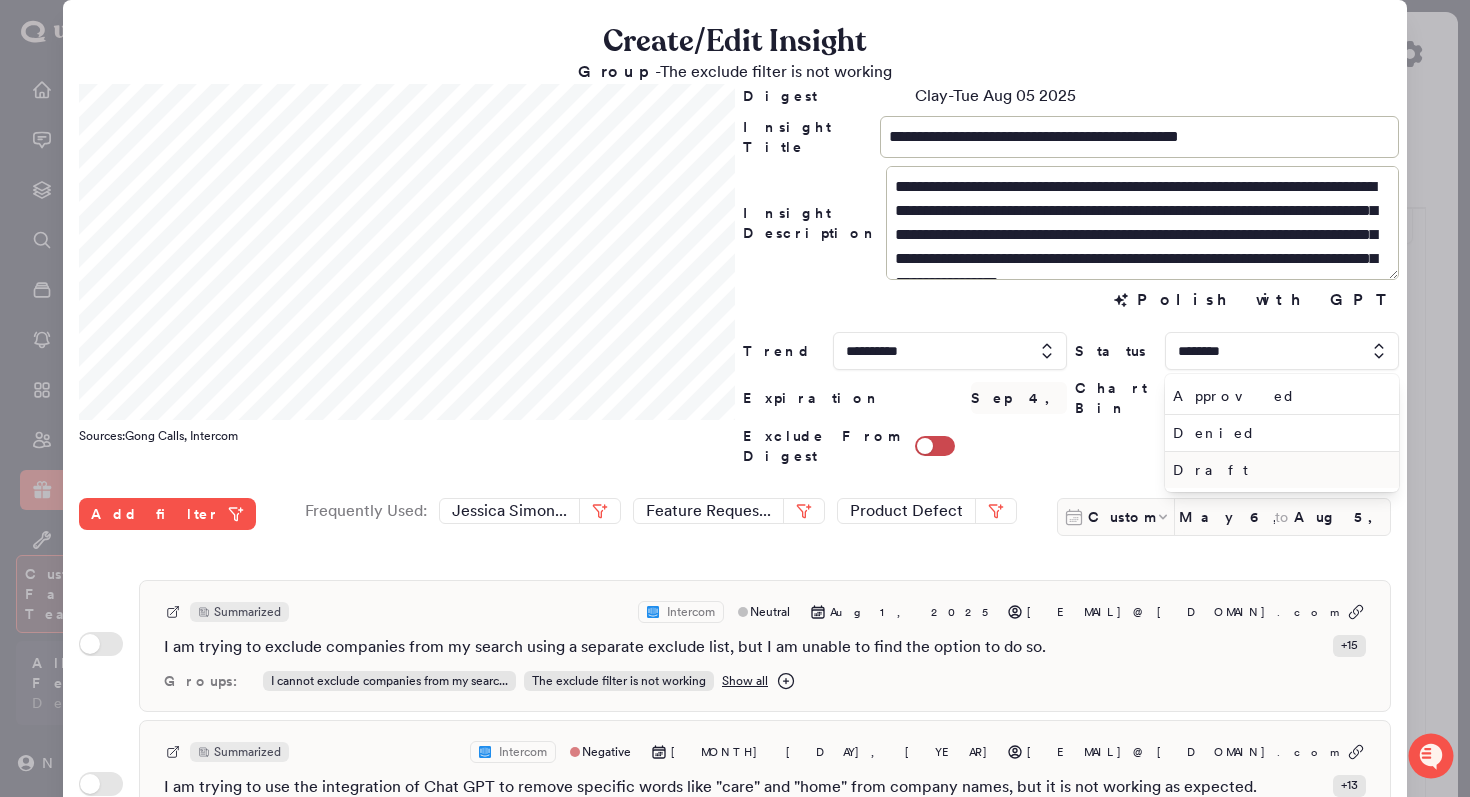 click on "Draft" at bounding box center (1278, 470) 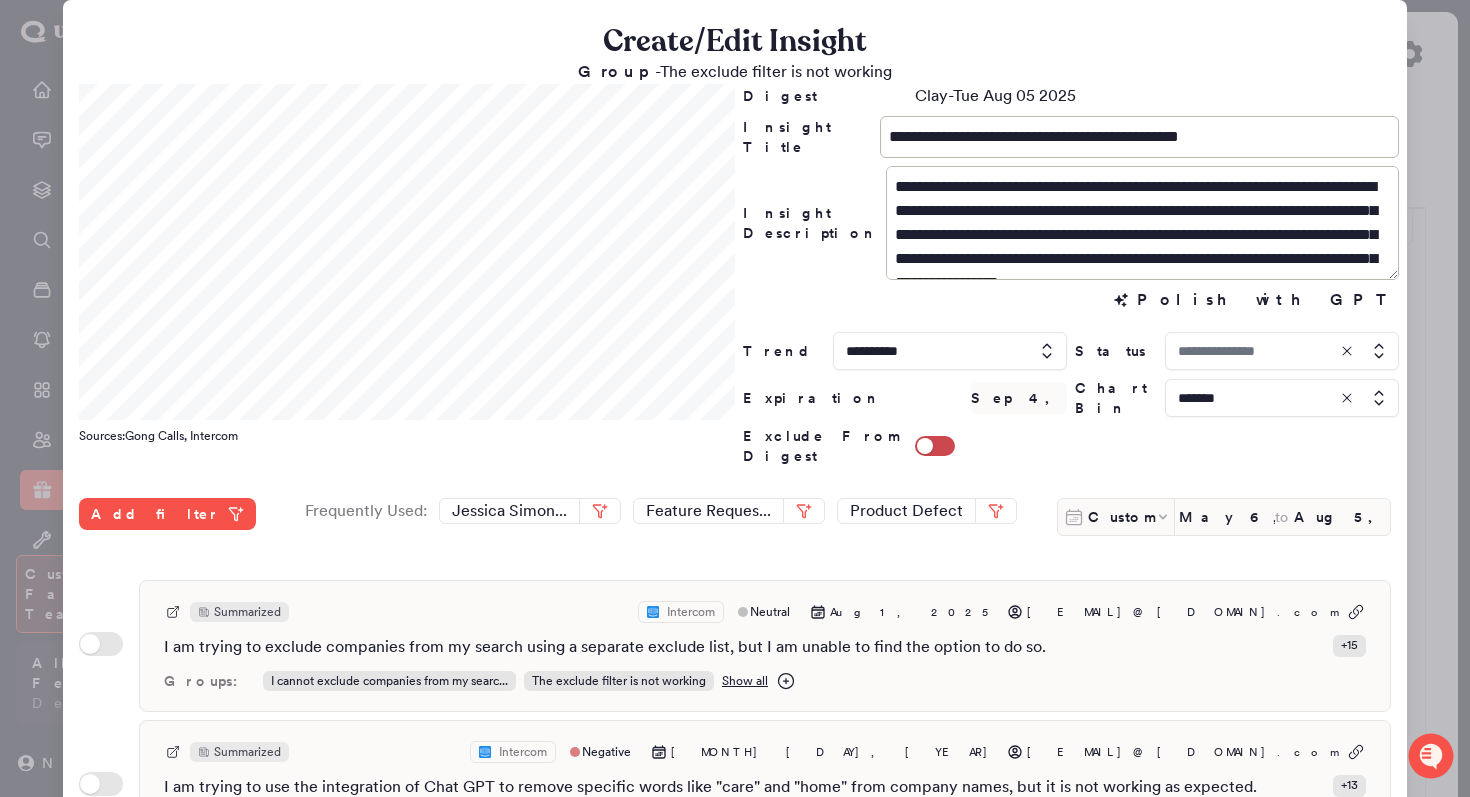 type on "*****" 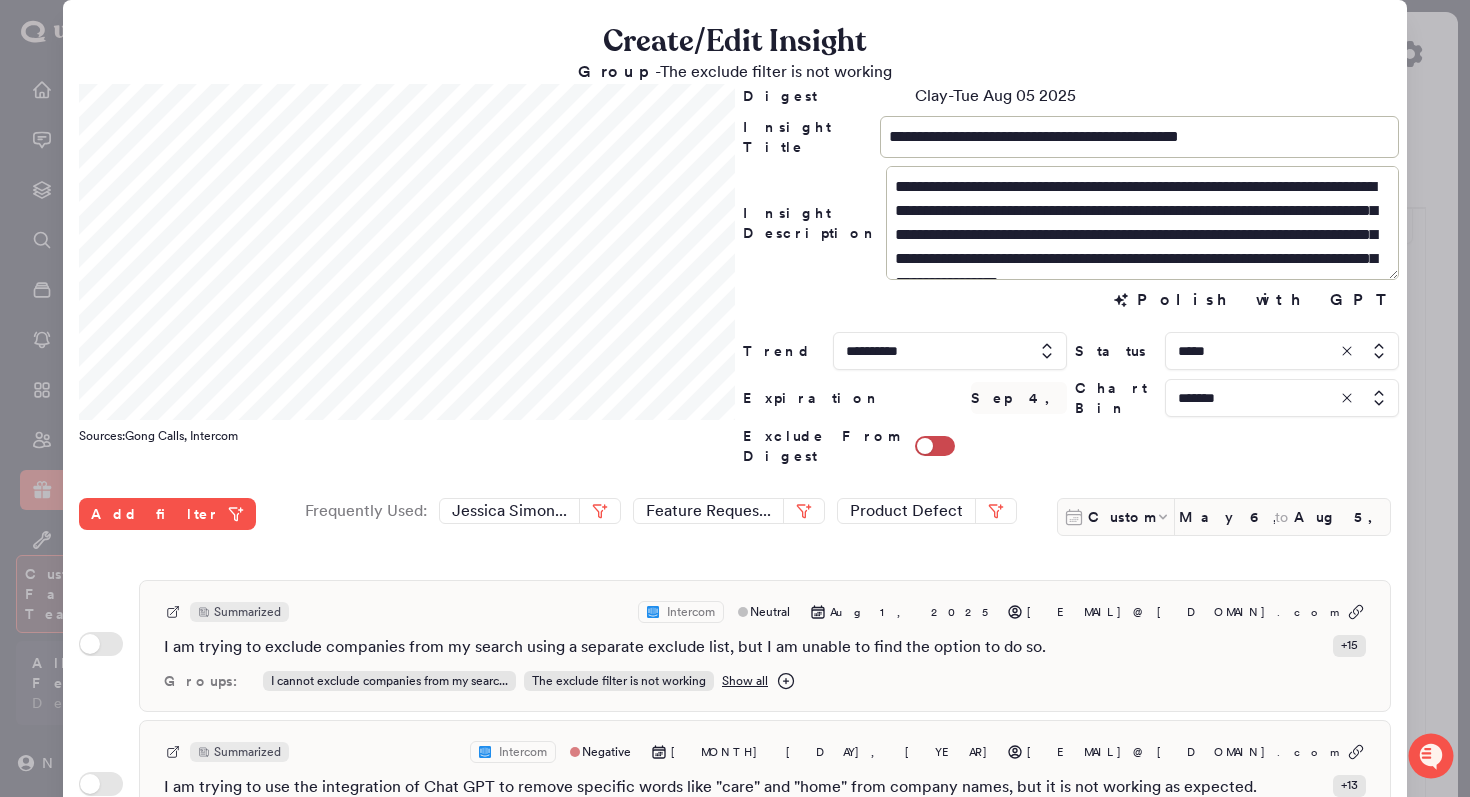 scroll, scrollTop: 531, scrollLeft: 0, axis: vertical 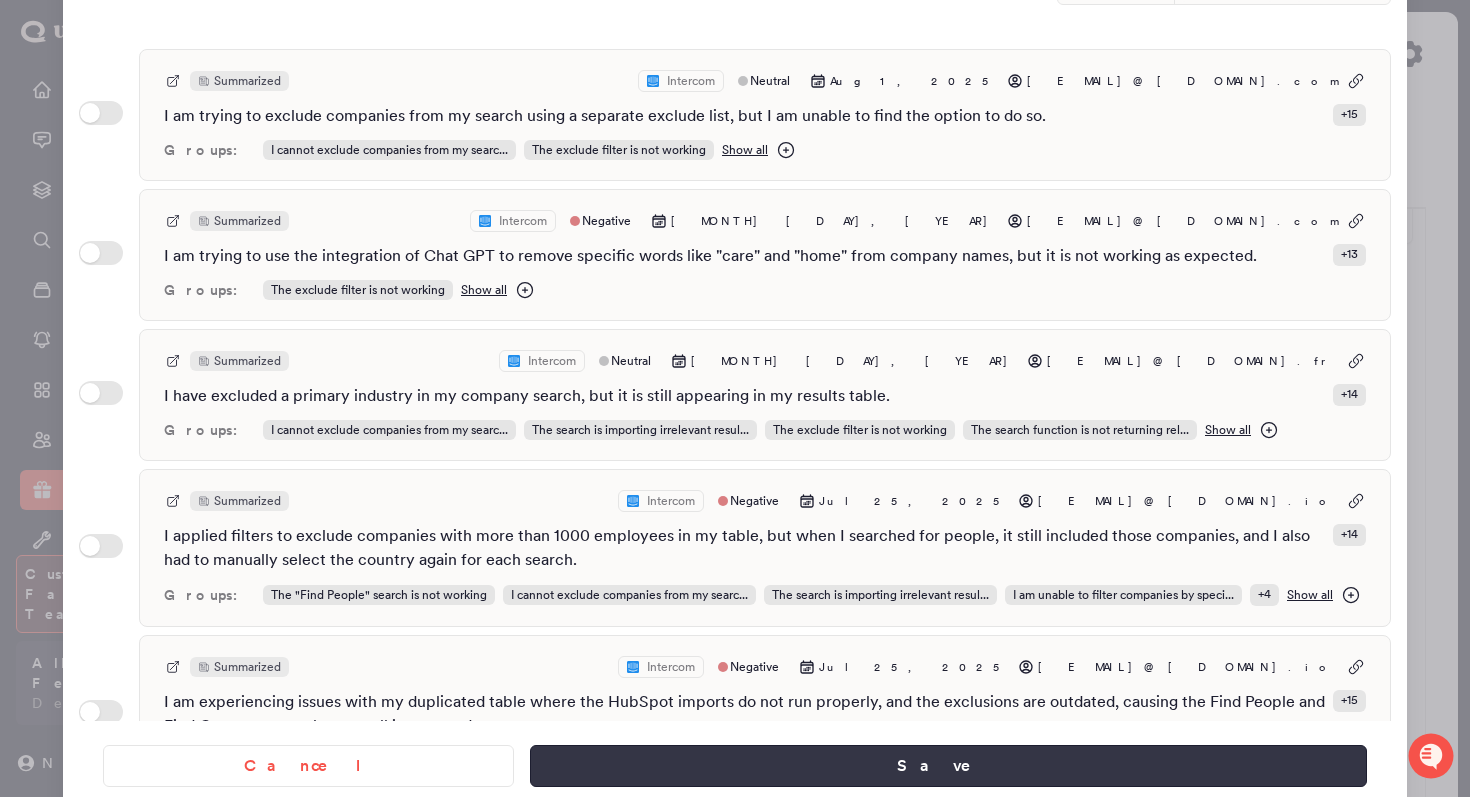 click on "Save" at bounding box center [948, 766] 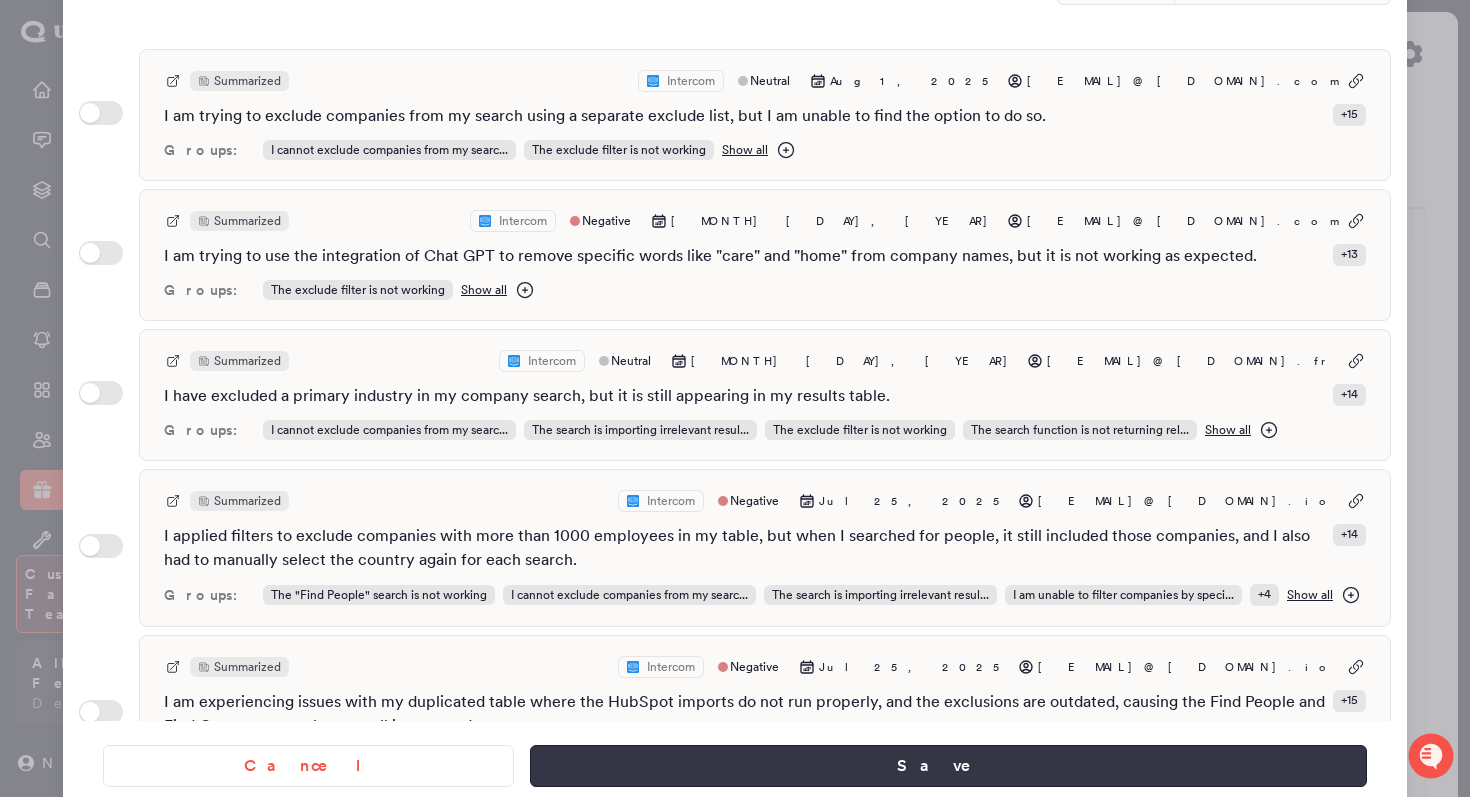 type on "*" 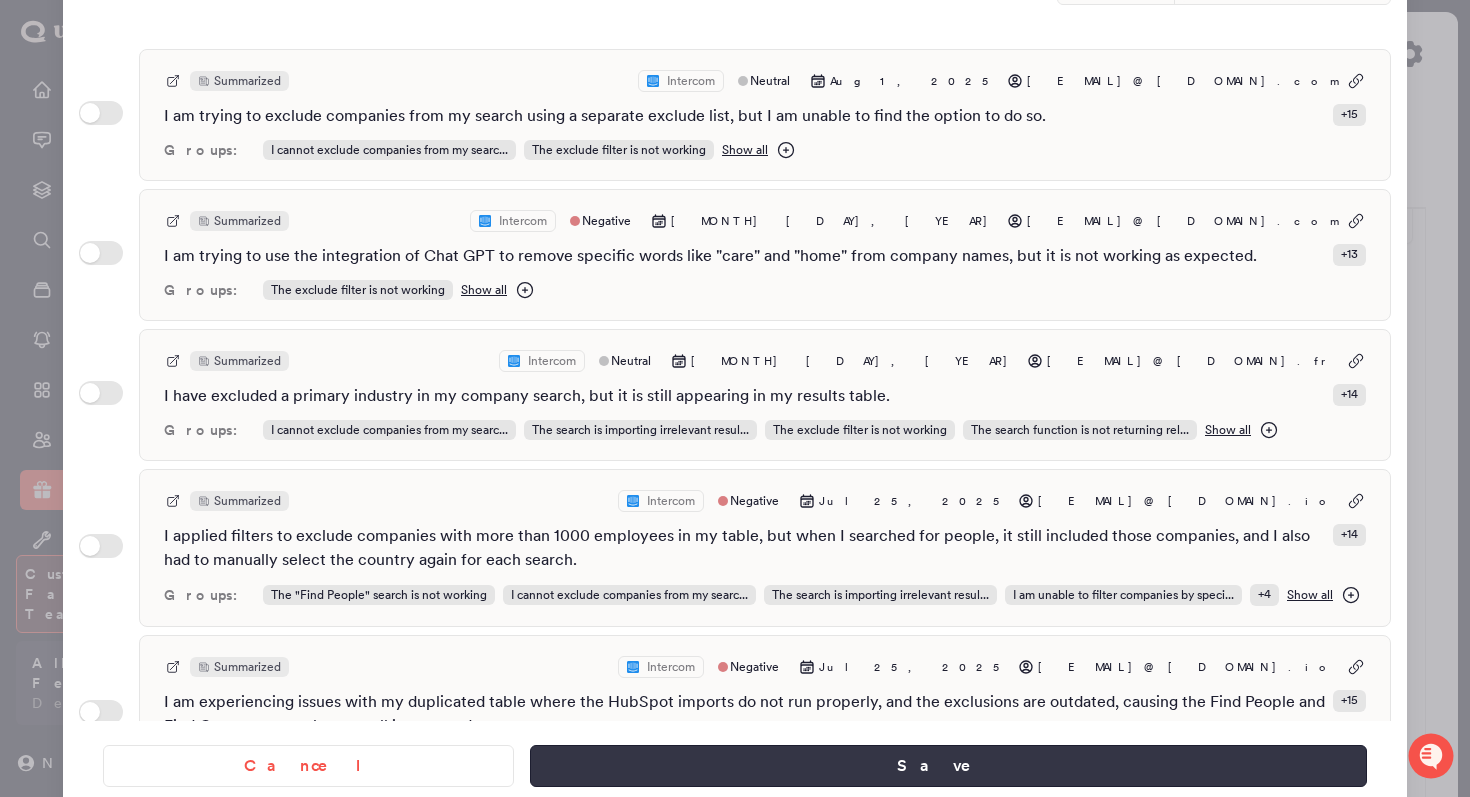 type on "*" 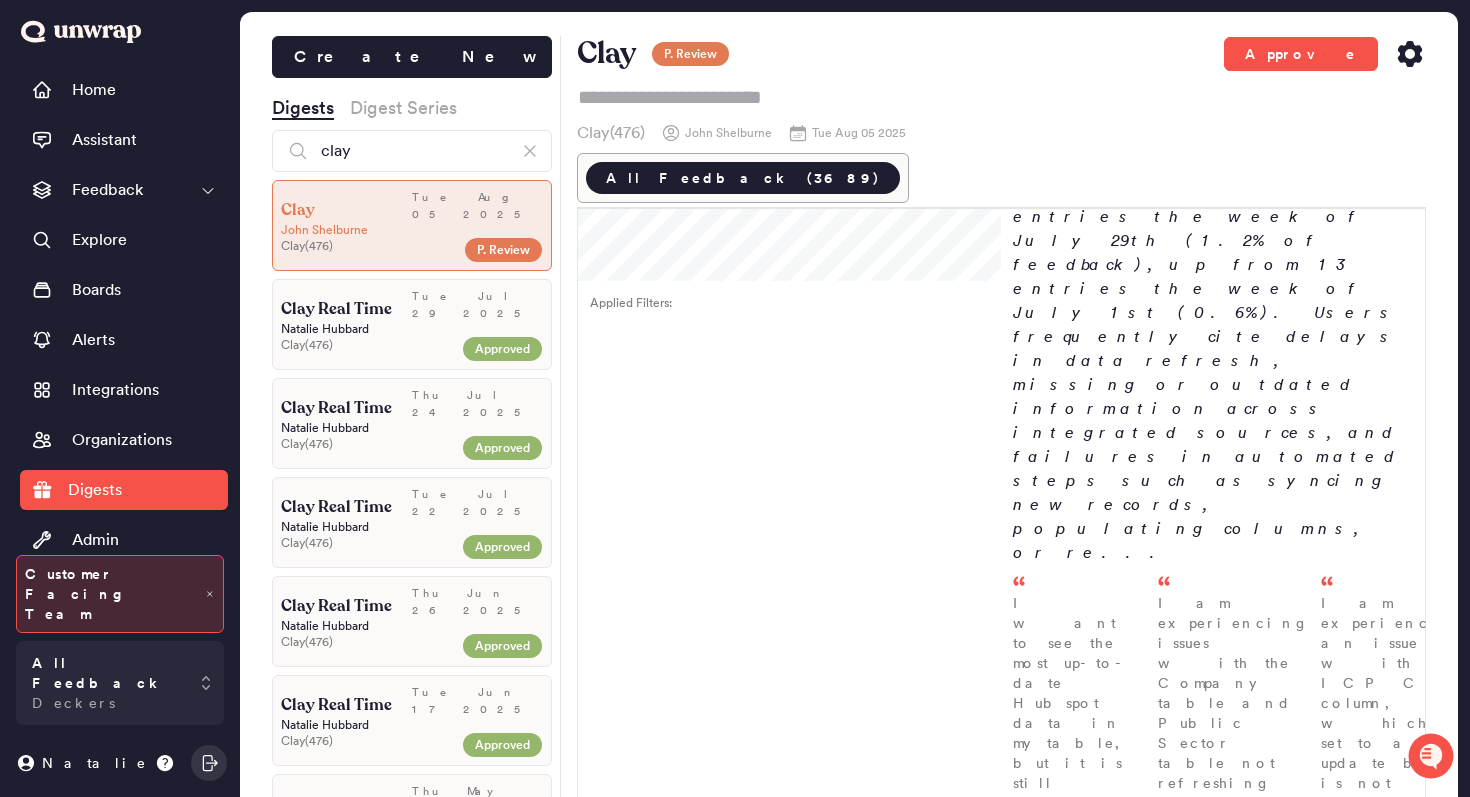 scroll, scrollTop: 0, scrollLeft: 0, axis: both 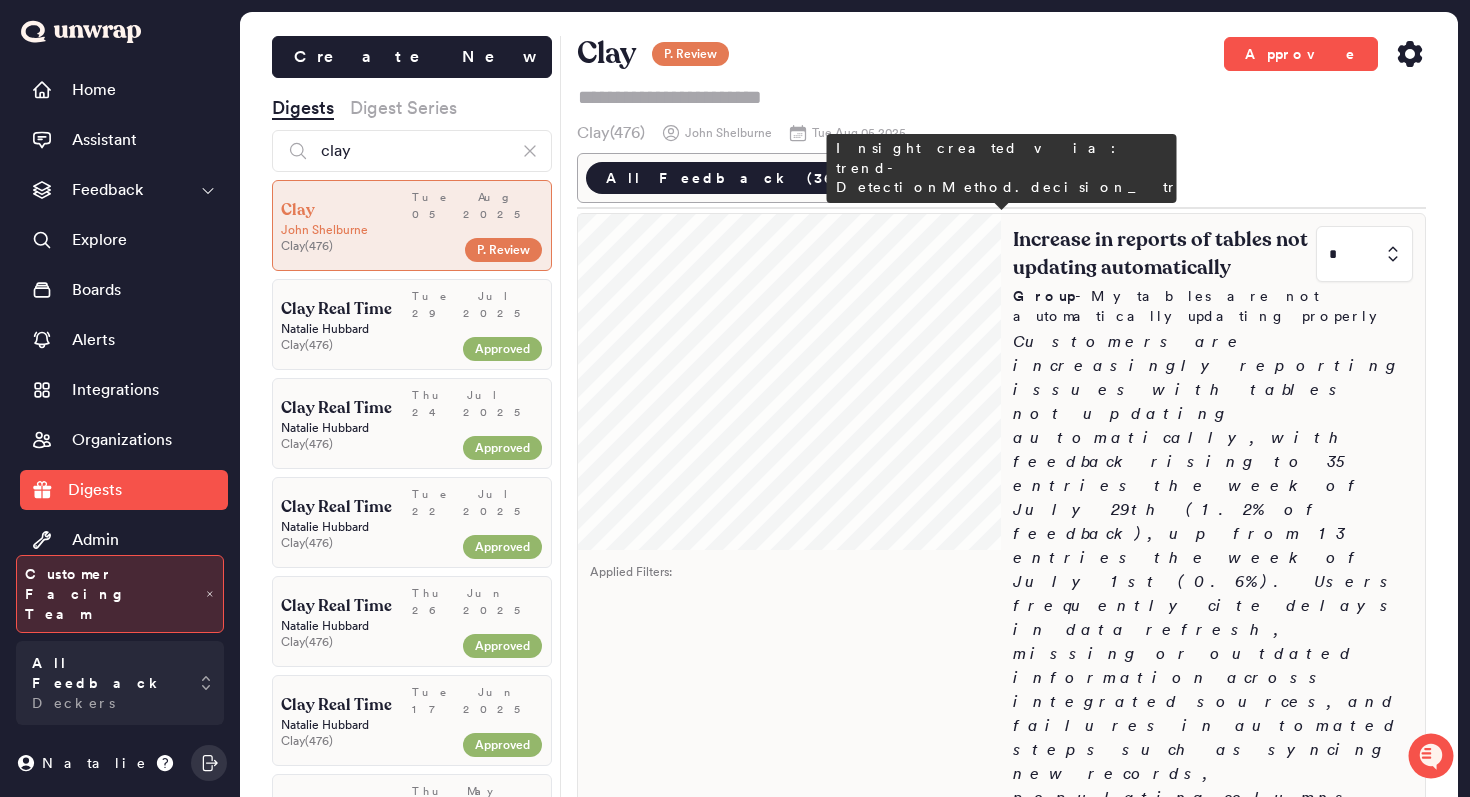 click on "Increase in reports of tables not updating automatically * Group  -  My tables are not automatically updating properly Customers are increasingly reporting issues with tables not updating automatically, with feedback rising to 35 entries the week of July 29th (1.2% of feedback), up from 13 entries the week of July 1st (0.6%). Users frequently cite delays in data refresh, missing or outdated information across integrated sources, and failures in automated steps such as syncing new records, populating columns, or re... I want to see the most up-to-date Hubspot data in my table, but it is still showing old data despite my recent updates.  -  Aug 04 I am experiencing issues with the Company table and Public Sector table not refreshing properly since early last week, returning minimal results of 8 and 4 rows...  -  Aug 01 I am experiencing an issue with the ICP Check column, which is set to auto-update but is not functioning as expected.  -  Aug 01" at bounding box center (1213, 734) 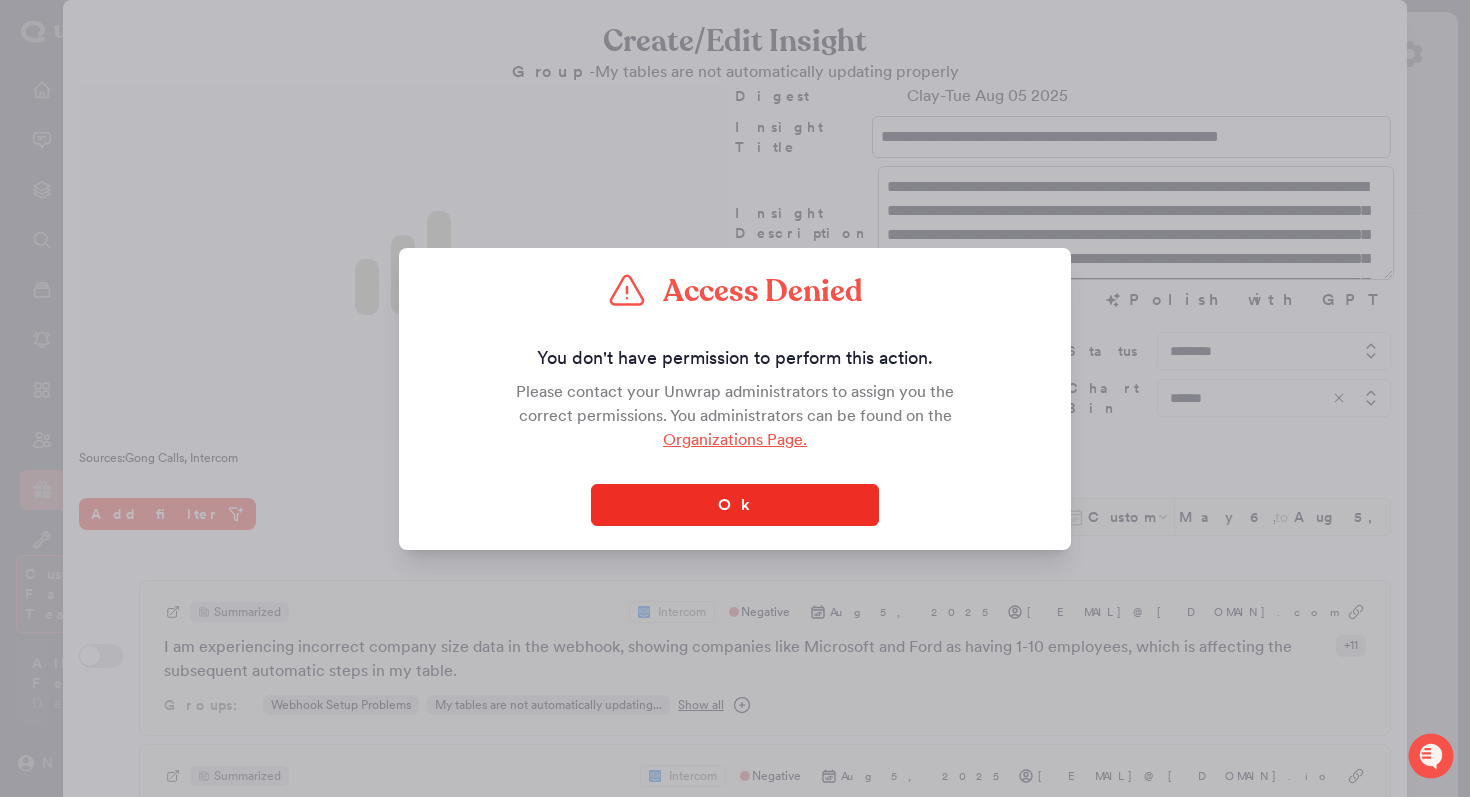 click on "Ok" at bounding box center [735, 505] 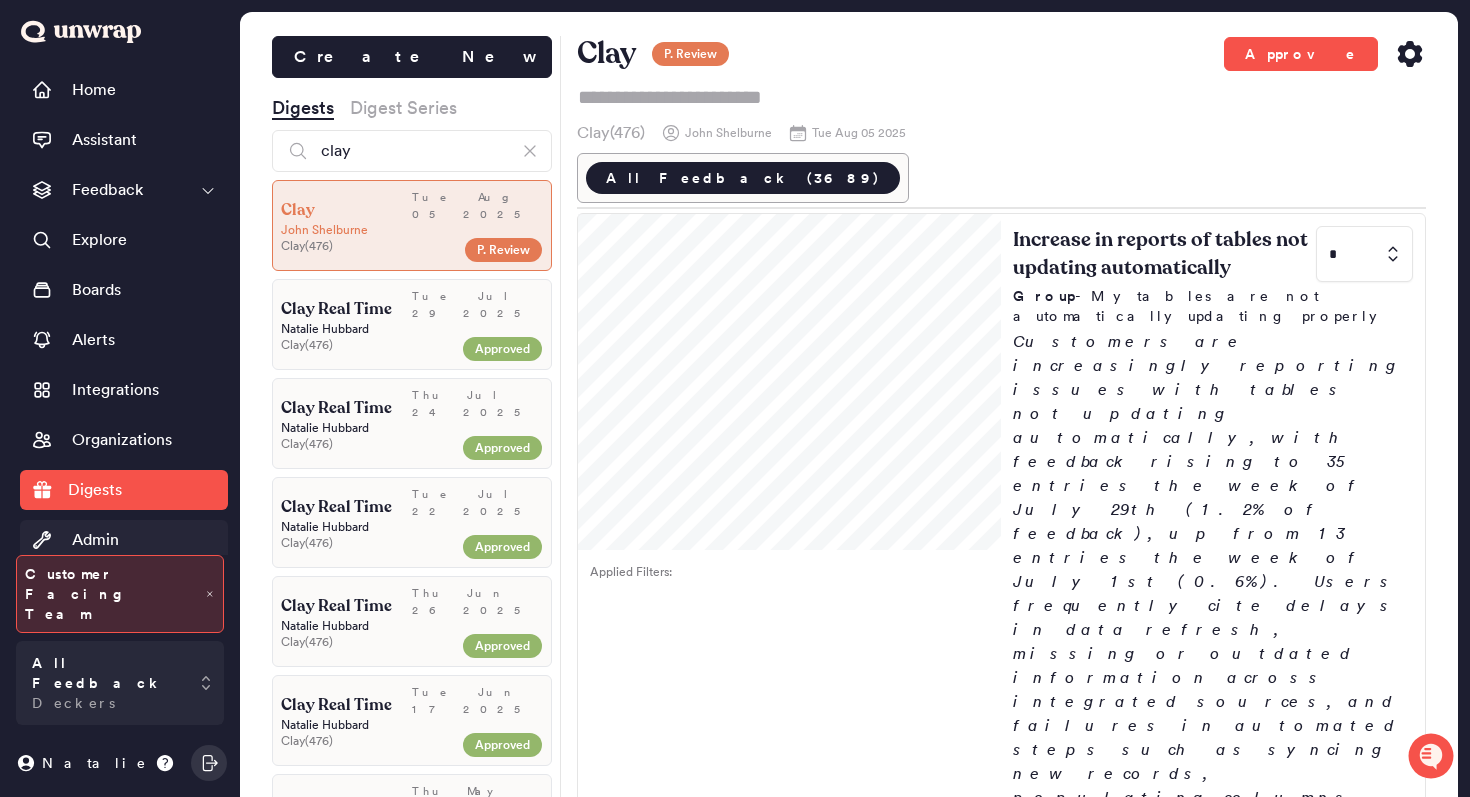 click on "Admin" at bounding box center (124, 540) 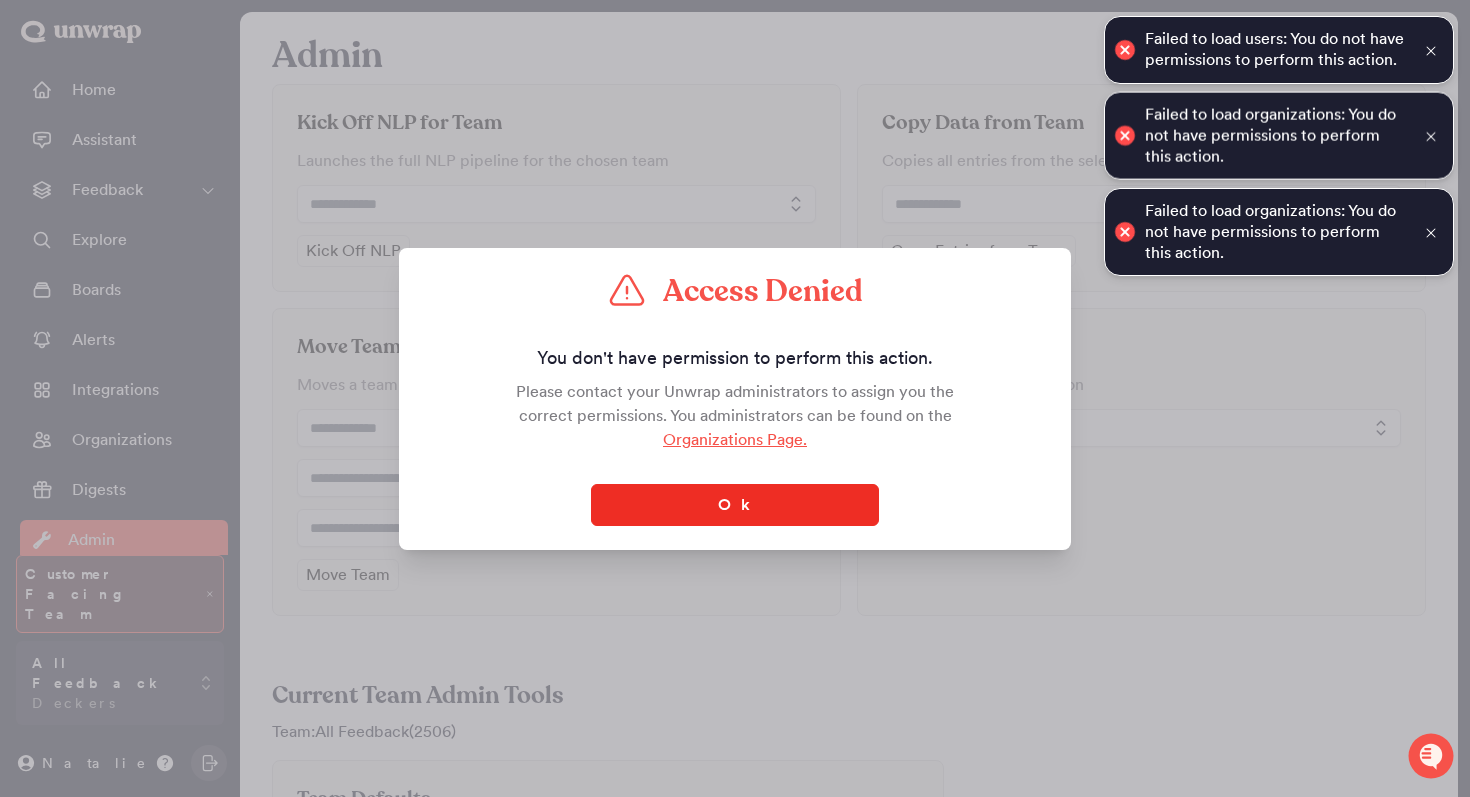 click on "Ok" at bounding box center (735, 505) 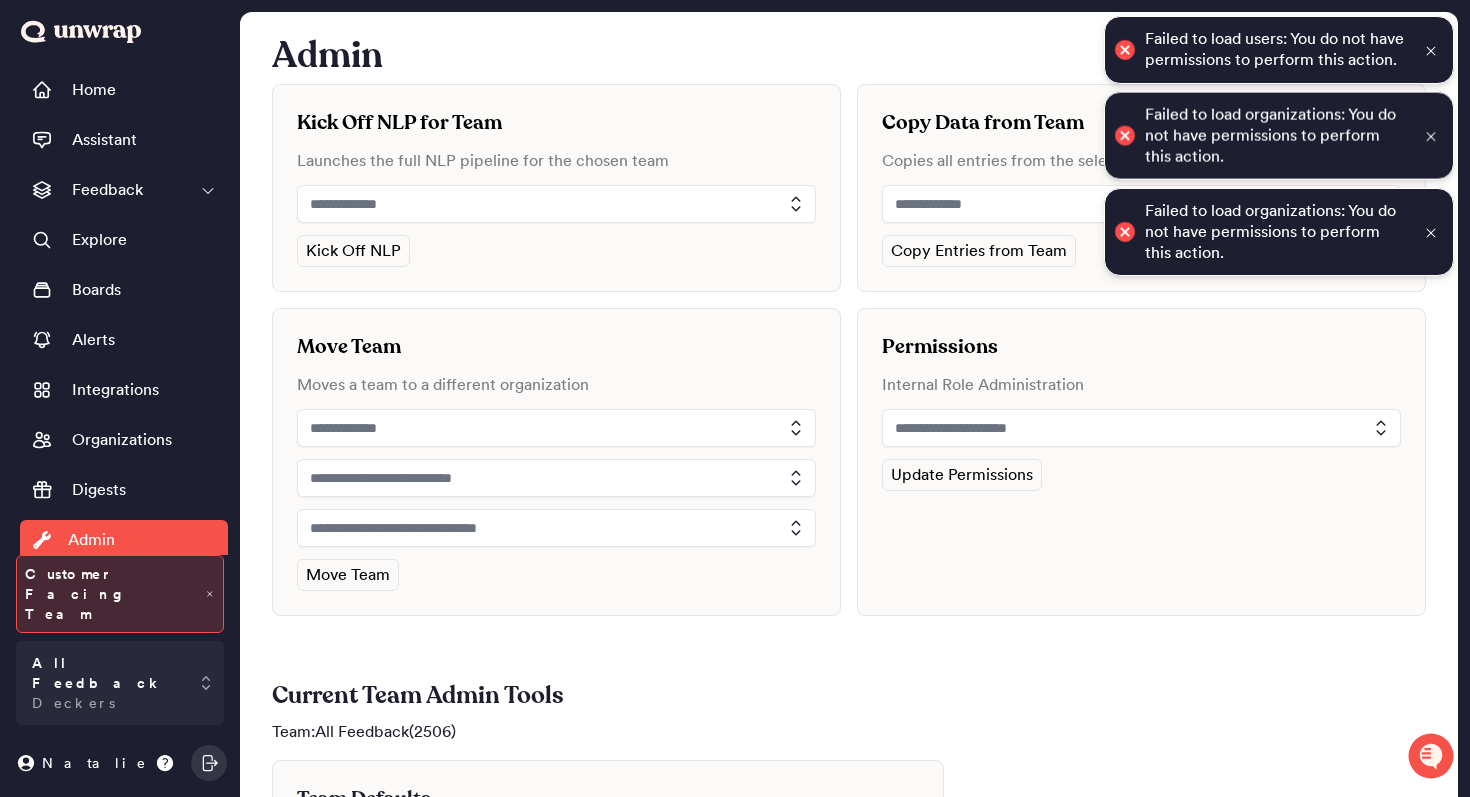 click at bounding box center (1141, 428) 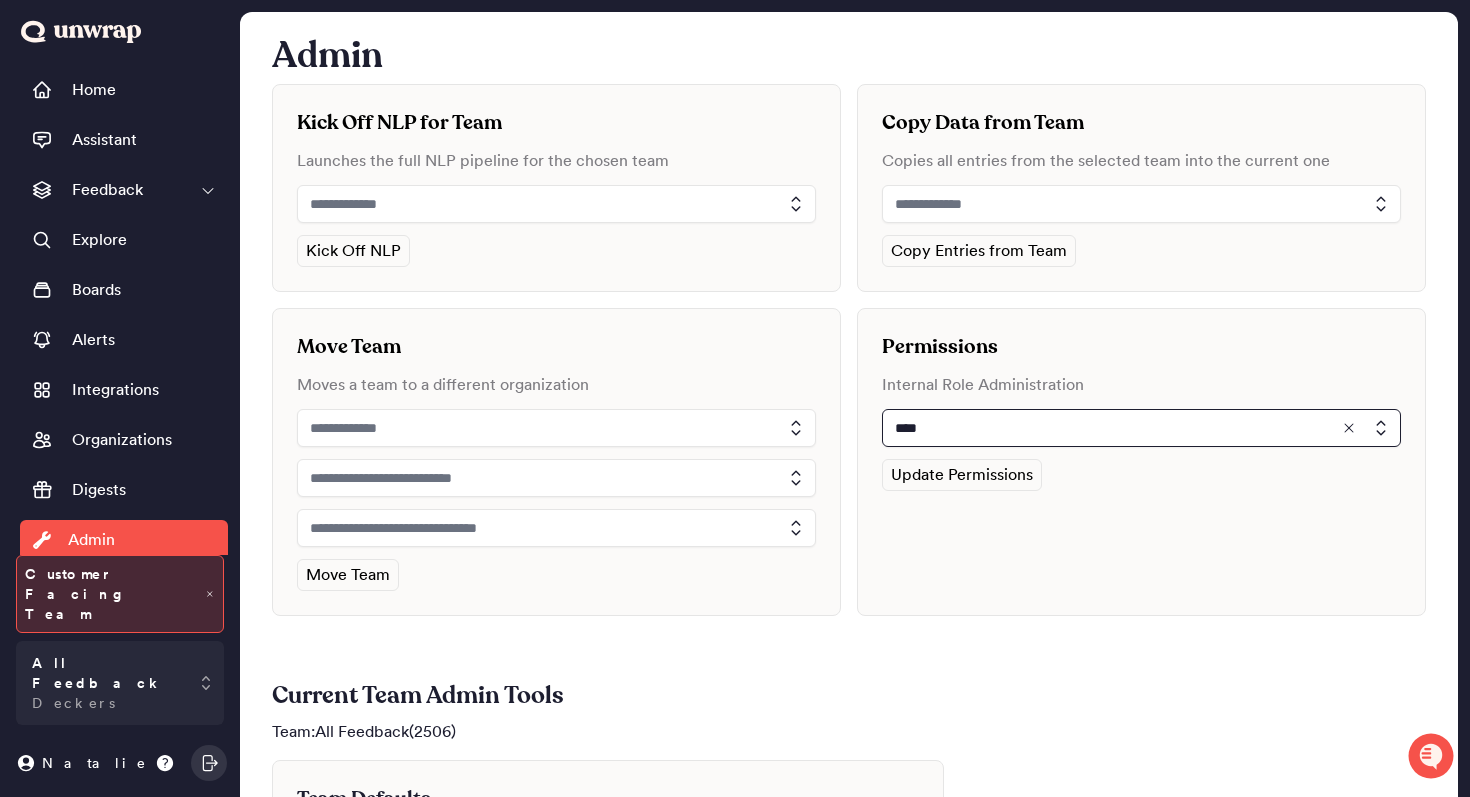 type on "****" 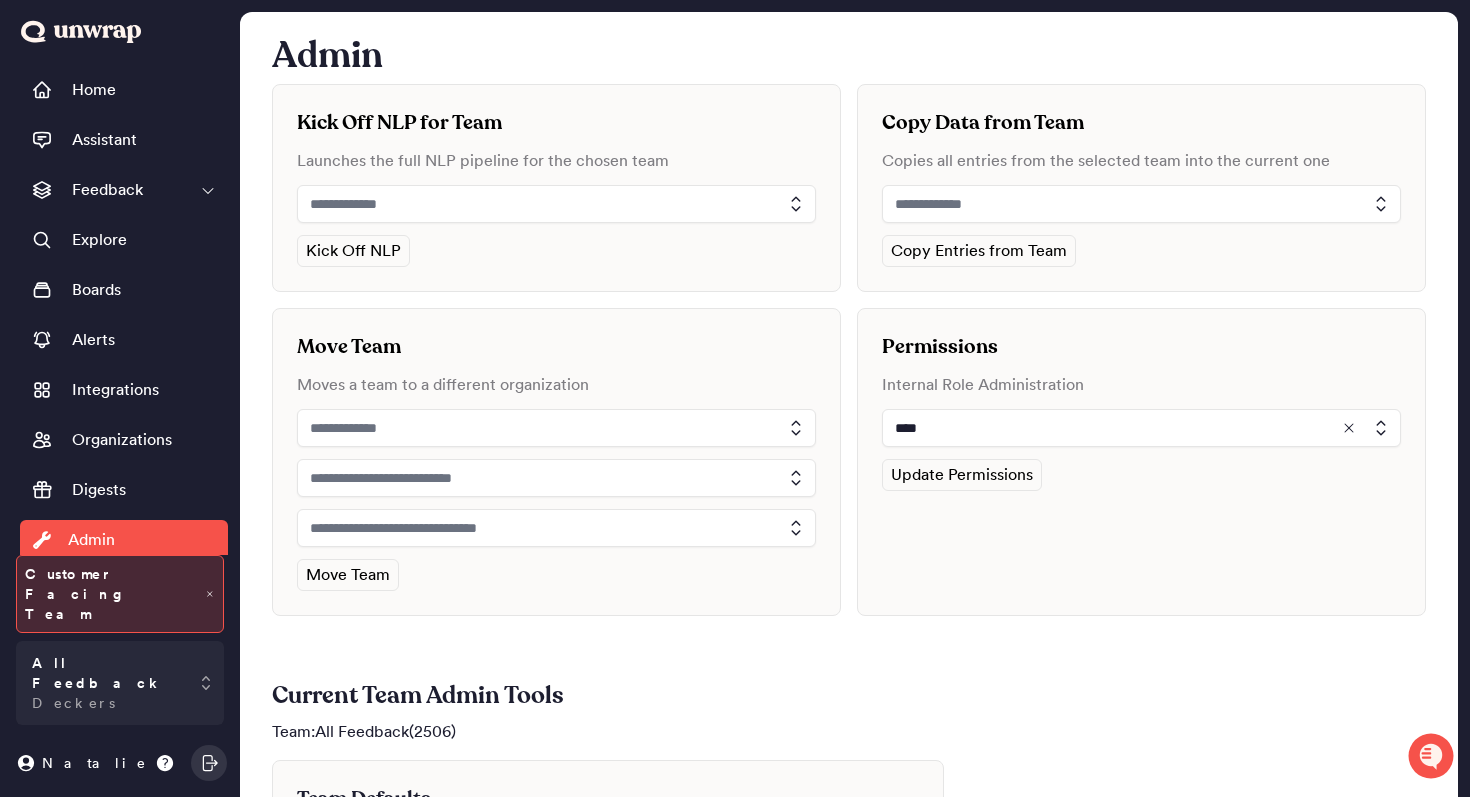 click at bounding box center (1141, 428) 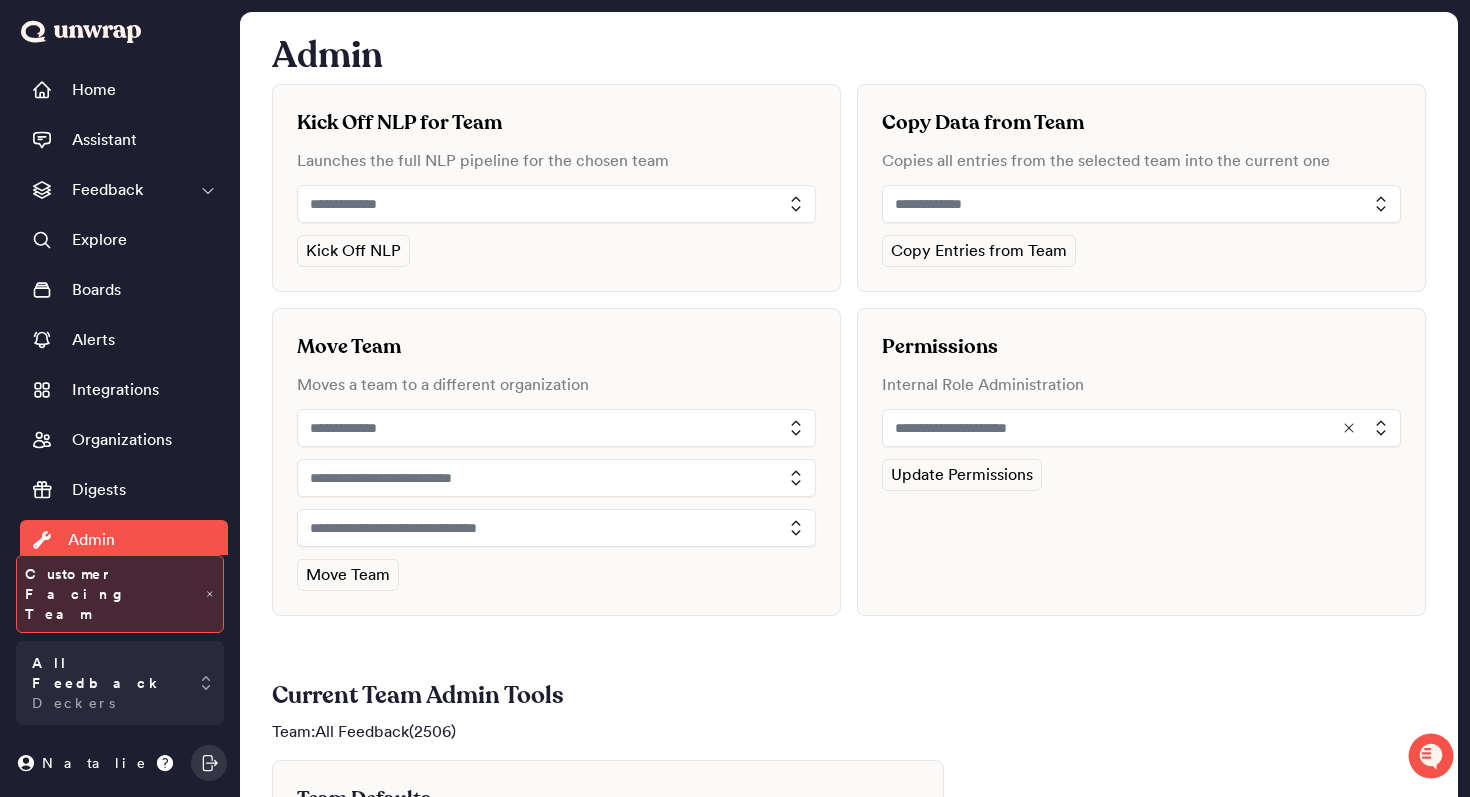 click at bounding box center (1141, 428) 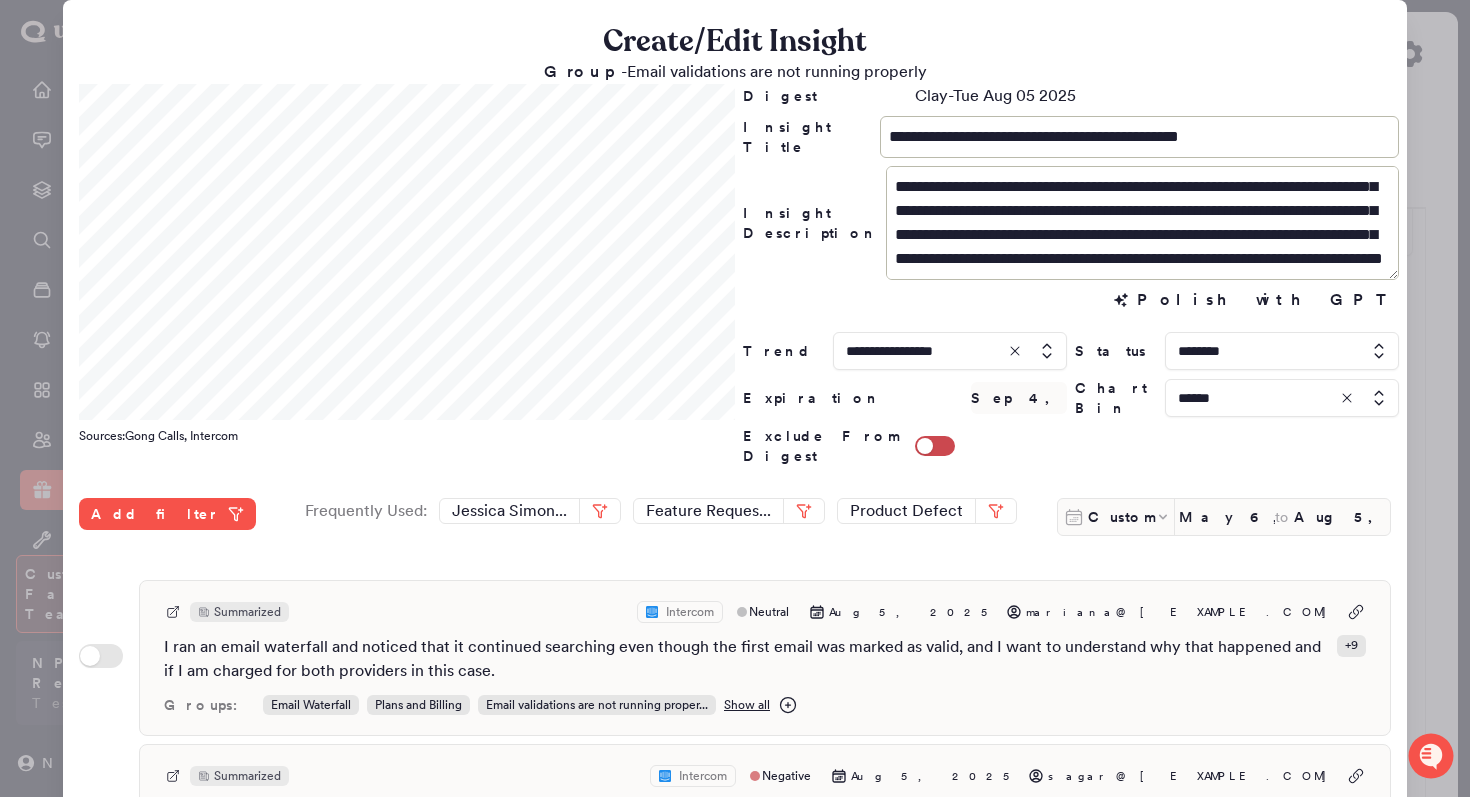 scroll, scrollTop: 48, scrollLeft: 0, axis: vertical 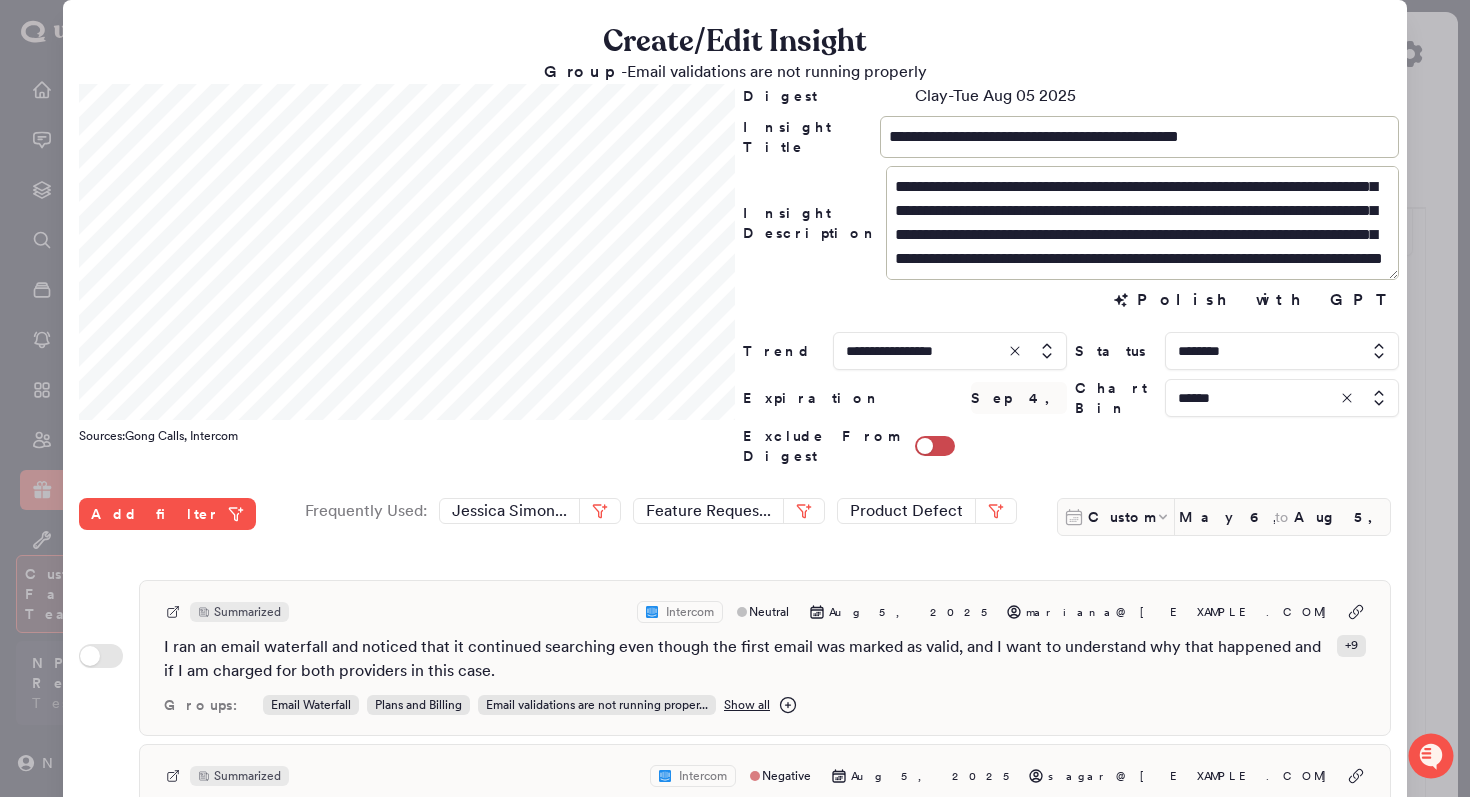 click at bounding box center (735, 398) 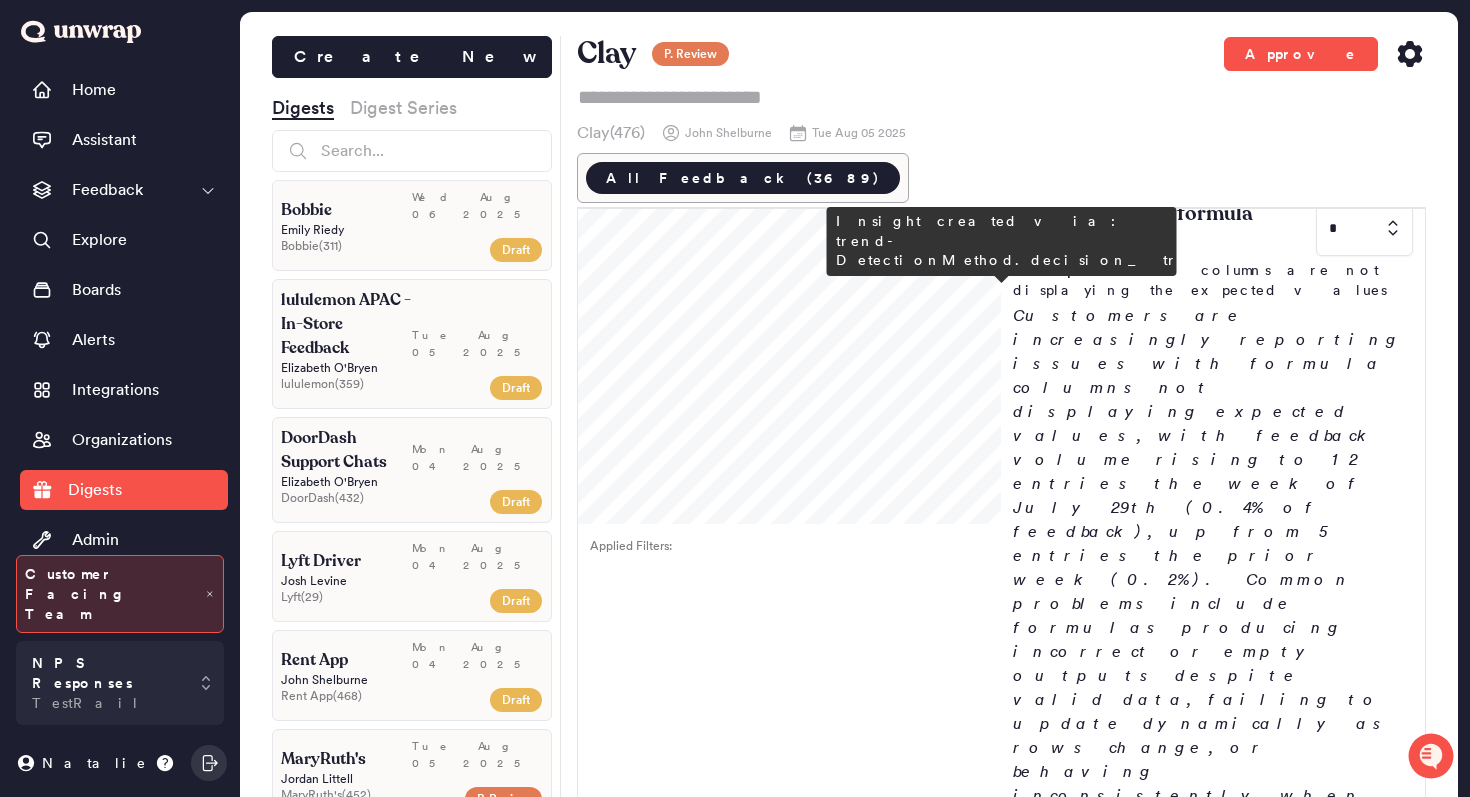 scroll, scrollTop: 1168, scrollLeft: 0, axis: vertical 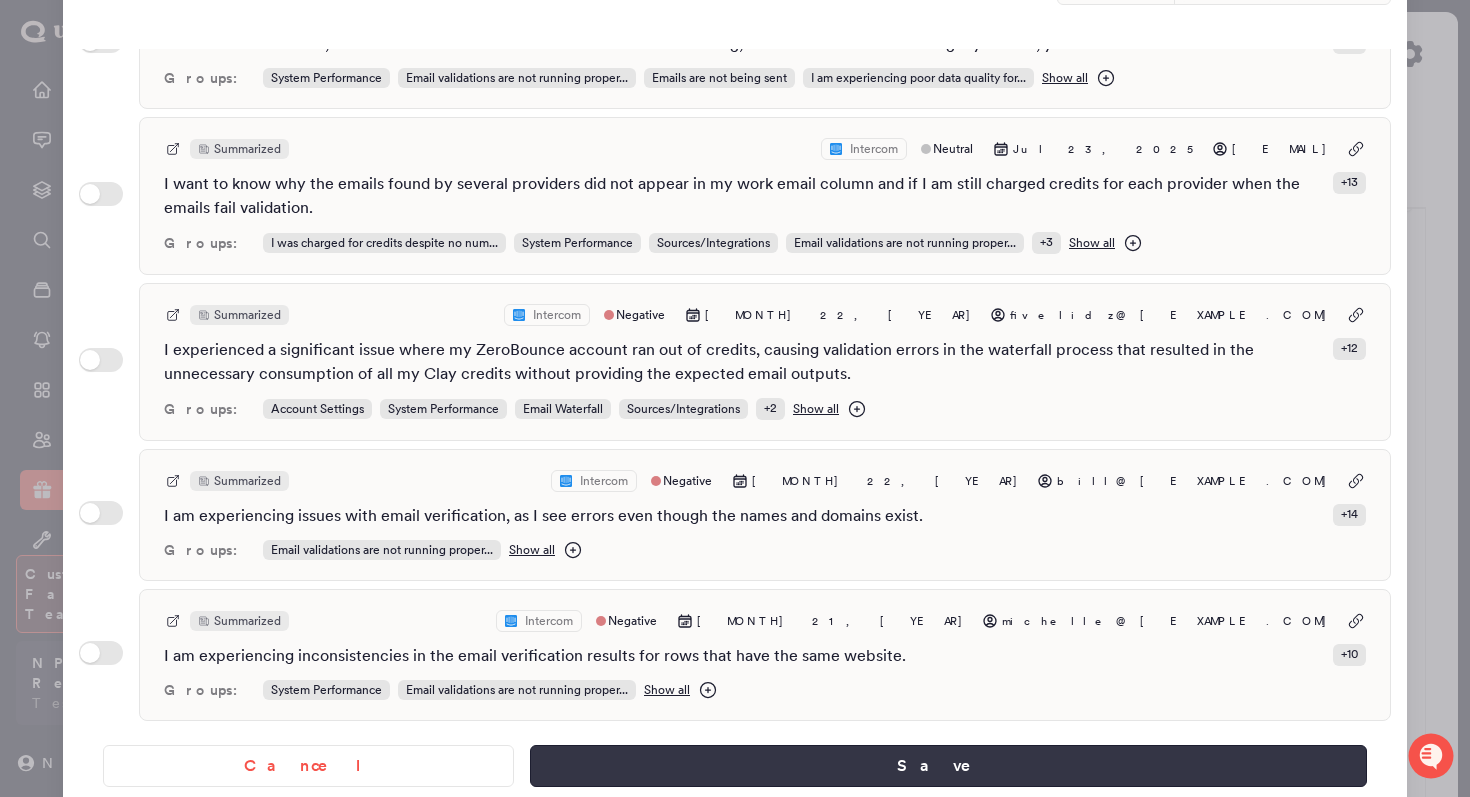 click on "Save" at bounding box center (948, 766) 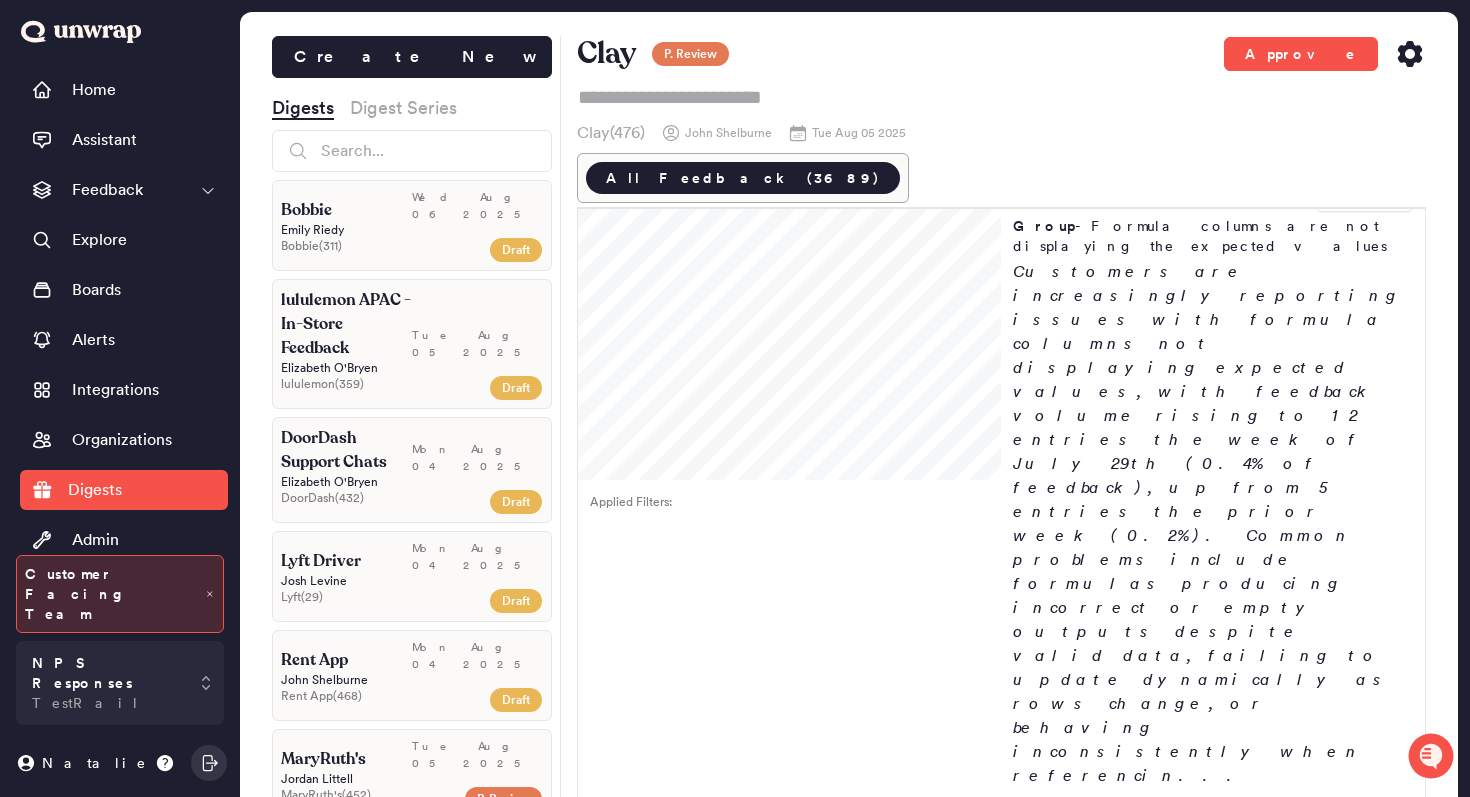 scroll, scrollTop: 0, scrollLeft: 0, axis: both 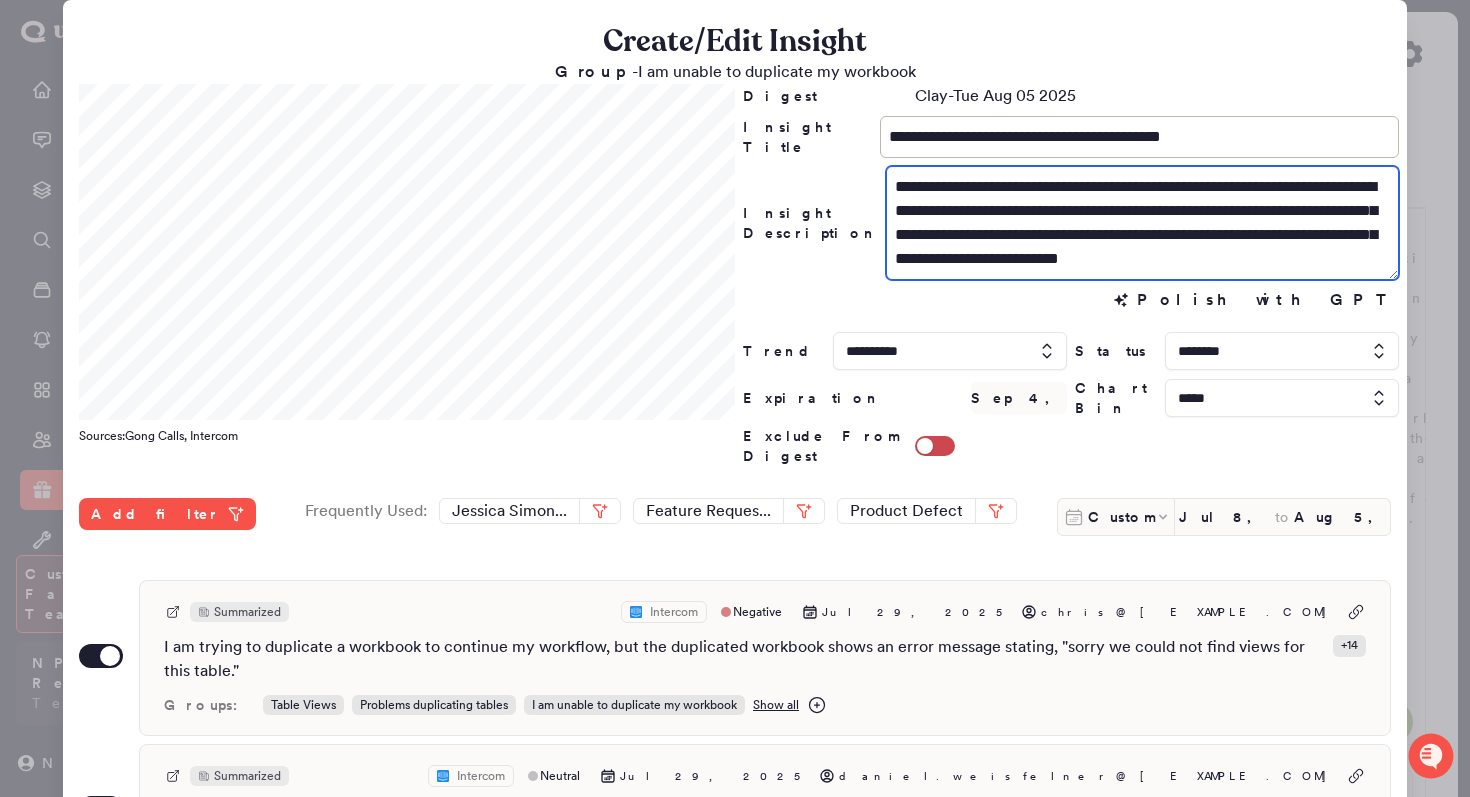 drag, startPoint x: 1365, startPoint y: 207, endPoint x: 1114, endPoint y: 218, distance: 251.24092 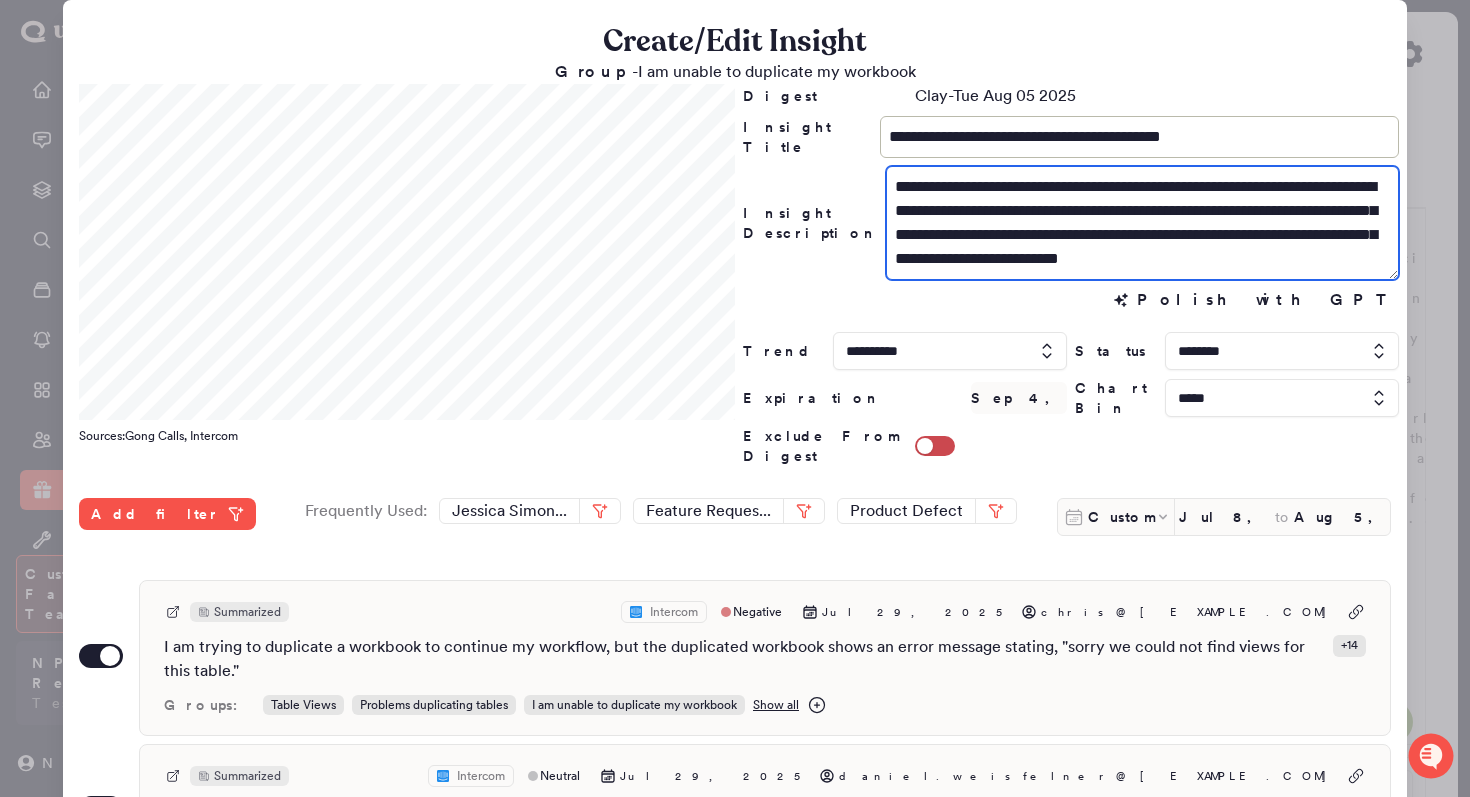 click on "**********" at bounding box center (1142, 223) 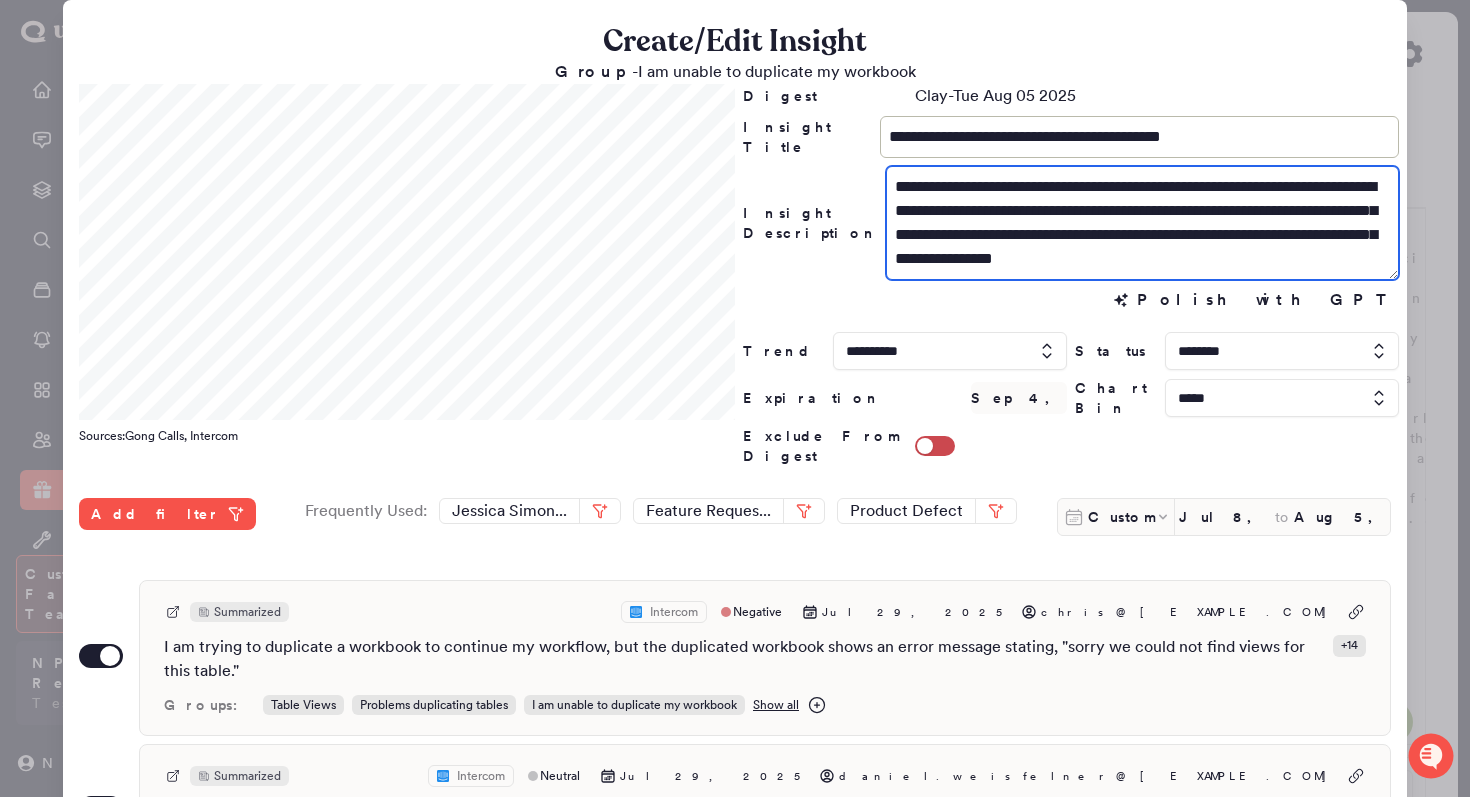 click on "**********" at bounding box center (1142, 223) 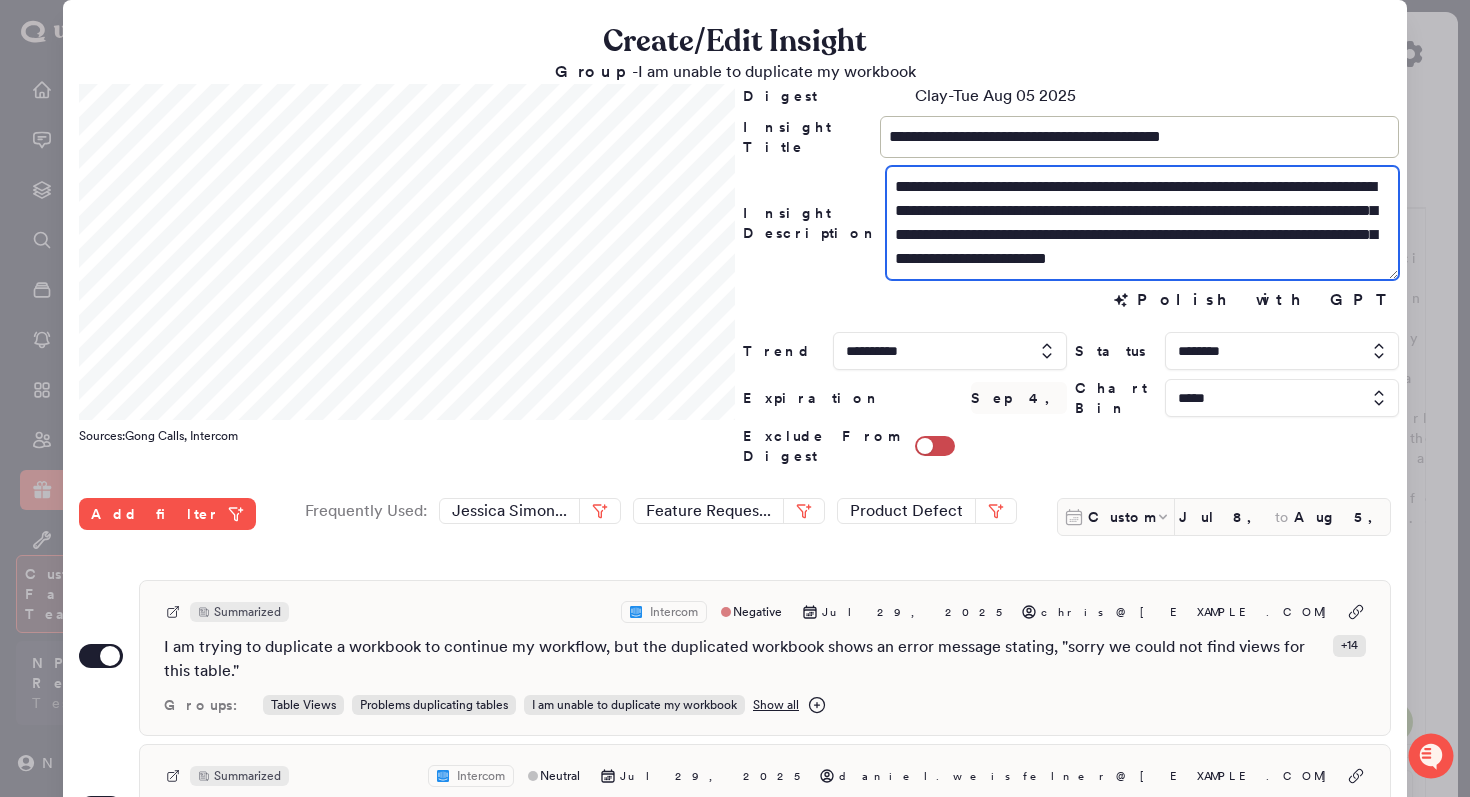 scroll, scrollTop: 24, scrollLeft: 0, axis: vertical 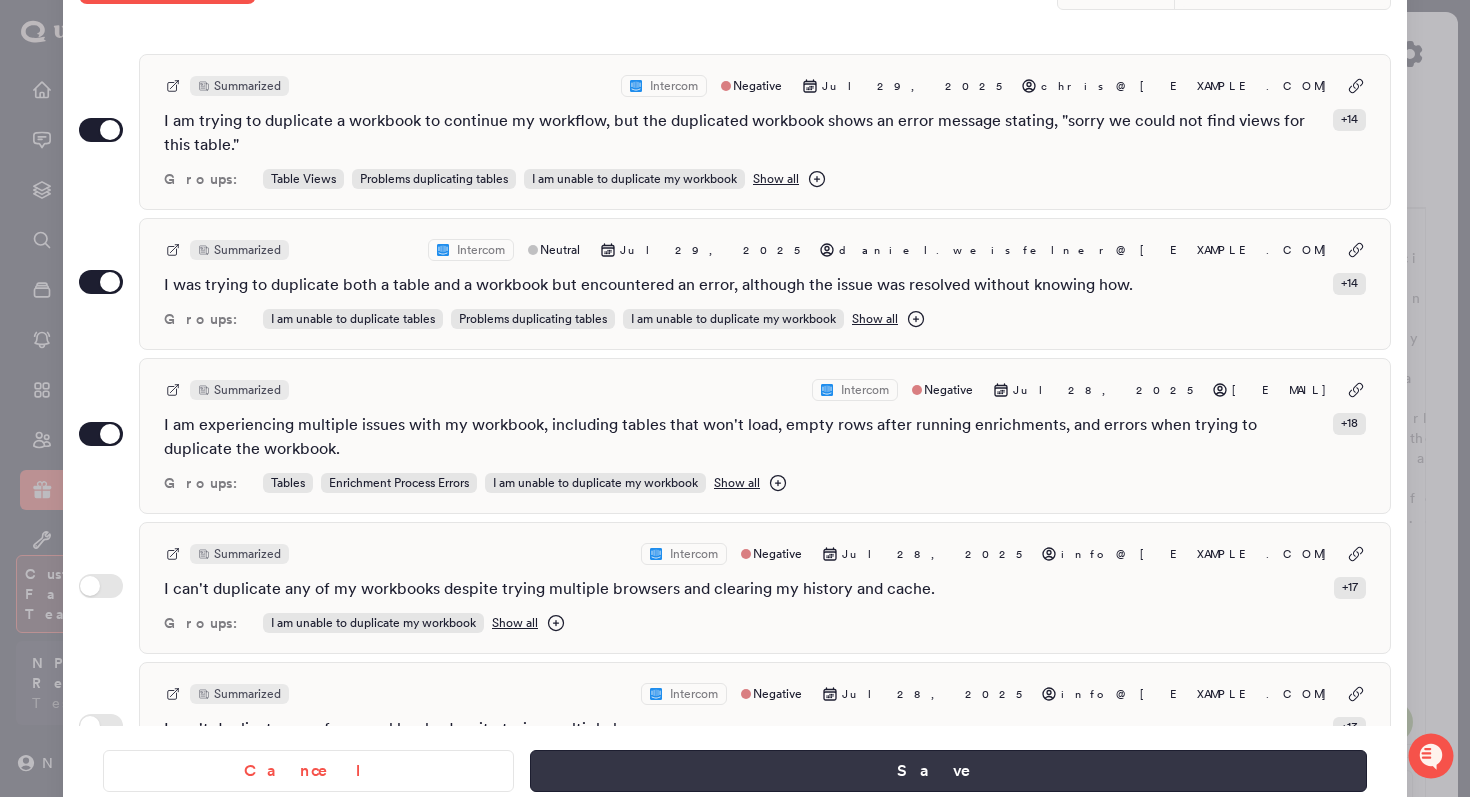 type on "**********" 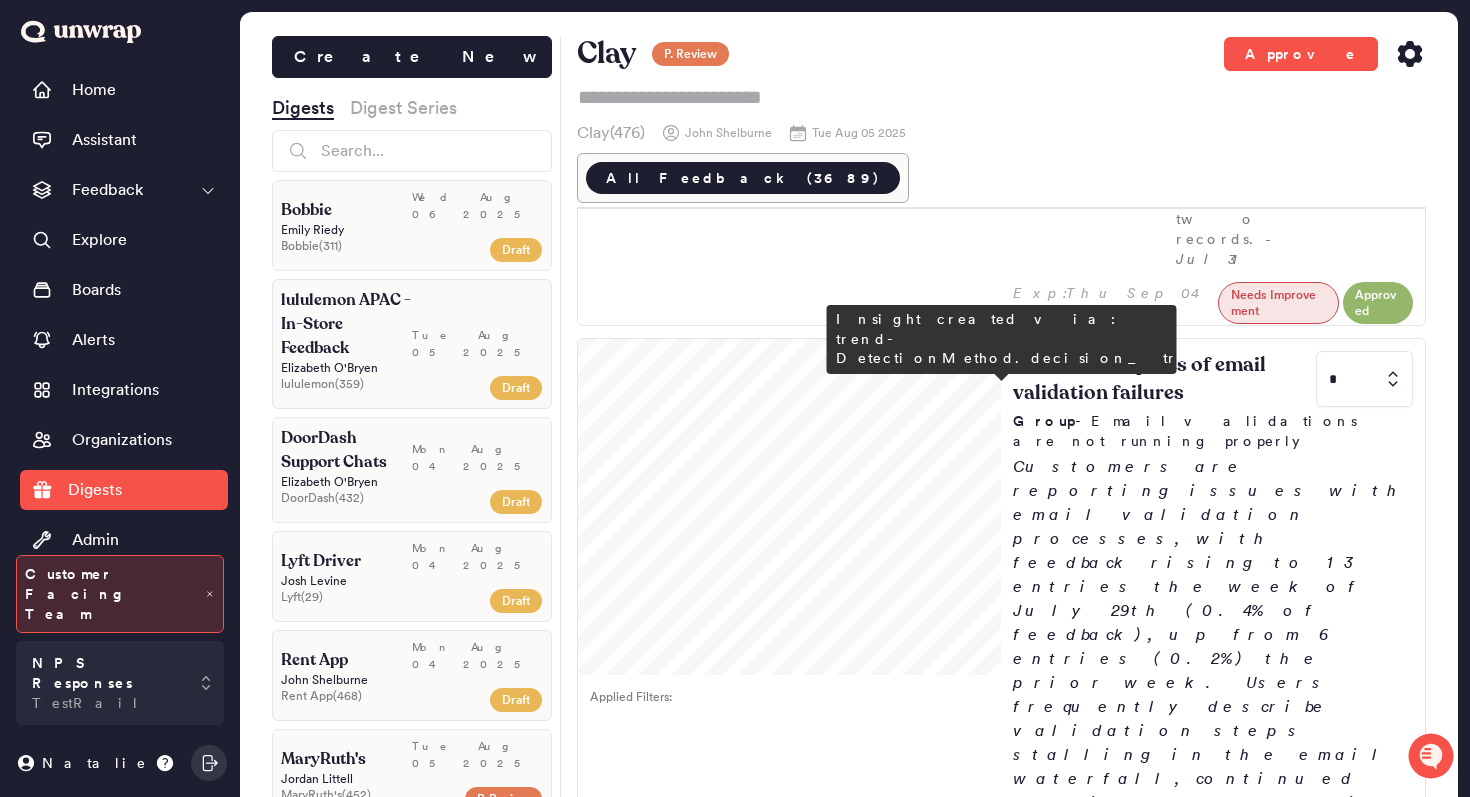 scroll, scrollTop: 2211, scrollLeft: 0, axis: vertical 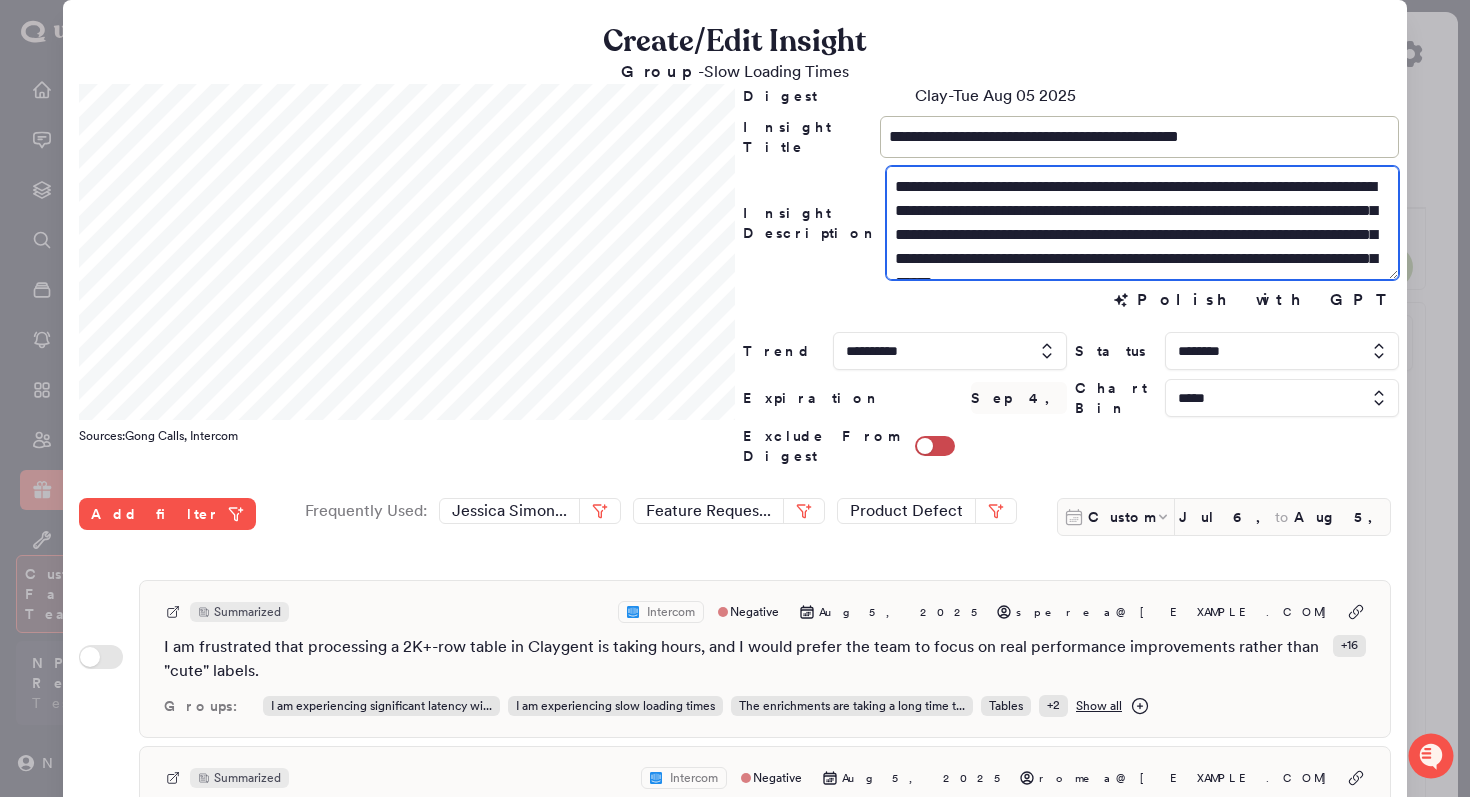 click on "**********" at bounding box center (1142, 223) 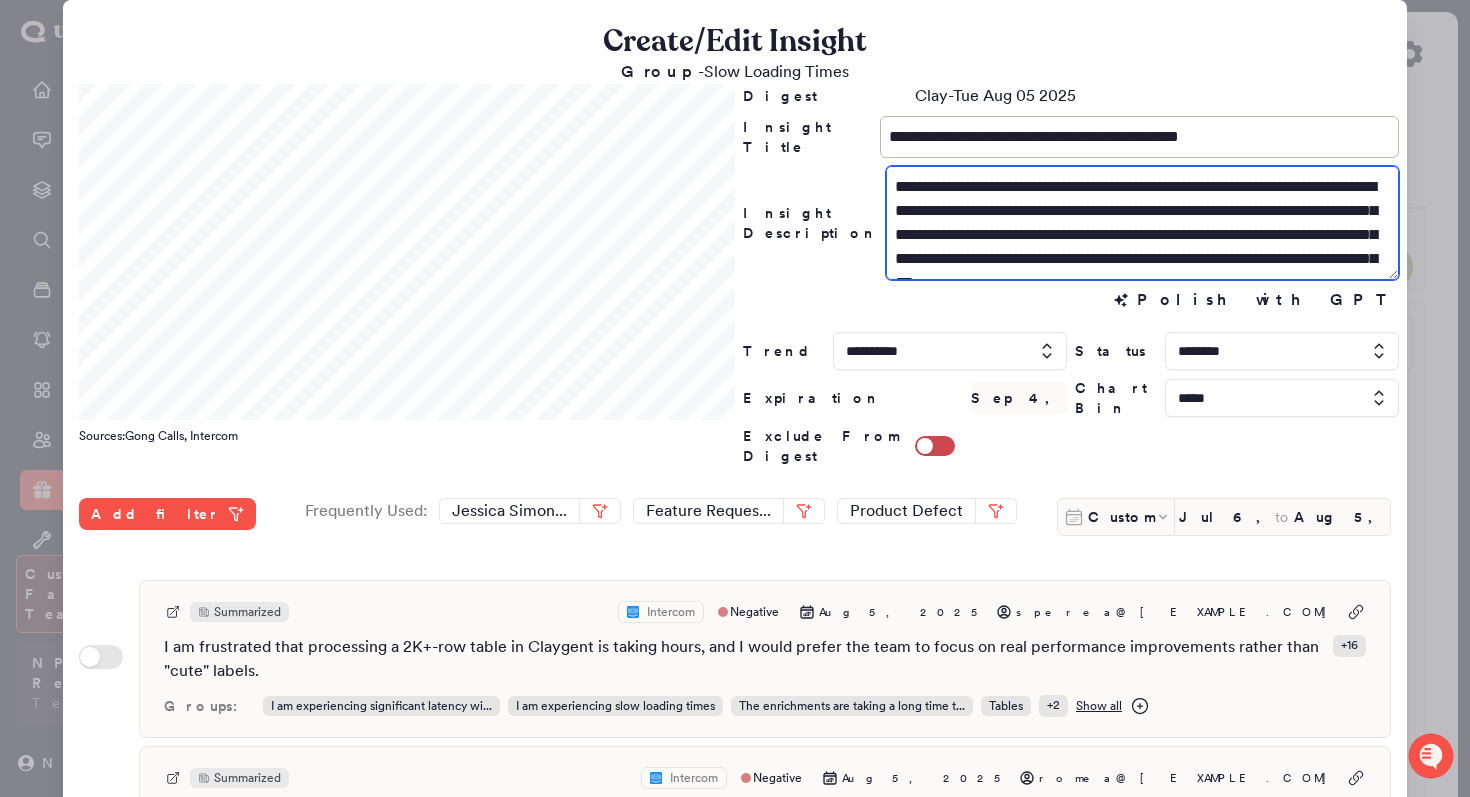 click on "**********" at bounding box center [1142, 223] 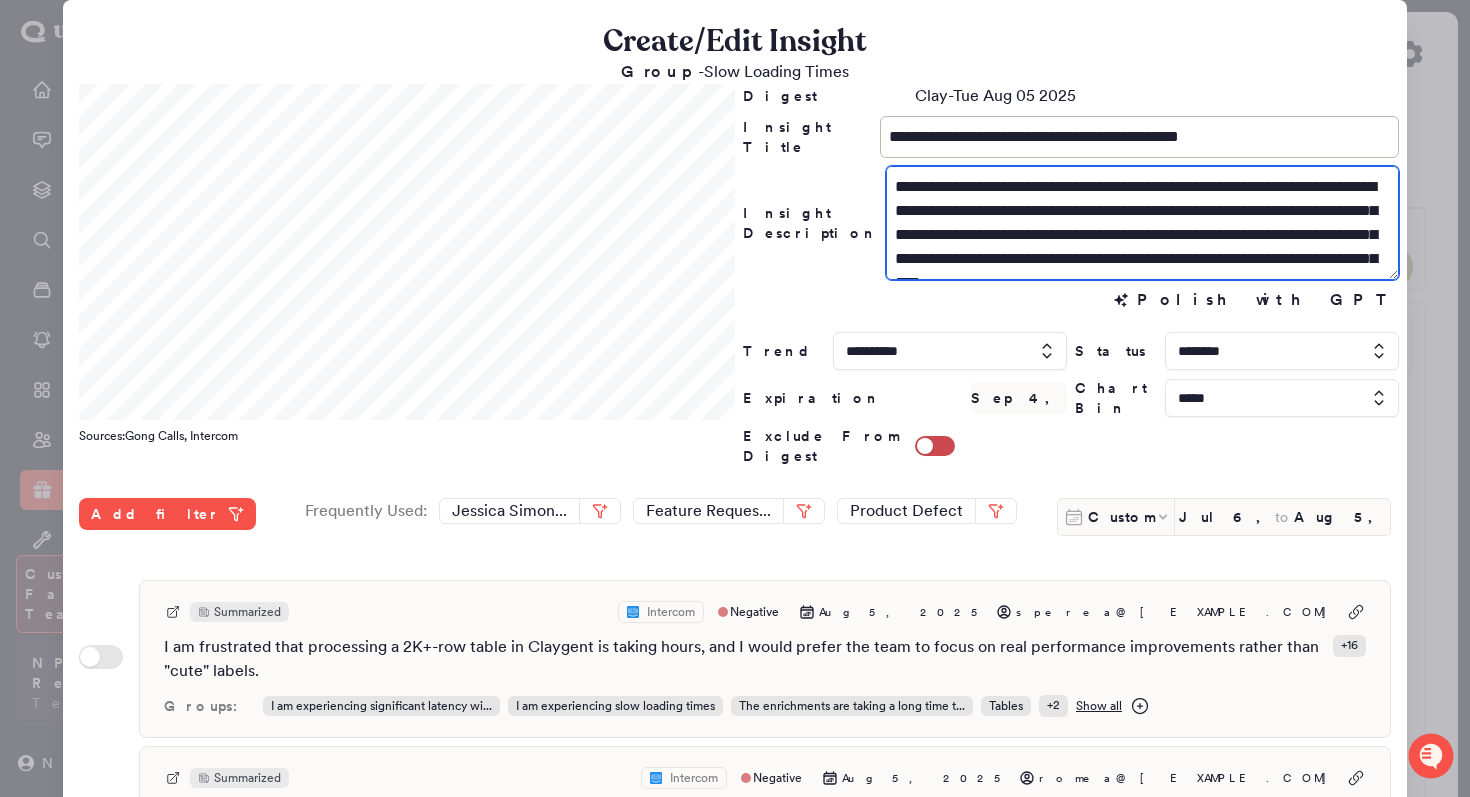 scroll, scrollTop: 24, scrollLeft: 0, axis: vertical 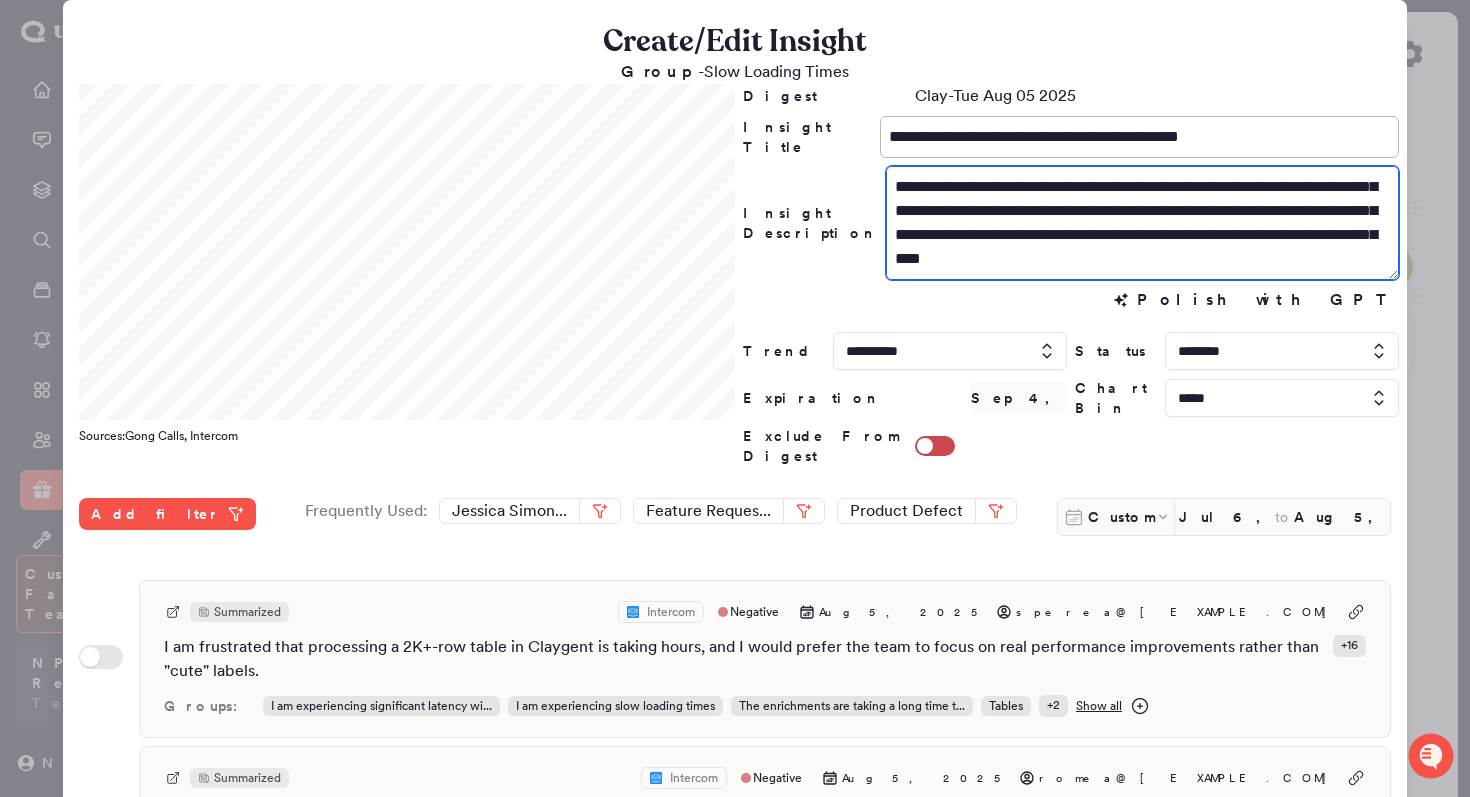 click on "**********" at bounding box center (1142, 223) 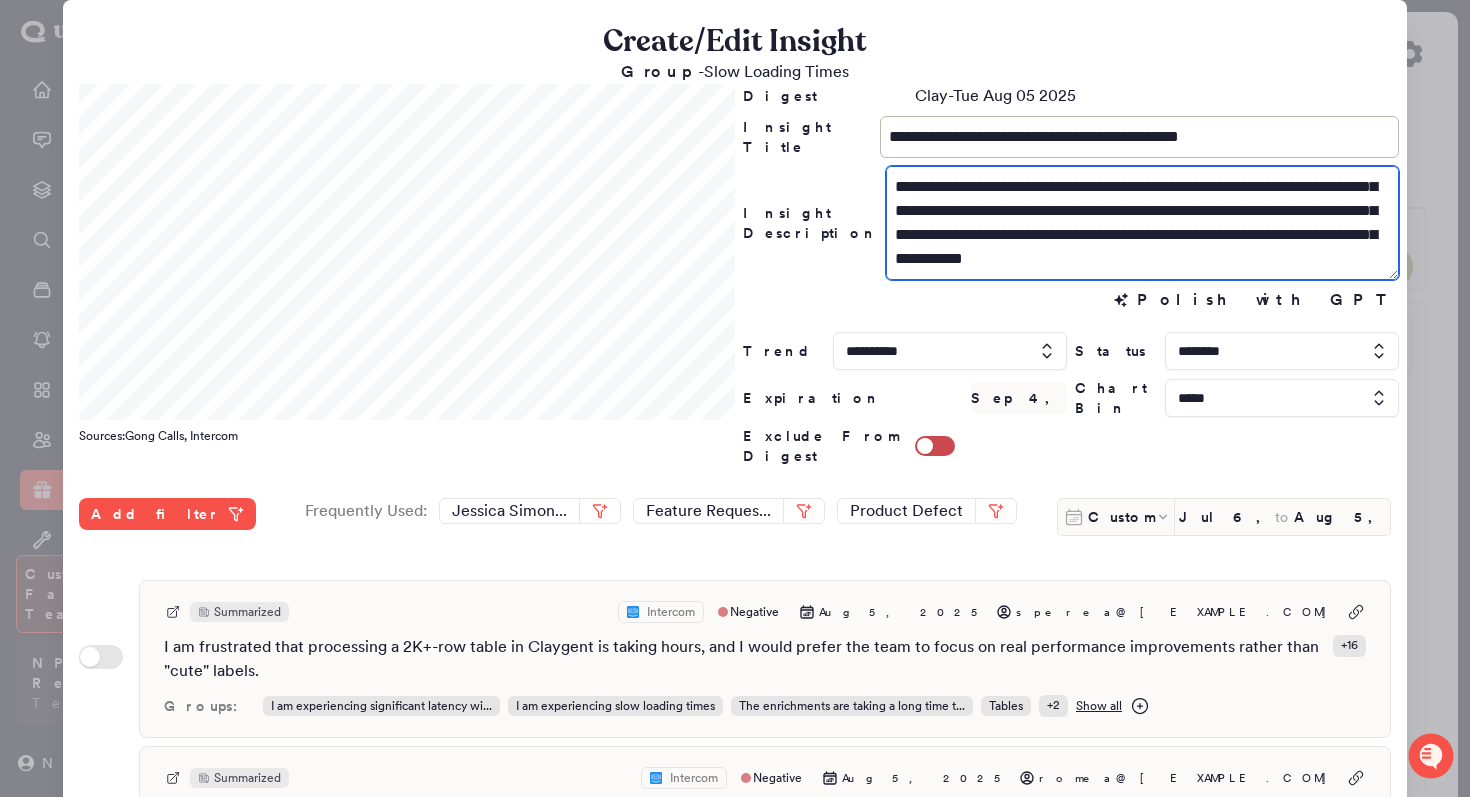 drag, startPoint x: 960, startPoint y: 239, endPoint x: 997, endPoint y: 217, distance: 43.046486 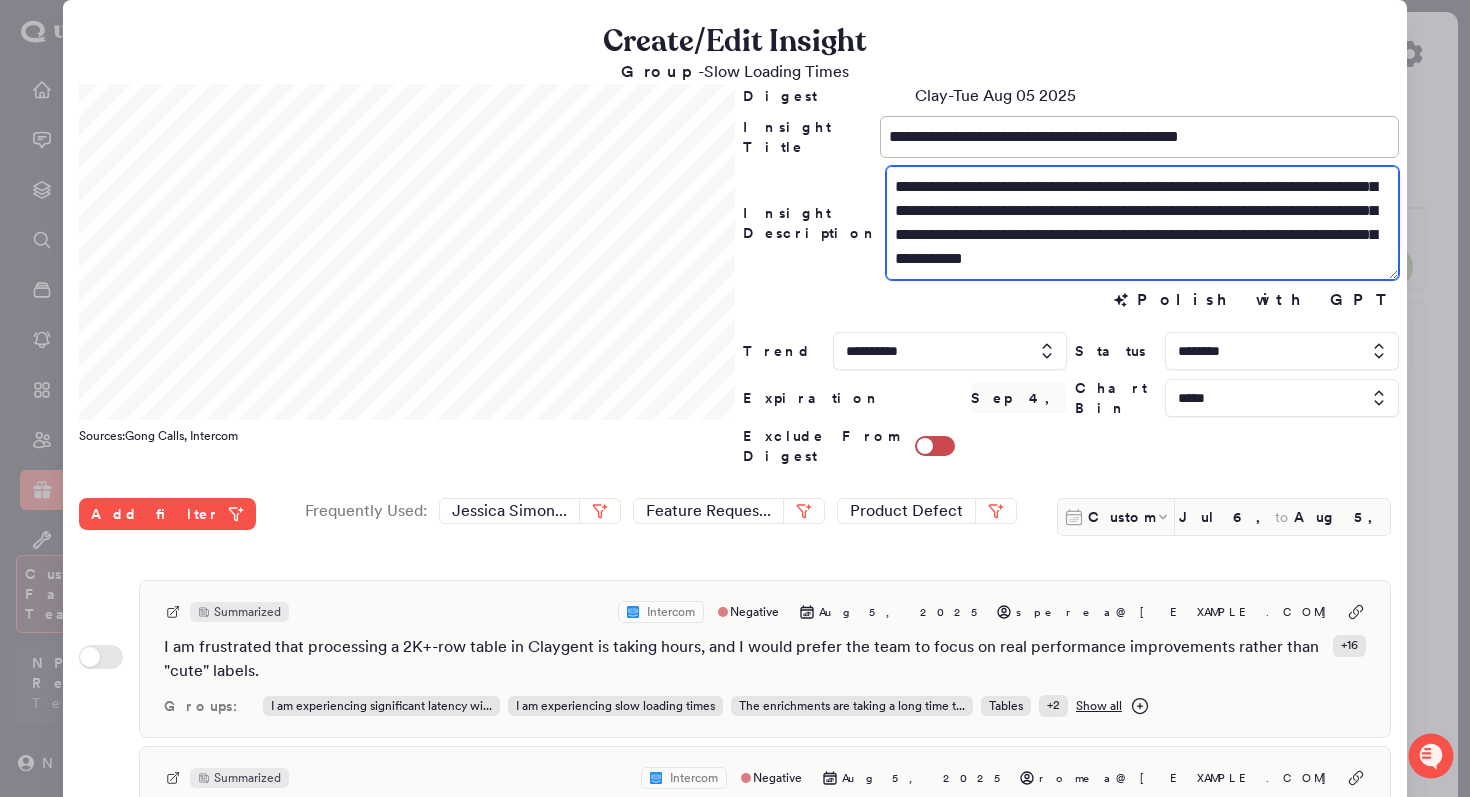 click on "**********" at bounding box center (1142, 223) 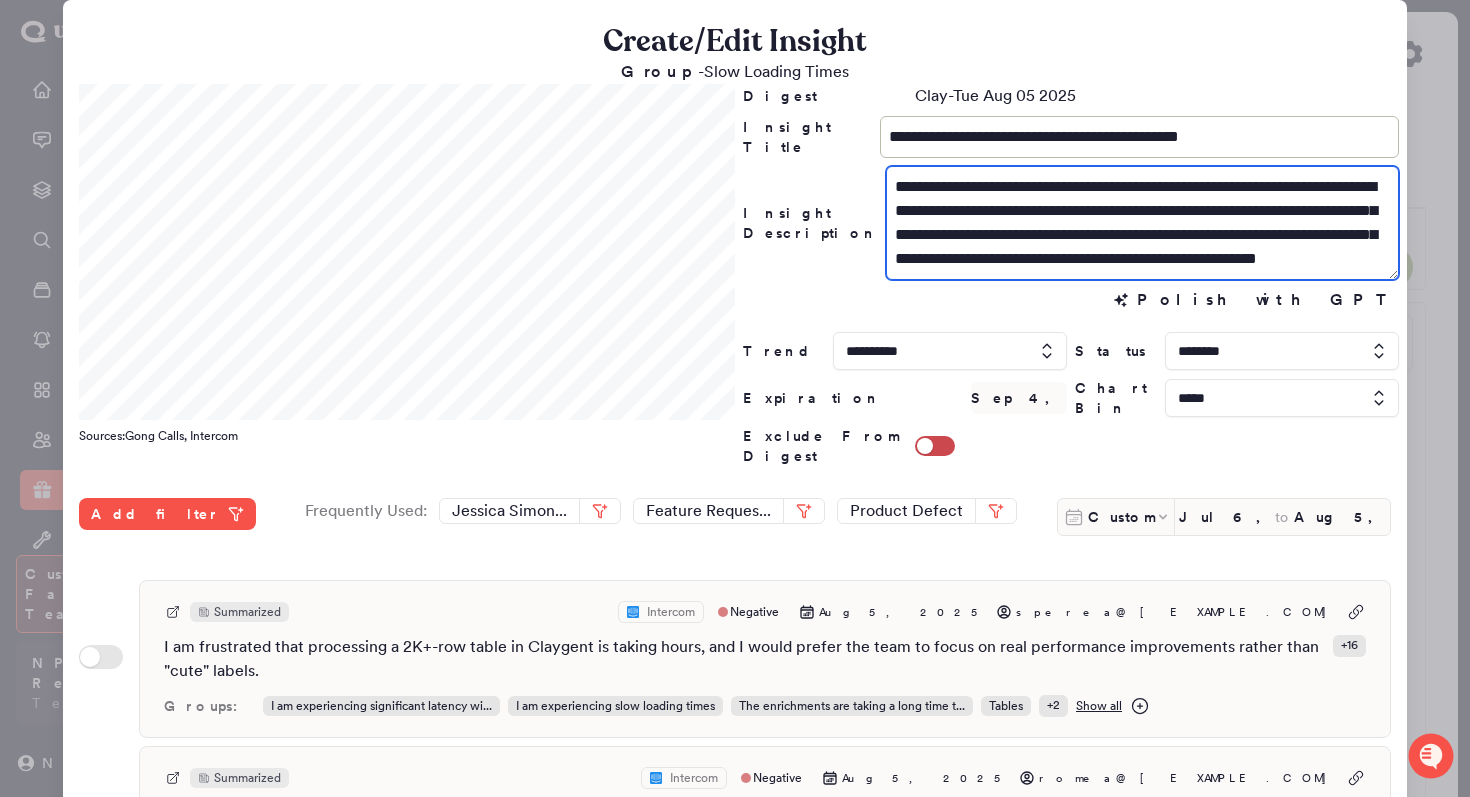 scroll, scrollTop: 531, scrollLeft: 0, axis: vertical 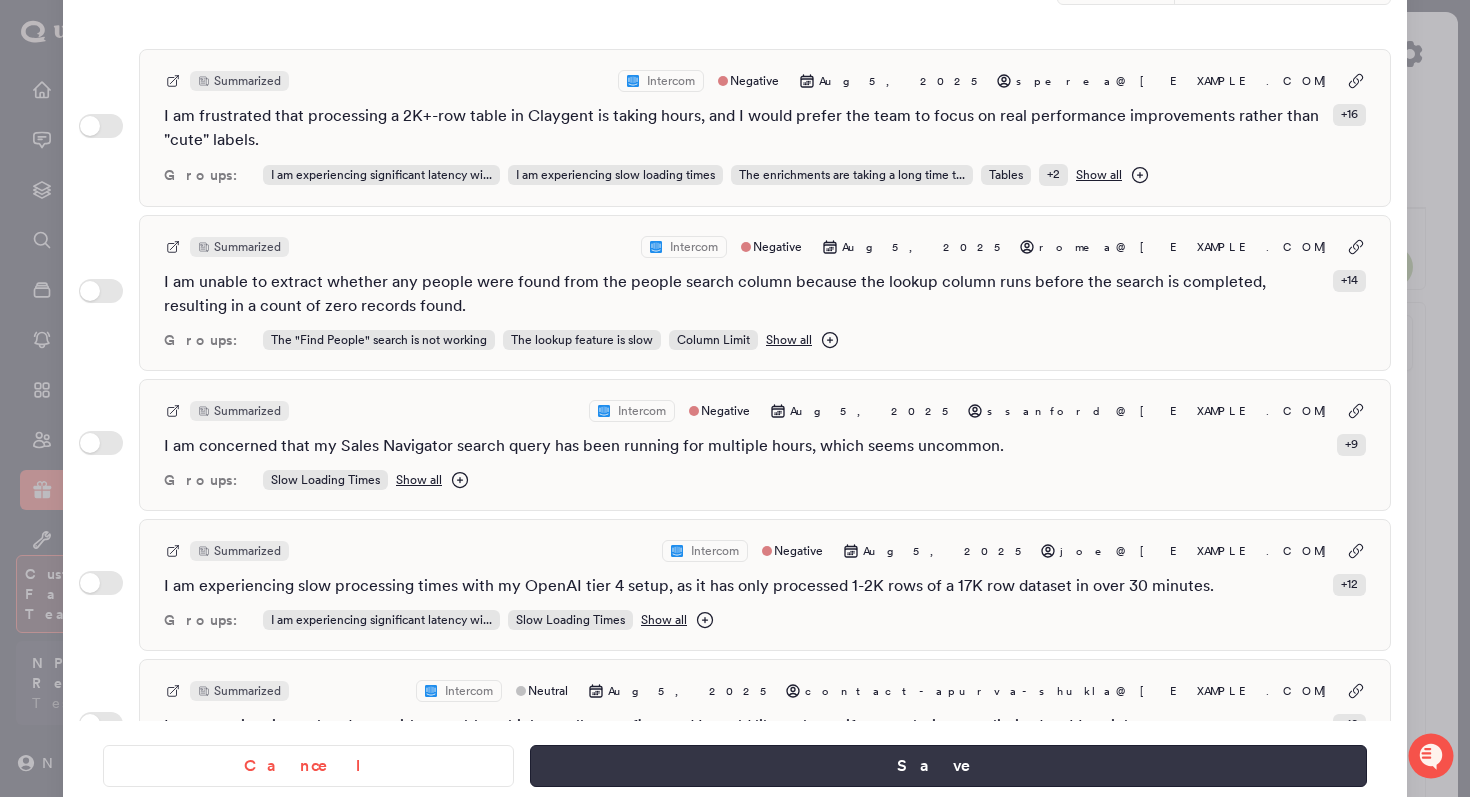 type on "**********" 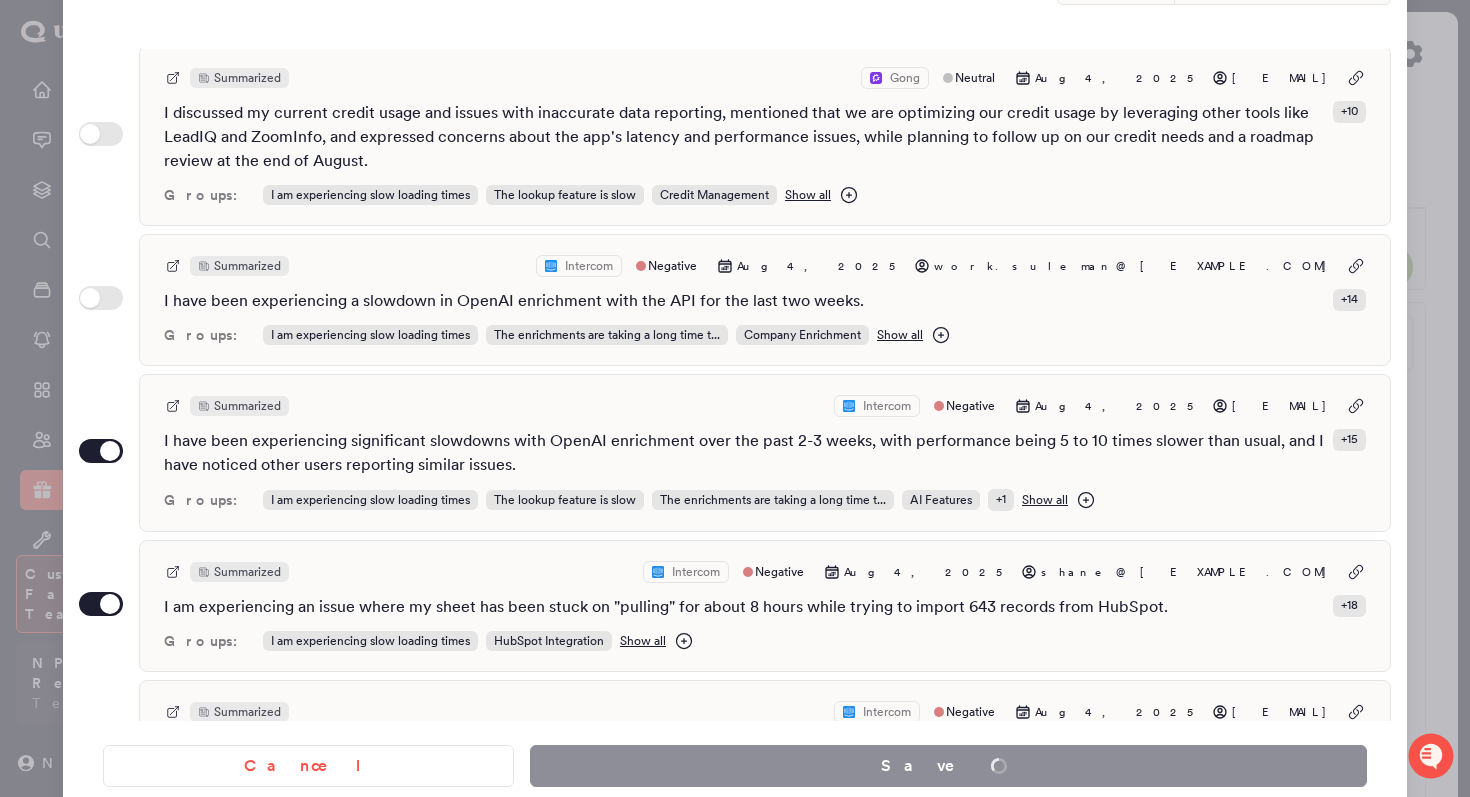 scroll, scrollTop: 1318, scrollLeft: 0, axis: vertical 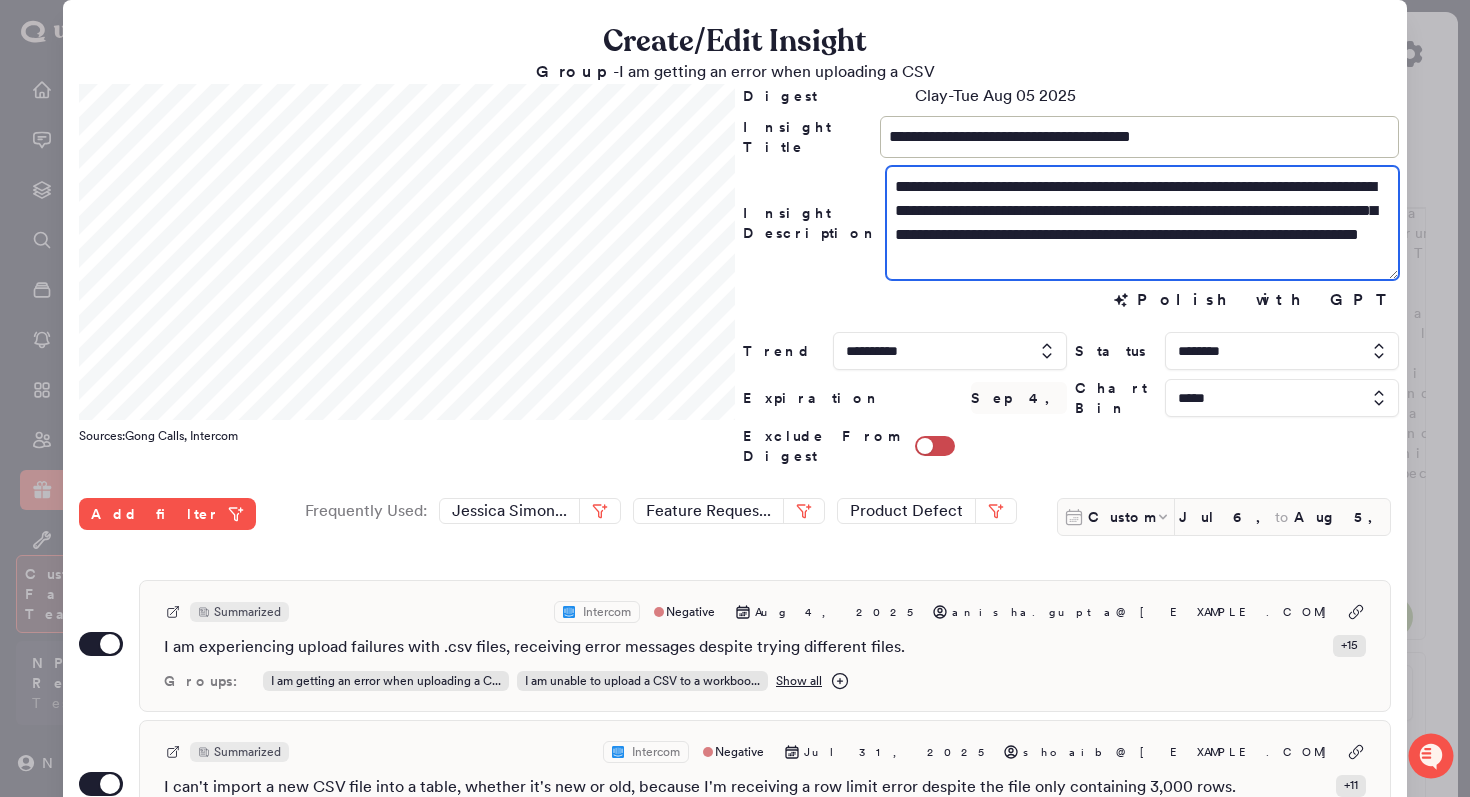 click on "**********" at bounding box center (1142, 223) 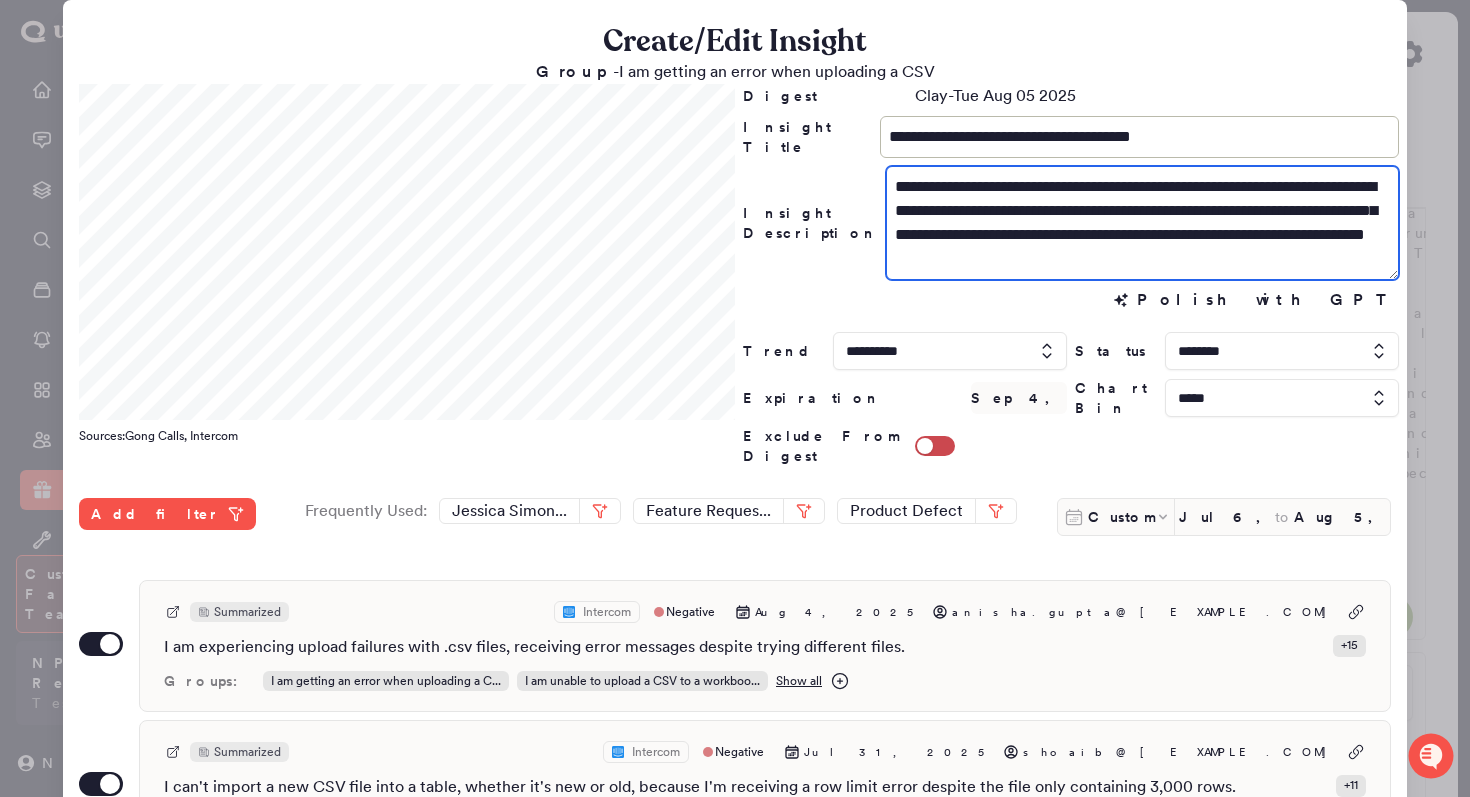 drag, startPoint x: 937, startPoint y: 235, endPoint x: 840, endPoint y: 242, distance: 97.25225 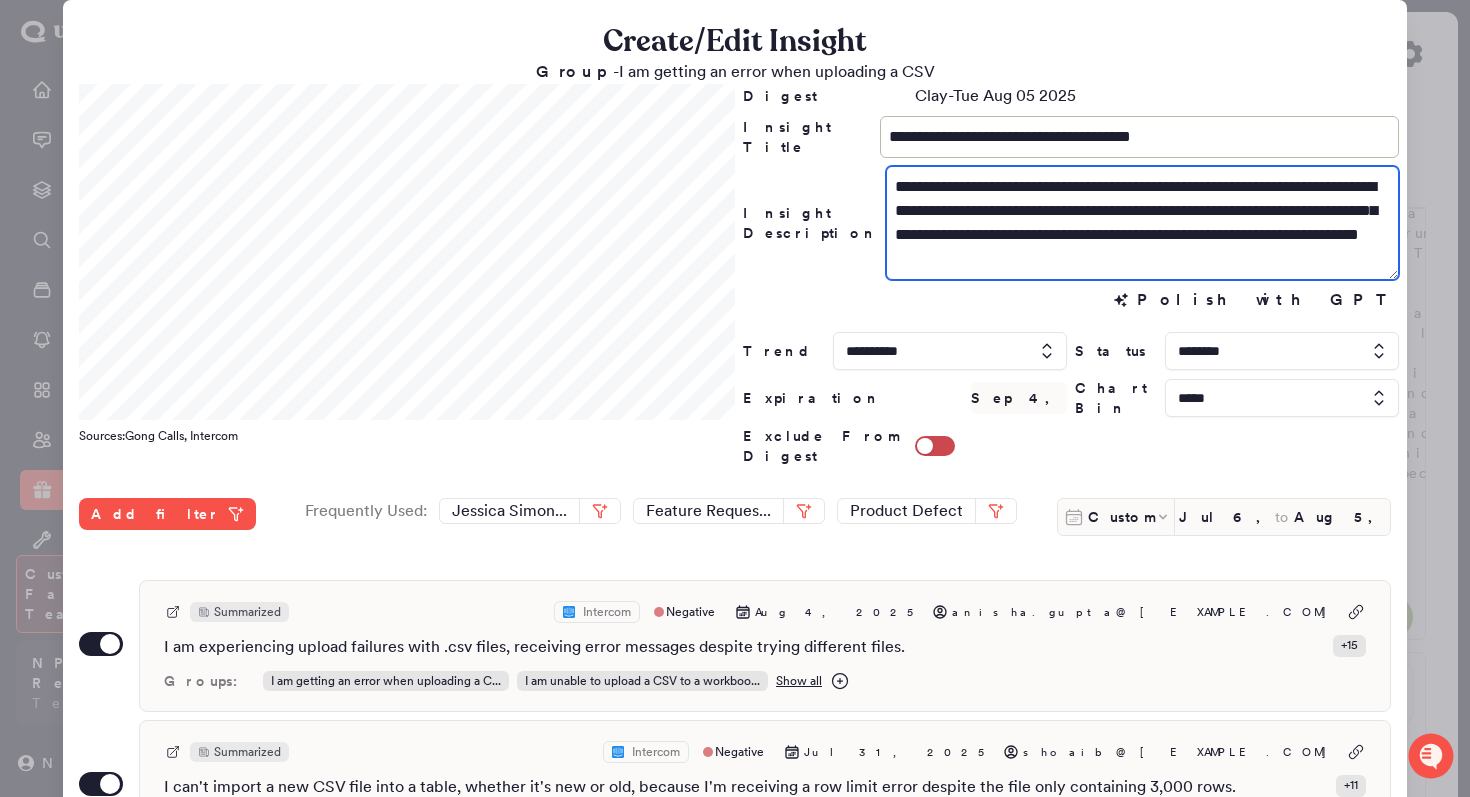 click on "**********" at bounding box center [1142, 223] 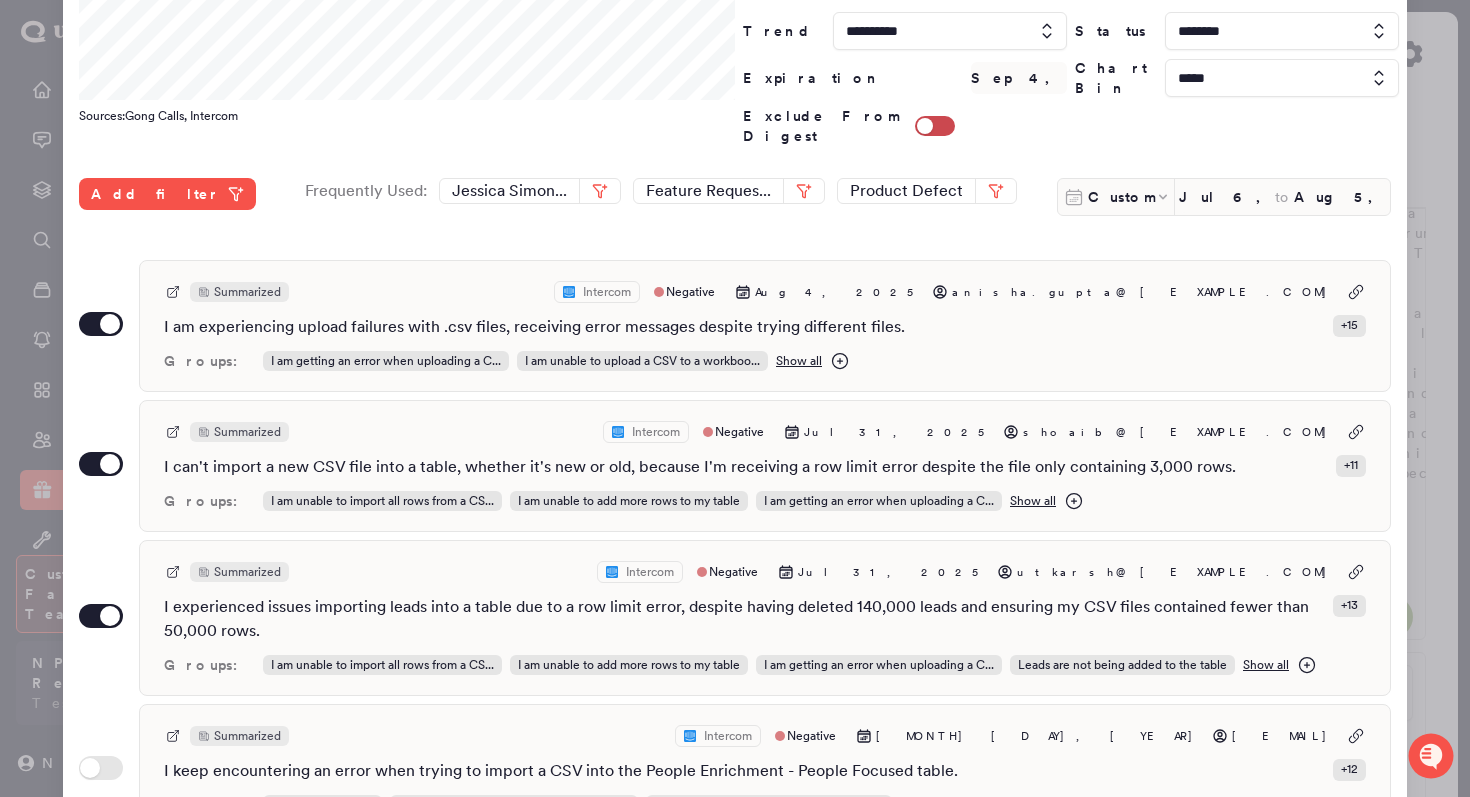 scroll, scrollTop: 527, scrollLeft: 0, axis: vertical 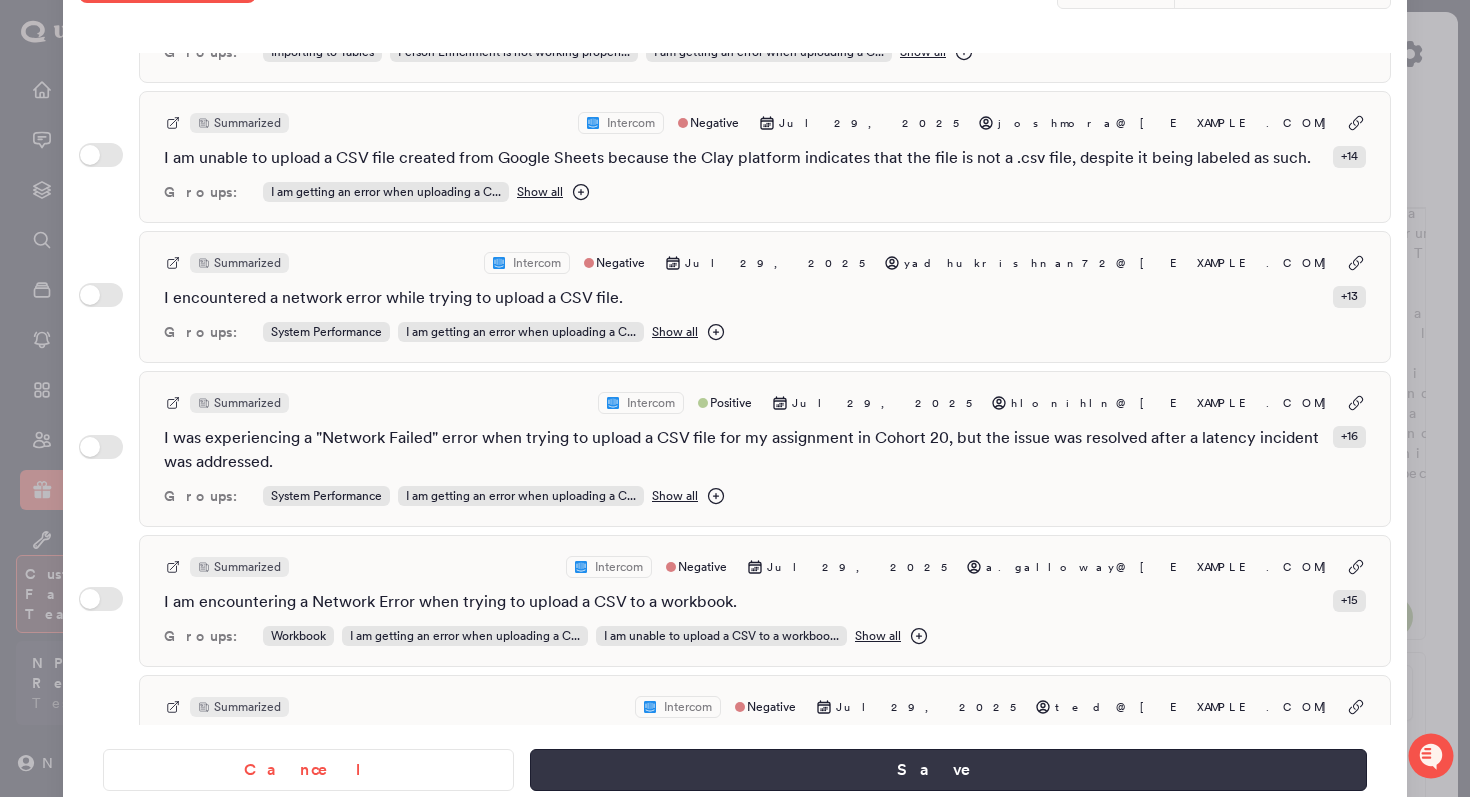 type on "**********" 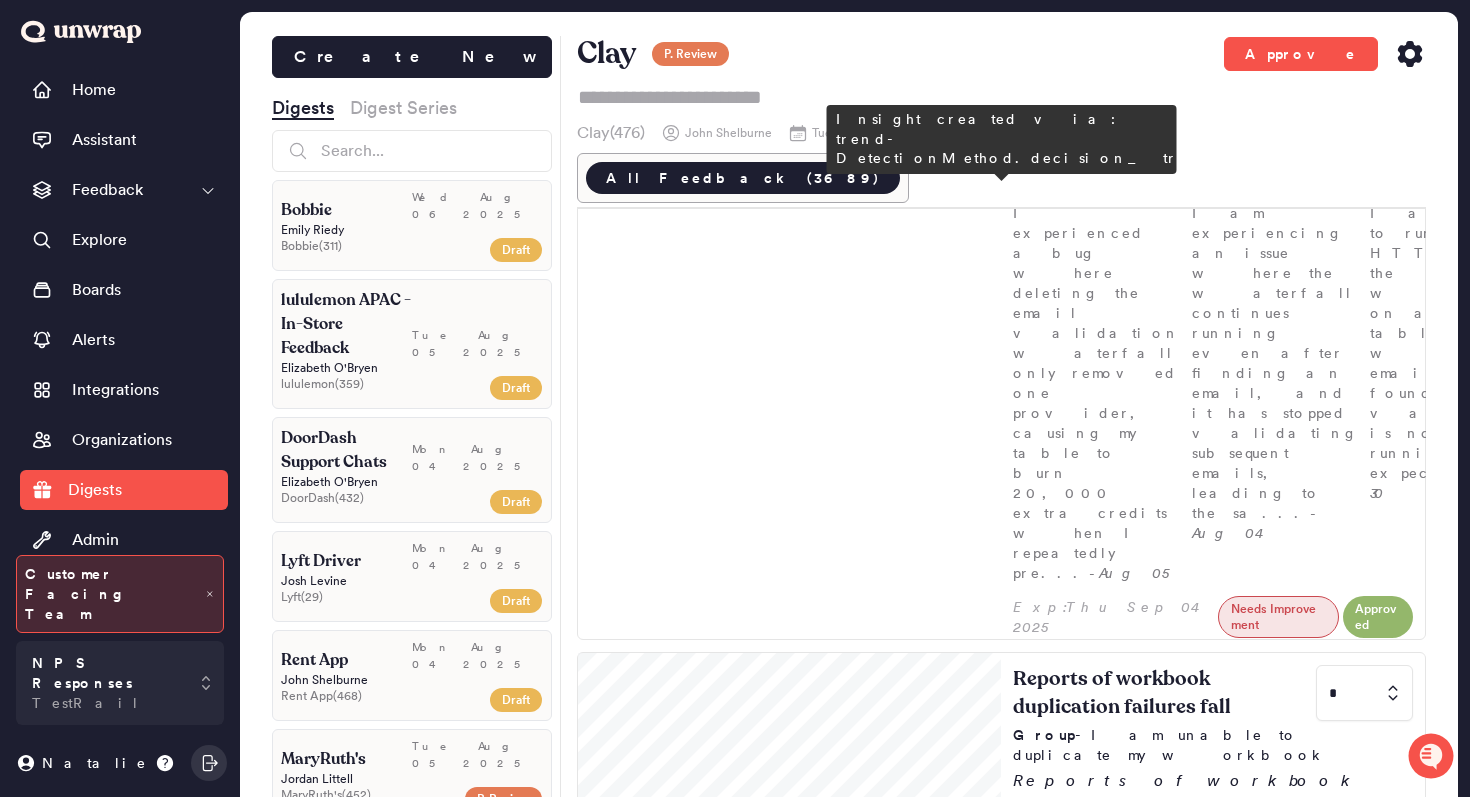 scroll, scrollTop: 2909, scrollLeft: 0, axis: vertical 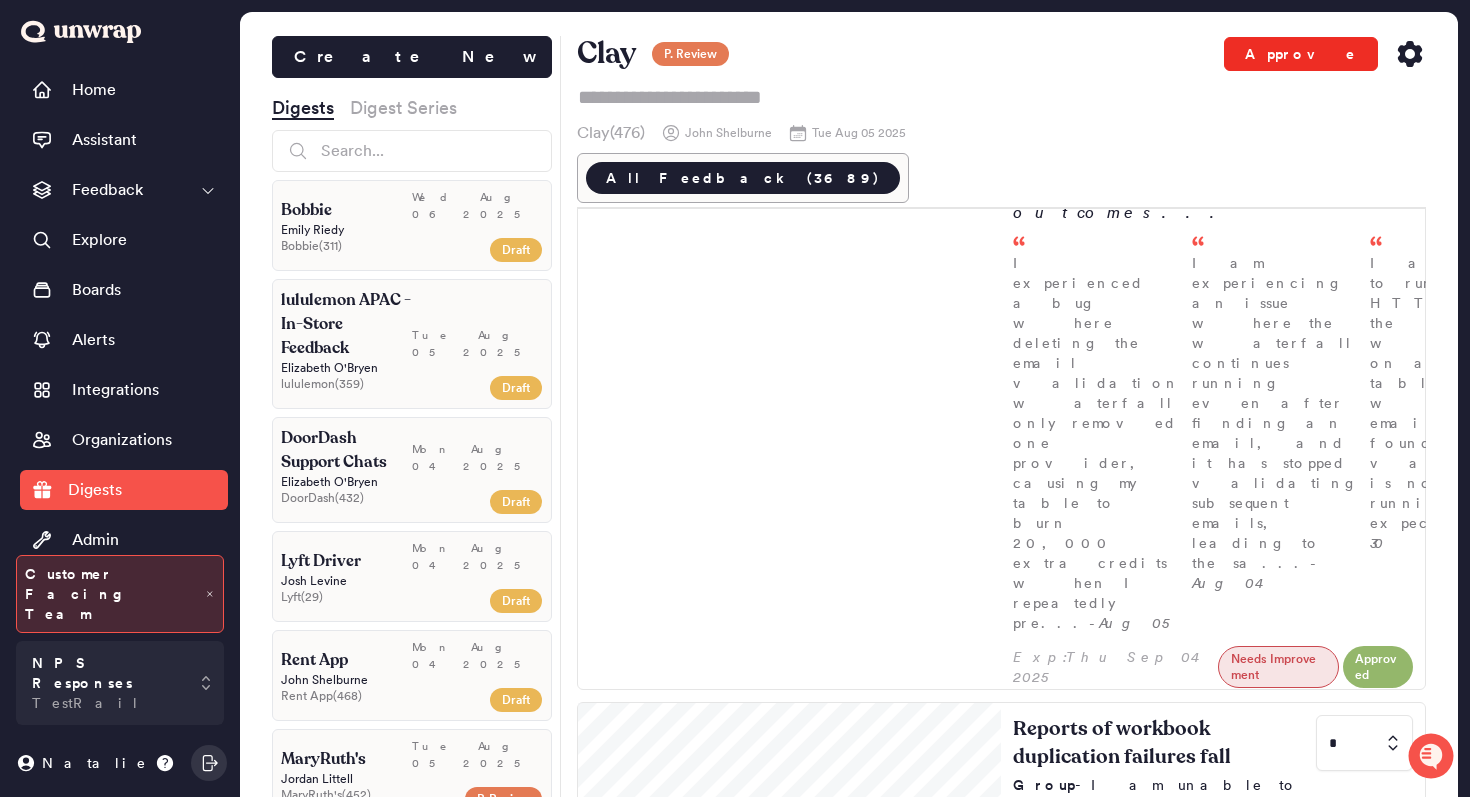 click on "Approve" at bounding box center (1301, 54) 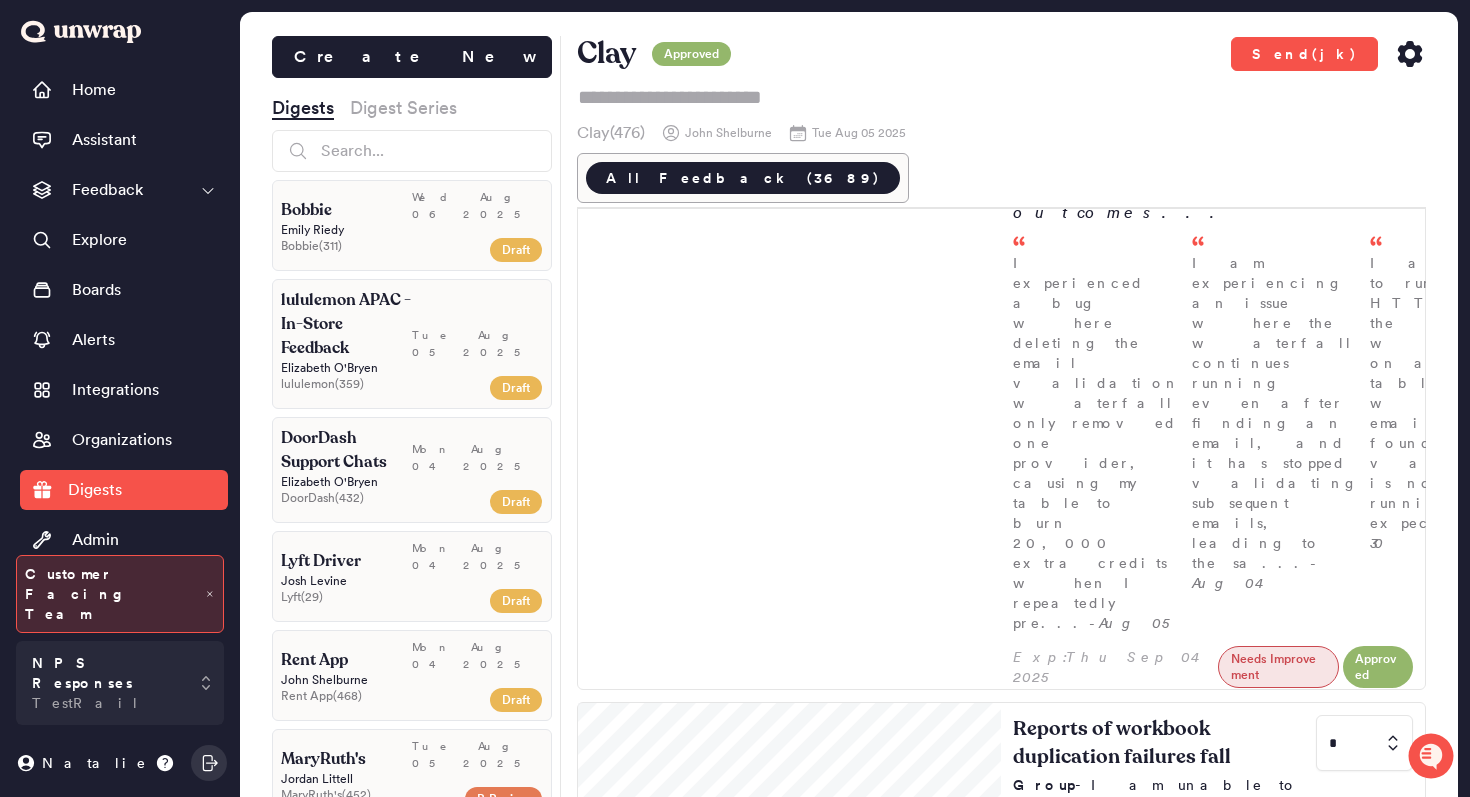 click 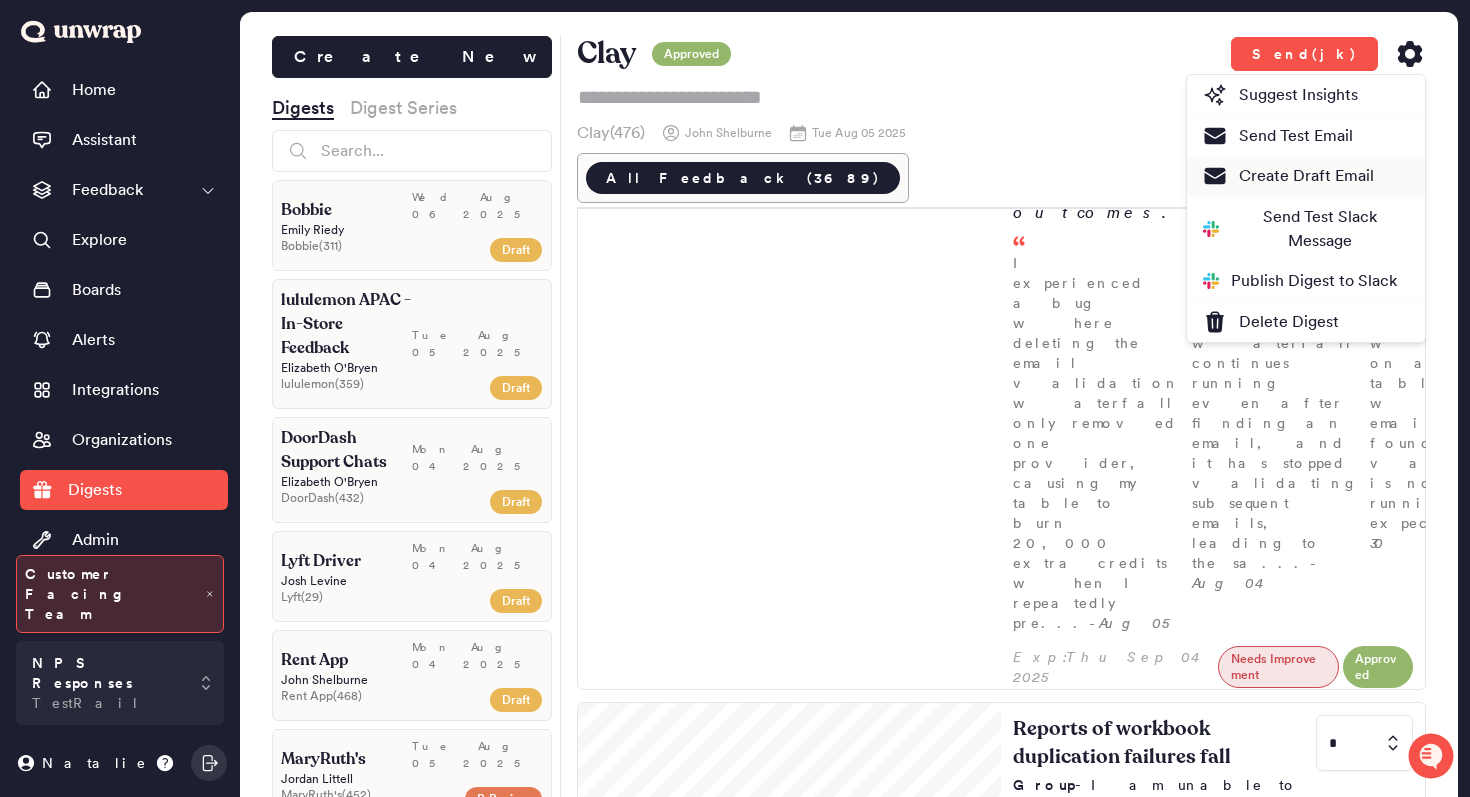 click on "Create Draft Email" at bounding box center [1288, 176] 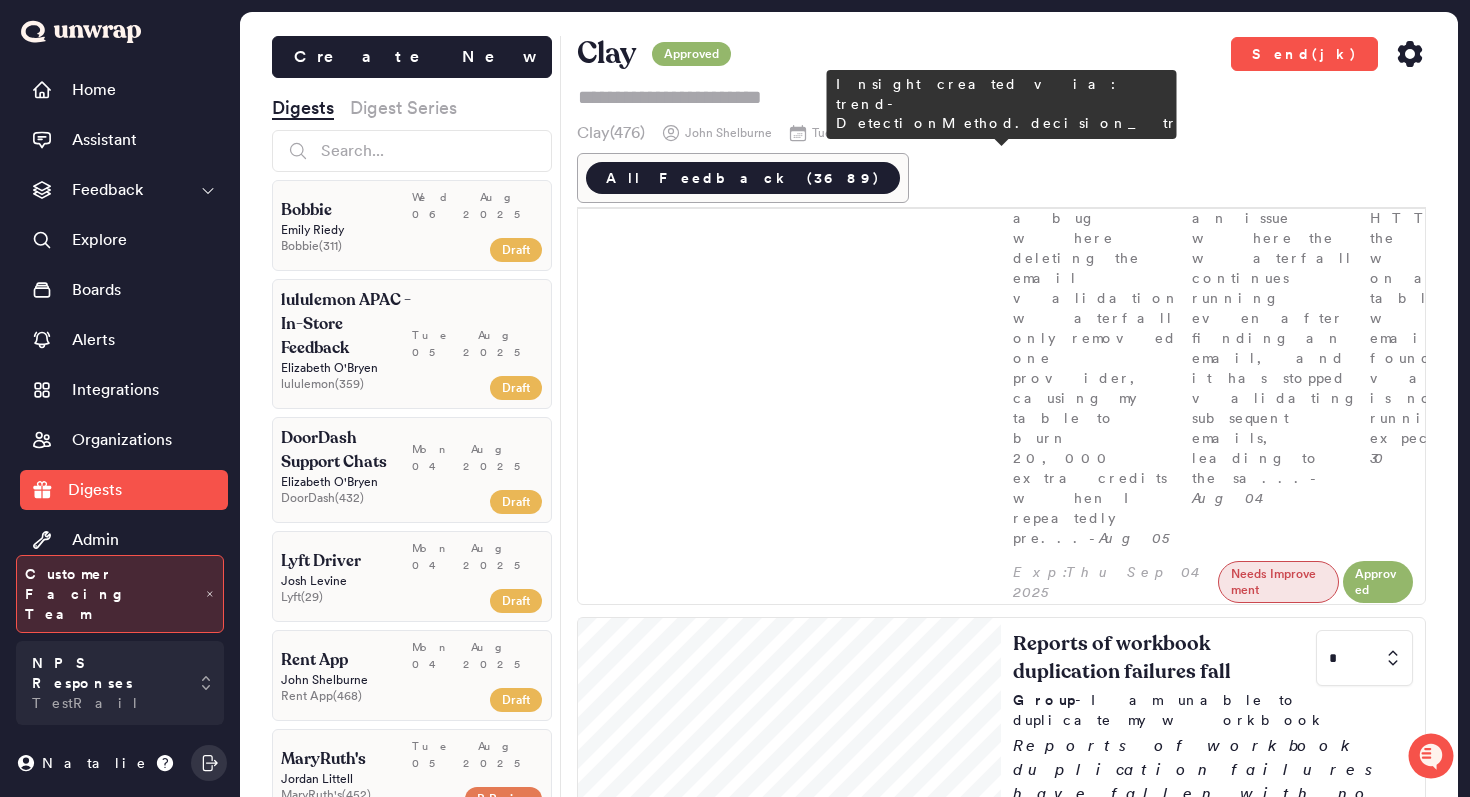 scroll, scrollTop: 2996, scrollLeft: 0, axis: vertical 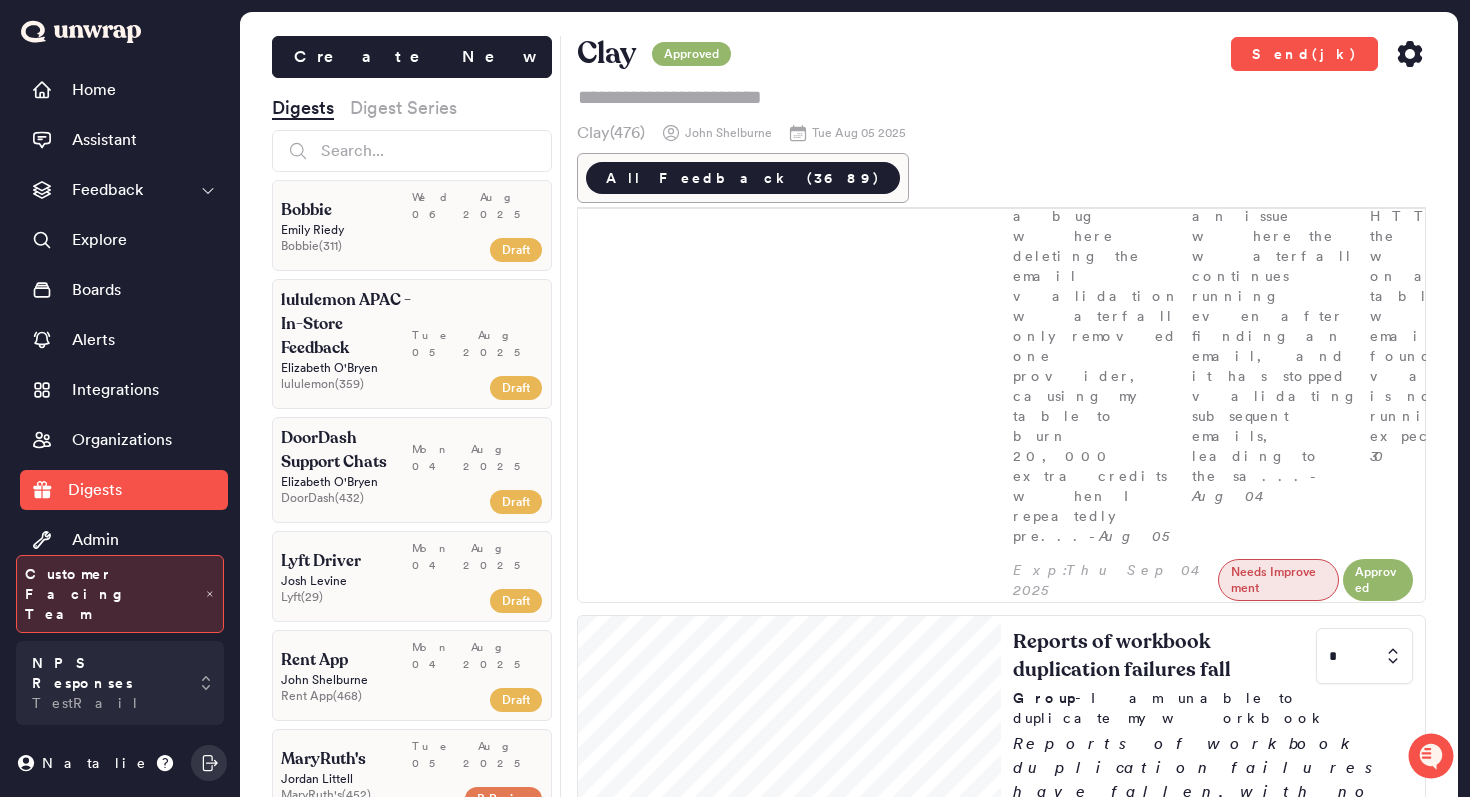 click on "Decrease in reports of CSV upload errors * Group  -  I am getting an error when uploading a CSV After spiking to 6 entries (0.8% of feedback) on July 29th, reports of errors uploading CSV files have decreased, with only 1 mention since  July 31st. Customers frequently cited network errors, infinite loading screens, and UI failures. I am experiencing upload failures with .csv files, receiving error messages despite trying different files.  -  Aug 04 I can't import a new CSV file into a table, whether it's new or old, because I'm receiving a row limit error despite the file only containing 3,000 rows.  -  Jul 31 I experienced issues importing leads into a table due to a row limit error, despite having deleted 140,000 leads and ensuring my CSV files contained fewer than...  -  Jul 31" at bounding box center [1213, 2842] 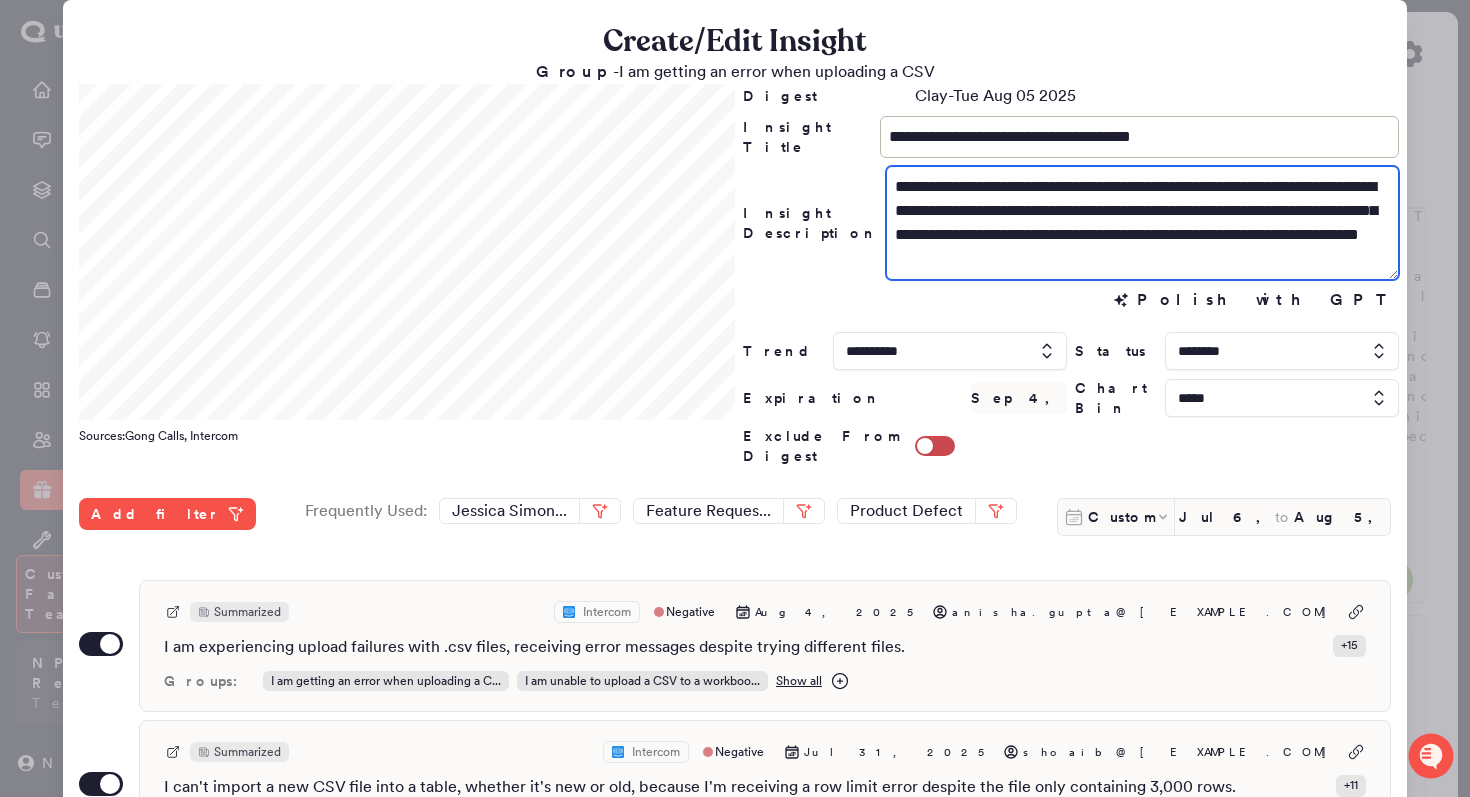 click on "**********" at bounding box center (1142, 223) 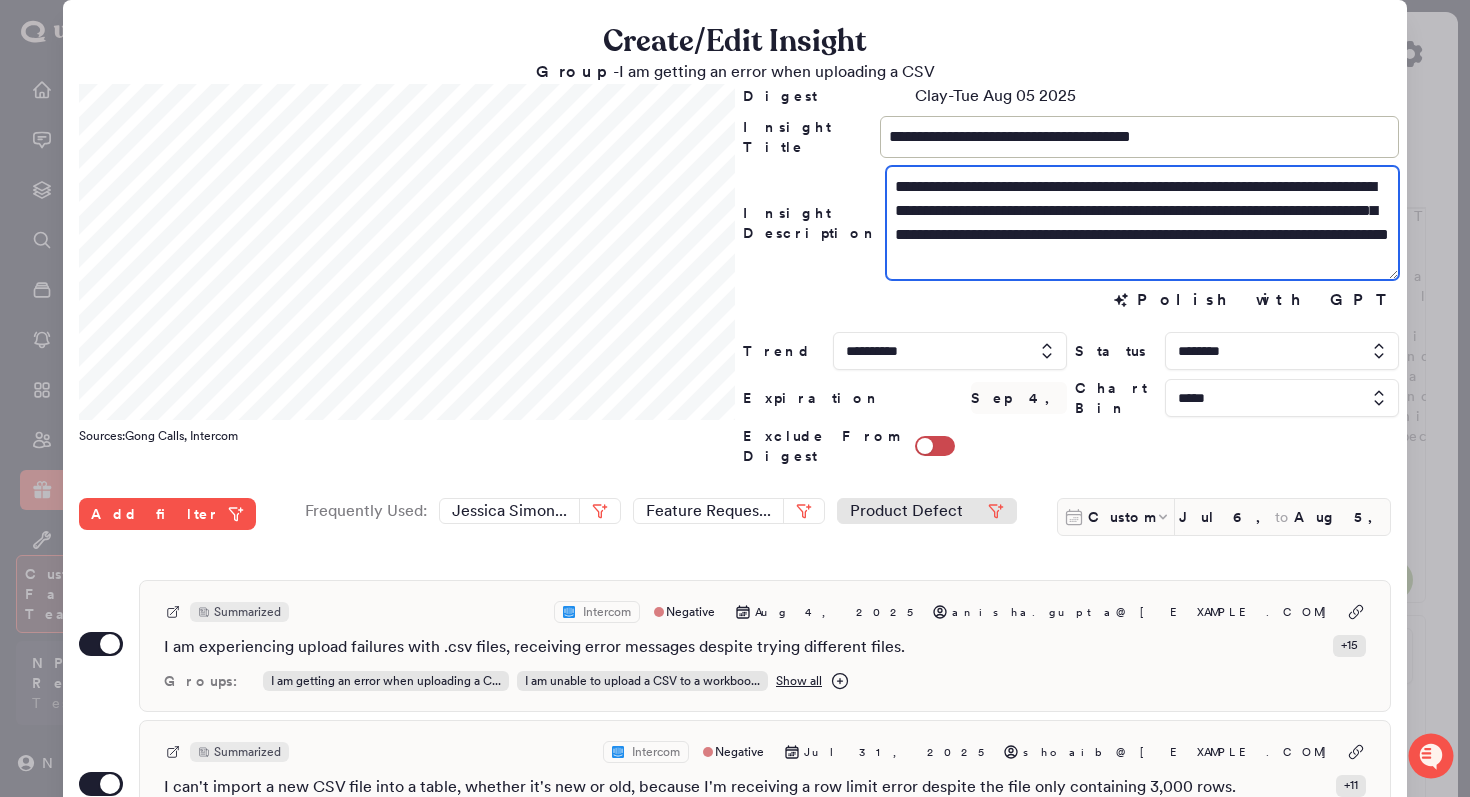 scroll, scrollTop: 531, scrollLeft: 0, axis: vertical 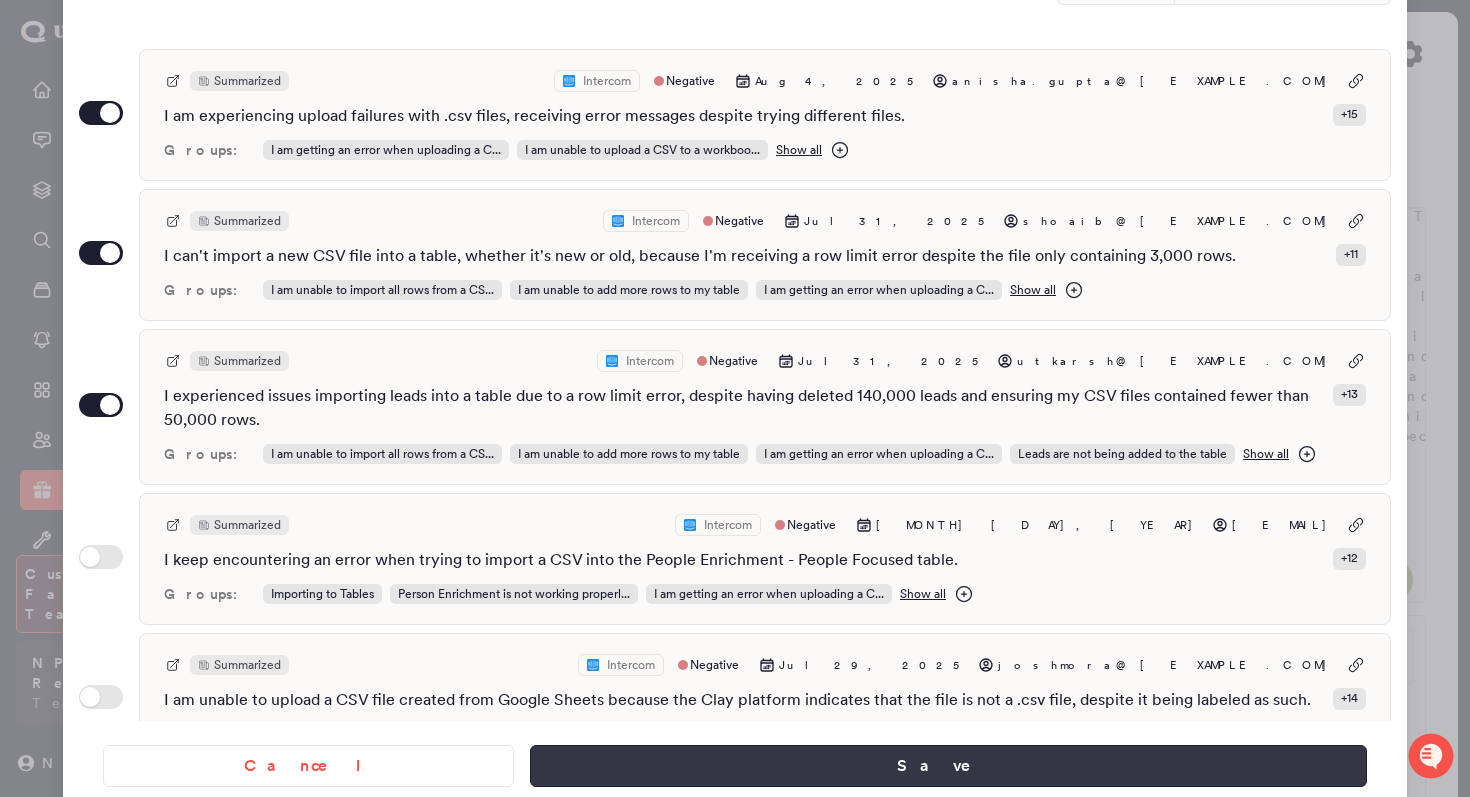 type on "**********" 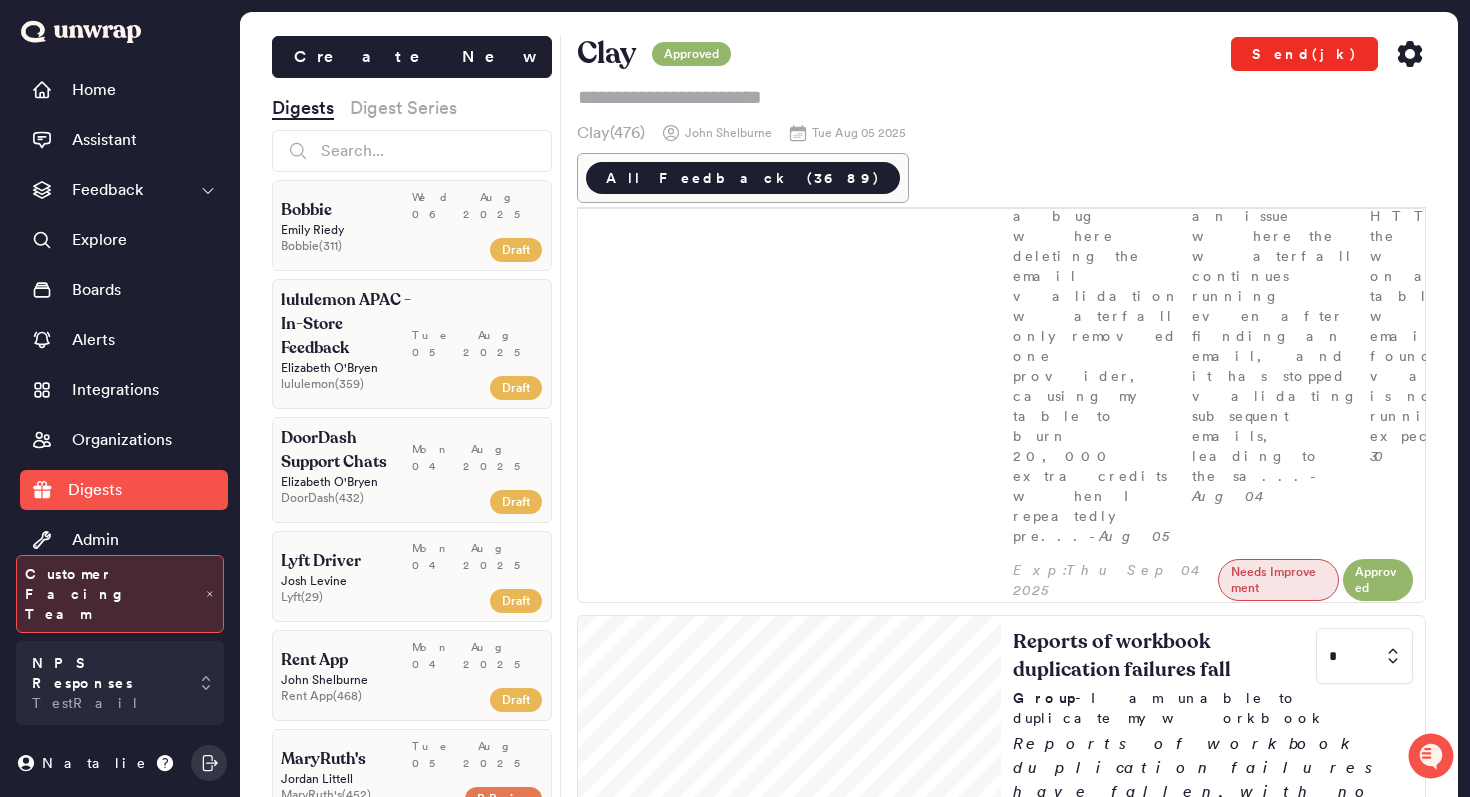 click on "Send(jk)" at bounding box center [1304, 54] 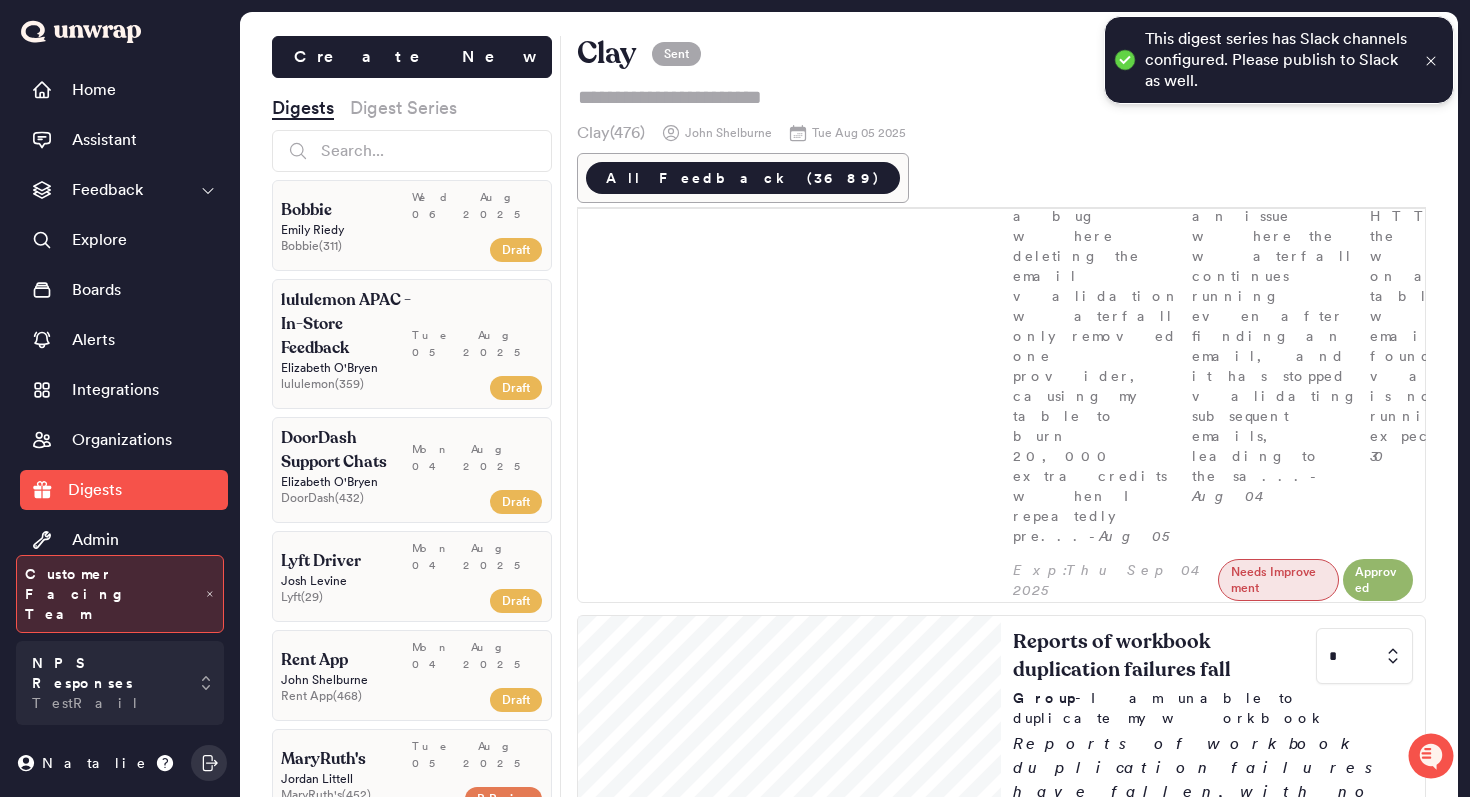 click 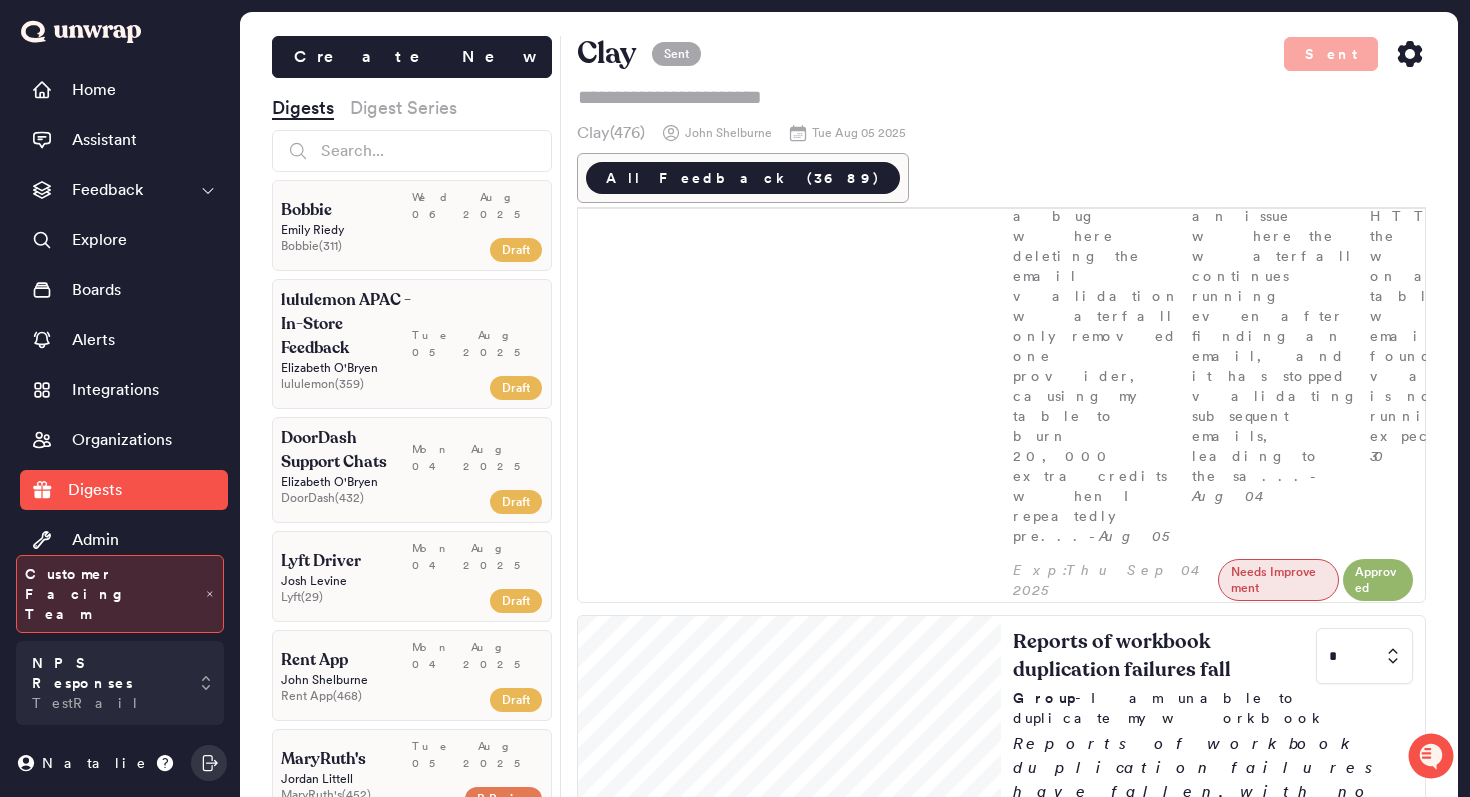 click 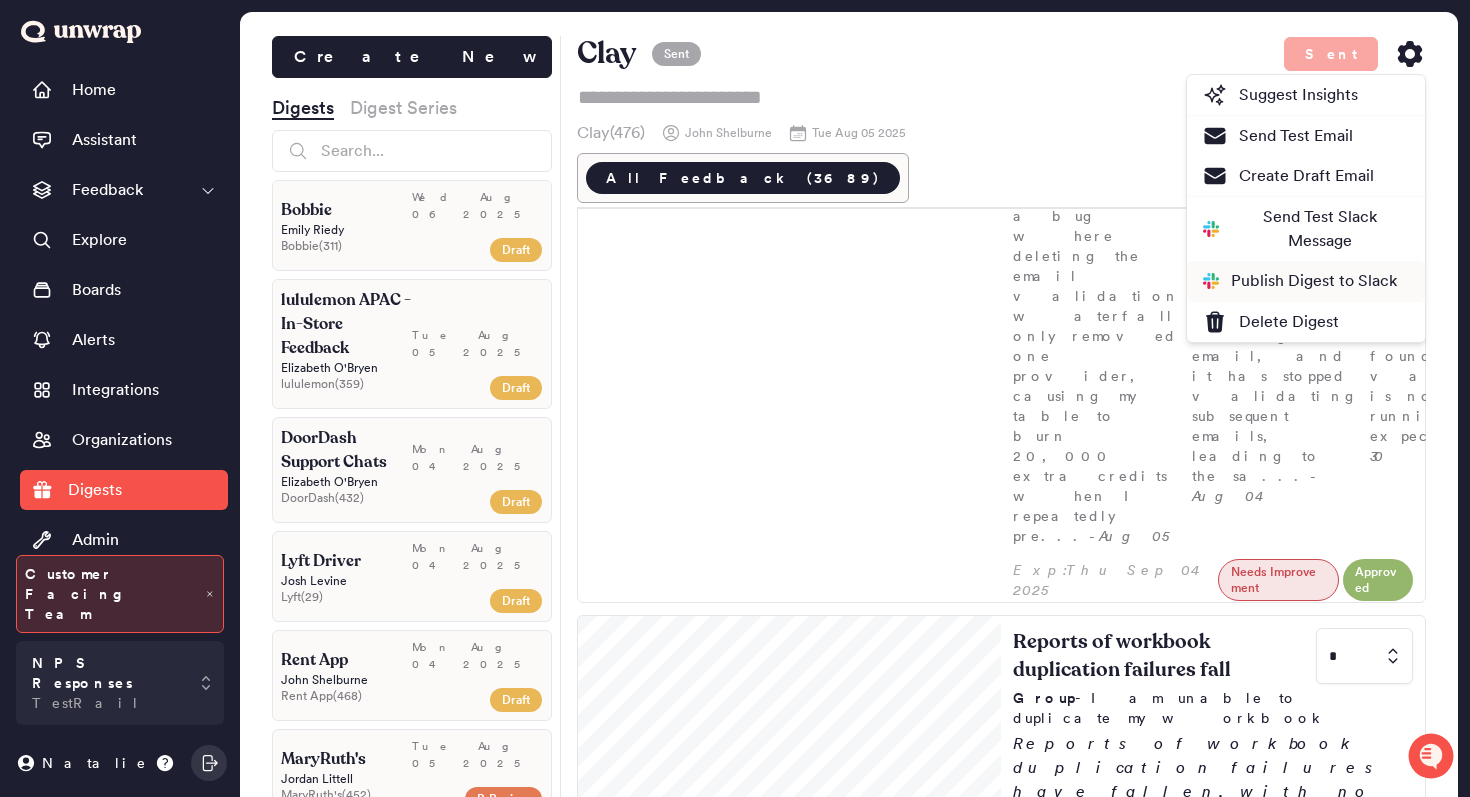 click on "Publish Digest to Slack" at bounding box center [1300, 281] 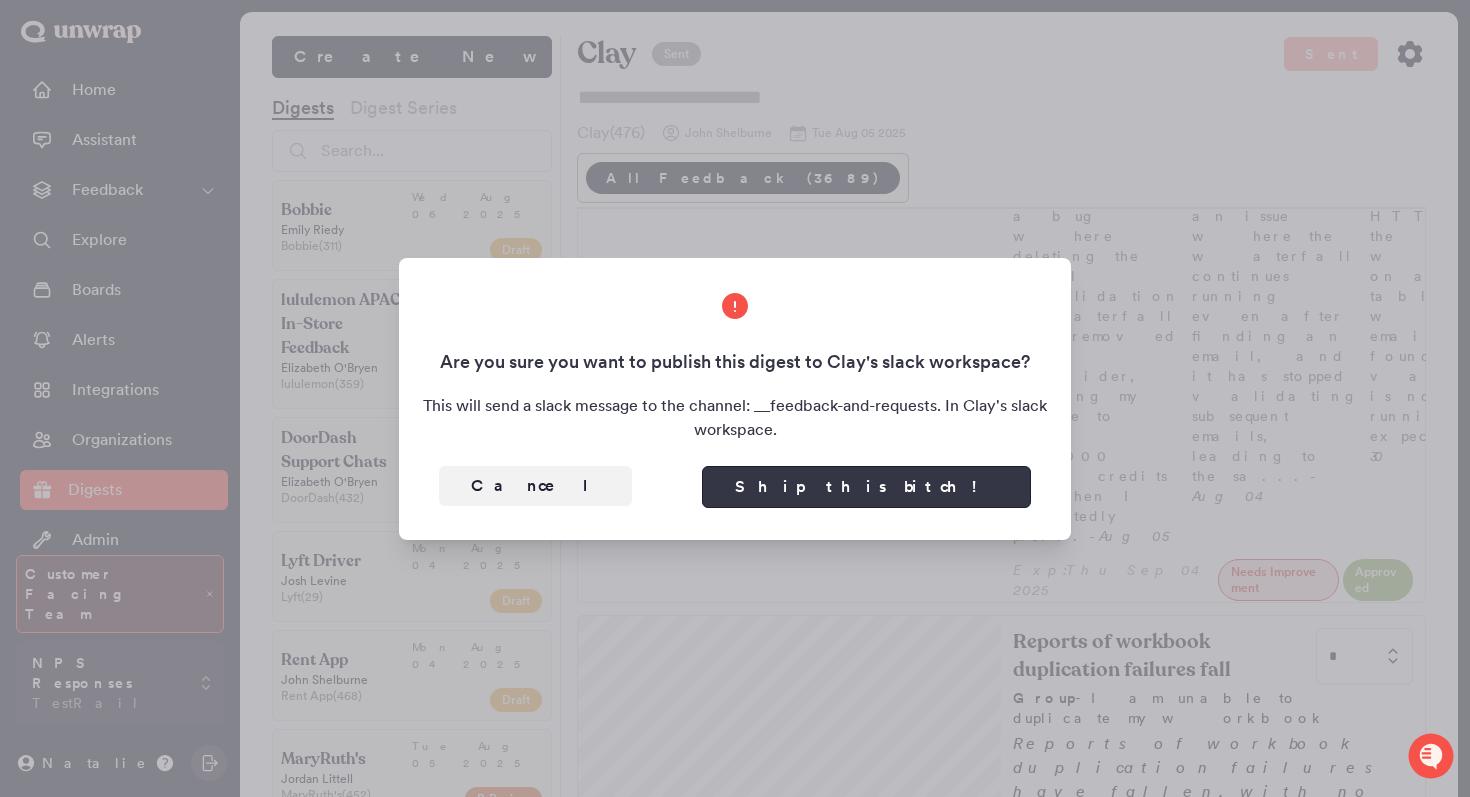 click on "Ship this bitch!" at bounding box center (866, 487) 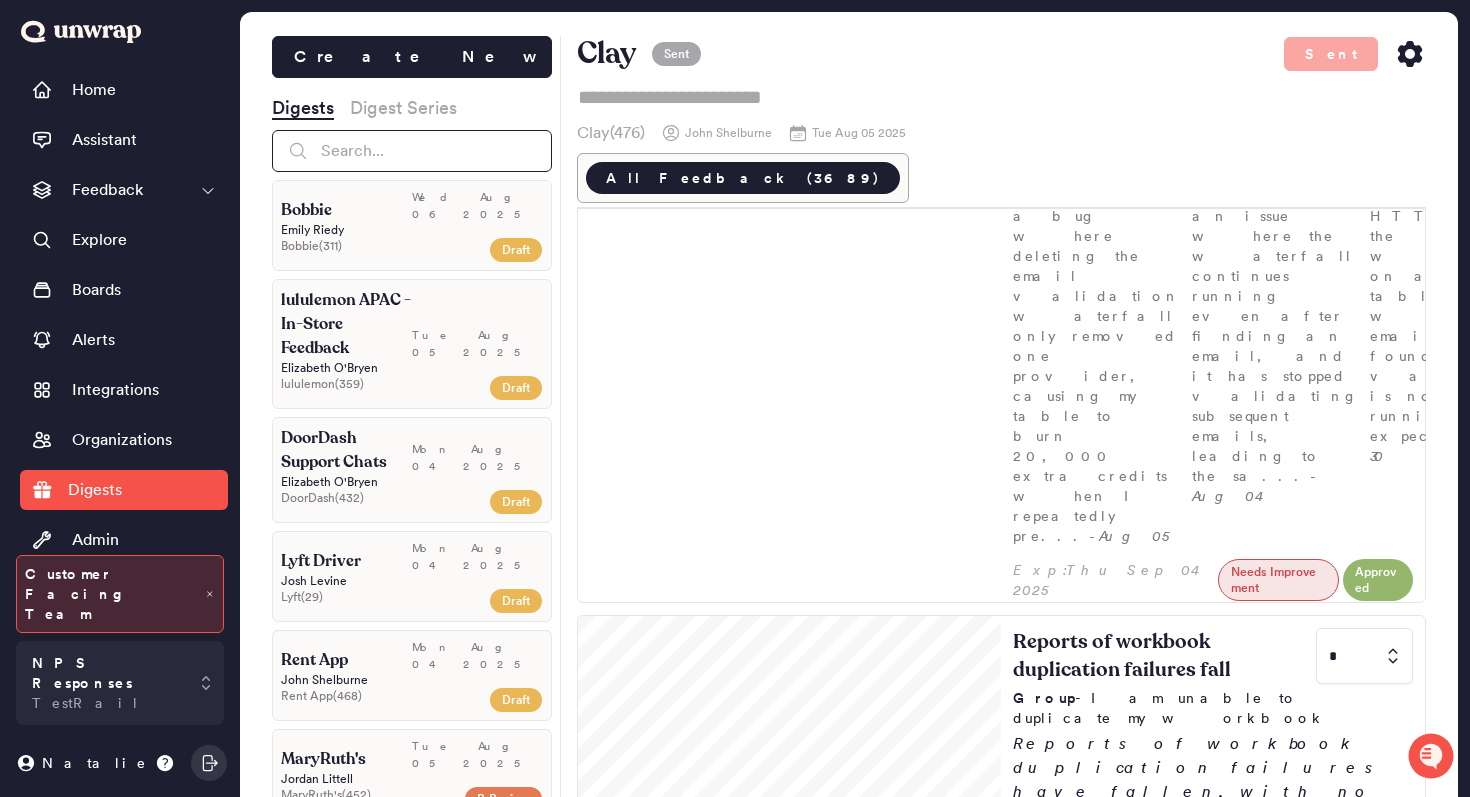 click at bounding box center (412, 151) 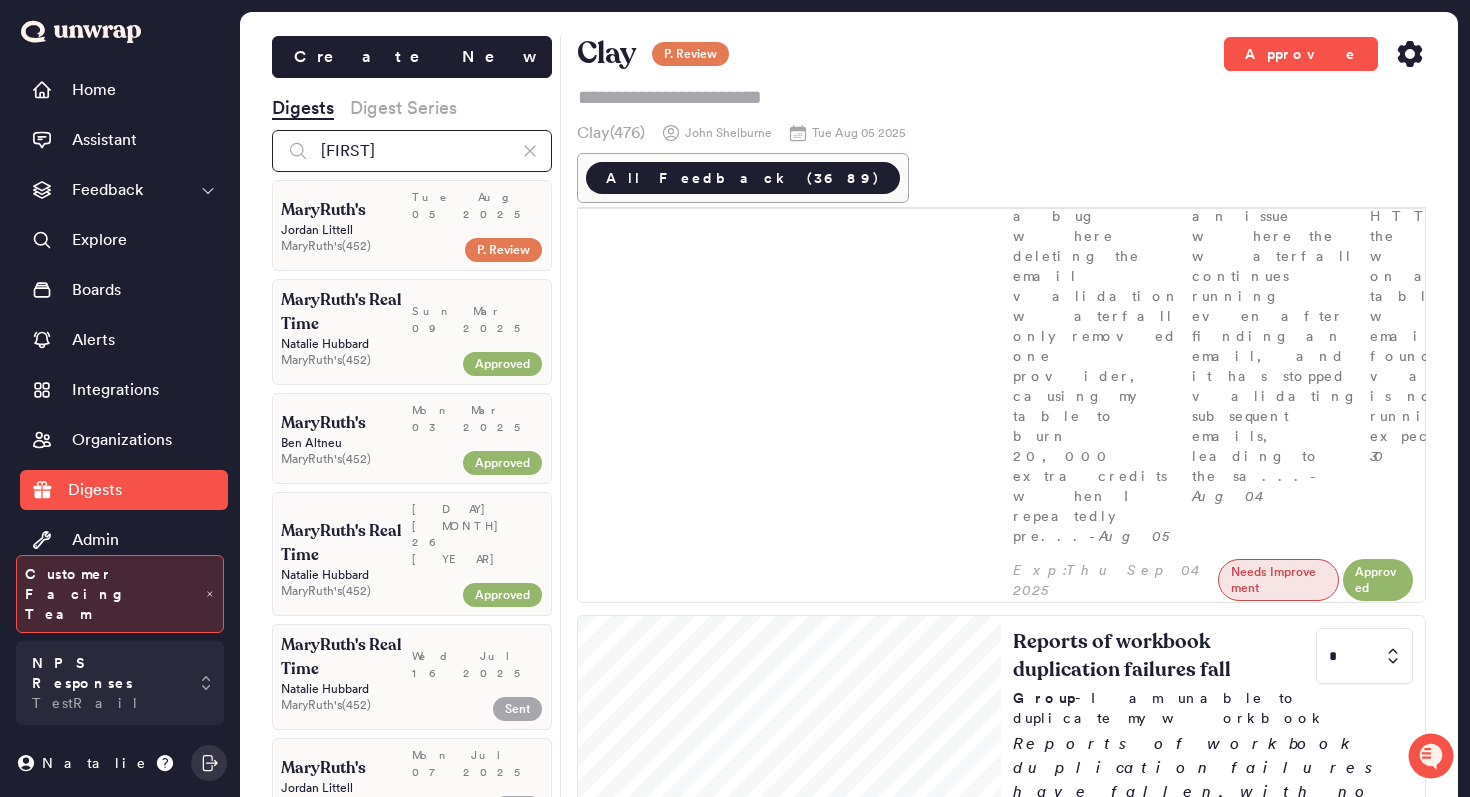 type on "maryr" 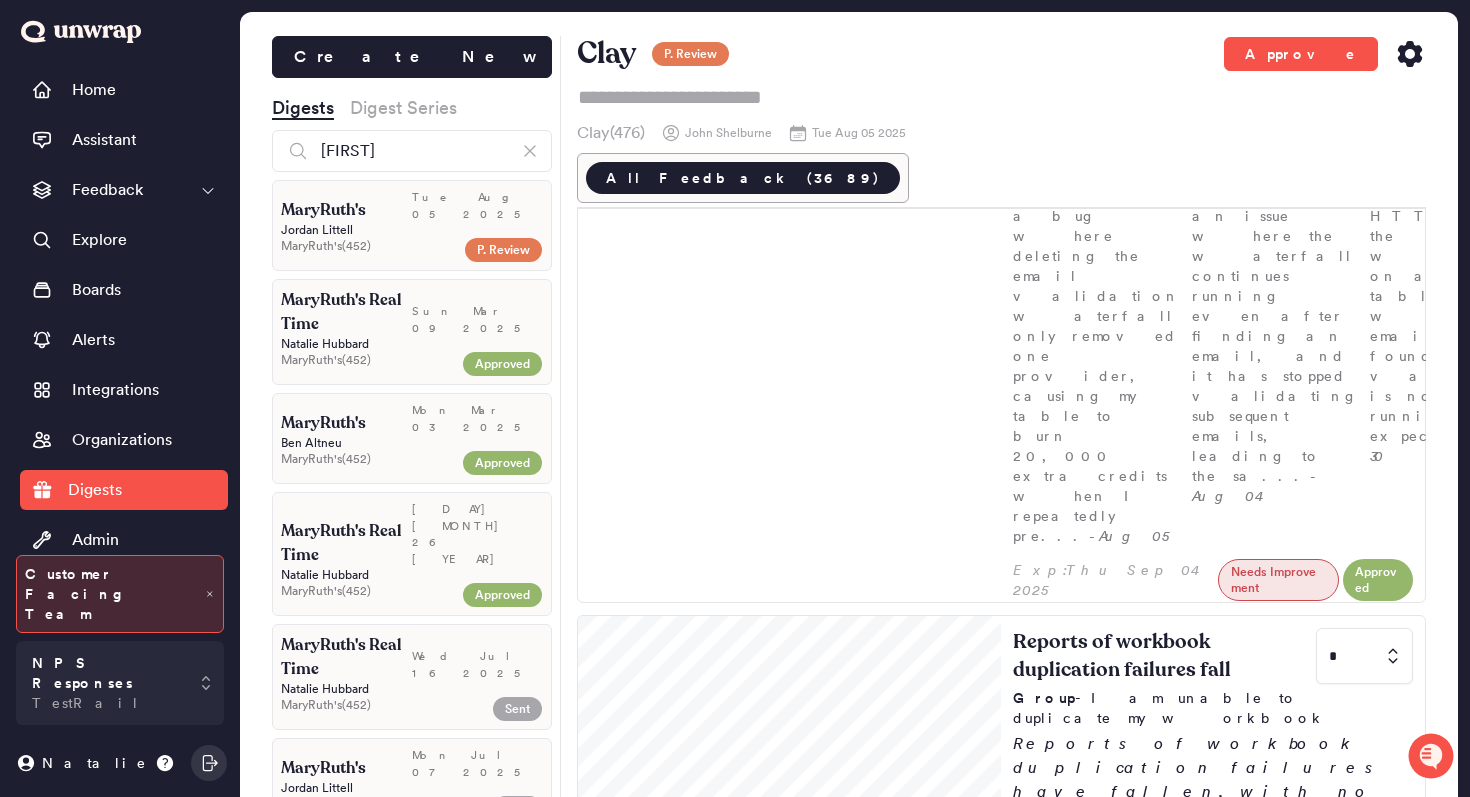 click on "Jordan   Littell" at bounding box center [412, 230] 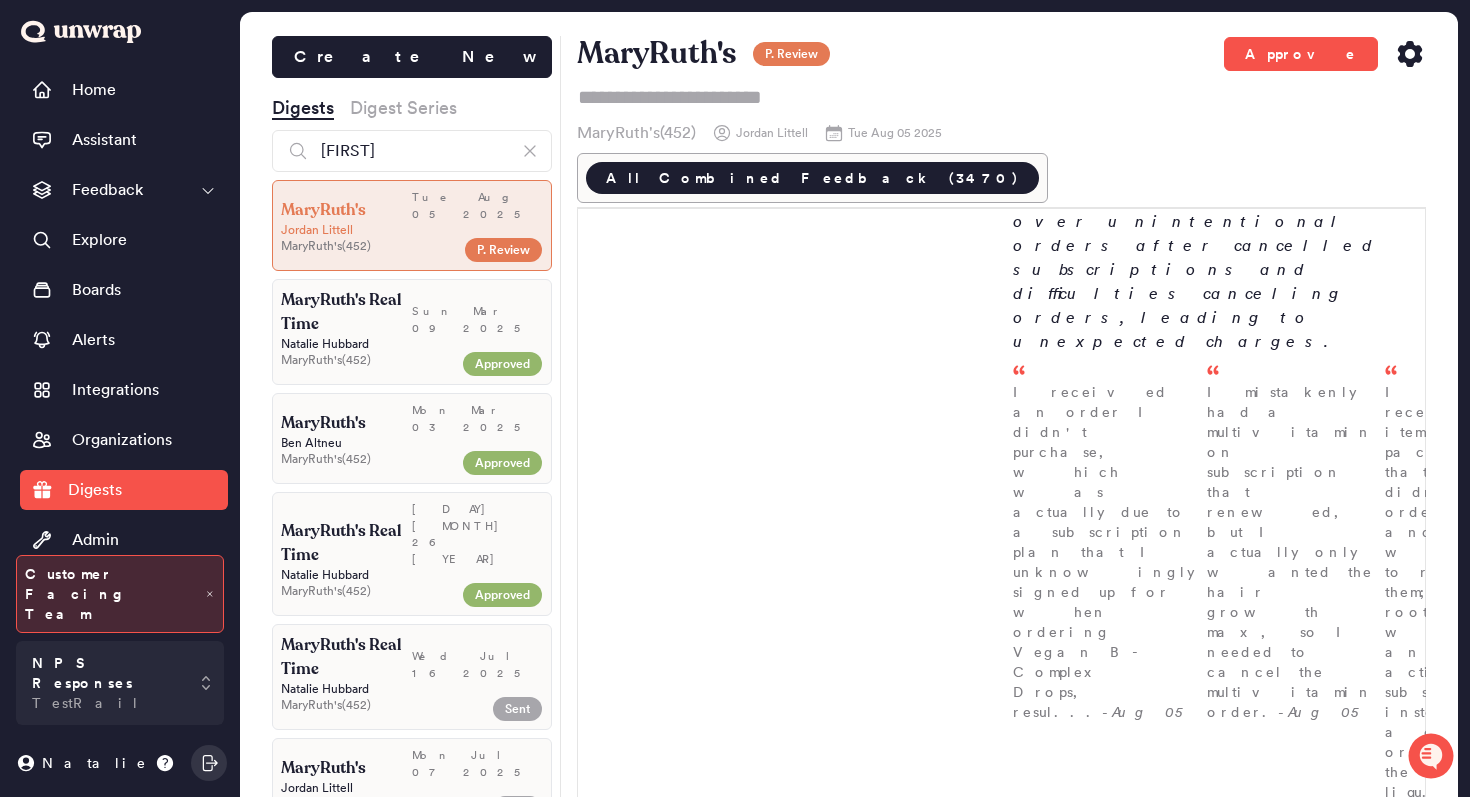 click on "Mon Mar 03 2025" at bounding box center (477, 418) 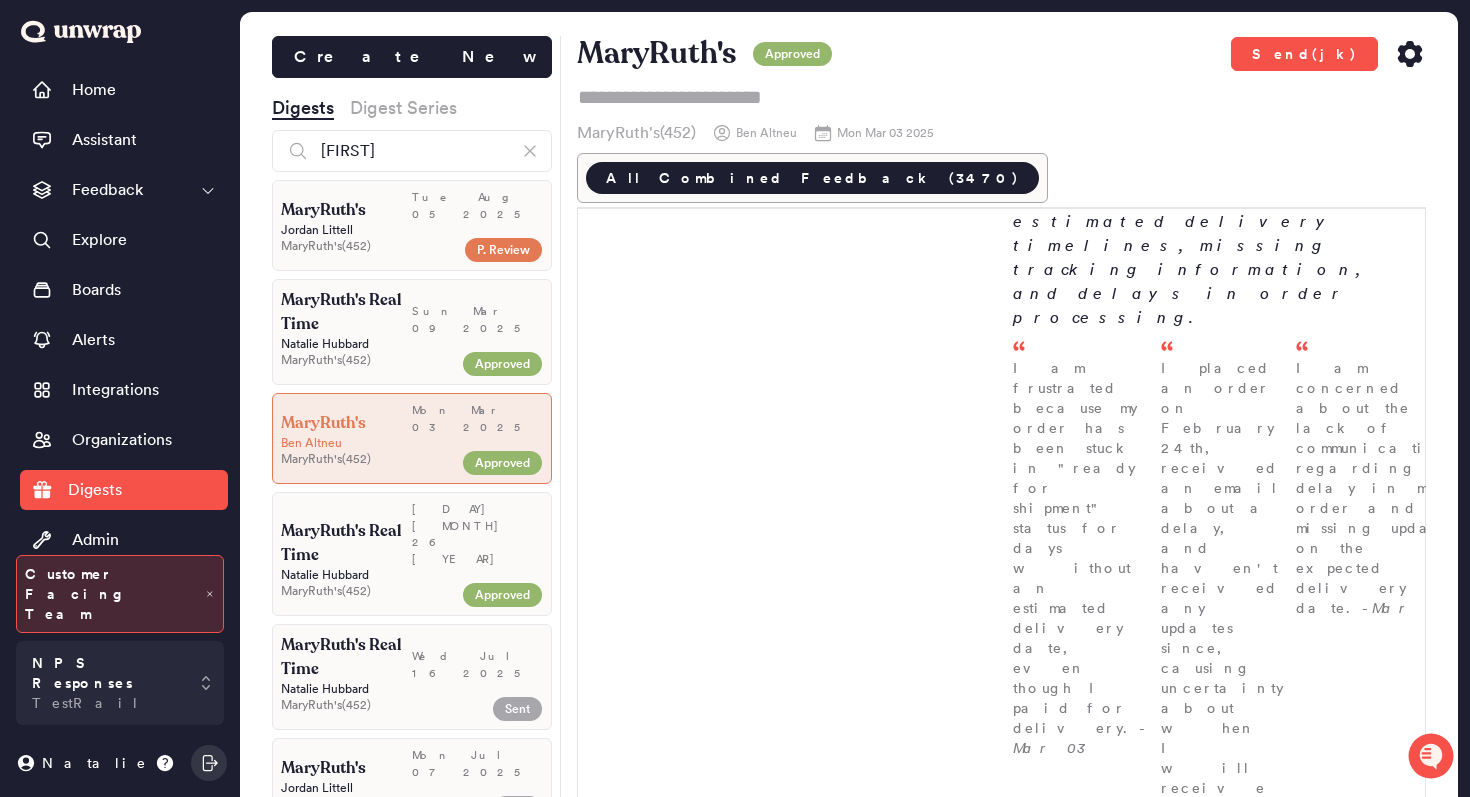 click 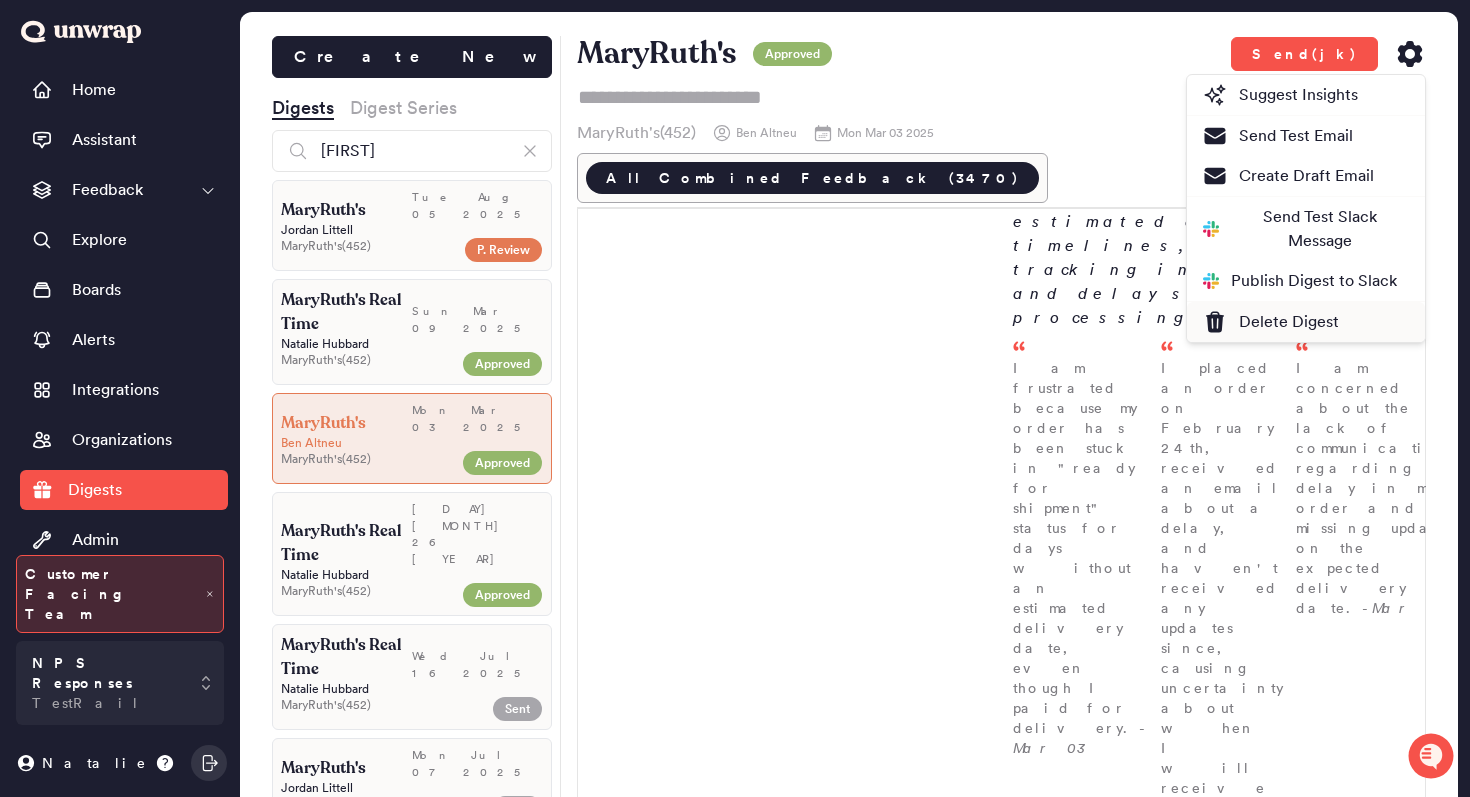 click on "Delete Digest" at bounding box center (1271, 322) 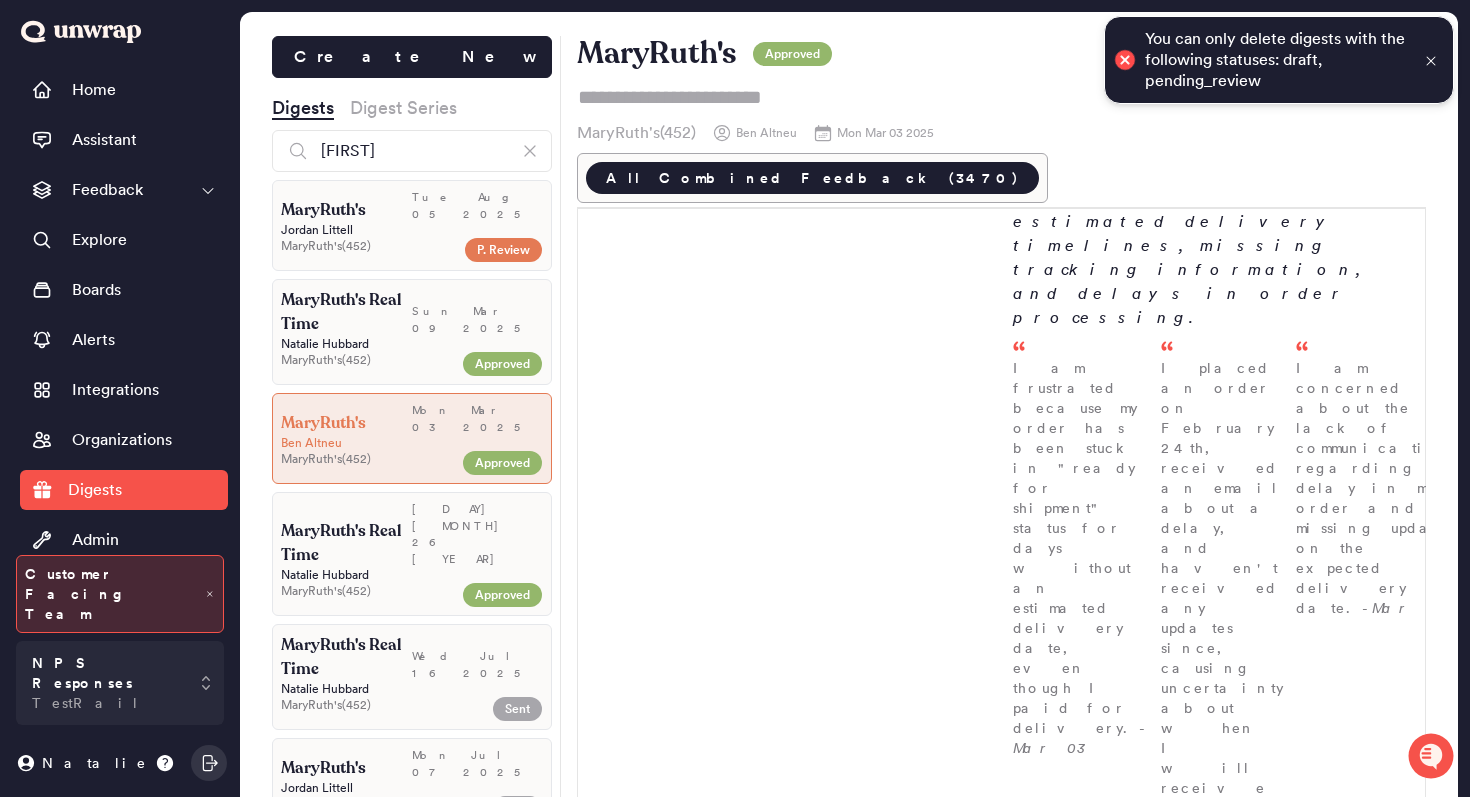 click at bounding box center (1431, 60) 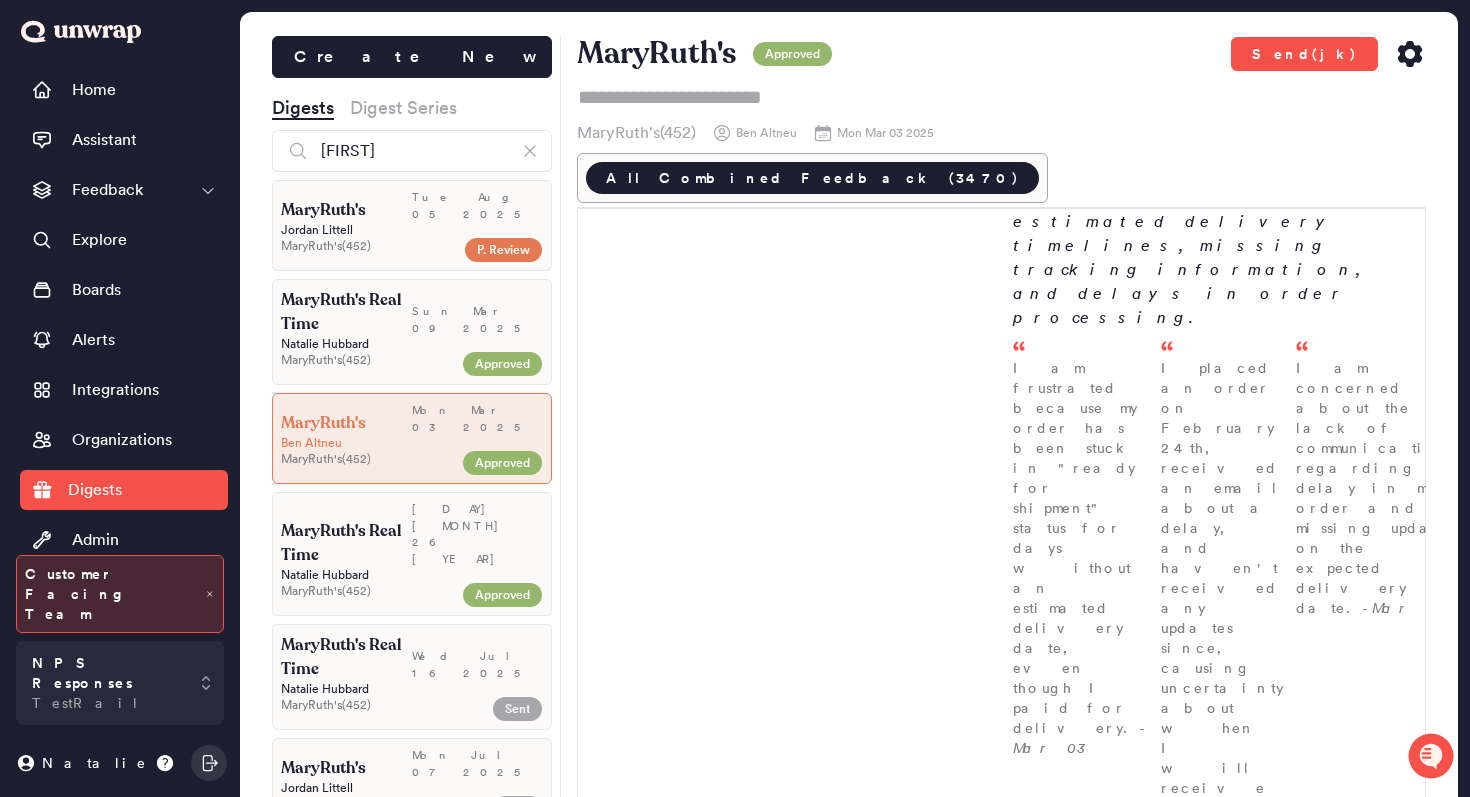 click 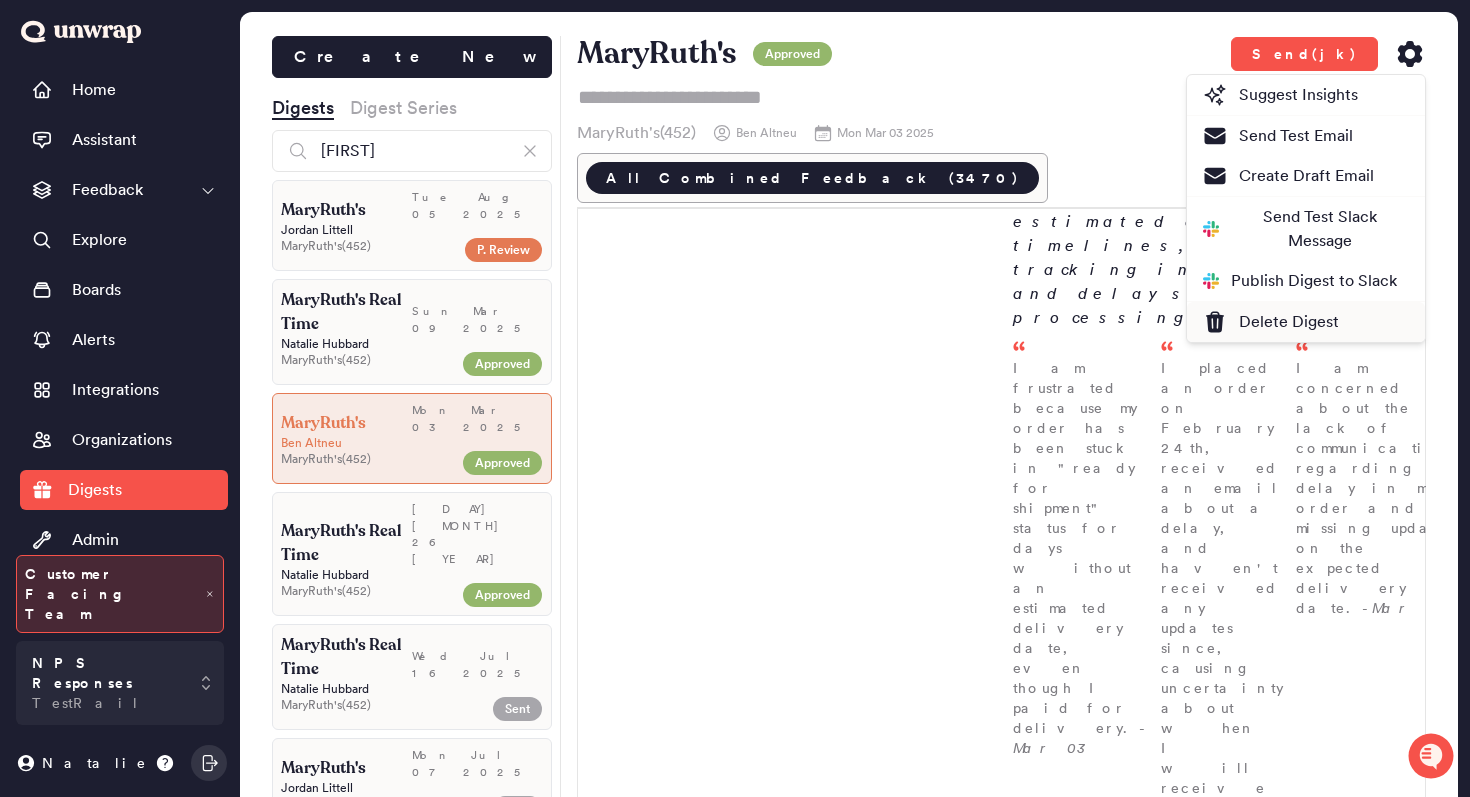 click on "Delete Digest" at bounding box center [1271, 322] 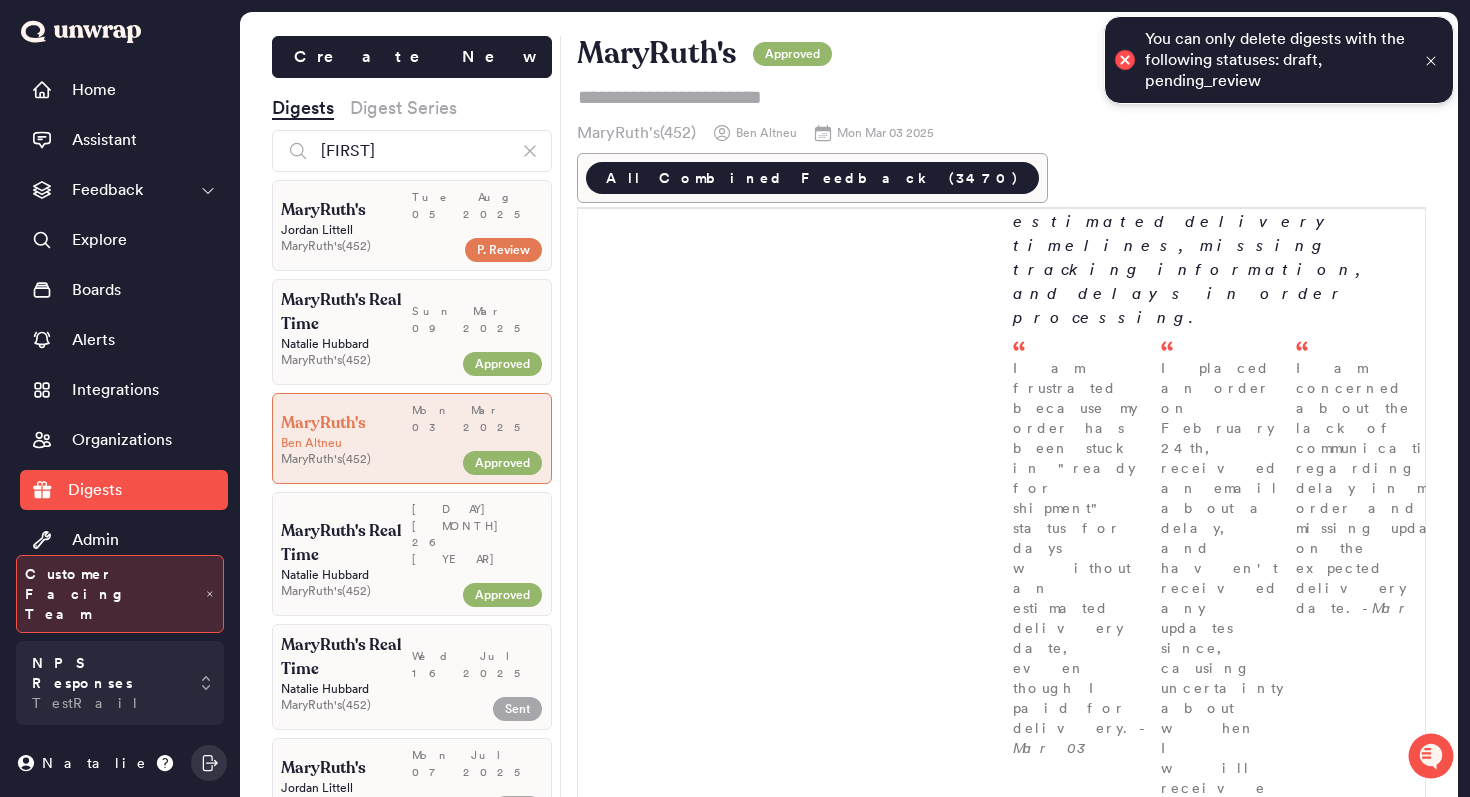 click on "MaryRuth's" at bounding box center (346, 210) 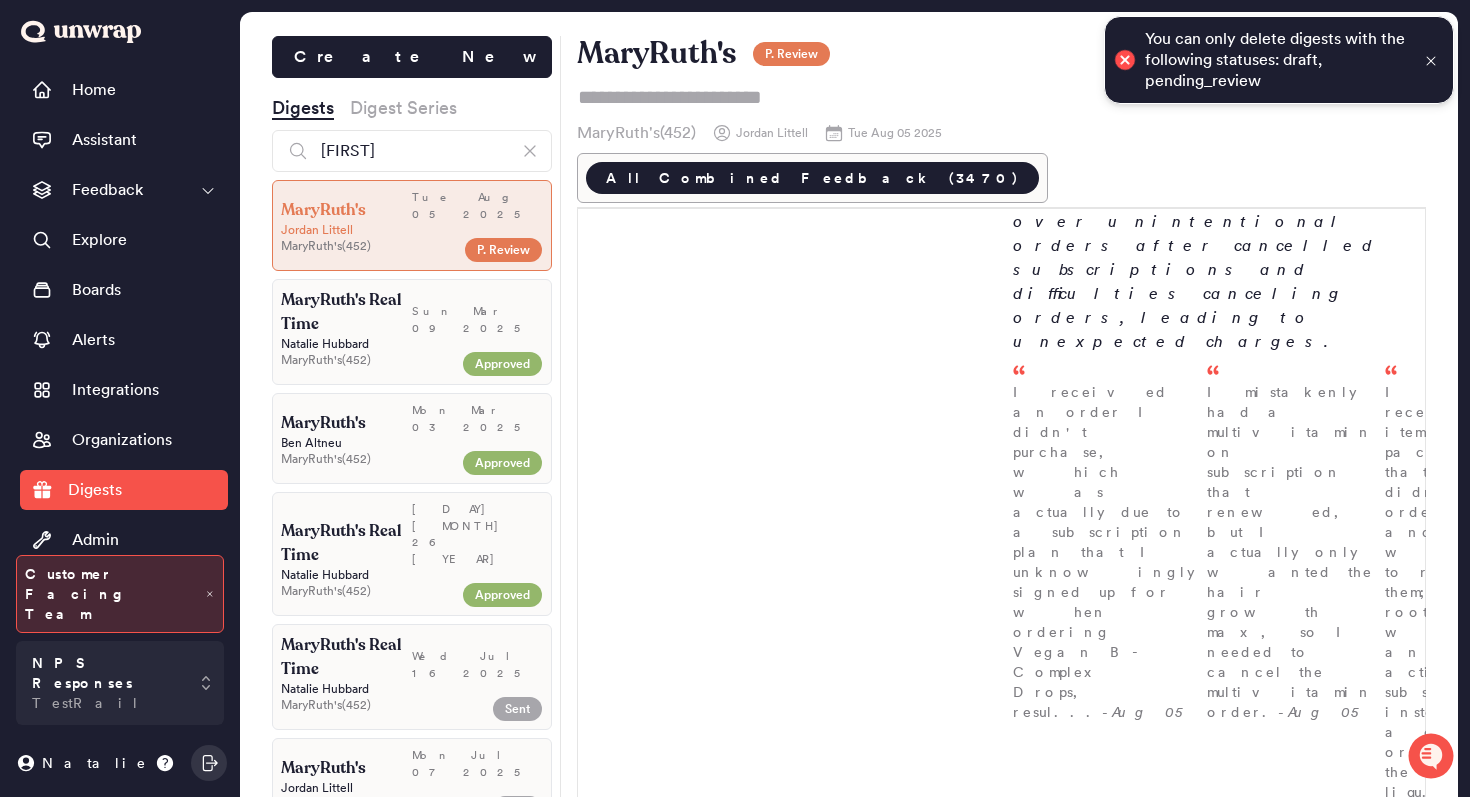 click on "Ben   Altneu" at bounding box center [412, 443] 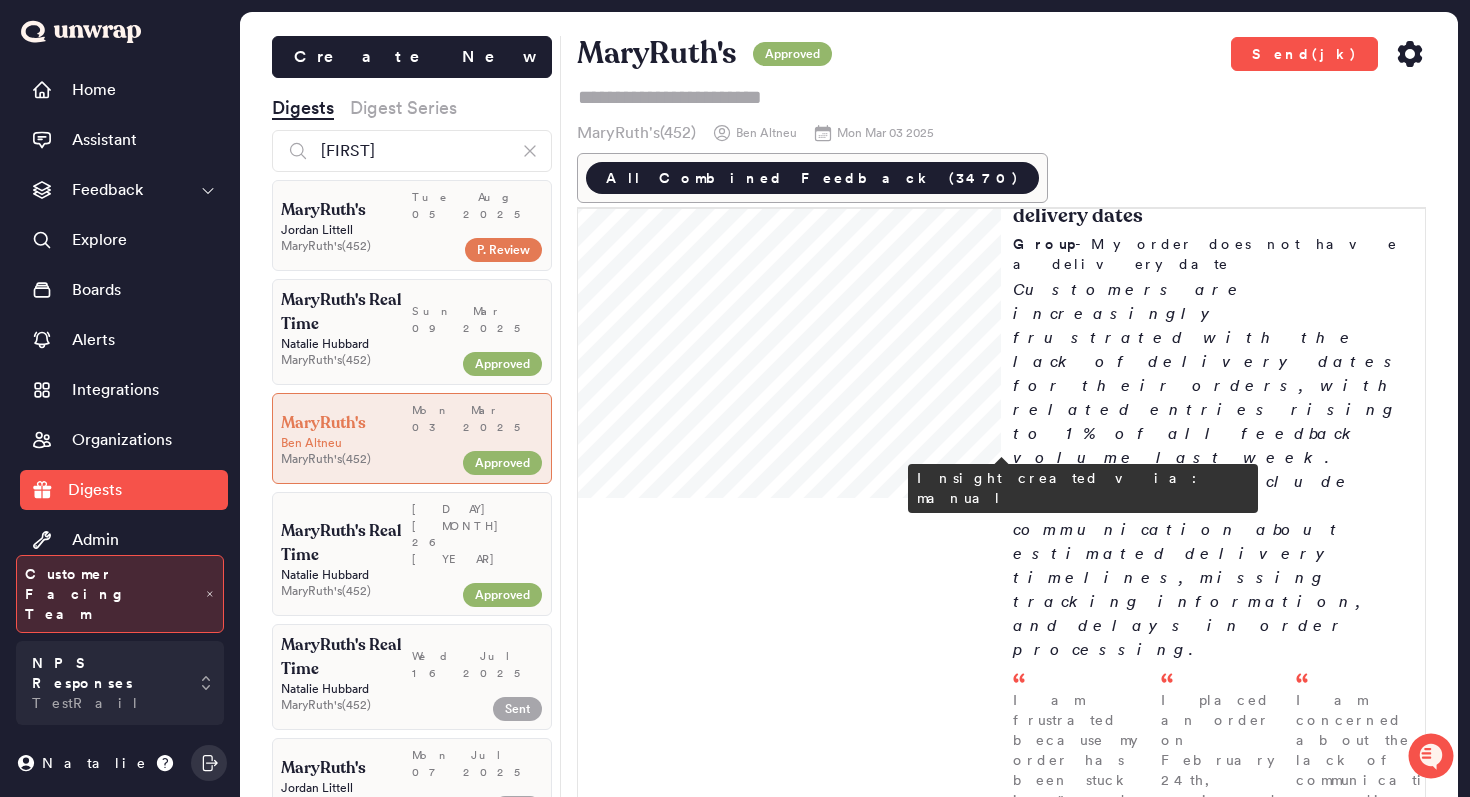 scroll, scrollTop: 0, scrollLeft: 0, axis: both 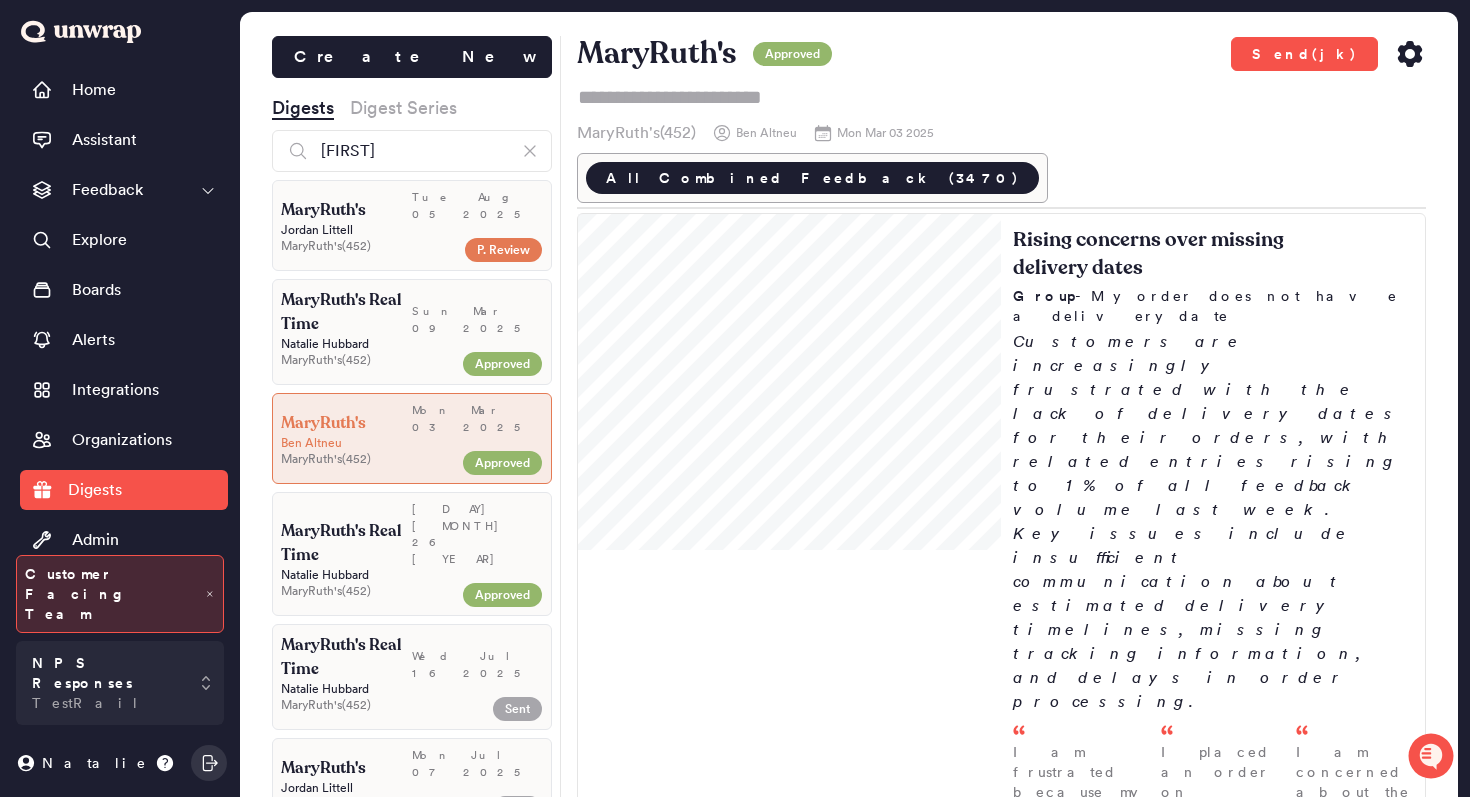 click on "Create New Digests Digest Series maryr MaryRuth's Tue Aug 05 2025 Jordan   Littell MaryRuth's  ( 452 ) P. Review MaryRuth's Real Time Sun Mar 09 2025 Natalie   Hubbard MaryRuth's  ( 452 ) Approved MaryRuth's Mon Mar 03 2025 Ben   Altneu MaryRuth's  ( 452 ) Approved MaryRuth's Real Time Wed Feb 26 2025 Natalie   Hubbard MaryRuth's  ( 452 ) Approved MaryRuth's Real Time Wed Jul 16 2025 Natalie   Hubbard MaryRuth's  ( 452 ) Sent MaryRuth's Mon Jul 07 2025 Jordan   Littell MaryRuth's  ( 452 ) Sent MaryRuth's Wed Apr 09 2025 Ben   Altneu MaryRuth's  ( 452 ) Sent MaryRuth's Mon Mar 10 2025 Yvette   Chua MaryRuth's  ( 452 ) Sent MaryRuth's Tue Feb 25 2025 Ezra   Torio MaryRuth's  ( 452 ) Sent MaryRuth's Mon Feb 17 2025 Ezra   Torio MaryRuth's  ( 452 ) Sent MaryRuth's Mon Feb 10 2025 Ezra   Torio MaryRuth's  ( 452 ) Sent MaryRuth's Tue Feb 04 2025 Ezra   Torio MaryRuth's  ( 452 ) Sent MaryRuth's Approved Send(jk) MaryRuth's  ( 452 ) Ben   Altneu Mon Mar 03 2025 All Combined Feedback (3470) Group  -   -  Mar 03  -" at bounding box center [849, 430] 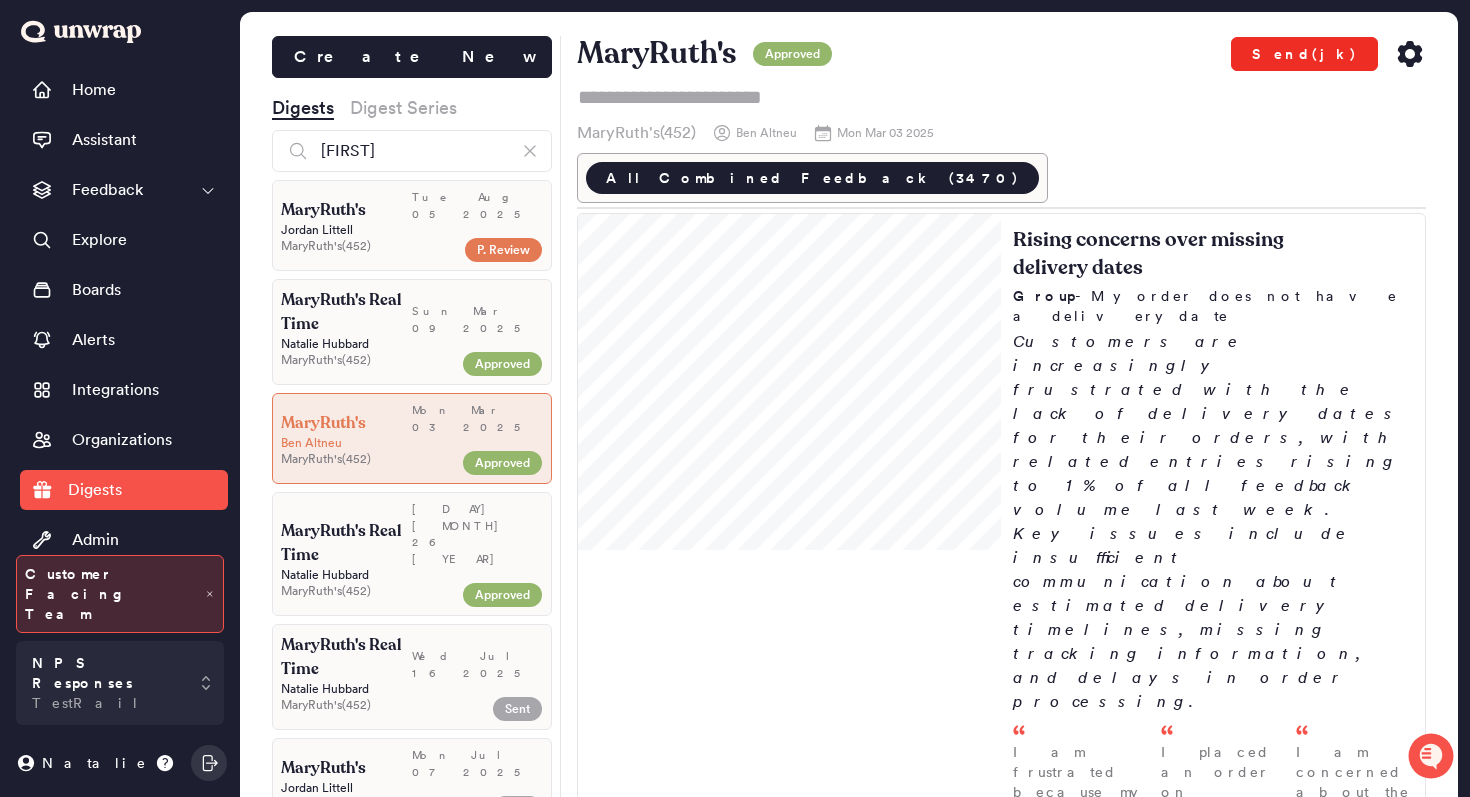 click on "Send(jk)" at bounding box center [1304, 54] 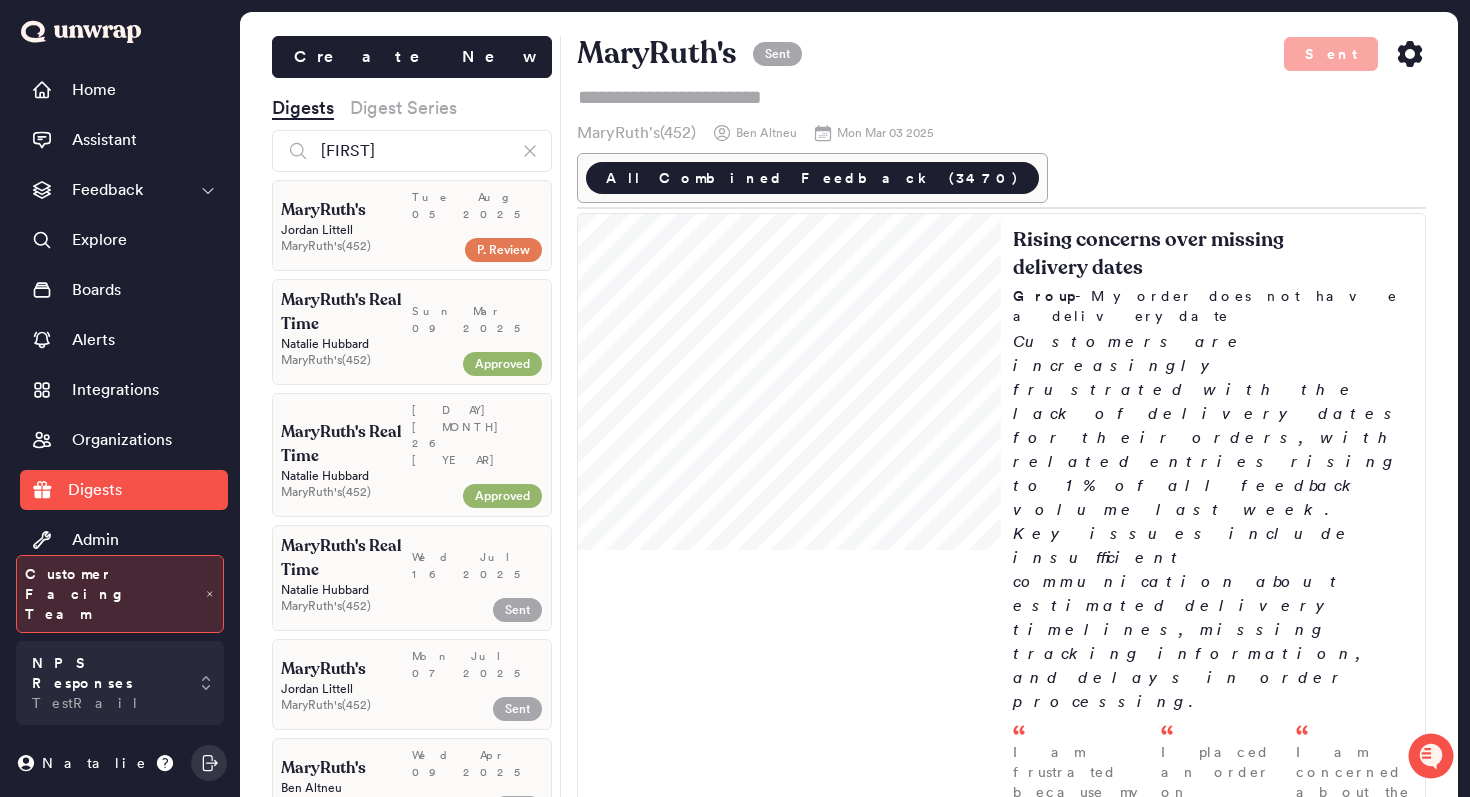 click on "MaryRuth's  ( 452 )" at bounding box center (368, 246) 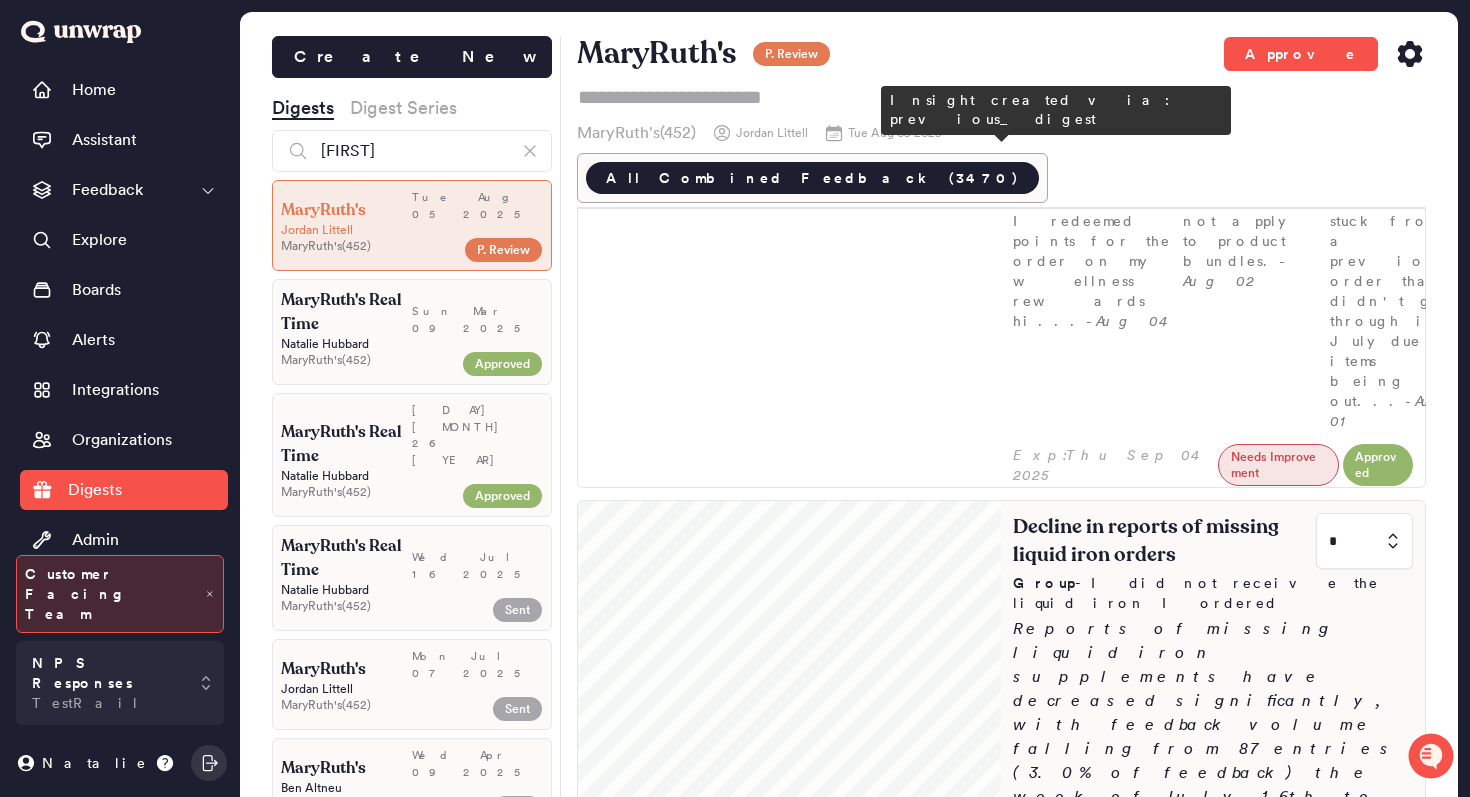 scroll, scrollTop: 1671, scrollLeft: 0, axis: vertical 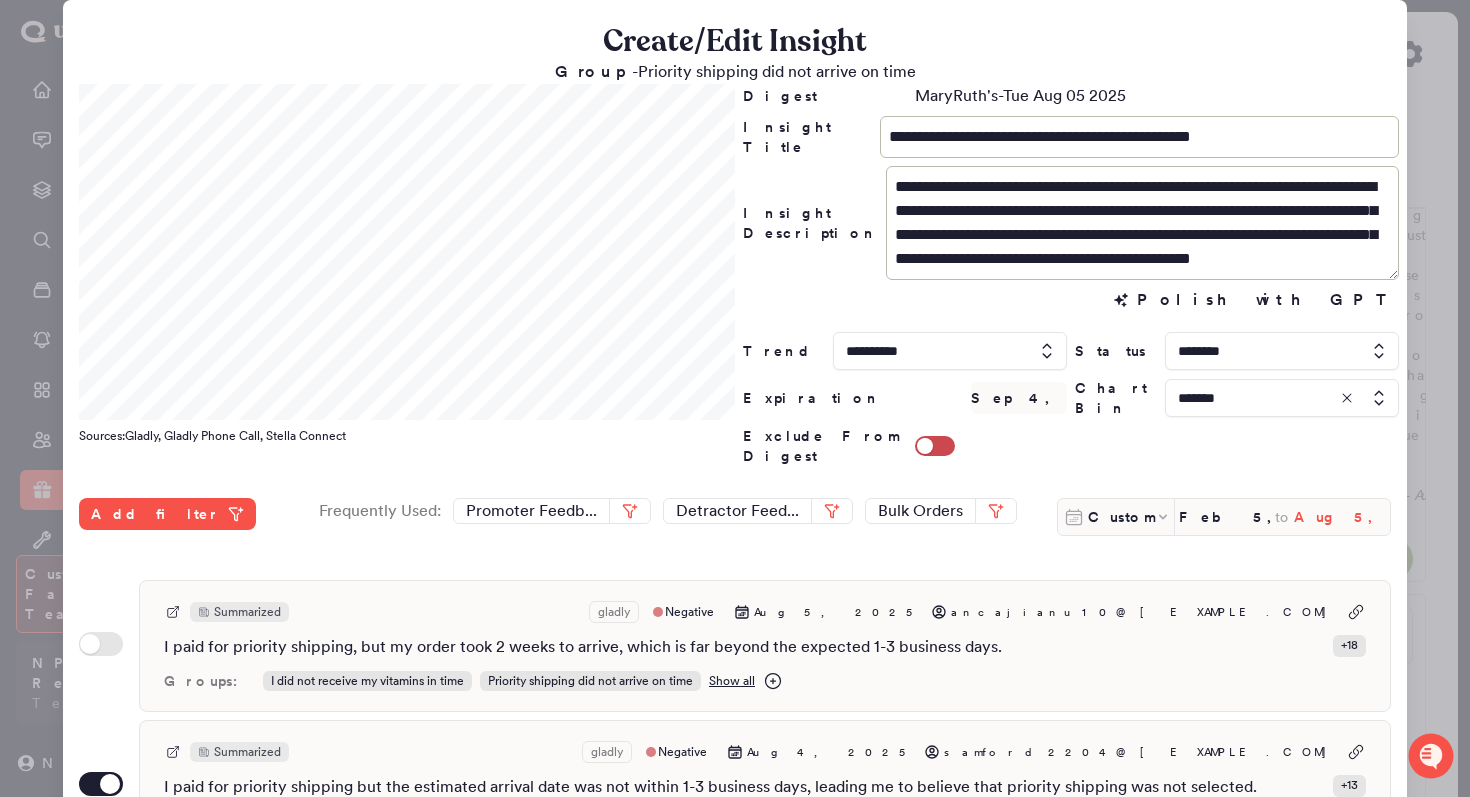 click on "Aug 5, 2025" at bounding box center [1342, 517] 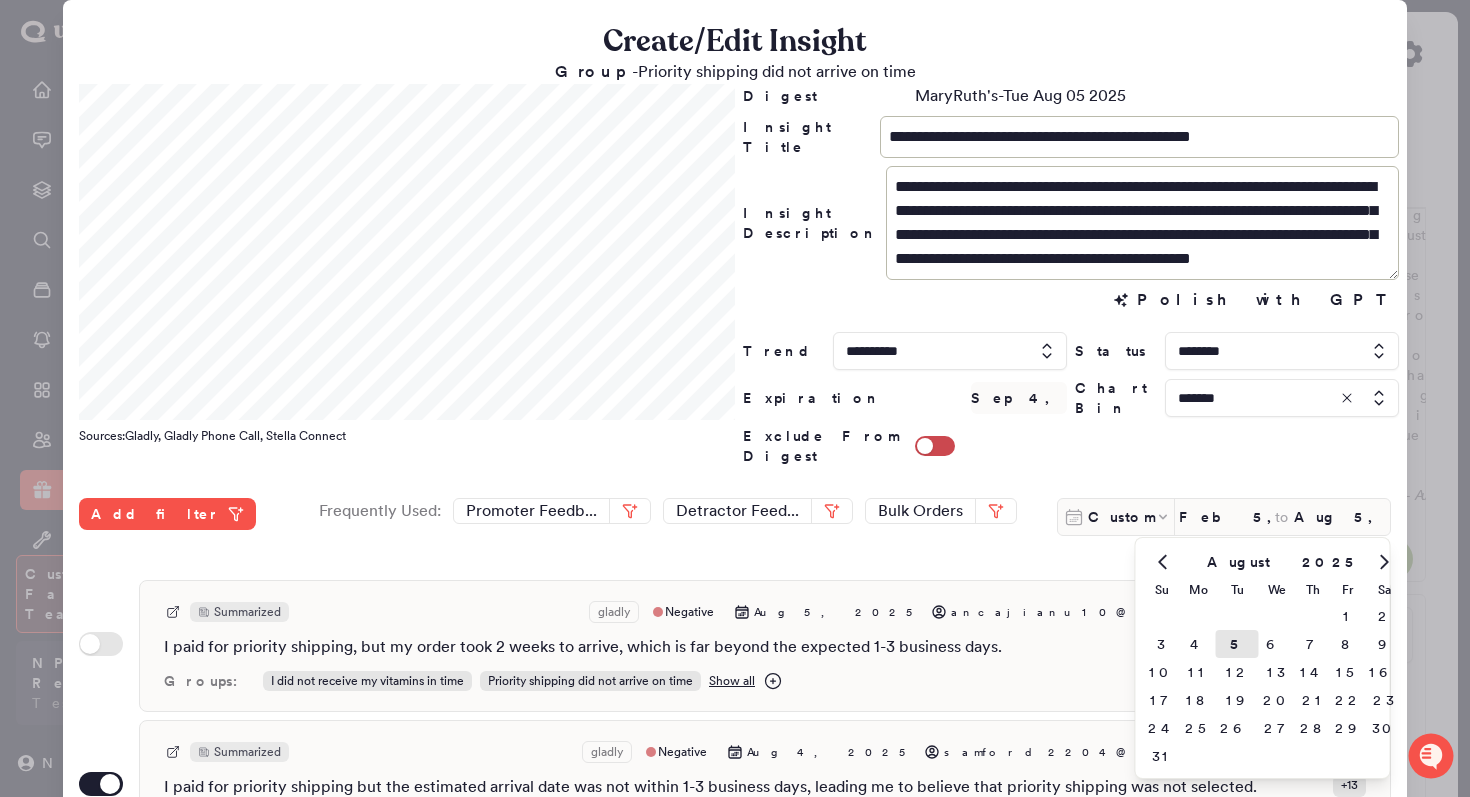 click 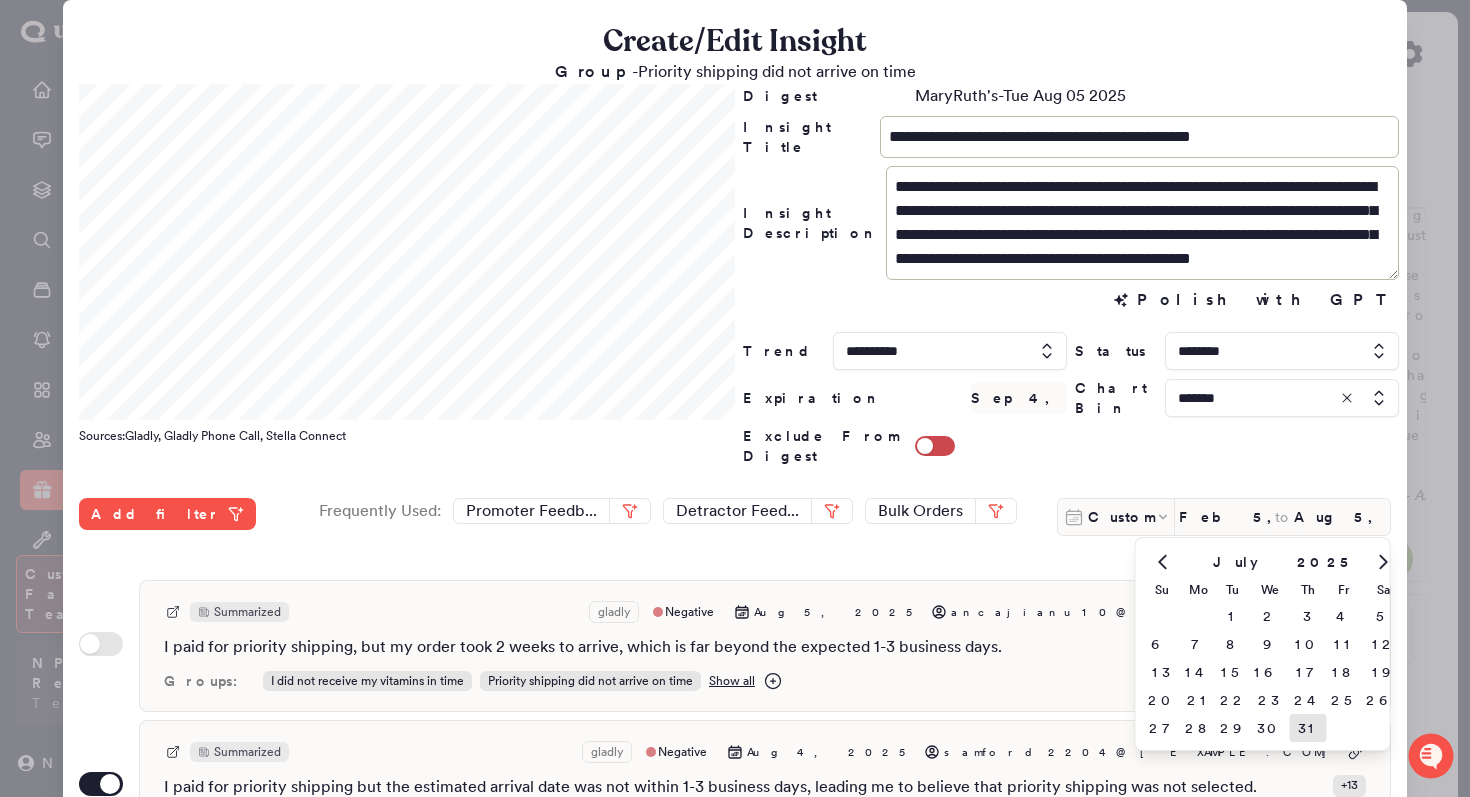 click on "31" at bounding box center [1308, 728] 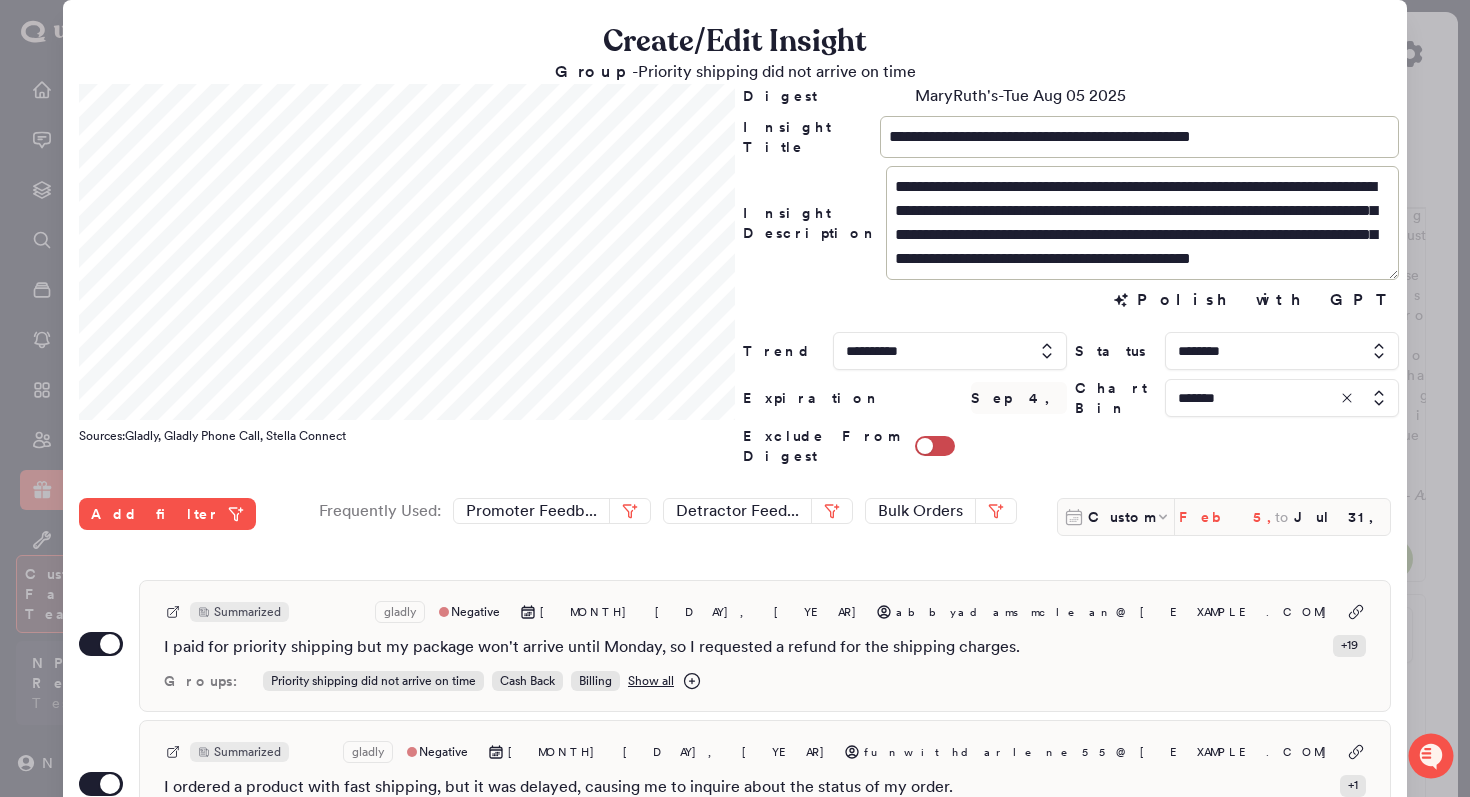 click on "Feb 5, 2025" at bounding box center (1227, 517) 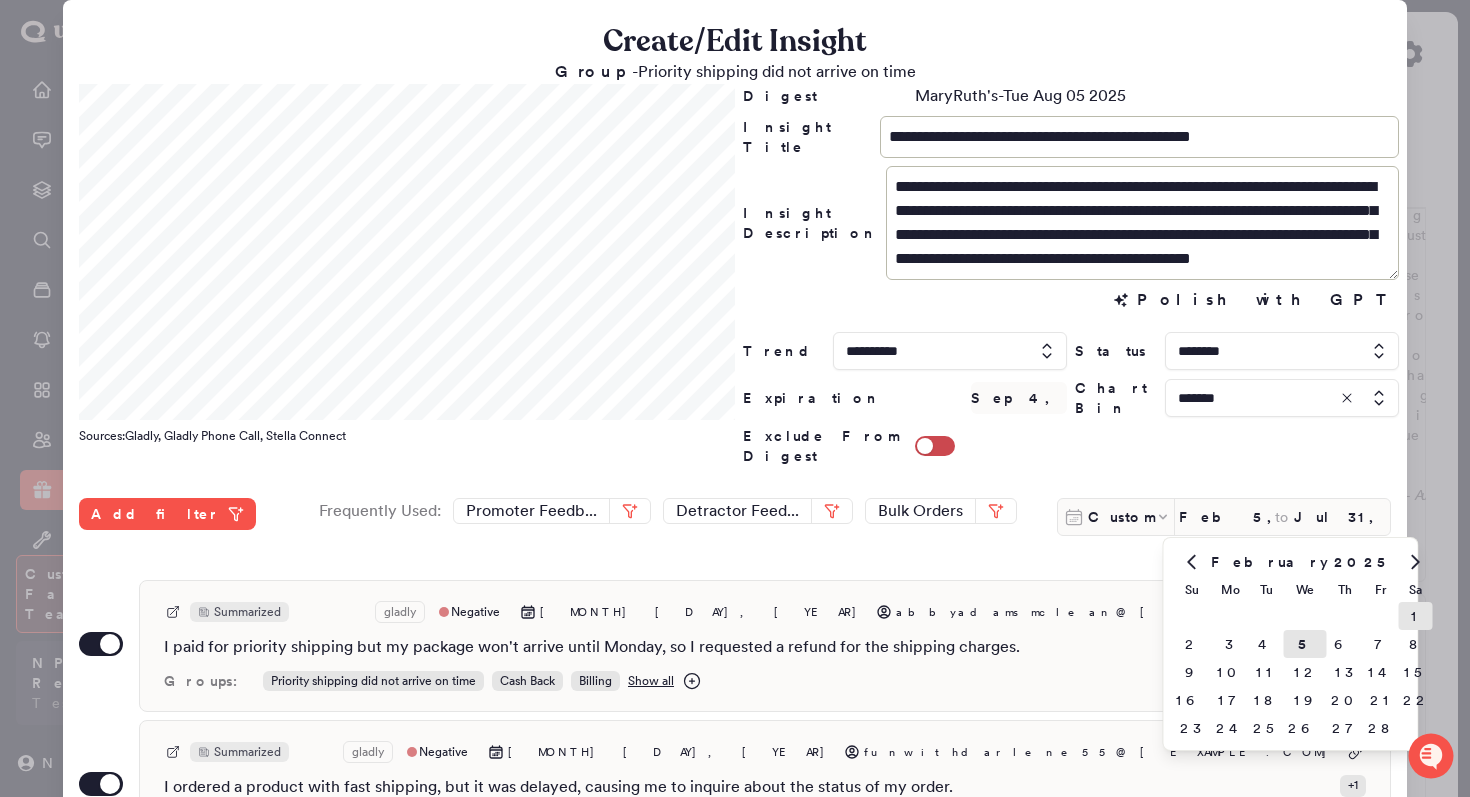 click on "1" at bounding box center (1416, 616) 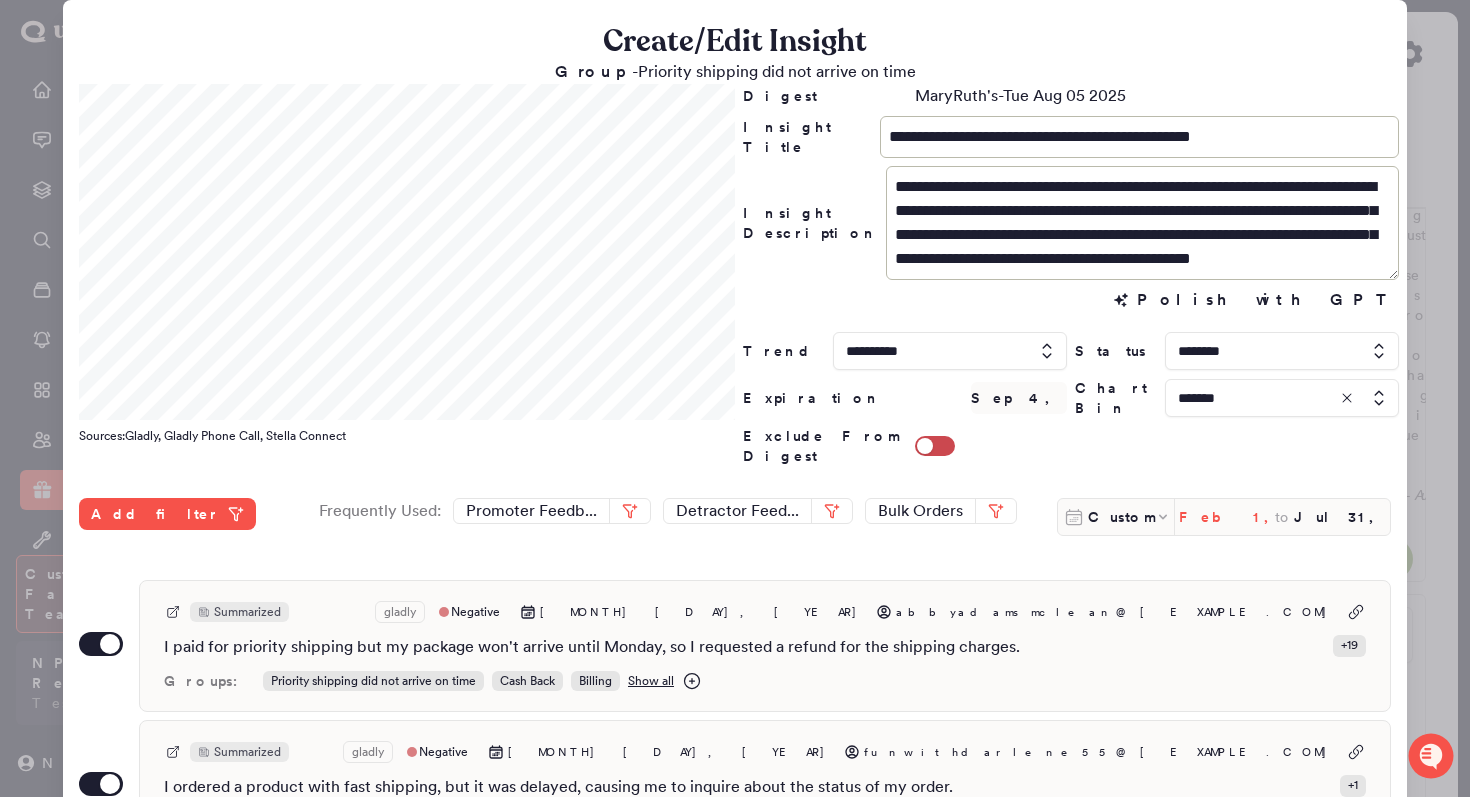 click on "Feb 1, 2025" at bounding box center [1227, 517] 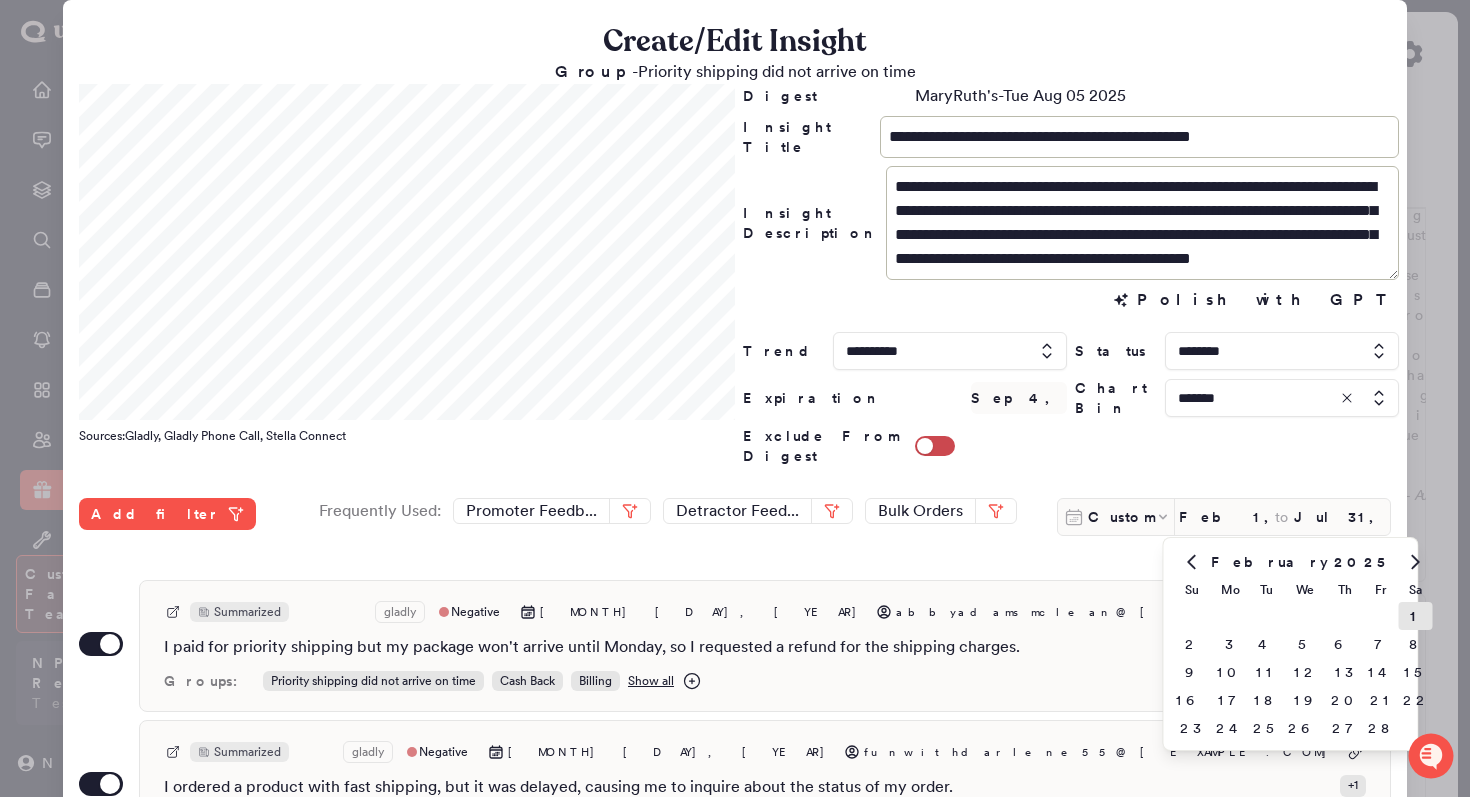 click 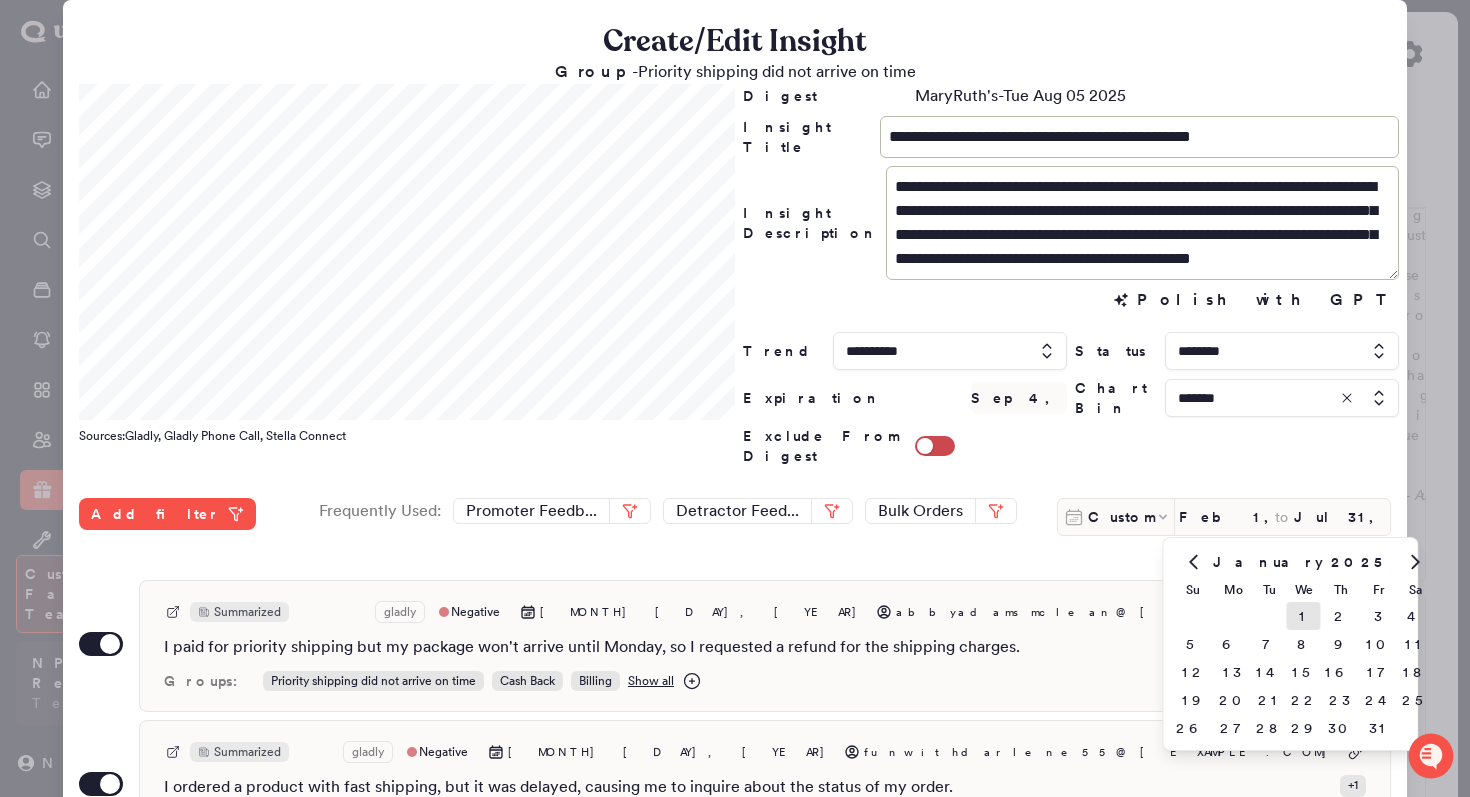 click on "1" at bounding box center (1304, 616) 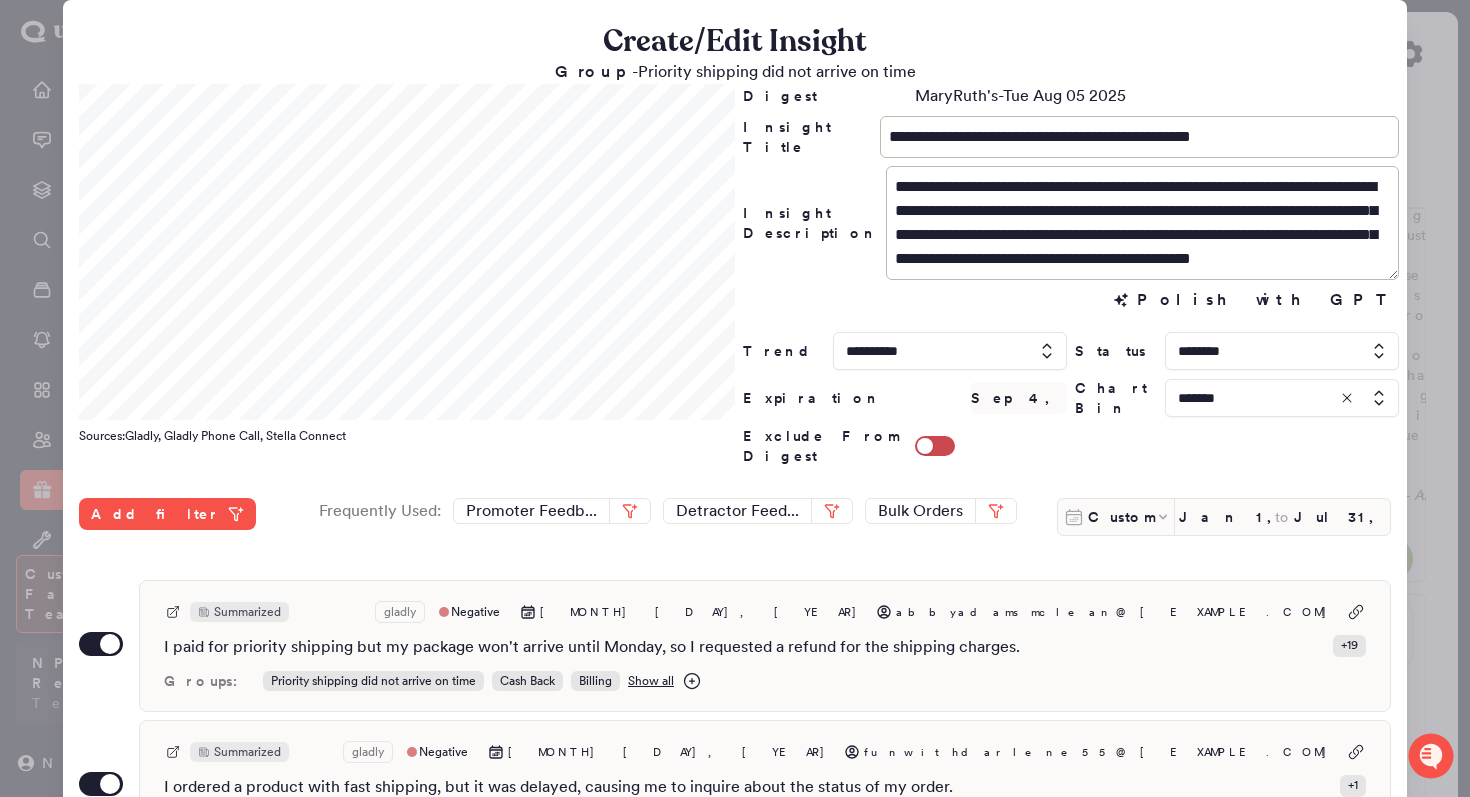 scroll, scrollTop: 24, scrollLeft: 0, axis: vertical 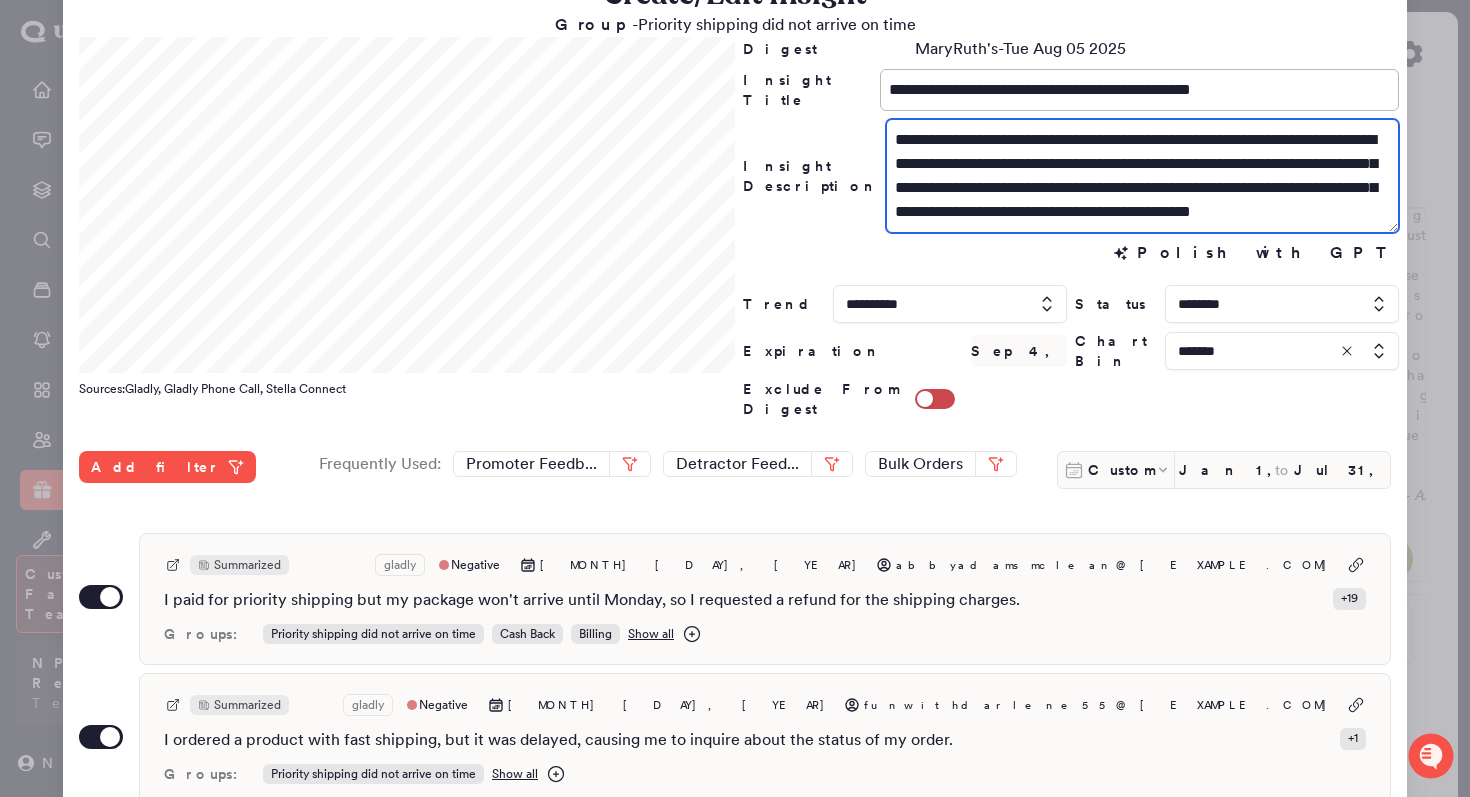 drag, startPoint x: 1332, startPoint y: 140, endPoint x: 1295, endPoint y: 144, distance: 37.215588 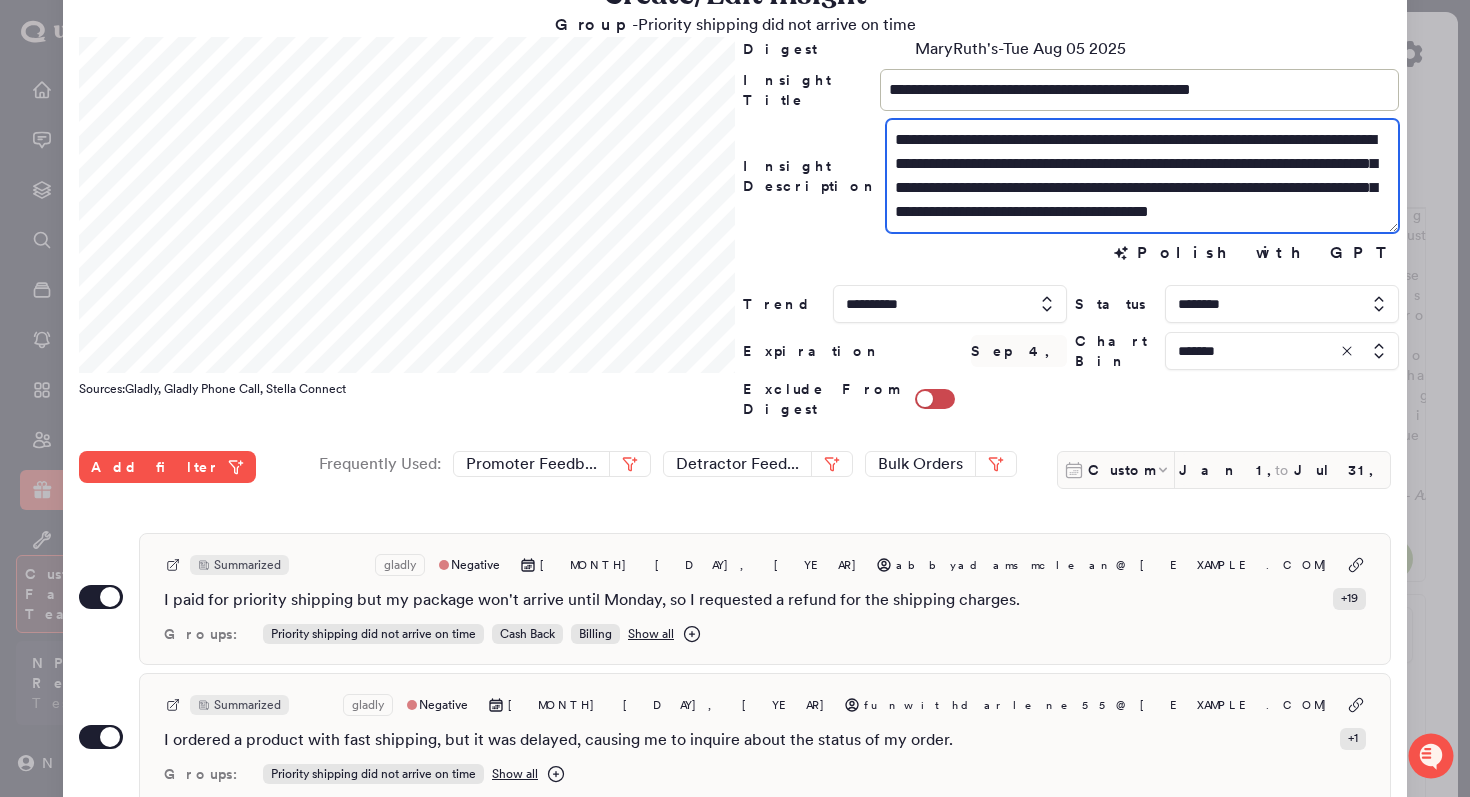 scroll, scrollTop: 0, scrollLeft: 0, axis: both 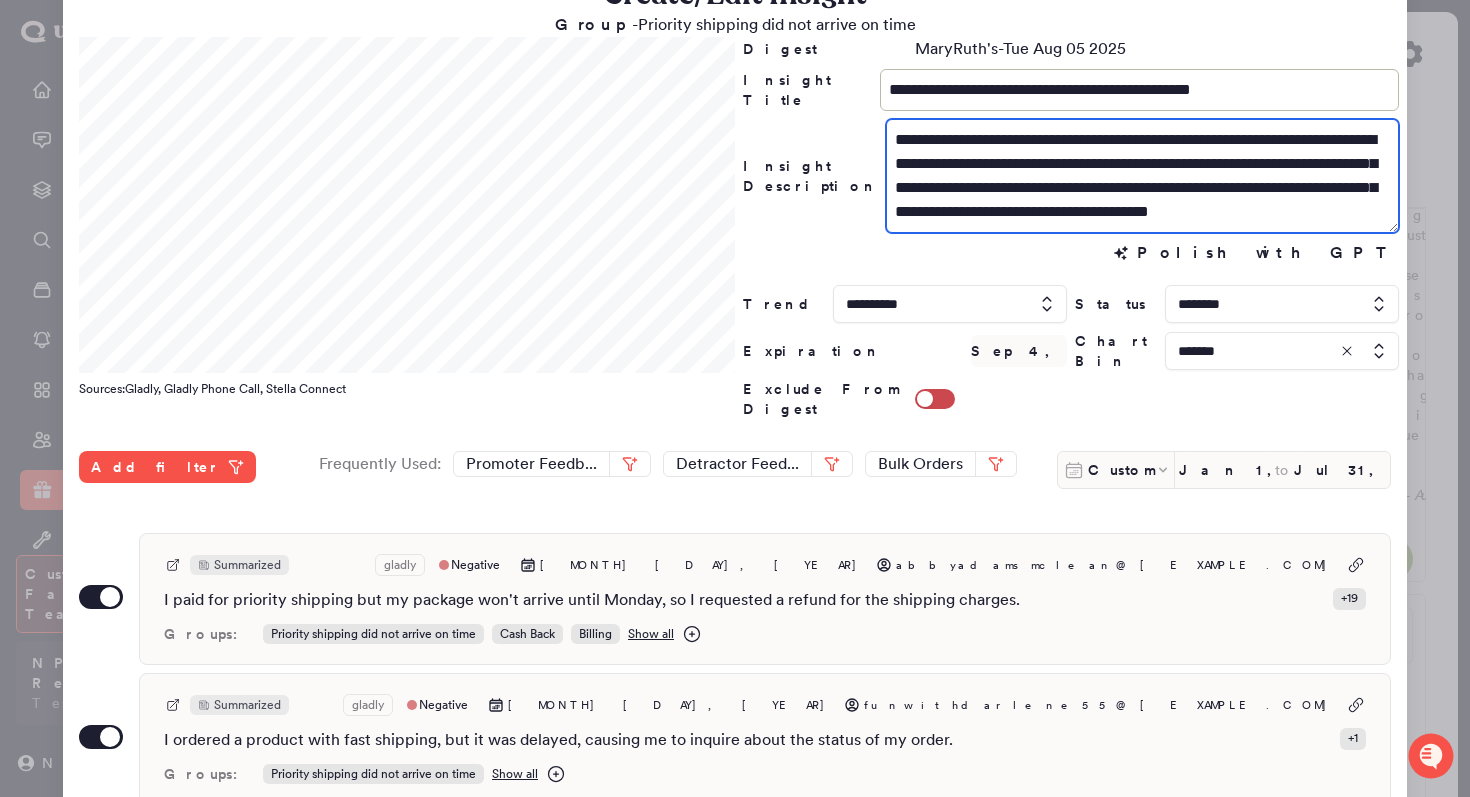 click on "**********" at bounding box center (1142, 176) 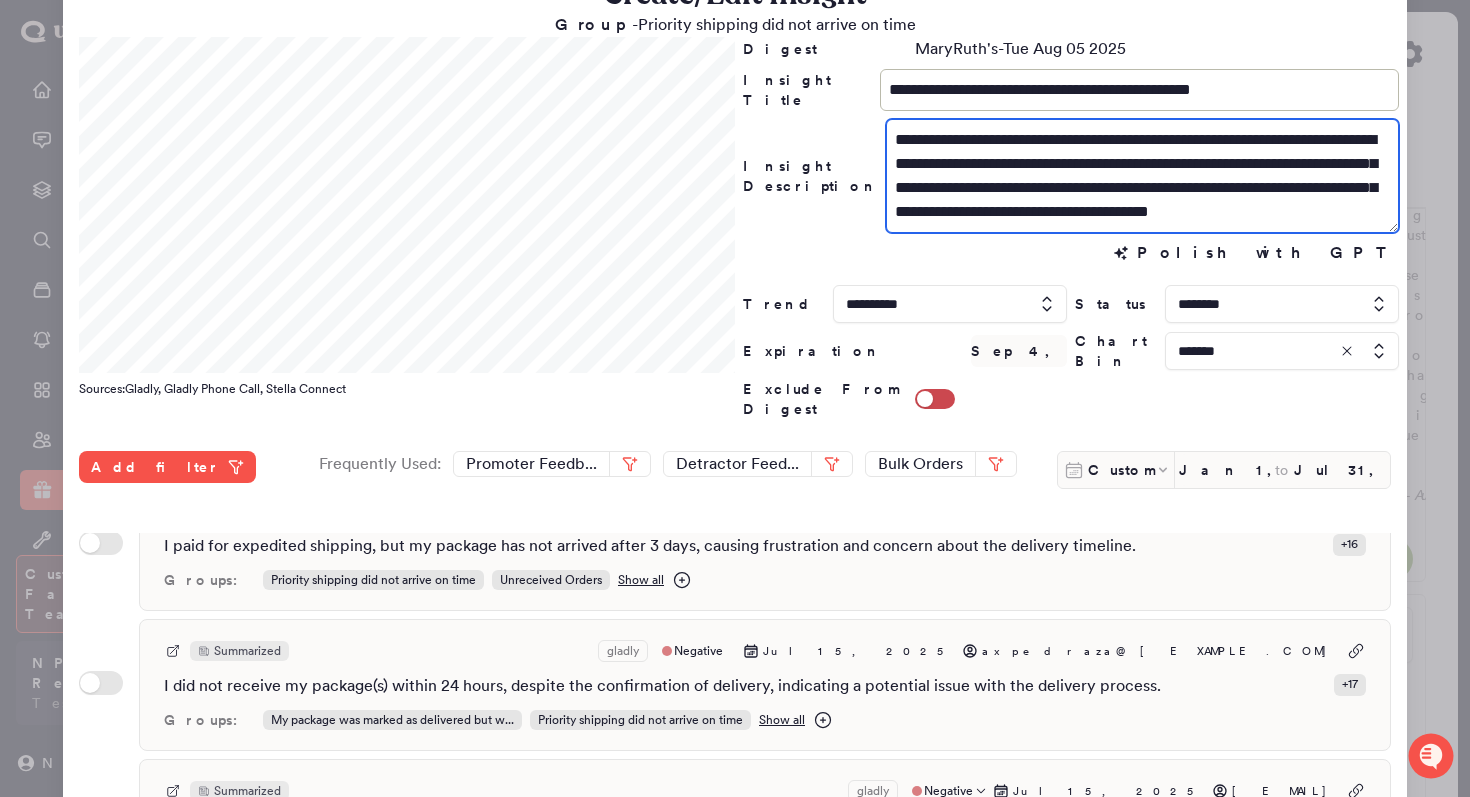 scroll, scrollTop: 2300, scrollLeft: 0, axis: vertical 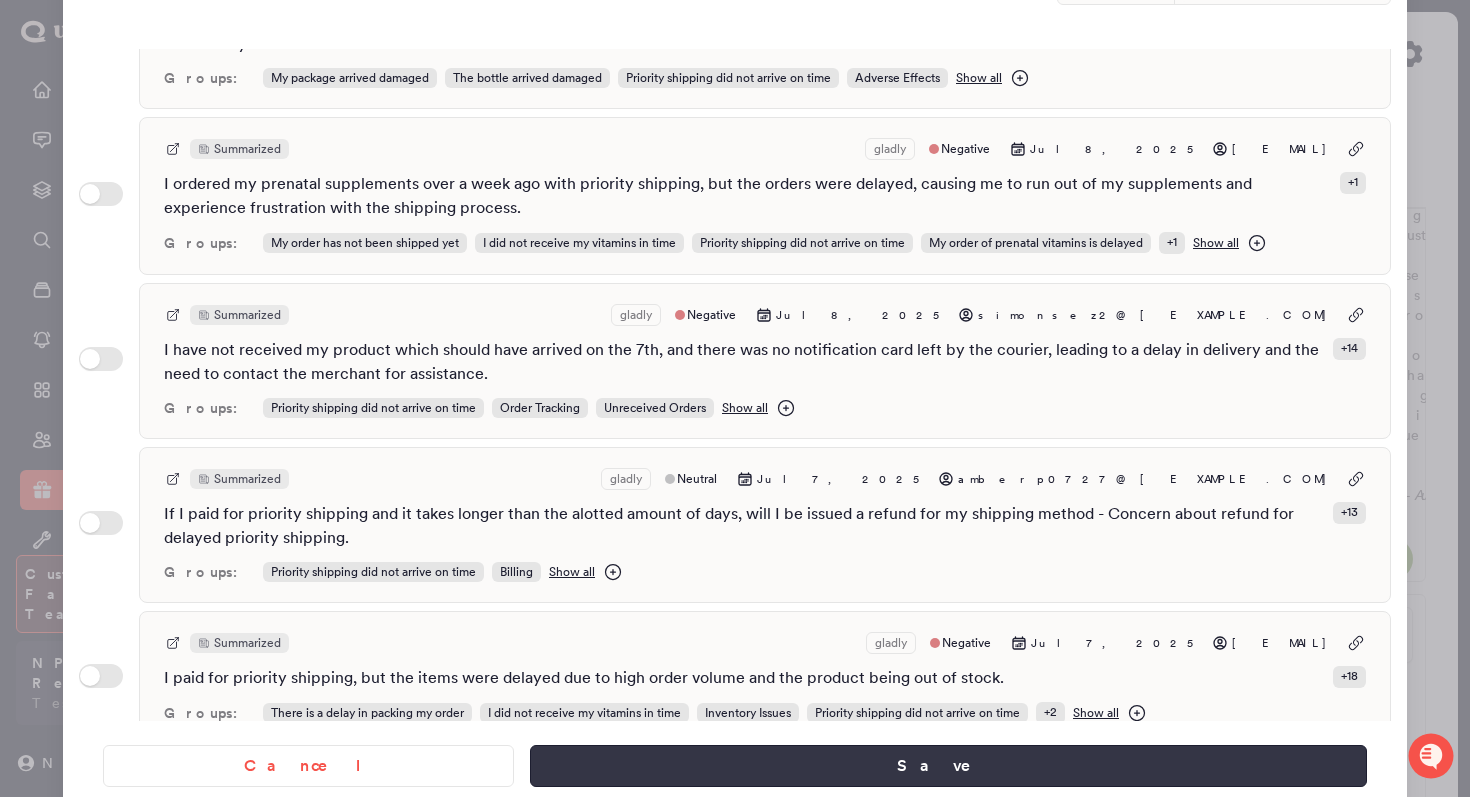 type on "**********" 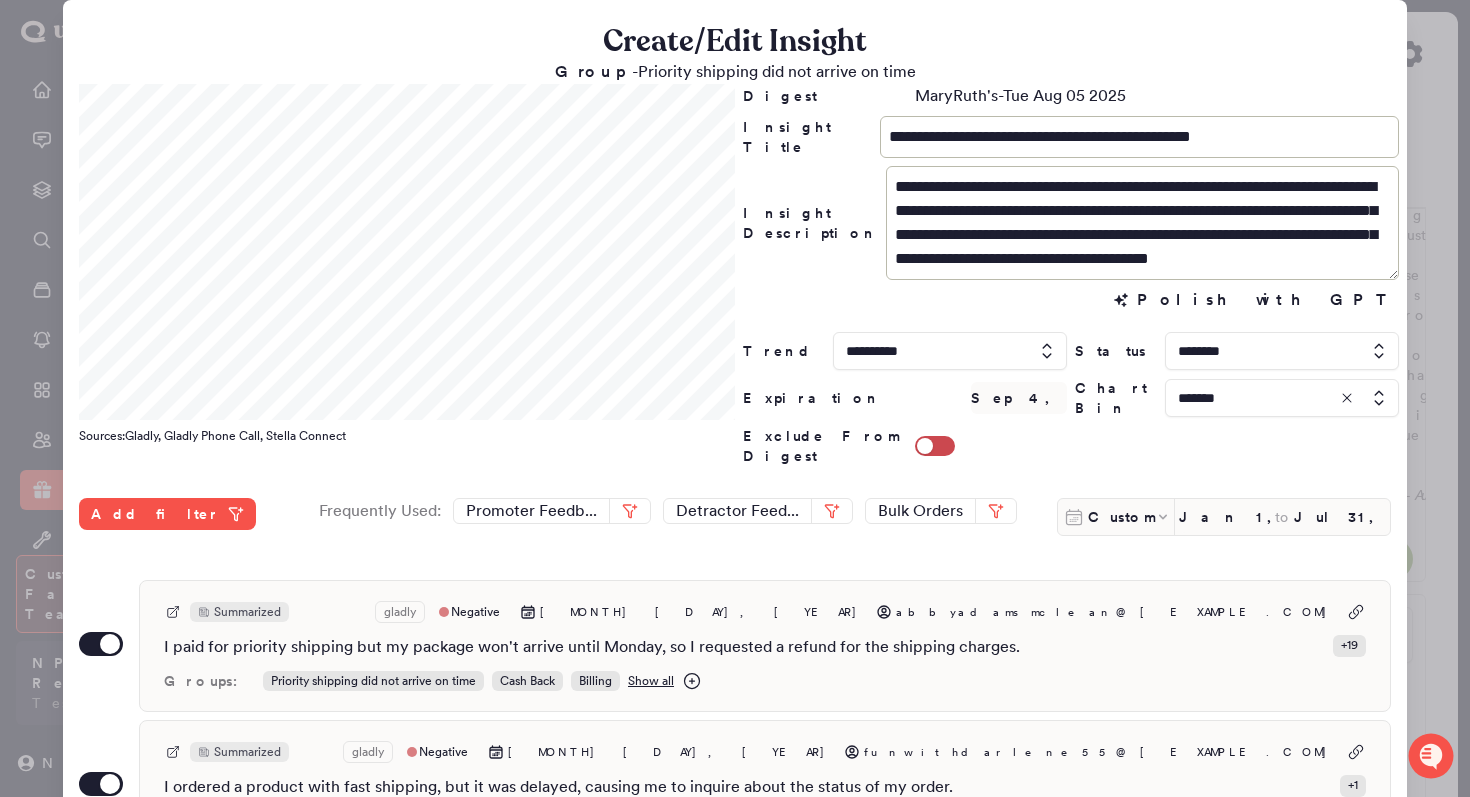 click at bounding box center [735, 398] 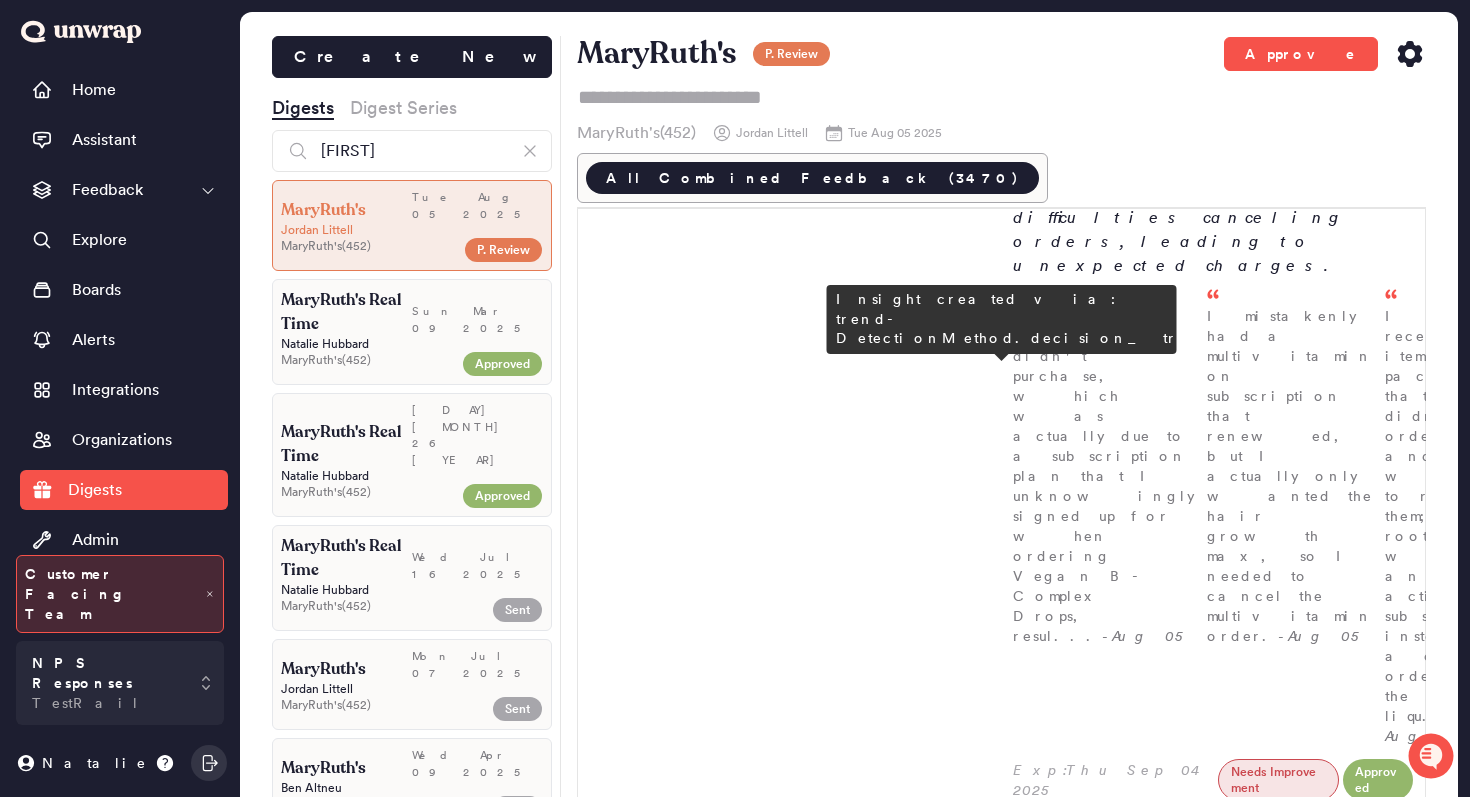 scroll, scrollTop: 0, scrollLeft: 0, axis: both 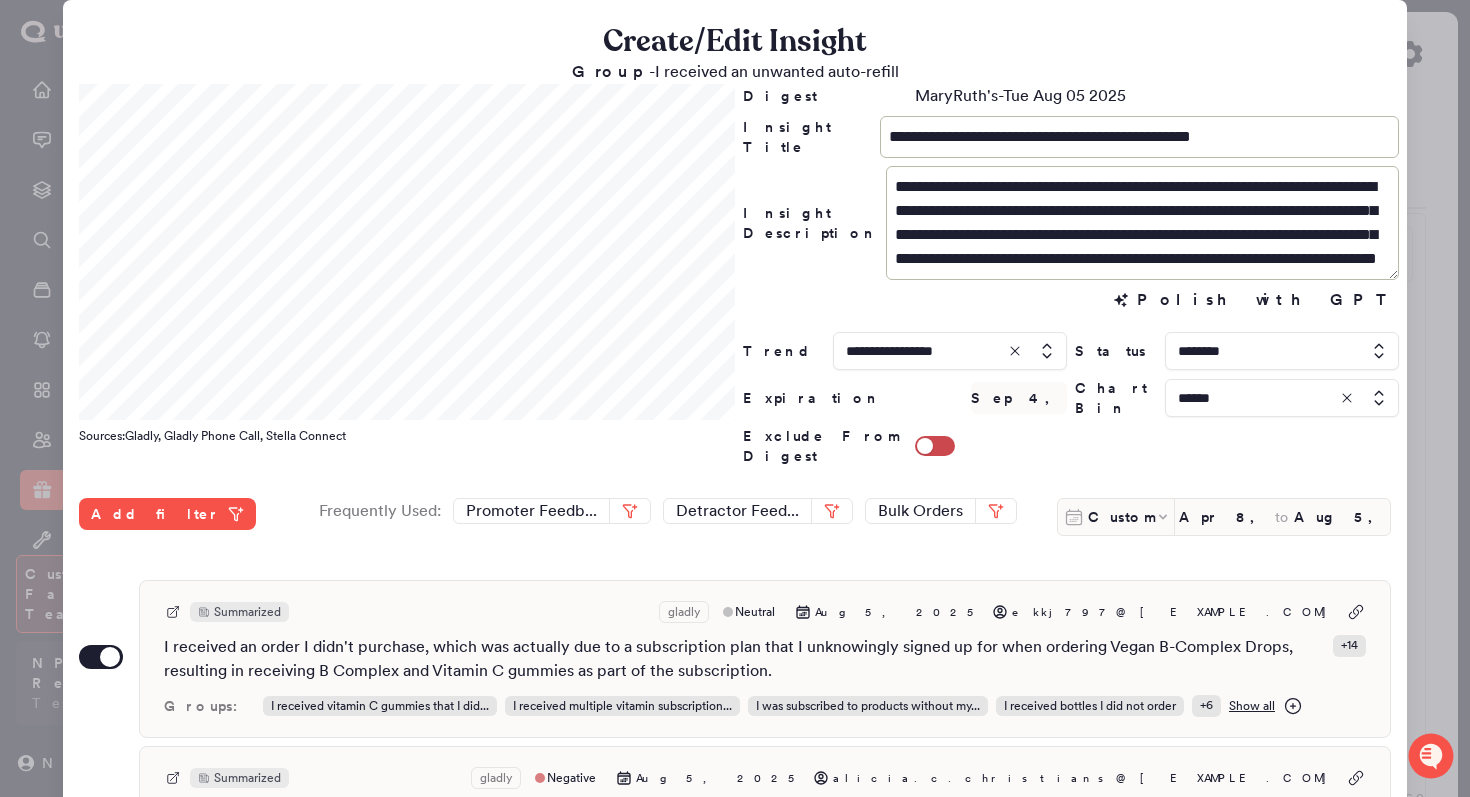 click at bounding box center [735, 398] 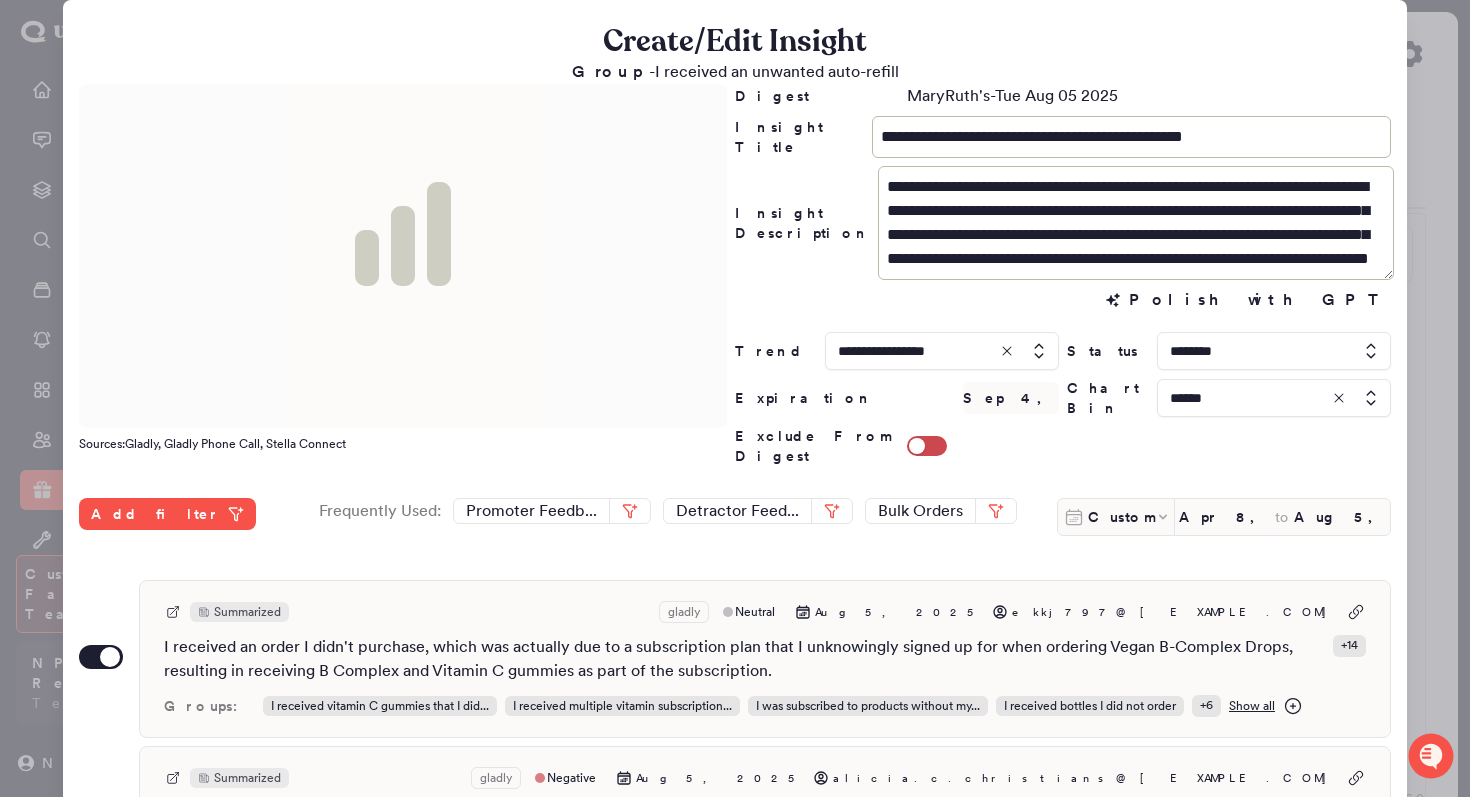 click at bounding box center (735, 398) 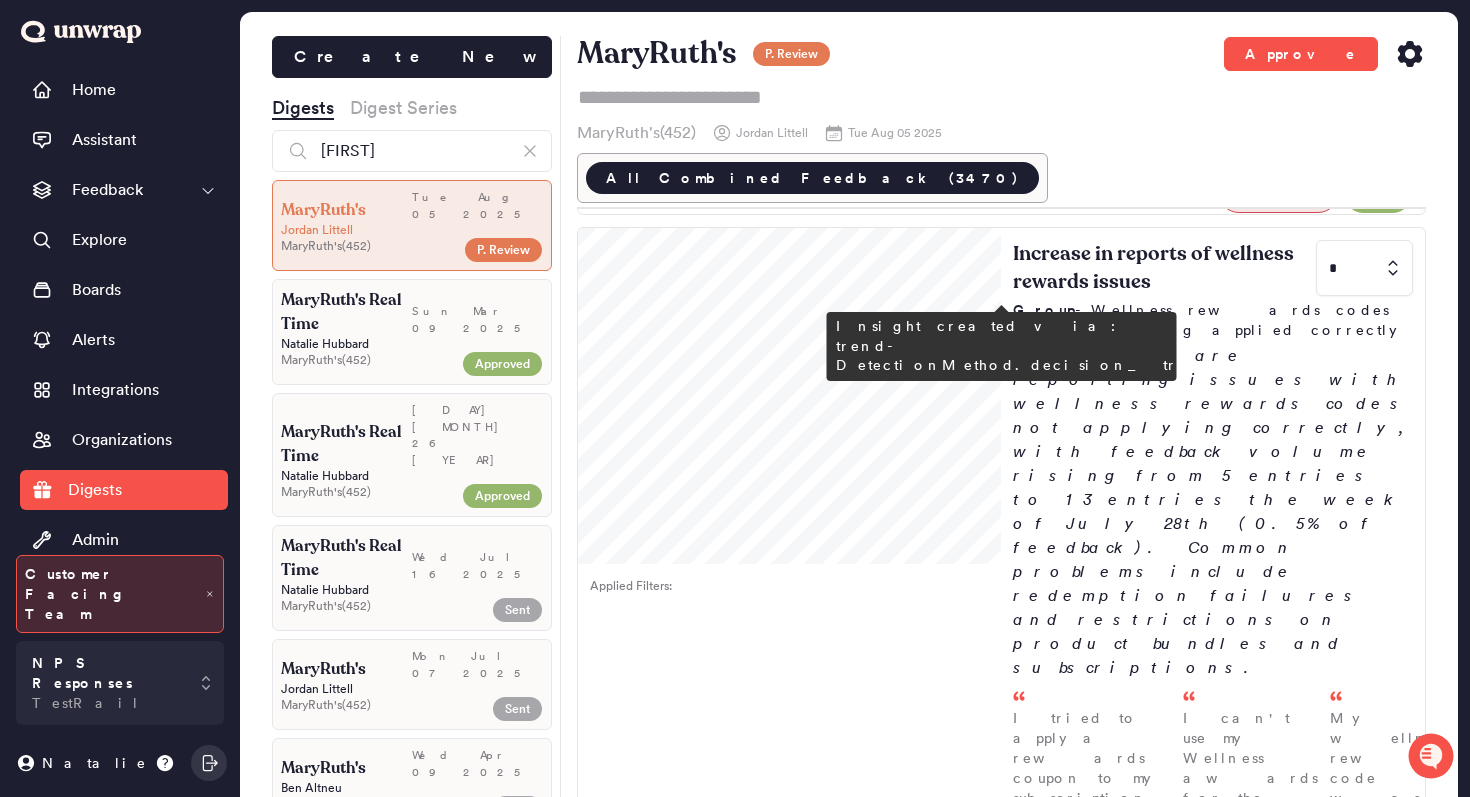 scroll, scrollTop: 1058, scrollLeft: 0, axis: vertical 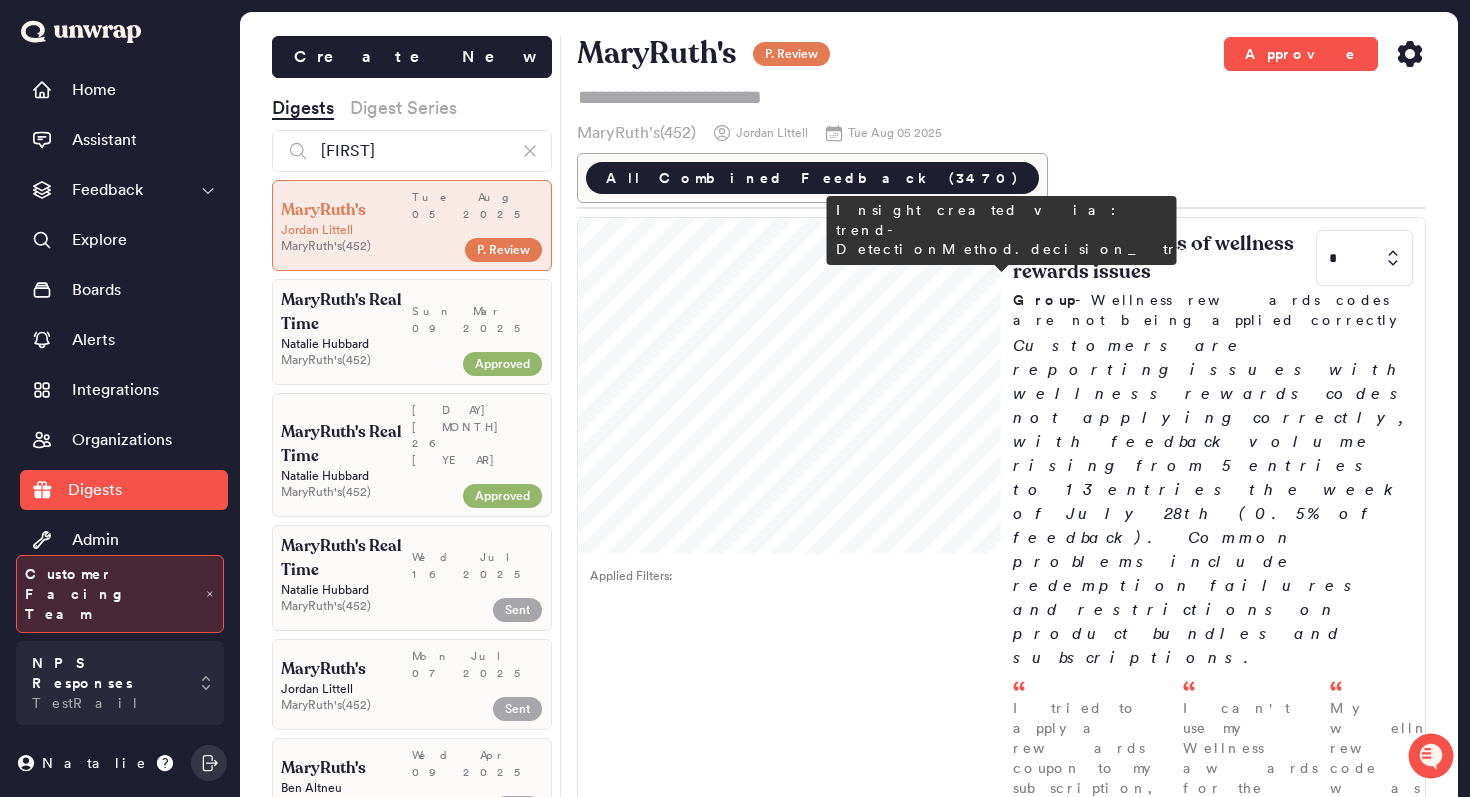 click at bounding box center (1364, 1248) 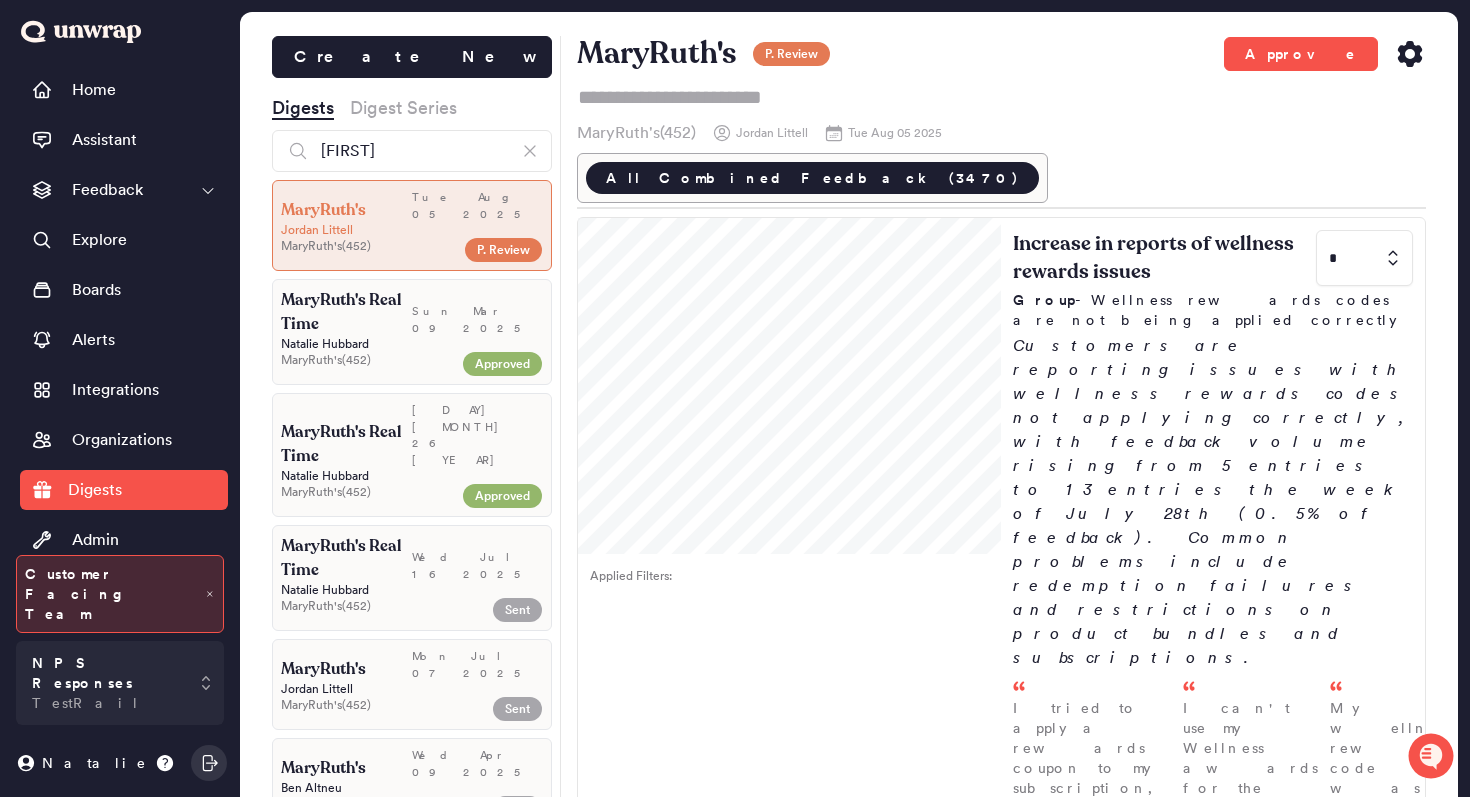 click on "2" at bounding box center (1360, 1413) 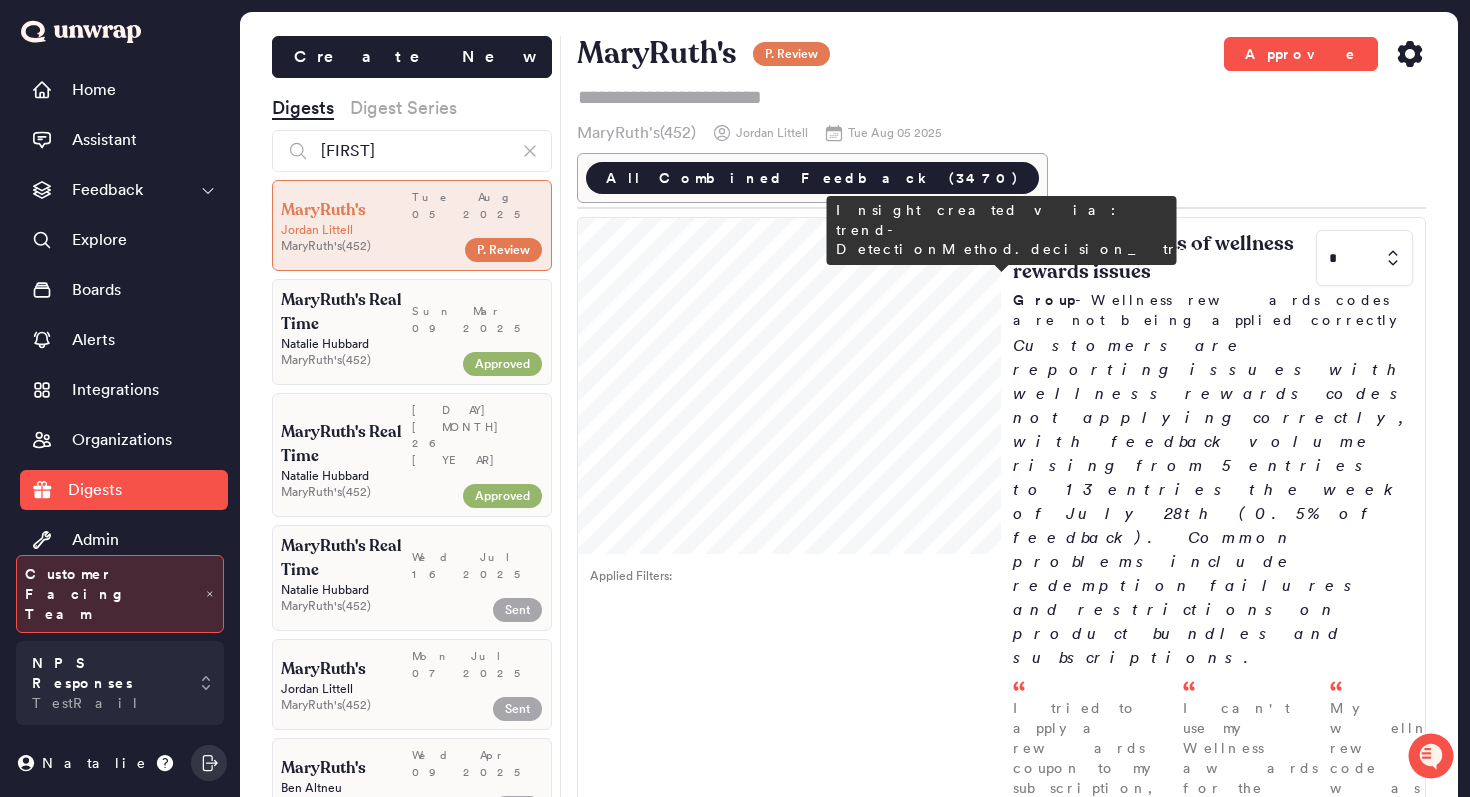type on "*" 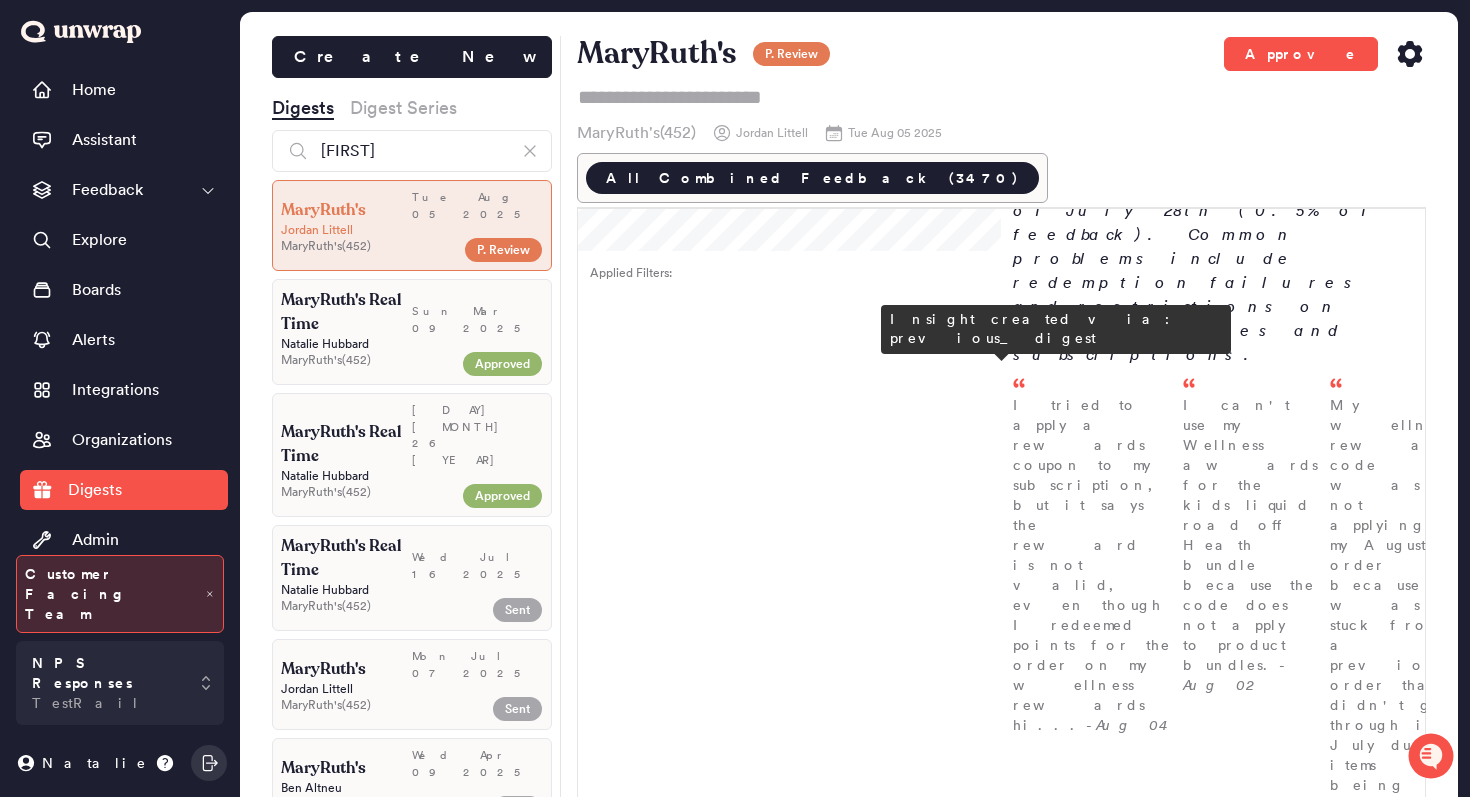 scroll, scrollTop: 1379, scrollLeft: 0, axis: vertical 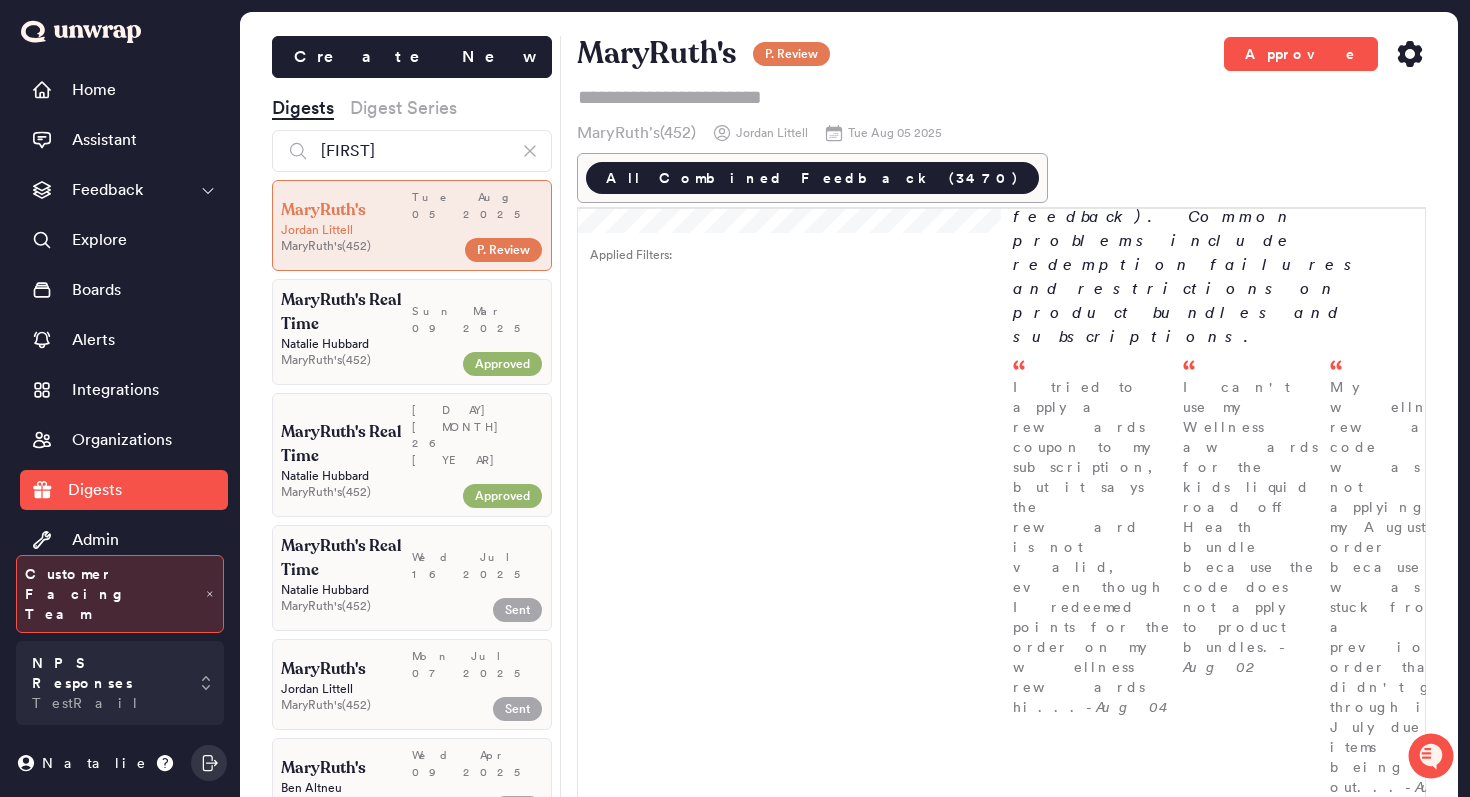 click on "I'm frustrated because I haven't received an update on my liquid iron subscription, which was out of stock due to overwhelming demand, and I've already paid for...  -  Jul 22" at bounding box center [1517, 1589] 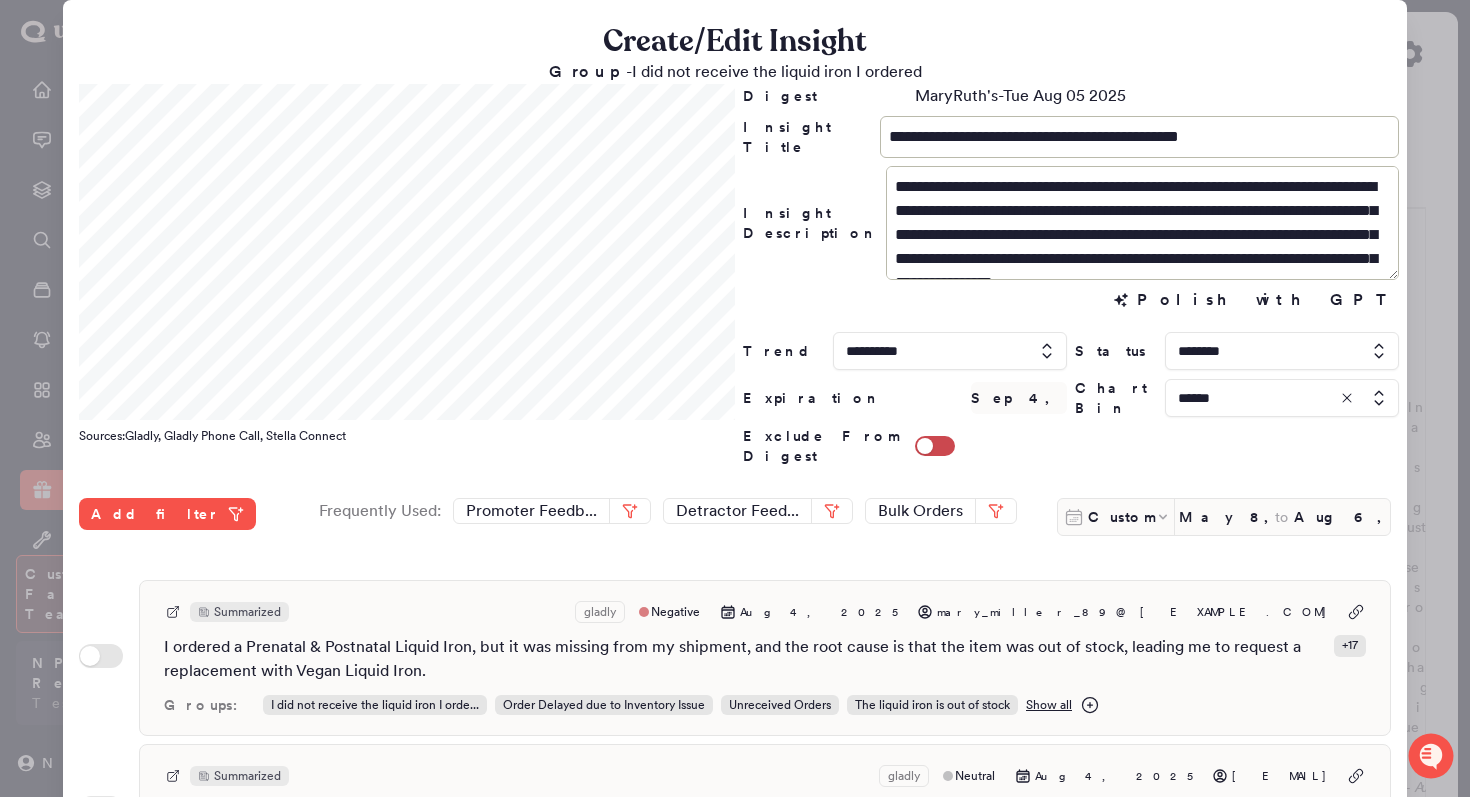 click at bounding box center (735, 398) 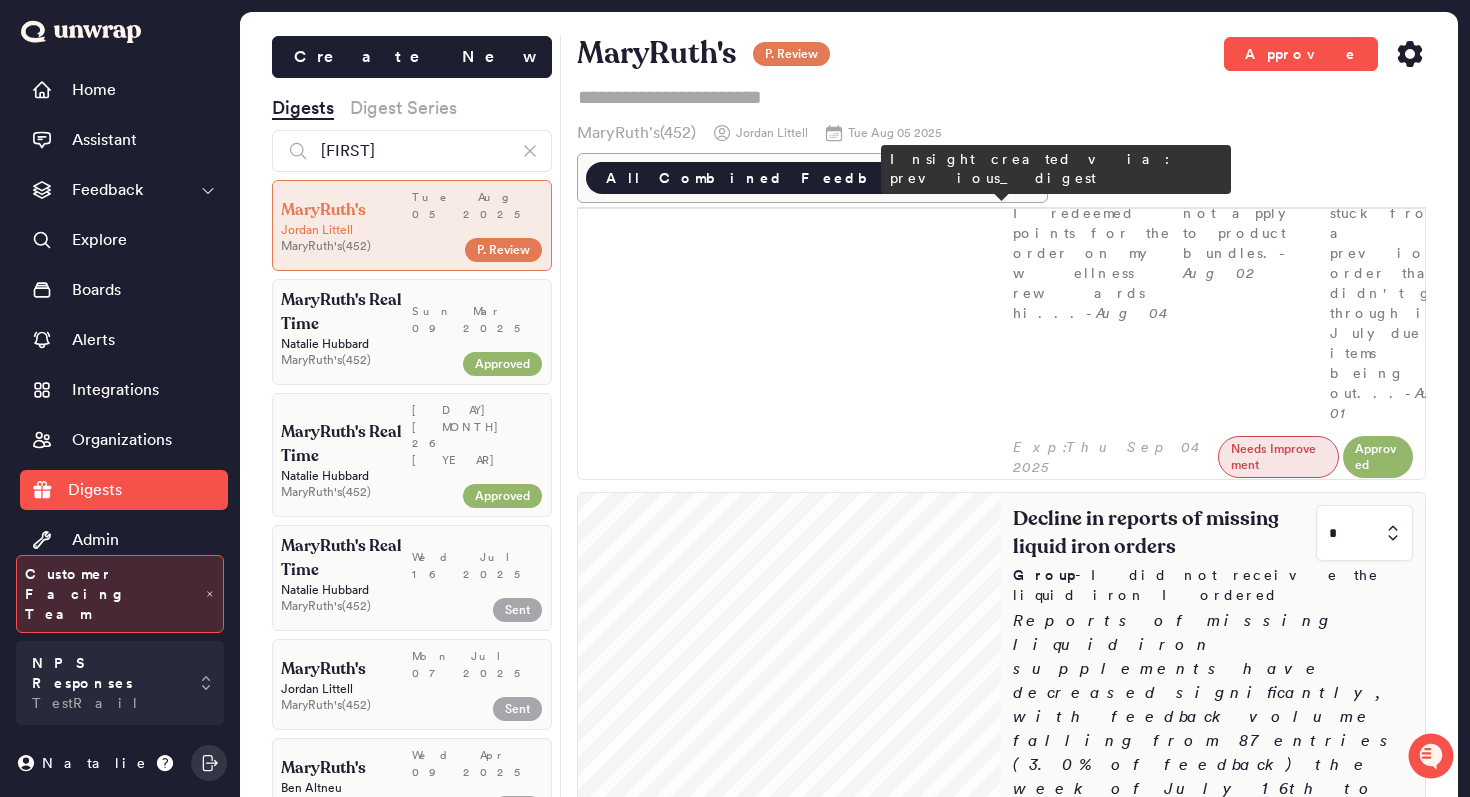 scroll, scrollTop: 1675, scrollLeft: 0, axis: vertical 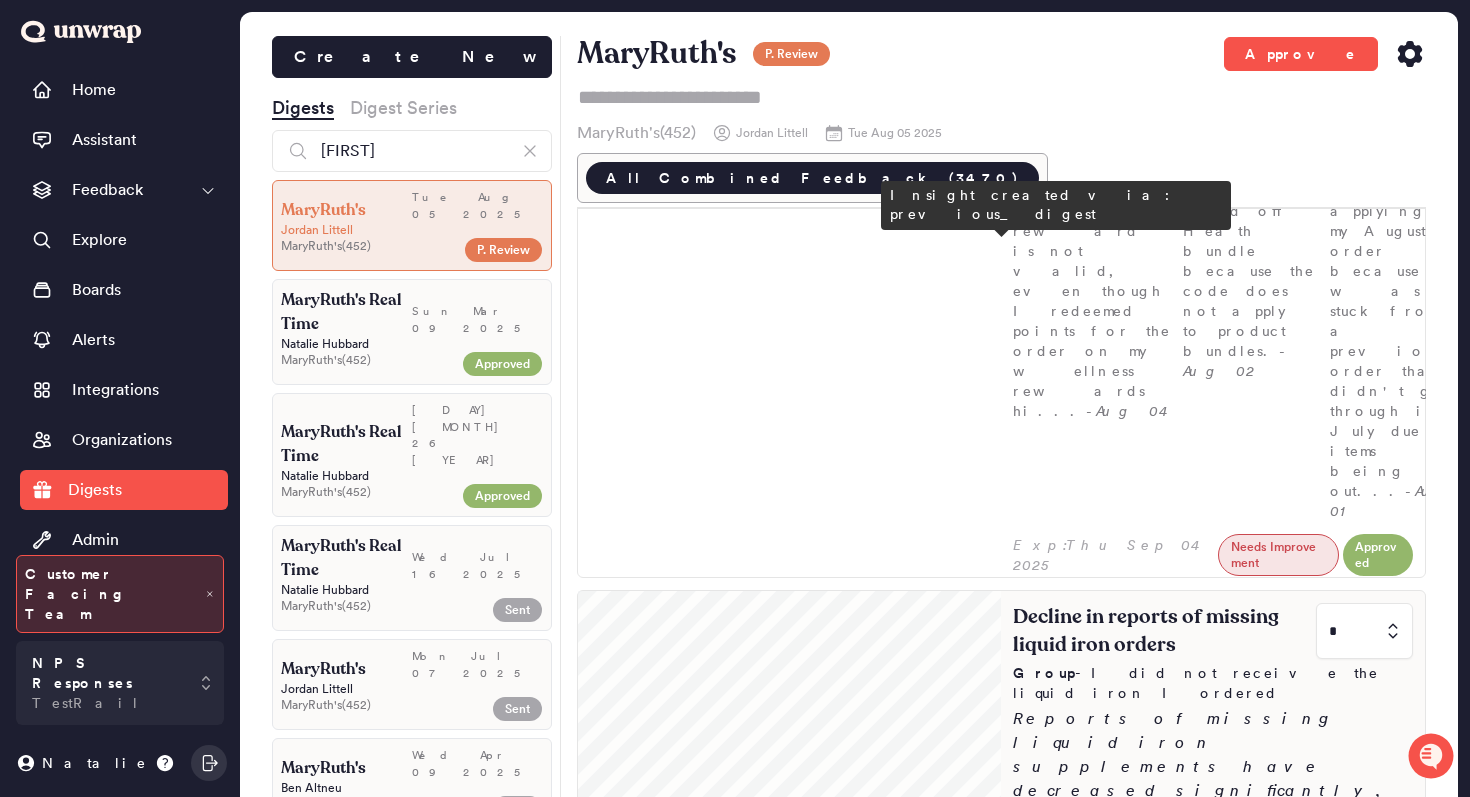 click at bounding box center (1364, 1633) 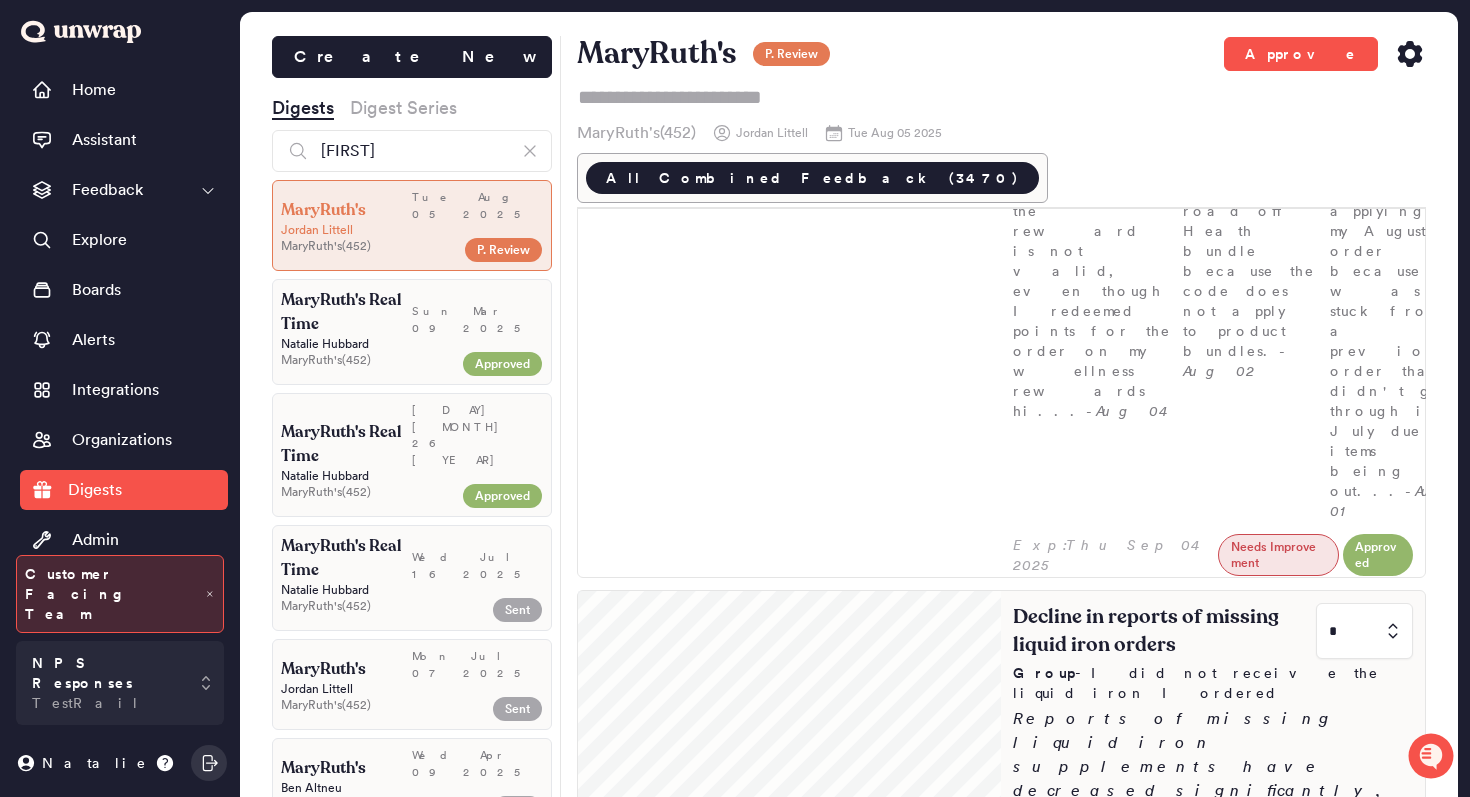 click on "3" at bounding box center [1360, 1835] 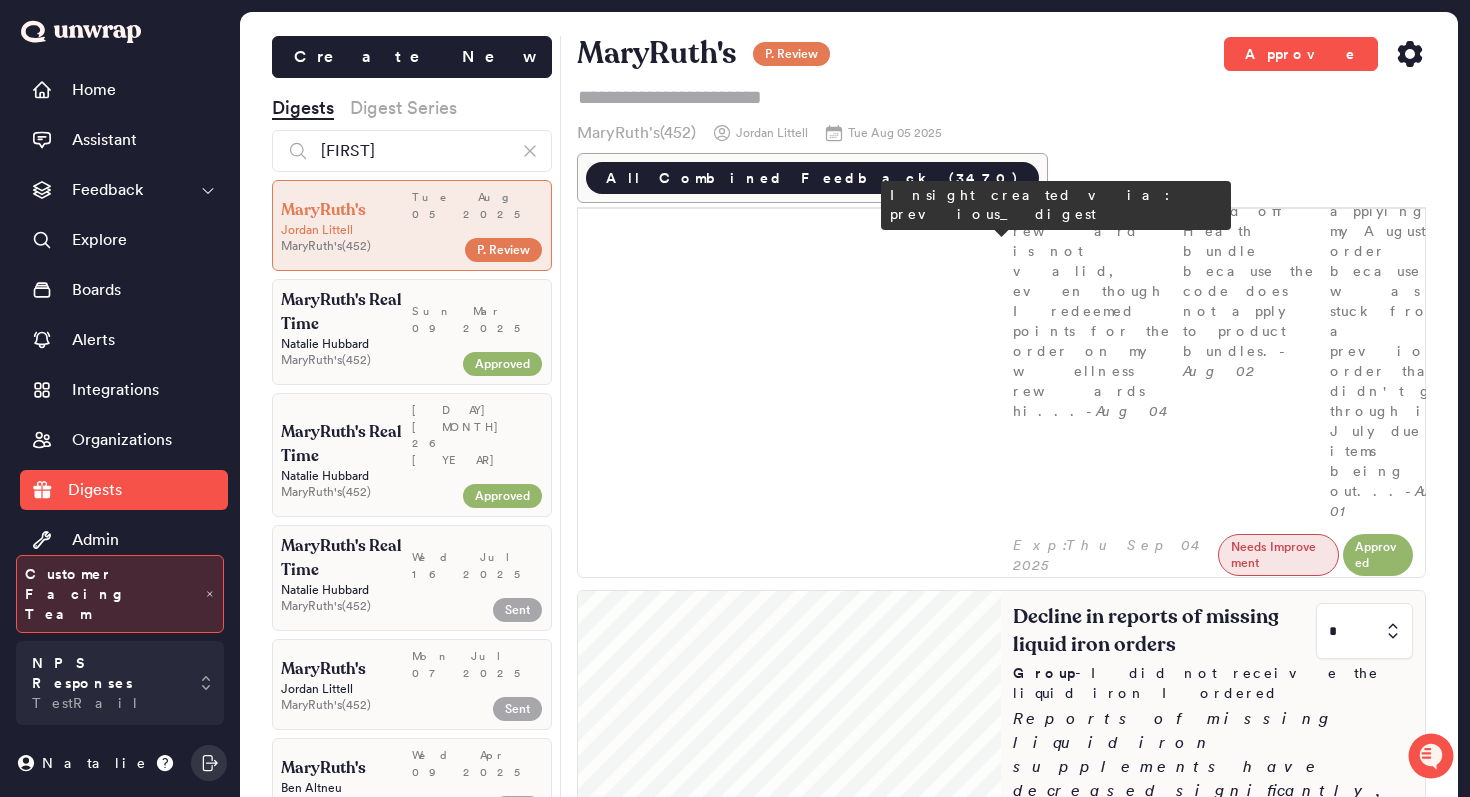 type on "*" 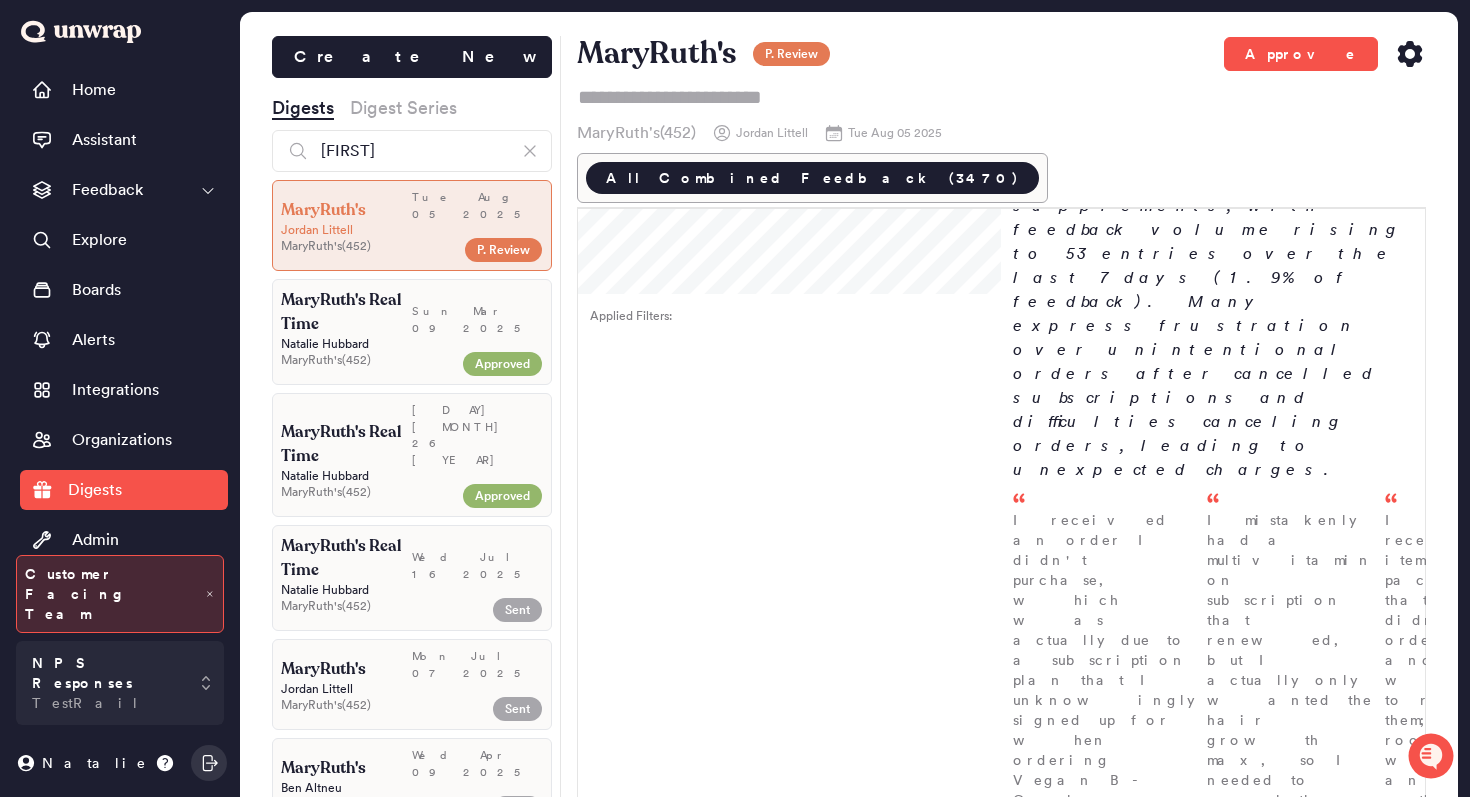 scroll, scrollTop: 0, scrollLeft: 0, axis: both 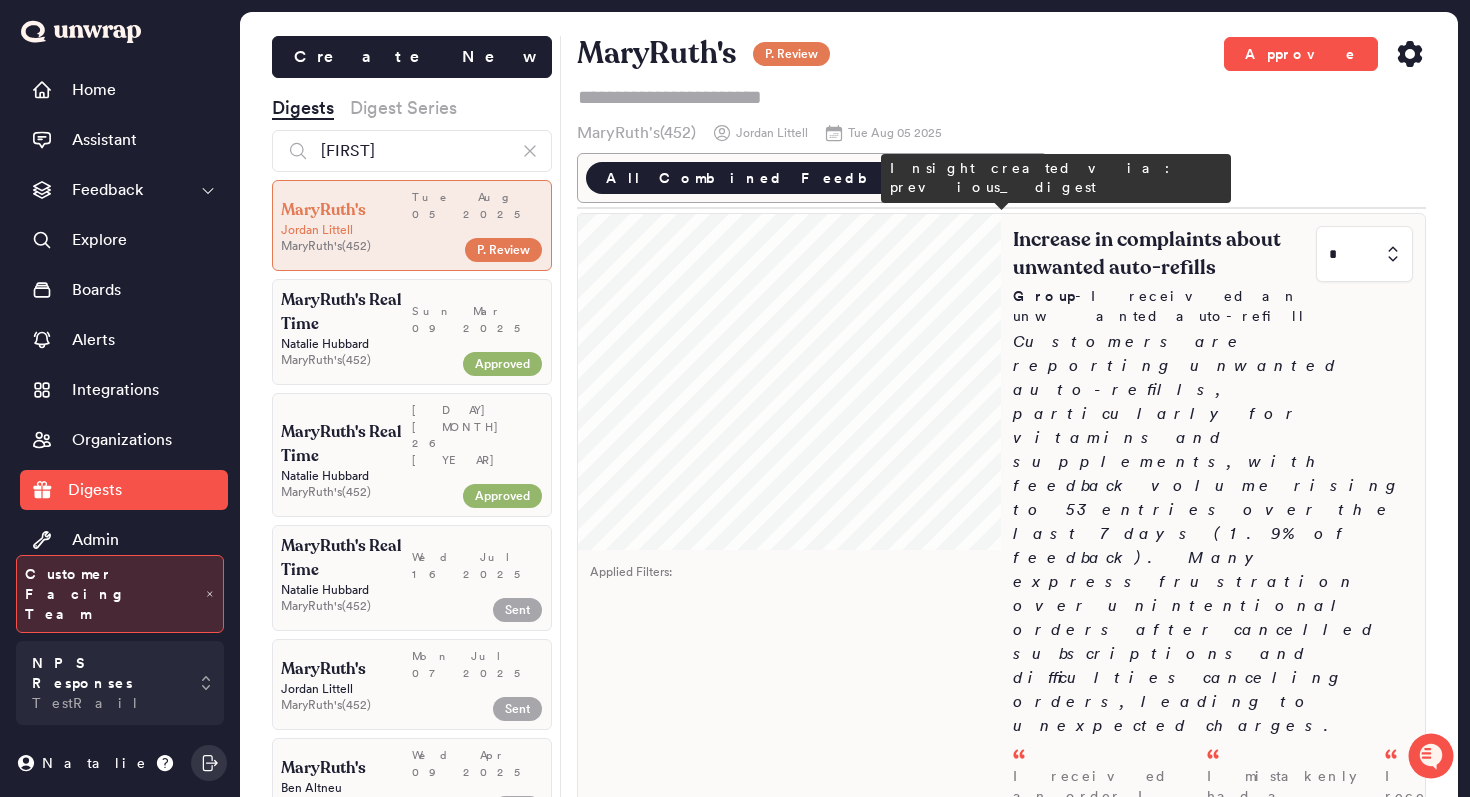 click on "Increase in complaints about unwanted auto-refills * Group  -  I received an unwanted auto-refill Customers are reporting unwanted auto-refills, particularly for vitamins and supplements, with feedback volume rising to 53 entries over the last 7 days  (1.9% of feedback). Many express frustration over unintentional orders after cancelled subscriptions and difficulties canceling orders, leading to unexpected charges. I received an order I didn't purchase, which was actually due to a subscription plan that I unknowingly signed up for when ordering Vegan B-Complex Drops, resul...  -  Aug 05 I mistakenly had a multivitamin on subscription that renewed, but I actually only wanted the hair growth max, so I needed to cancel the multivitamin order.  -  Aug 05 I received items in a package that I didn't order, and I want to return them; the root cause was an active subscription instead of a one-time order for the liqu...  -  Aug 05" at bounding box center [1213, 716] 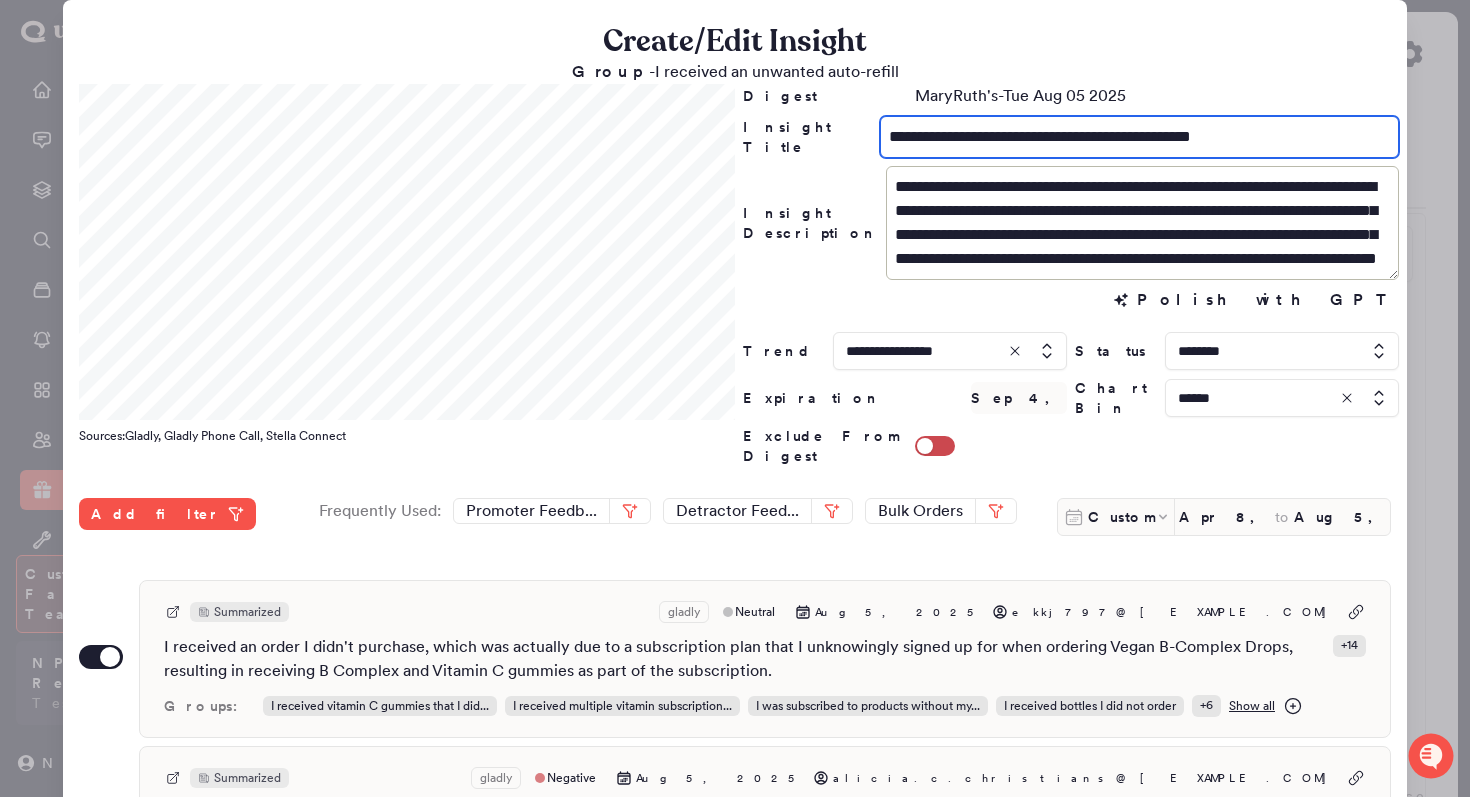 drag, startPoint x: 963, startPoint y: 133, endPoint x: 798, endPoint y: 127, distance: 165.10905 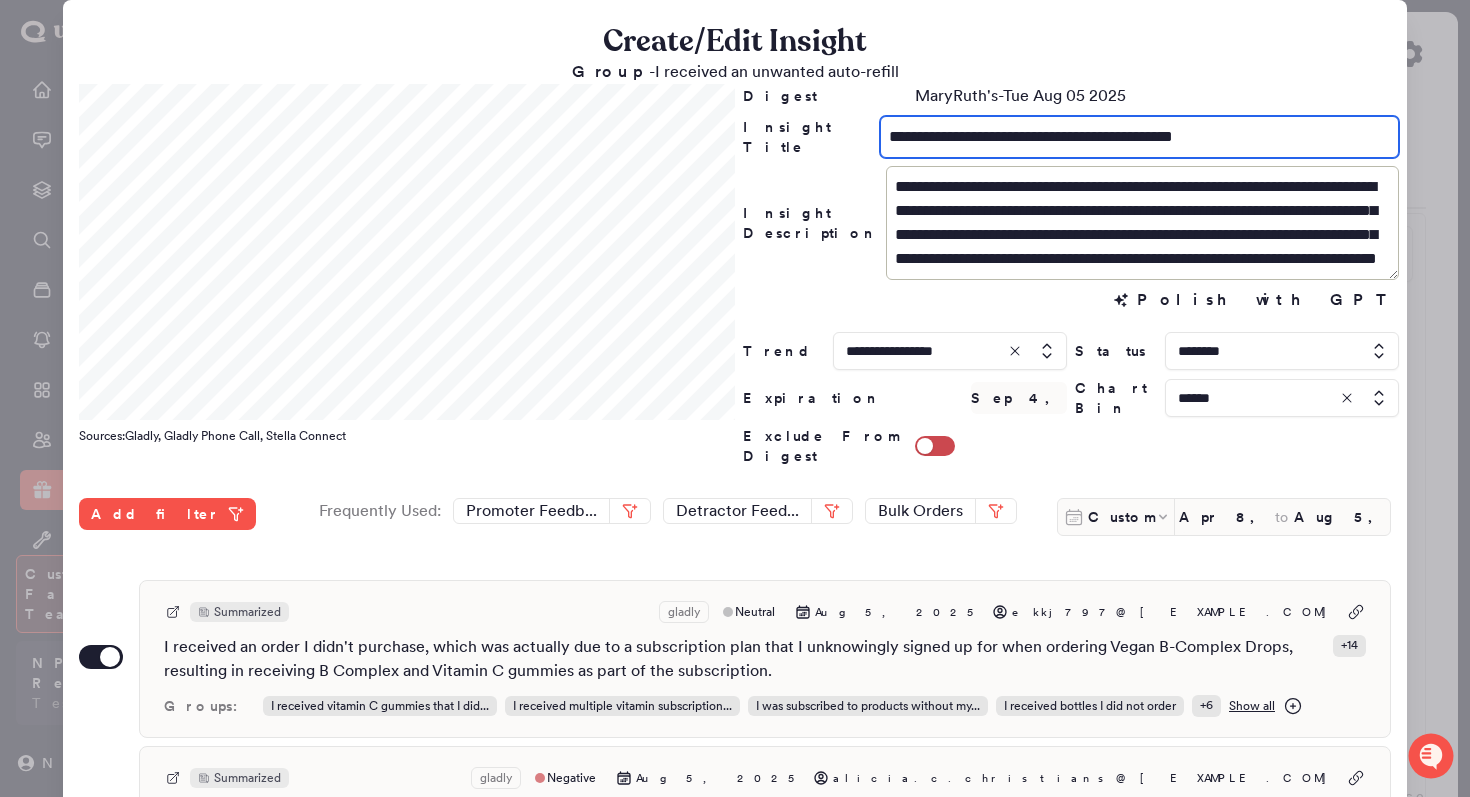 click on "**********" at bounding box center [1139, 137] 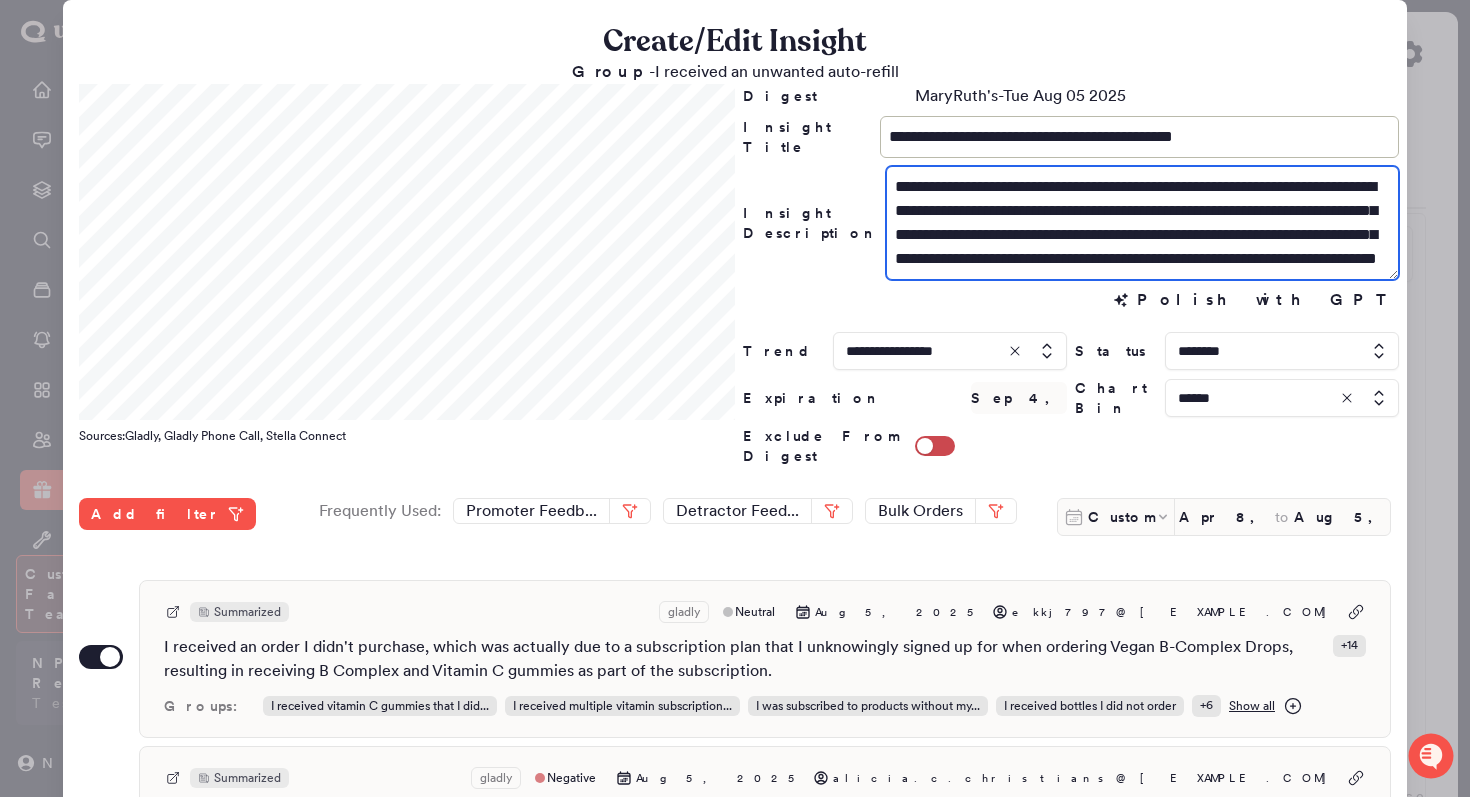 drag, startPoint x: 1074, startPoint y: 206, endPoint x: 1226, endPoint y: 180, distance: 154.20766 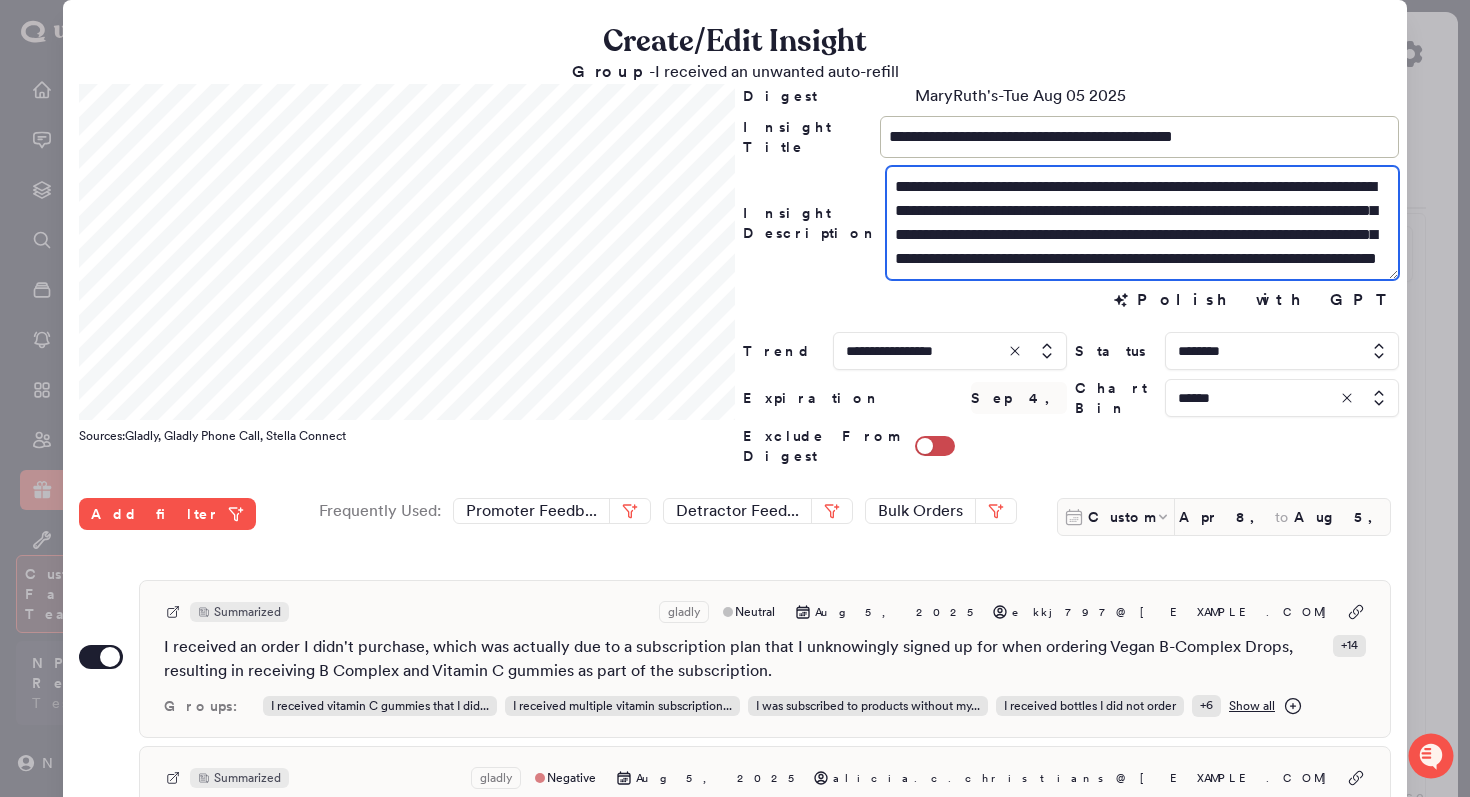click on "**********" at bounding box center [1142, 223] 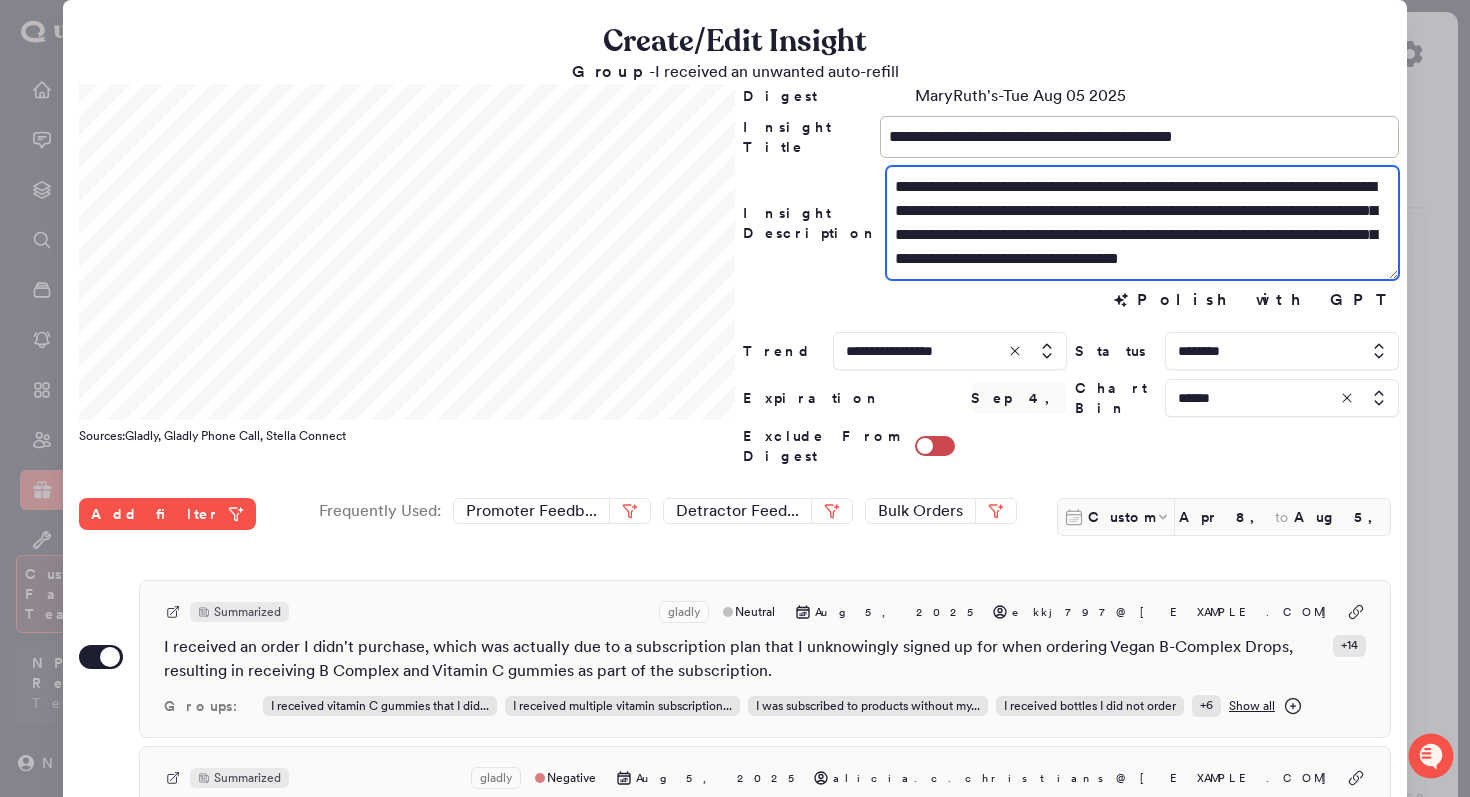 click on "**********" at bounding box center (1142, 223) 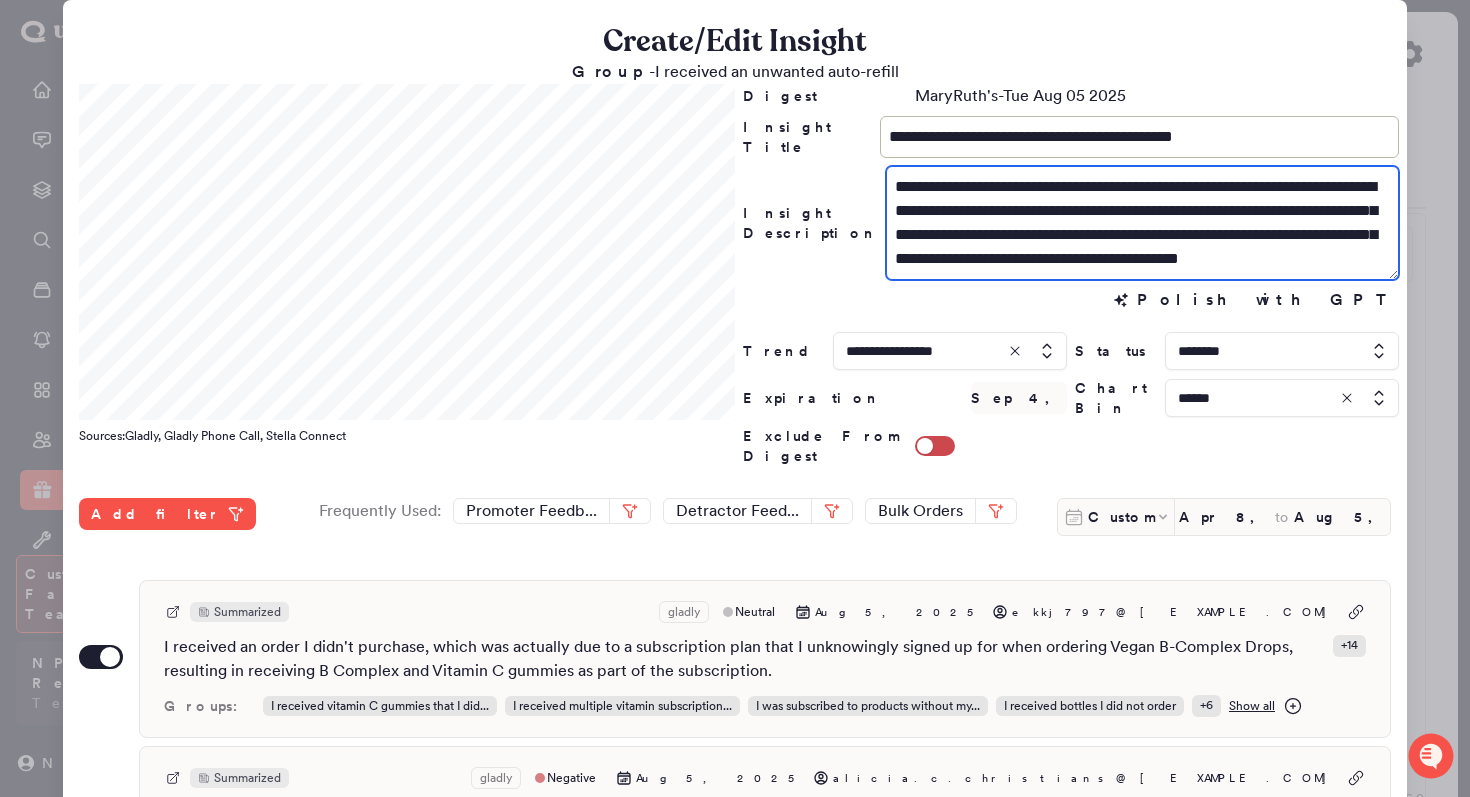 click on "**********" at bounding box center (1142, 223) 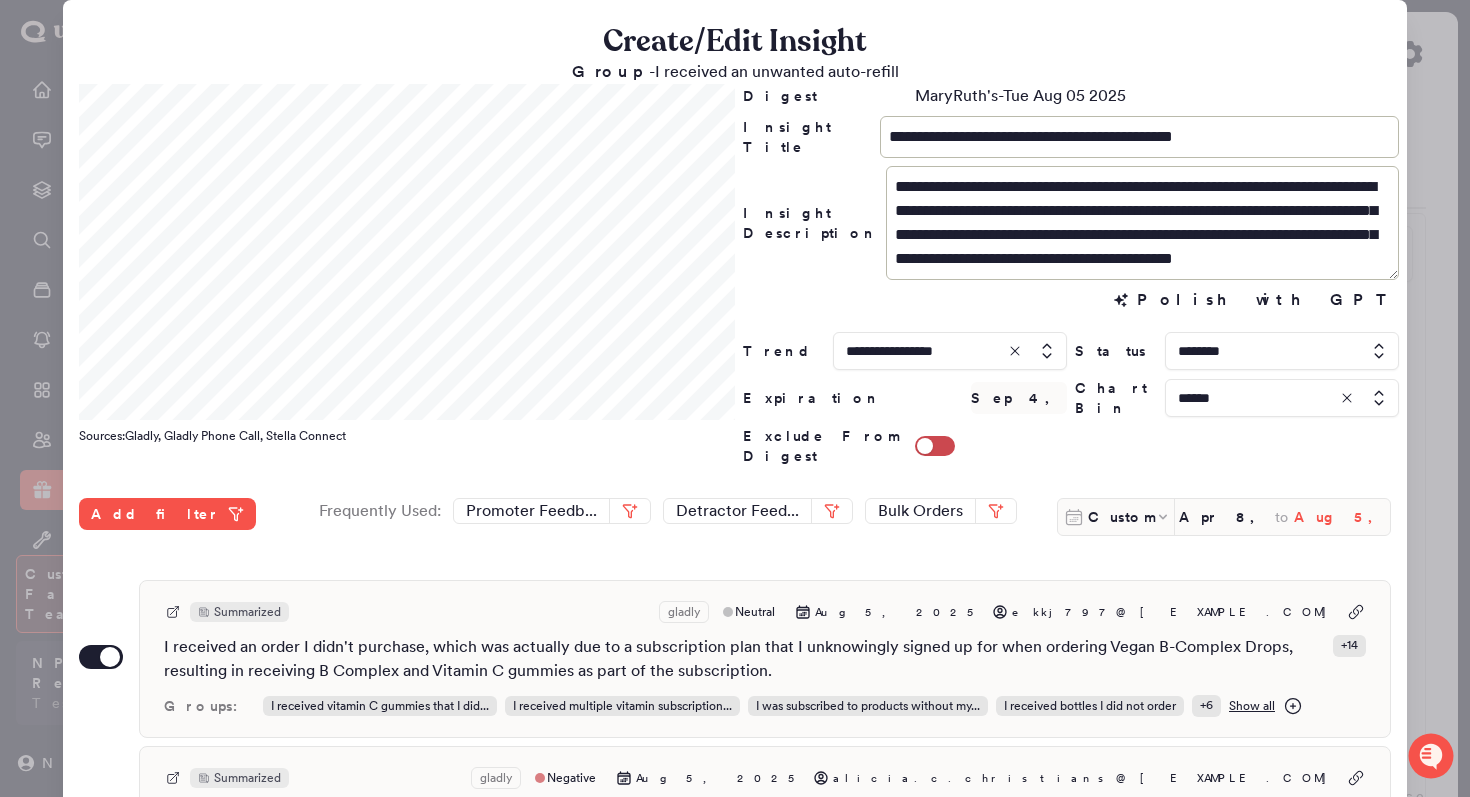 click on "Aug 5, 2025" at bounding box center [1342, 517] 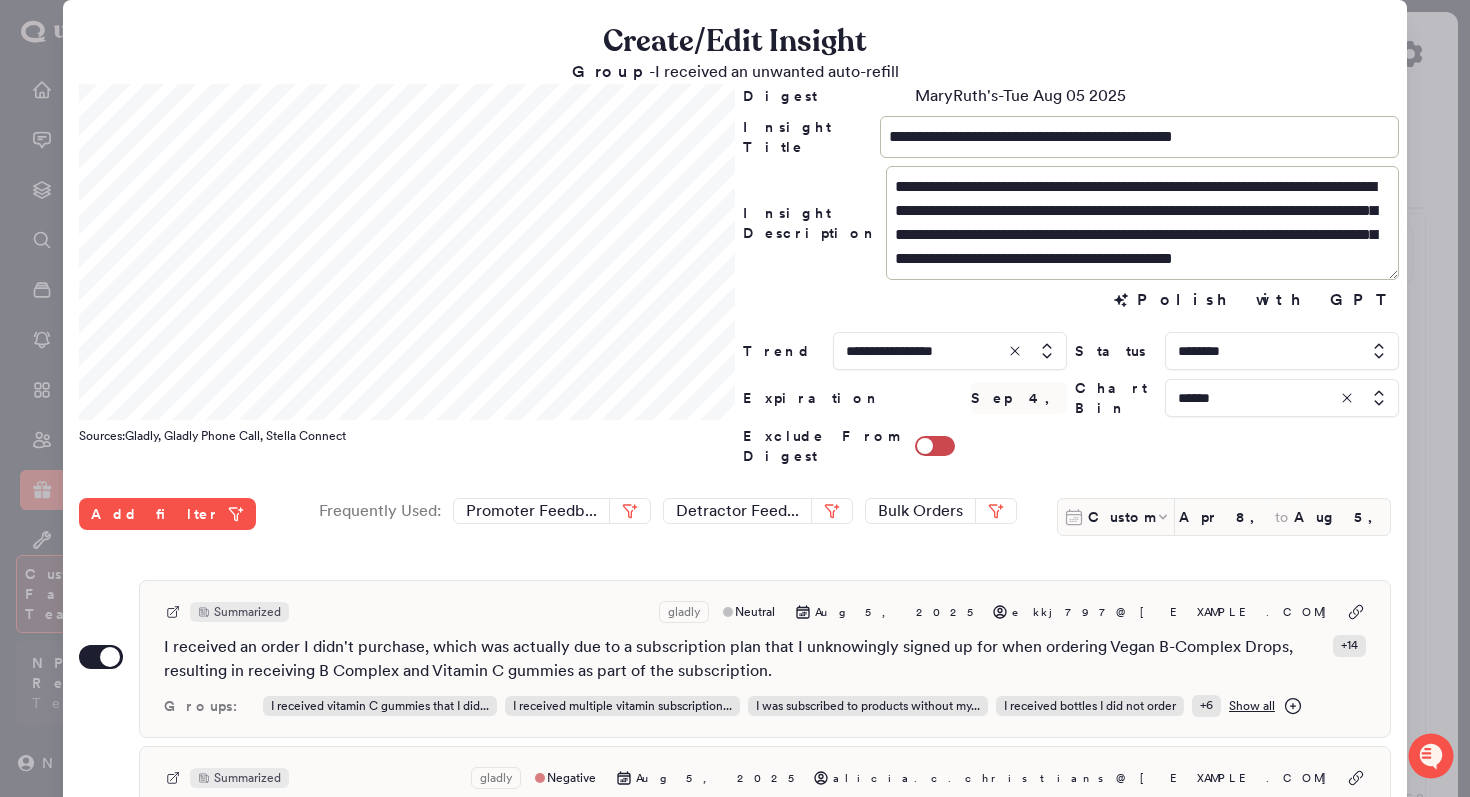 click on "**********" at bounding box center [1071, 223] 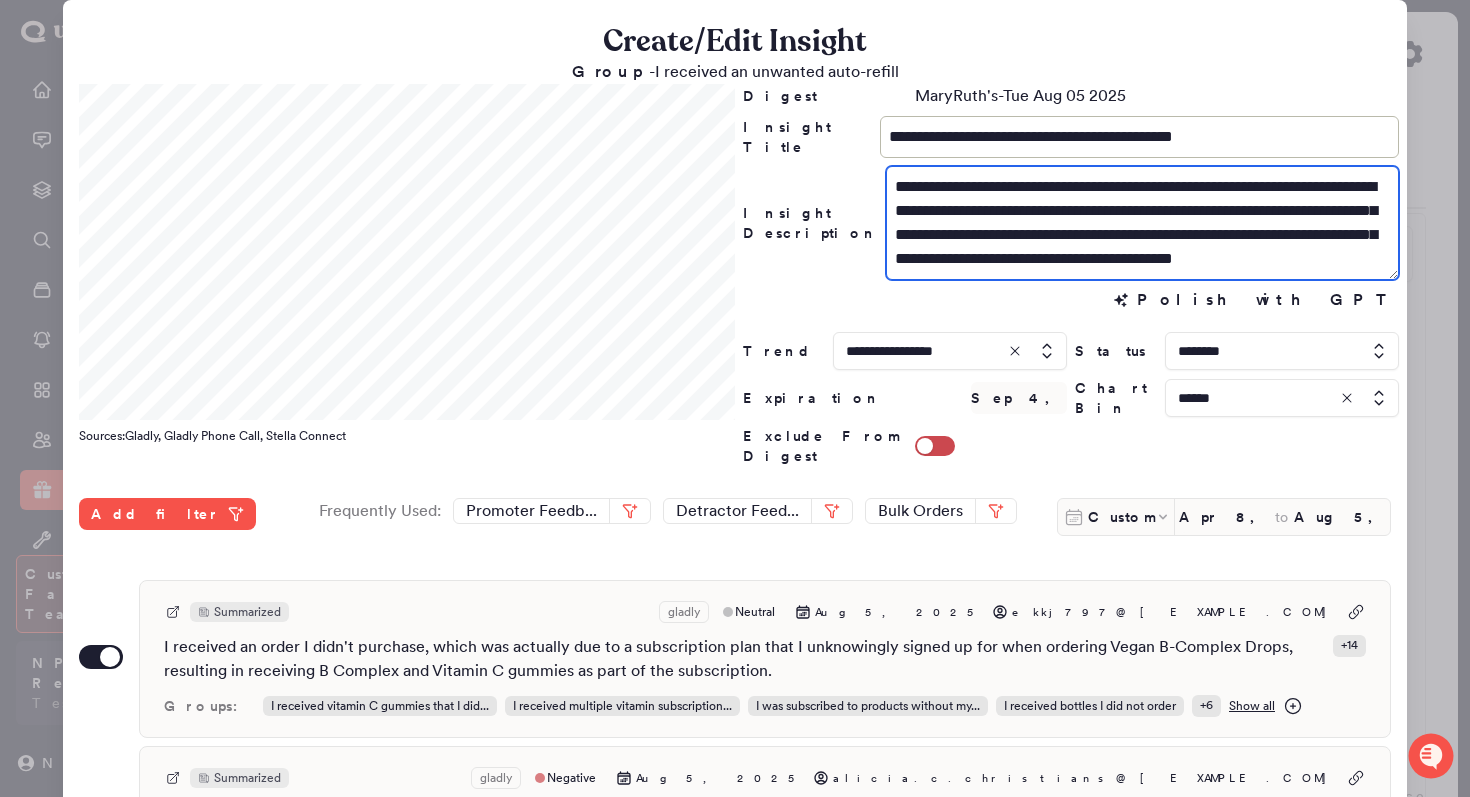 drag, startPoint x: 1069, startPoint y: 217, endPoint x: 1007, endPoint y: 217, distance: 62 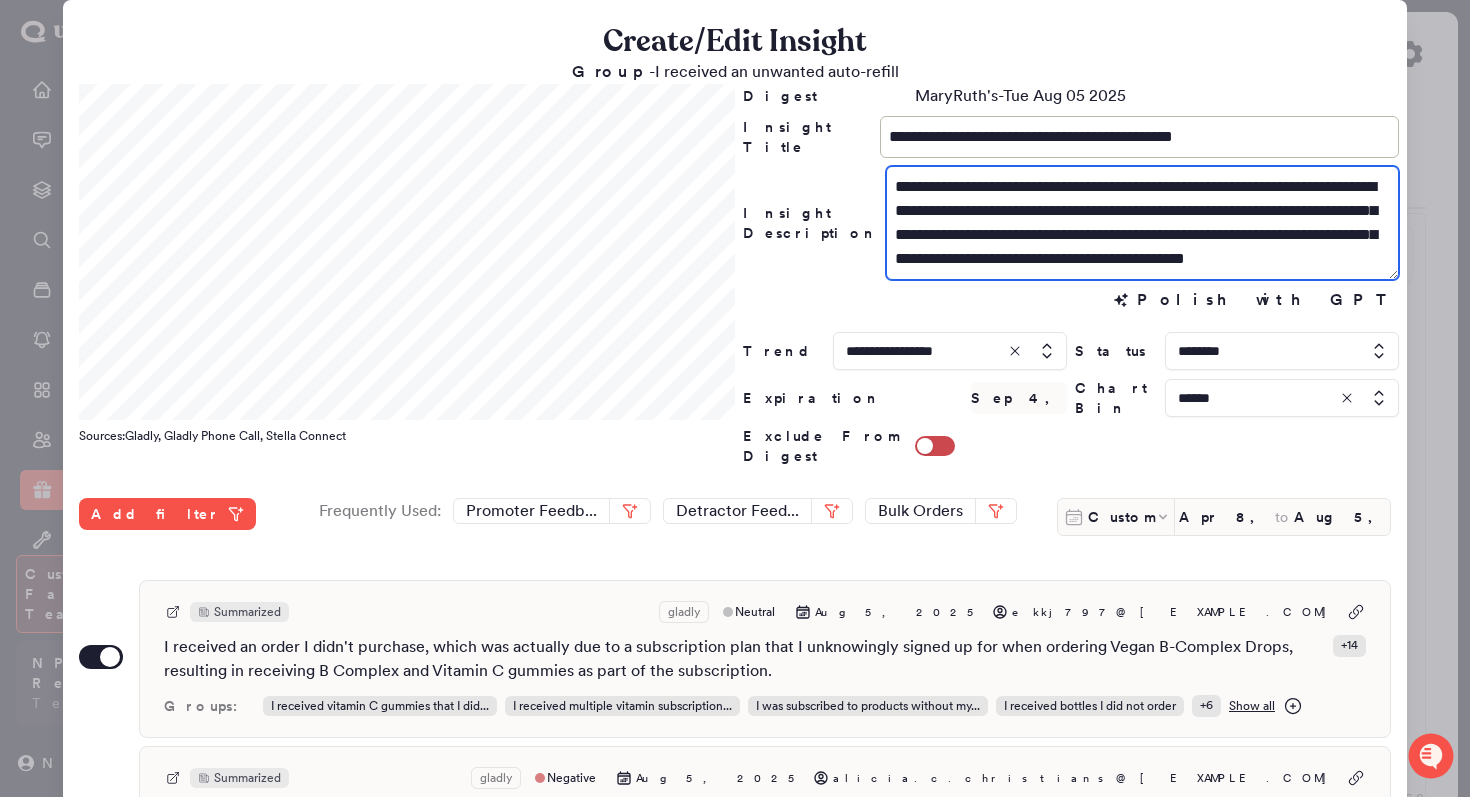 click on "**********" at bounding box center [1142, 223] 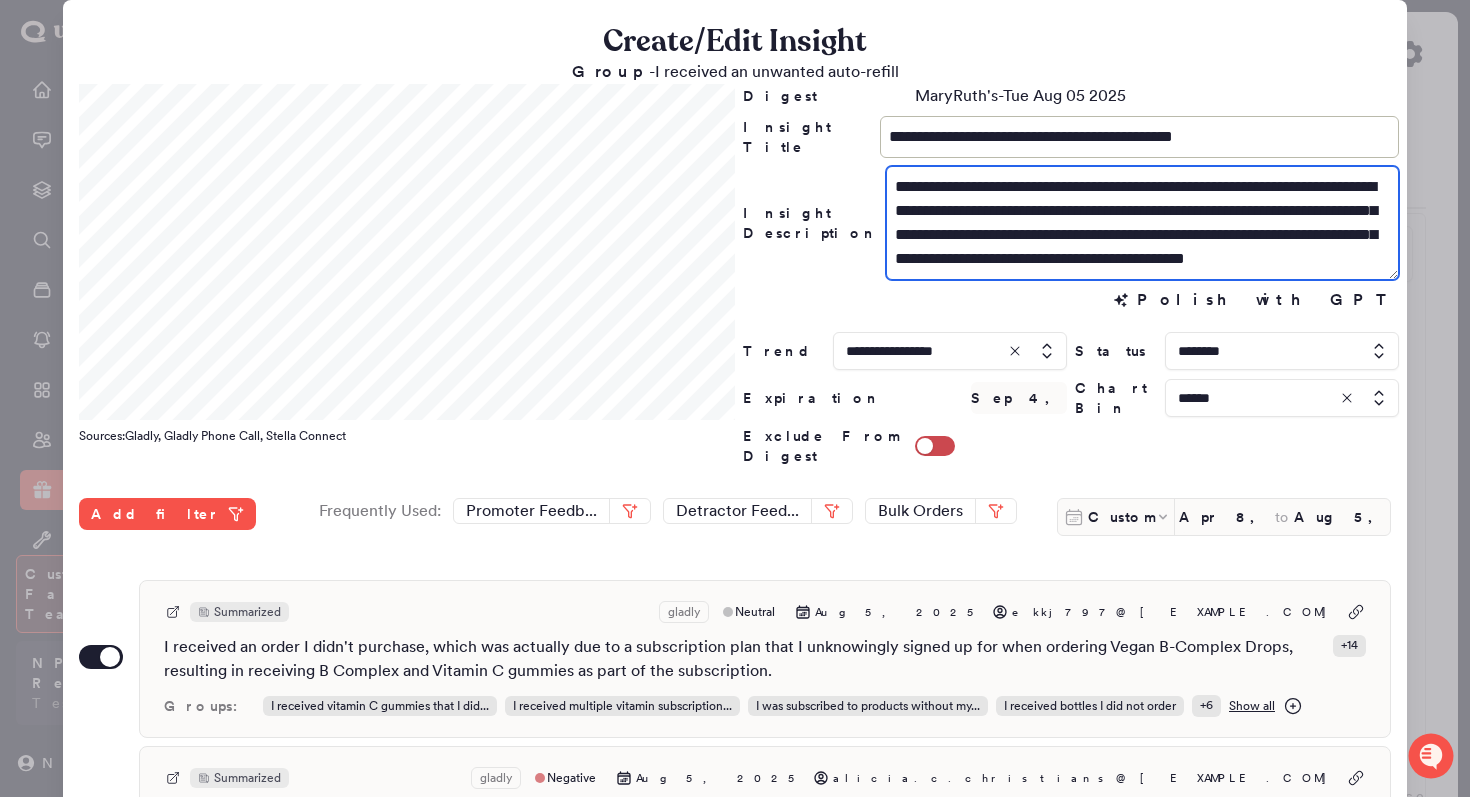 type on "**********" 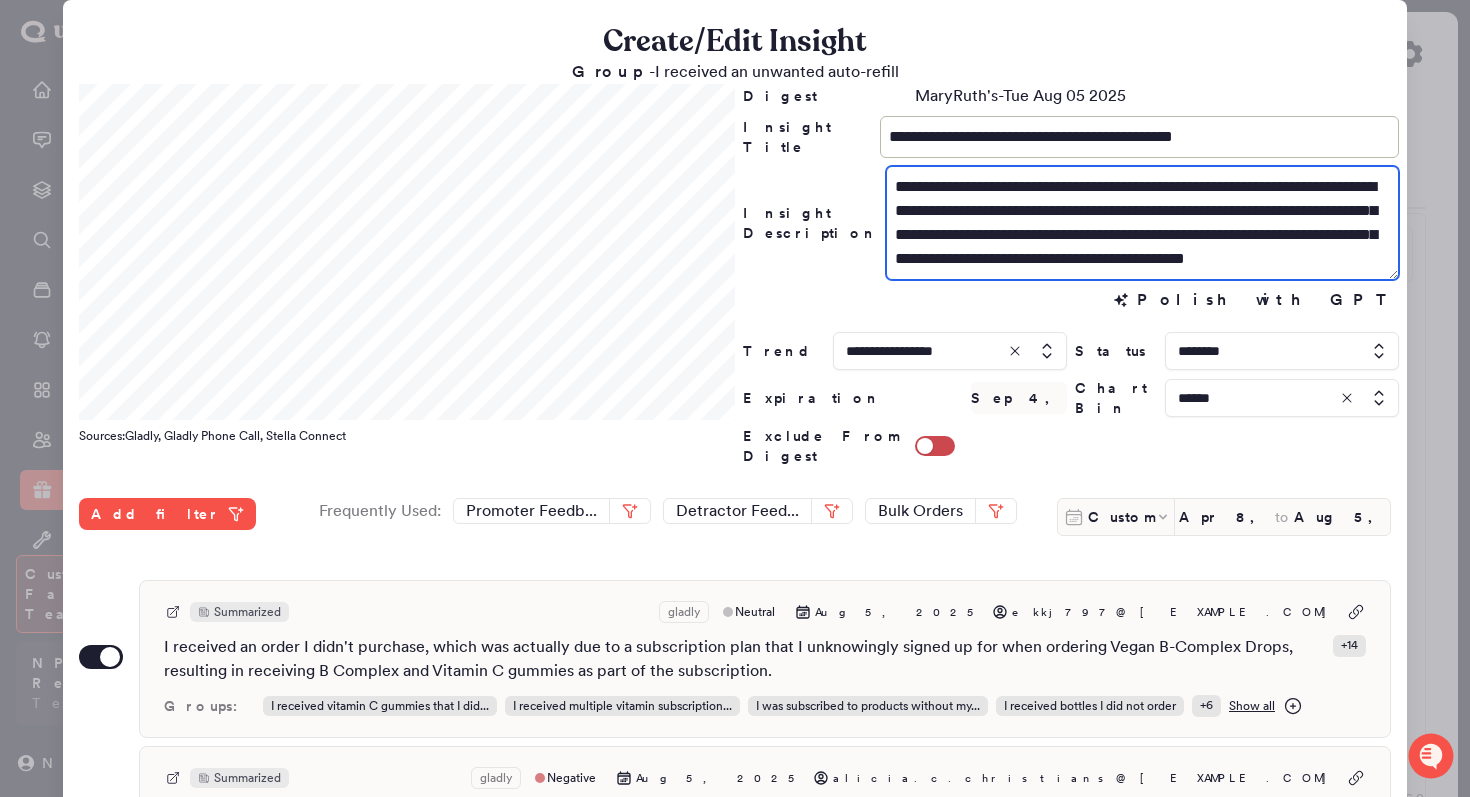 click on "**********" at bounding box center [1142, 223] 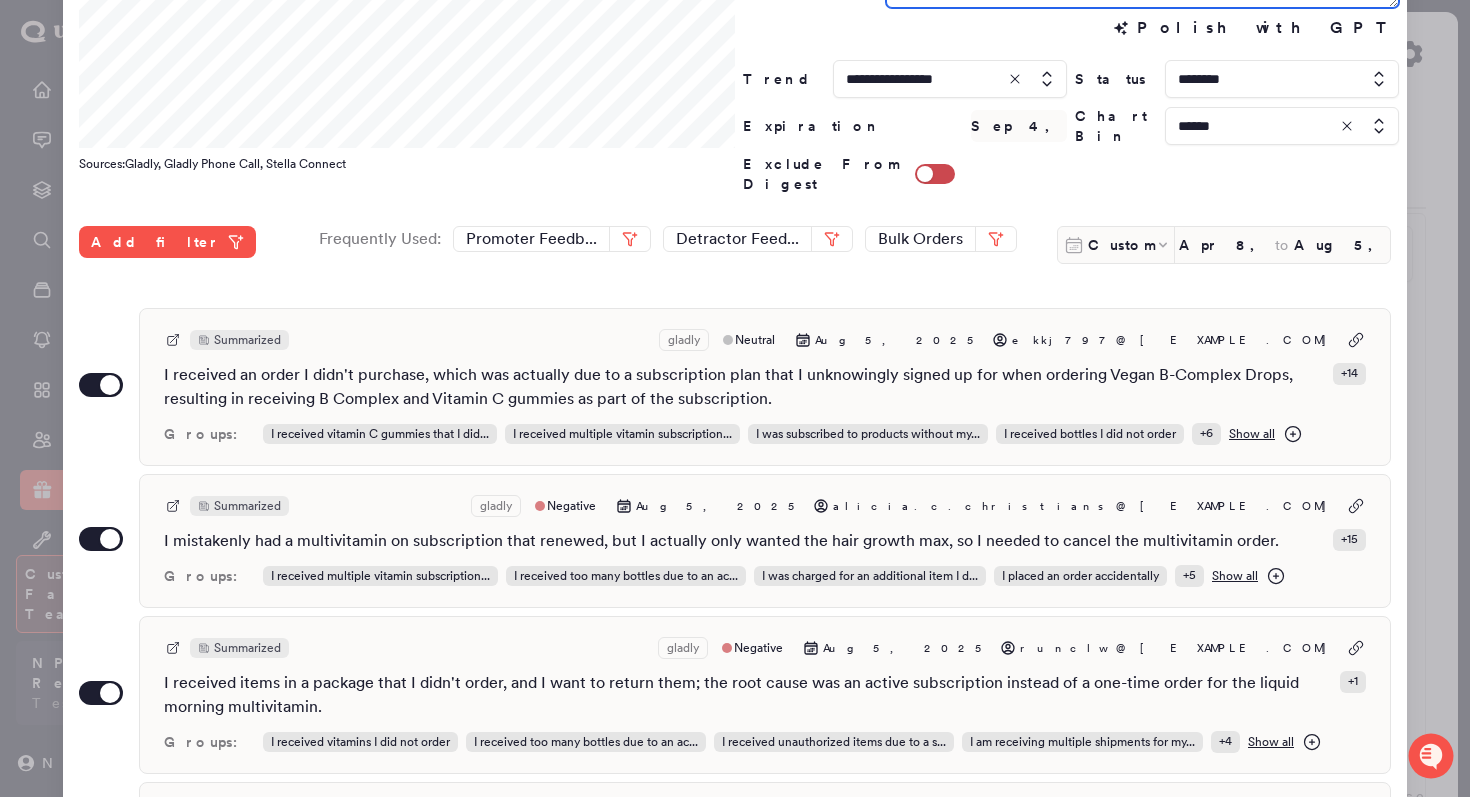 scroll, scrollTop: 531, scrollLeft: 0, axis: vertical 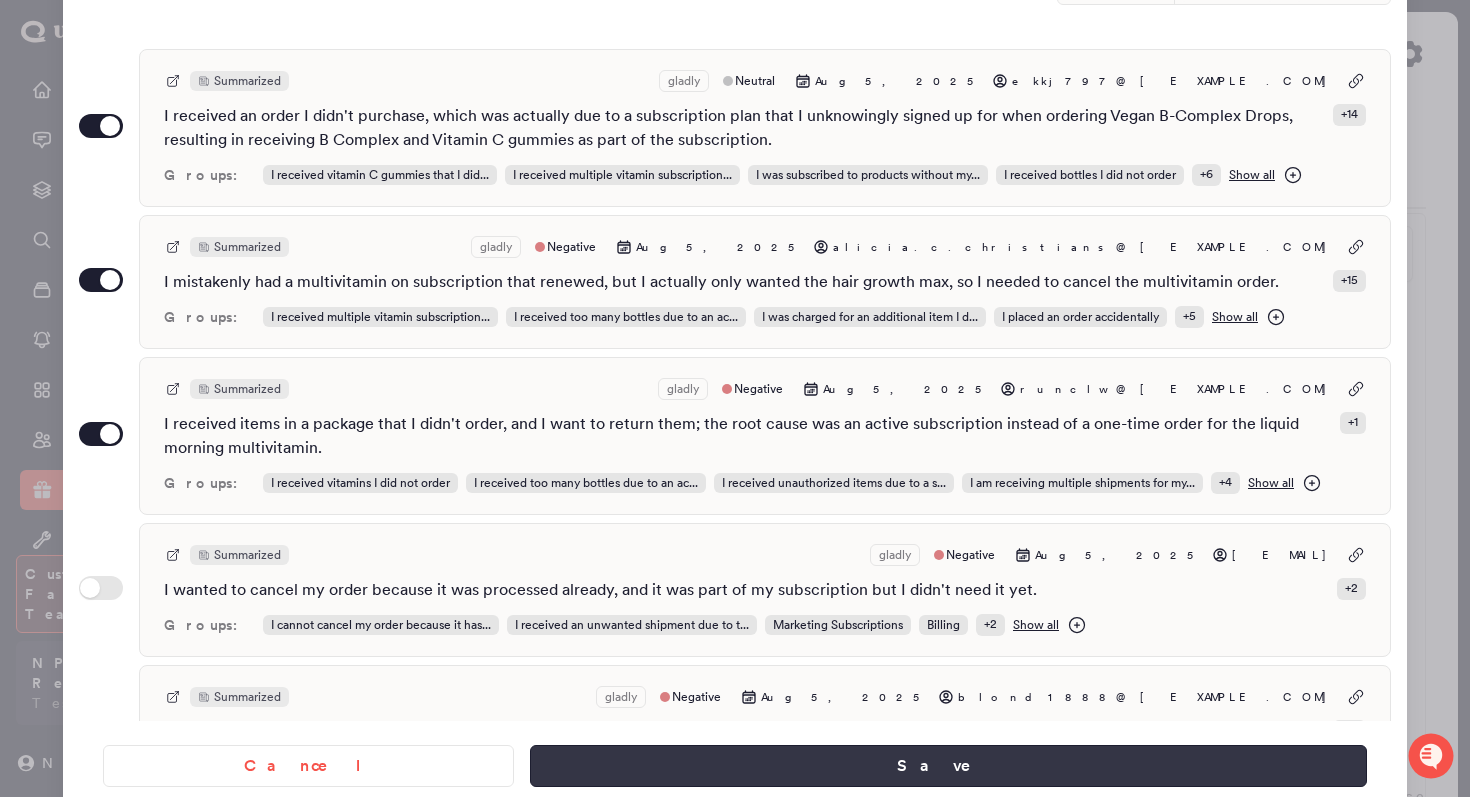click on "Save" at bounding box center [948, 766] 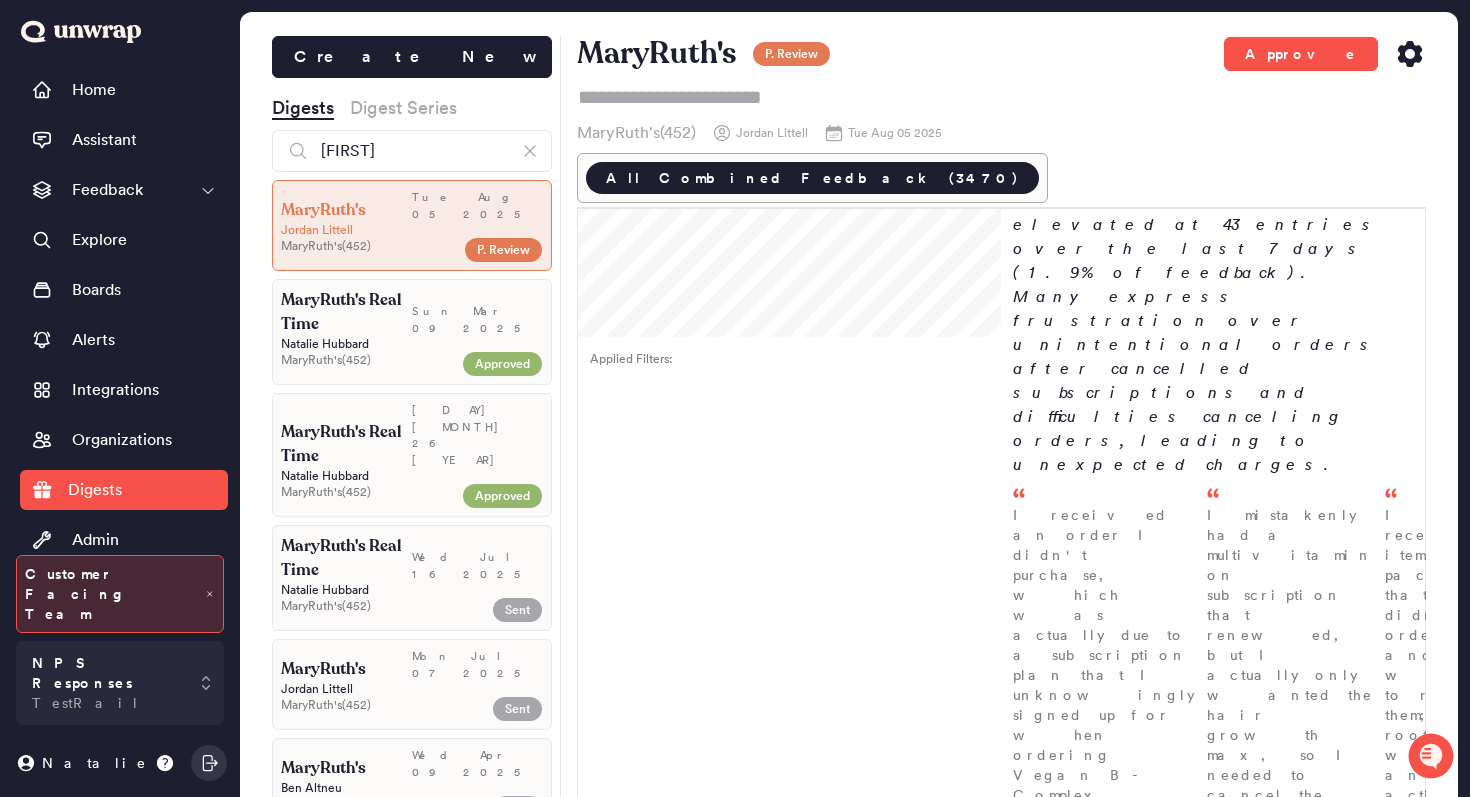 scroll, scrollTop: 0, scrollLeft: 0, axis: both 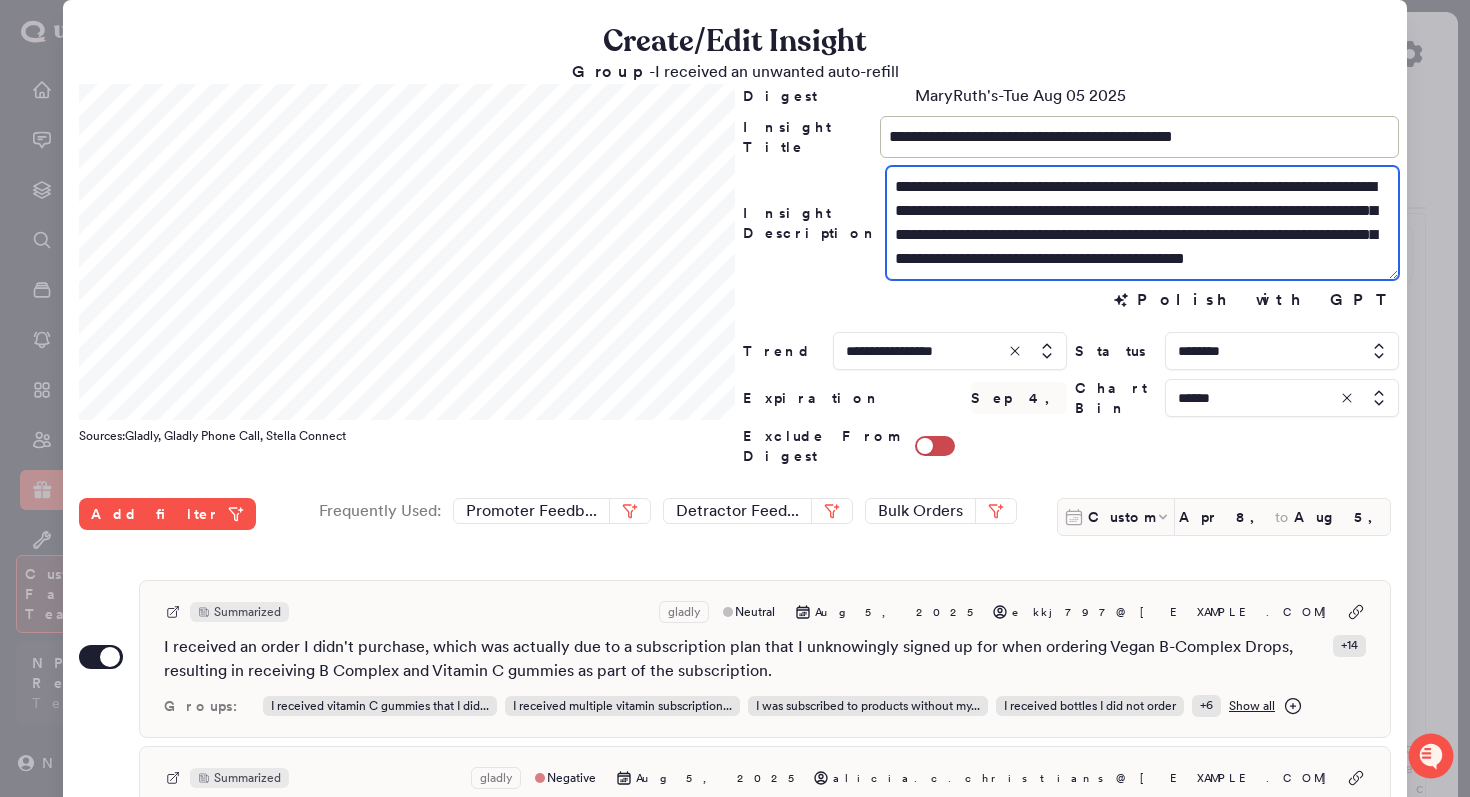 drag, startPoint x: 1310, startPoint y: 209, endPoint x: 1171, endPoint y: 219, distance: 139.35925 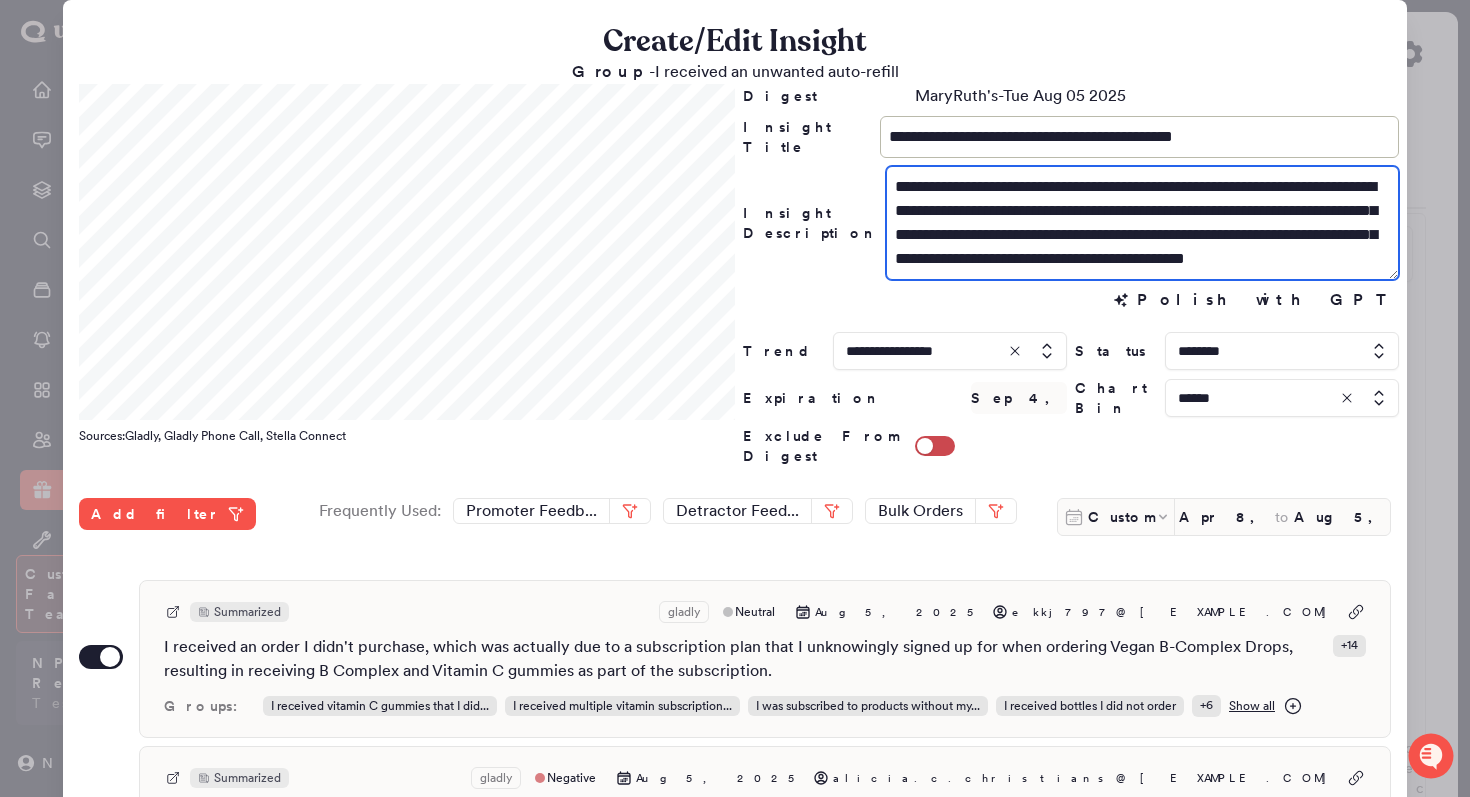 click on "**********" at bounding box center (1142, 223) 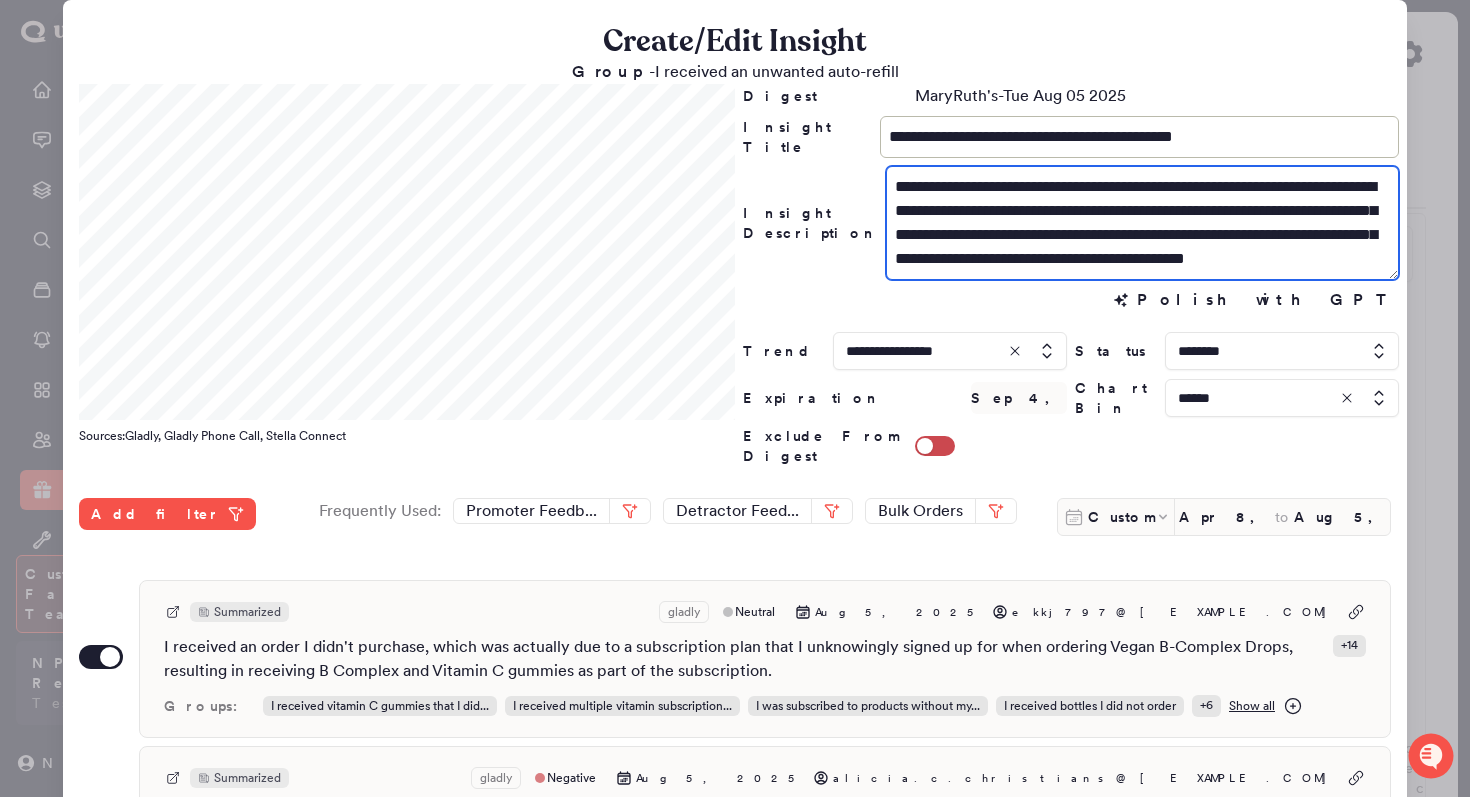 click on "**********" at bounding box center (1142, 223) 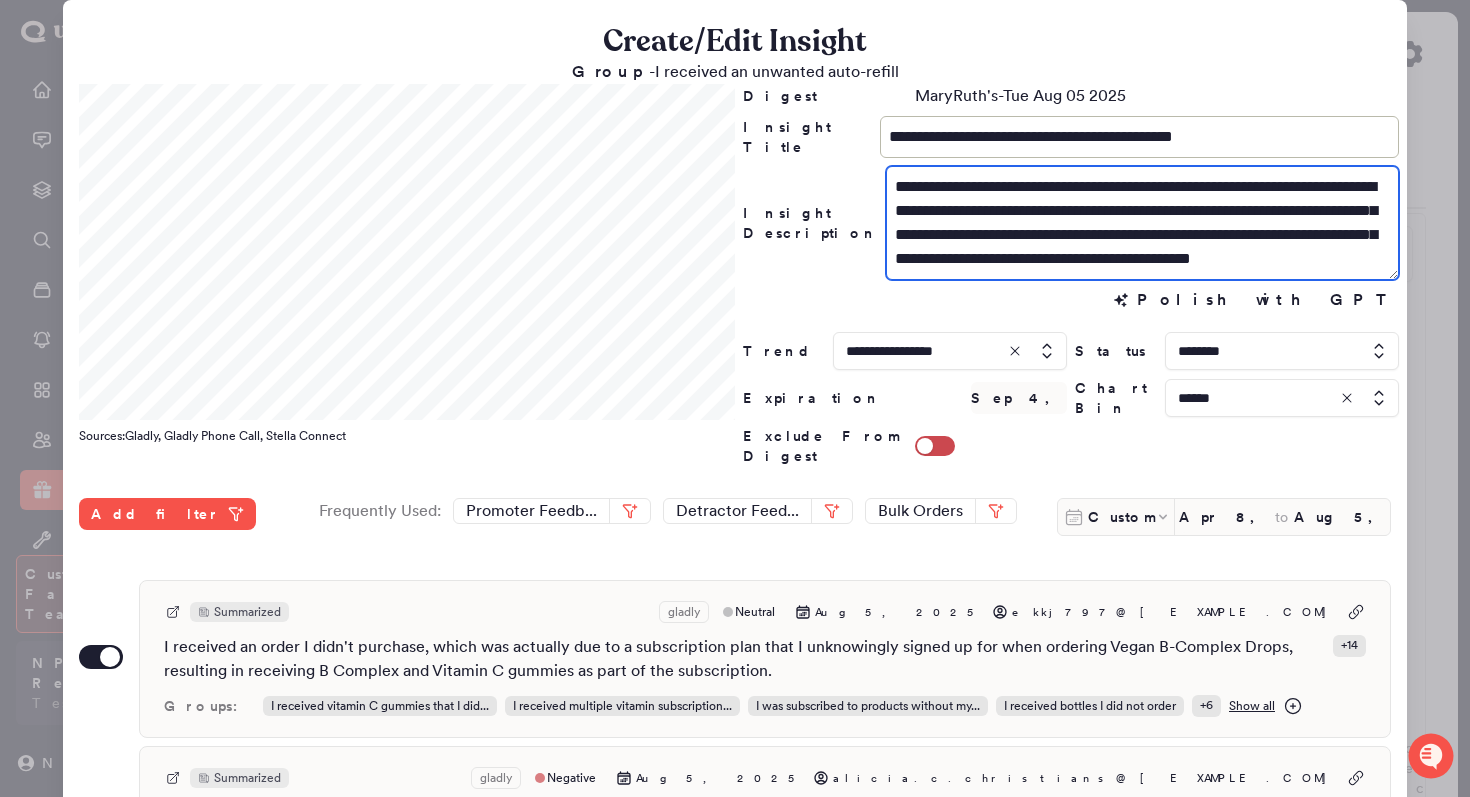 click on "**********" at bounding box center [1142, 223] 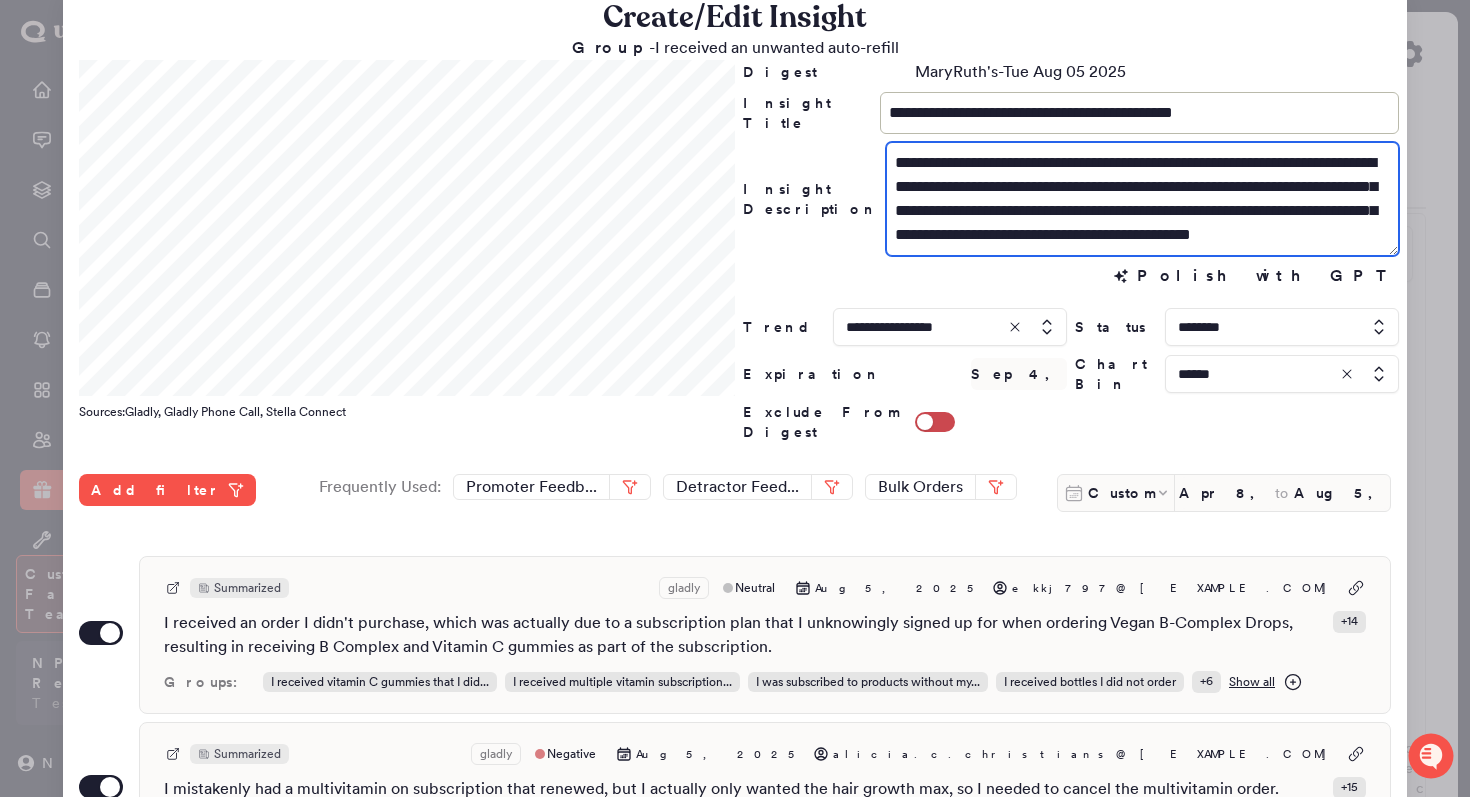 scroll, scrollTop: 25, scrollLeft: 0, axis: vertical 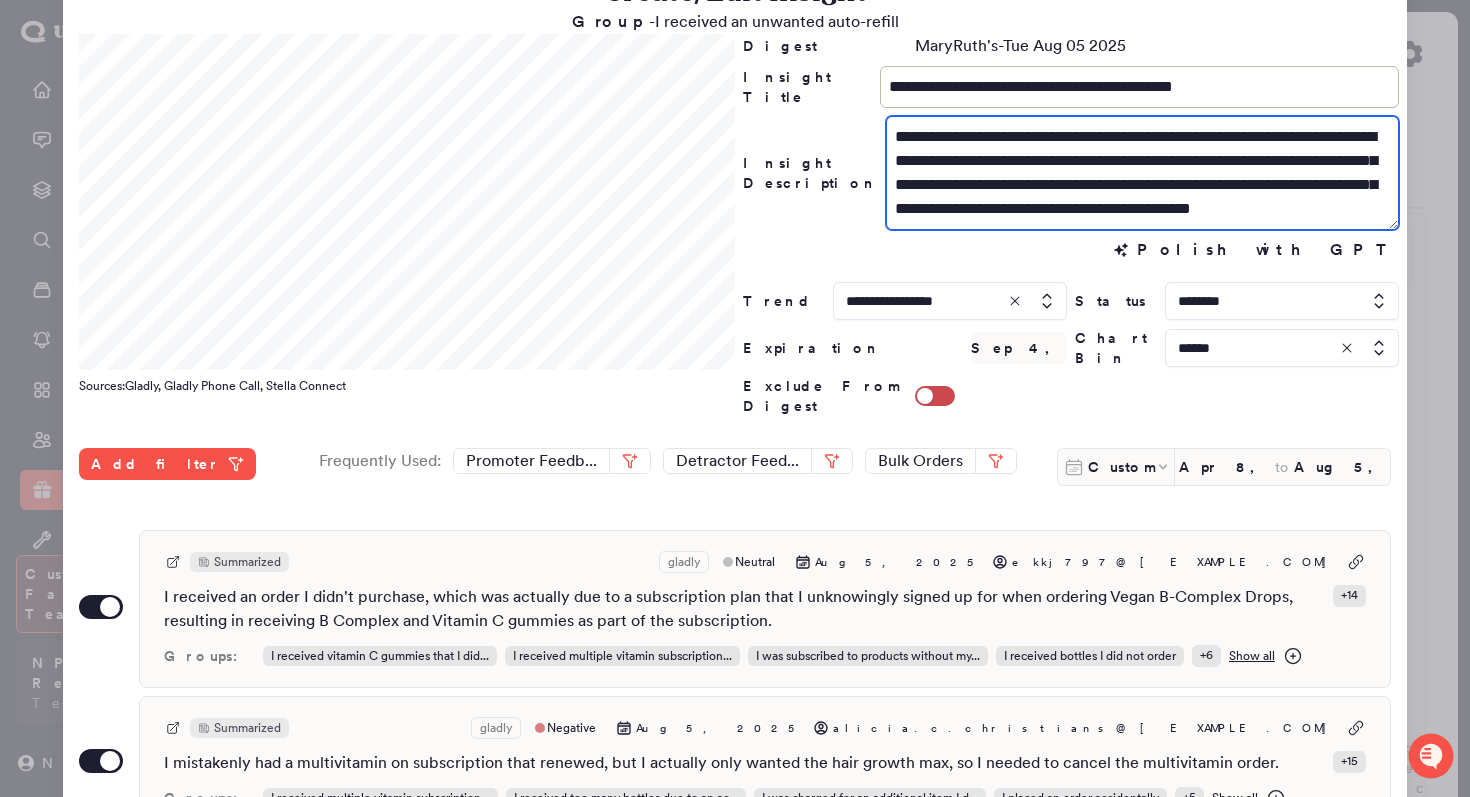 click on "**********" at bounding box center [1142, 173] 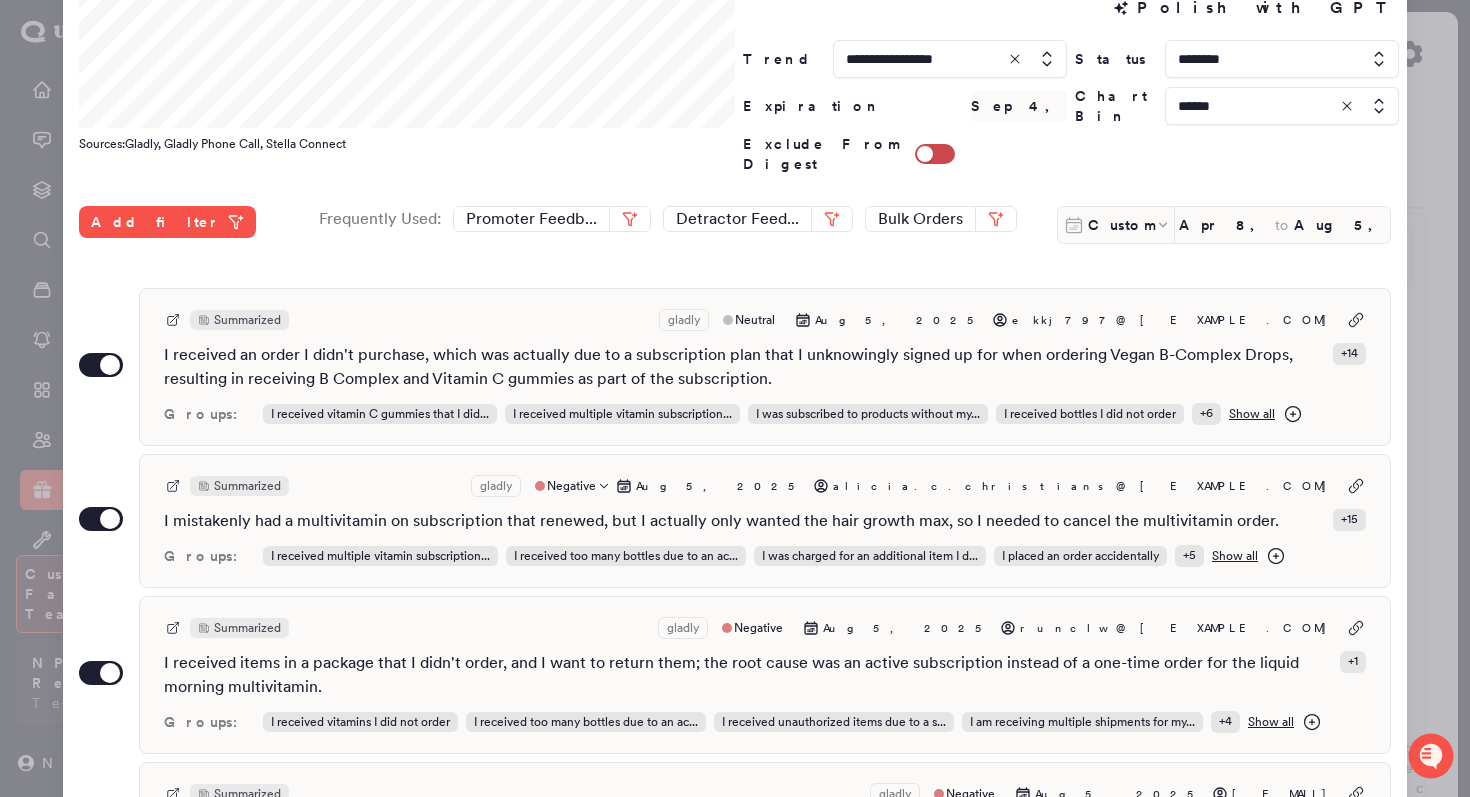 scroll, scrollTop: 302, scrollLeft: 0, axis: vertical 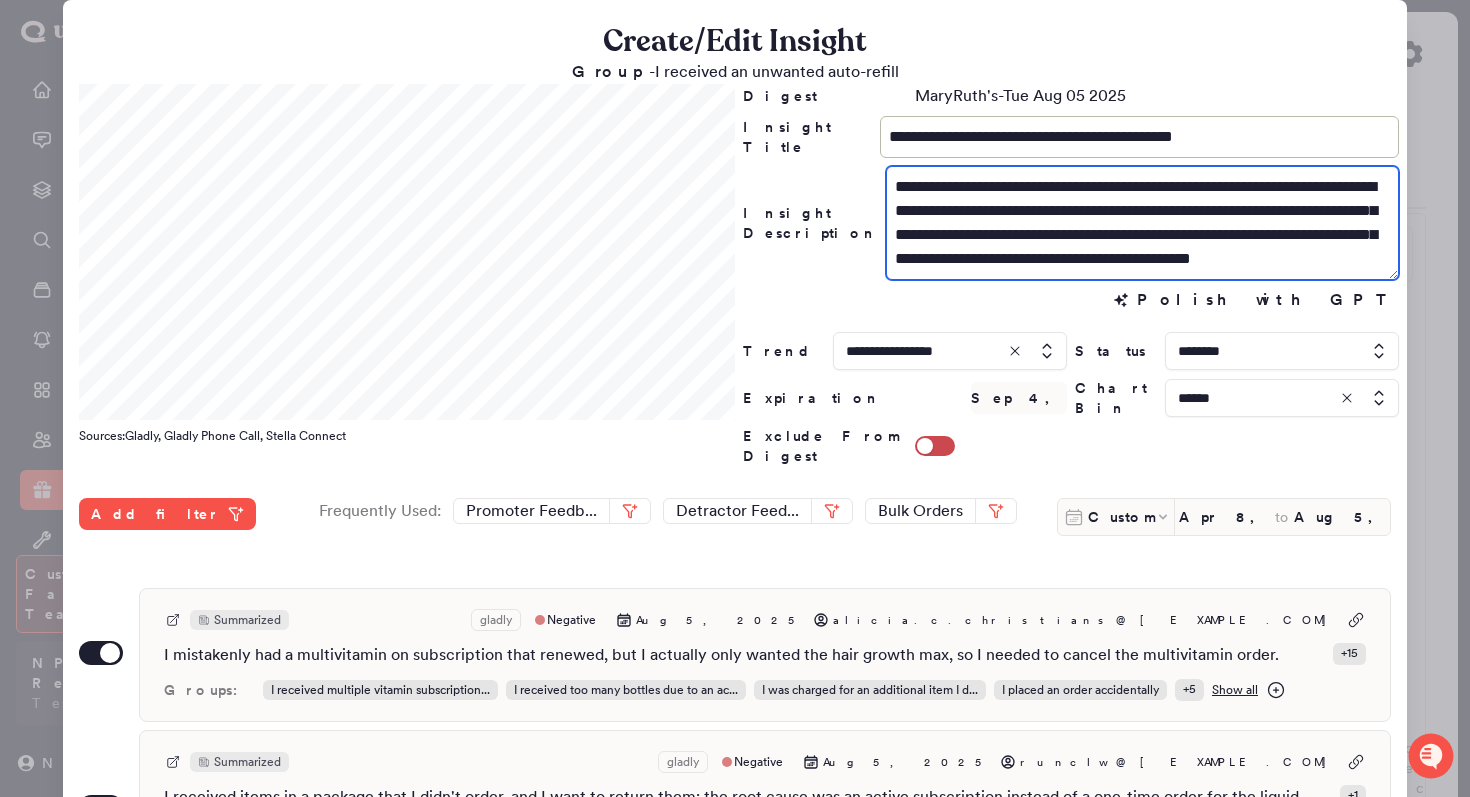 drag, startPoint x: 1175, startPoint y: 263, endPoint x: 989, endPoint y: 238, distance: 187.67259 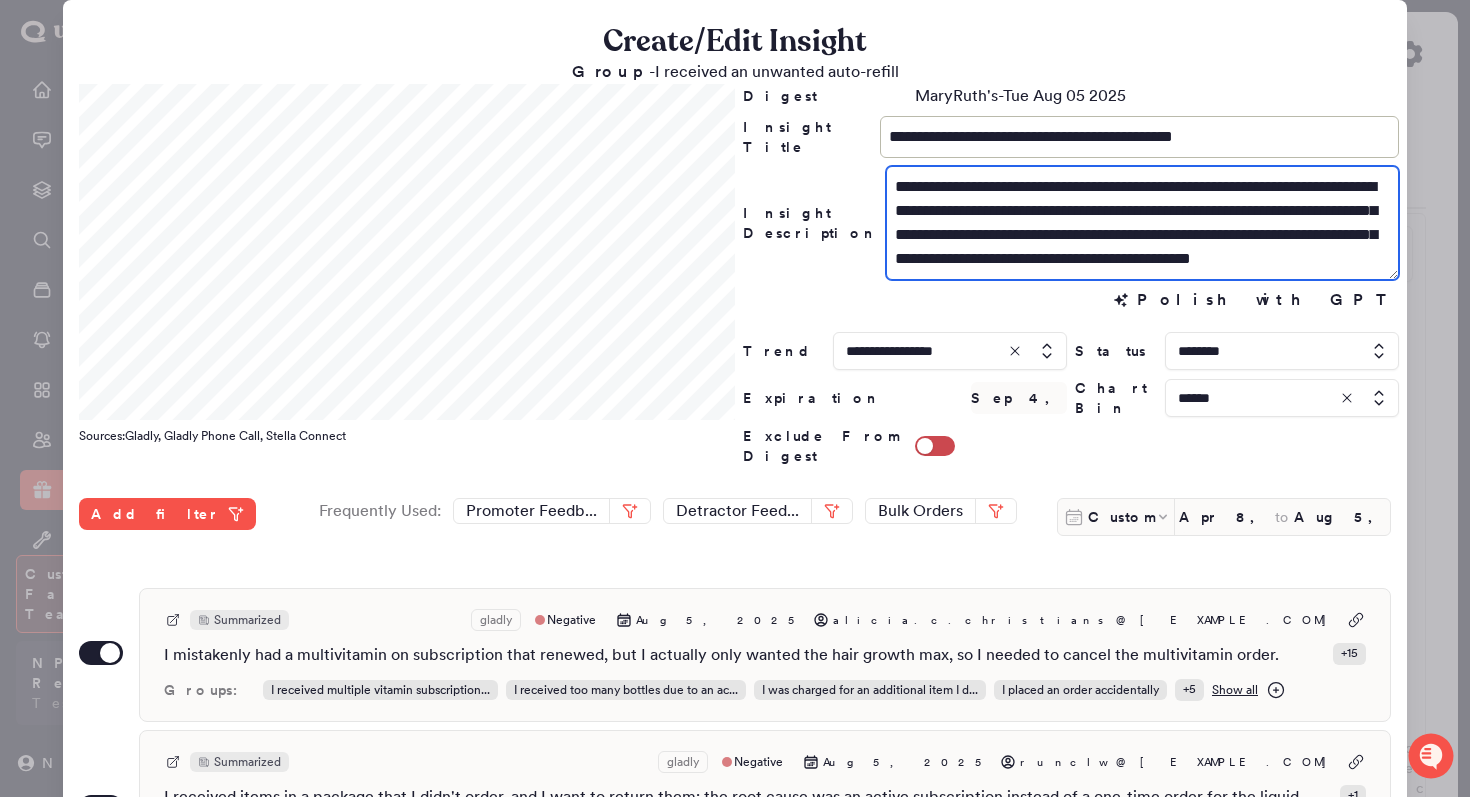 click on "**********" at bounding box center [1142, 223] 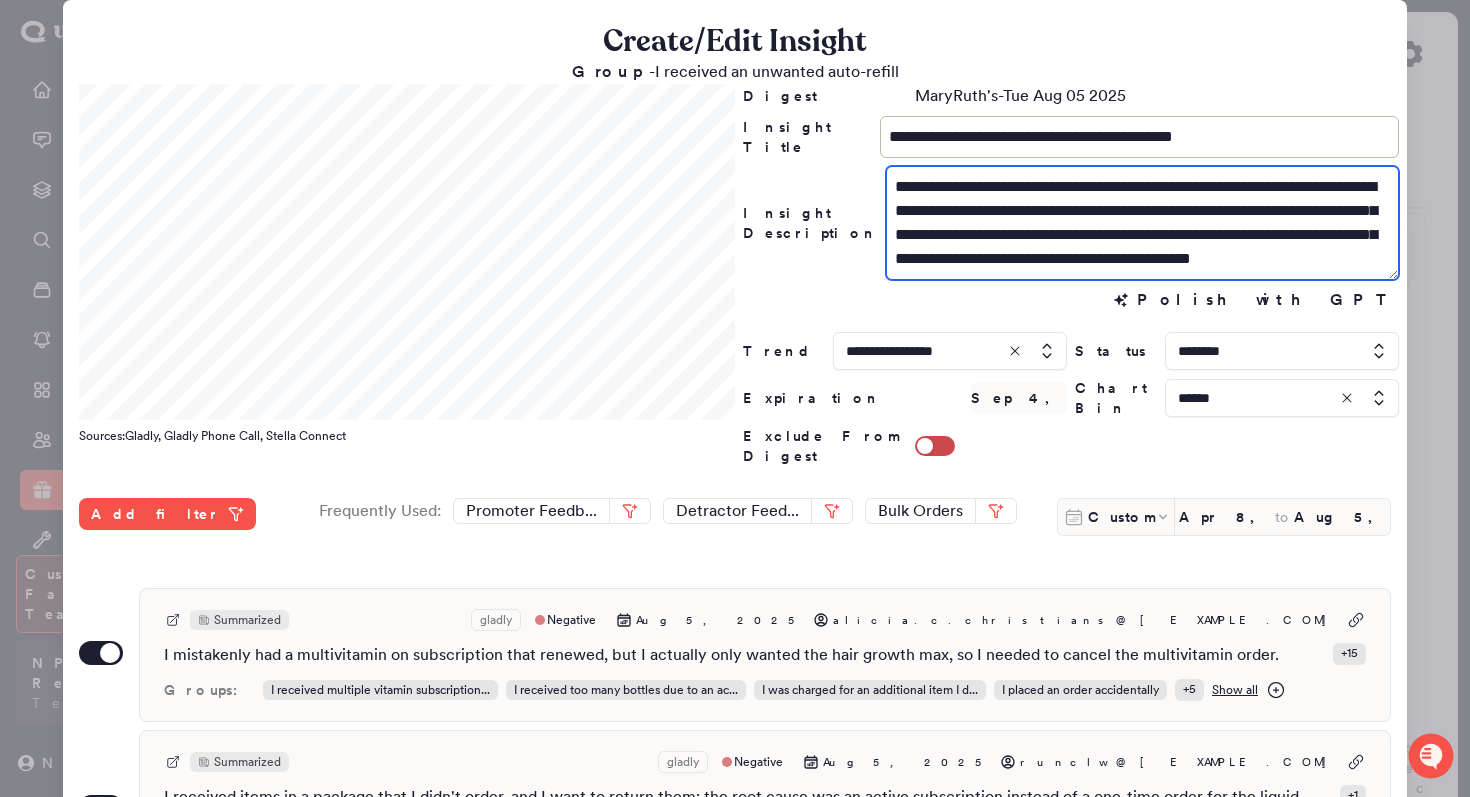 drag, startPoint x: 1180, startPoint y: 262, endPoint x: 1317, endPoint y: 225, distance: 141.90842 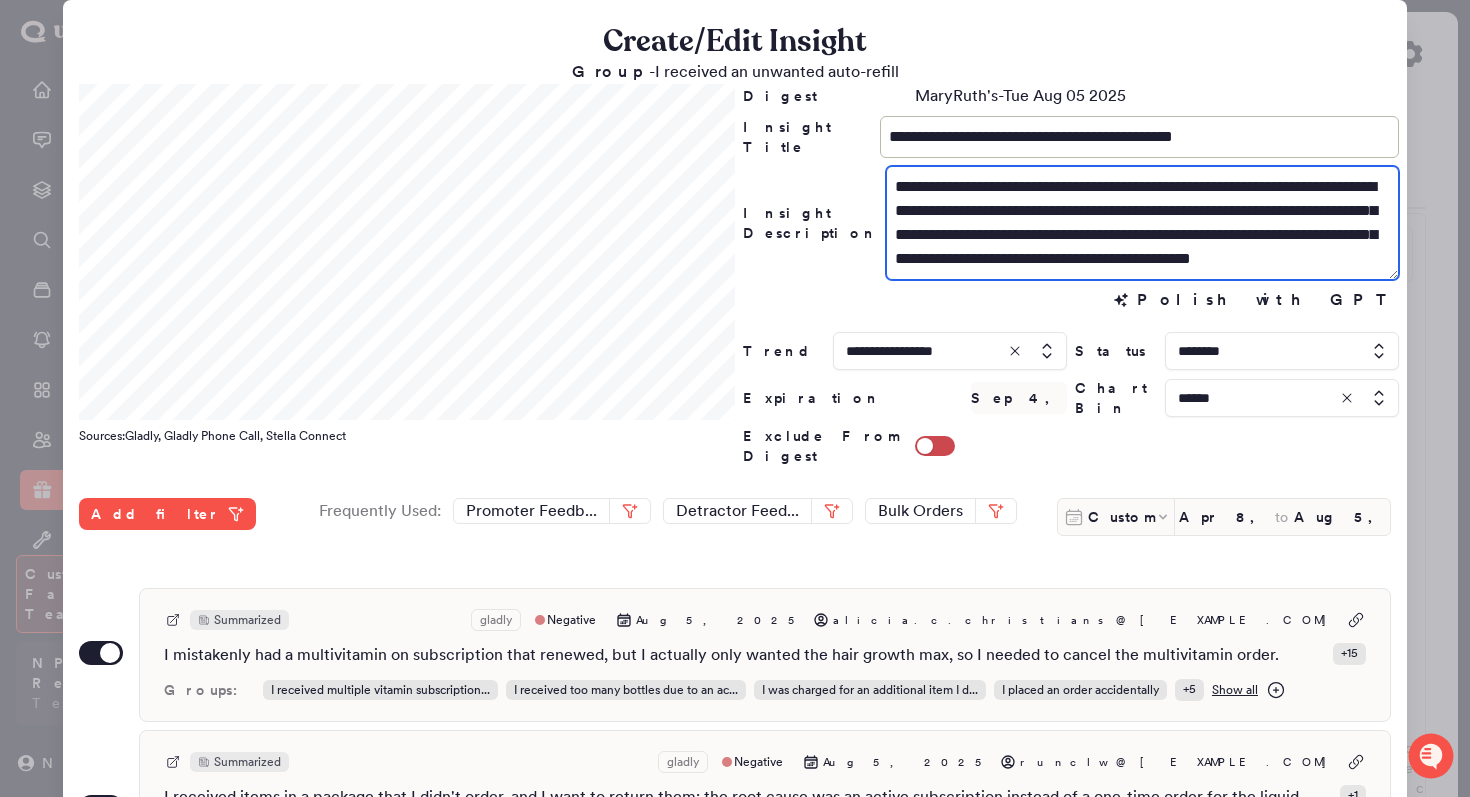 click on "**********" at bounding box center (1142, 223) 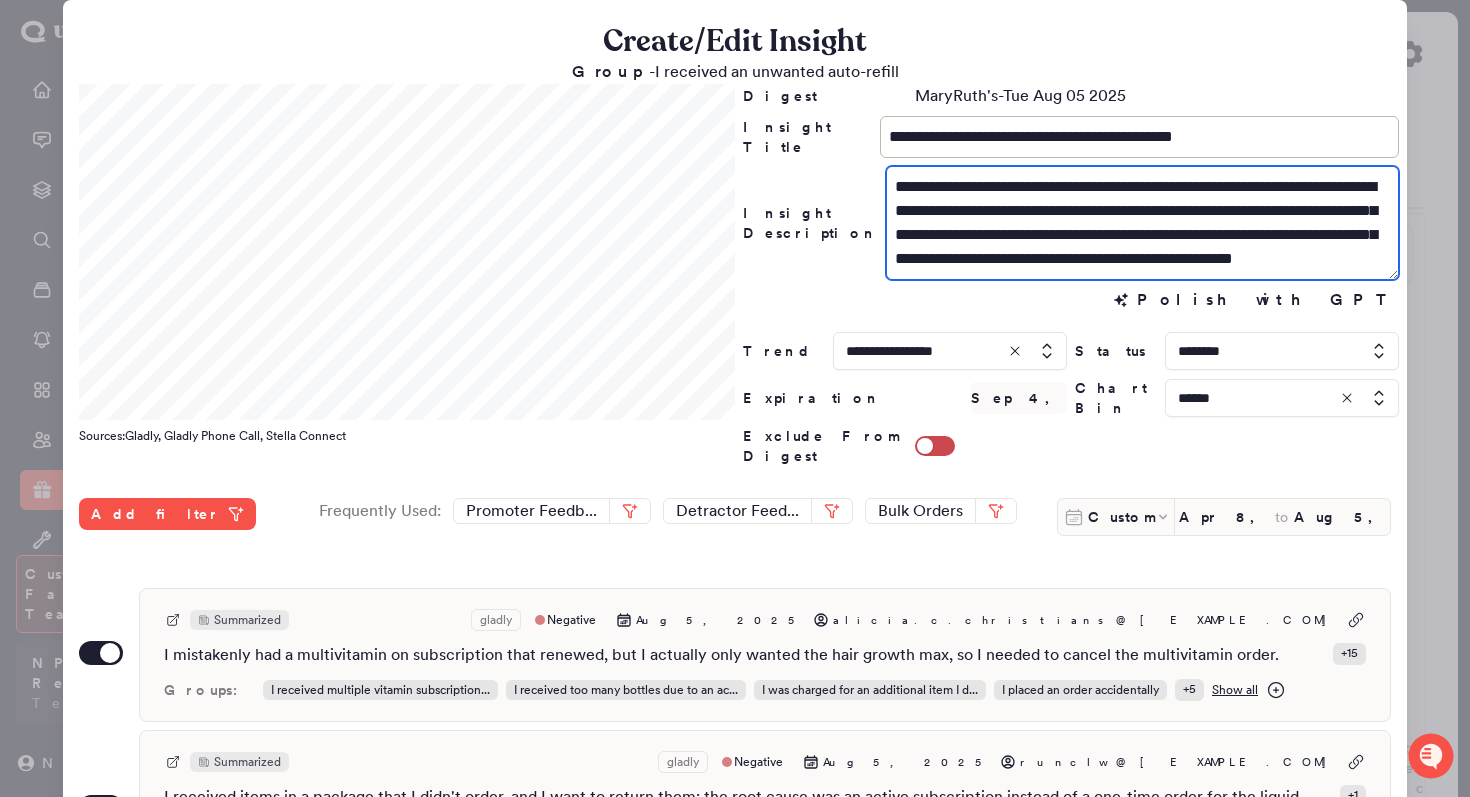 drag, startPoint x: 1198, startPoint y: 236, endPoint x: 1030, endPoint y: 239, distance: 168.02678 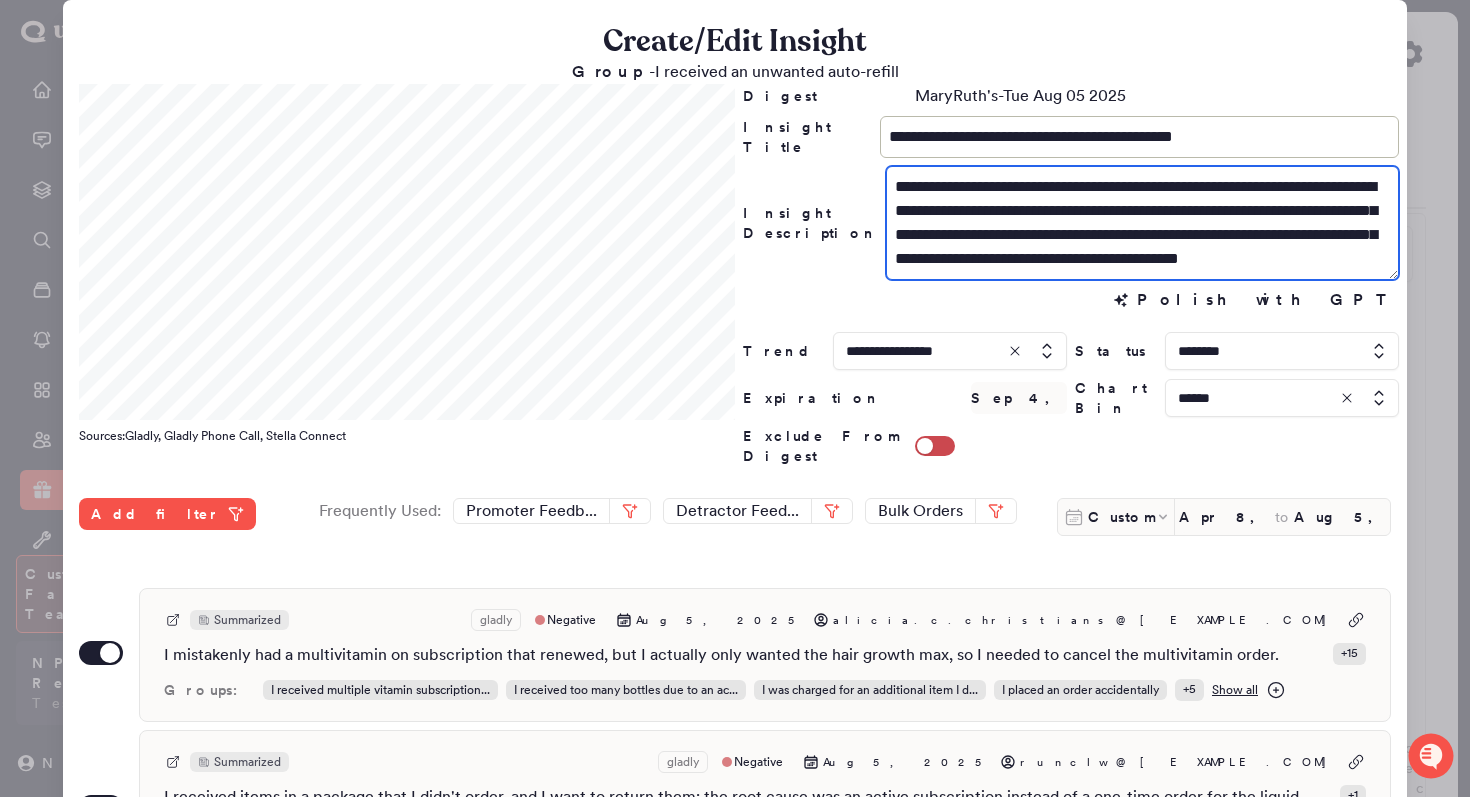 drag, startPoint x: 1165, startPoint y: 264, endPoint x: 1162, endPoint y: 232, distance: 32.140316 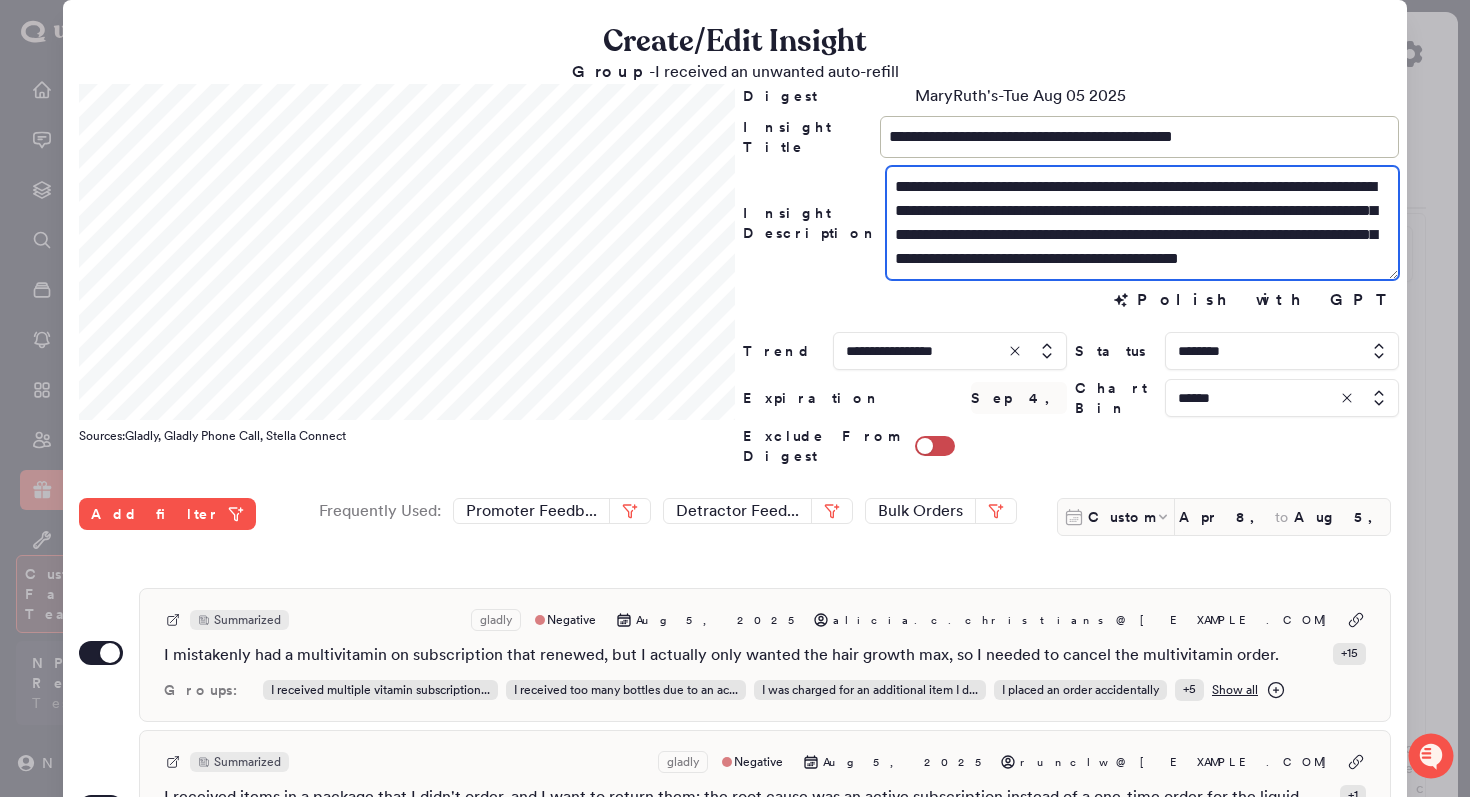 click on "**********" at bounding box center [1142, 223] 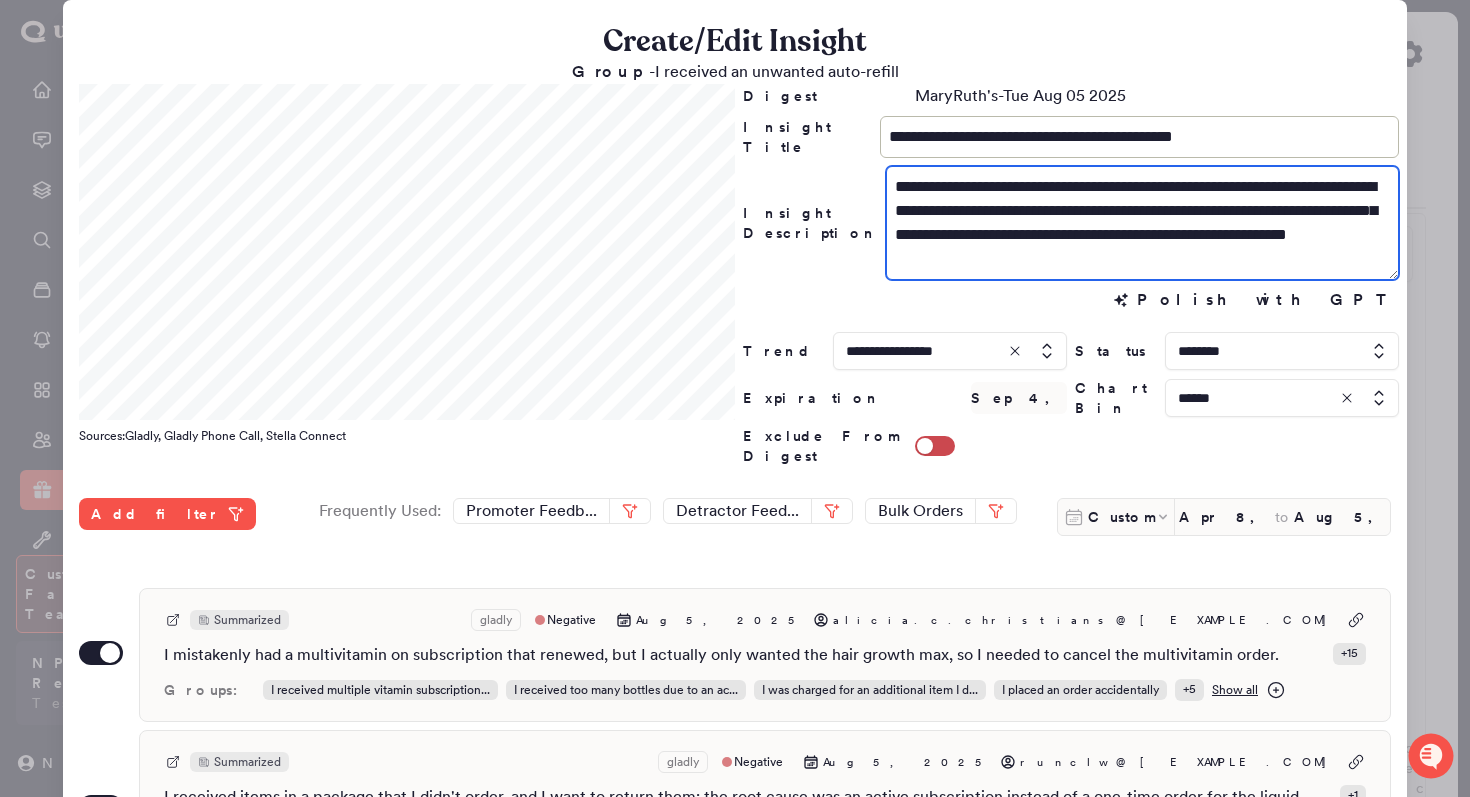 scroll, scrollTop: 0, scrollLeft: 0, axis: both 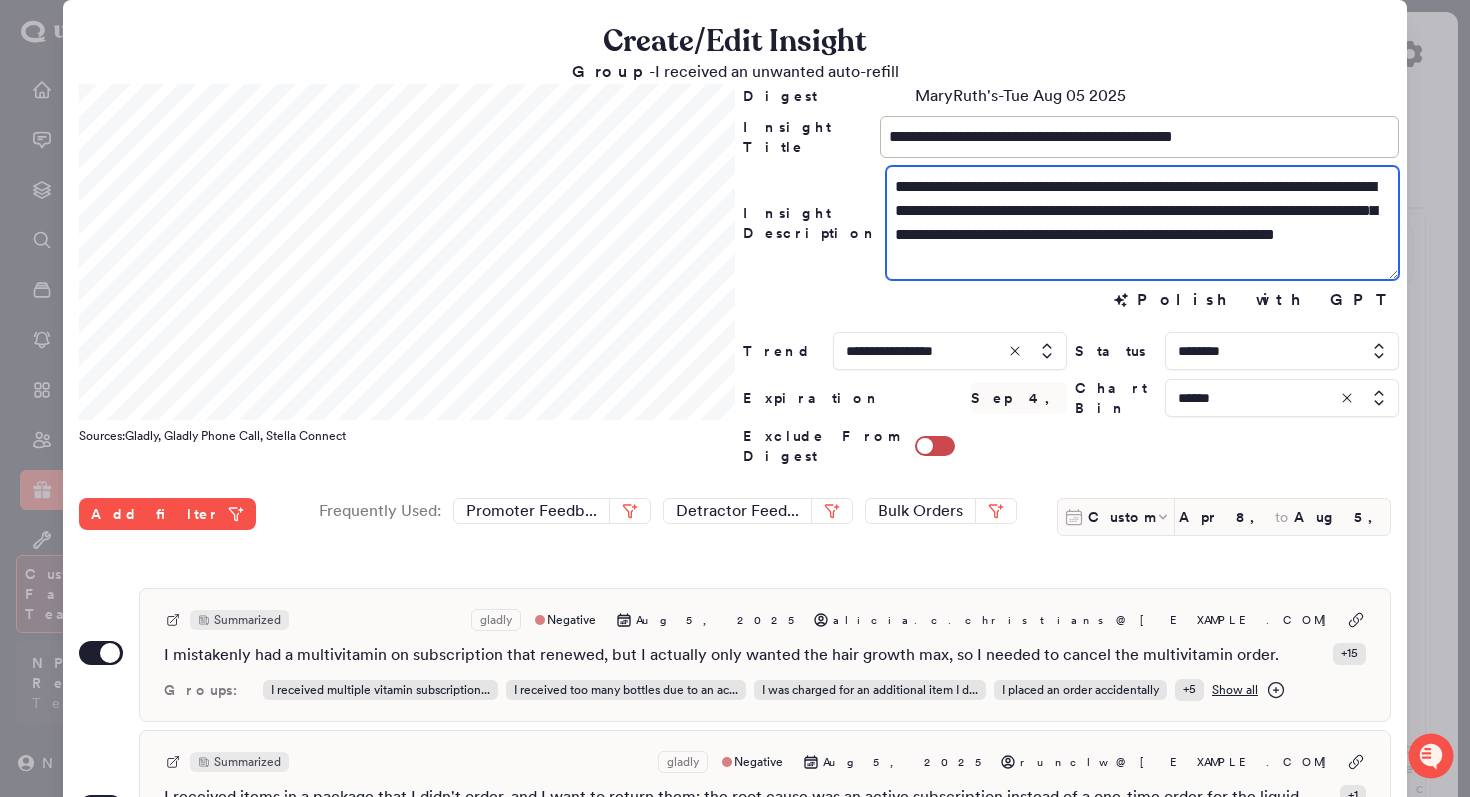drag, startPoint x: 1163, startPoint y: 234, endPoint x: 1089, endPoint y: 235, distance: 74.00676 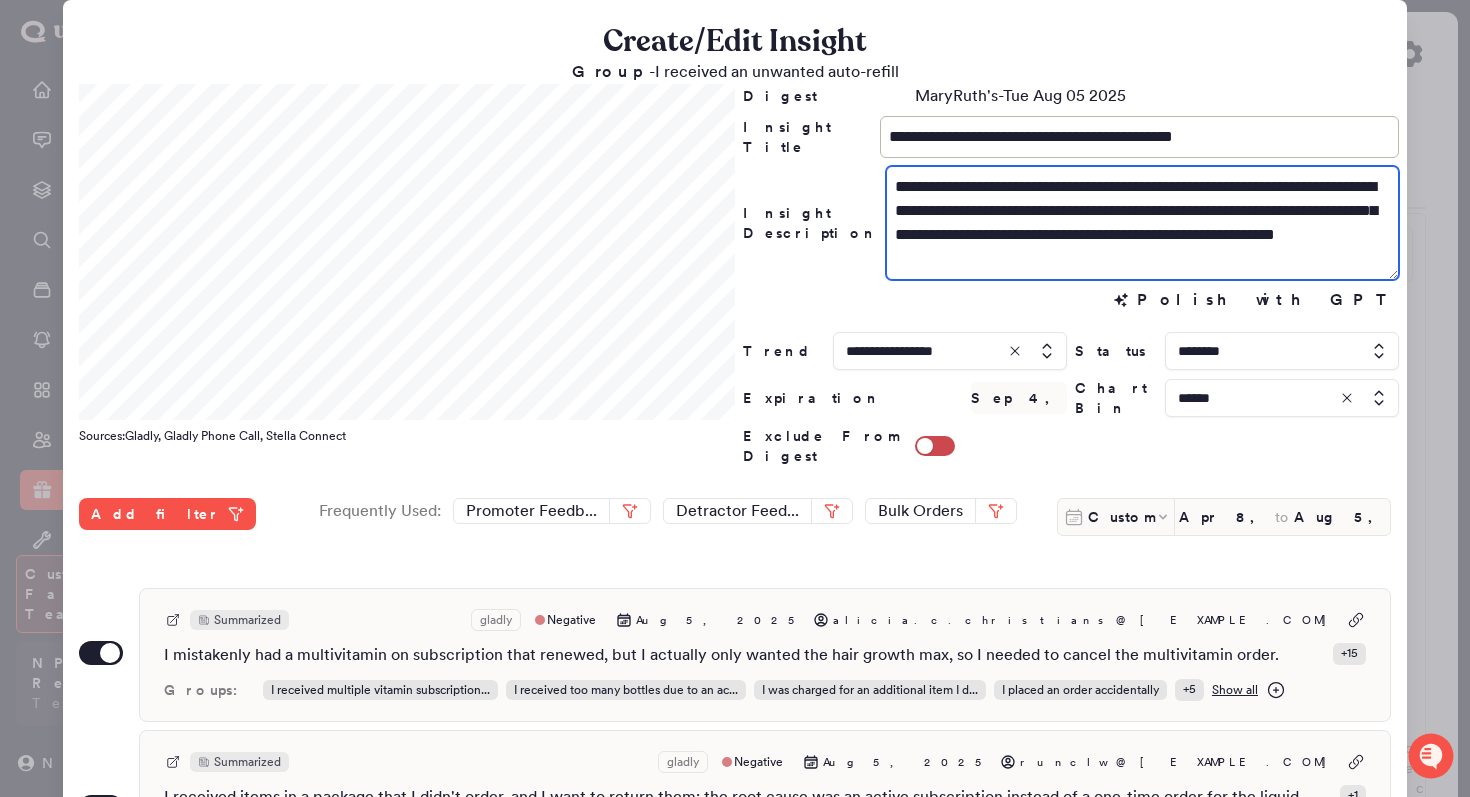 click on "**********" at bounding box center (1142, 223) 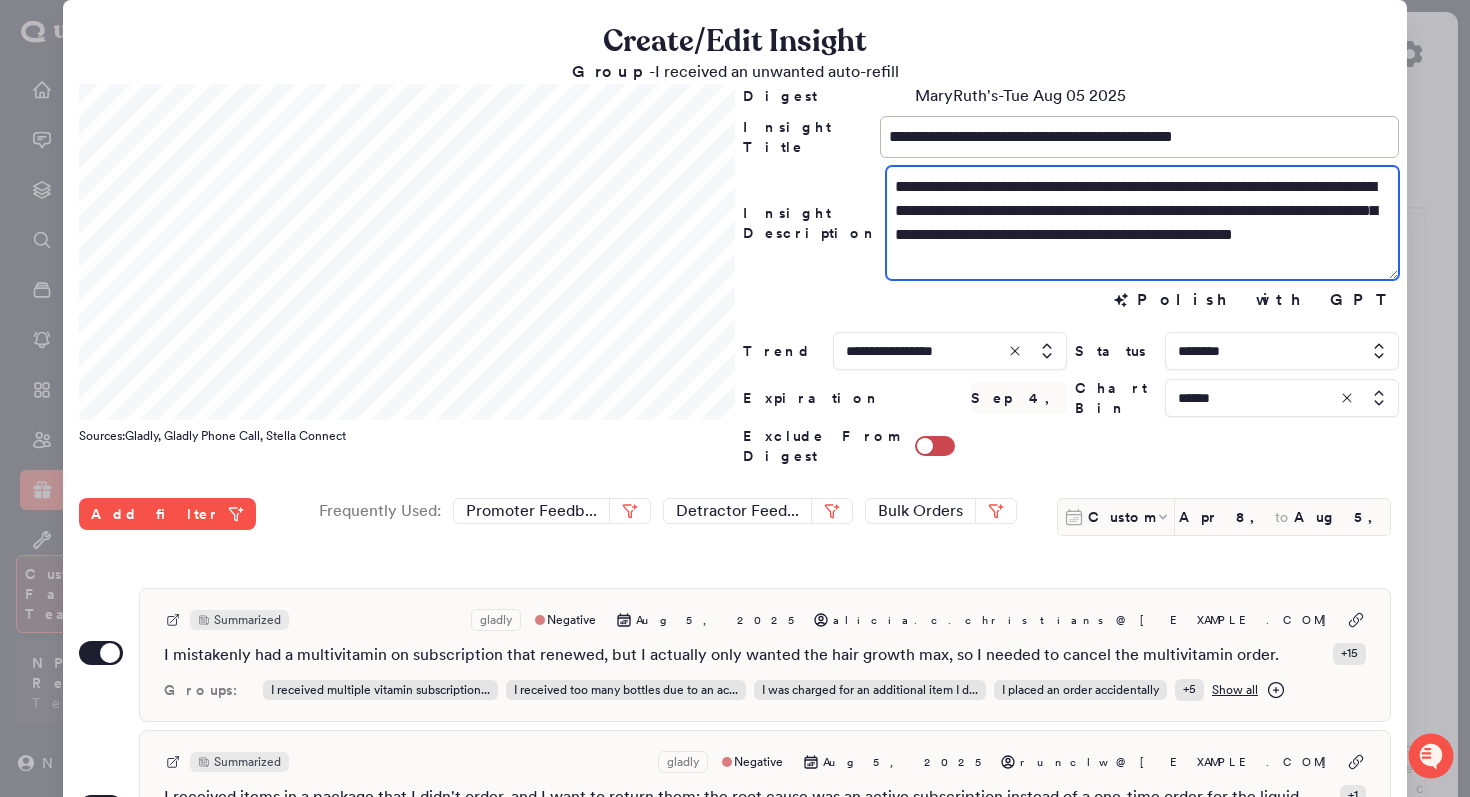 click on "**********" at bounding box center (1142, 223) 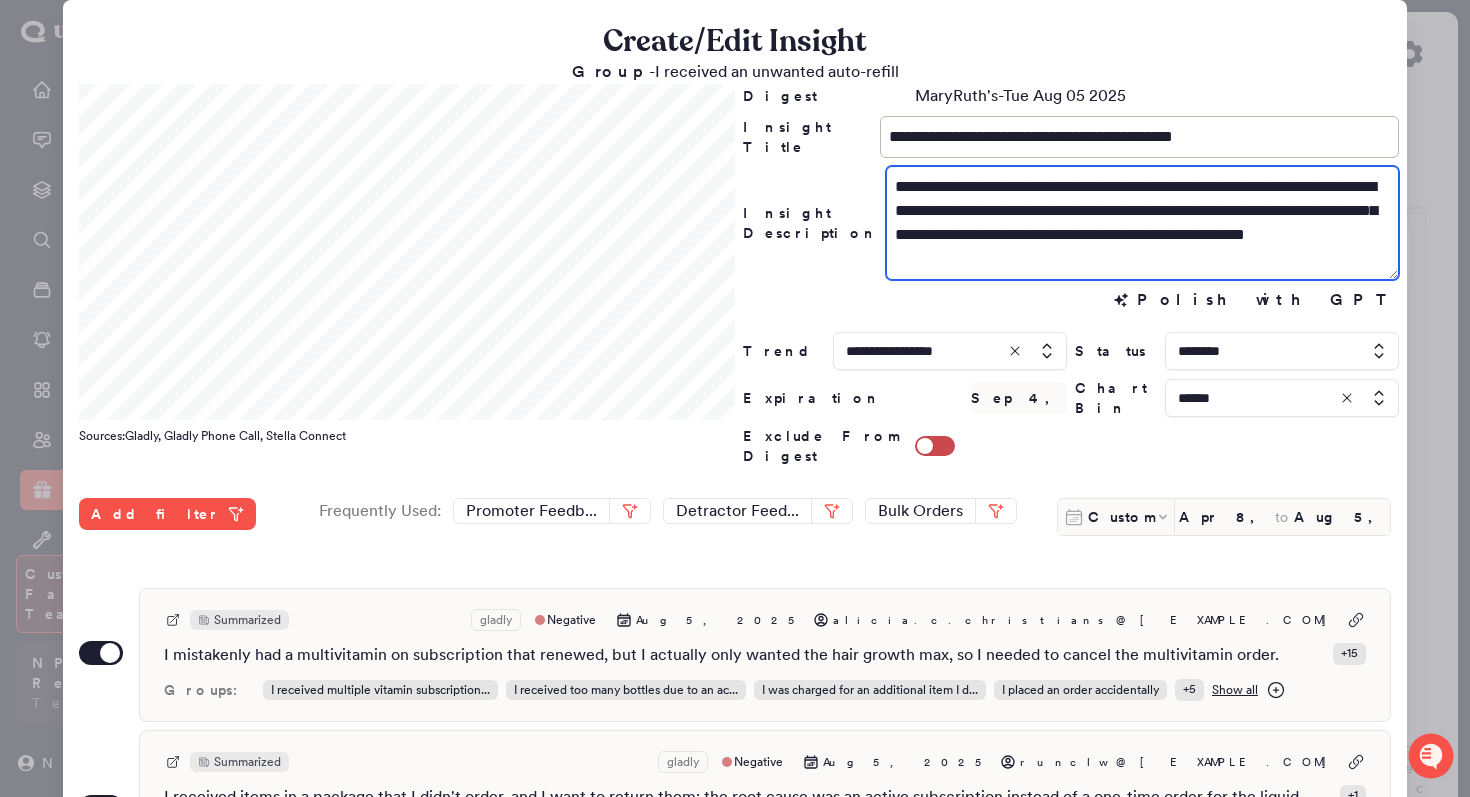 click on "**********" at bounding box center [1142, 223] 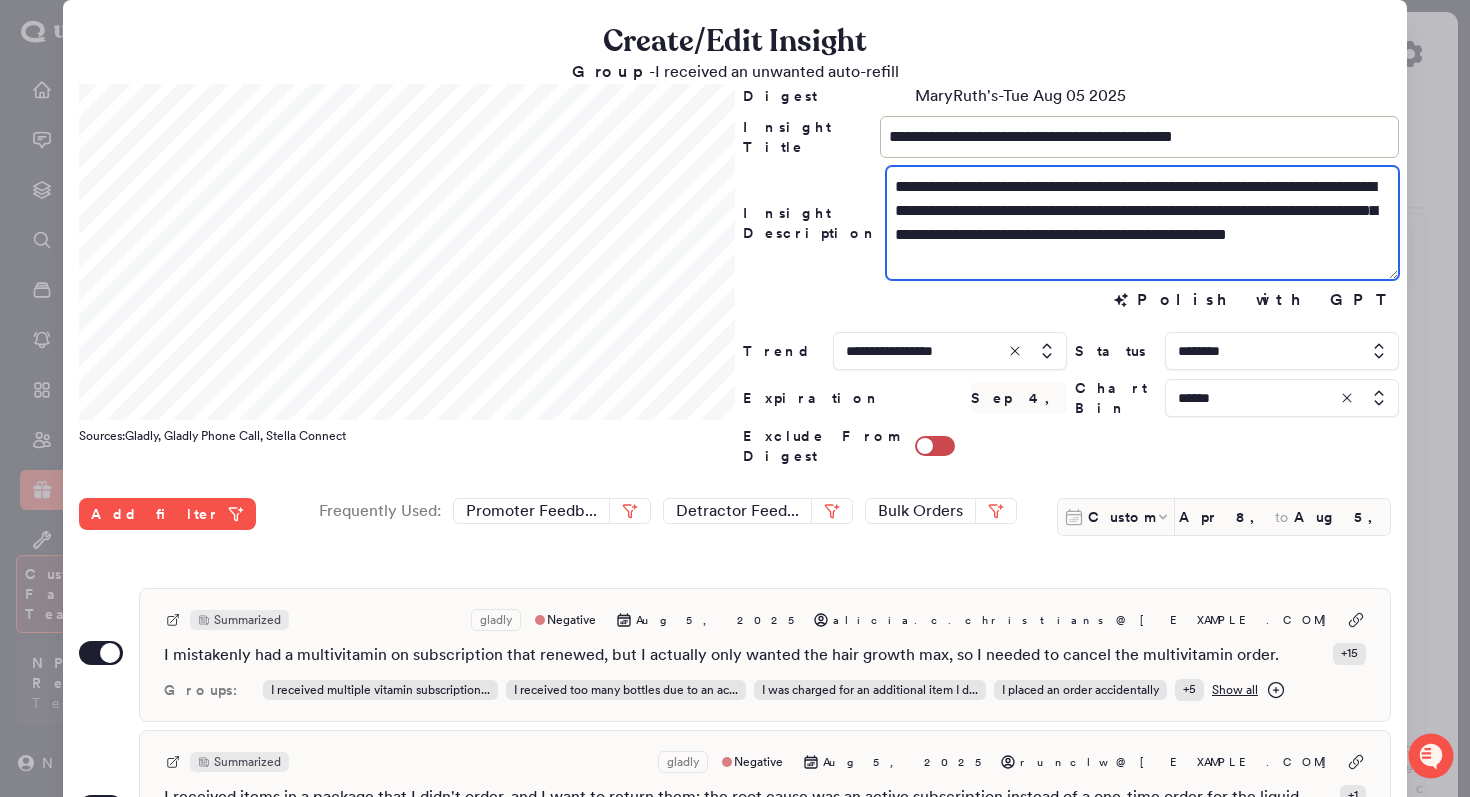 click on "**********" at bounding box center (1142, 223) 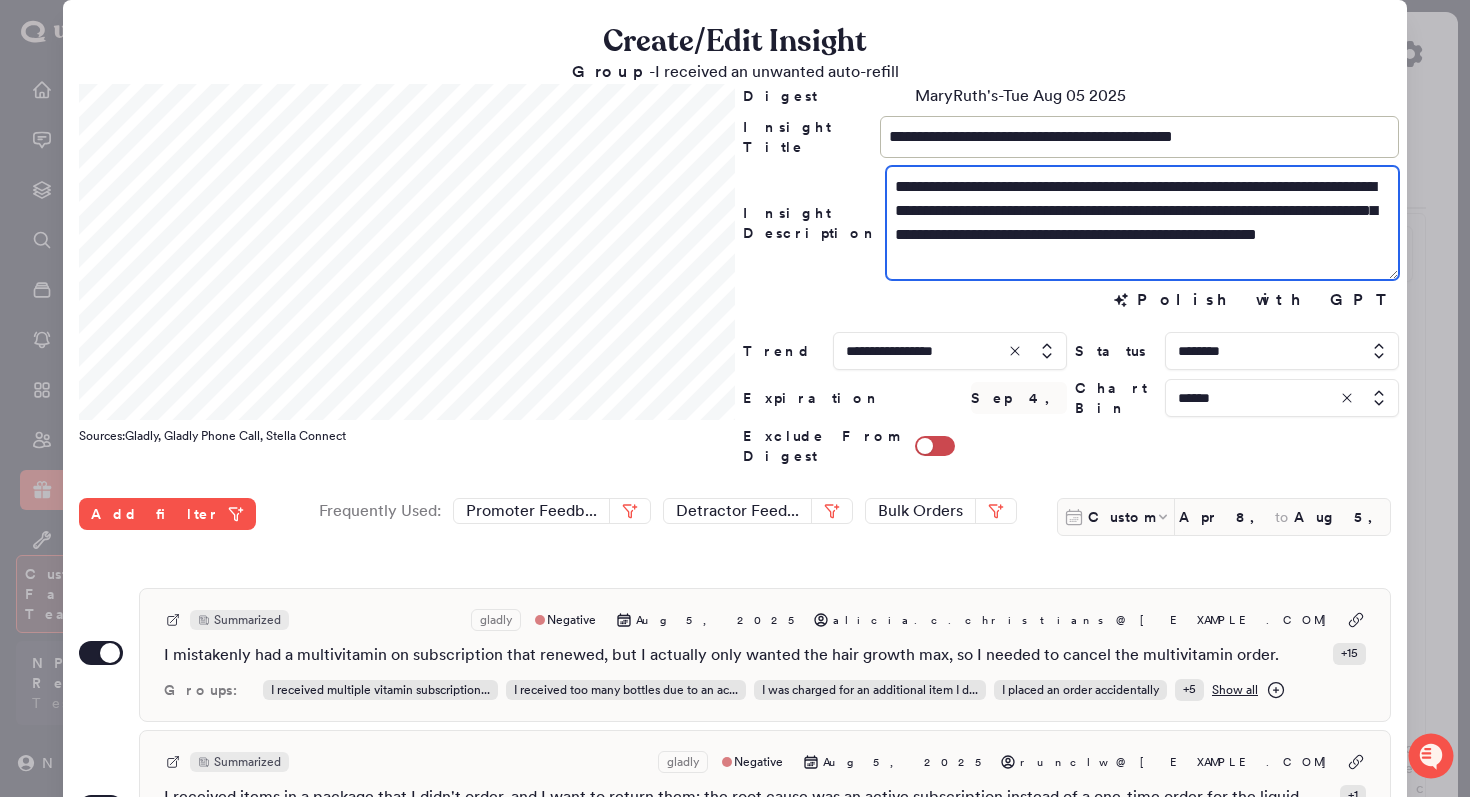 drag, startPoint x: 1079, startPoint y: 240, endPoint x: 1037, endPoint y: 240, distance: 42 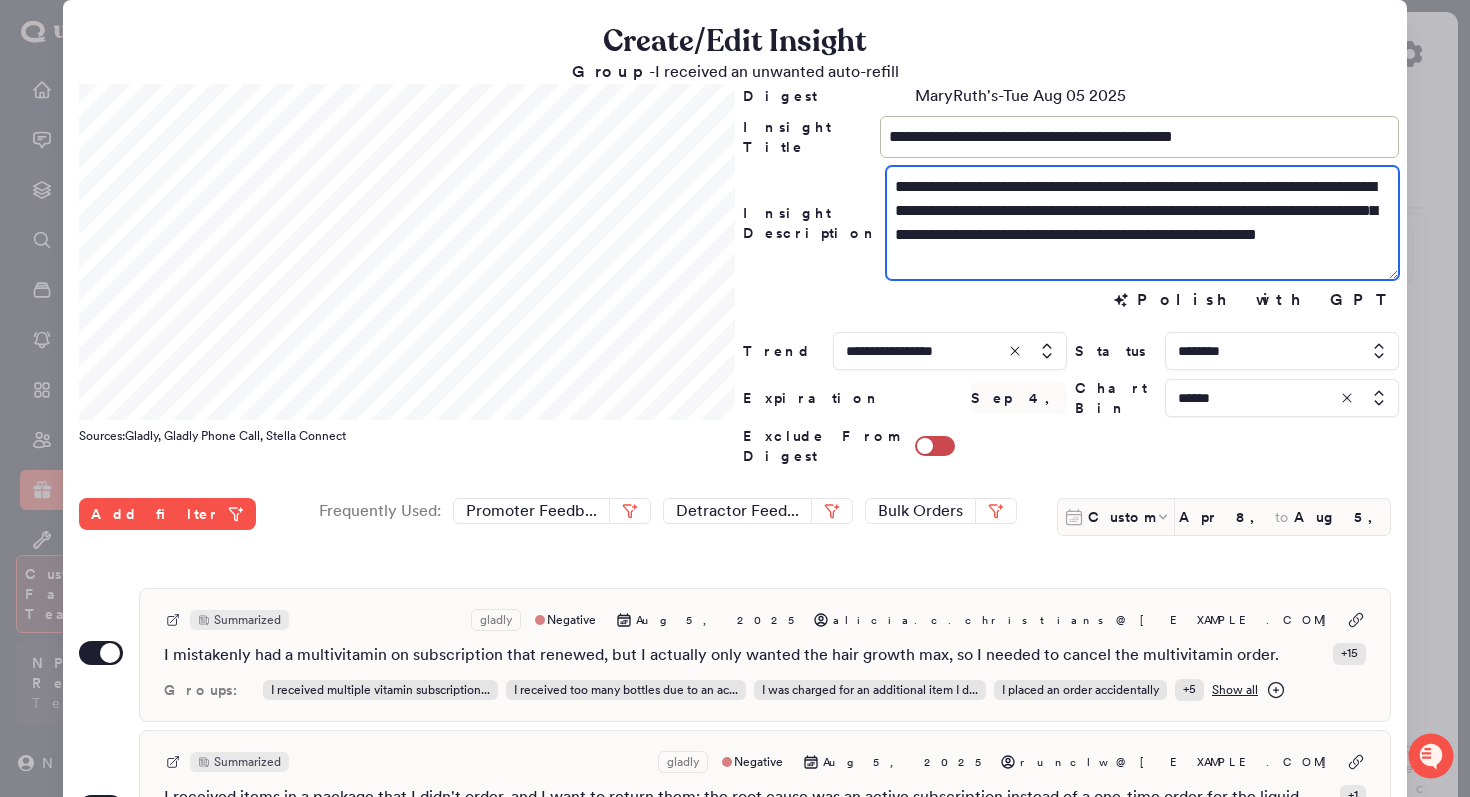 click on "**********" at bounding box center [1142, 223] 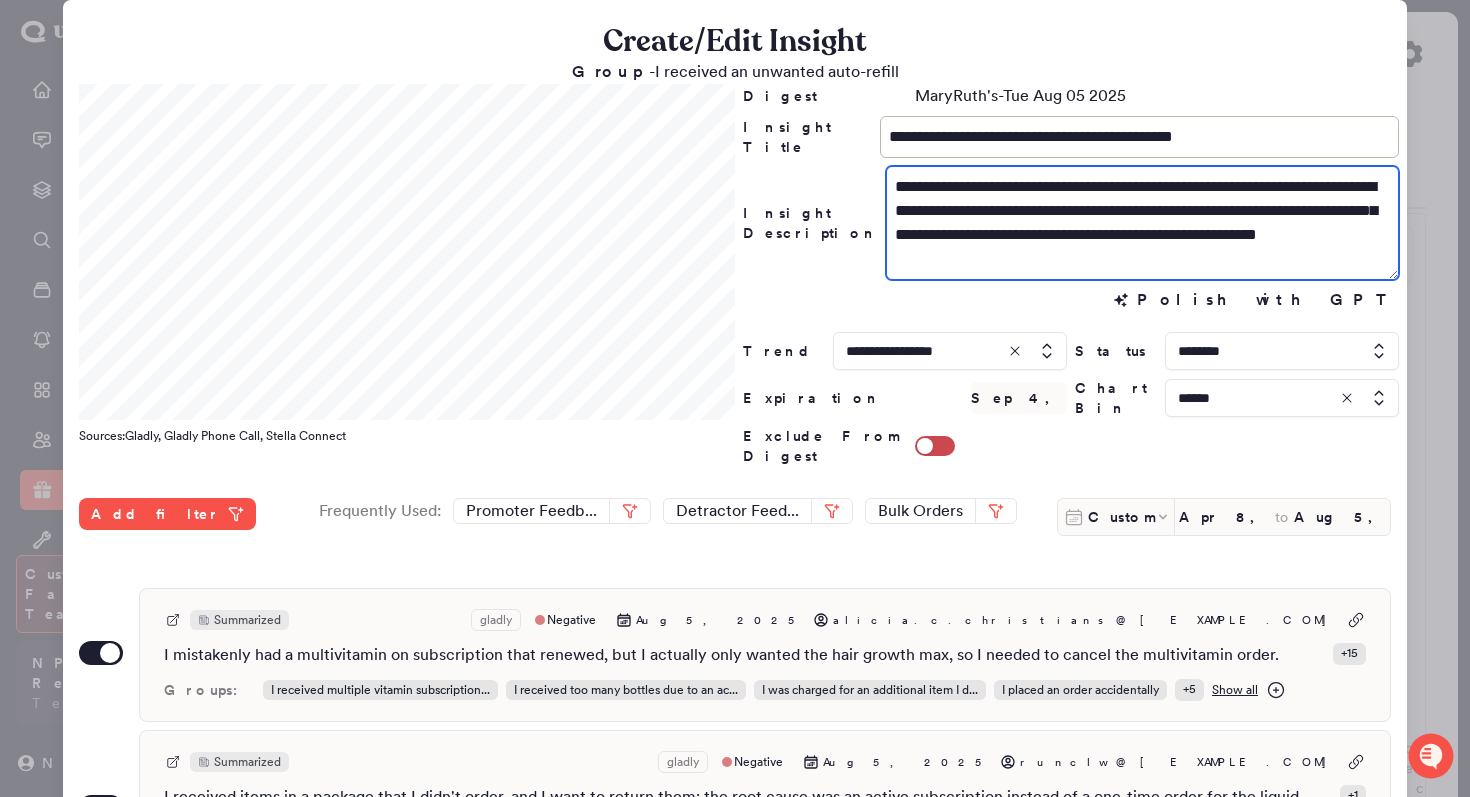 scroll, scrollTop: 531, scrollLeft: 0, axis: vertical 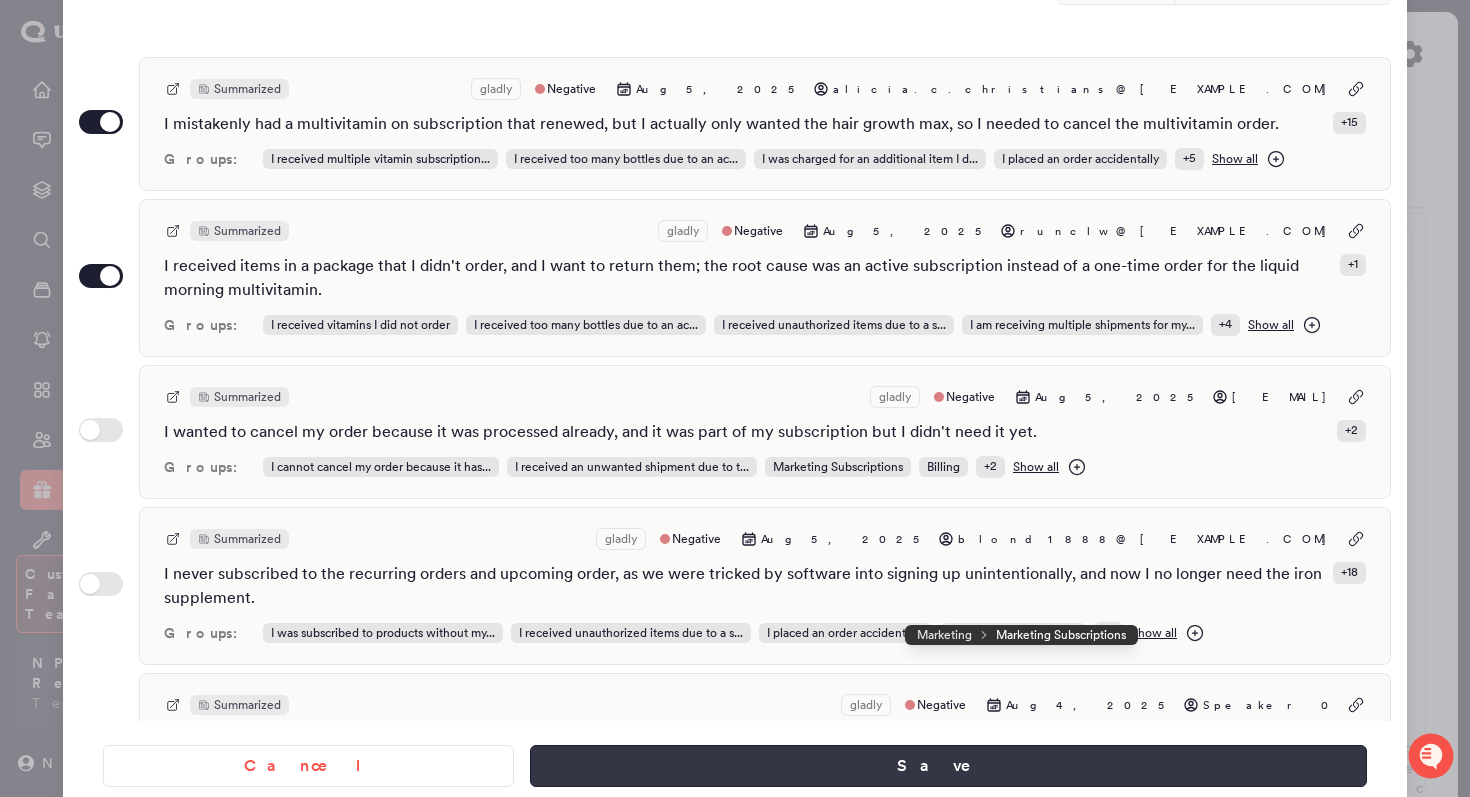 type on "**********" 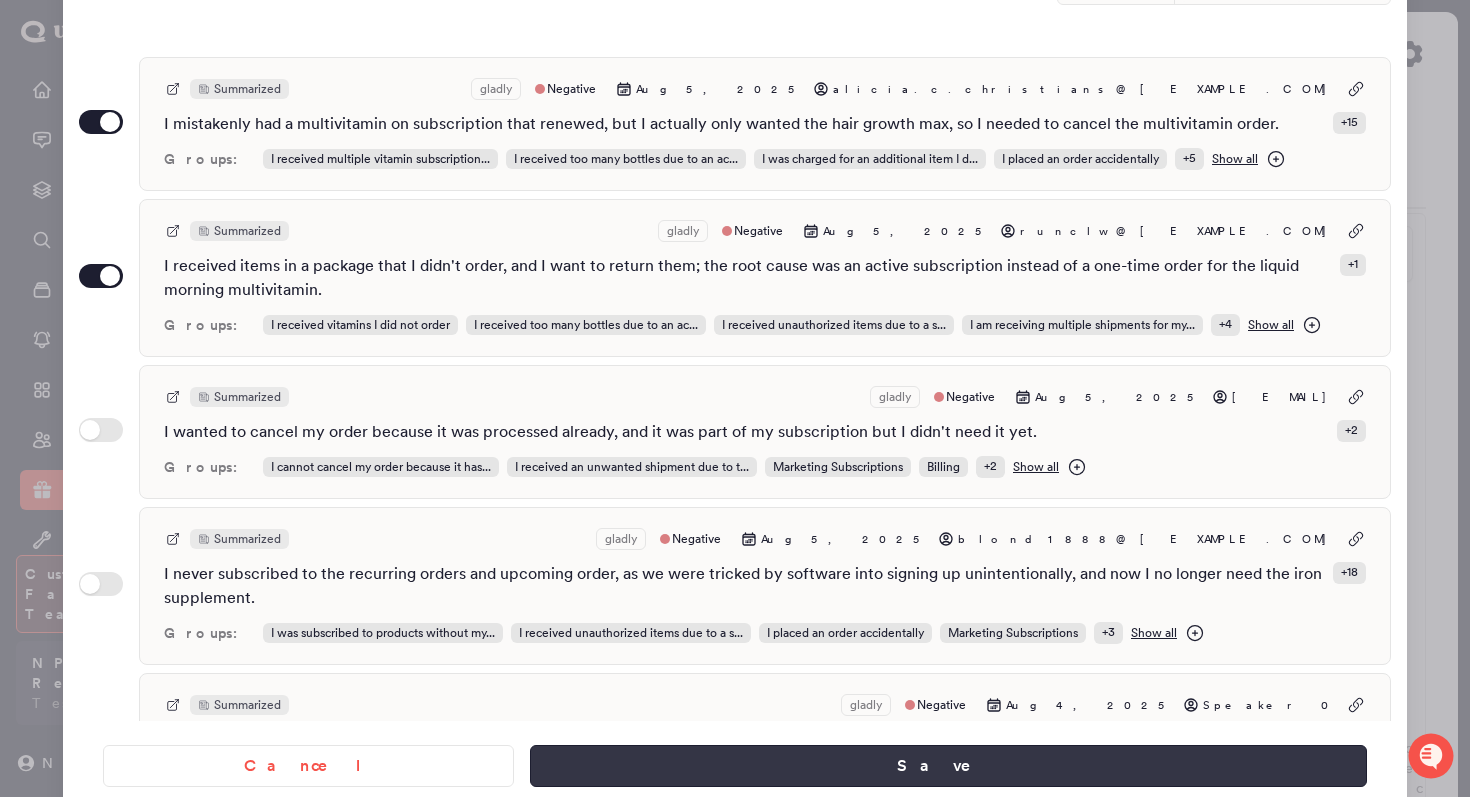 click on "Save" at bounding box center [948, 766] 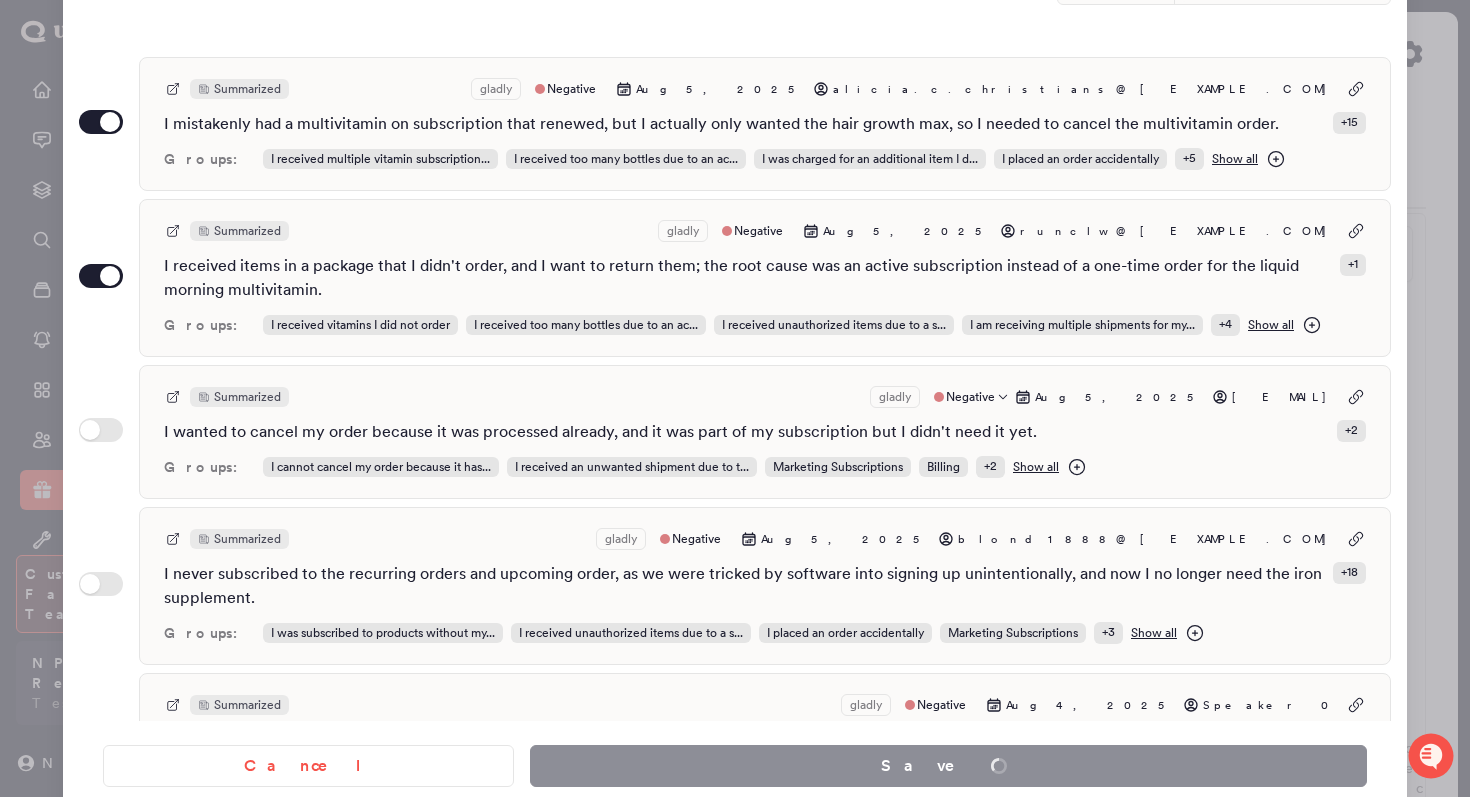 scroll, scrollTop: 0, scrollLeft: 0, axis: both 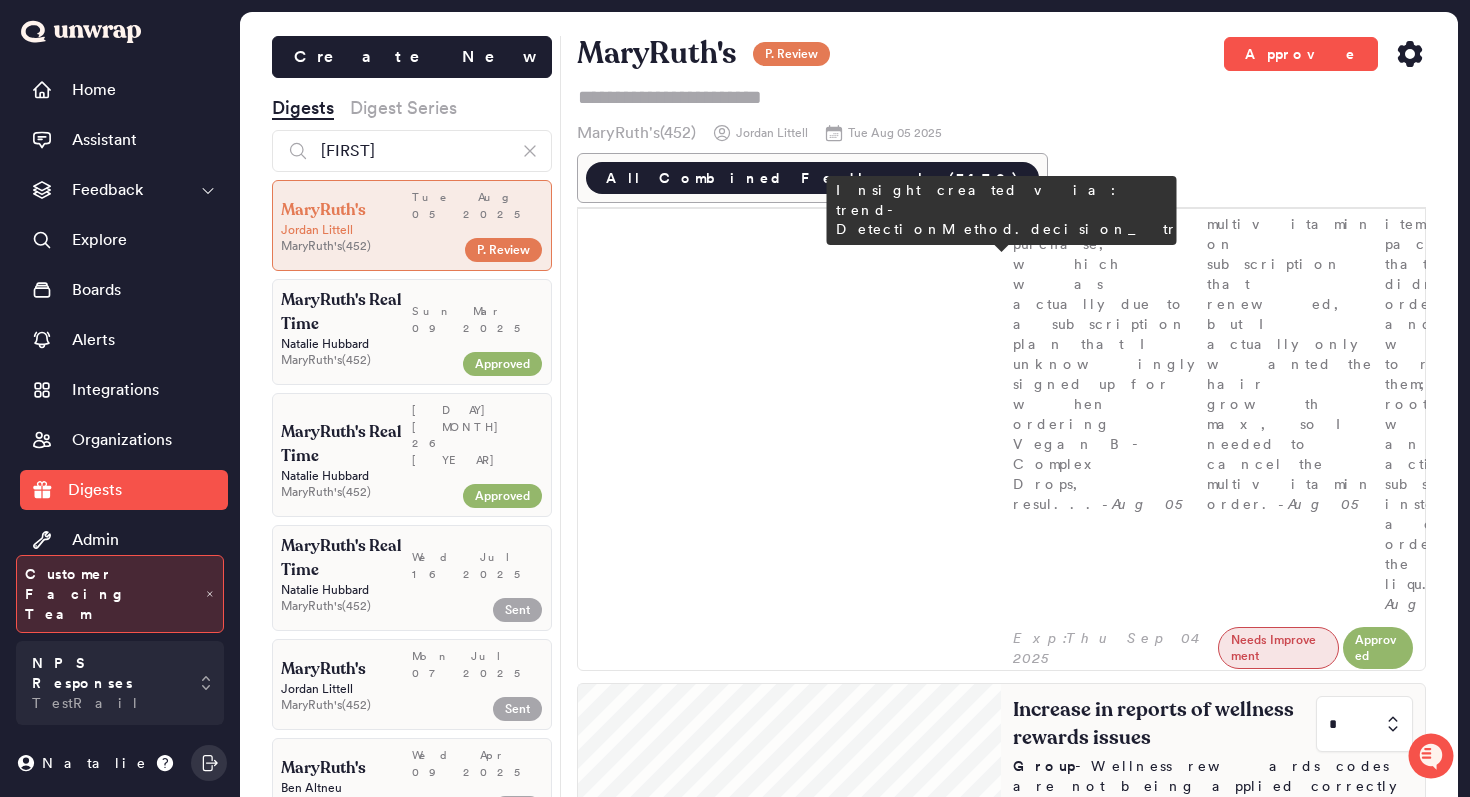 click on "Increase in reports of wellness rewards issues * Group  -  Wellness rewards codes are not being applied correctly Customers are reporting issues with wellness rewards codes not applying correctly, with feedback volume rising from 5 entries to 13 entries the week of July 28th (0.5% of feedback). Common problems include redemption failures and restrictions on product bundles and subscriptions. I tried to apply a rewards coupon to my subscription, but it says the reward is not valid, even though I redeemed points for the order on my wellness rewards hi...  -  Aug 04 I can't use my Wellness awards for the kids liquid road off Heath bundle because the code does not apply to product bundles.  -  Aug 02 My wellness rewards code was not applying to my August 4 order because it was stuck from a previous order that didn't go through in July due to items being out...  -  Aug 01" at bounding box center (1213, 1150) 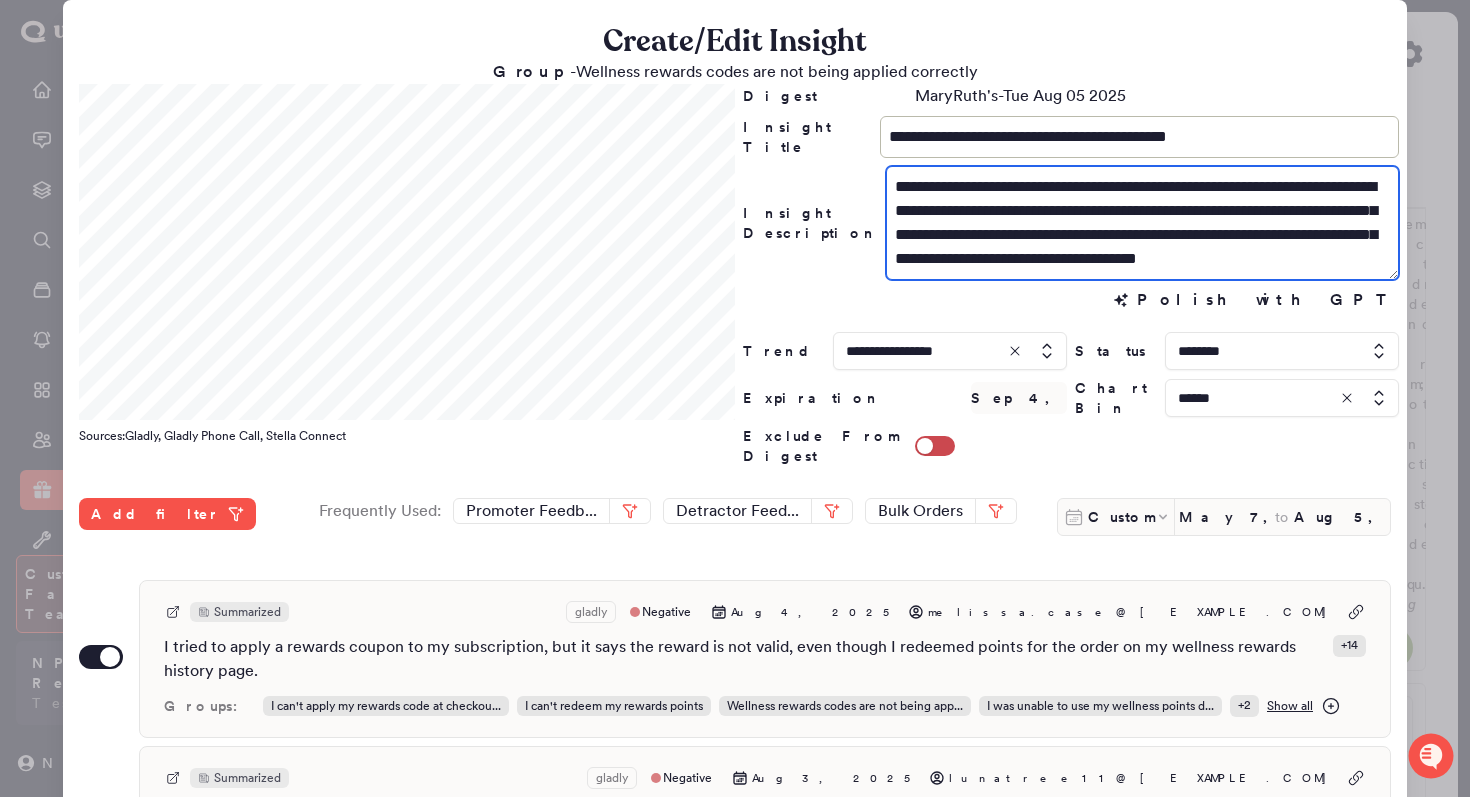 click on "**********" at bounding box center (1142, 223) 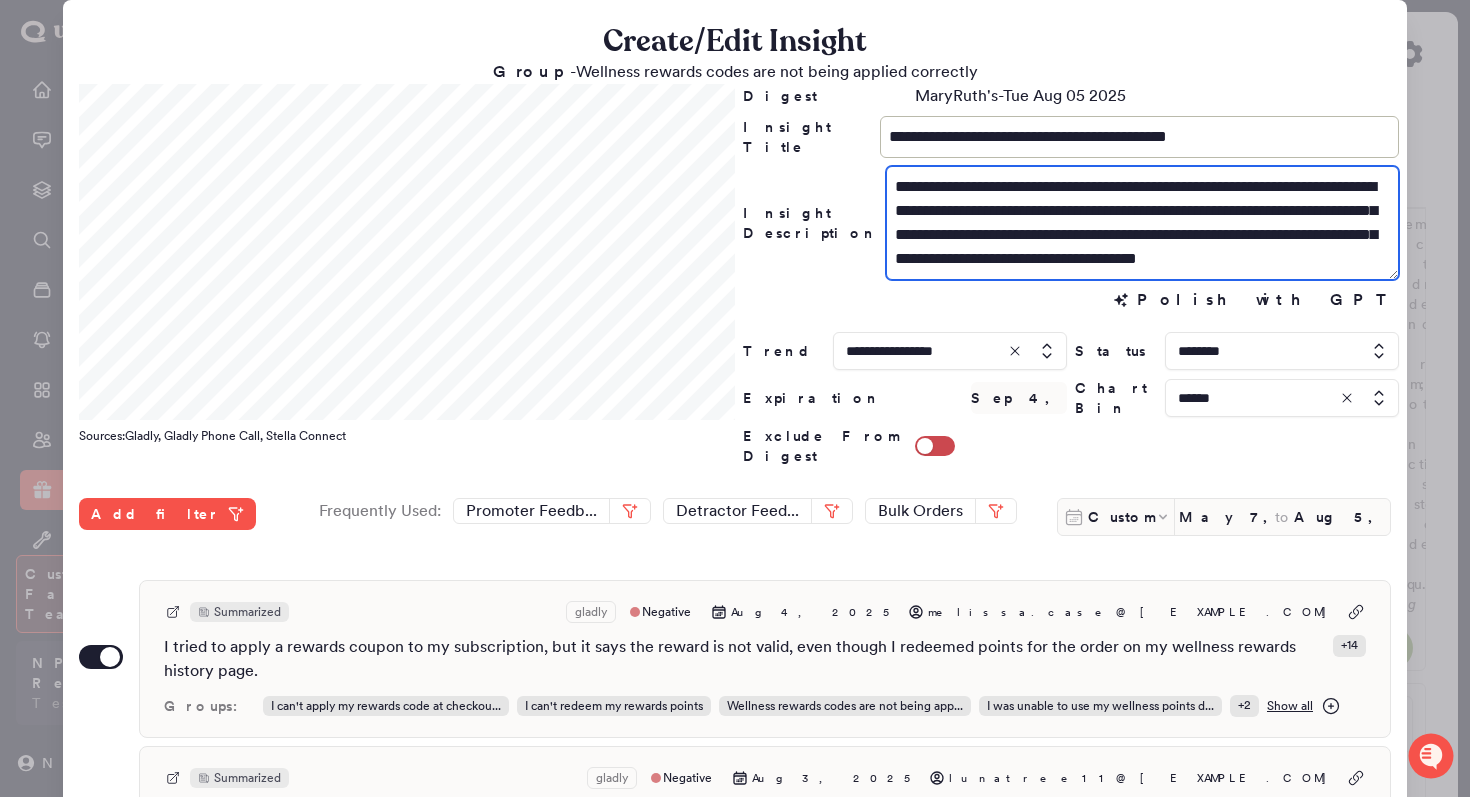click on "**********" at bounding box center [1142, 223] 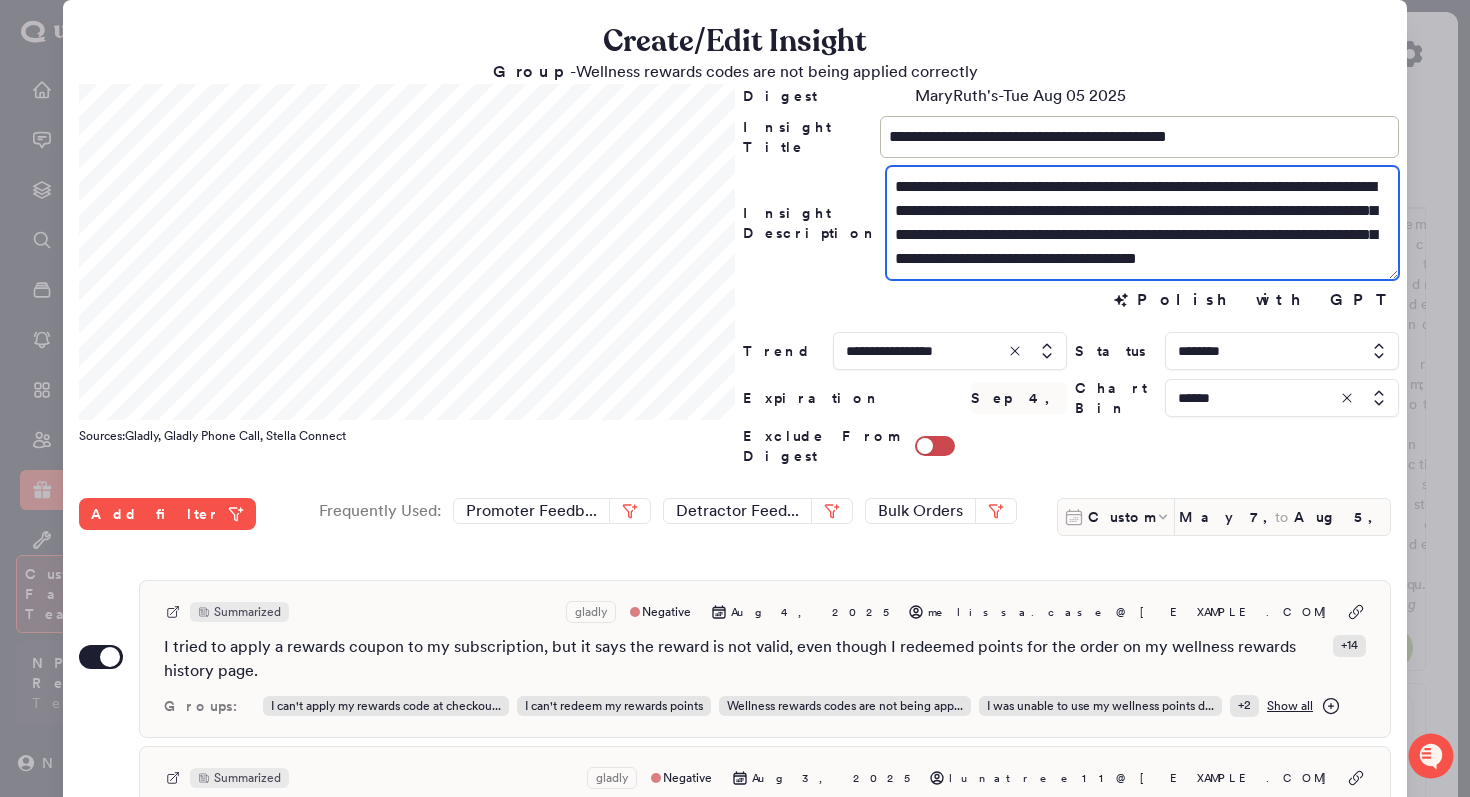 click on "**********" at bounding box center [1142, 223] 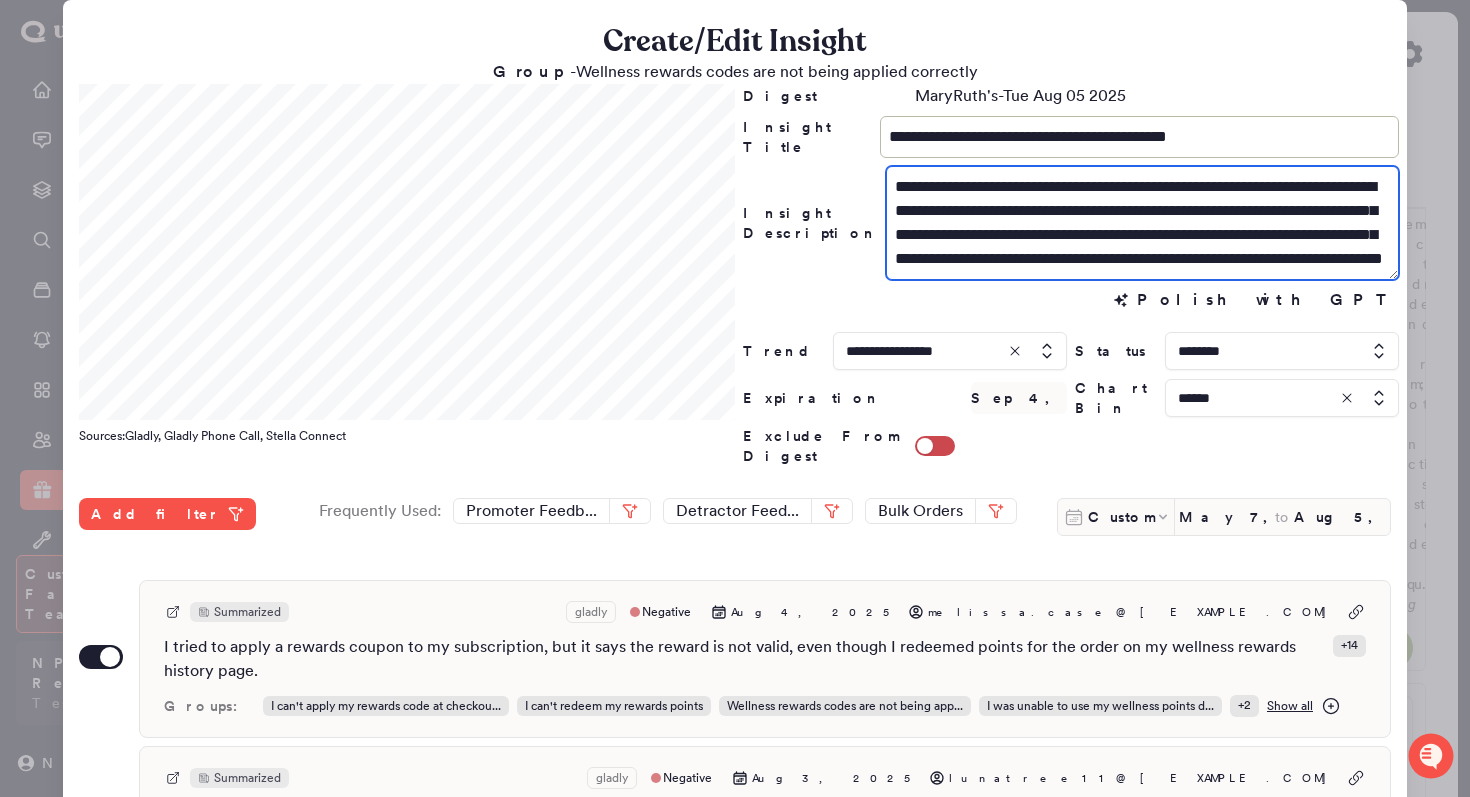 drag, startPoint x: 1053, startPoint y: 262, endPoint x: 966, endPoint y: 267, distance: 87.14356 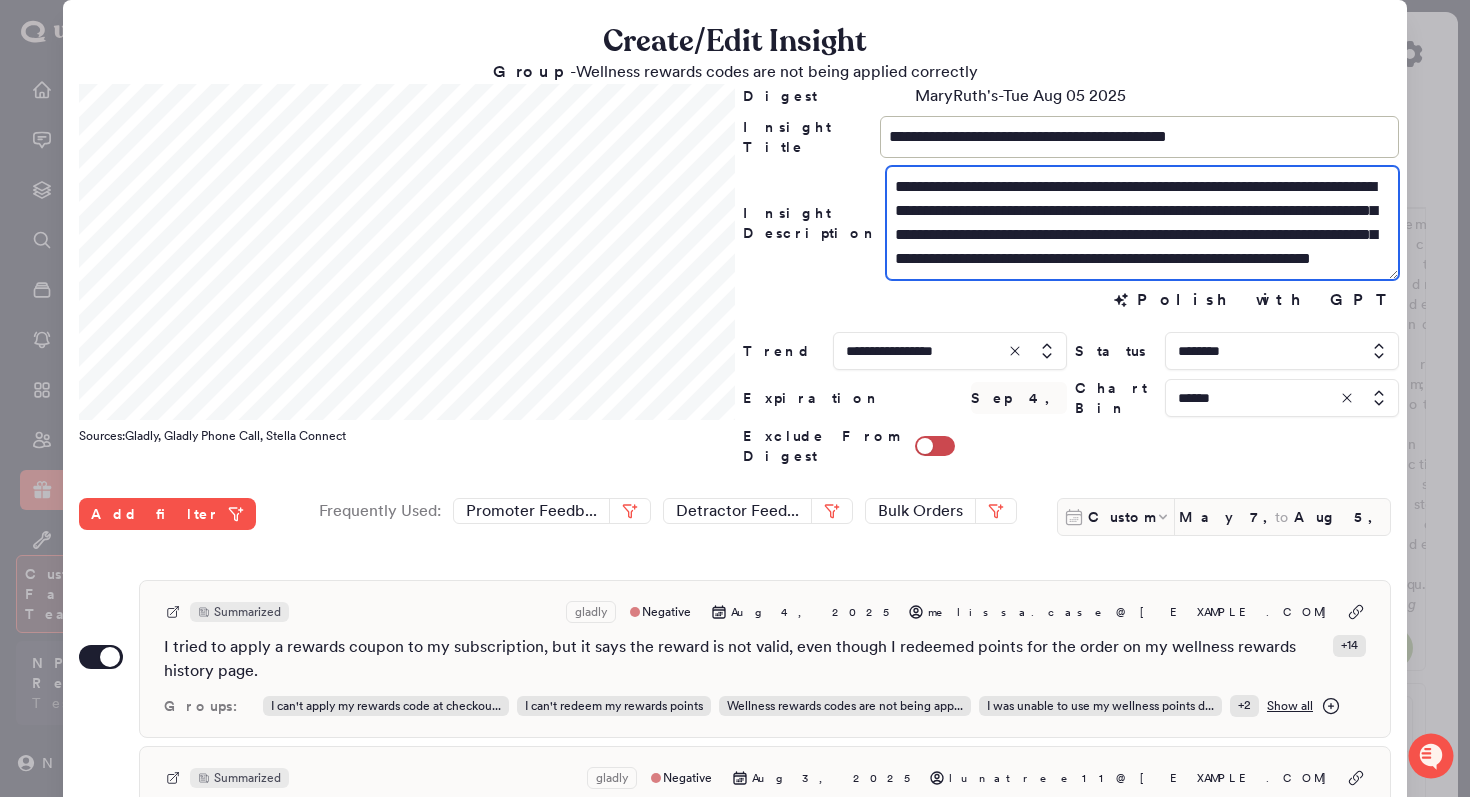 scroll, scrollTop: 24, scrollLeft: 0, axis: vertical 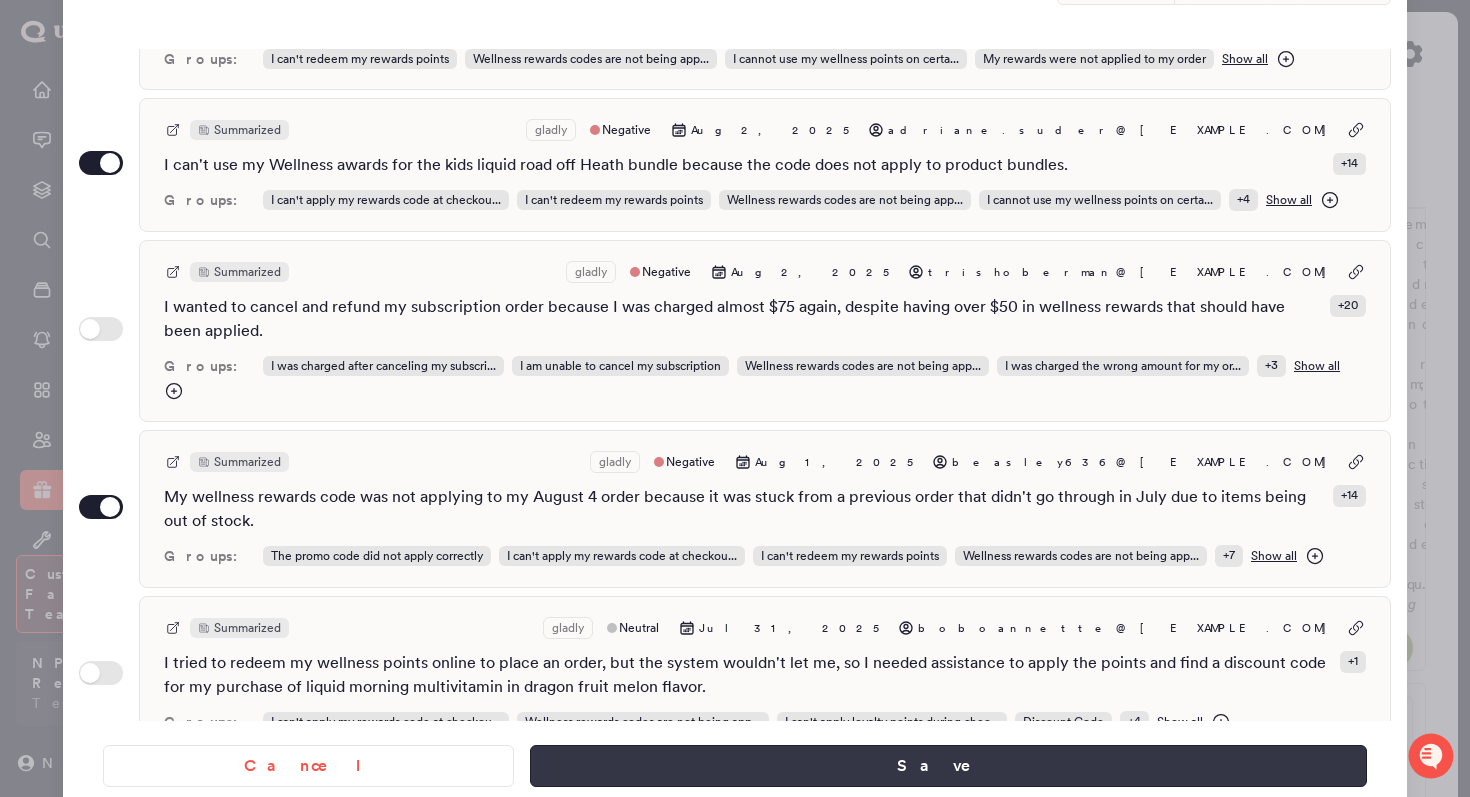 type on "**********" 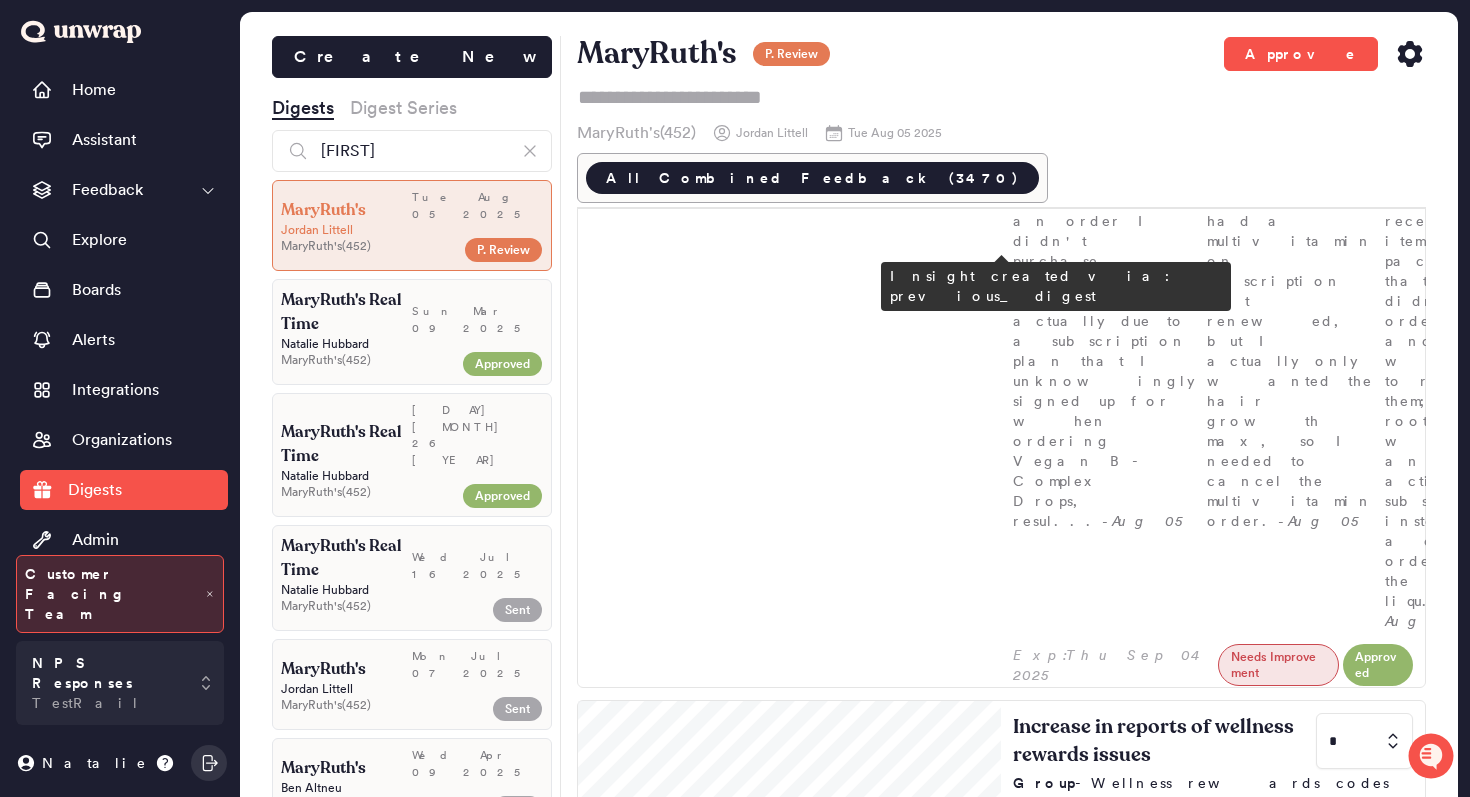 scroll, scrollTop: 484, scrollLeft: 0, axis: vertical 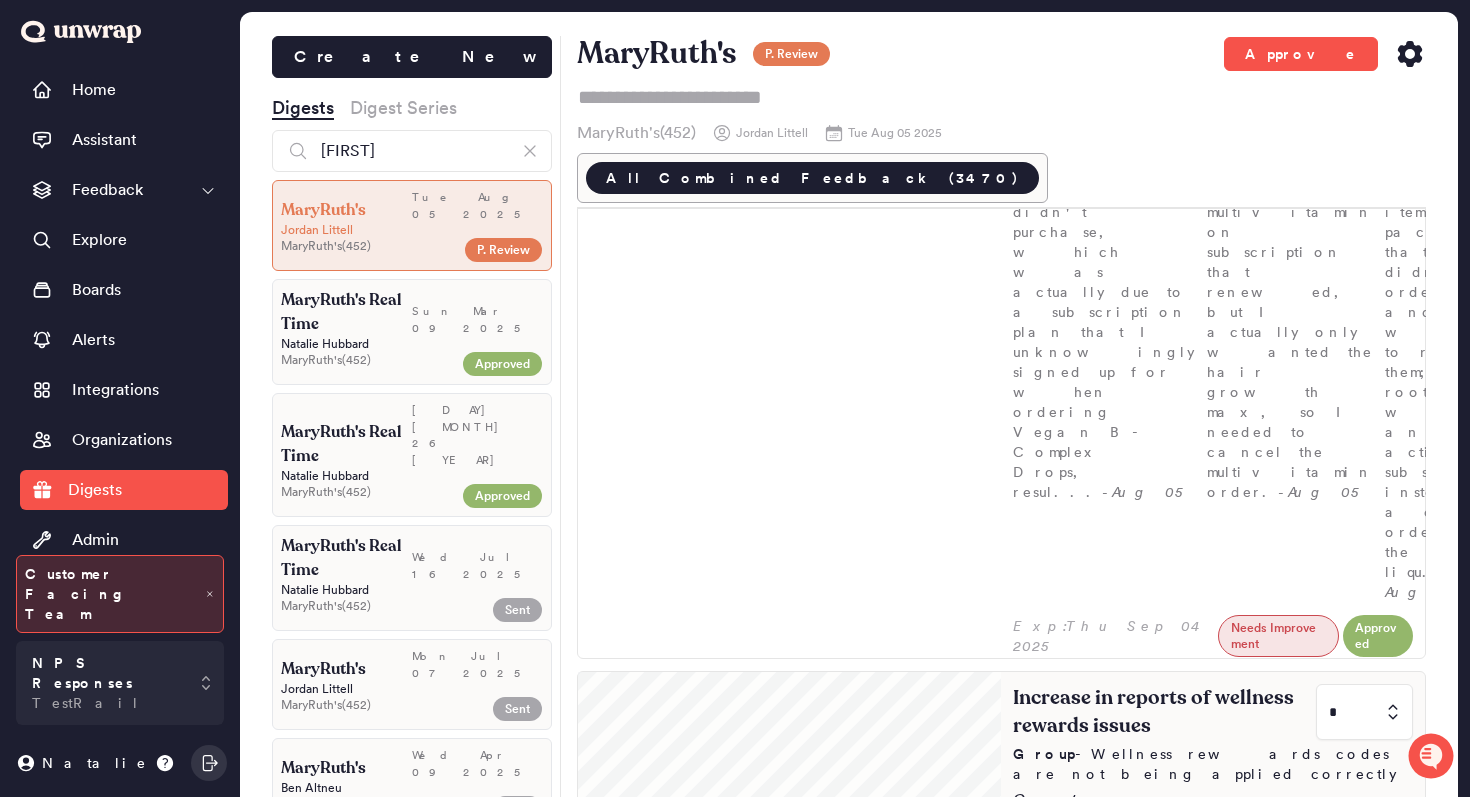 click on "Increase in reports of wellness rewards issues * Group  -  Wellness rewards codes are not being applied correctly Customers are reporting issues with wellness rewards codes not applying correctly, with feedback volume rising from 5 entries the week of July 15th (0.2% of feedback) to 12 entries the week of July 29th (0.5%). Common problems include redemption failures and restrictions on product bundles and subscriptions. I tried to apply a rewards coupon to my subscription, but it says the reward is not valid, even though I redeemed points for the order on my wellness rewards hi...  -  Aug 04 I can't use my Wellness awards for the kids liquid road off Heath bundle because the code does not apply to product bundles.  -  Aug 02 My wellness rewards code was not applying to my August 4 order because it was stuck from a previous order that didn't go through in July due to items being out...  -  Aug 01" at bounding box center (1213, 1162) 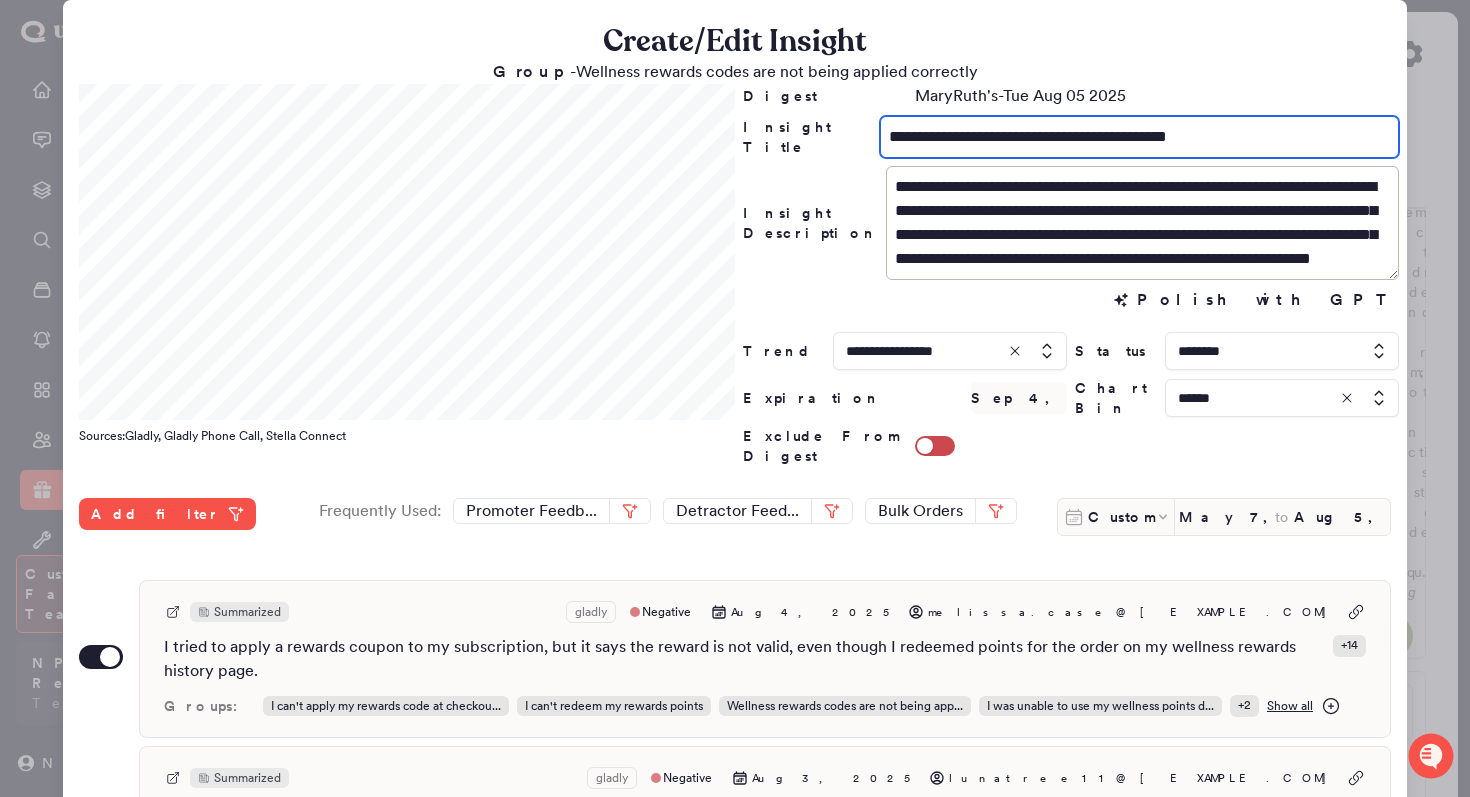 drag, startPoint x: 1220, startPoint y: 138, endPoint x: 1175, endPoint y: 134, distance: 45.17743 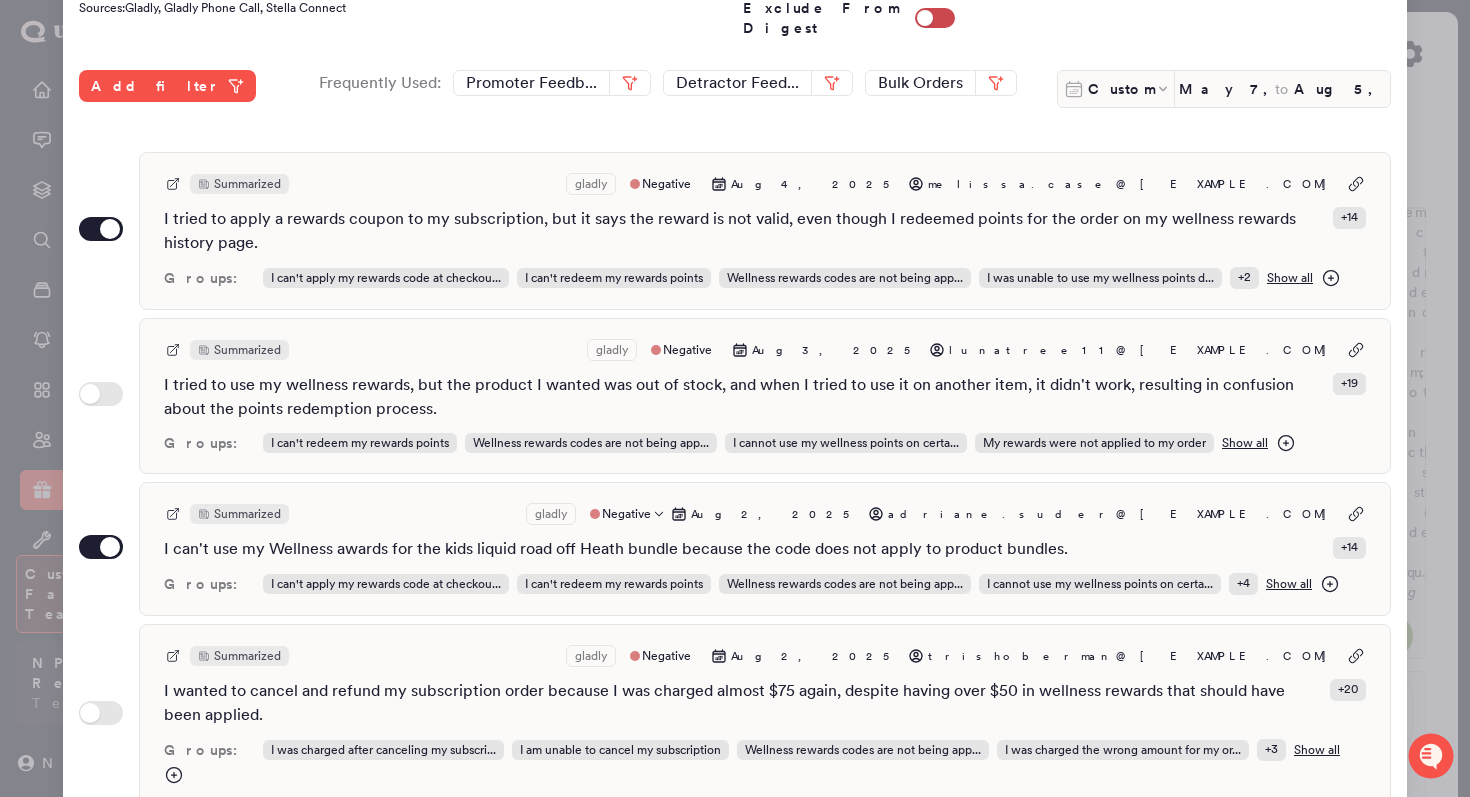 scroll, scrollTop: 531, scrollLeft: 0, axis: vertical 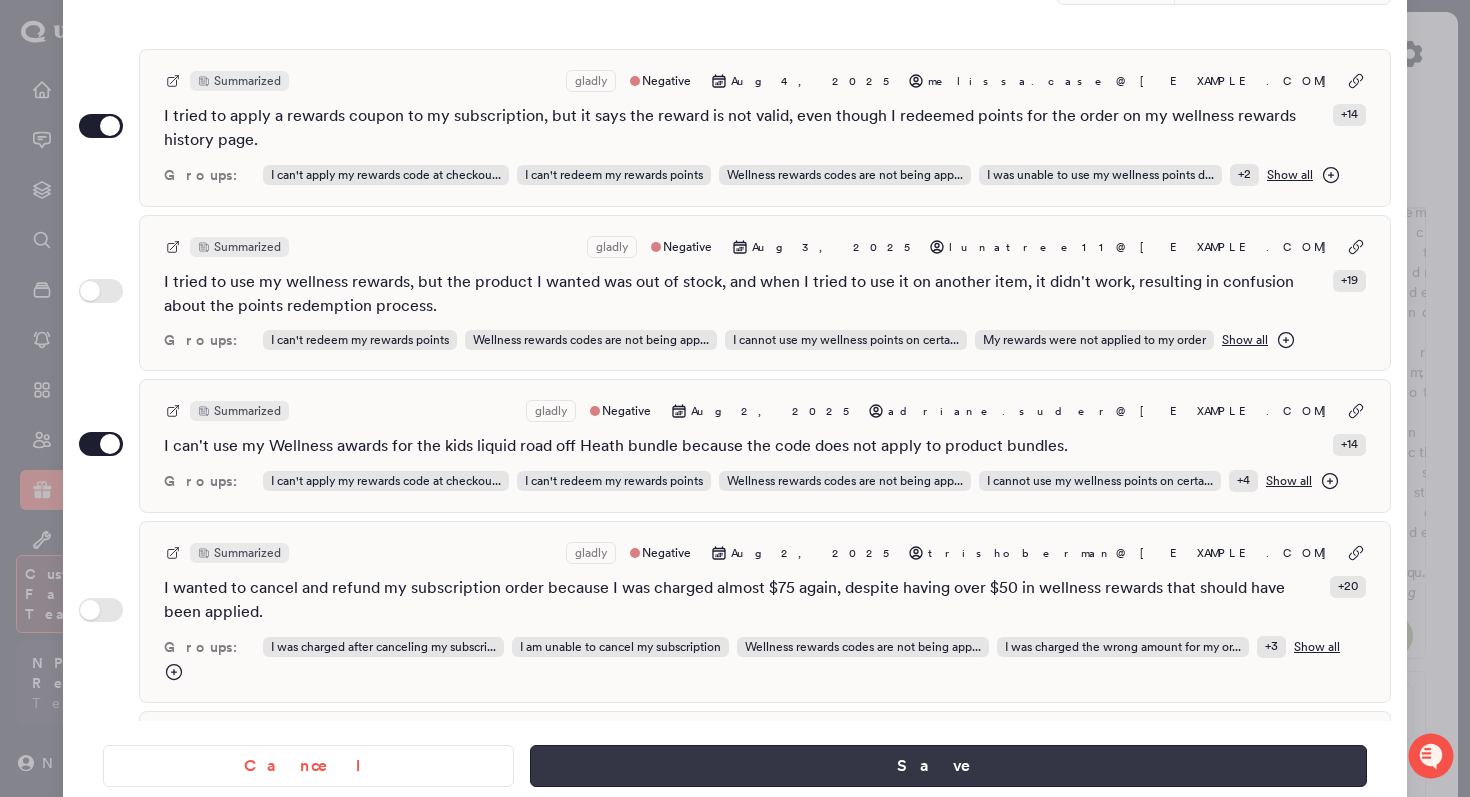 type on "**********" 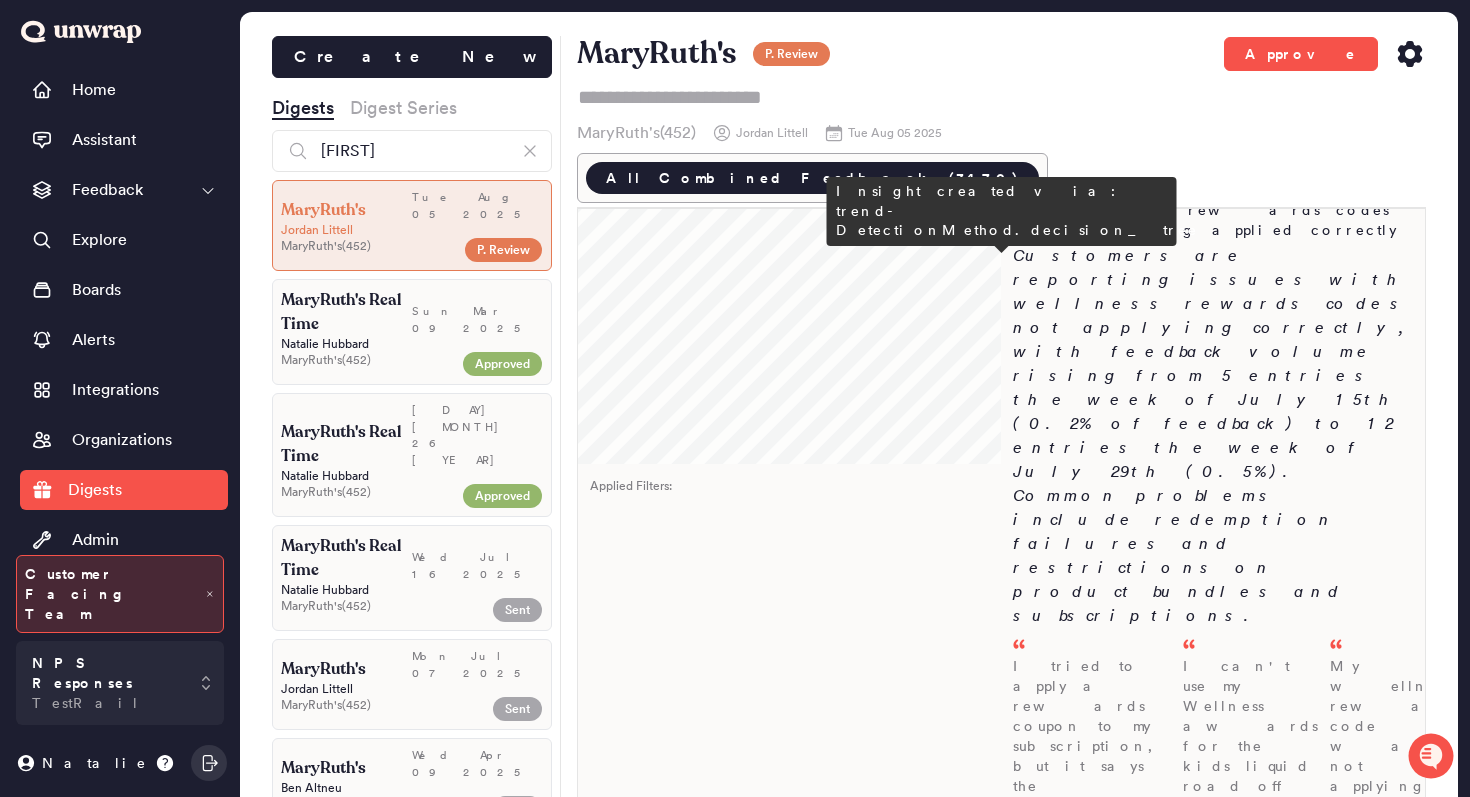 scroll, scrollTop: 1029, scrollLeft: 0, axis: vertical 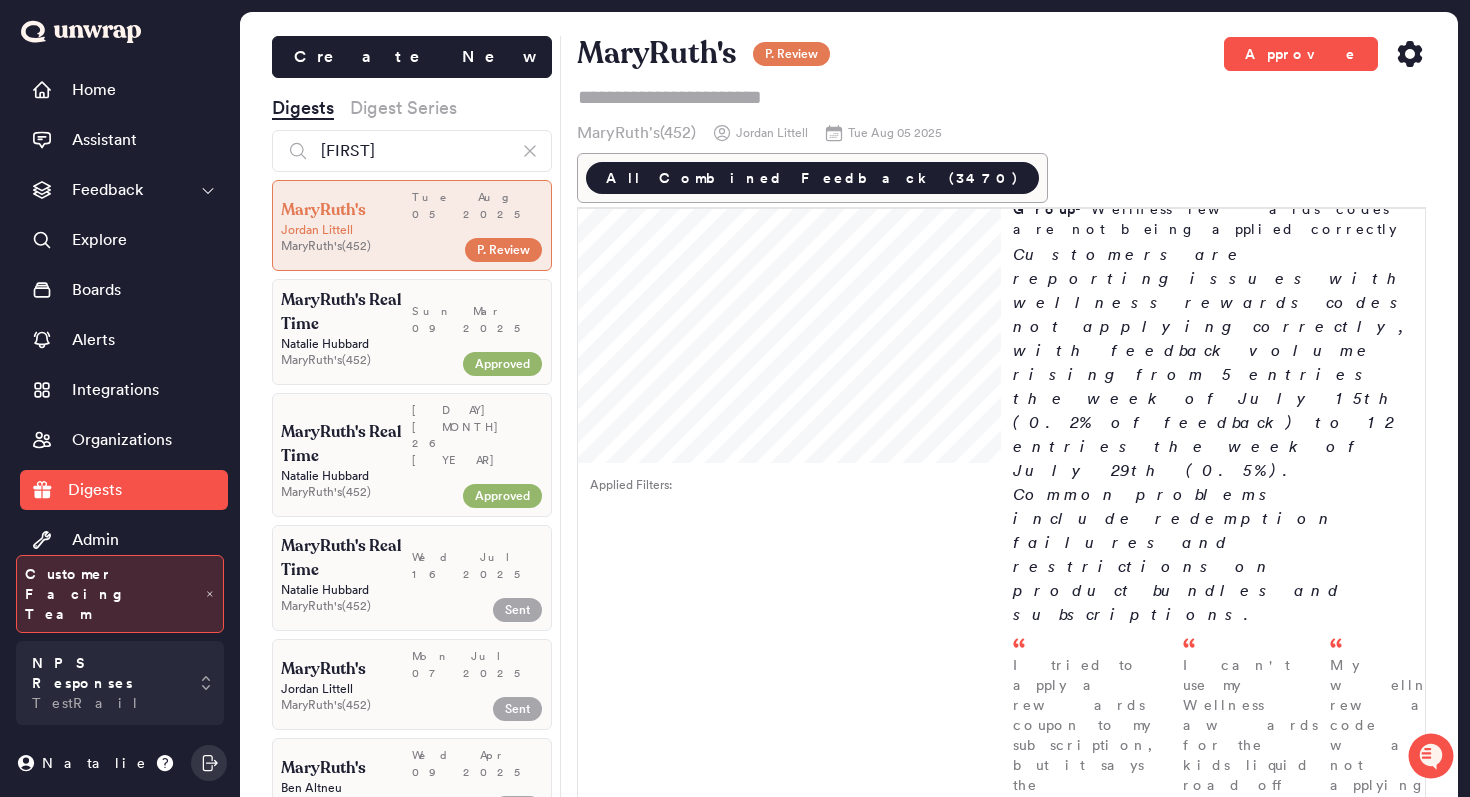 click on "Reports of missing liquid iron supplements have decreased significantly, with feedback volume falling from 87 entries (3.0% of feedback) the week of July 16th to just 3 entries (0.1%) the week of July 30th. Customers had previously noted that the item was marked as processed instead of communicated as out of stock, creating confusion." at bounding box center (1213, 1485) 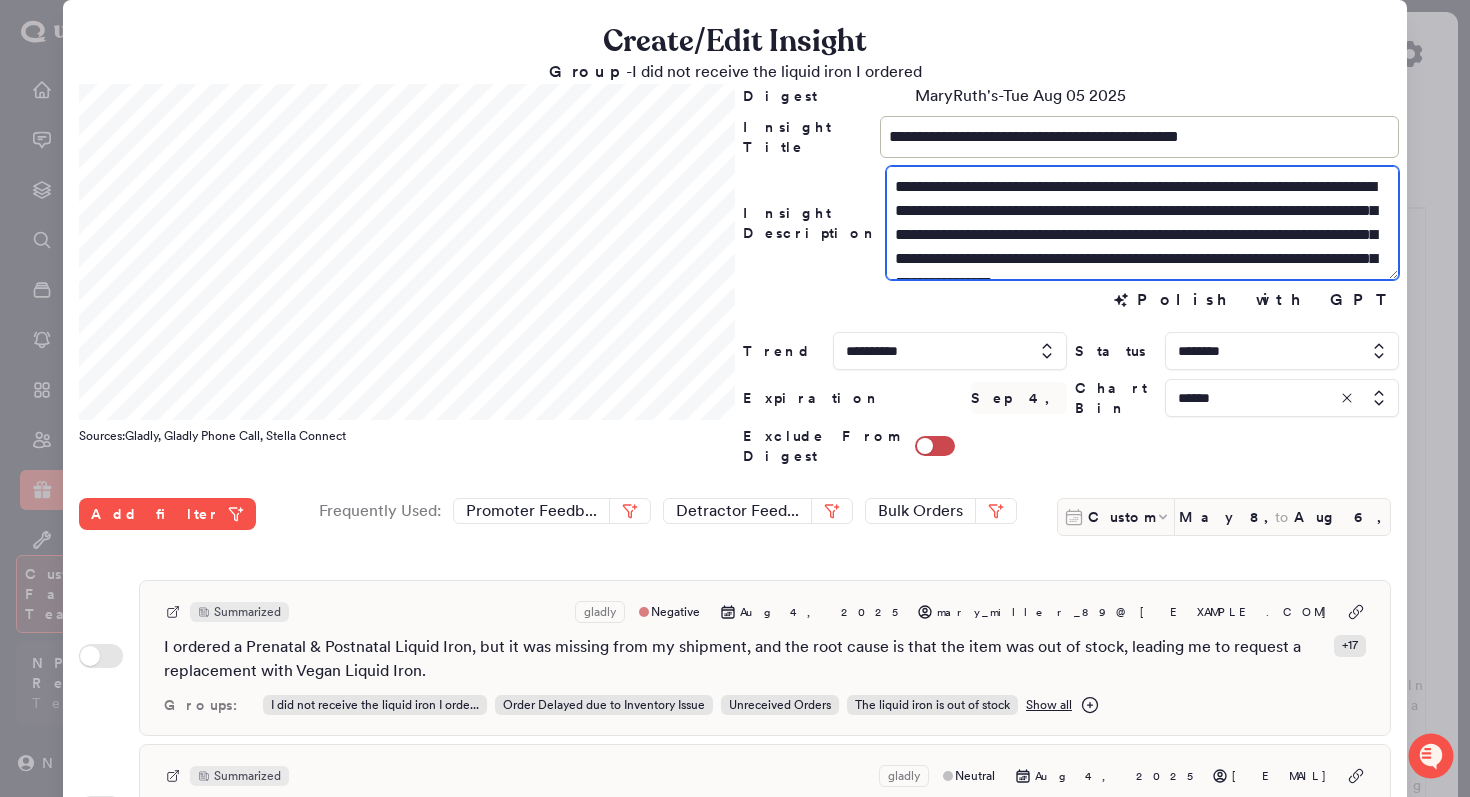 drag, startPoint x: 969, startPoint y: 212, endPoint x: 1237, endPoint y: 186, distance: 269.25824 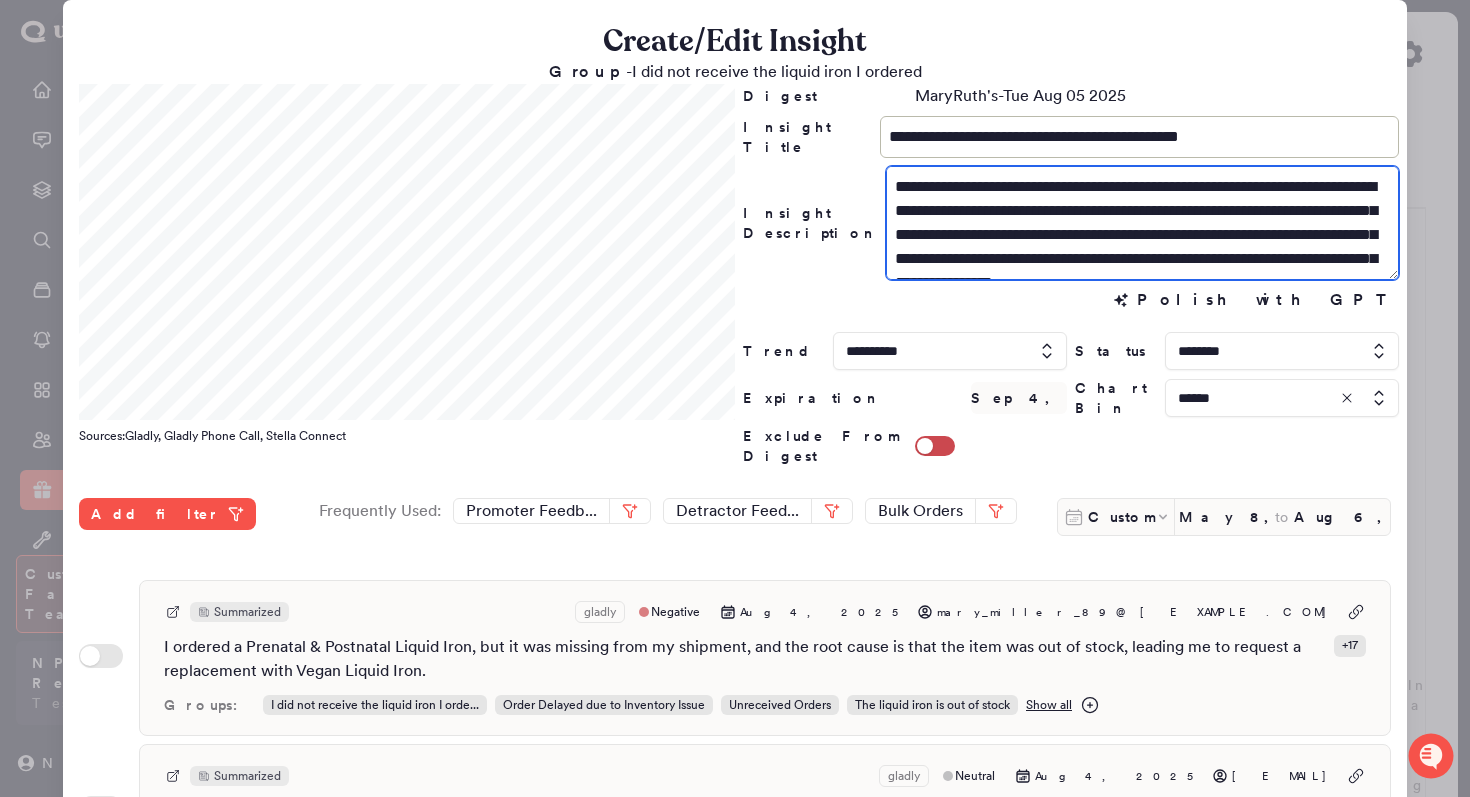 click on "**********" at bounding box center [1142, 223] 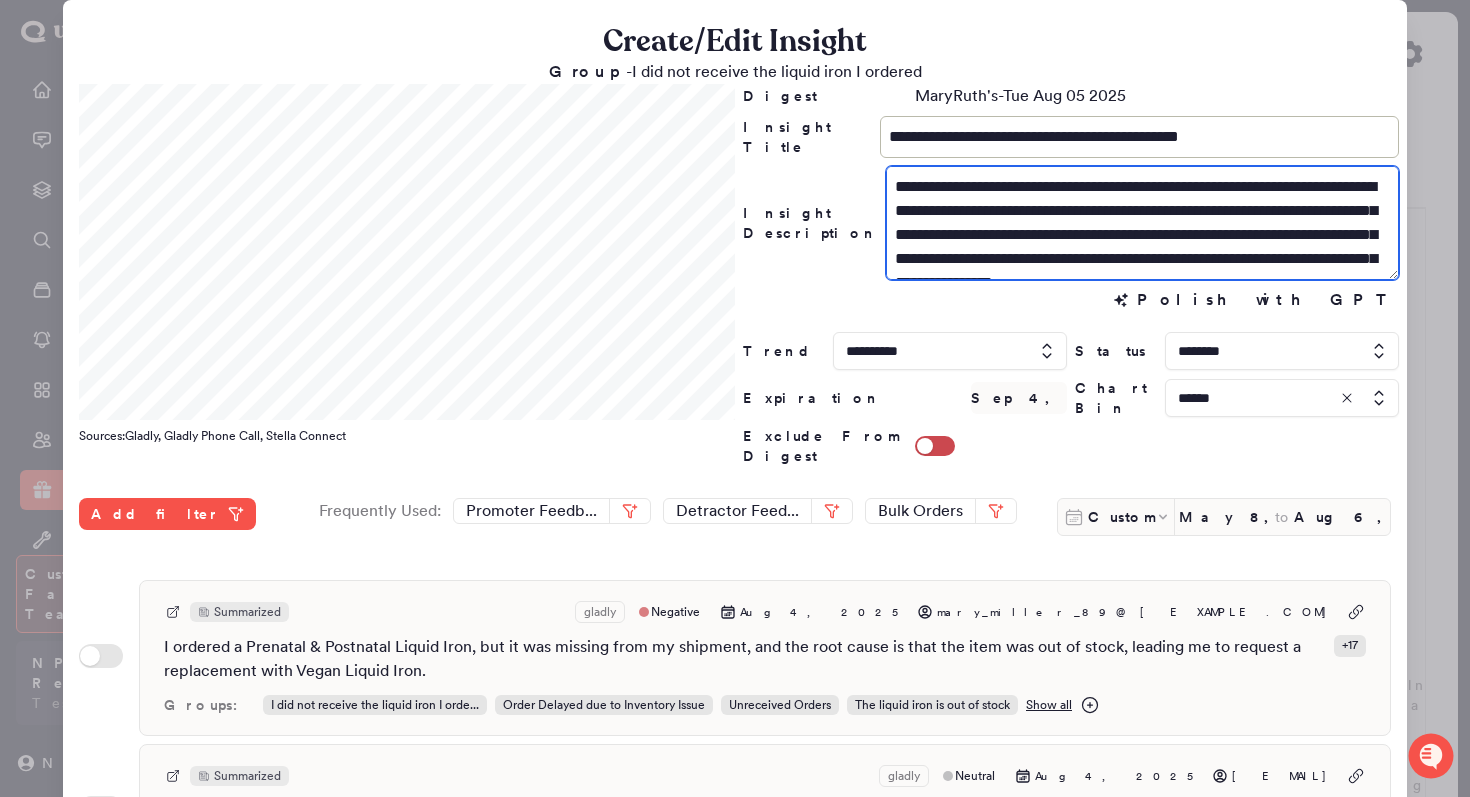 drag, startPoint x: 1237, startPoint y: 186, endPoint x: 970, endPoint y: 209, distance: 267.9888 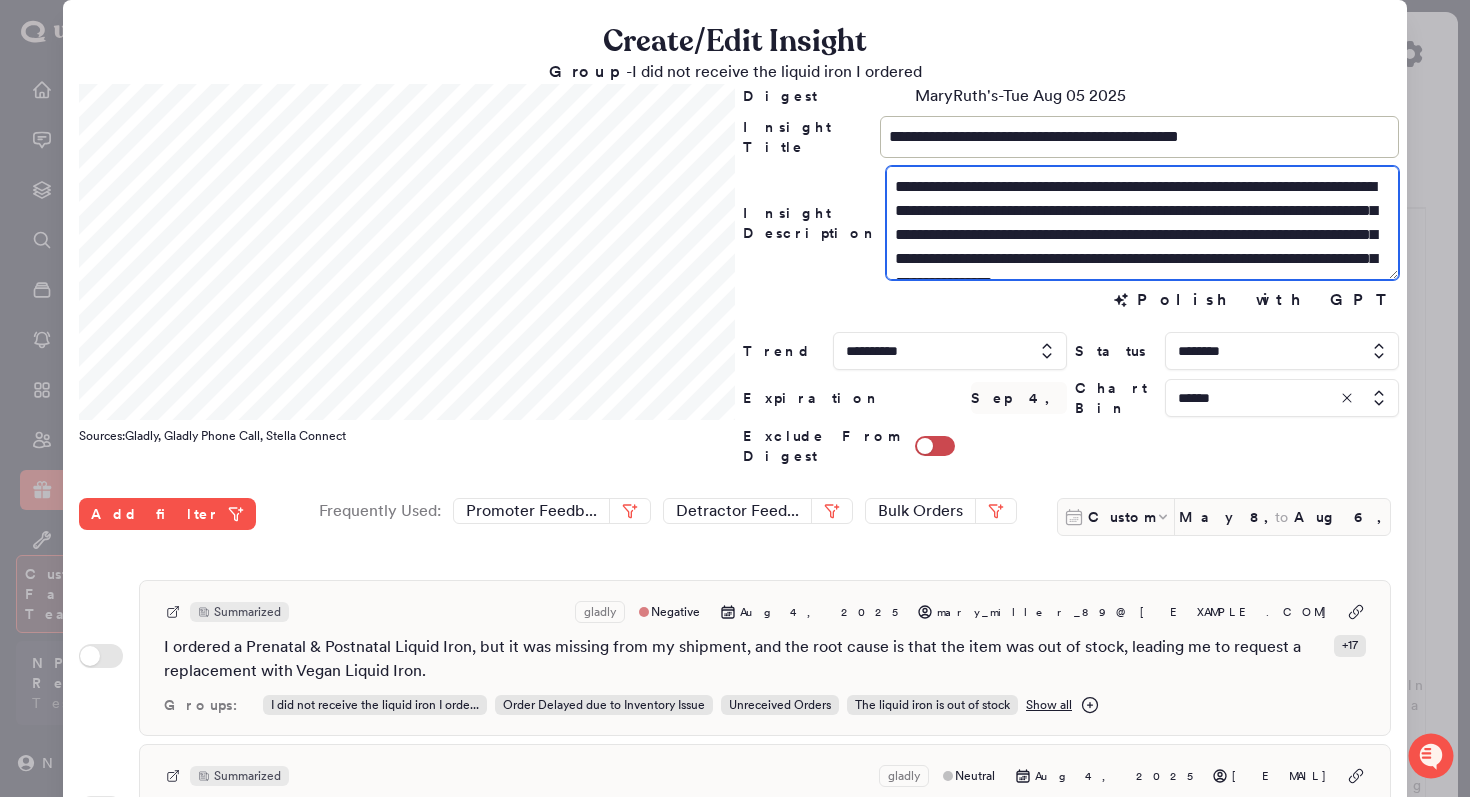 click on "**********" at bounding box center [1142, 223] 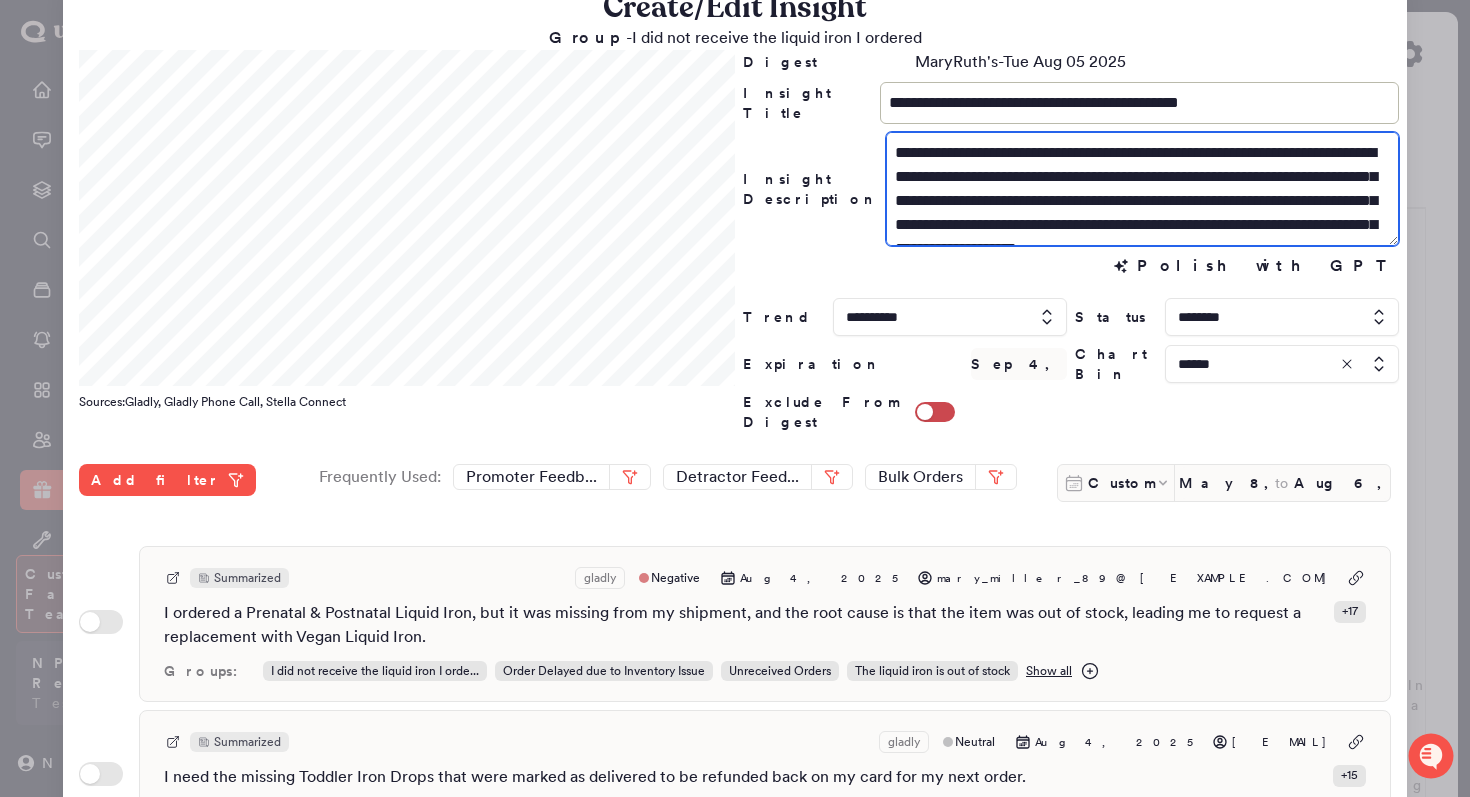 scroll, scrollTop: 41, scrollLeft: 0, axis: vertical 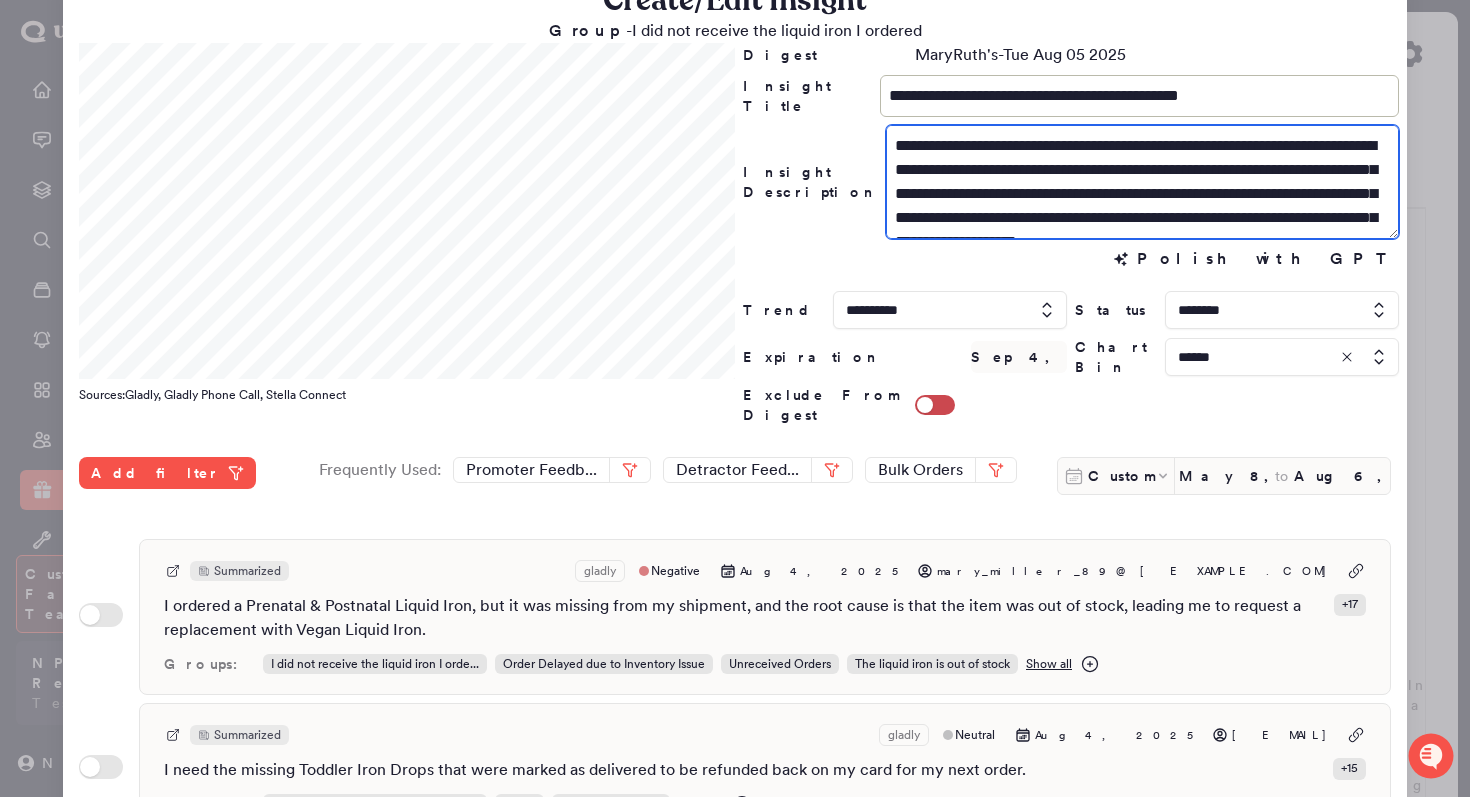 click on "**********" at bounding box center (1142, 182) 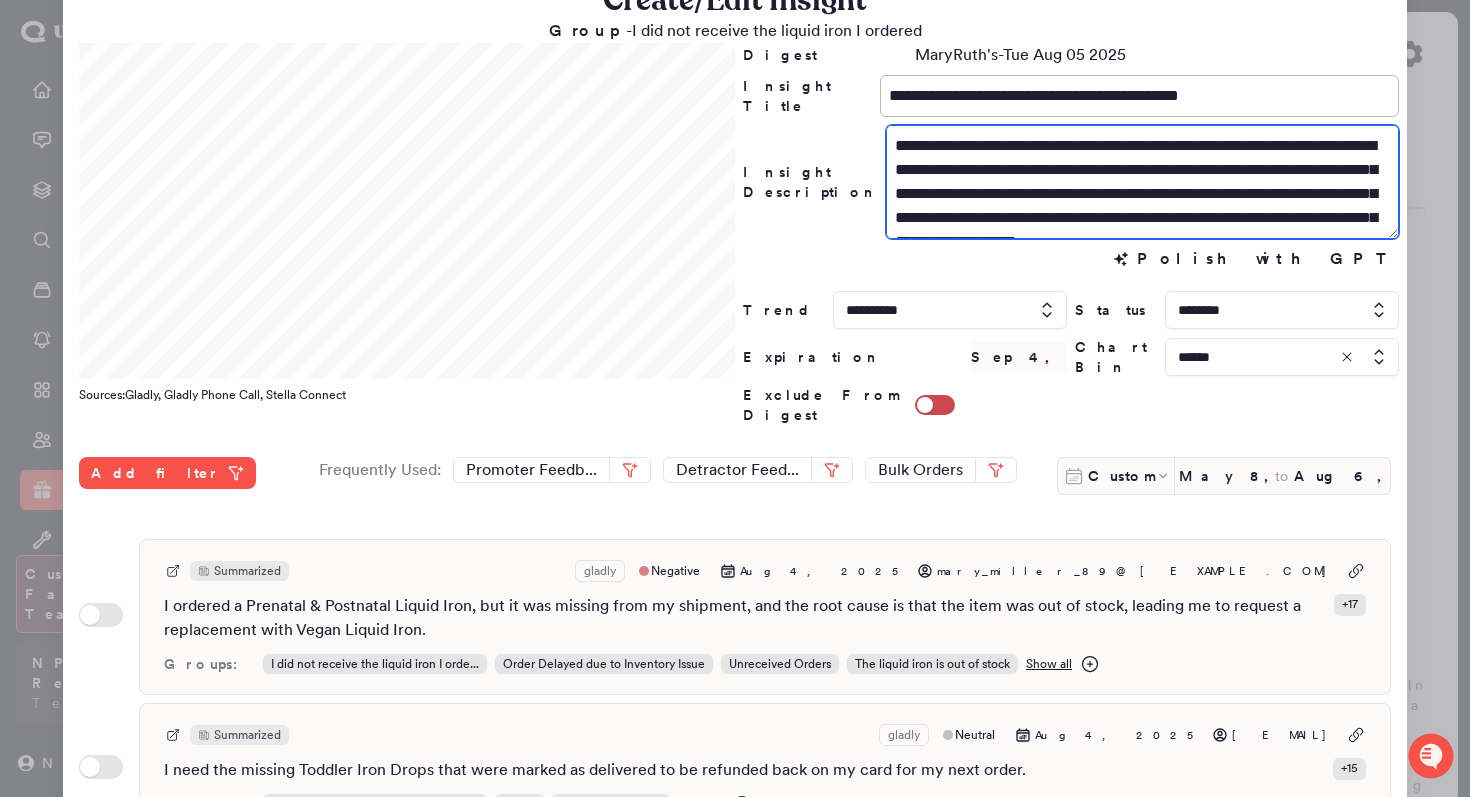 drag, startPoint x: 1114, startPoint y: 193, endPoint x: 964, endPoint y: 198, distance: 150.08331 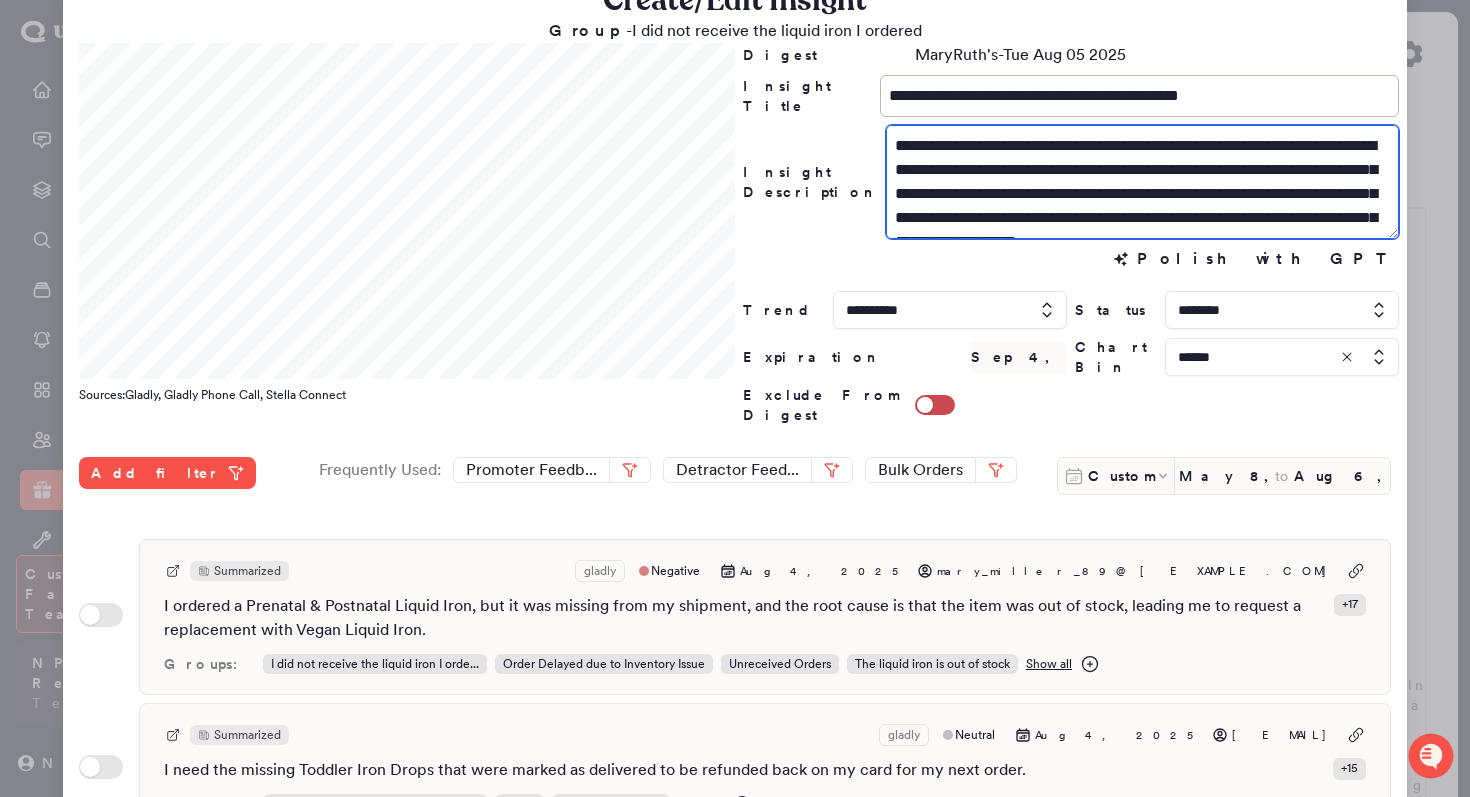 click on "**********" at bounding box center [1142, 182] 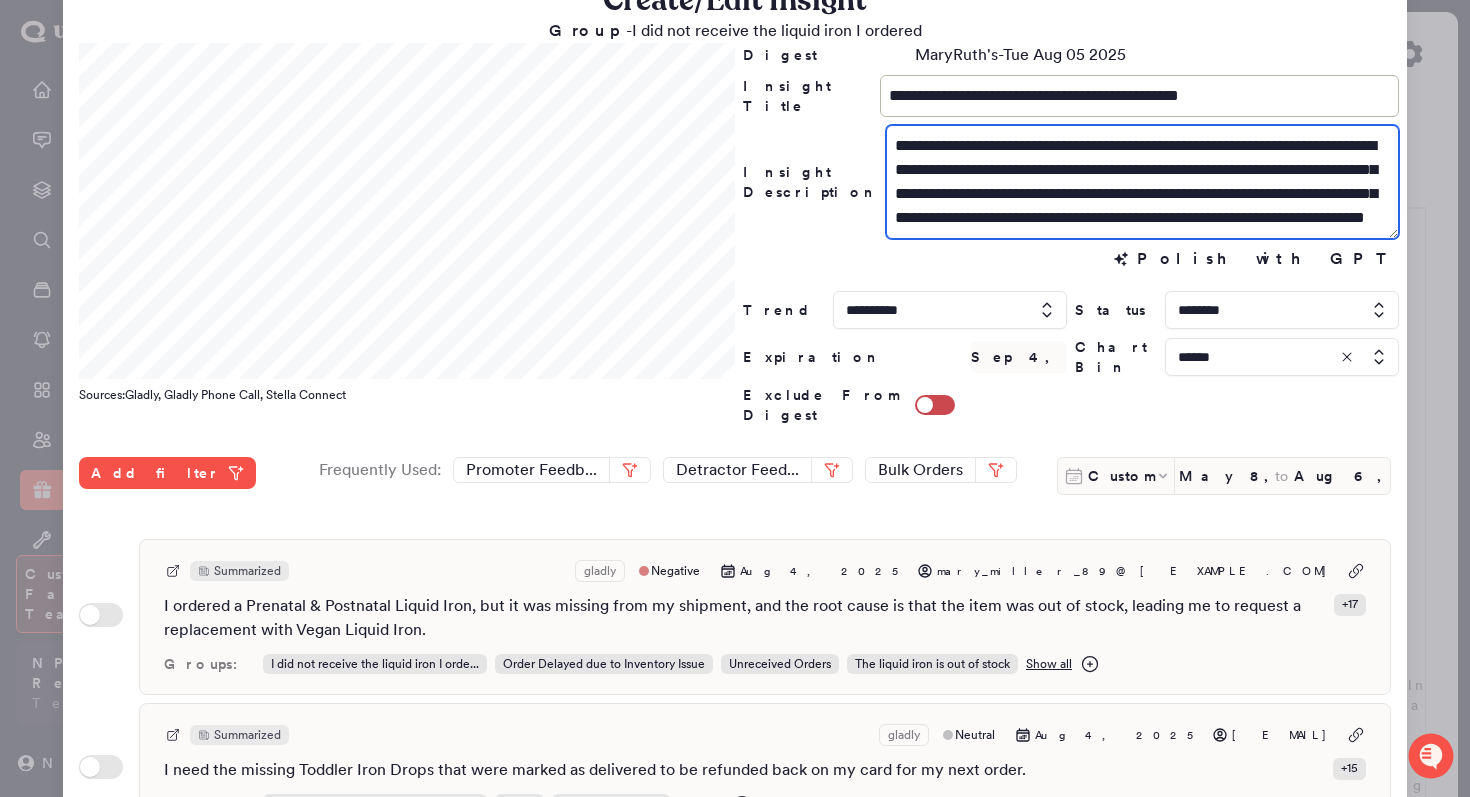 click on "**********" at bounding box center [1142, 182] 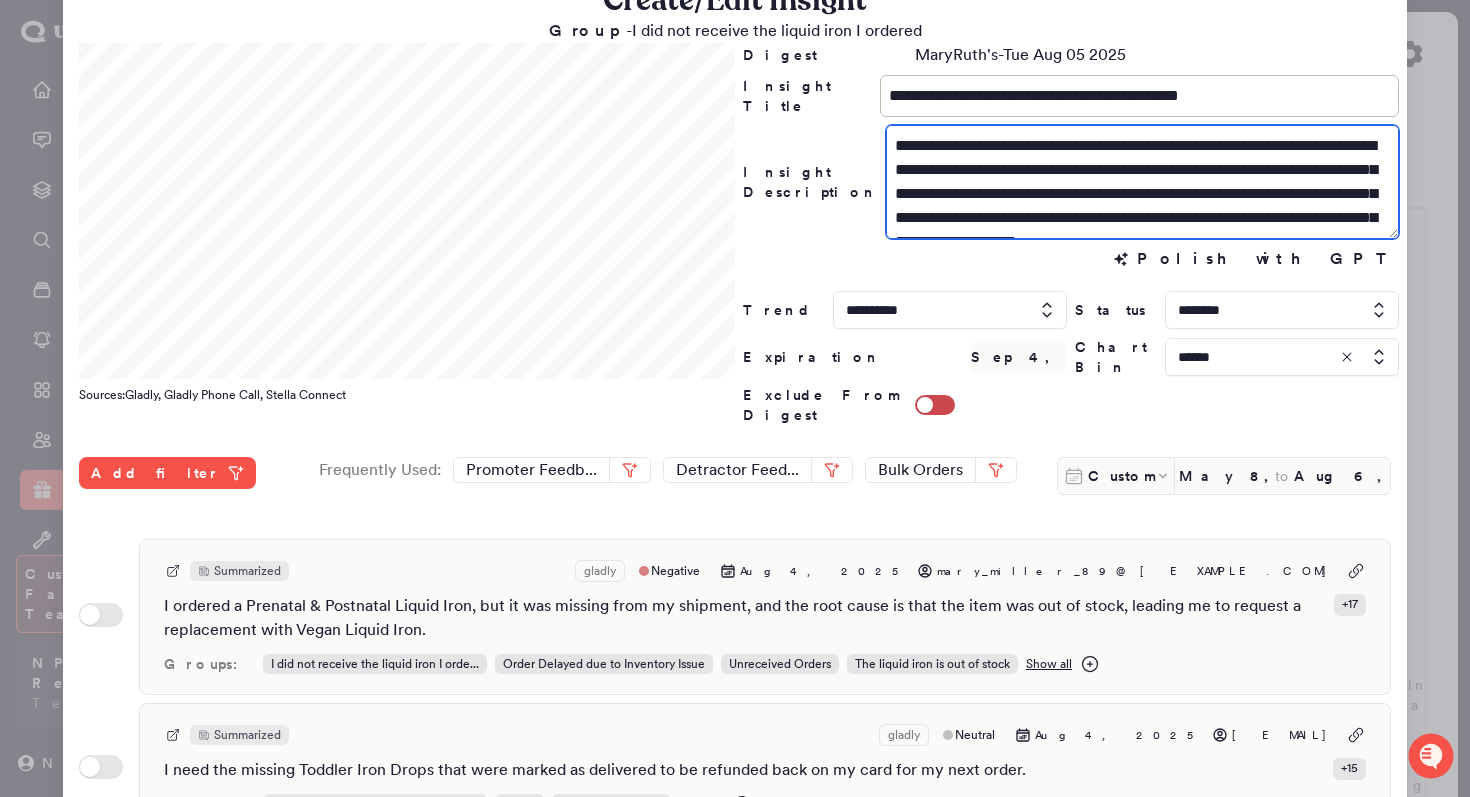 click on "**********" at bounding box center (1142, 182) 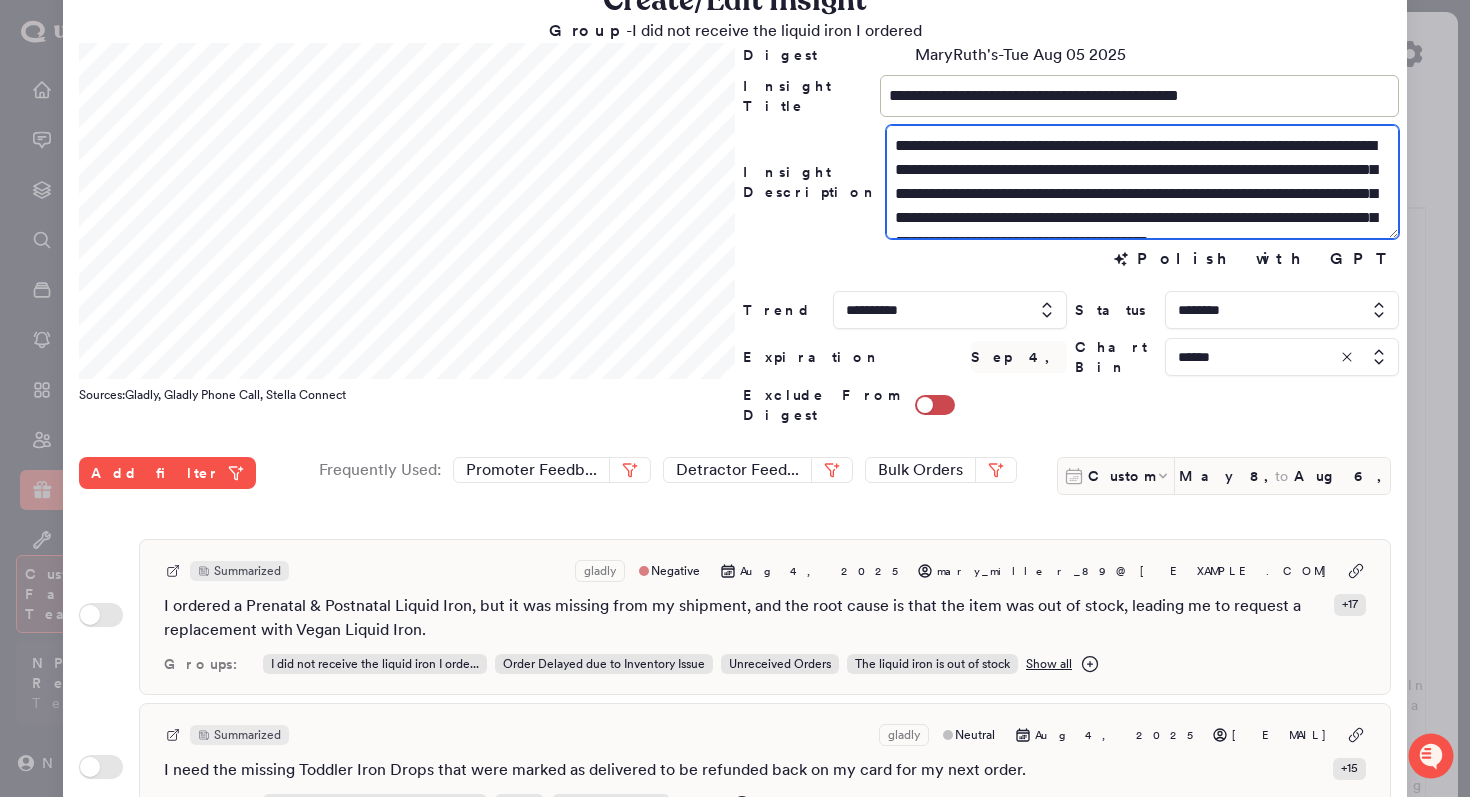 drag, startPoint x: 1040, startPoint y: 222, endPoint x: 836, endPoint y: 220, distance: 204.0098 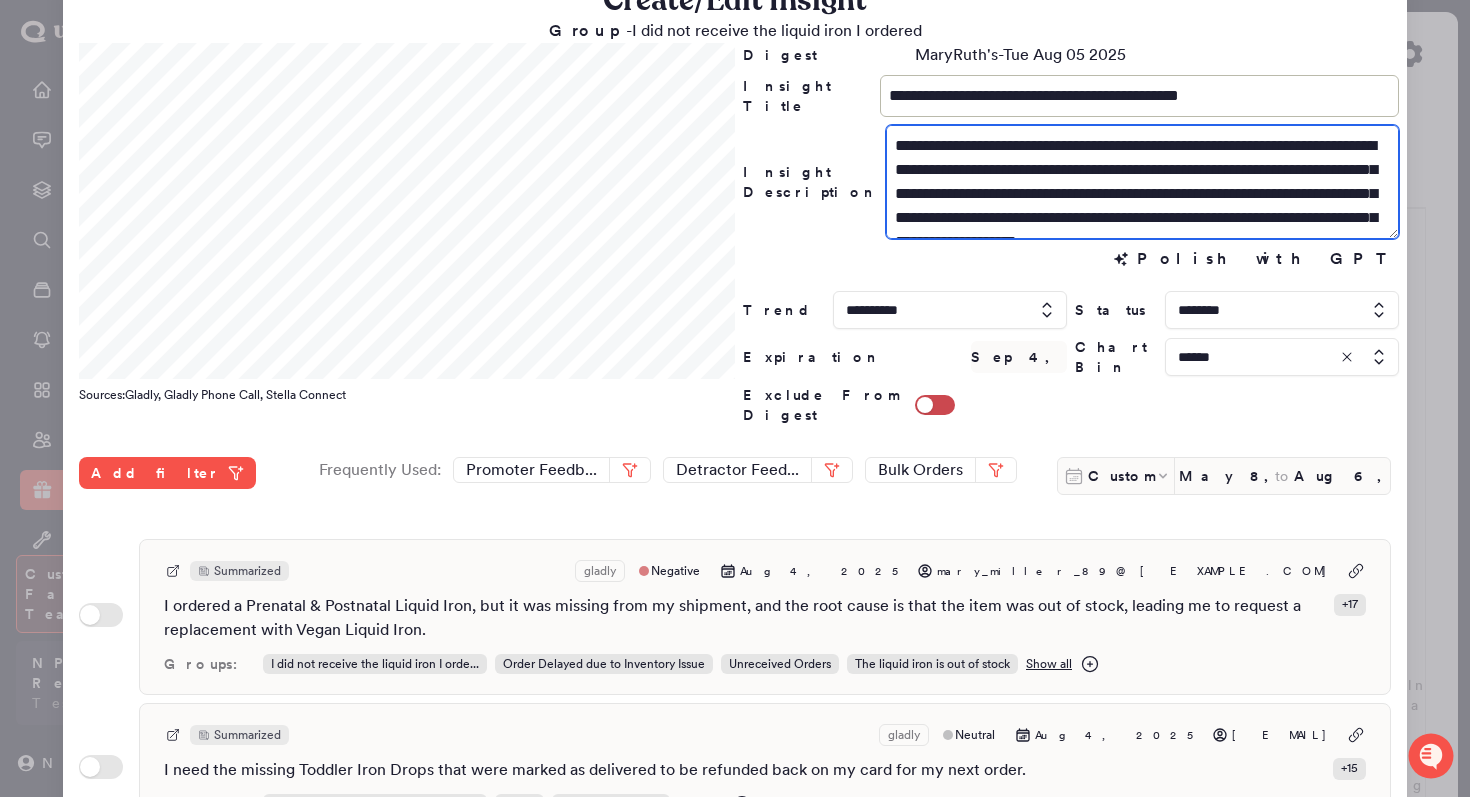 click on "**********" at bounding box center (1142, 182) 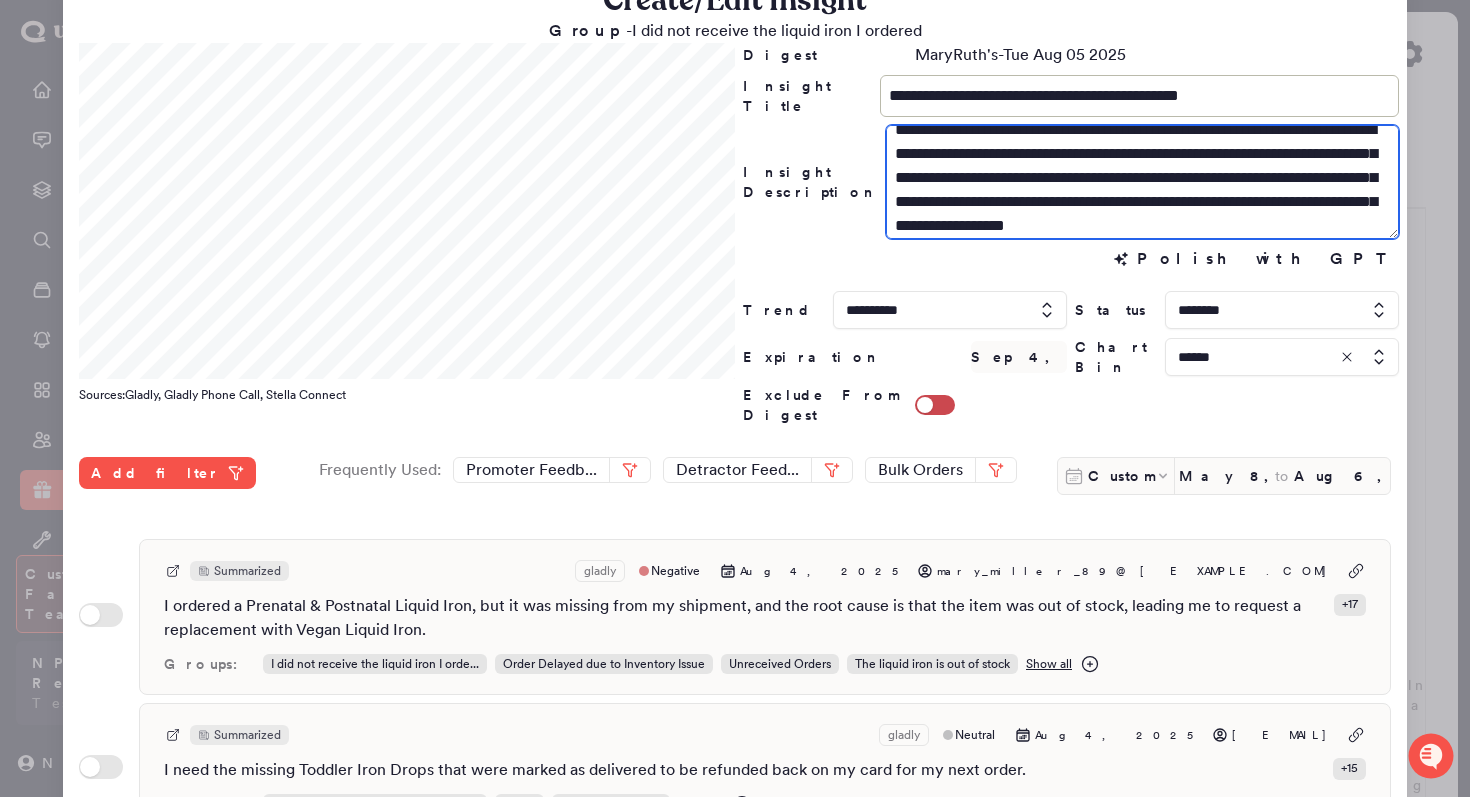 scroll, scrollTop: 40, scrollLeft: 0, axis: vertical 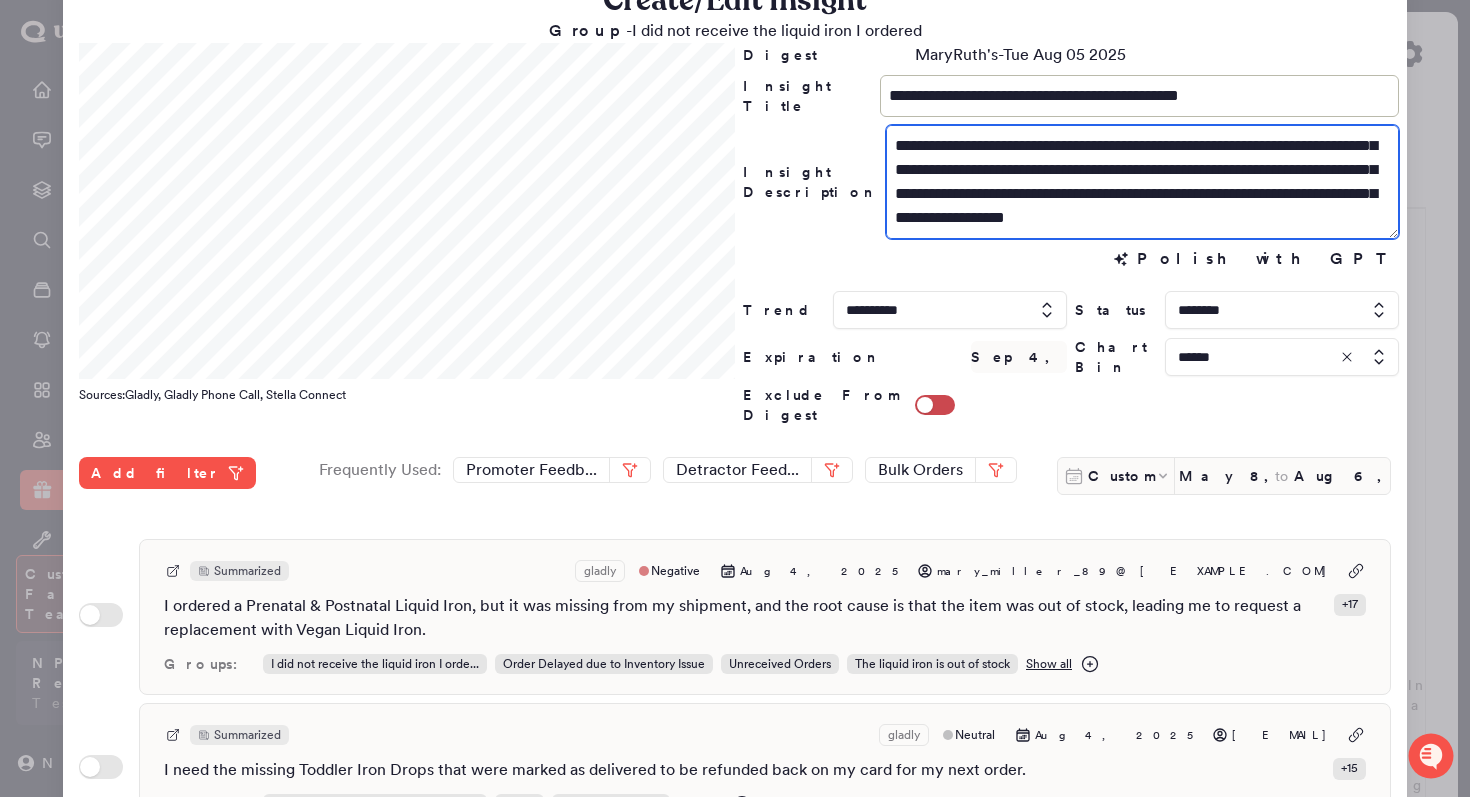 click on "**********" at bounding box center [1142, 182] 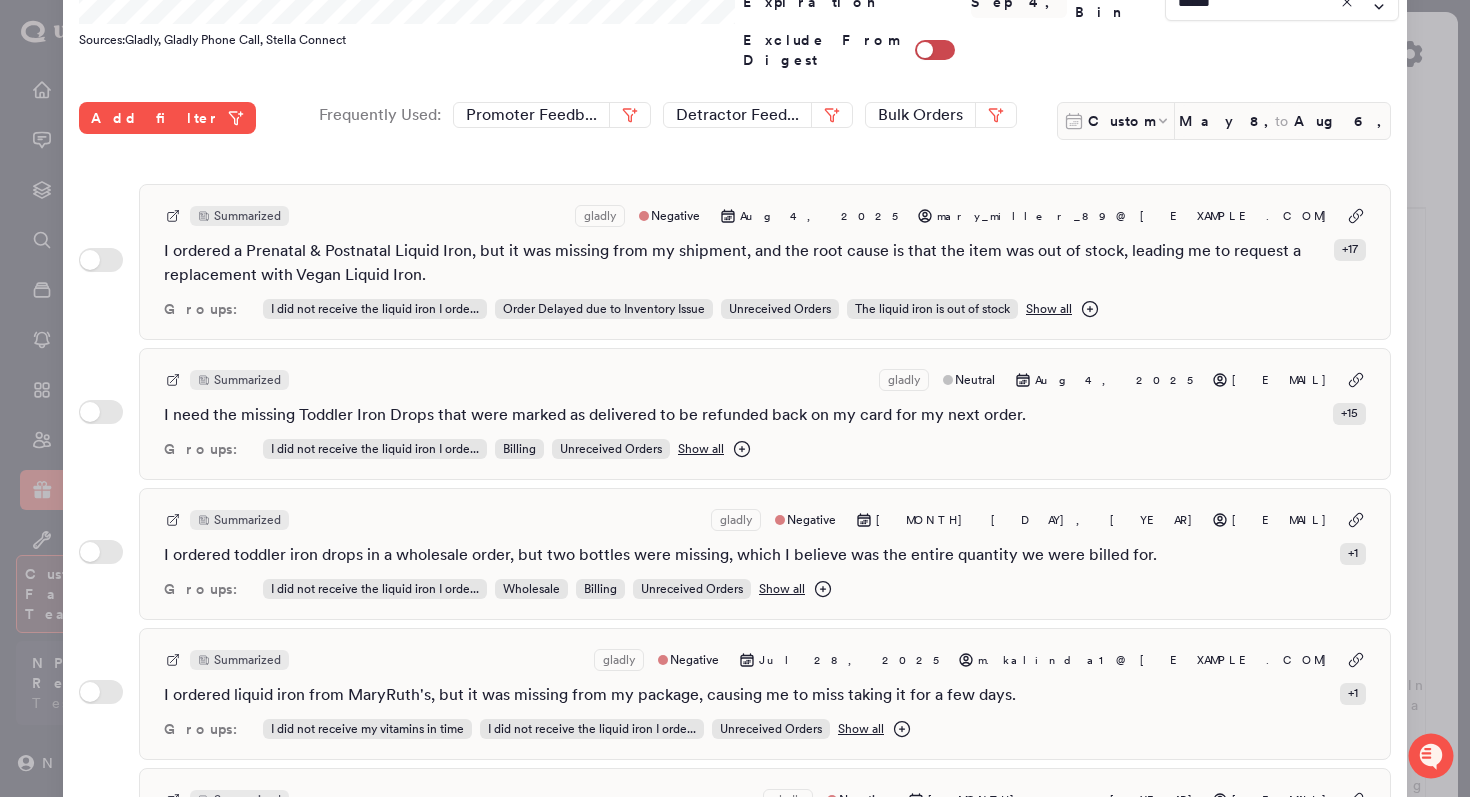 scroll, scrollTop: 531, scrollLeft: 0, axis: vertical 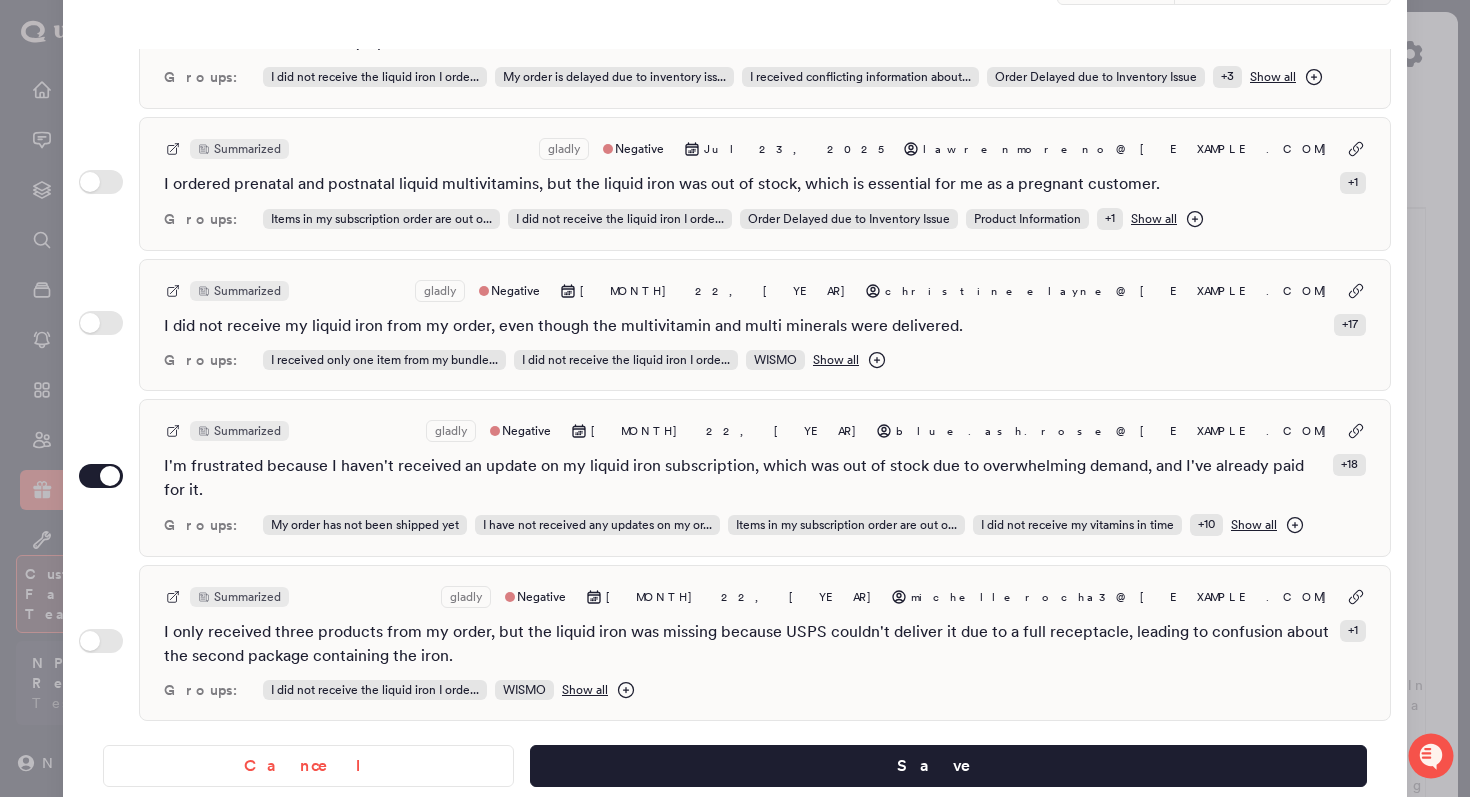 type on "**********" 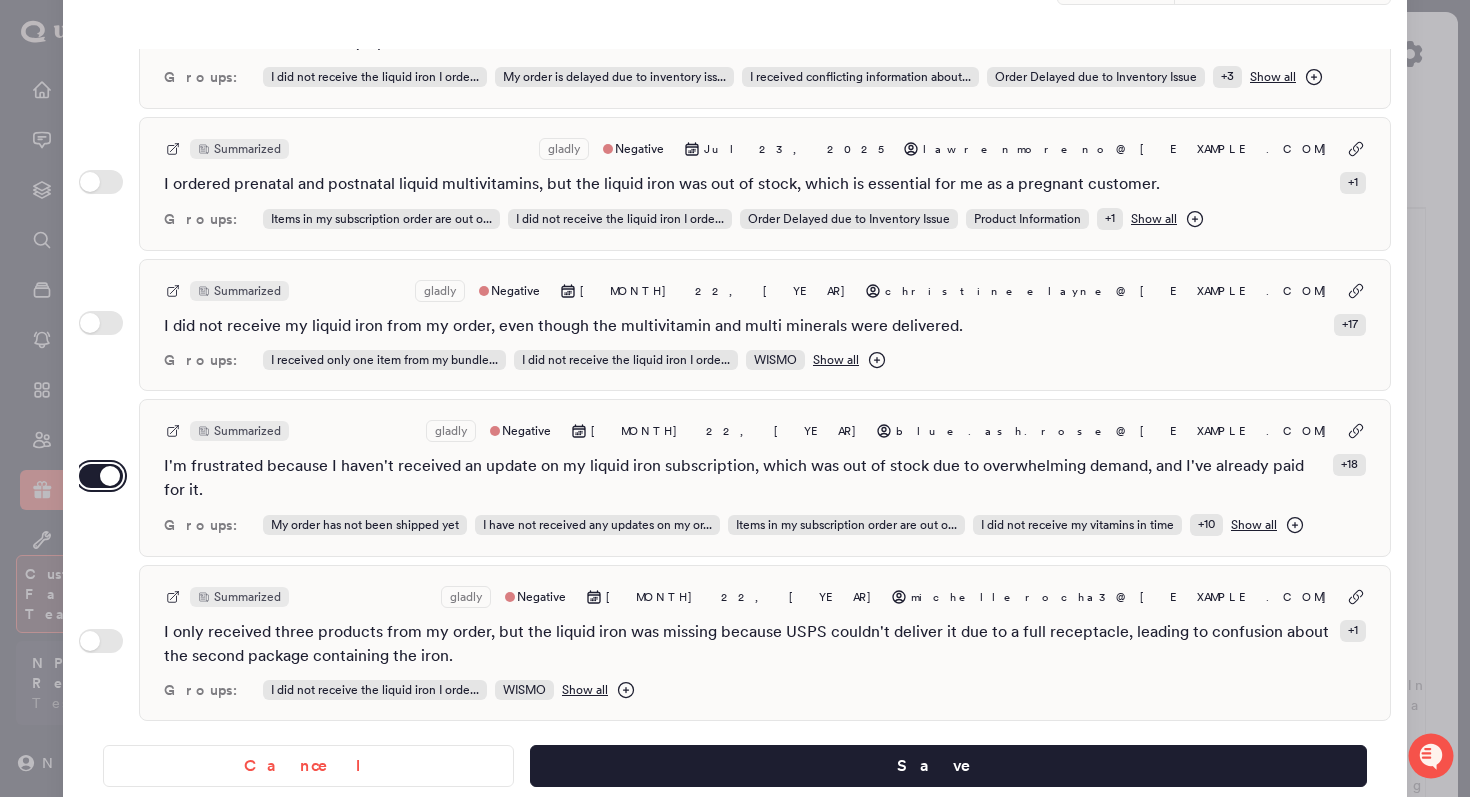 click on "Use setting" at bounding box center [101, 476] 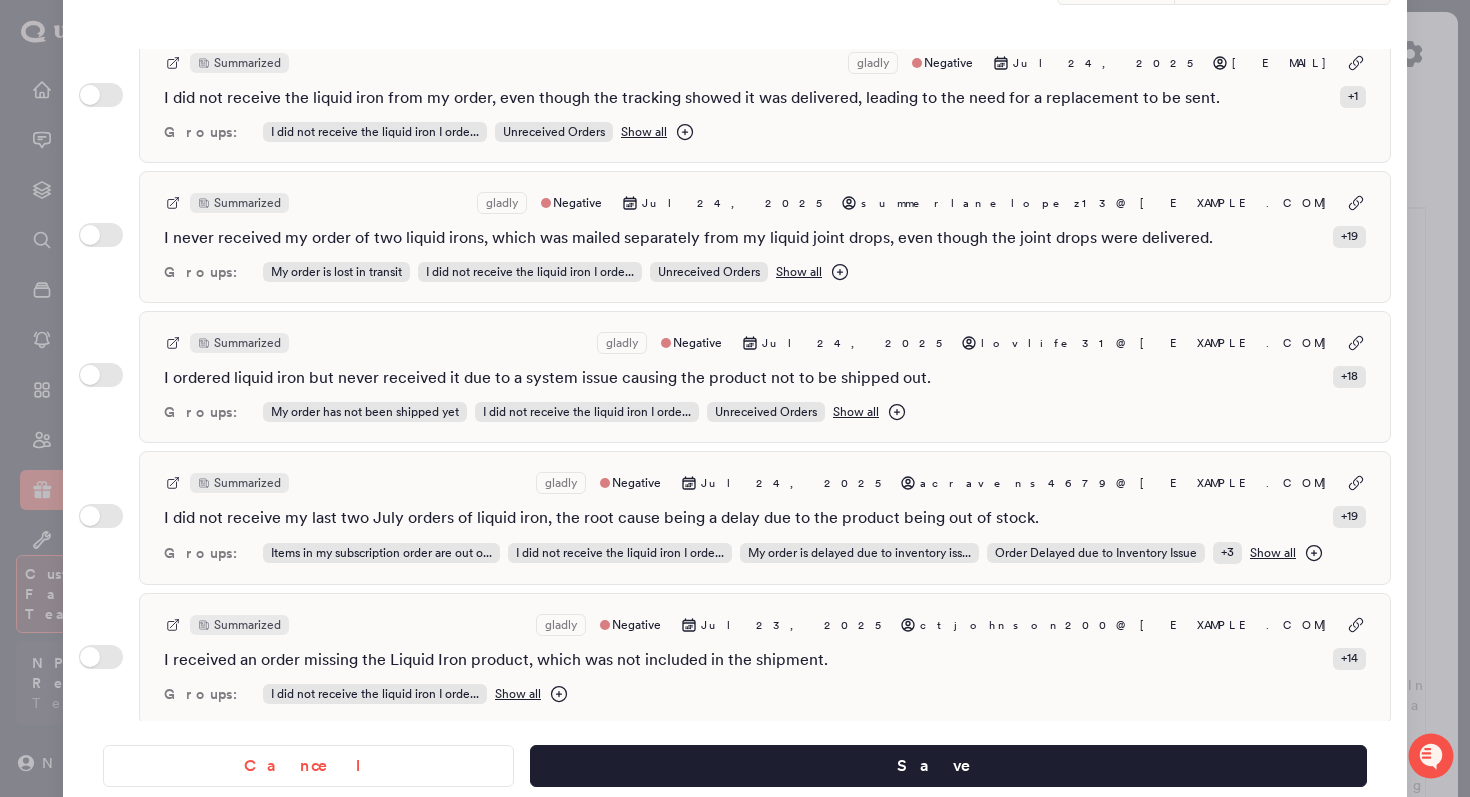 scroll, scrollTop: 0, scrollLeft: 0, axis: both 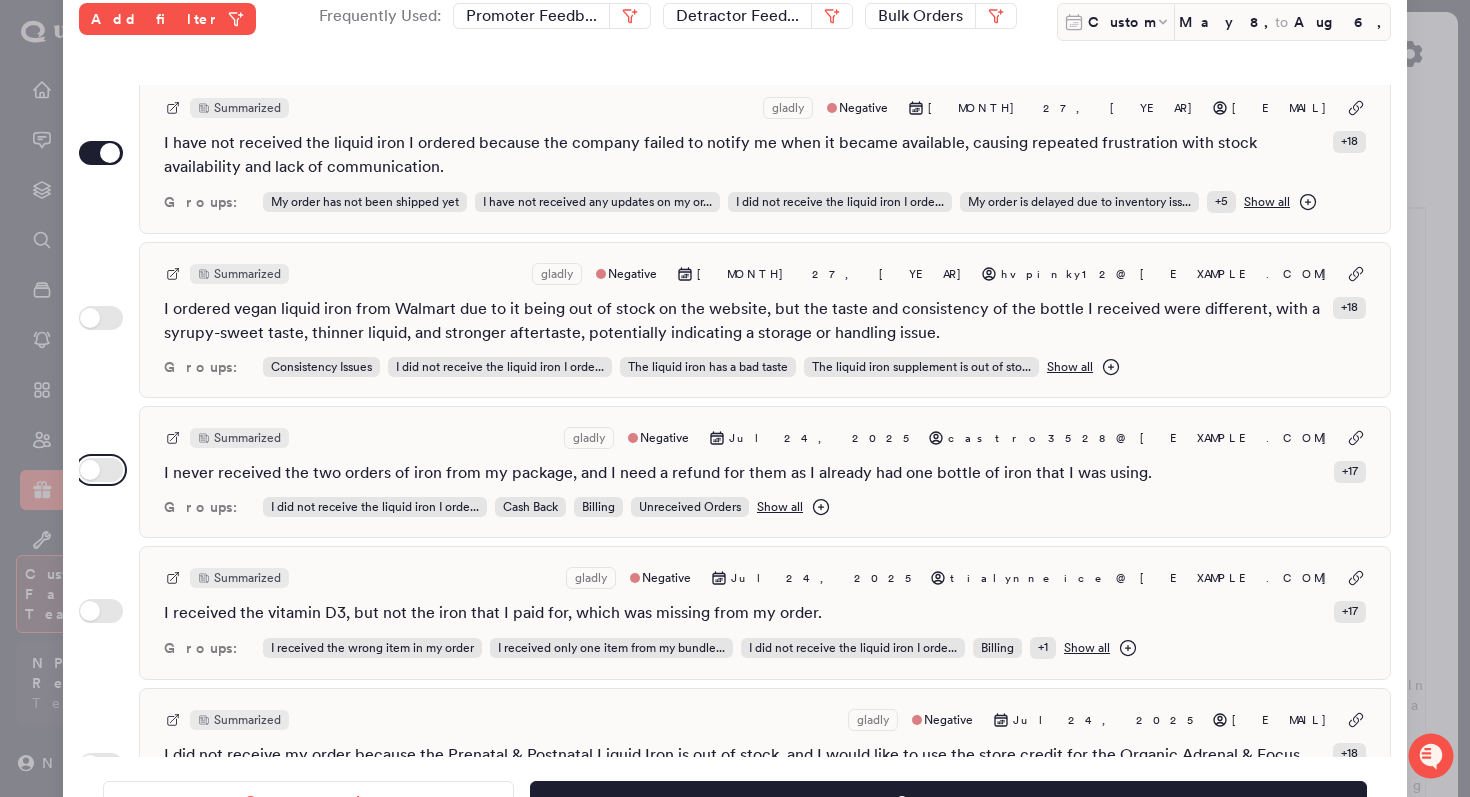 click on "Use setting" at bounding box center [101, 470] 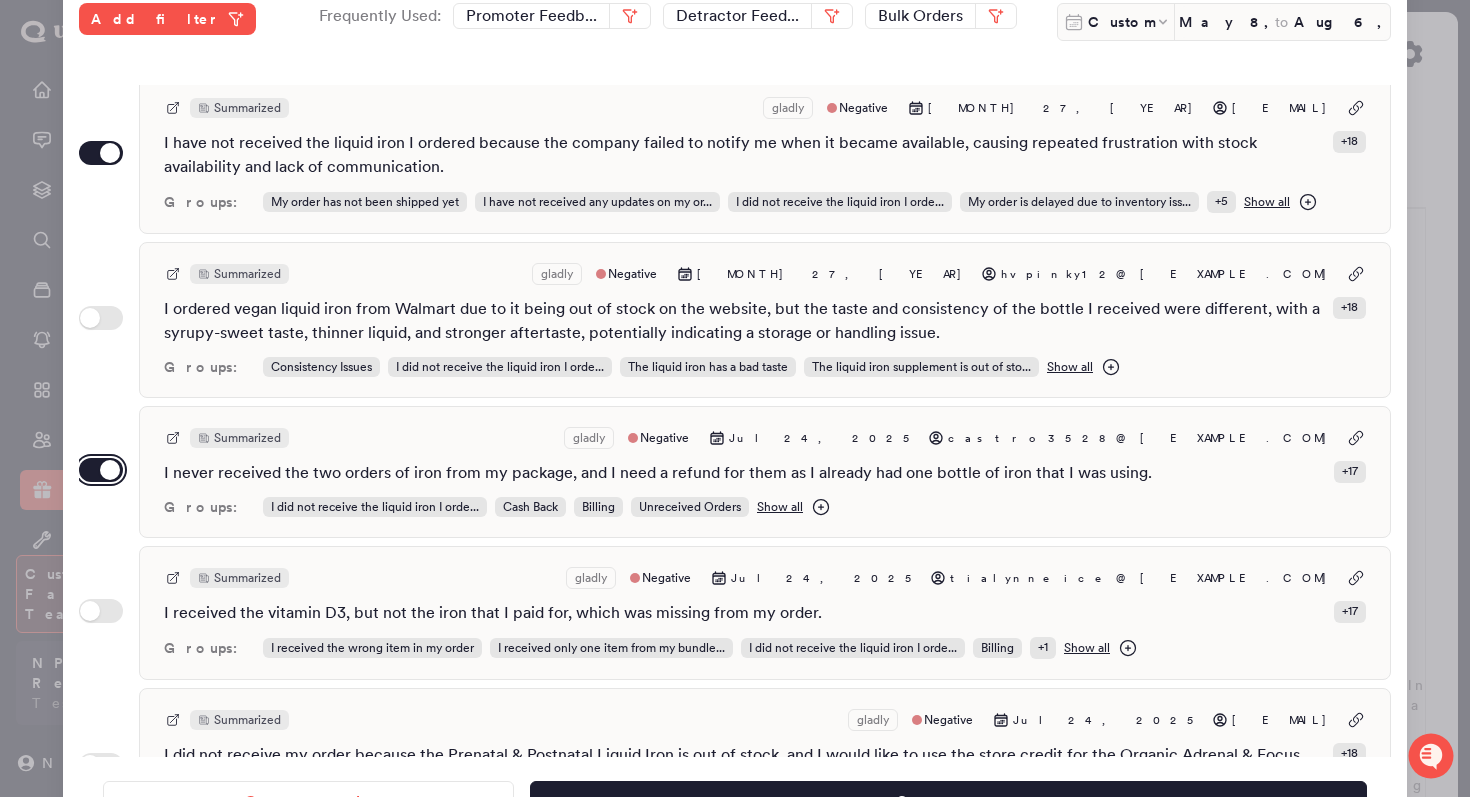 click on "Use setting" at bounding box center (101, 470) 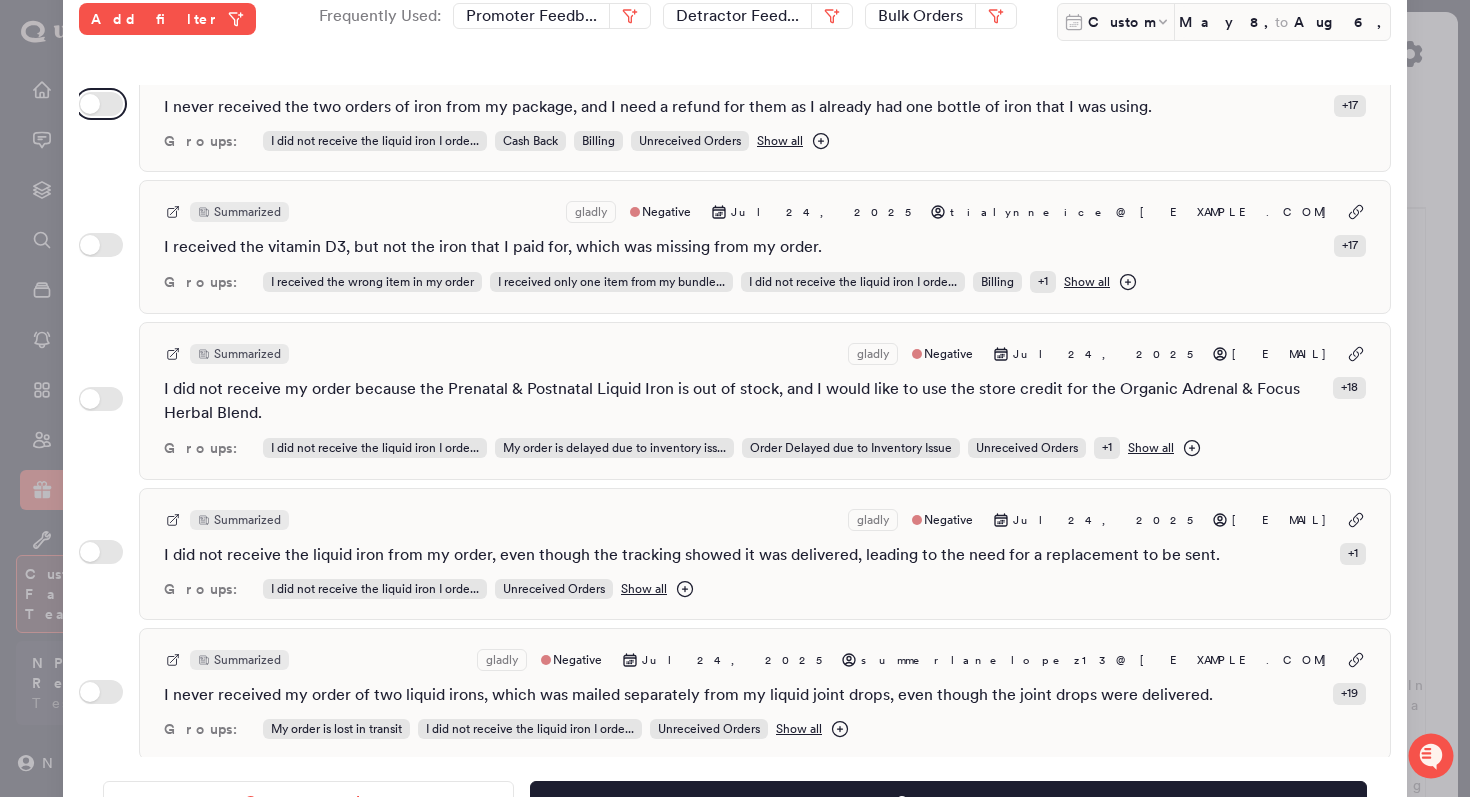 scroll, scrollTop: 982, scrollLeft: 0, axis: vertical 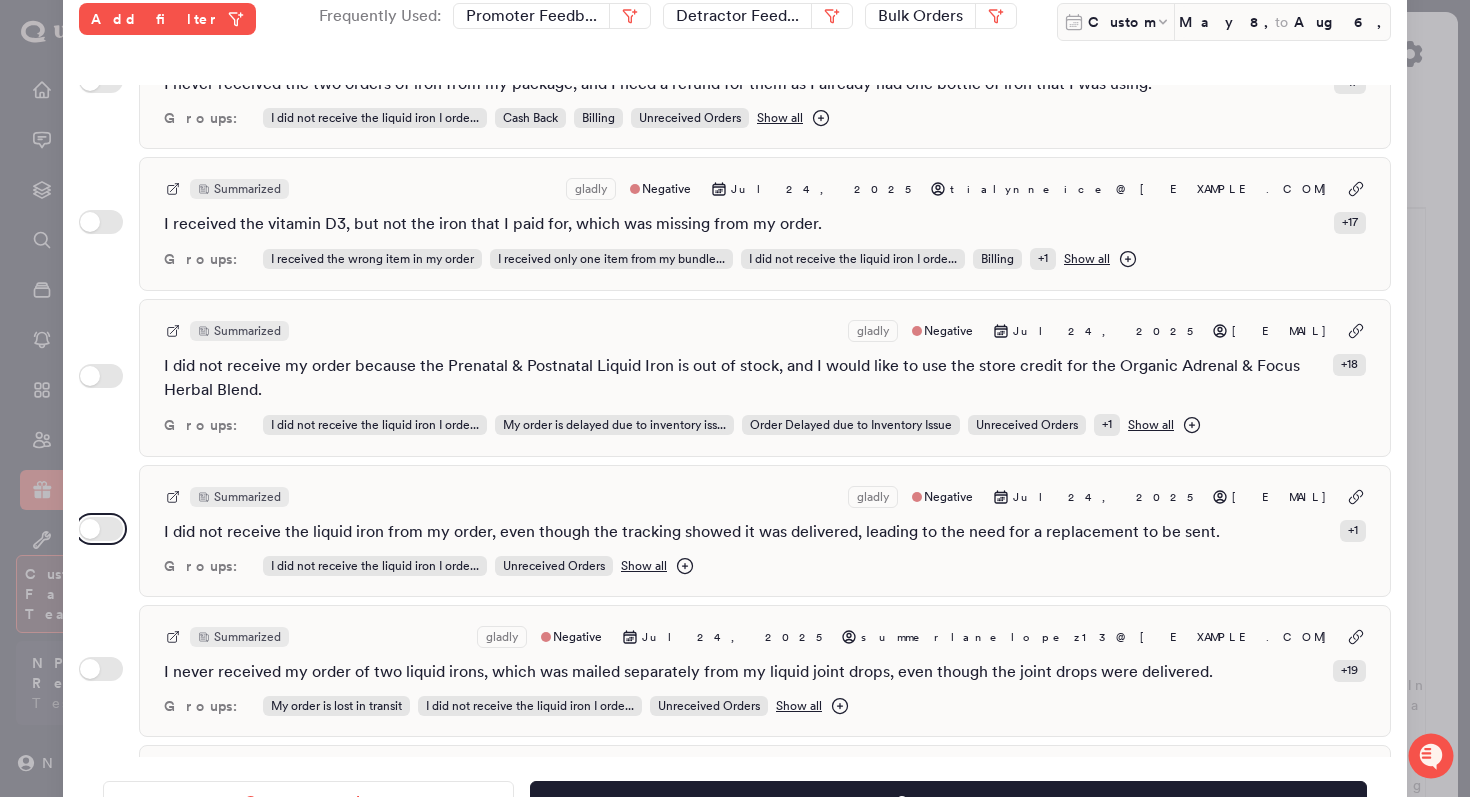 click on "Use setting" at bounding box center [101, 529] 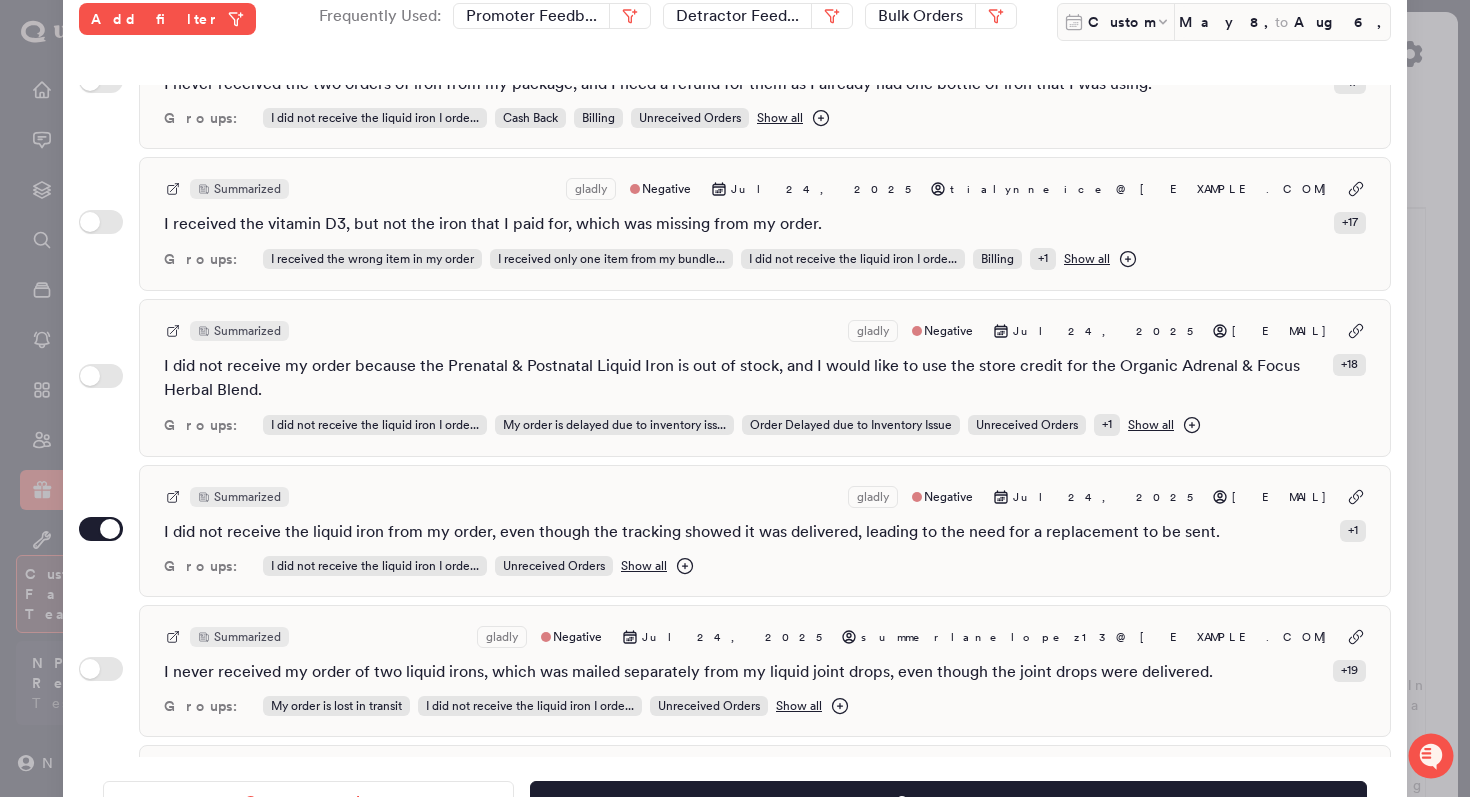 click on "Cancel Save" at bounding box center (735, 794) 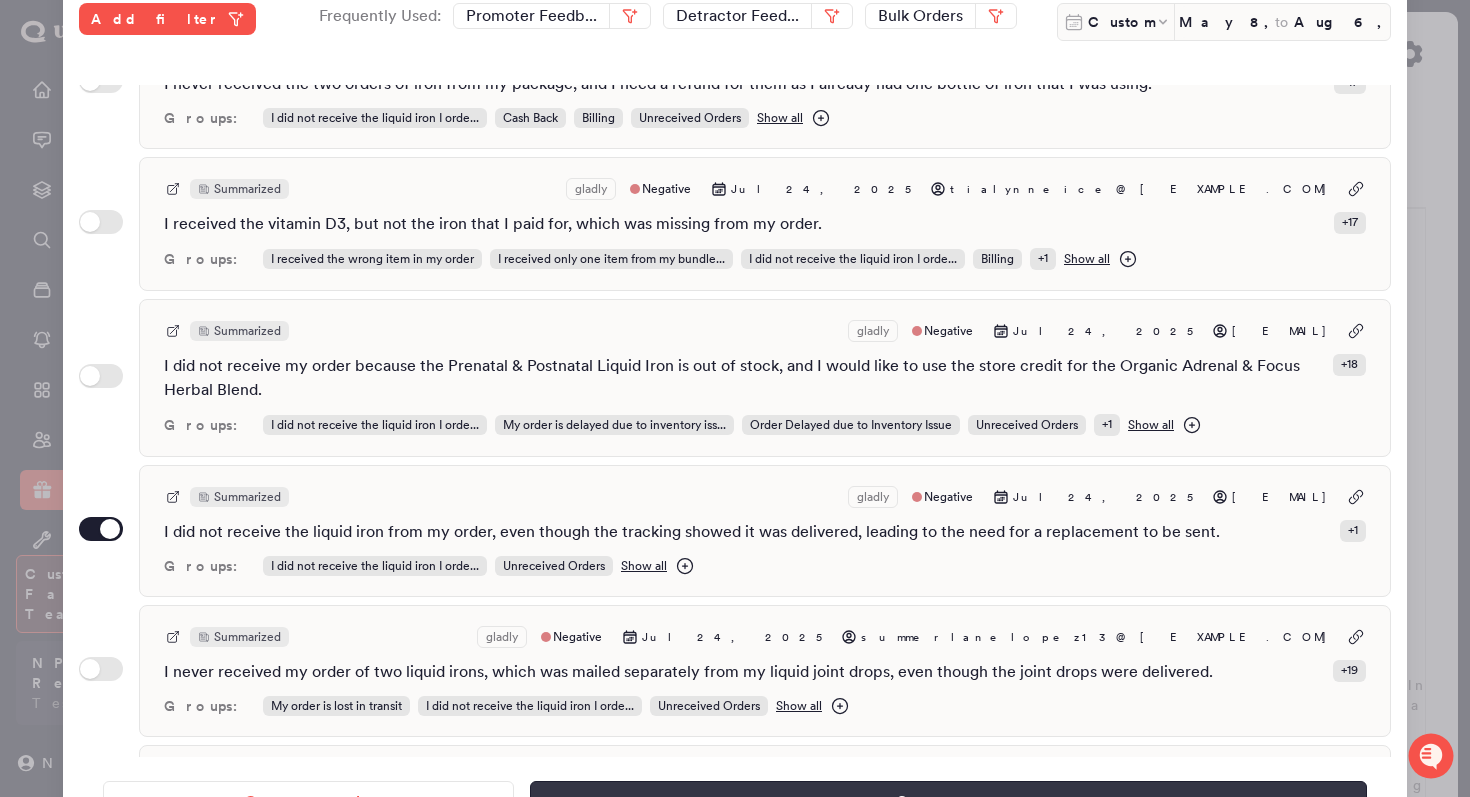 click on "Save" at bounding box center (948, 802) 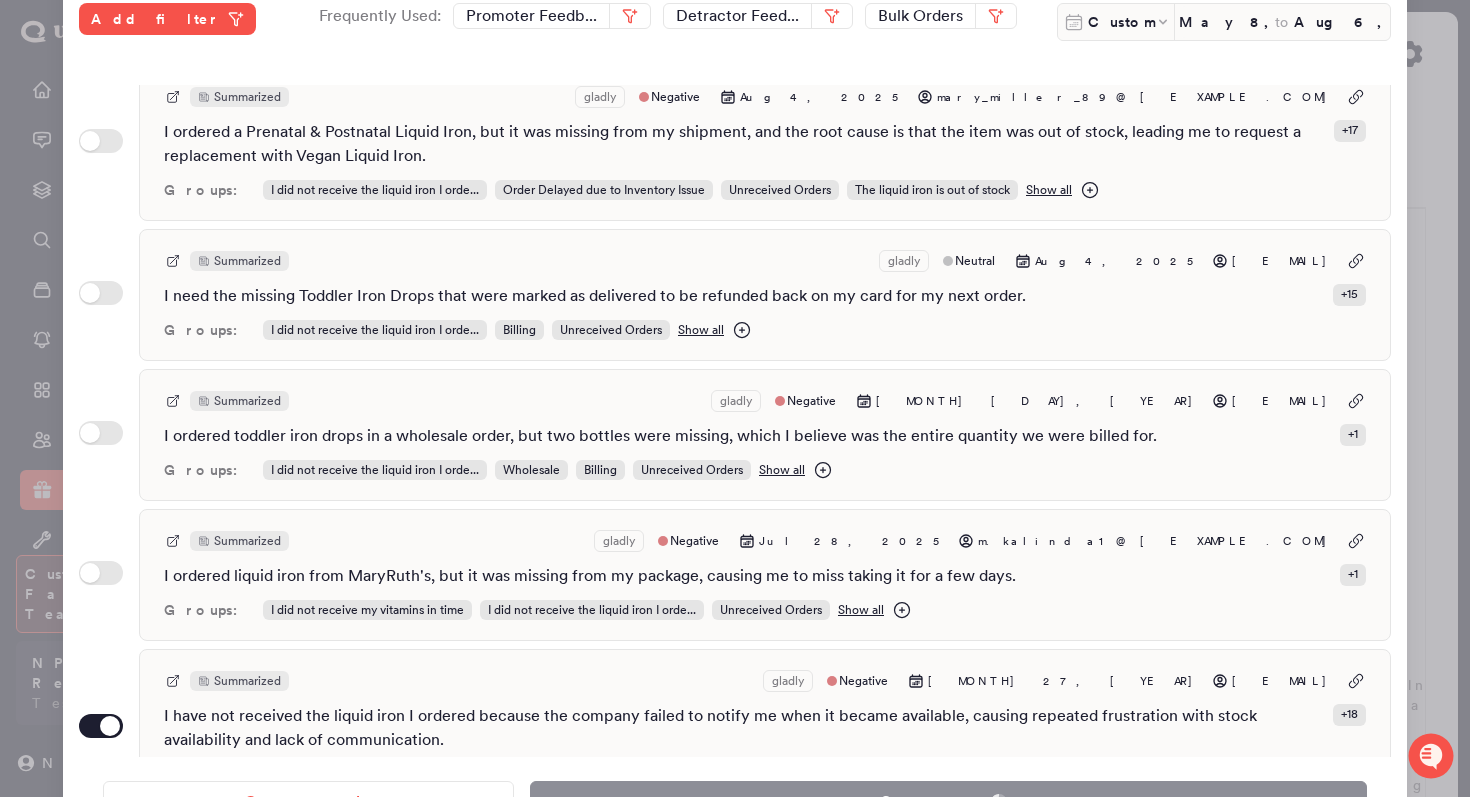 scroll, scrollTop: 0, scrollLeft: 0, axis: both 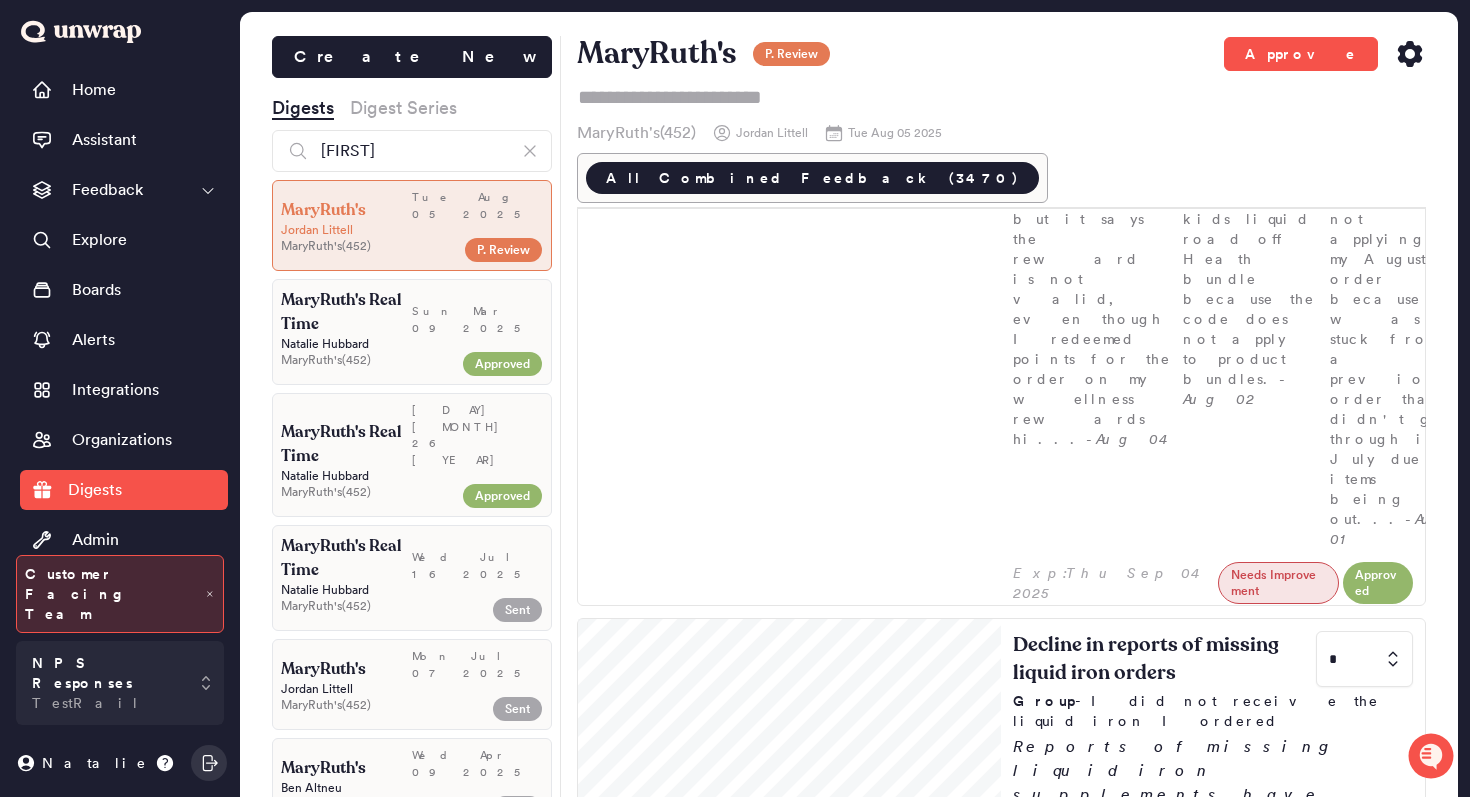 click on "Fewer customers report delays in priority shipping * Group  -  Priority shipping did not arrive on time Customers are reporting fewer delays with priority shipping, with feedback falling from 81 entries in March to 33 mentions in July. Many express frustration over missed delivery timelines and limited communication around shipping status, despite paying extra for expedited shipping. I paid for priority shipping but my package won't arrive until Monday, so I requested a refund for the shipping charges.  -  Jul 30 I ordered a product with fast shipping, but it was delayed, causing me to inquire about the status of my order.  -  Jul 30" at bounding box center (1213, 2003) 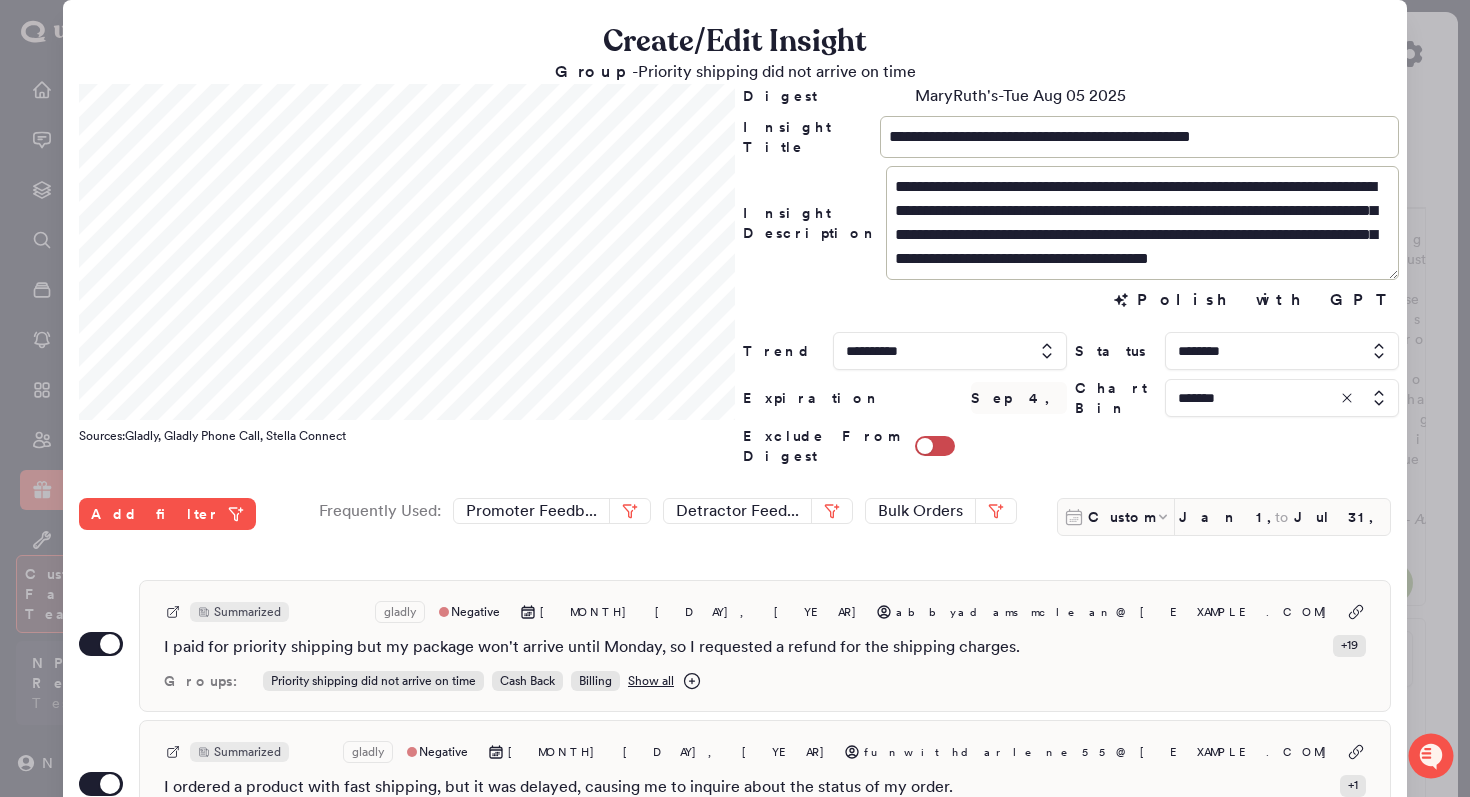 scroll, scrollTop: 24, scrollLeft: 0, axis: vertical 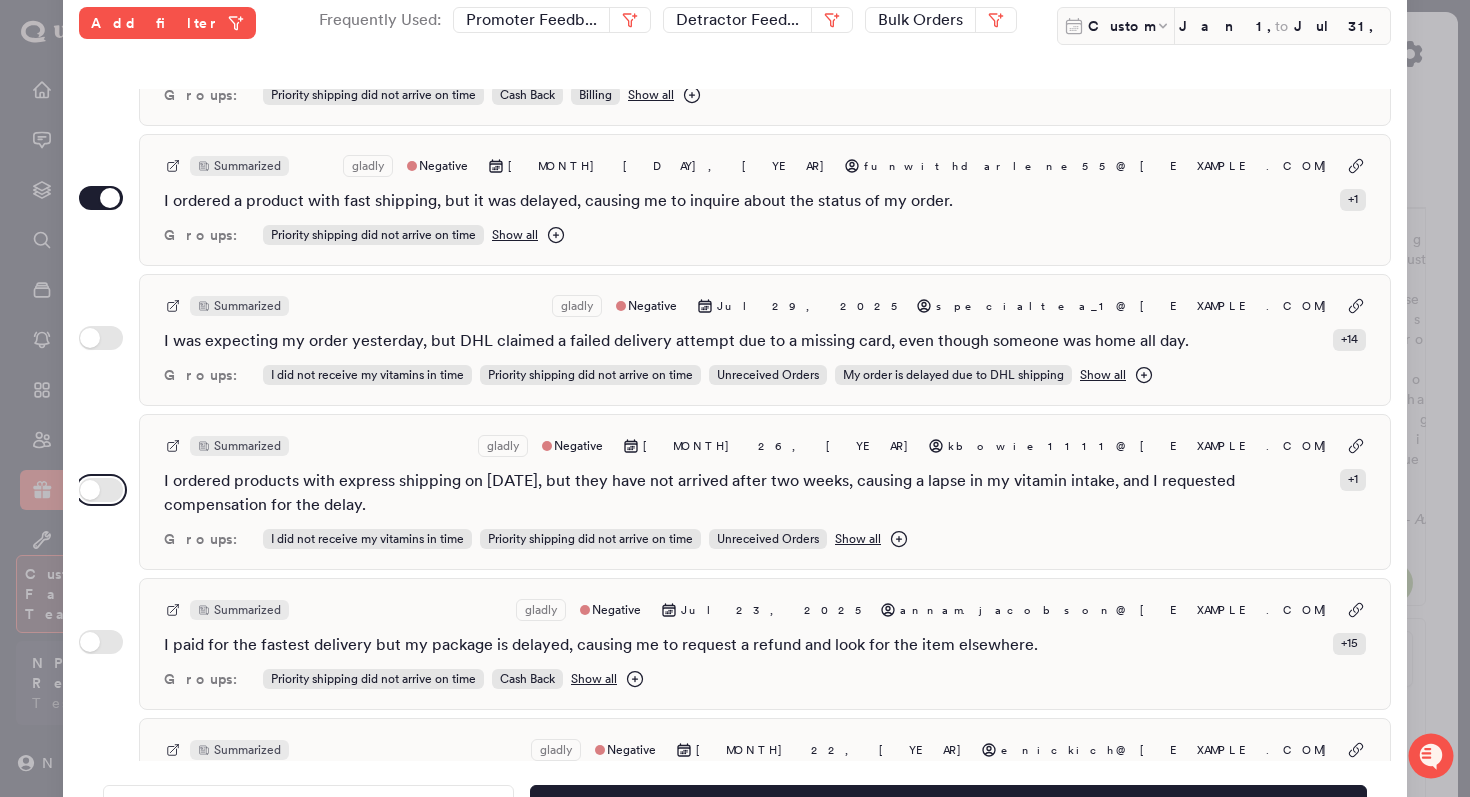 click on "Use setting" at bounding box center [101, 490] 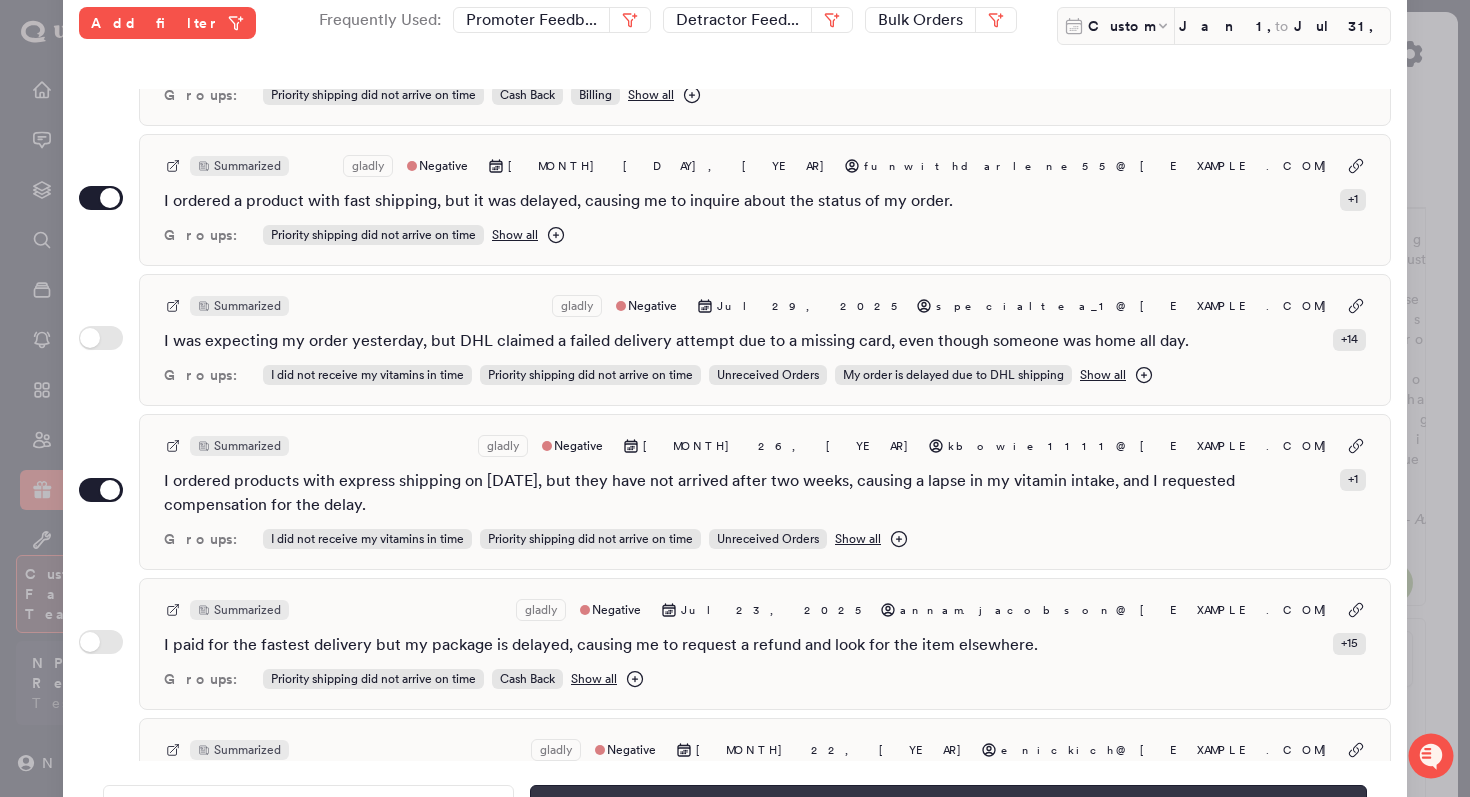 click on "Save" at bounding box center (948, 806) 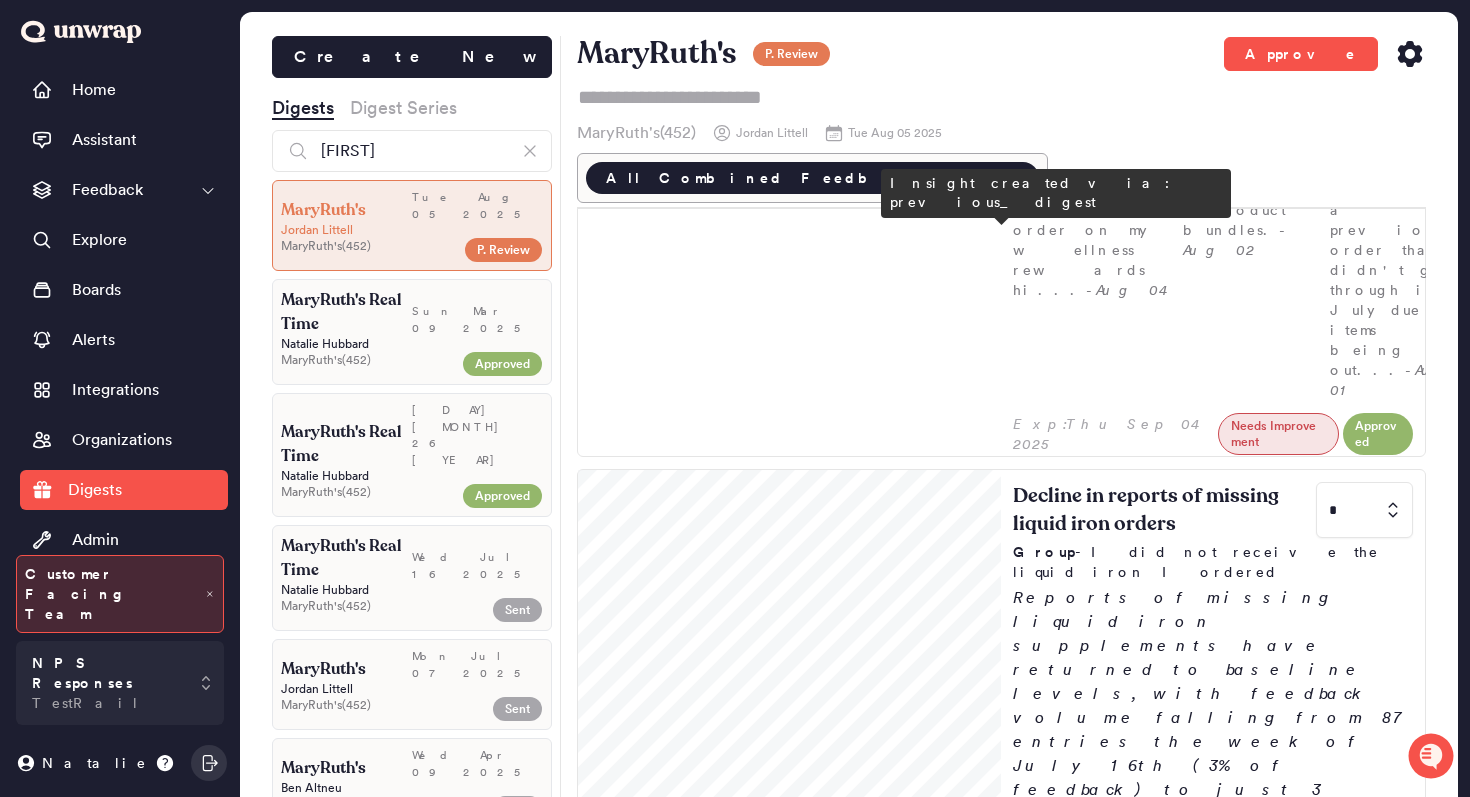 scroll, scrollTop: 1738, scrollLeft: 0, axis: vertical 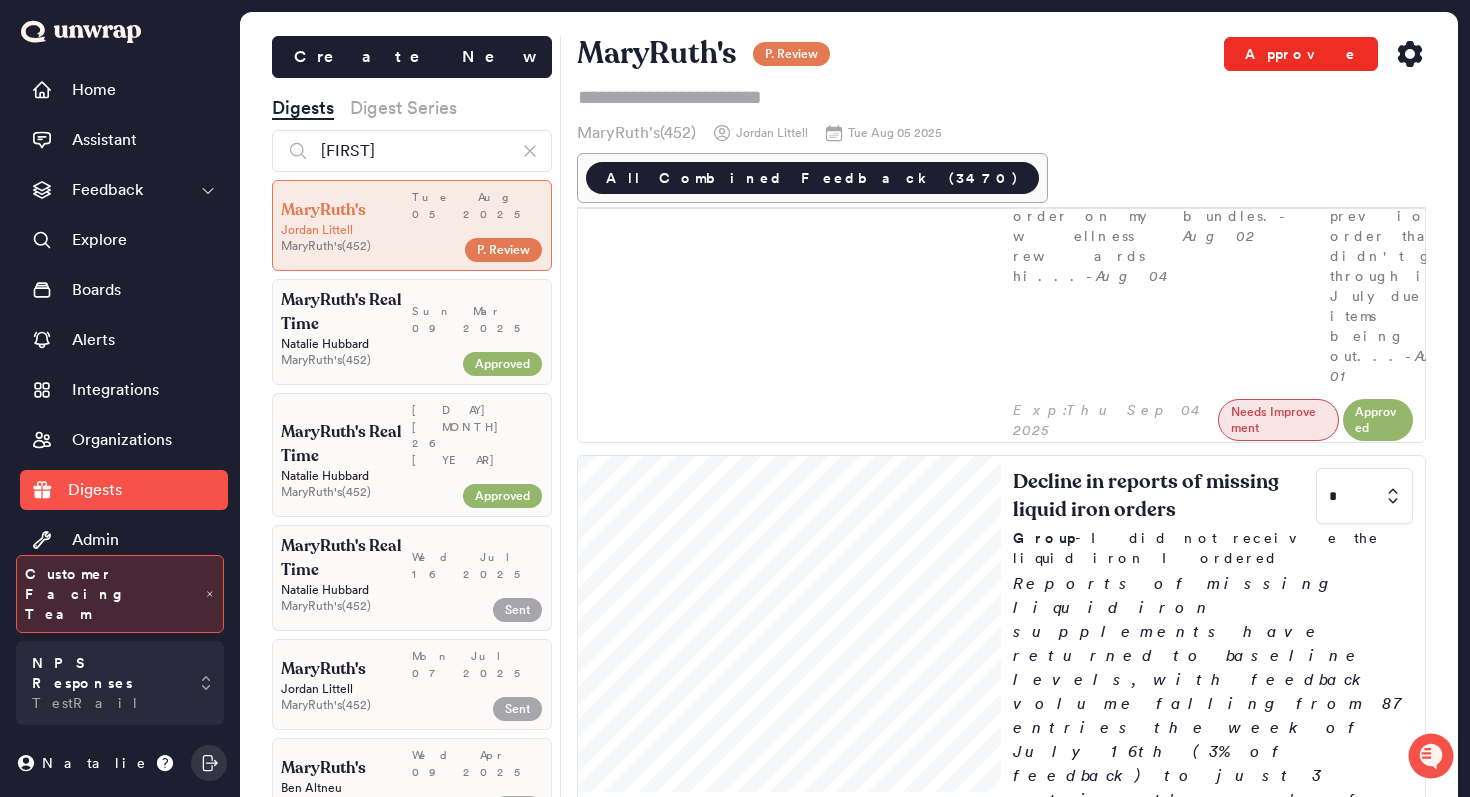 click on "Approve" at bounding box center (1301, 54) 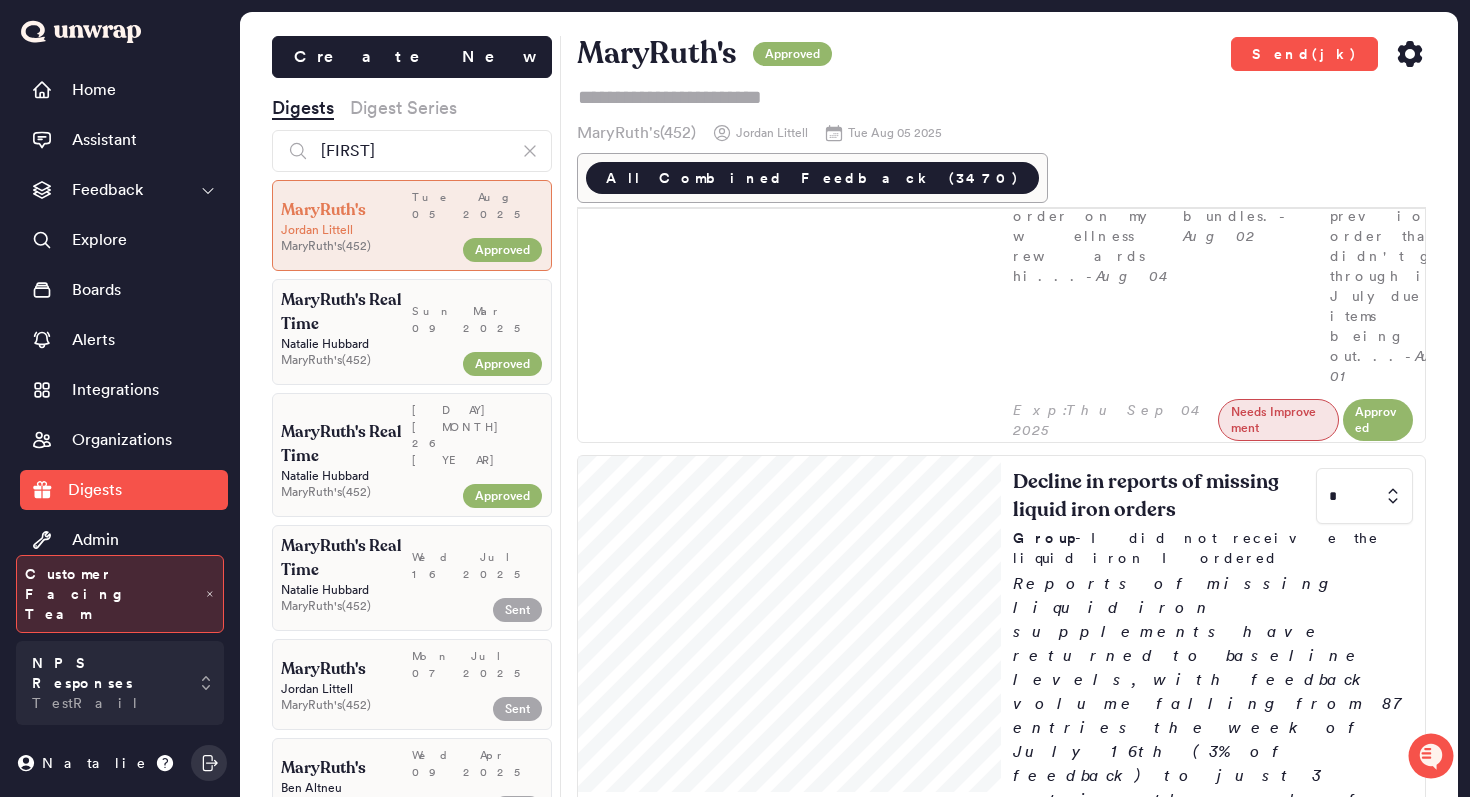 click on "Send(jk)" at bounding box center [1328, 54] 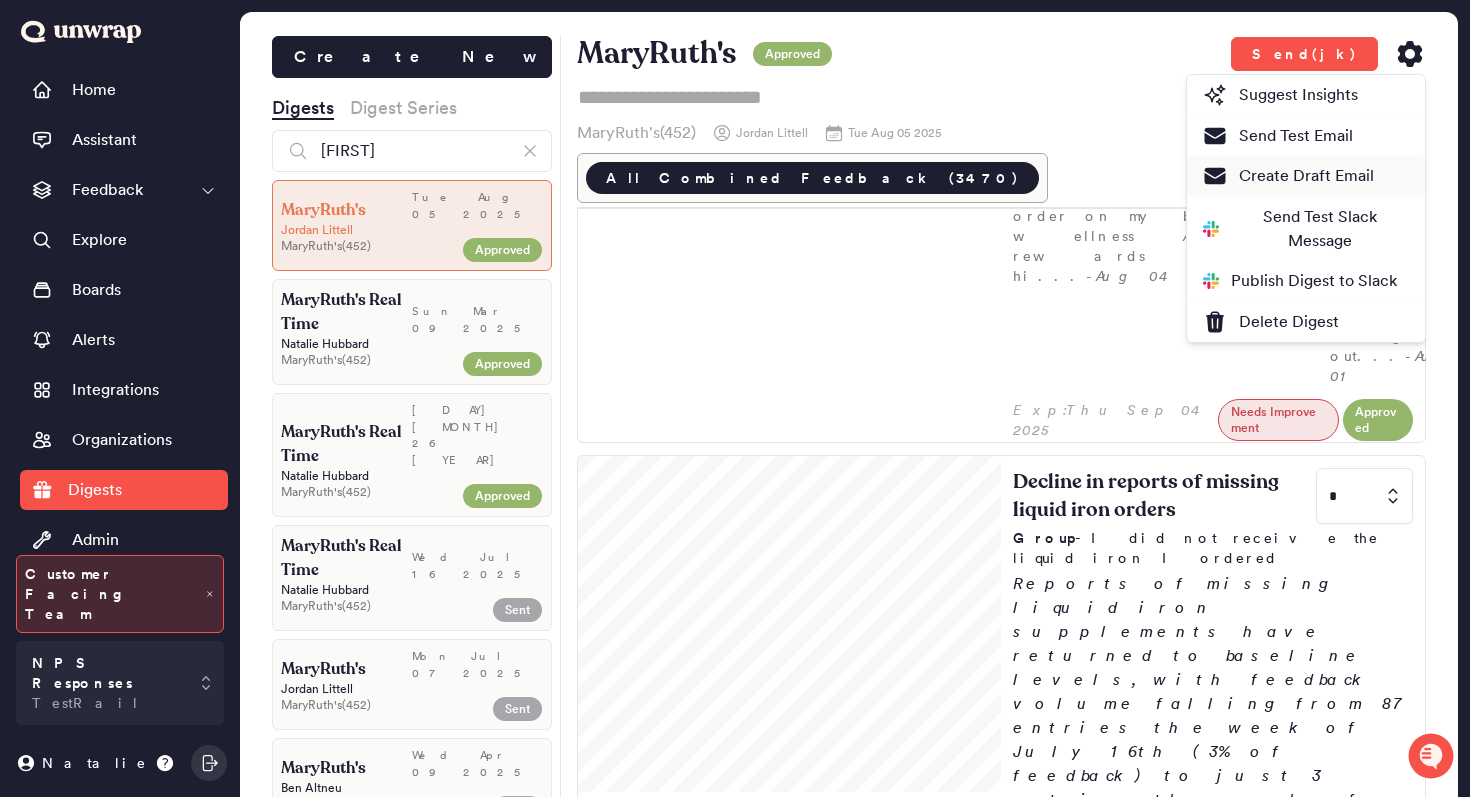 click on "Create Draft Email" at bounding box center (1288, 176) 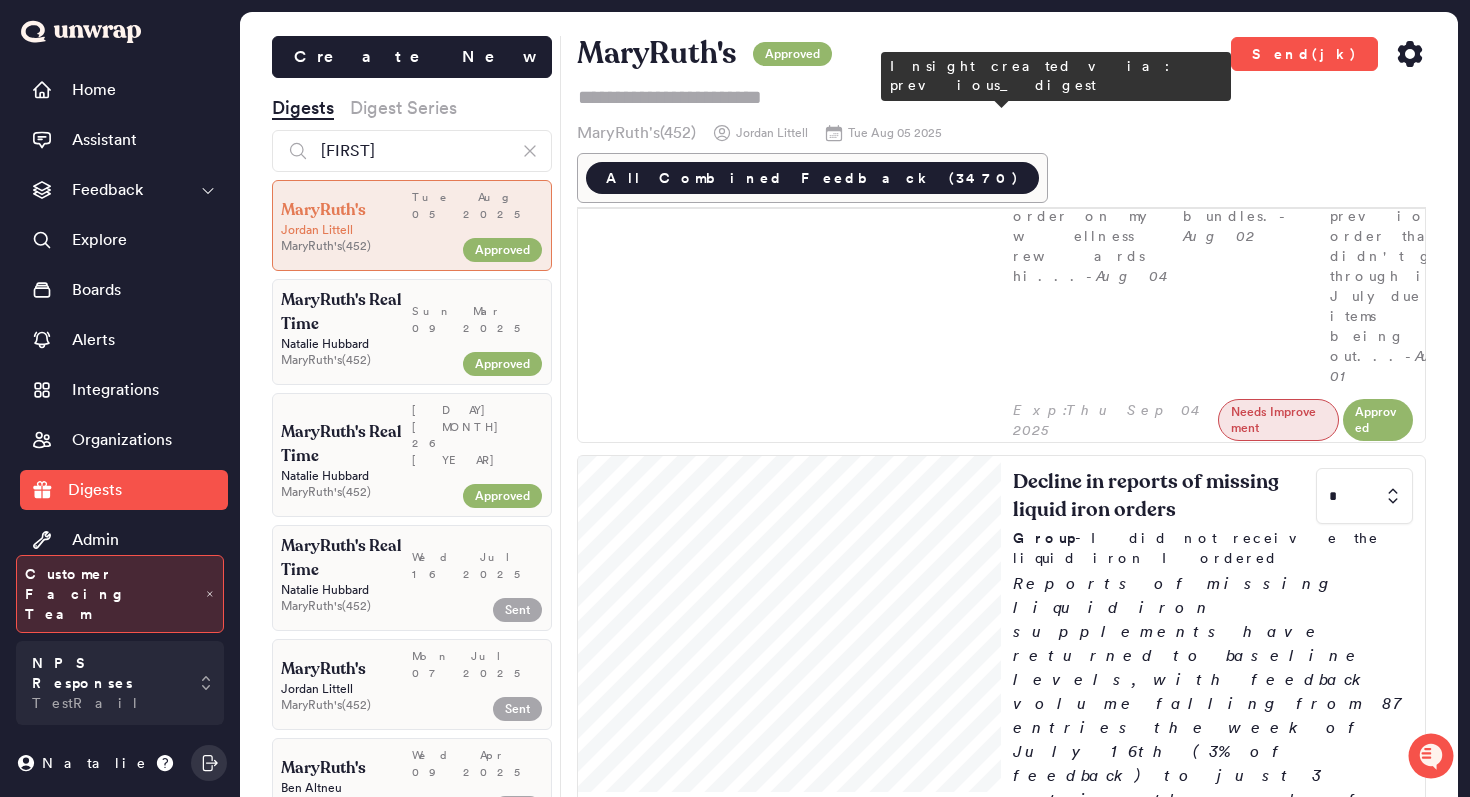 scroll, scrollTop: 1699, scrollLeft: 0, axis: vertical 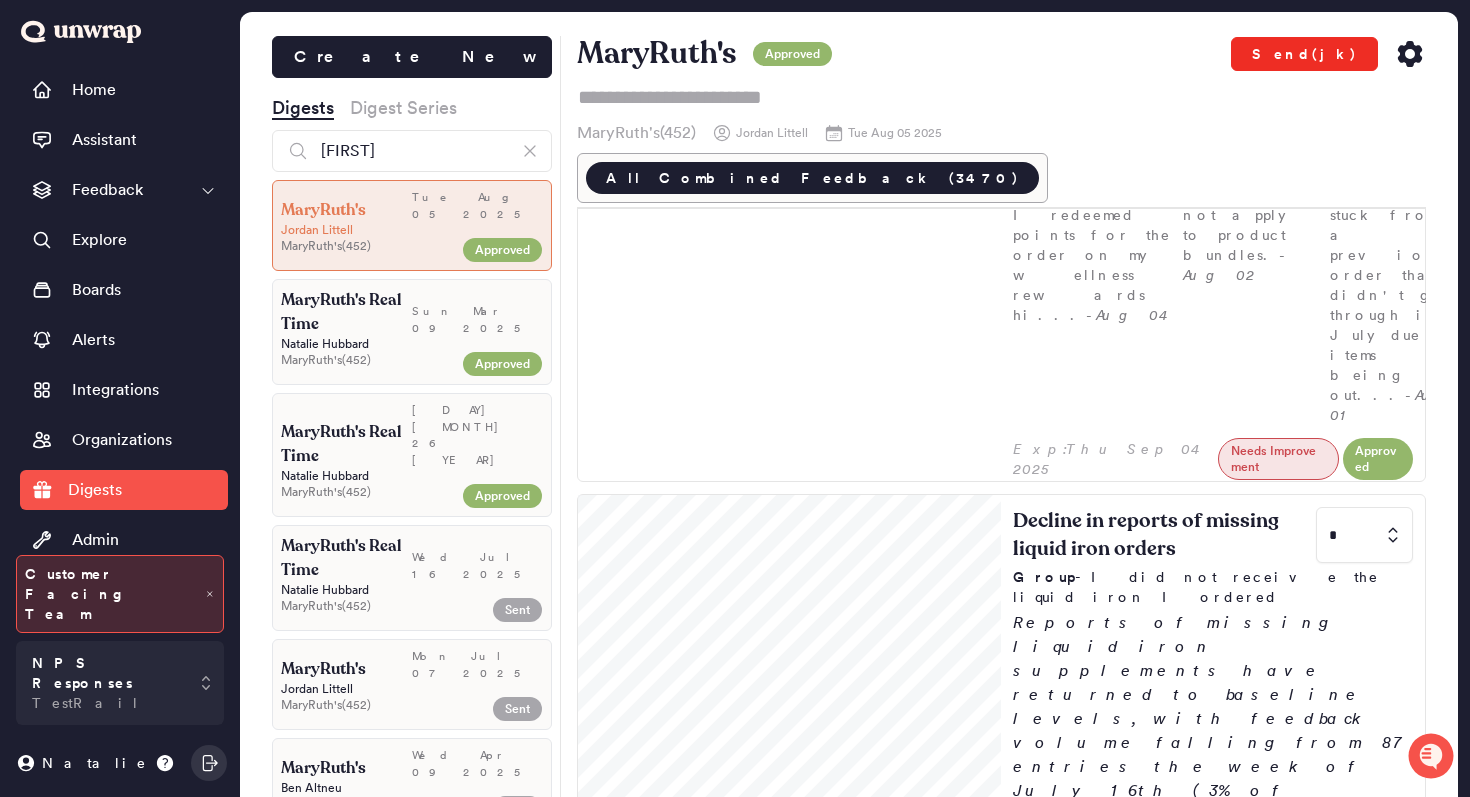 click on "Send(jk)" at bounding box center [1304, 54] 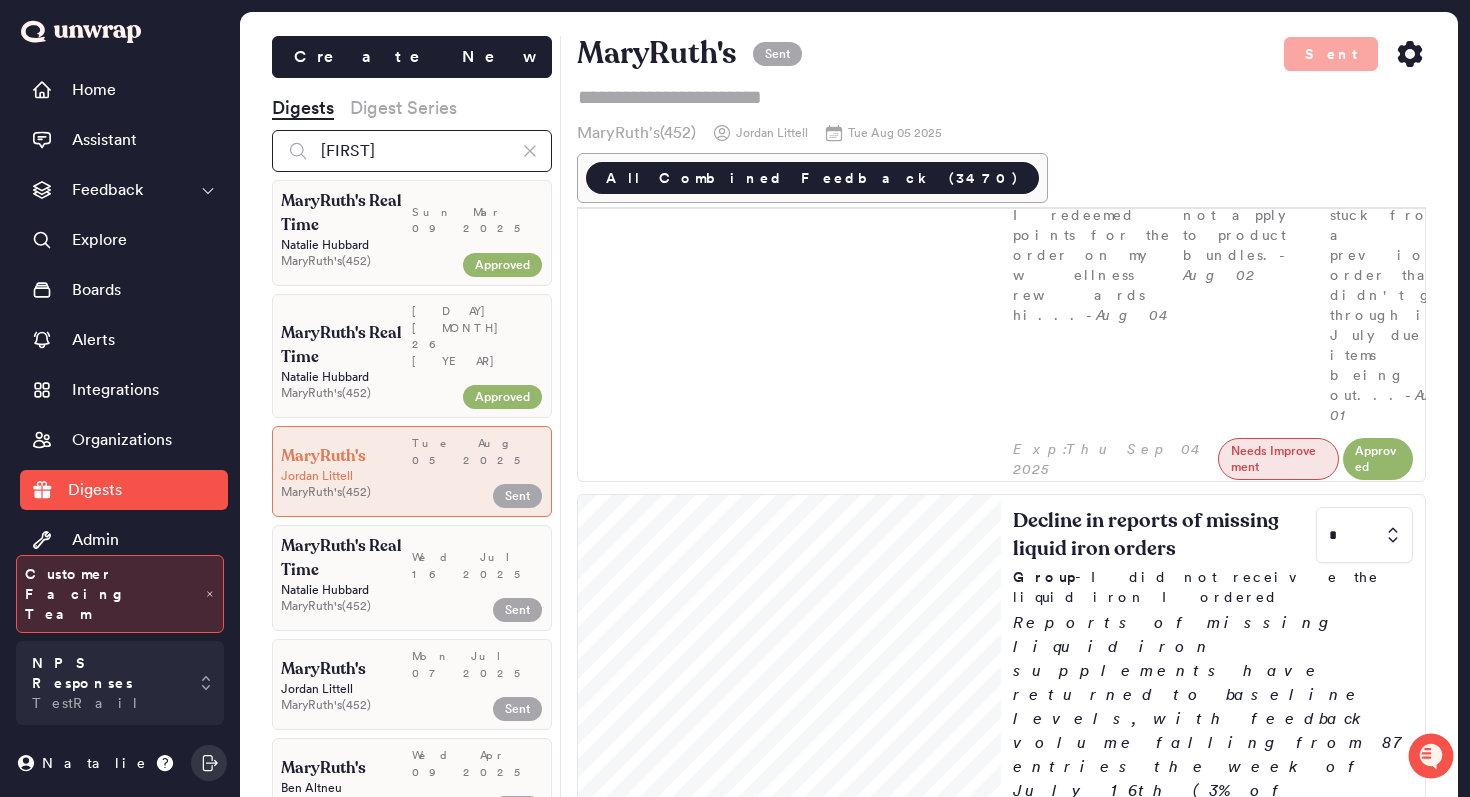 click on "maryr" at bounding box center [412, 151] 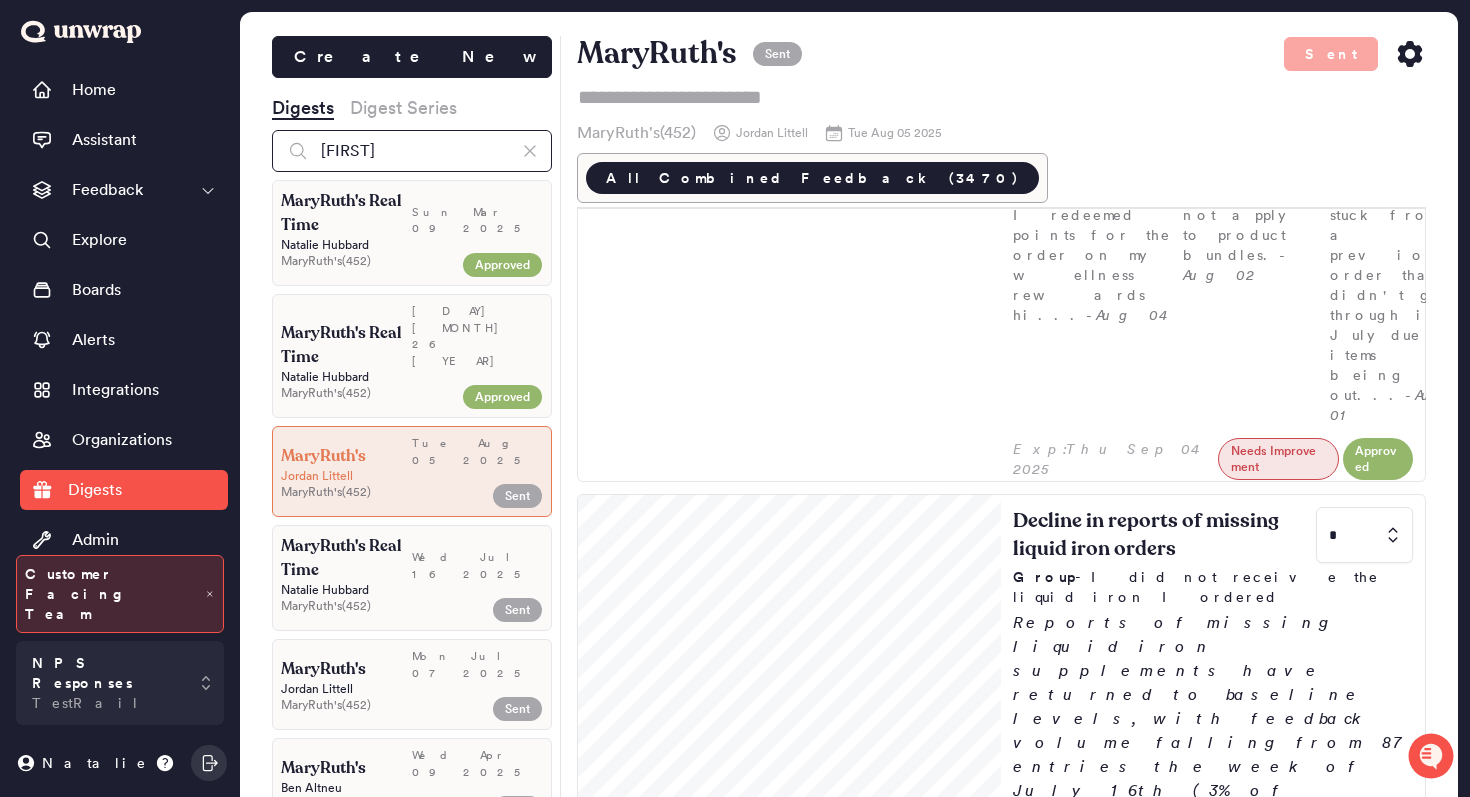 click on "maryr" at bounding box center (412, 151) 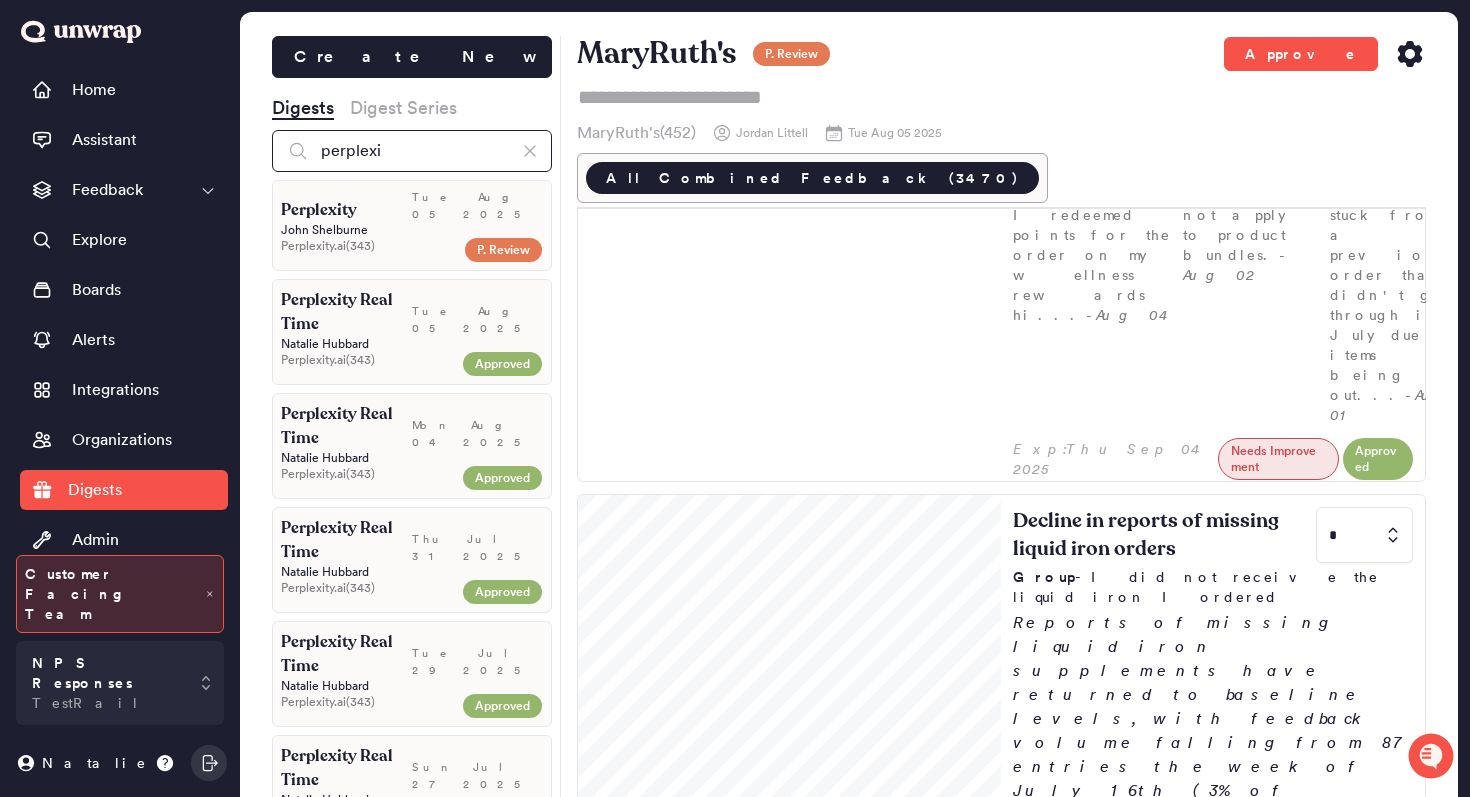 type on "perplexi" 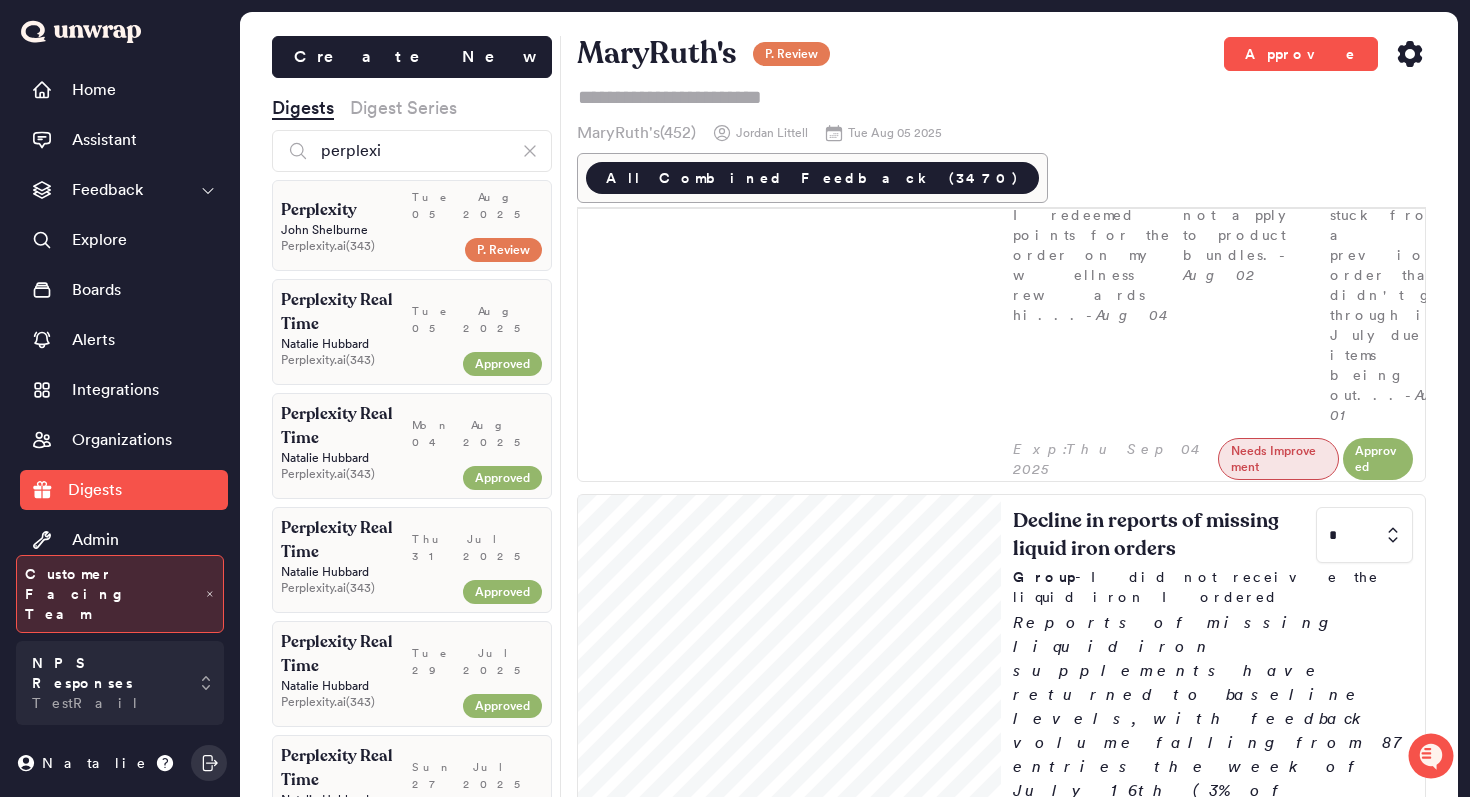 click on "Perplexity.ai  ( 343 )" at bounding box center [368, 246] 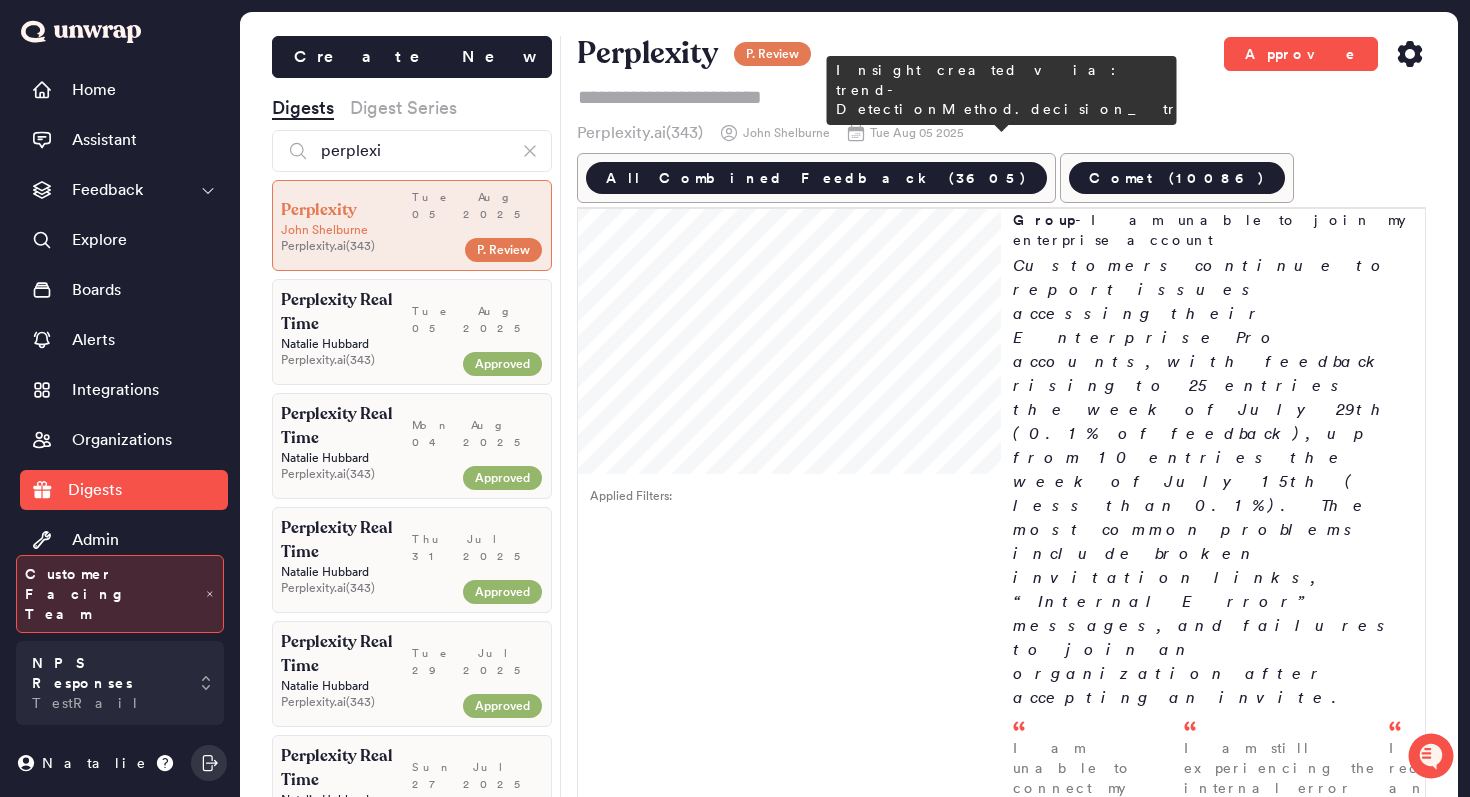 scroll, scrollTop: 78, scrollLeft: 0, axis: vertical 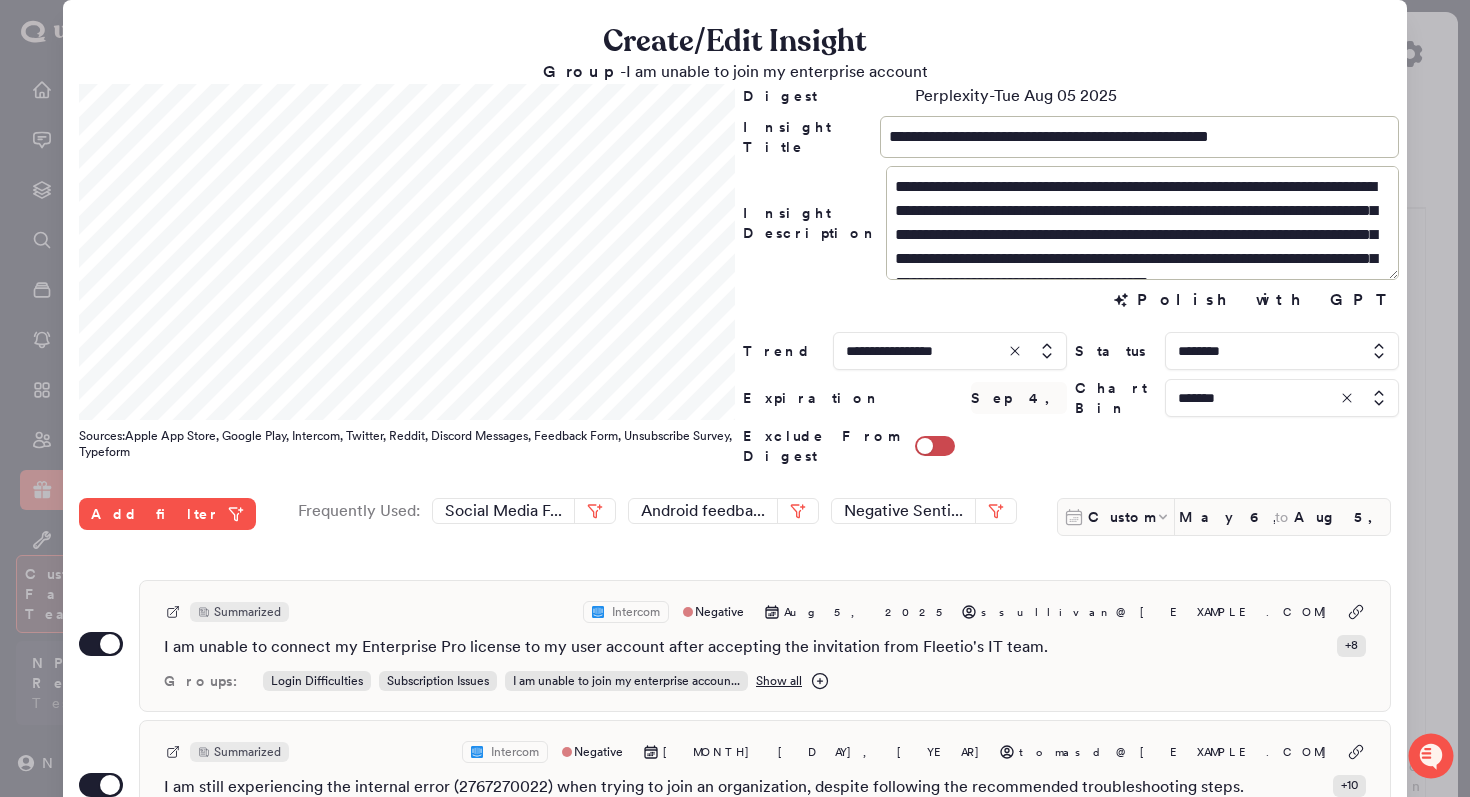 click at bounding box center (1282, 398) 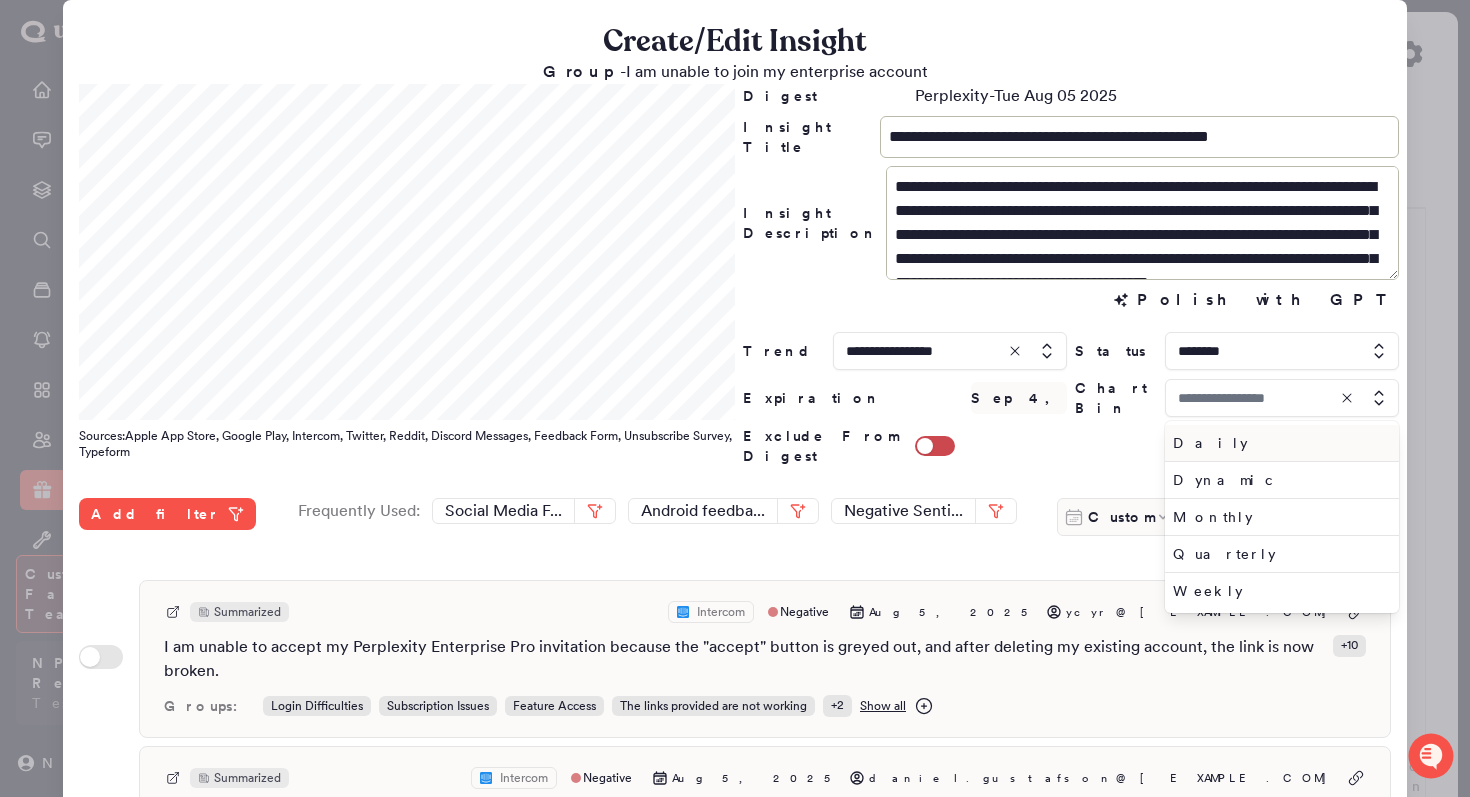 type on "*******" 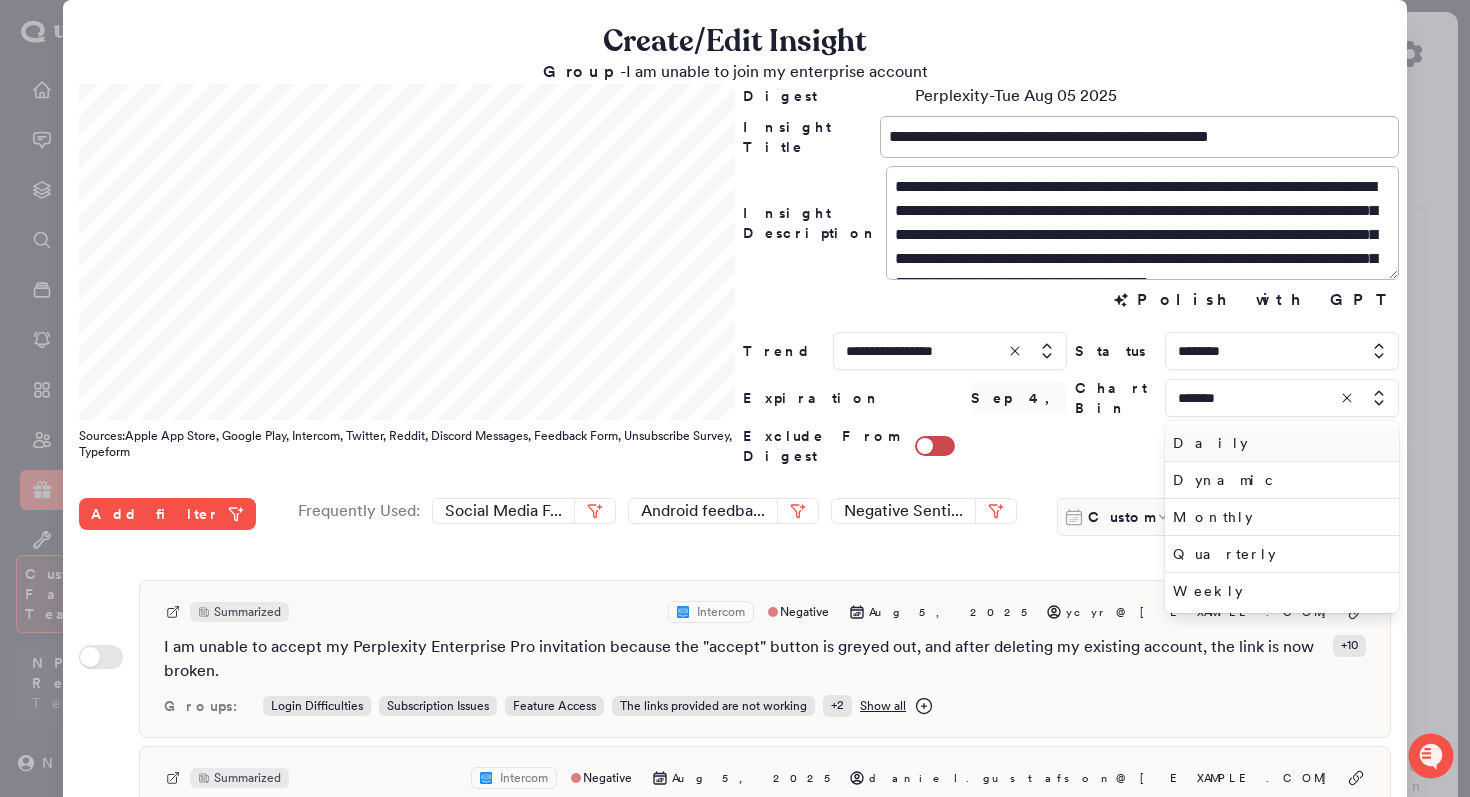 click on "Daily" at bounding box center [1278, 443] 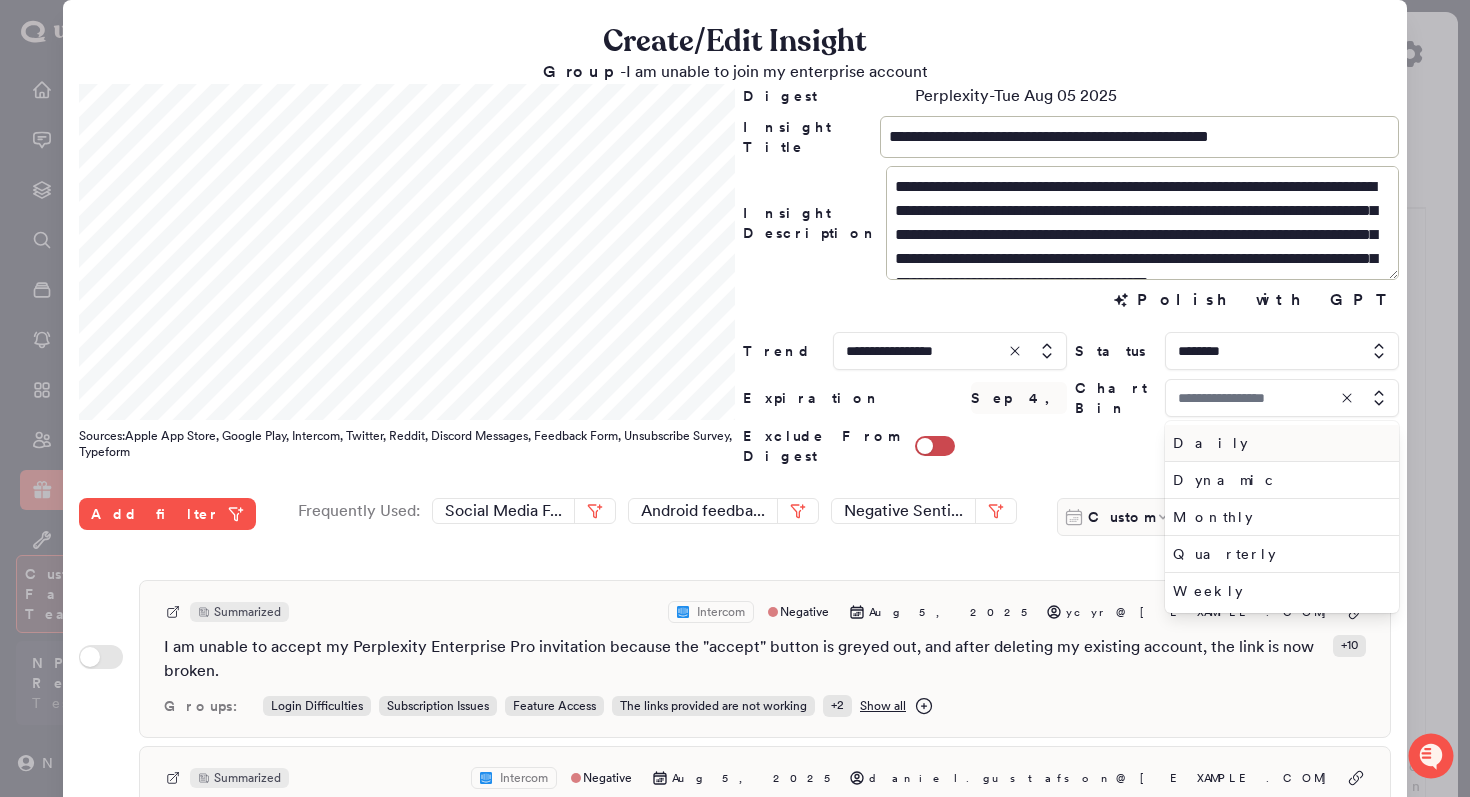type on "*****" 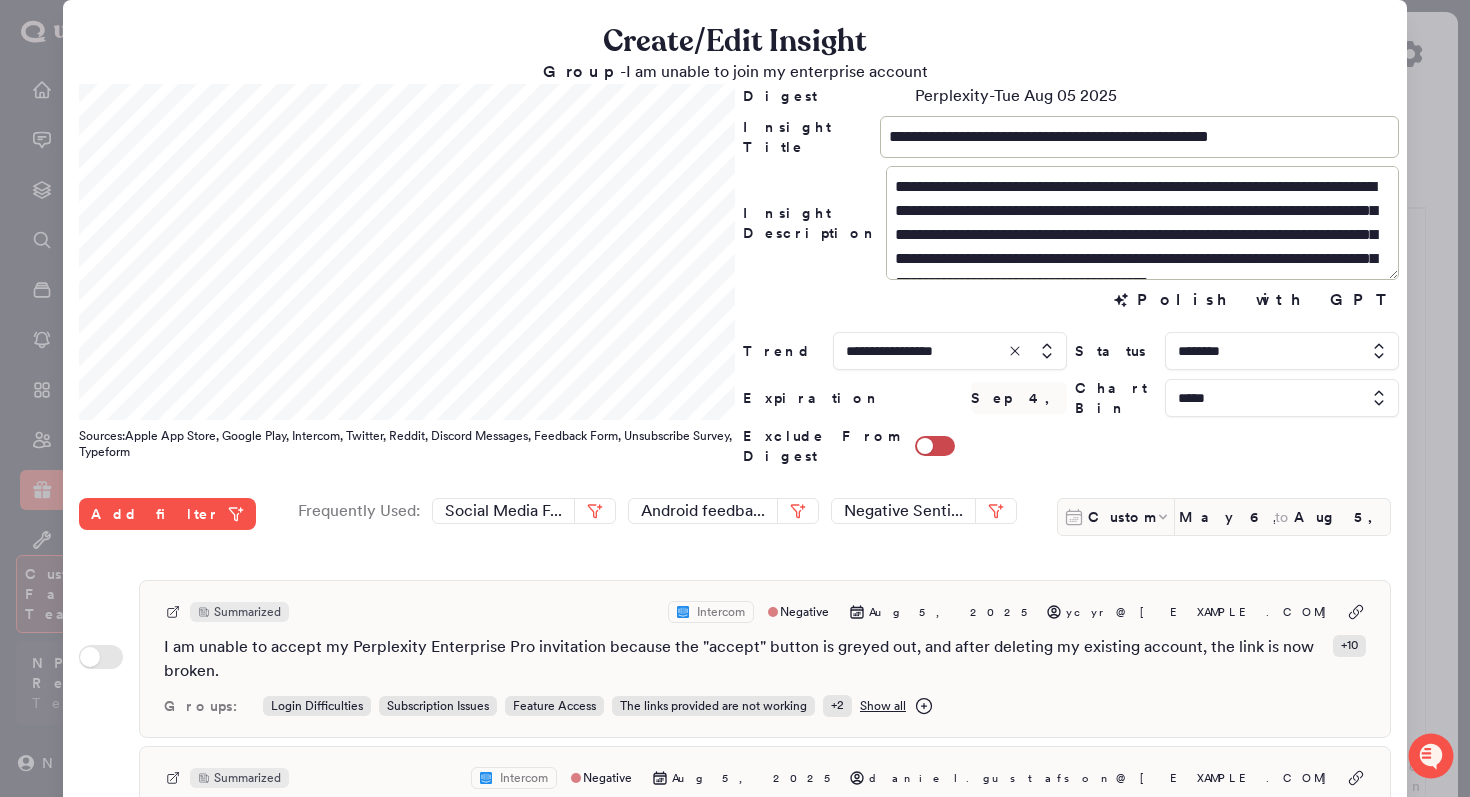 click at bounding box center [735, 398] 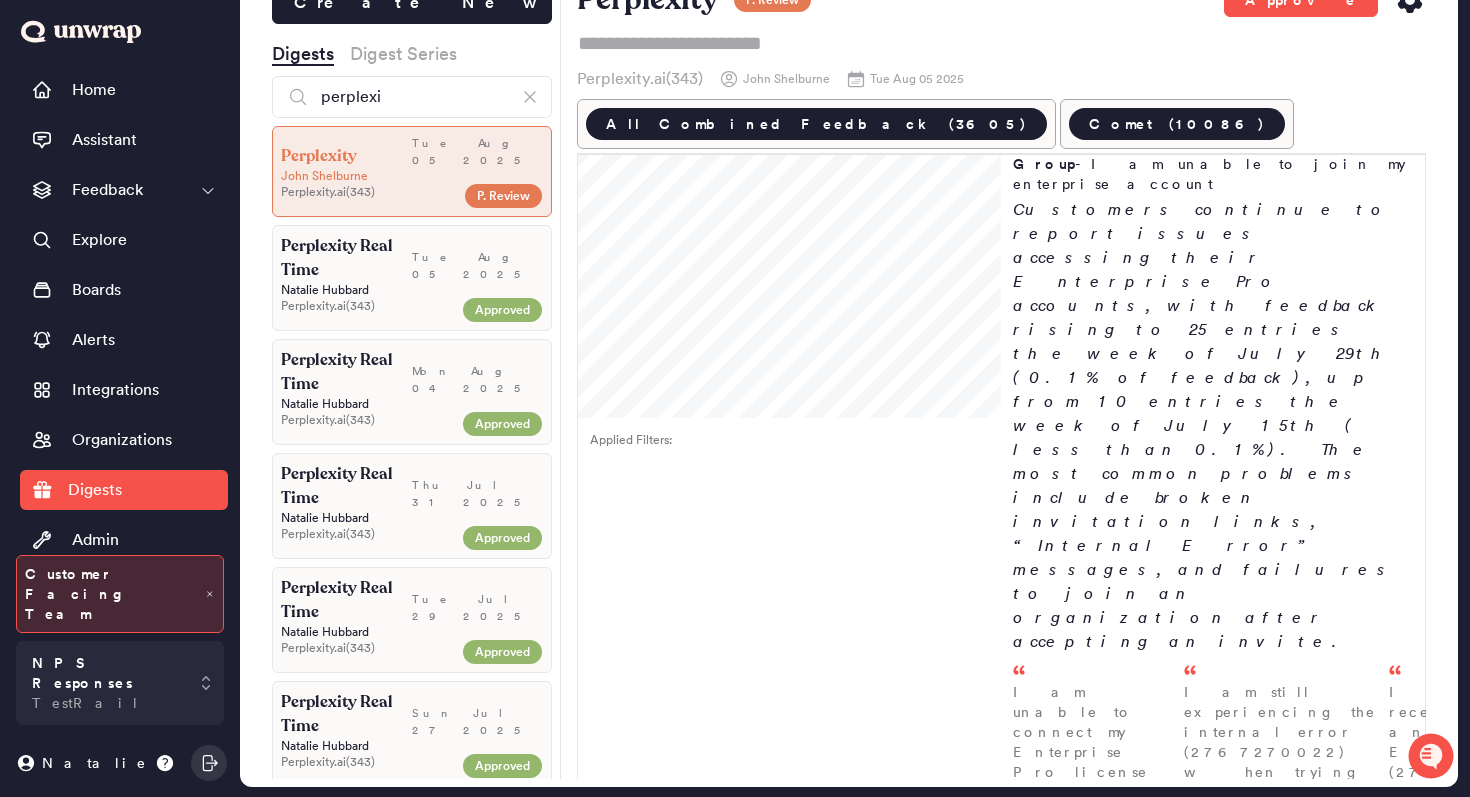 scroll, scrollTop: 56, scrollLeft: 0, axis: vertical 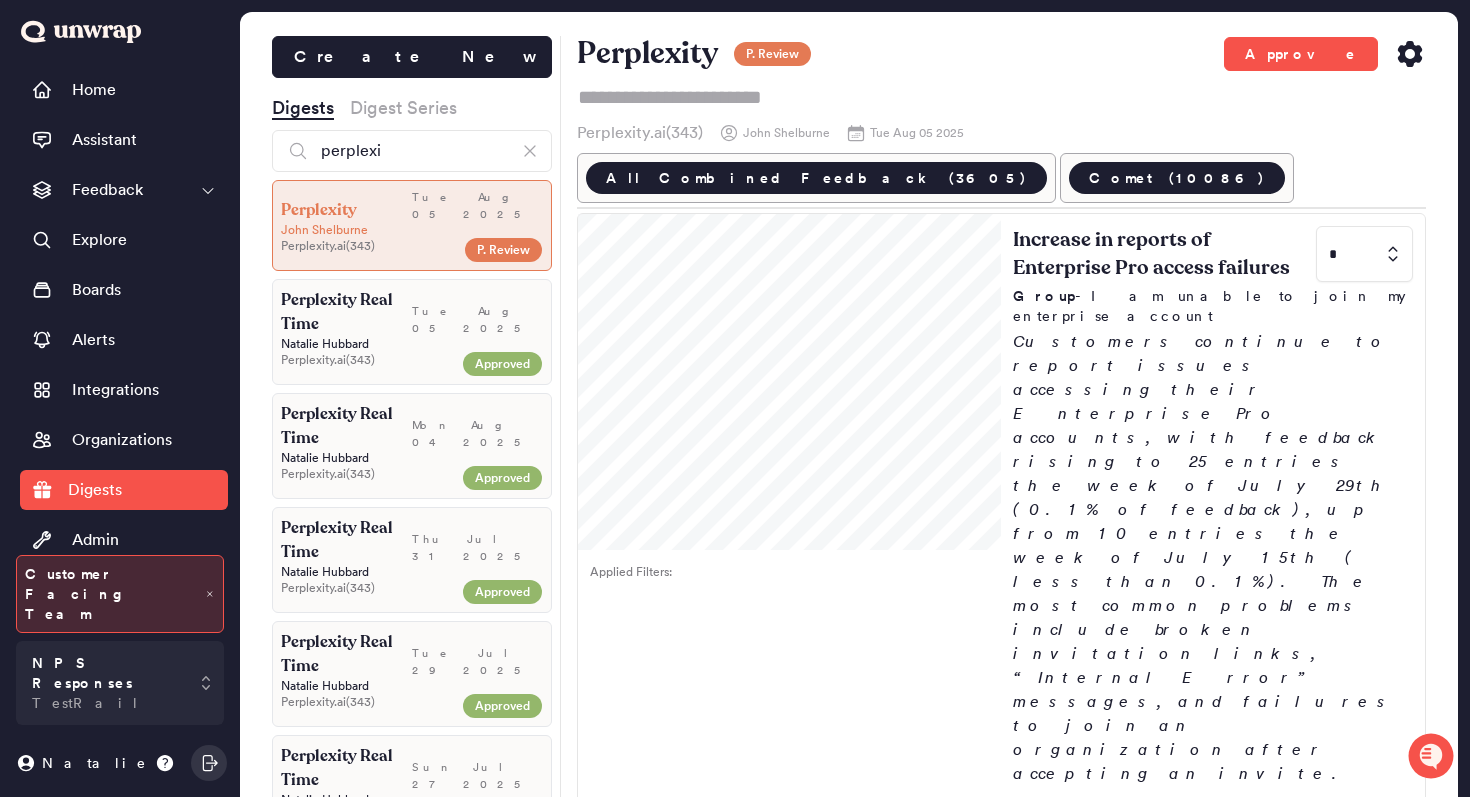 click on "Perplexity P. Review Approve" at bounding box center [1002, 54] 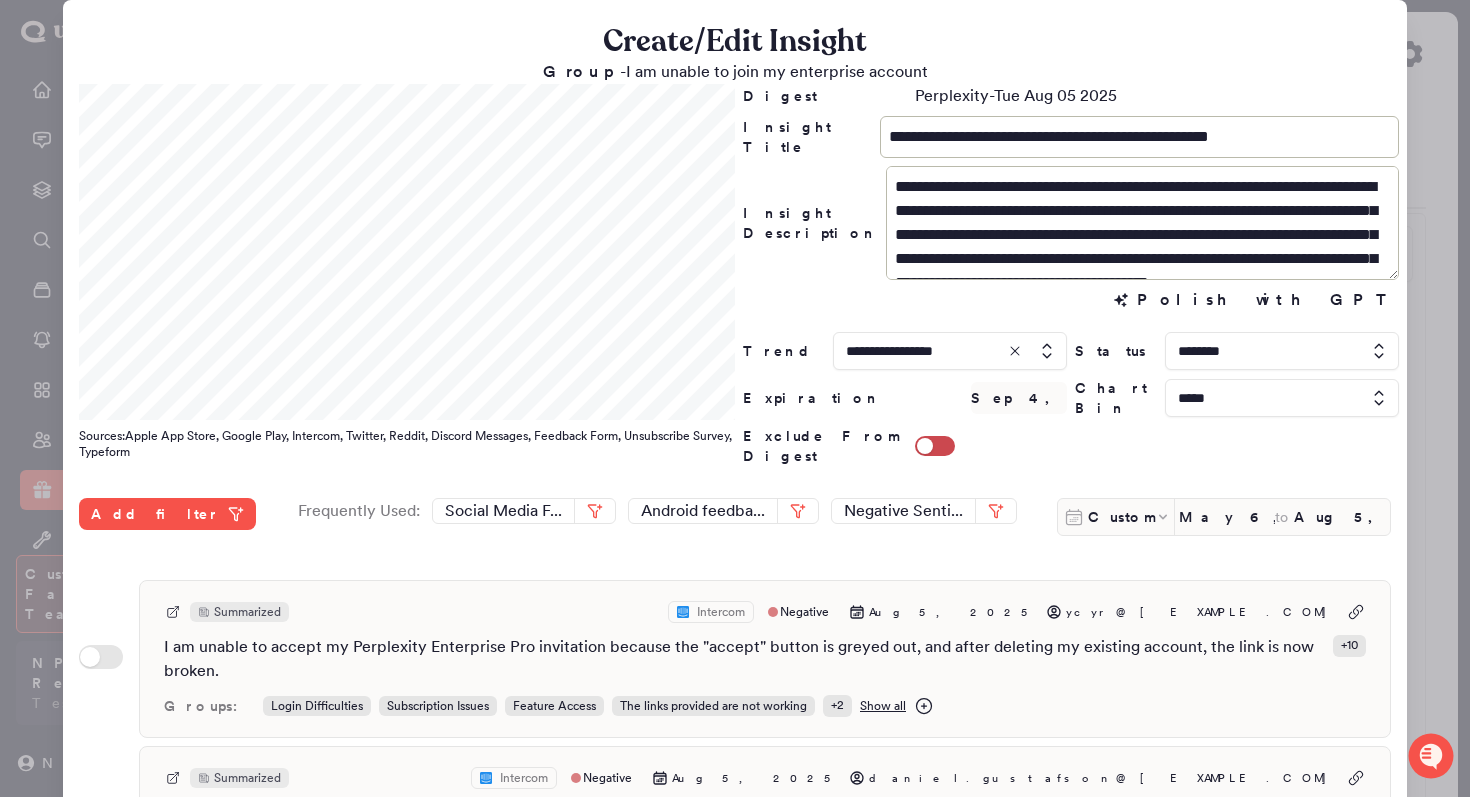 click at bounding box center [1282, 398] 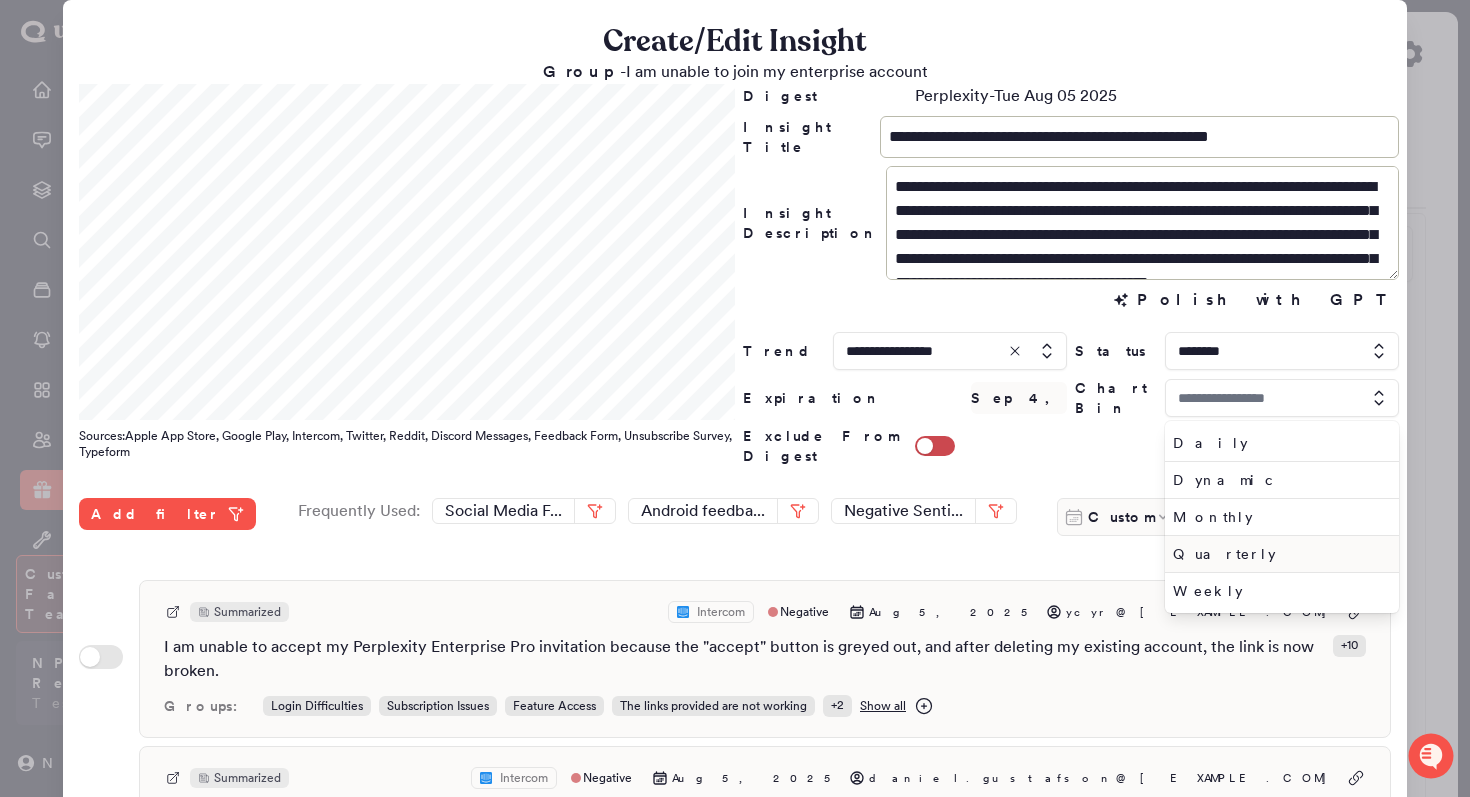 type on "*****" 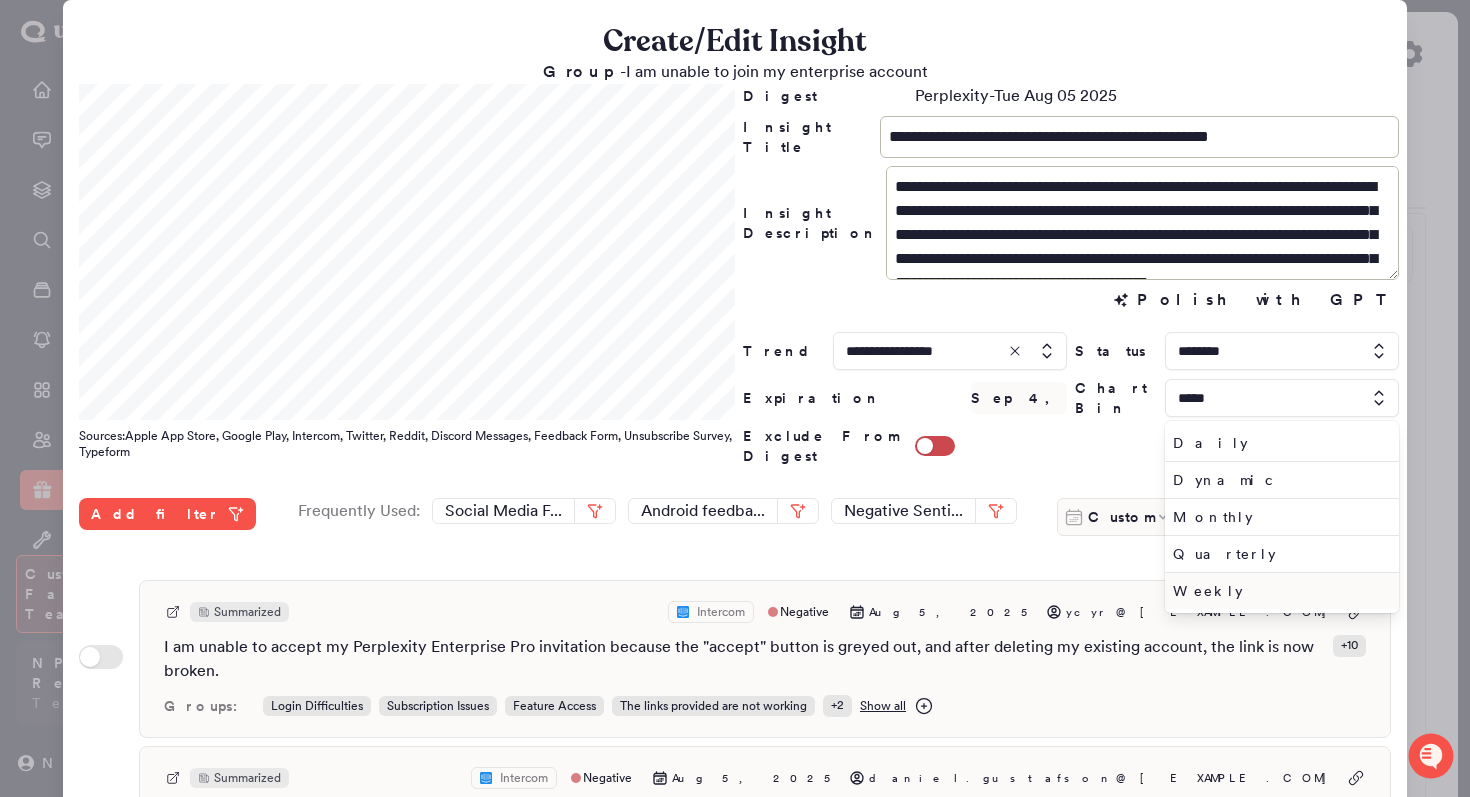 click on "Weekly" at bounding box center (1278, 591) 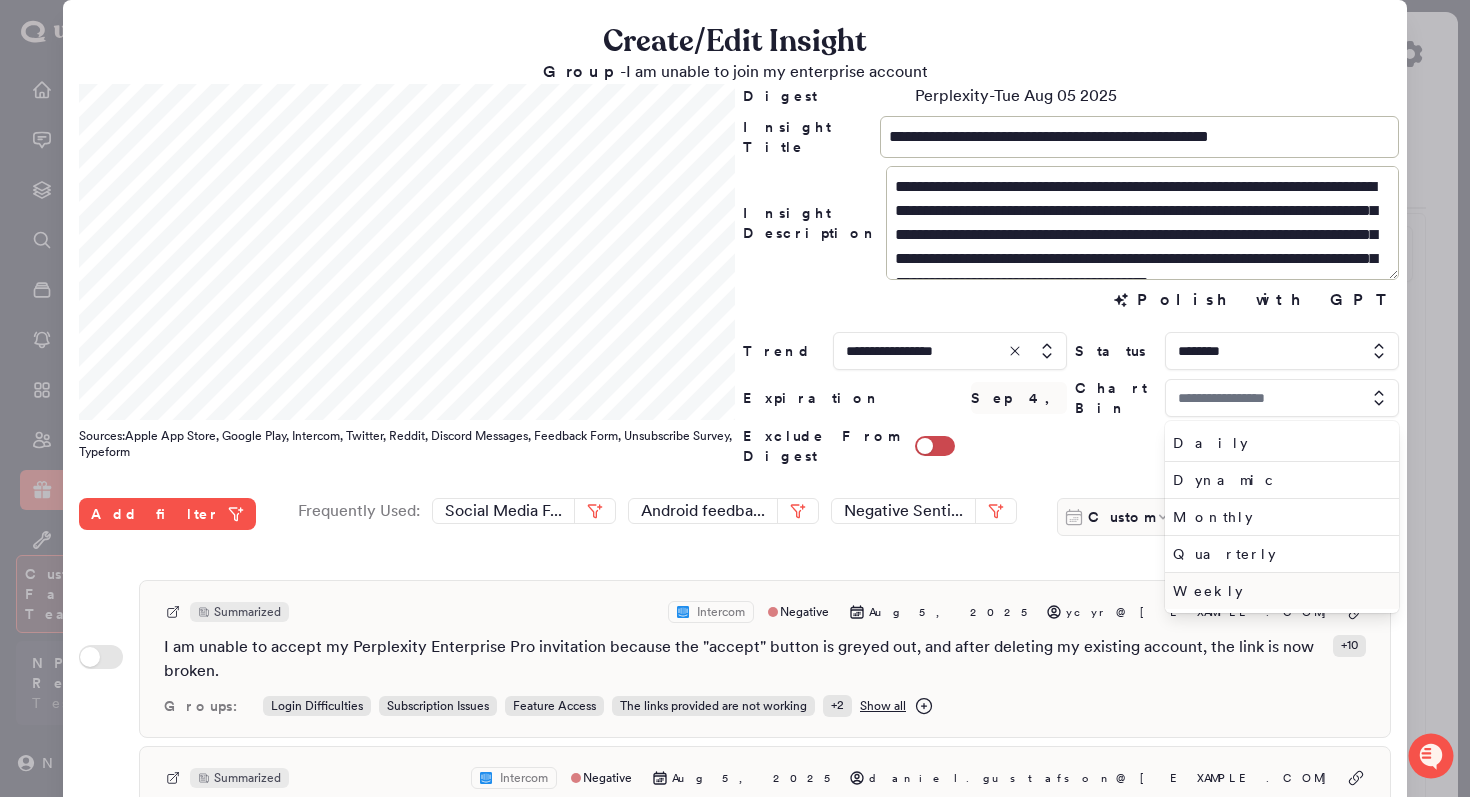 type on "******" 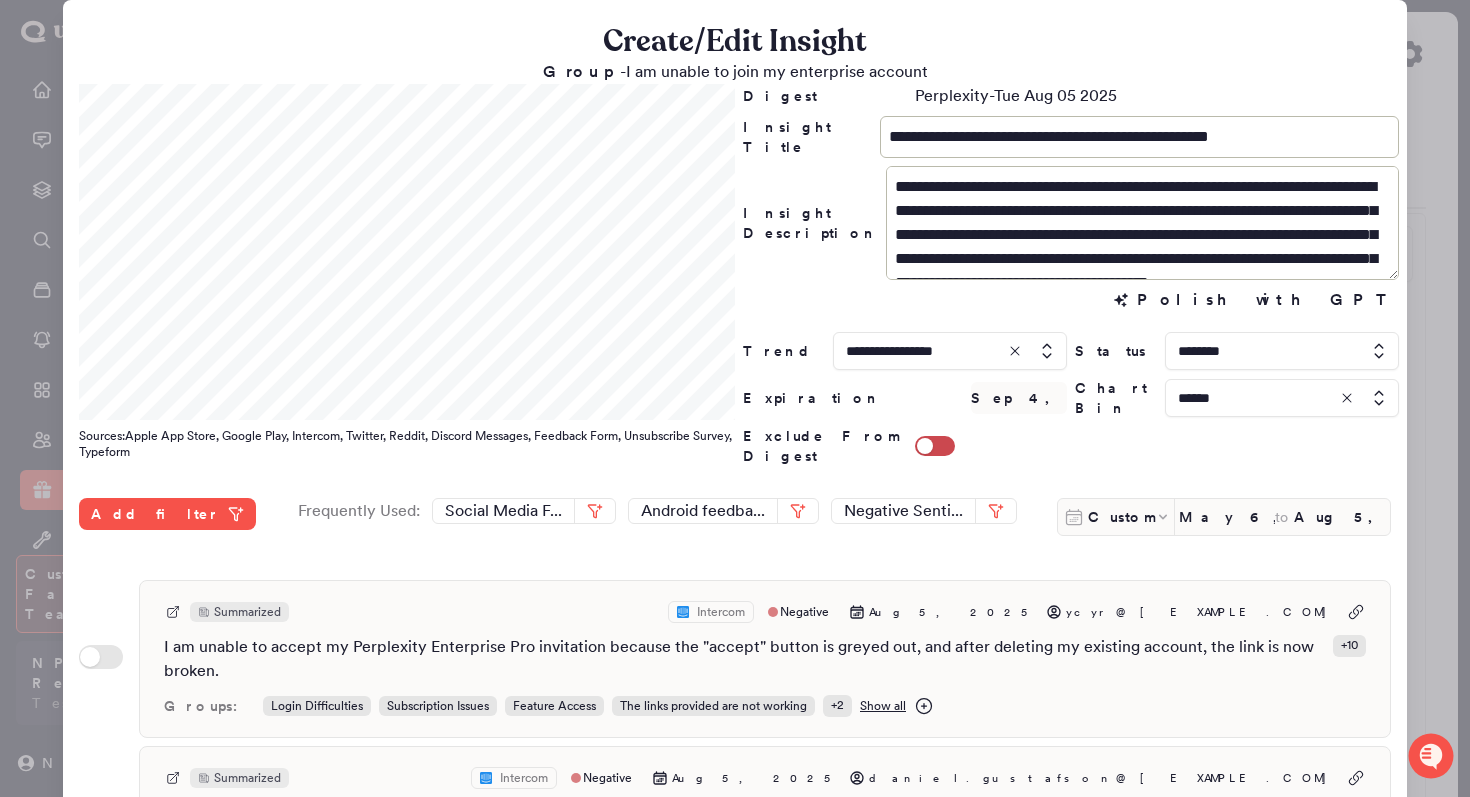 click at bounding box center [735, 398] 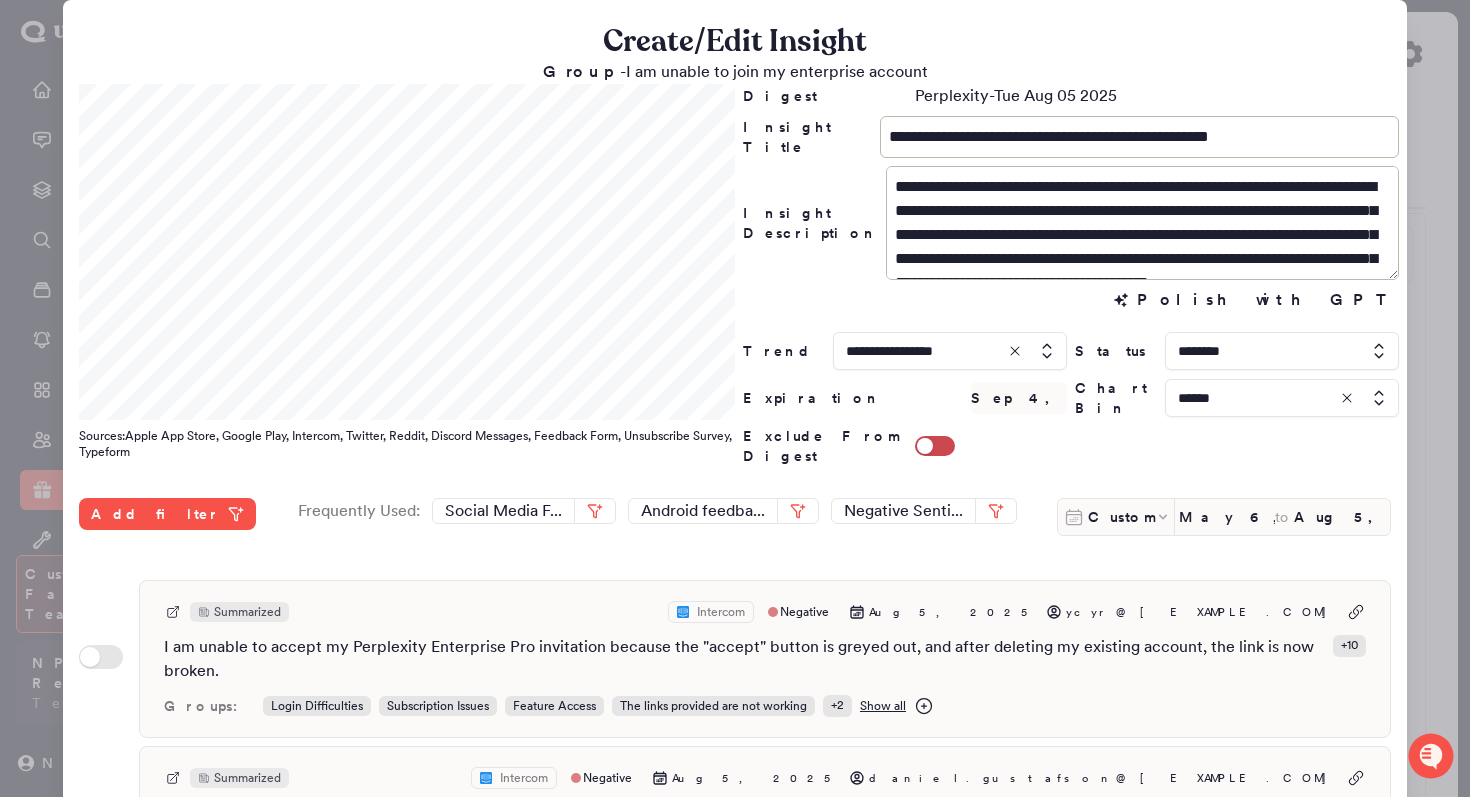click at bounding box center (735, 398) 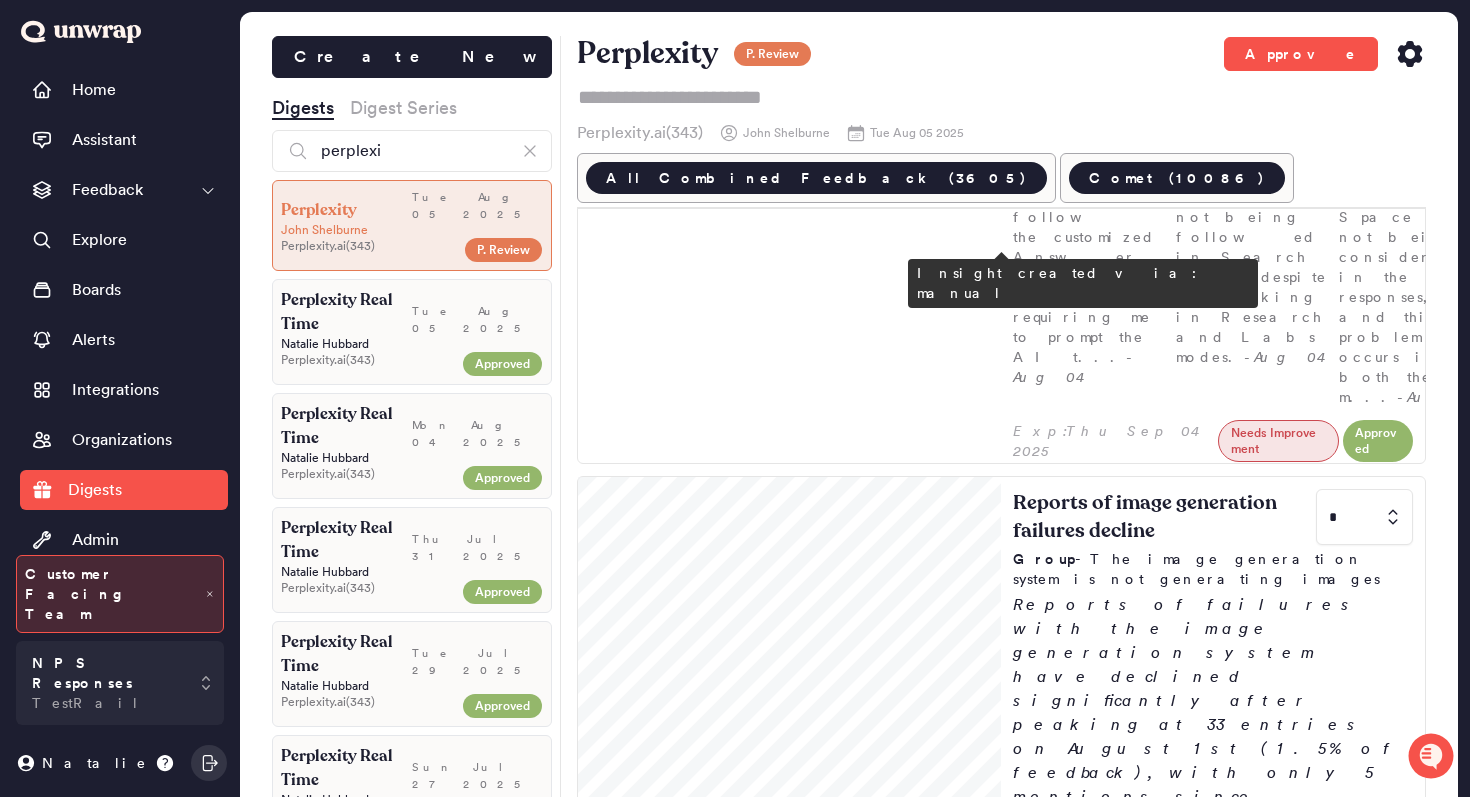 scroll, scrollTop: 2768, scrollLeft: 0, axis: vertical 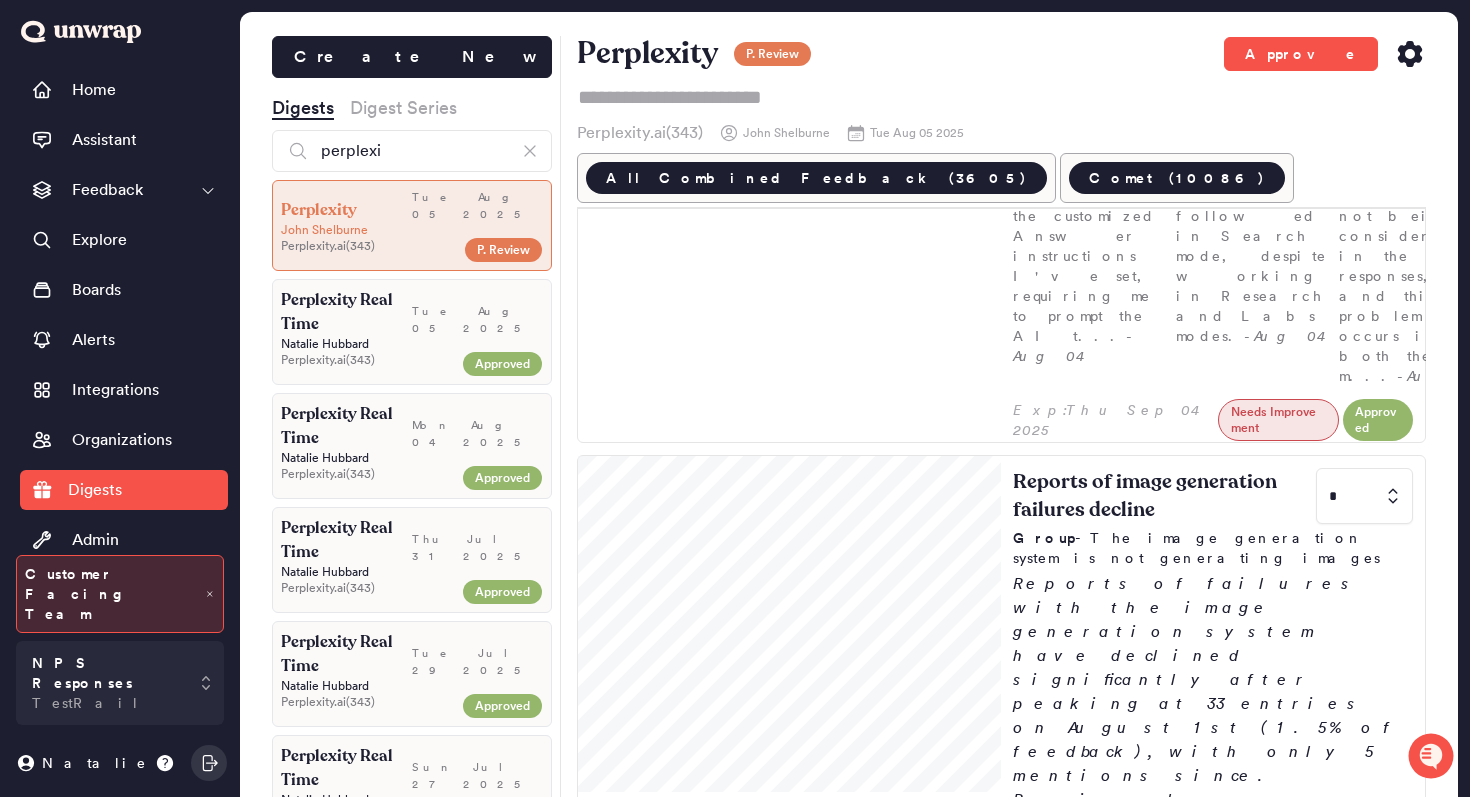 click at bounding box center (1364, 2340) 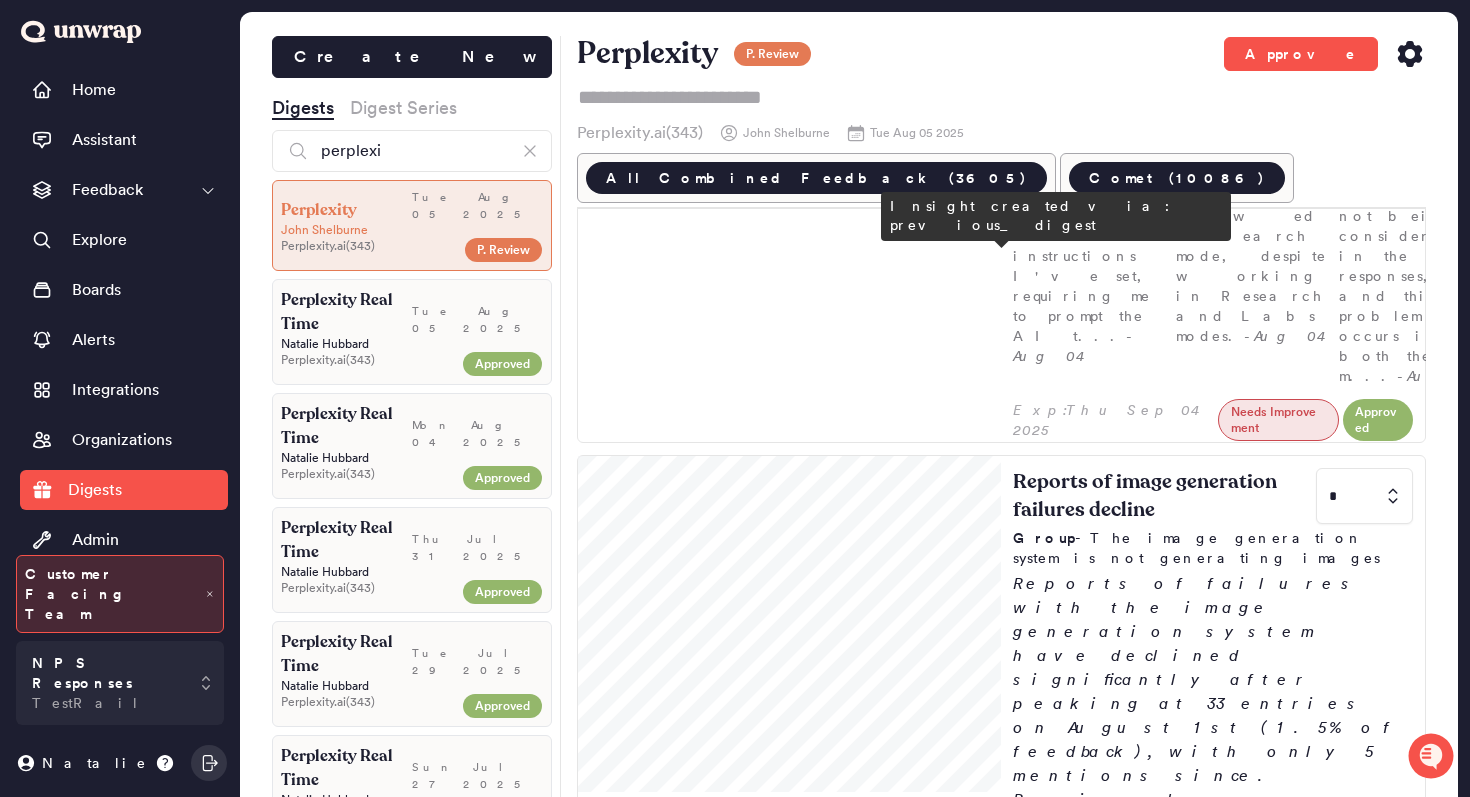 type on "*" 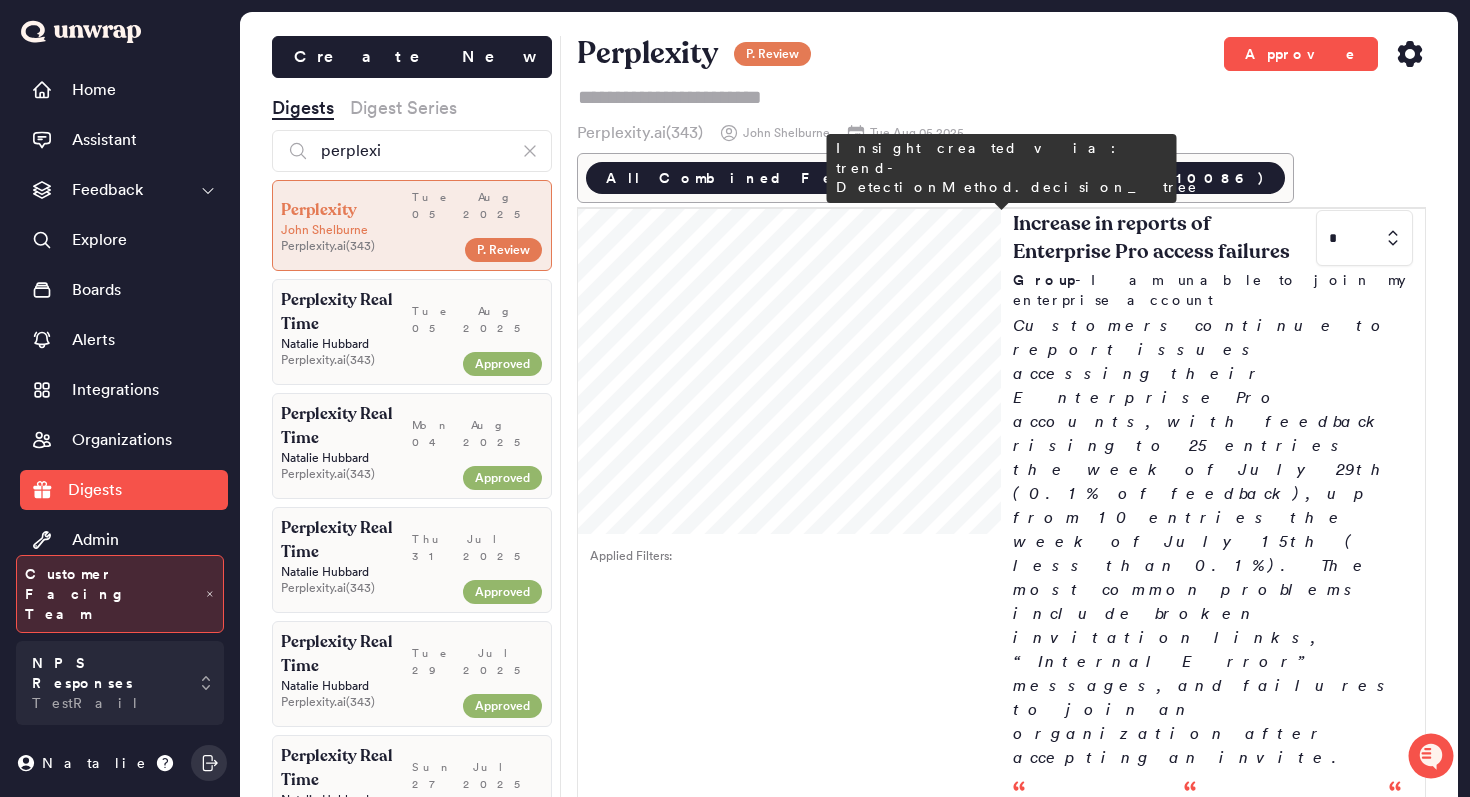 scroll, scrollTop: 0, scrollLeft: 0, axis: both 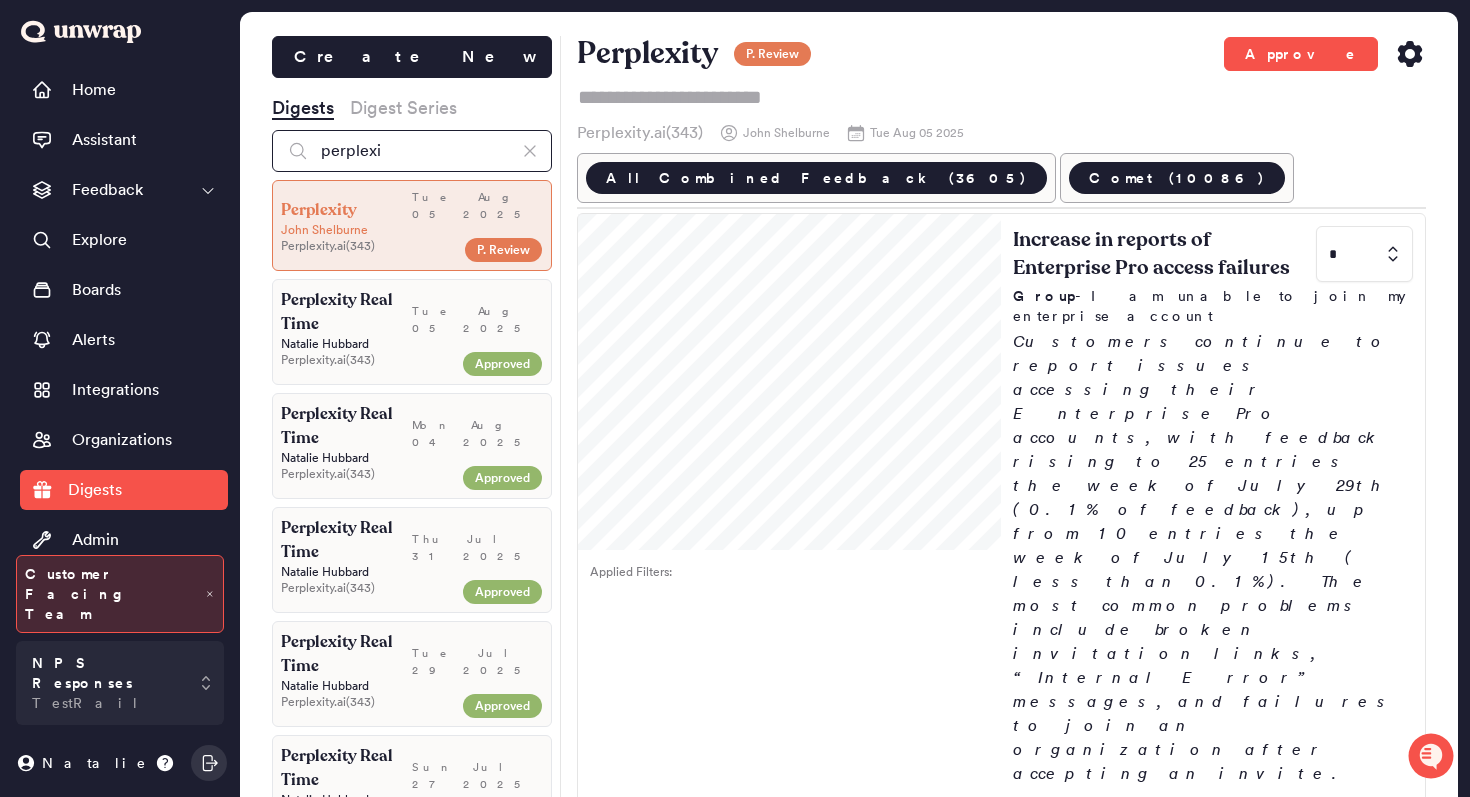 click on "perplexi" at bounding box center [412, 151] 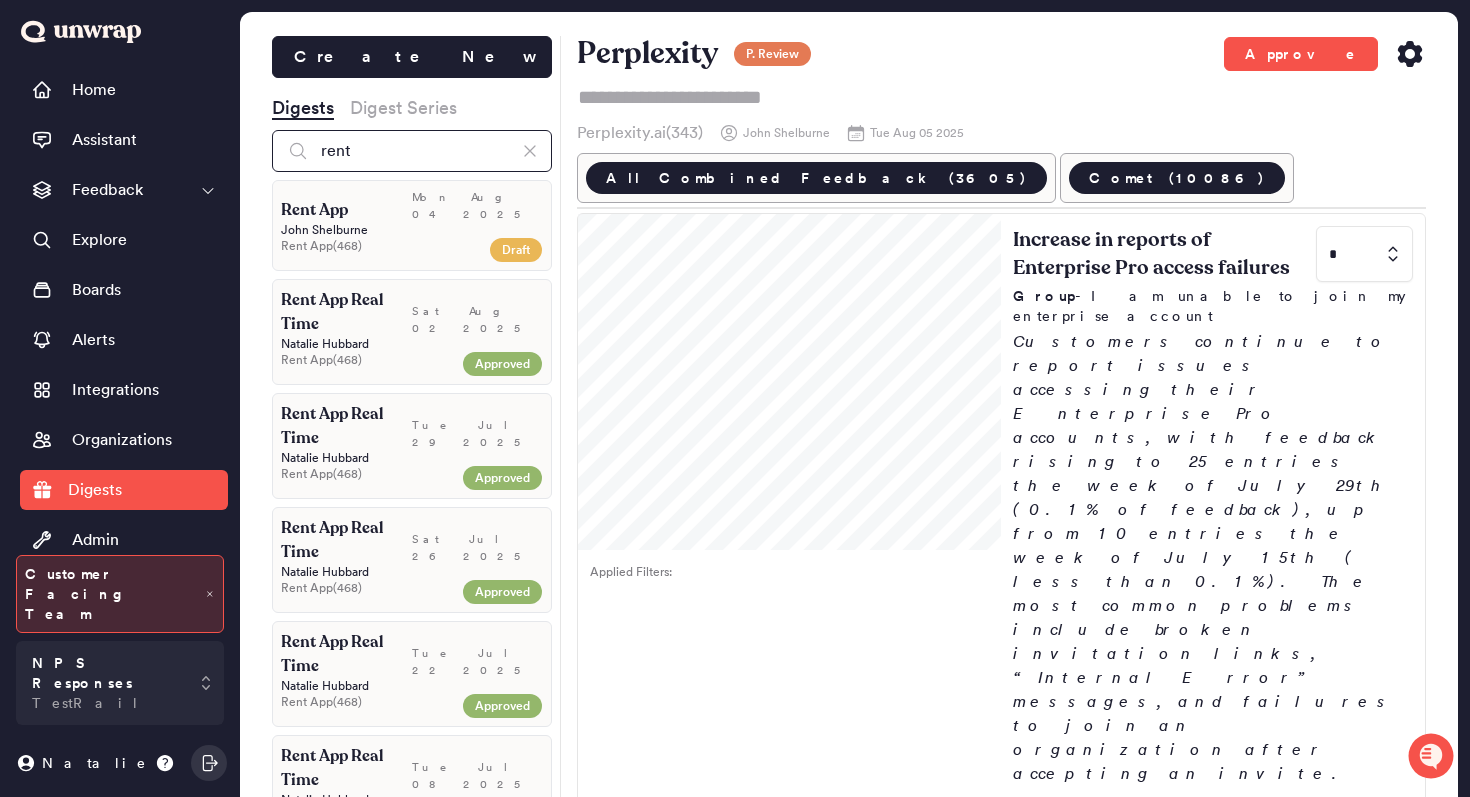 type on "rent" 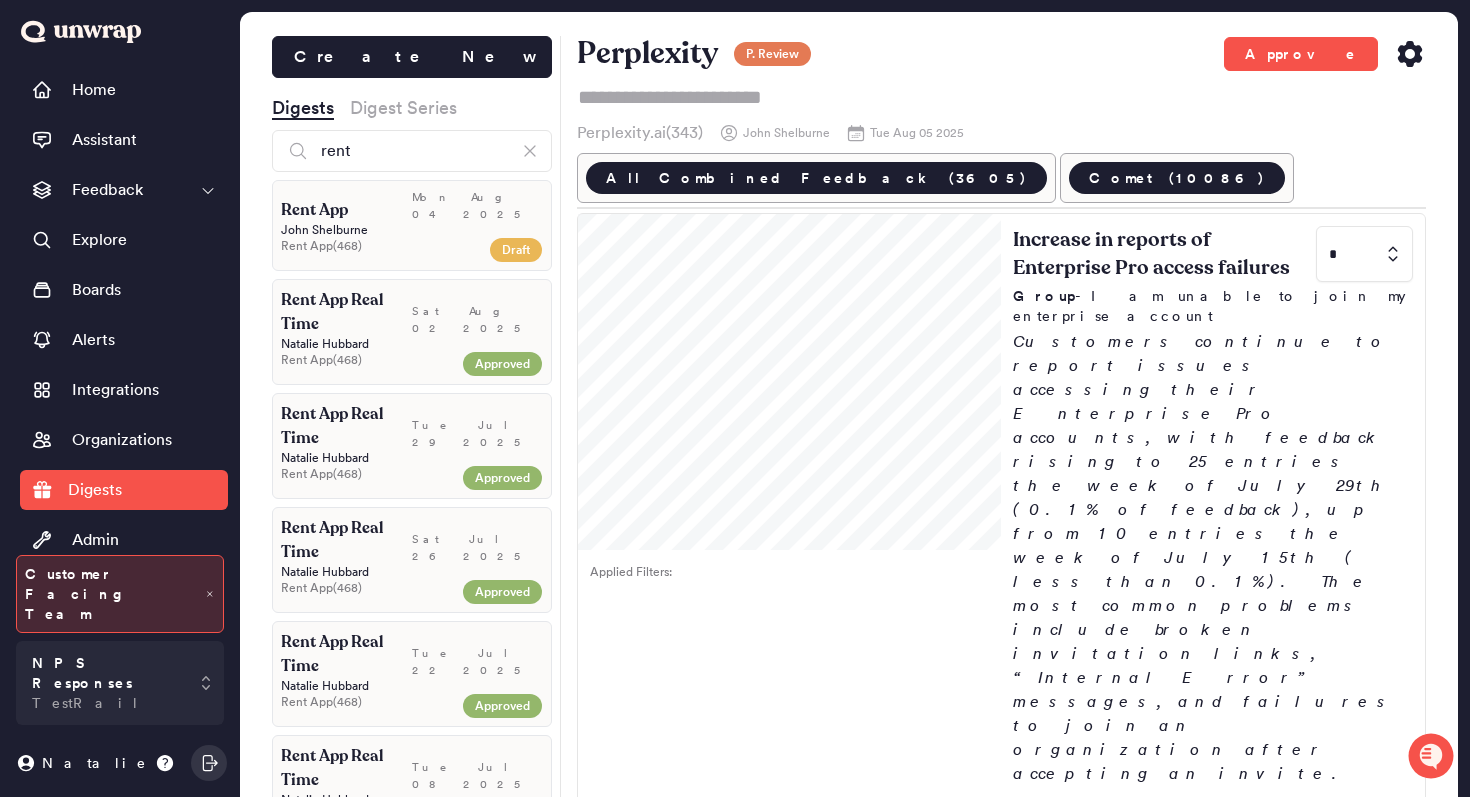 click on "John   Shelburne" at bounding box center [412, 230] 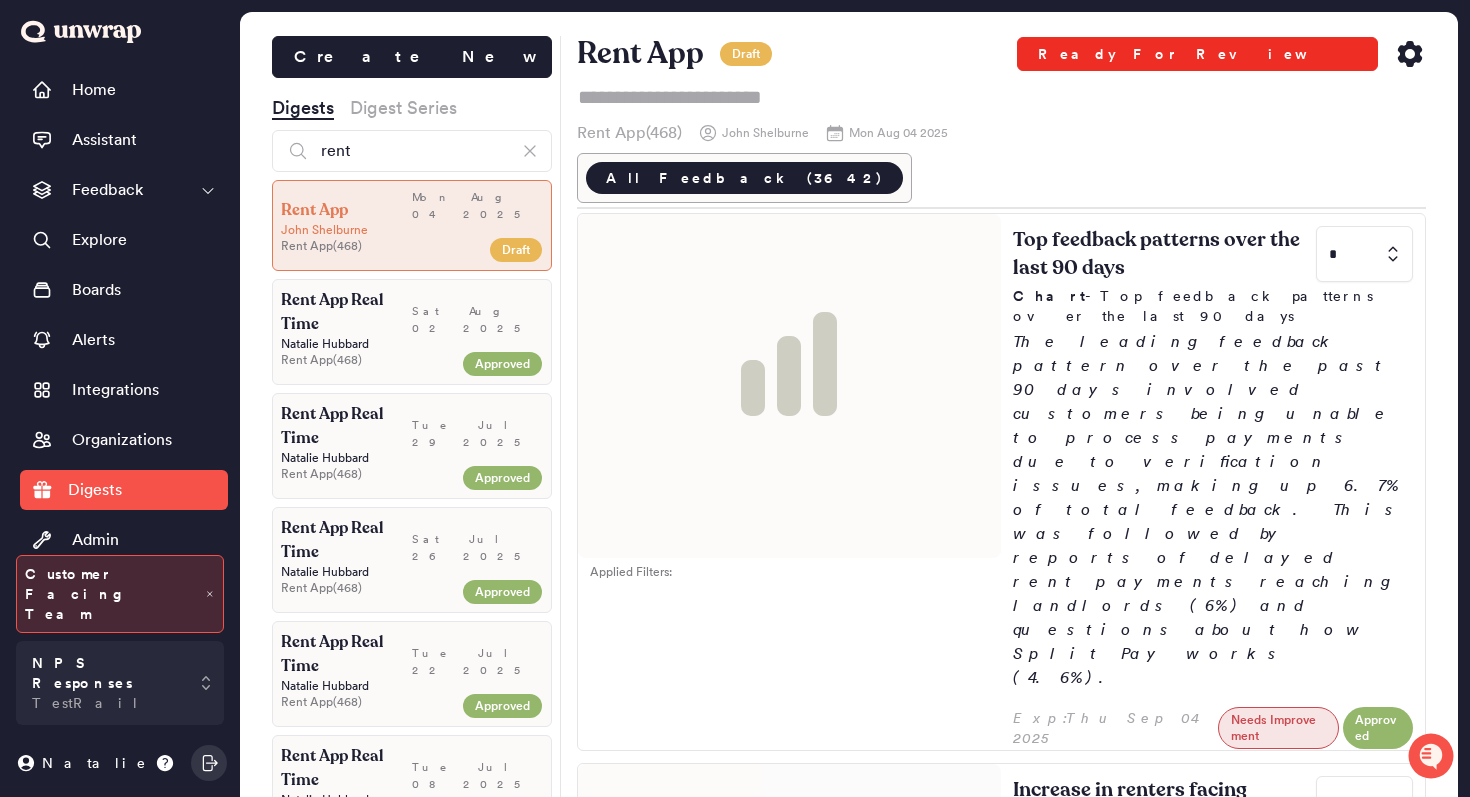 click on "Ready For Review" at bounding box center (1197, 54) 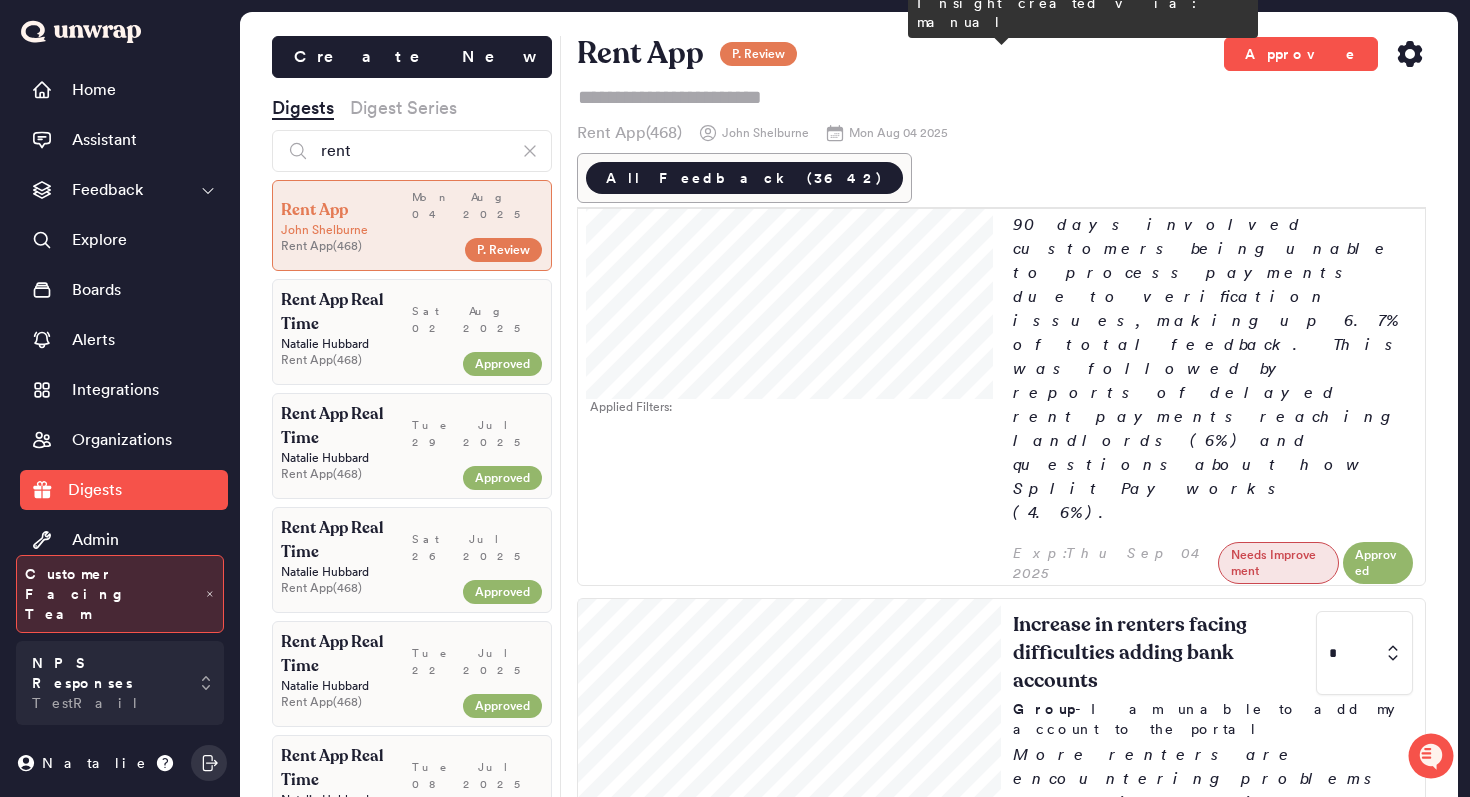 scroll, scrollTop: 0, scrollLeft: 0, axis: both 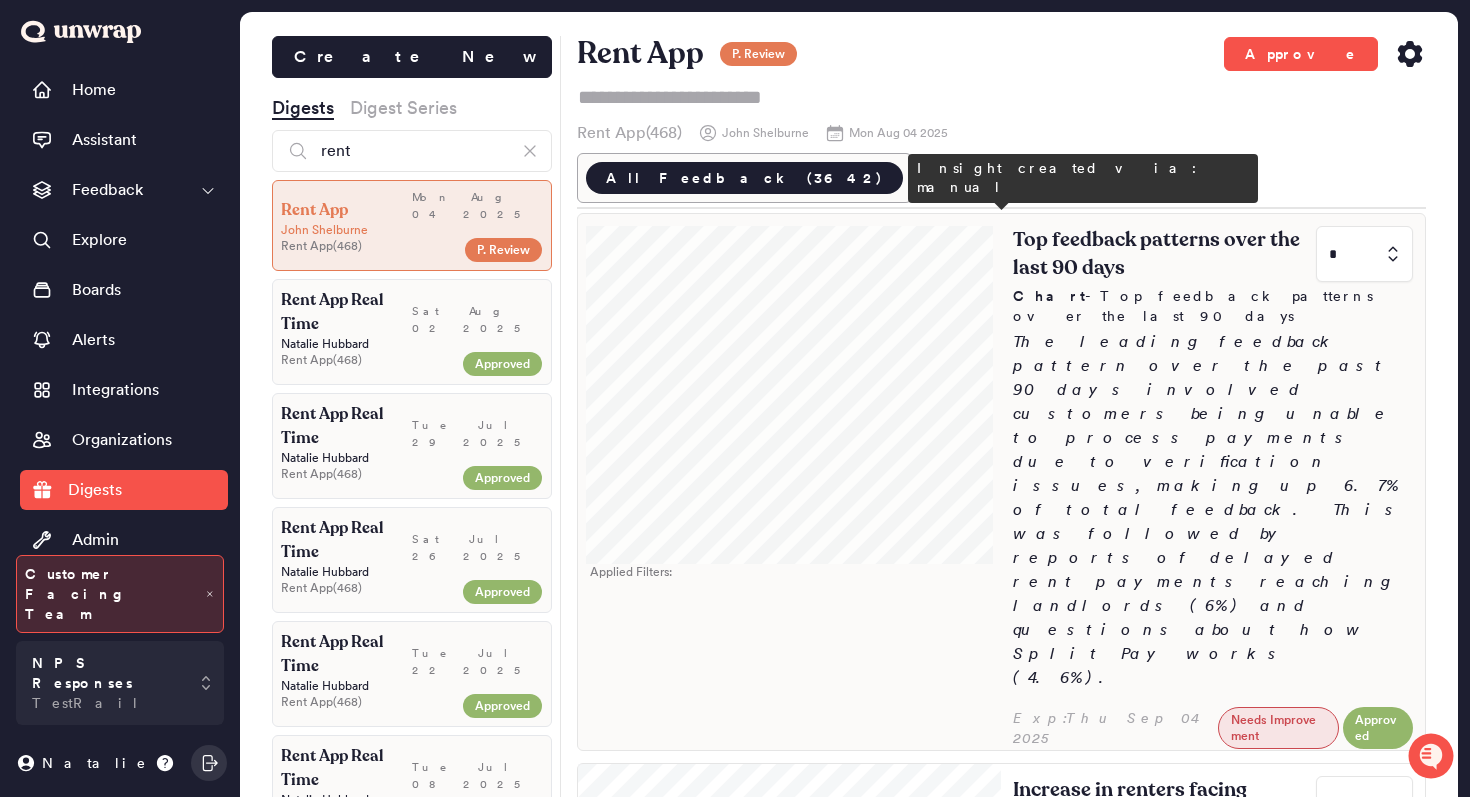 click at bounding box center [790, 389] 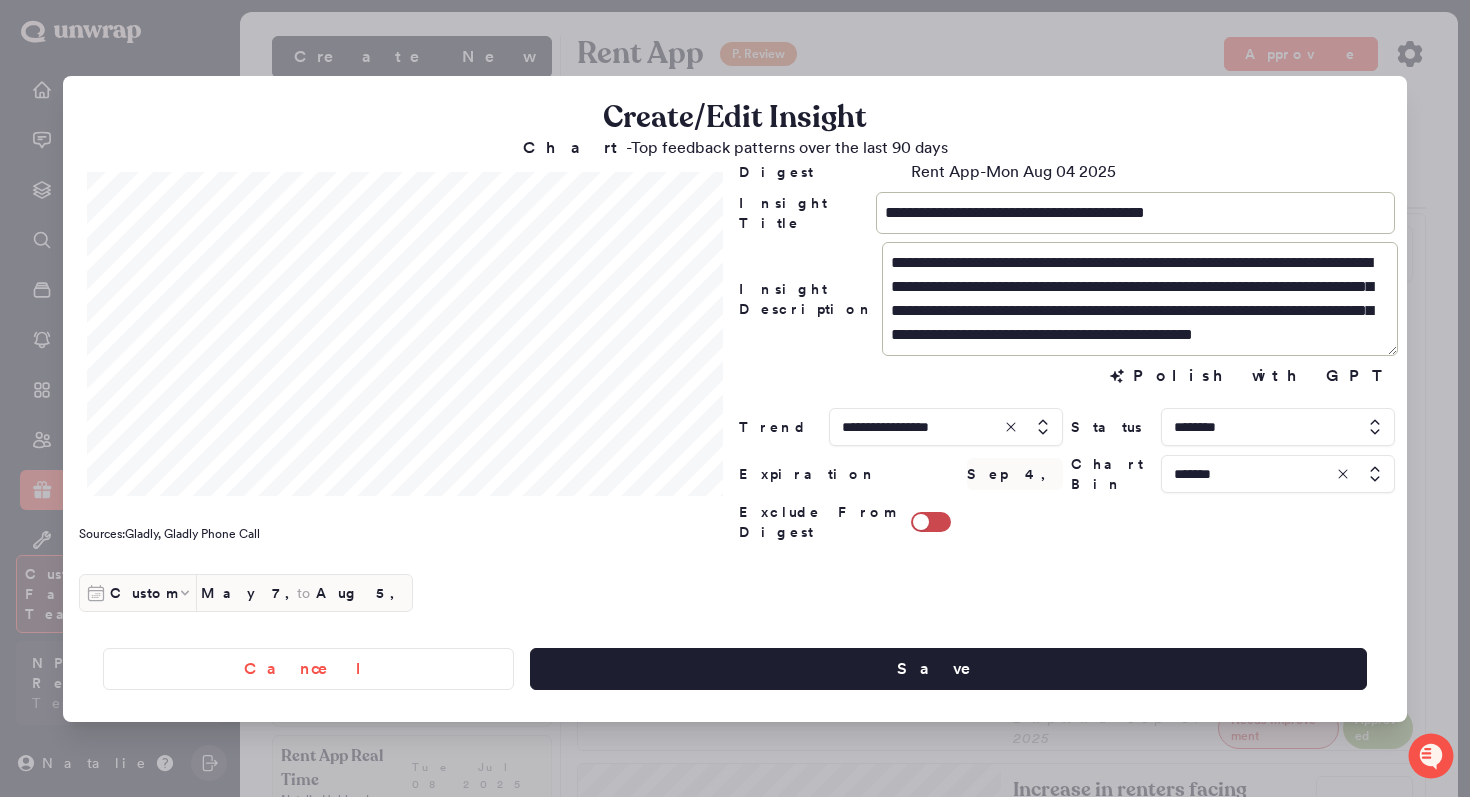 click on "**********" 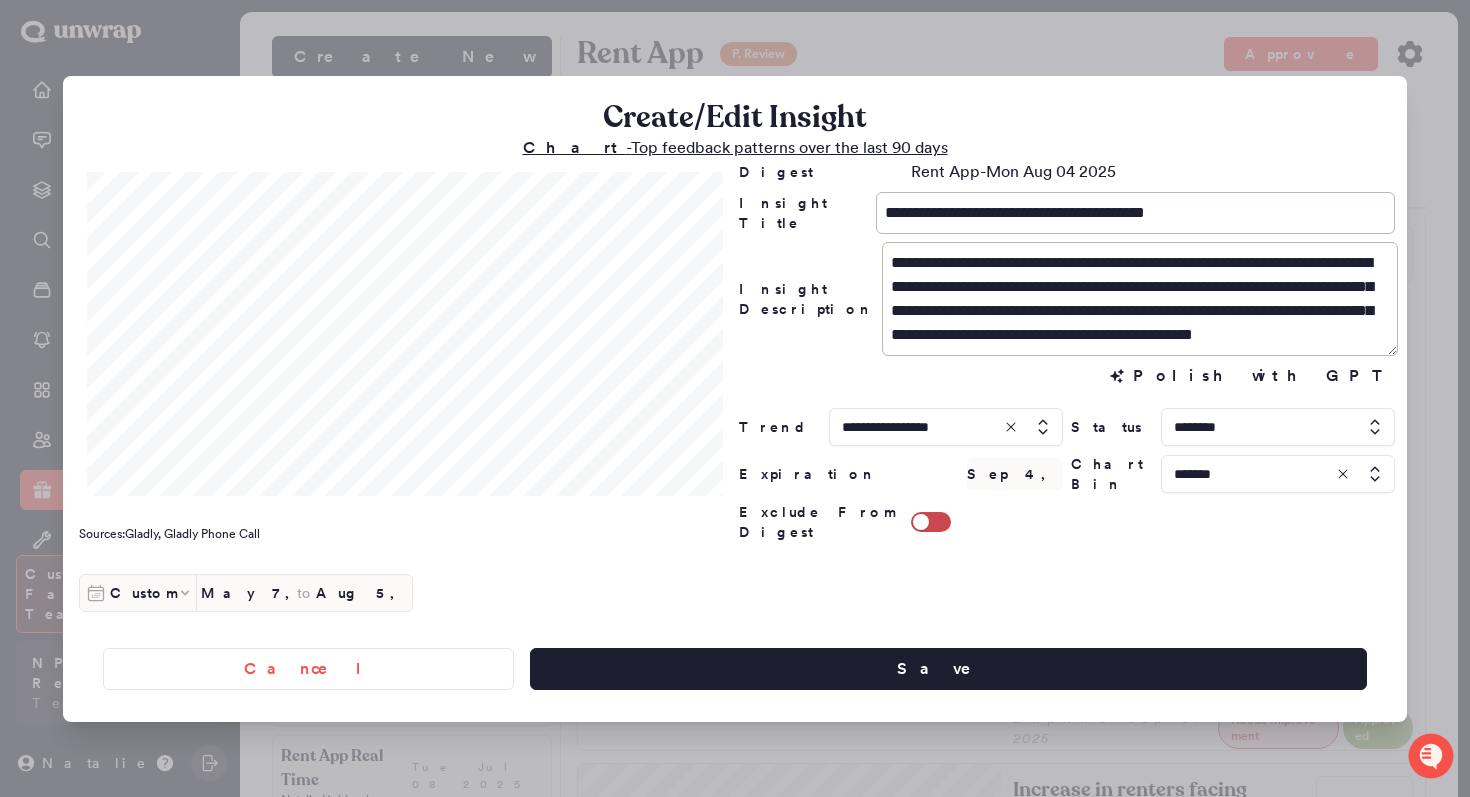 click on "Chart  -  Top feedback patterns over the last 90 days" at bounding box center (735, 147) 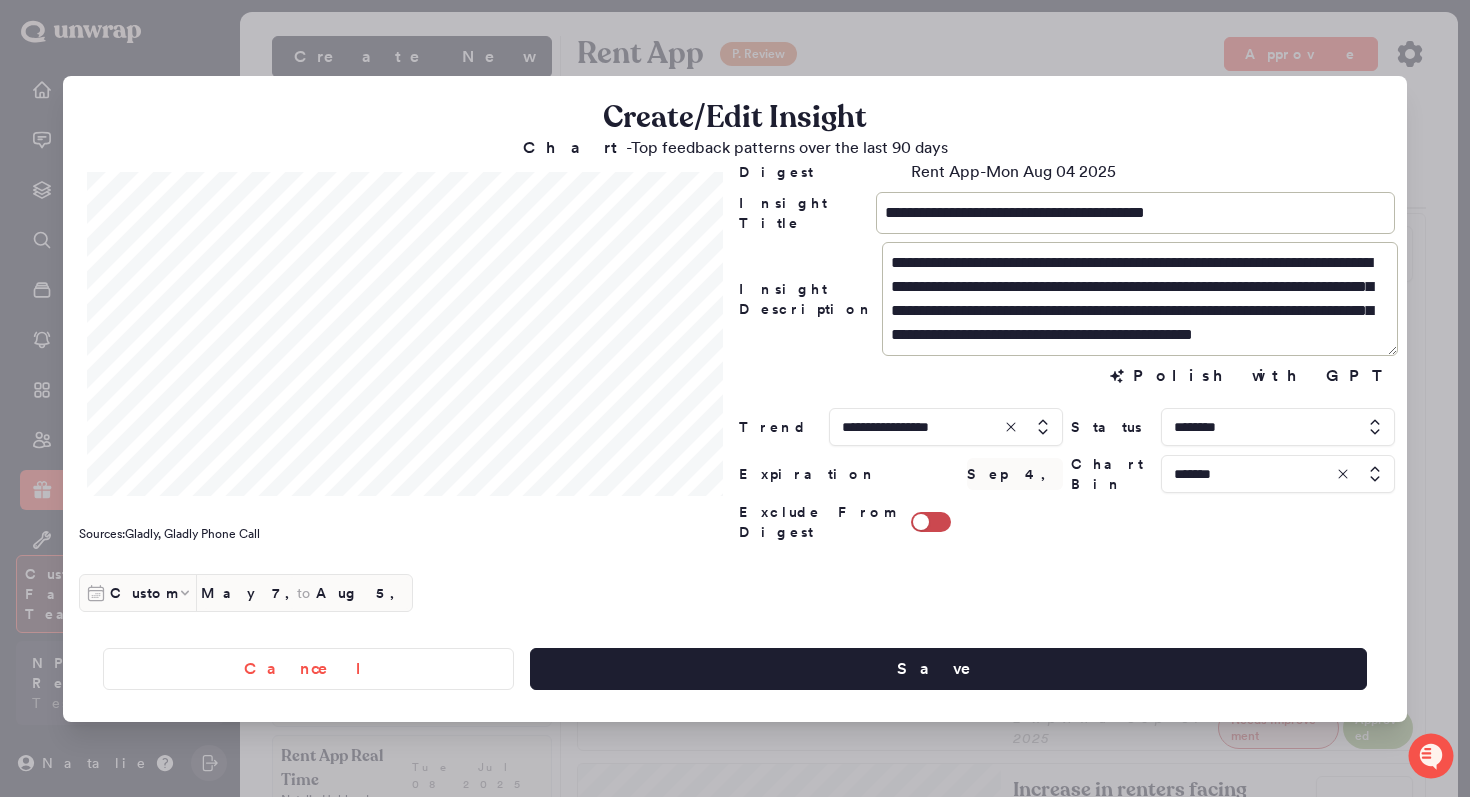 click at bounding box center (735, 398) 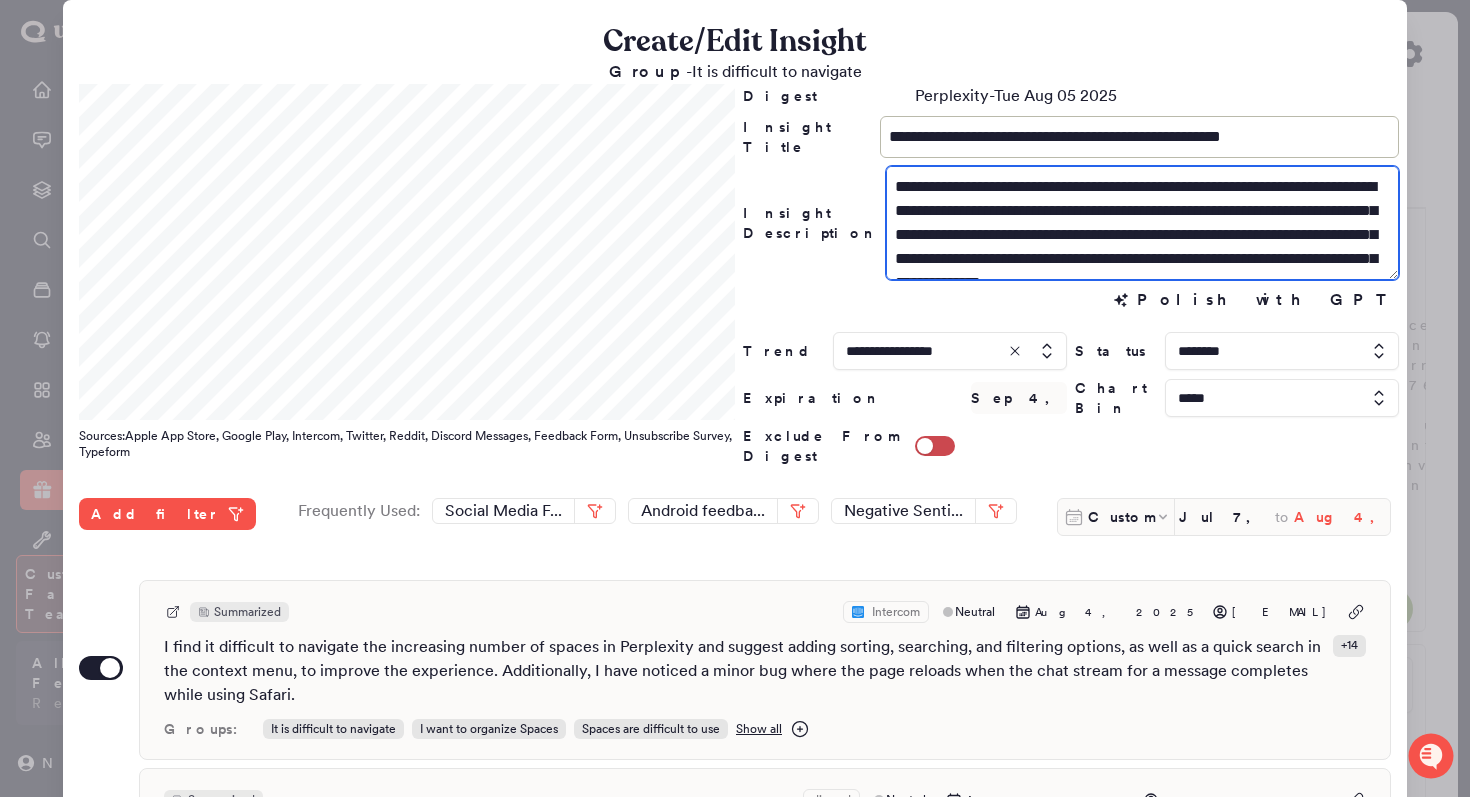 type on "**********" 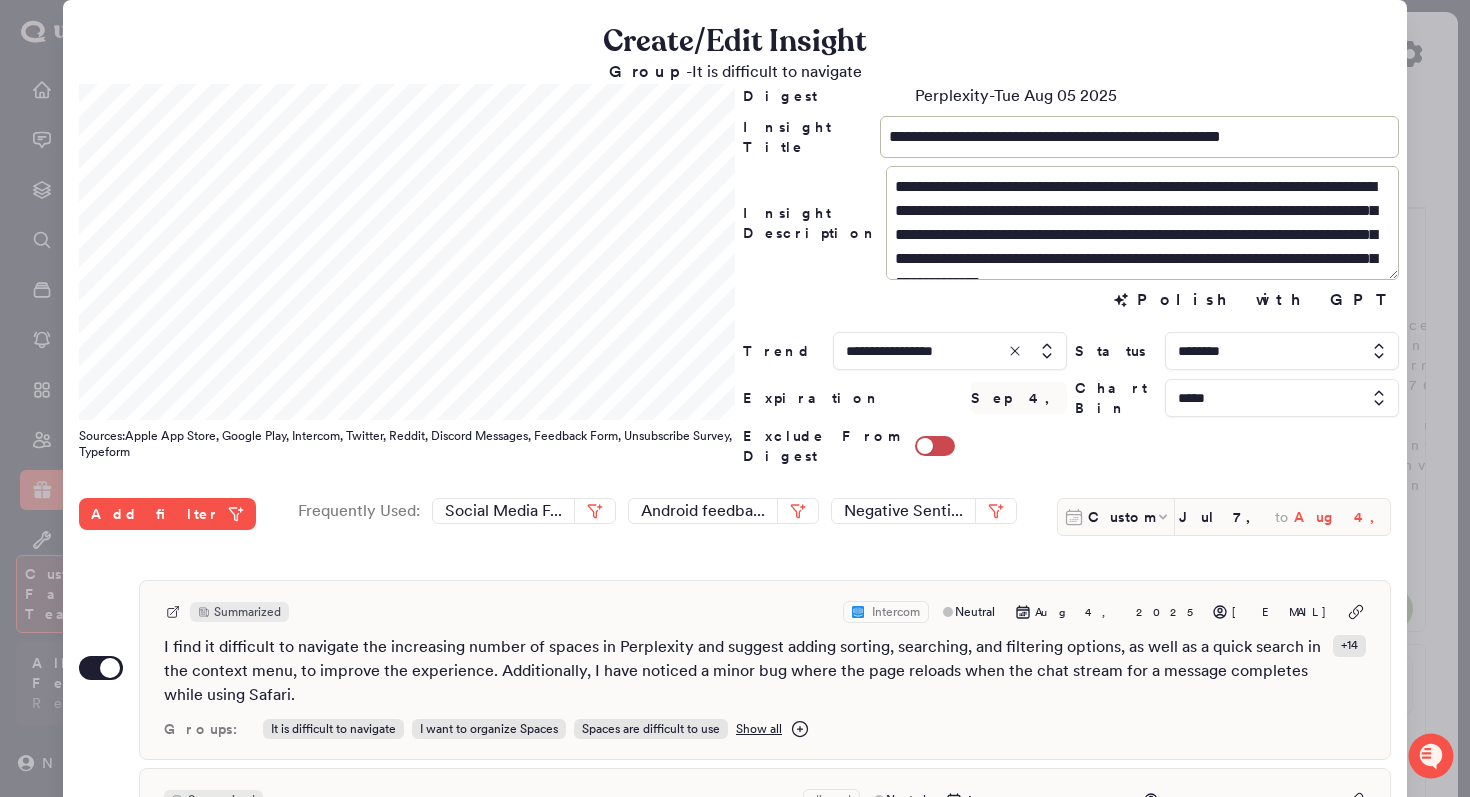 click on "Aug 4, 2025" at bounding box center [1342, 517] 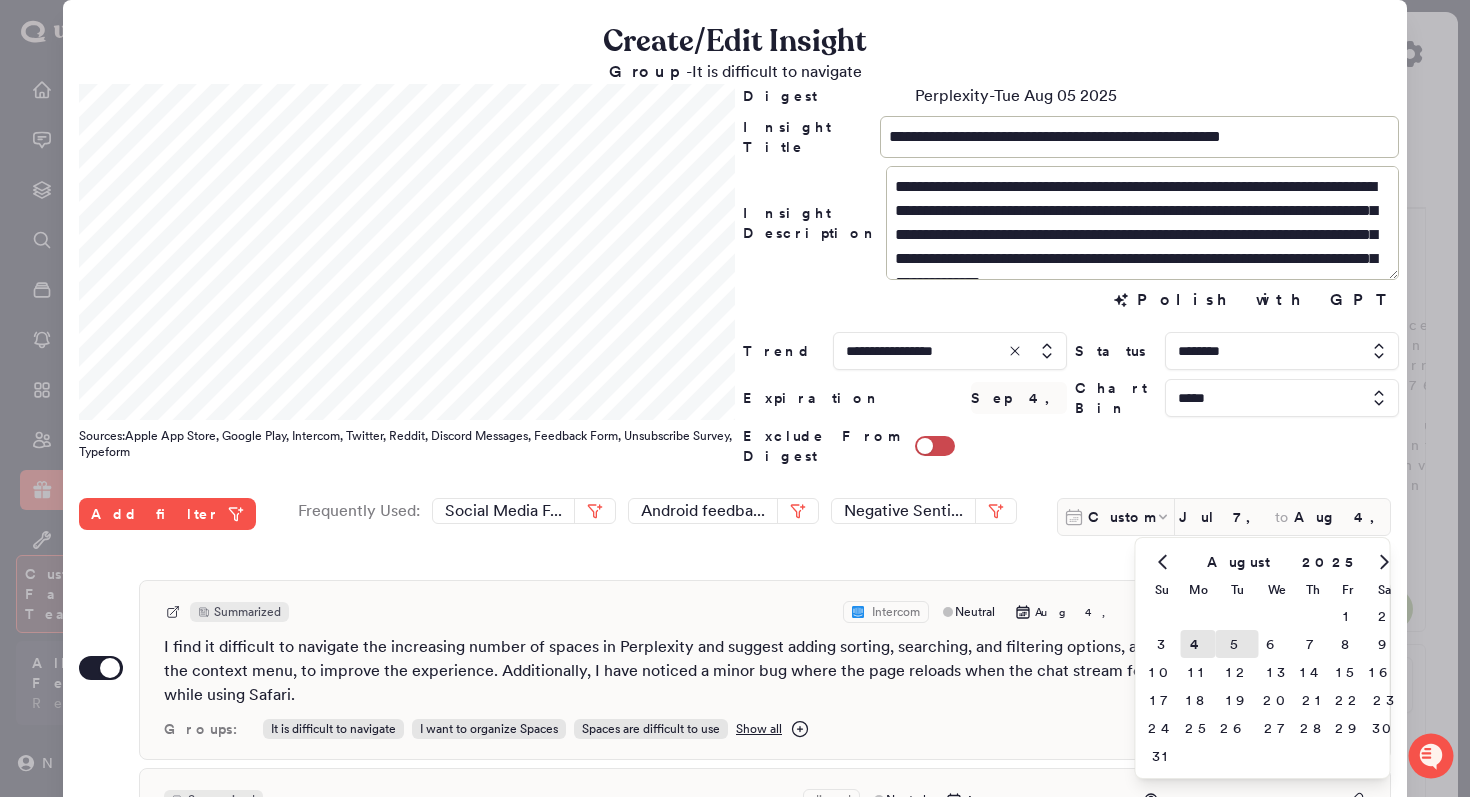 click on "5" at bounding box center [1237, 644] 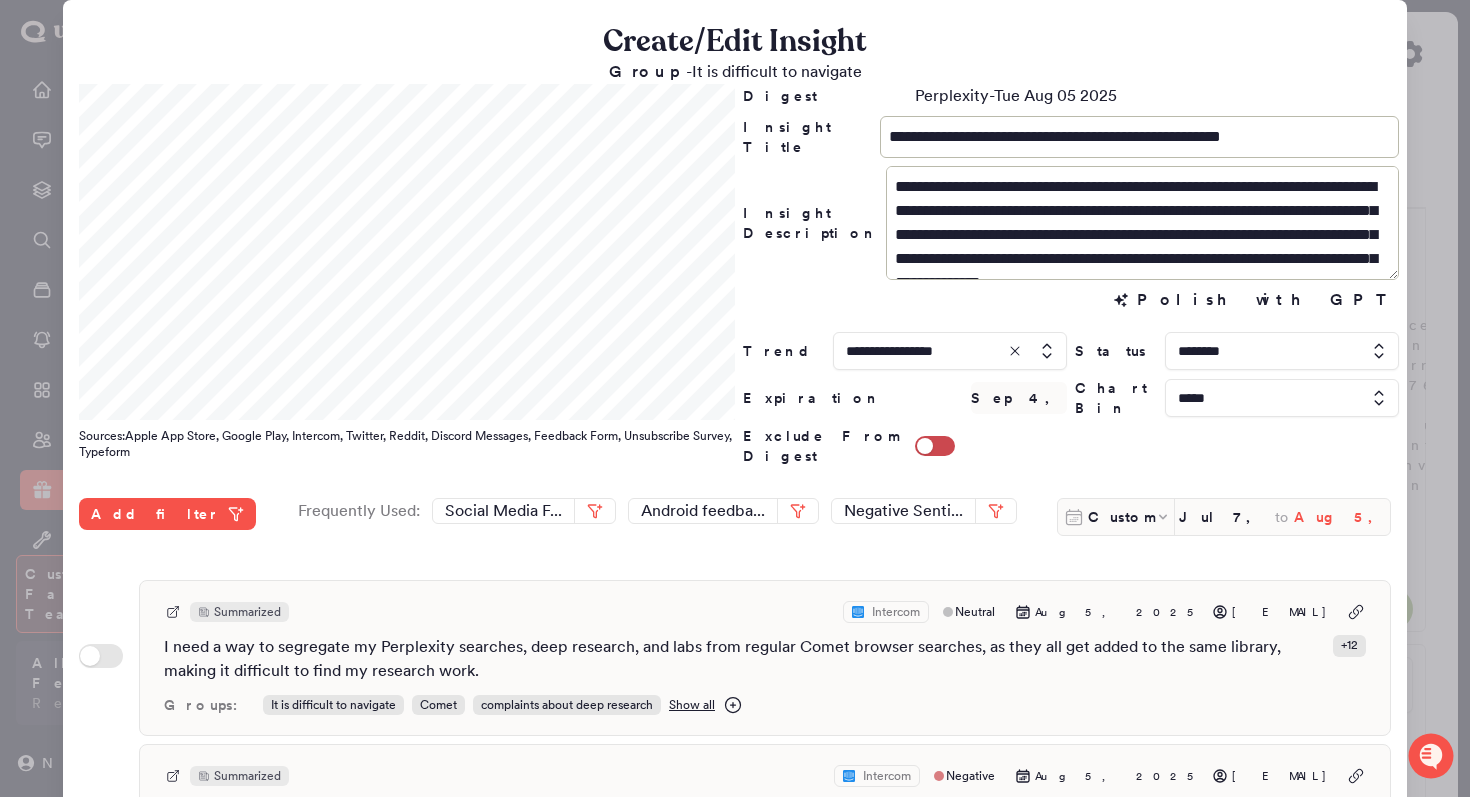 click on "Aug 5, 2025" at bounding box center [1342, 517] 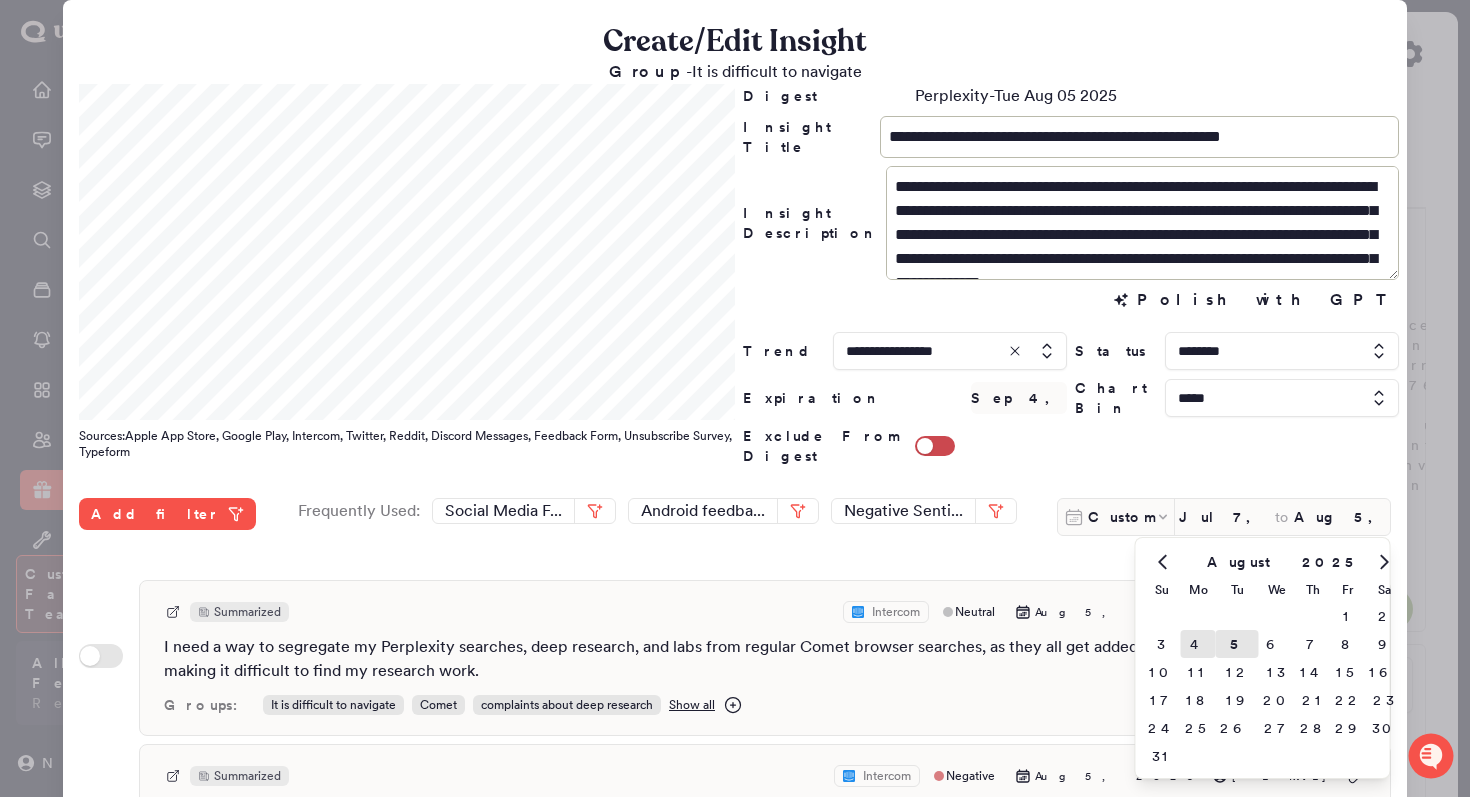 click on "4" at bounding box center (1198, 644) 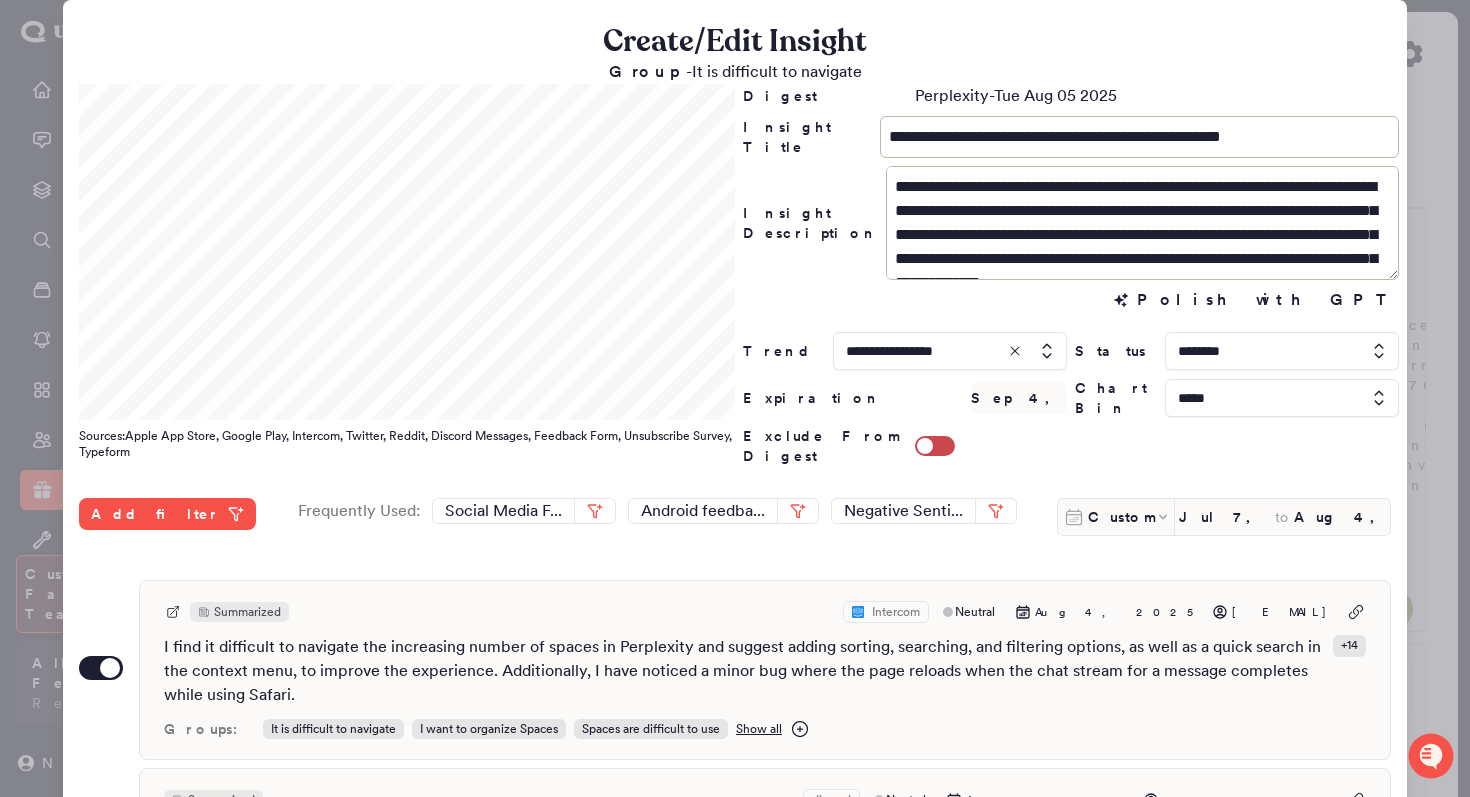 scroll, scrollTop: 24, scrollLeft: 0, axis: vertical 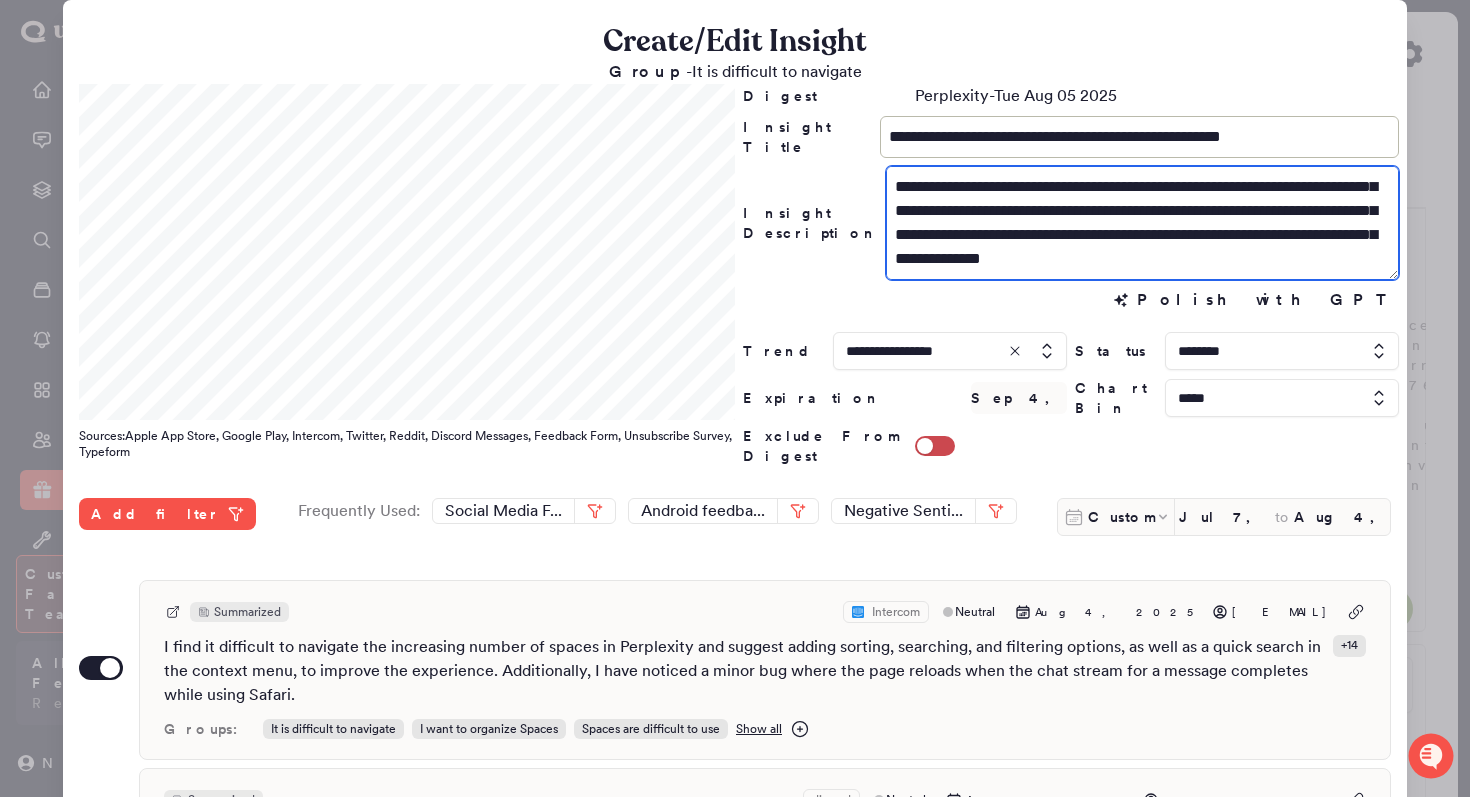 drag, startPoint x: 1176, startPoint y: 215, endPoint x: 1145, endPoint y: 216, distance: 31.016125 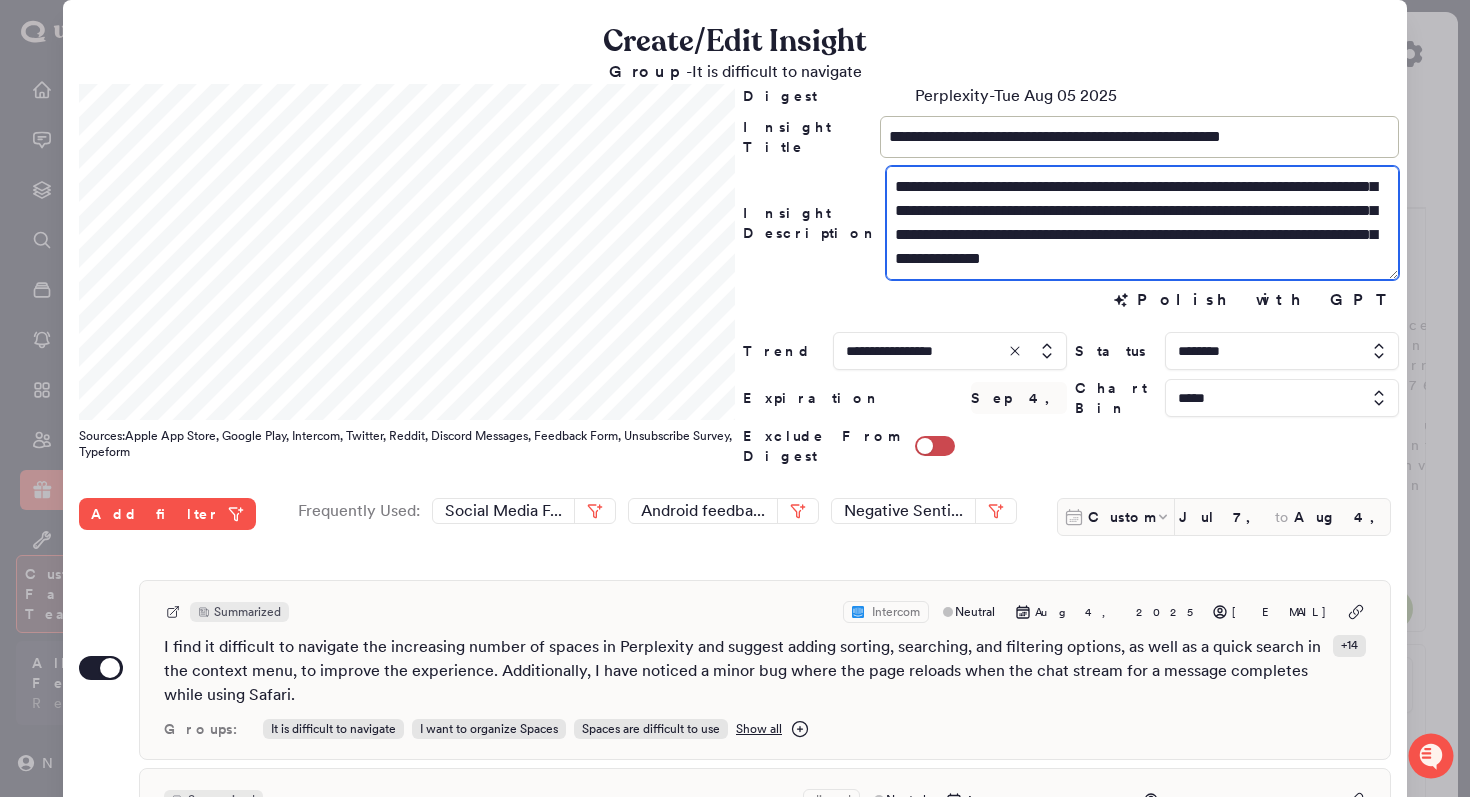 click on "**********" at bounding box center (1142, 223) 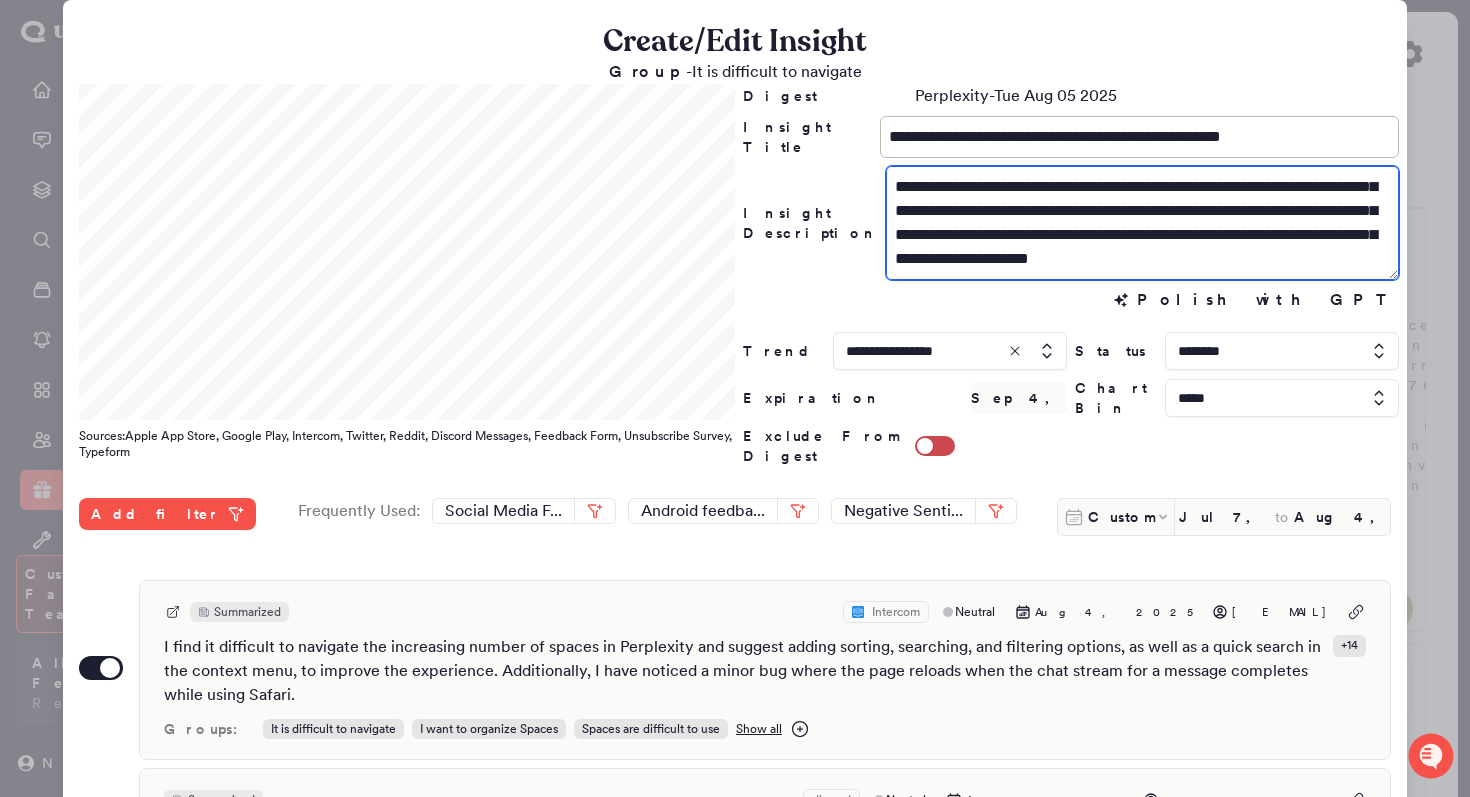 scroll, scrollTop: 48, scrollLeft: 0, axis: vertical 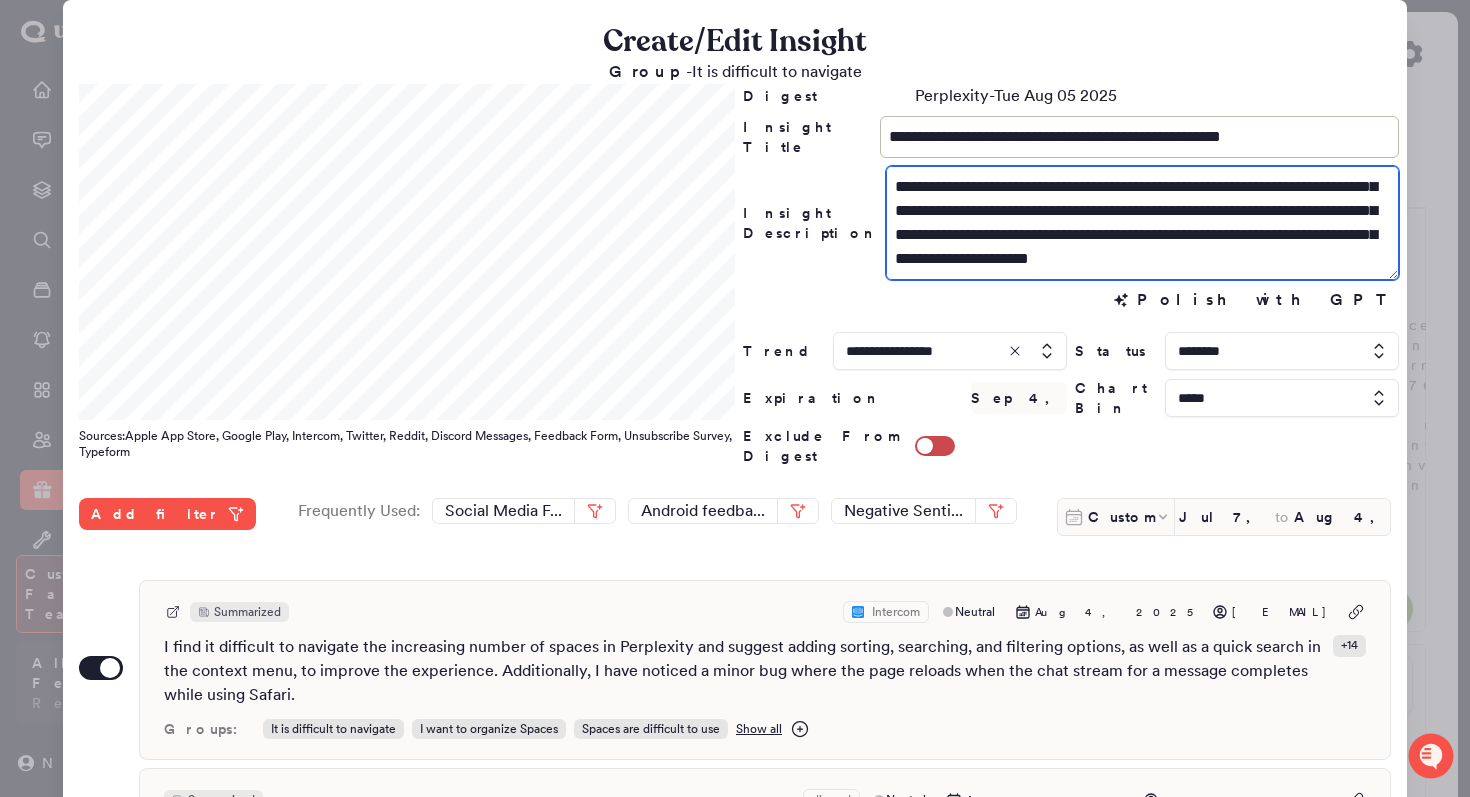 drag, startPoint x: 1049, startPoint y: 266, endPoint x: 1145, endPoint y: 234, distance: 101.19289 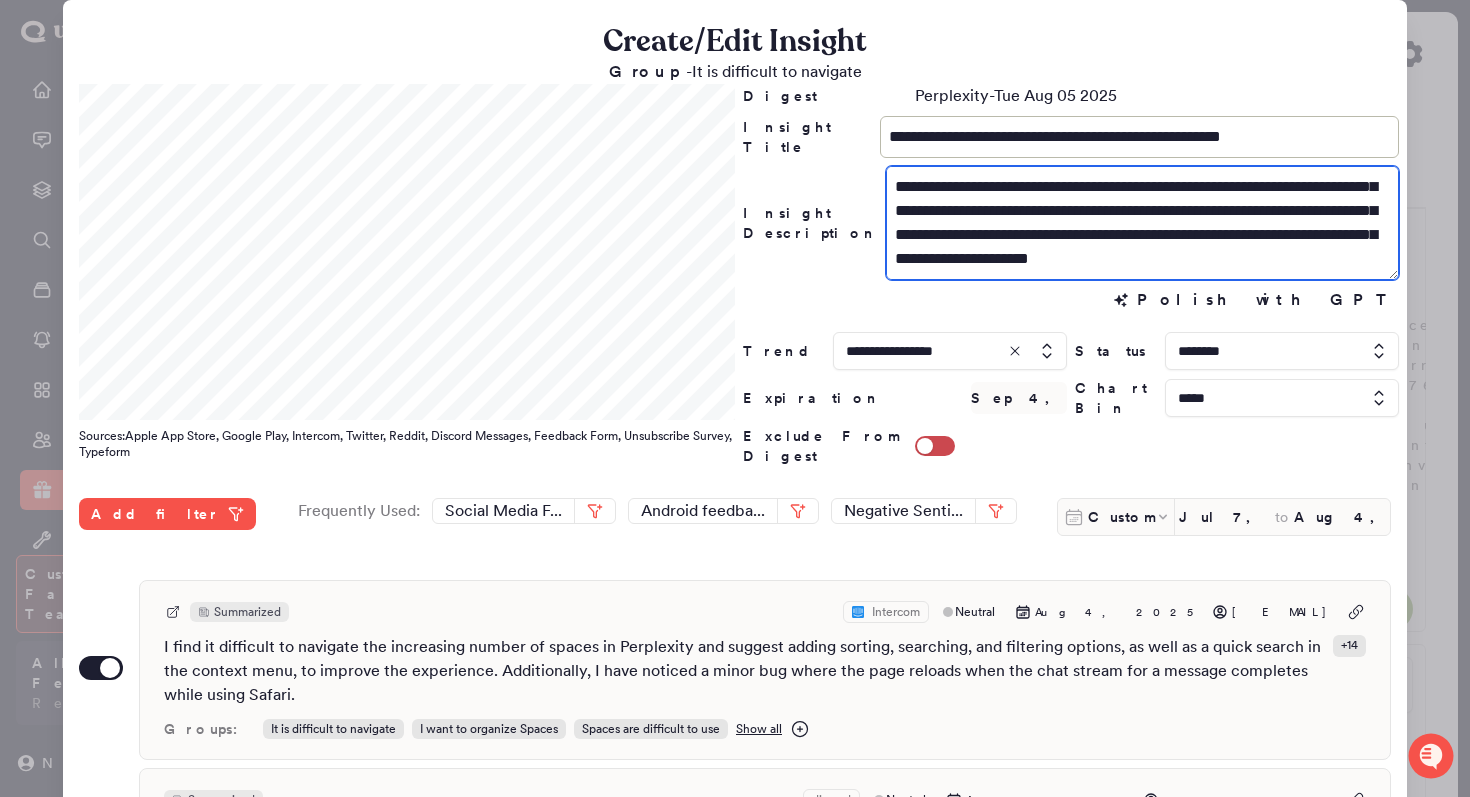 click on "**********" at bounding box center [1142, 223] 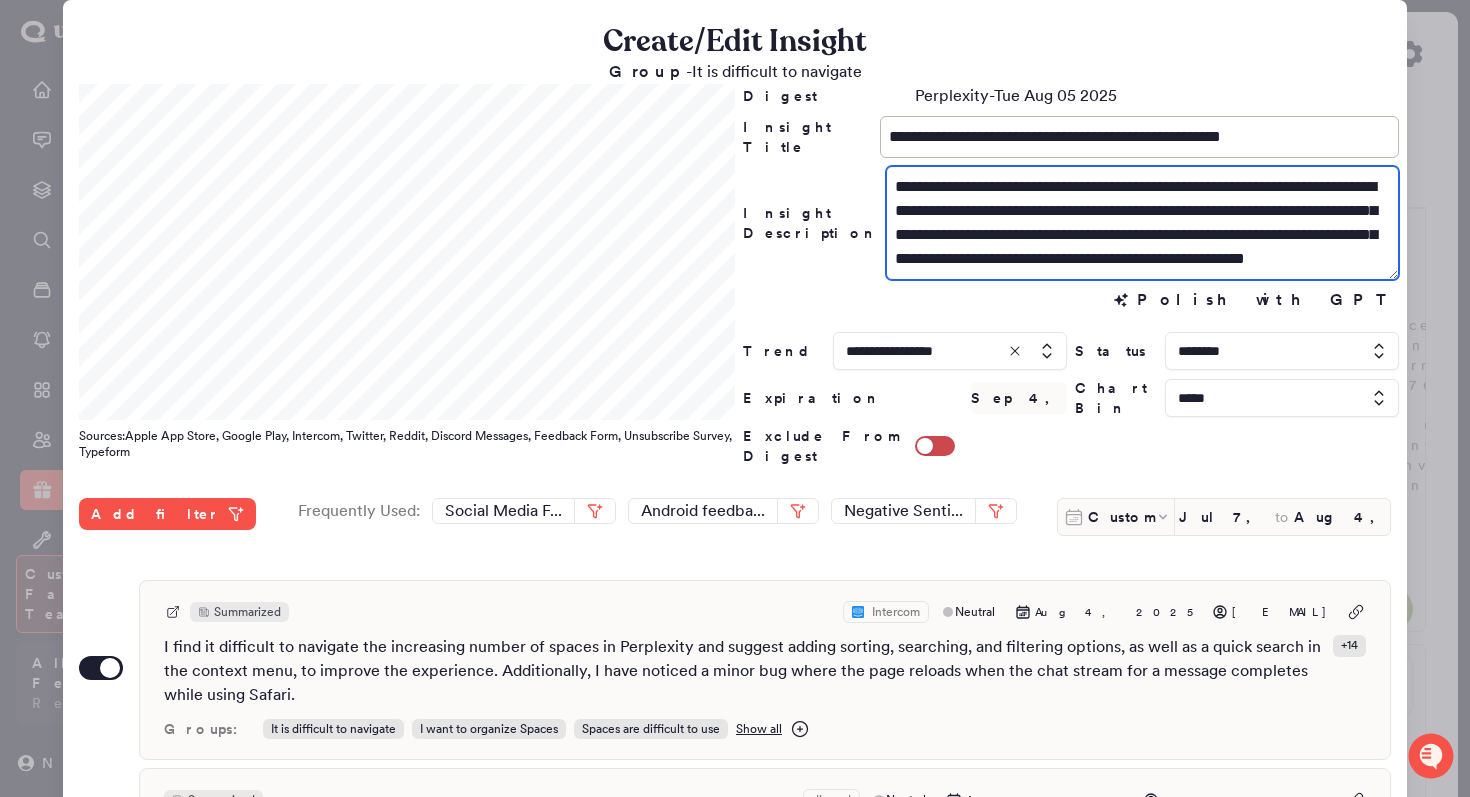 scroll, scrollTop: 24, scrollLeft: 0, axis: vertical 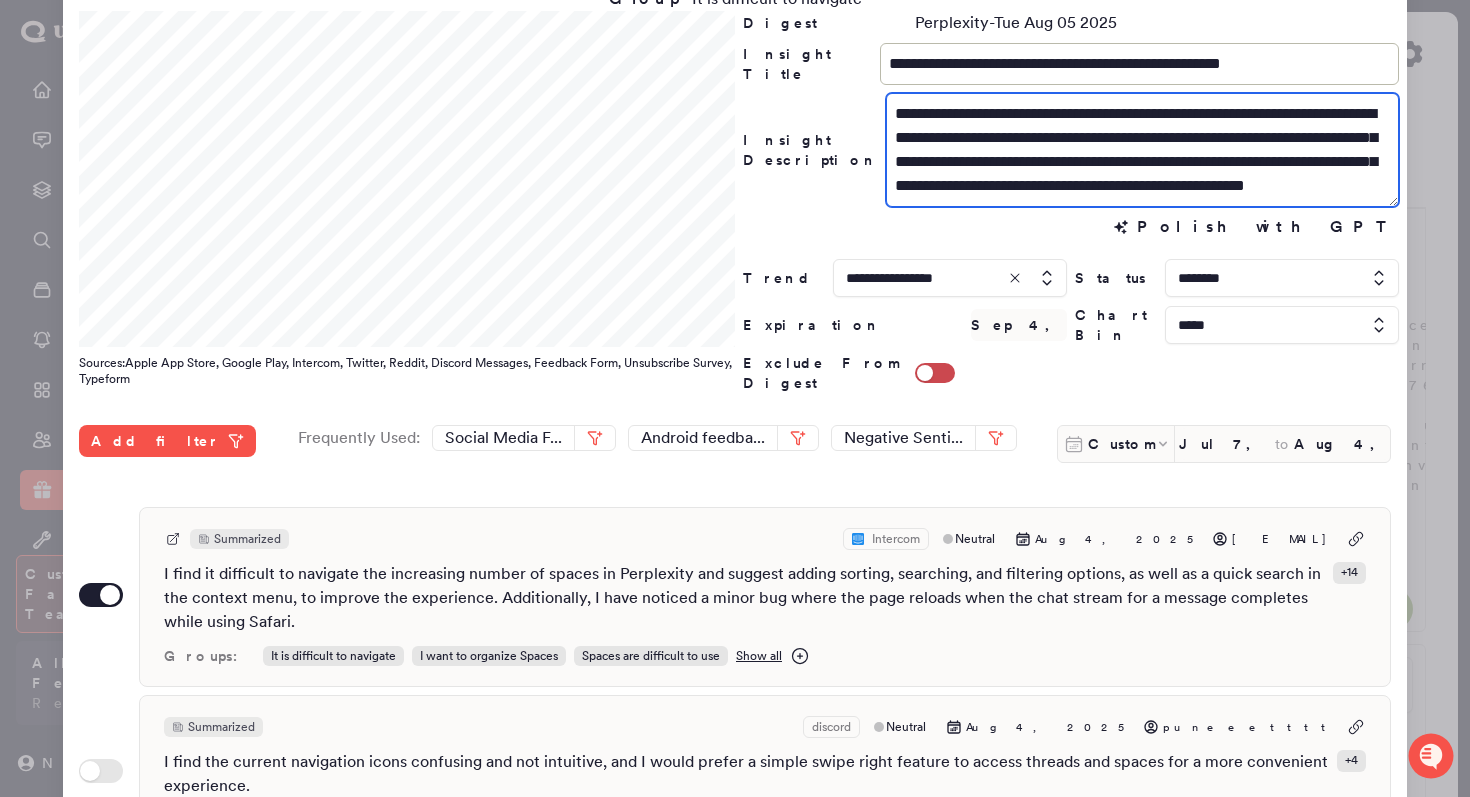 click on "**********" at bounding box center [1142, 150] 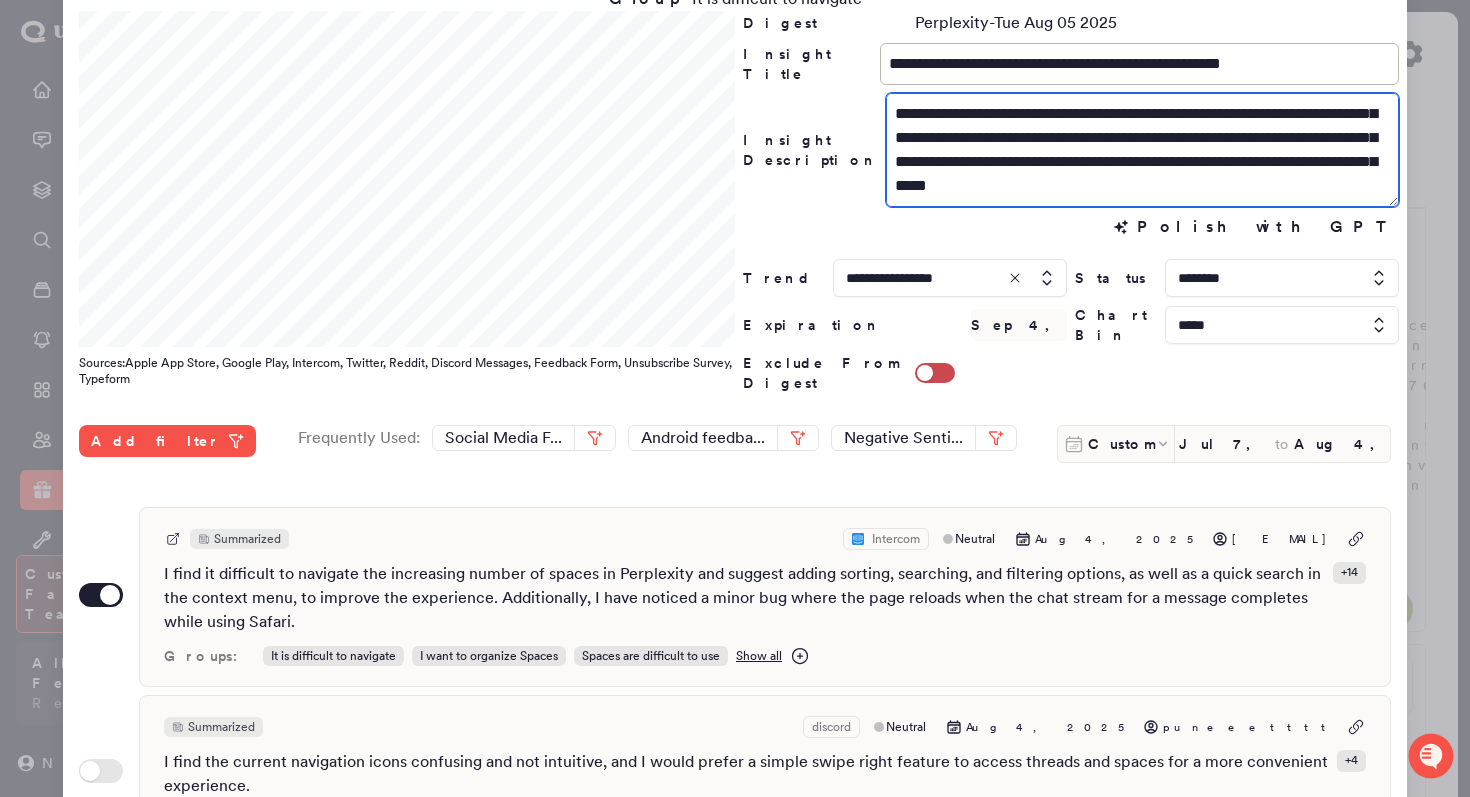drag, startPoint x: 1364, startPoint y: 187, endPoint x: 1123, endPoint y: 196, distance: 241.16798 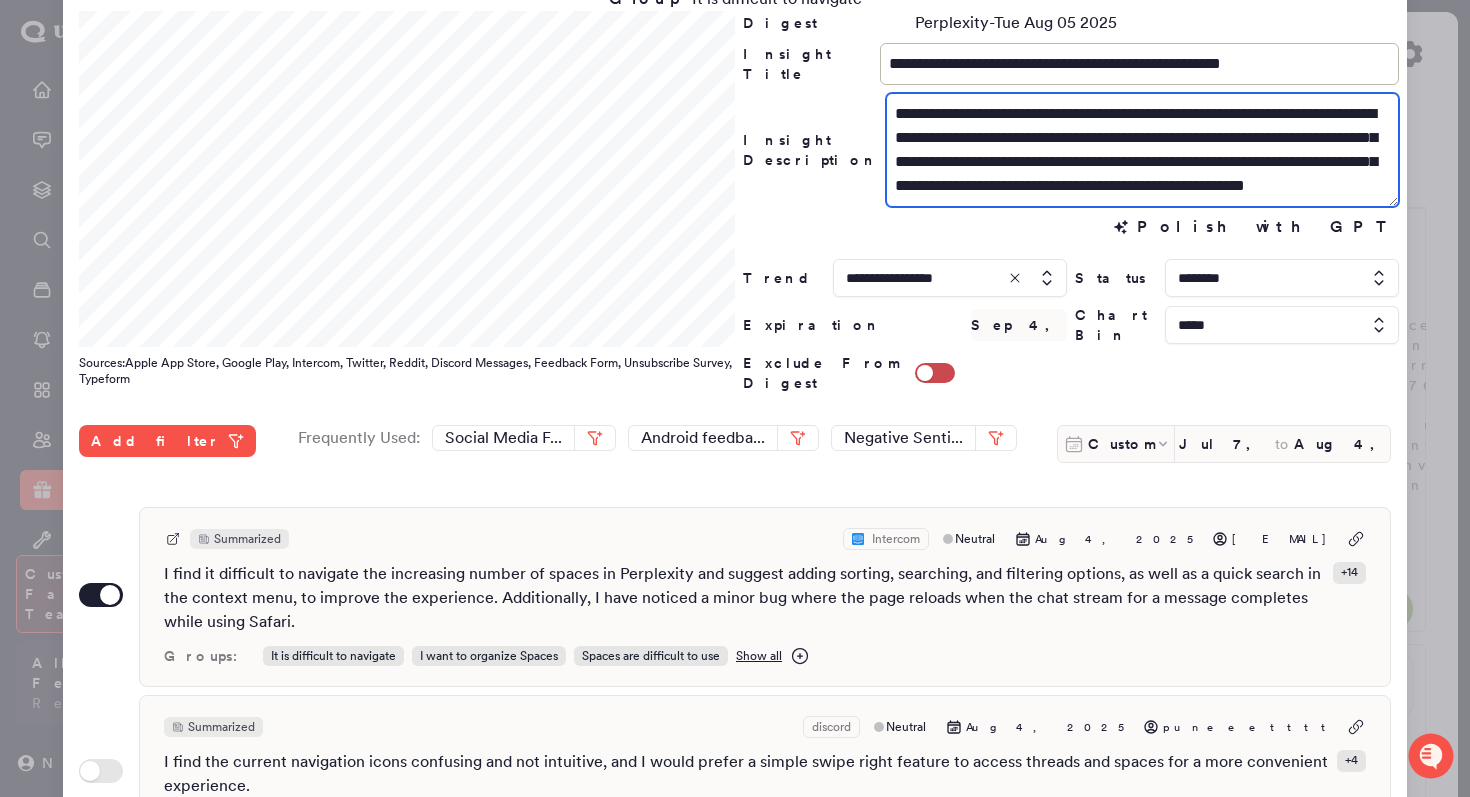click on "**********" at bounding box center [1142, 150] 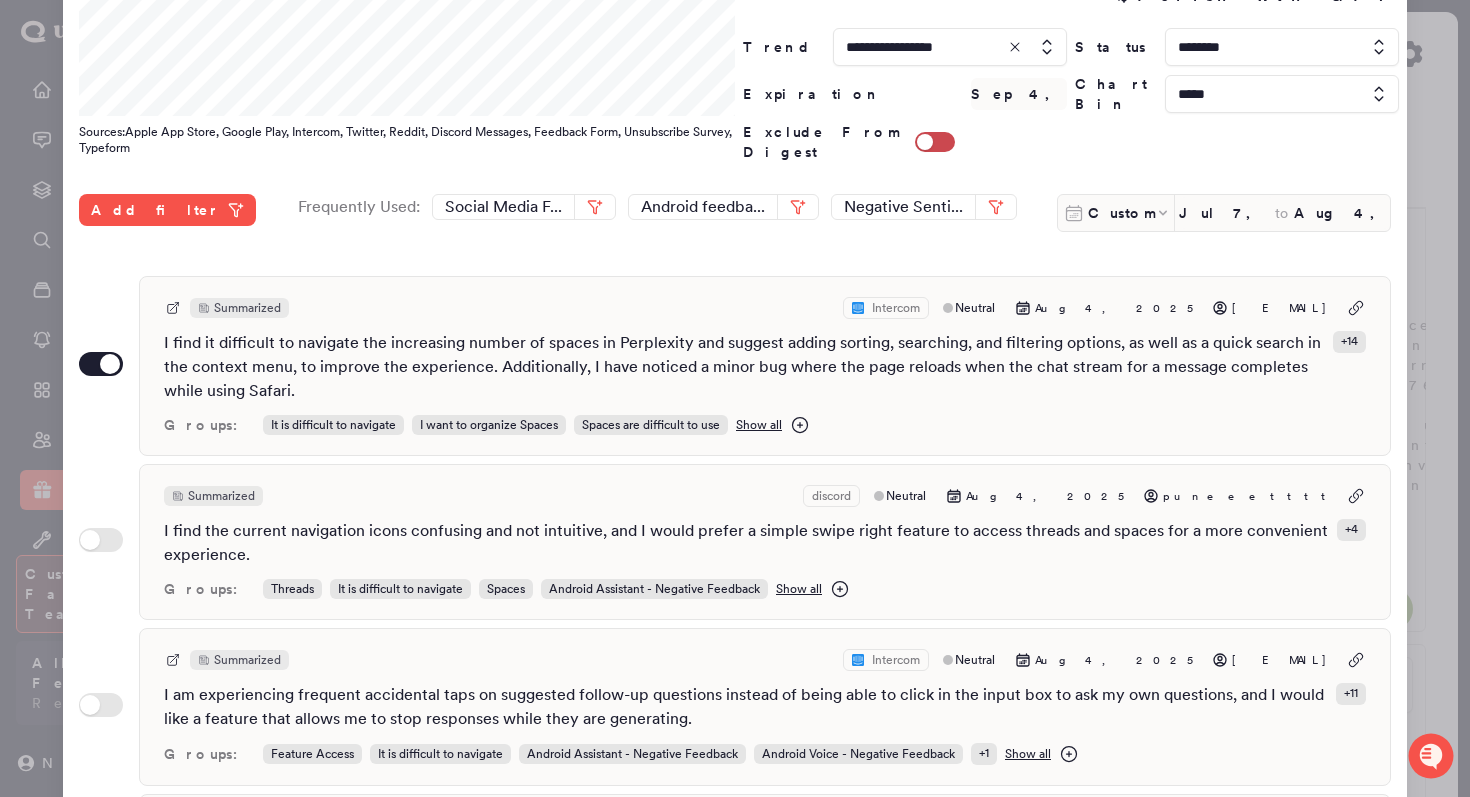 scroll, scrollTop: 341, scrollLeft: 0, axis: vertical 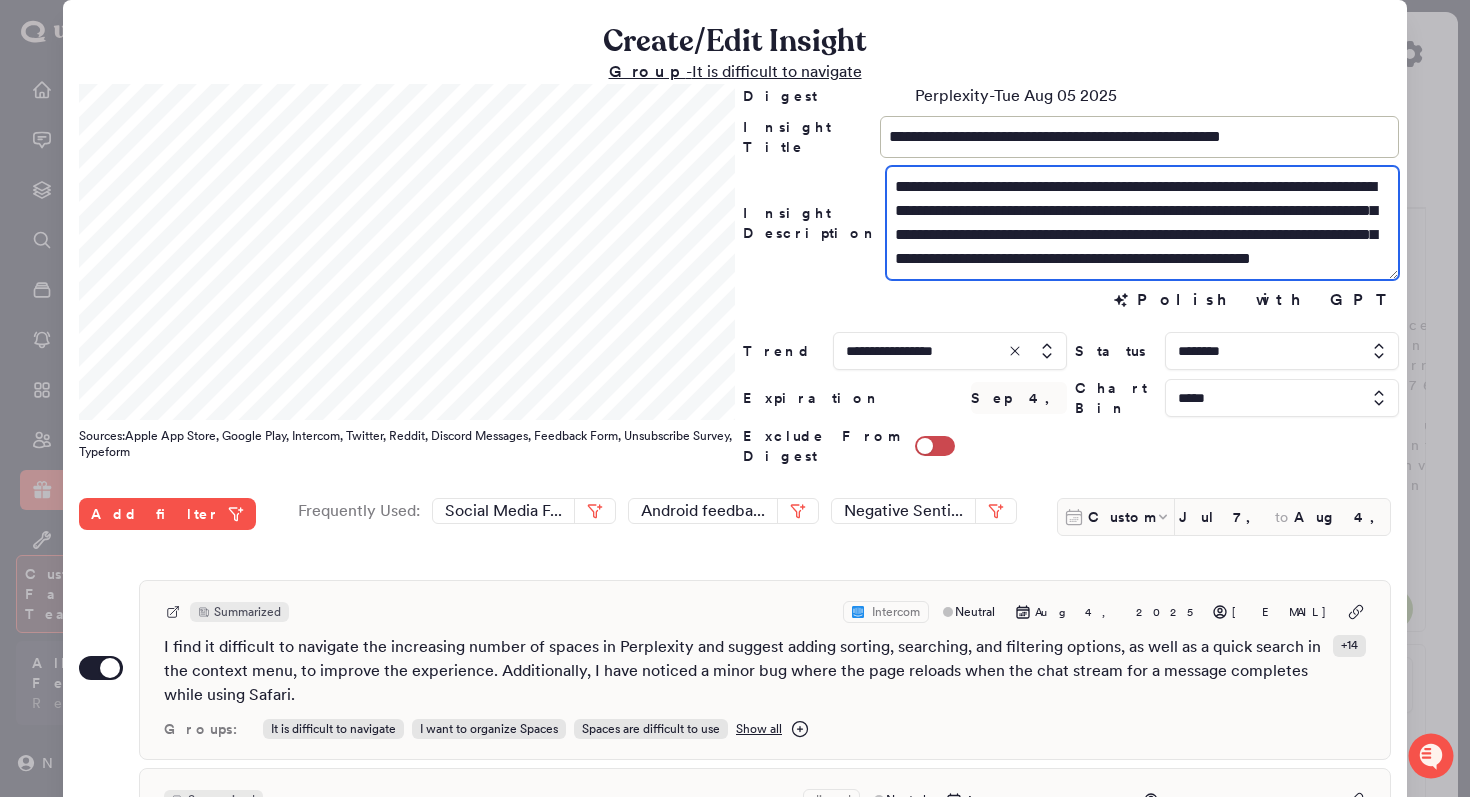 type on "**********" 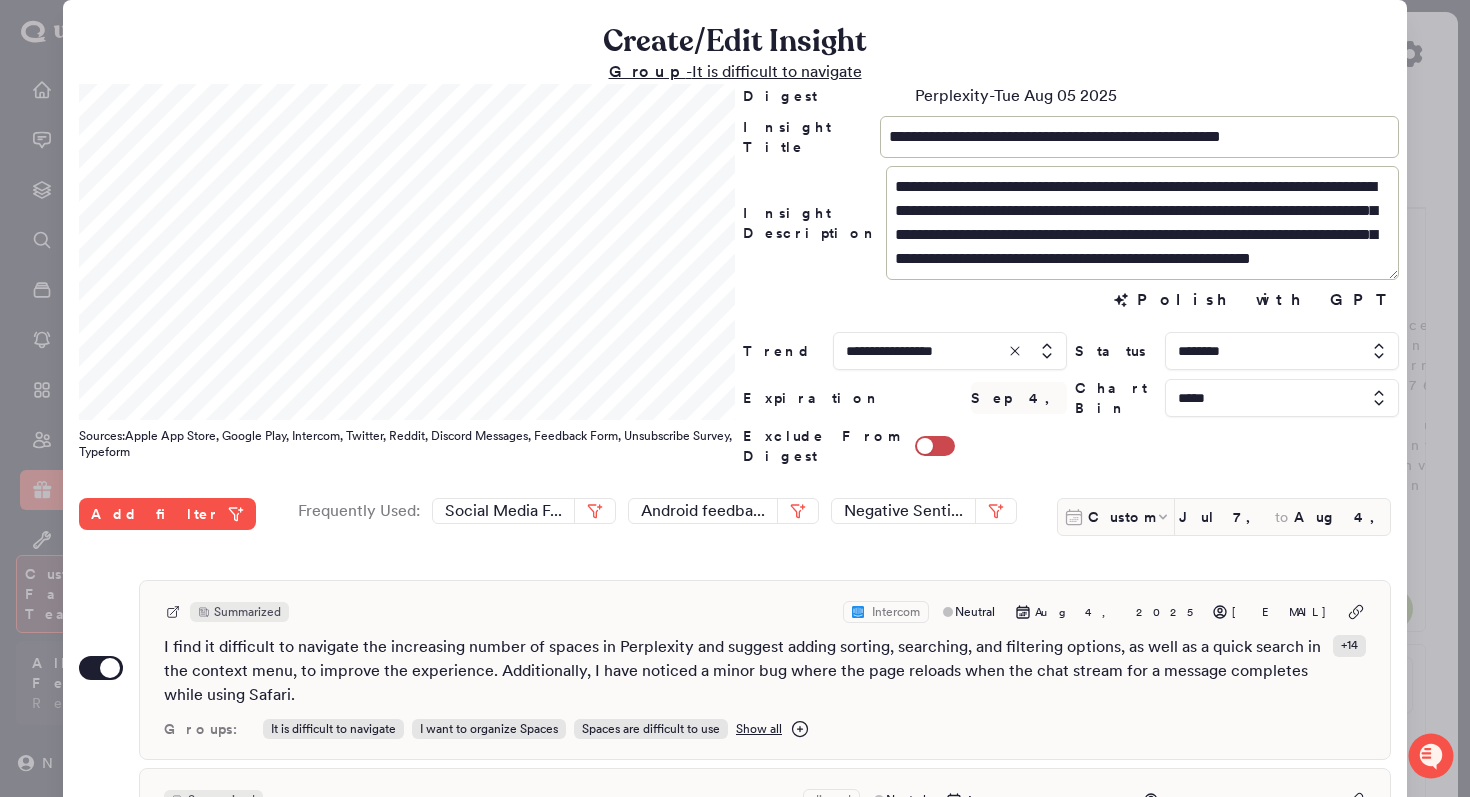 click on "Group  -  It is difficult to navigate" at bounding box center (735, 71) 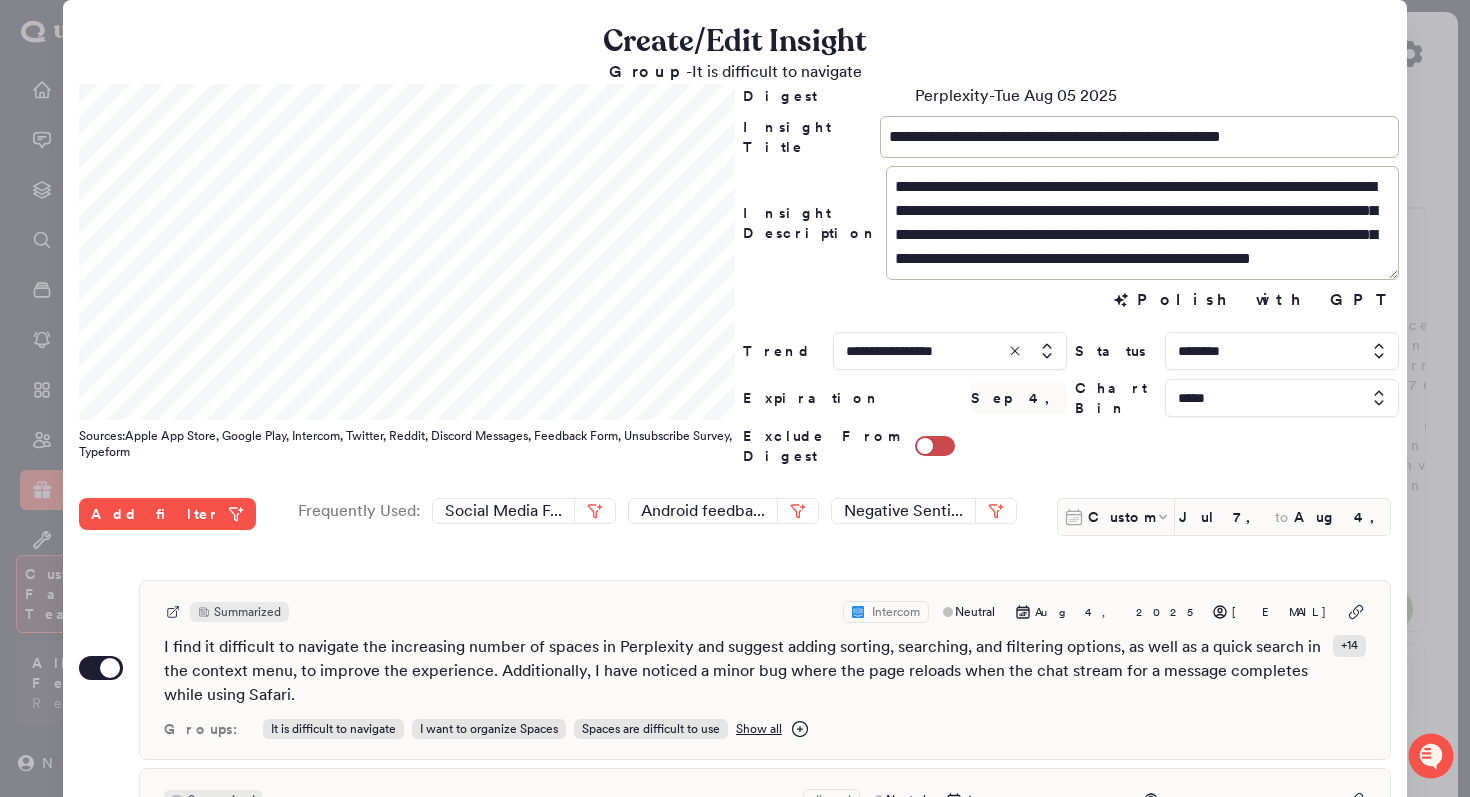 click at bounding box center [1282, 351] 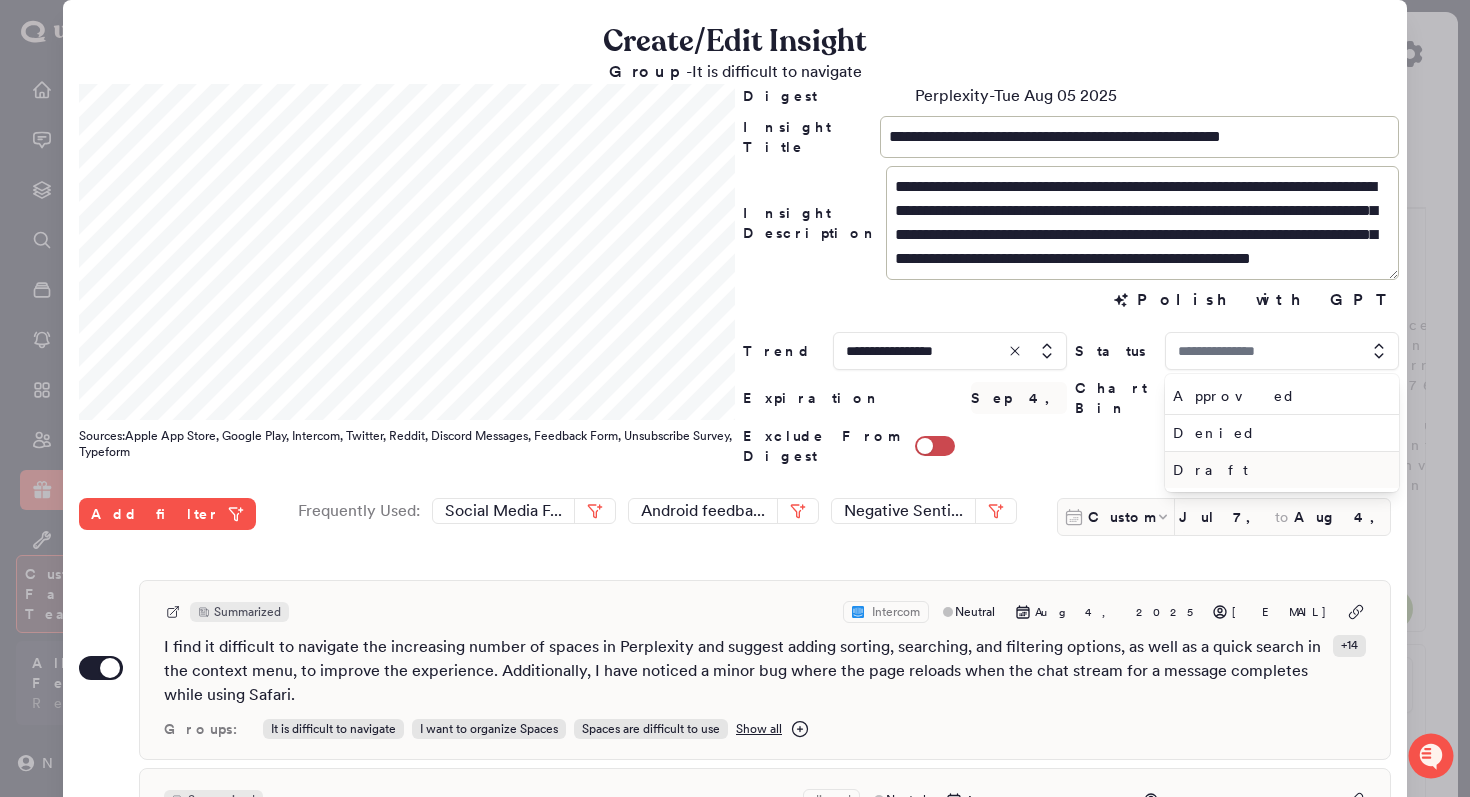 type on "********" 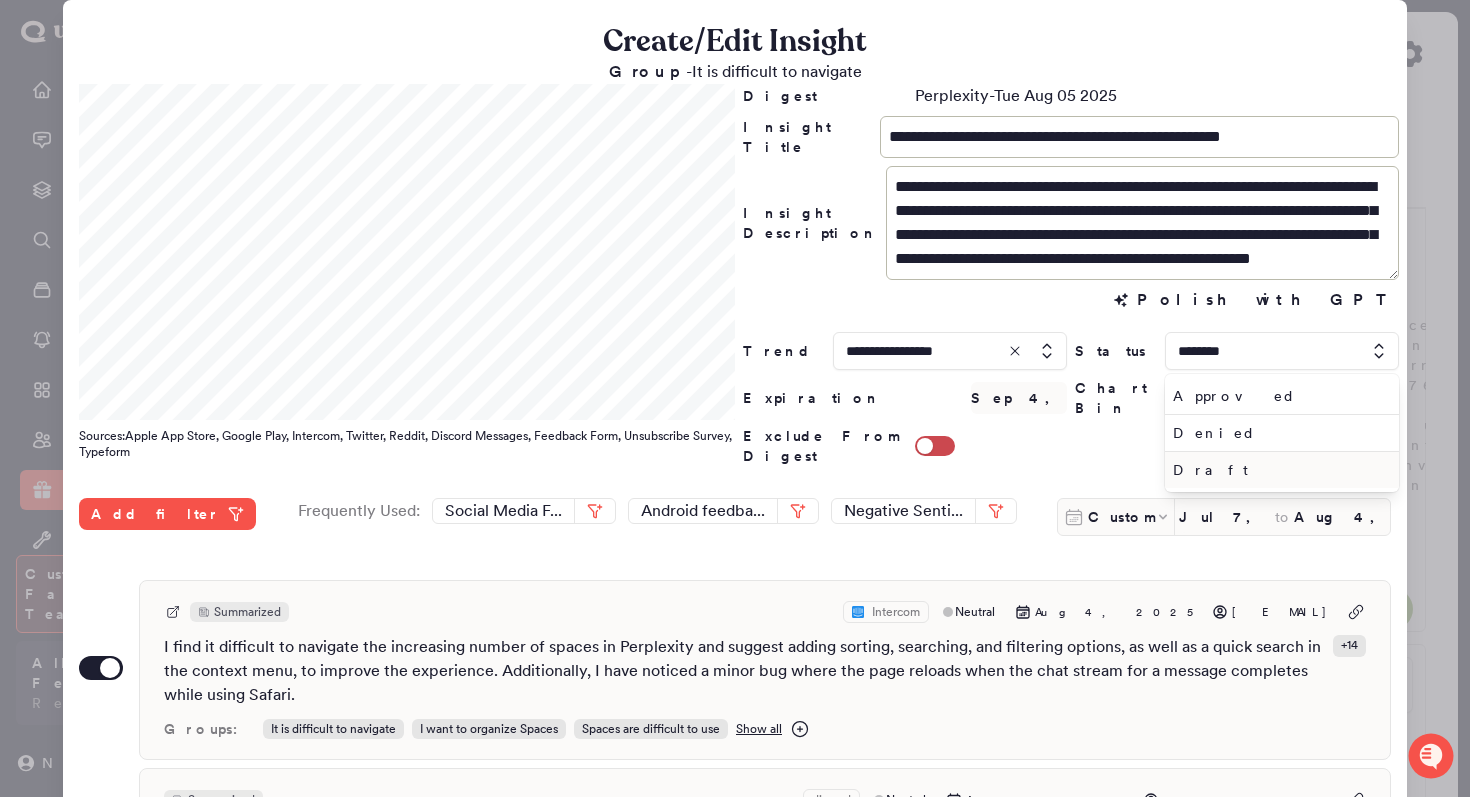 click on "Draft" at bounding box center [1278, 470] 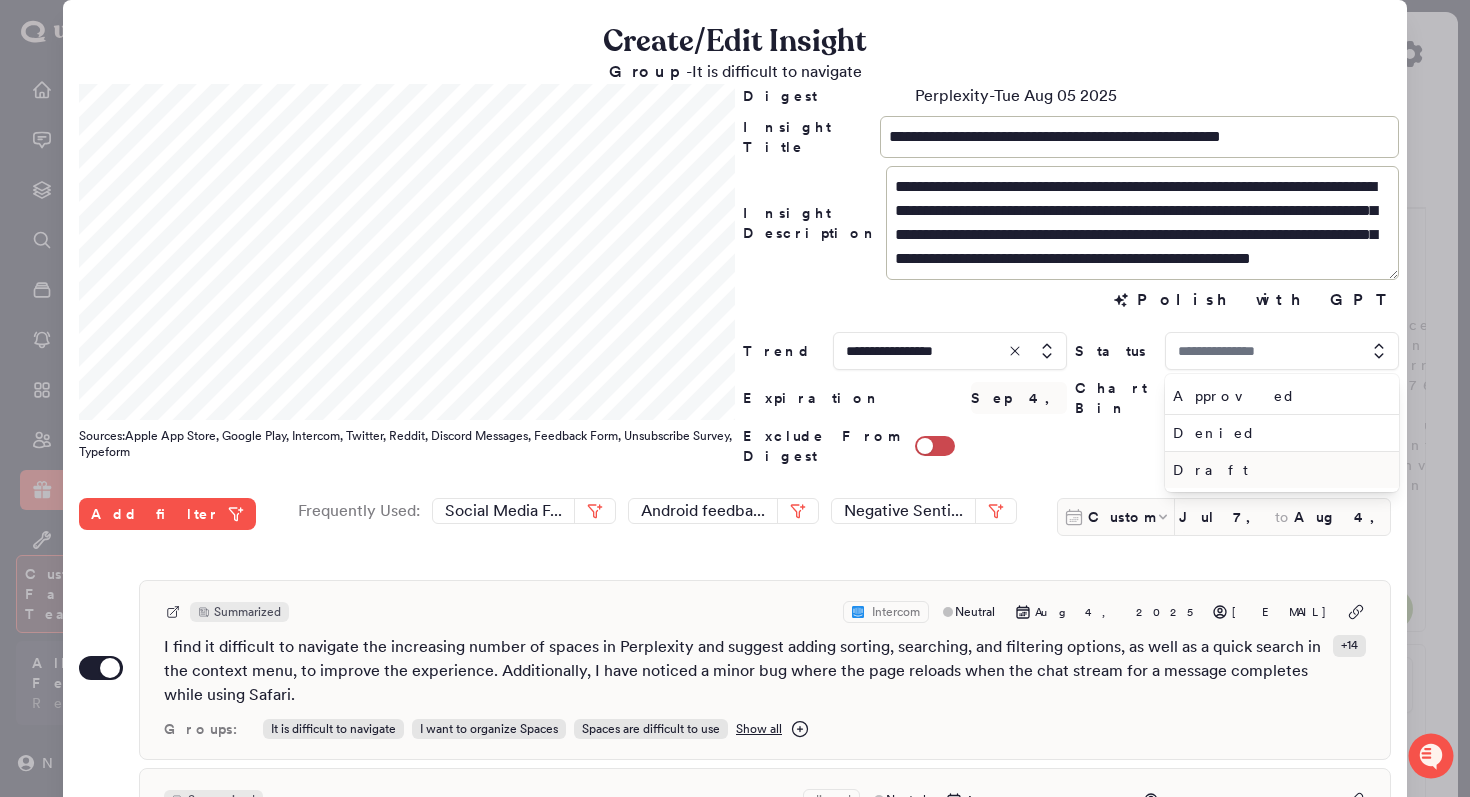 type on "*****" 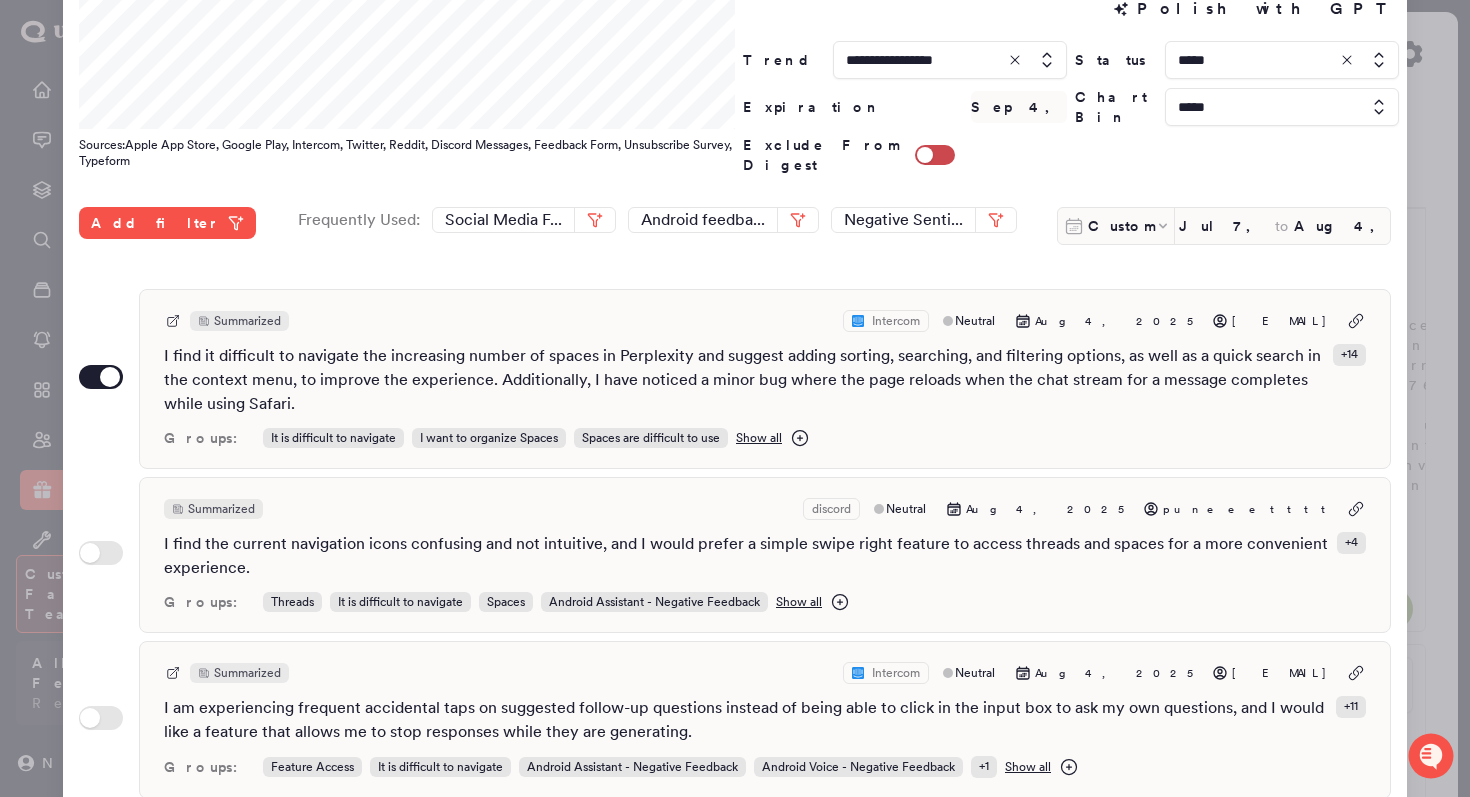 scroll, scrollTop: 547, scrollLeft: 0, axis: vertical 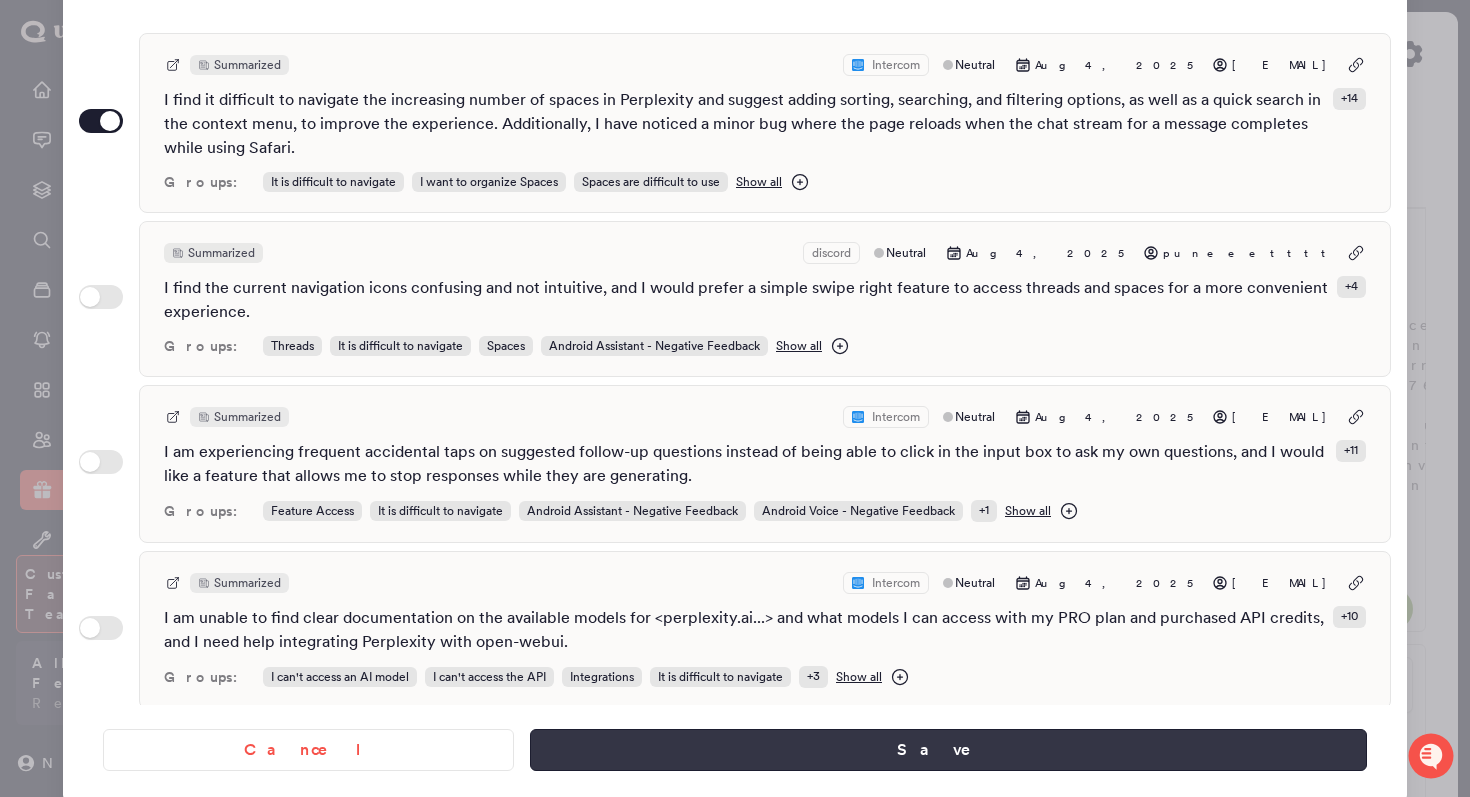 click on "Save" at bounding box center [948, 750] 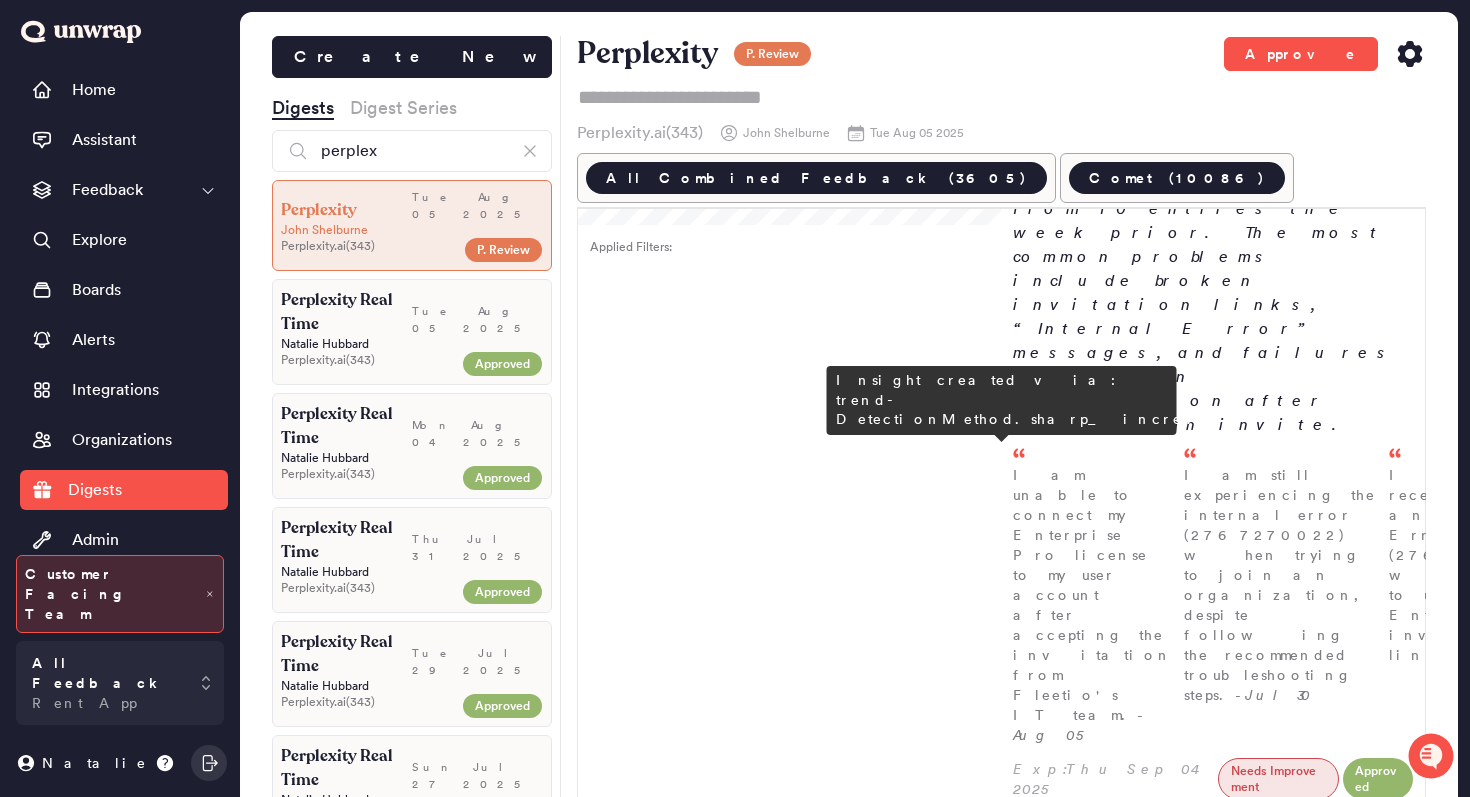 scroll, scrollTop: 323, scrollLeft: 0, axis: vertical 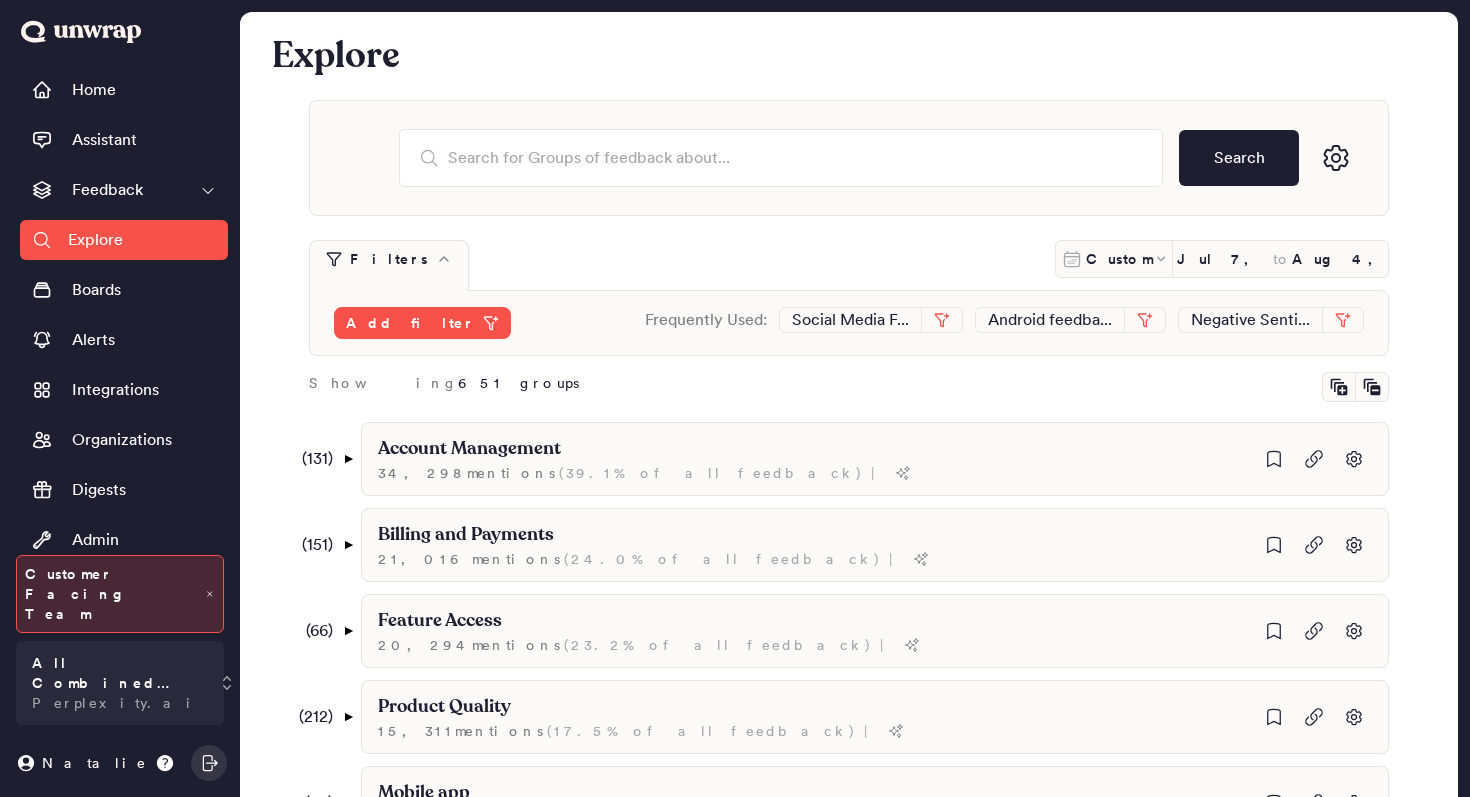 click on "Explore" at bounding box center [124, 240] 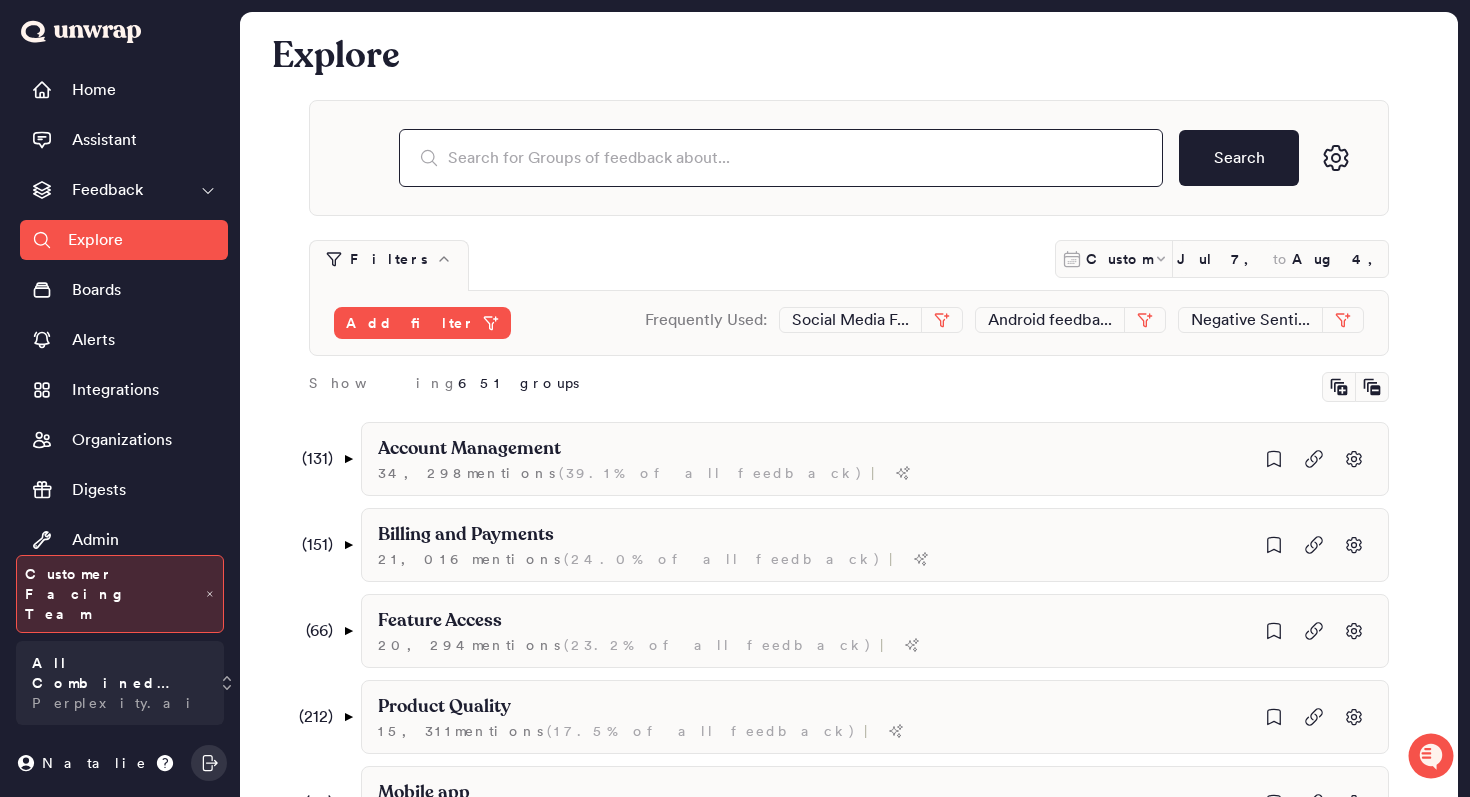 click at bounding box center (781, 158) 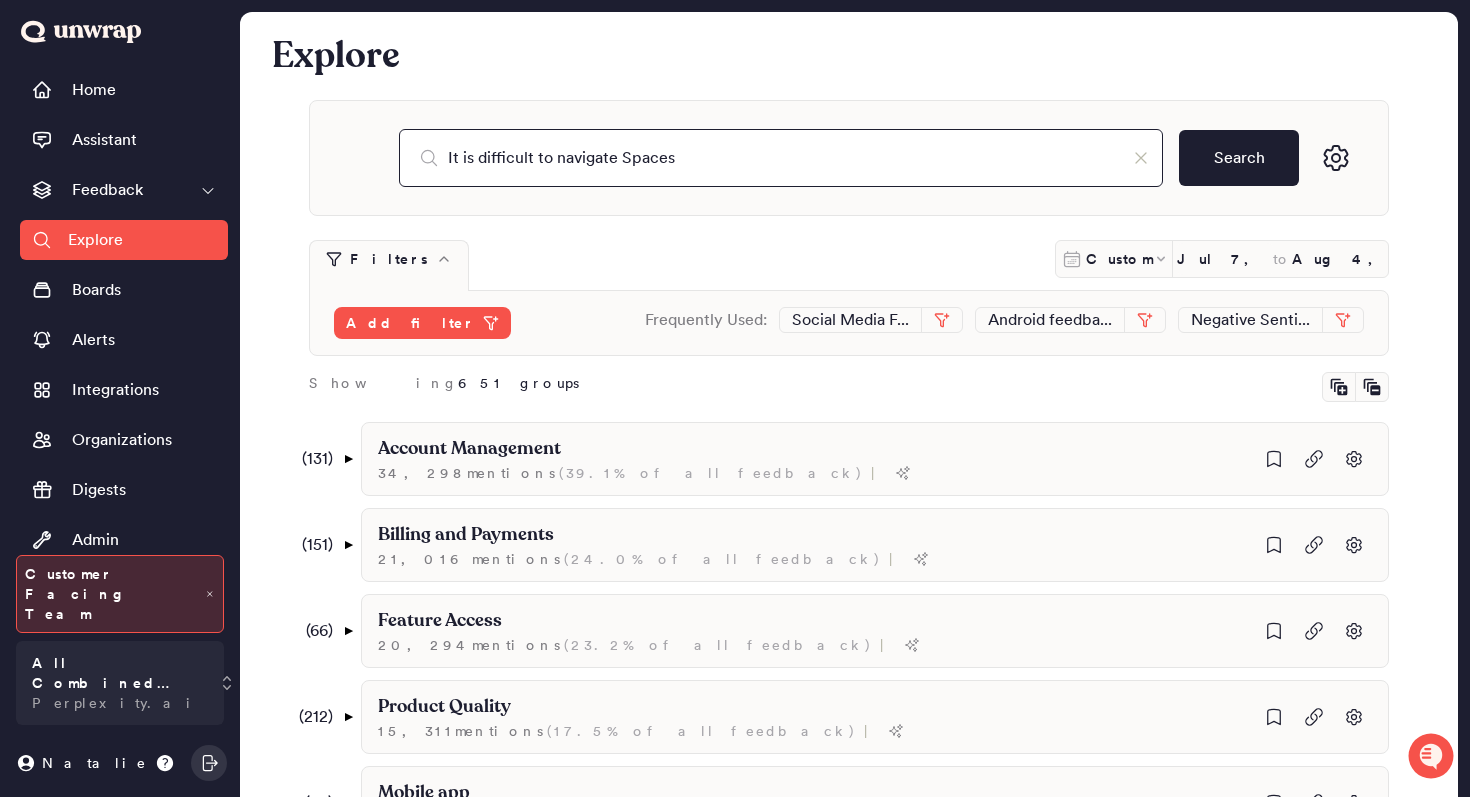 type on "It is difficult to navigate Spaces" 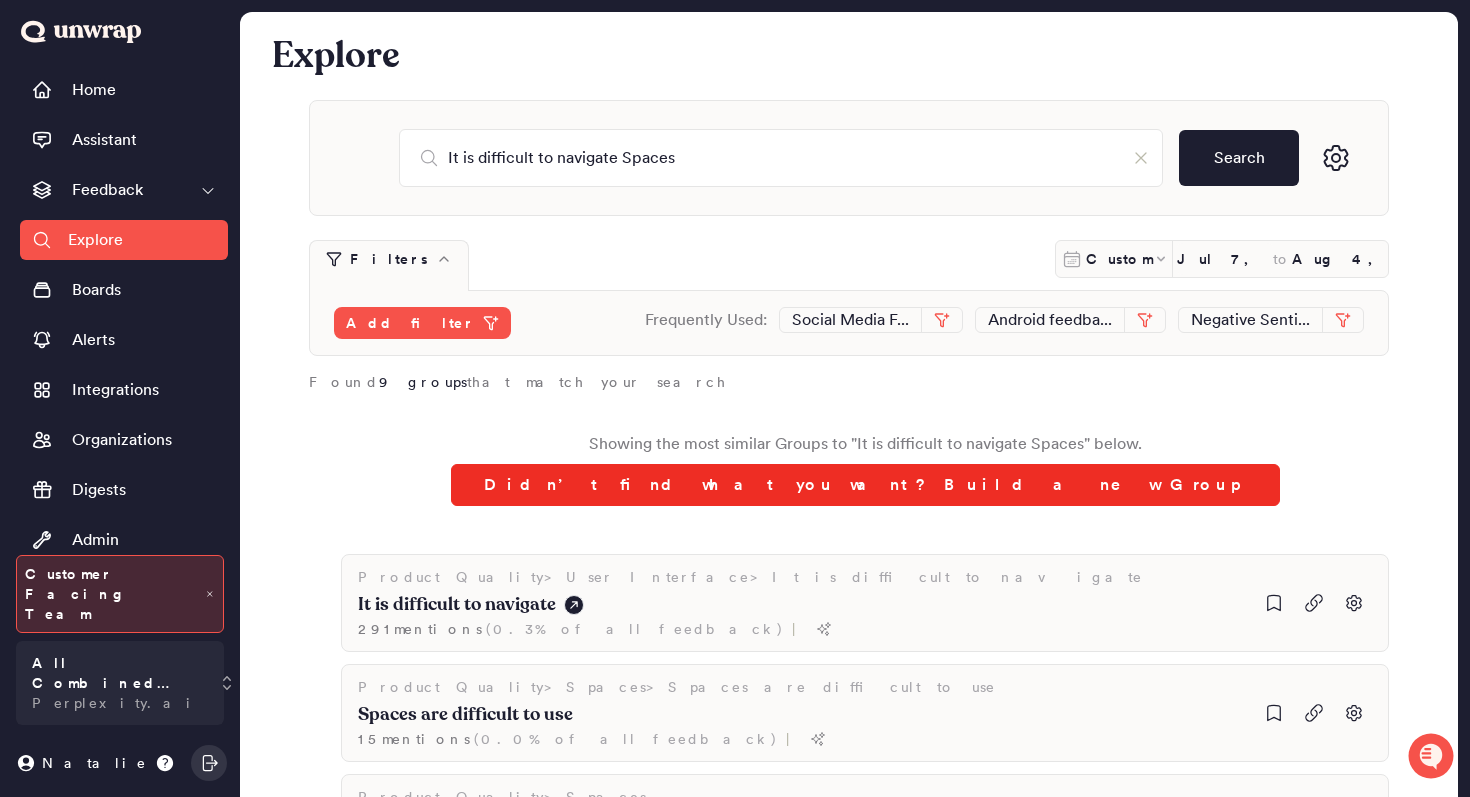 click on "Didn’t find what you want? Build a new Group" at bounding box center (865, 485) 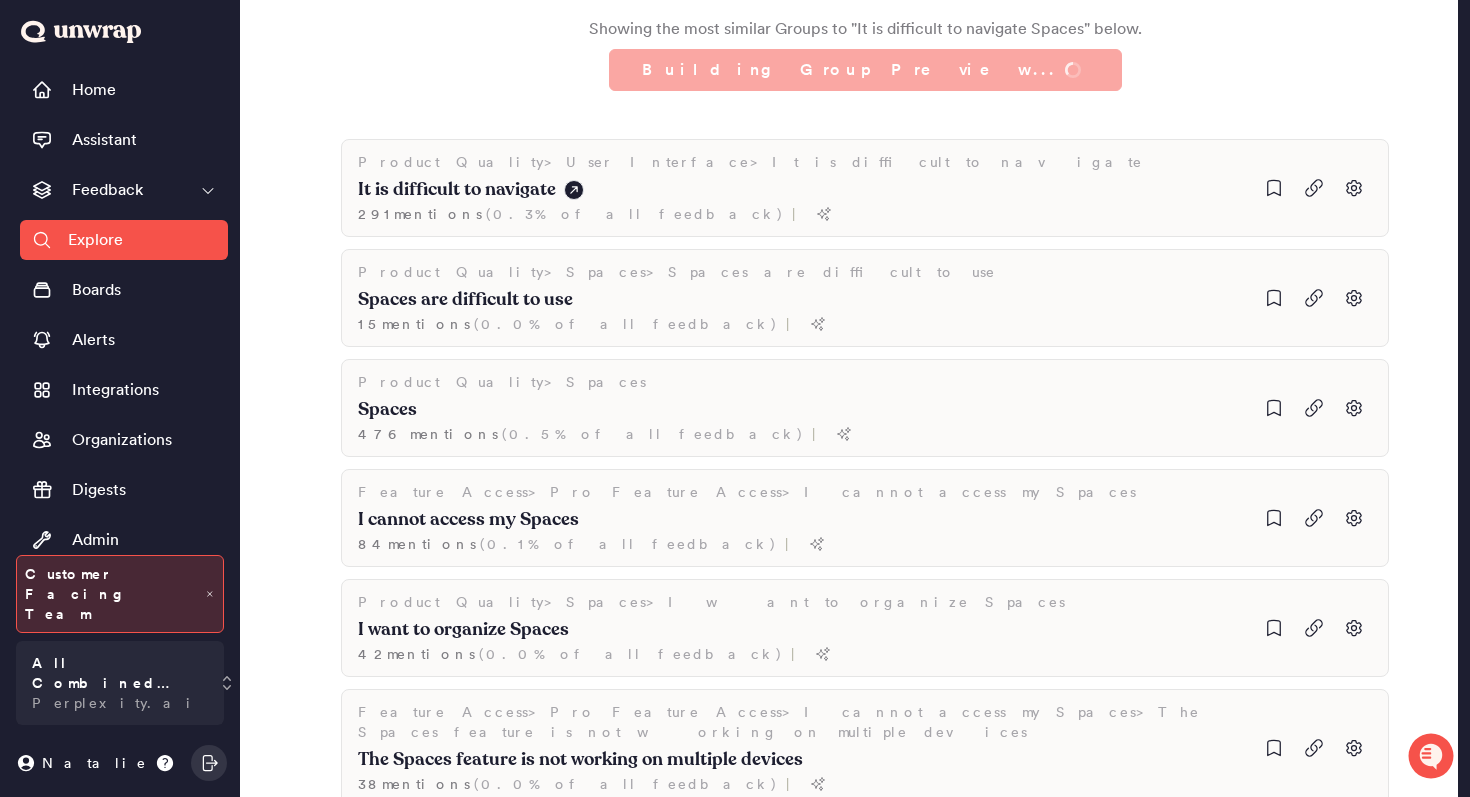 scroll, scrollTop: 491, scrollLeft: 0, axis: vertical 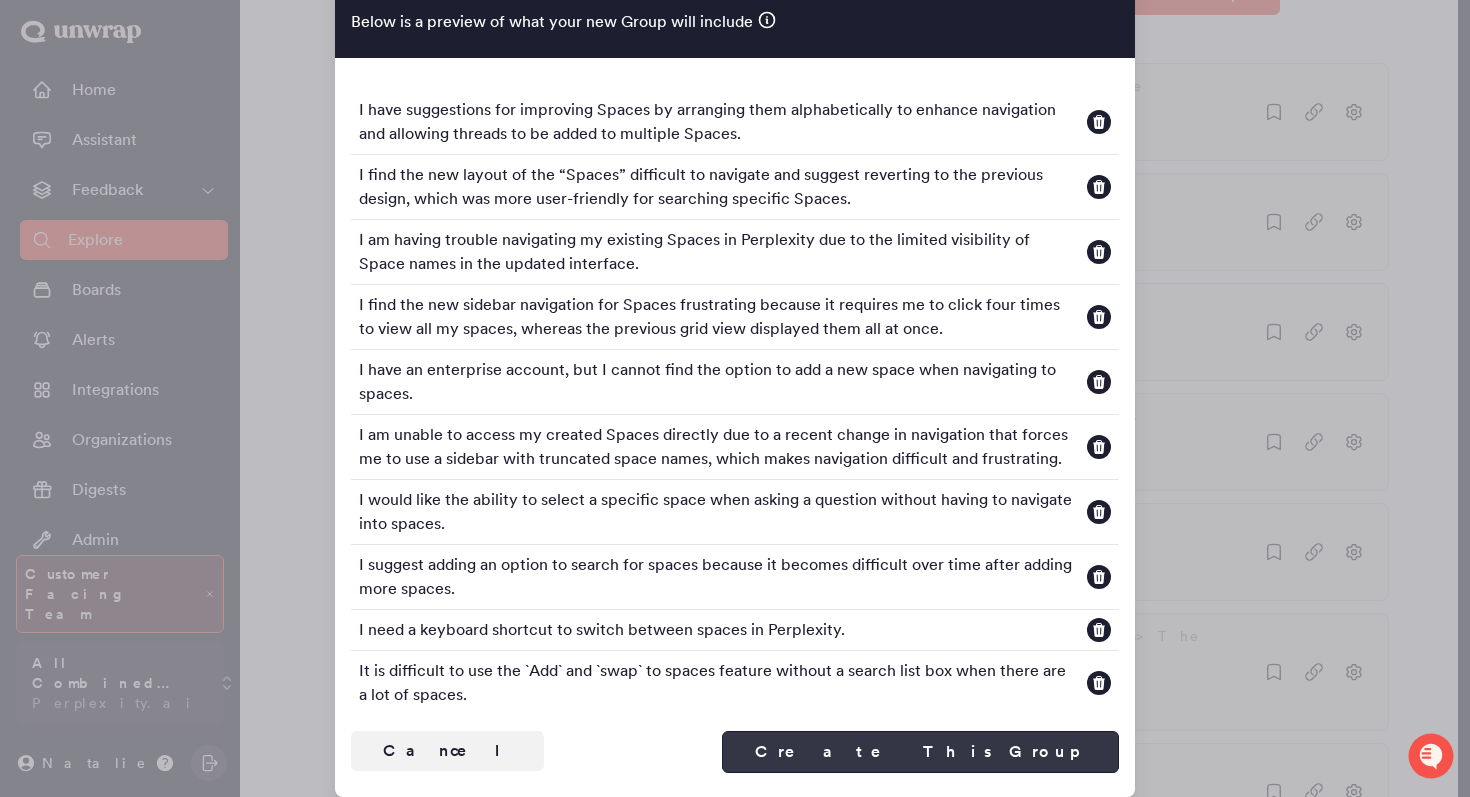 click on "Create This Group" at bounding box center (920, 752) 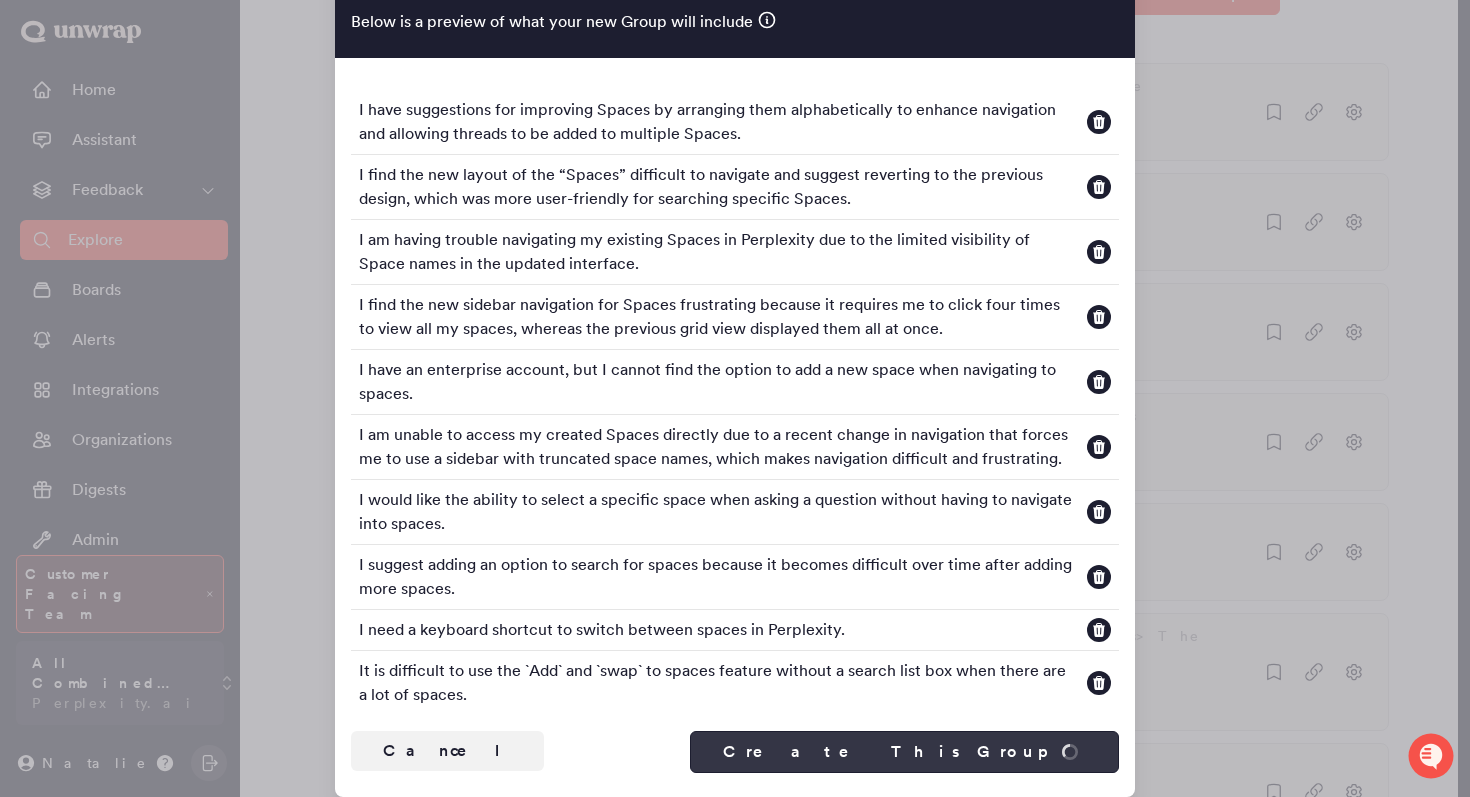 type 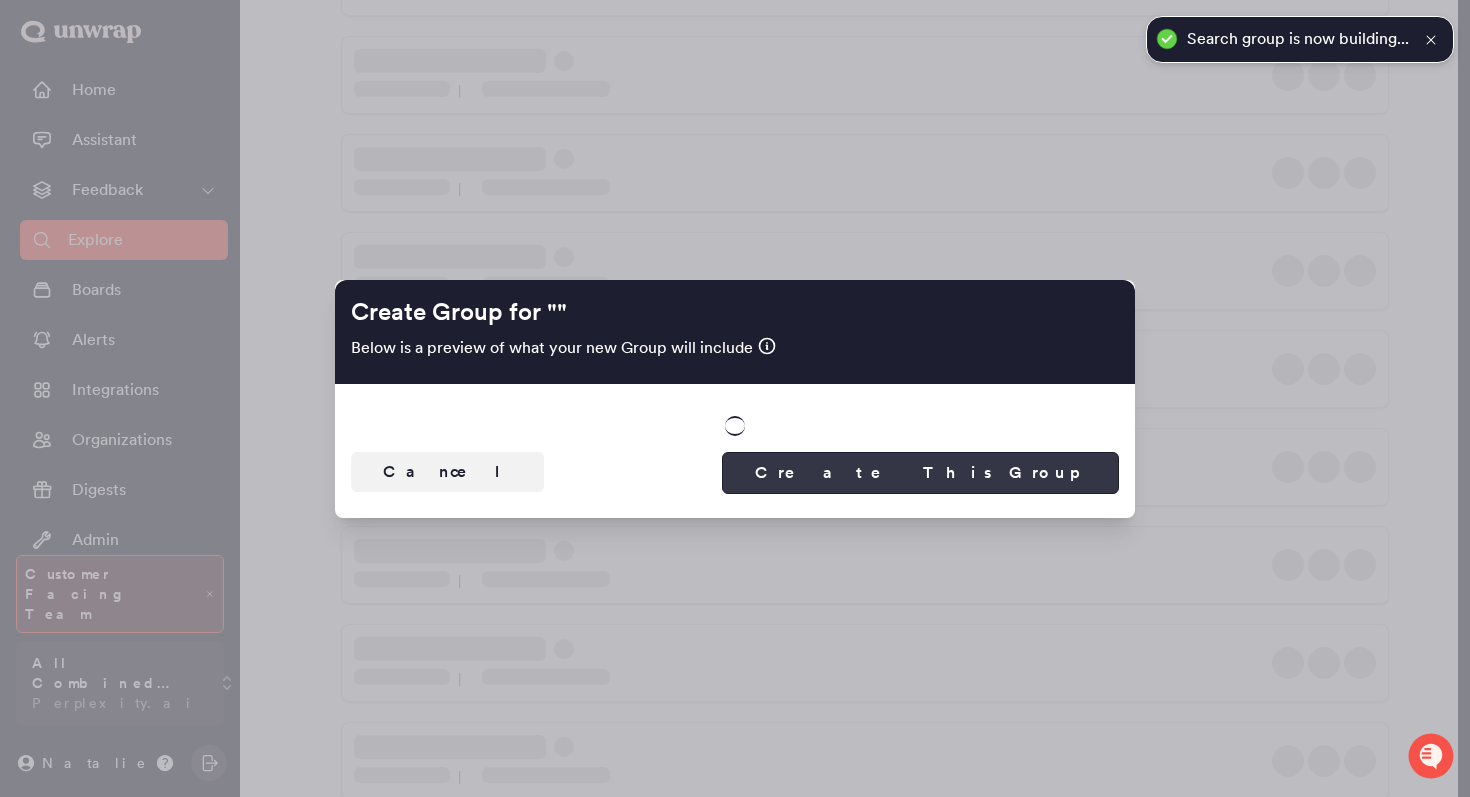 scroll, scrollTop: 500, scrollLeft: 0, axis: vertical 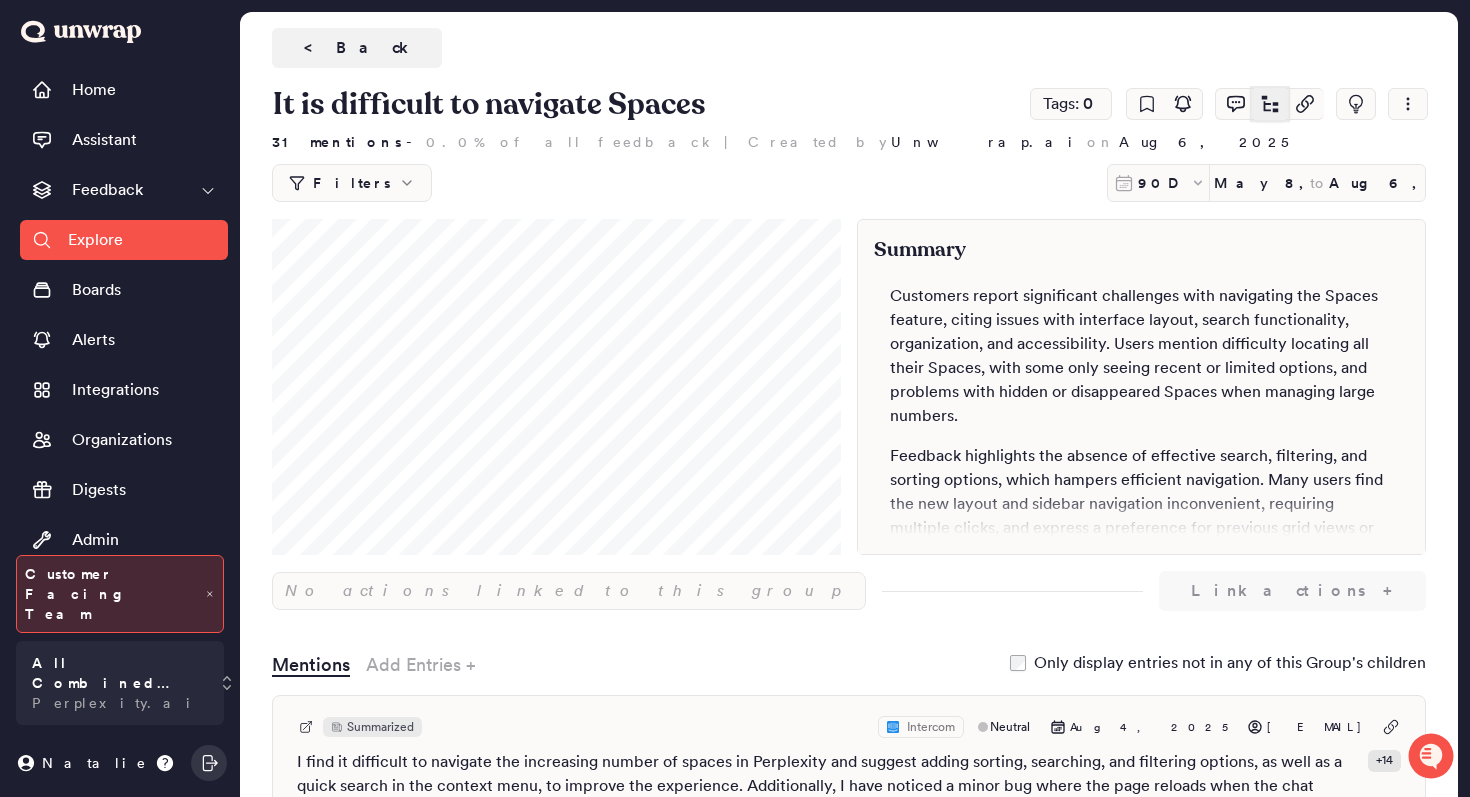 click 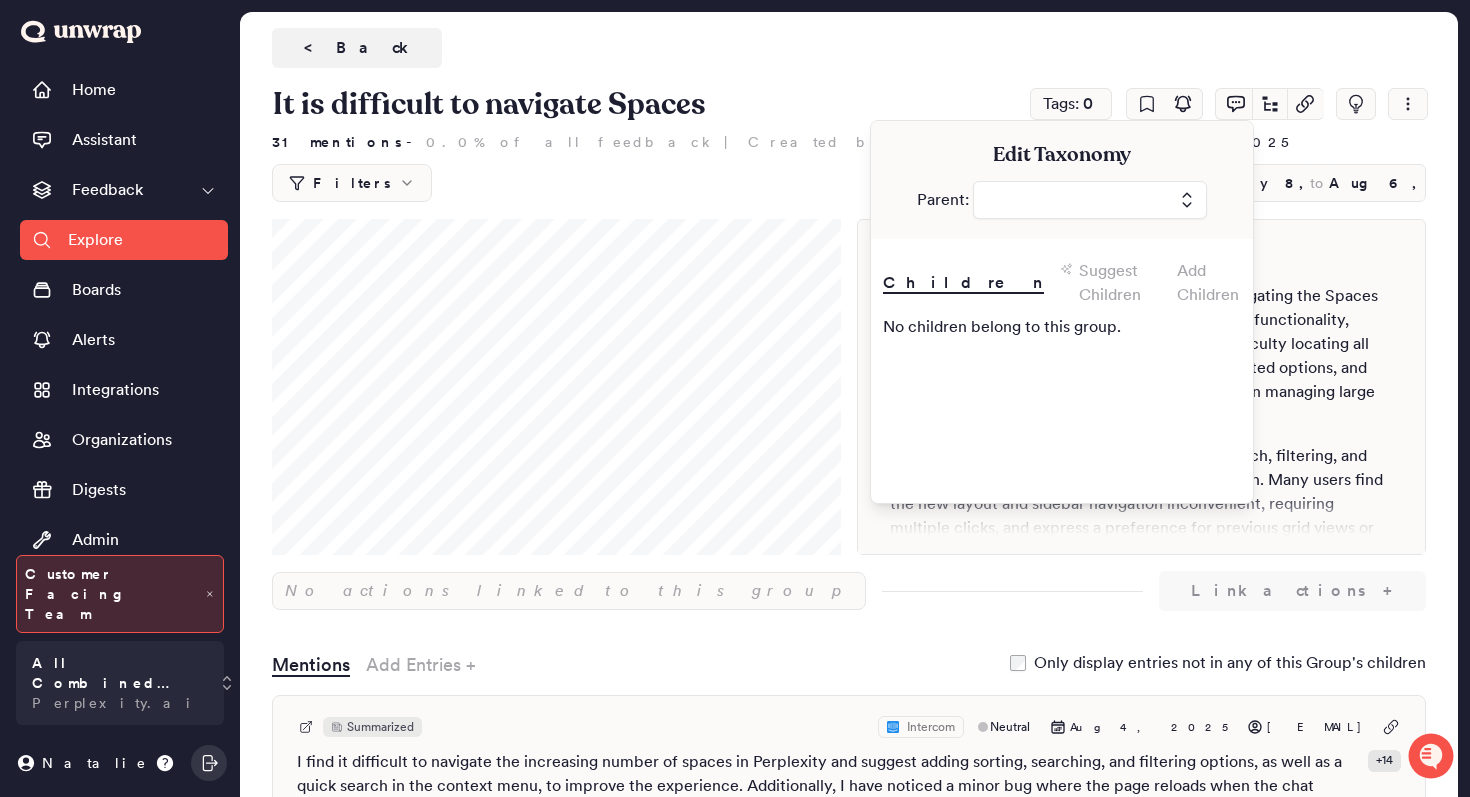 click at bounding box center (1090, 200) 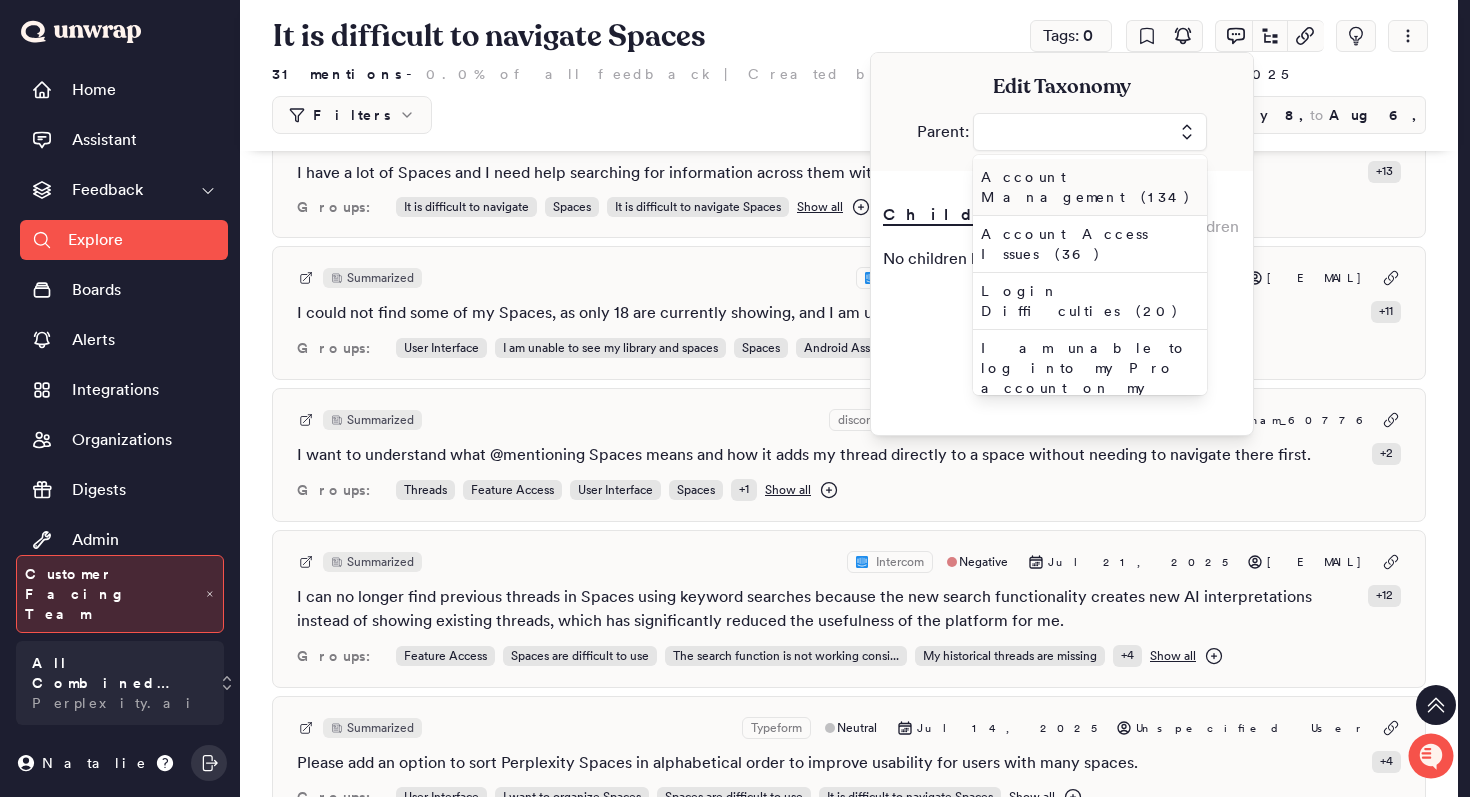 scroll, scrollTop: 1554, scrollLeft: 0, axis: vertical 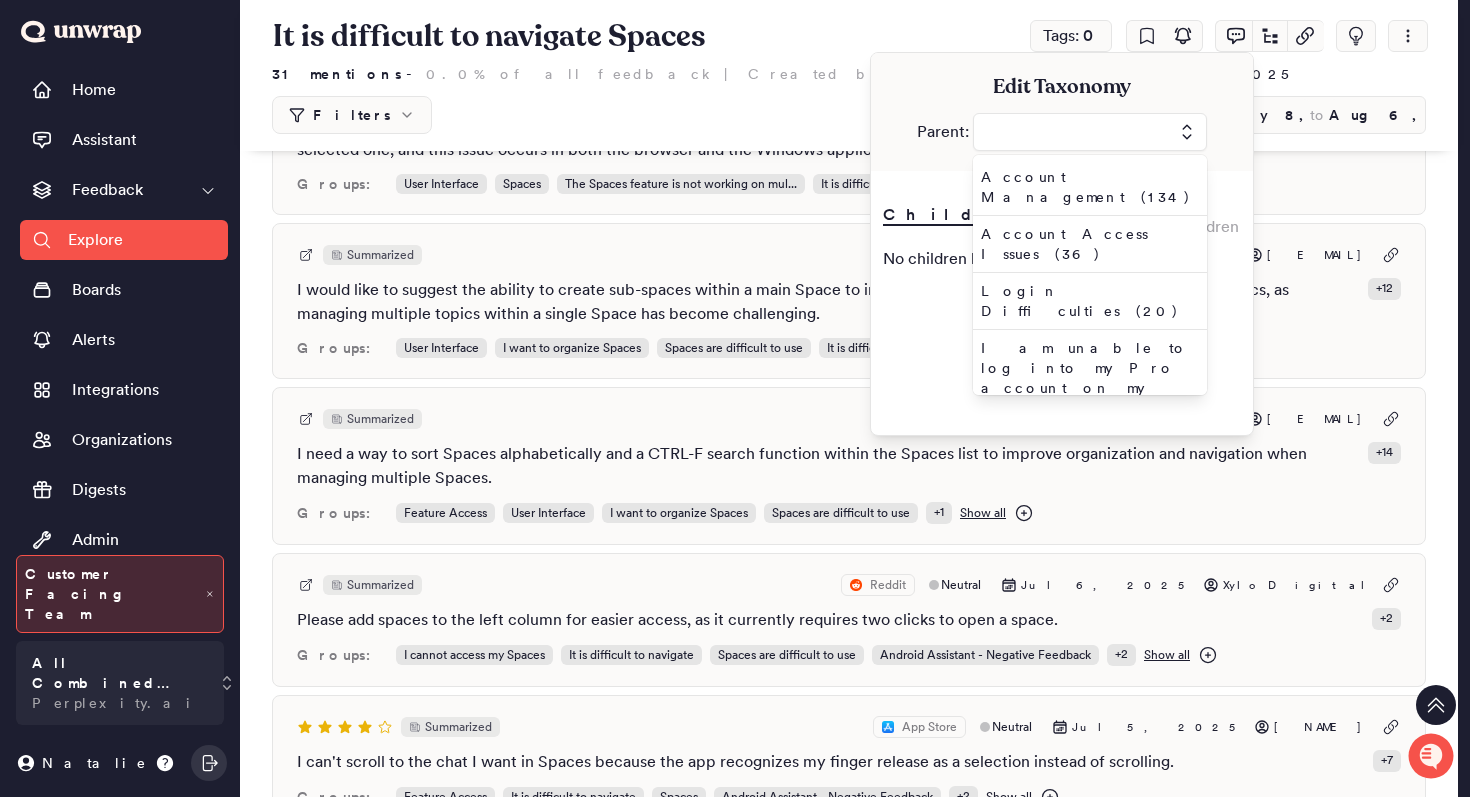click on "Parent: Account Management (134) Account Access Issues (36) Login Difficulties  (20) I am unable to log into my Pro account on my laptop I am unable to log in using my Google account Verification Code Problems (7) I am experiencing delays in receiving verification codes I am unable to log in because the verification code is invalid I can't log in without using a temporary code I am unable to log in due to expired verification codes The verification code validity period is too short I am receiving verification links that are marked as already used I received an OTP verification code unrelated to my inquiry I am unable to use SSO auto-login I am unable to log in to the Perplexity app on my Android device I am unable to access Perplexity due to my IP address being blocked I am unable to log in using my Apple ID I can't log in without using email verification I am receiving an Access Denied error when trying to log in The sign-in link sent to my email is no longer valid I am unable to log in using the magic link" at bounding box center (1062, 132) 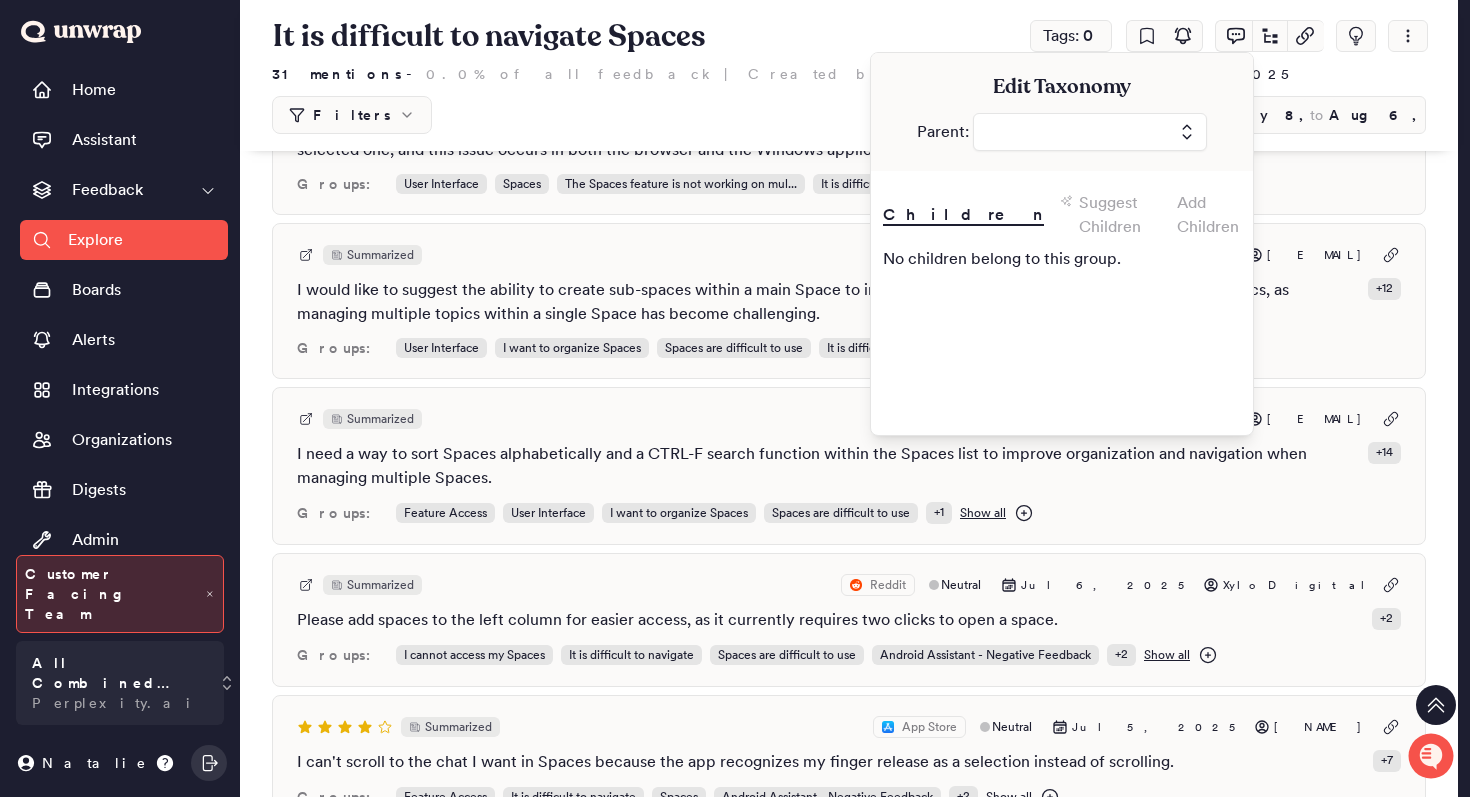 click at bounding box center [1090, 132] 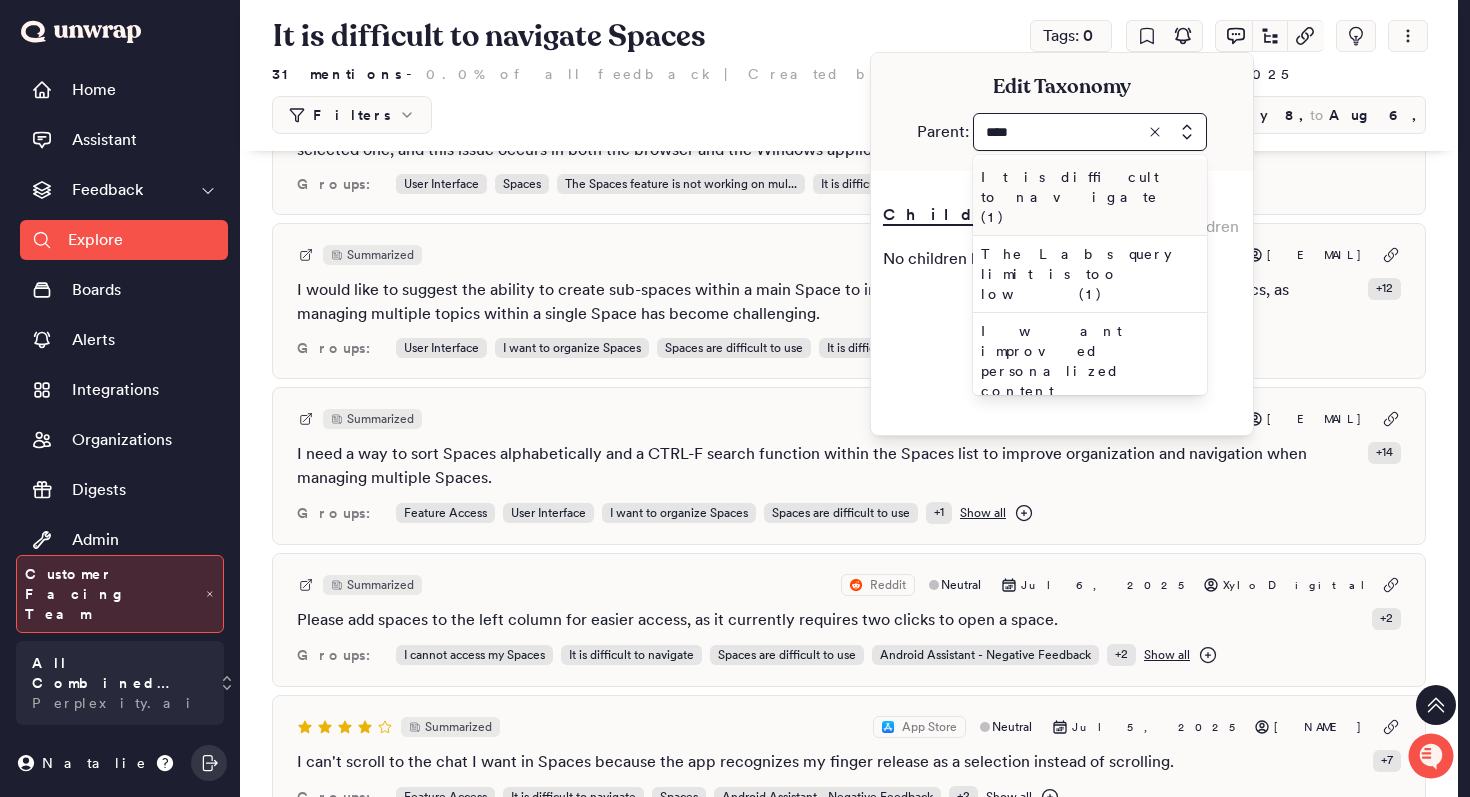 type on "****" 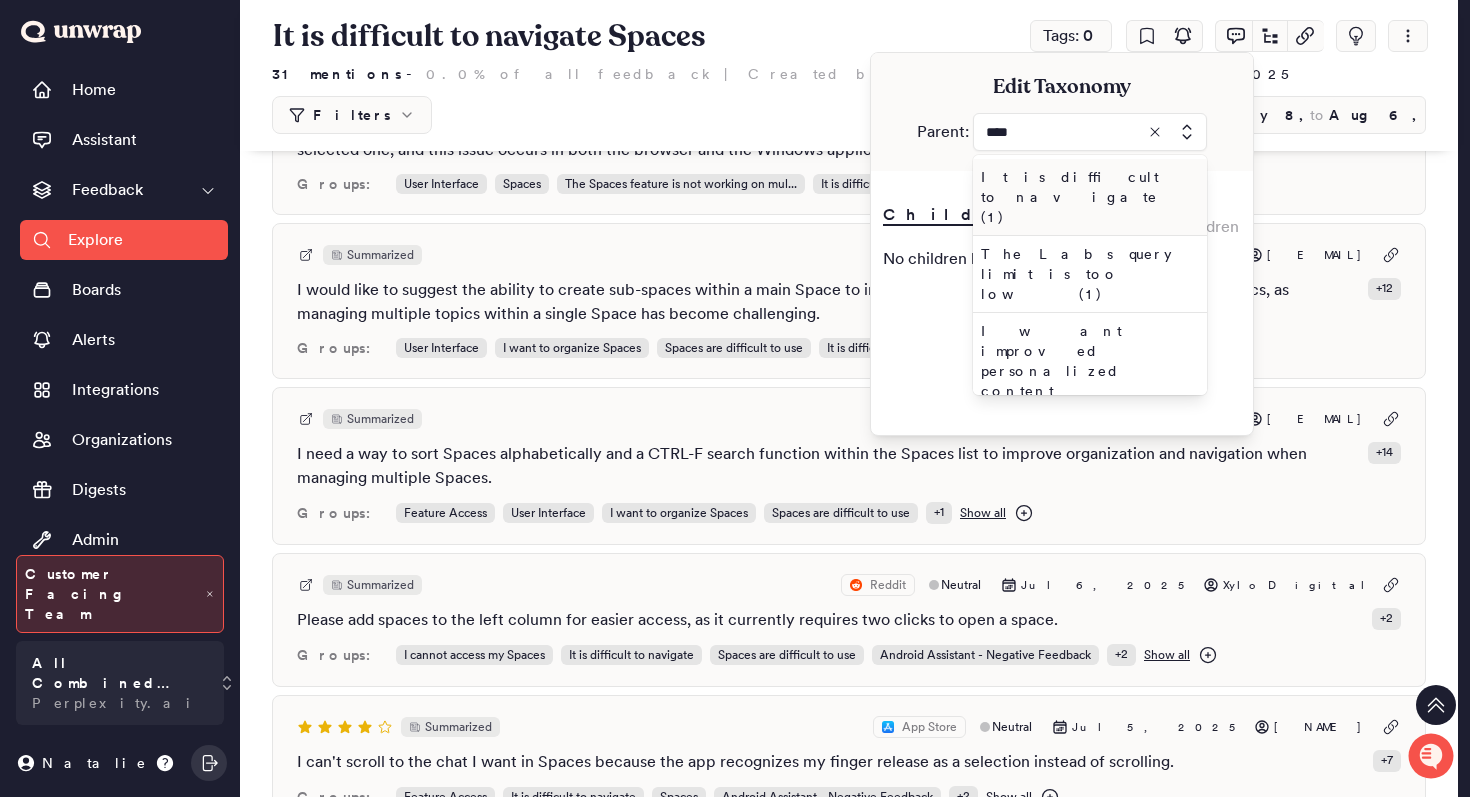 click on "It is difficult to navigate (1)" at bounding box center (1086, 197) 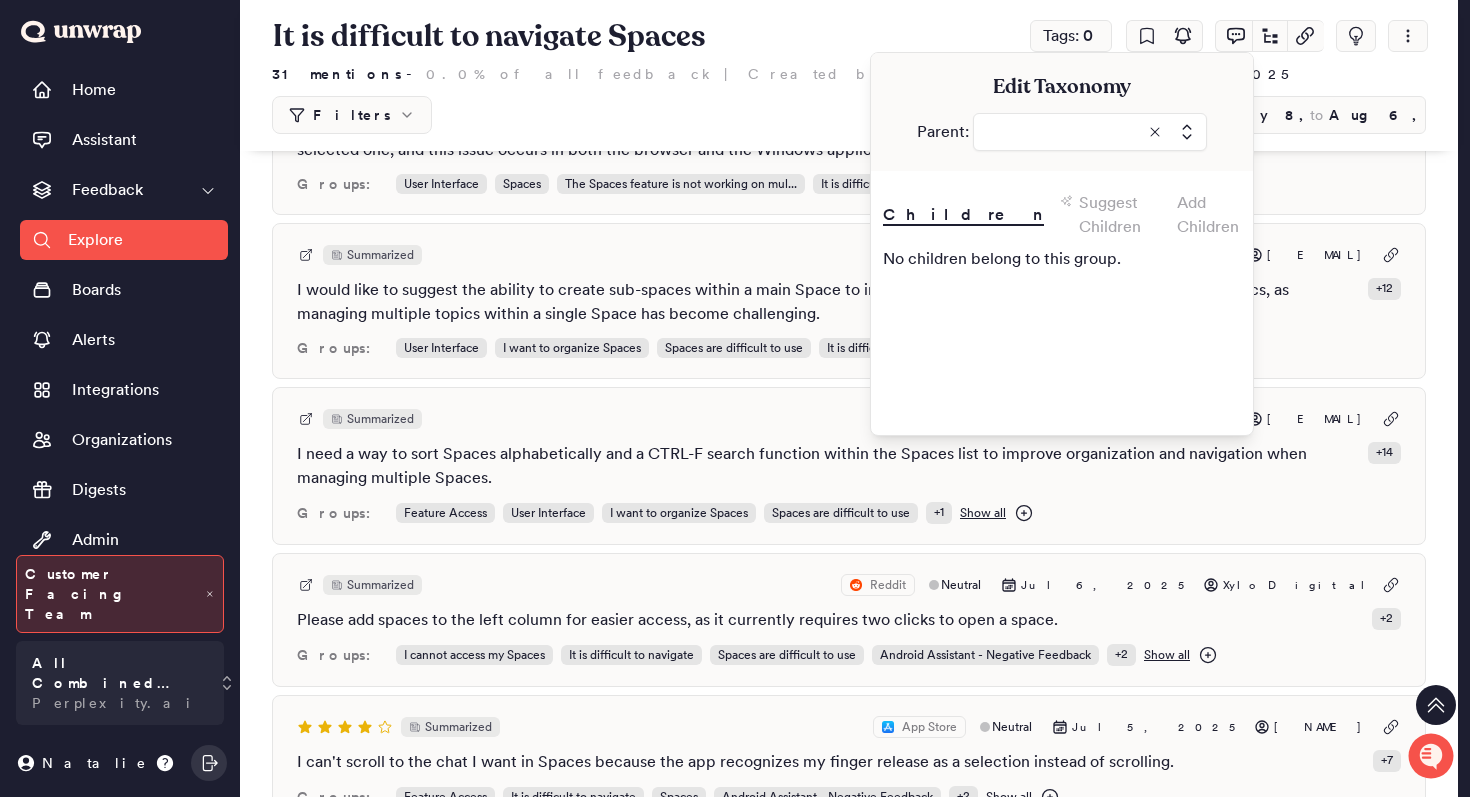 type on "**********" 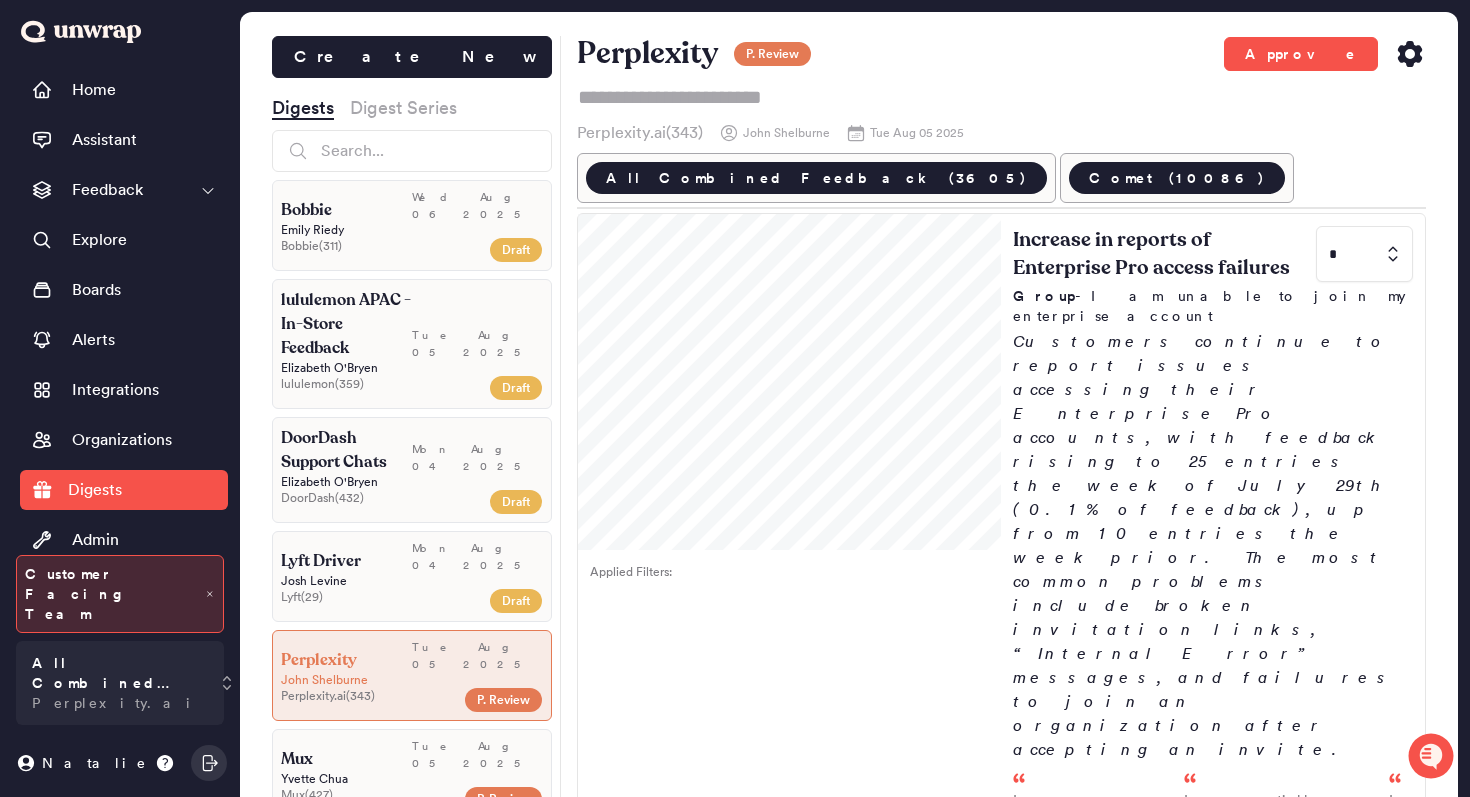 scroll, scrollTop: 0, scrollLeft: 0, axis: both 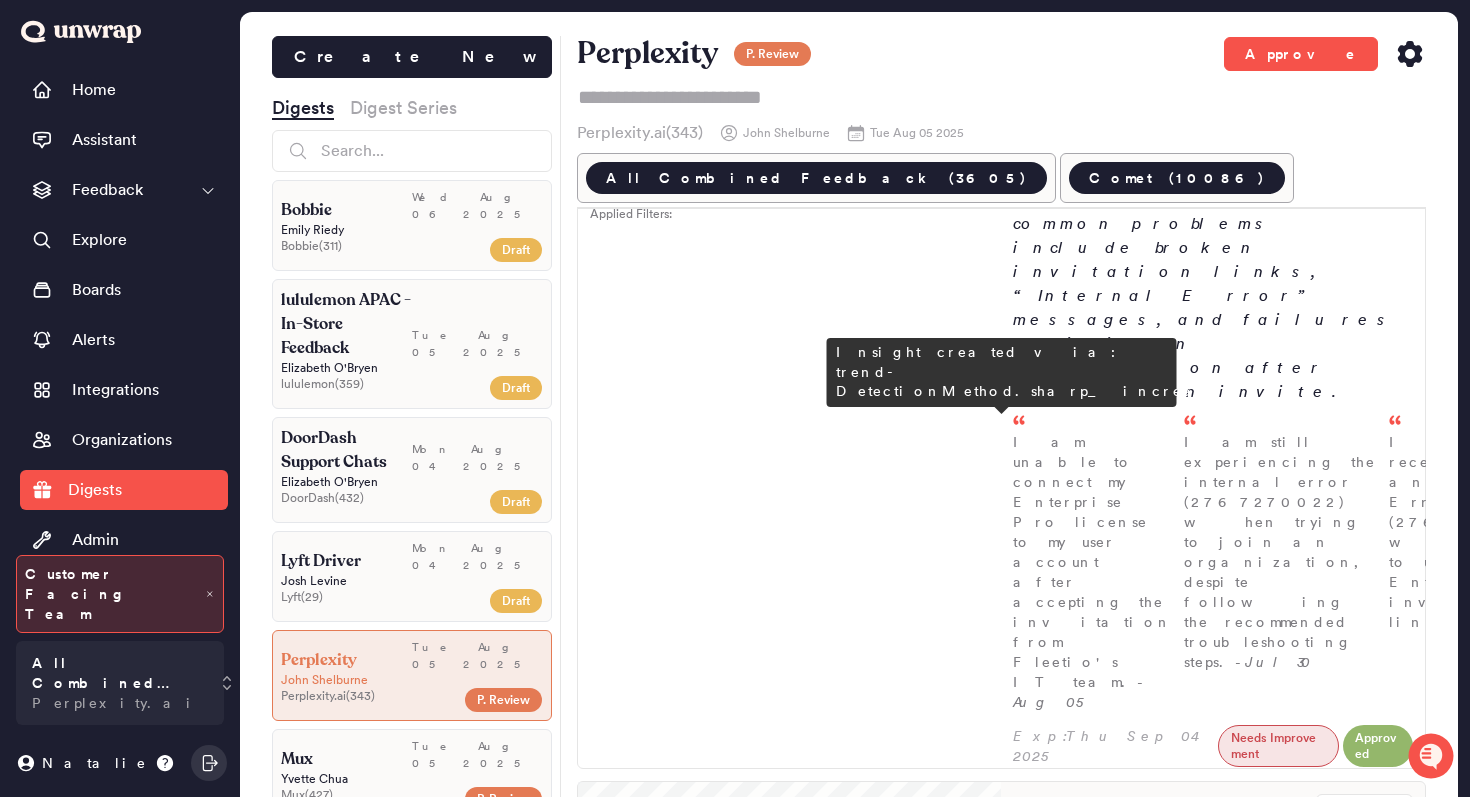 click on "Rising challenges in navigating the Perplexity platform * Group  -  It is difficult to navigate Customers are increasingly reporting challenges navigating the Perplexity platform, with feedback volume increasing to 19 entries on August 4th (1% of daily feedback), approximately double the baseline level of feedback. Common issues include difficulty navigating multiple spaces  locating features I find it difficult to navigate the increasing number of spaces in Perplexity and suggest adding sorting, searching, and filtering options, as well as a quick s...  -  Aug 04 I have a lot of Spaces and I need help searching for information across them without having to search each one individually.  -  Aug 04 I am experiencing an issue with the scrolling speed in the Perplexity app on my Windows laptop, where it scrolls too fast when I try to drag, making it difficul...  -  Aug 04" at bounding box center (1213, 1242) 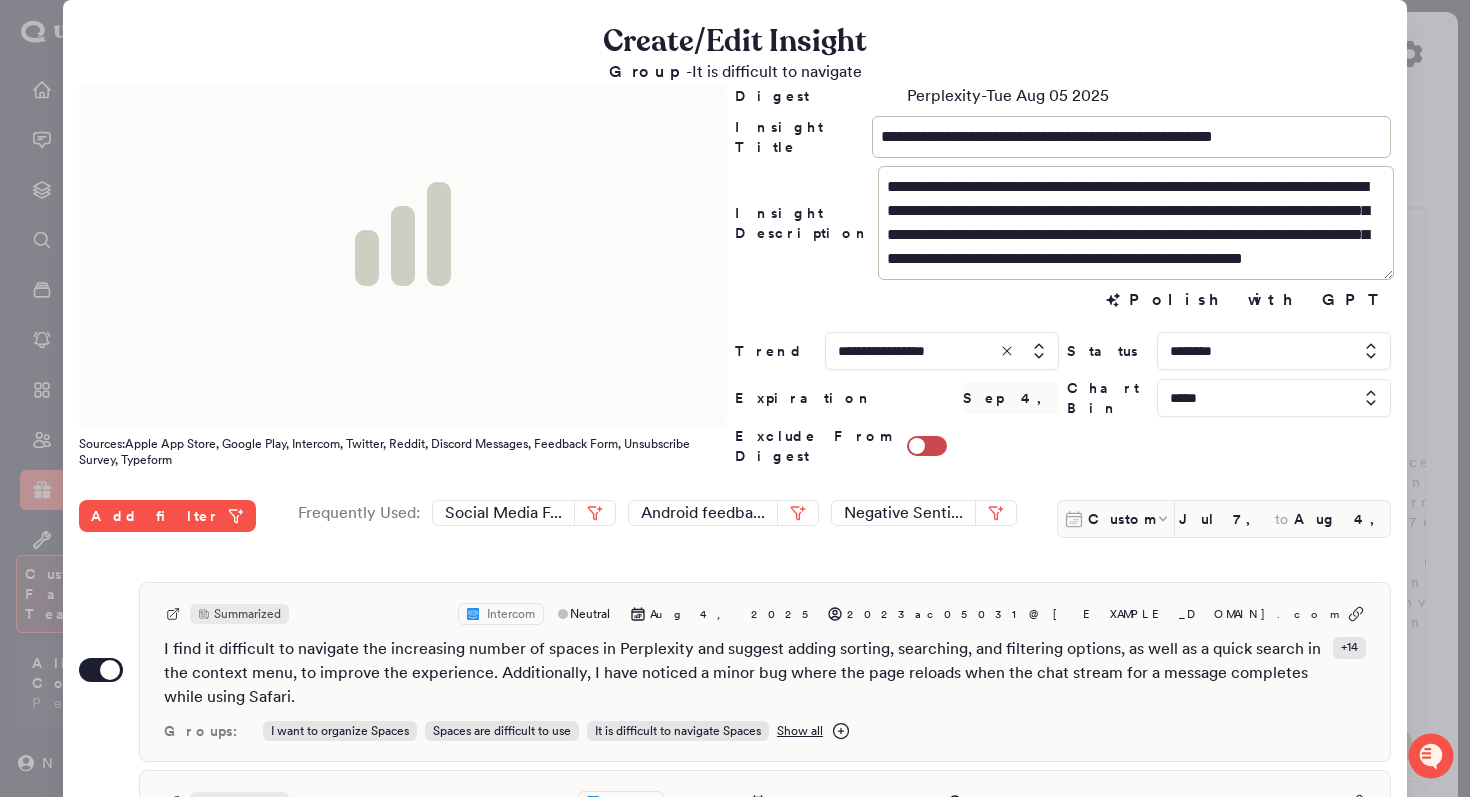 click at bounding box center (1274, 351) 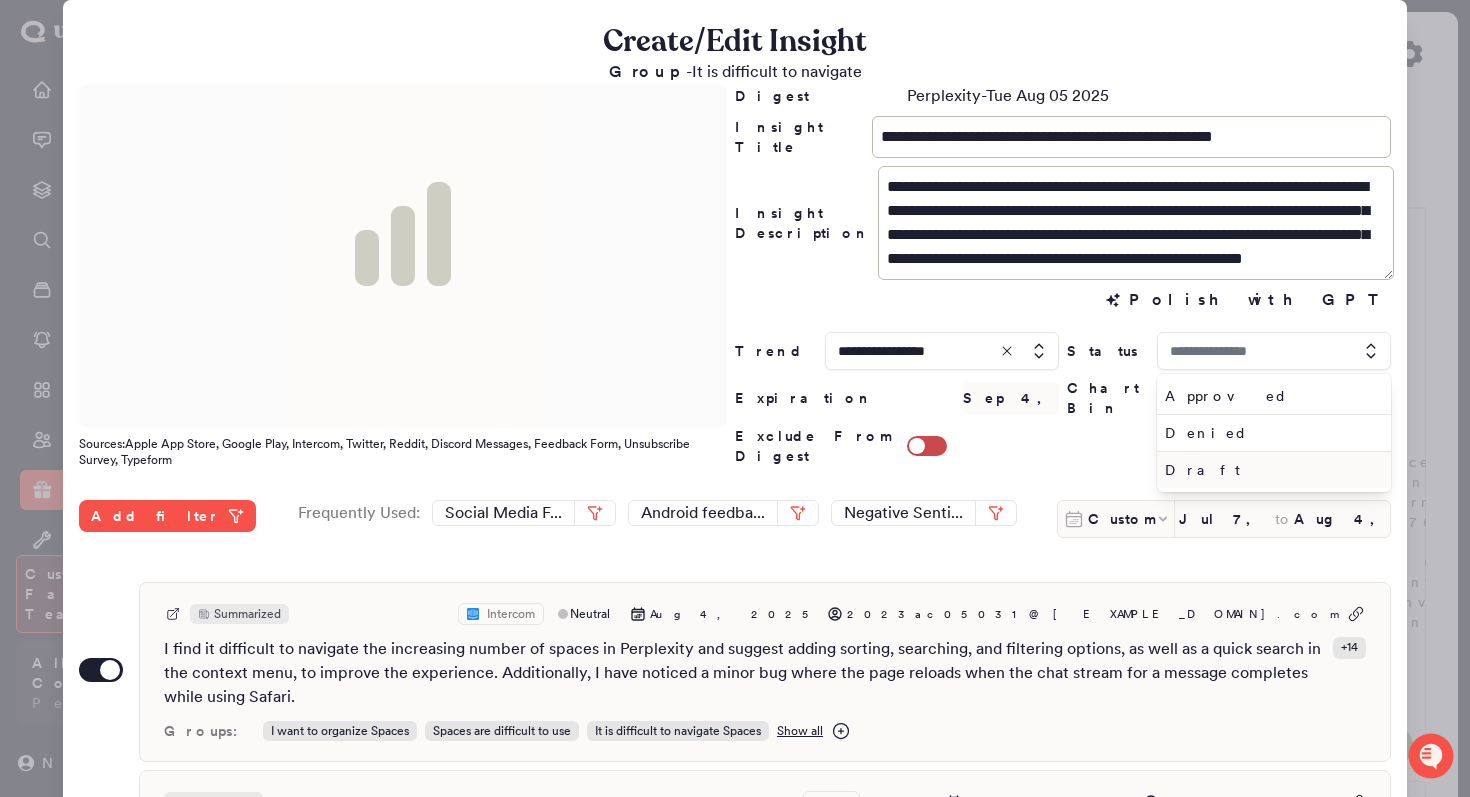 type on "********" 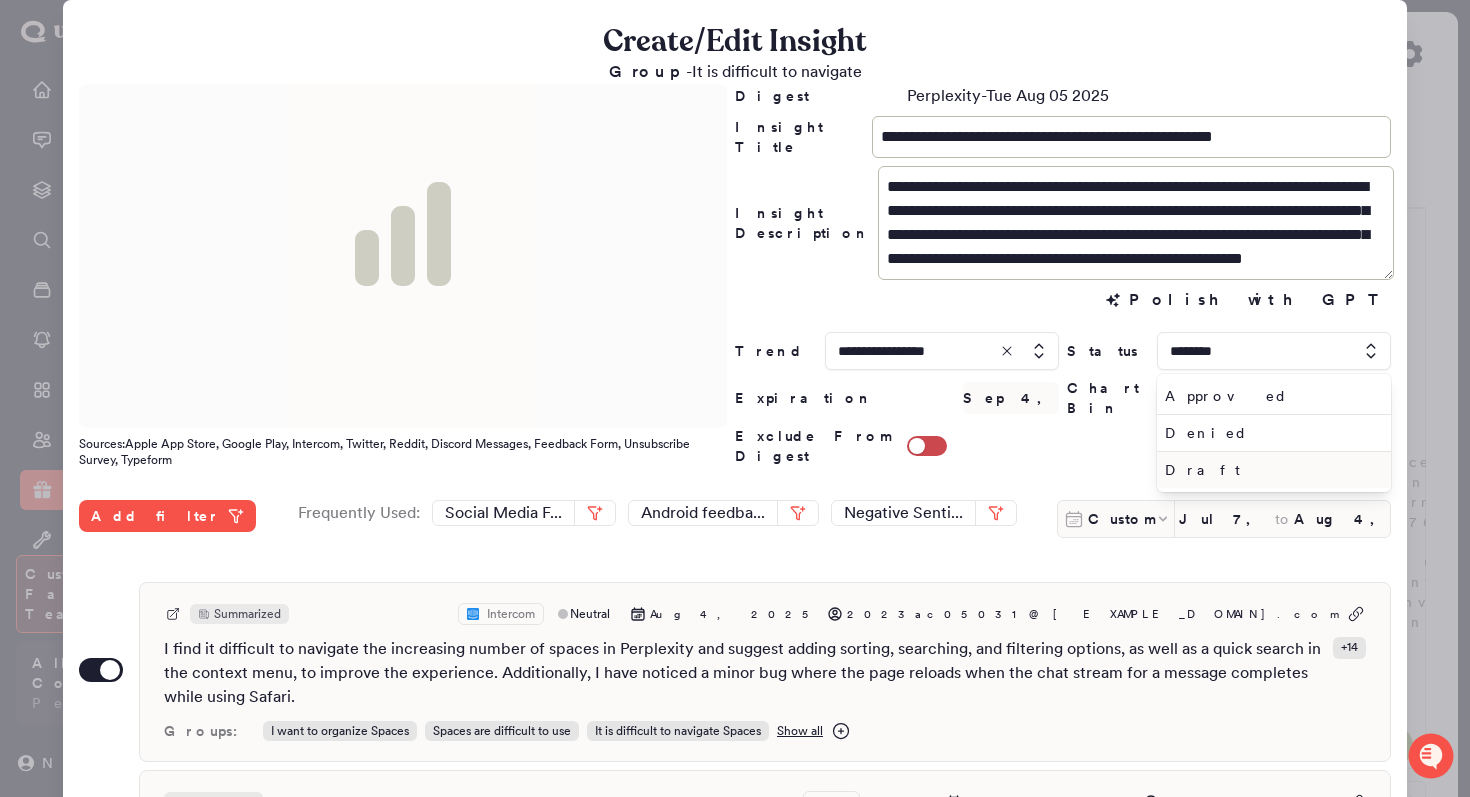 click on "Draft" at bounding box center [1270, 470] 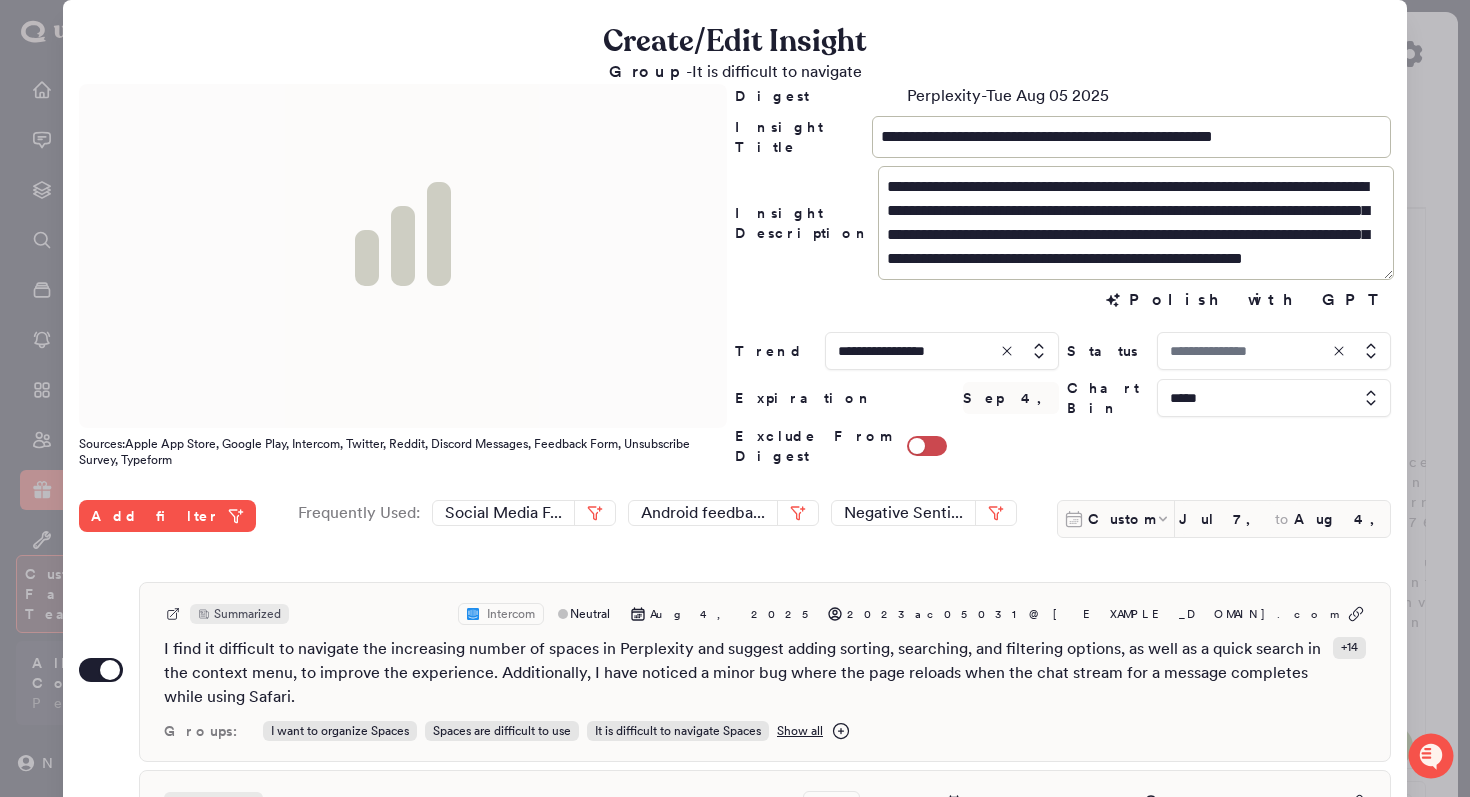 type on "*****" 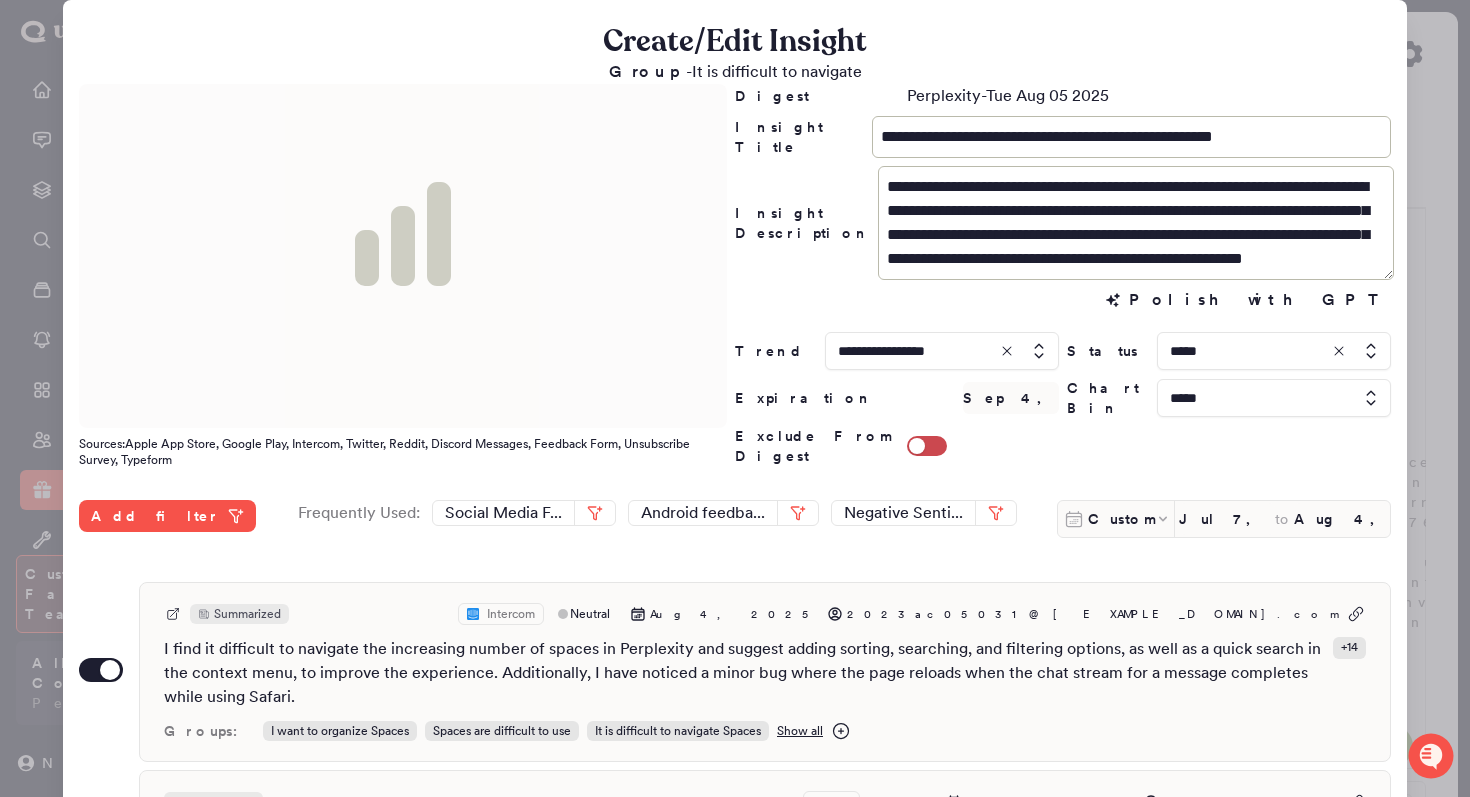 scroll, scrollTop: 547, scrollLeft: 0, axis: vertical 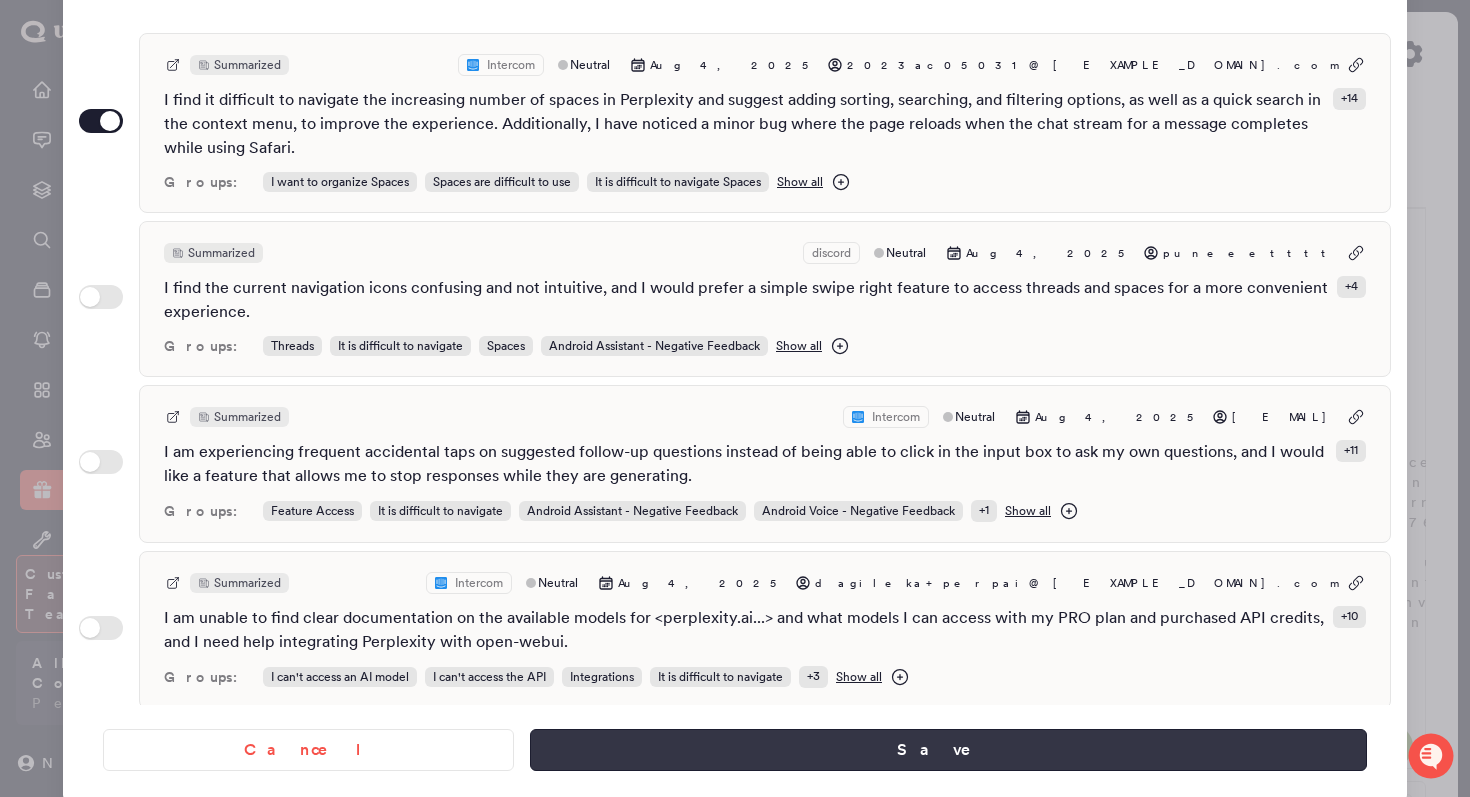 click on "Save" at bounding box center (948, 750) 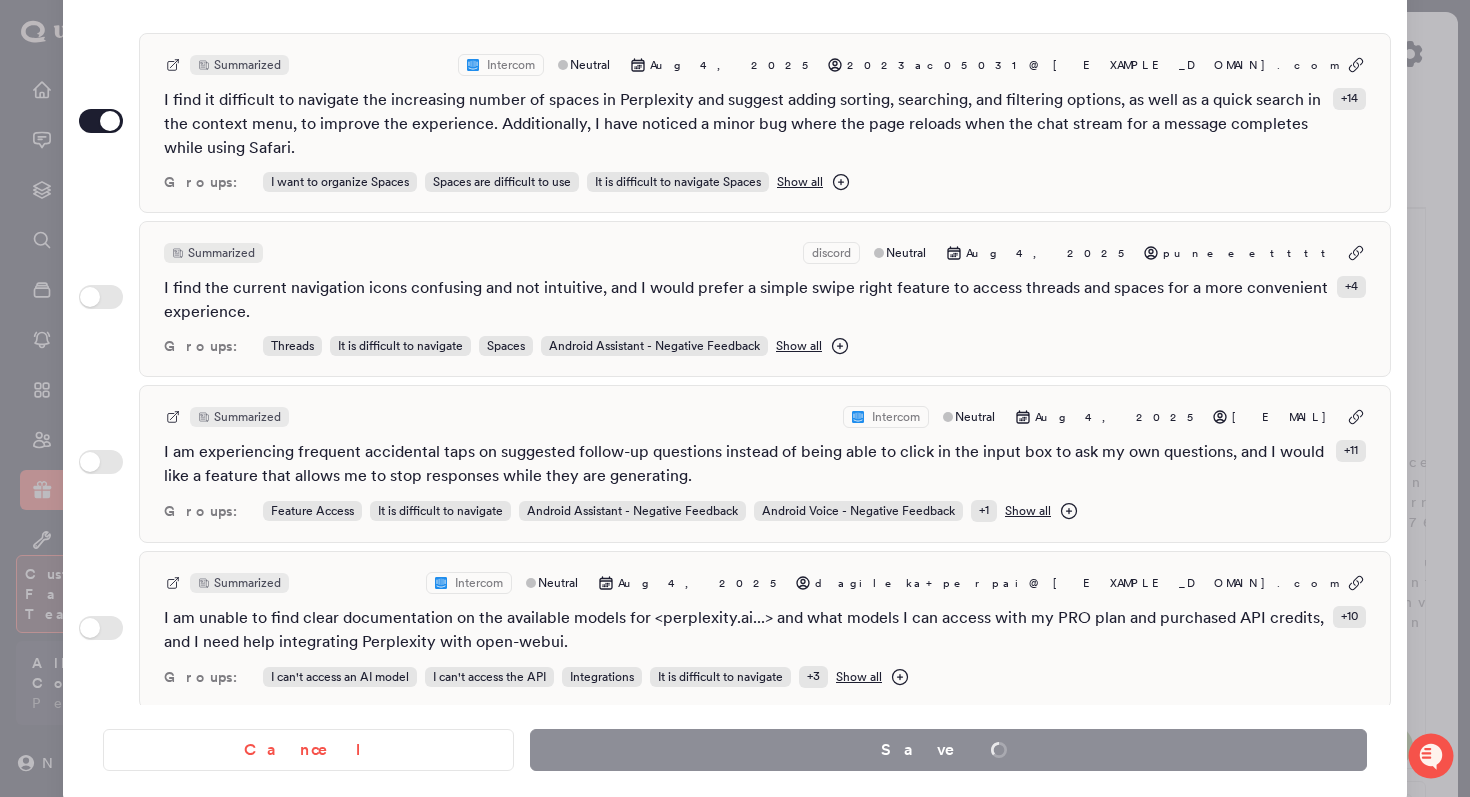 type on "*" 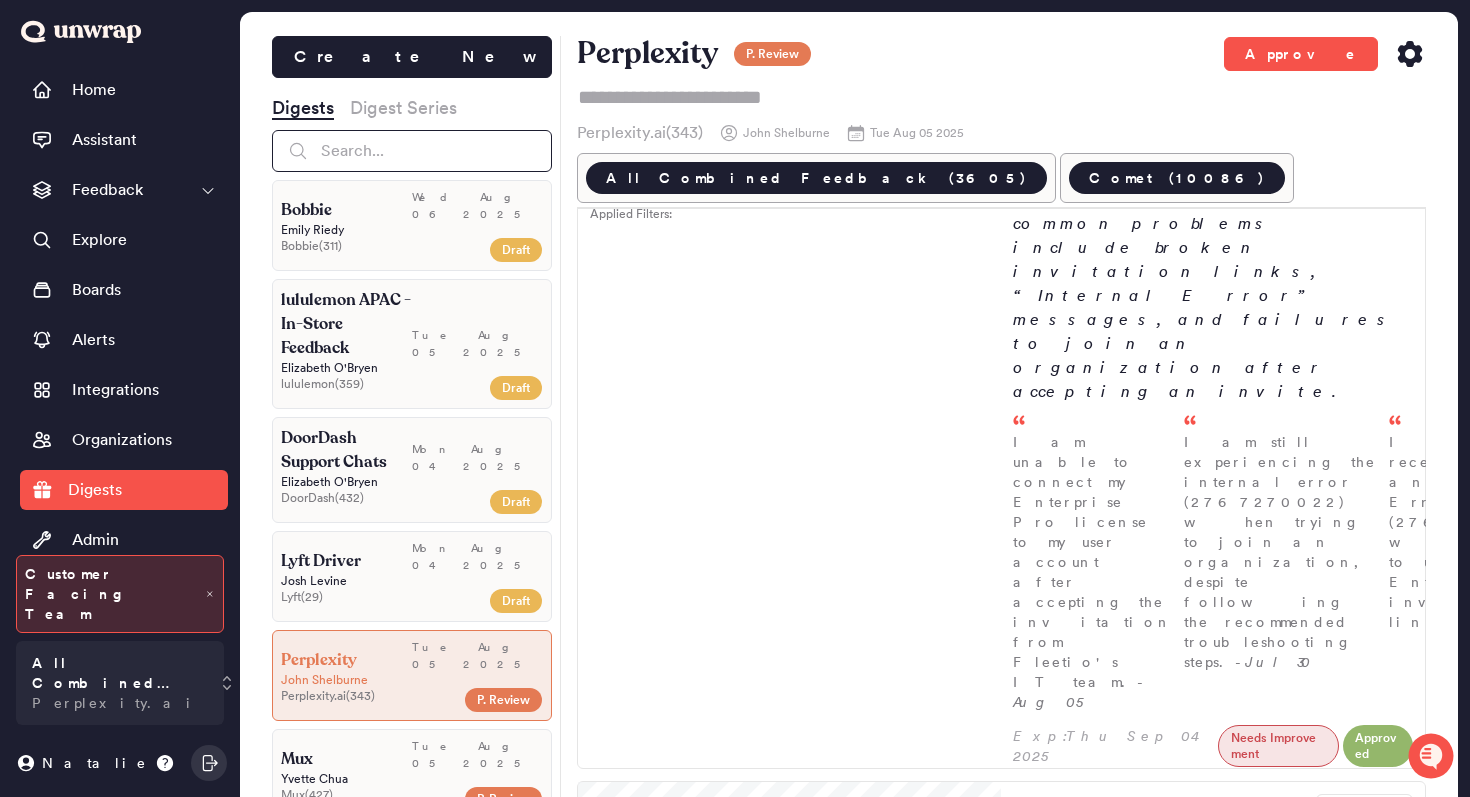 click at bounding box center (412, 151) 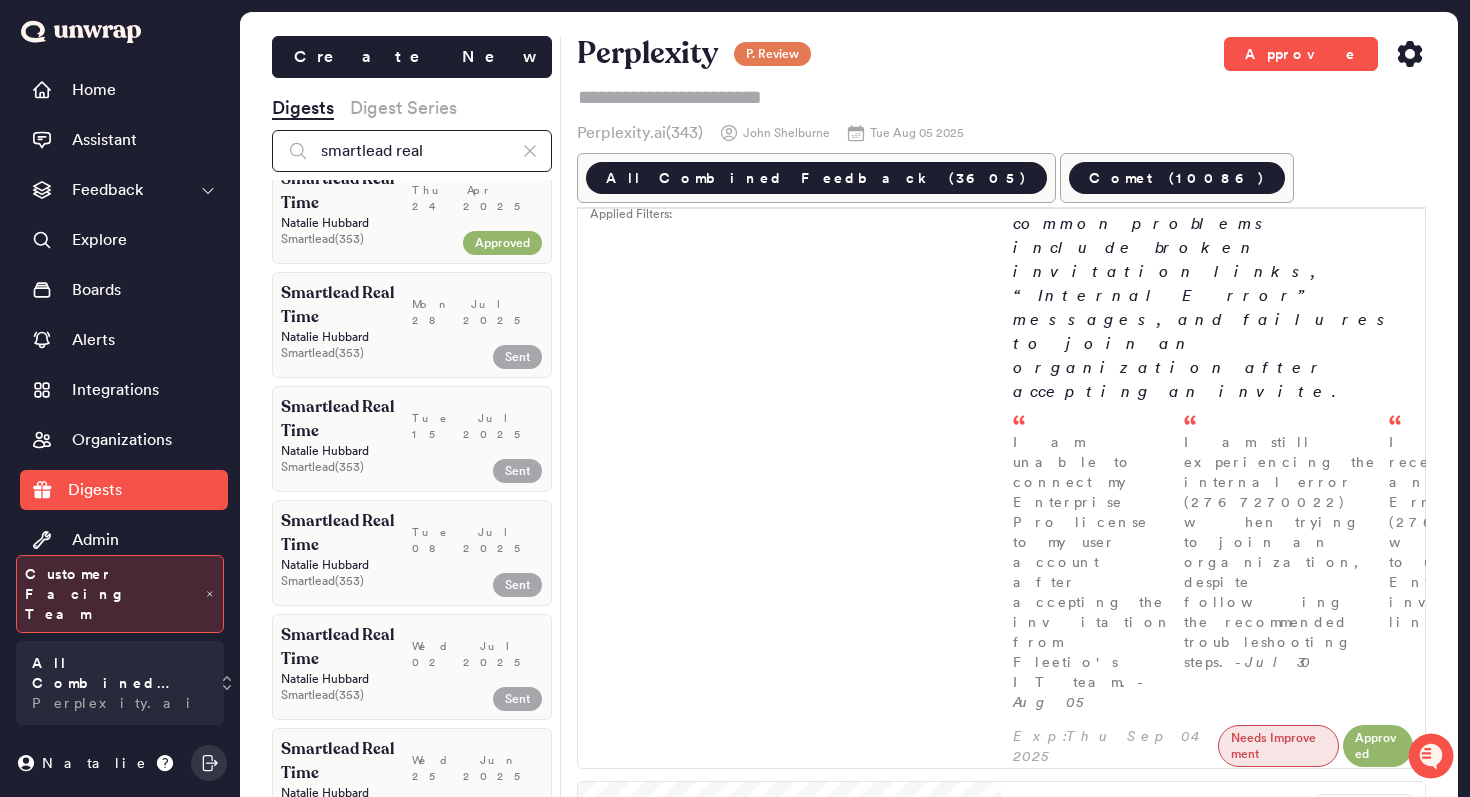 scroll, scrollTop: 2079, scrollLeft: 0, axis: vertical 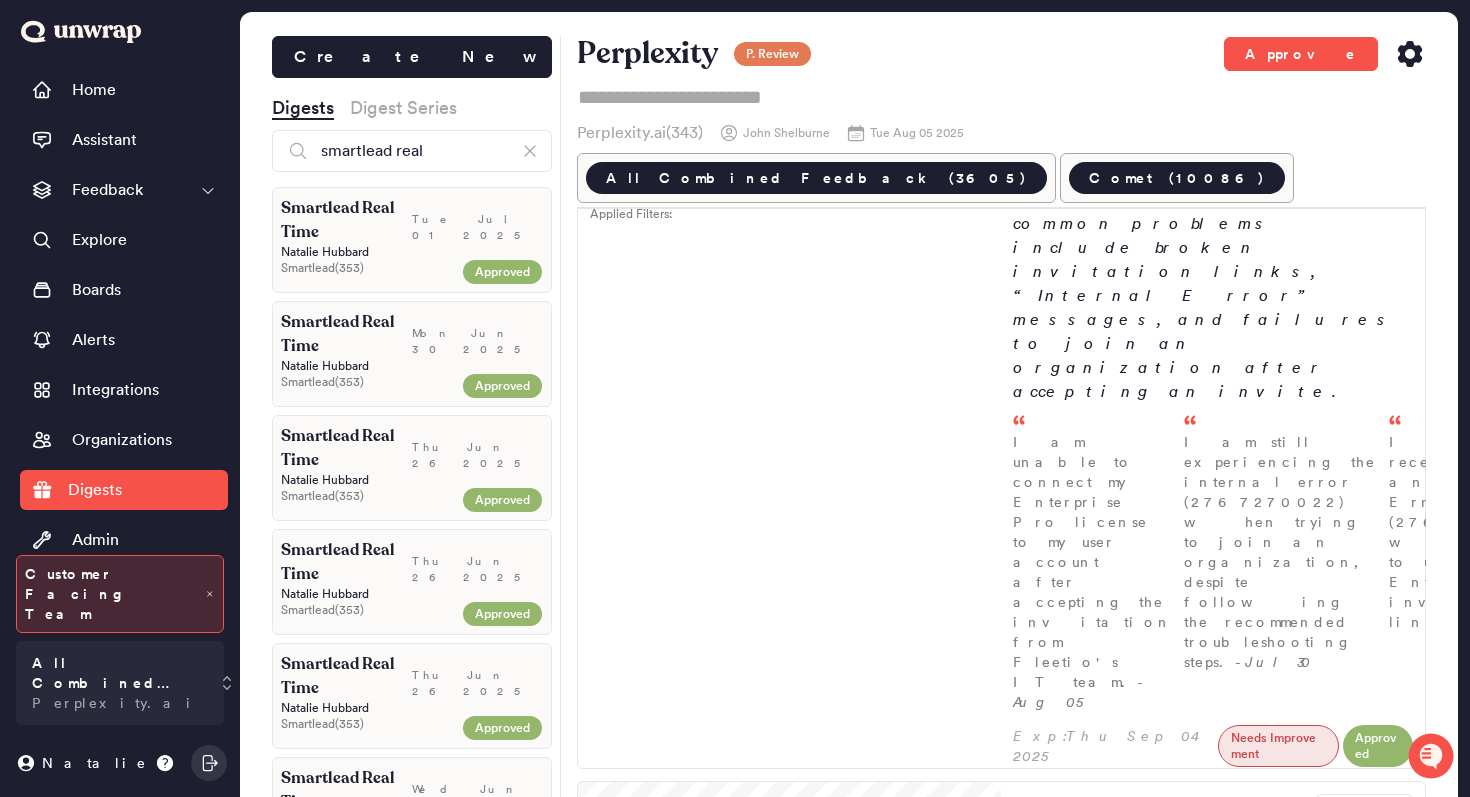 click on "Tue Jul 01 2025" at bounding box center (477, 227) 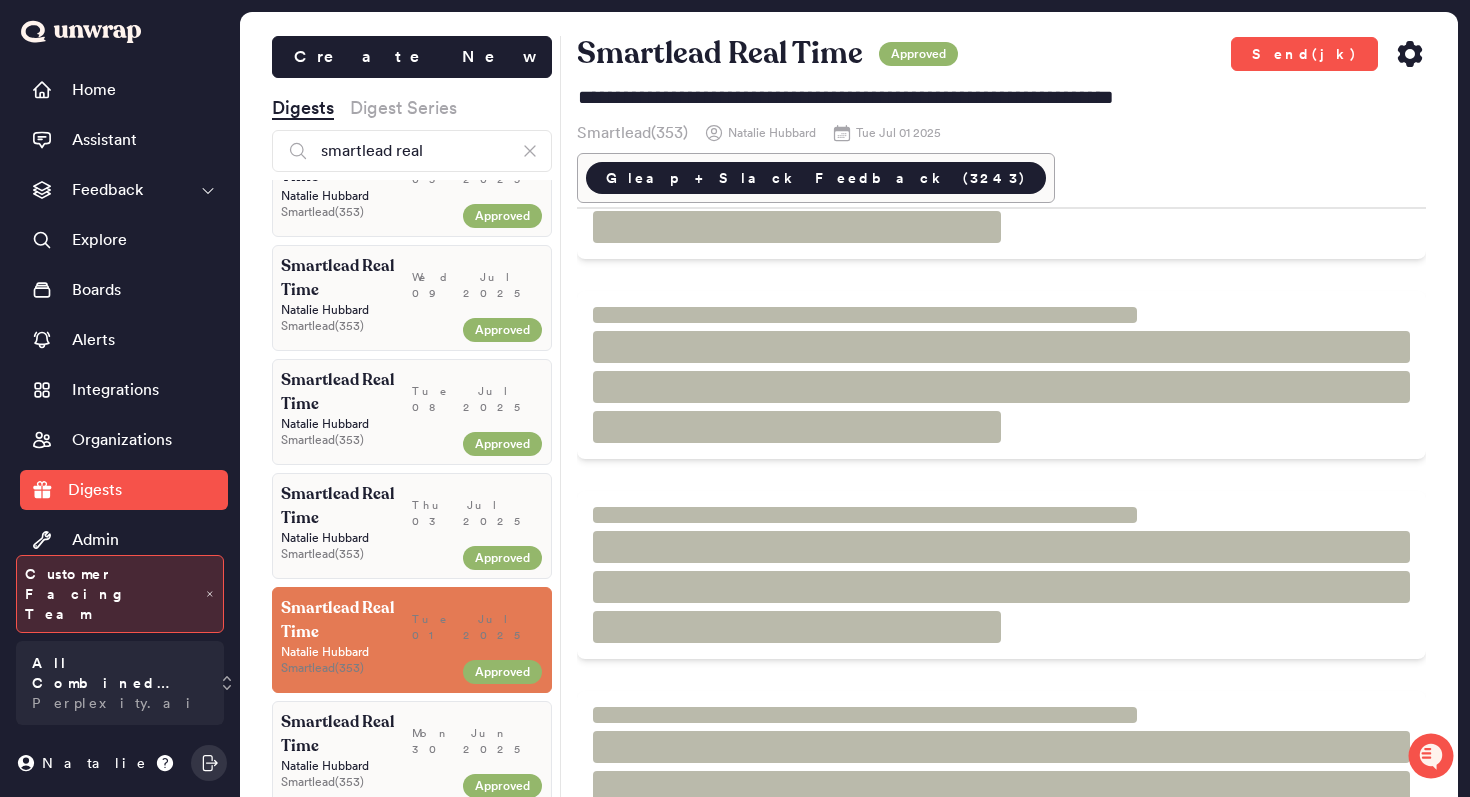 scroll, scrollTop: 0, scrollLeft: 0, axis: both 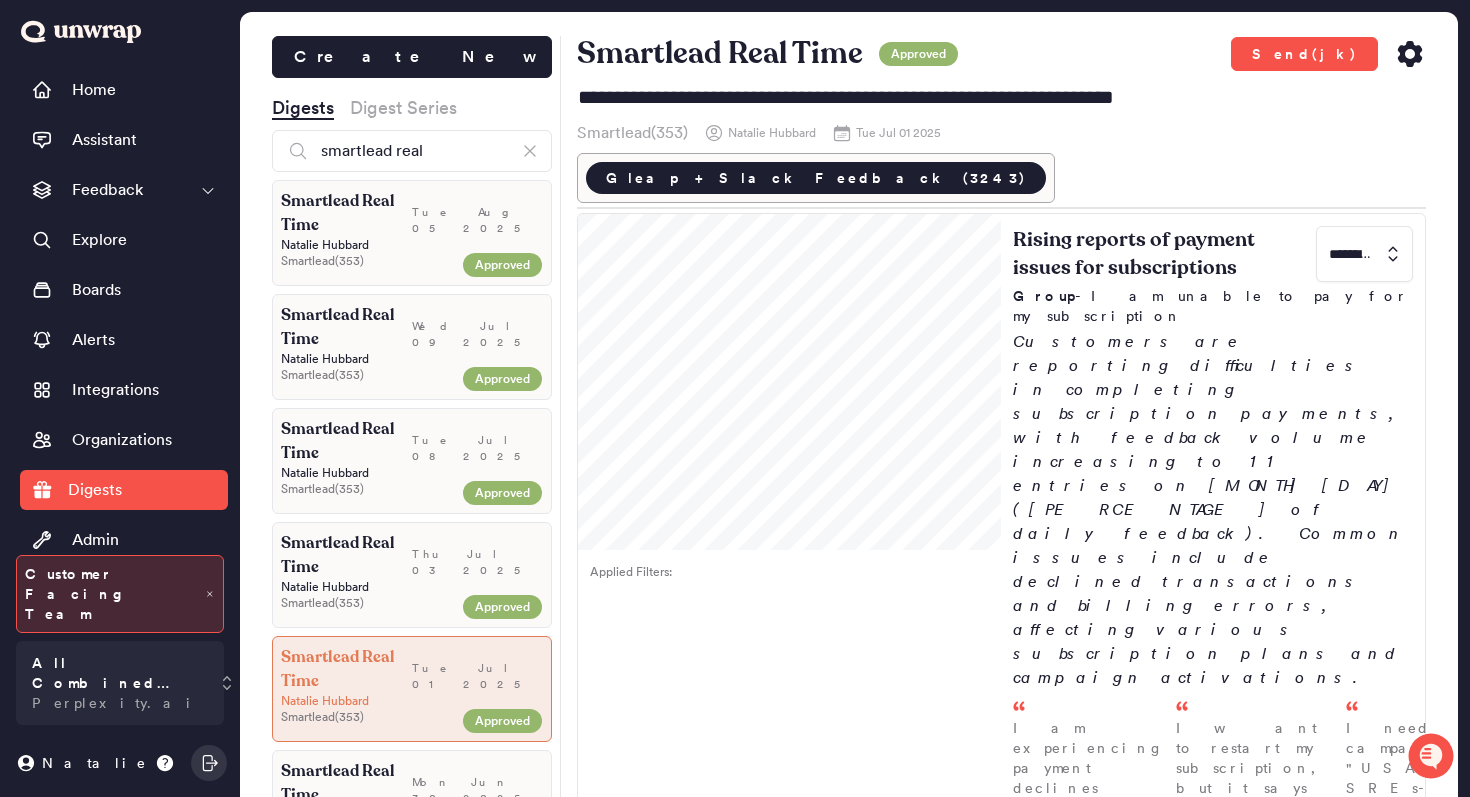 click on "Thu Jul 03 2025" at bounding box center (477, 562) 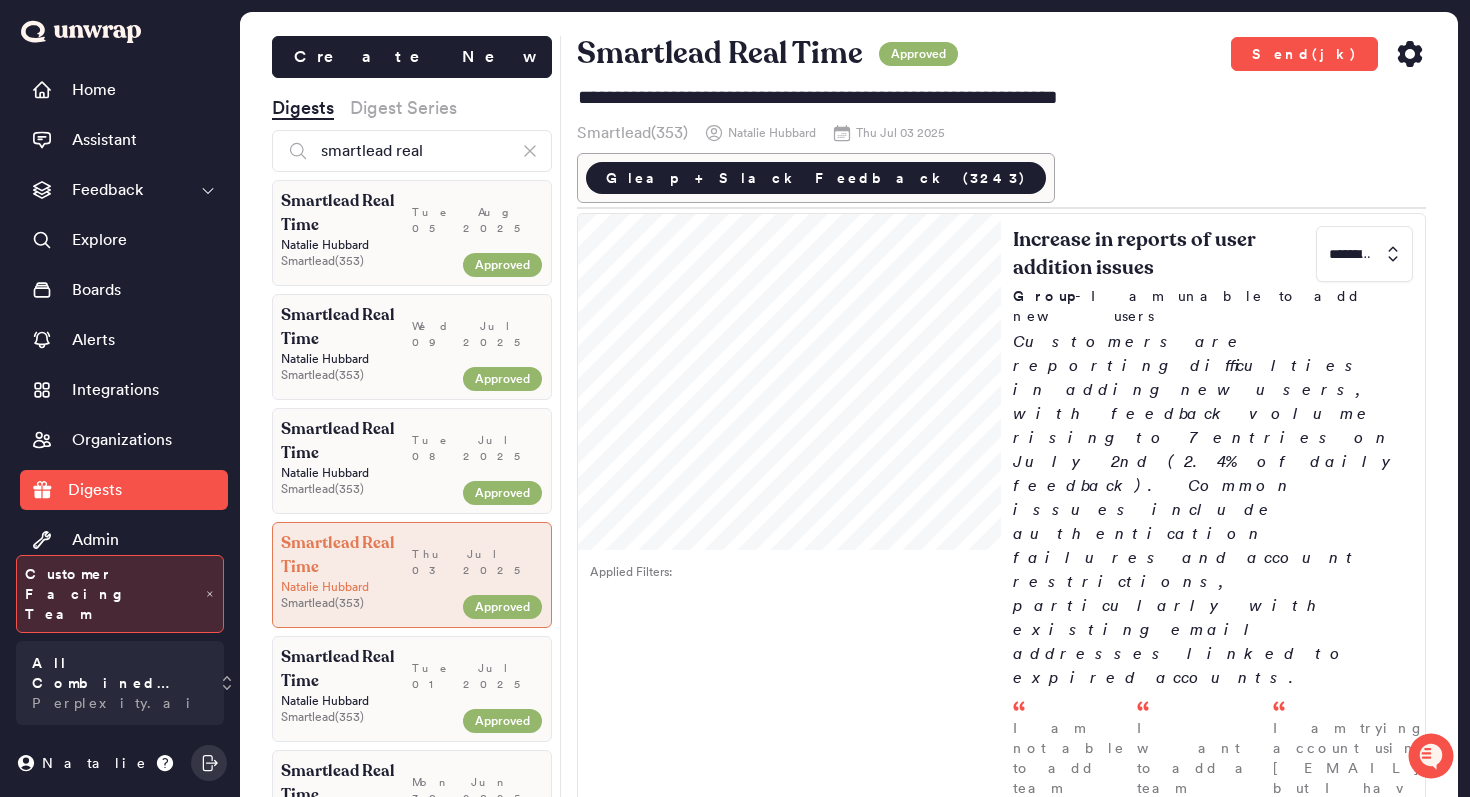 click on "Smartlead  ( 353 )" at bounding box center (368, 489) 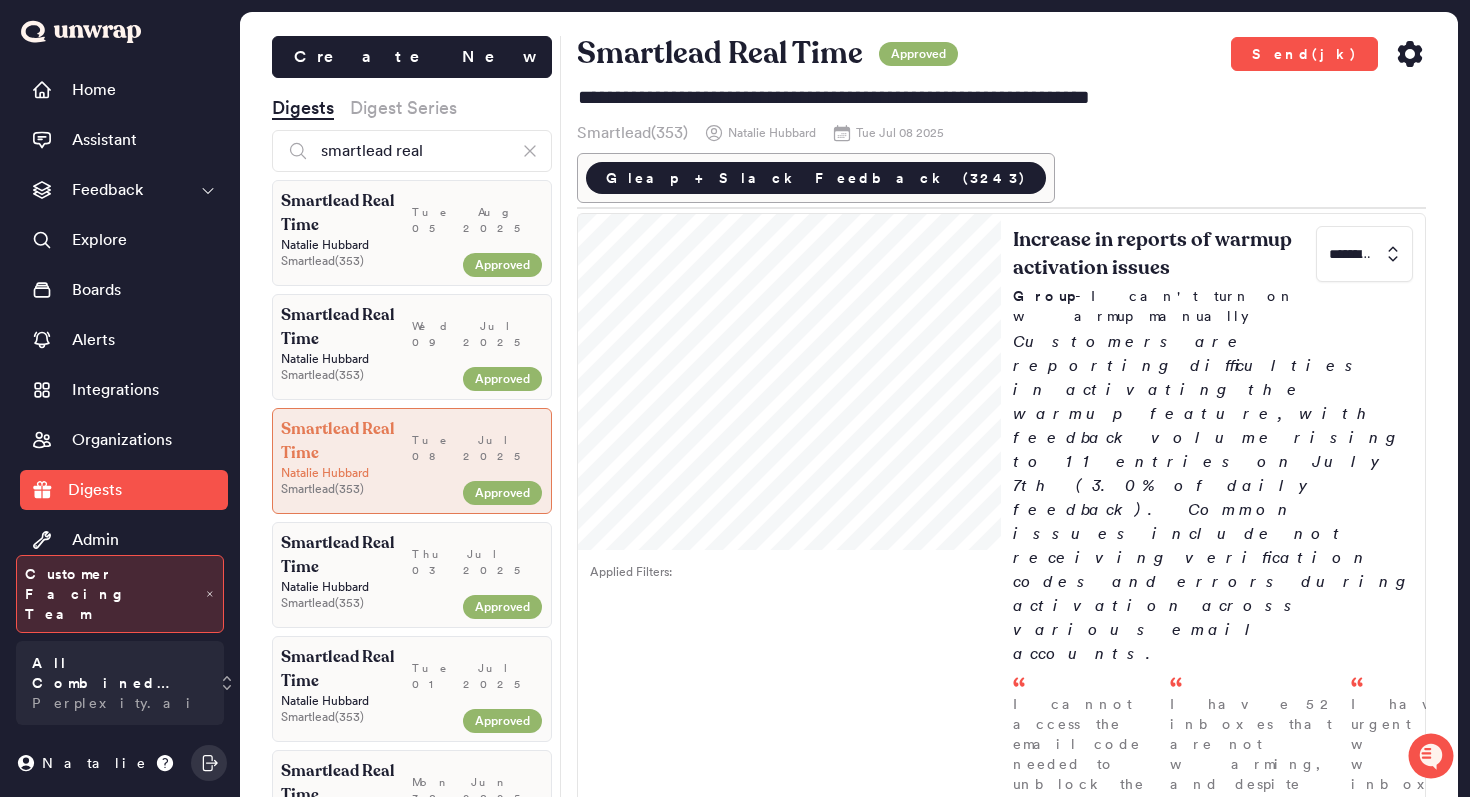 click on "Natalie   Hubbard" at bounding box center (412, 359) 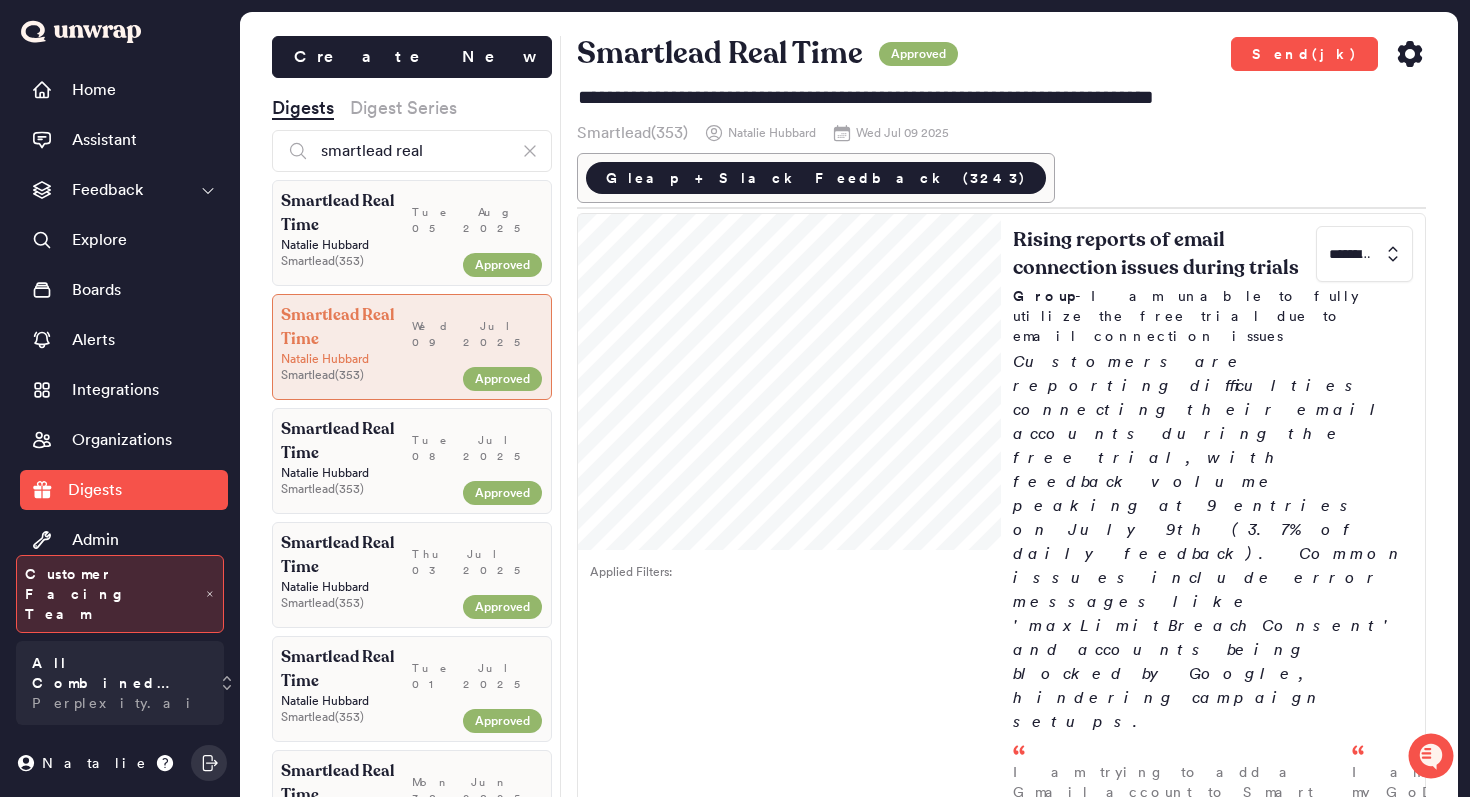 click on "Smartlead Real Time Tue Aug 05 2025 [FIRST]   [LAST] Smartlead  ( 353 ) Approved" at bounding box center (412, 233) 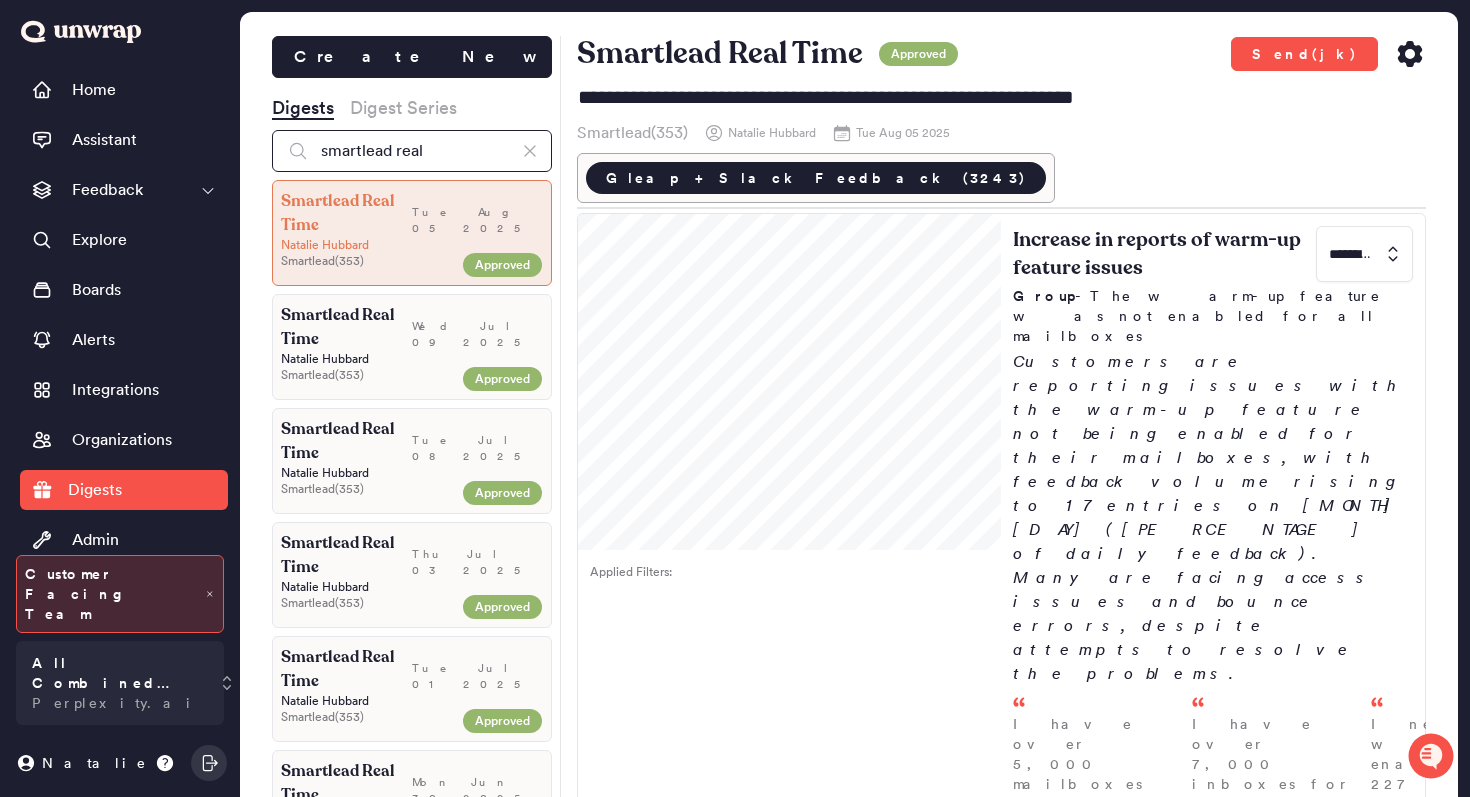 click on "smartlead real" at bounding box center (412, 151) 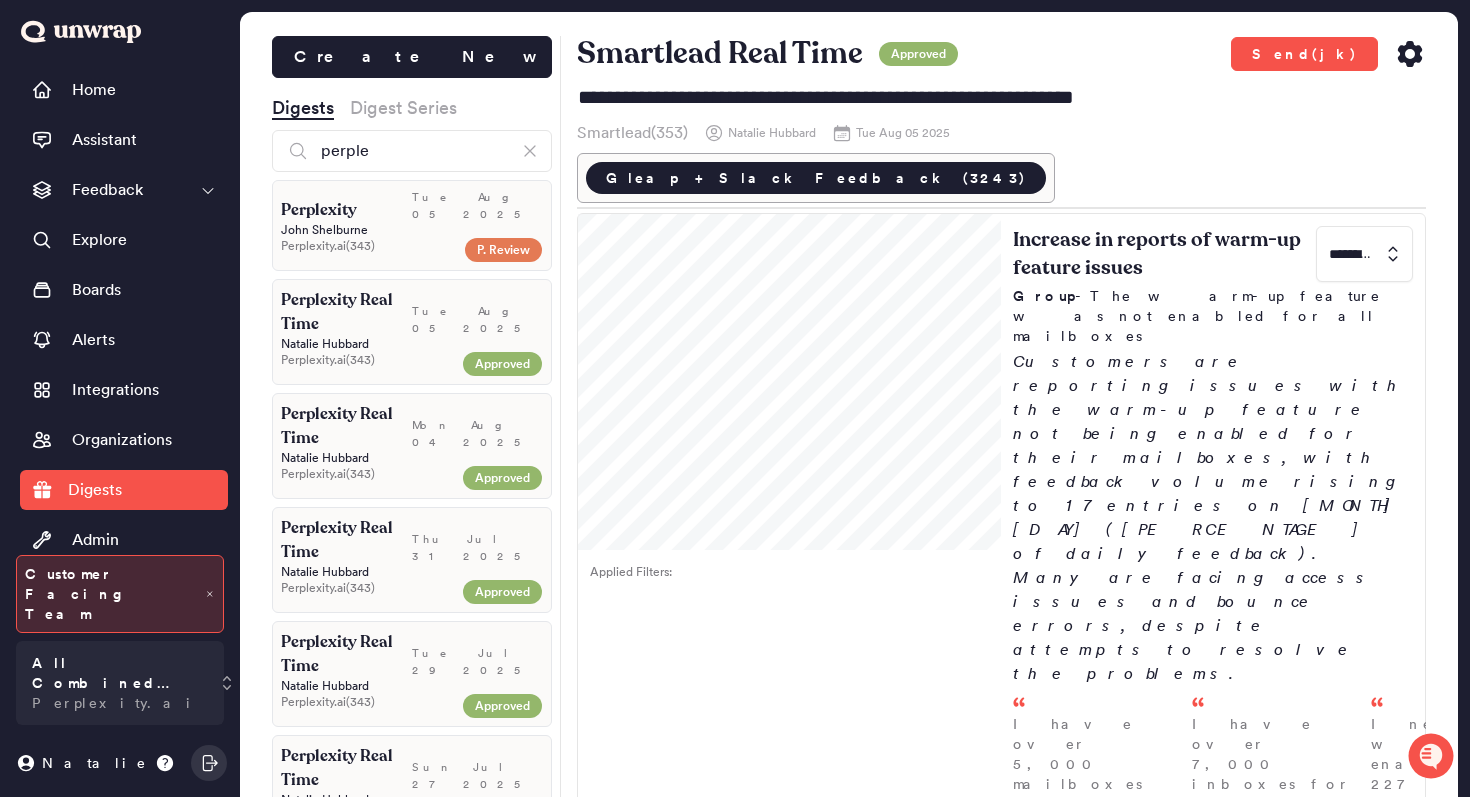 click on "Perplexity.ai  ( 343 )" at bounding box center [368, 246] 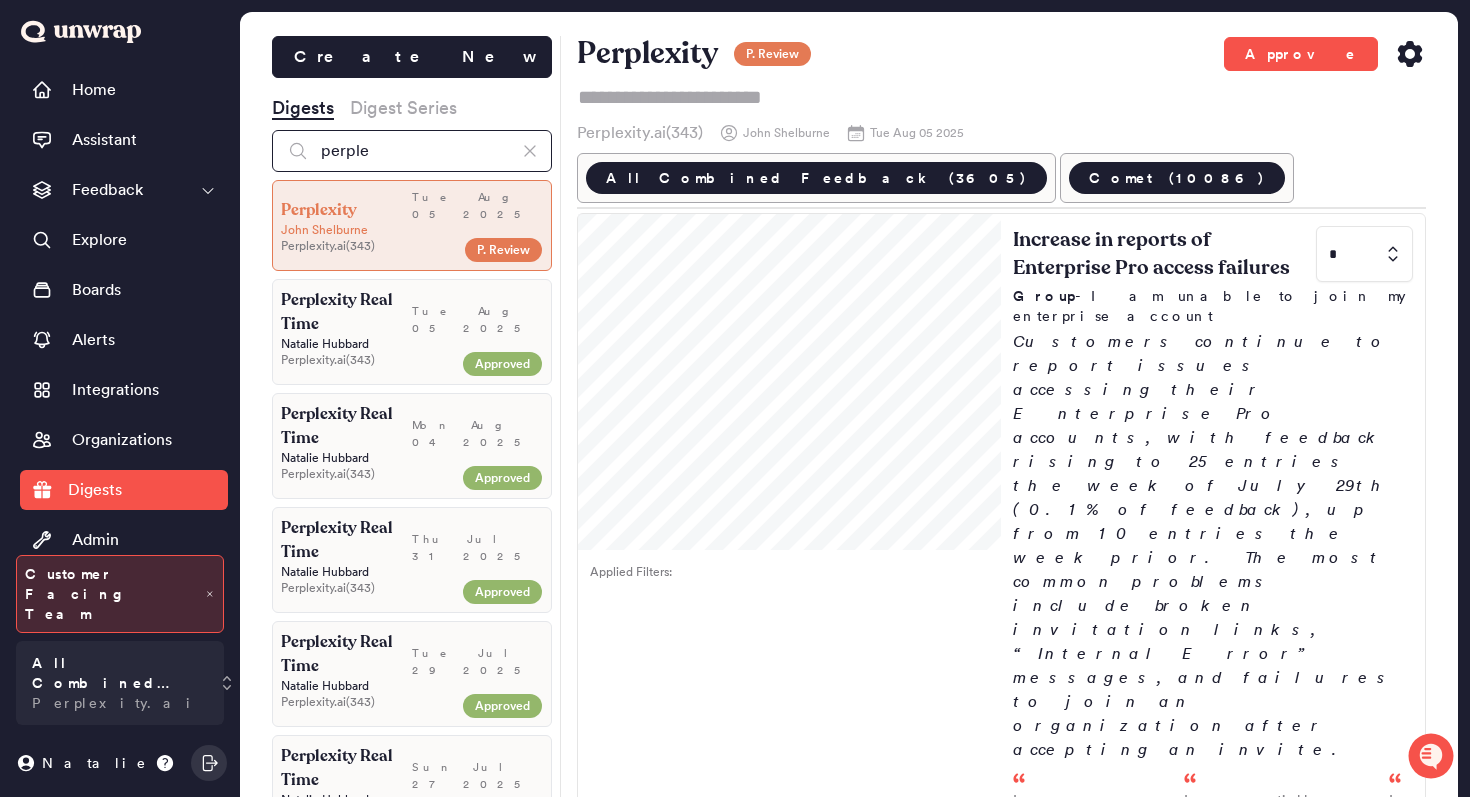 click on "perple" at bounding box center [412, 151] 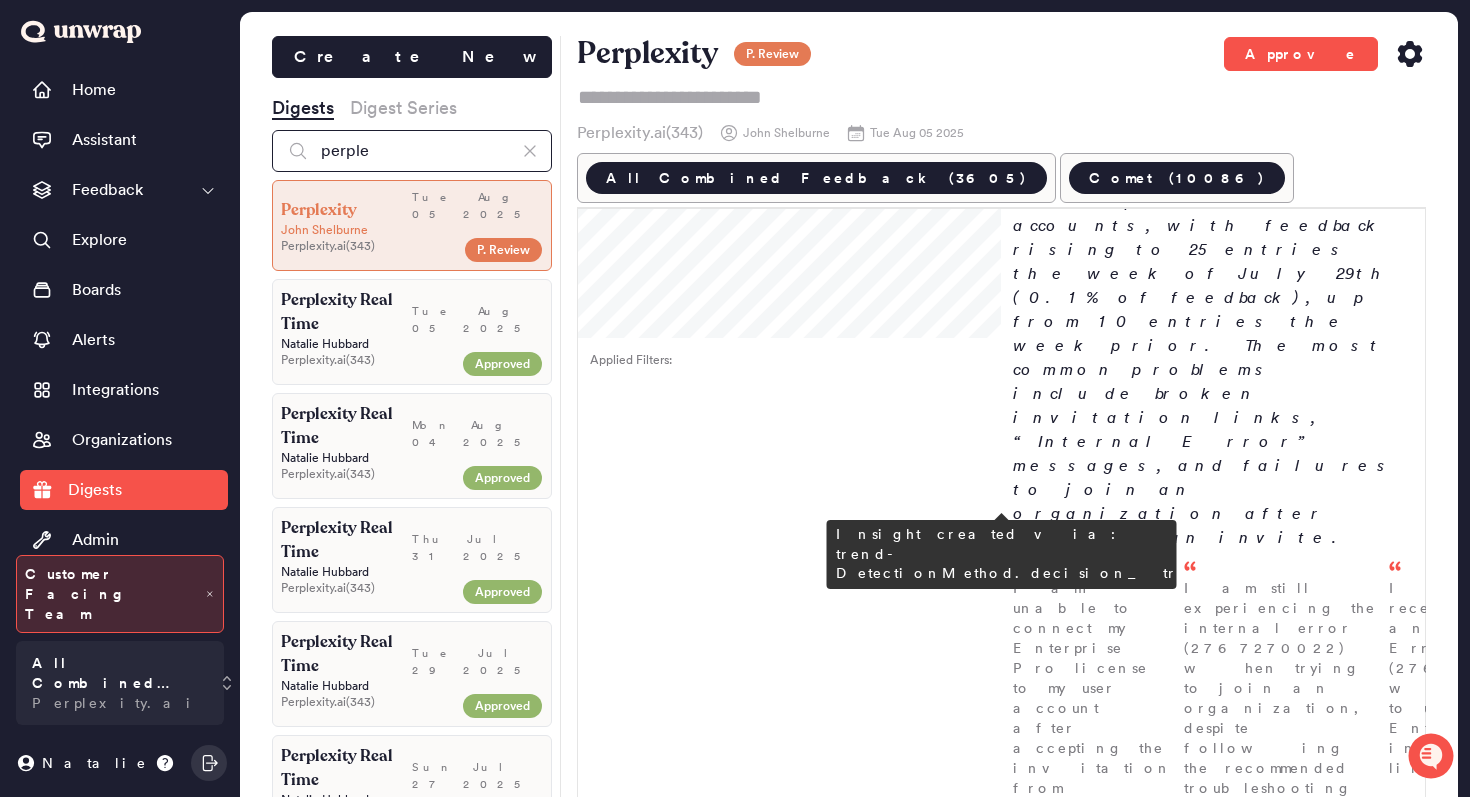 scroll, scrollTop: 276, scrollLeft: 0, axis: vertical 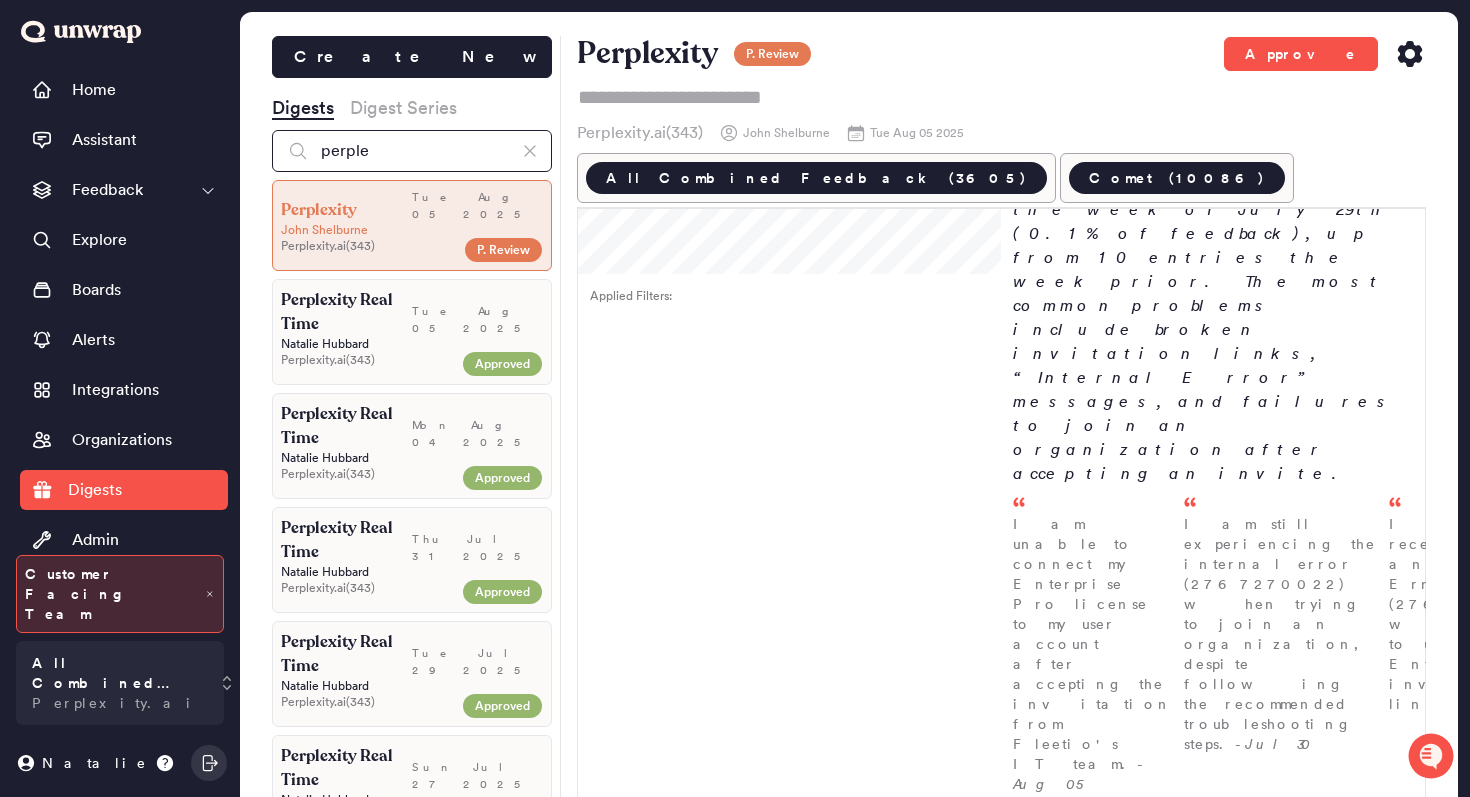 click on "perple" at bounding box center [412, 151] 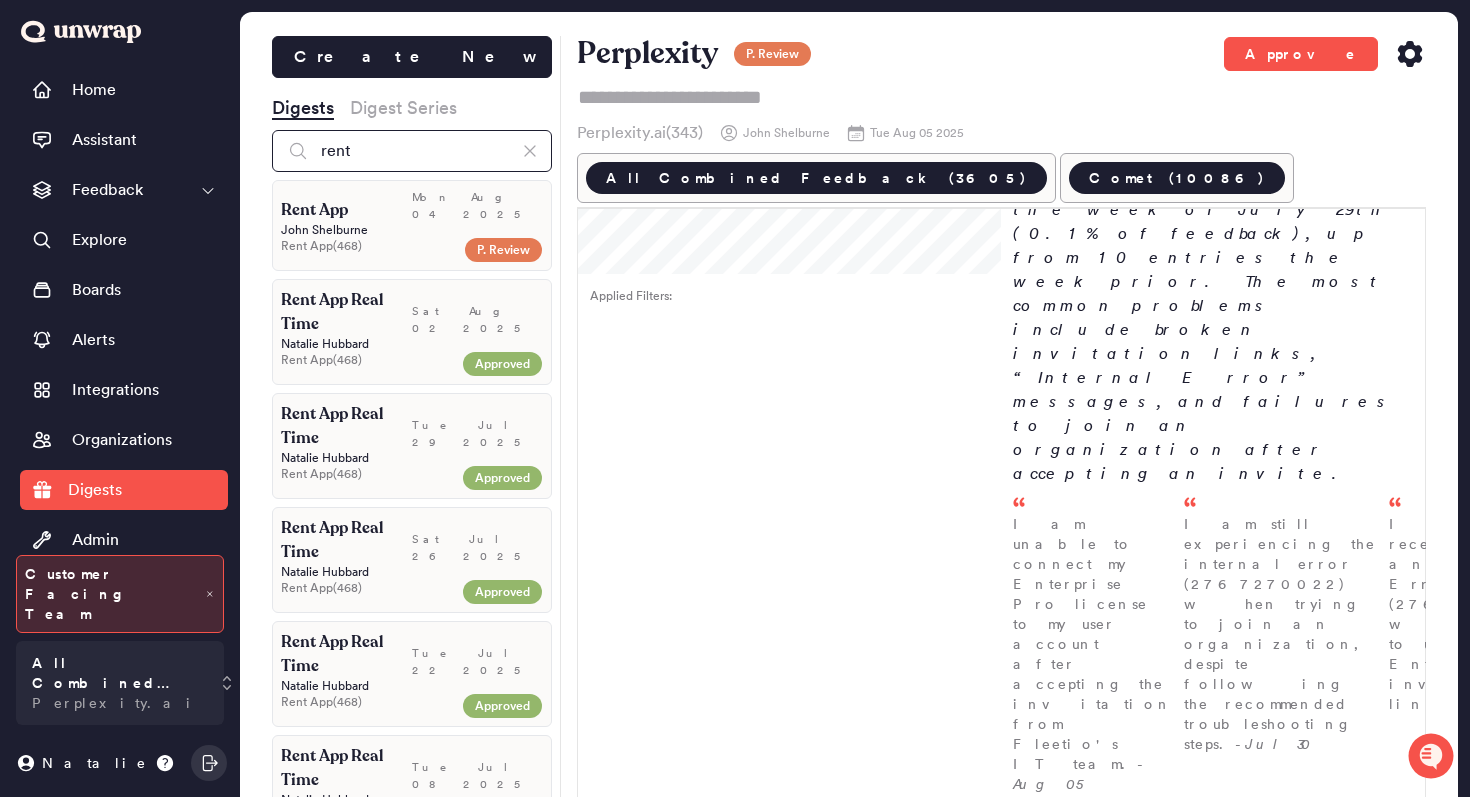 type on "rent" 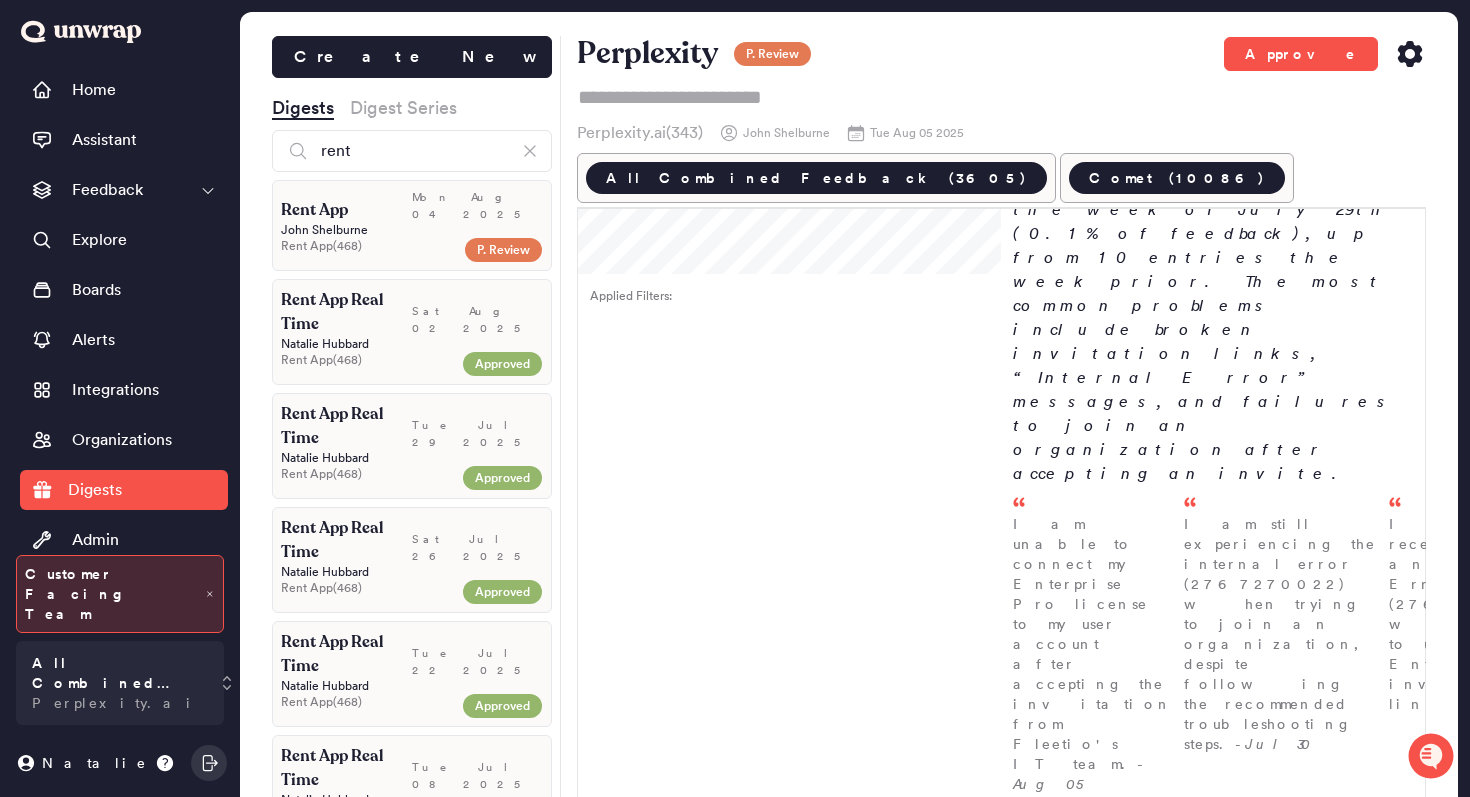 click on "Rent App  ( 468 )" at bounding box center (368, 246) 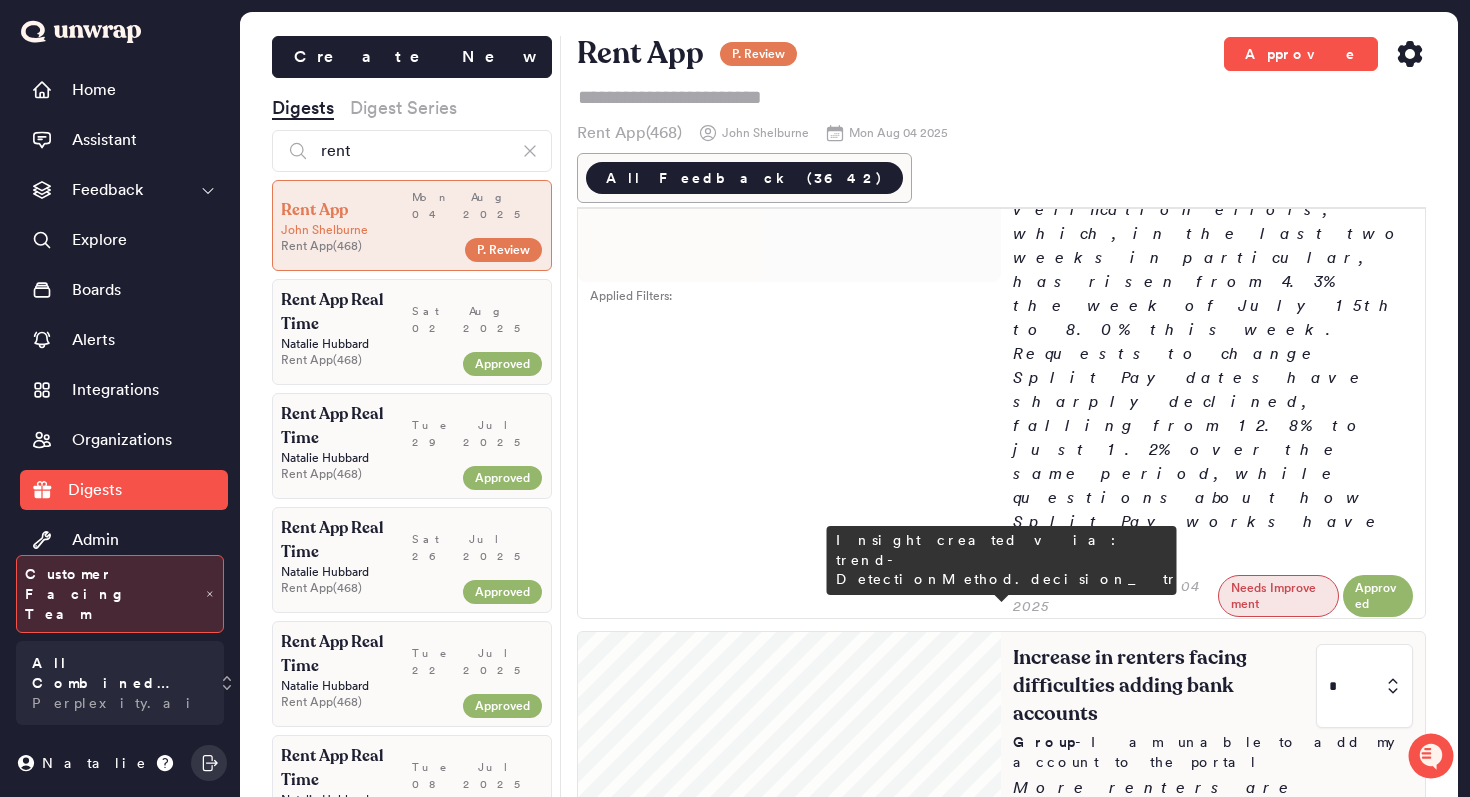 scroll, scrollTop: 0, scrollLeft: 0, axis: both 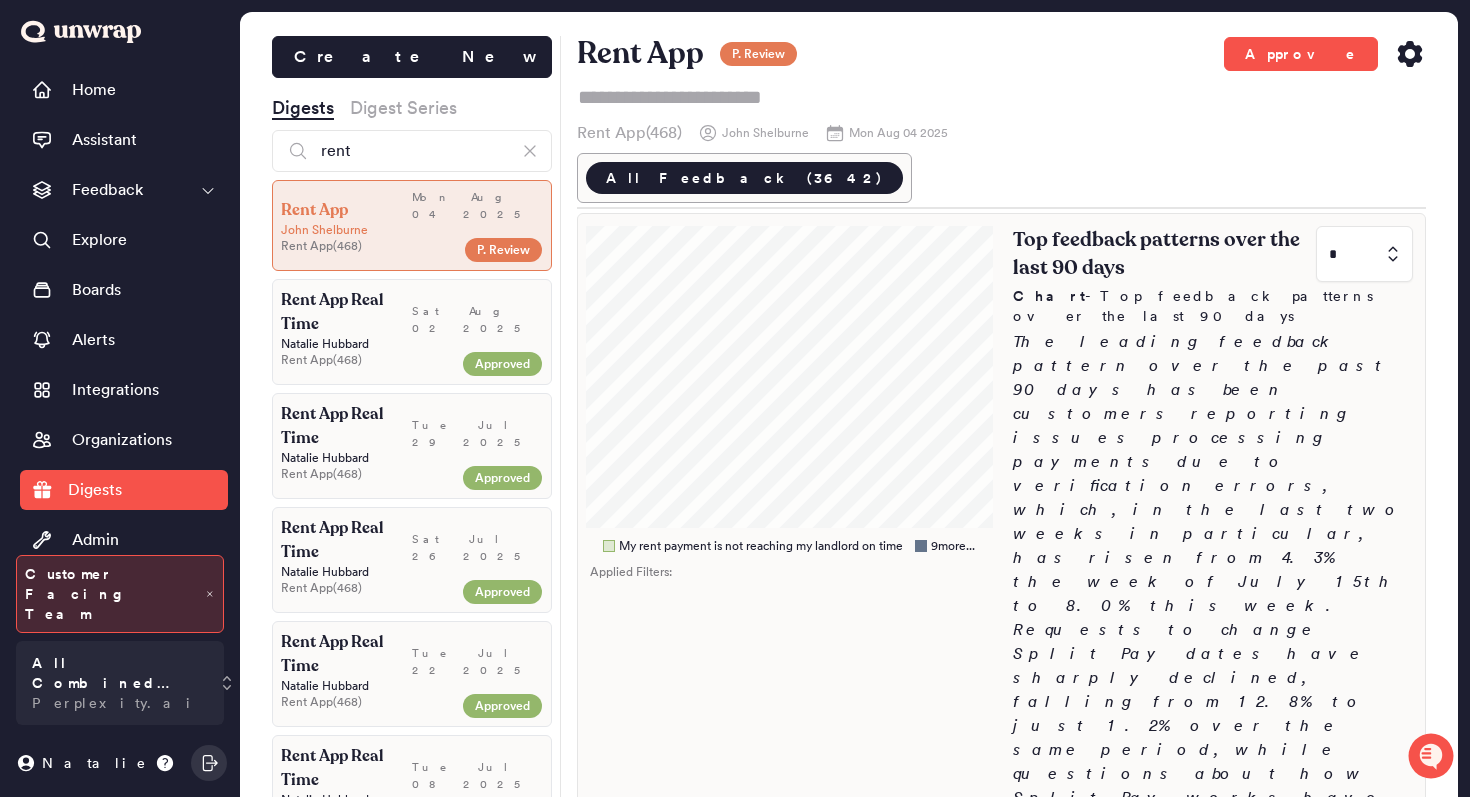 click on "The leading feedback pattern over the past 90 days has been customers reporting issues processing payments due to verification errors, which, in the last two weeks in particular, has risen from 4.3% the week of July 15th to 8.0% this week. Requests to change Split Pay dates have sharply declined, falling from 12.8% to just 1.2% over the same period, while questions about how Split Pay works have s..." at bounding box center [1213, 582] 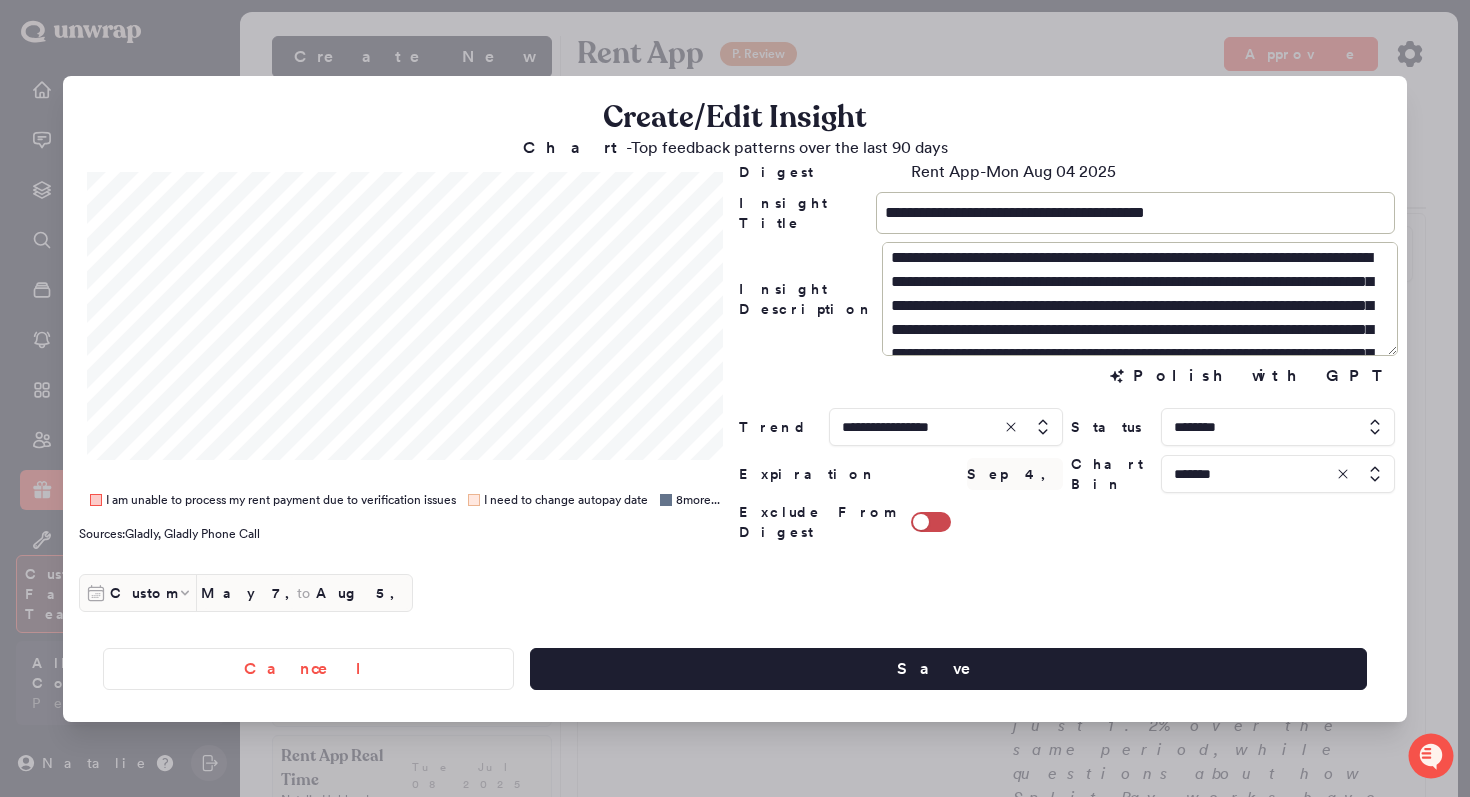scroll, scrollTop: 0, scrollLeft: 0, axis: both 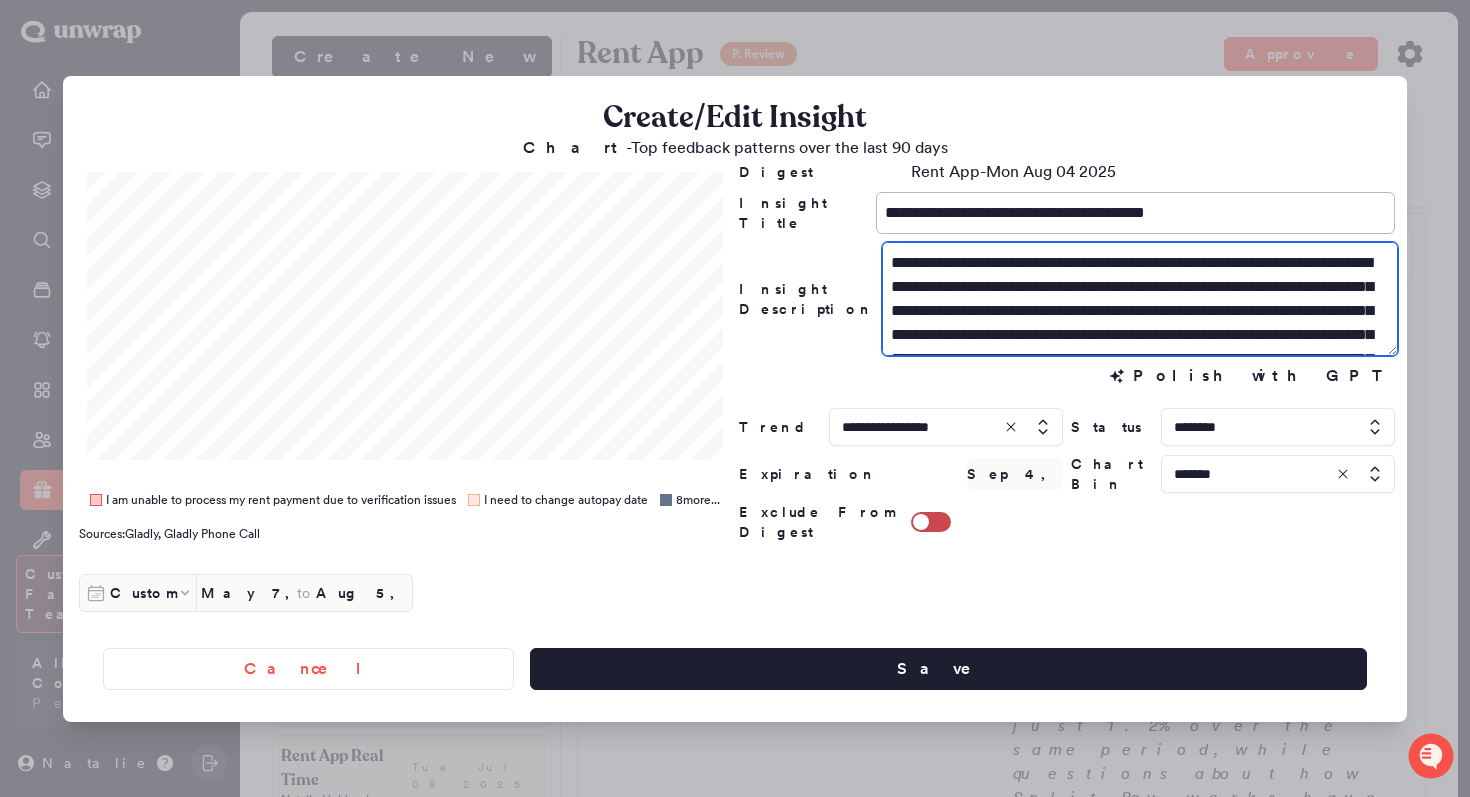 drag, startPoint x: 1036, startPoint y: 346, endPoint x: 872, endPoint y: 343, distance: 164.02744 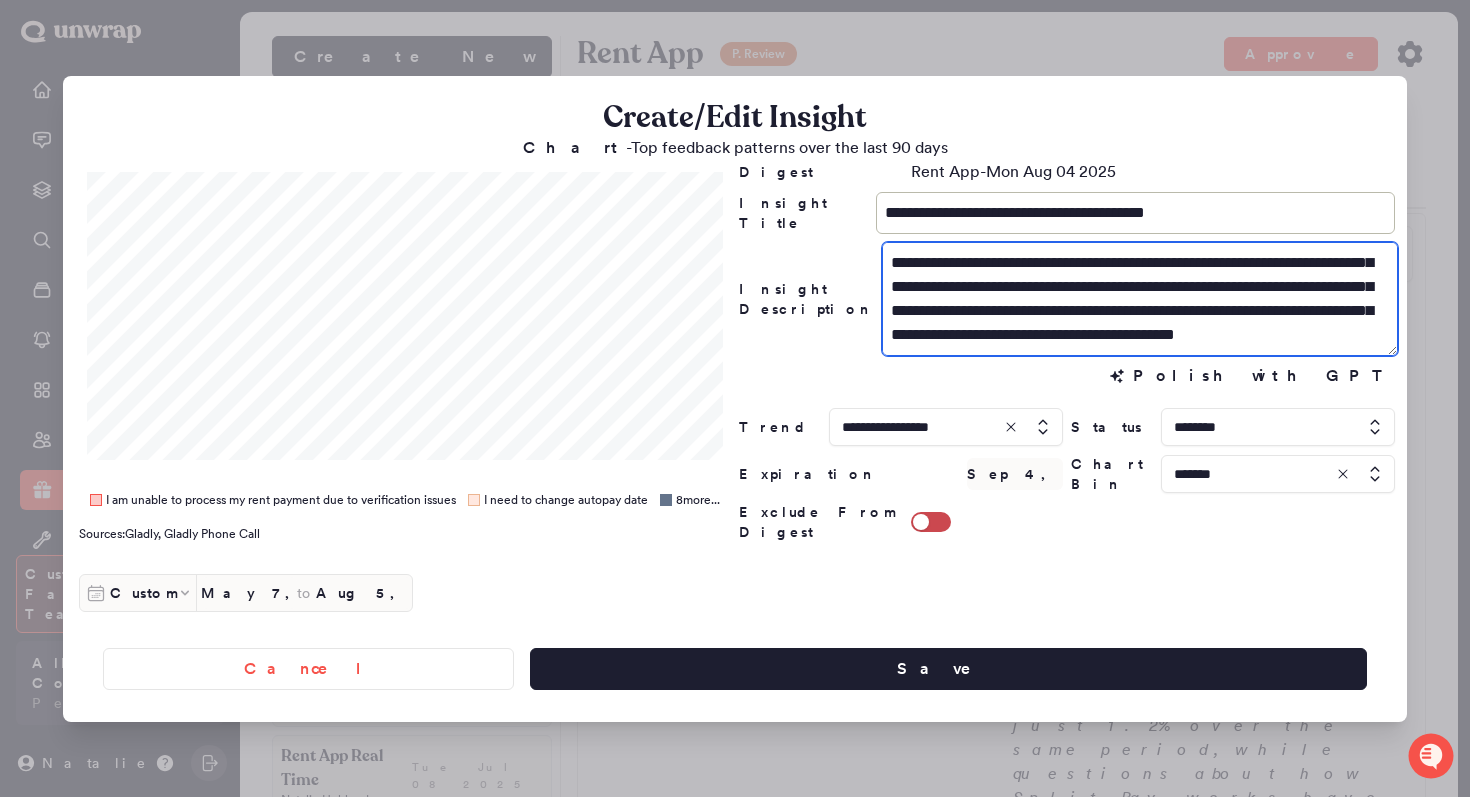 scroll, scrollTop: 72, scrollLeft: 0, axis: vertical 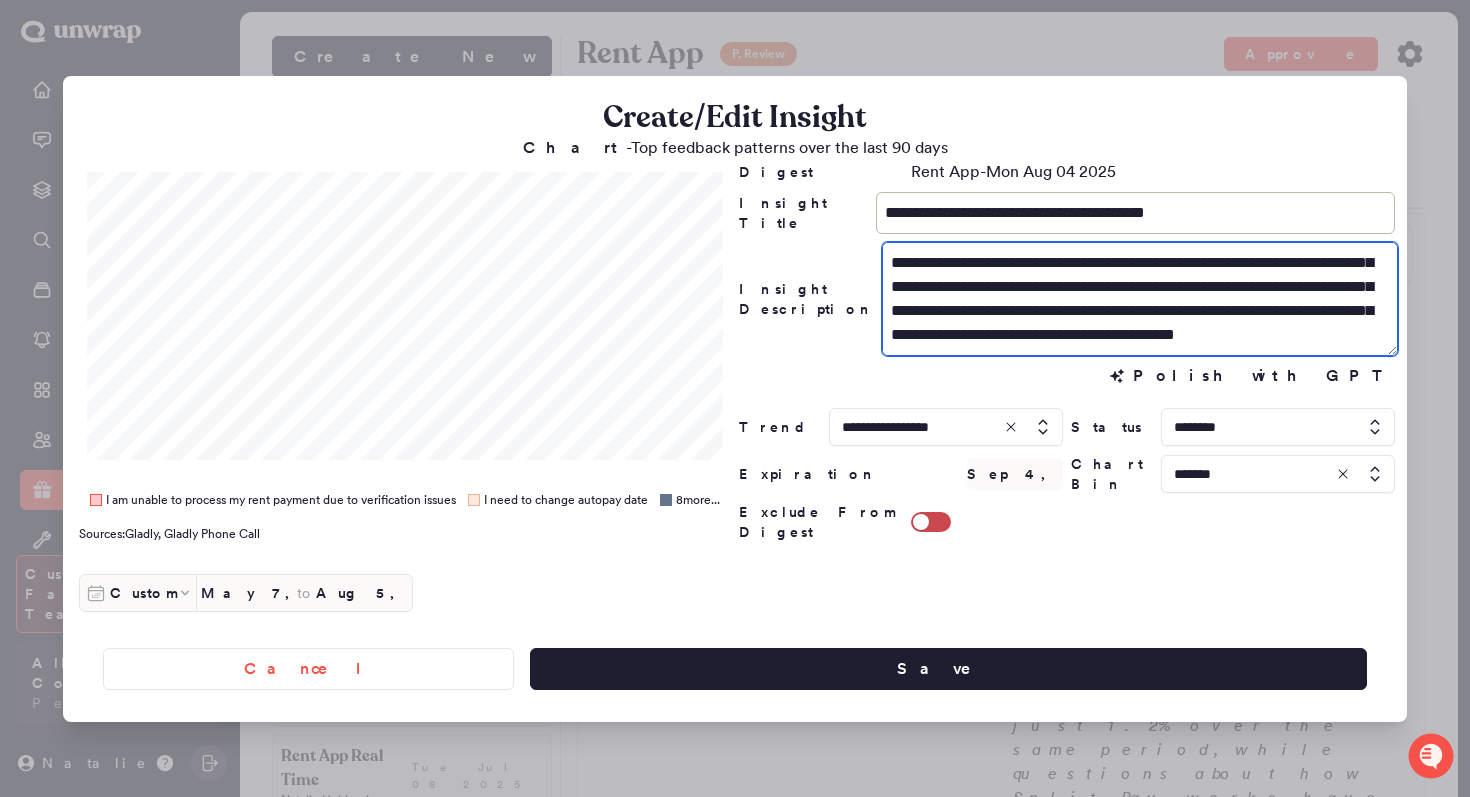 click on "**********" at bounding box center [1140, 299] 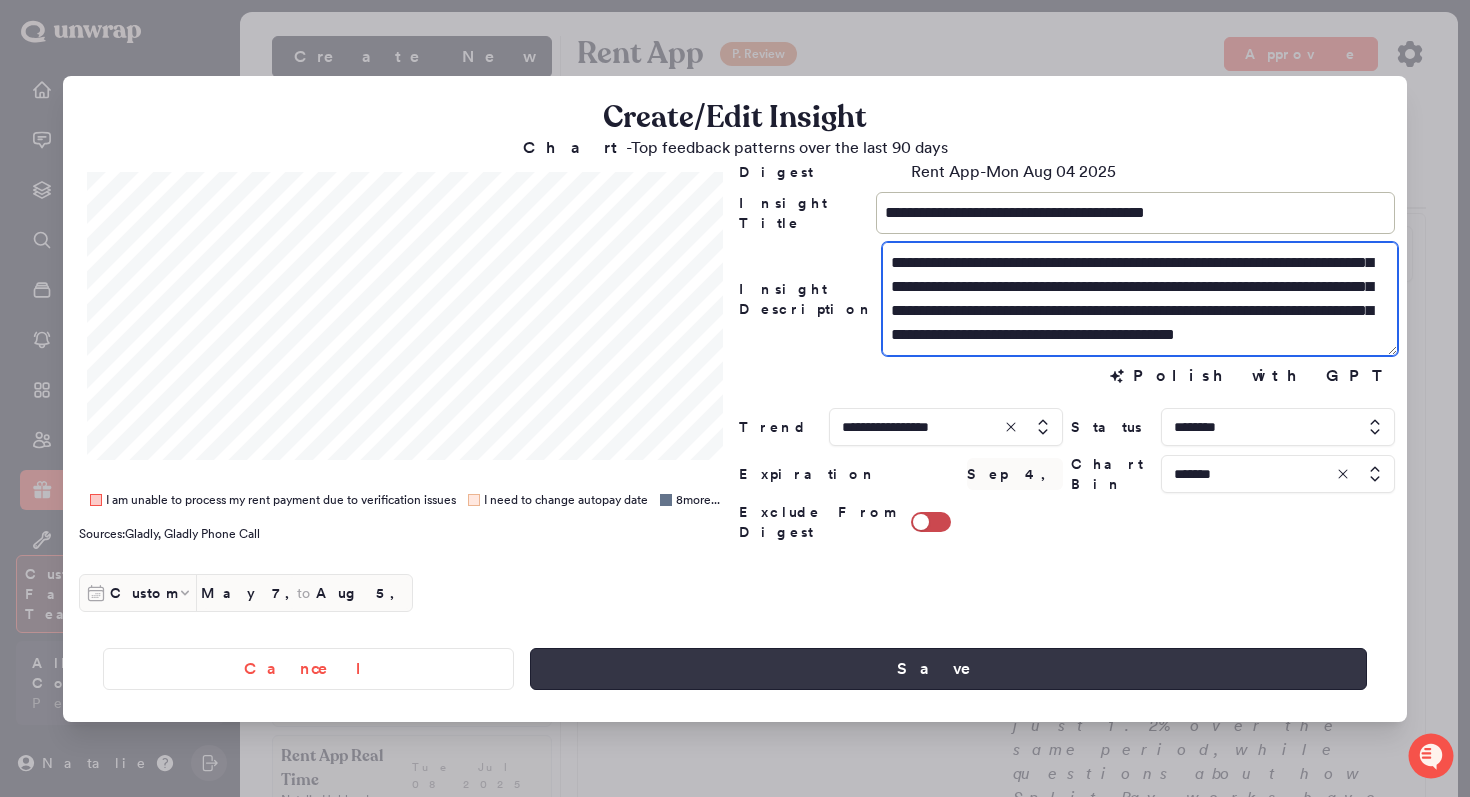 type on "**********" 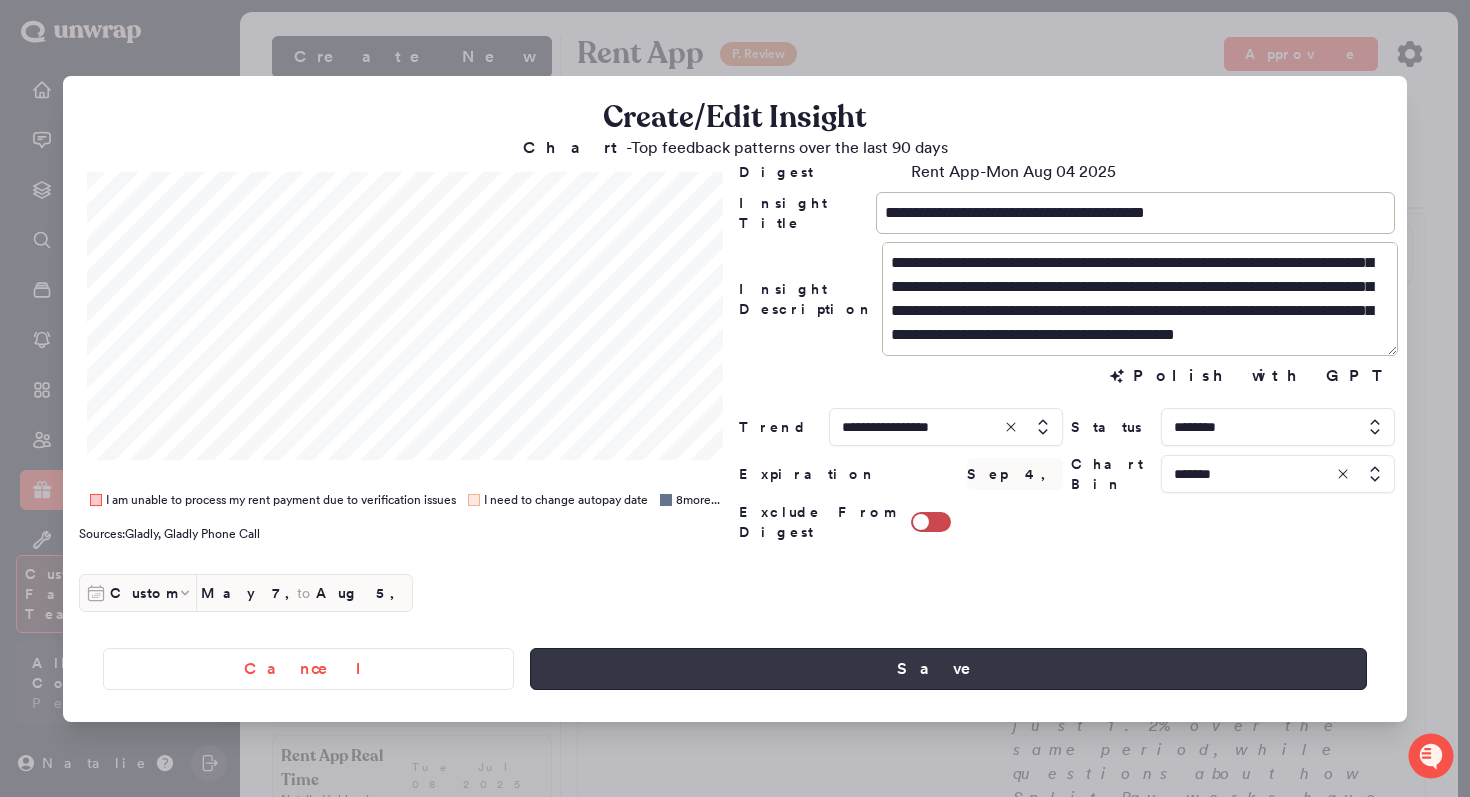 click on "Save" at bounding box center [948, 669] 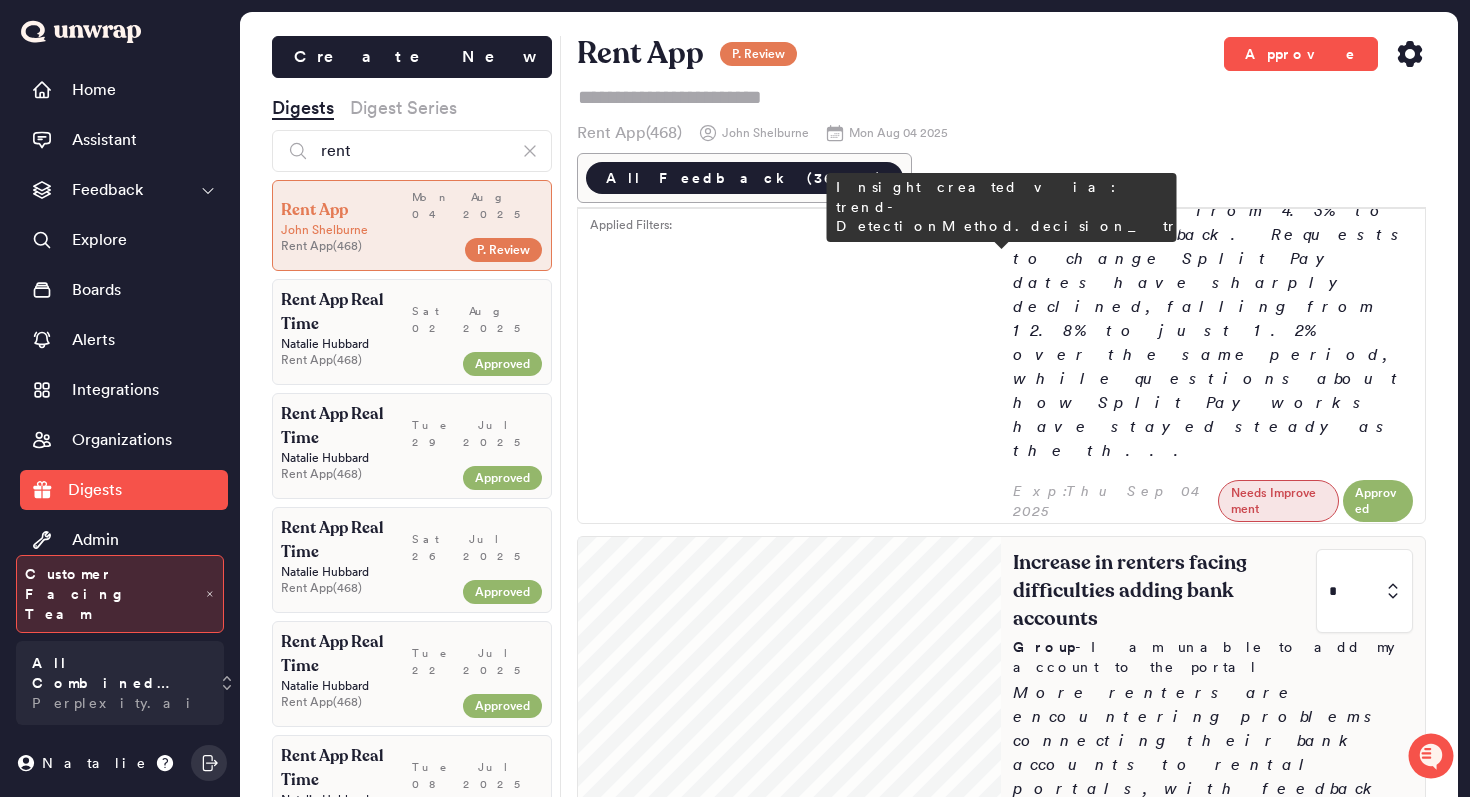 scroll, scrollTop: 353, scrollLeft: 0, axis: vertical 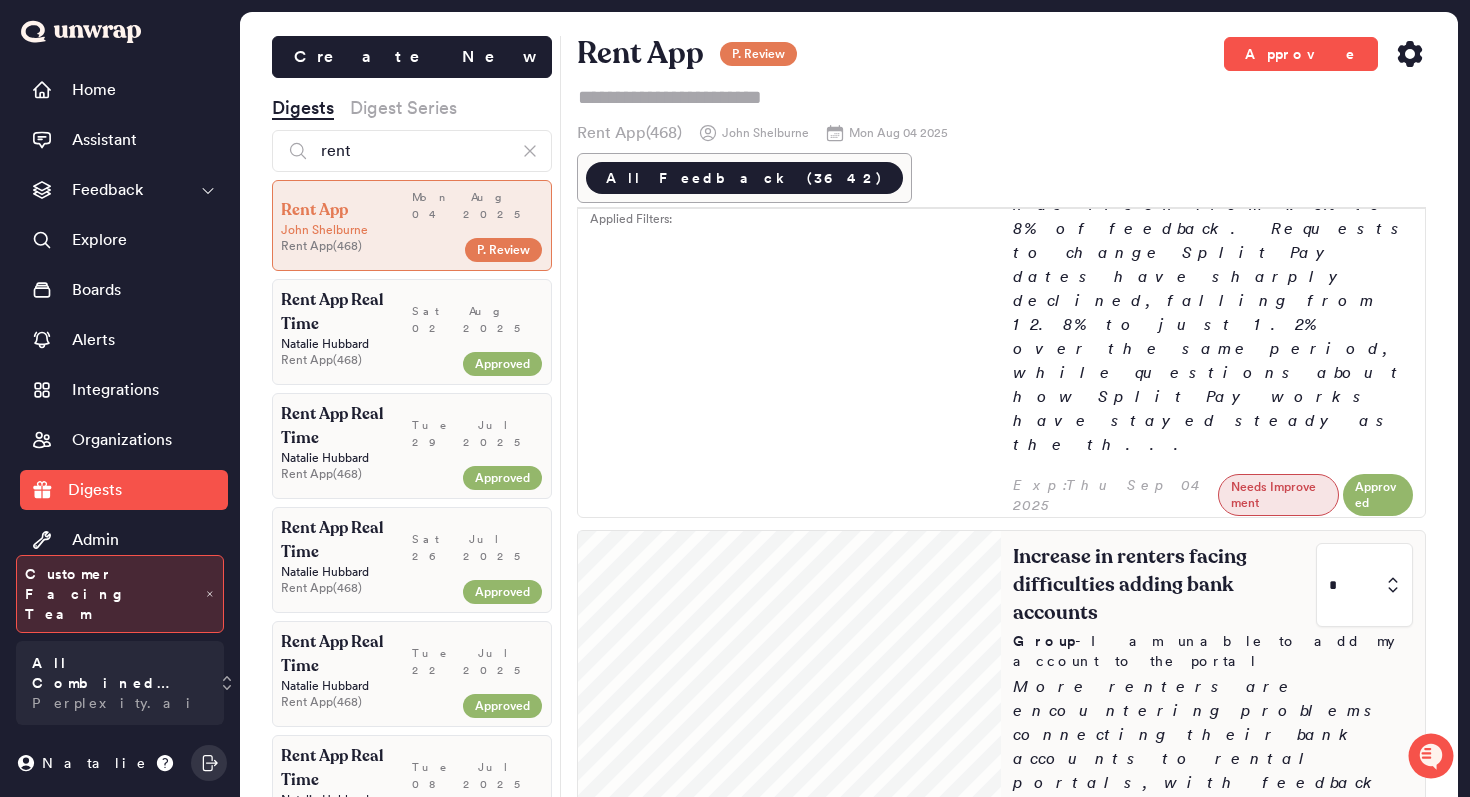 click on "Increase in renters facing difficulties adding bank accounts * Group  -  I am unable to add my account to the portal More renters are encountering problems connecting their bank accounts to rental portals, with feedback rising from 1.2% of Renter Feedback the week of July 15th to 2.9% the week of July 29th. Customers frequently cite unsupported banks, failed instant verification attempts, and unsuccessful manual entries despite having valid account and routing numbers. I was trying to set up my RentUp account but couldn't find the name of the bank required for the portal, even though I had my account and routing numbers.  -  Aug 04 I am trying to connect my bank account to my Rent App portal, but I am encountering issues with the system not recognizing my bank and displaying a message that...  -  Aug 04 I am trying to add my Rent App routing and account numbers to my bank account, but the system is not recognizing Rent App as a valid bank, and I am unable to co...  -  Aug 01" at bounding box center (1213, 1081) 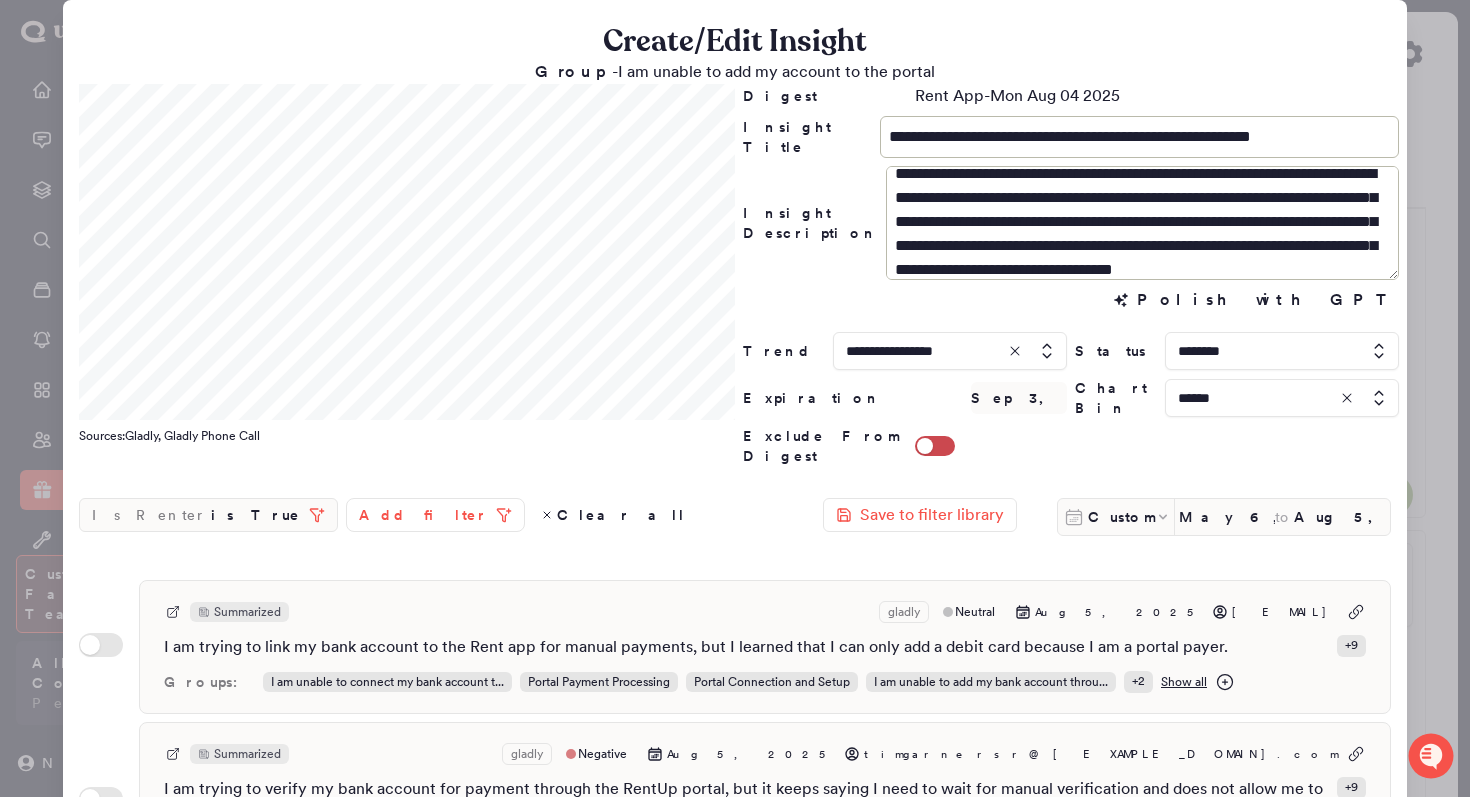 scroll, scrollTop: 16, scrollLeft: 0, axis: vertical 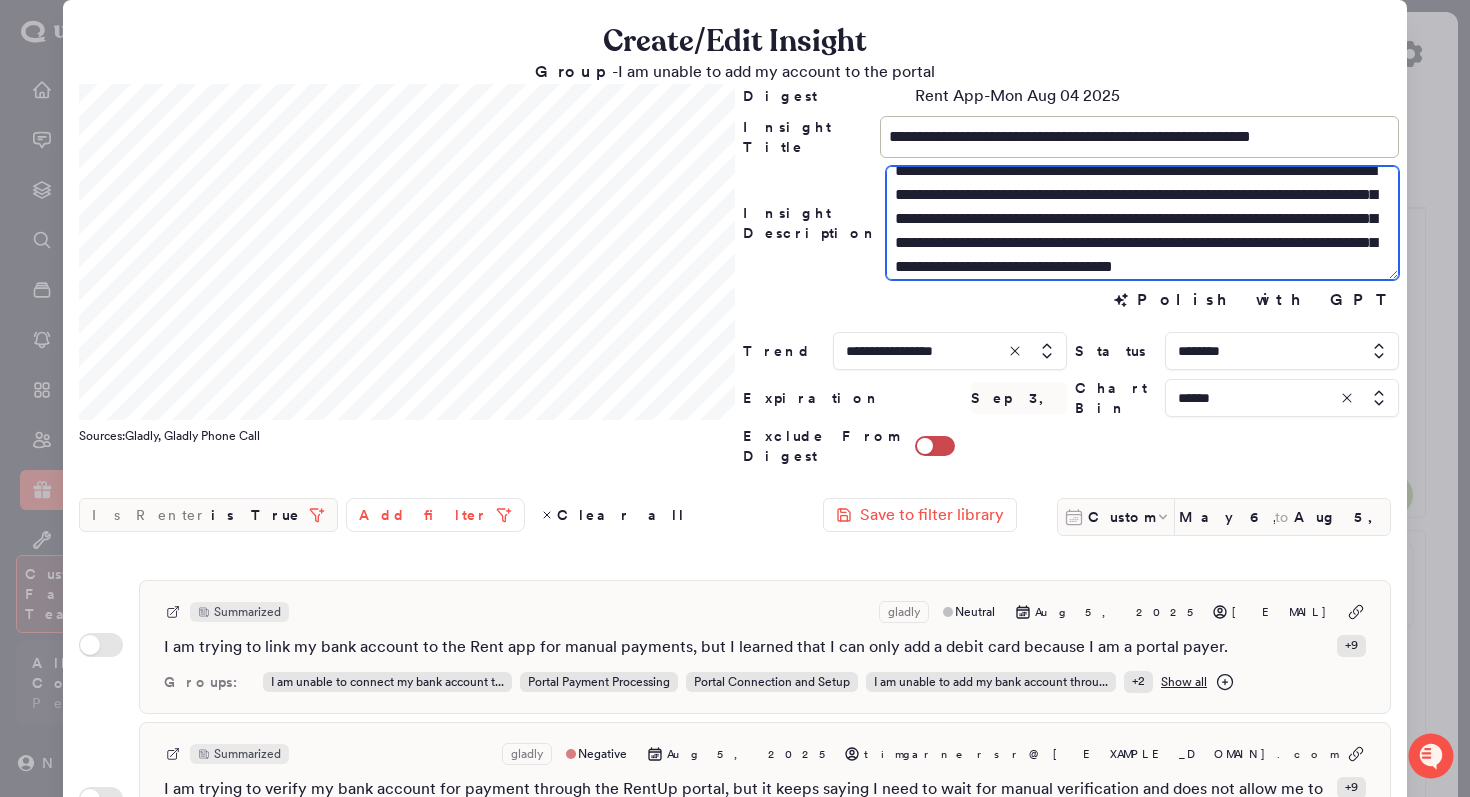 click on "**********" at bounding box center [1142, 223] 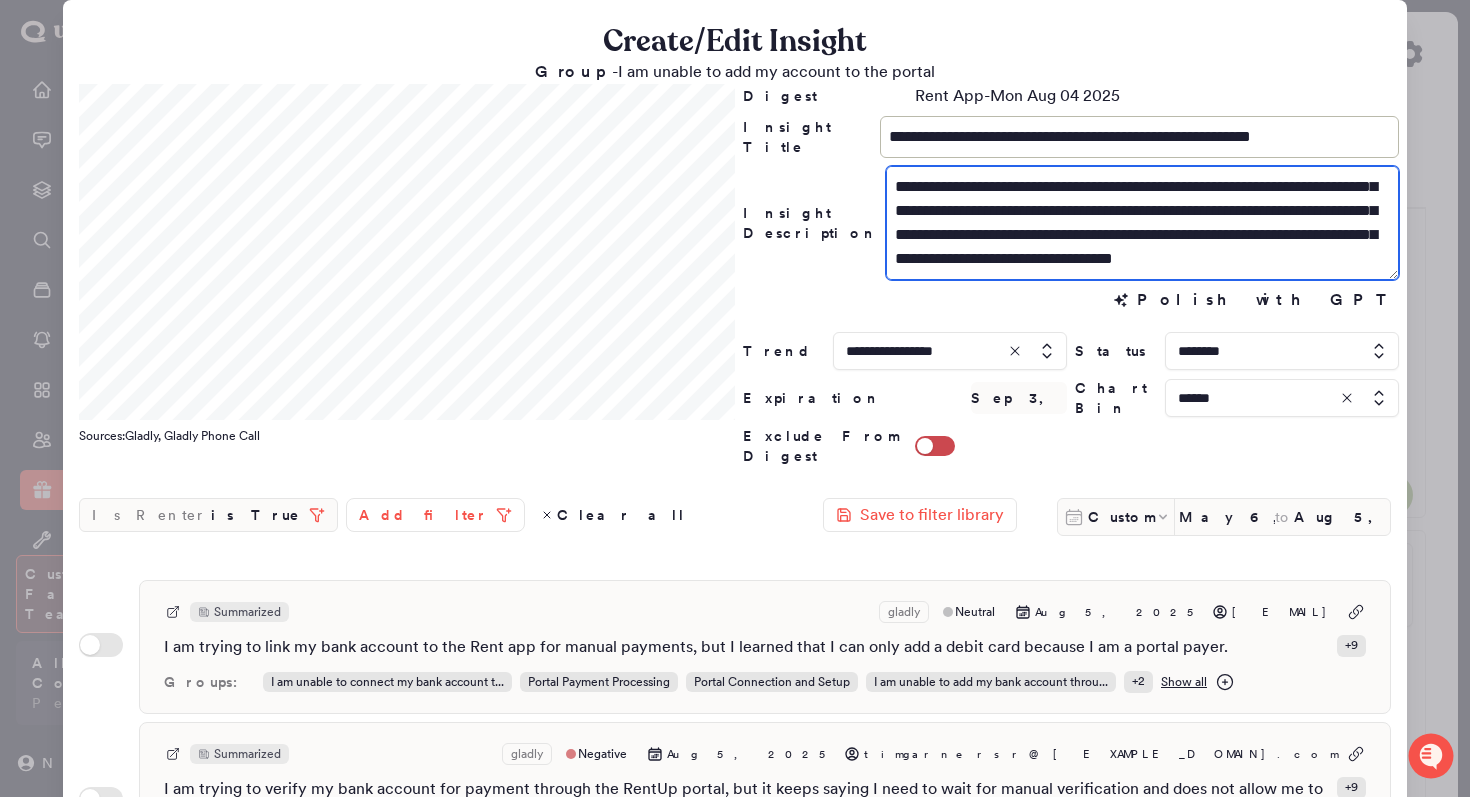 scroll, scrollTop: 48, scrollLeft: 0, axis: vertical 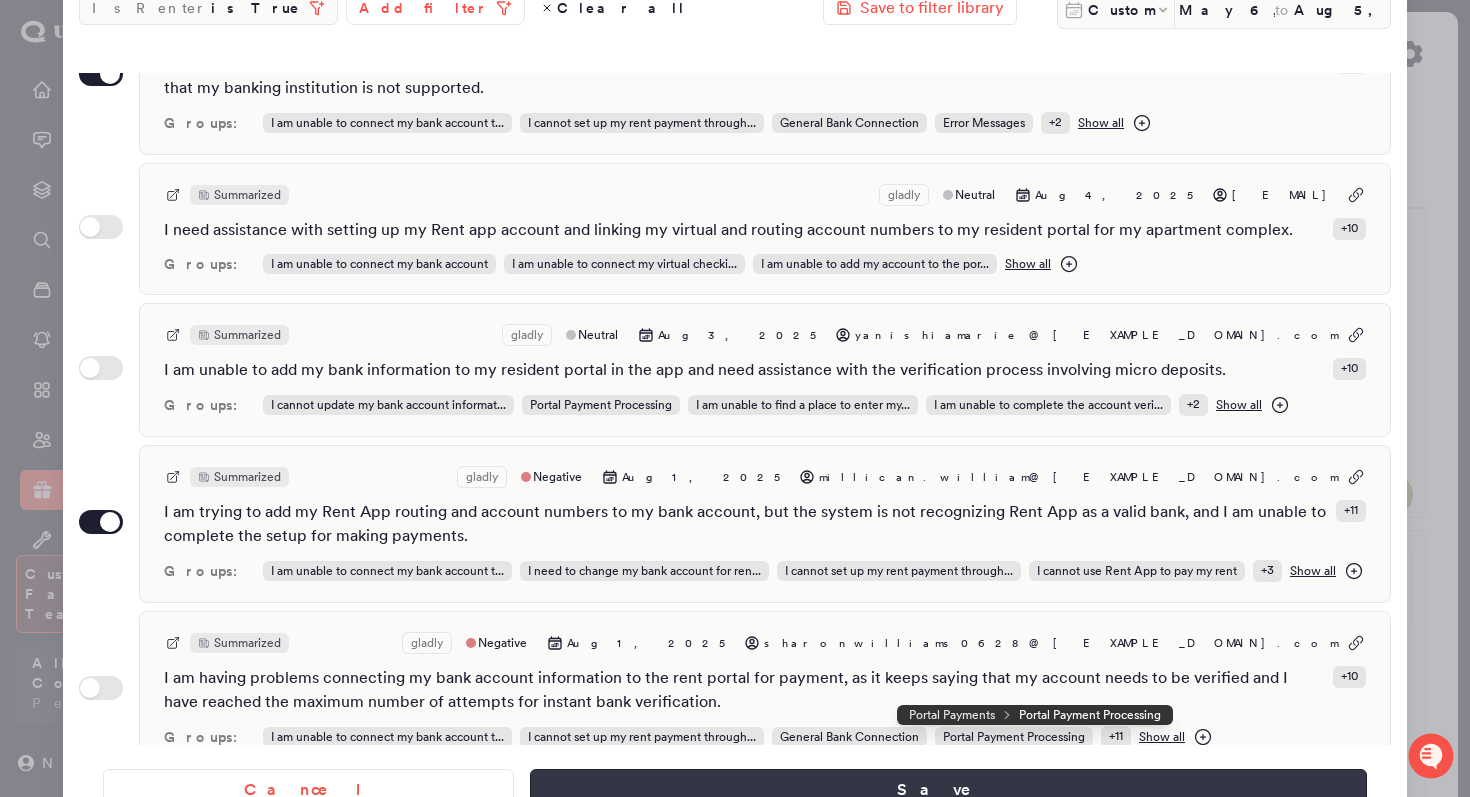 type on "**********" 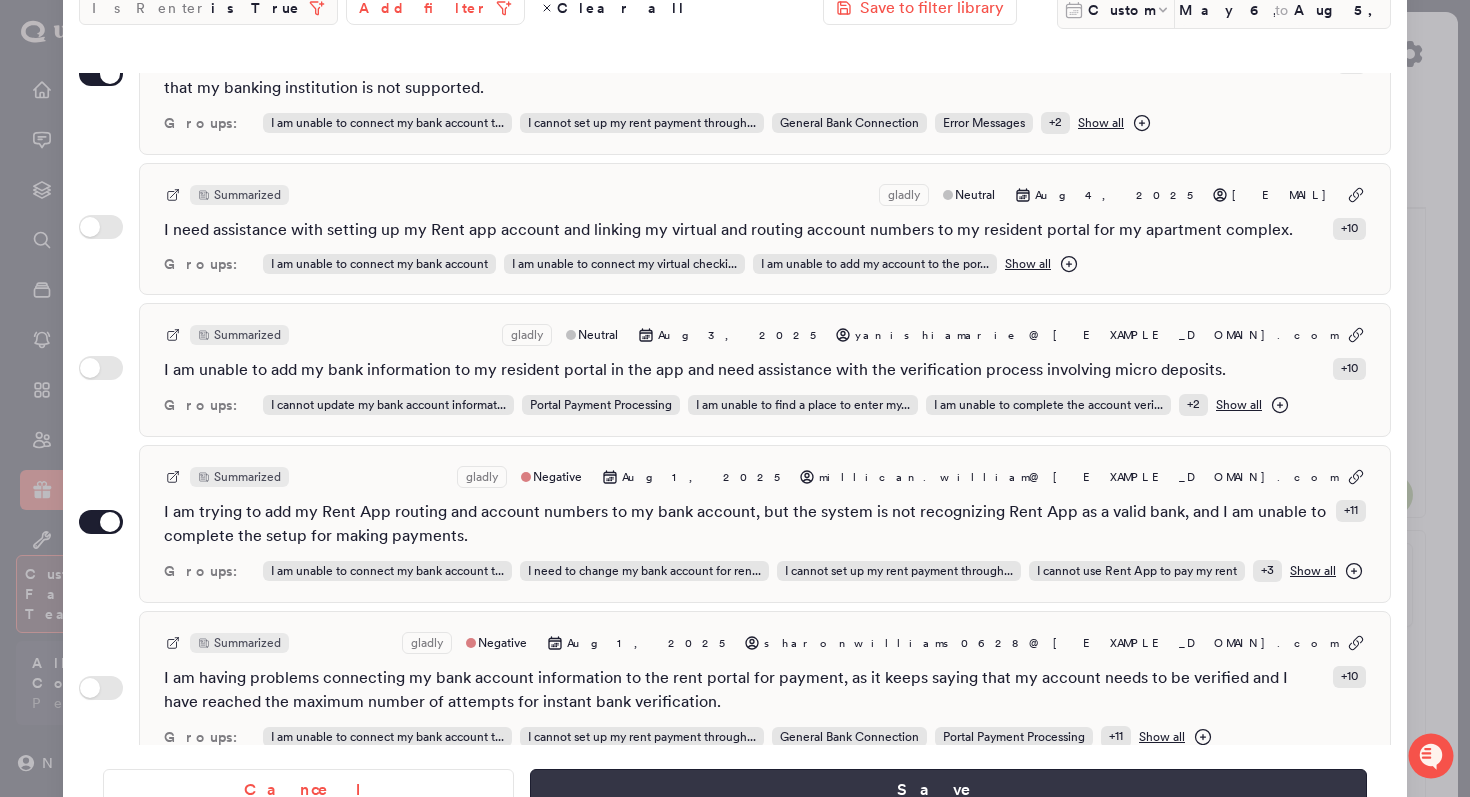 click on "Save" at bounding box center (948, 790) 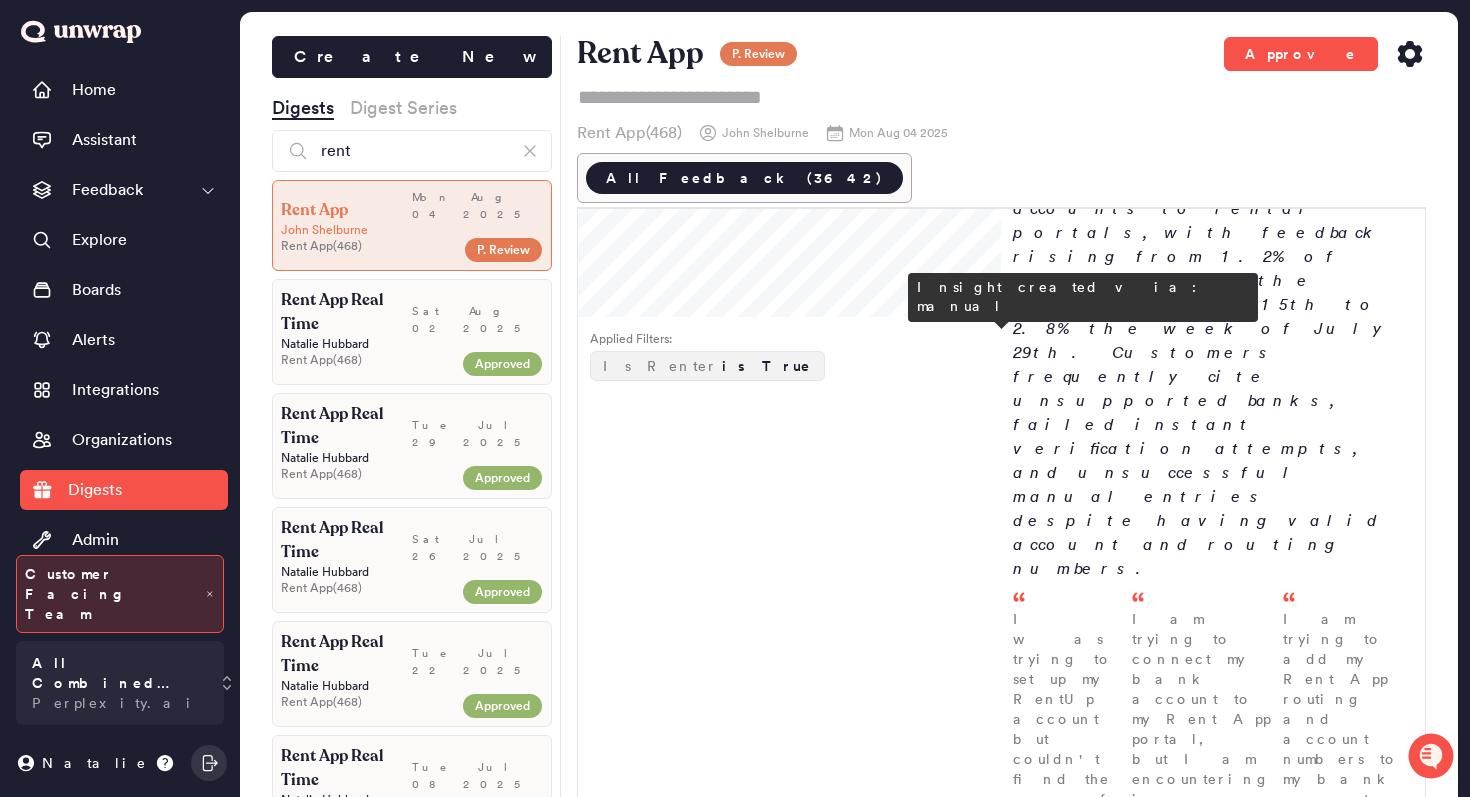 scroll, scrollTop: 911, scrollLeft: 0, axis: vertical 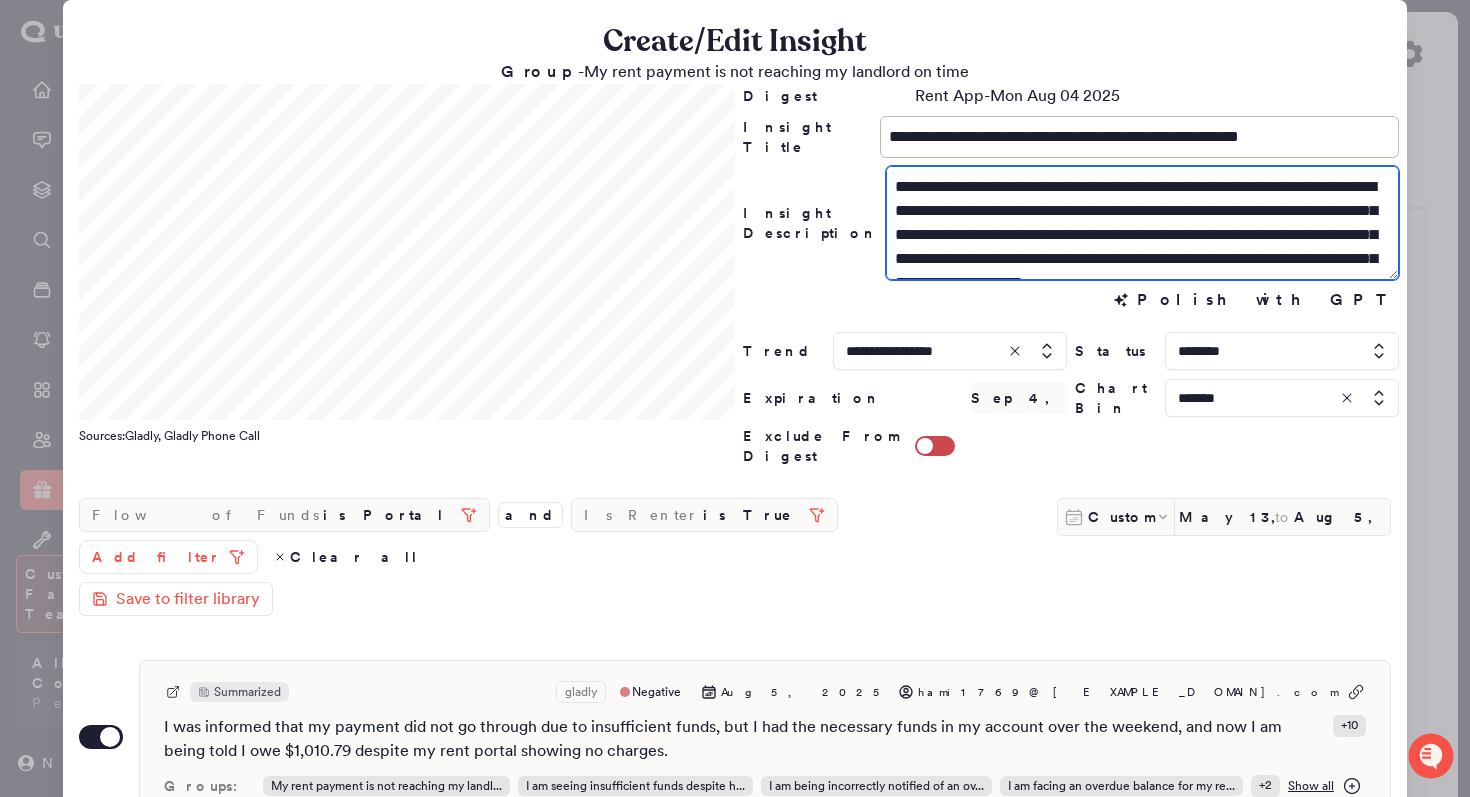 click on "**********" at bounding box center (1142, 223) 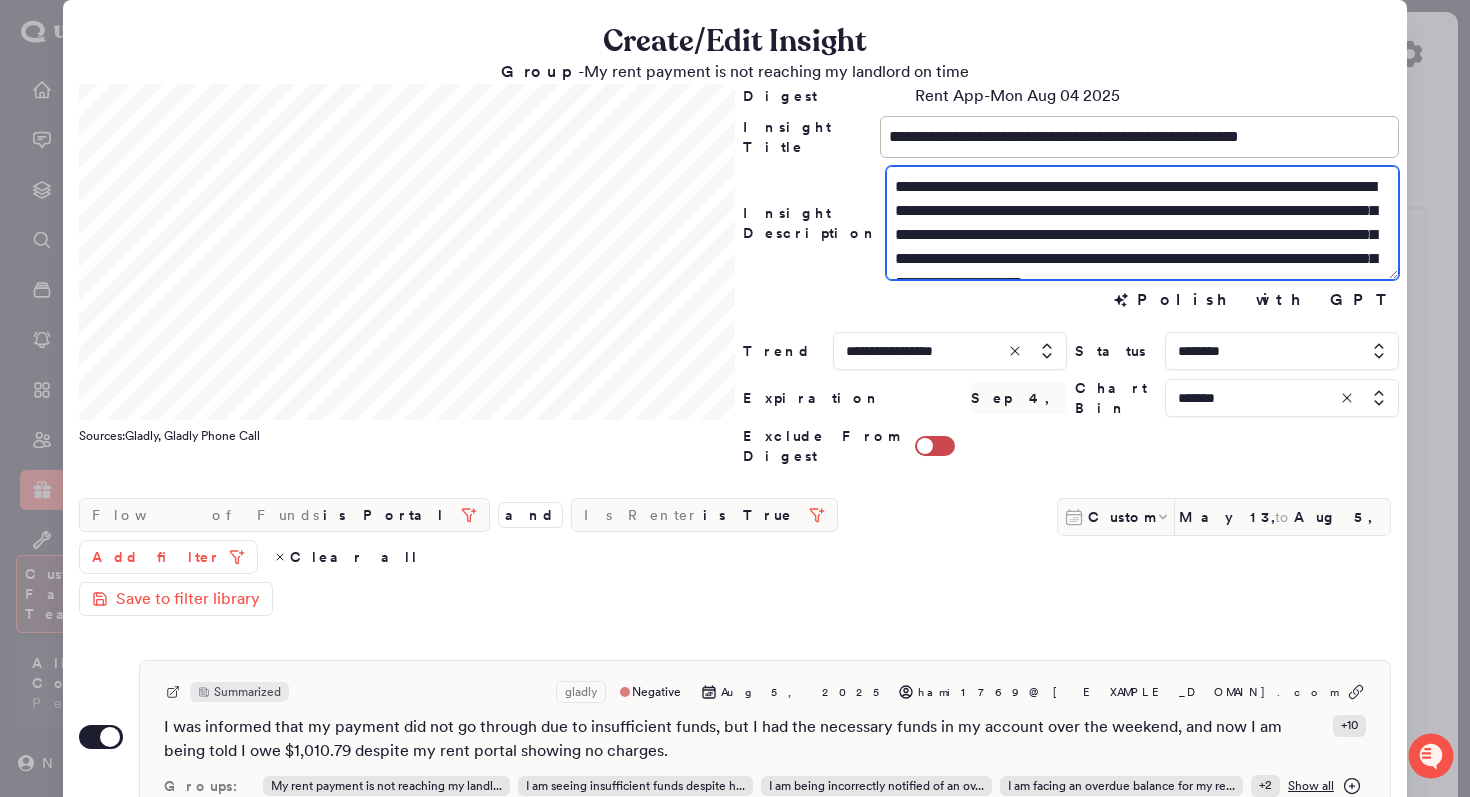 drag, startPoint x: 1325, startPoint y: 208, endPoint x: 1274, endPoint y: 208, distance: 51 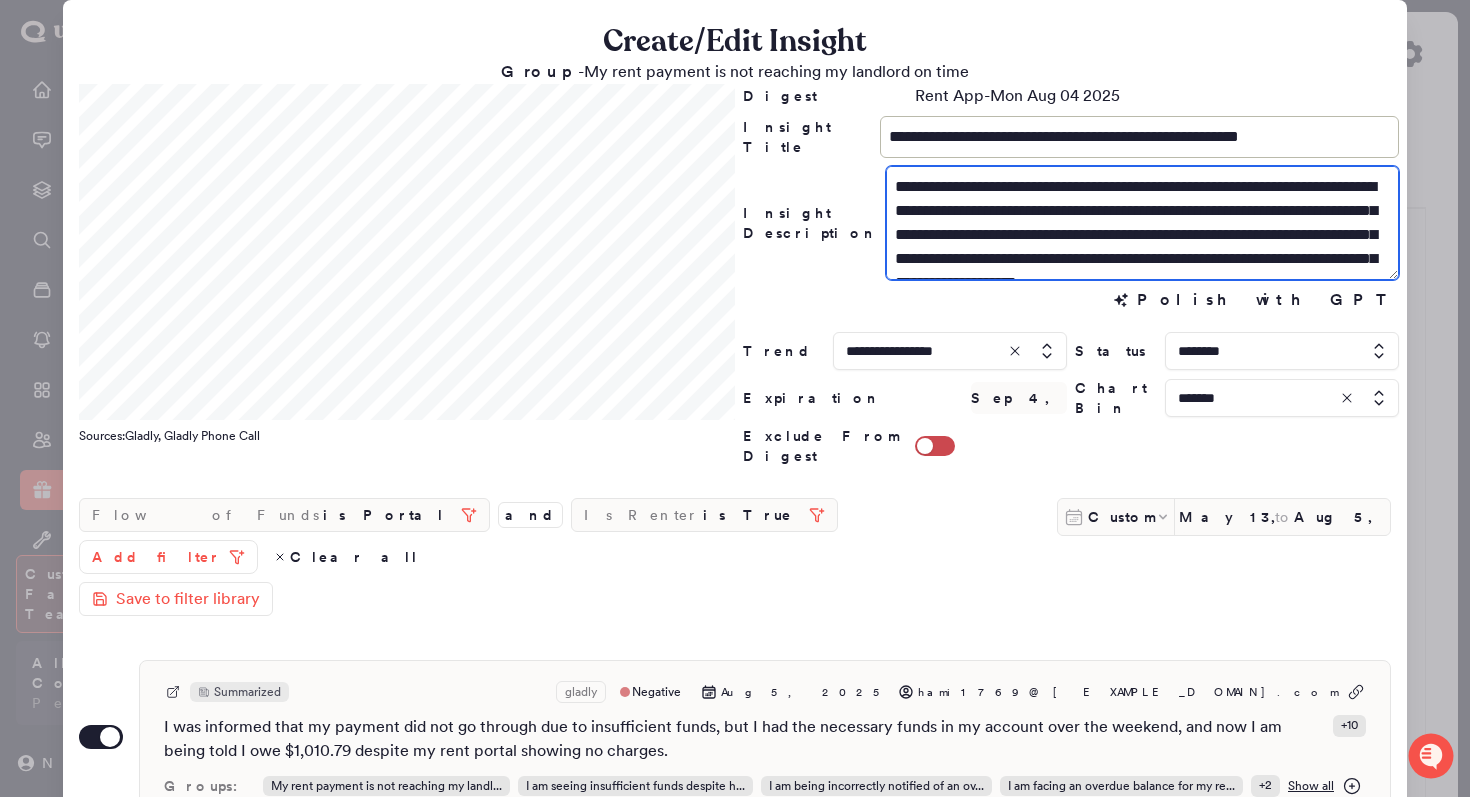 type on "**********" 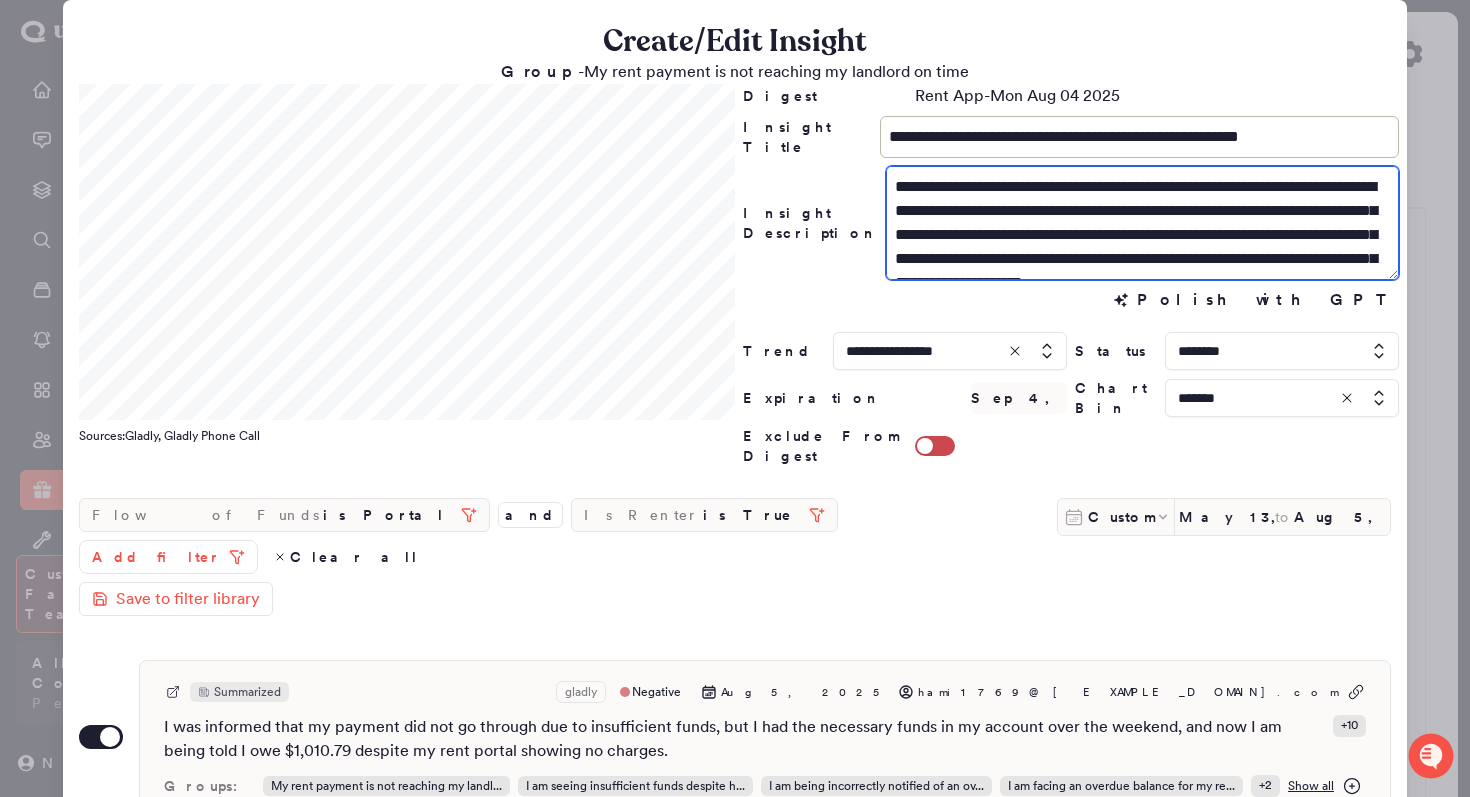 click on "**********" at bounding box center [1142, 223] 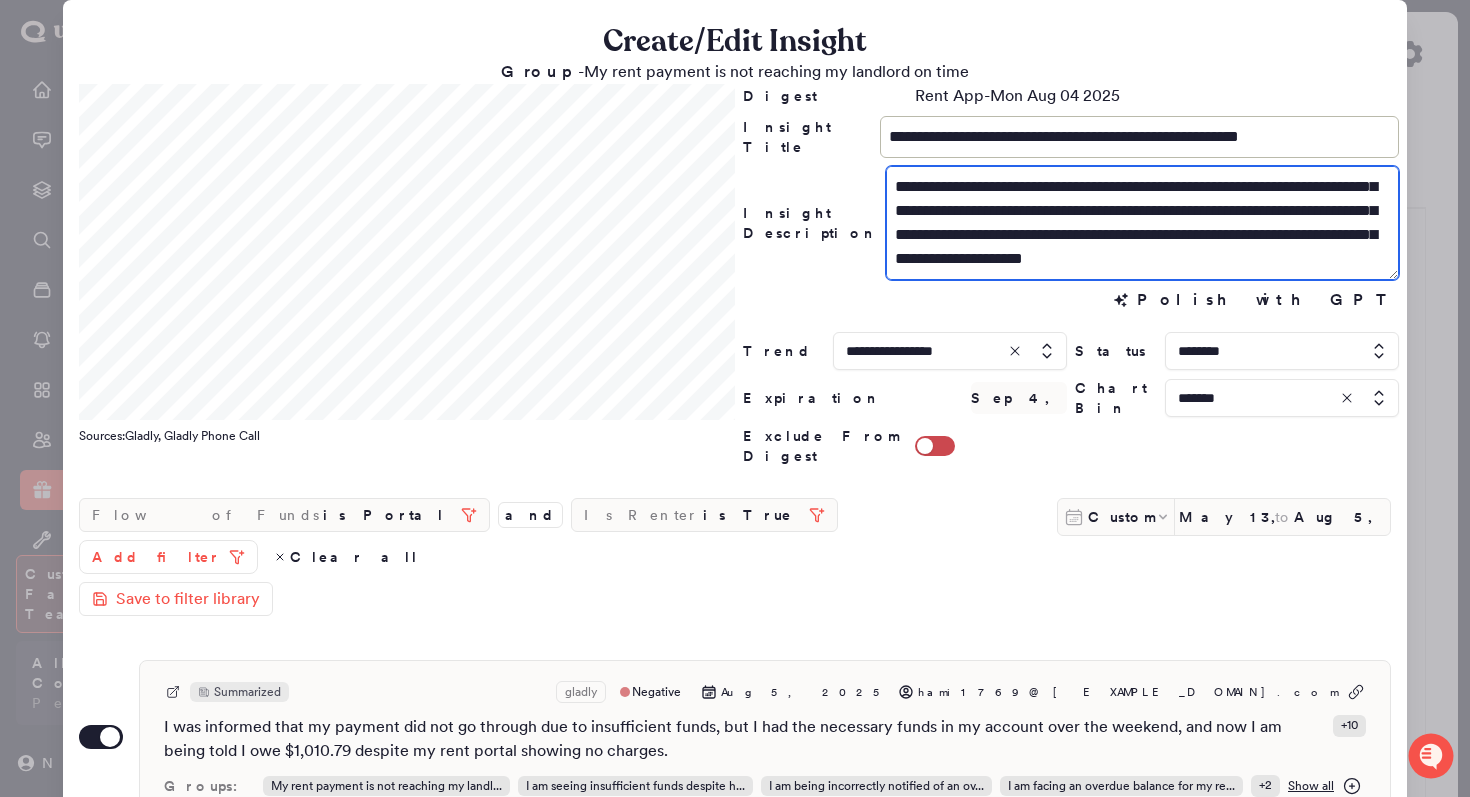 scroll, scrollTop: 48, scrollLeft: 0, axis: vertical 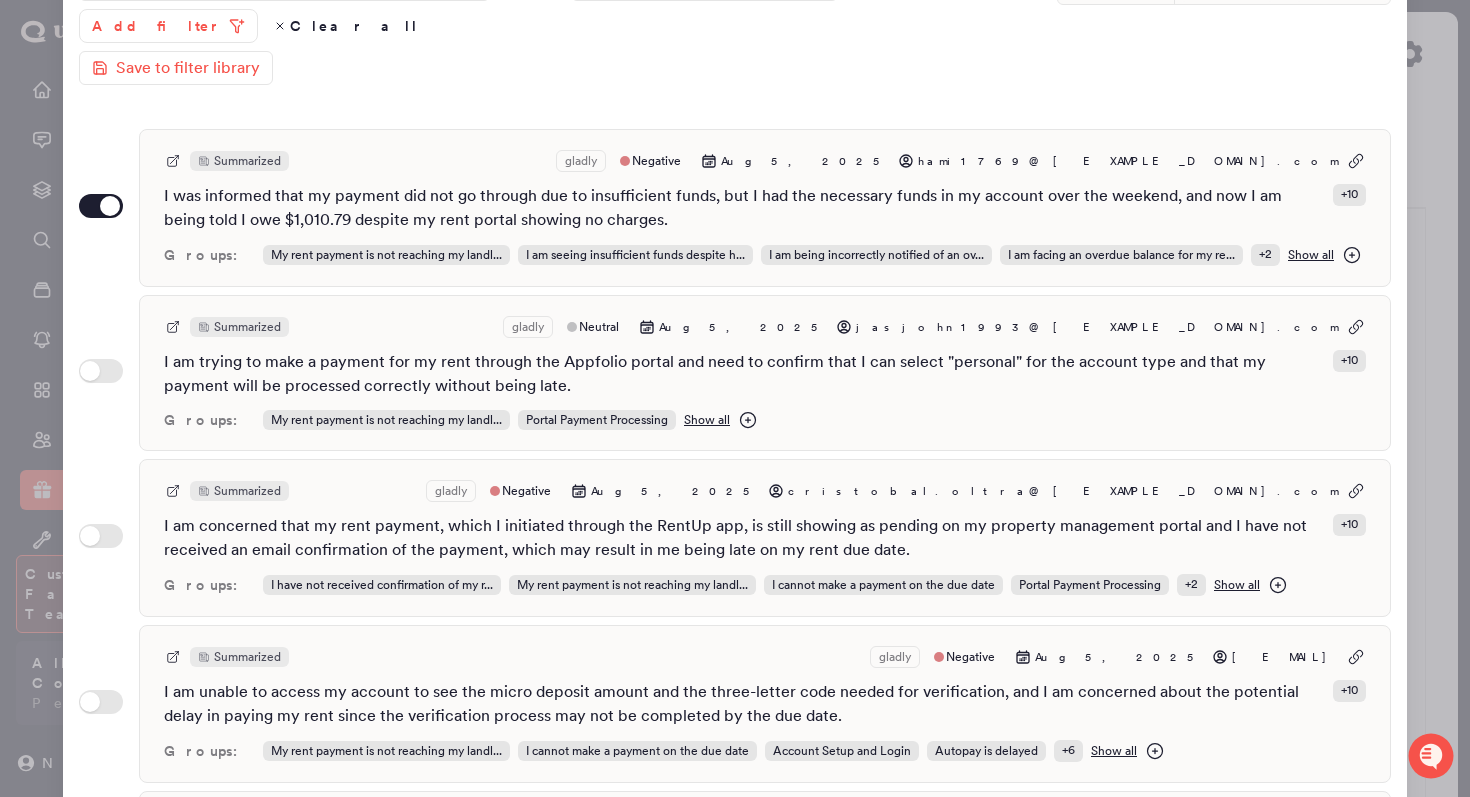 click on "**********" at bounding box center [735, 184] 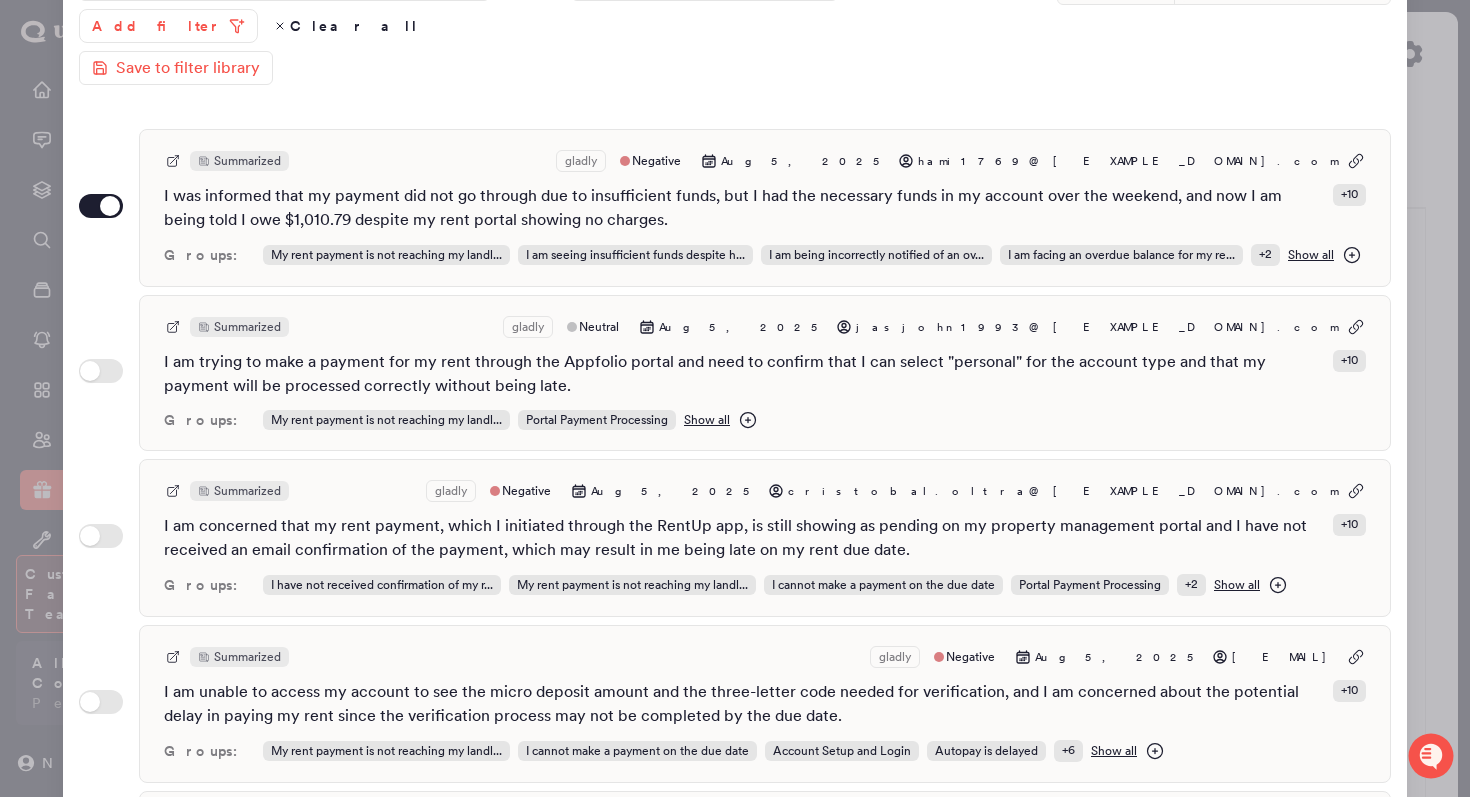 click on "Save" at bounding box center [948, 846] 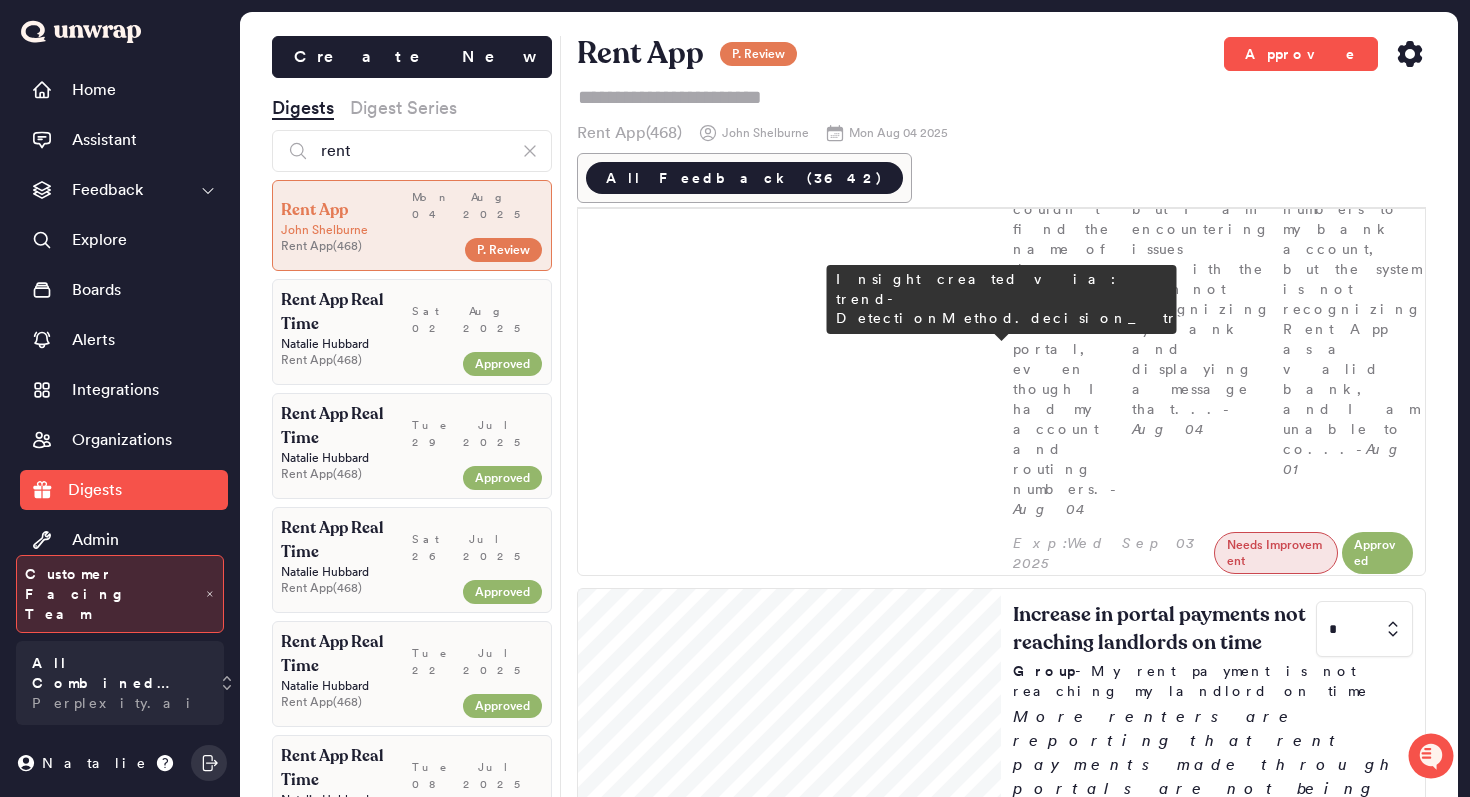 scroll, scrollTop: 1516, scrollLeft: 0, axis: vertical 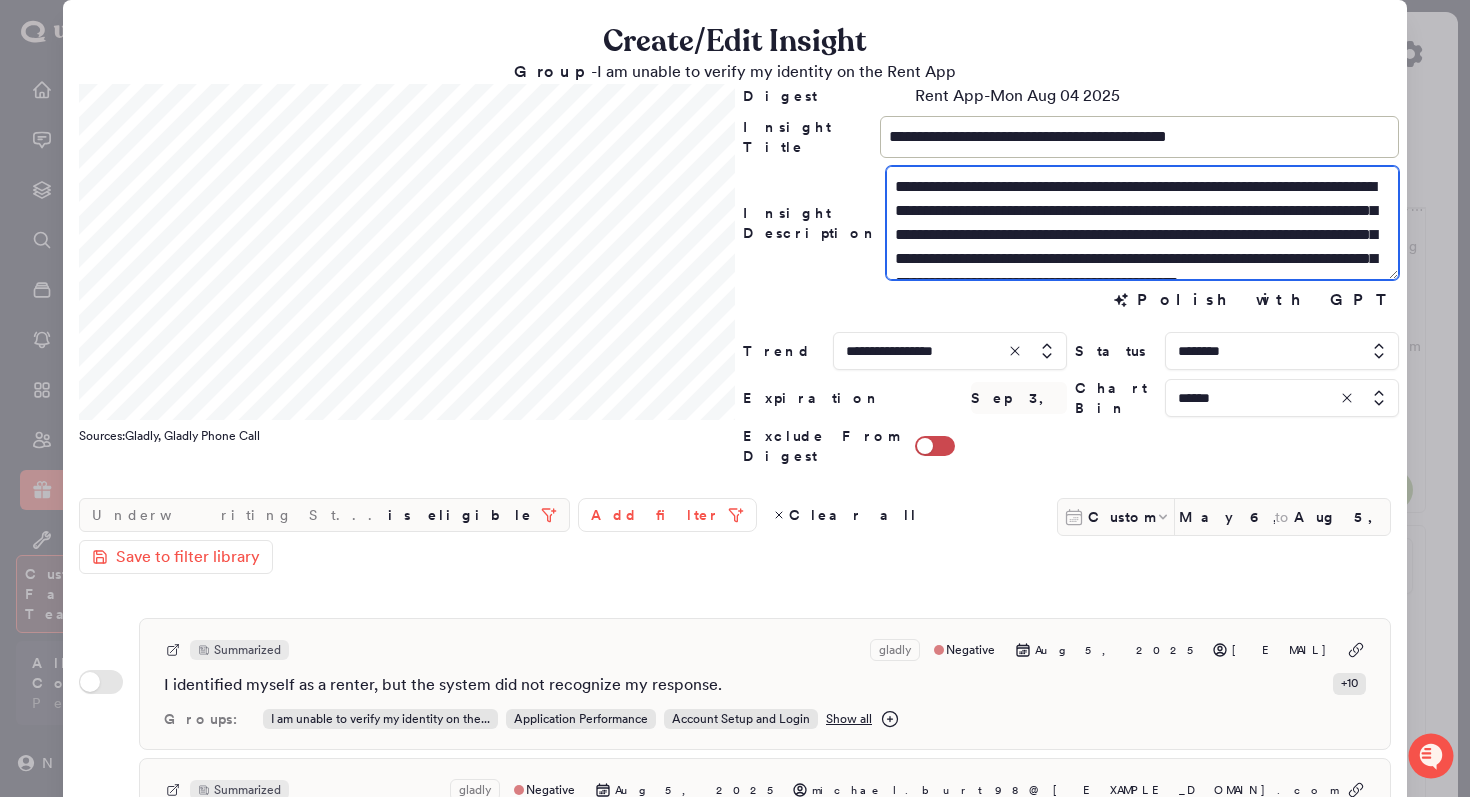 click on "**********" at bounding box center (1142, 223) 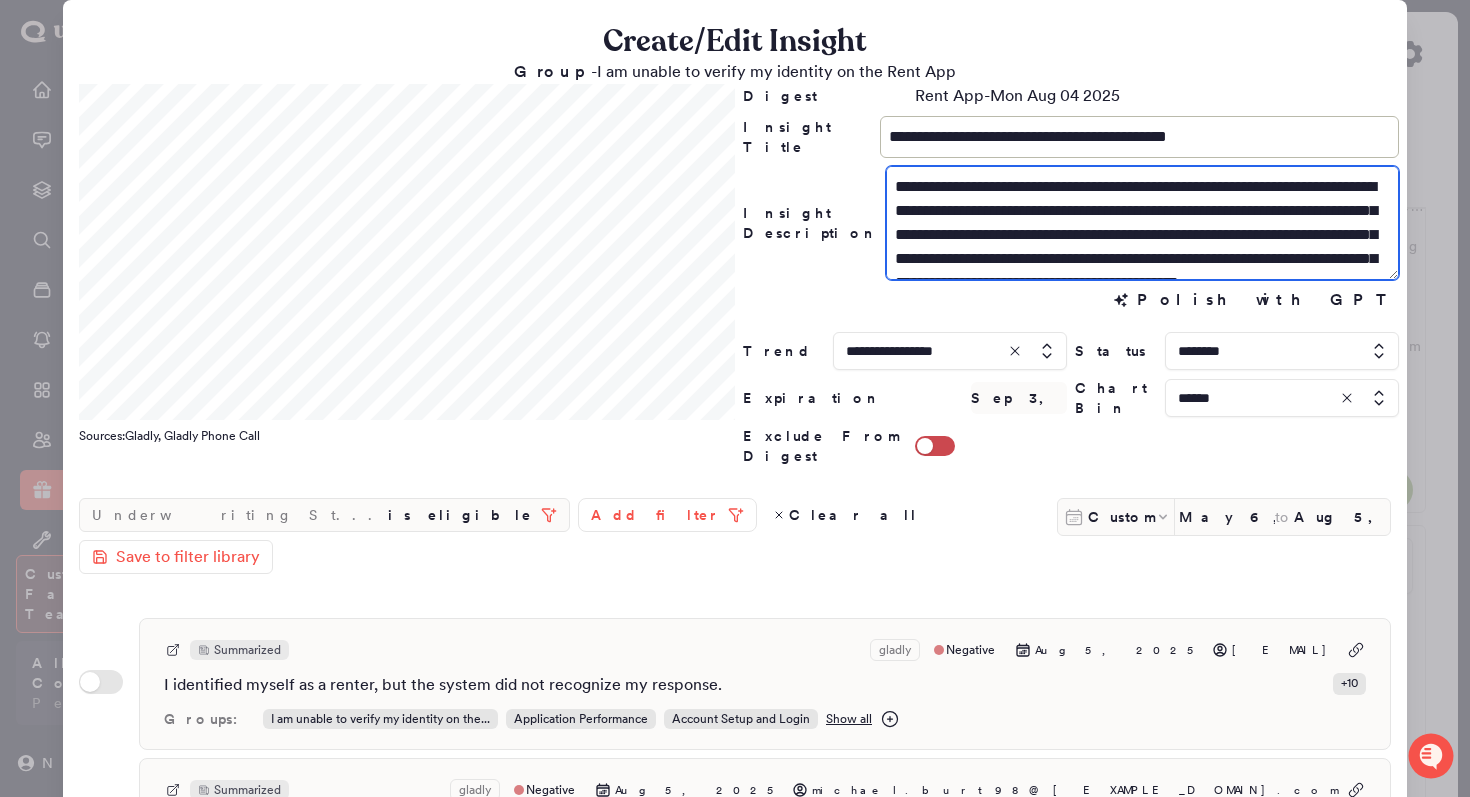 scroll, scrollTop: 48, scrollLeft: 0, axis: vertical 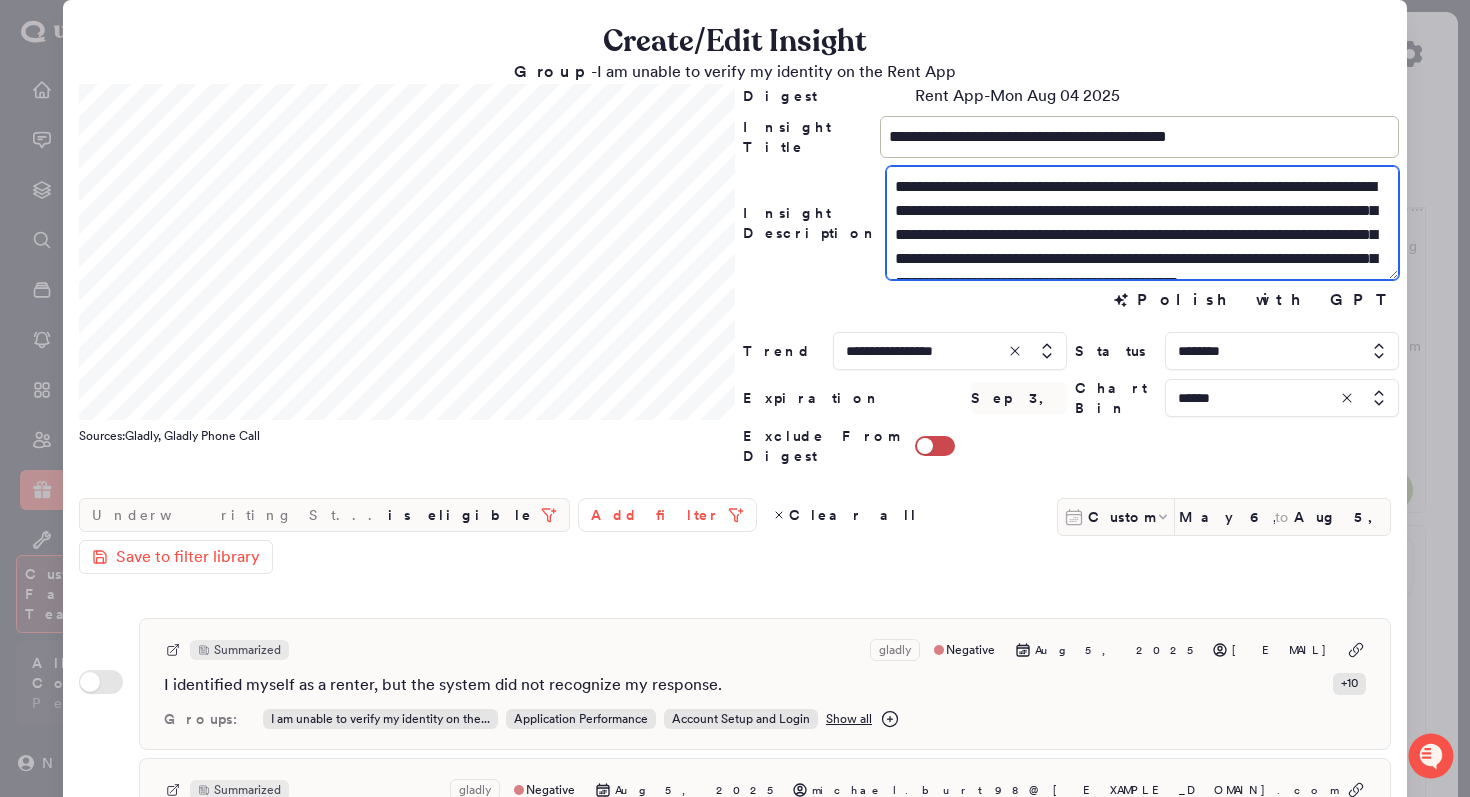click on "**********" at bounding box center (1142, 223) 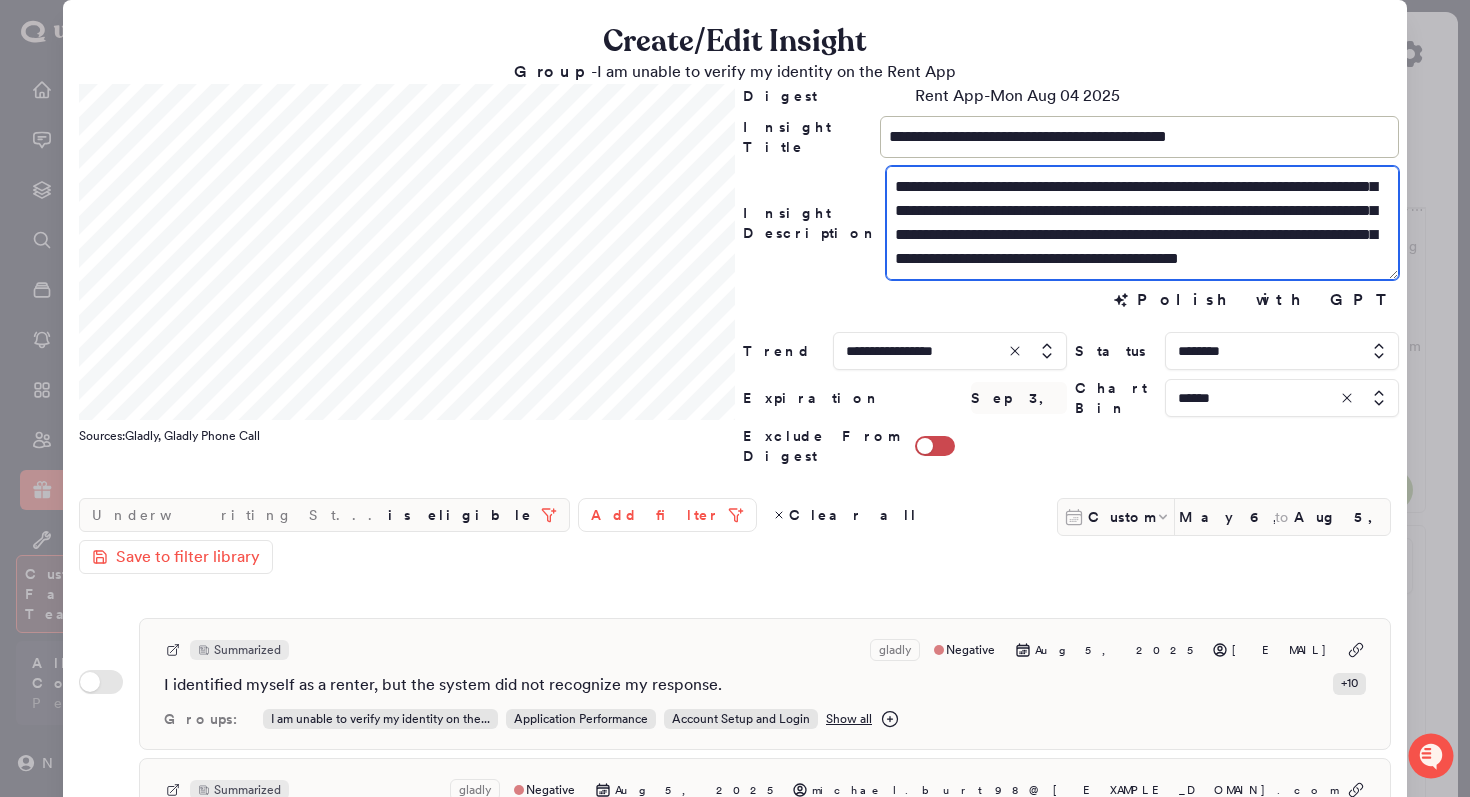 scroll, scrollTop: 48, scrollLeft: 0, axis: vertical 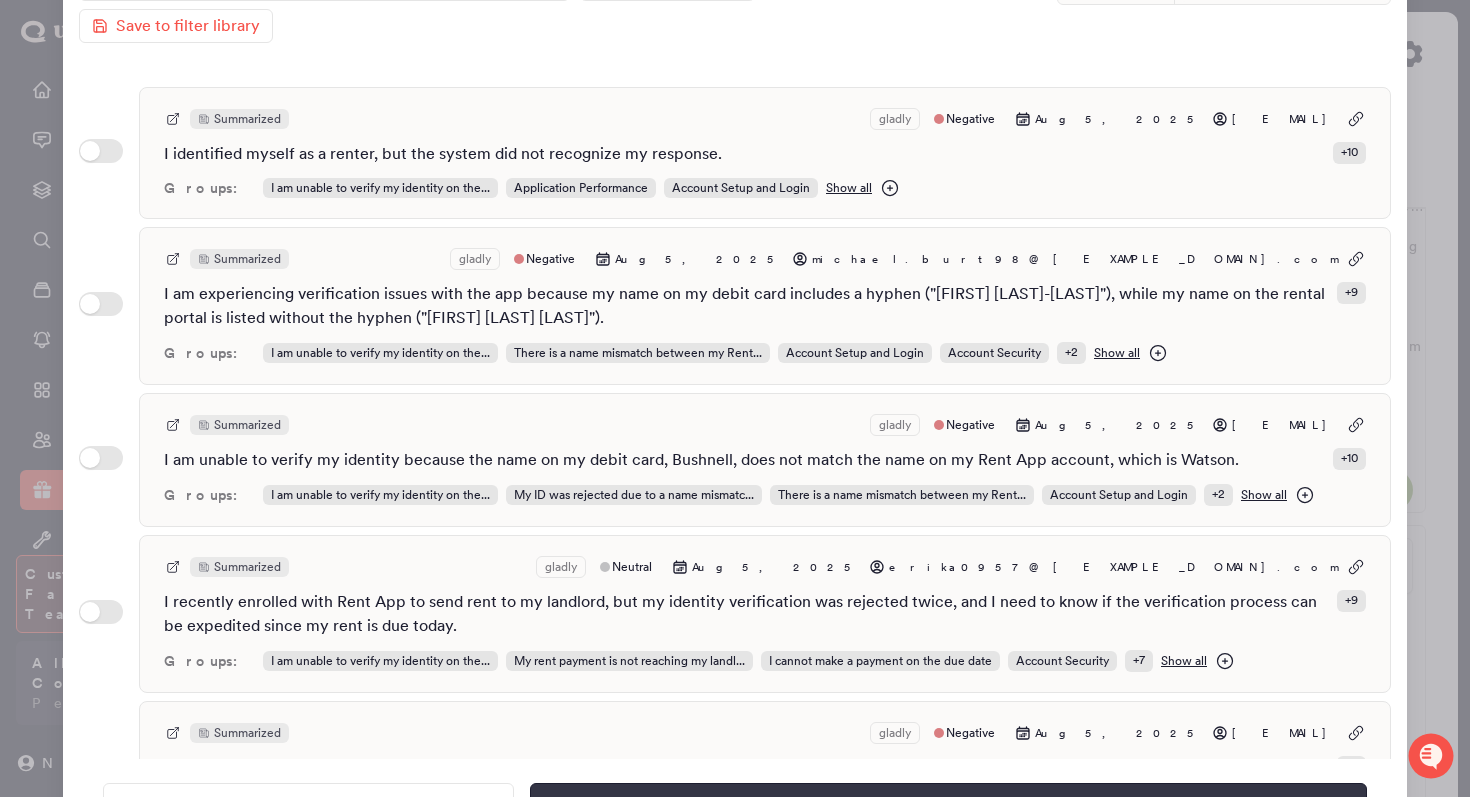 type on "**********" 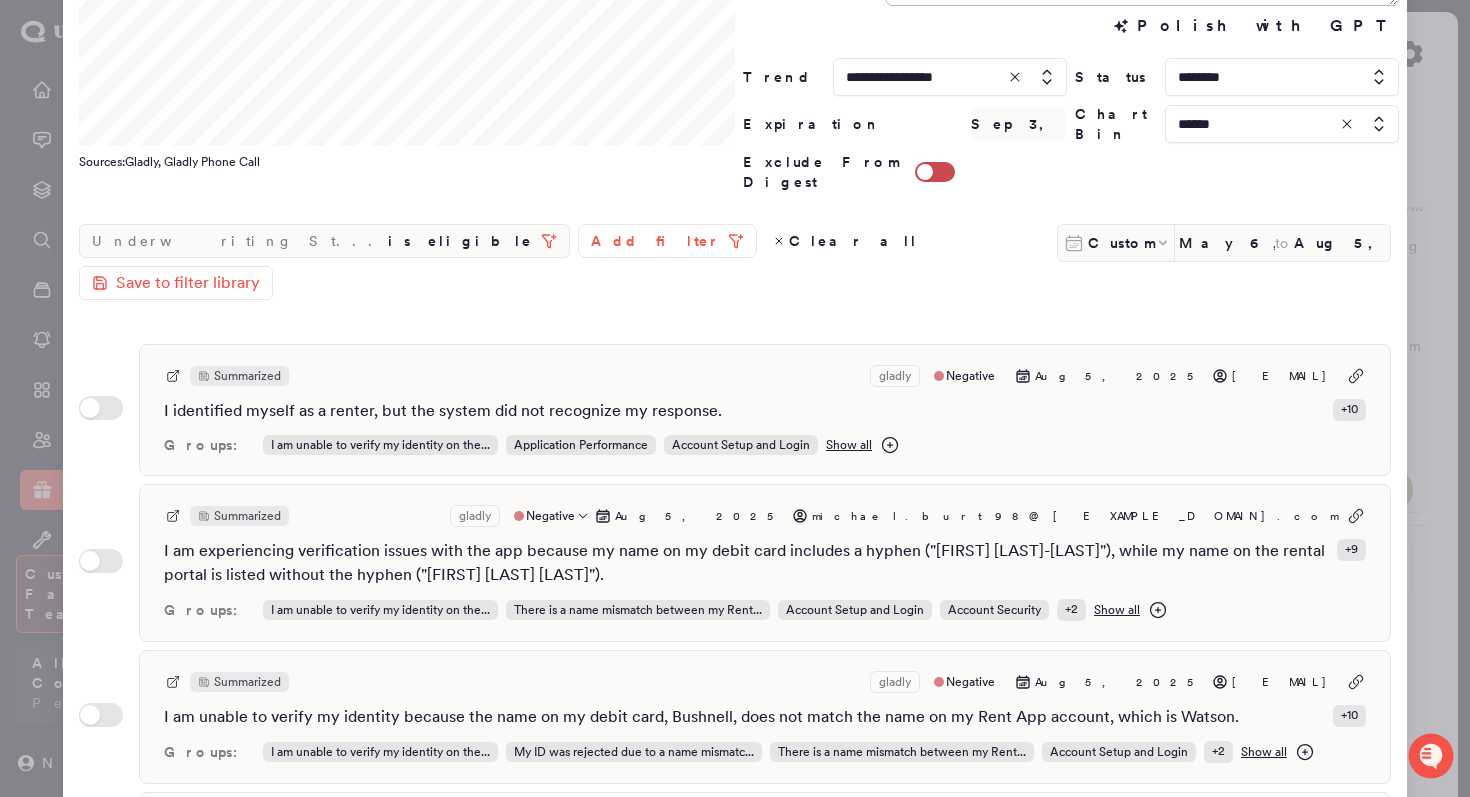 scroll, scrollTop: 0, scrollLeft: 0, axis: both 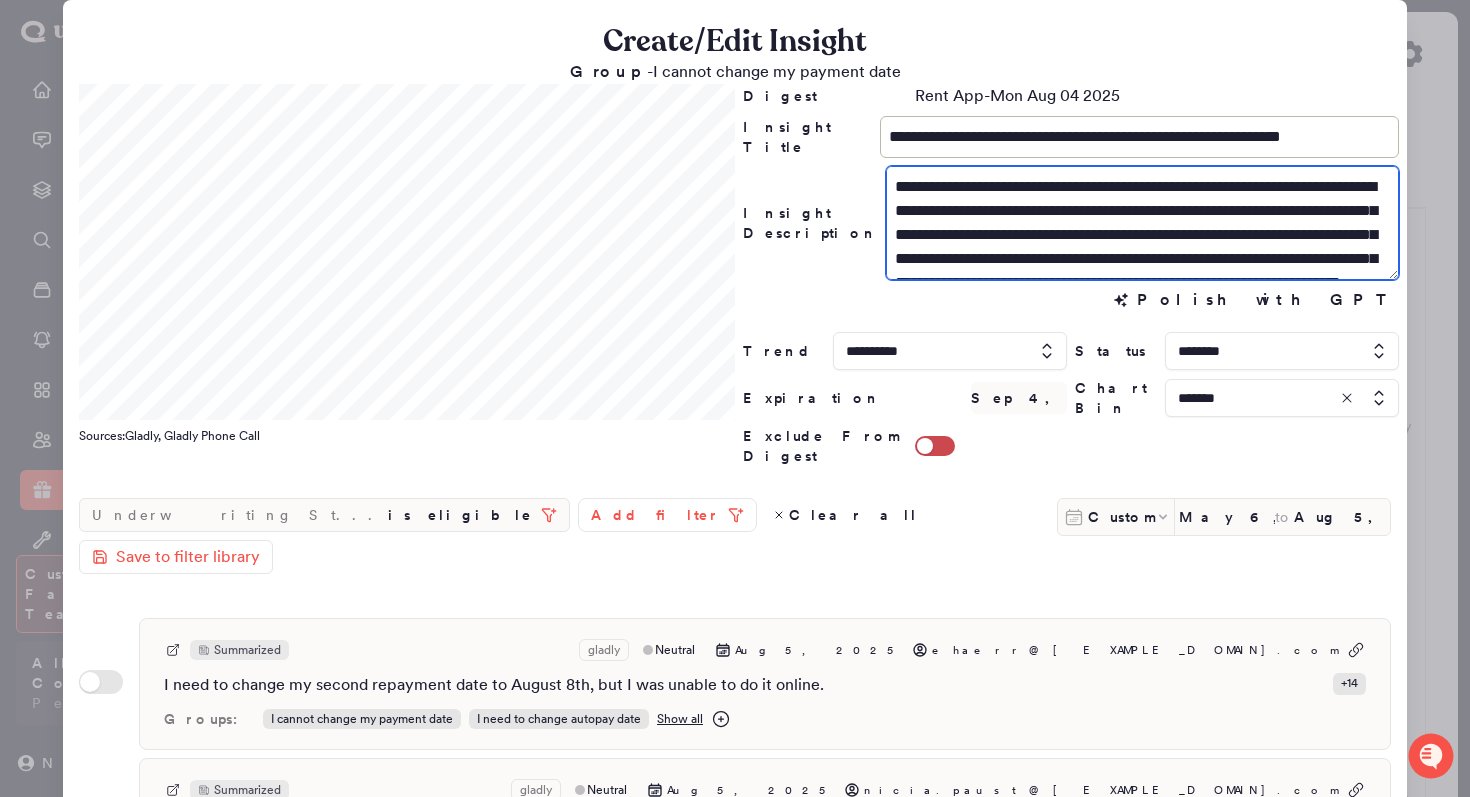 click on "**********" at bounding box center (1142, 223) 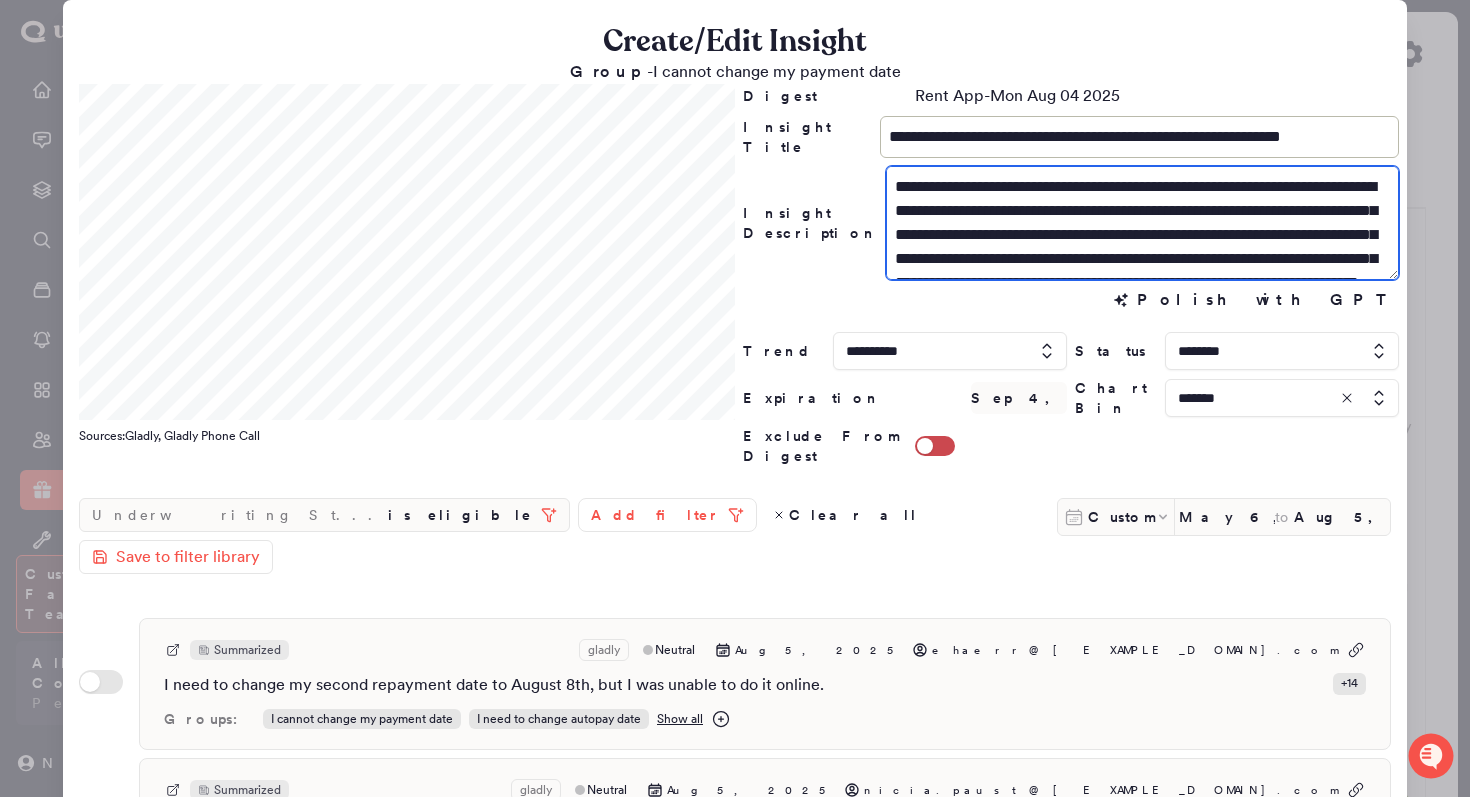 drag, startPoint x: 1156, startPoint y: 187, endPoint x: 1076, endPoint y: 189, distance: 80.024994 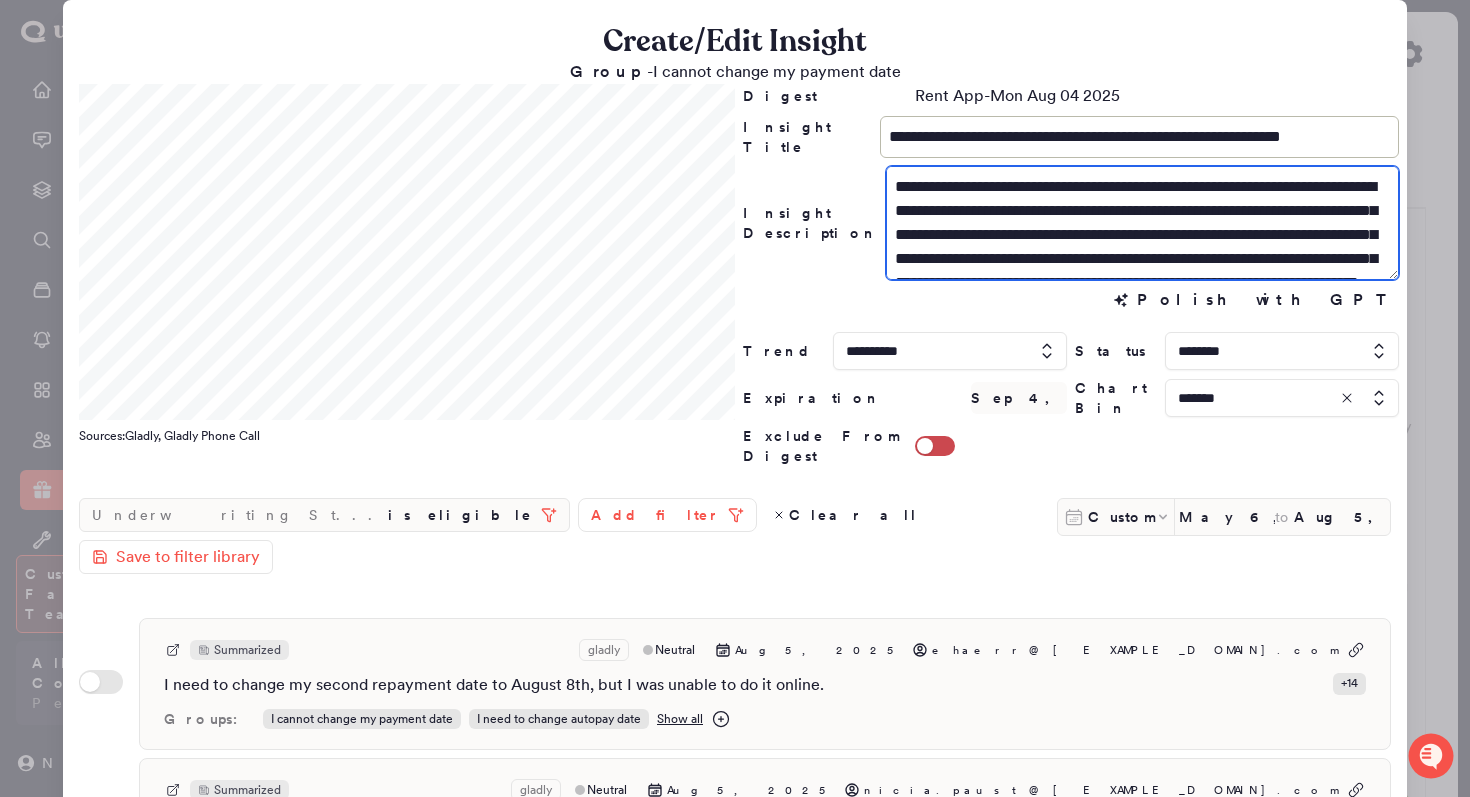click on "**********" at bounding box center (1142, 223) 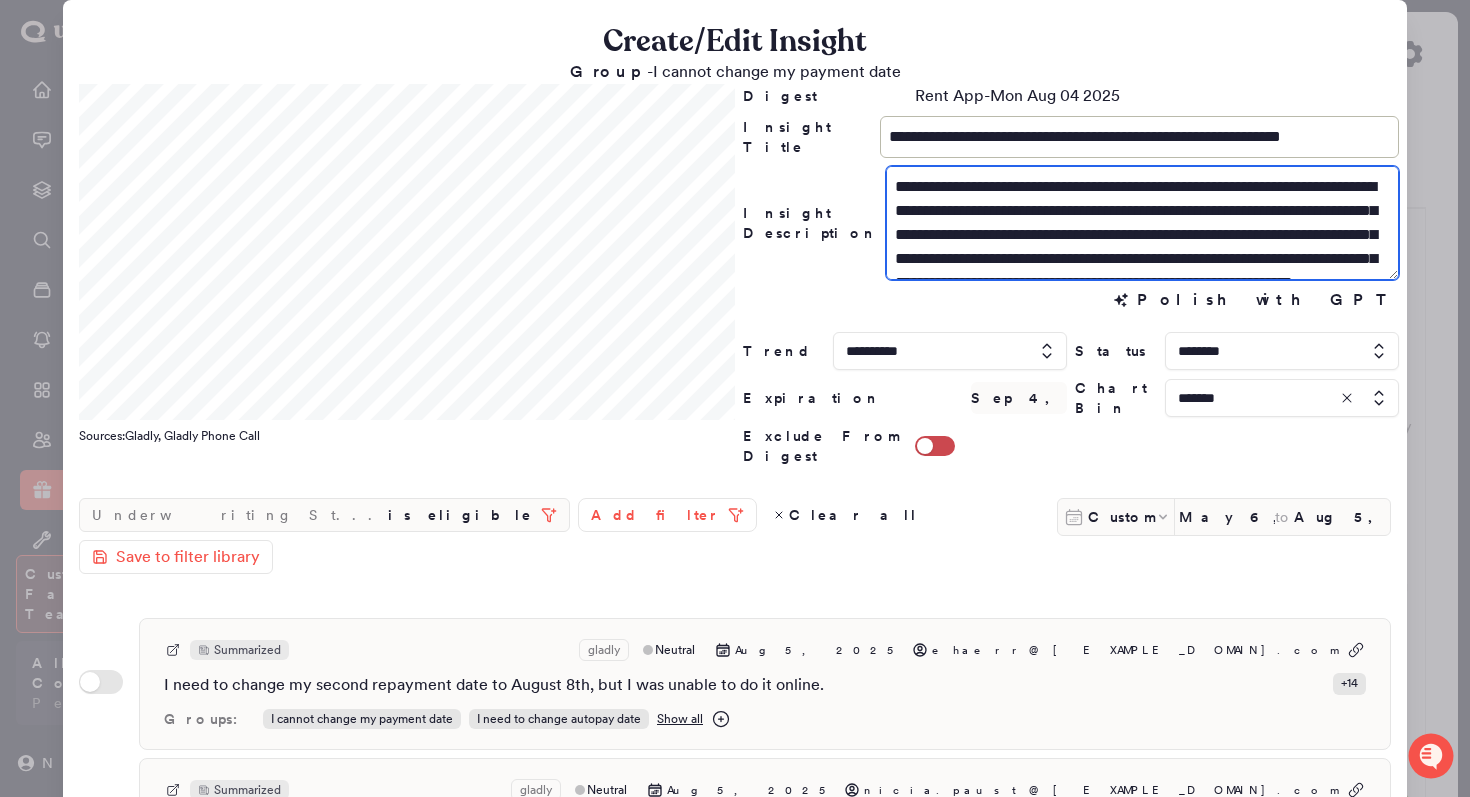 drag, startPoint x: 1076, startPoint y: 192, endPoint x: 909, endPoint y: 192, distance: 167 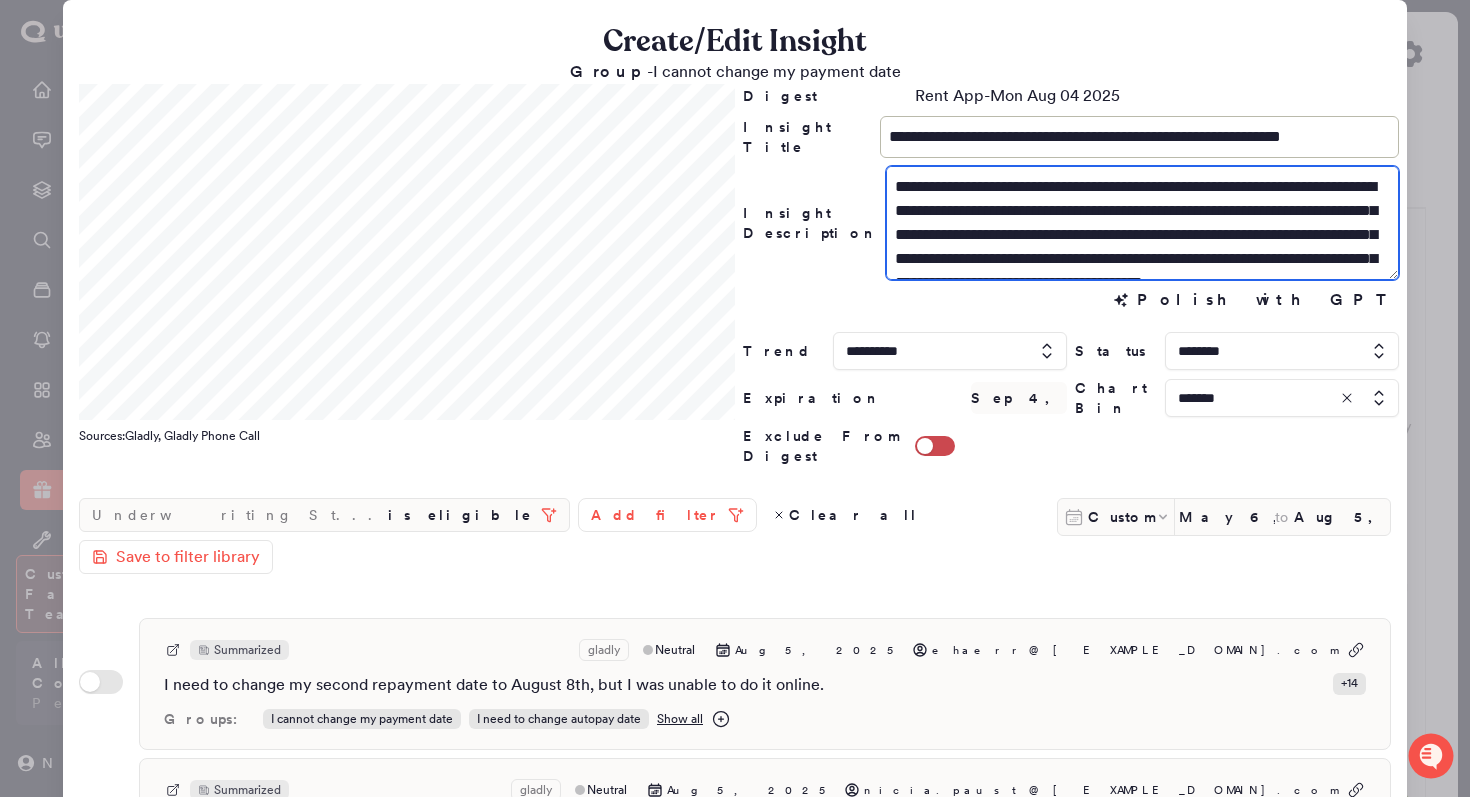 click on "**********" at bounding box center (1142, 223) 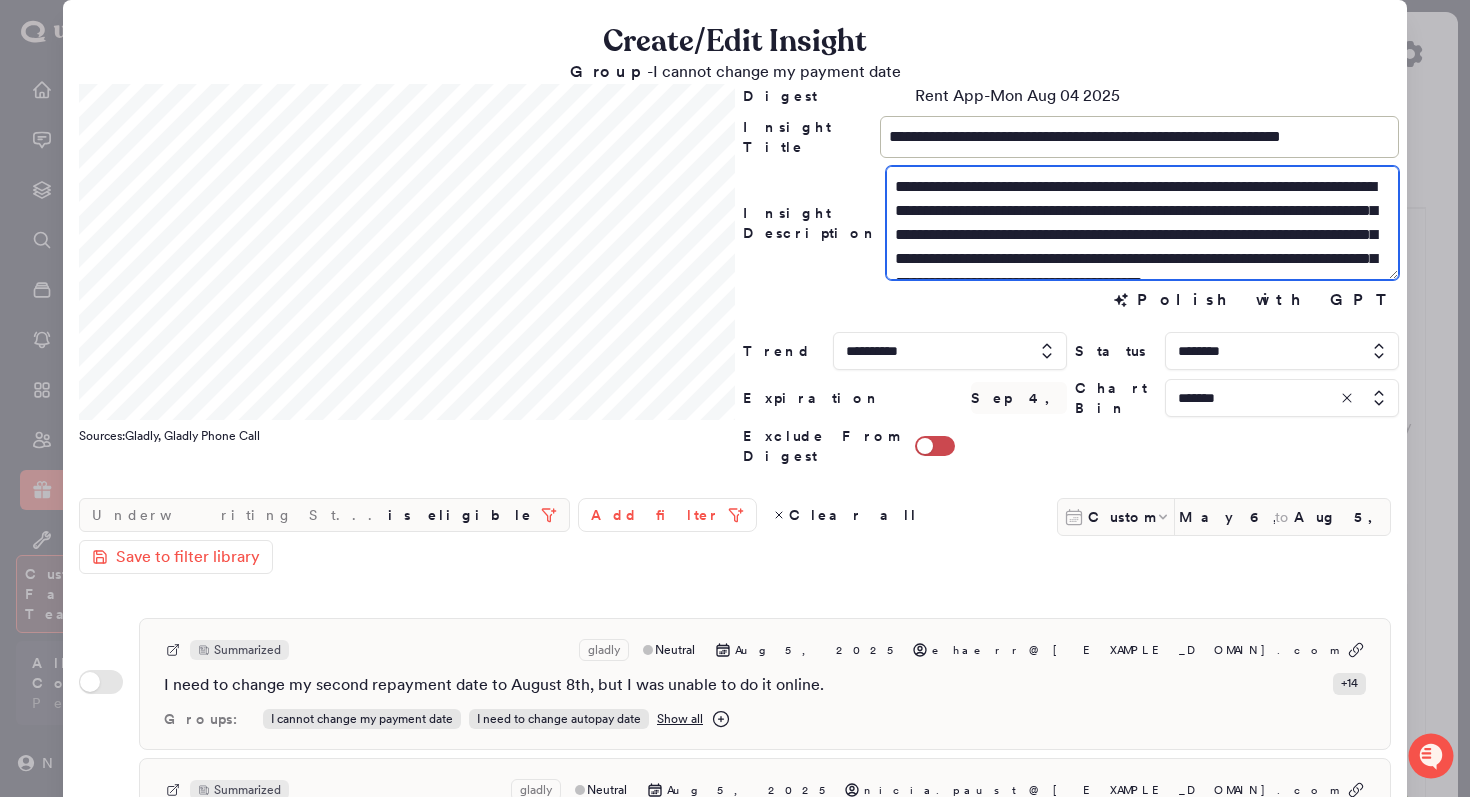 click on "**********" at bounding box center [1142, 223] 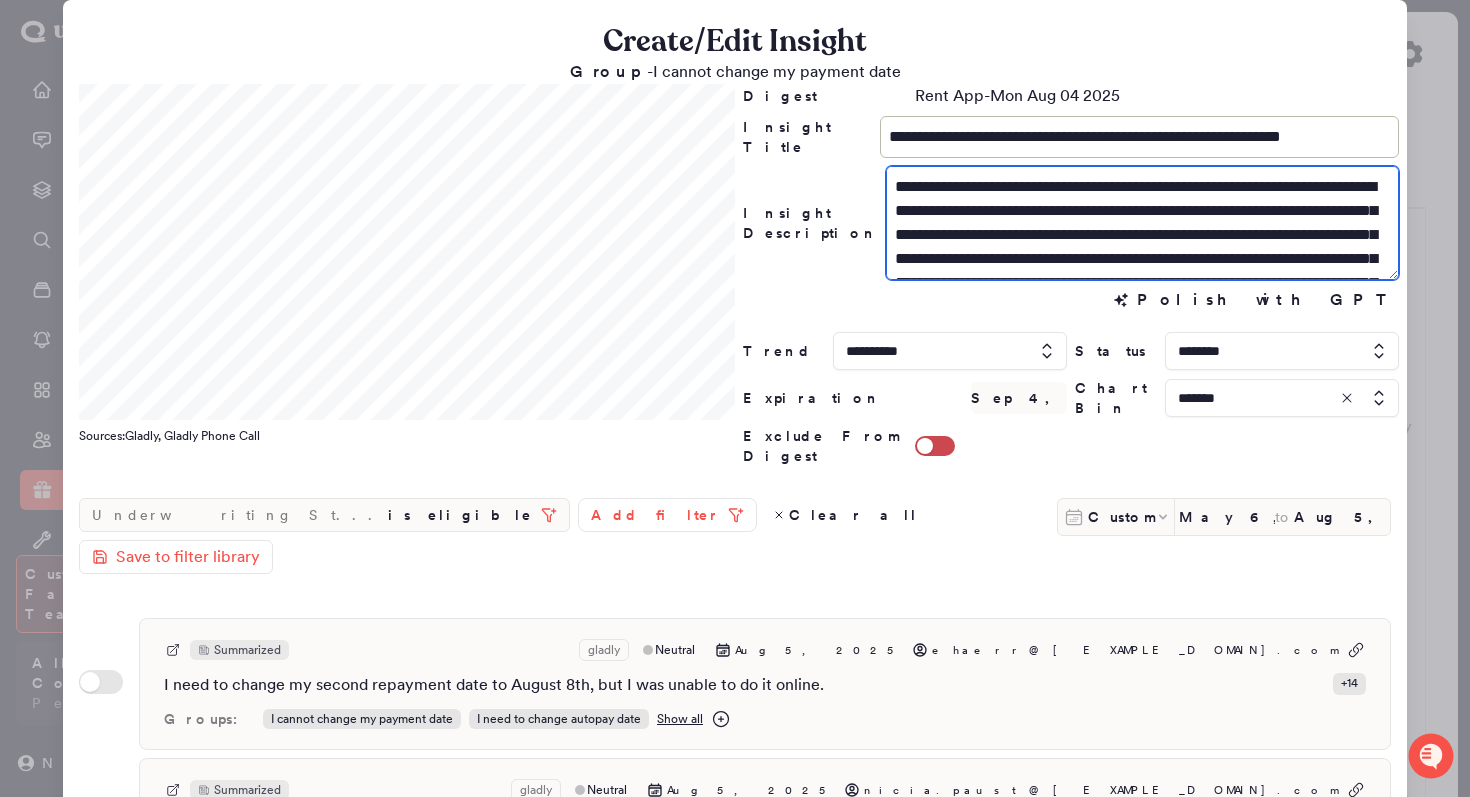 drag, startPoint x: 1256, startPoint y: 211, endPoint x: 1184, endPoint y: 214, distance: 72.06247 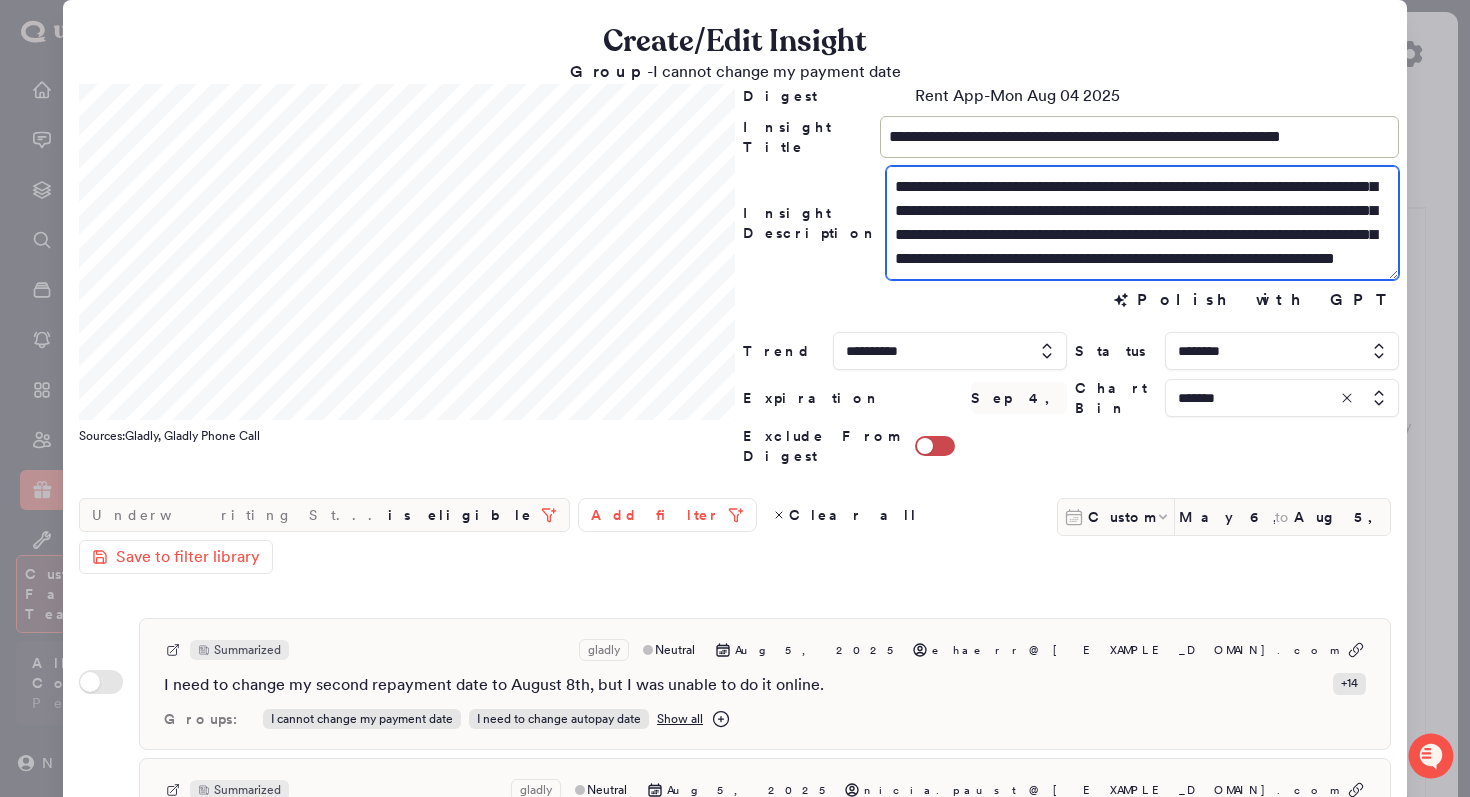 scroll, scrollTop: 0, scrollLeft: 0, axis: both 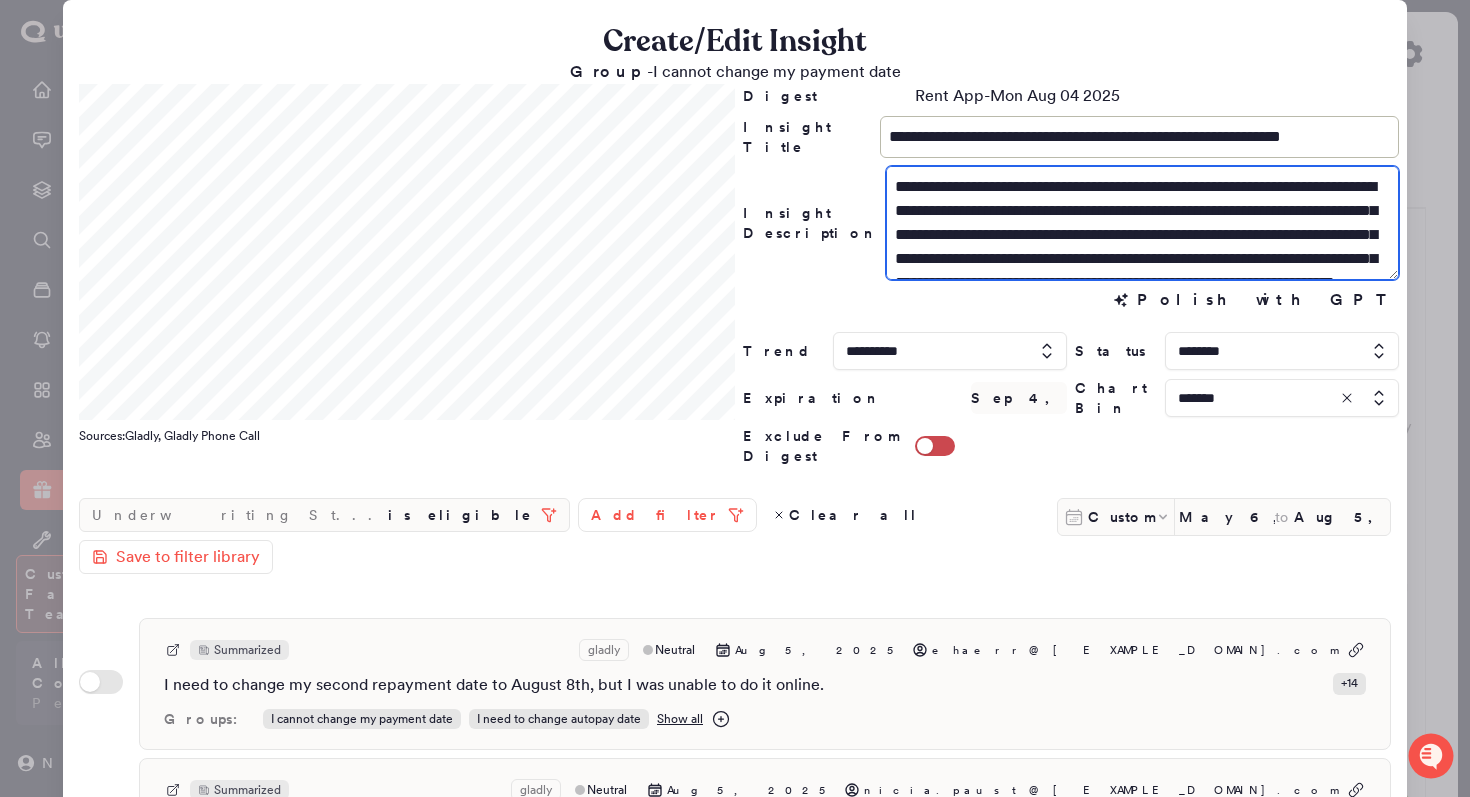 click on "**********" at bounding box center (1142, 223) 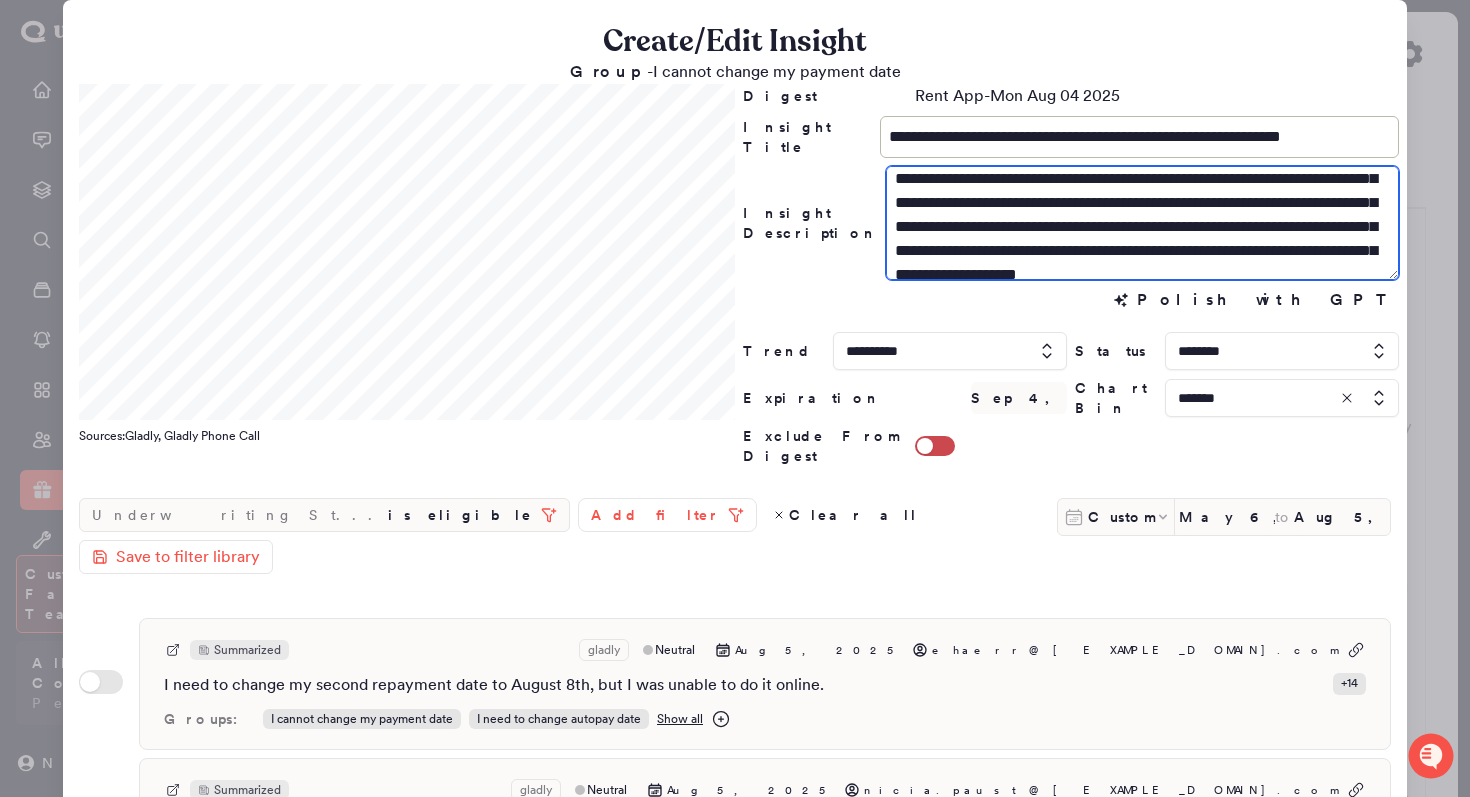 scroll, scrollTop: 37, scrollLeft: 0, axis: vertical 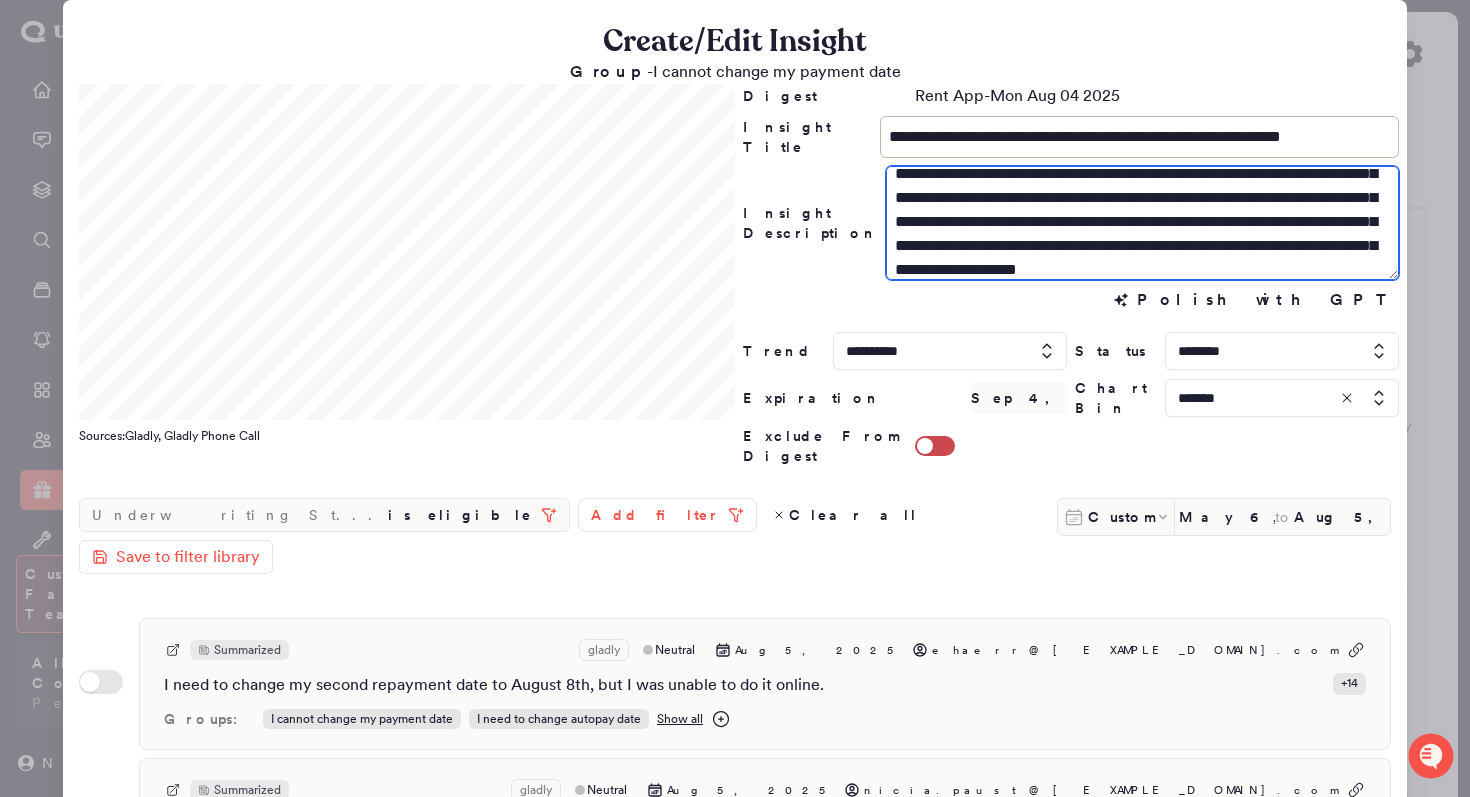 drag, startPoint x: 1038, startPoint y: 220, endPoint x: 892, endPoint y: 236, distance: 146.8741 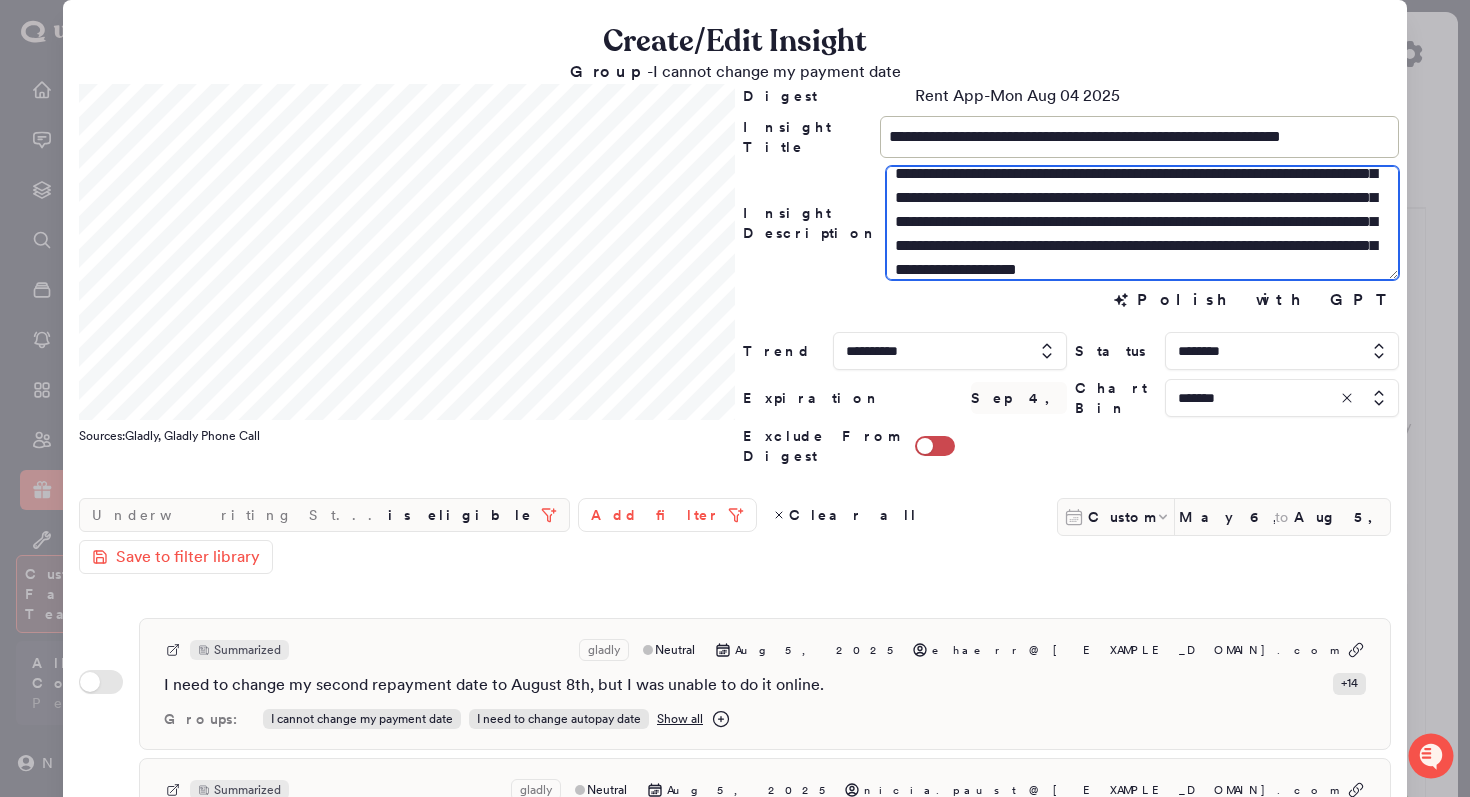 drag, startPoint x: 882, startPoint y: 224, endPoint x: 909, endPoint y: 224, distance: 27 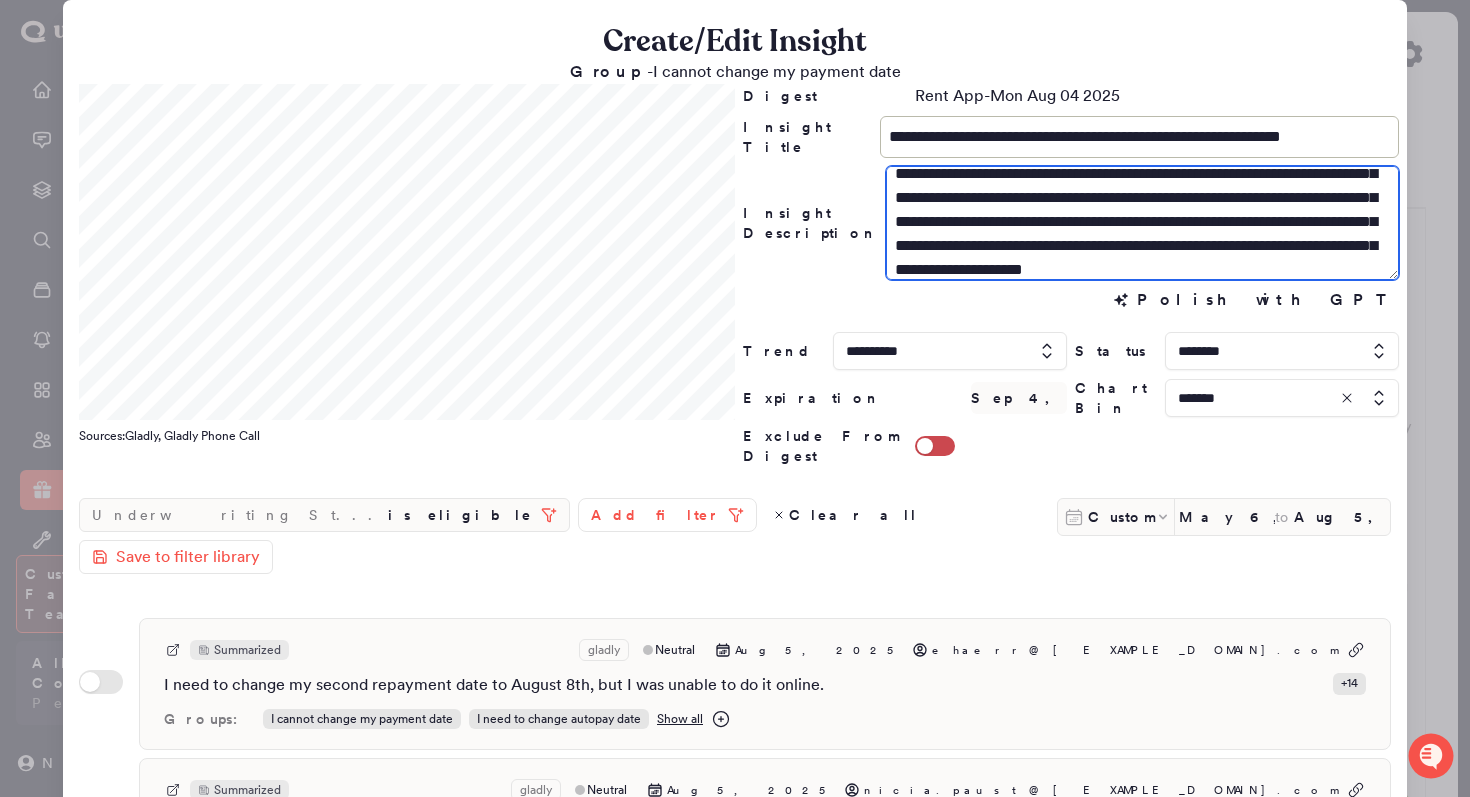drag, startPoint x: 1039, startPoint y: 223, endPoint x: 975, endPoint y: 222, distance: 64.00781 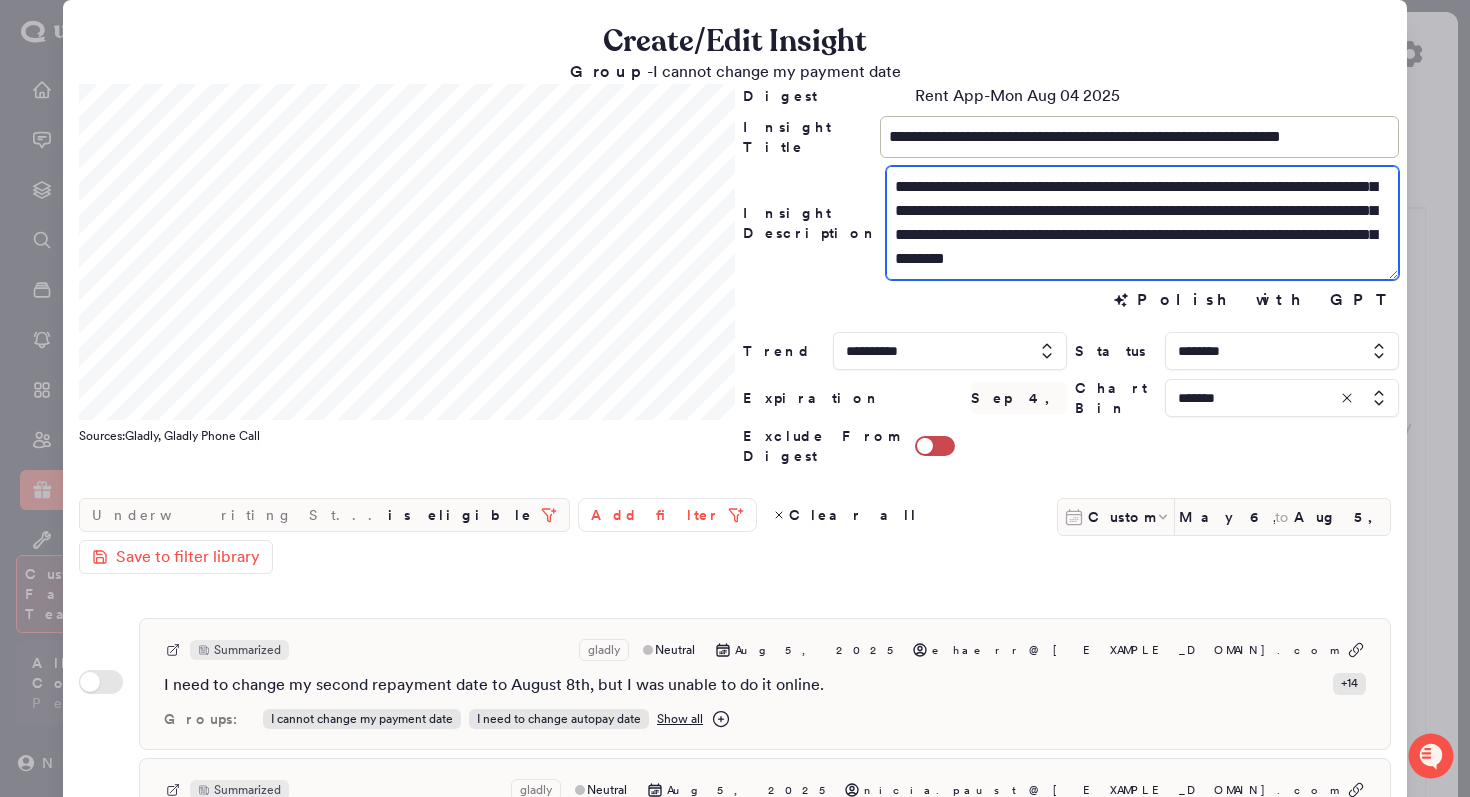 scroll, scrollTop: 72, scrollLeft: 0, axis: vertical 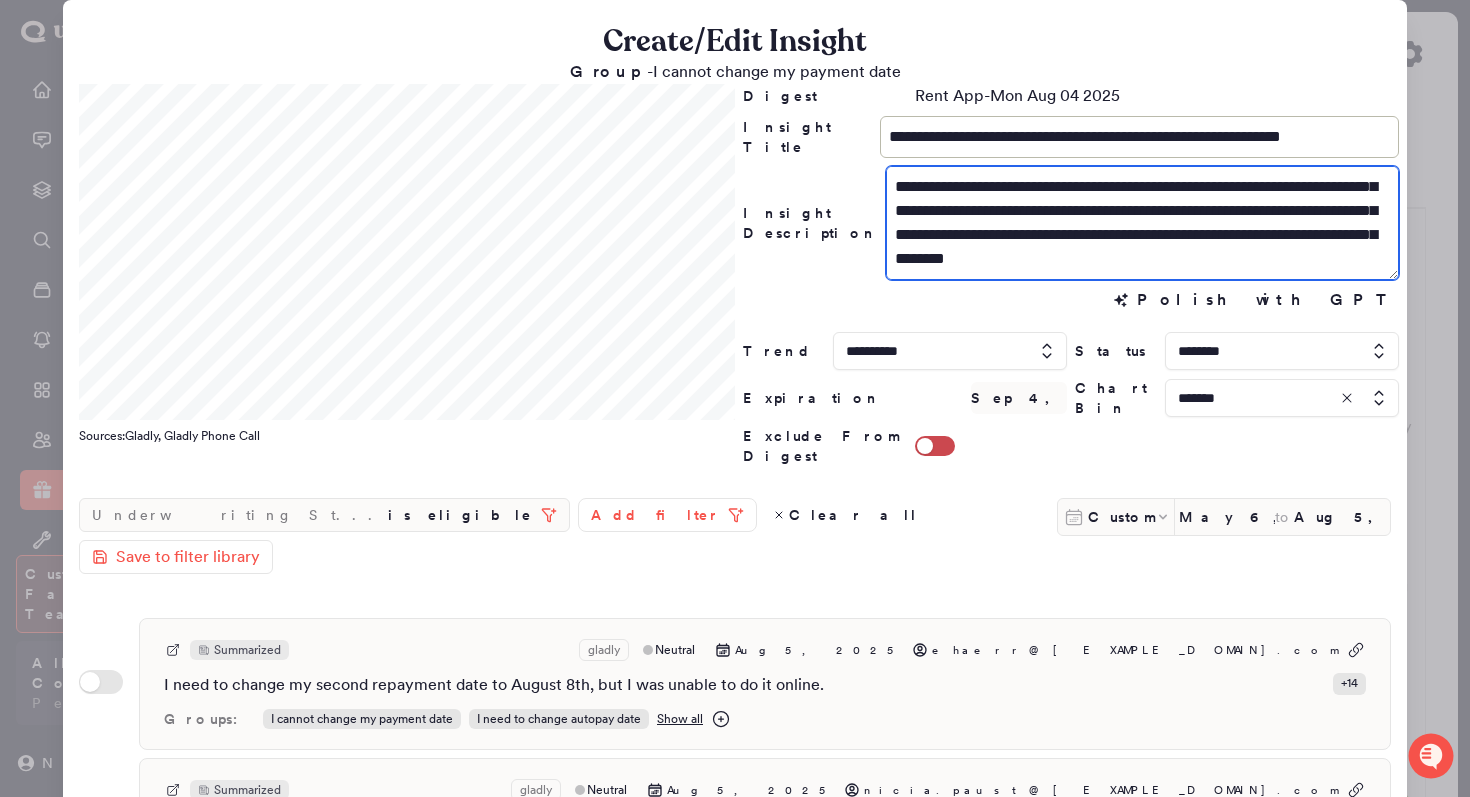 click on "**********" at bounding box center (1142, 223) 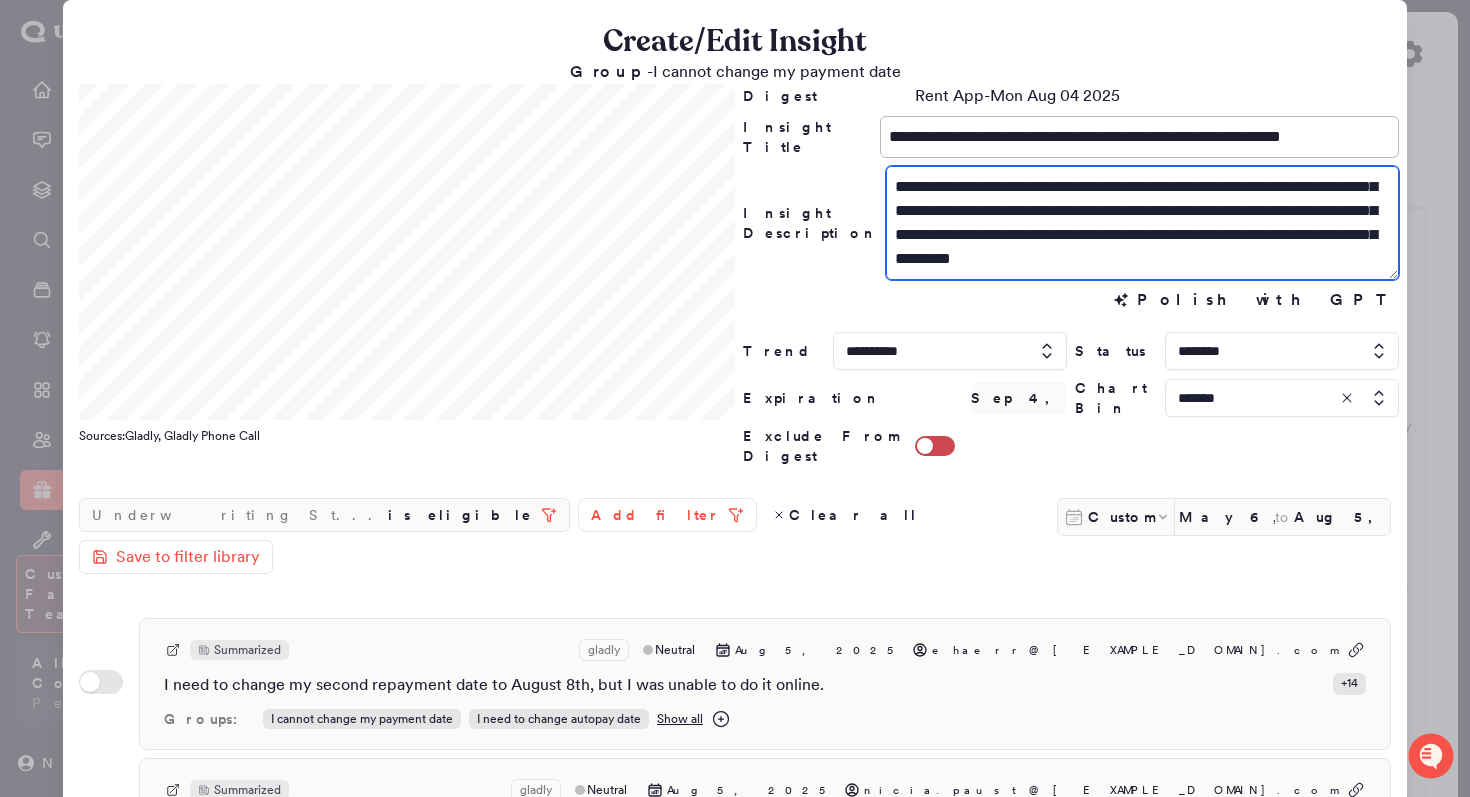 click on "**********" at bounding box center [1142, 223] 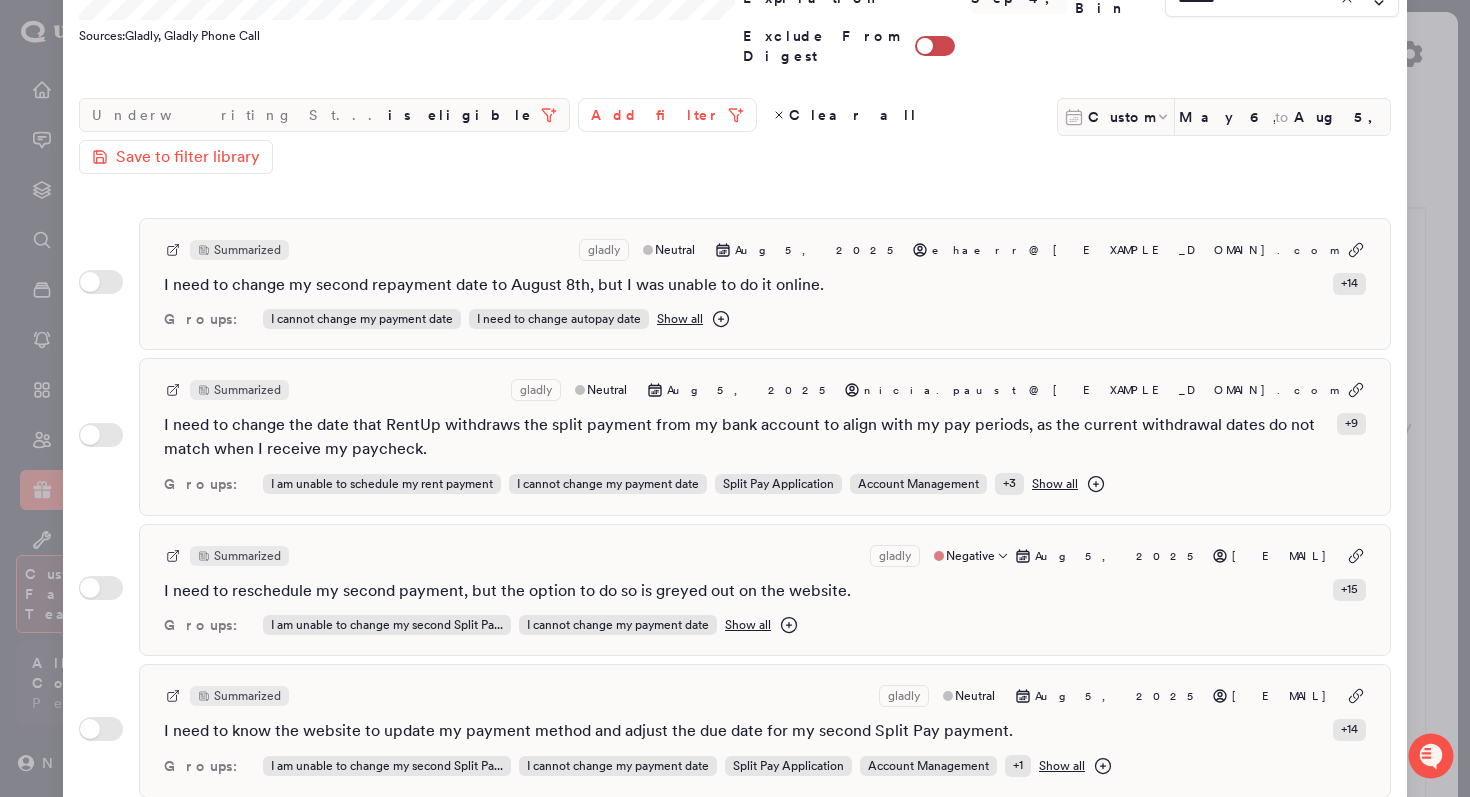 scroll, scrollTop: 531, scrollLeft: 0, axis: vertical 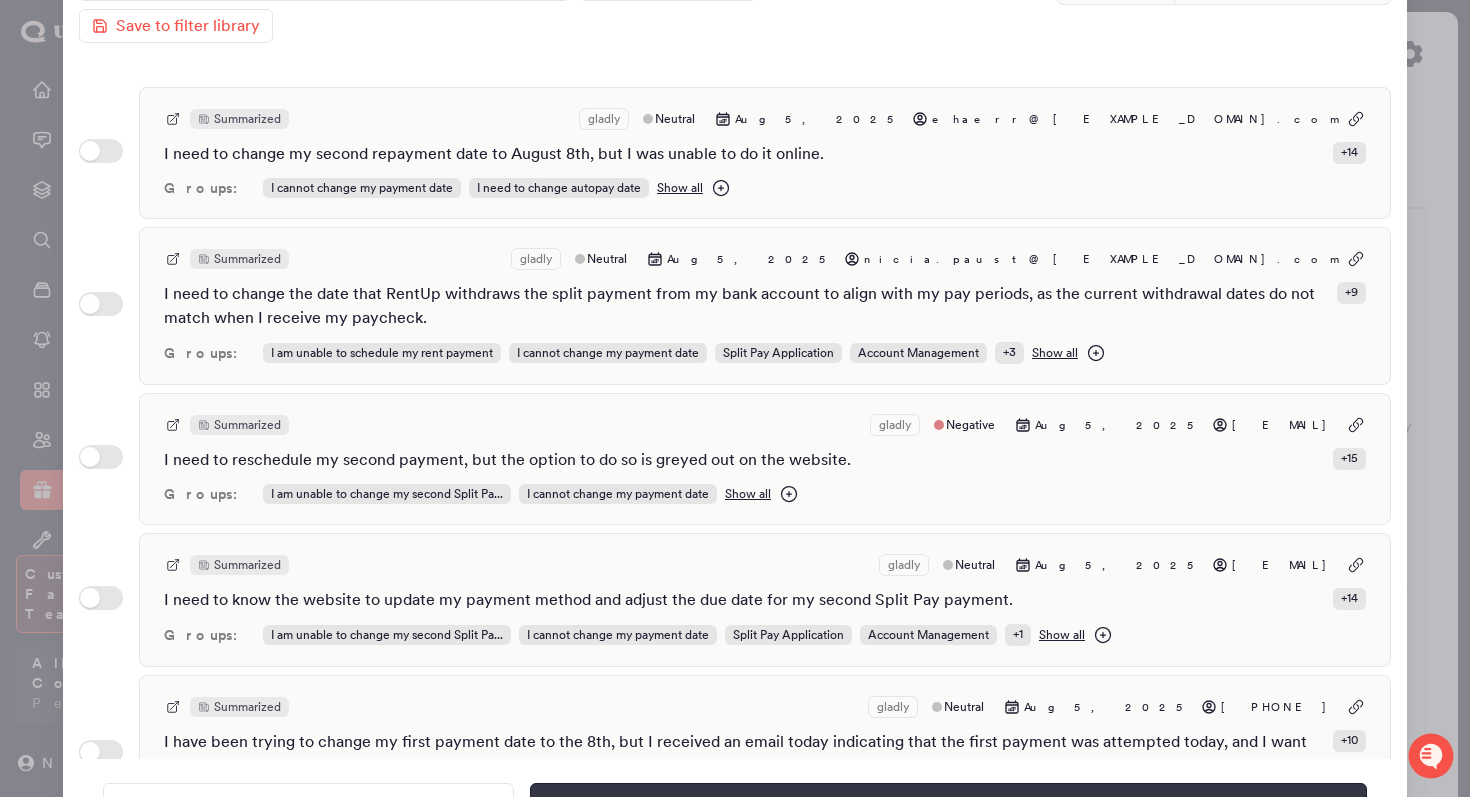 type on "**********" 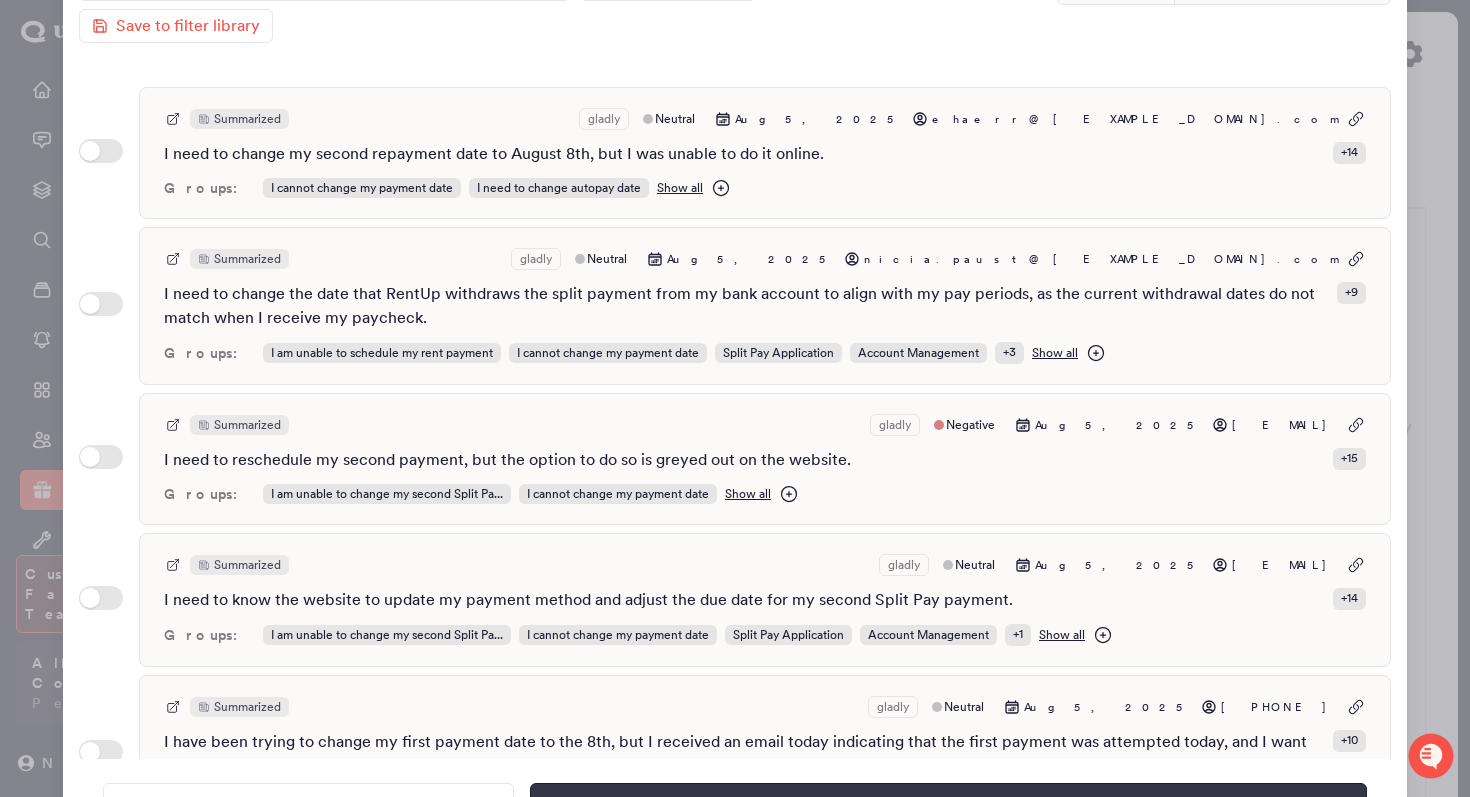 click on "Save" at bounding box center [948, 804] 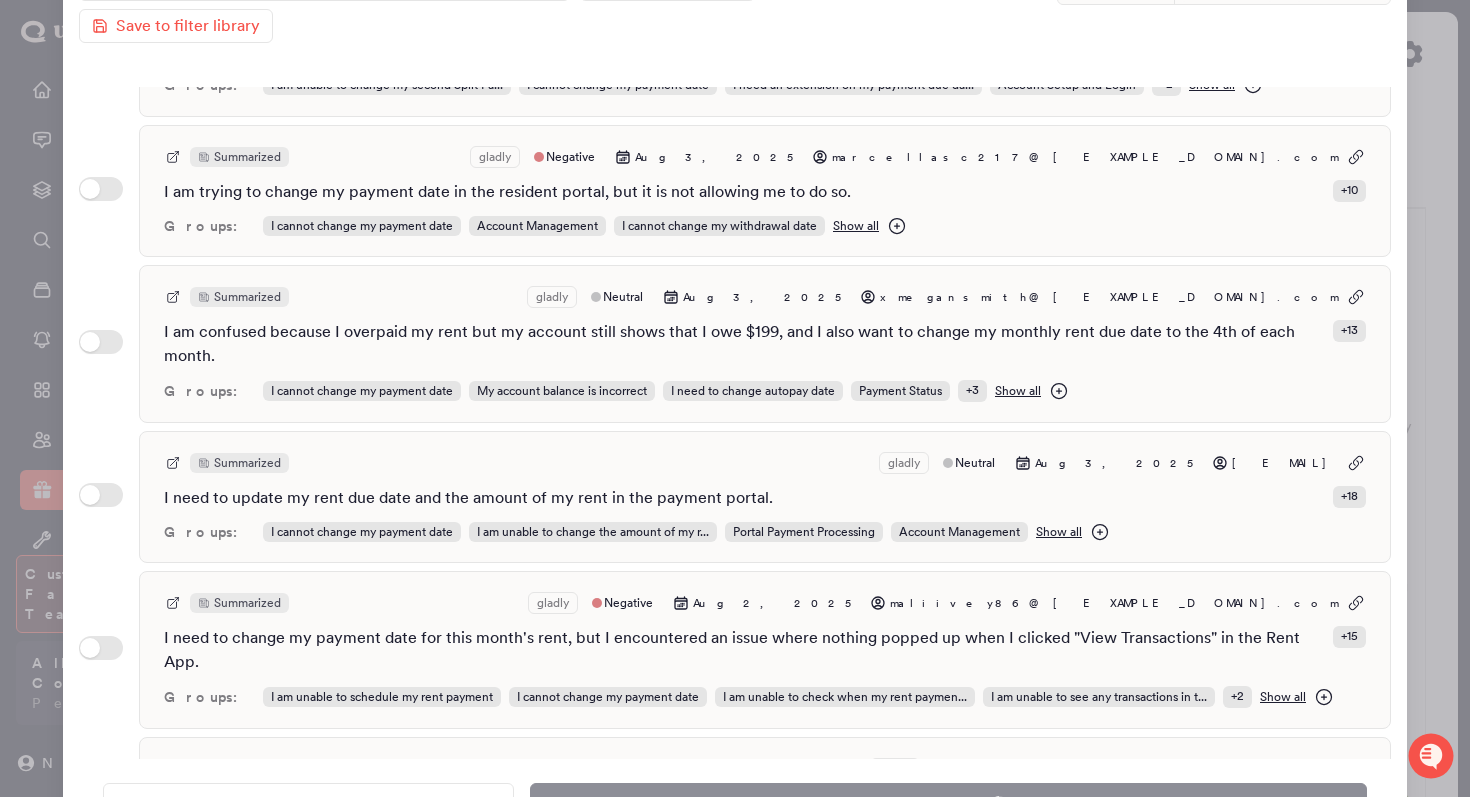 scroll, scrollTop: 2334, scrollLeft: 0, axis: vertical 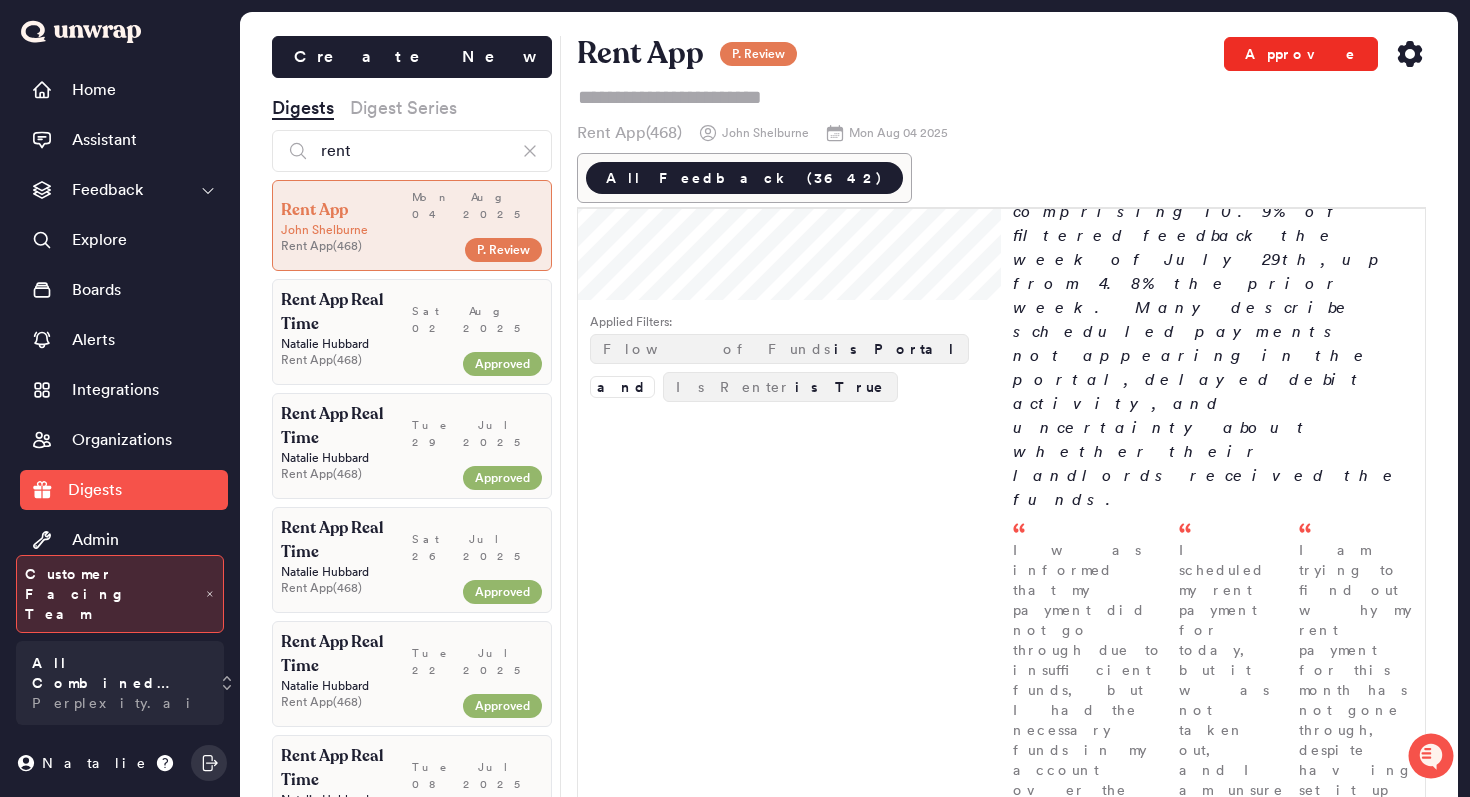 click on "Approve" at bounding box center (1301, 54) 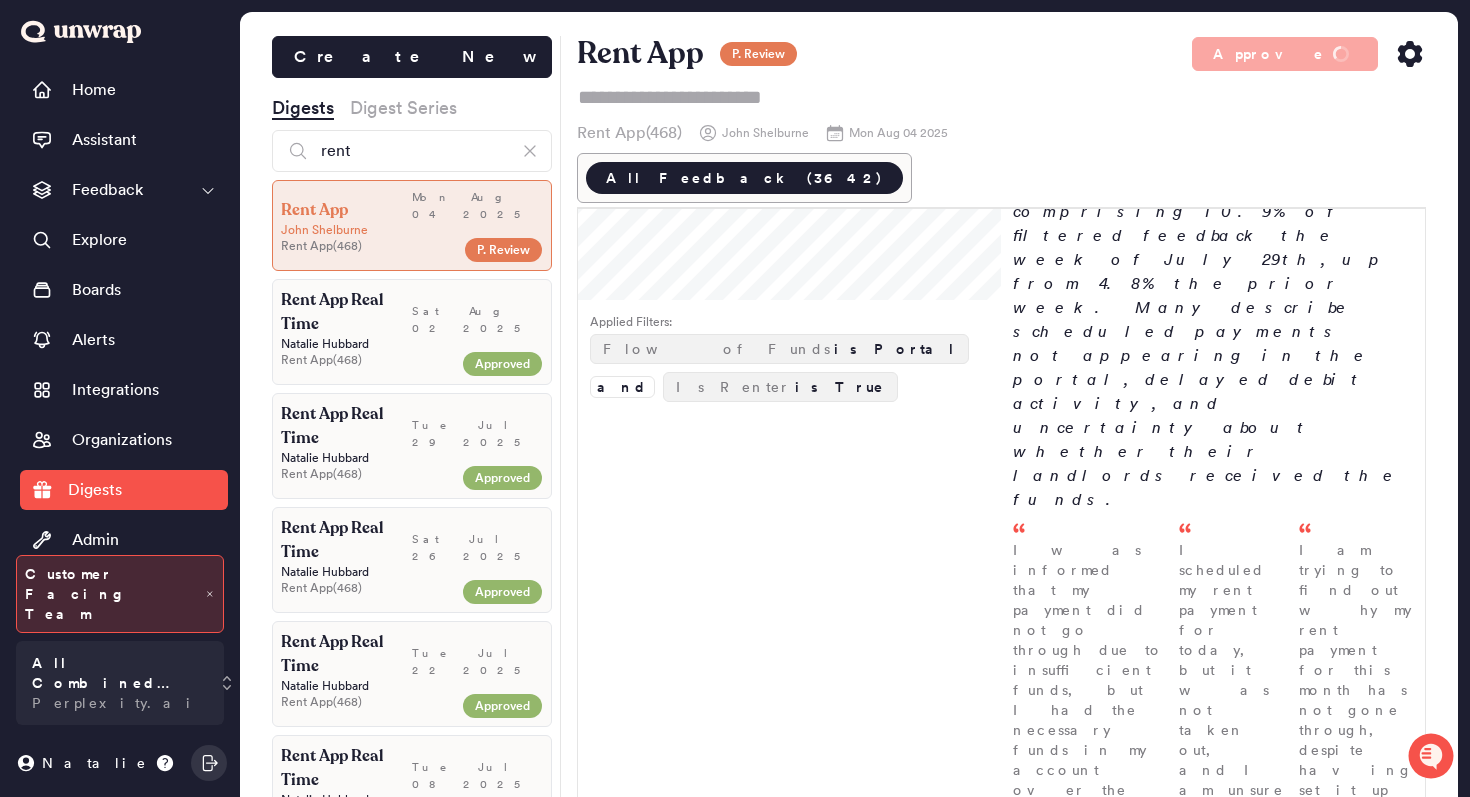 click 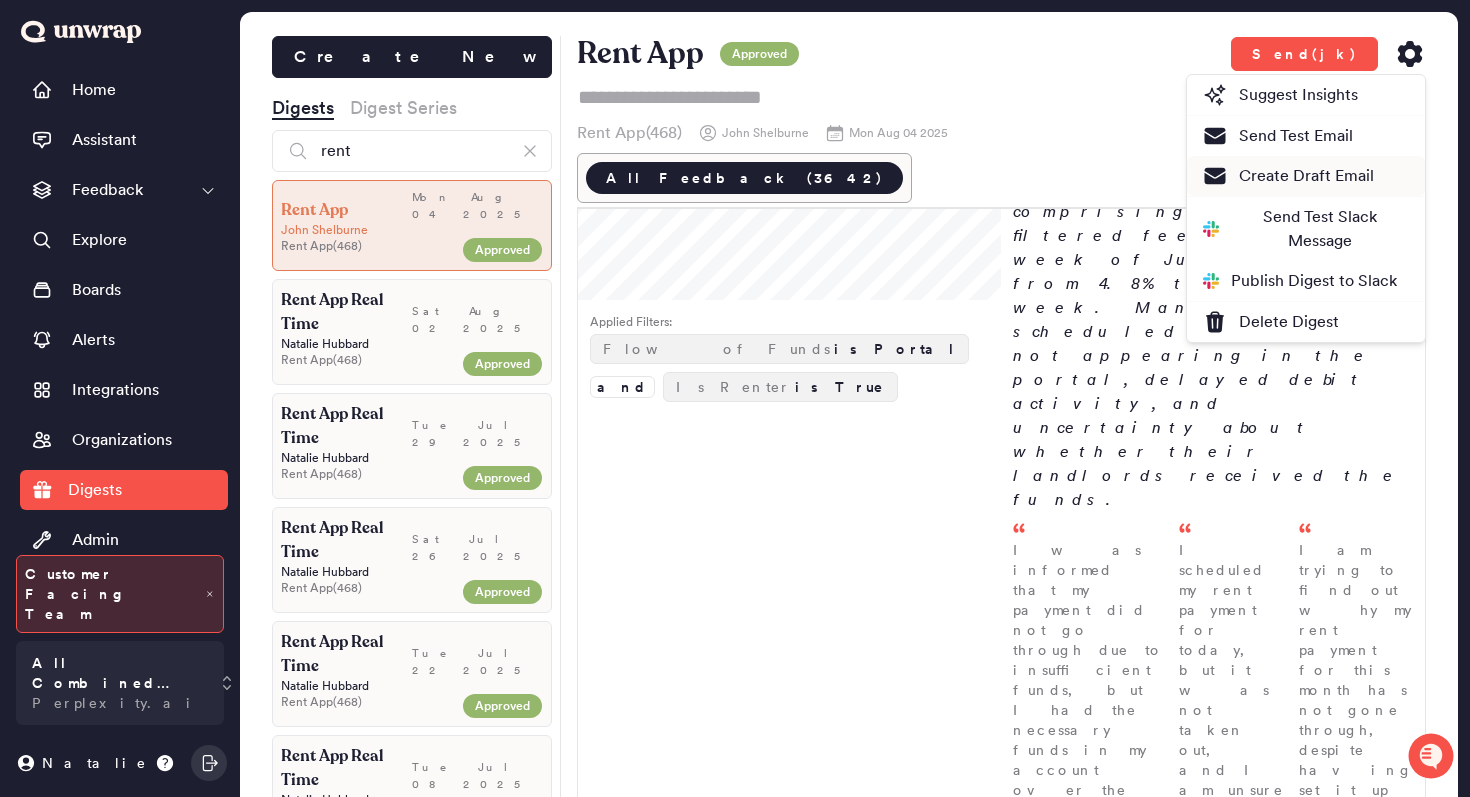 click on "Create Draft Email" at bounding box center [1288, 176] 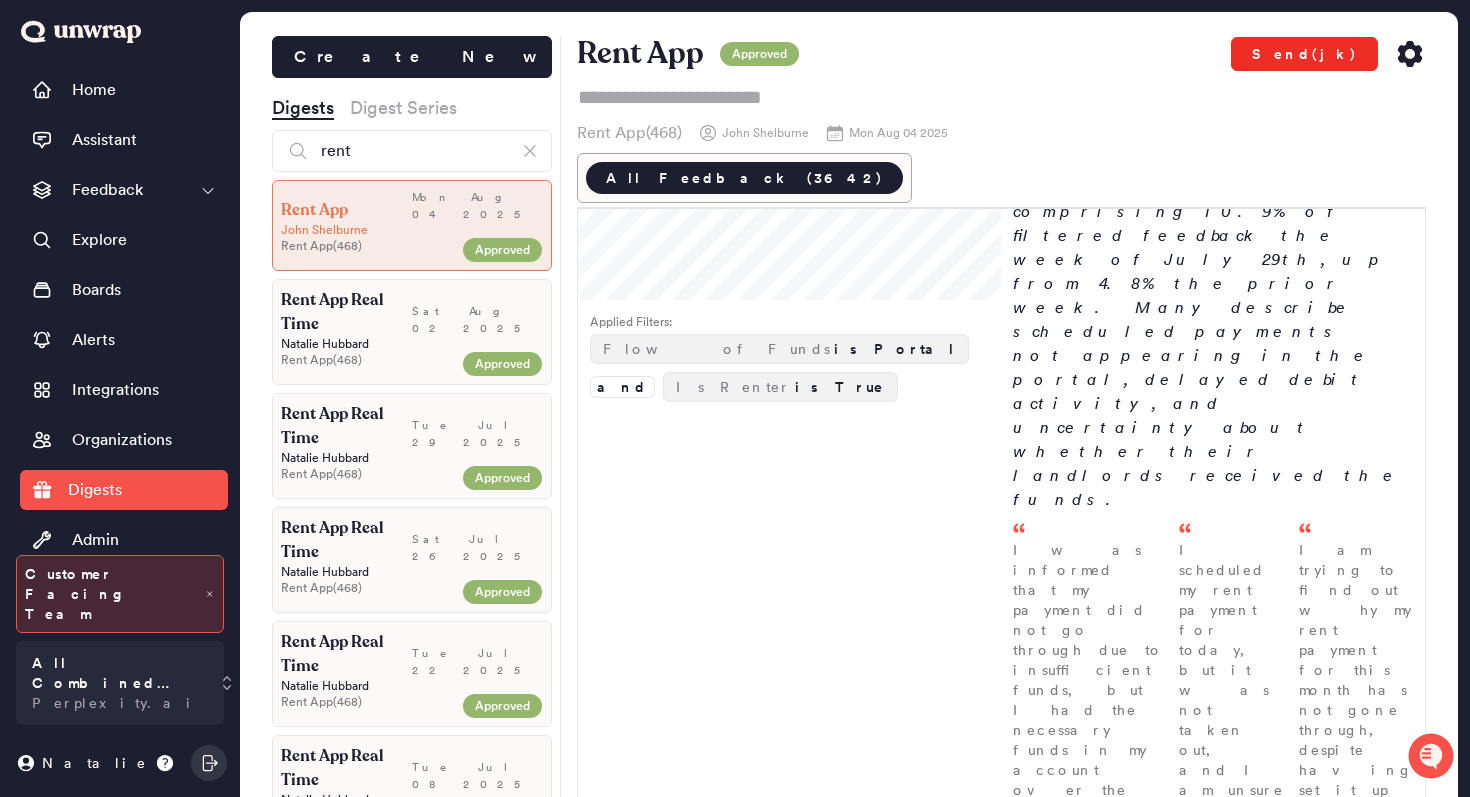 click on "Send(jk)" at bounding box center [1304, 54] 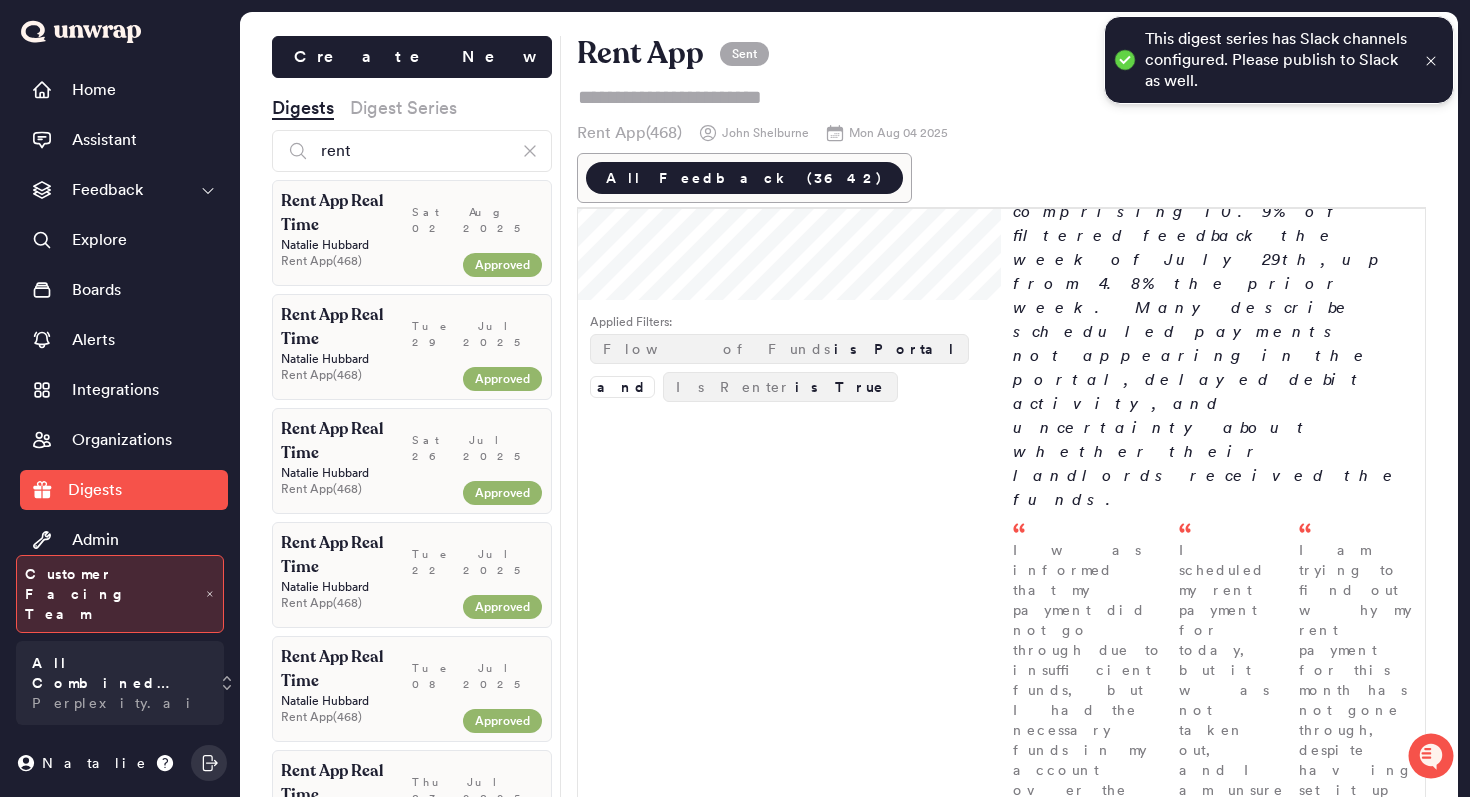 click on "This digest series has Slack channels configured. Please publish to Slack as well." at bounding box center [1279, 60] 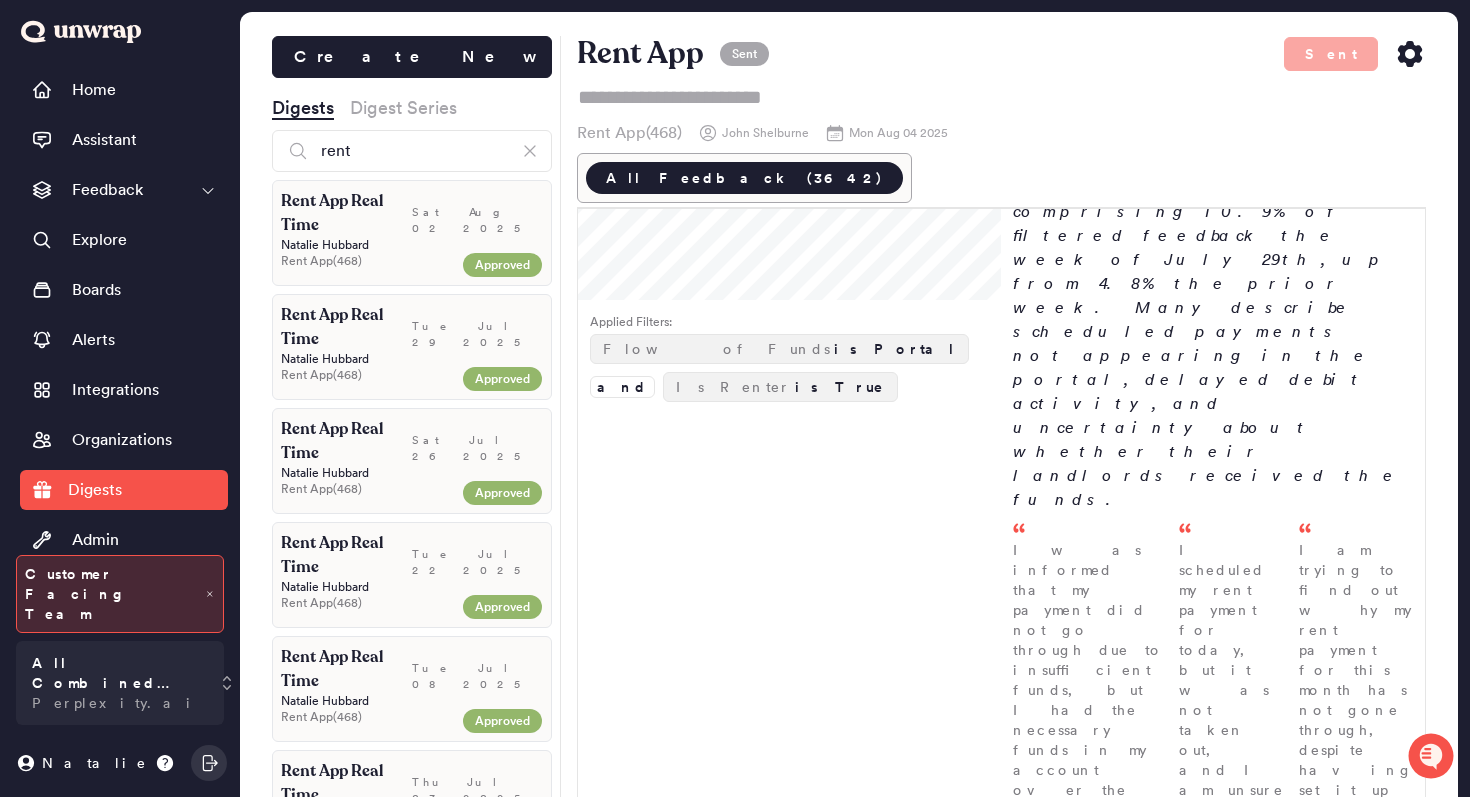 click 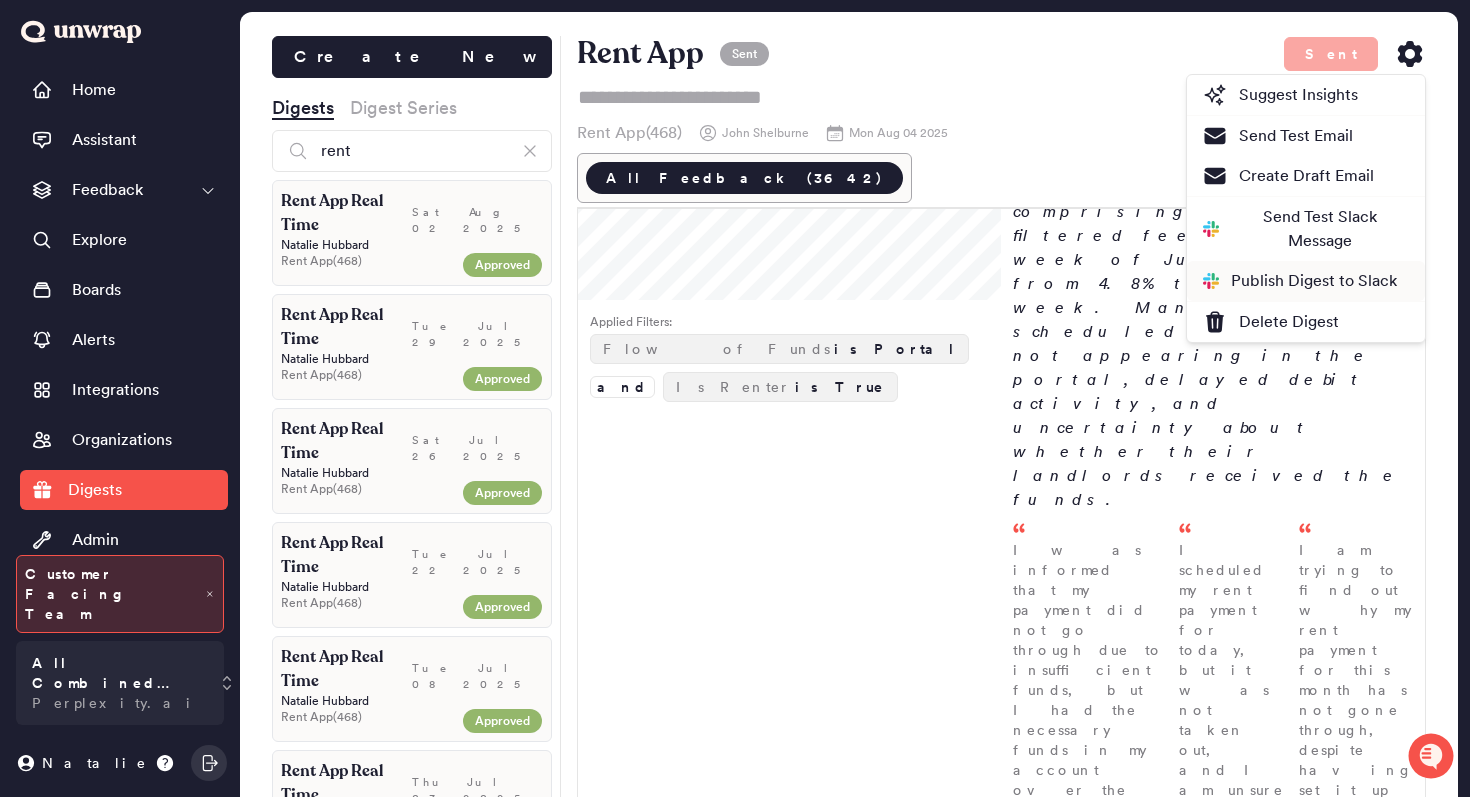 click on "Publish Digest to Slack" at bounding box center [1300, 281] 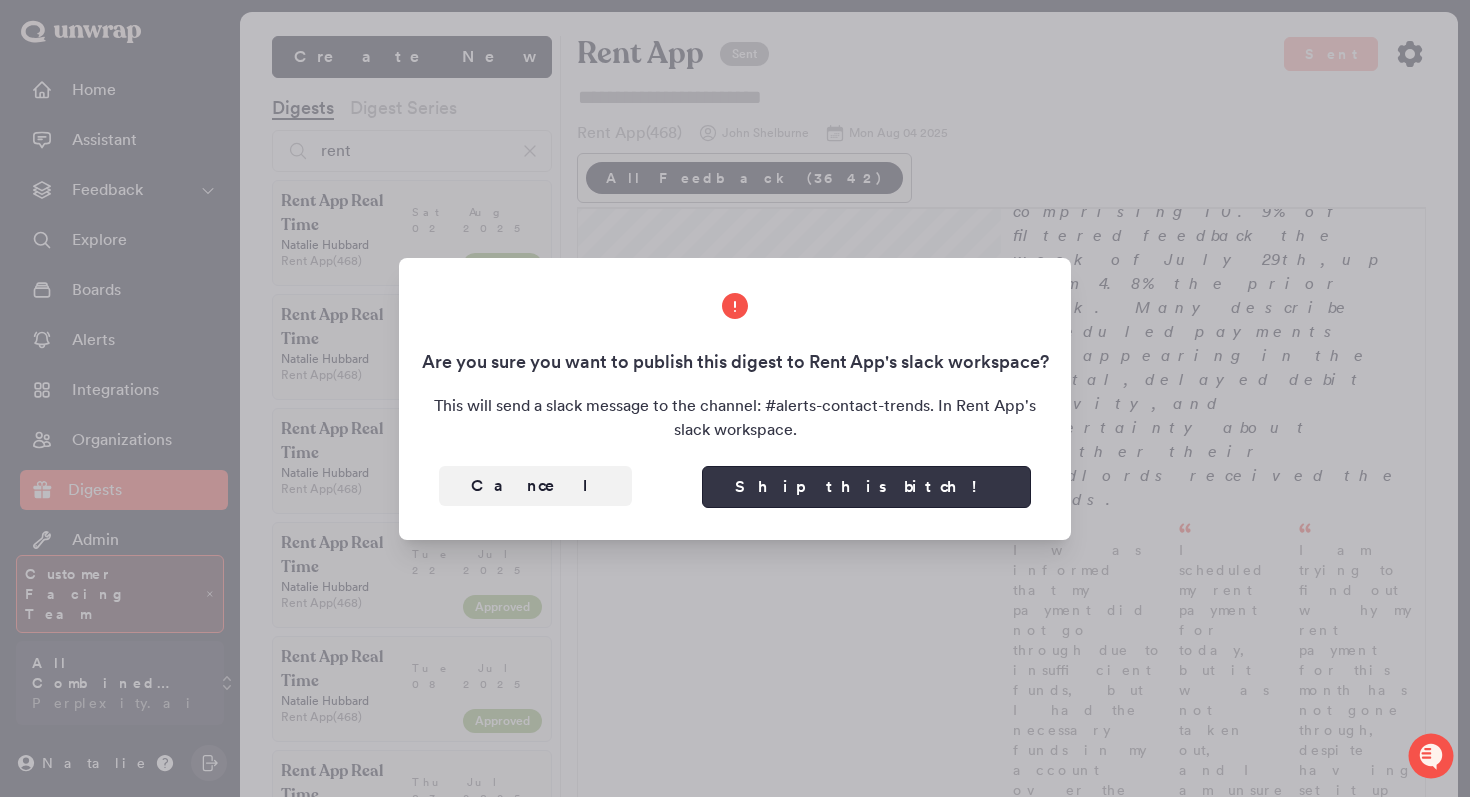 click on "Ship this bitch!" at bounding box center [866, 487] 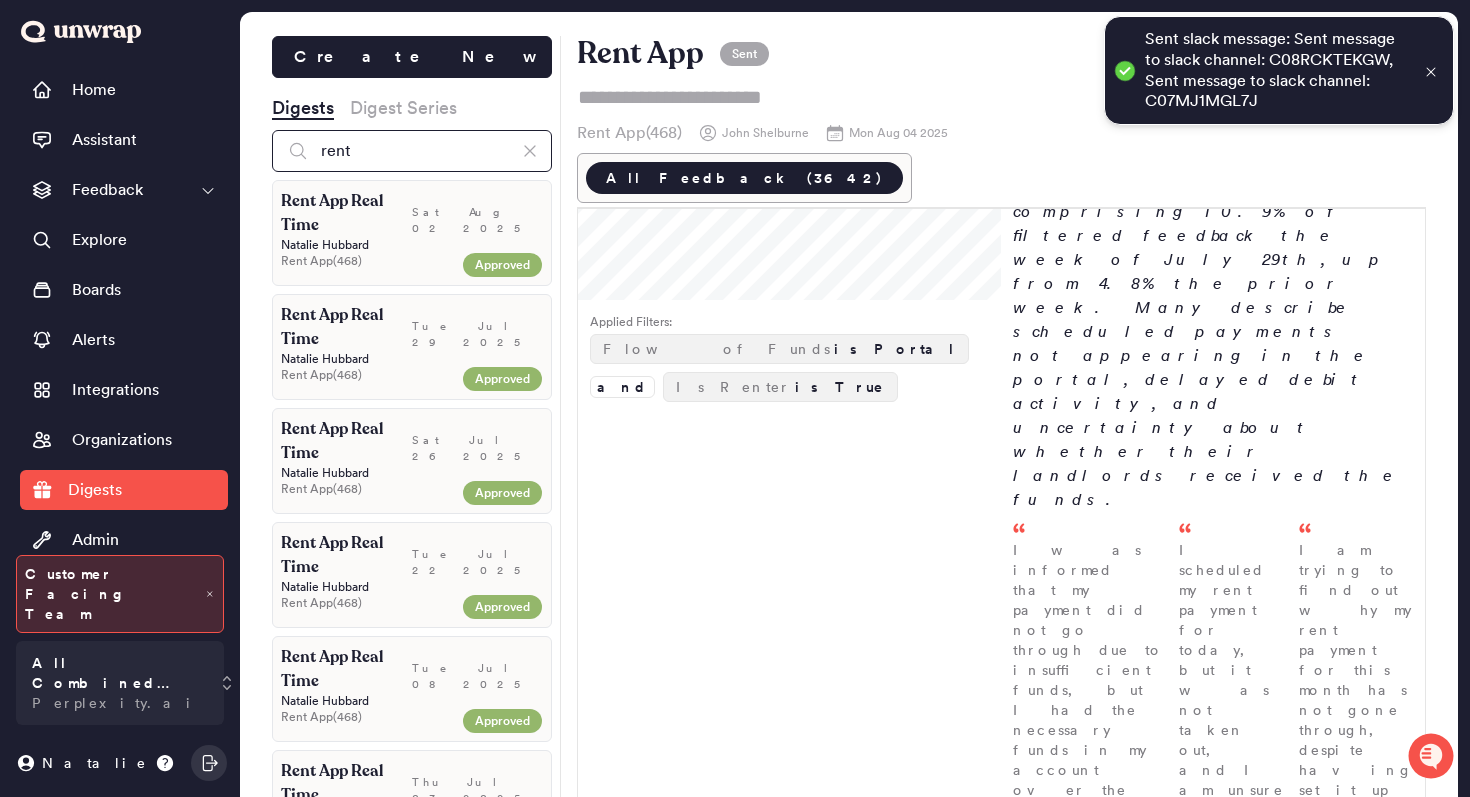 click on "rent" at bounding box center [412, 151] 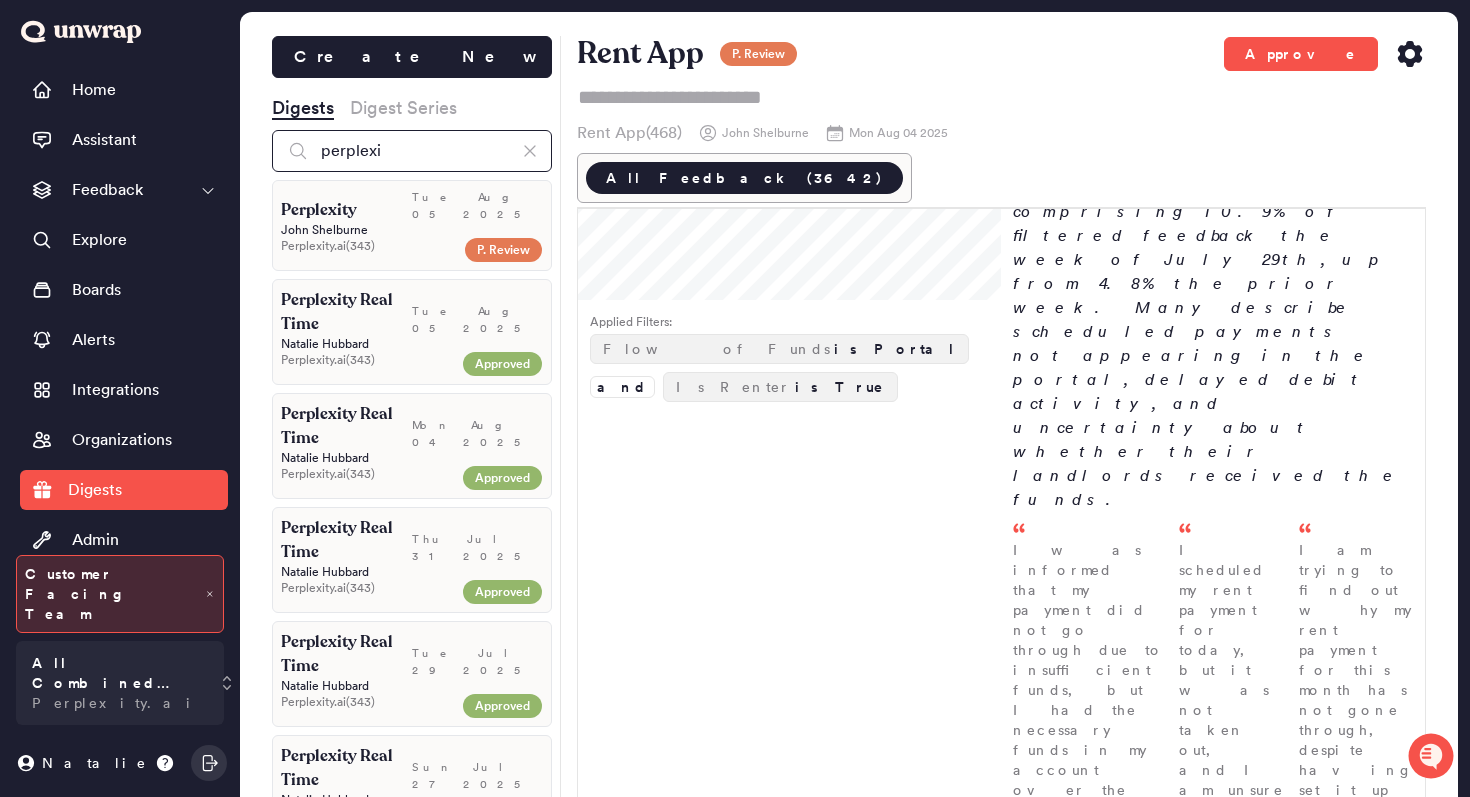 type on "perplexi" 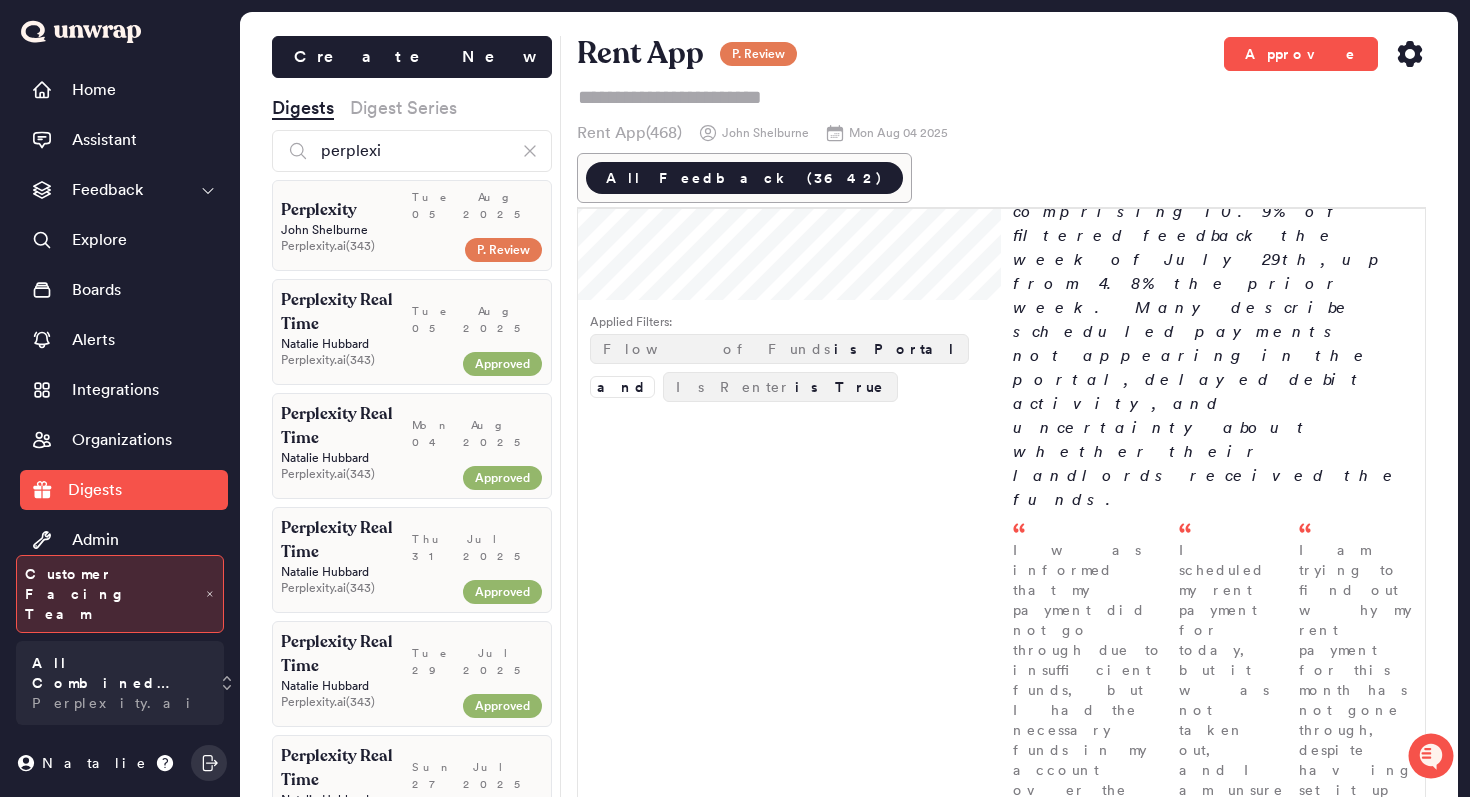 click on "Perplexity.ai  ( 343 )" at bounding box center [368, 250] 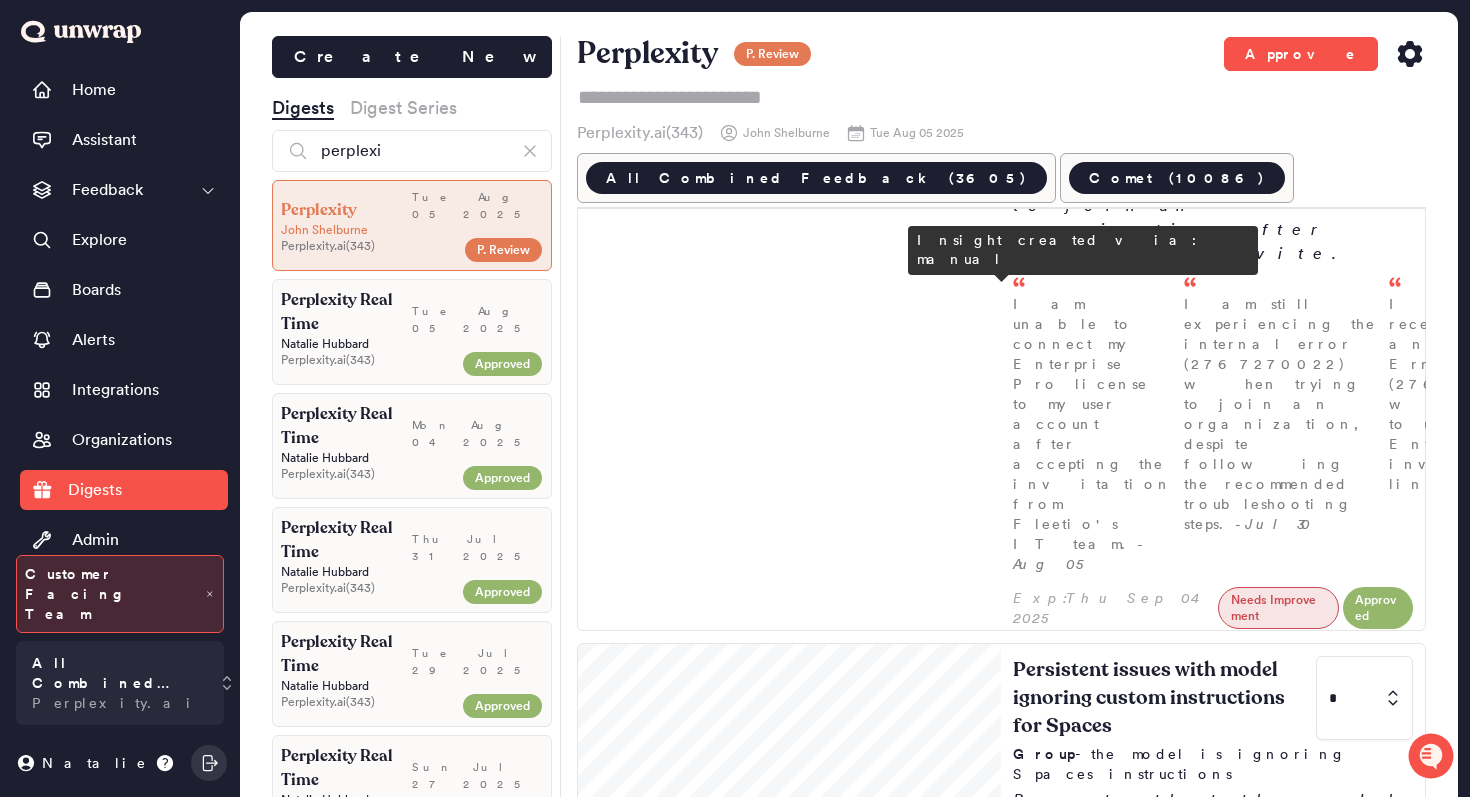 scroll, scrollTop: 490, scrollLeft: 0, axis: vertical 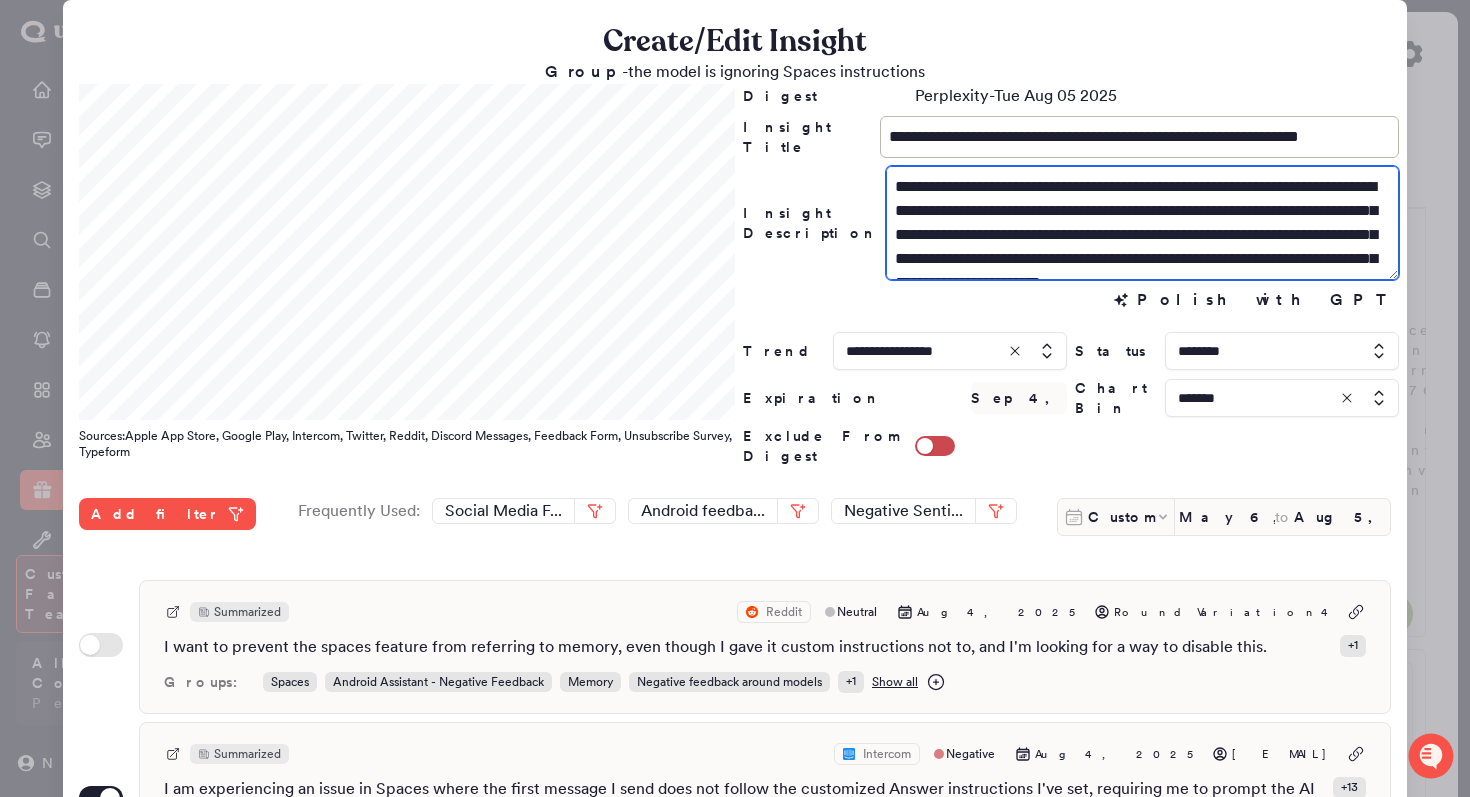 click on "**********" at bounding box center [1142, 223] 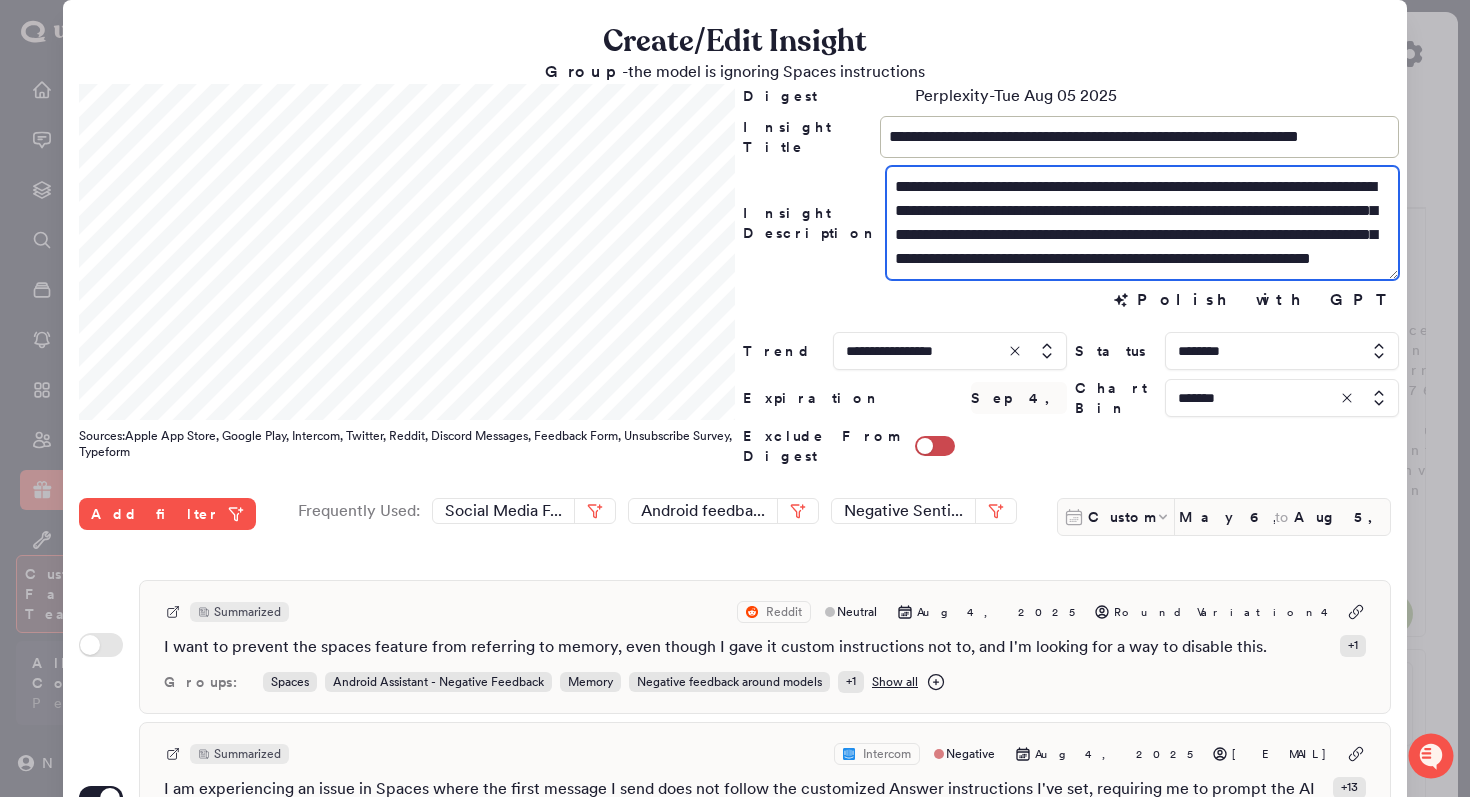 click on "**********" at bounding box center [1142, 223] 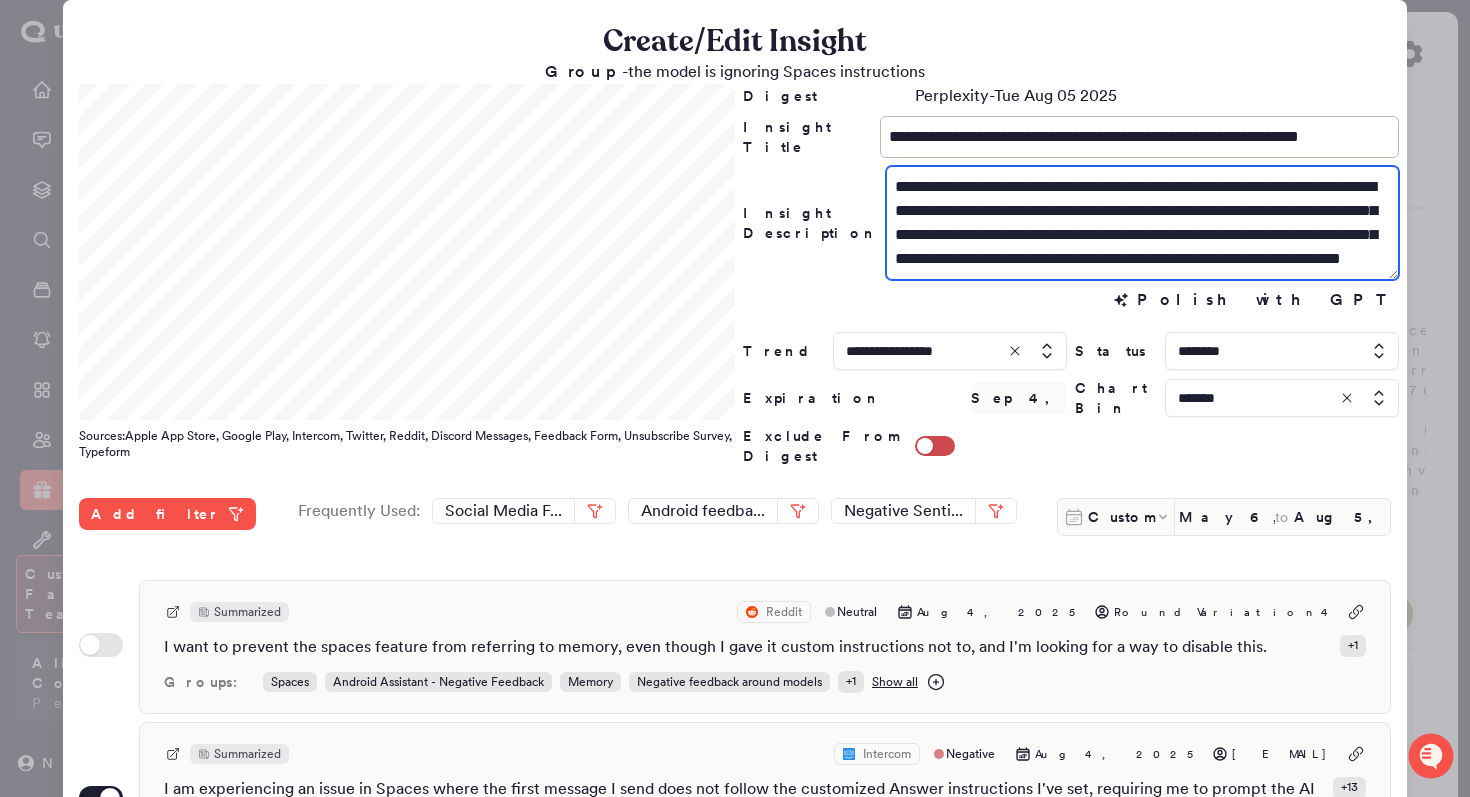 click on "**********" at bounding box center [1142, 223] 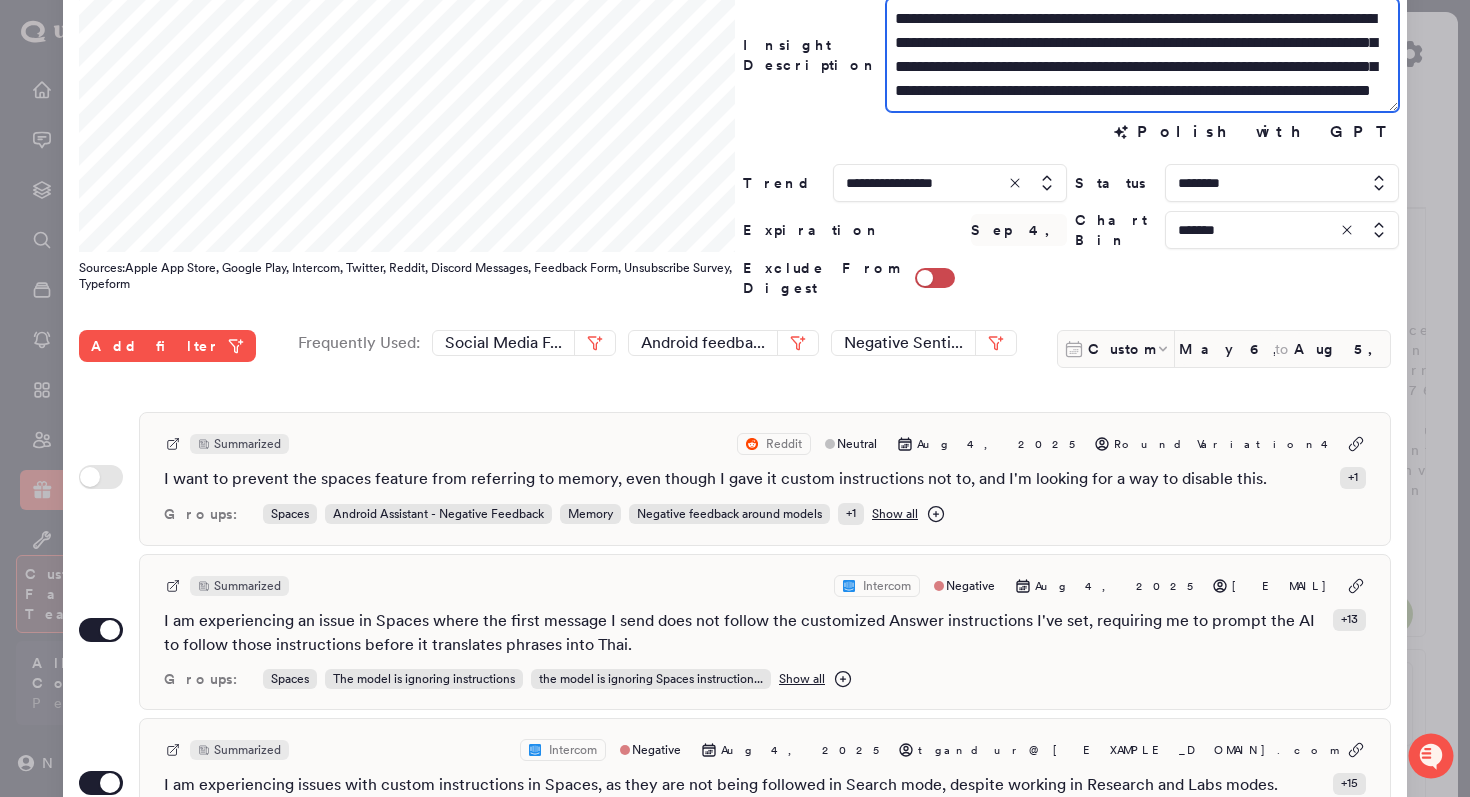 scroll, scrollTop: 169, scrollLeft: 0, axis: vertical 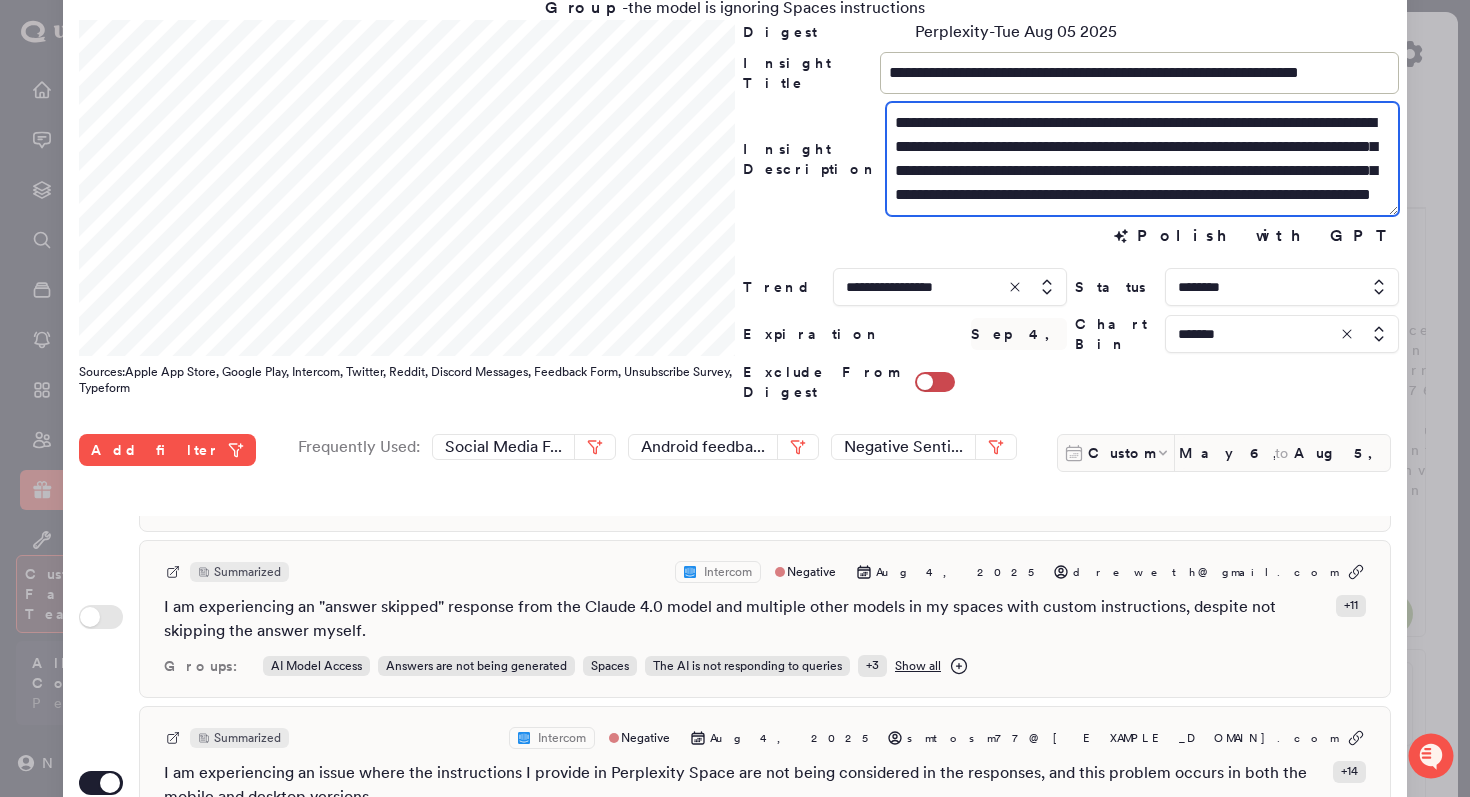 click on "**********" at bounding box center (1142, 159) 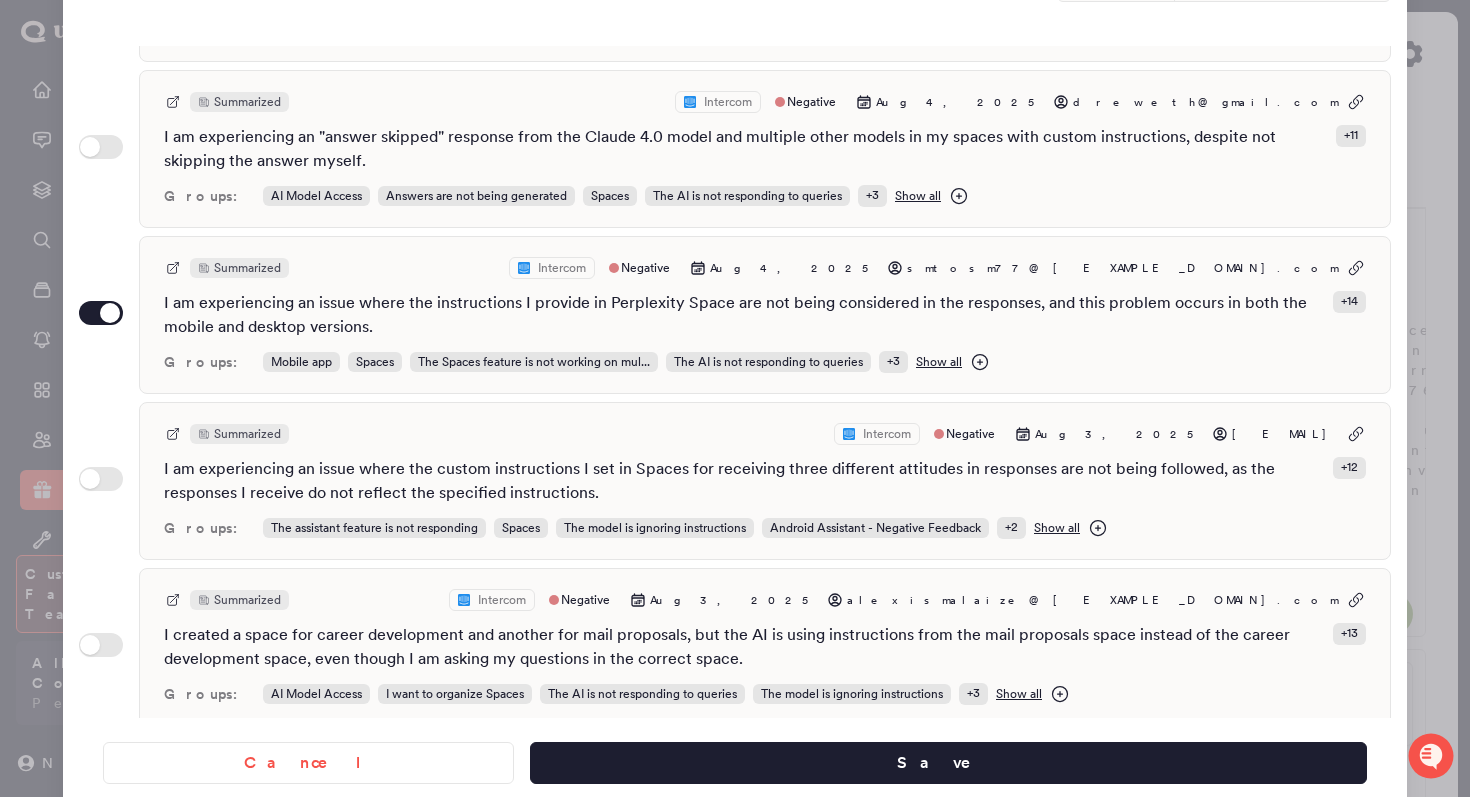 scroll, scrollTop: 547, scrollLeft: 0, axis: vertical 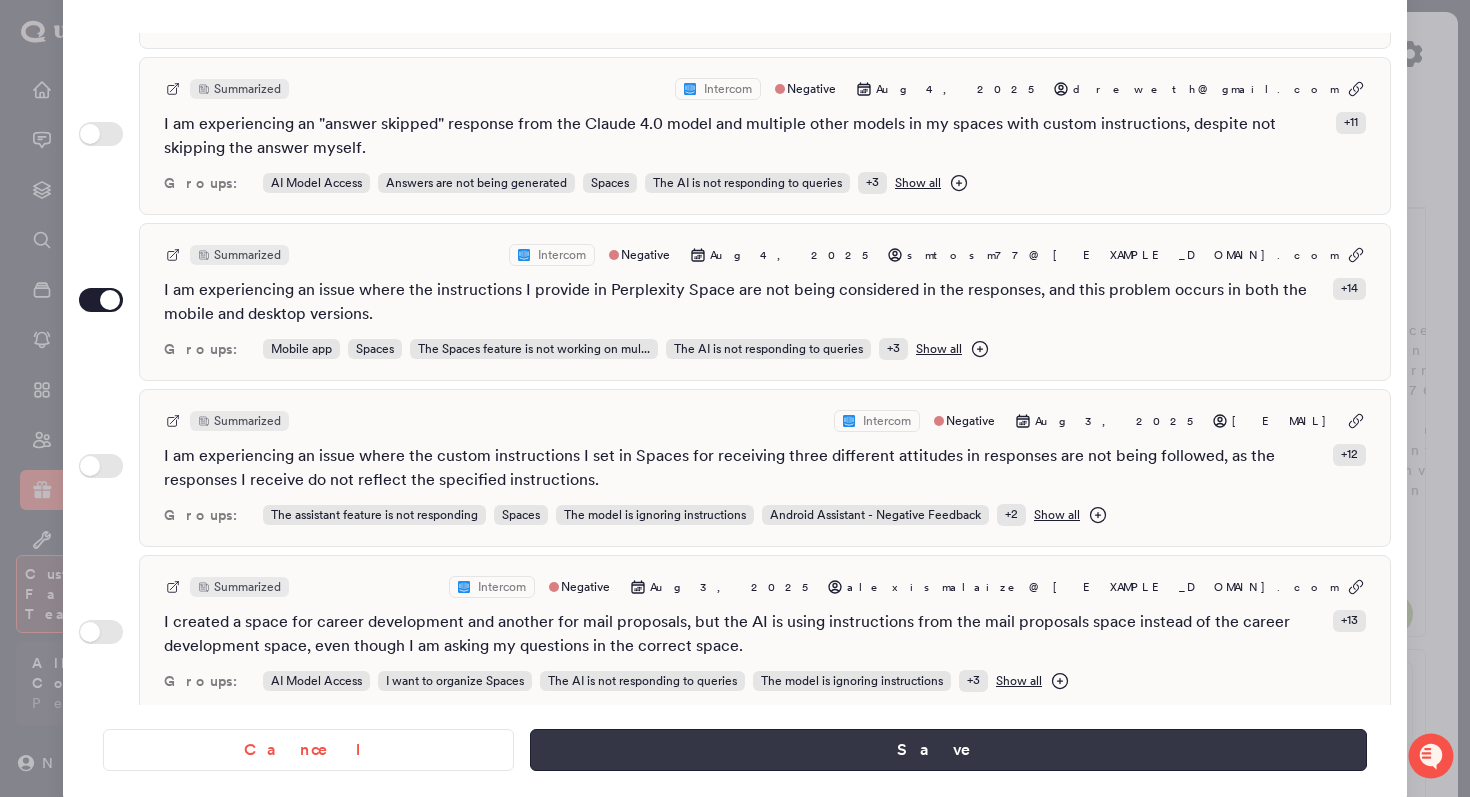 type on "**********" 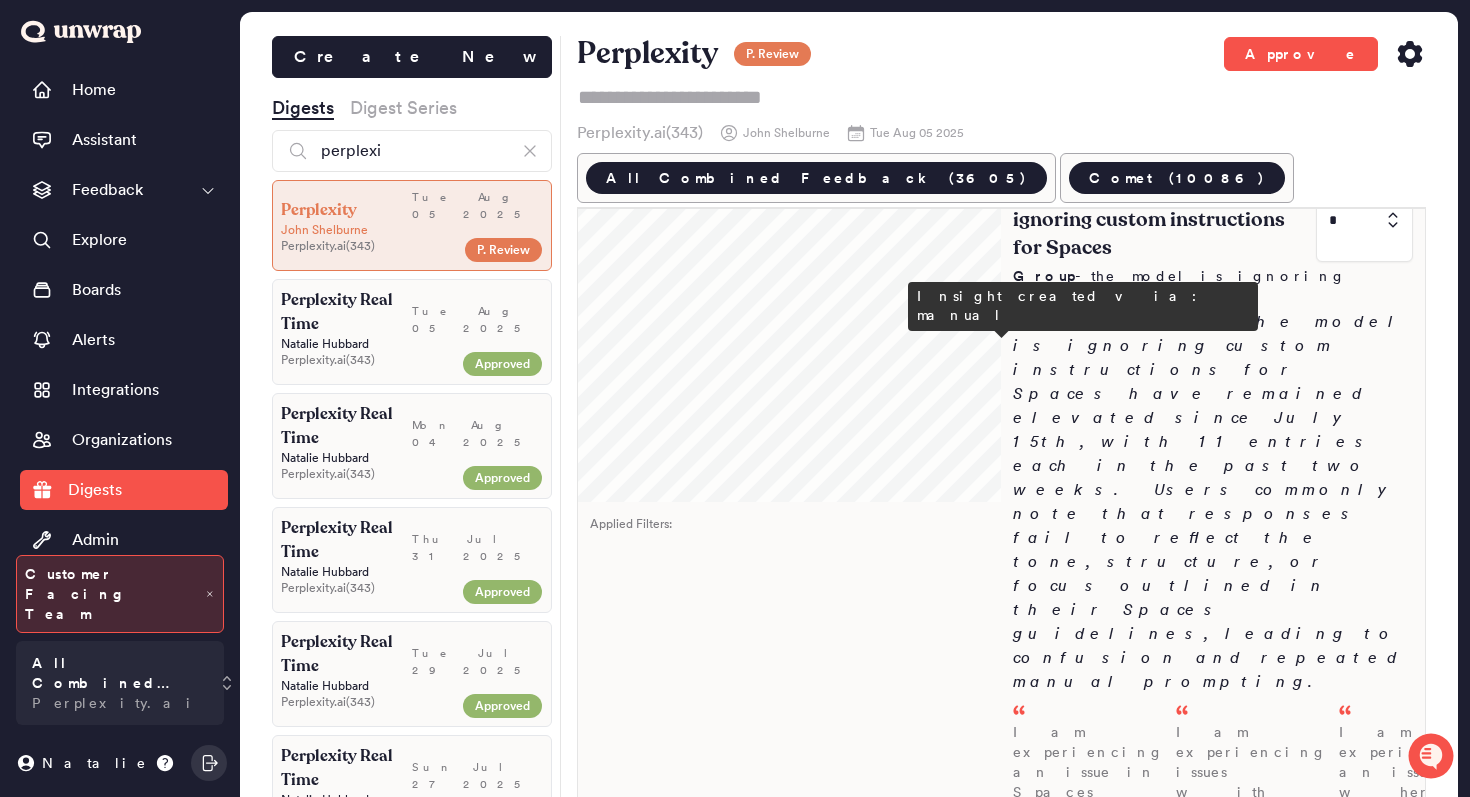 scroll, scrollTop: 1067, scrollLeft: 0, axis: vertical 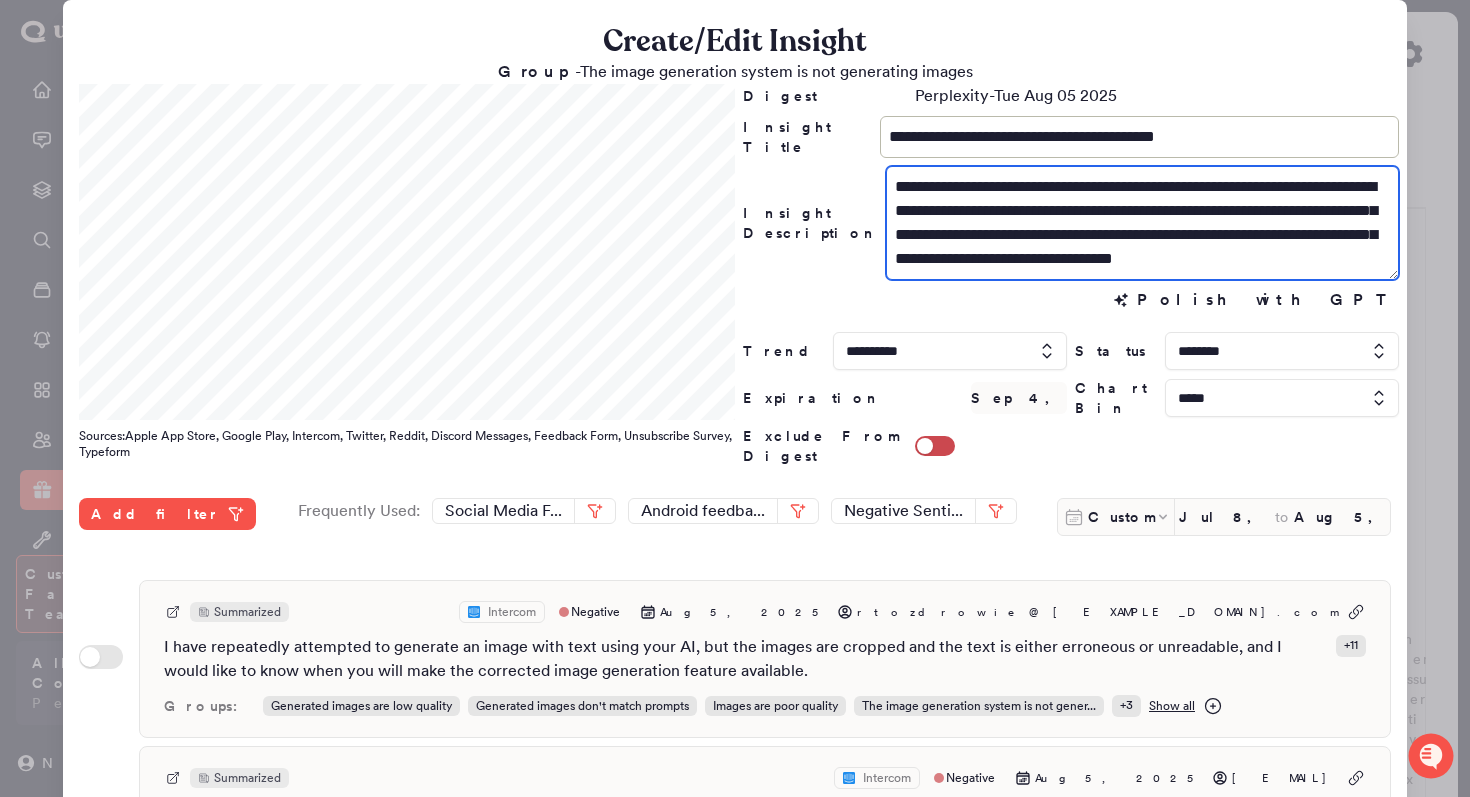click on "**********" at bounding box center [1142, 223] 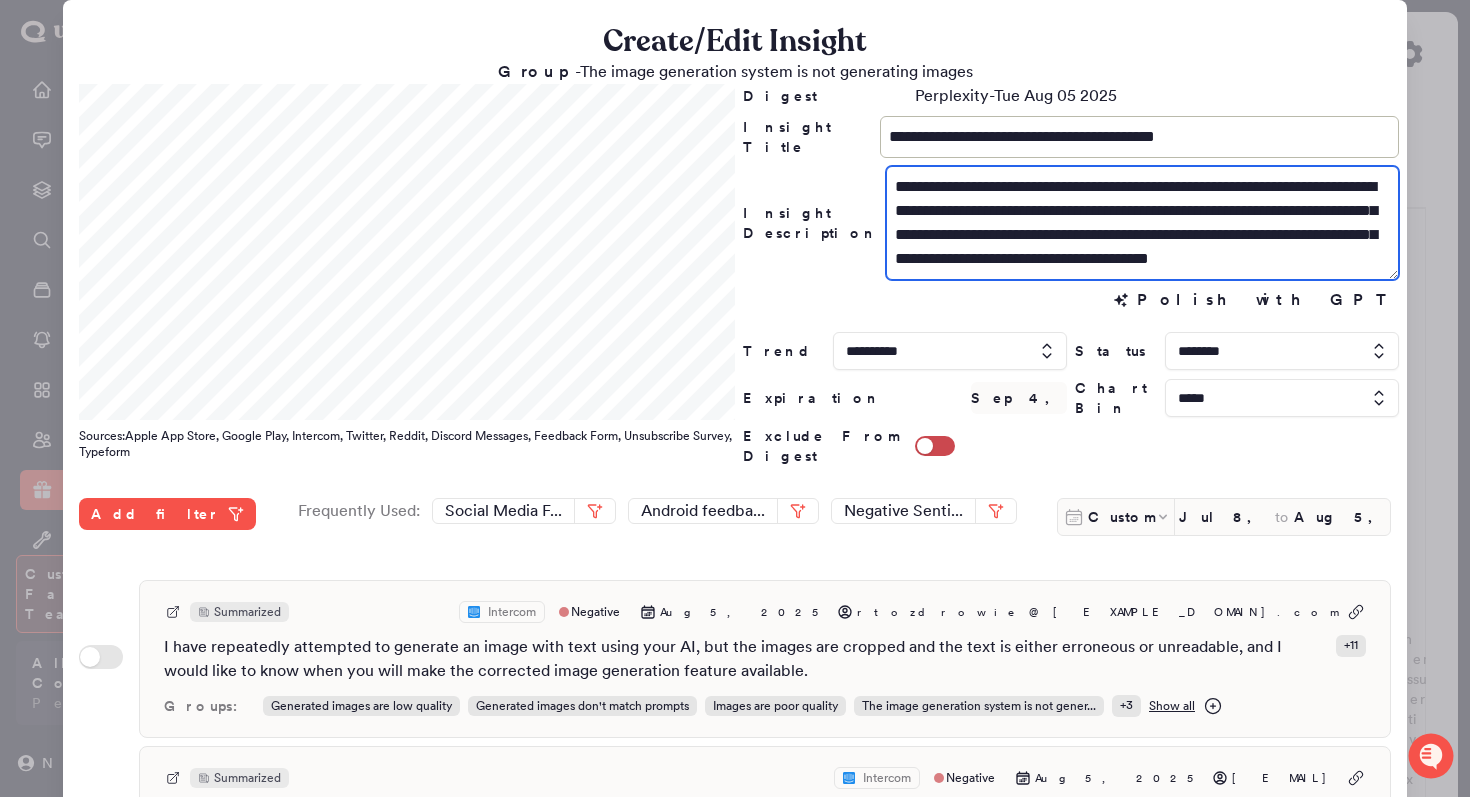 click on "**********" at bounding box center [1142, 223] 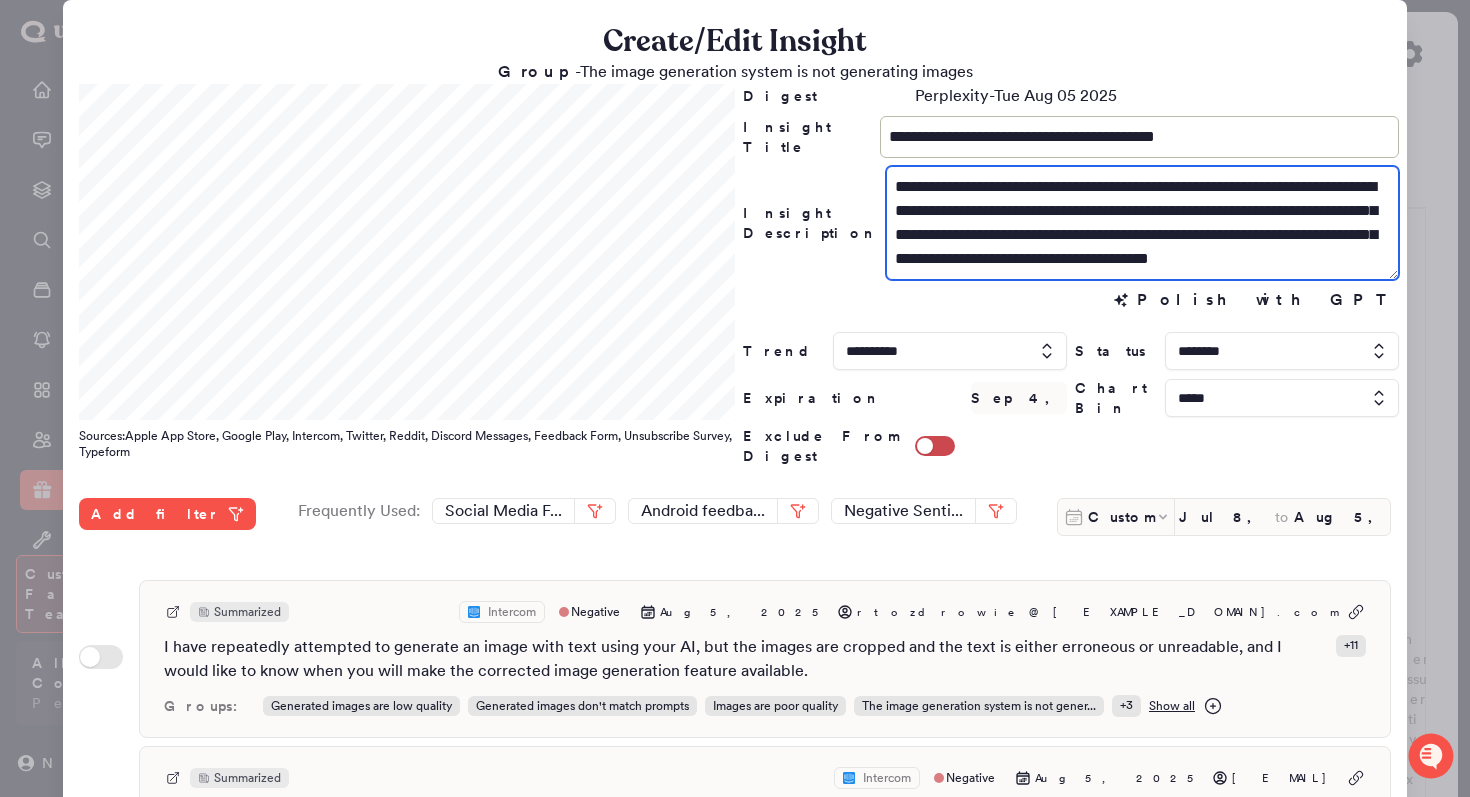 scroll, scrollTop: 24, scrollLeft: 0, axis: vertical 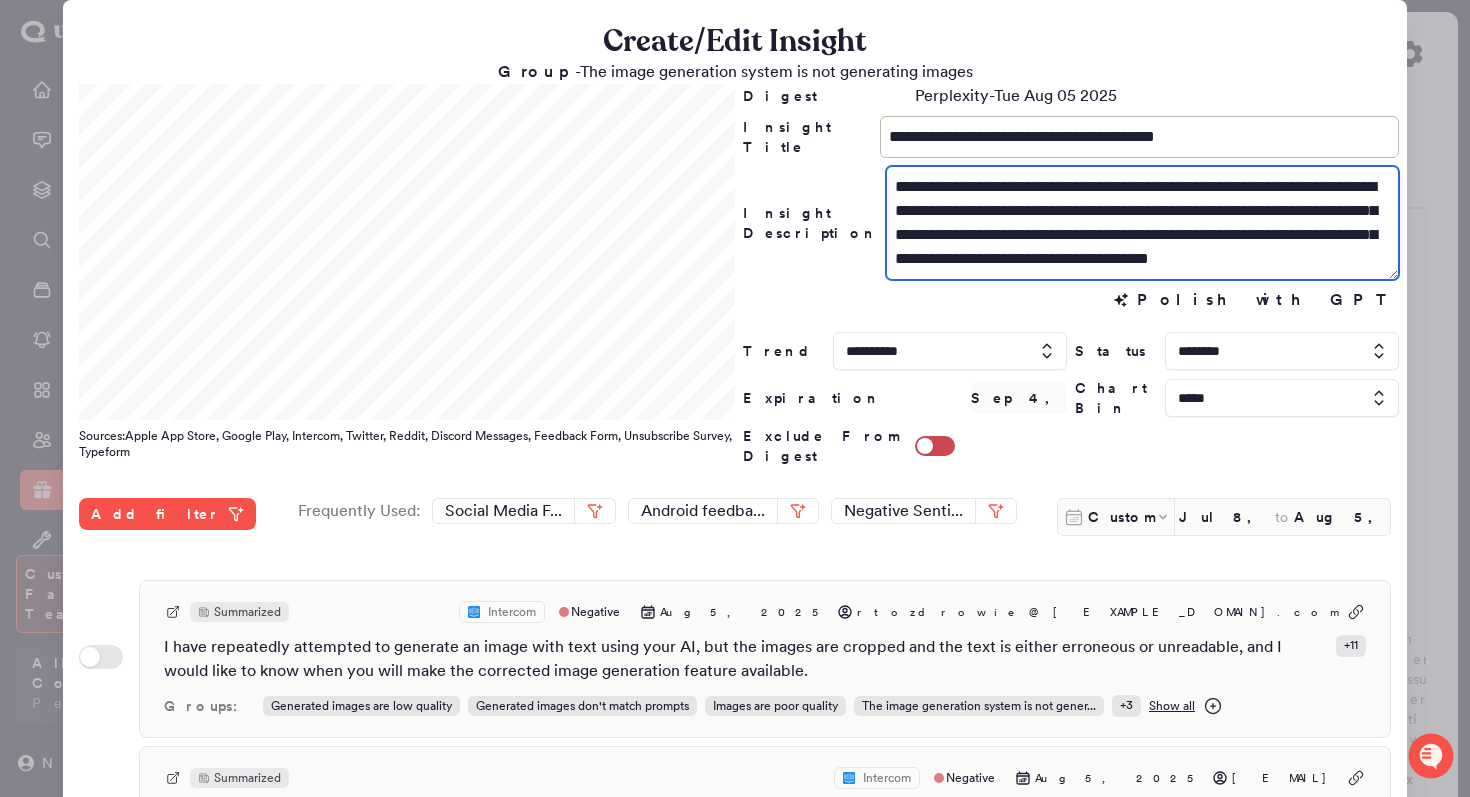 click on "**********" at bounding box center (1142, 223) 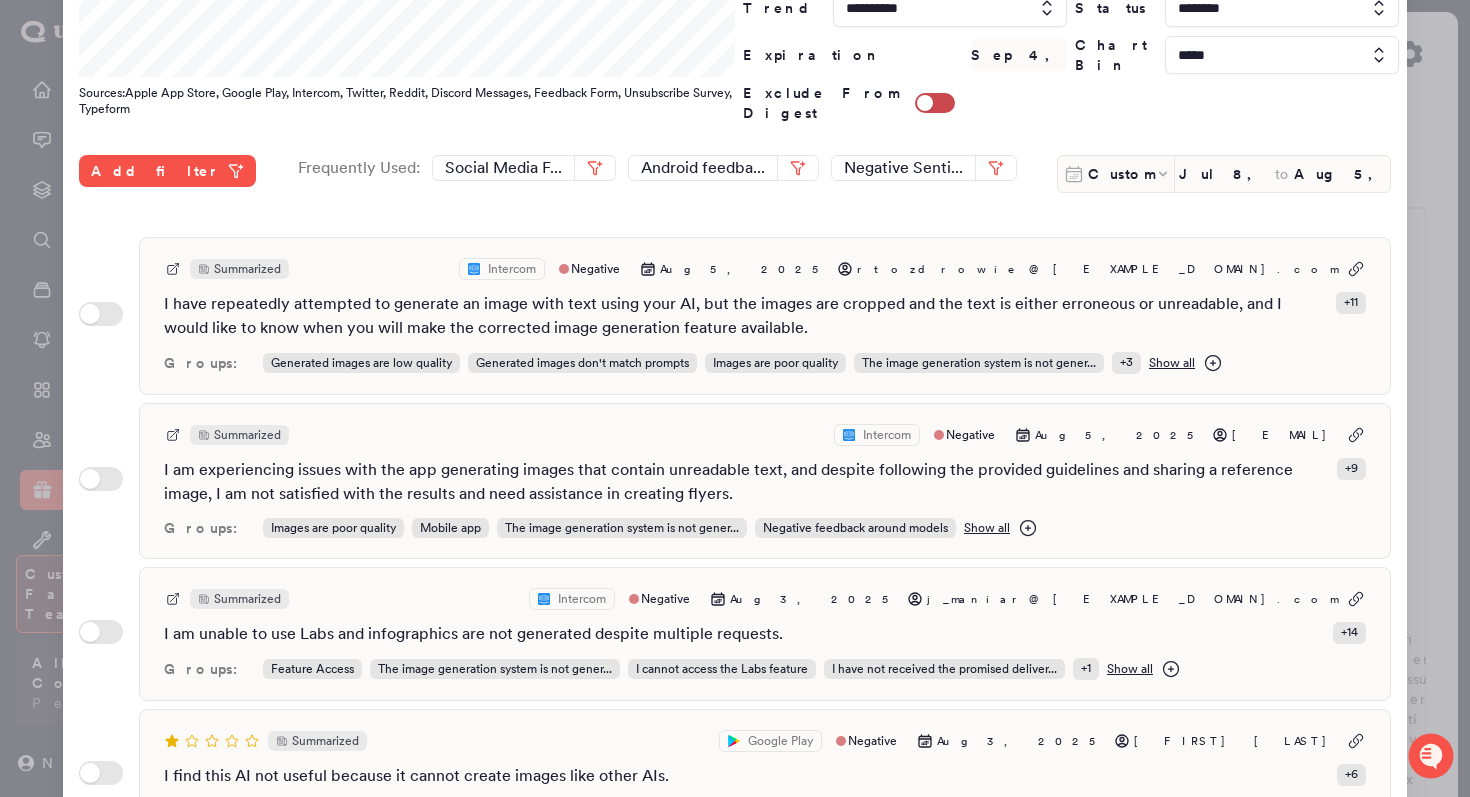 scroll, scrollTop: 511, scrollLeft: 0, axis: vertical 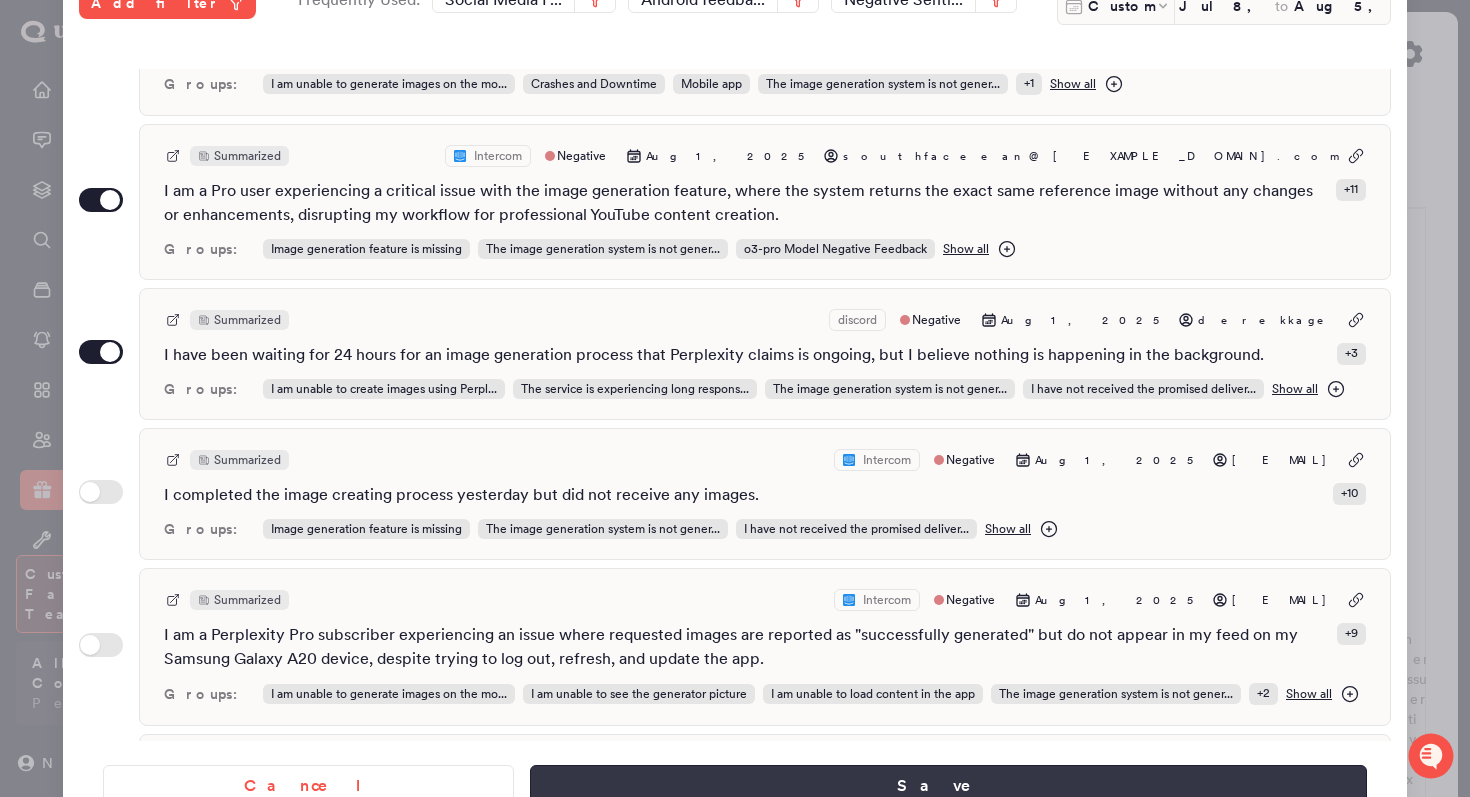 type on "**********" 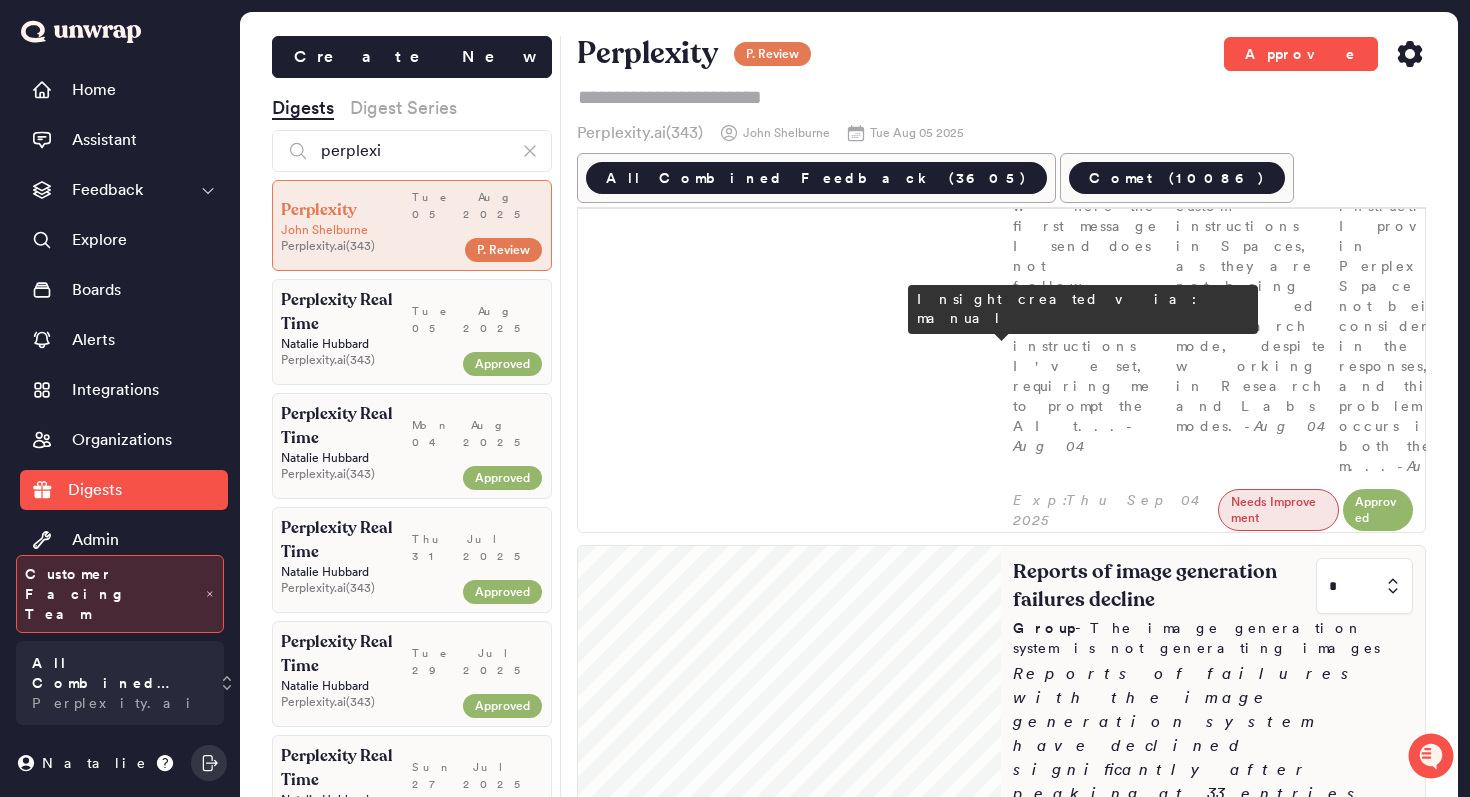 scroll, scrollTop: 1624, scrollLeft: 0, axis: vertical 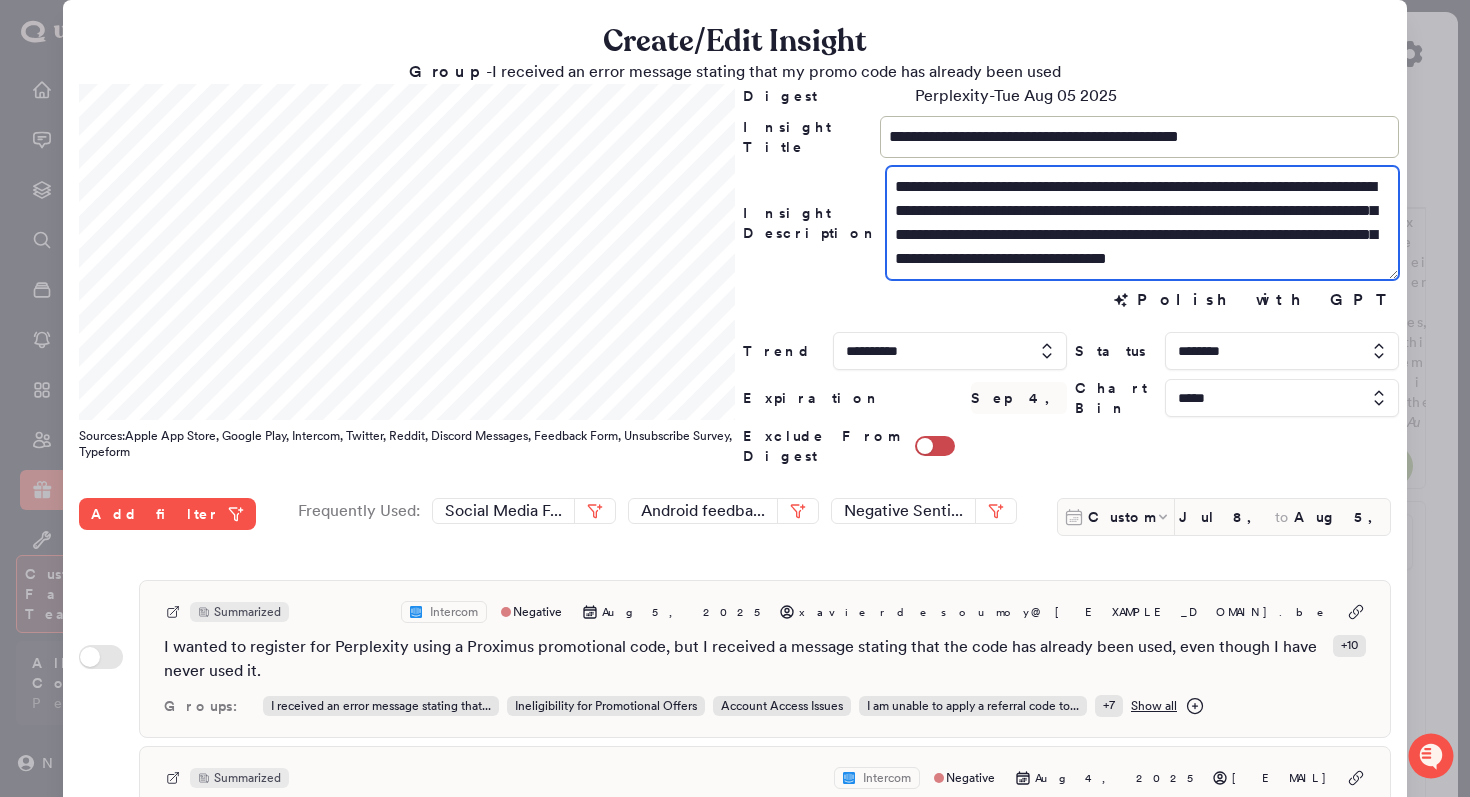 click on "**********" at bounding box center (1142, 223) 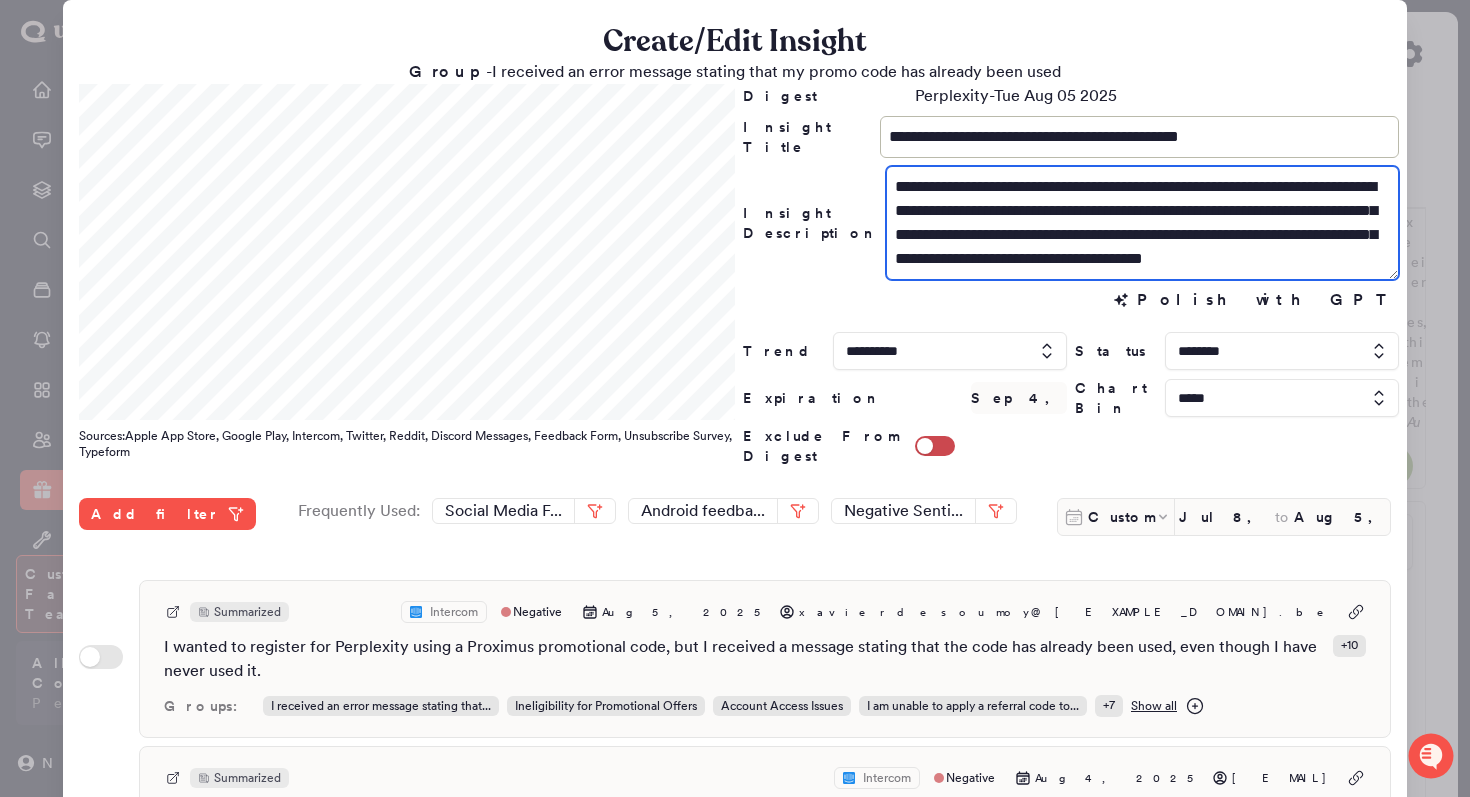 drag, startPoint x: 1152, startPoint y: 235, endPoint x: 965, endPoint y: 241, distance: 187.09624 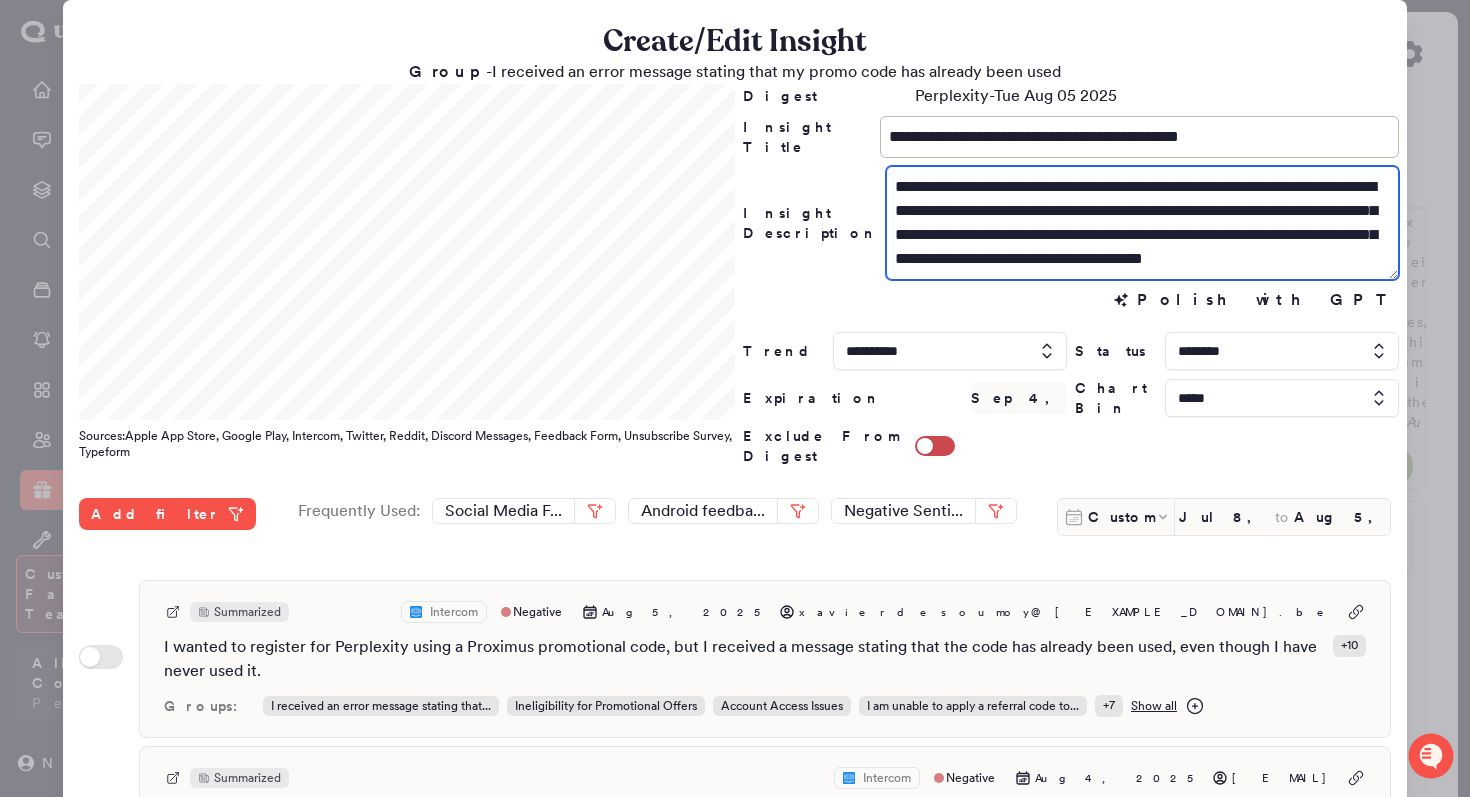 click on "**********" at bounding box center [1142, 223] 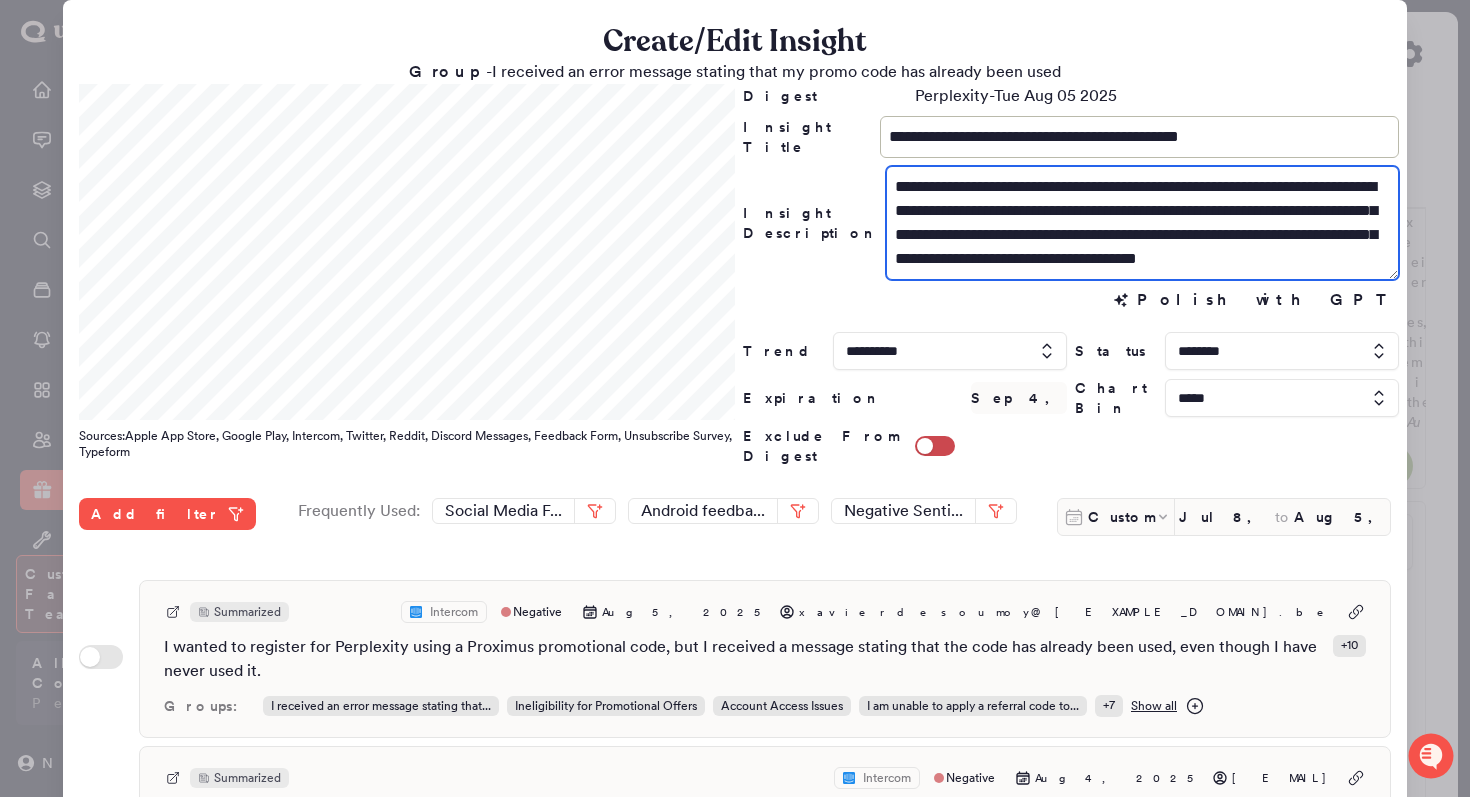scroll, scrollTop: 24, scrollLeft: 0, axis: vertical 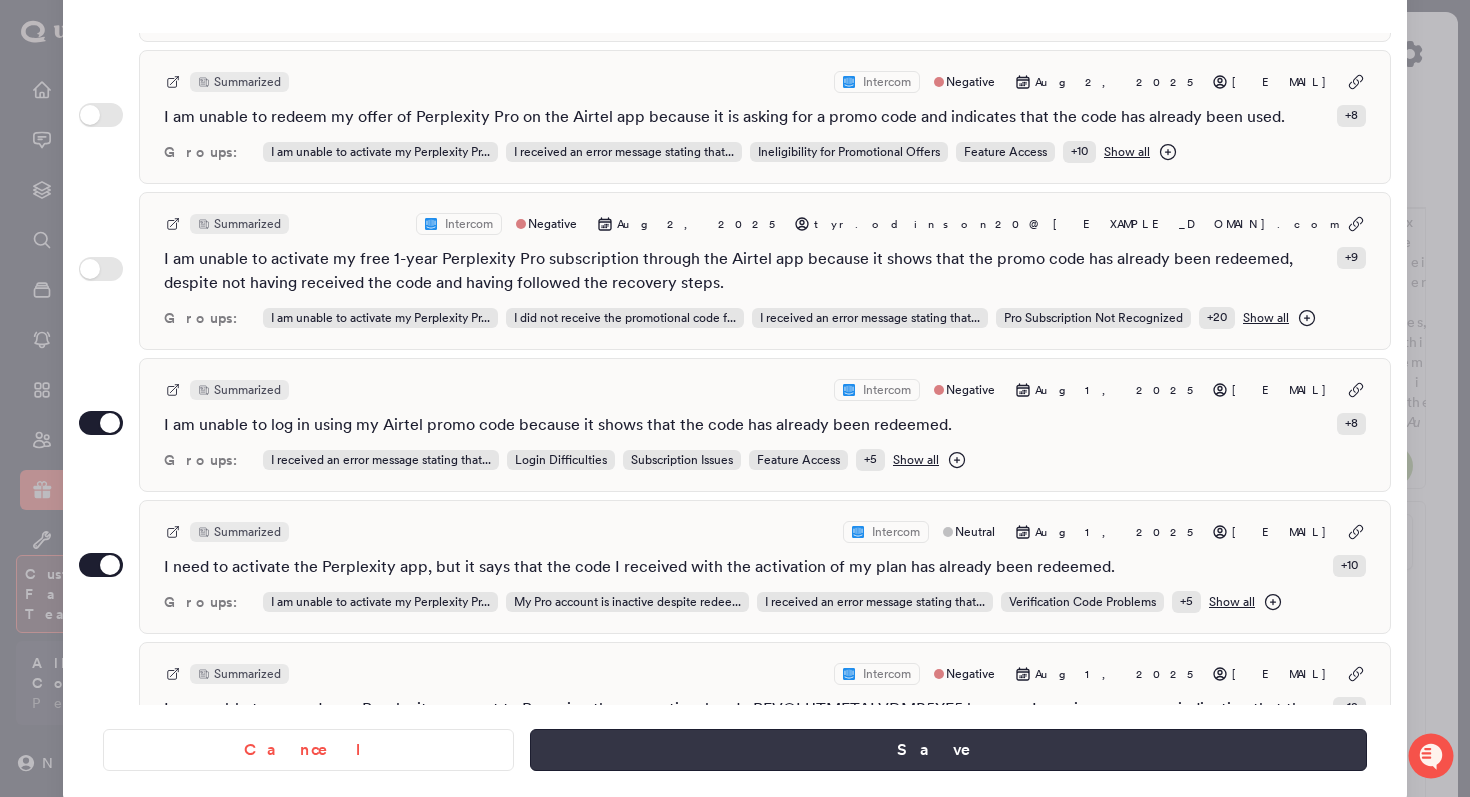 type on "**********" 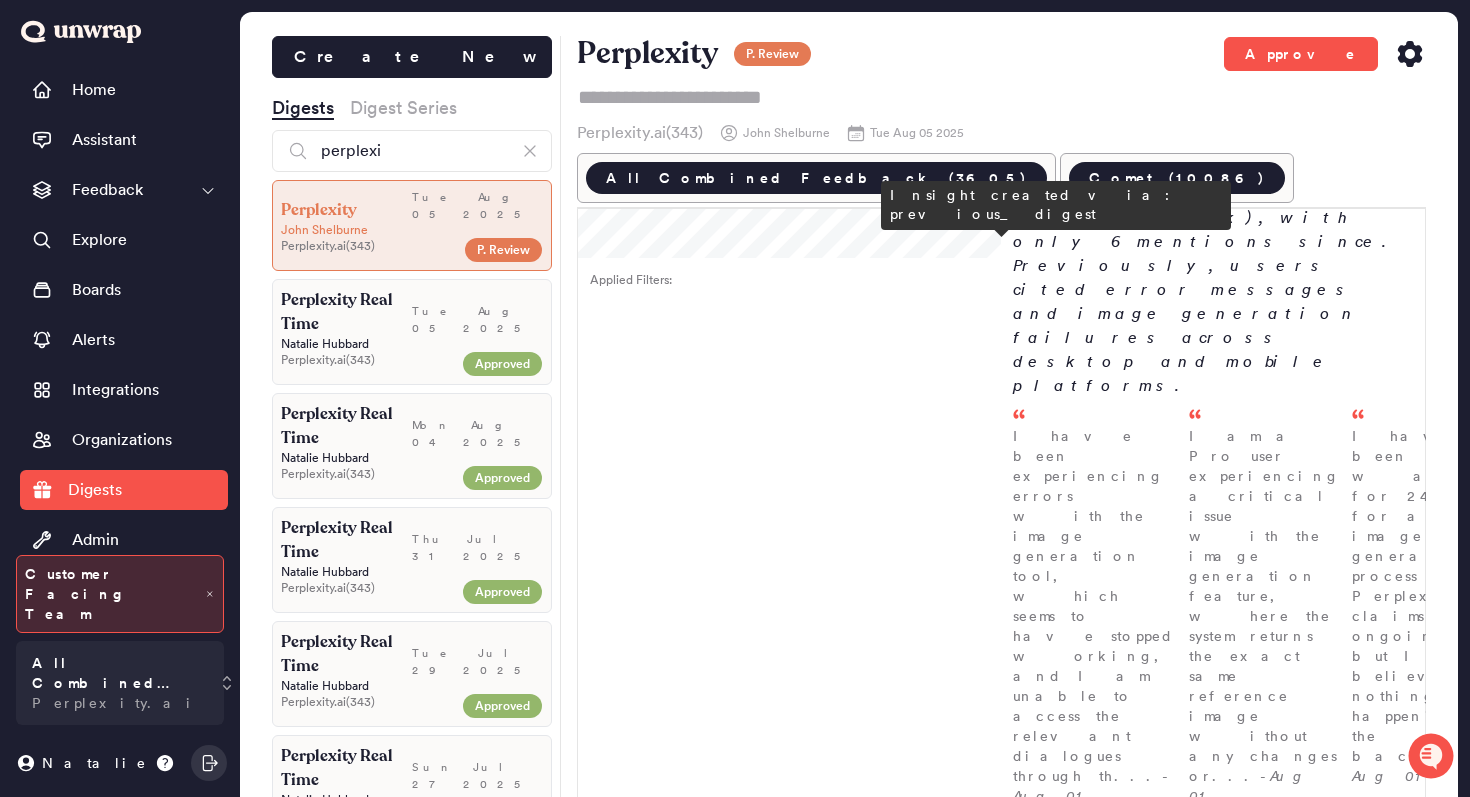 scroll, scrollTop: 2193, scrollLeft: 0, axis: vertical 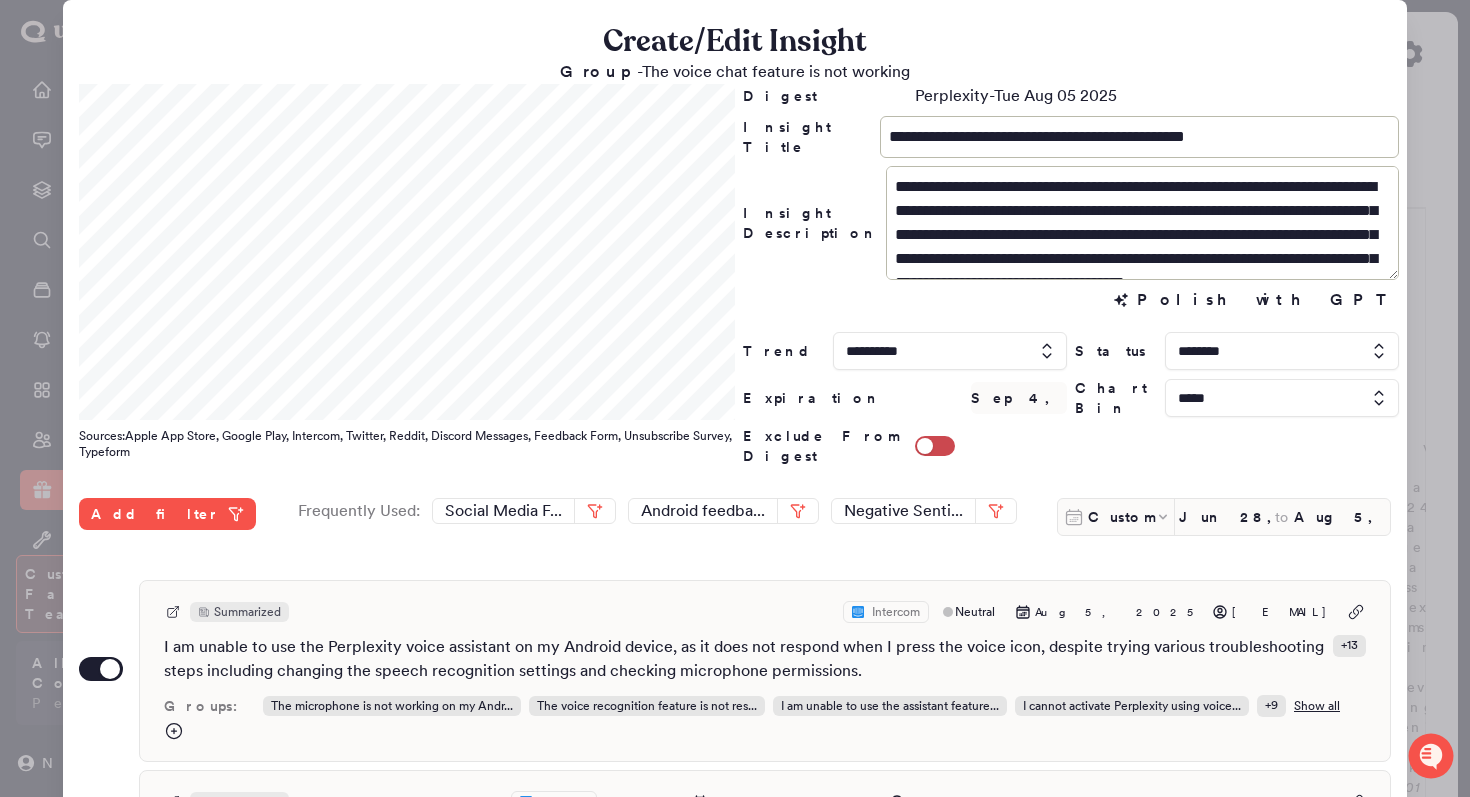 click at bounding box center [735, 398] 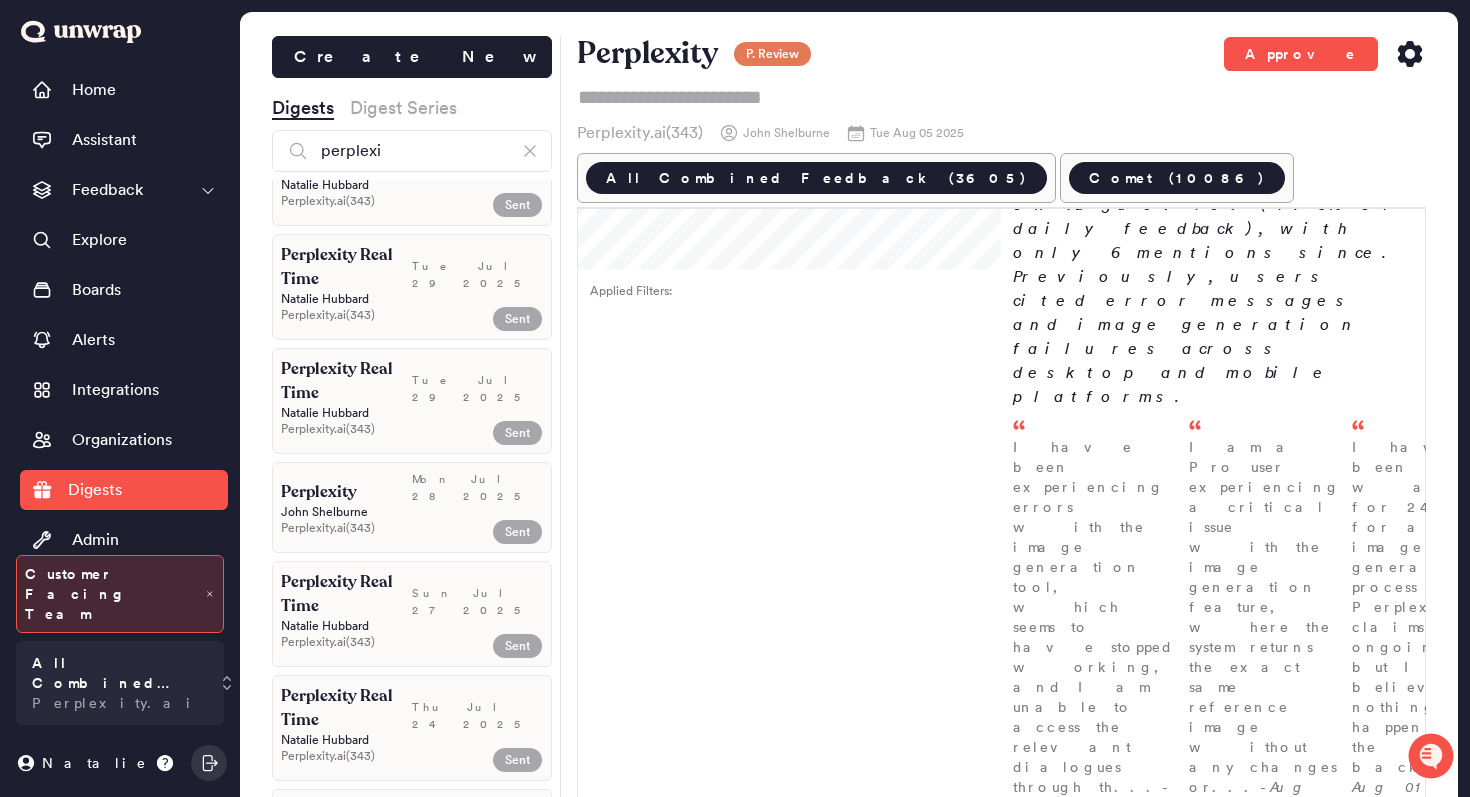 scroll, scrollTop: 6665, scrollLeft: 0, axis: vertical 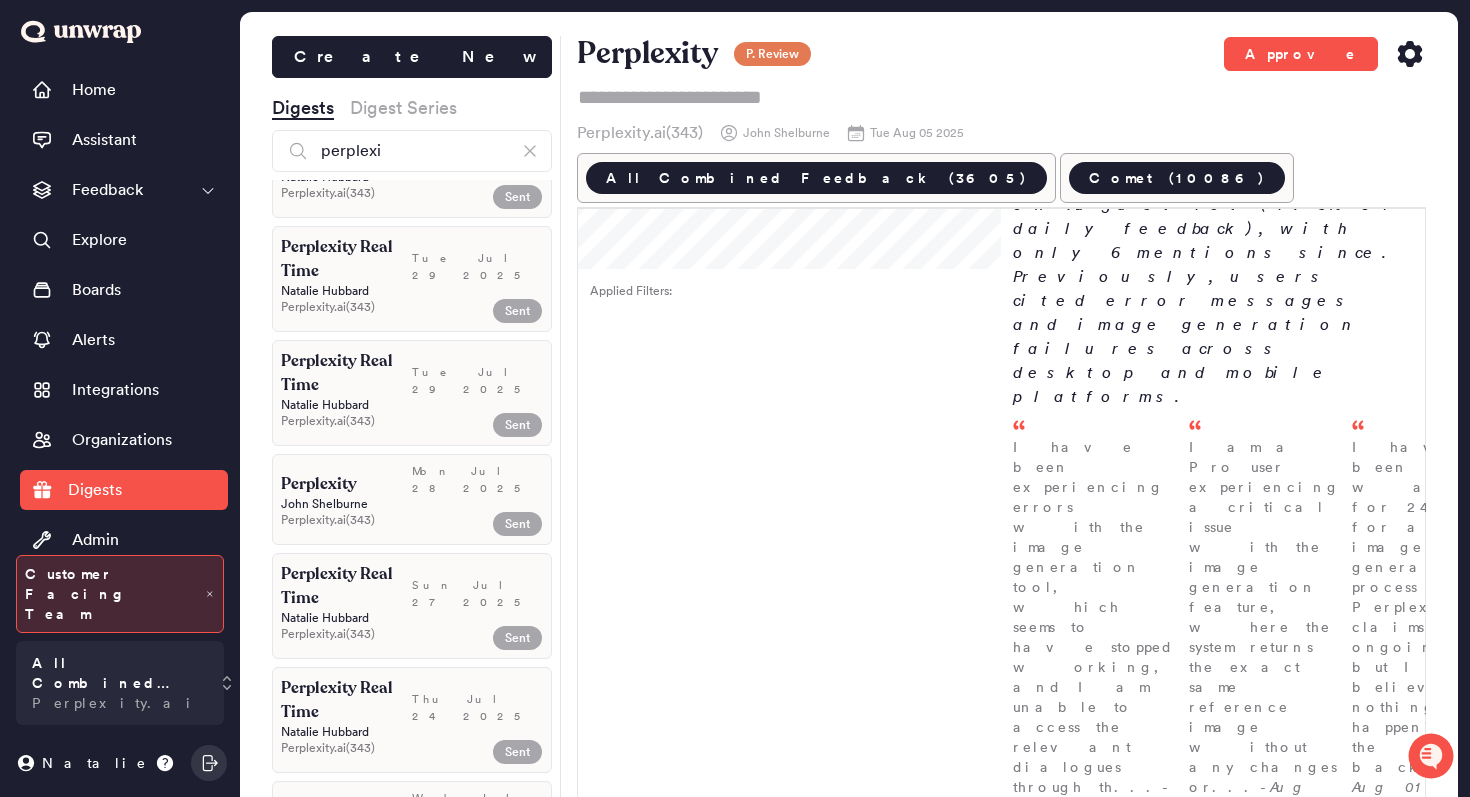 click on "Sent" at bounding box center [498, 524] 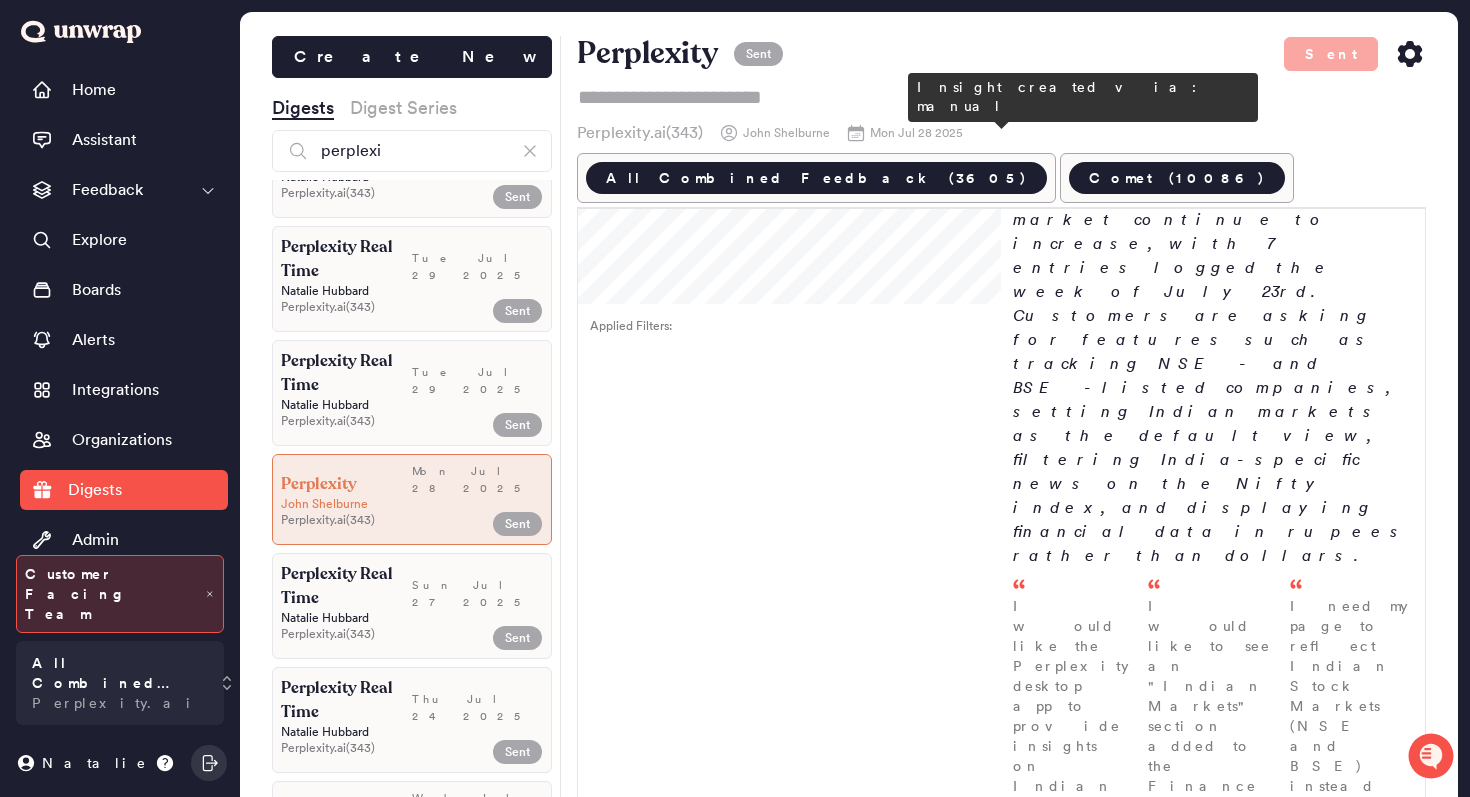 scroll, scrollTop: 1370, scrollLeft: 0, axis: vertical 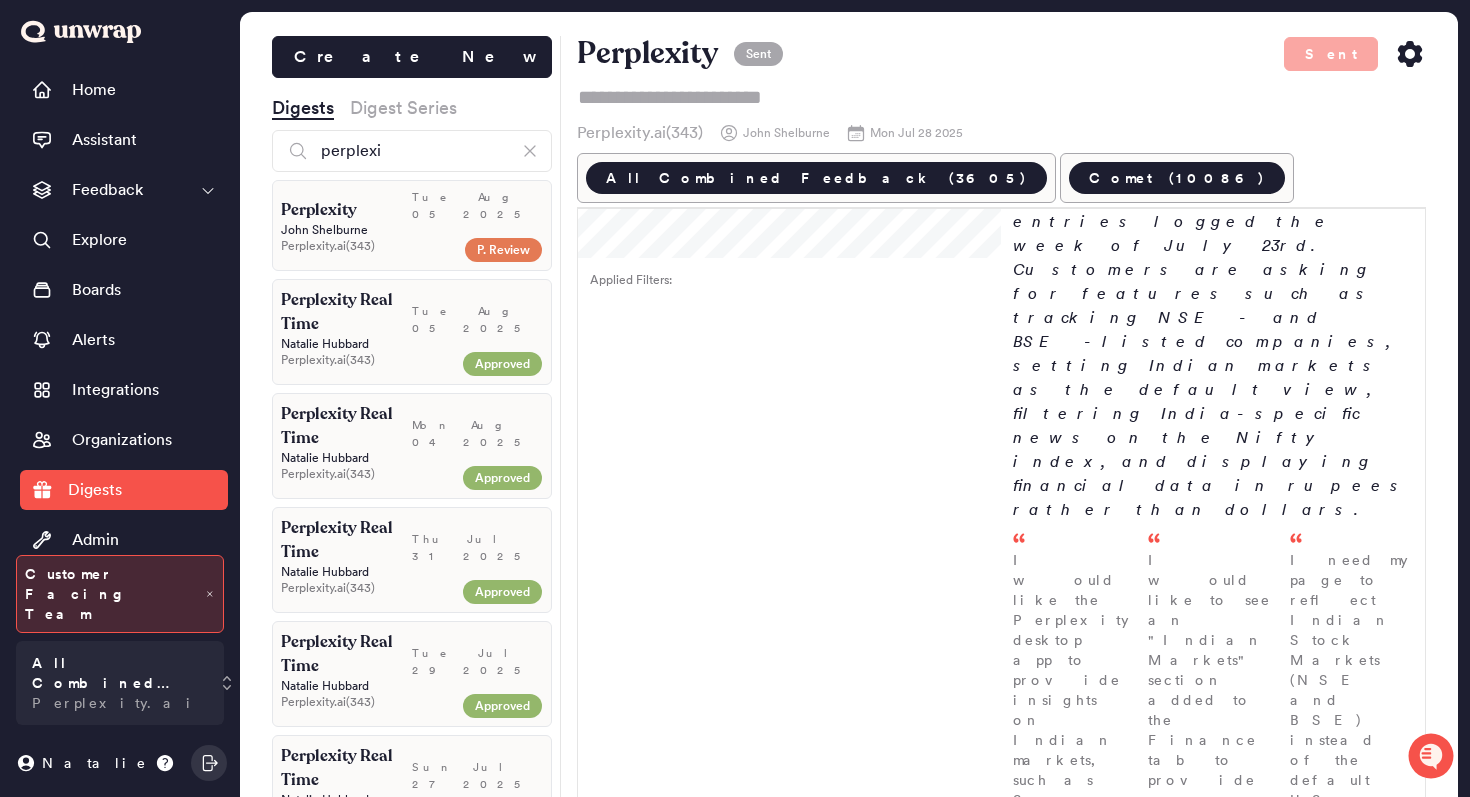 click on "P. Review" at bounding box center (503, 250) 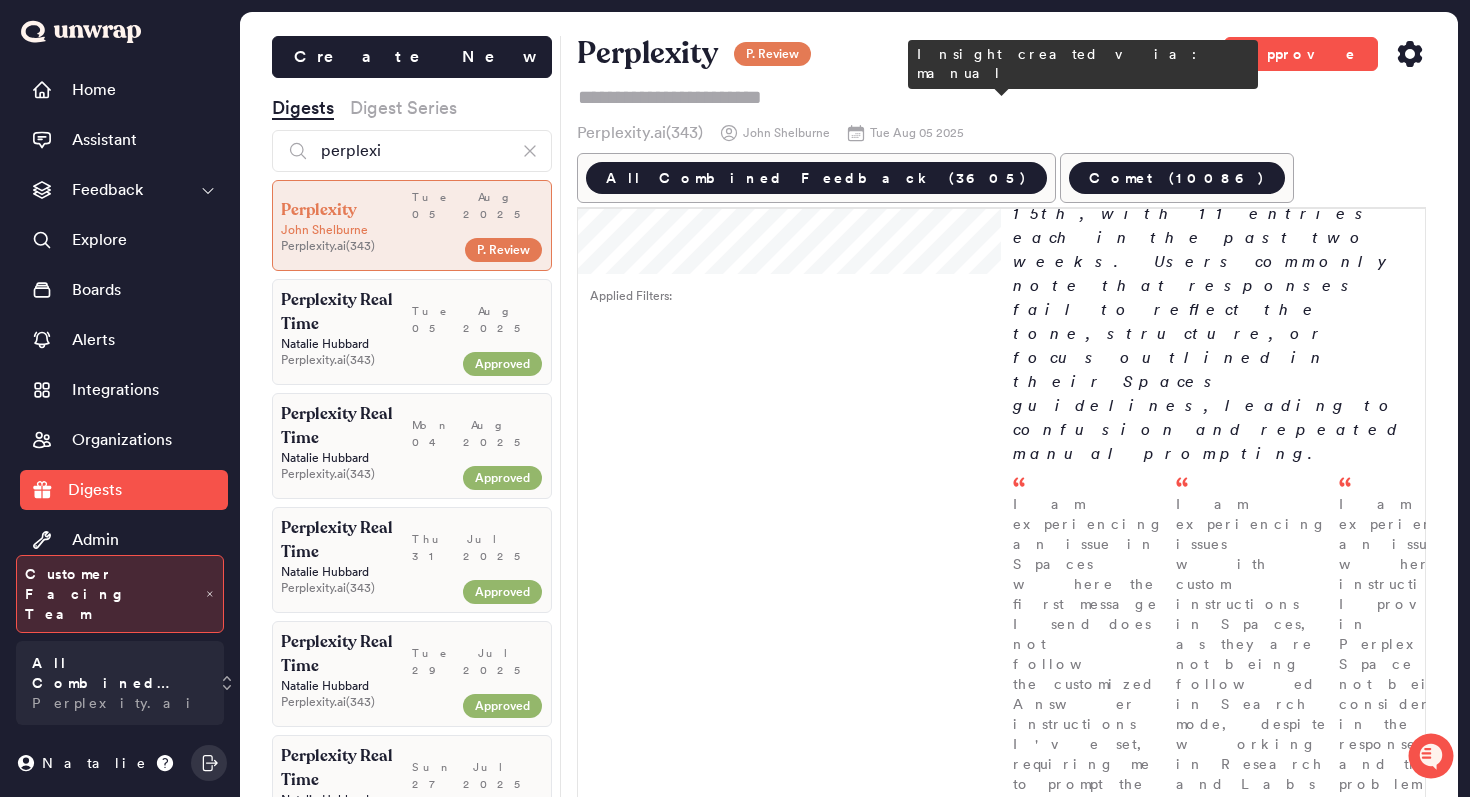 scroll, scrollTop: 1180, scrollLeft: 0, axis: vertical 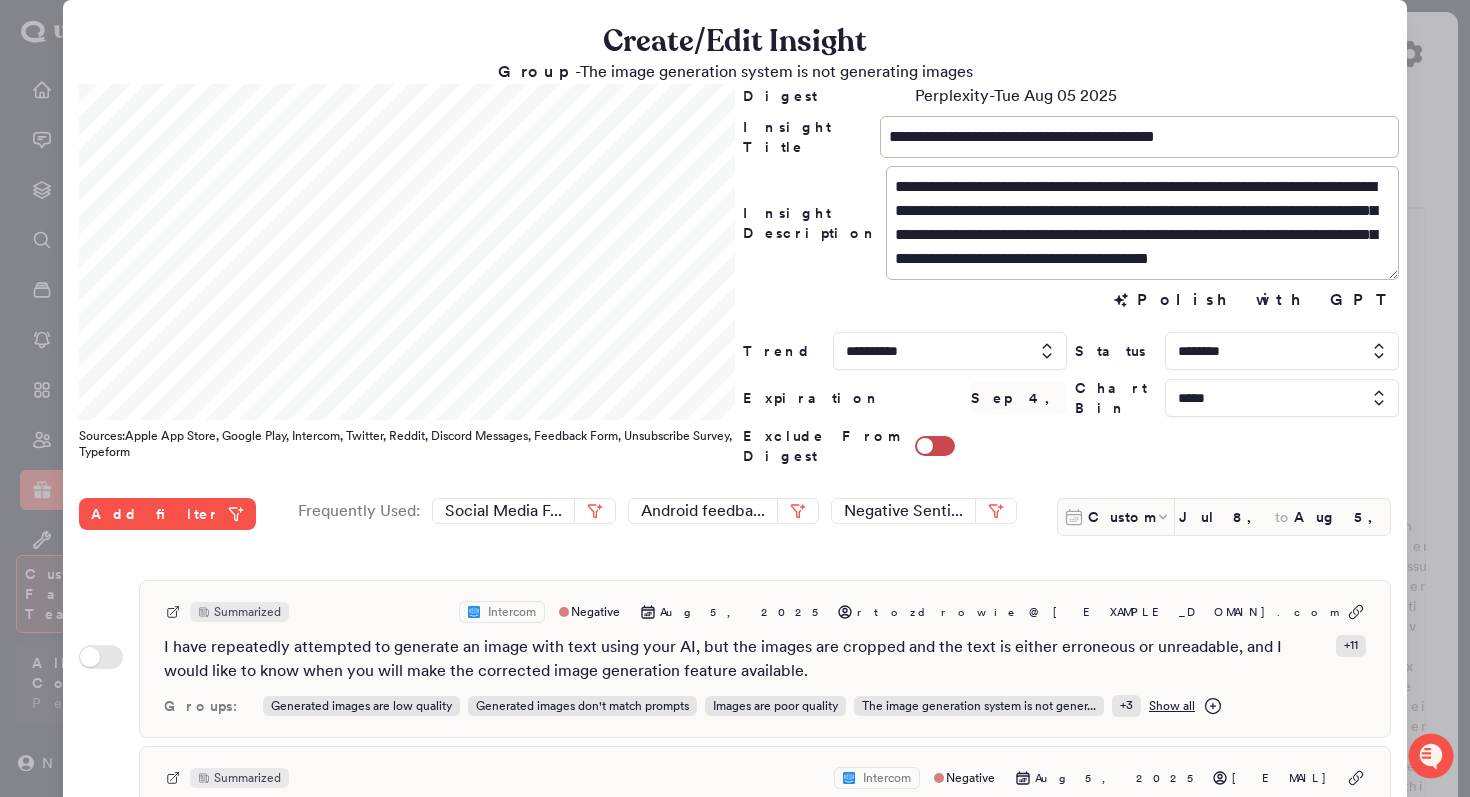 drag, startPoint x: 1421, startPoint y: 177, endPoint x: 1310, endPoint y: 303, distance: 167.91962 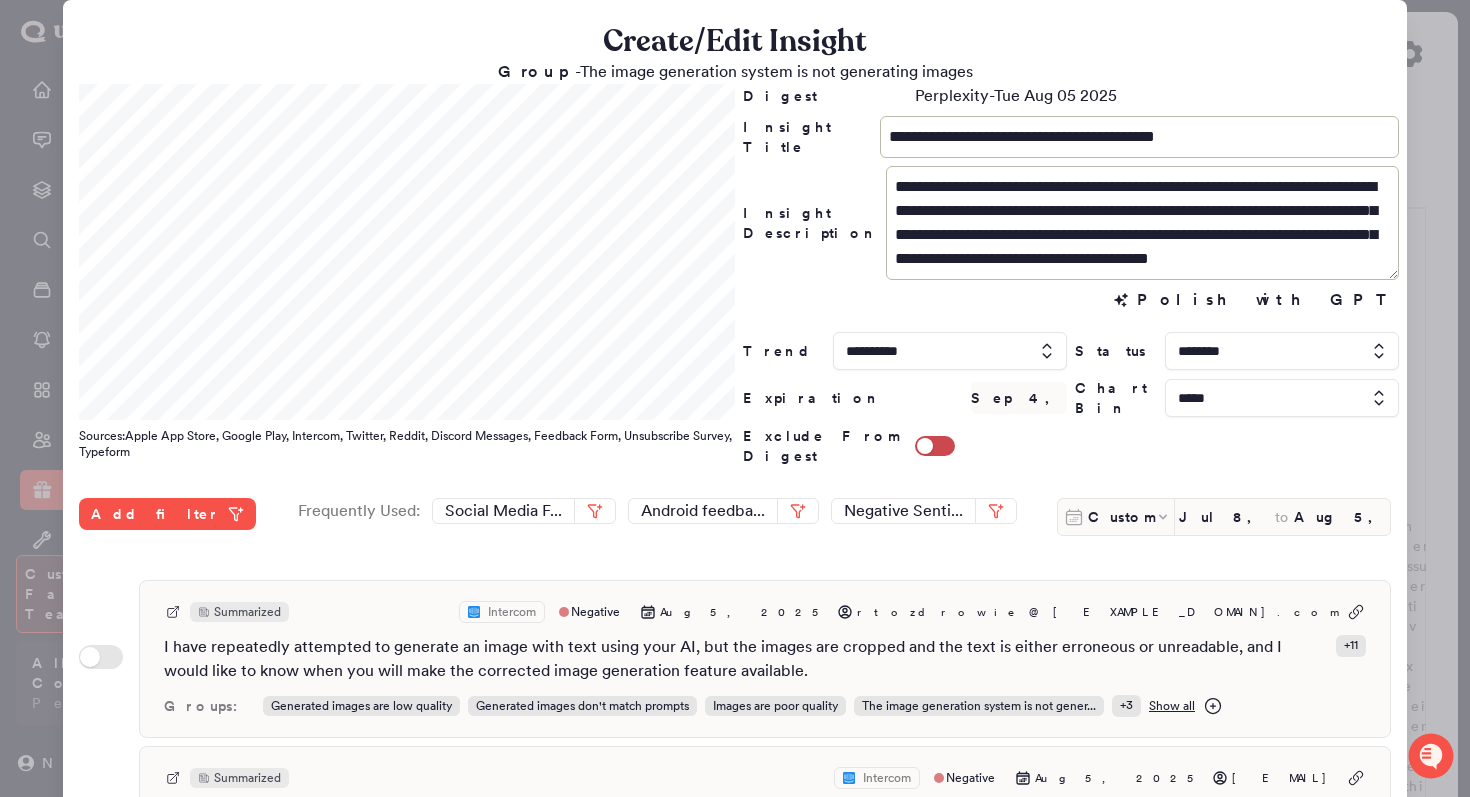 click at bounding box center (735, 398) 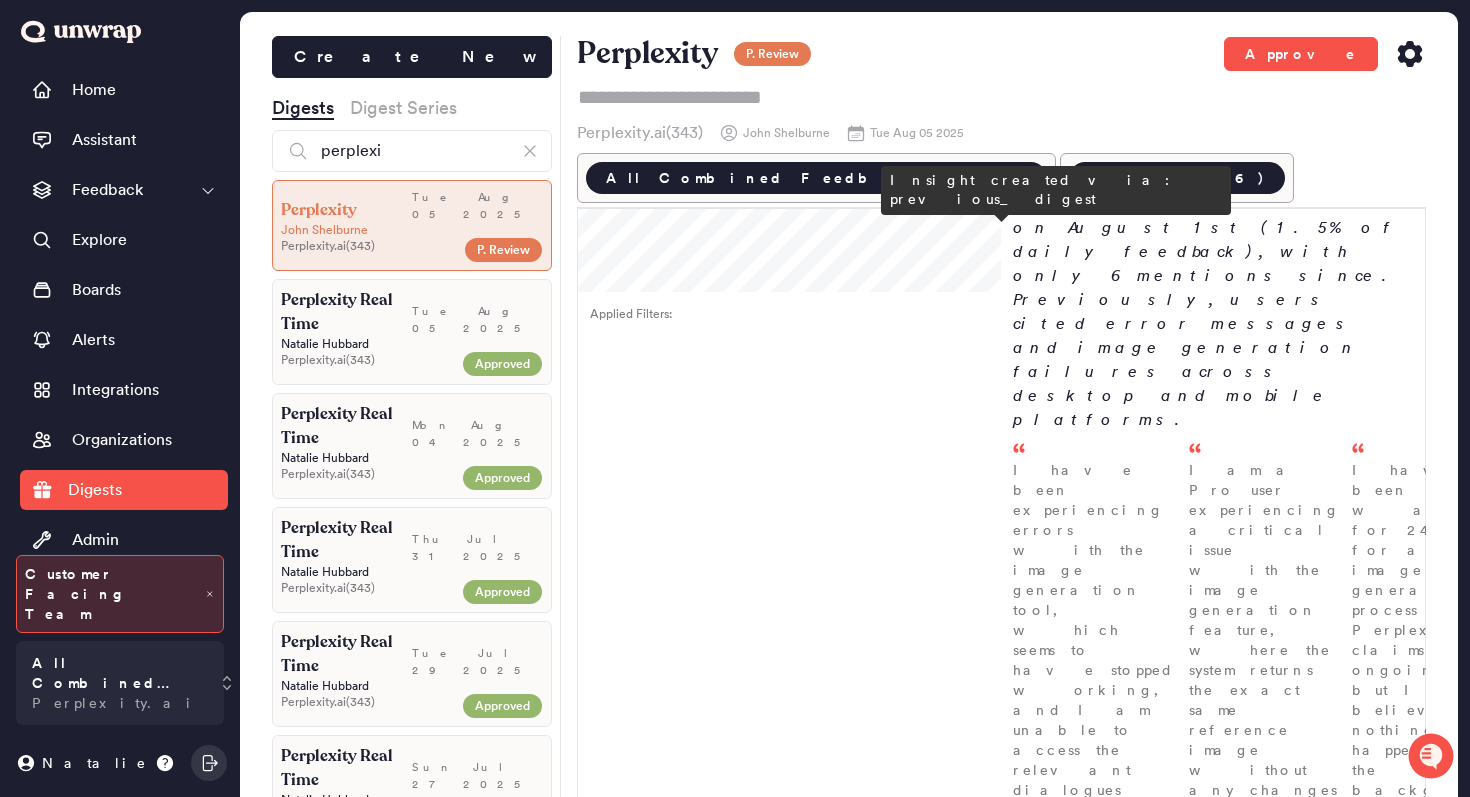 scroll, scrollTop: 2217, scrollLeft: 0, axis: vertical 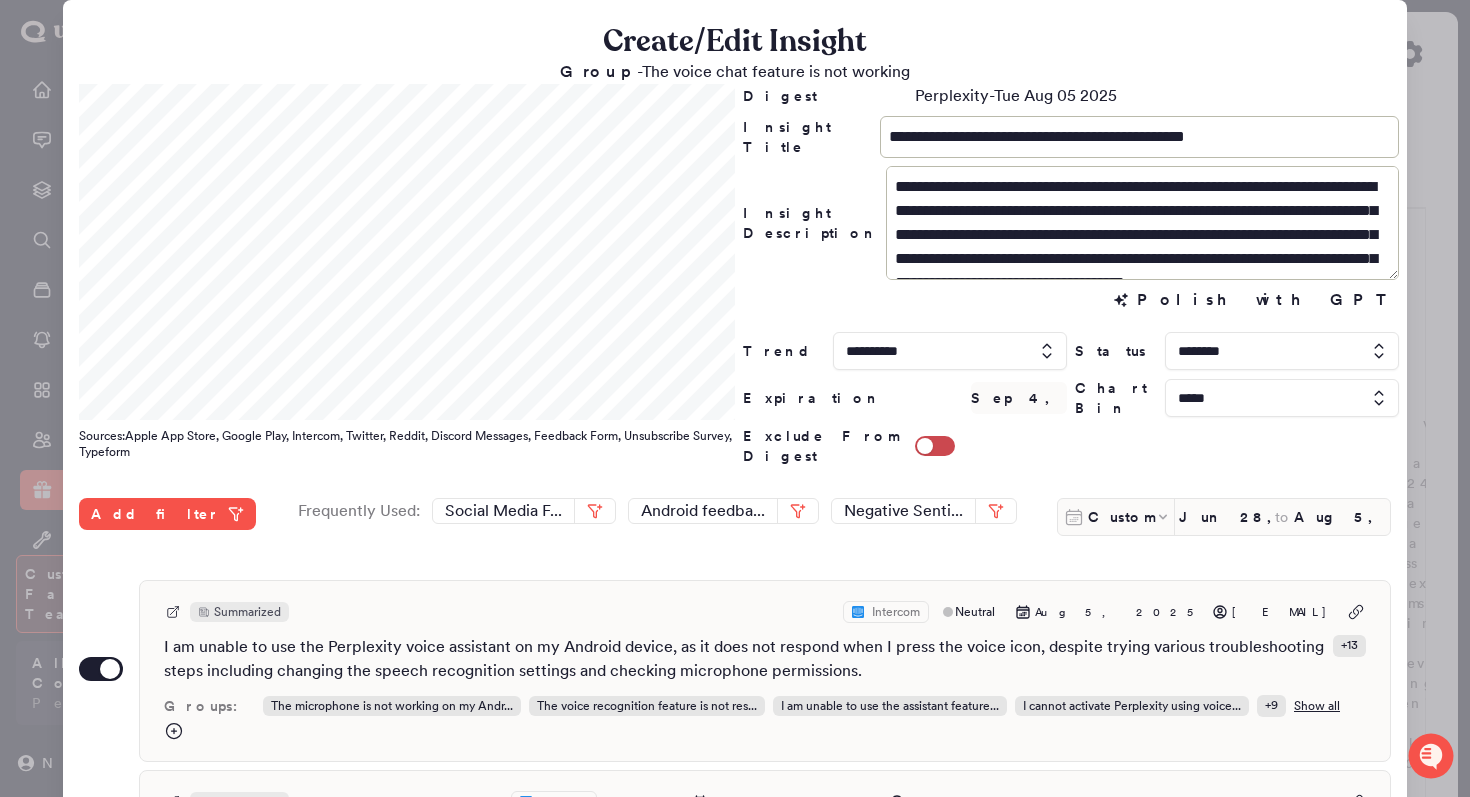 click at bounding box center (1282, 351) 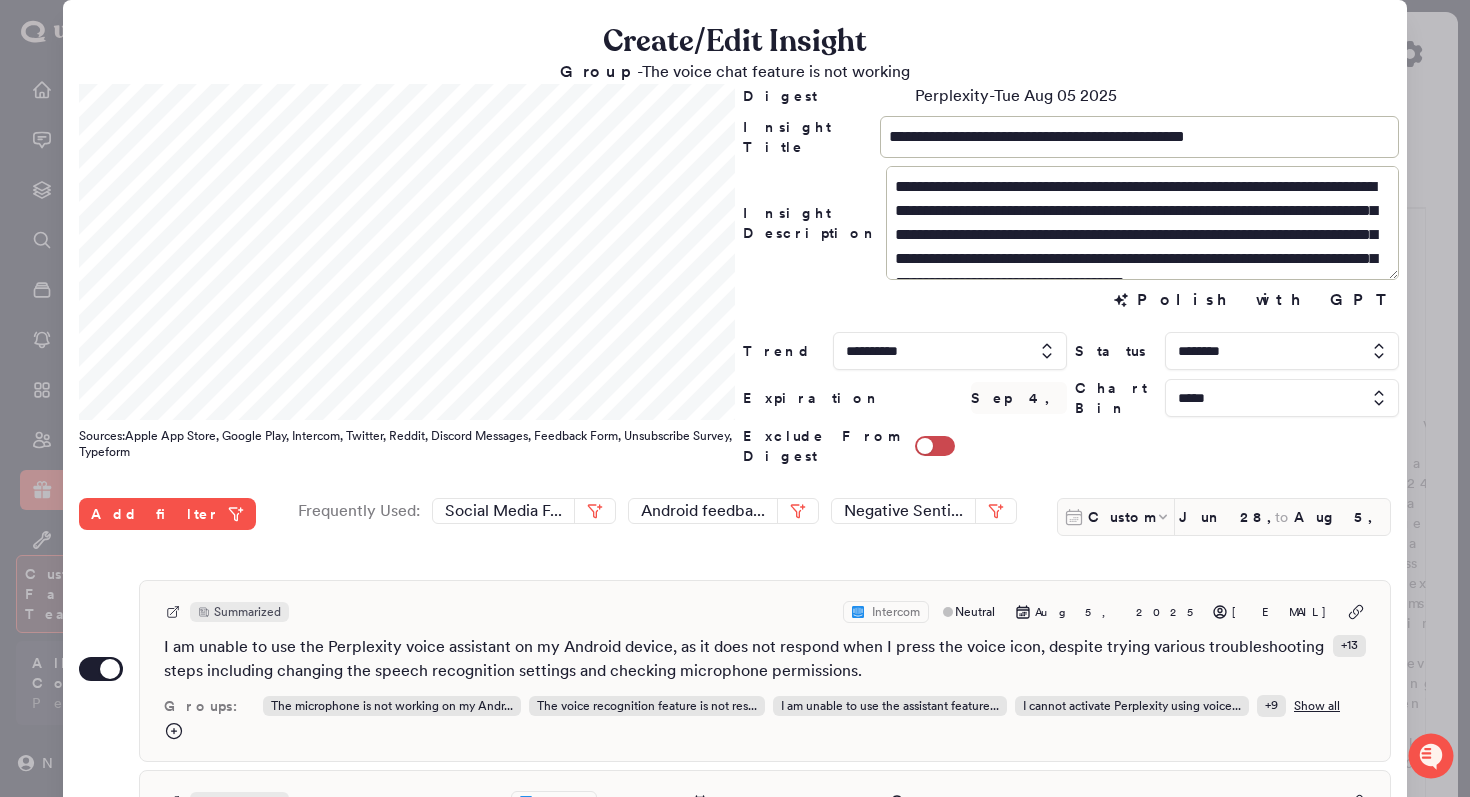 type on "********" 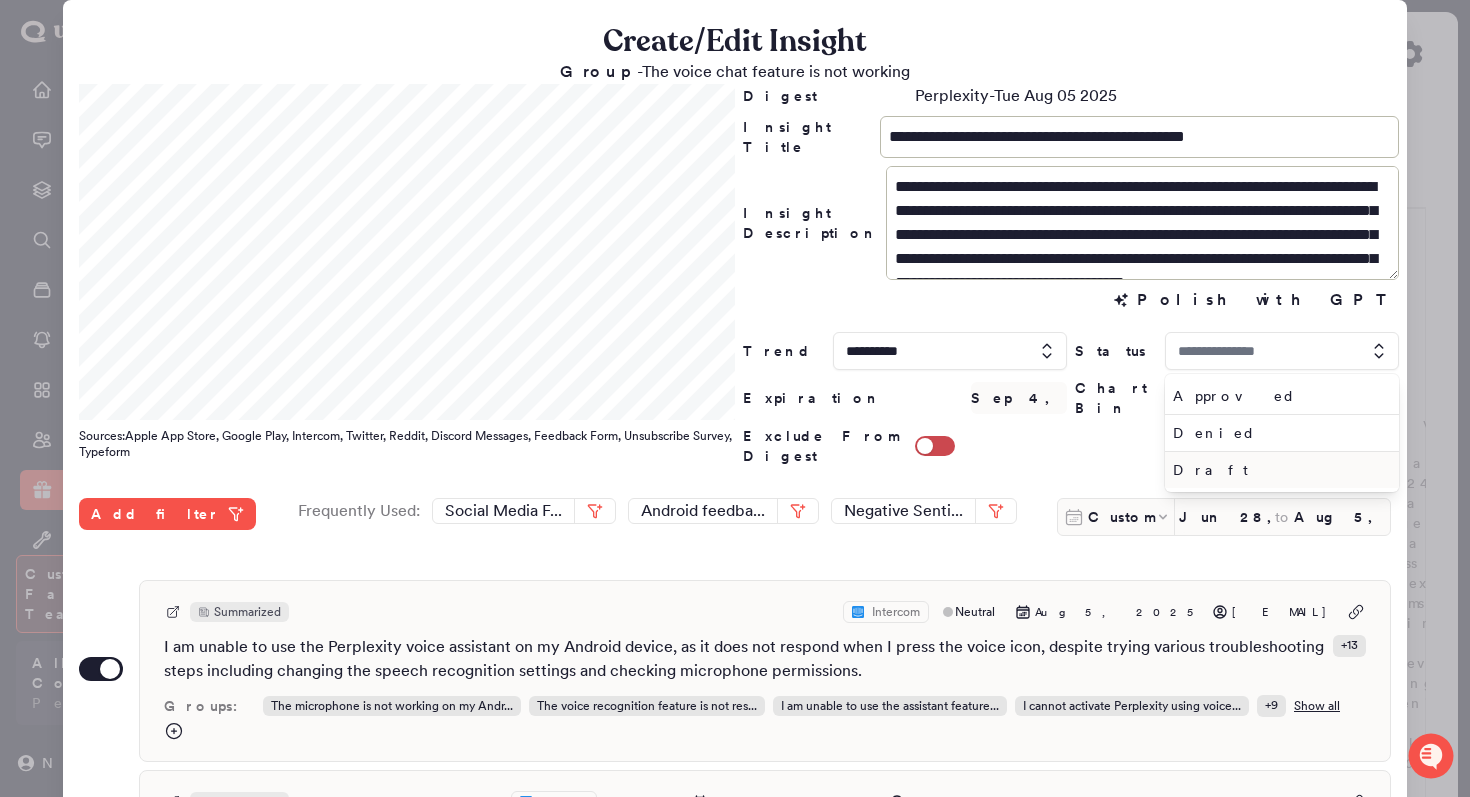 type on "********" 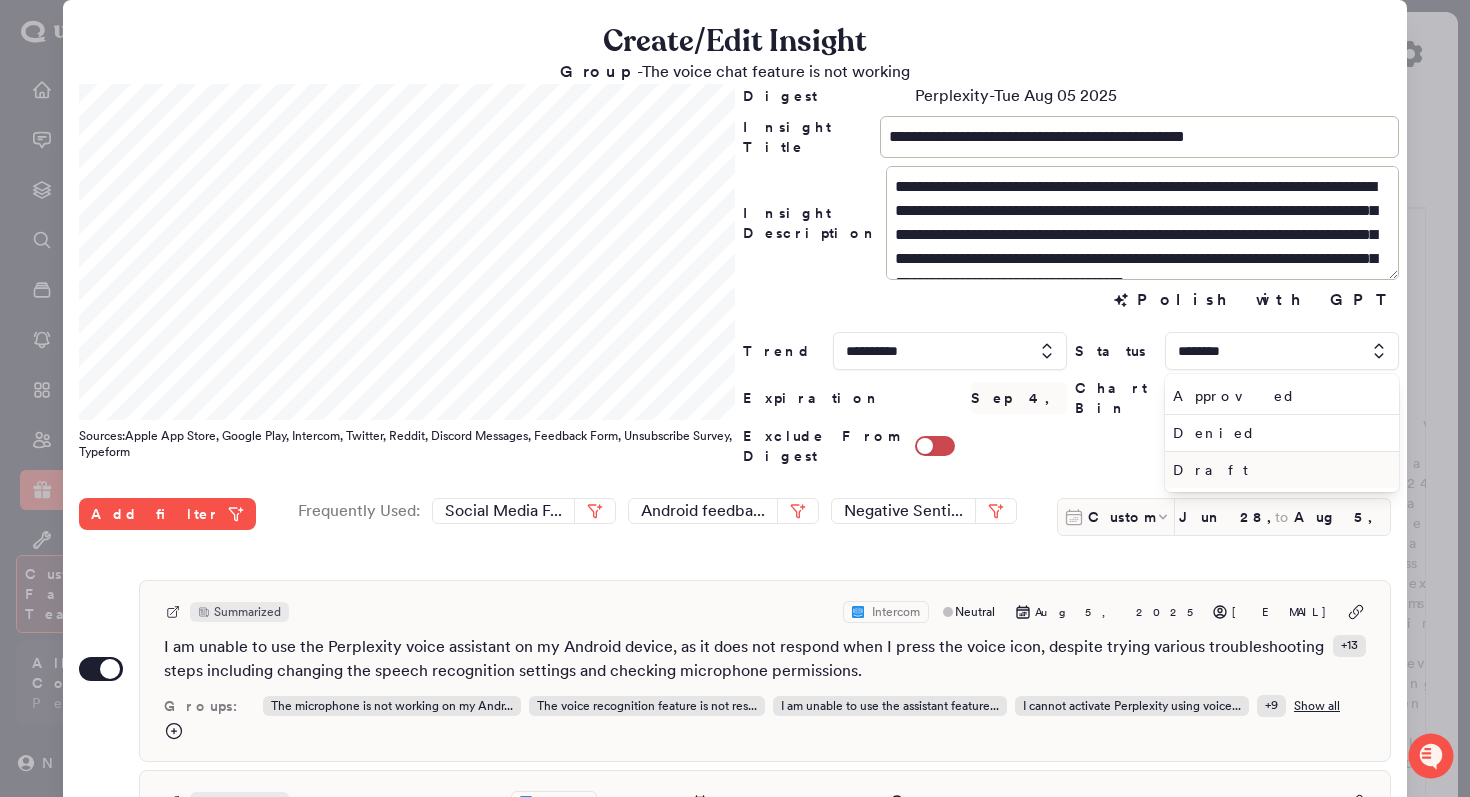 click on "Draft" at bounding box center [1282, 470] 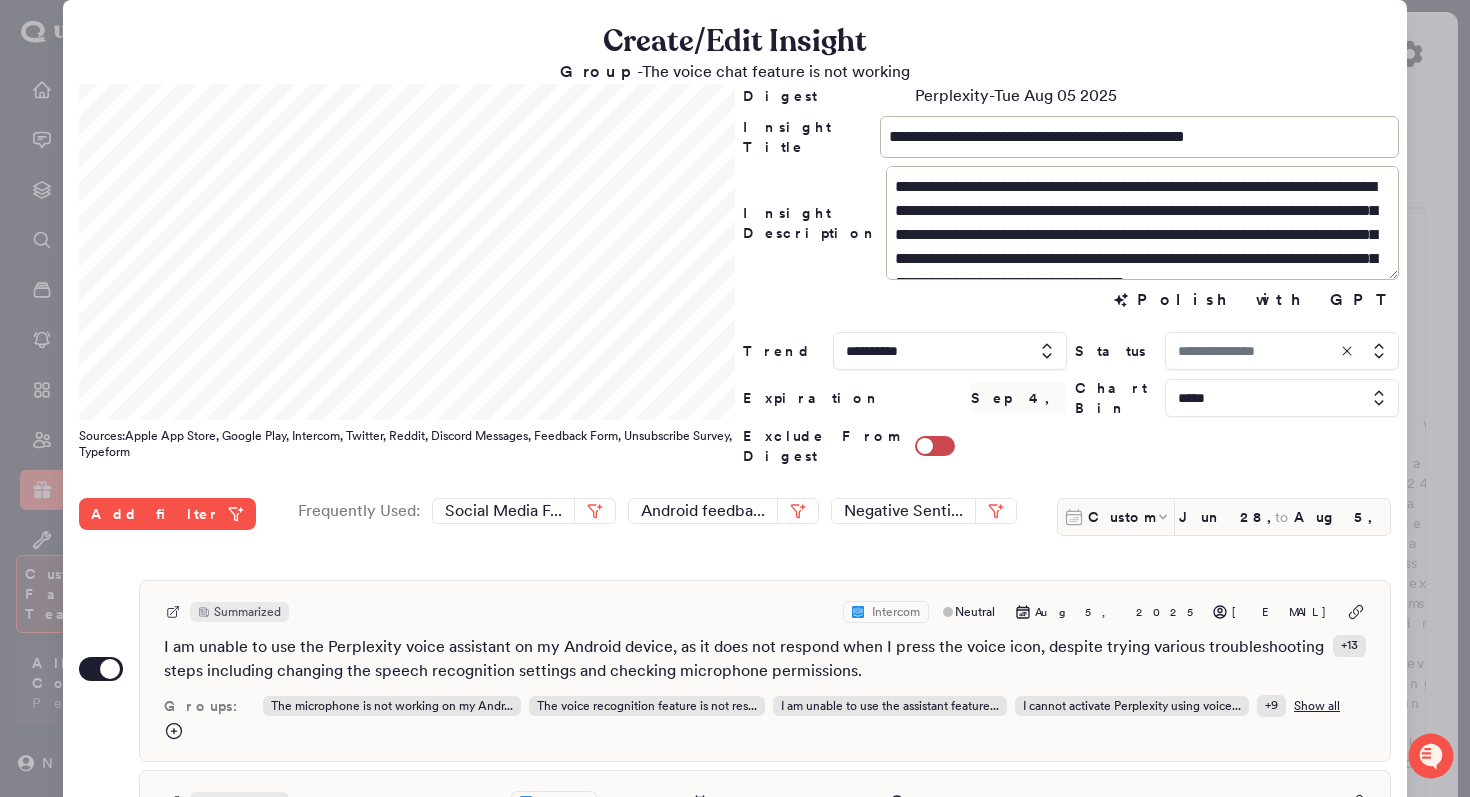 type on "*****" 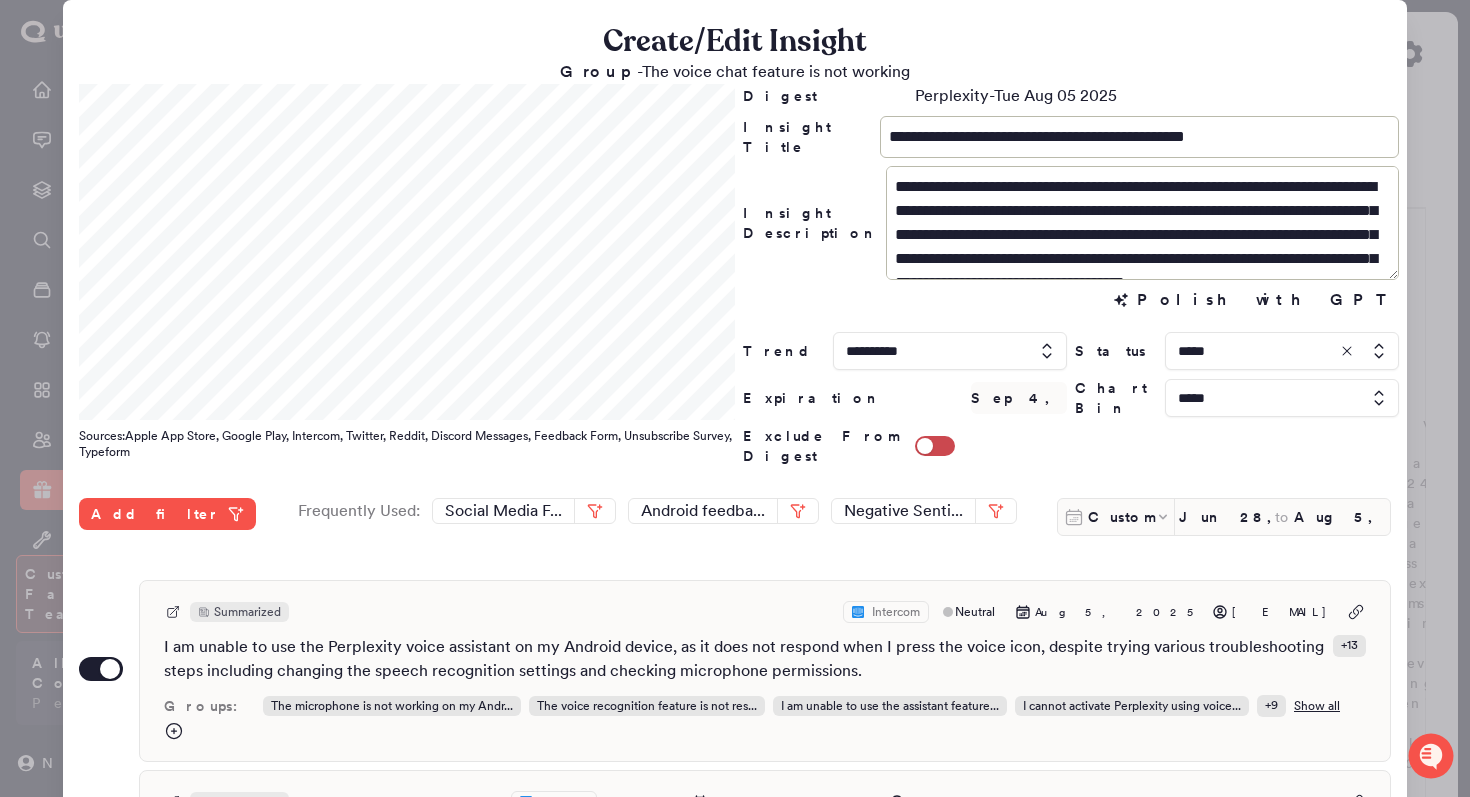 scroll, scrollTop: 493, scrollLeft: 0, axis: vertical 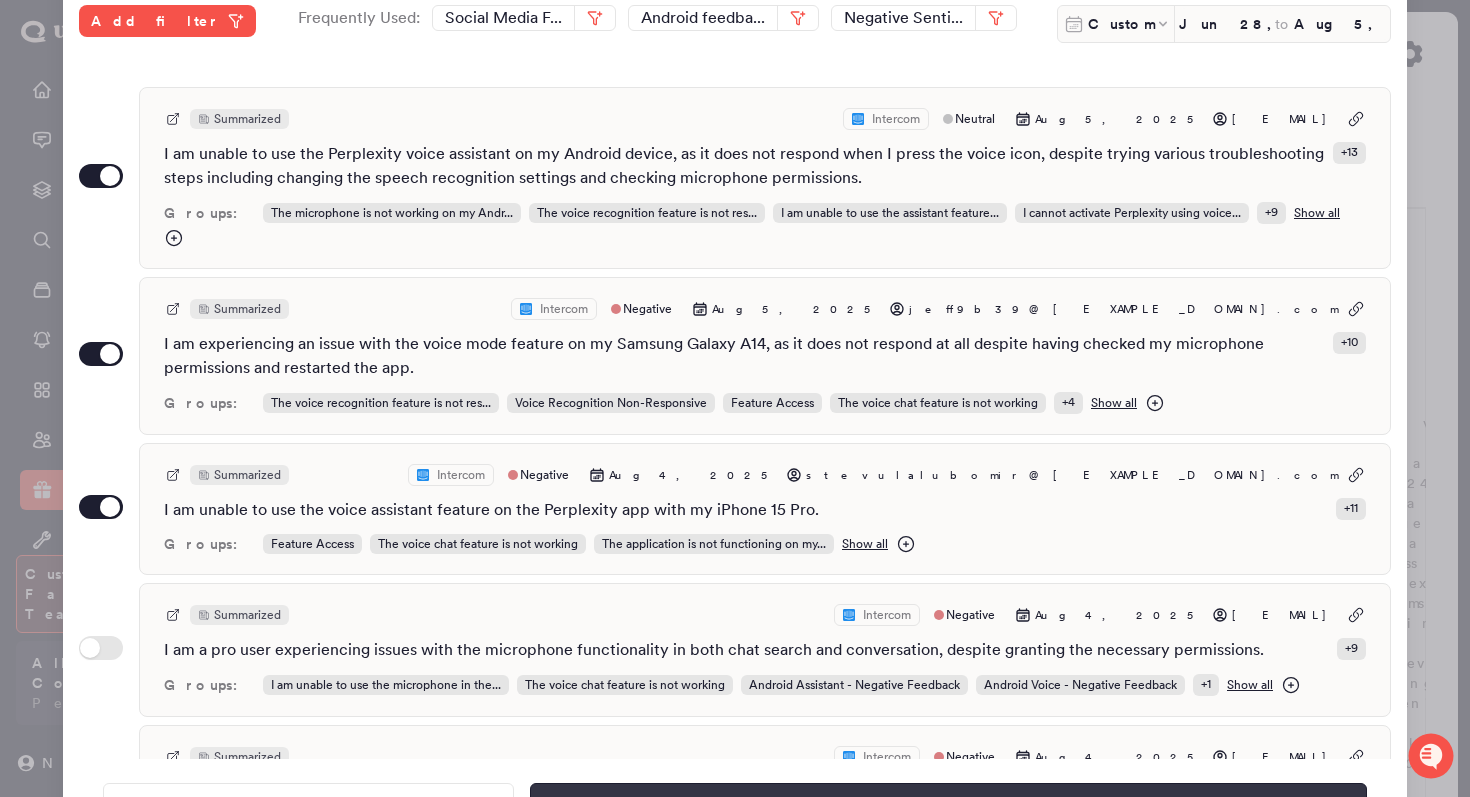 click on "Save" at bounding box center [948, 804] 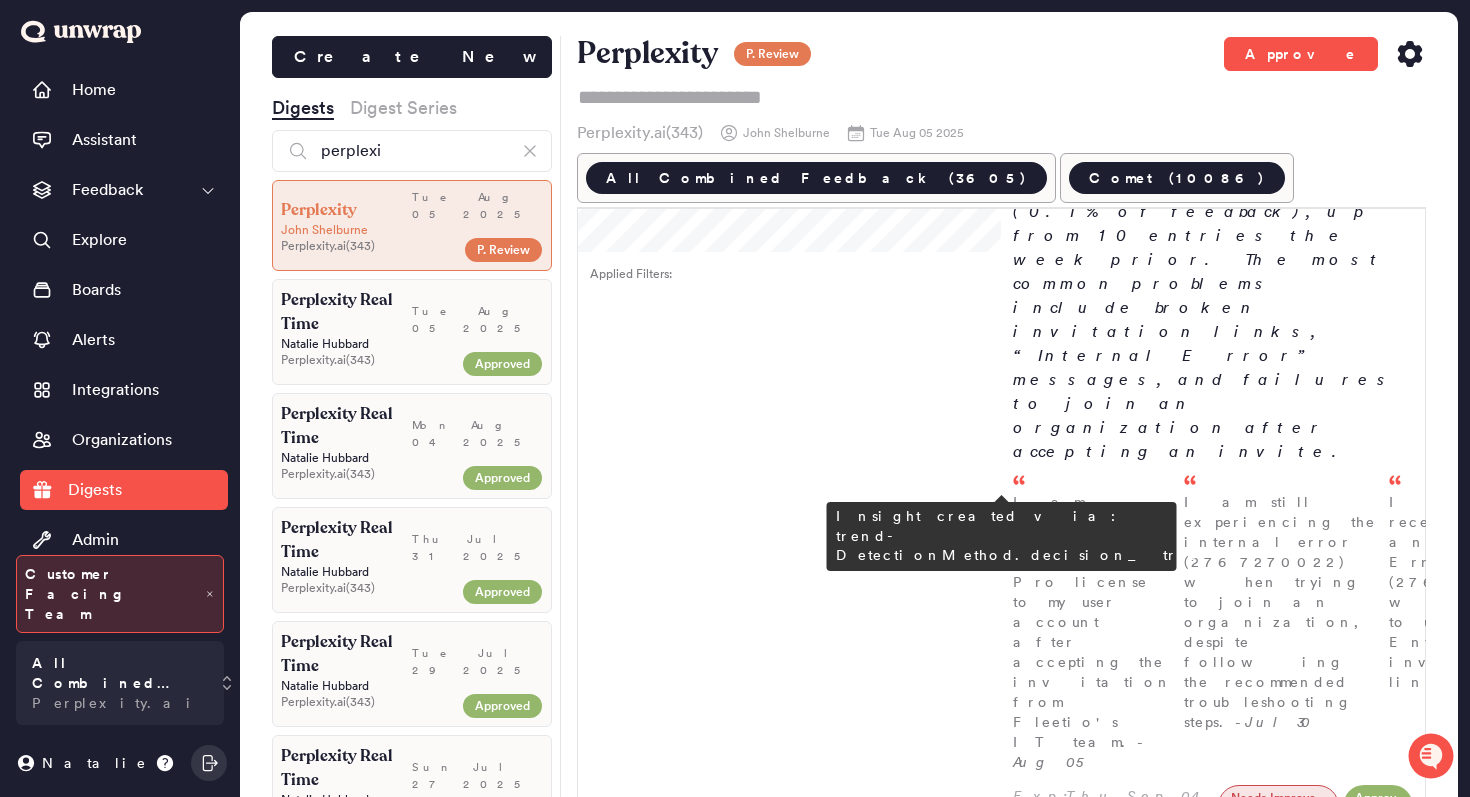 scroll, scrollTop: 0, scrollLeft: 0, axis: both 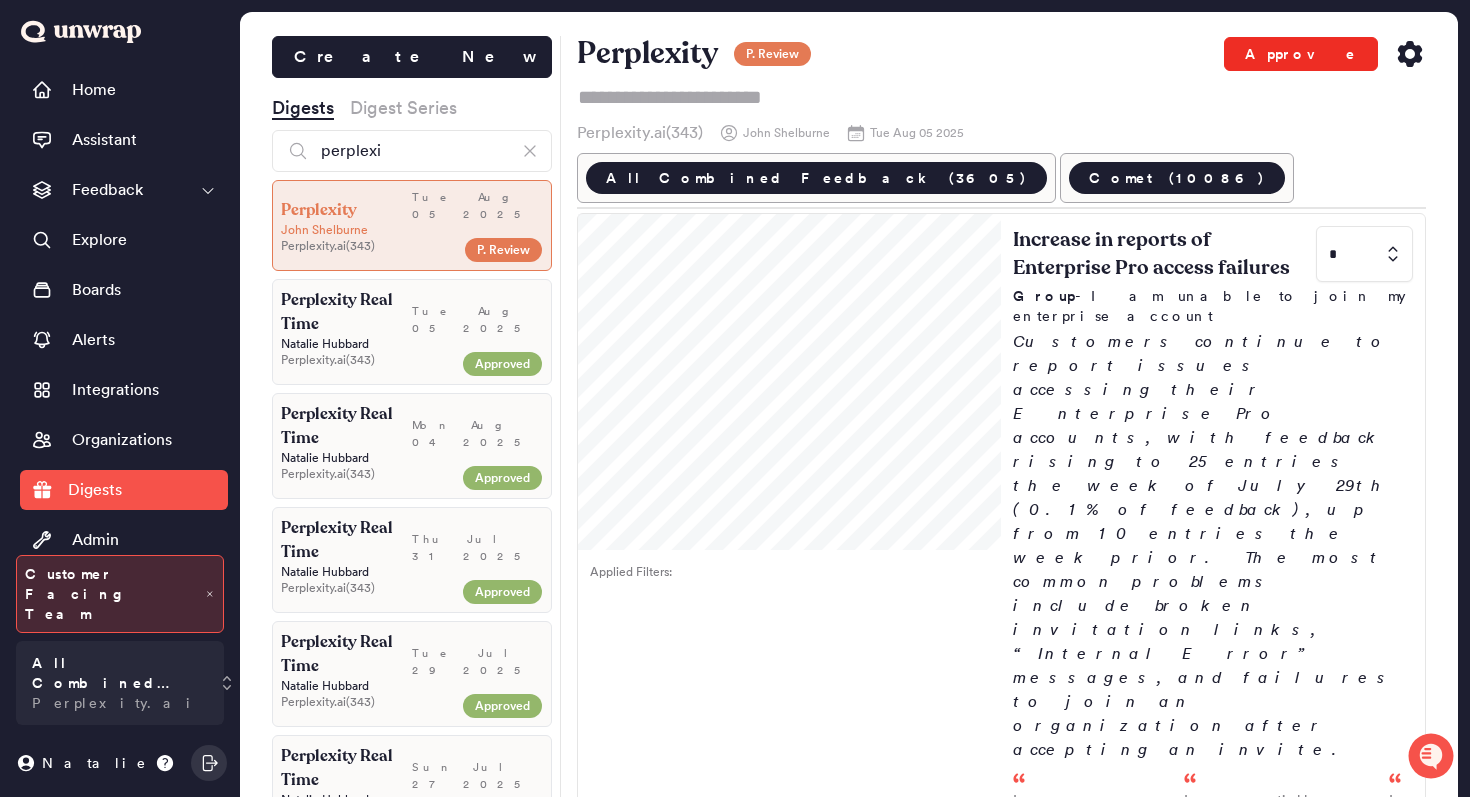 click on "Approve" at bounding box center [1301, 54] 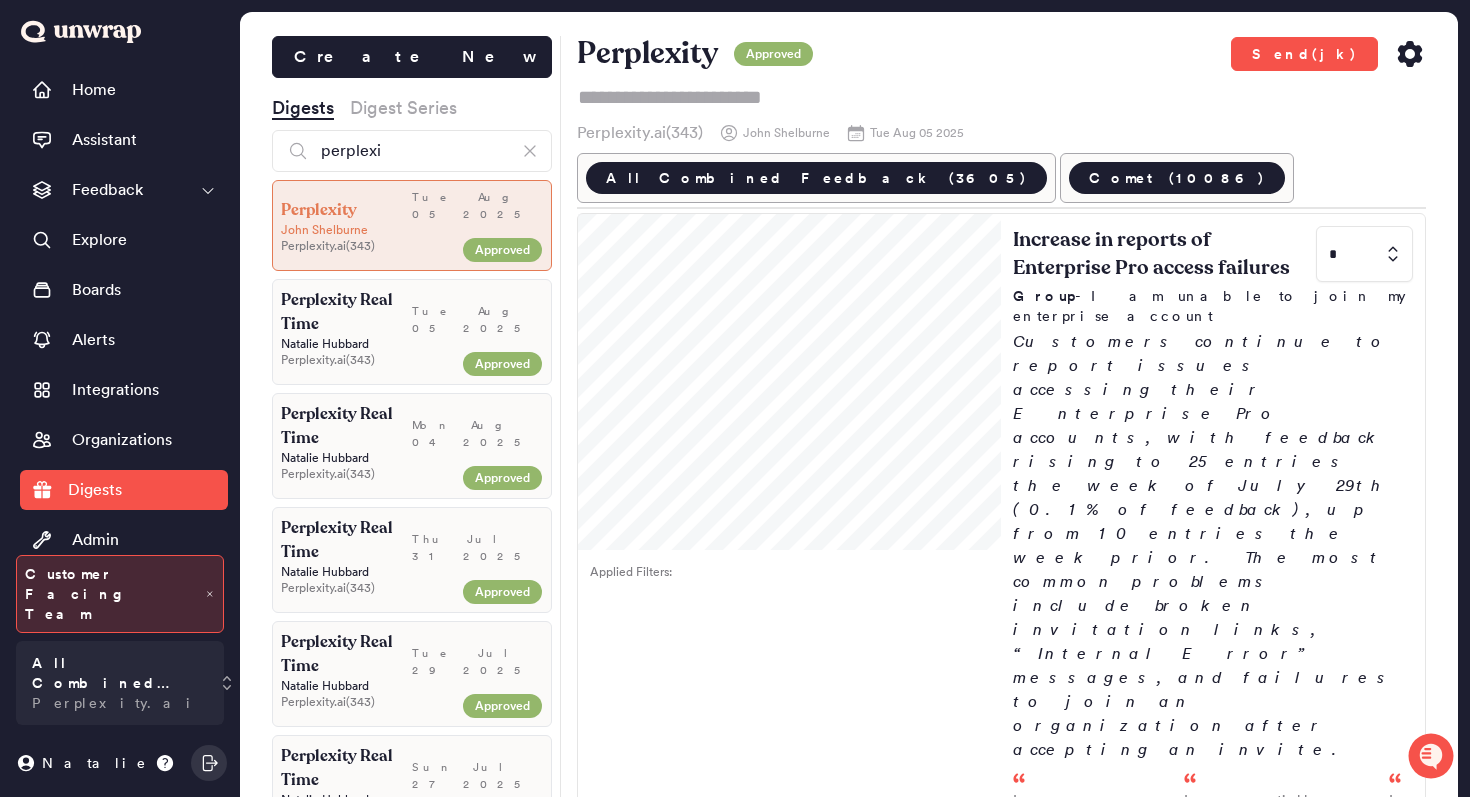 drag, startPoint x: 1405, startPoint y: 43, endPoint x: 1393, endPoint y: 65, distance: 25.059929 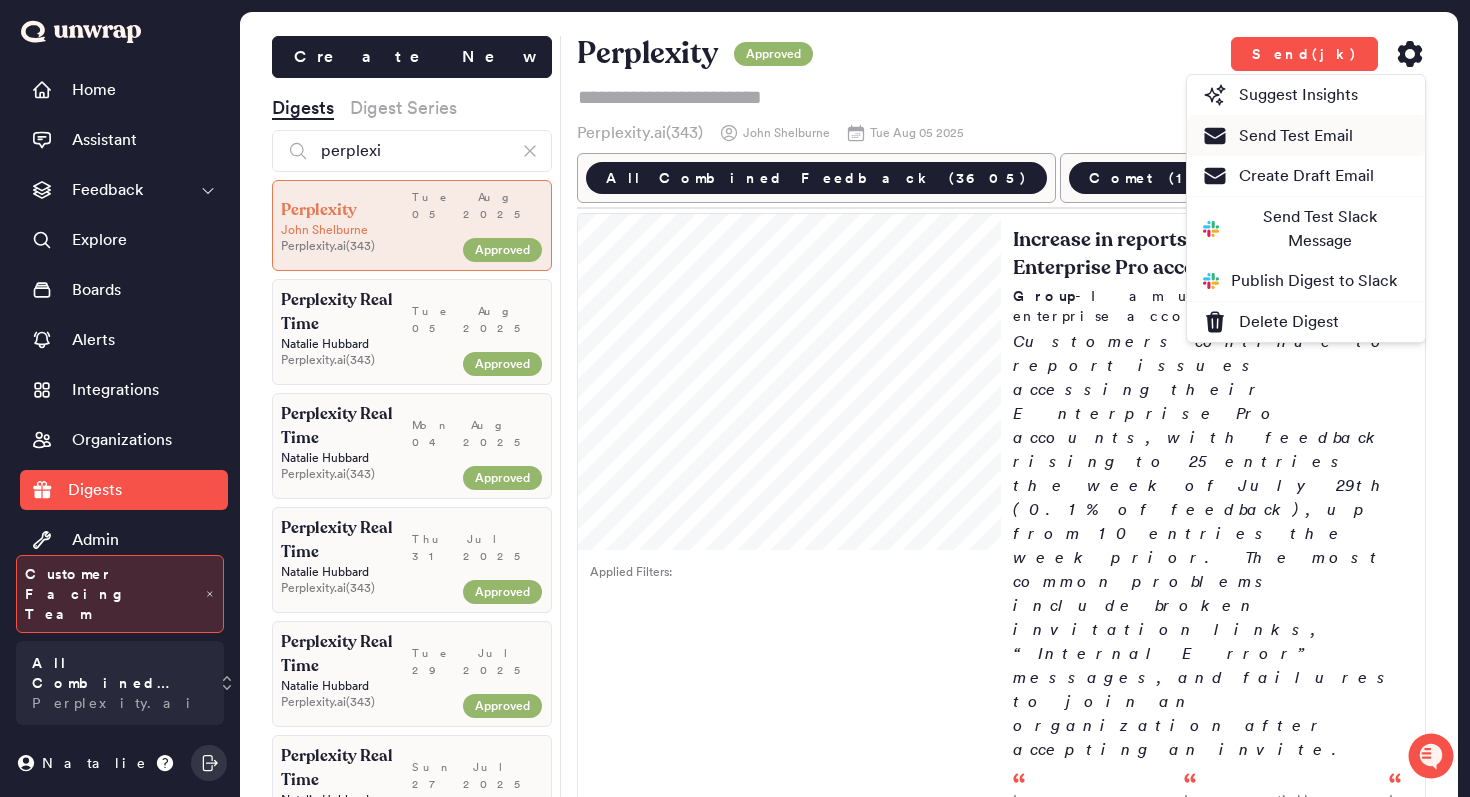 click on "Create Draft Email" at bounding box center [1288, 176] 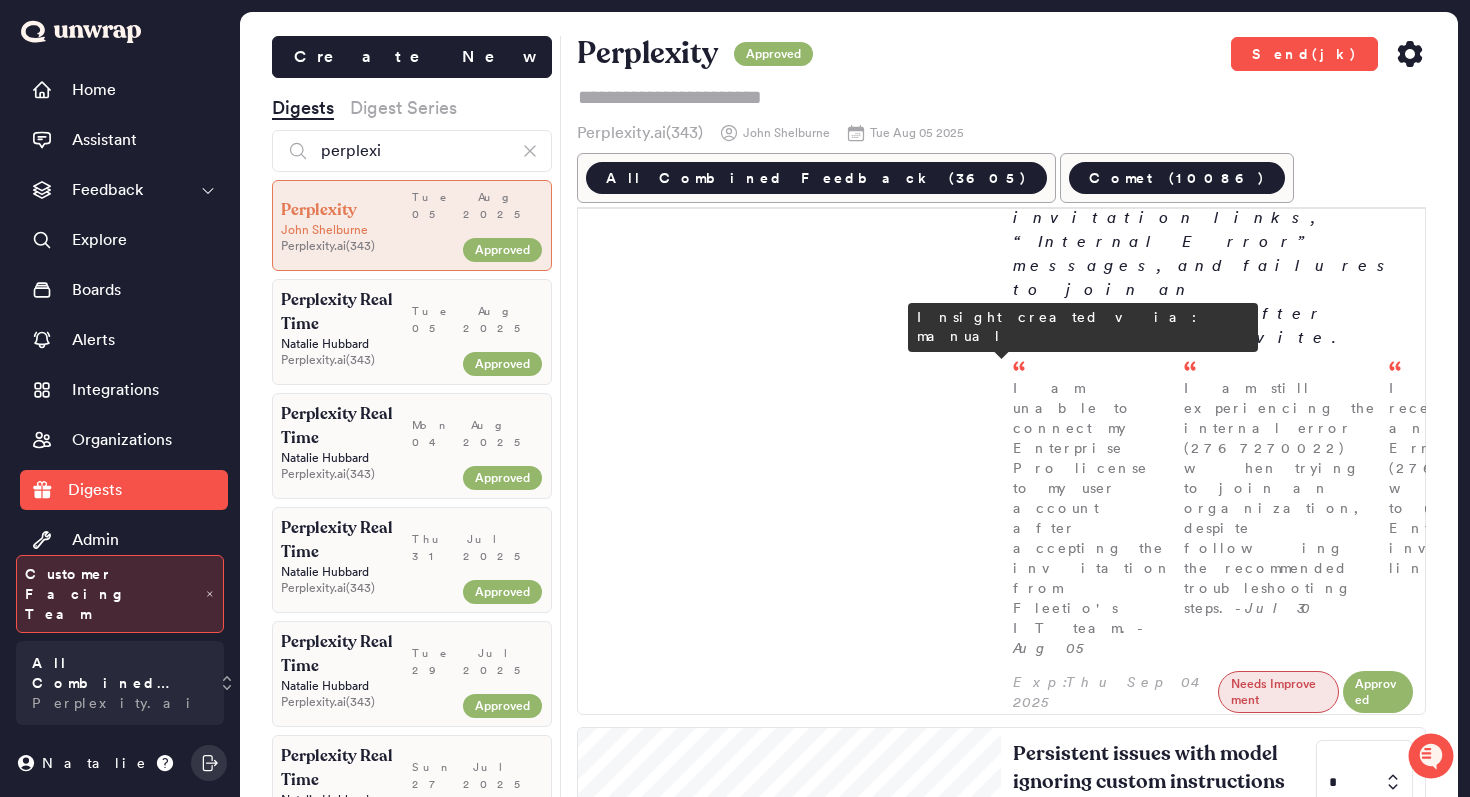 scroll, scrollTop: 432, scrollLeft: 0, axis: vertical 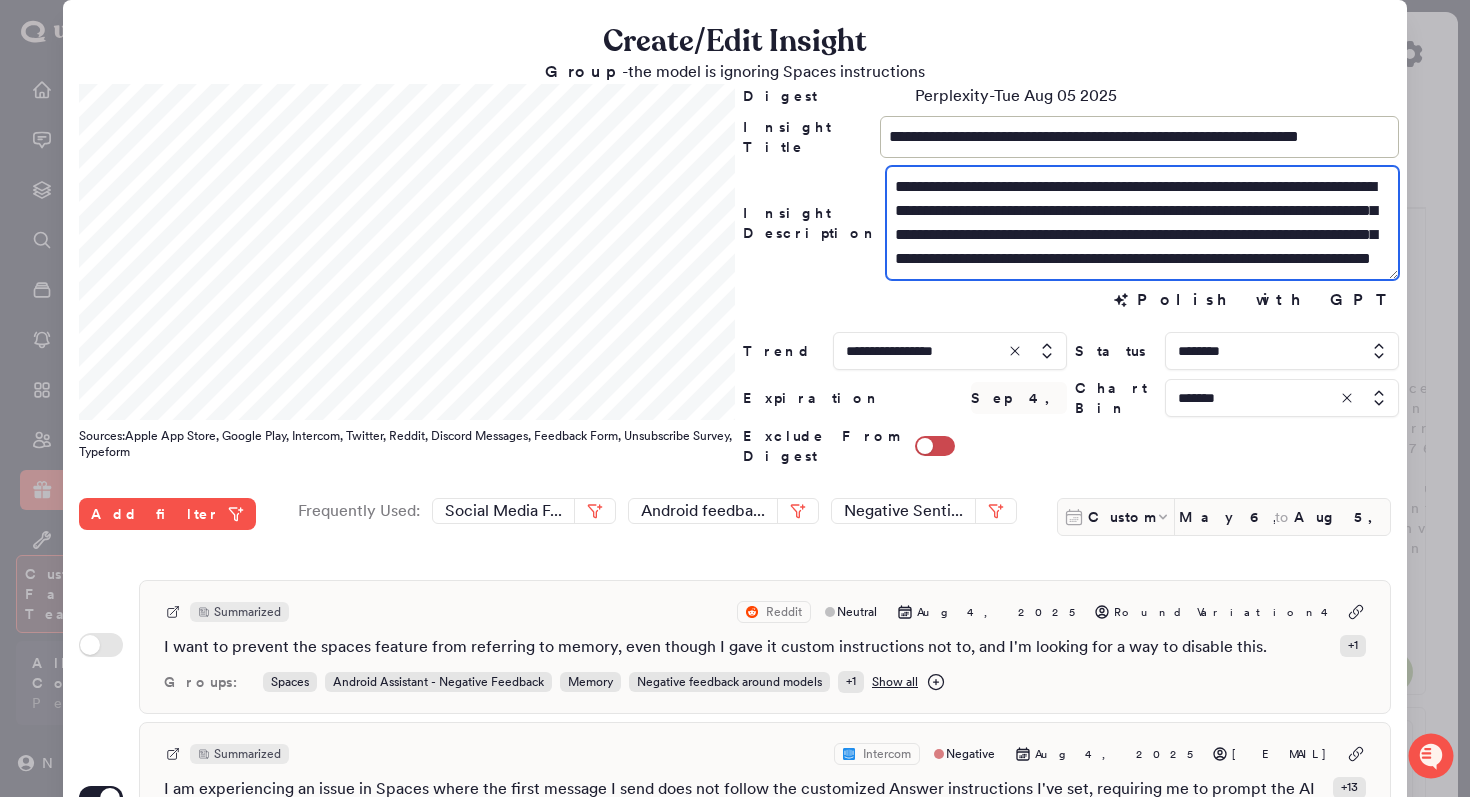 drag, startPoint x: 1062, startPoint y: 262, endPoint x: 964, endPoint y: 264, distance: 98.02041 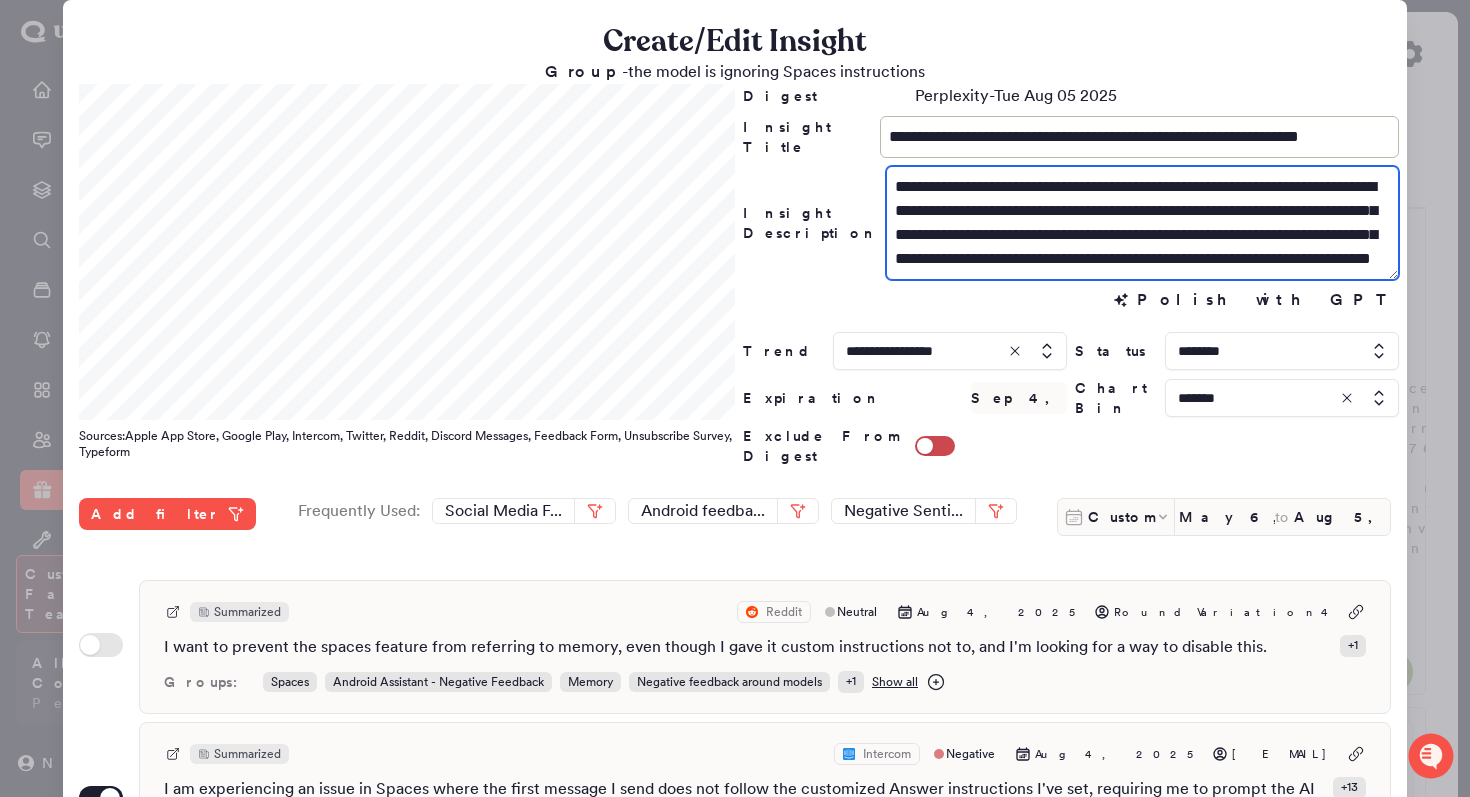 click on "**********" at bounding box center (1142, 223) 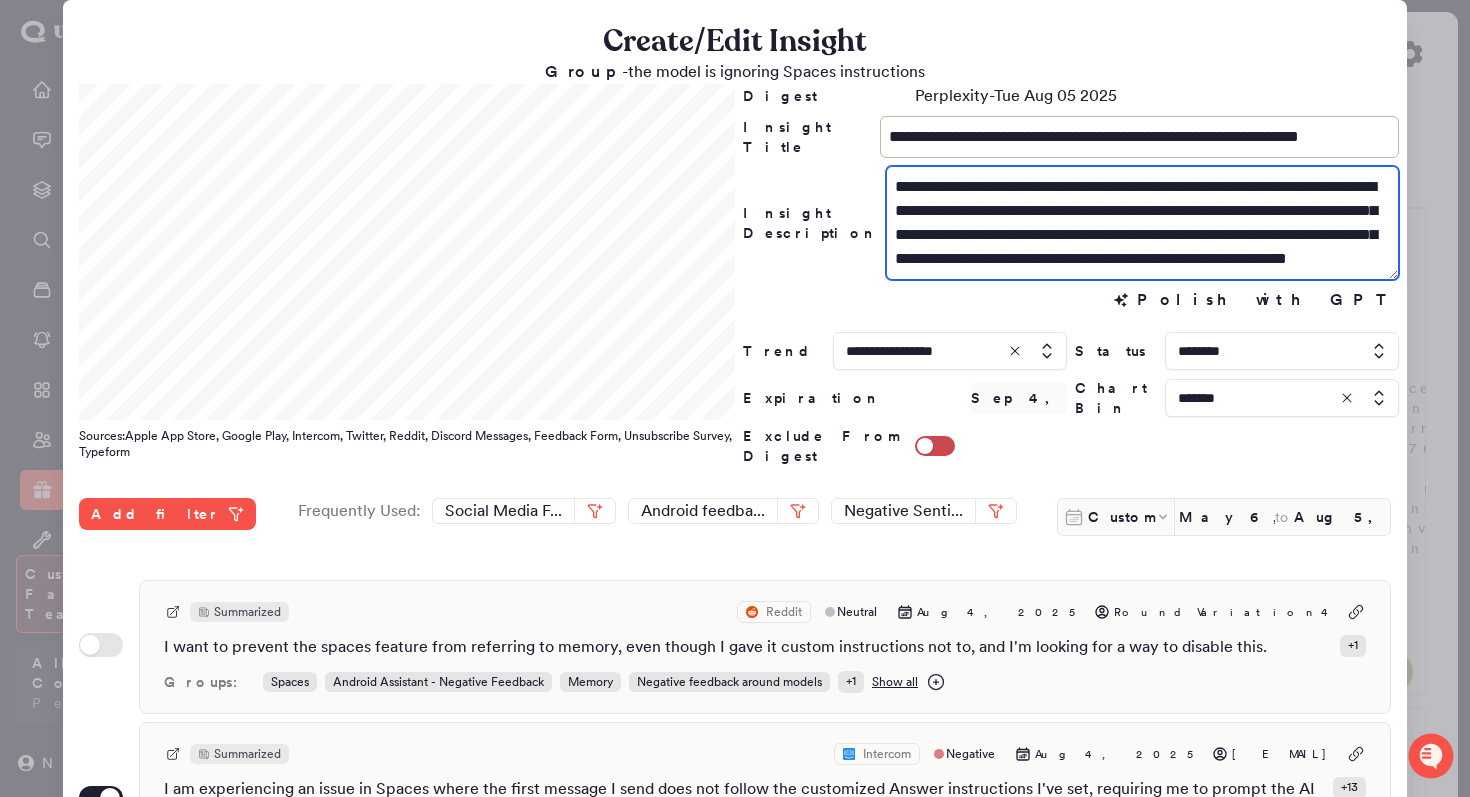 scroll, scrollTop: 547, scrollLeft: 0, axis: vertical 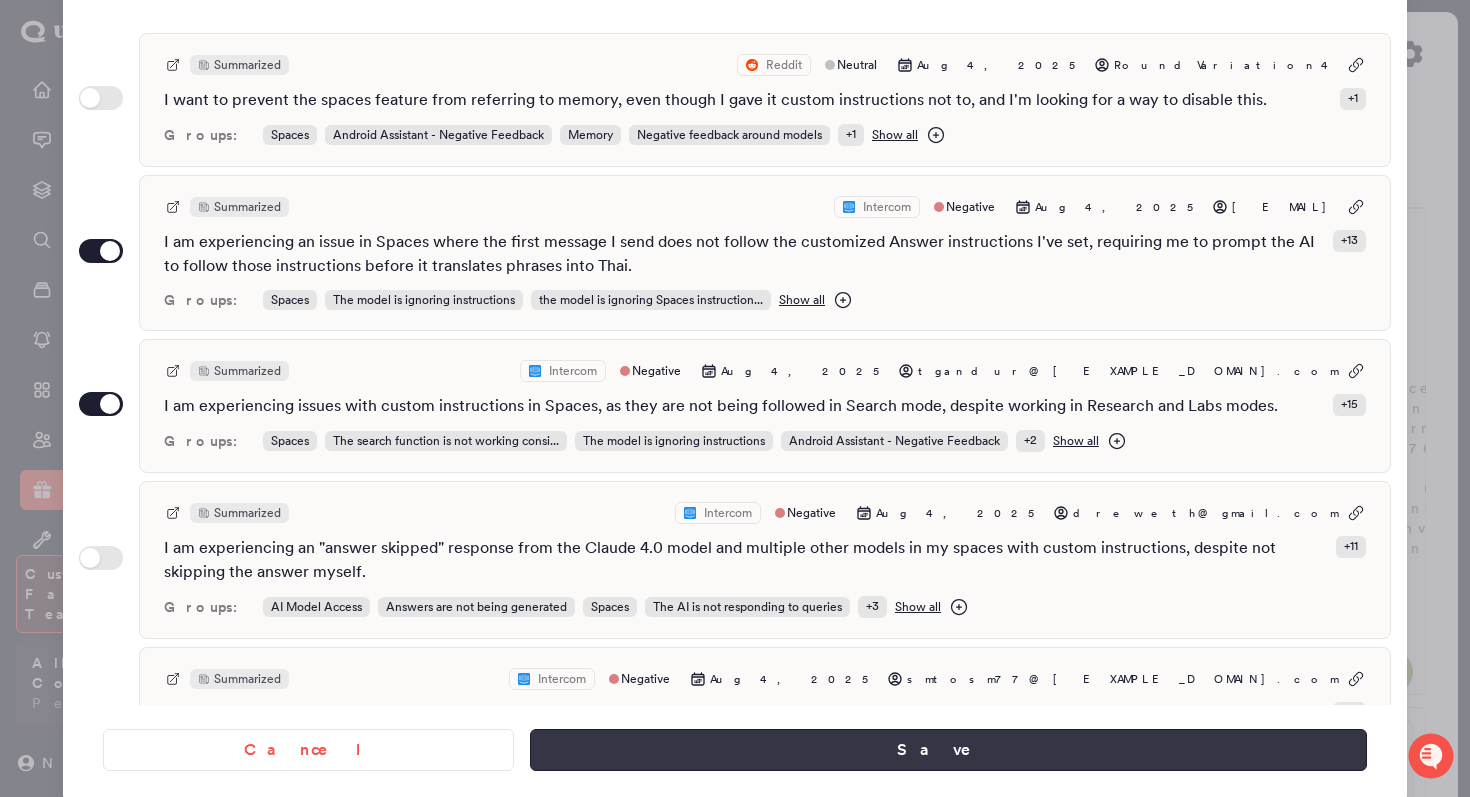 type on "**********" 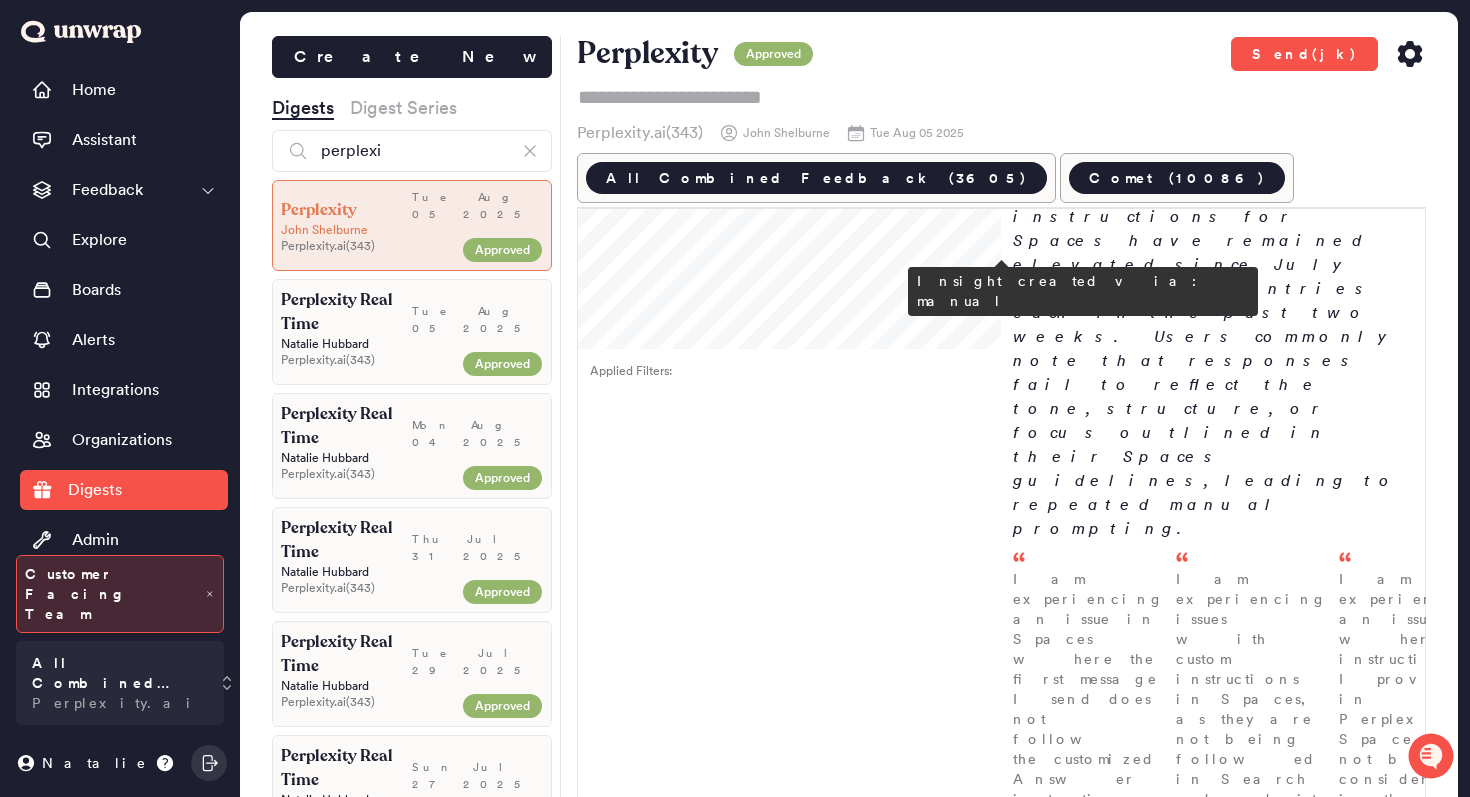 scroll, scrollTop: 1157, scrollLeft: 0, axis: vertical 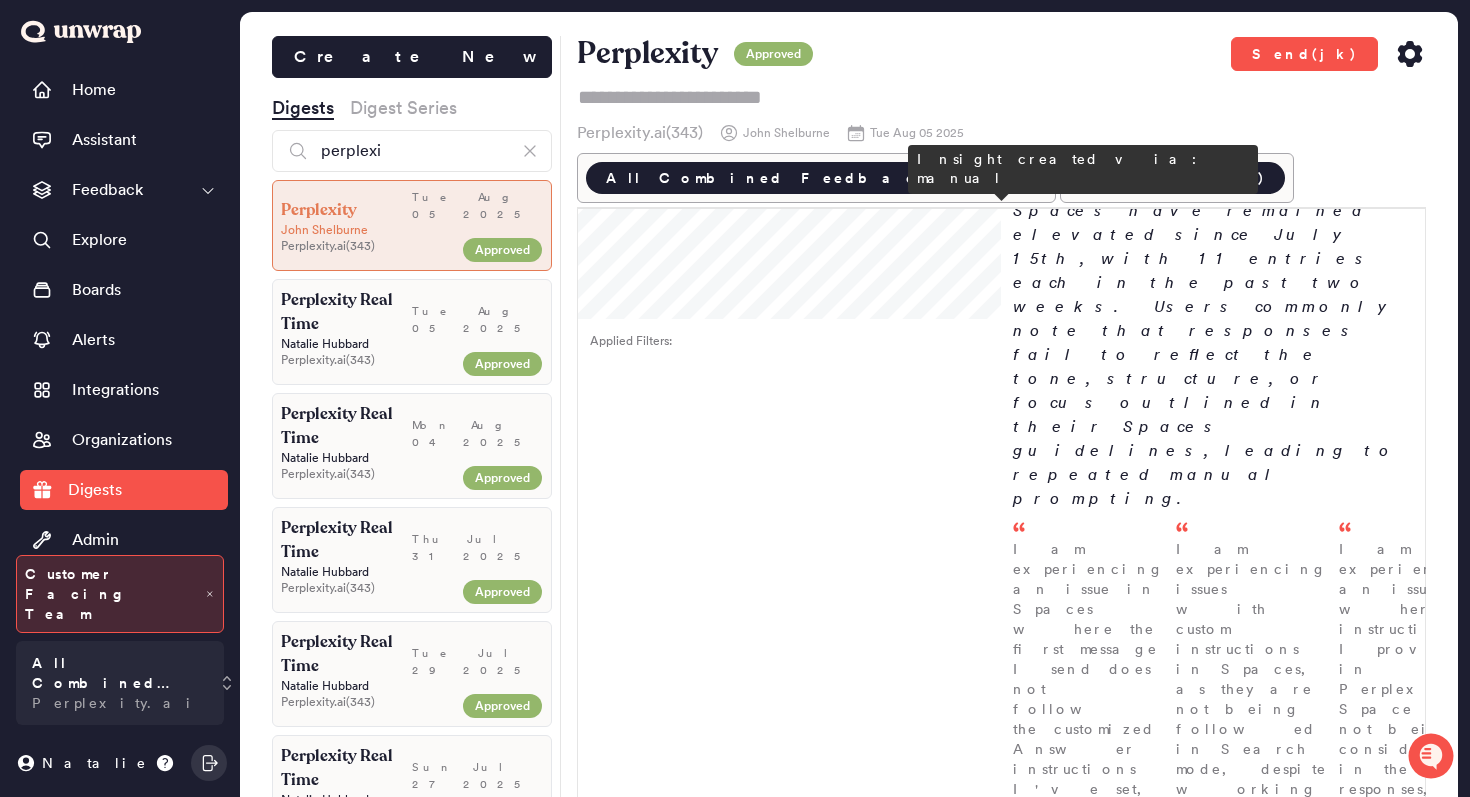 click on "Reports of image generation failures decline * Group  -  The image generation system is not generating images Reports of failures with the image generation system have declined significantly after peaking at 33 entries on August 1st (1.5% of daily feedback), with only 6 mentions since. Previously, users cited error messages and image generation failures across desktop and mobile platforms. I have been experiencing errors with the image generation tool, which seems to have stopped working, and I am unable to access the relevant dialogues through th...  -  Aug 01 I am a Pro user experiencing a critical issue with the image generation feature, where the system returns the exact same reference image without any changes or...  -  Aug 01 I have been waiting for 24 hours for an image generation process that Perplexity claims is ongoing, but I believe nothing is happening in the background.  -  Aug 01" at bounding box center [1213, 1417] 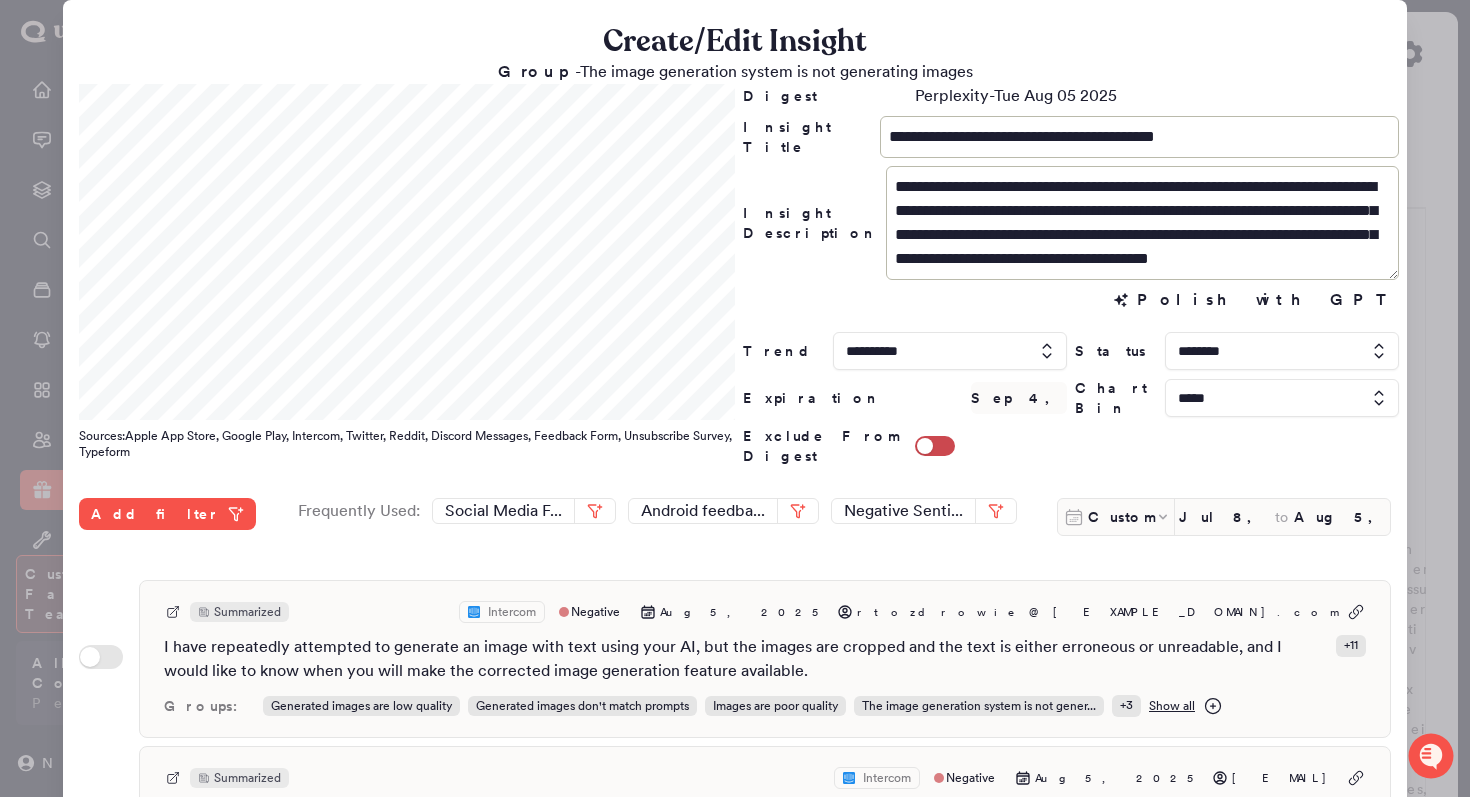 scroll, scrollTop: 24, scrollLeft: 0, axis: vertical 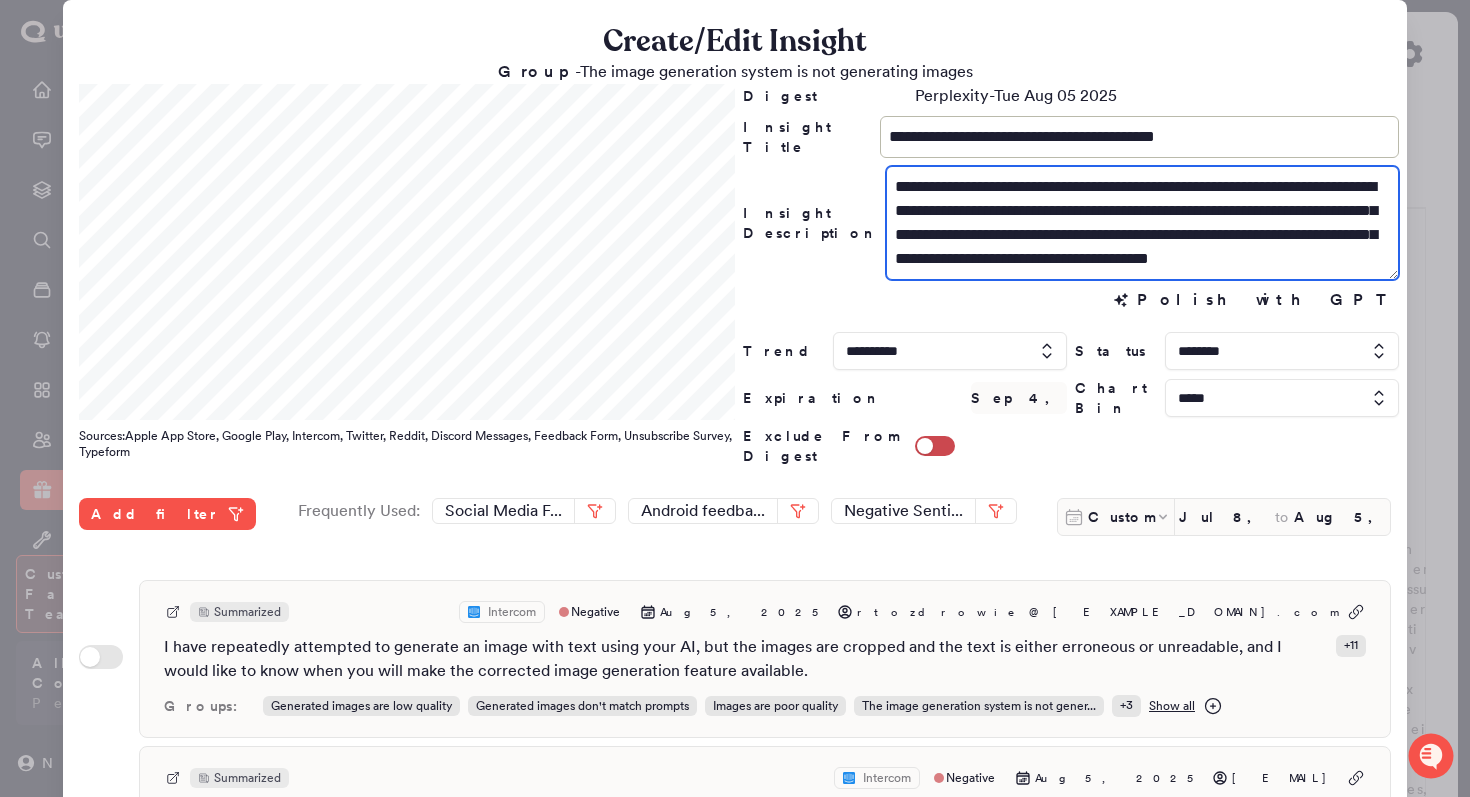 drag, startPoint x: 944, startPoint y: 262, endPoint x: 890, endPoint y: 262, distance: 54 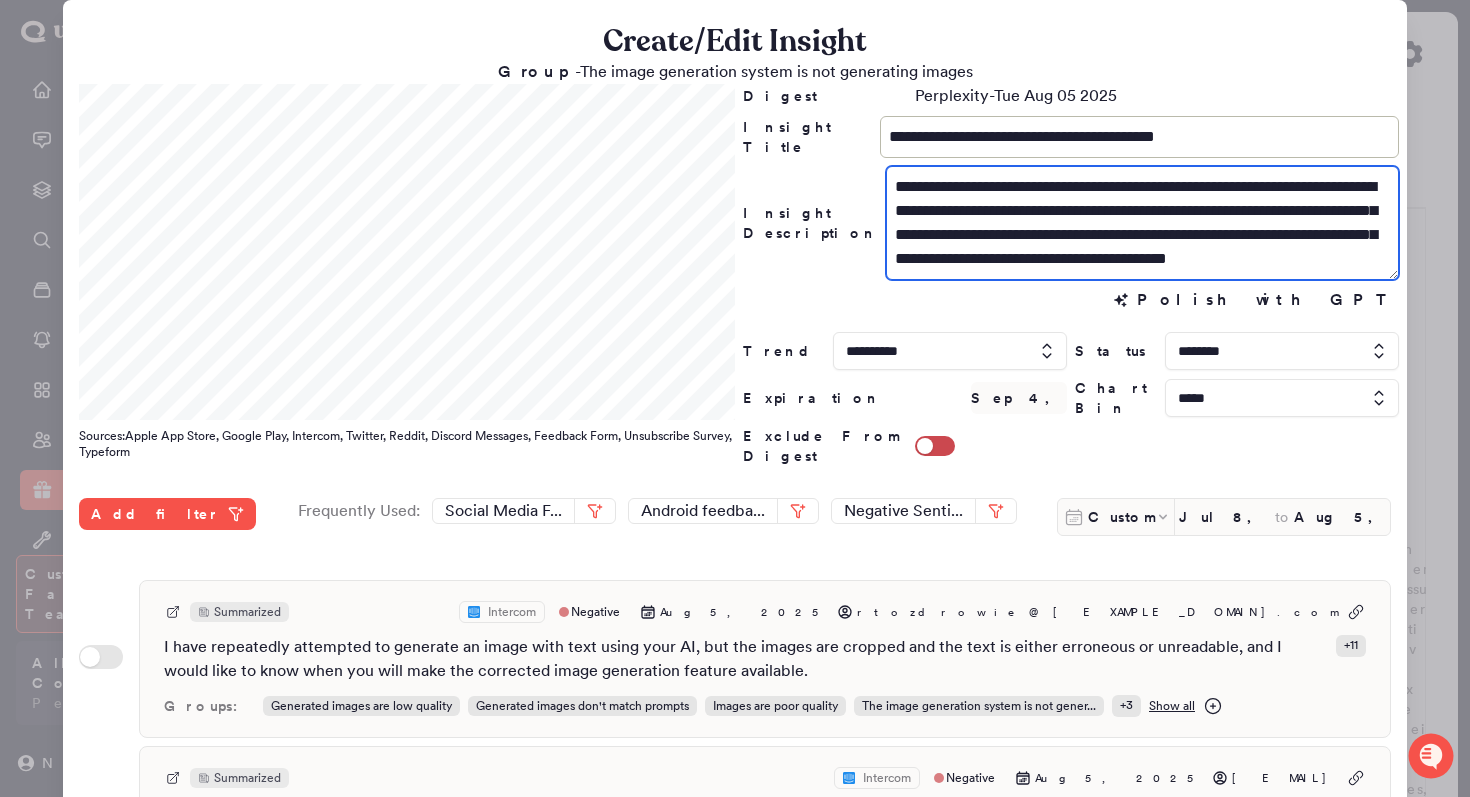 scroll, scrollTop: 495, scrollLeft: 0, axis: vertical 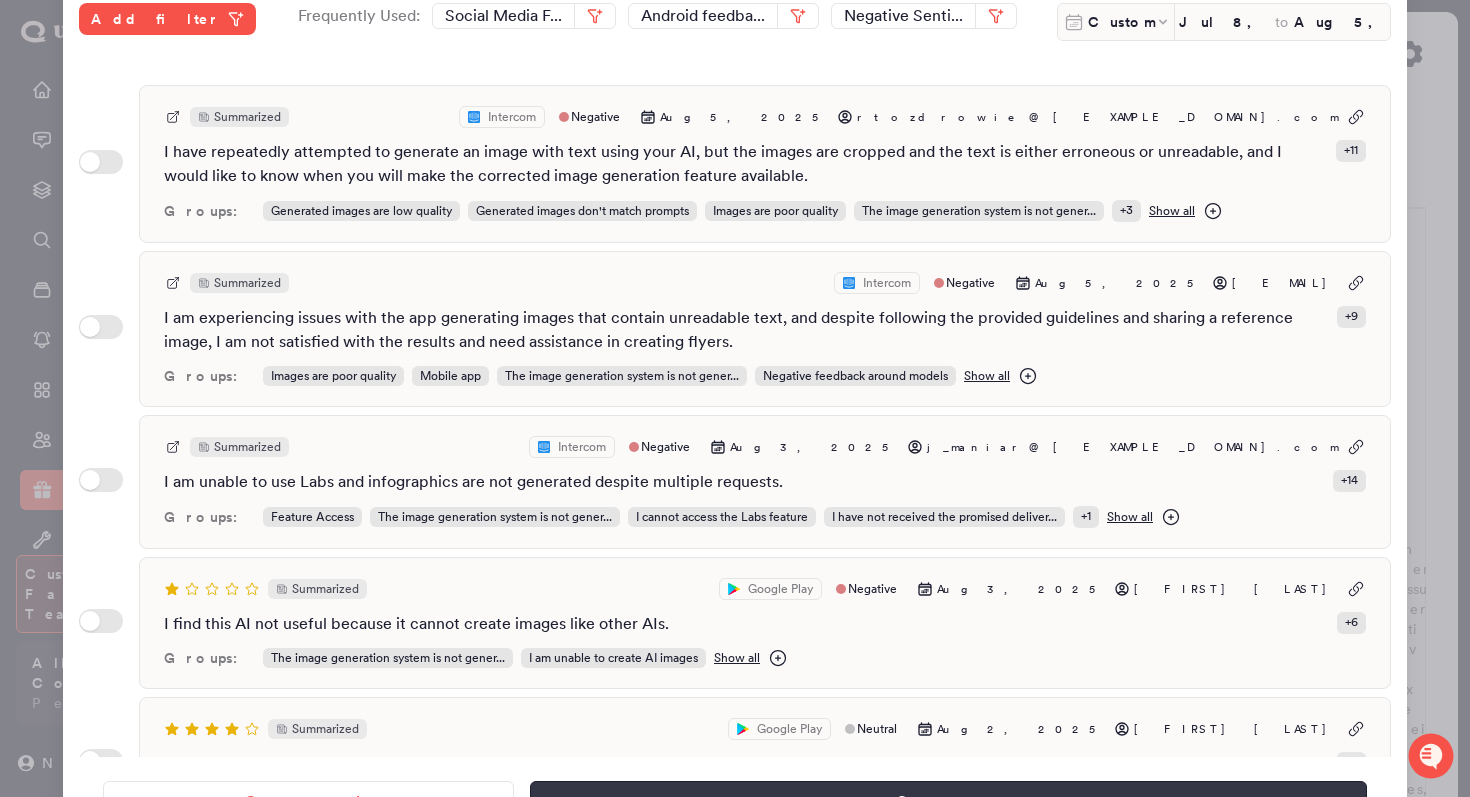 type on "**********" 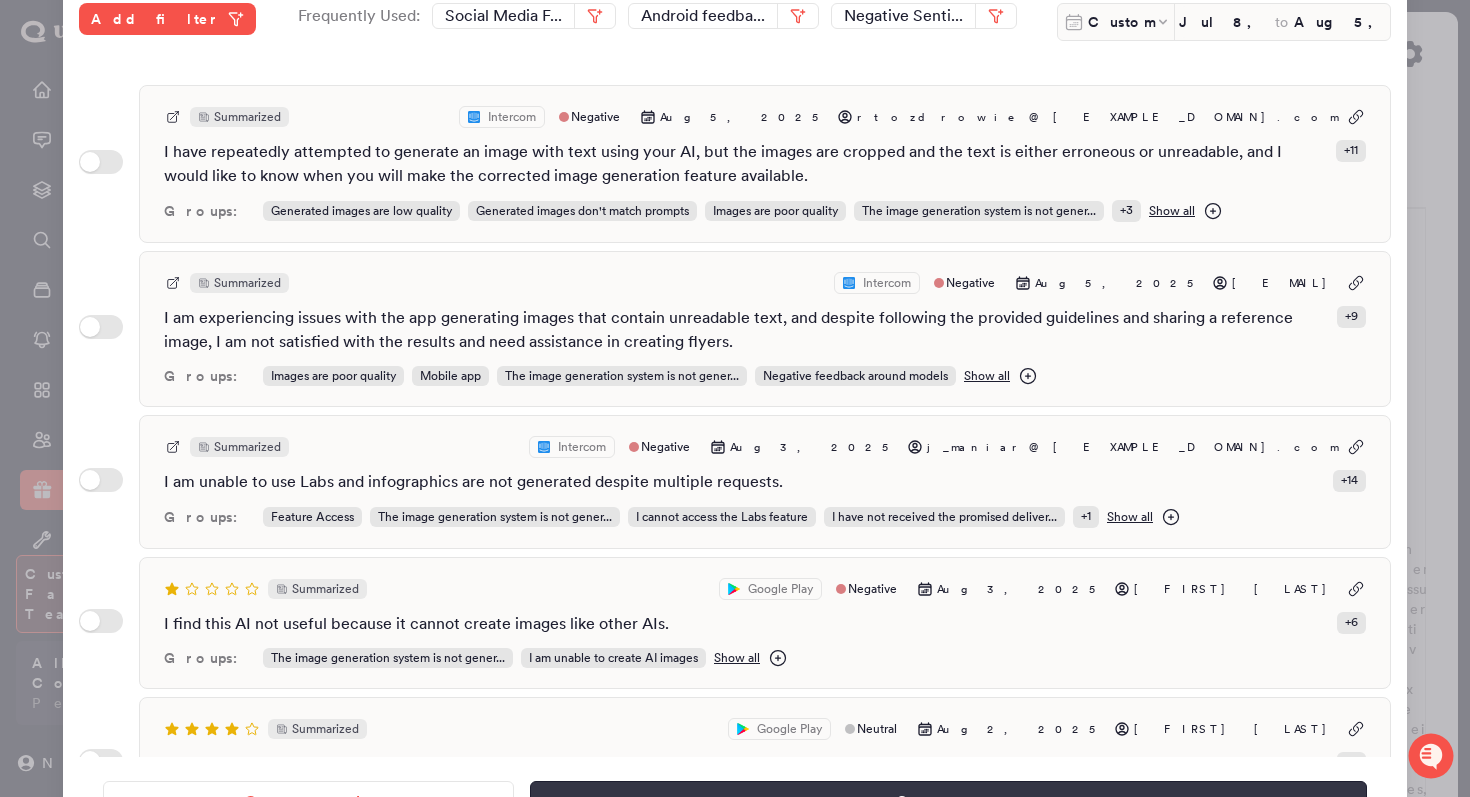 click on "Save" at bounding box center (948, 802) 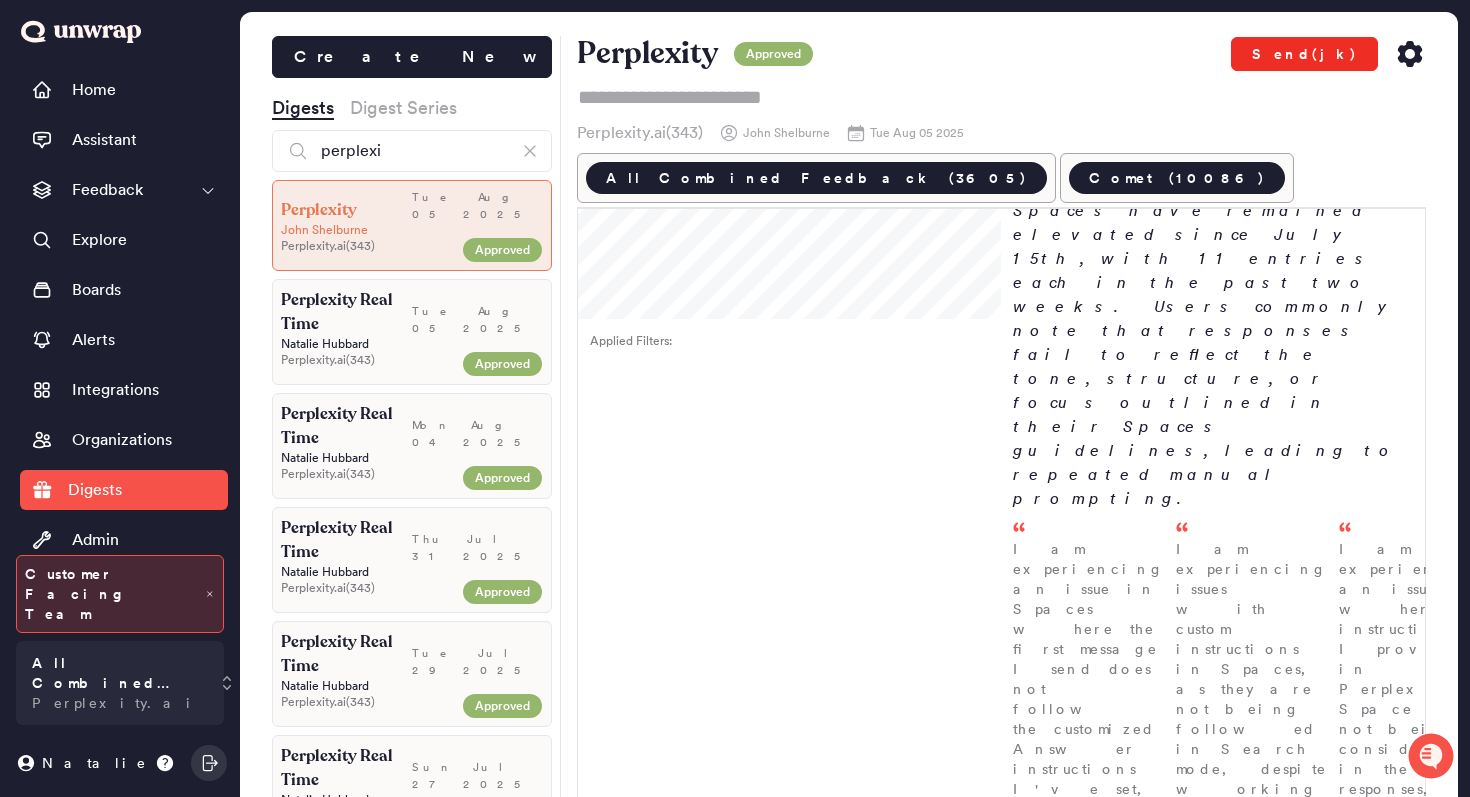 click on "Send(jk)" at bounding box center [1304, 54] 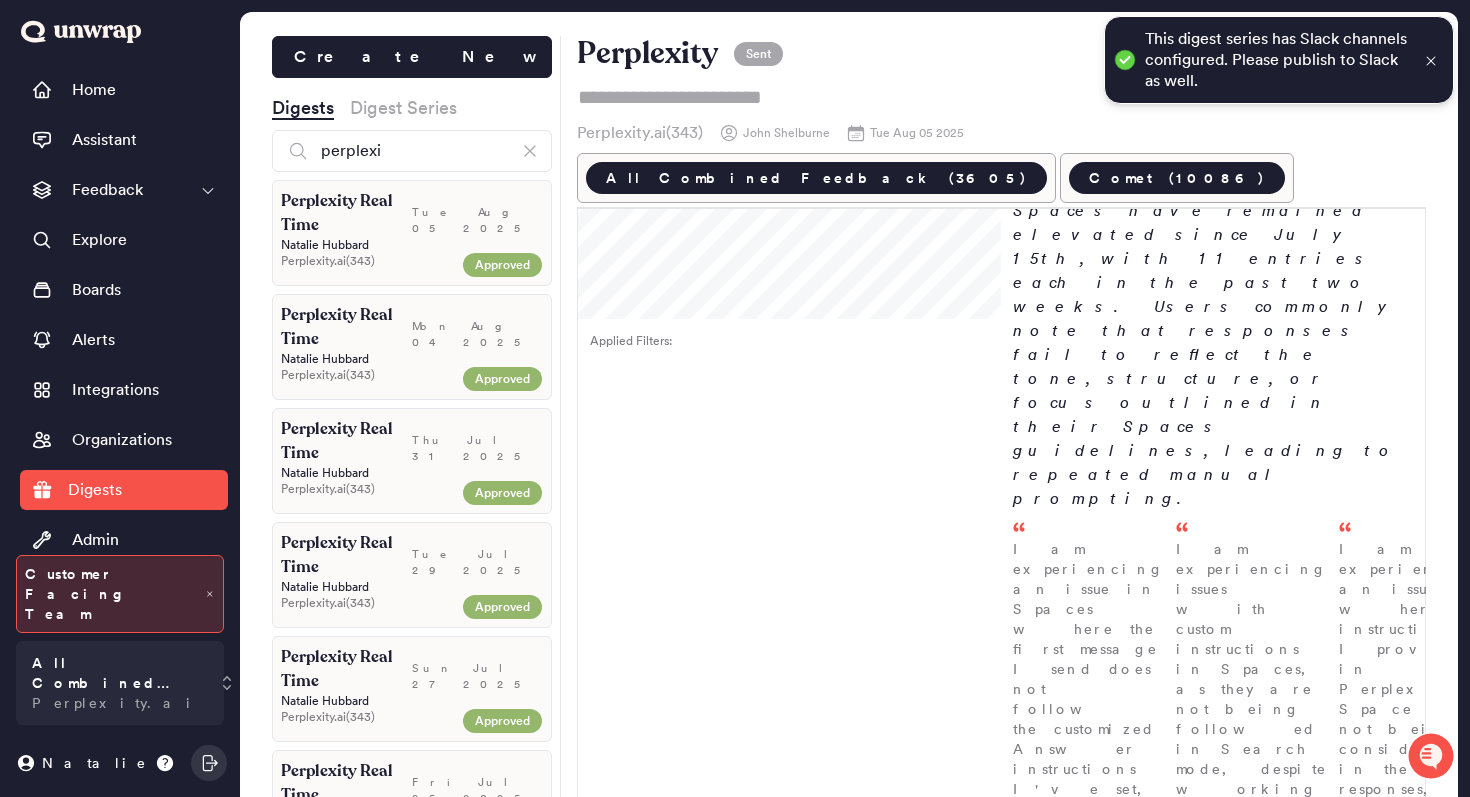 click 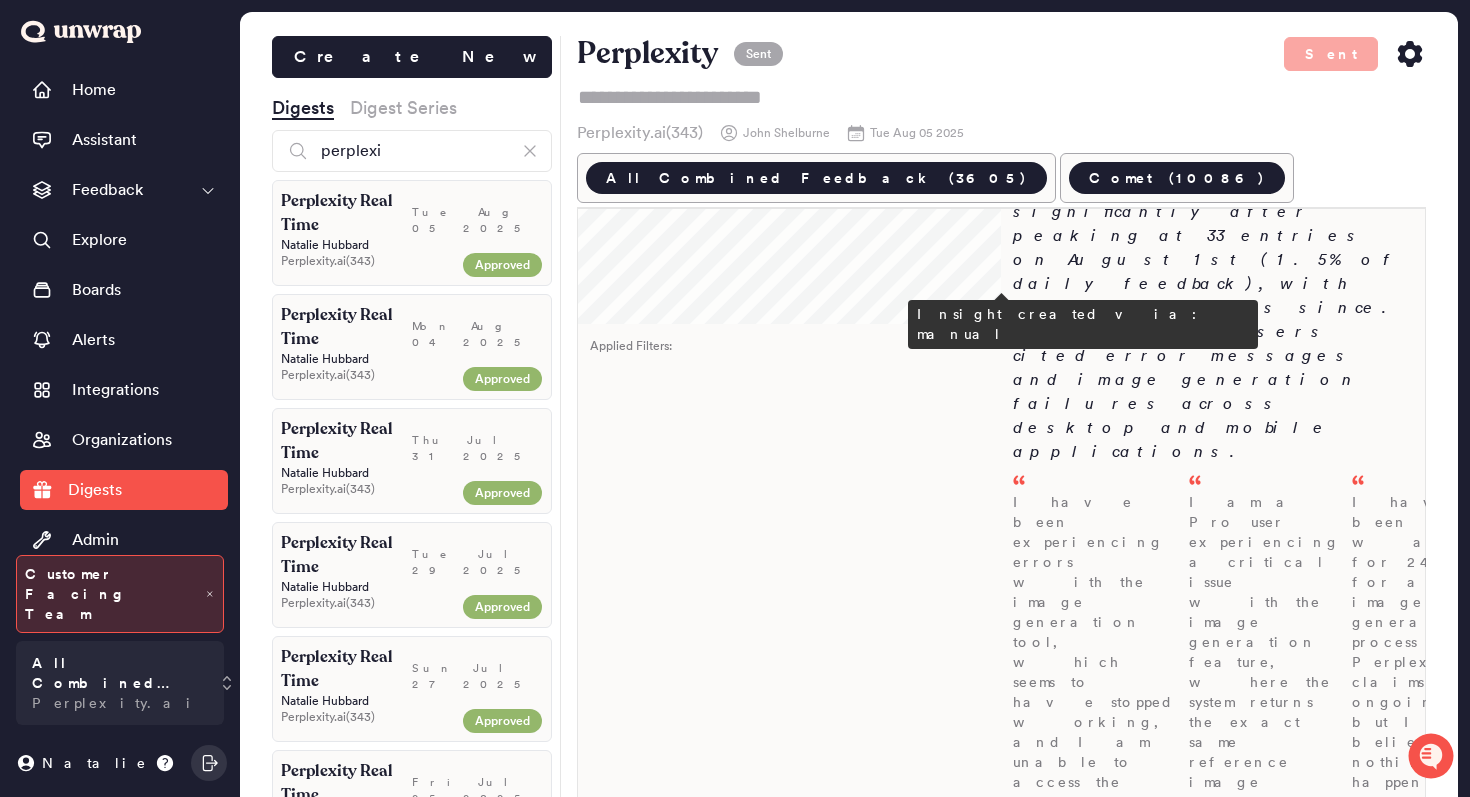scroll, scrollTop: 2172, scrollLeft: 0, axis: vertical 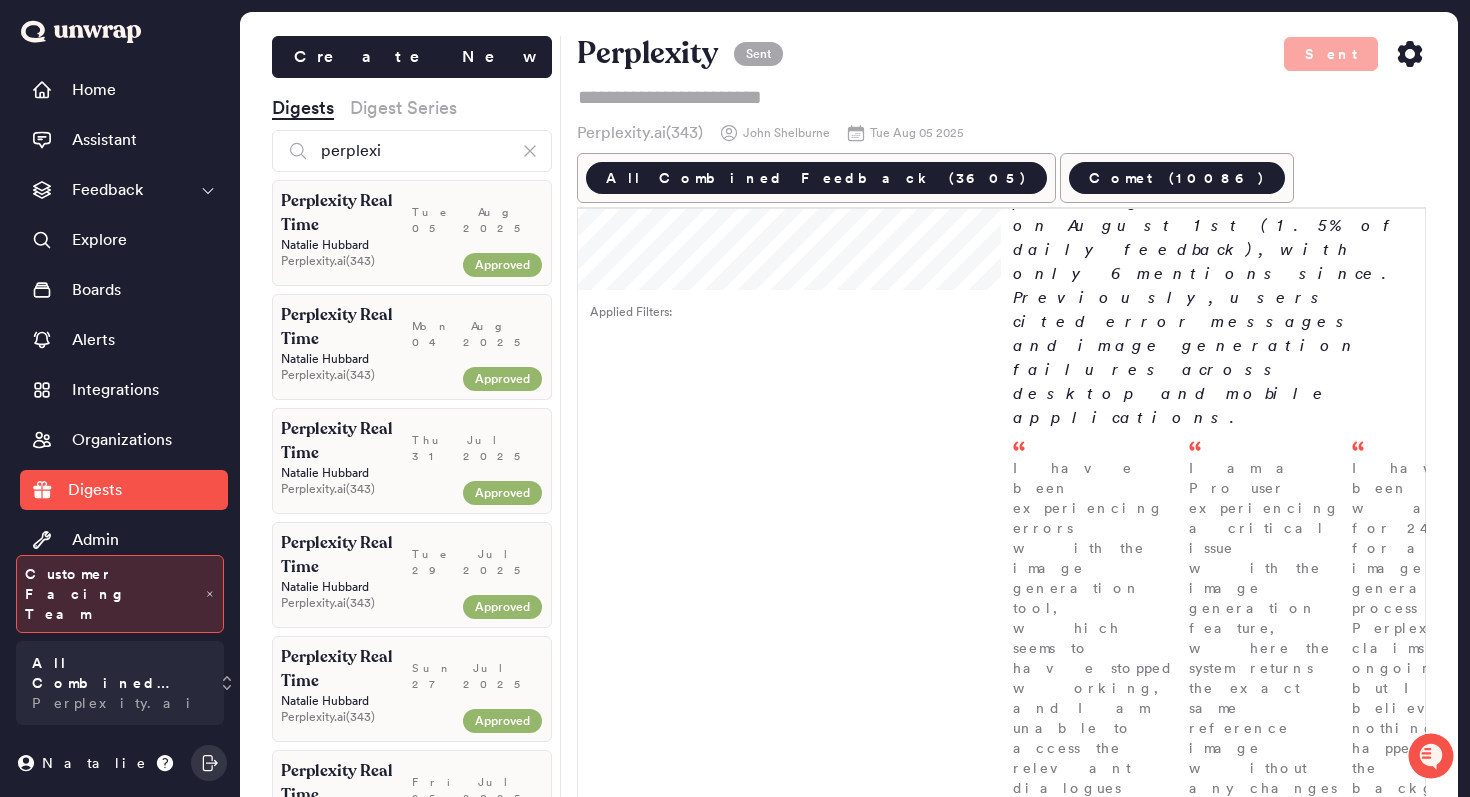 click 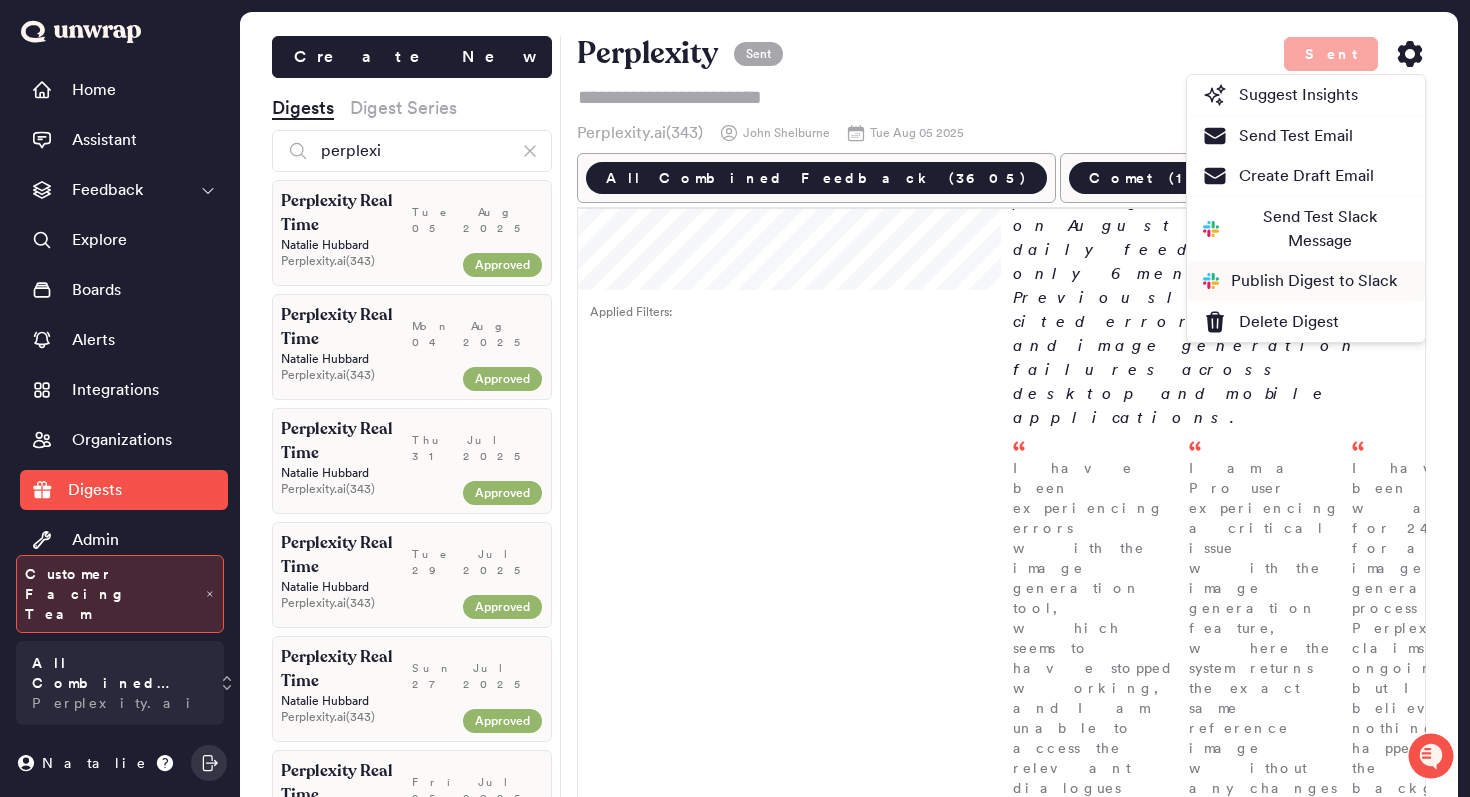click on "Publish Digest to Slack" at bounding box center [1300, 281] 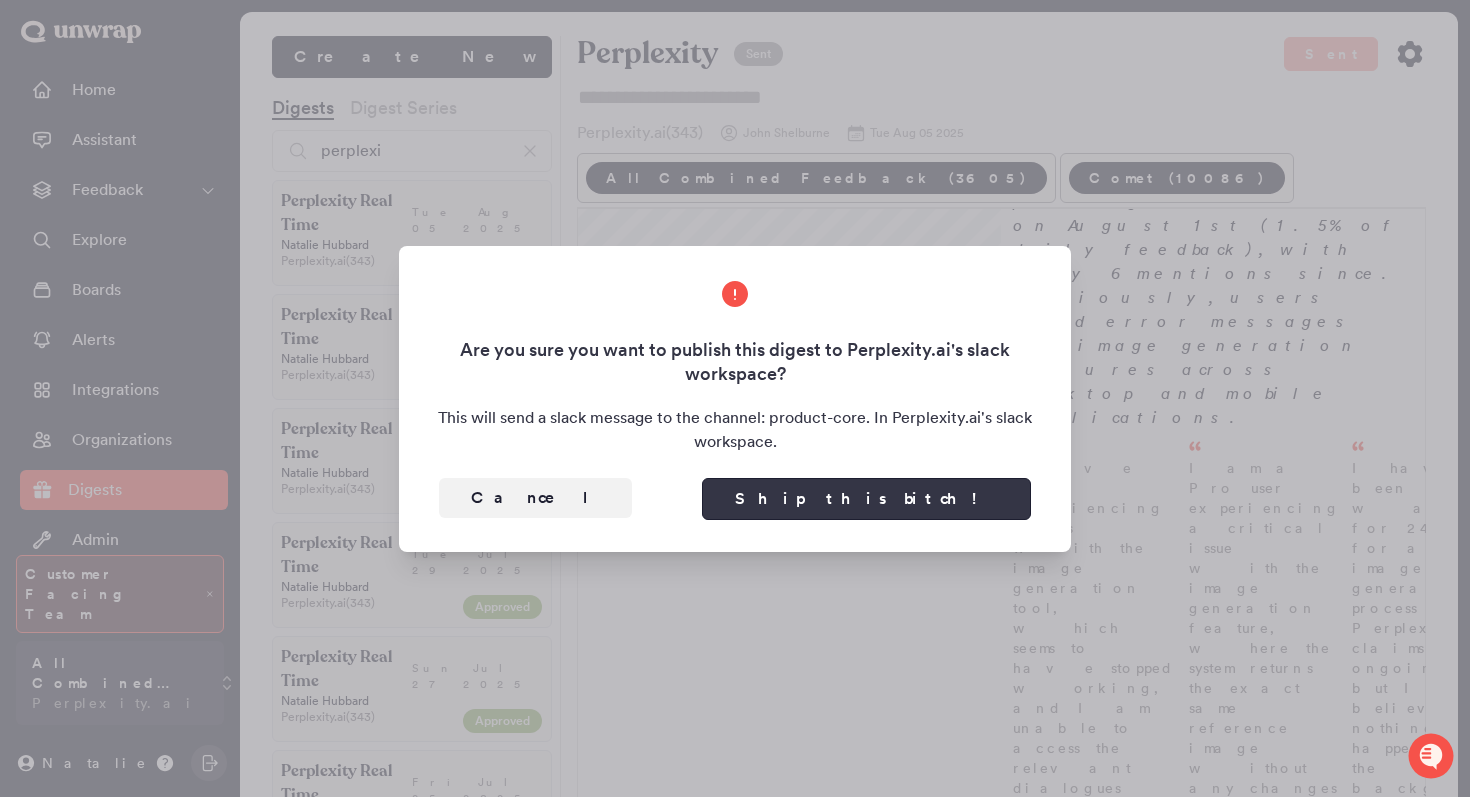click on "Ship this bitch!" at bounding box center (866, 499) 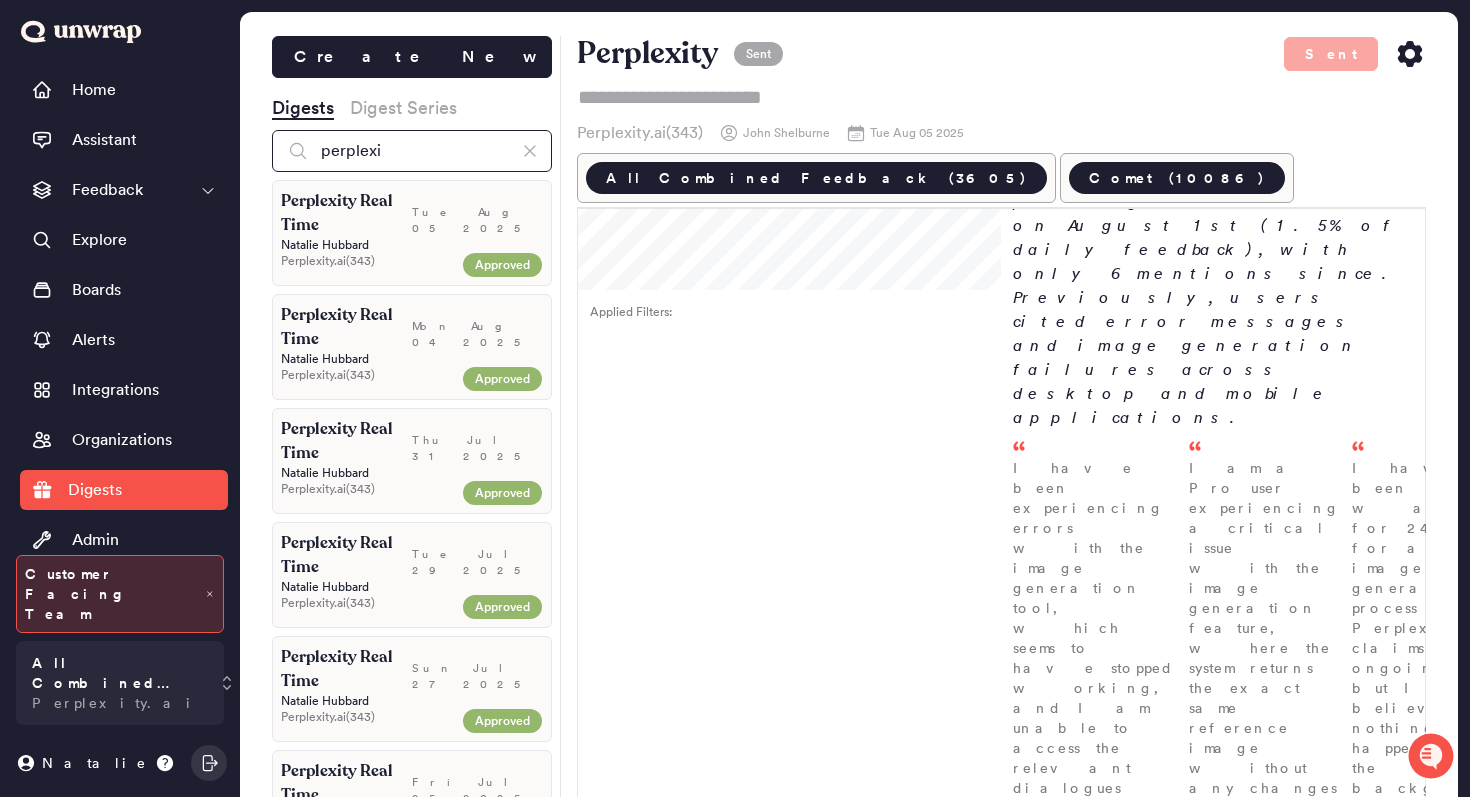 click on "perplexi" at bounding box center (412, 151) 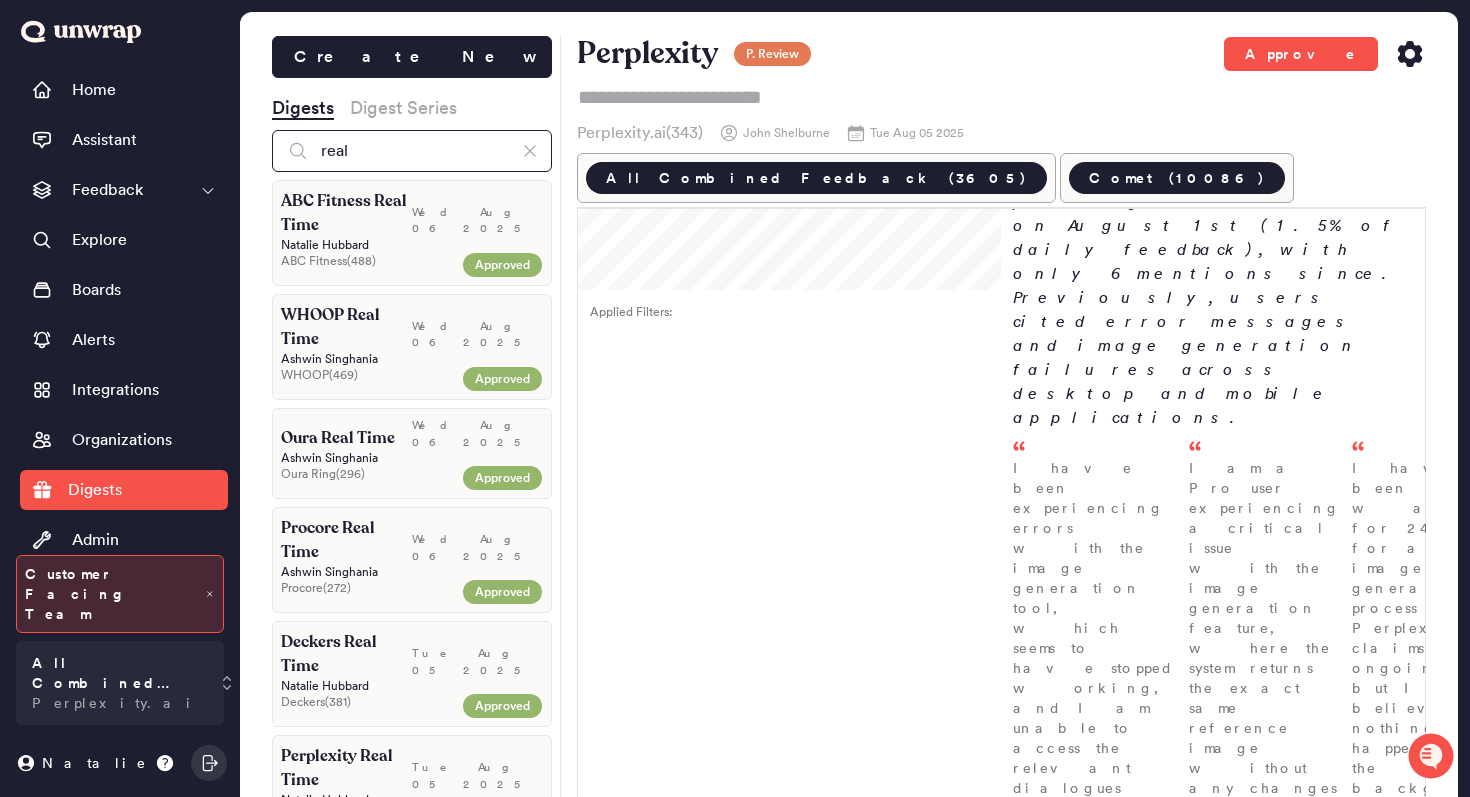 type on "real" 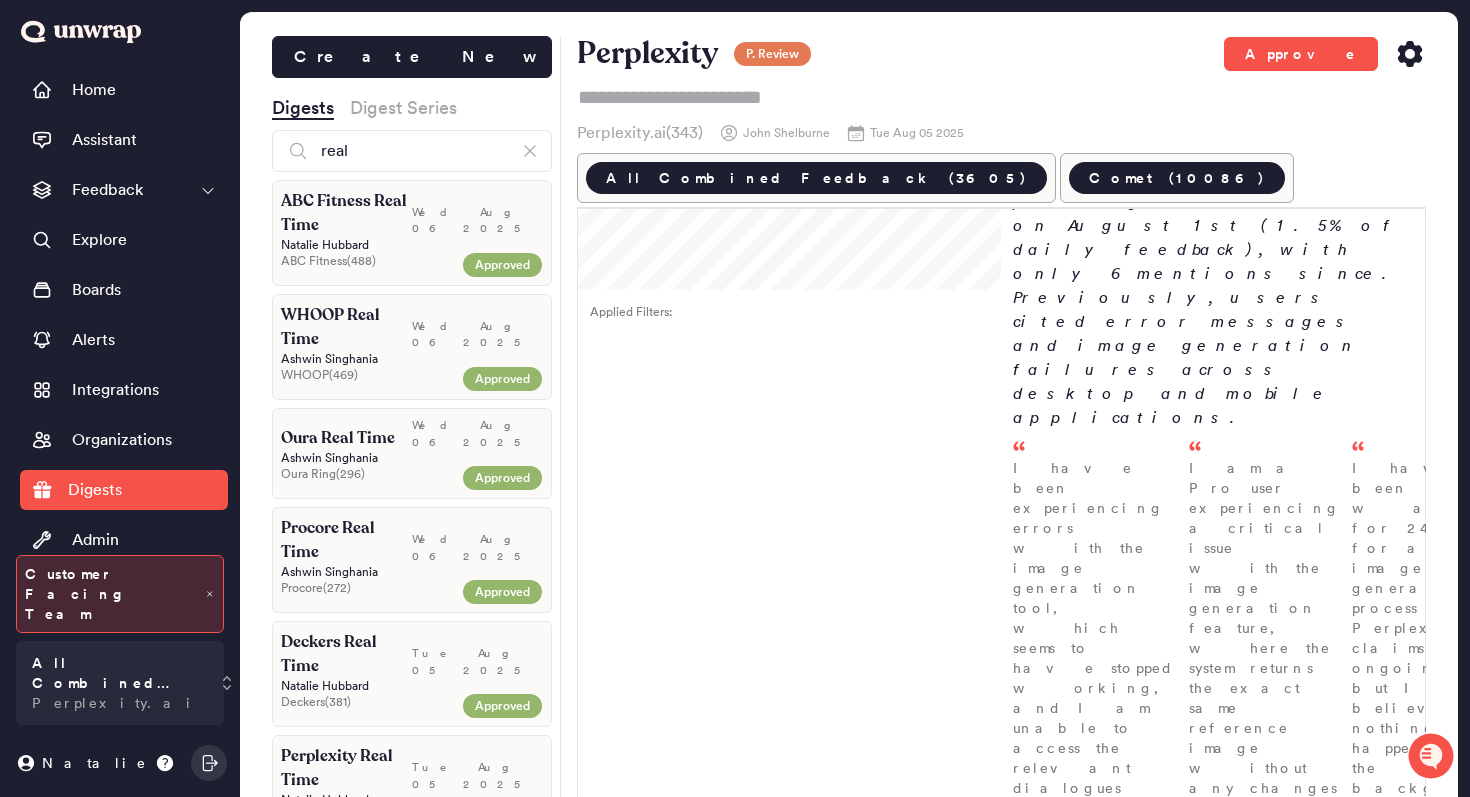 click on "Oura Real Time" at bounding box center (346, 438) 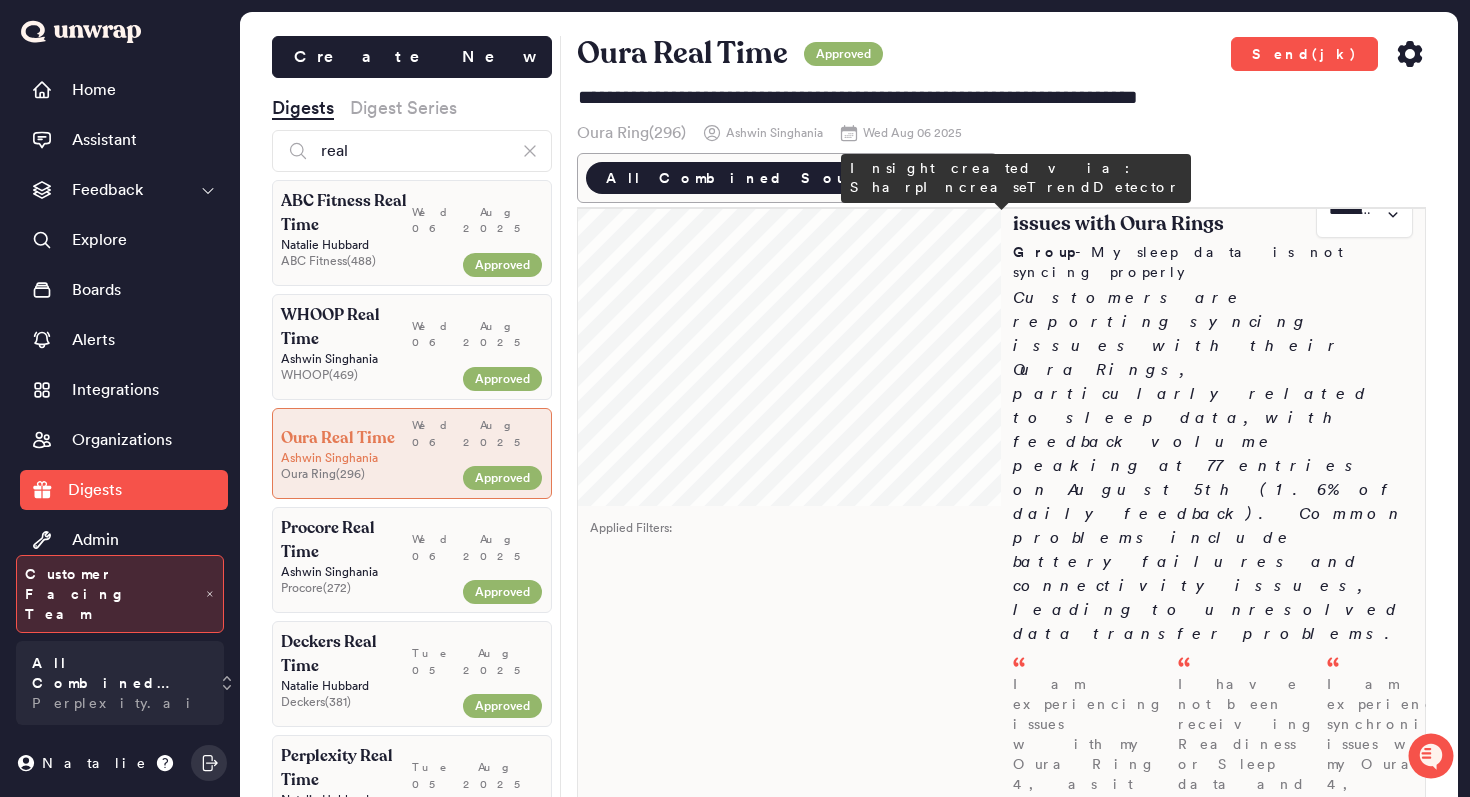 scroll, scrollTop: 0, scrollLeft: 0, axis: both 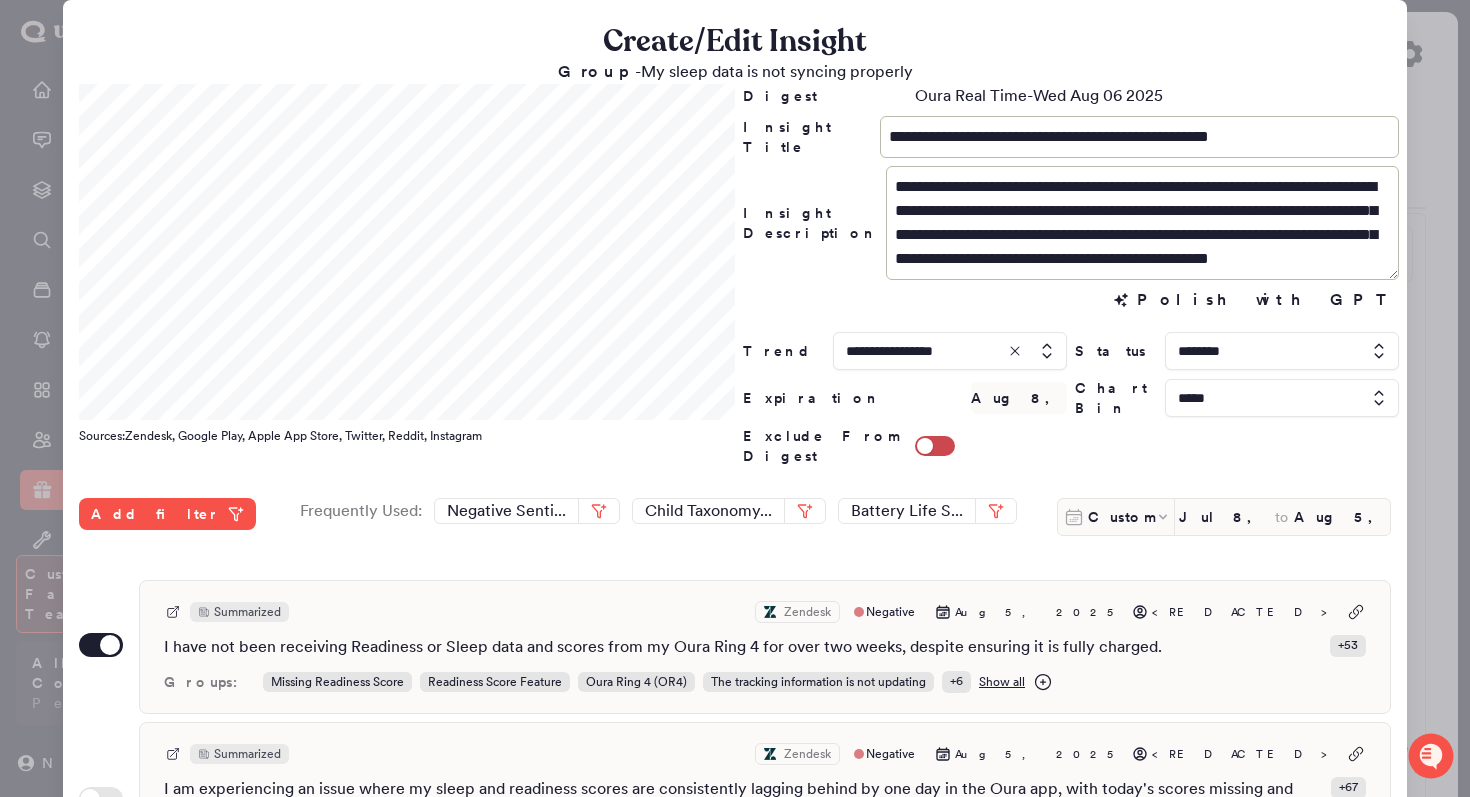 click at bounding box center (735, 398) 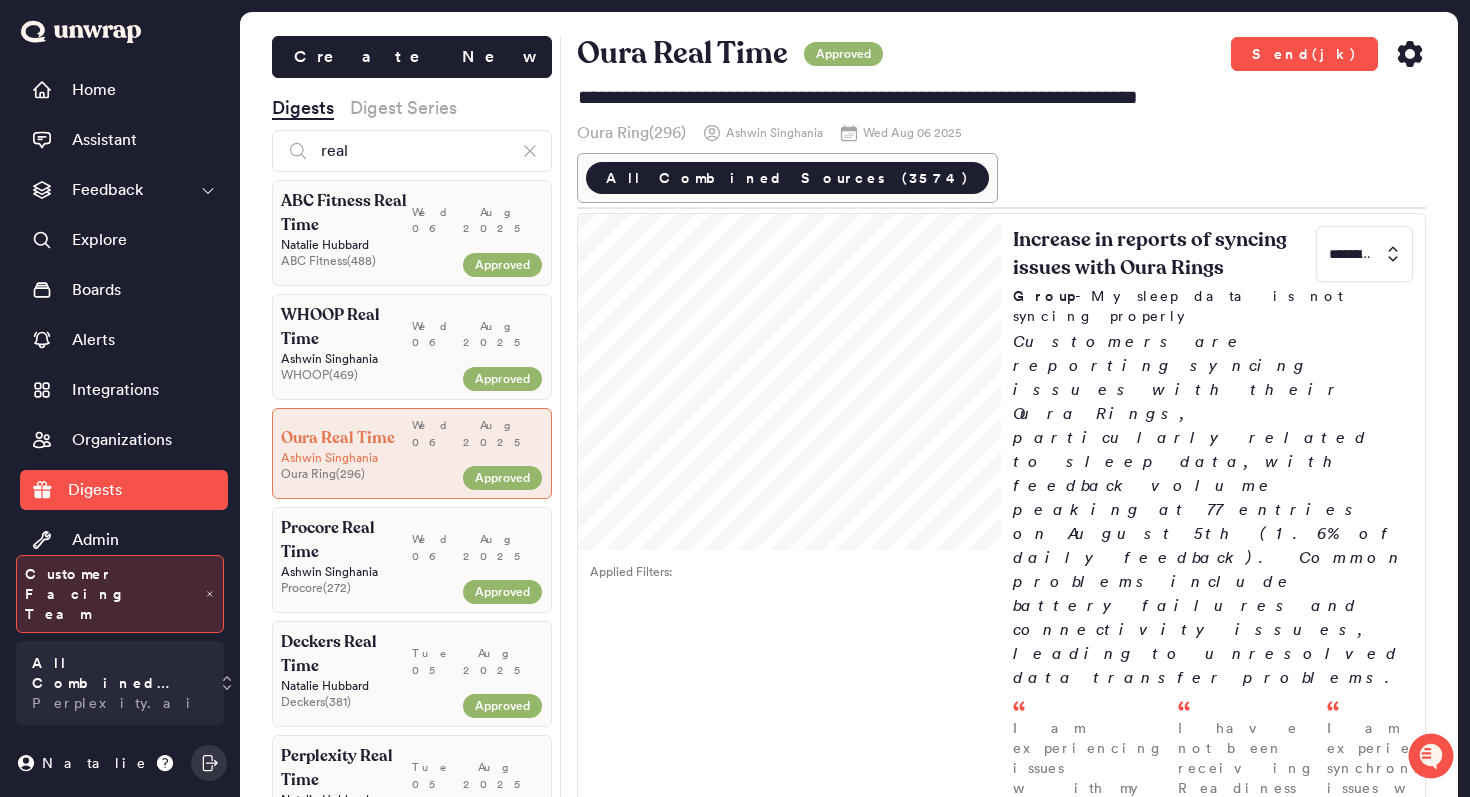 click on "WHOOP Real Time" at bounding box center [346, 327] 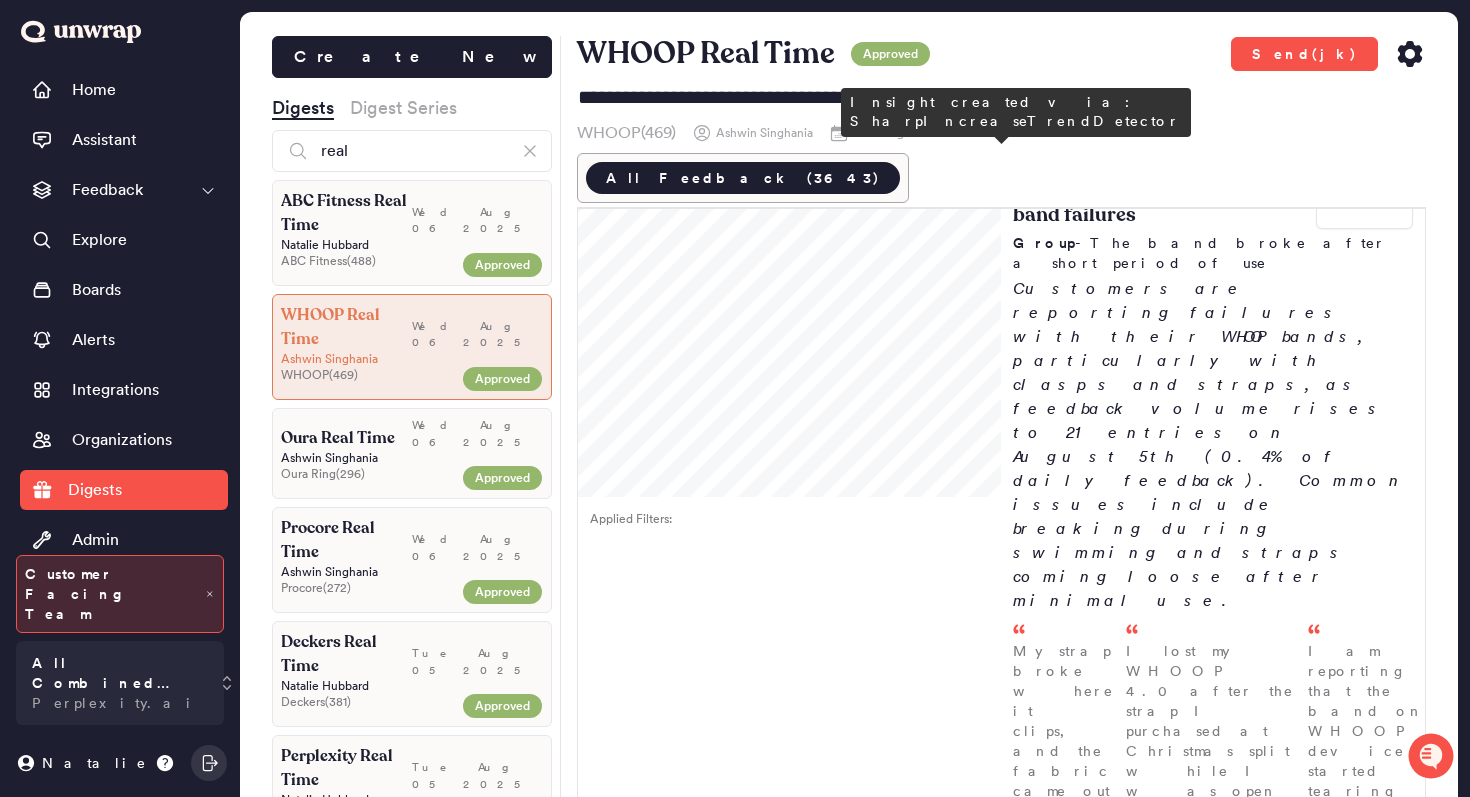 scroll, scrollTop: 67, scrollLeft: 0, axis: vertical 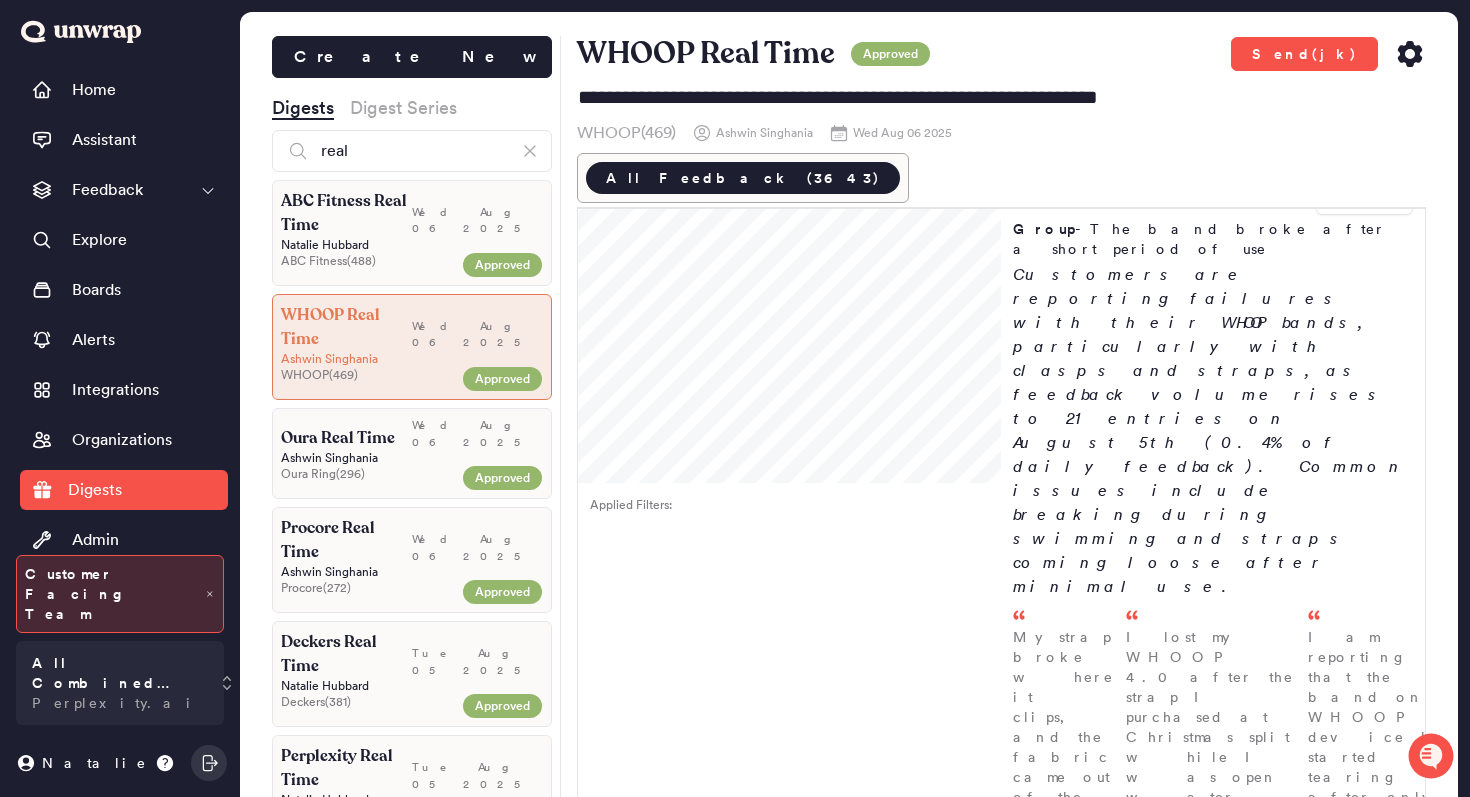 click on "Natalie   Hubbard" at bounding box center (412, 245) 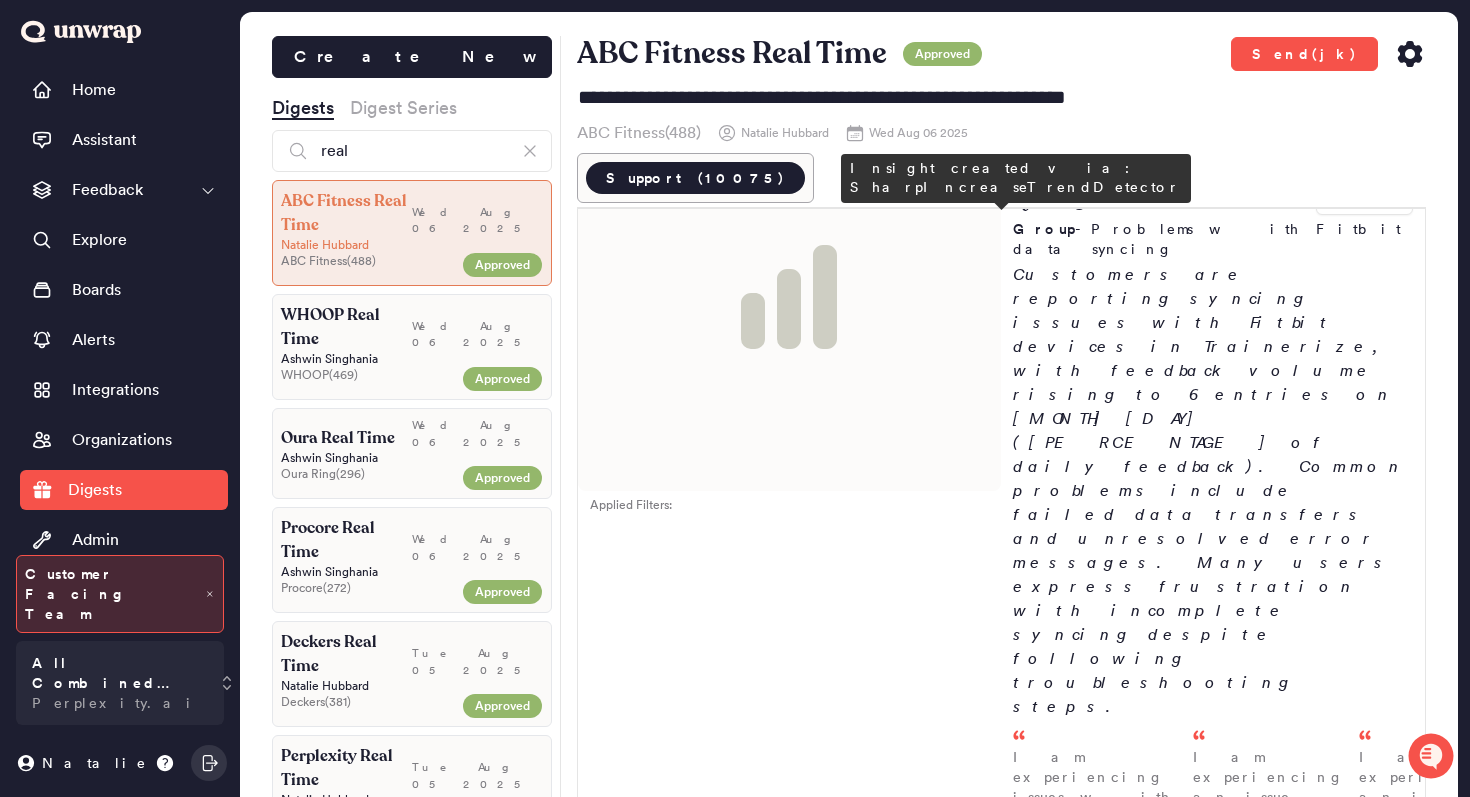 scroll, scrollTop: 0, scrollLeft: 0, axis: both 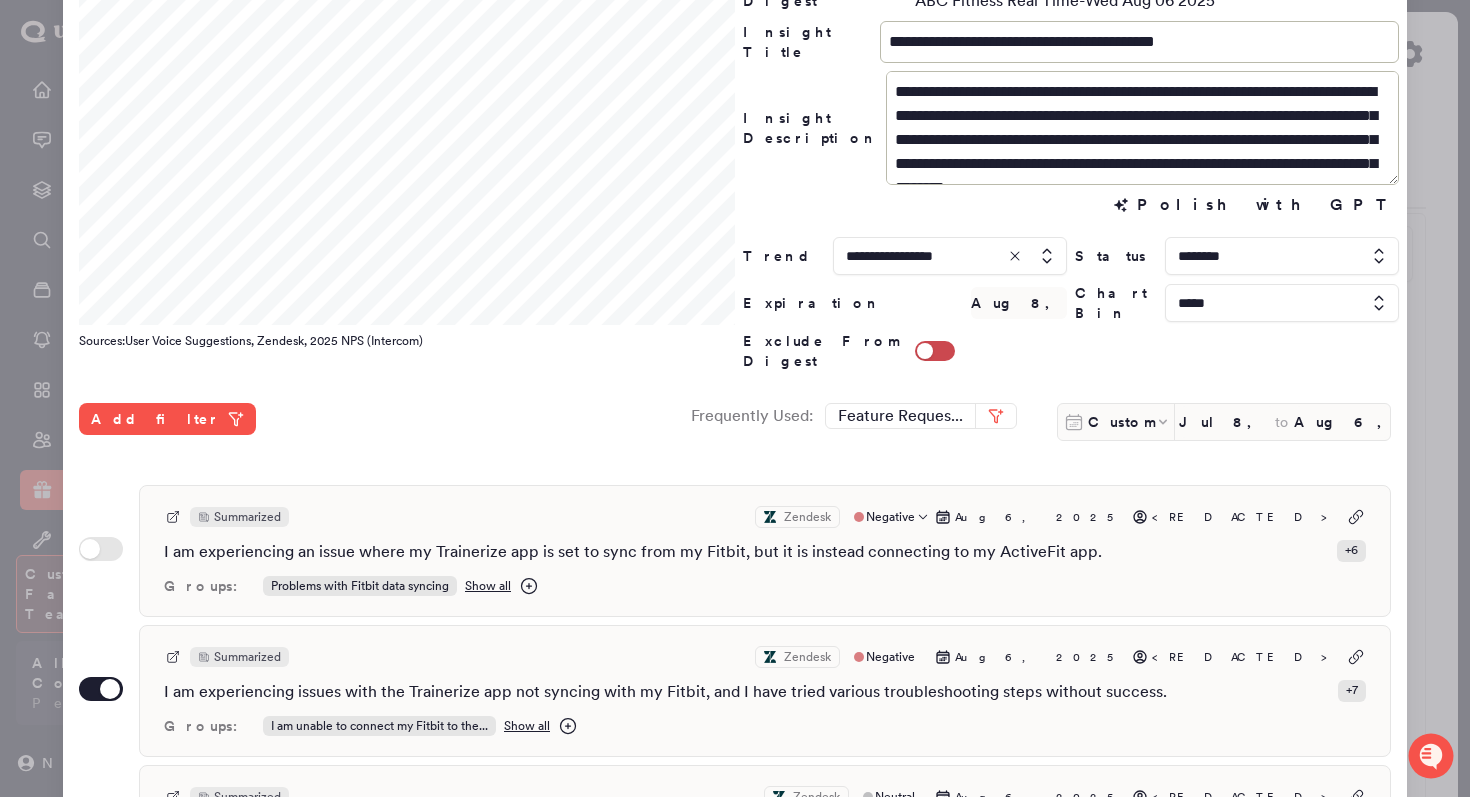 click on "Summarized Zendesk Negative Aug 6, 2025 <REDACTED> I am experiencing an issue where my Trainerize app is set to sync from my Fitbit, but it is instead connecting to my ActiveFit app.    + 6 Groups: Problems with Fitbit data syncing Show all" at bounding box center [765, 551] 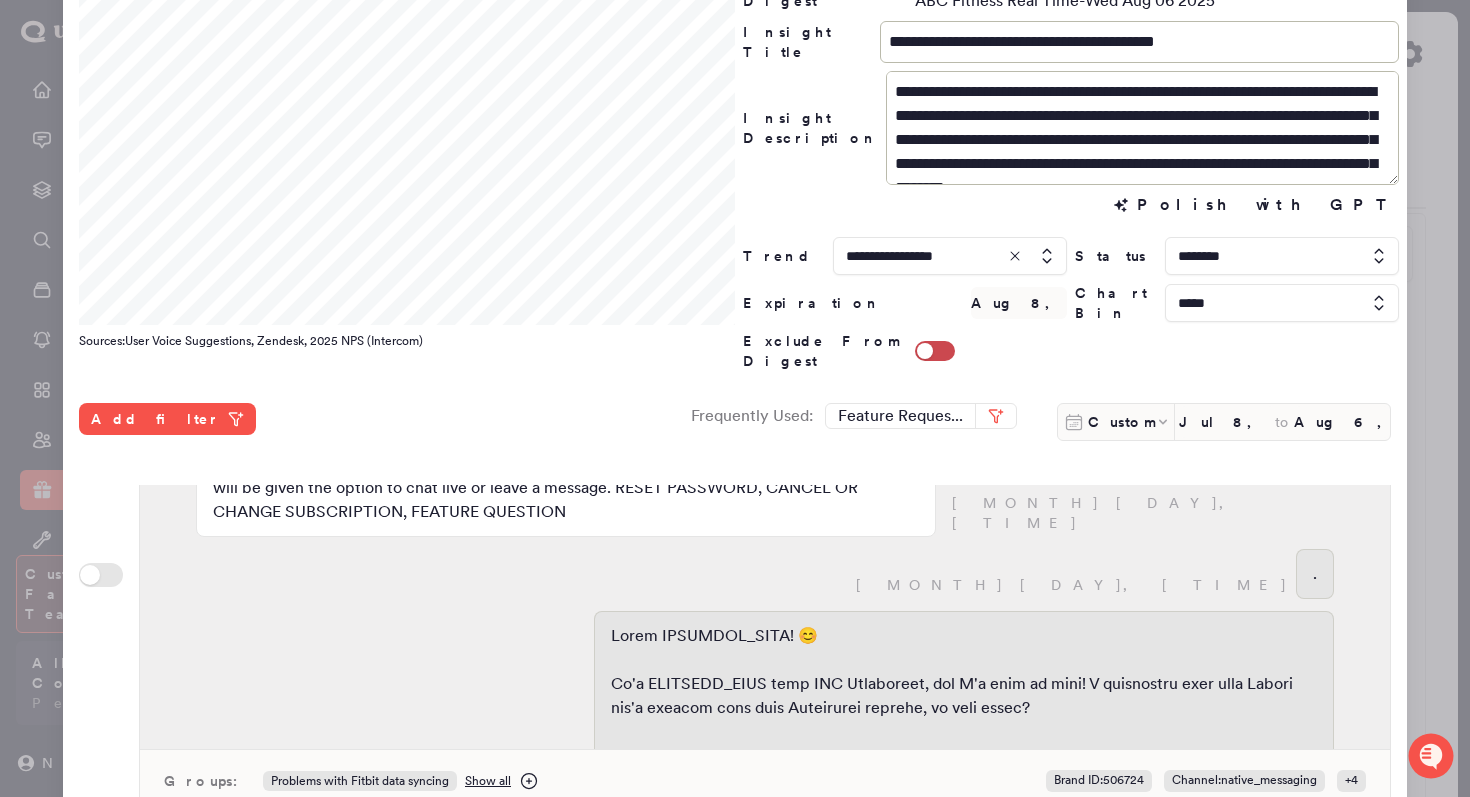 scroll, scrollTop: 155, scrollLeft: 0, axis: vertical 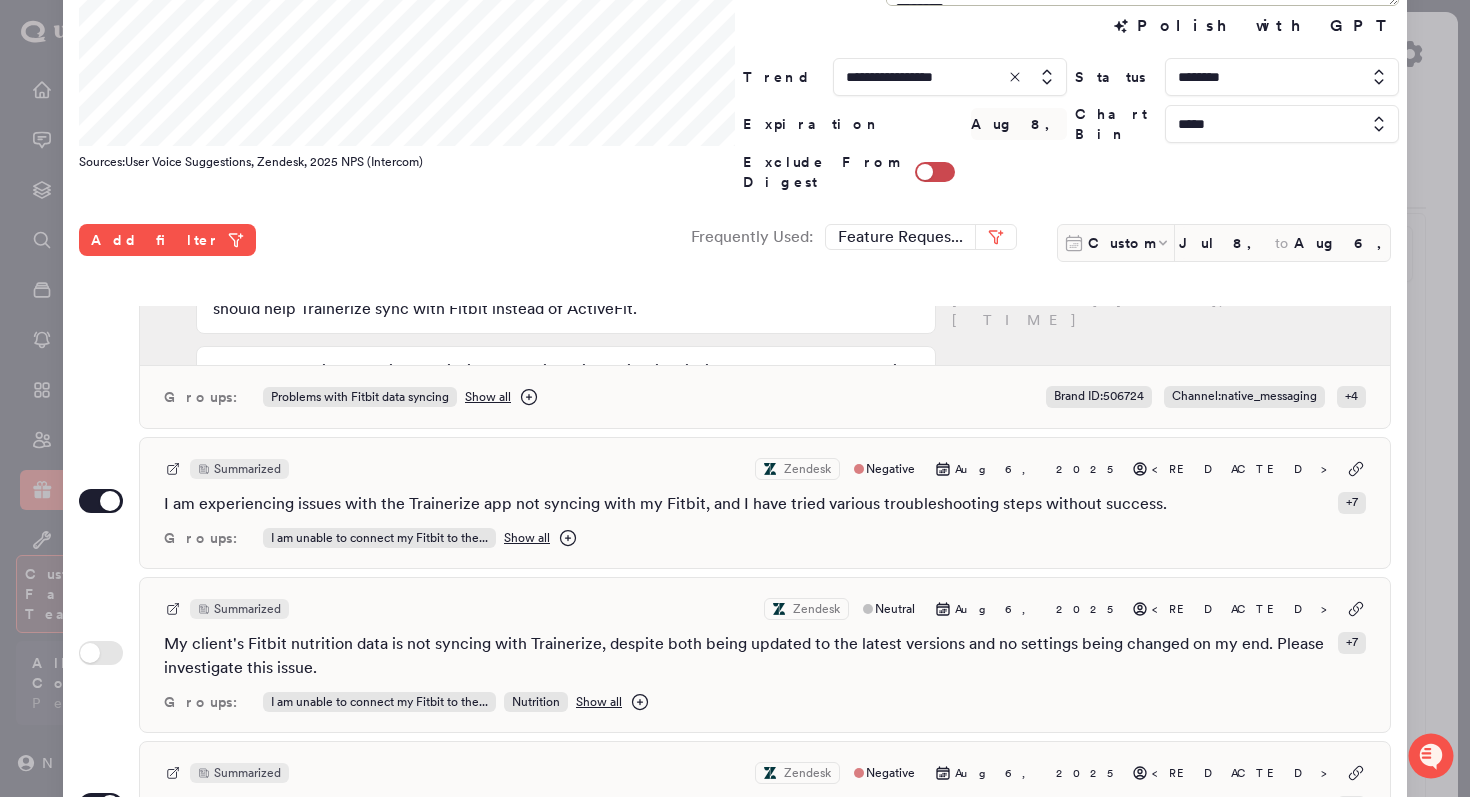 click on "Summarized Zendesk Neutral Aug 6, 2025 <REDACTED>" at bounding box center (765, 609) 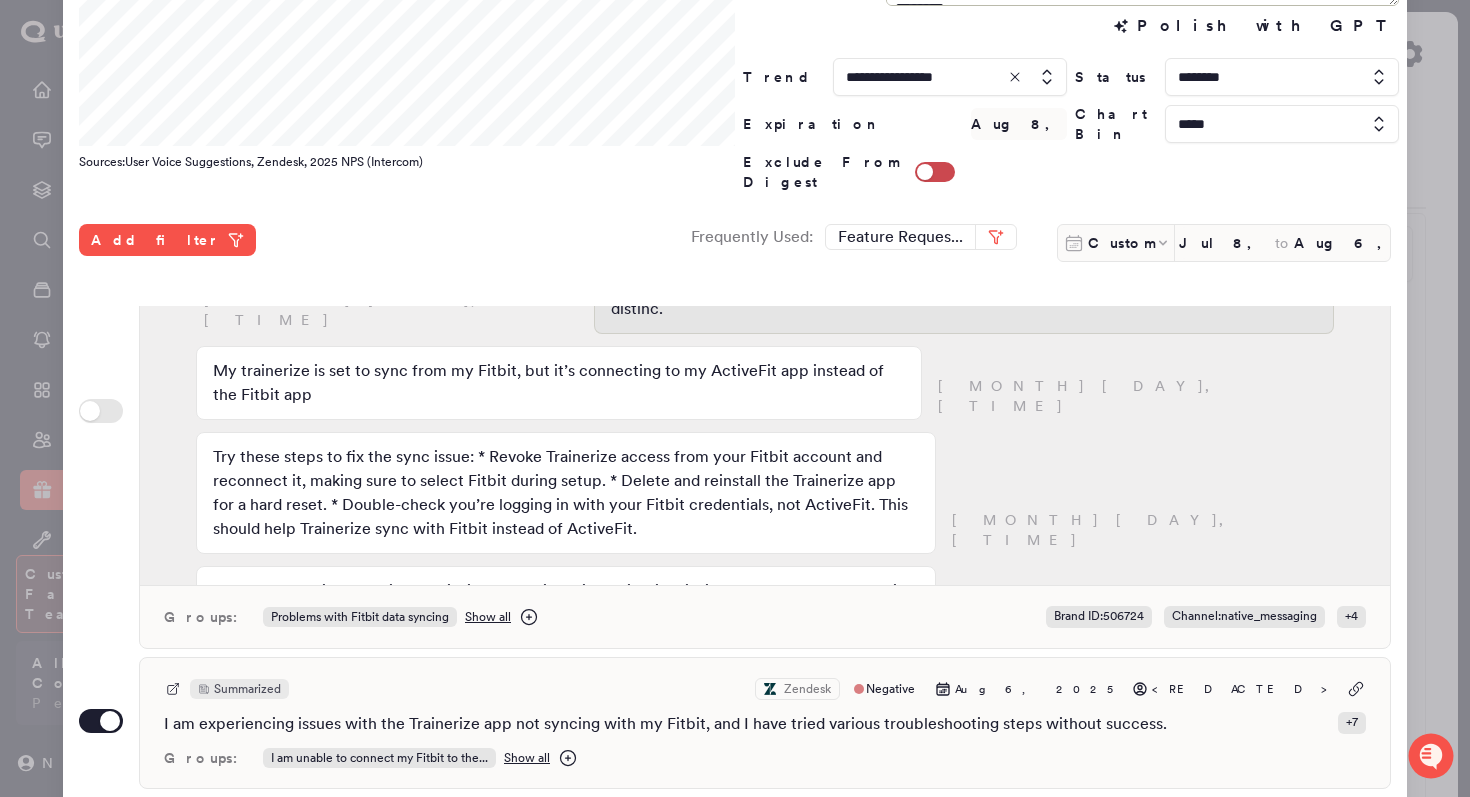 scroll, scrollTop: 84, scrollLeft: 0, axis: vertical 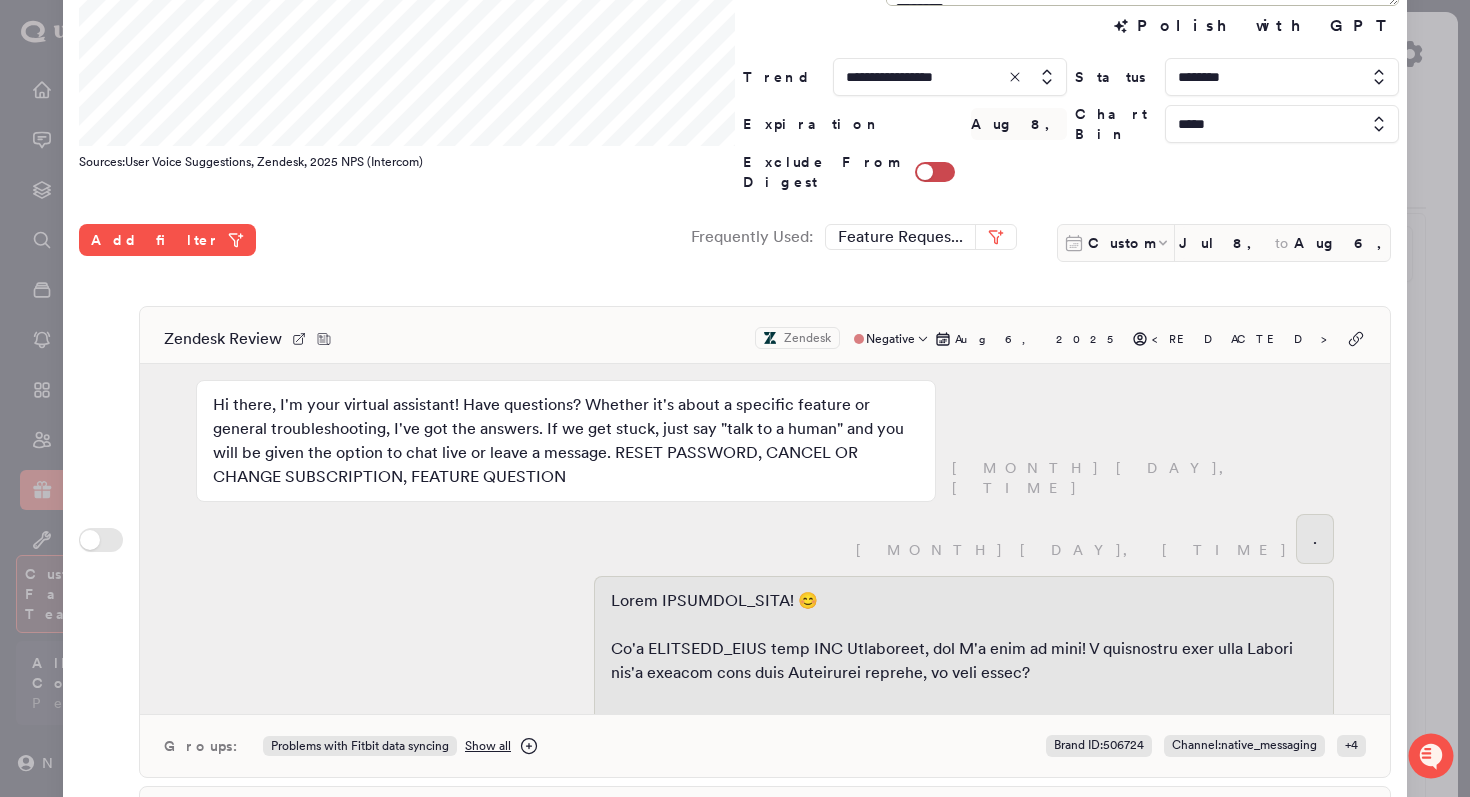 click on "Zendesk Review Zendesk Negative Aug 6, 2025 <REDACTED>" at bounding box center (765, 339) 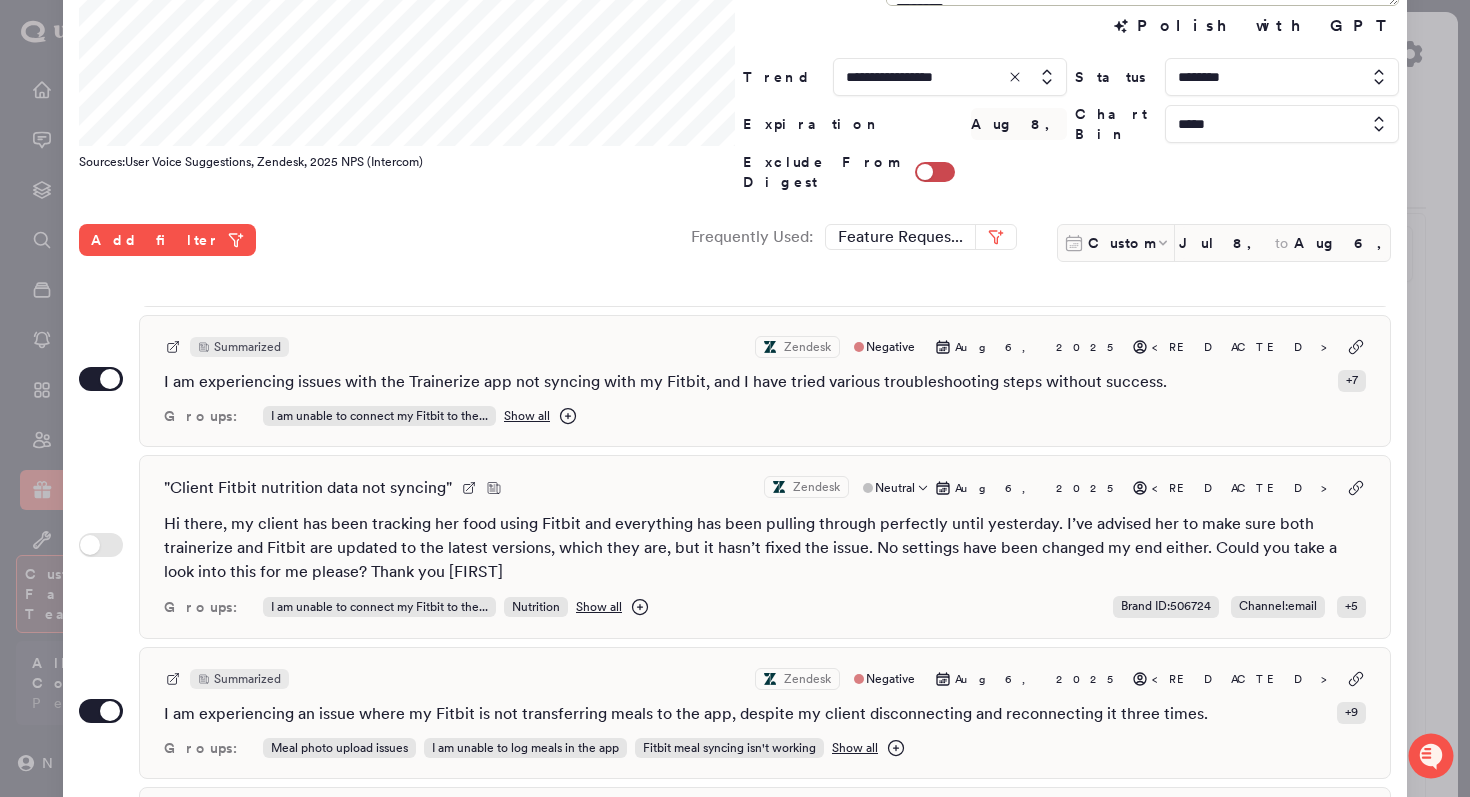 scroll, scrollTop: 217, scrollLeft: 0, axis: vertical 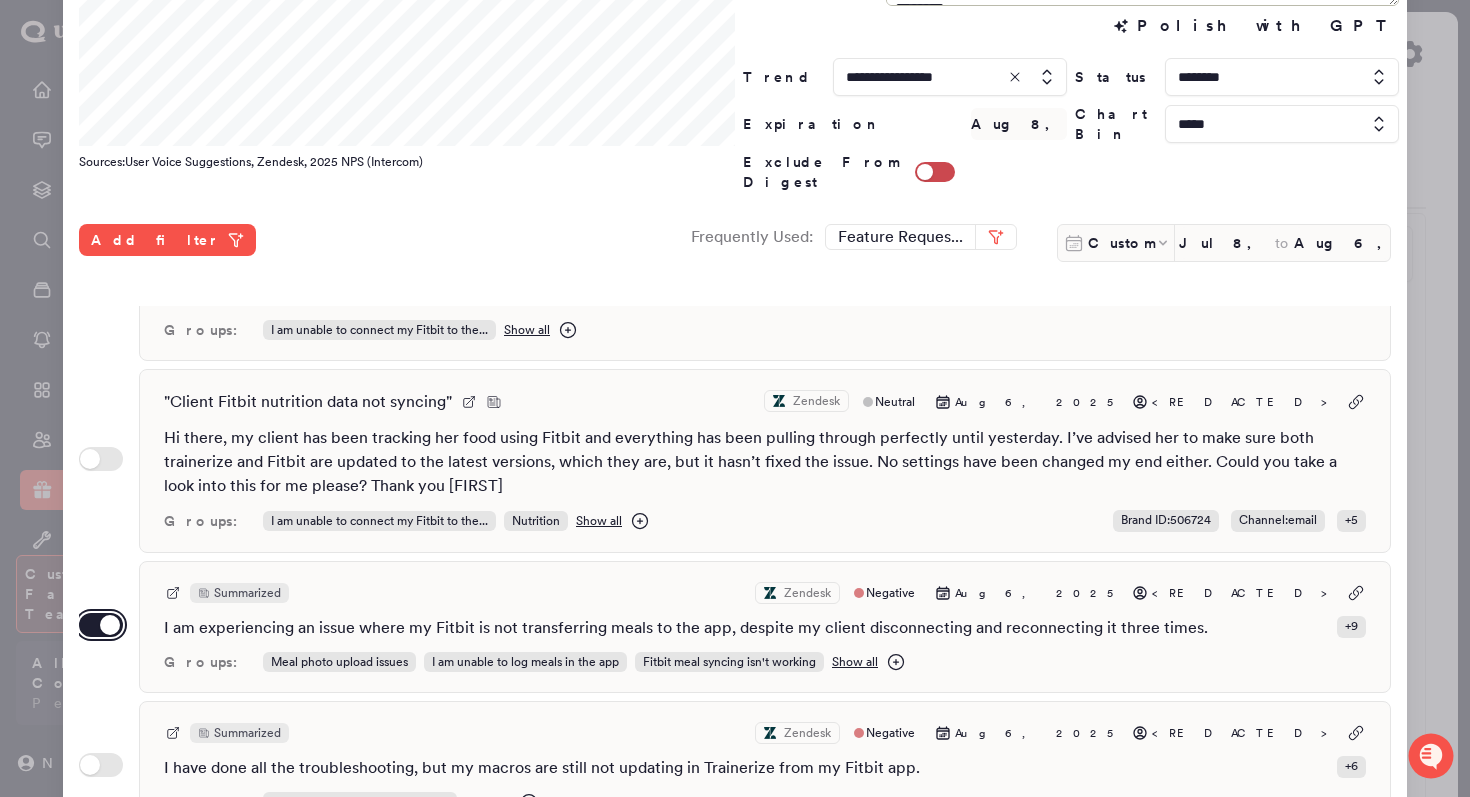 click on "Use setting" at bounding box center (101, 625) 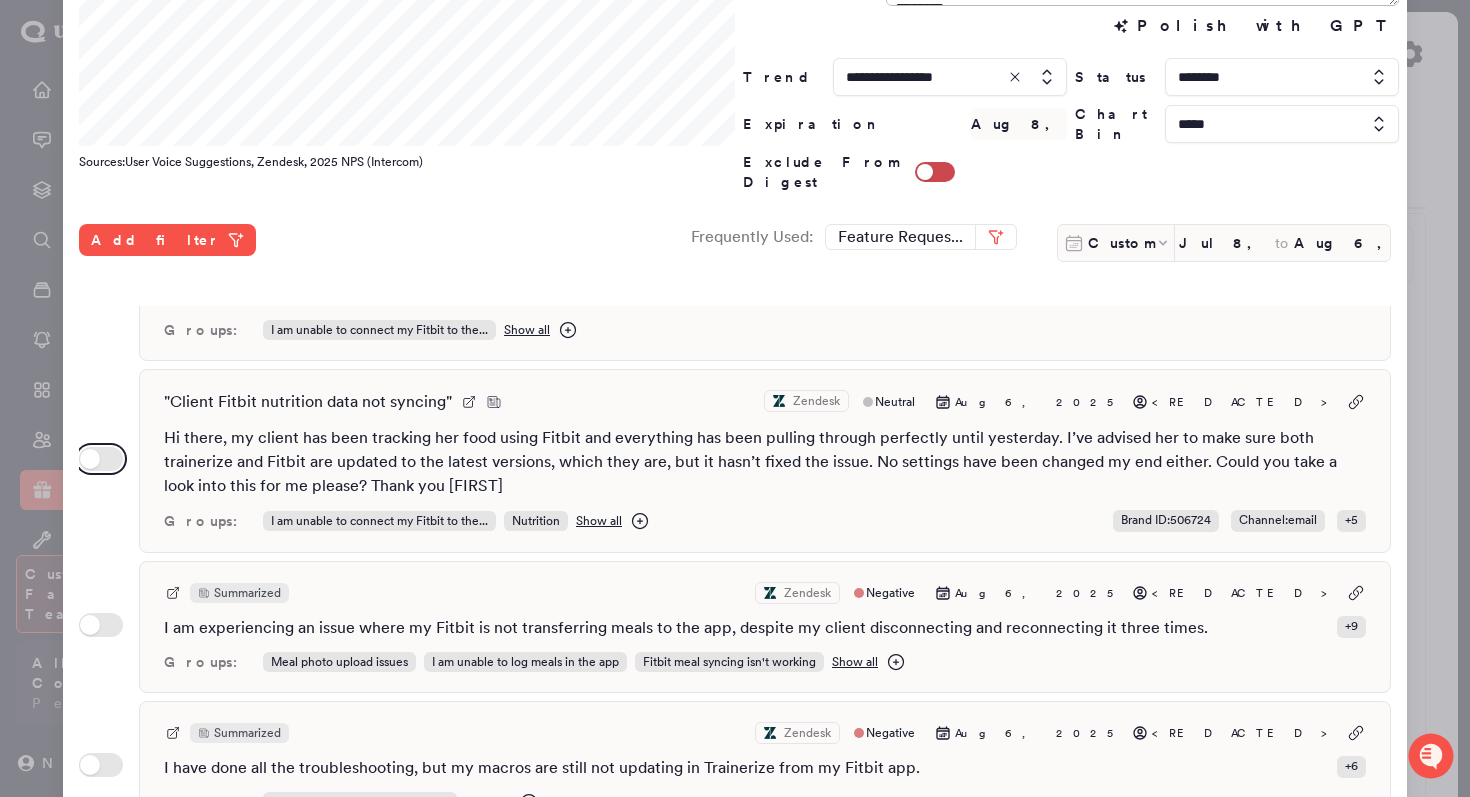 click on "Use setting" at bounding box center (101, 459) 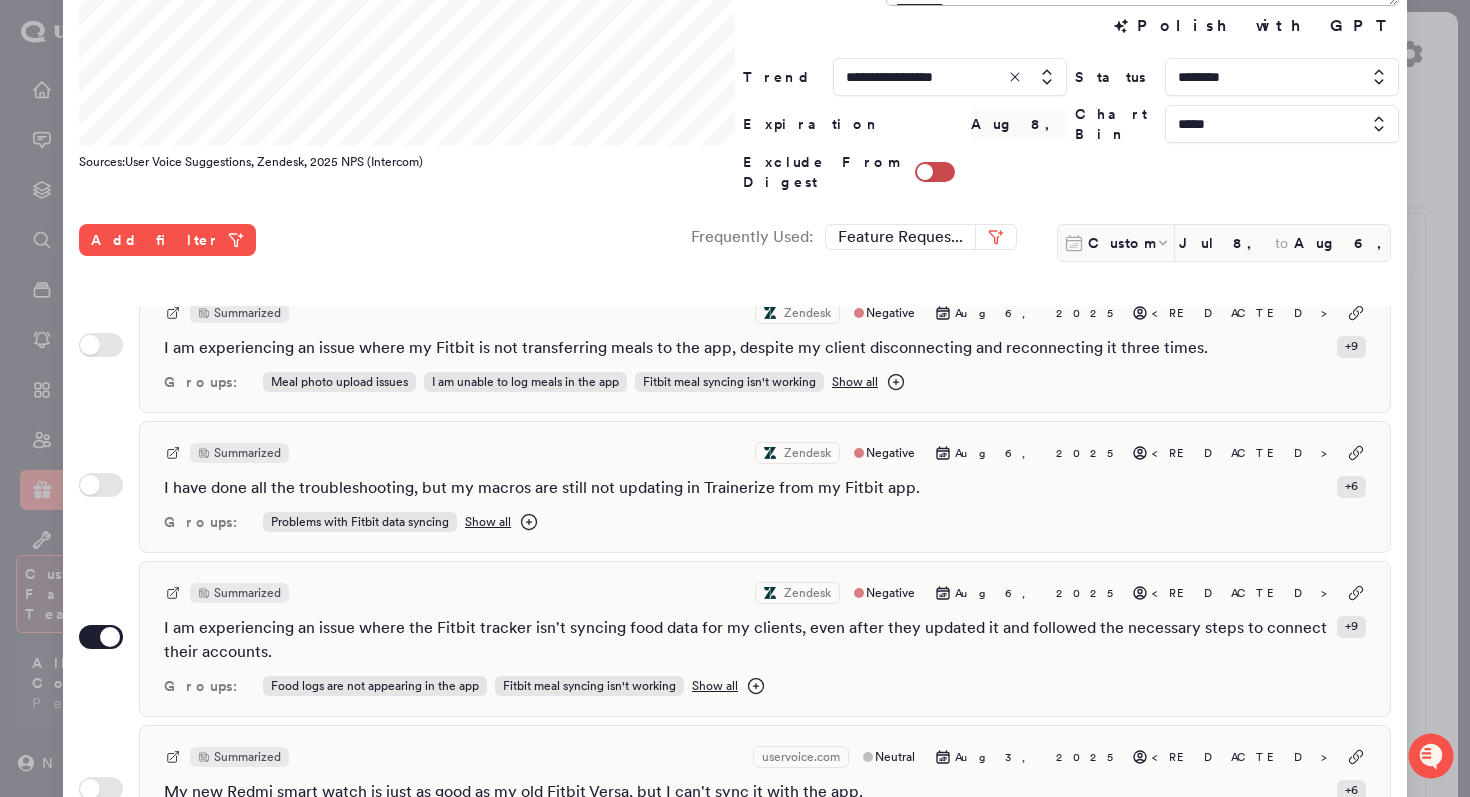scroll, scrollTop: 553, scrollLeft: 0, axis: vertical 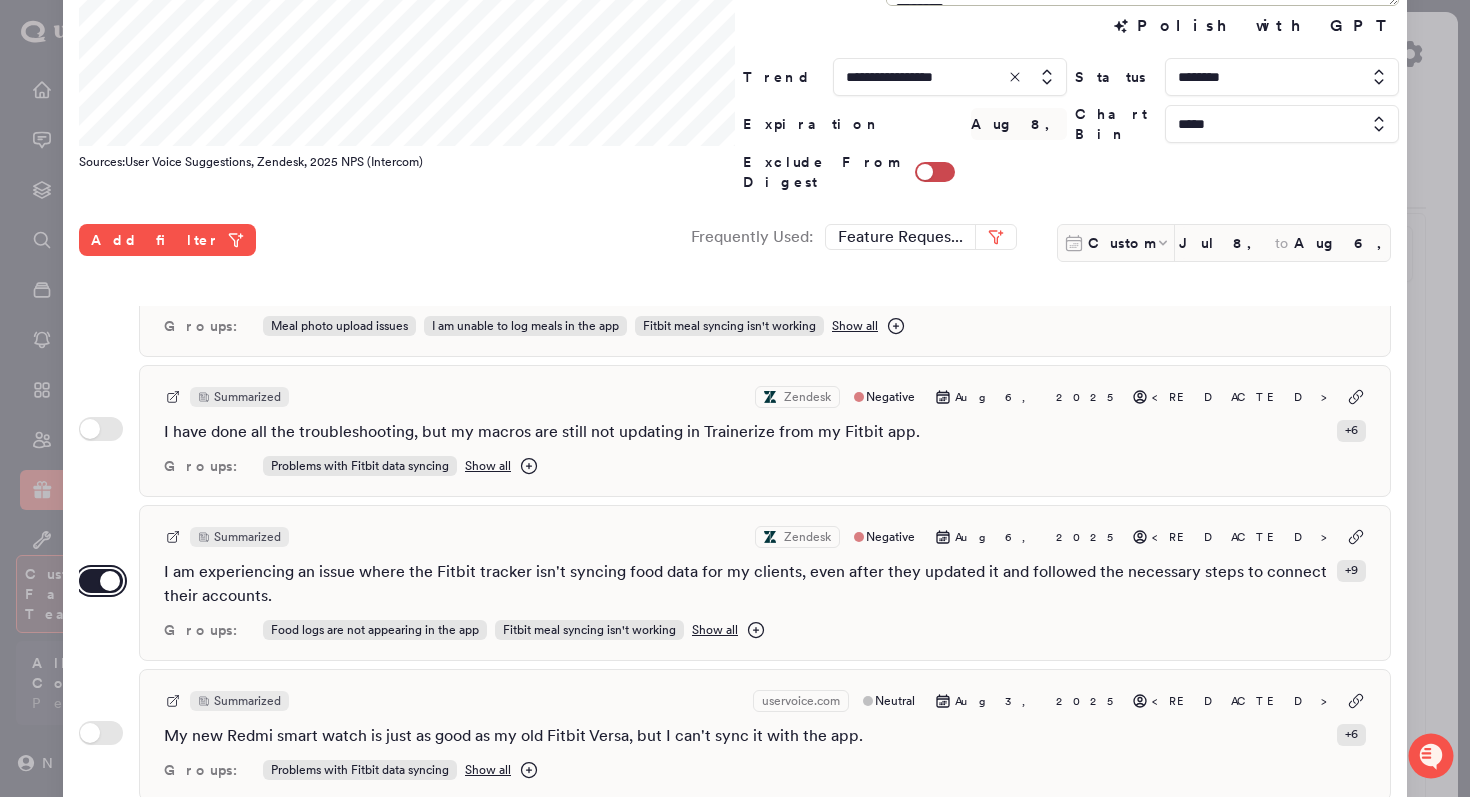 click on "Use setting" at bounding box center [101, 581] 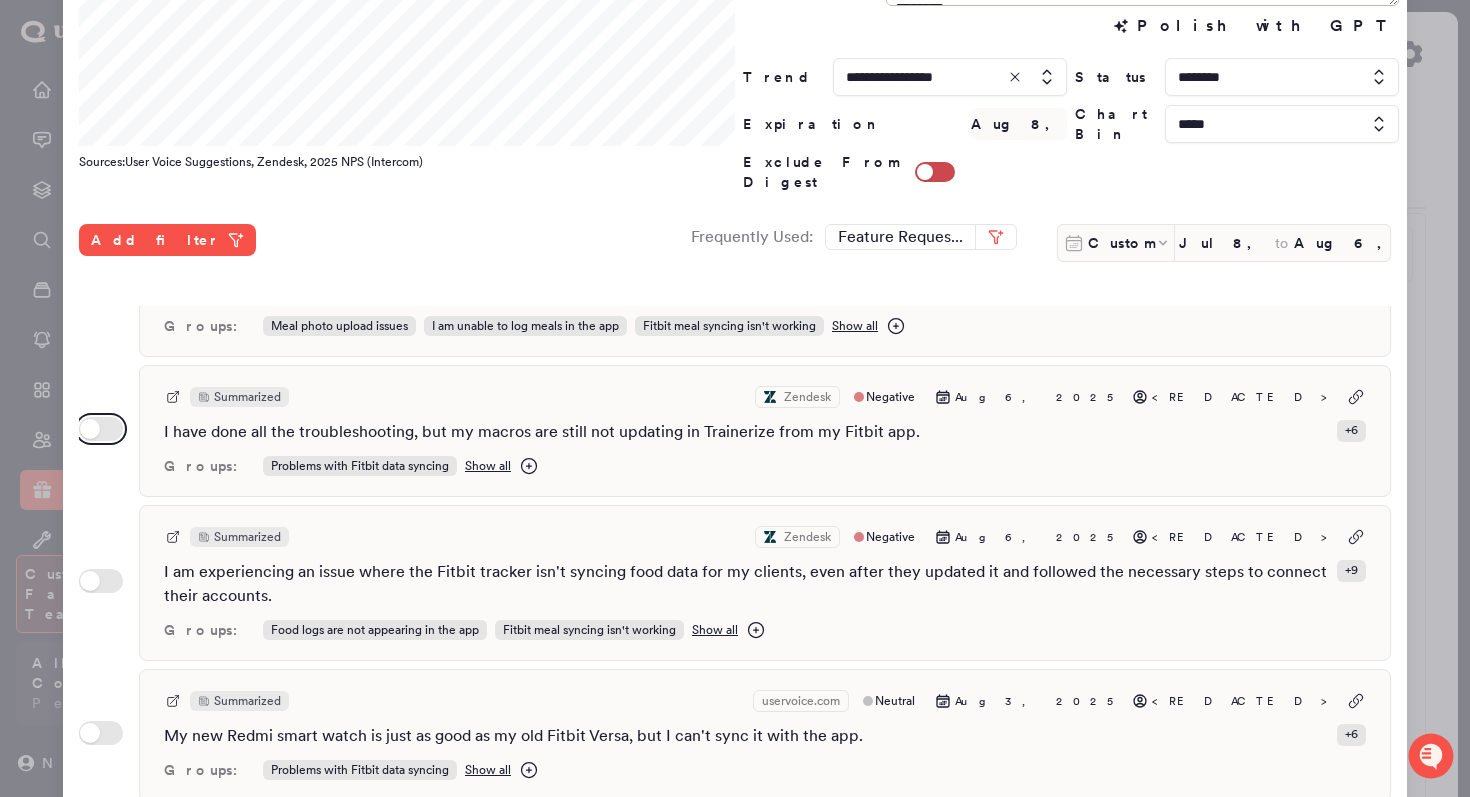 click on "Use setting" at bounding box center (101, 429) 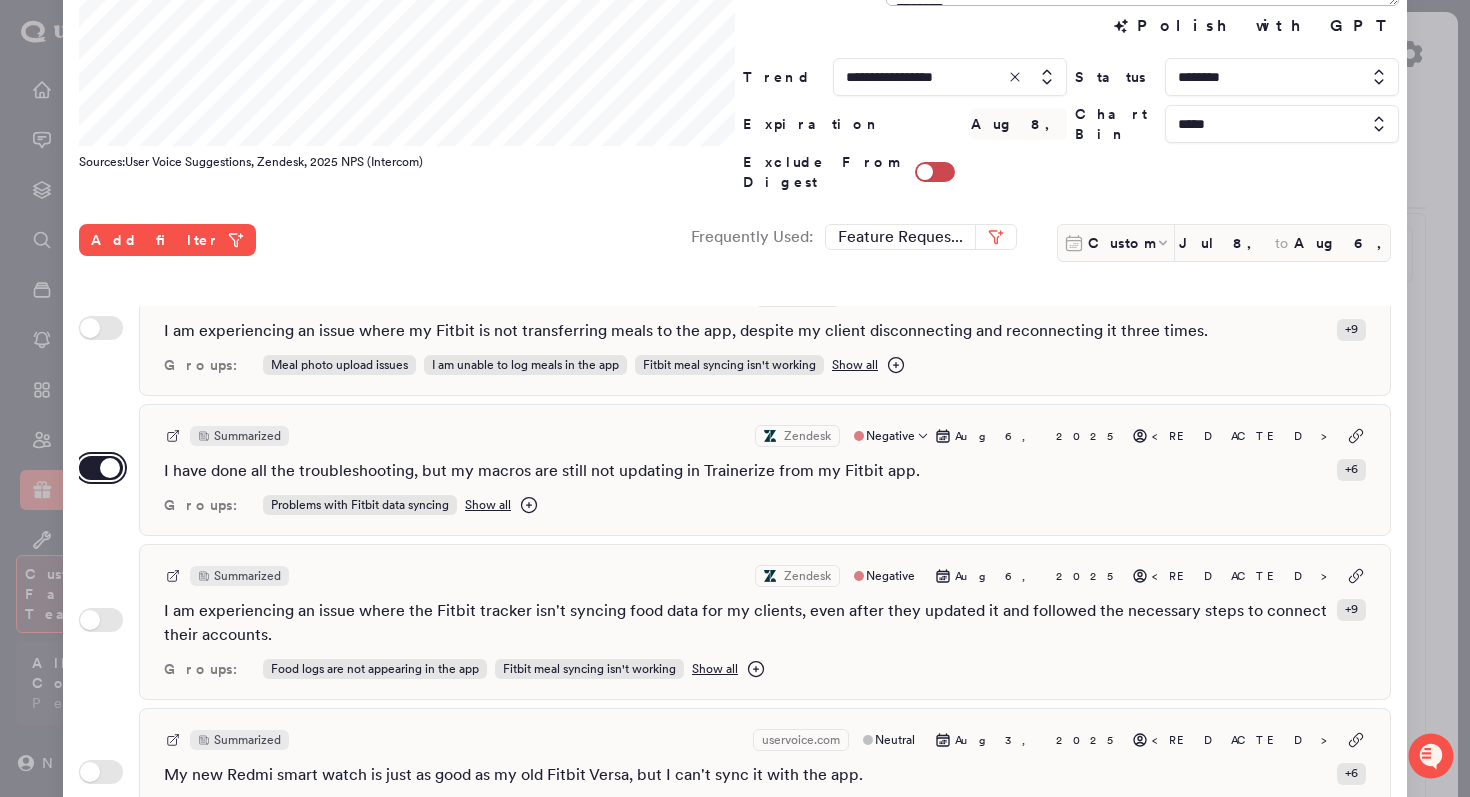 scroll, scrollTop: 0, scrollLeft: 0, axis: both 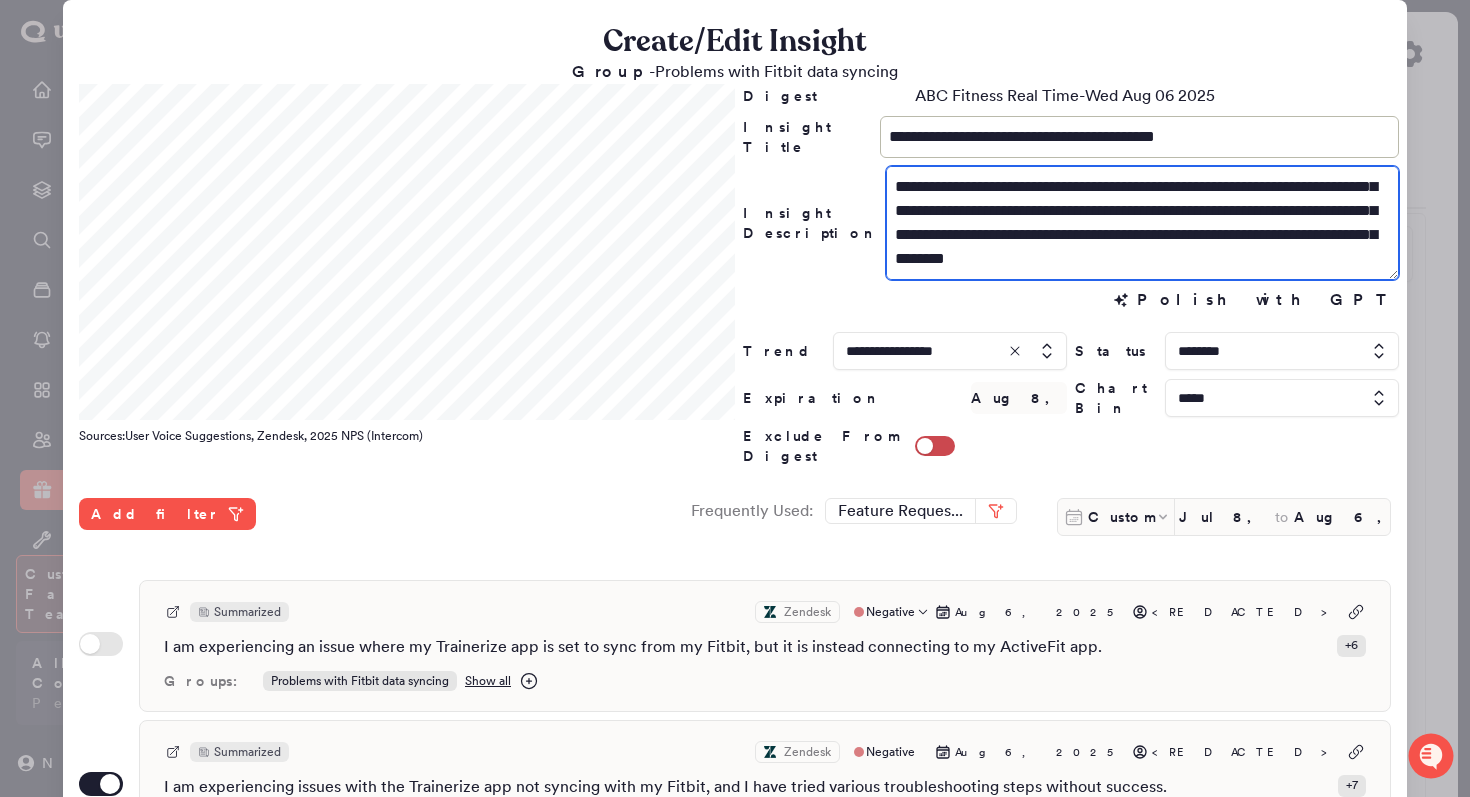 drag, startPoint x: 1178, startPoint y: 209, endPoint x: 952, endPoint y: 217, distance: 226.14156 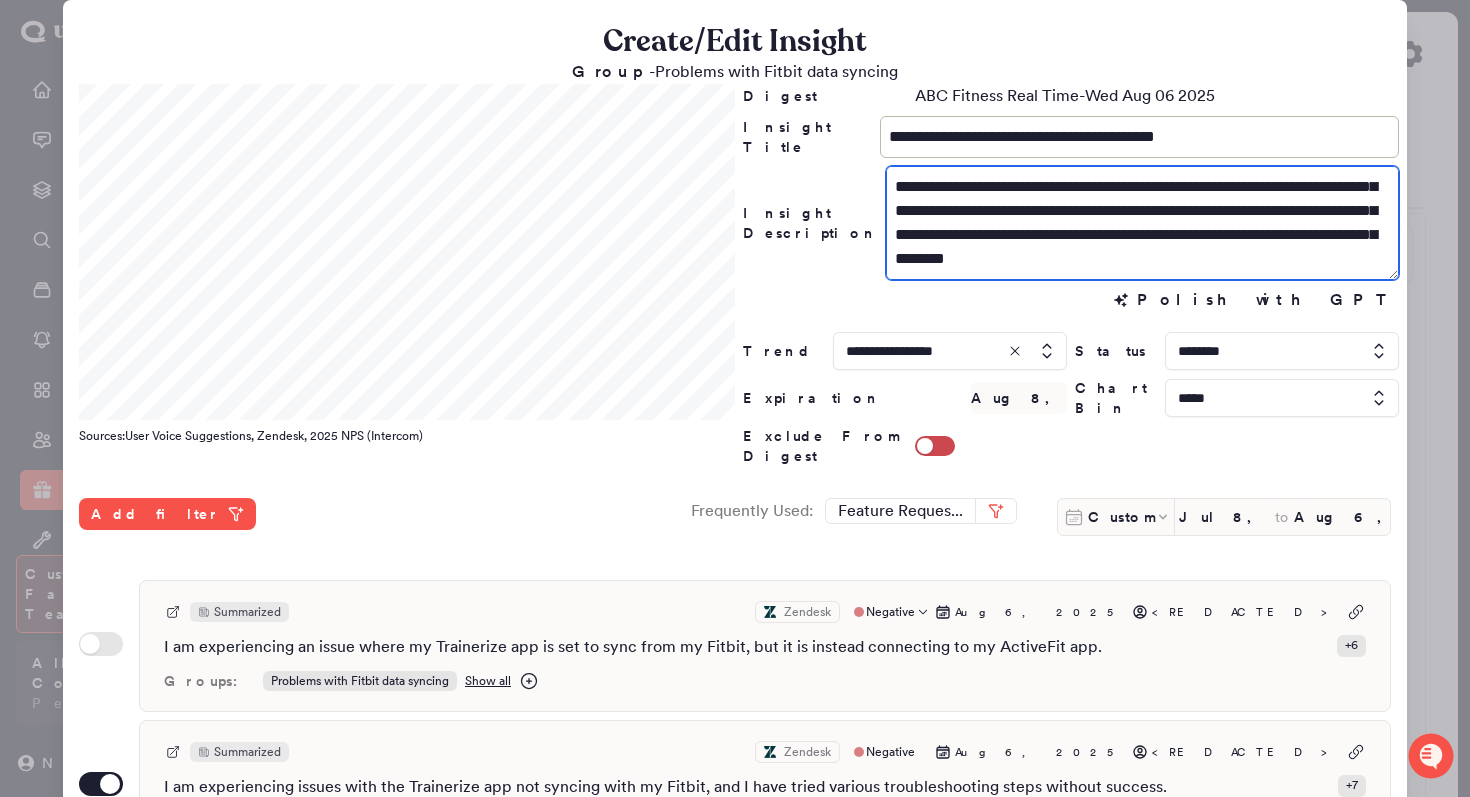 click on "**********" at bounding box center (1142, 223) 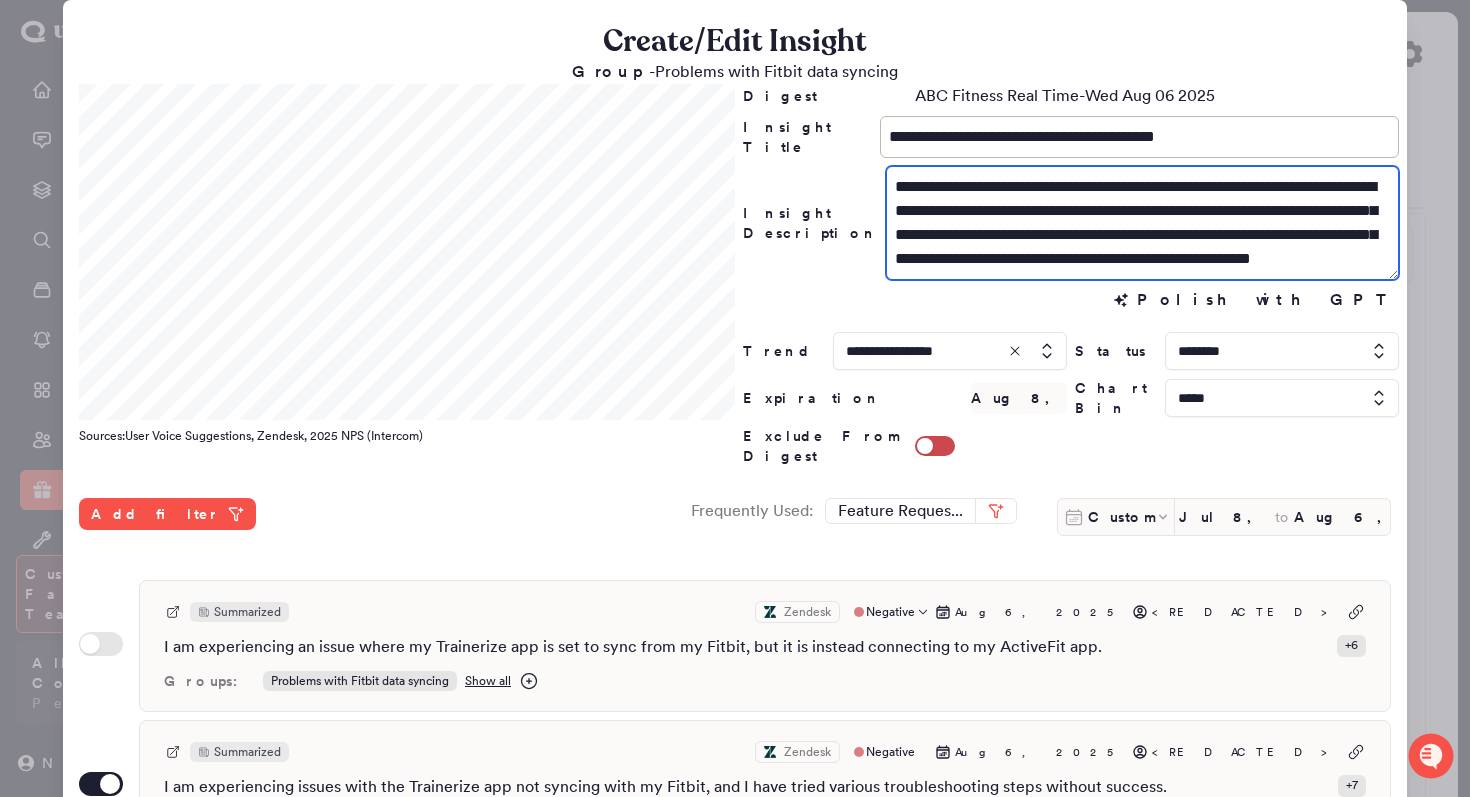scroll, scrollTop: 24, scrollLeft: 0, axis: vertical 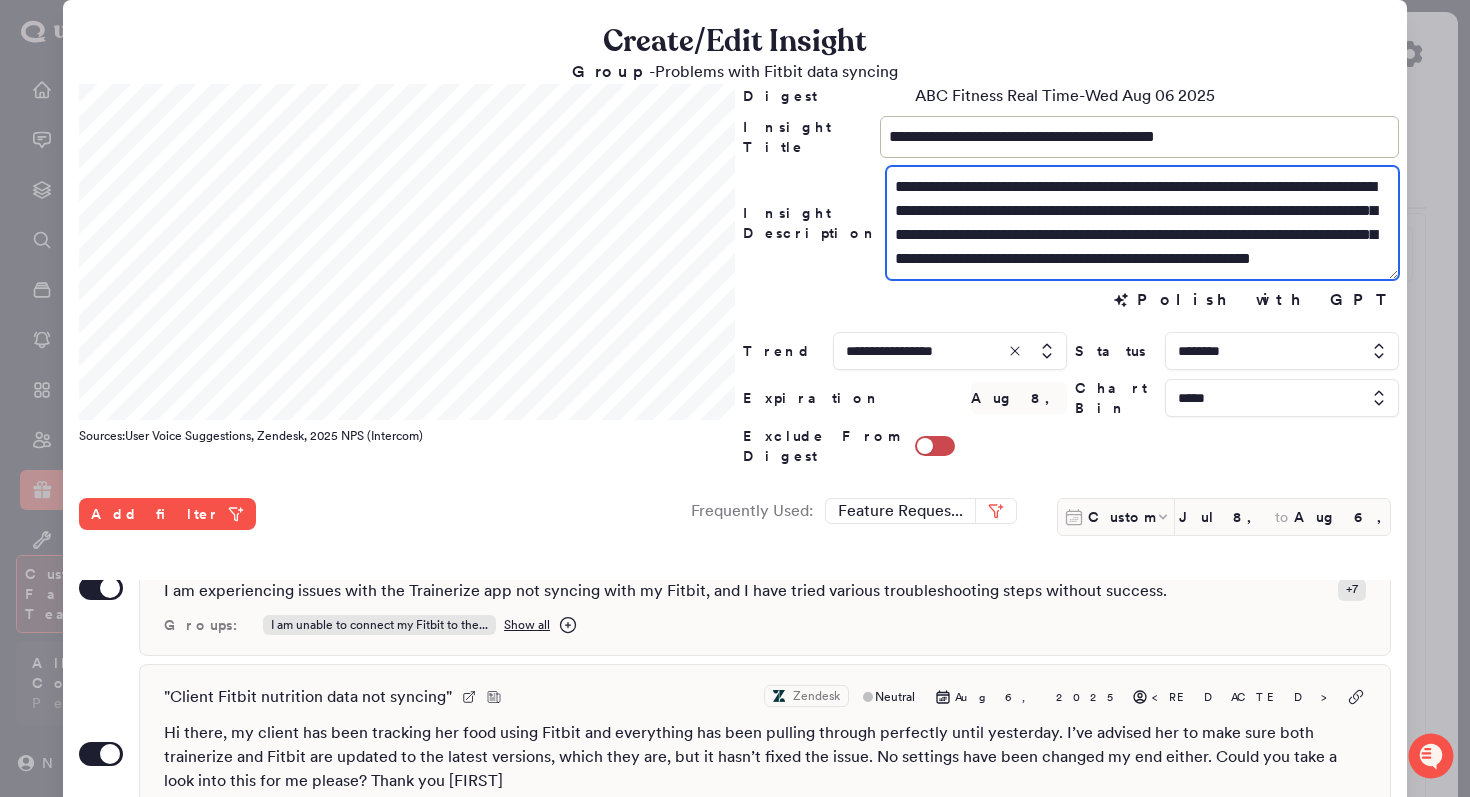 click on "**********" at bounding box center [1142, 223] 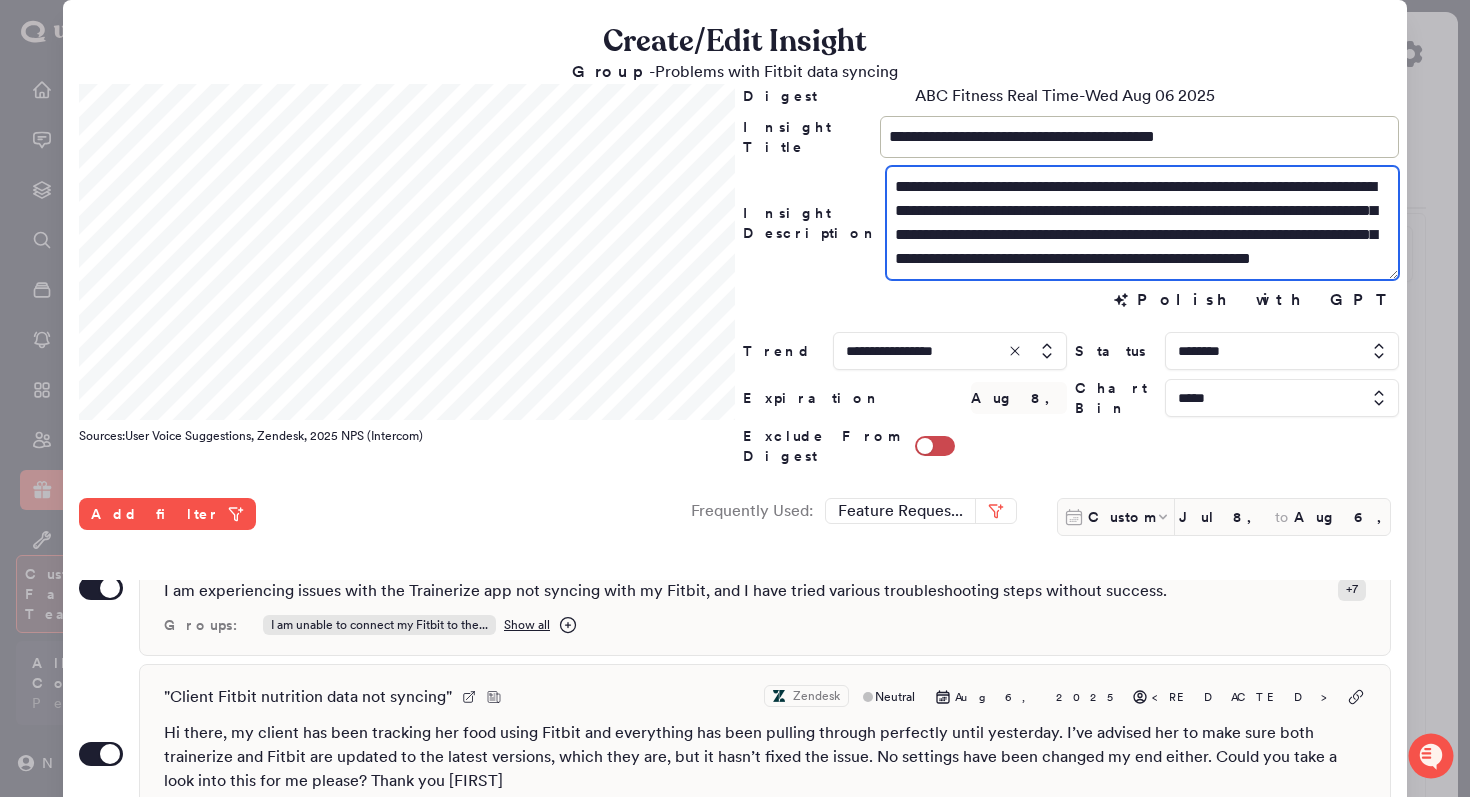 drag, startPoint x: 1219, startPoint y: 235, endPoint x: 953, endPoint y: 242, distance: 266.0921 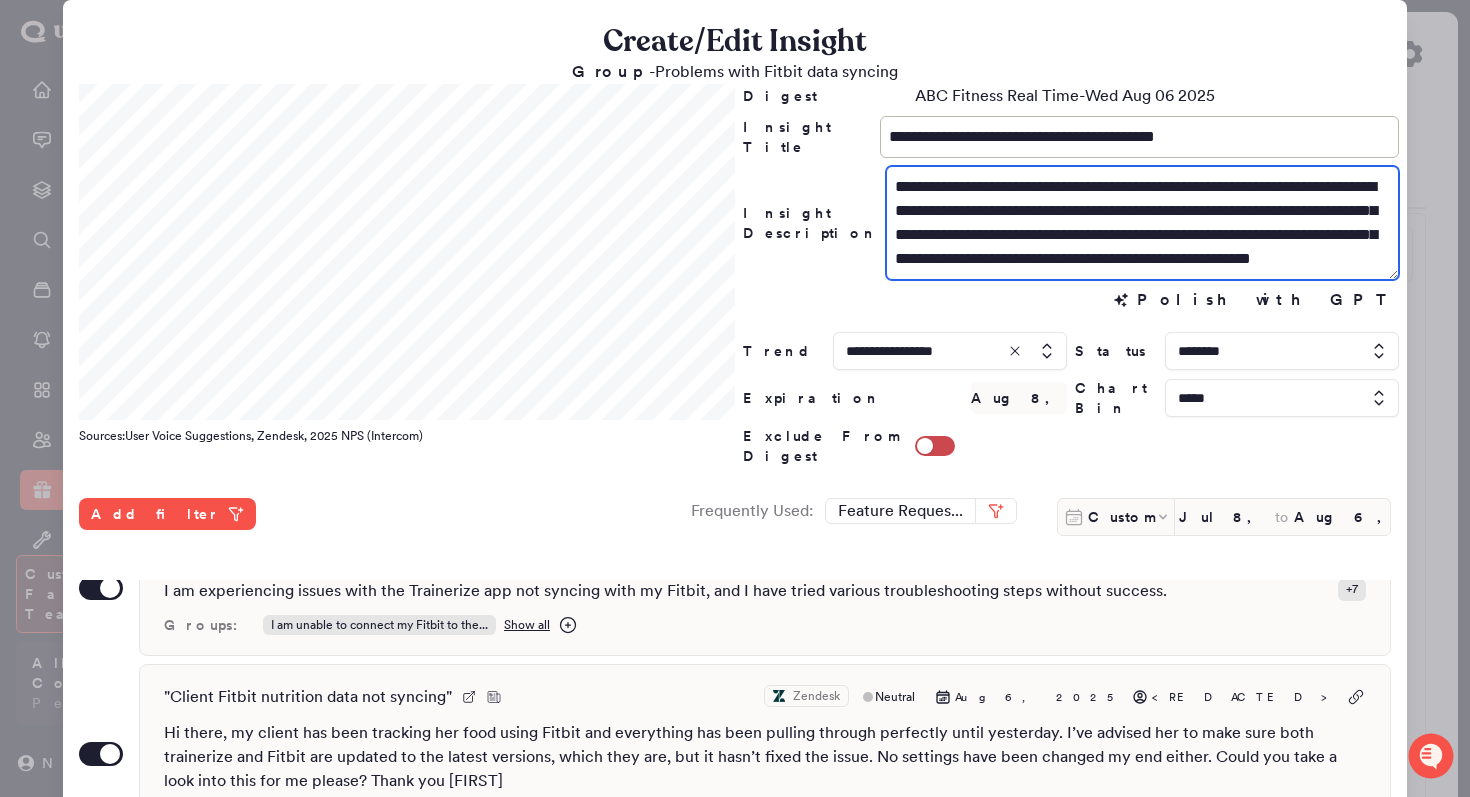 click on "**********" at bounding box center [1142, 223] 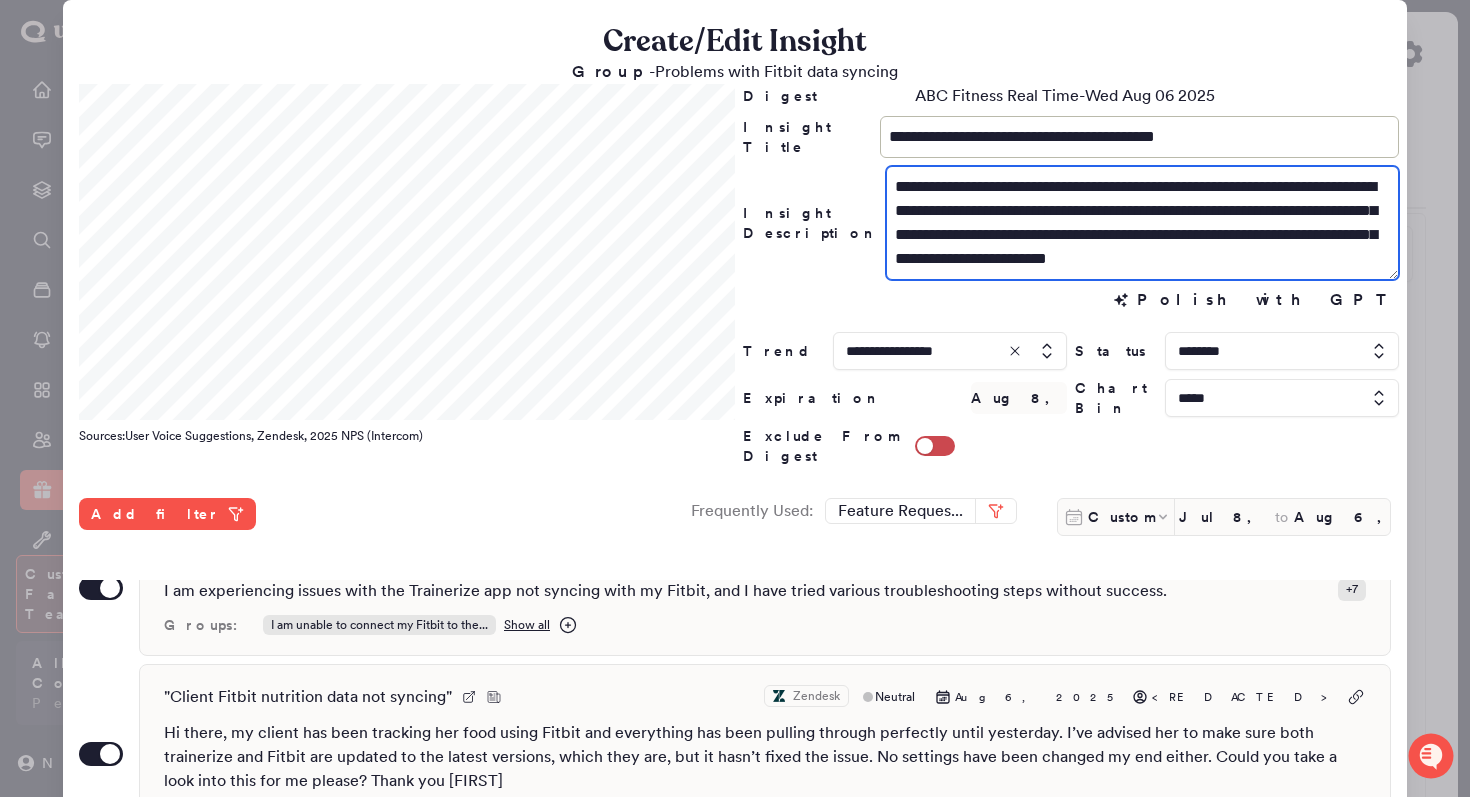 click on "**********" at bounding box center [1142, 223] 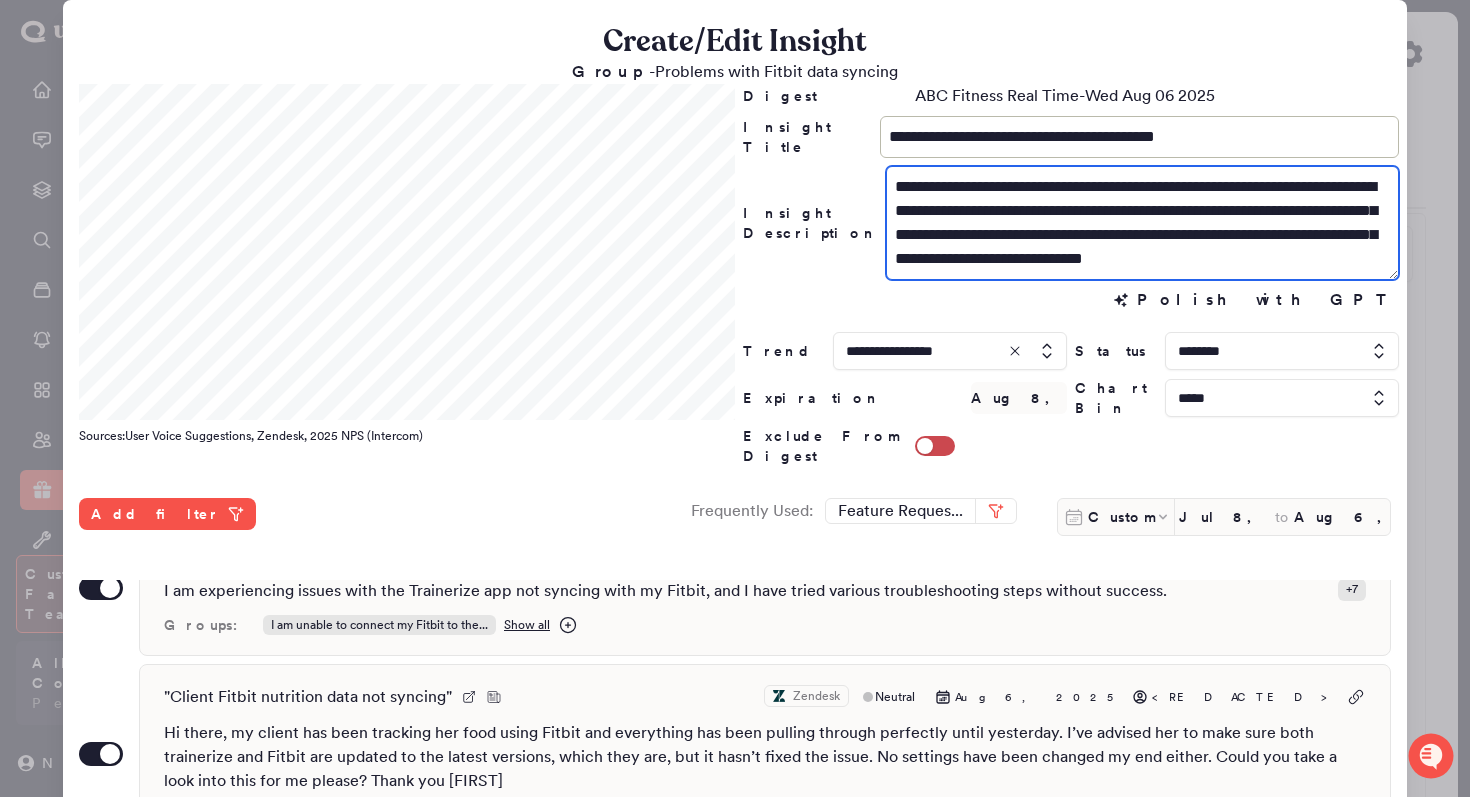 drag, startPoint x: 1228, startPoint y: 235, endPoint x: 1183, endPoint y: 235, distance: 45 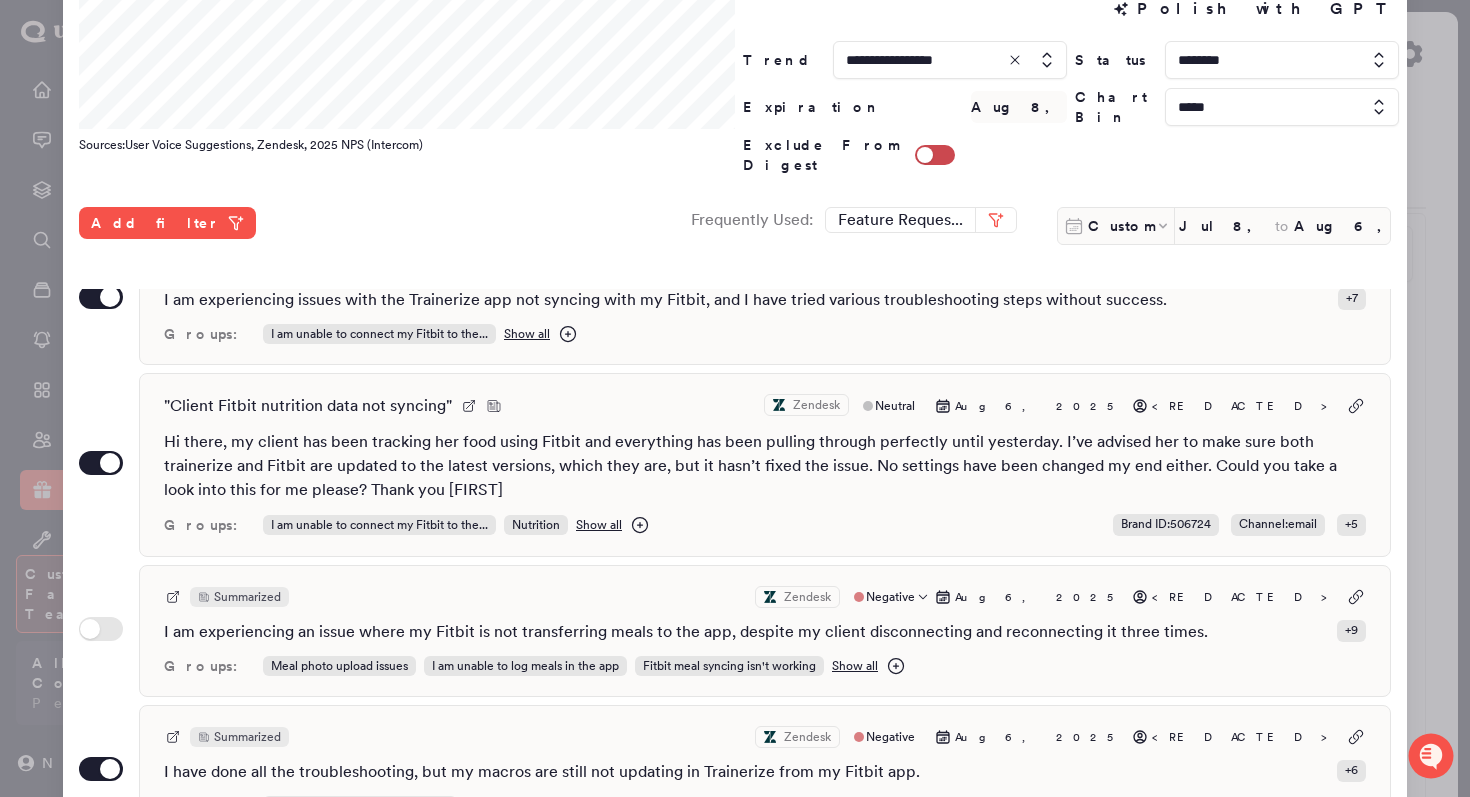 scroll, scrollTop: 349, scrollLeft: 0, axis: vertical 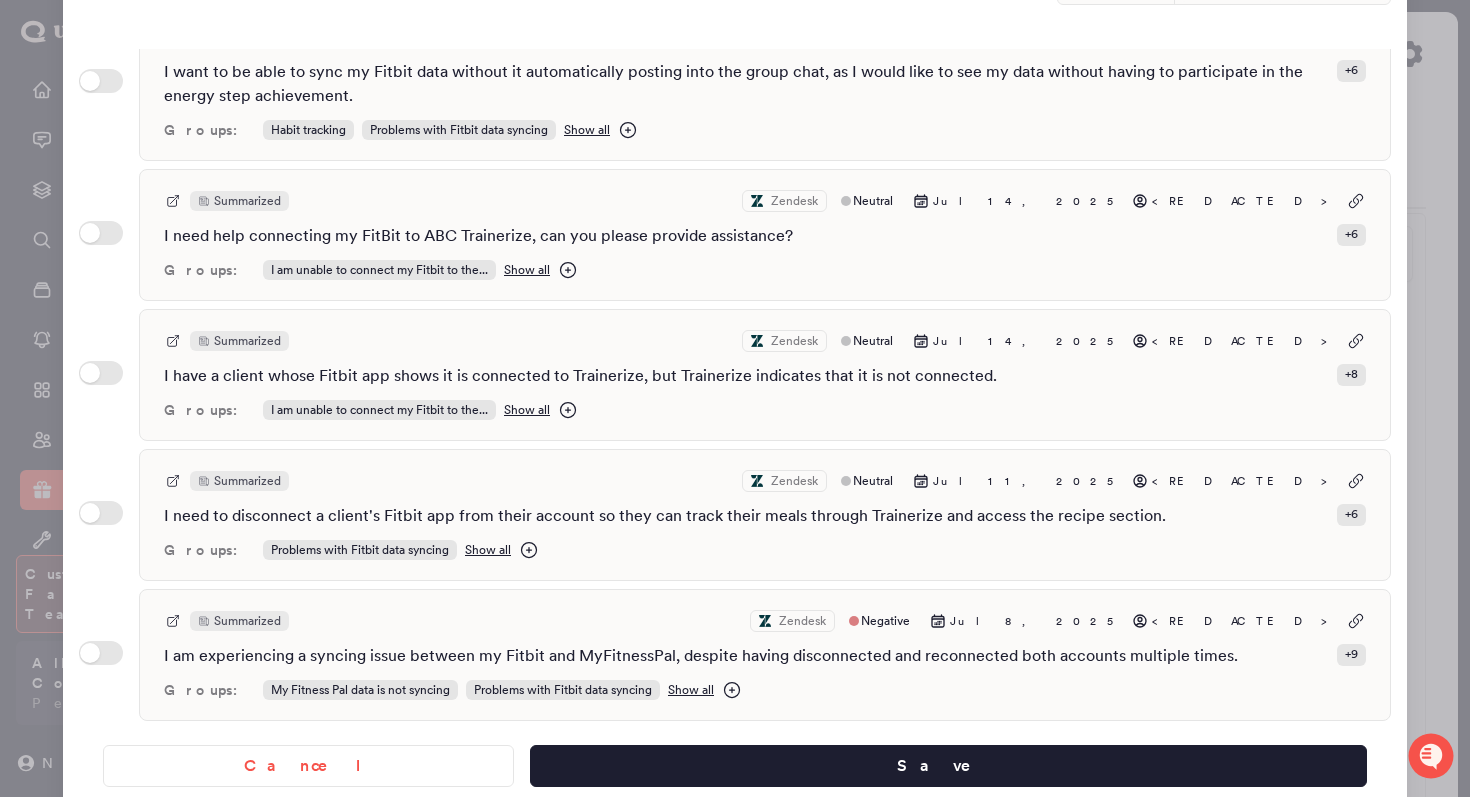 type on "**********" 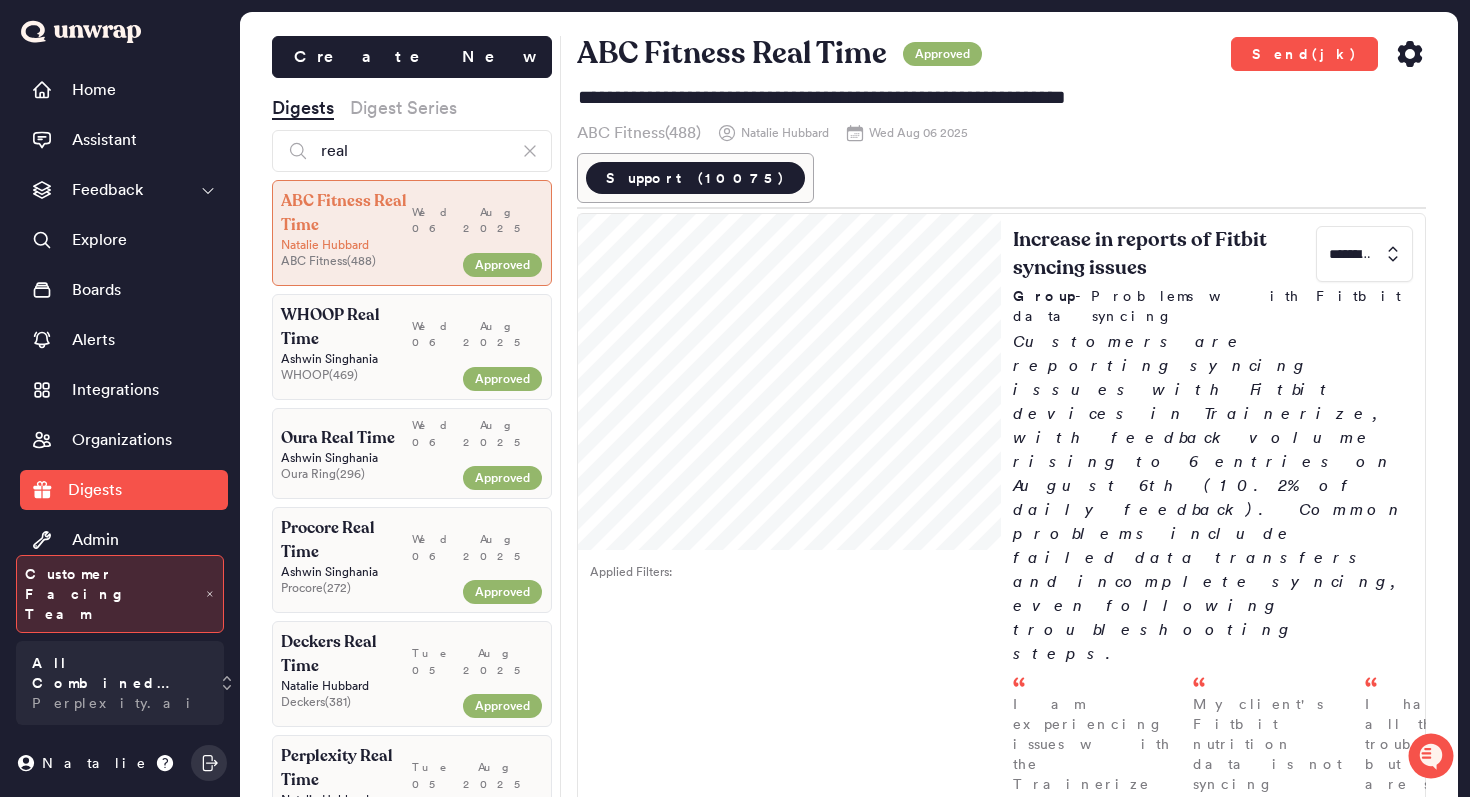 click 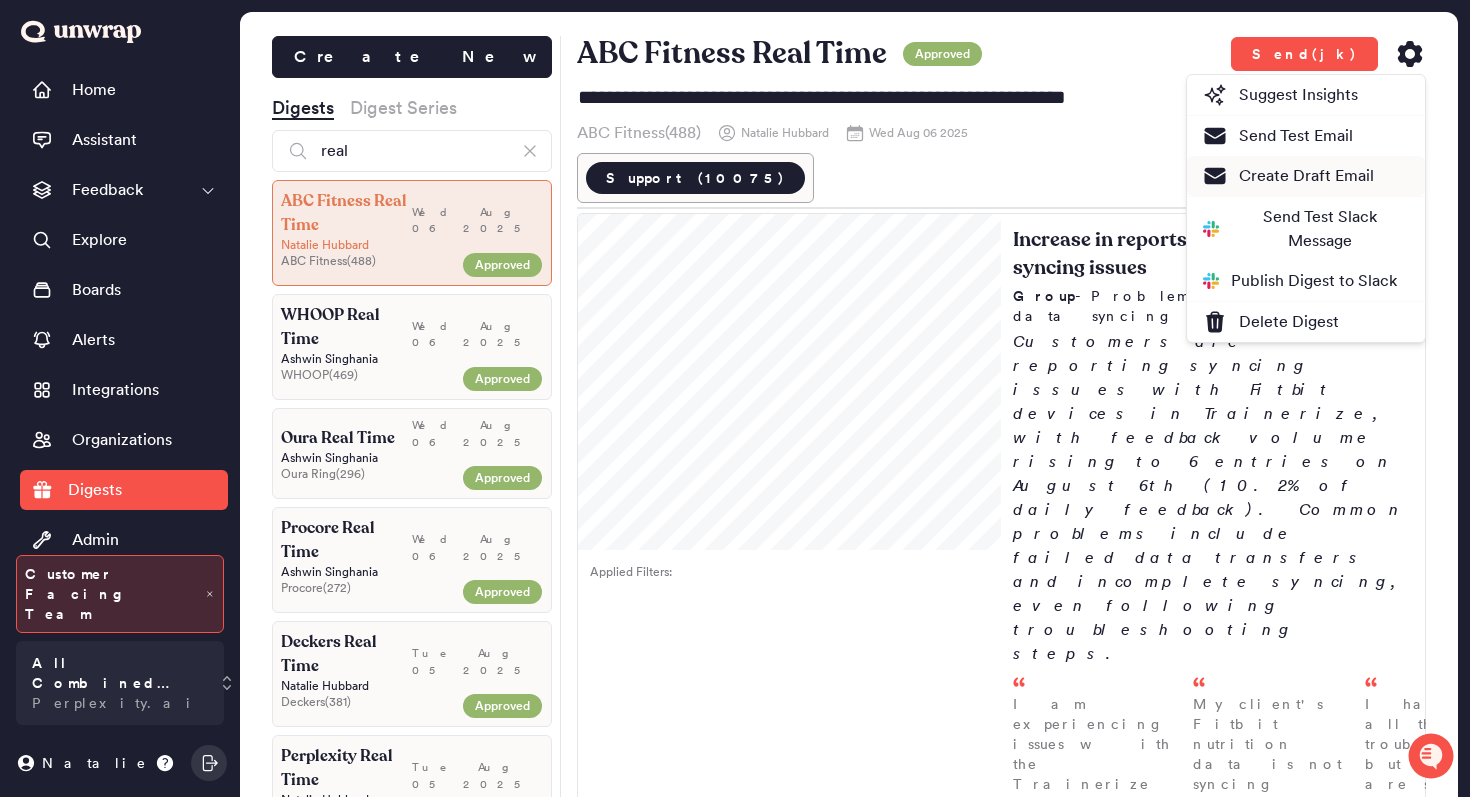 click on "Create Draft Email" at bounding box center [1288, 176] 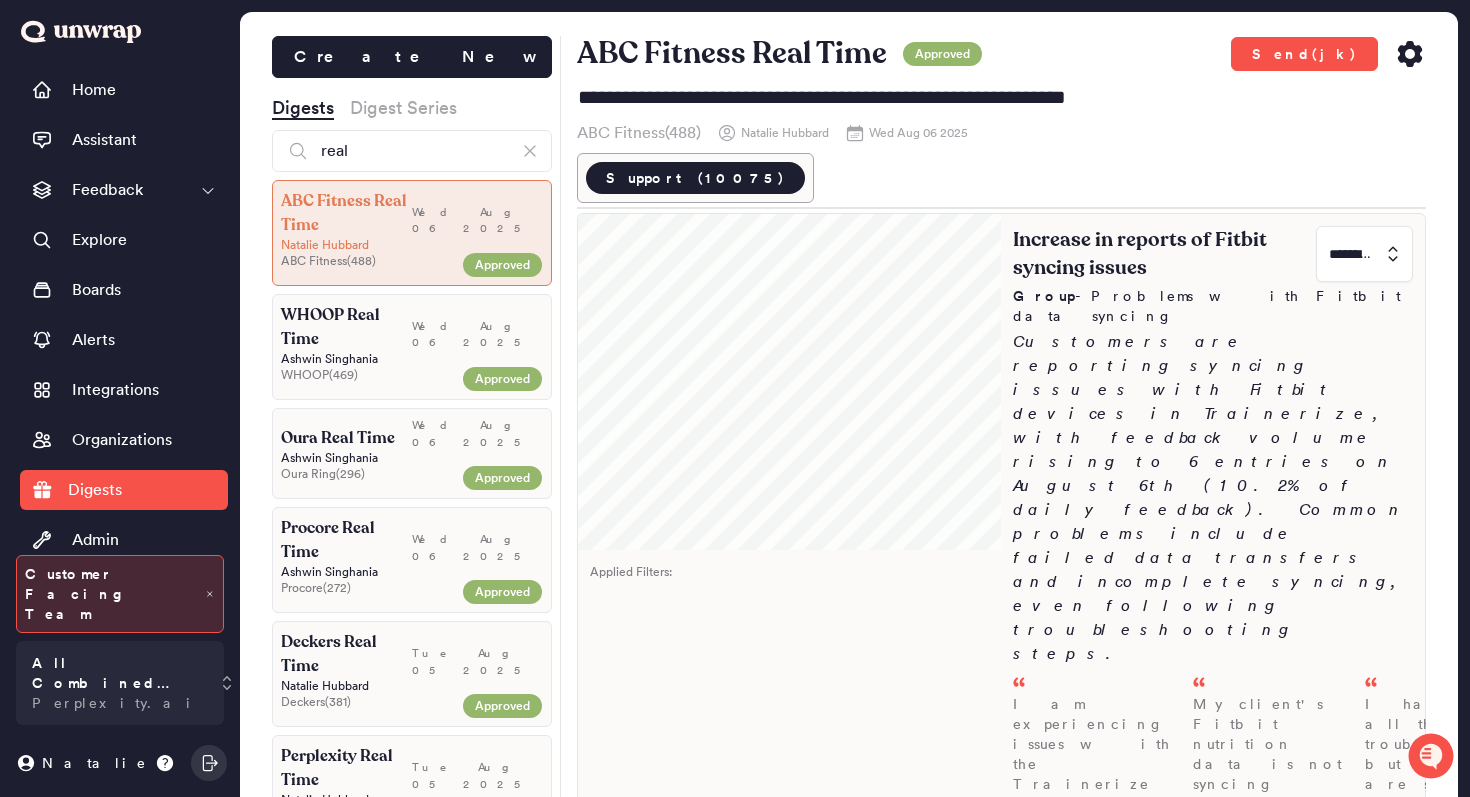 click on "Increase in reports of Fitbit syncing issues ********* Group  -  Problems with Fitbit data syncing Customers are reporting syncing issues with Fitbit devices in Trainerize, with feedback volume rising to 6 entries on August 6th (10.2% of daily feedback). Common problems include failed data transfers and incomplete syncing, even following troubleshooting steps. I am experiencing issues with the Trainerize app not syncing with my Fitbit, and I have tried various troubleshooting steps without success.  -  Aug 06 My client's Fitbit nutrition data is not syncing with Trainerize, despite both being updated to the latest versions and no settings being changed on my end. Ple...  -  Aug 06 I have done all the troubleshooting, but my macros are still not updating in Trainerize from my Fitbit app.  -  Aug 06" at bounding box center [1213, 650] 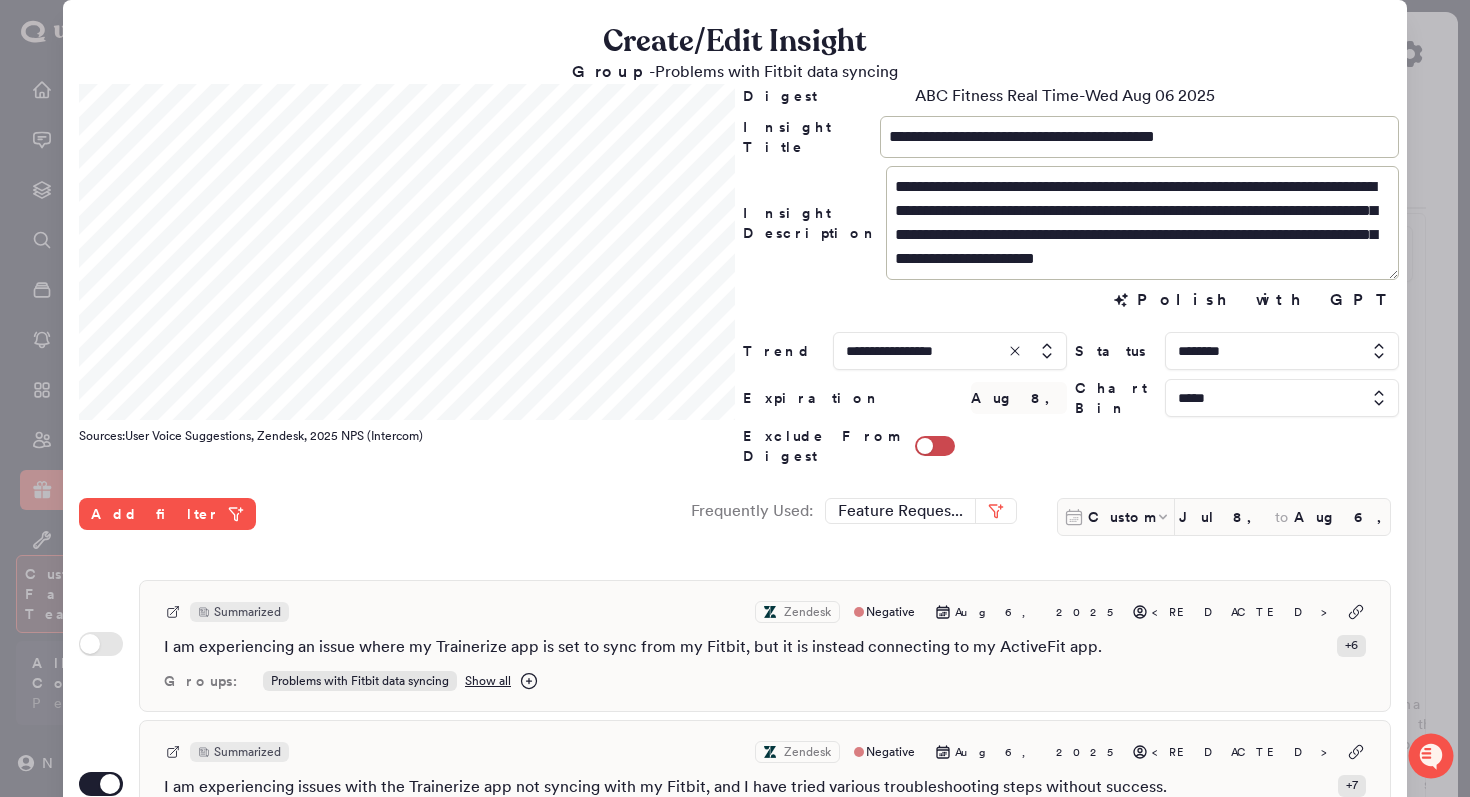 click at bounding box center (735, 398) 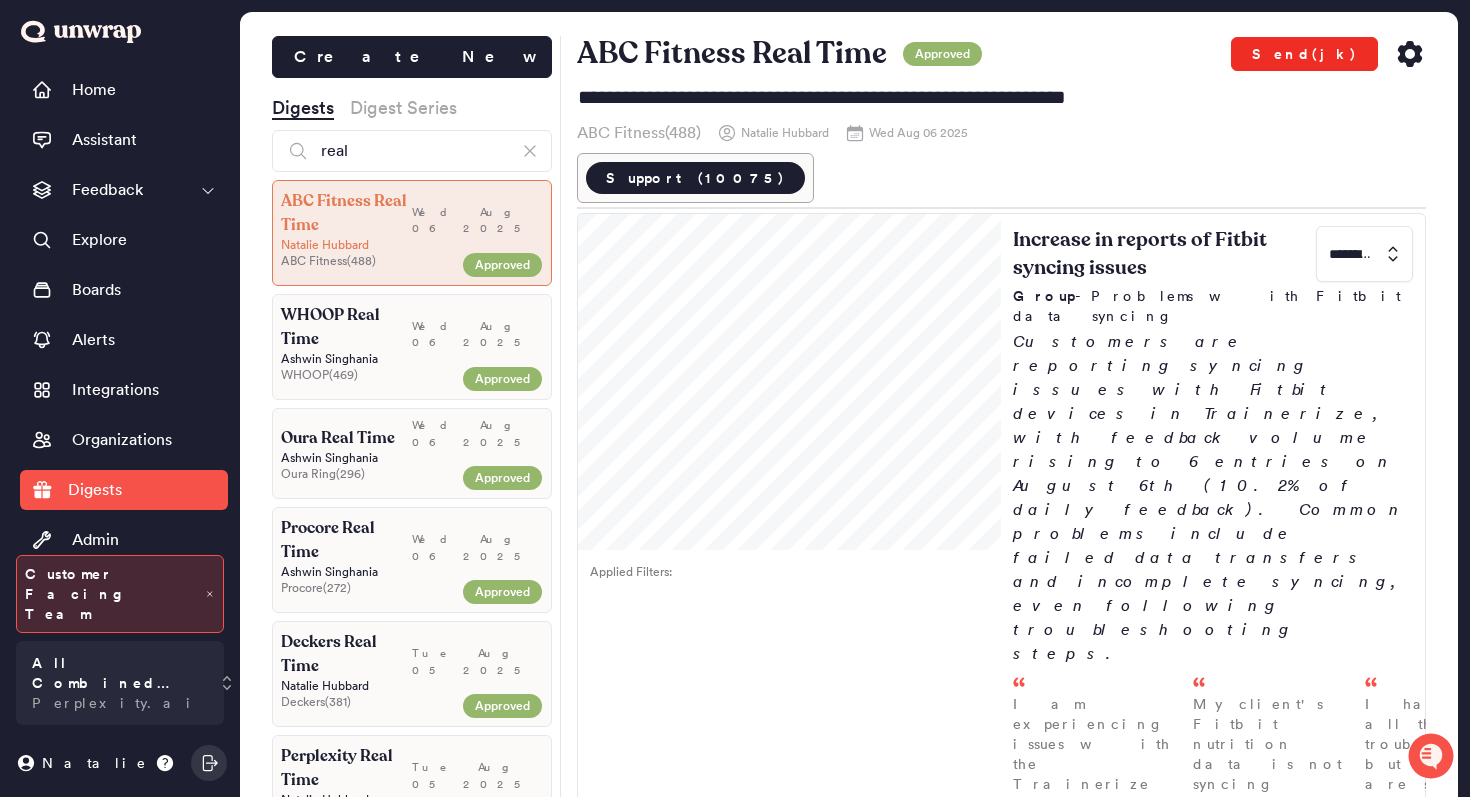 click on "Send(jk)" at bounding box center [1304, 54] 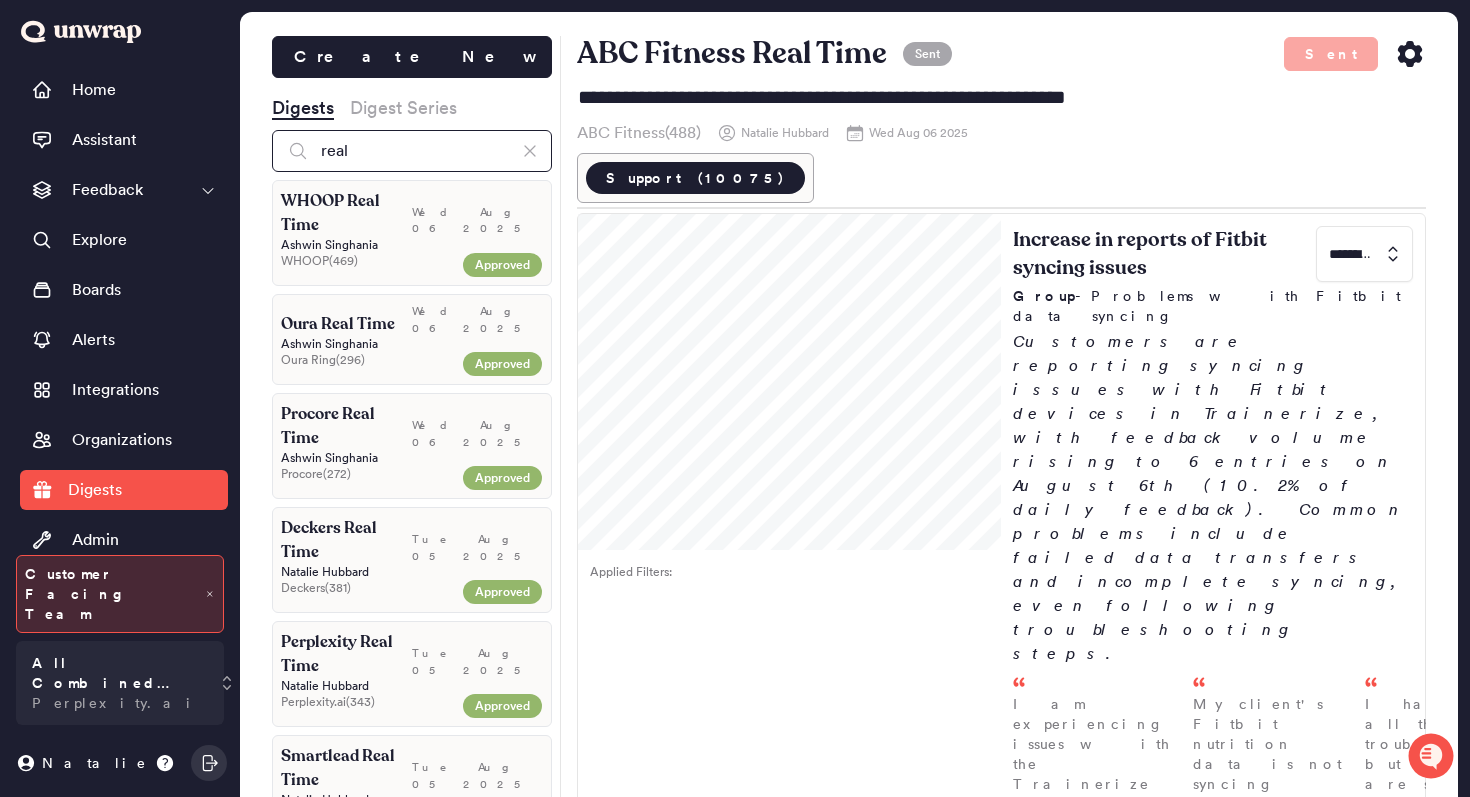 click on "real" at bounding box center (412, 151) 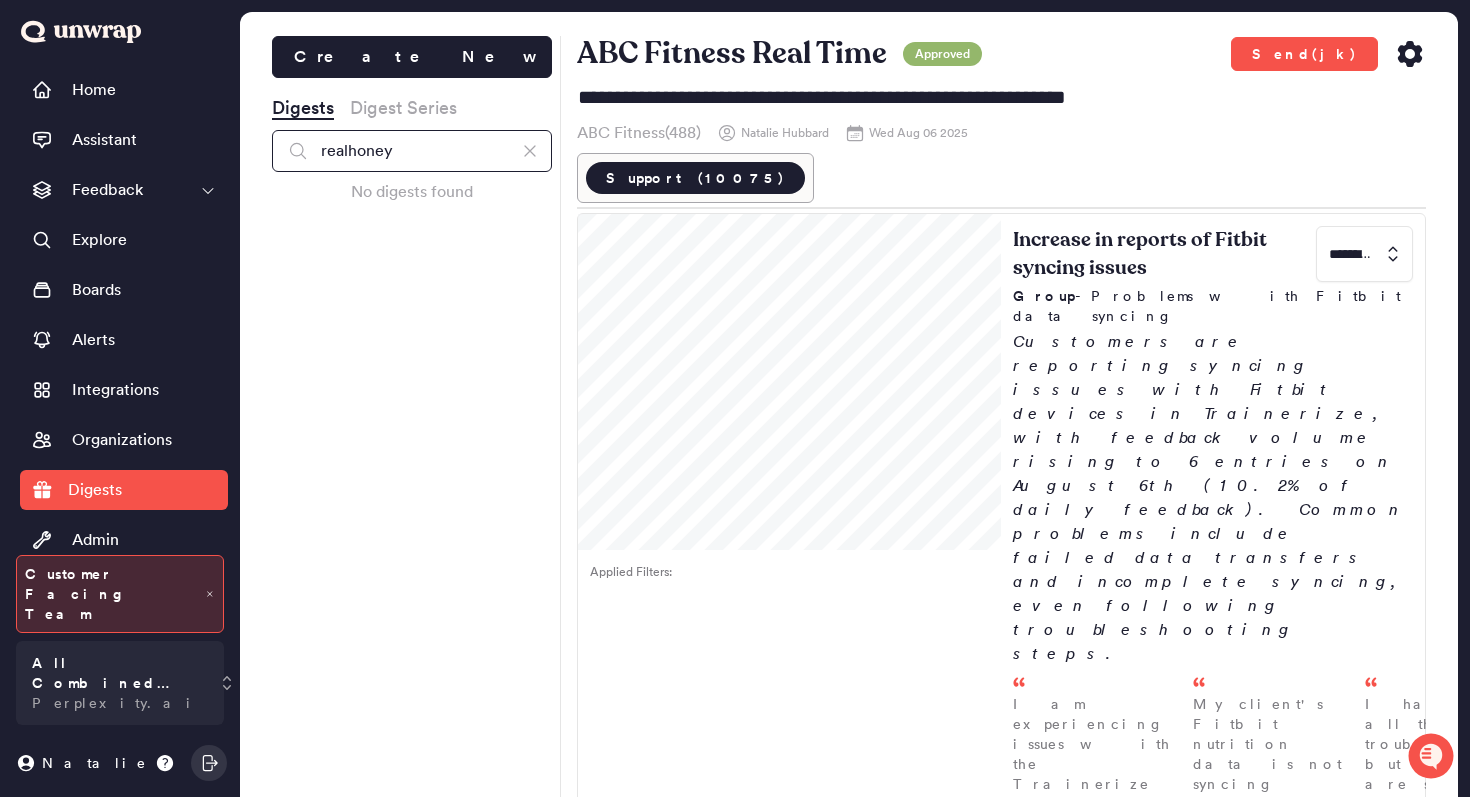 click on "realhoney" at bounding box center (412, 151) 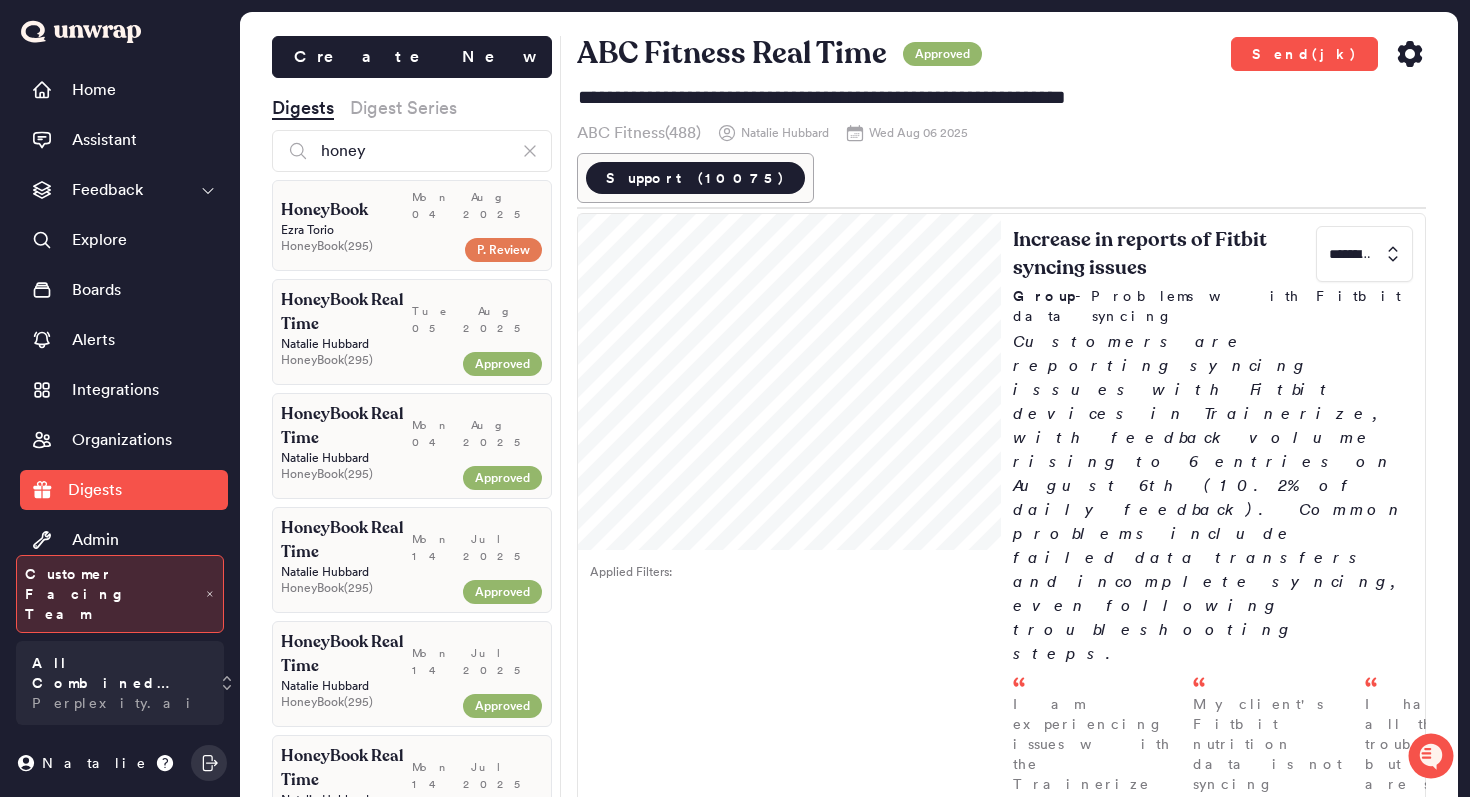 click on "Create New Digests Digest Series honey HoneyBook Mon Aug 04 2025 Ezra   Torio HoneyBook  ( 295 ) P. Review HoneyBook Real Time Tue Aug 05 2025 Natalie   Hubbard HoneyBook  ( 295 ) Approved HoneyBook Real Time Mon Aug 04 2025 Natalie   Hubbard HoneyBook  ( 295 ) Approved HoneyBook Real Time Mon Jul 14 2025 Natalie   Hubbard HoneyBook  ( 295 ) Approved HoneyBook Real Time Mon Jul 14 2025 Natalie   Hubbard HoneyBook  ( 295 ) Approved HoneyBook Real Time Mon Jul 14 2025 Natalie   Hubbard HoneyBook  ( 295 ) Approved HoneyBook Real Time Sun Jul 13 2025 Natalie   Hubbard HoneyBook  ( 295 ) Approved HoneyBook Real Time Tue Jul 01 2025 Natalie   Hubbard HoneyBook  ( 295 ) Approved HoneyBook Real Time Wed Jun 18 2025 Natalie   Hubbard HoneyBook  ( 295 ) Approved HoneyBook Real Time Wed Jun 18 2025 Natalie   Hubbard HoneyBook  ( 295 ) Approved HoneyBook Real Time Wed Jun 18 2025 Natalie   Hubbard HoneyBook  ( 295 ) Approved HoneyBook Real Time Wed Jun 18 2025 Natalie   Hubbard HoneyBook  ( 295 ) Approved Fri Jun 13 2025" at bounding box center [412, 434] 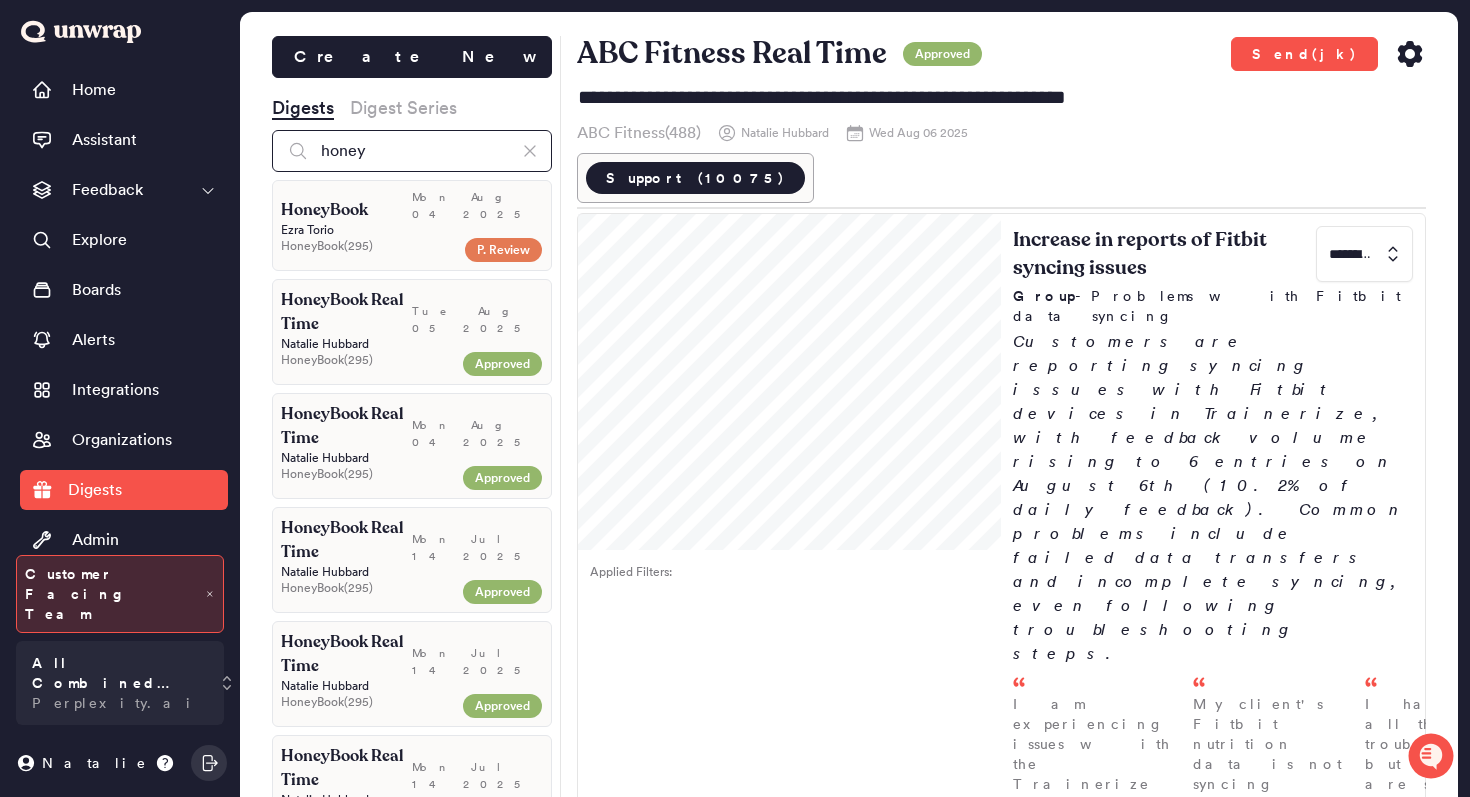 click on "honey" at bounding box center [412, 151] 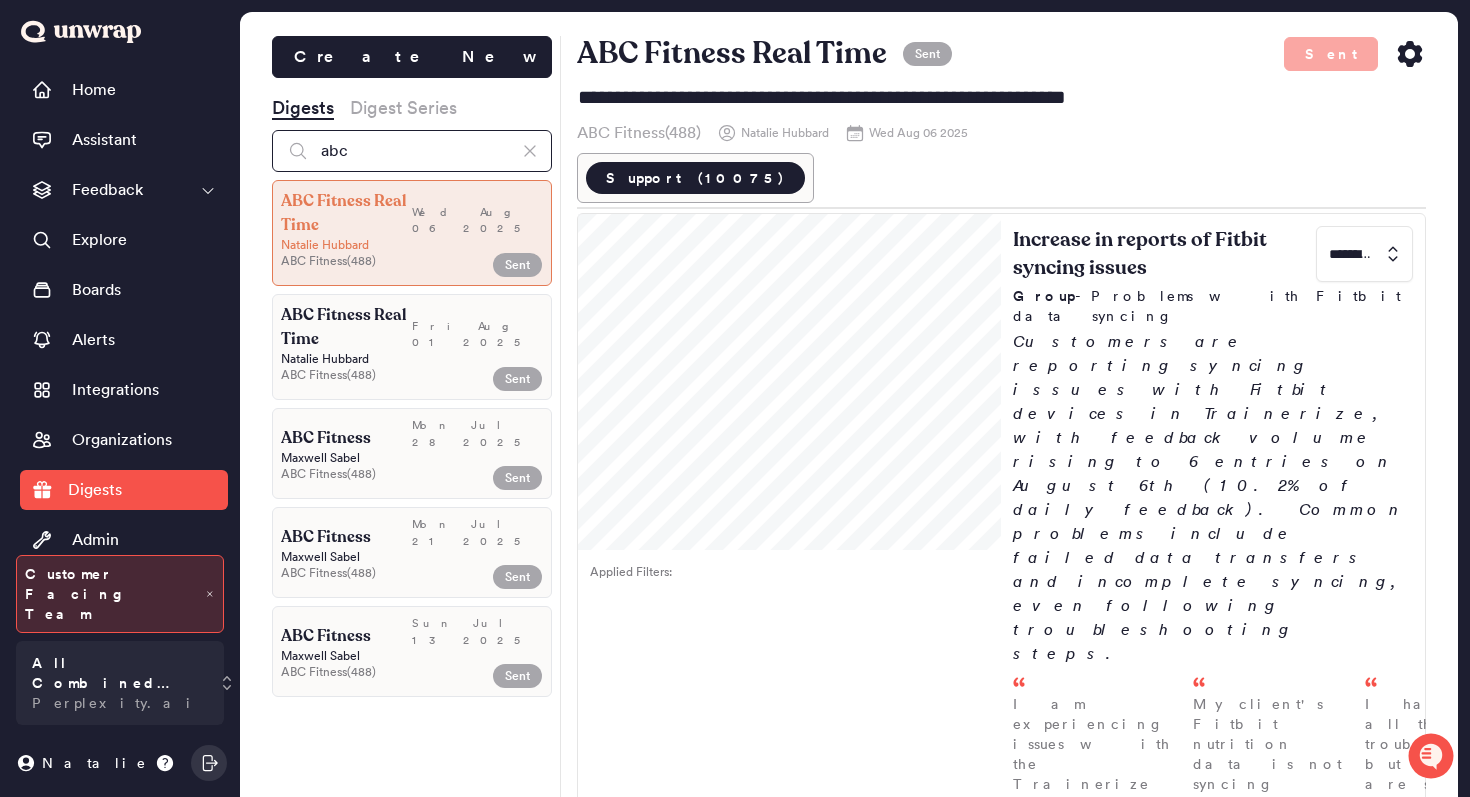 click on "abc" at bounding box center (412, 151) 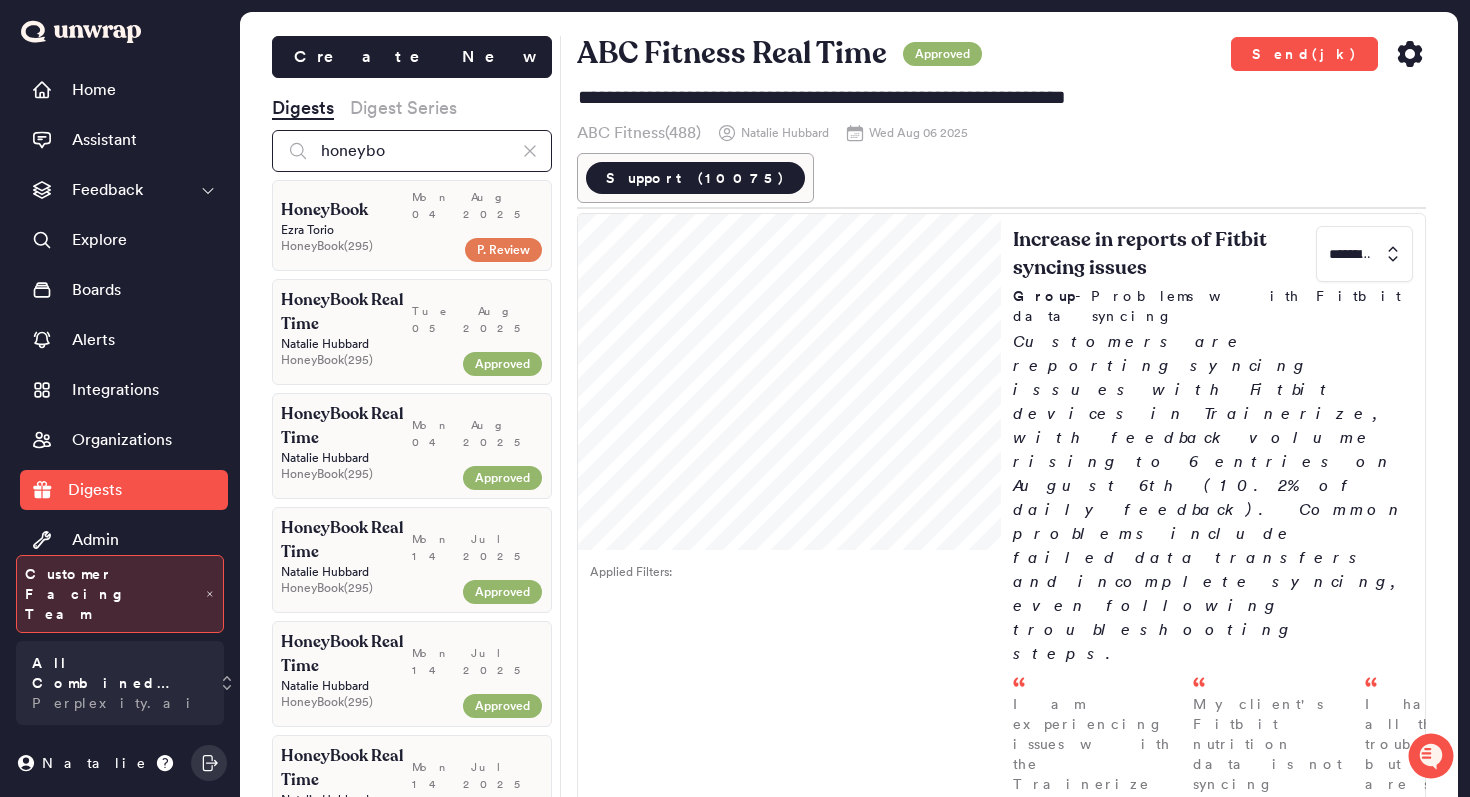 type on "honeybo" 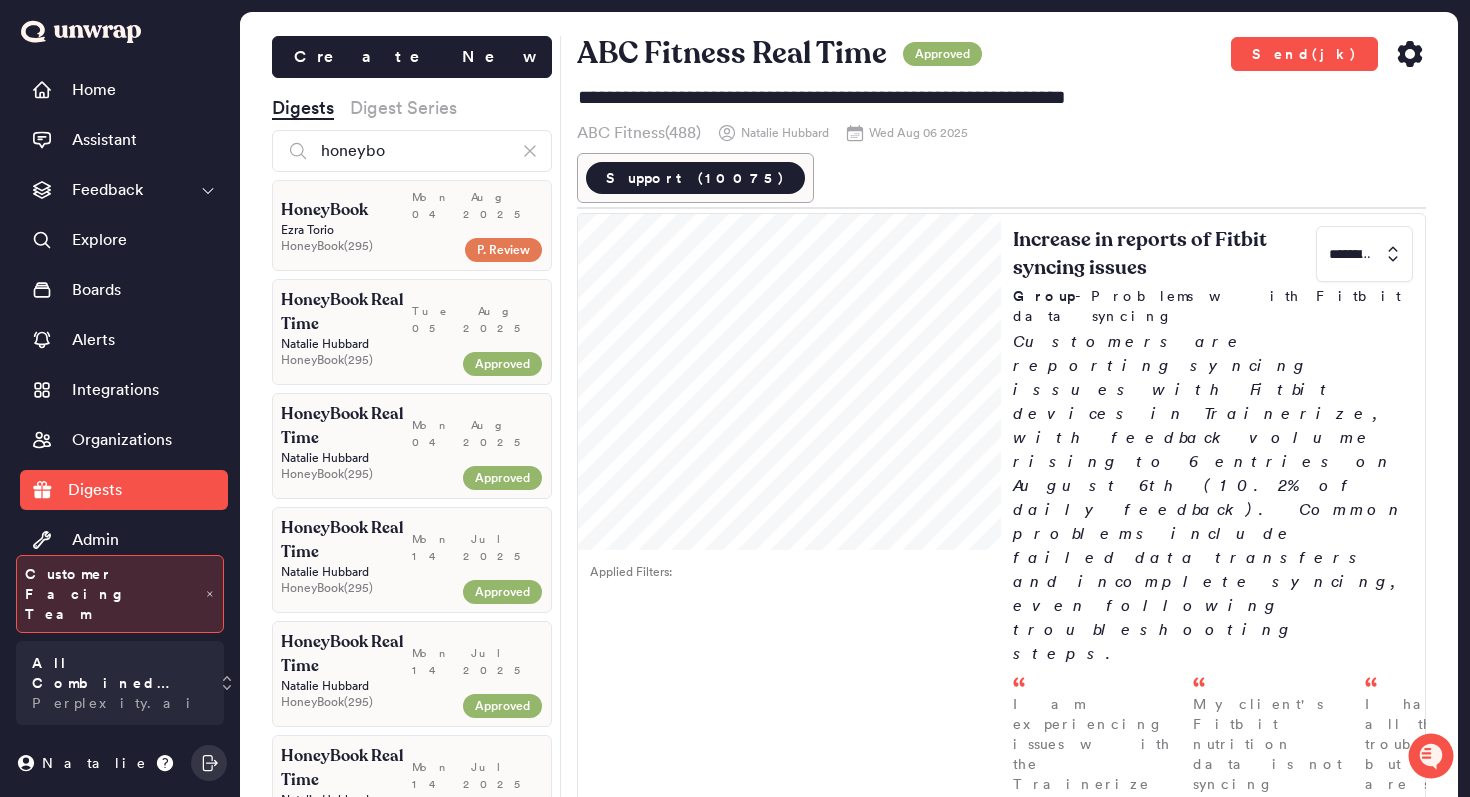 click on "Ezra   Torio" at bounding box center (412, 230) 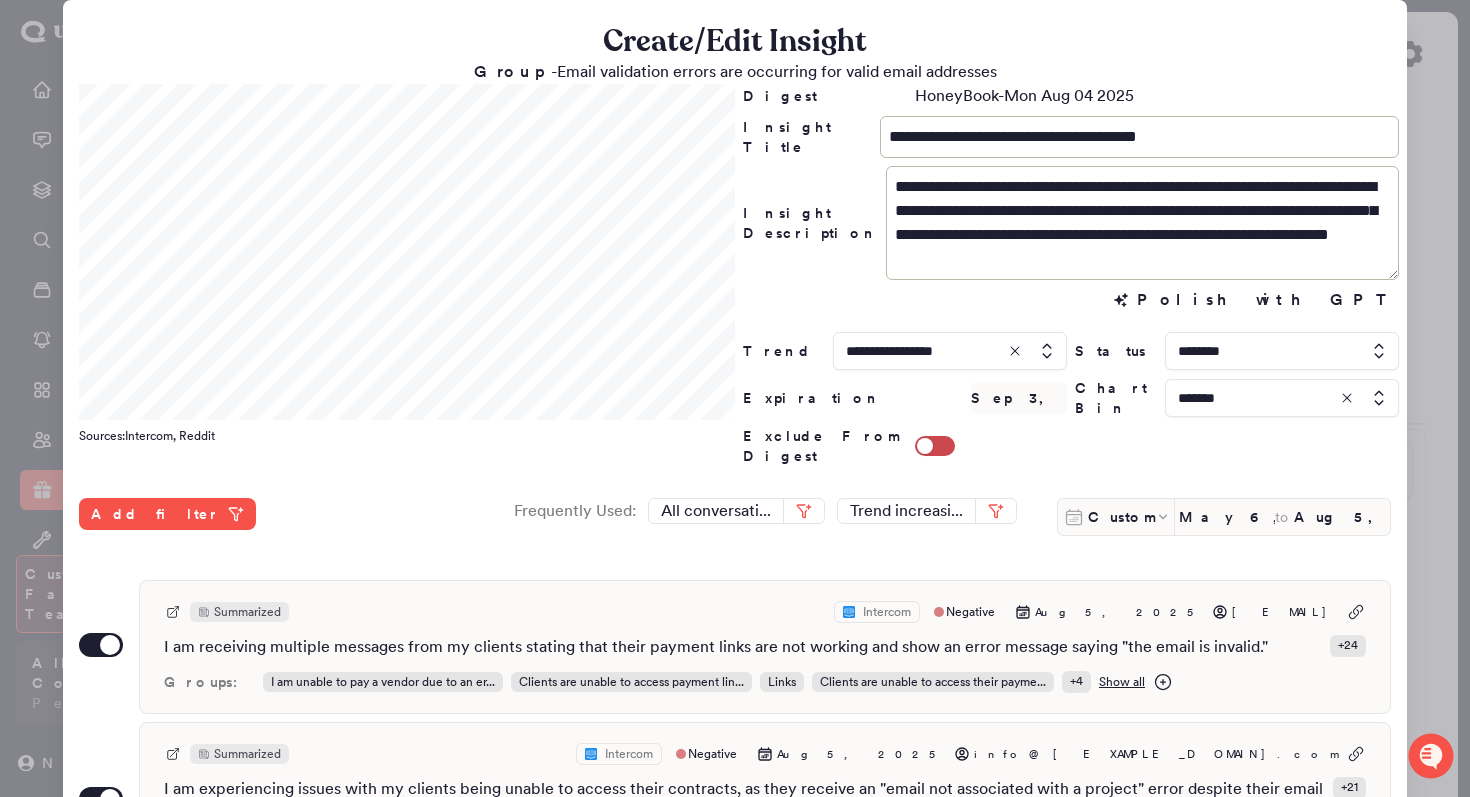 click at bounding box center (1282, 398) 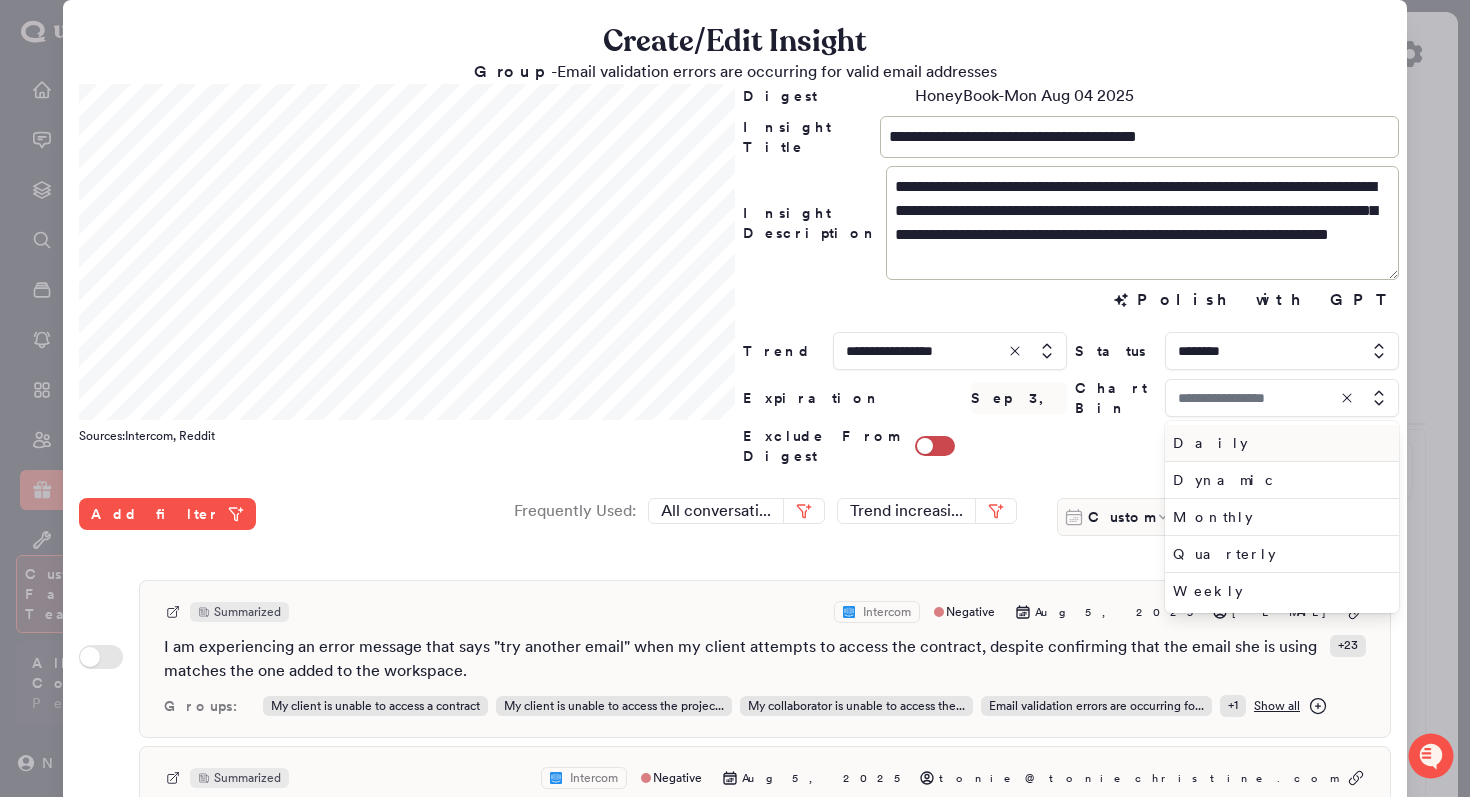 type on "*******" 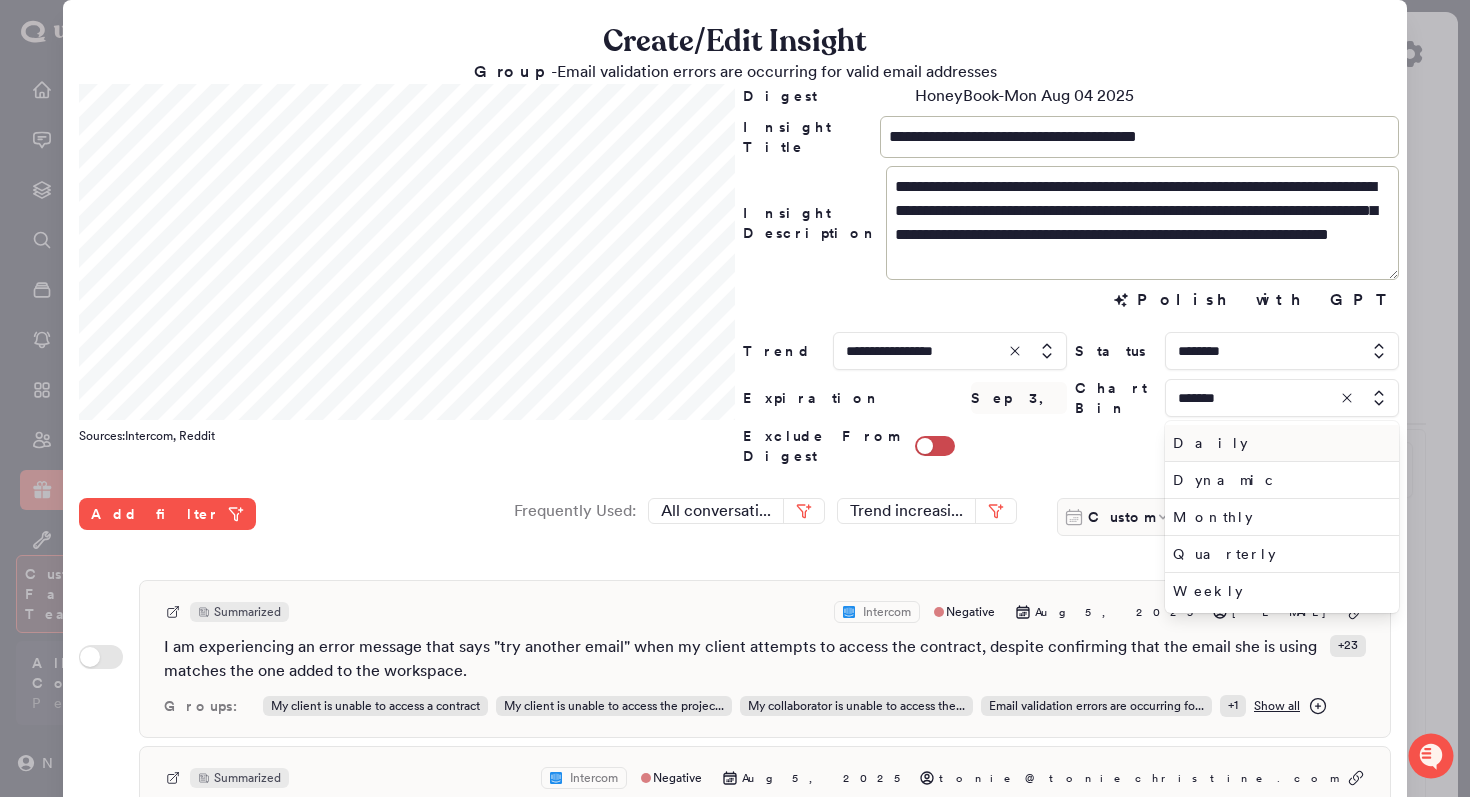 click on "Daily" at bounding box center (1278, 443) 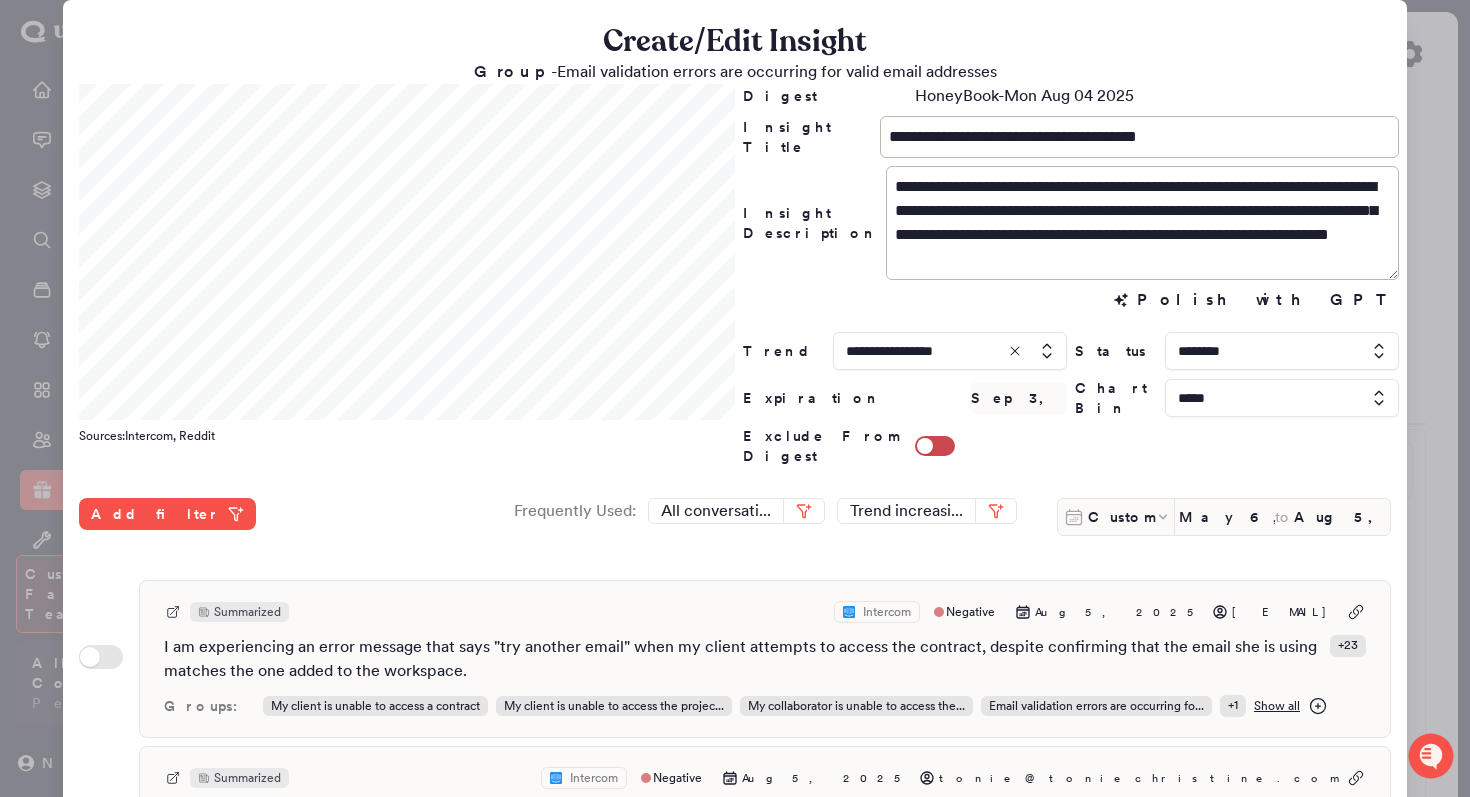 click at bounding box center [1282, 398] 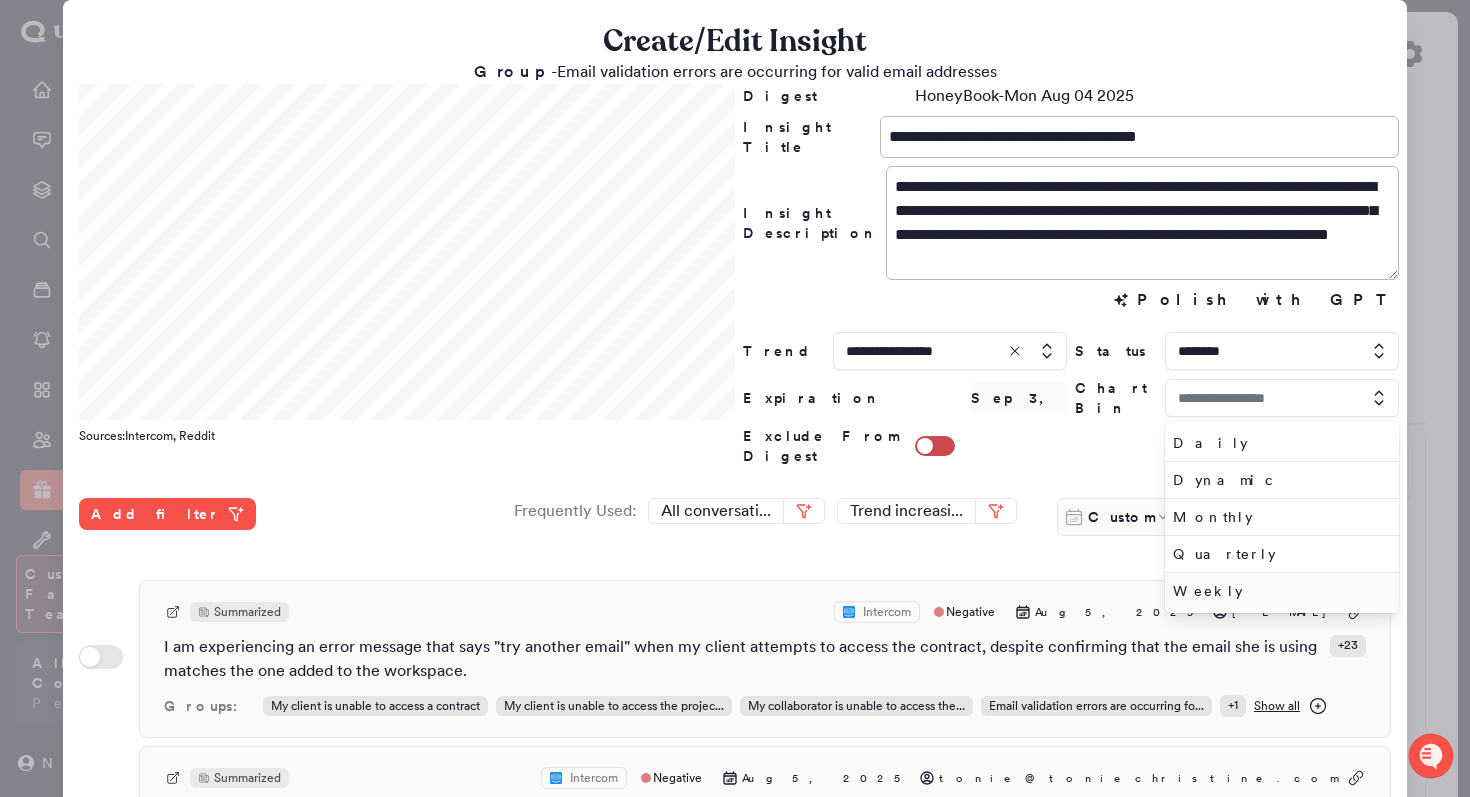 type on "*****" 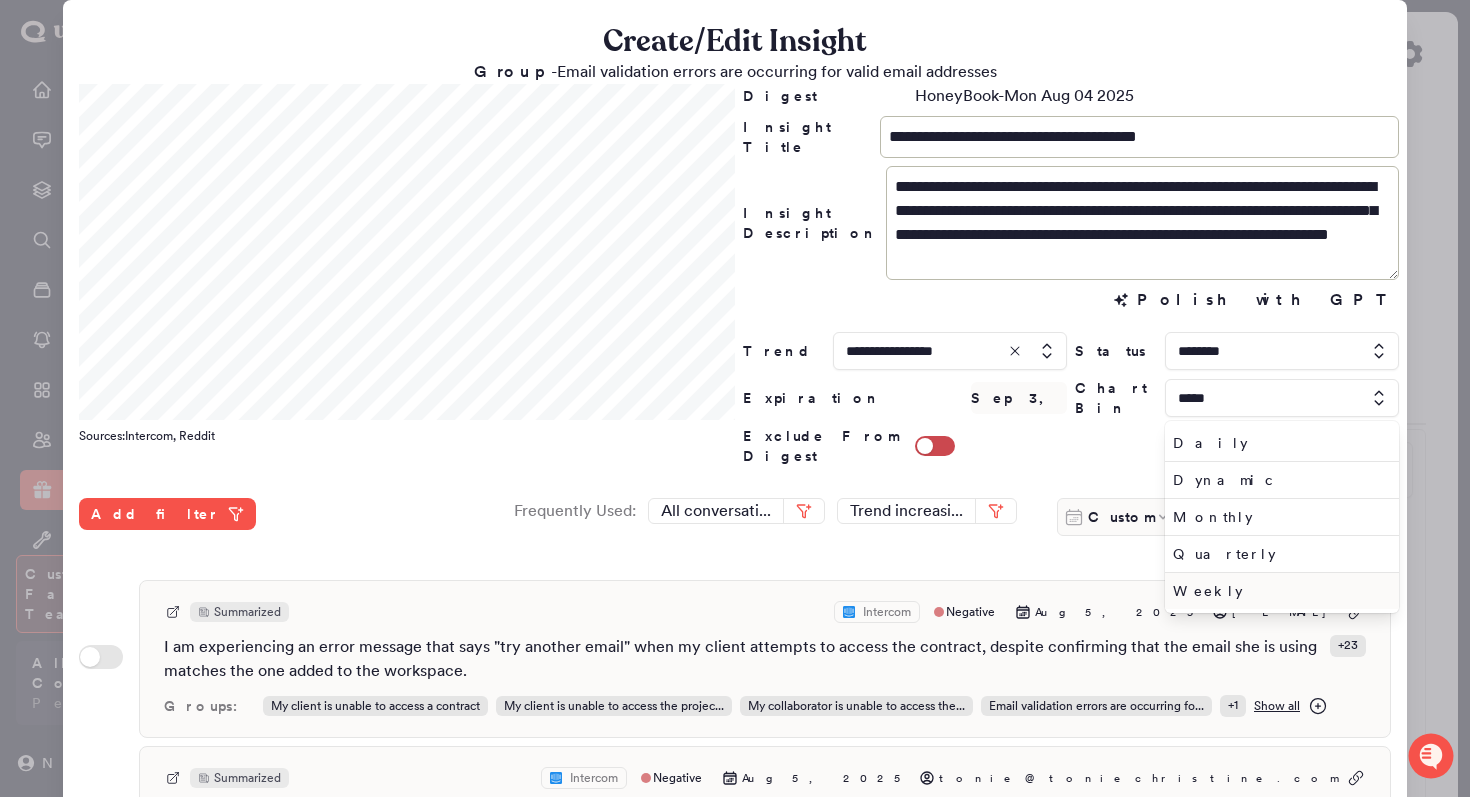 click on "Weekly" at bounding box center [1282, 591] 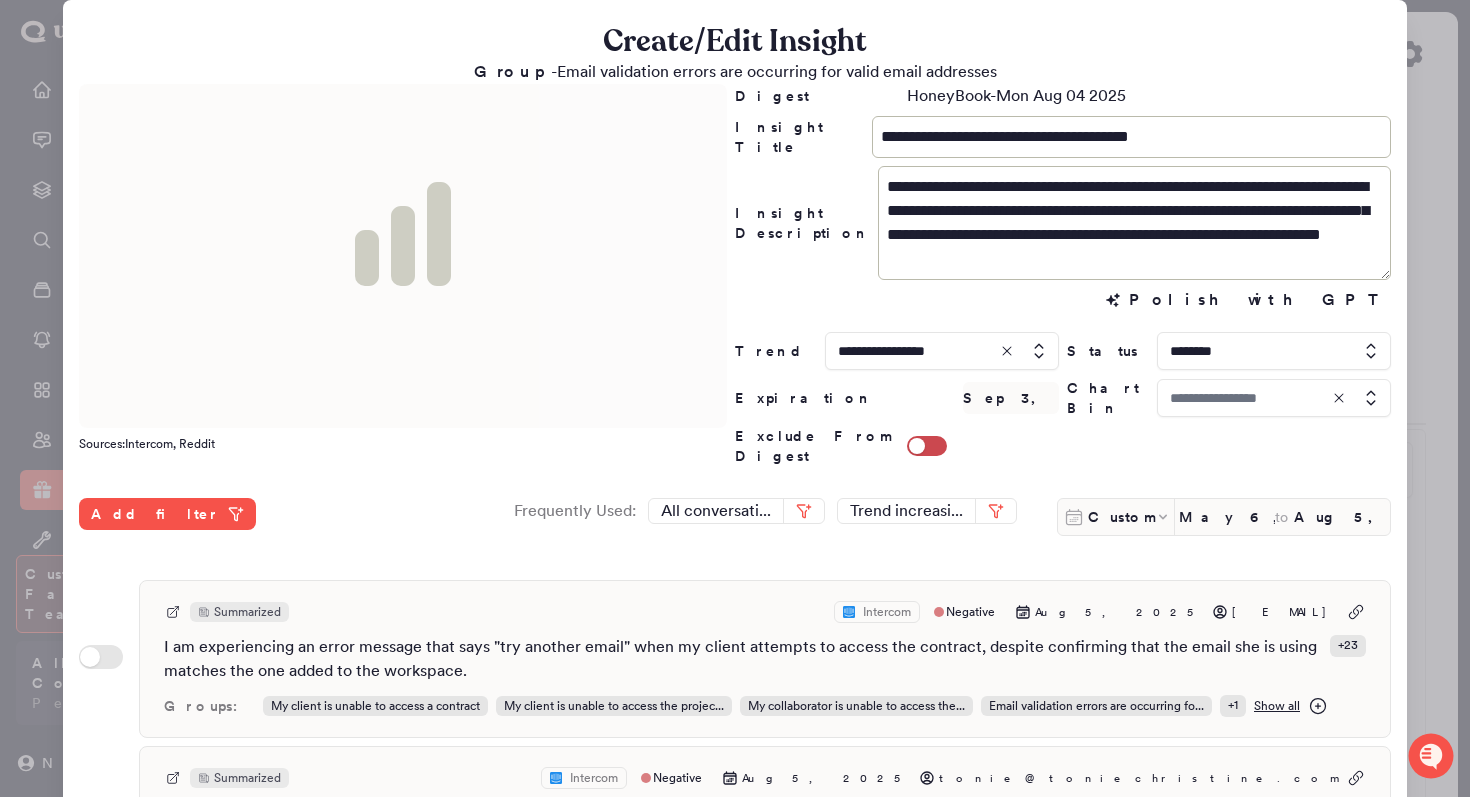 type on "******" 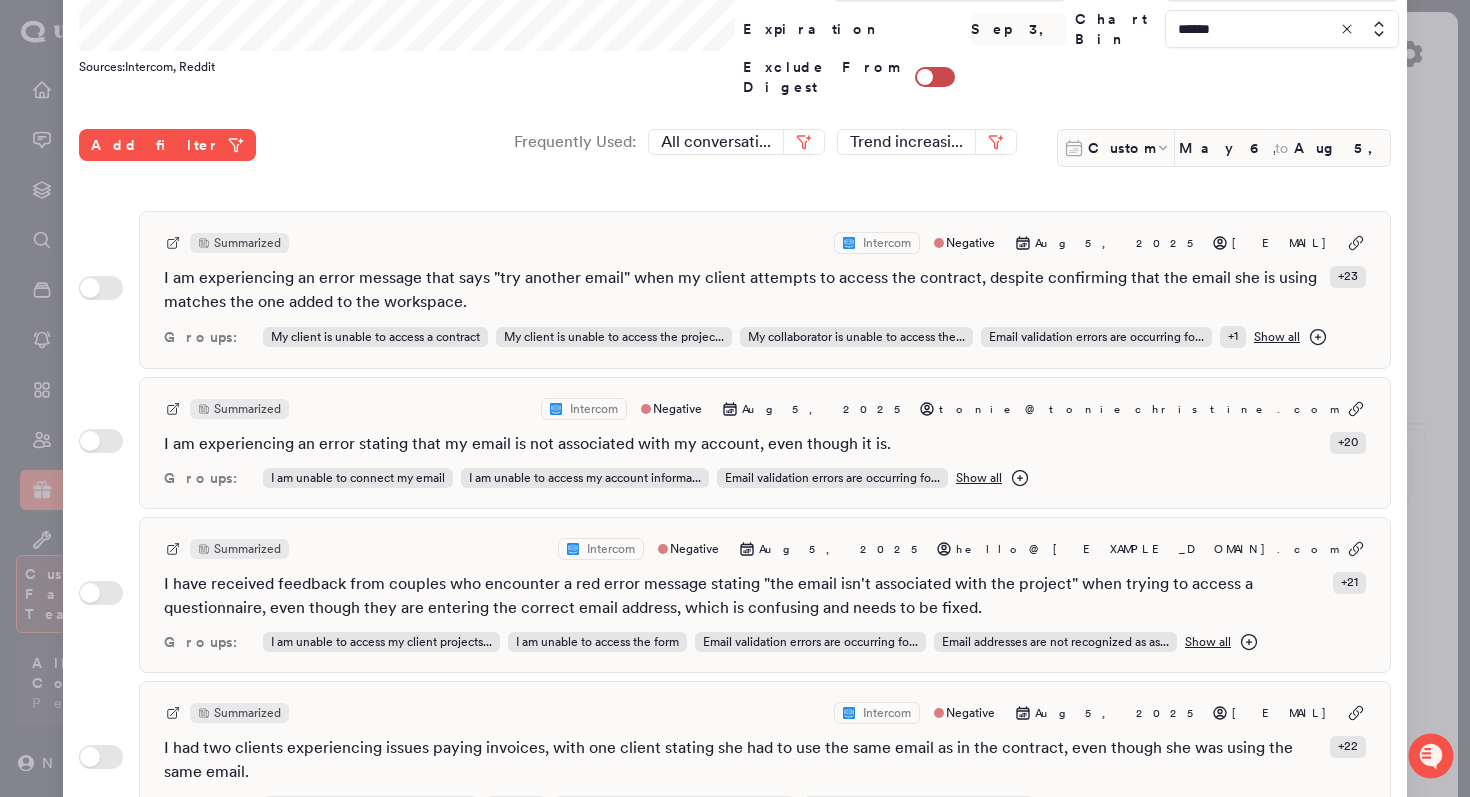scroll, scrollTop: 531, scrollLeft: 0, axis: vertical 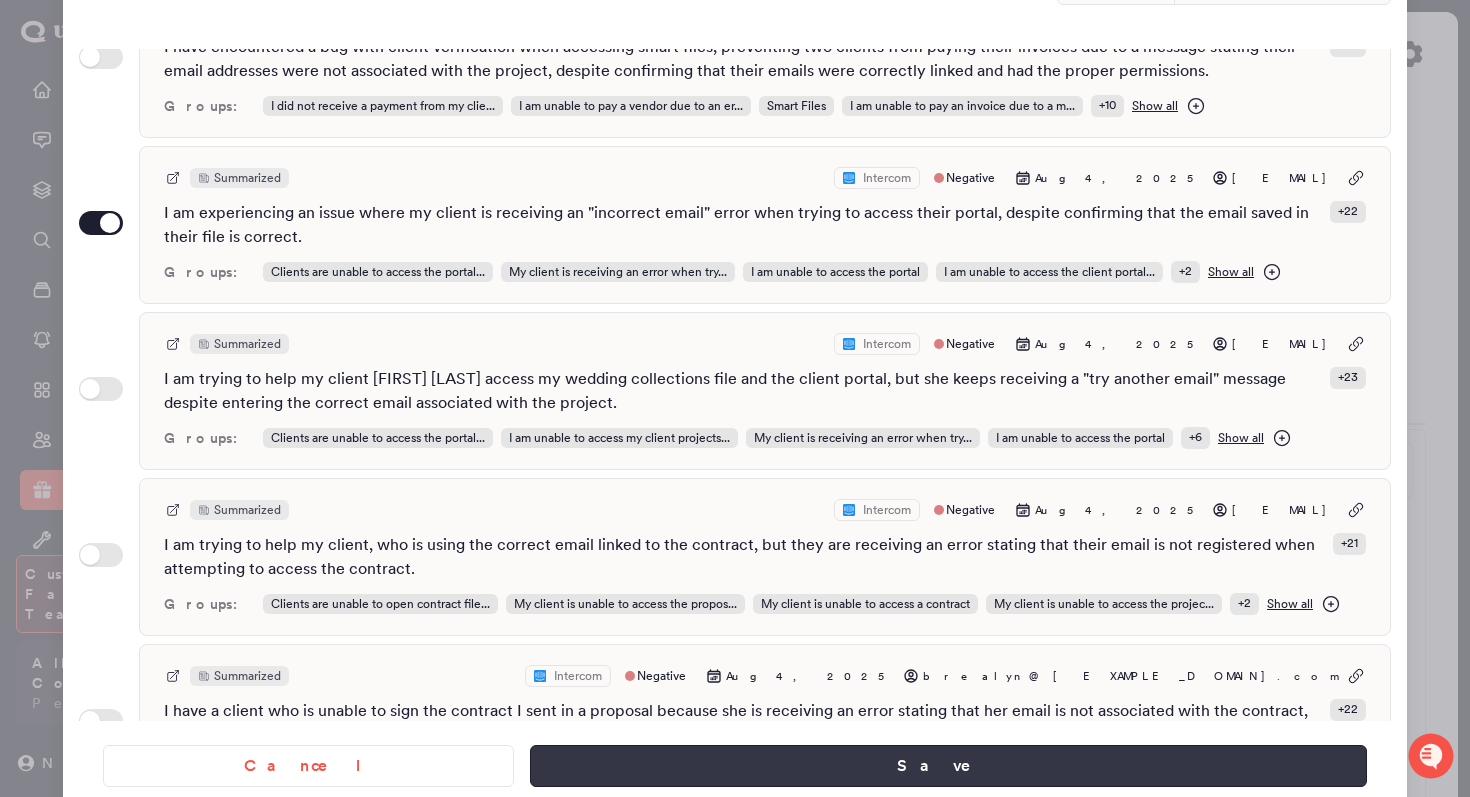 click on "Save" at bounding box center [948, 766] 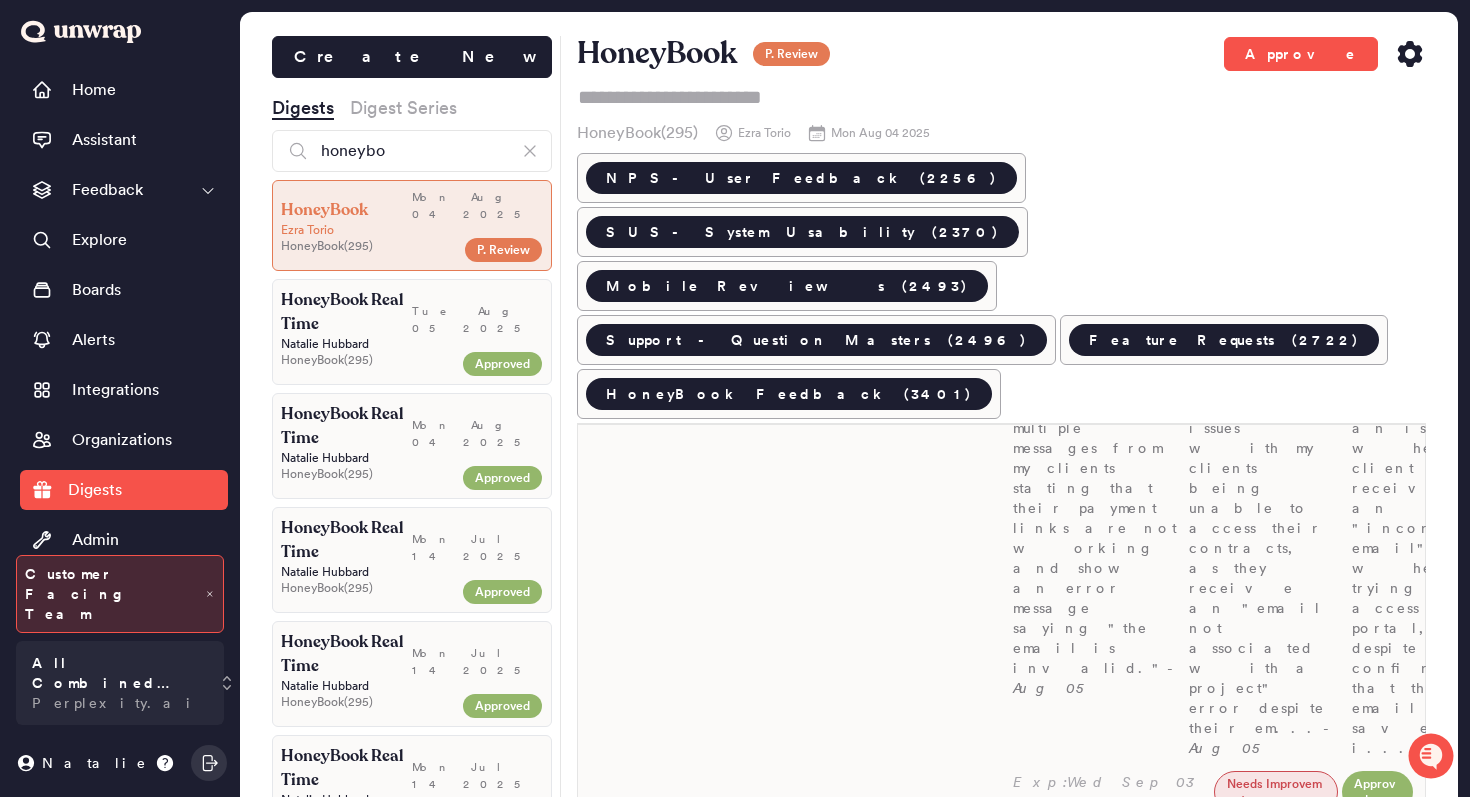 scroll, scrollTop: 551, scrollLeft: 0, axis: vertical 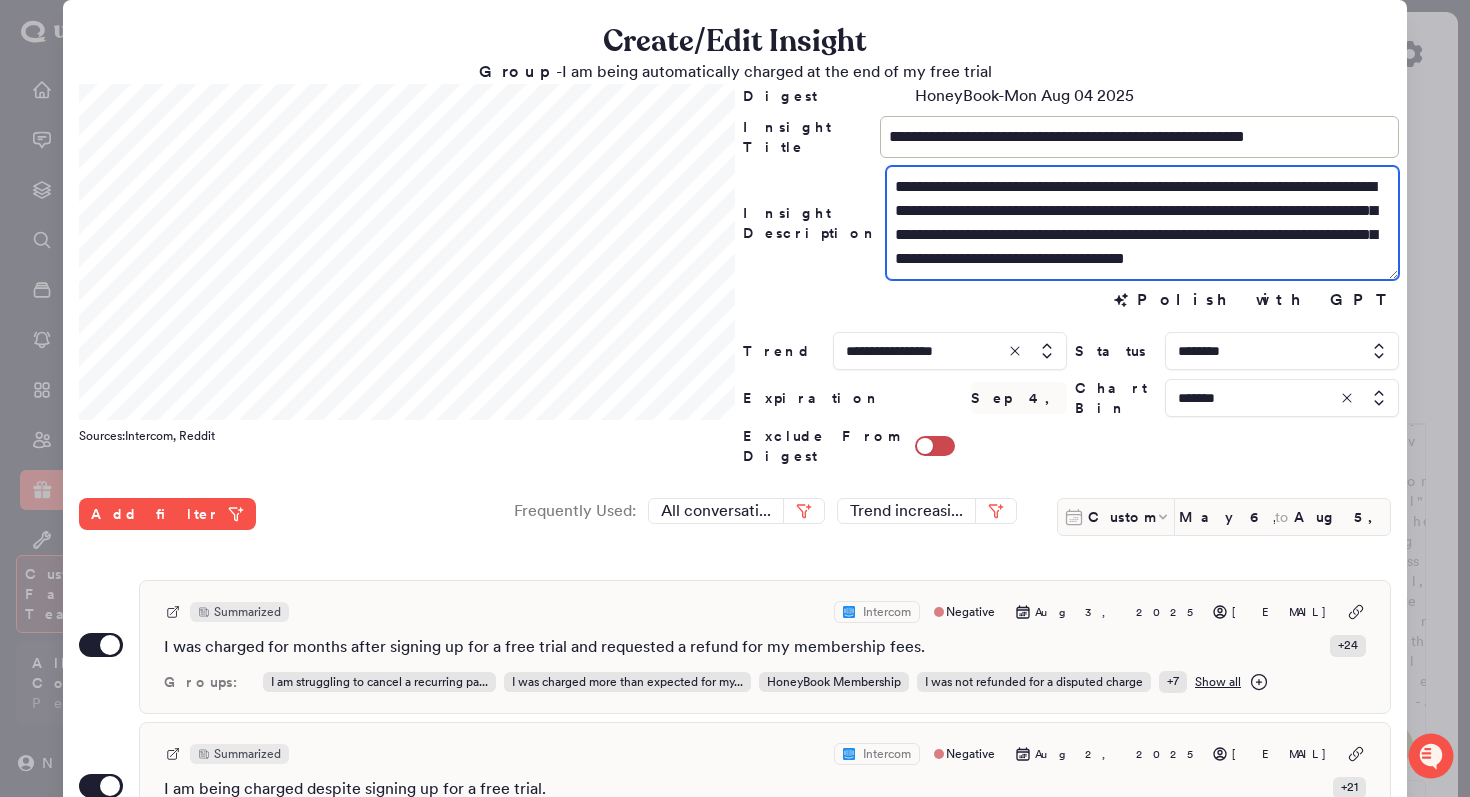 drag, startPoint x: 1231, startPoint y: 215, endPoint x: 1095, endPoint y: 218, distance: 136.03308 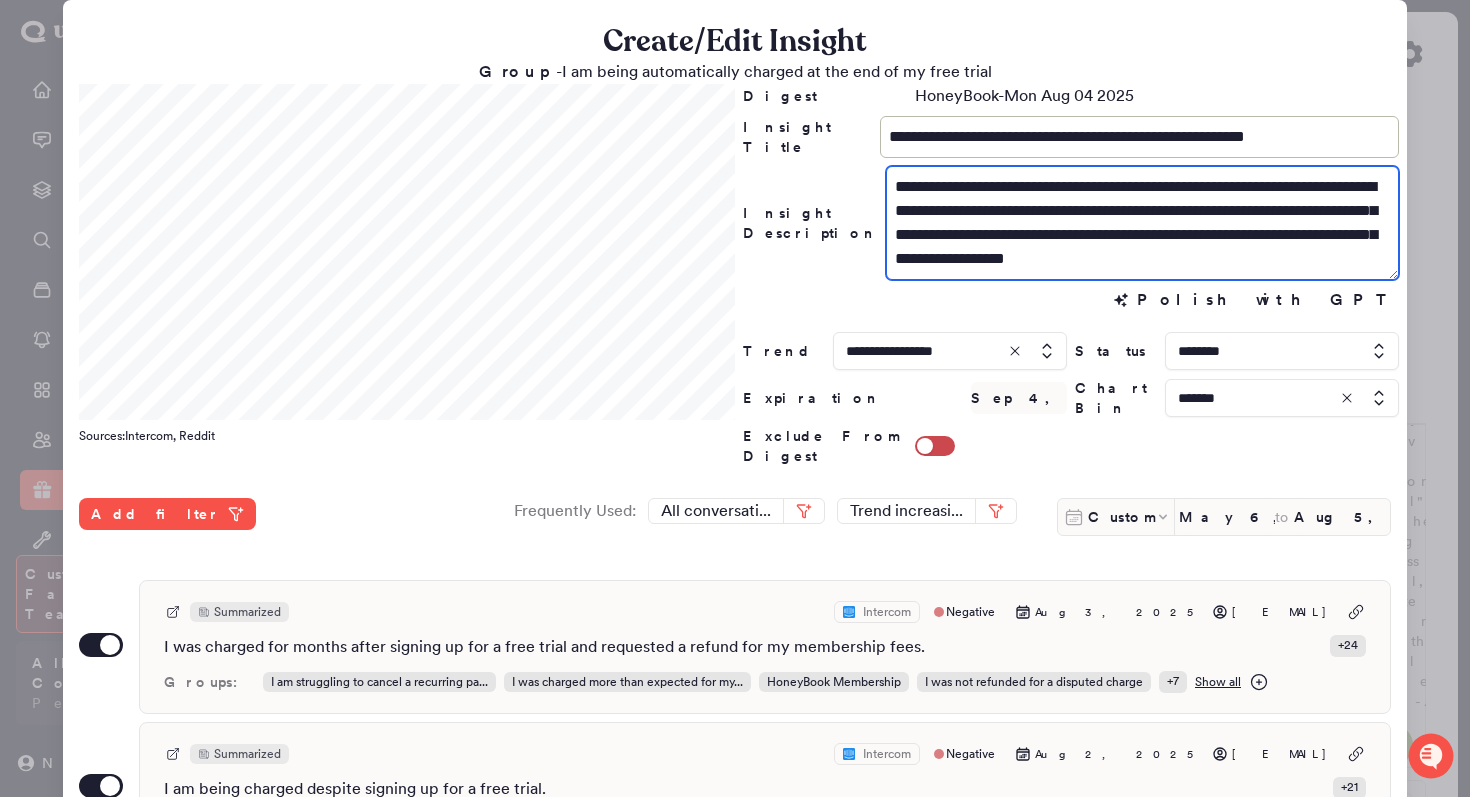 click on "**********" at bounding box center [1142, 223] 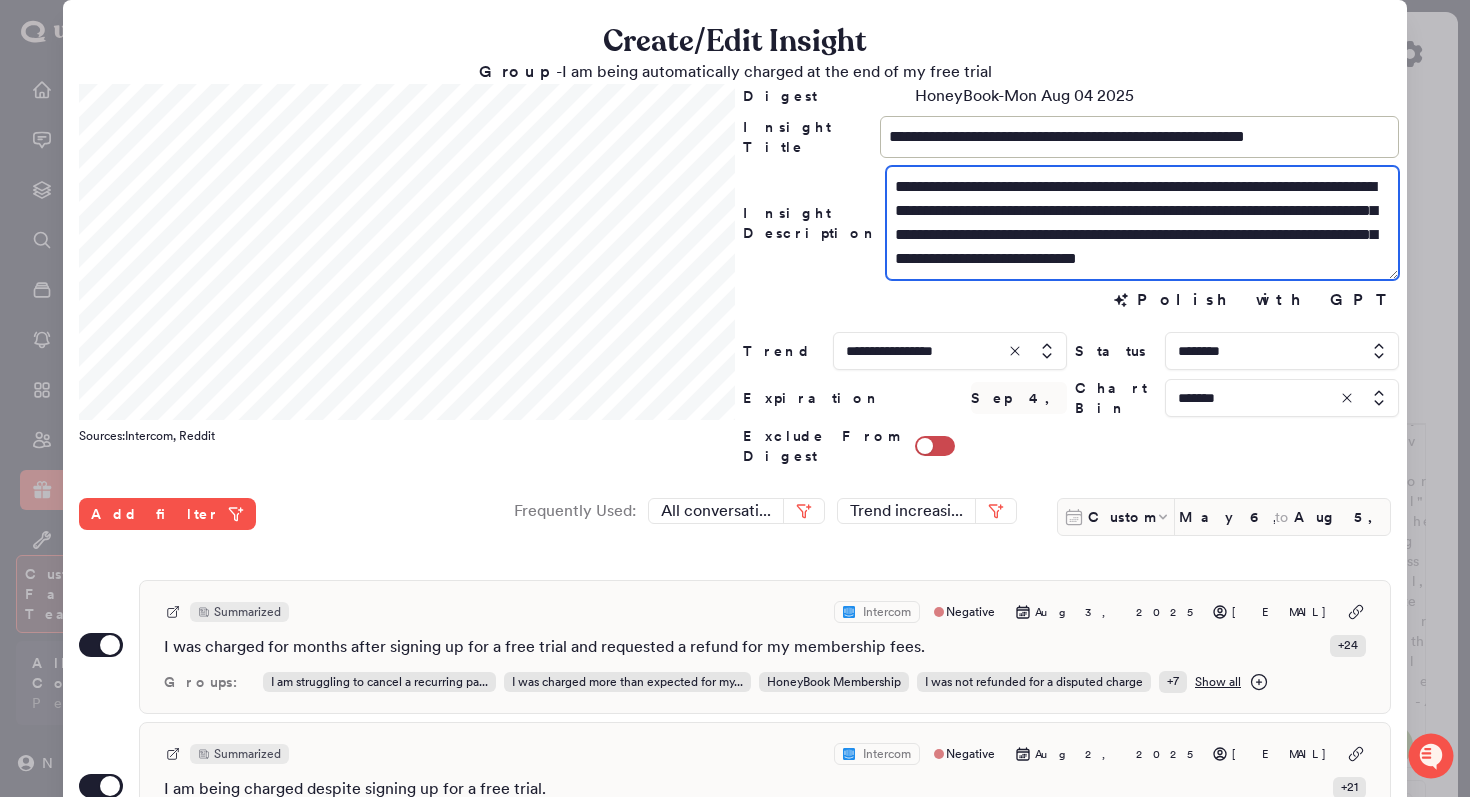 drag, startPoint x: 991, startPoint y: 236, endPoint x: 890, endPoint y: 234, distance: 101.0198 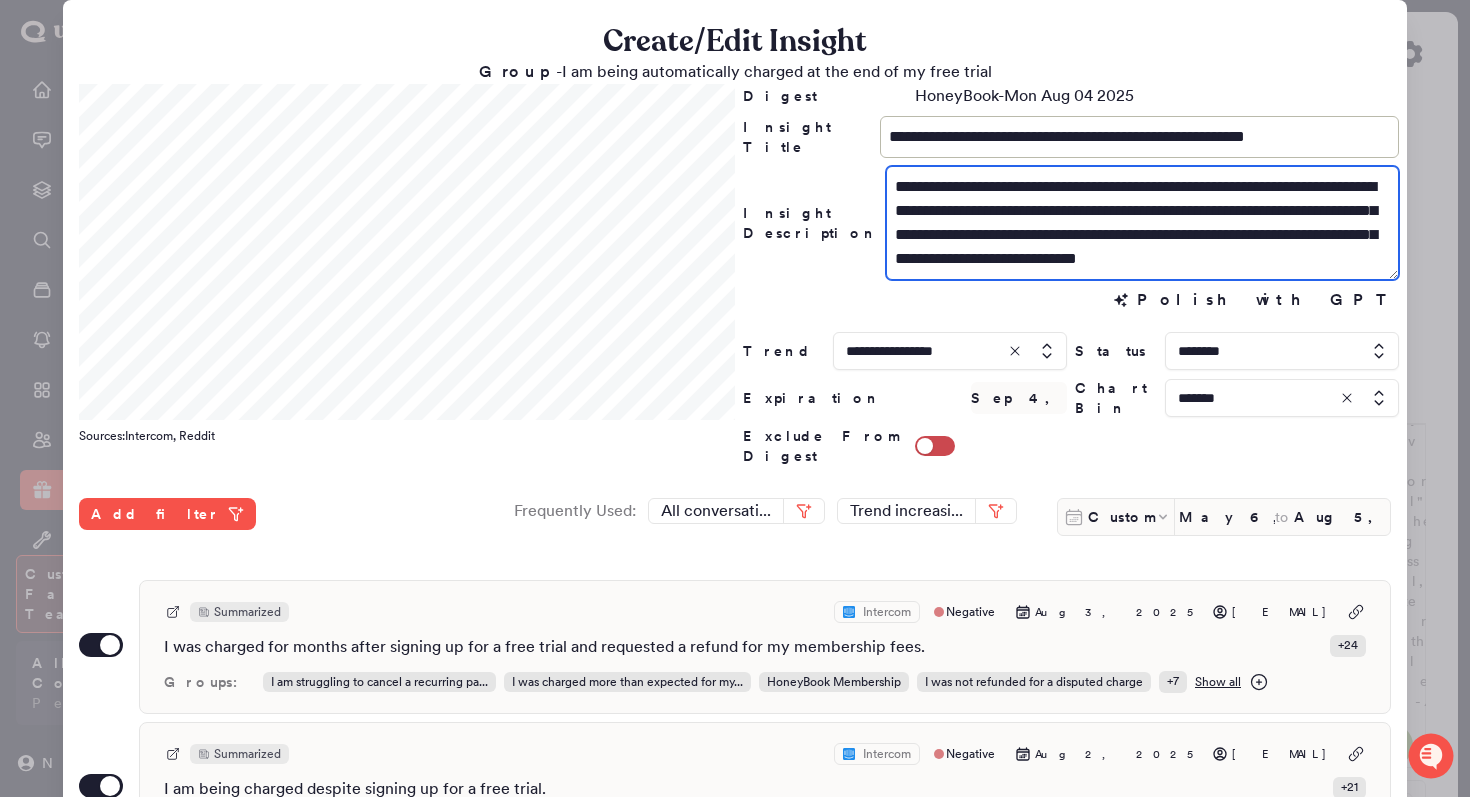 click on "**********" at bounding box center [1142, 223] 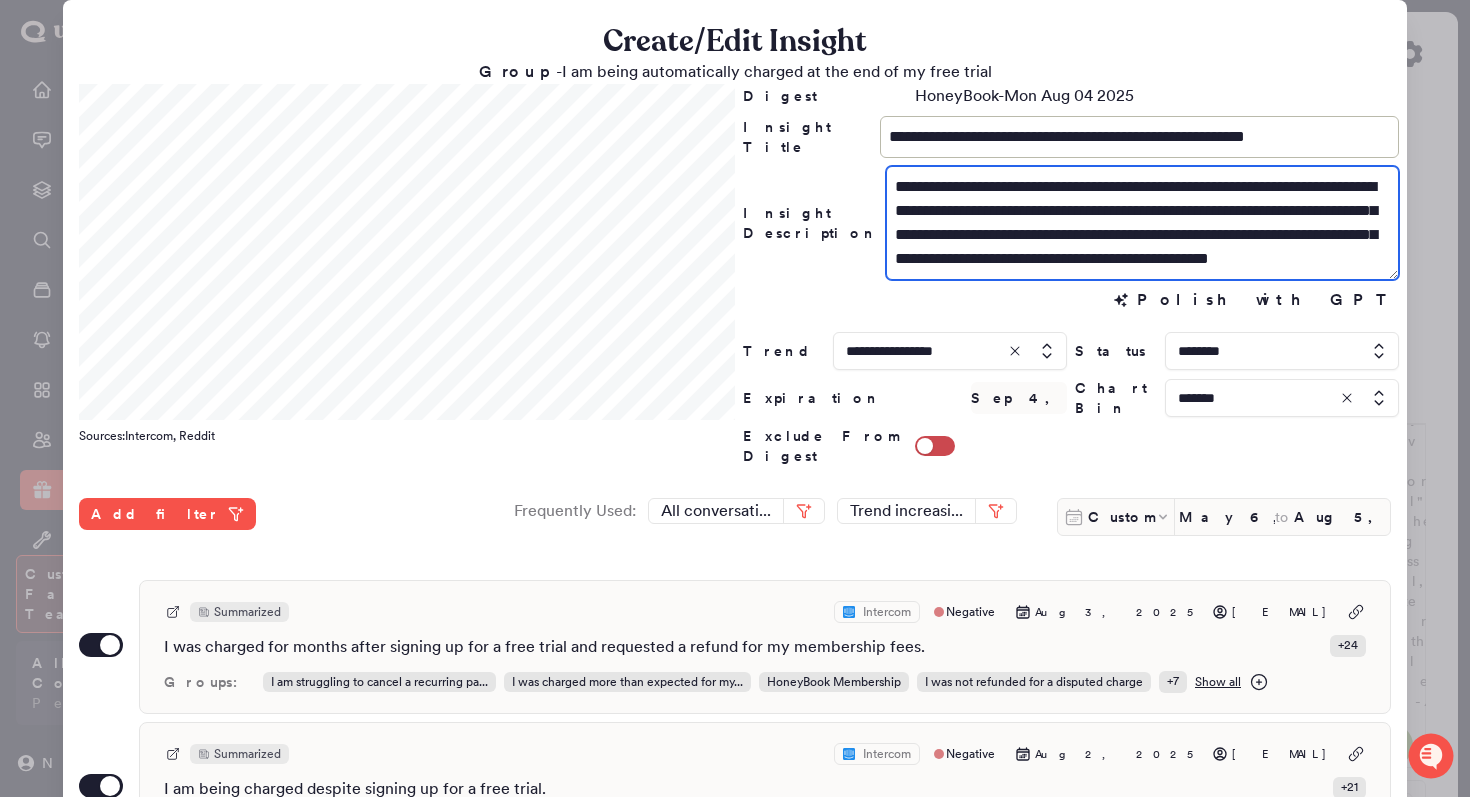 drag, startPoint x: 1152, startPoint y: 233, endPoint x: 983, endPoint y: 238, distance: 169.07394 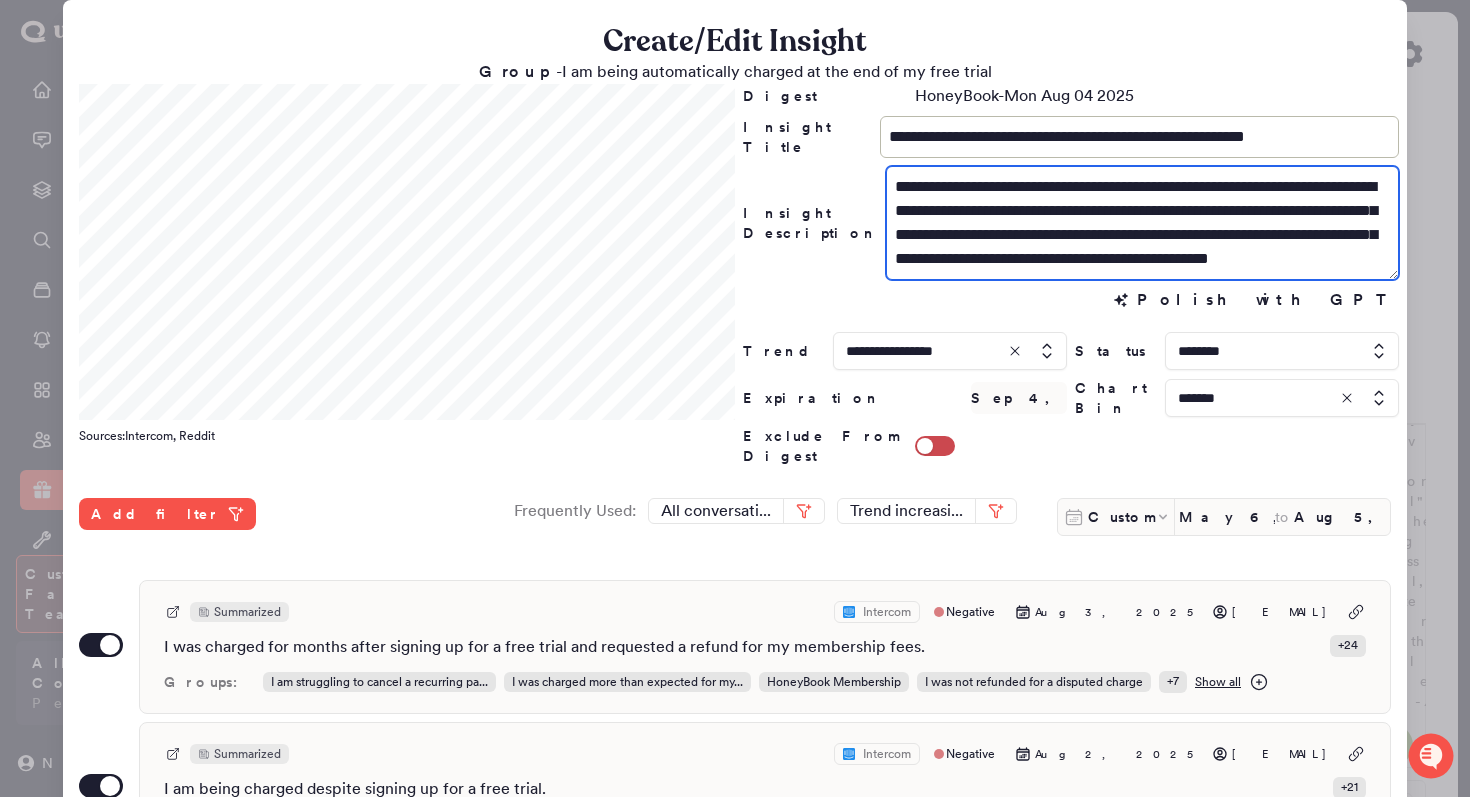 click on "**********" at bounding box center (1142, 223) 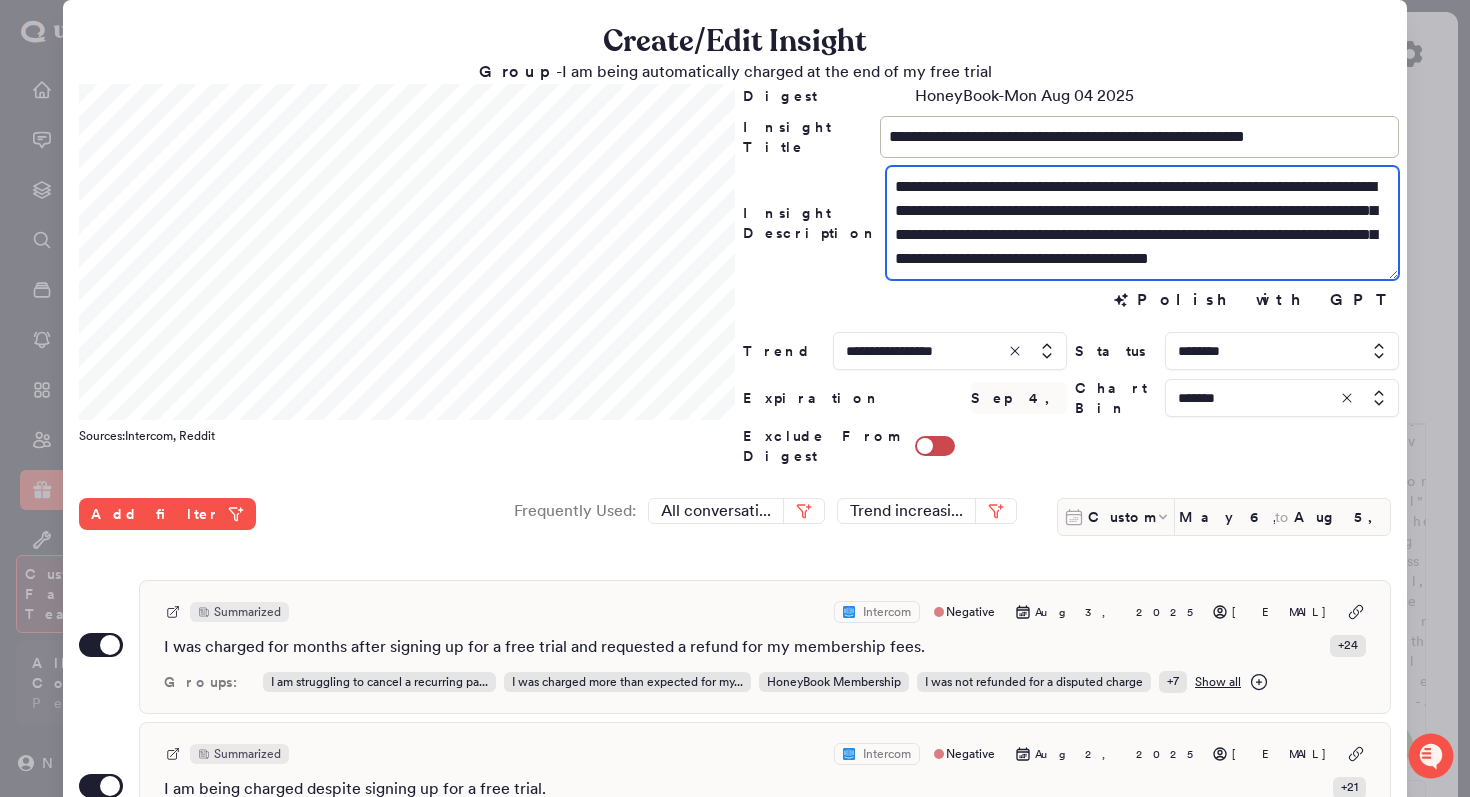 scroll, scrollTop: 24, scrollLeft: 0, axis: vertical 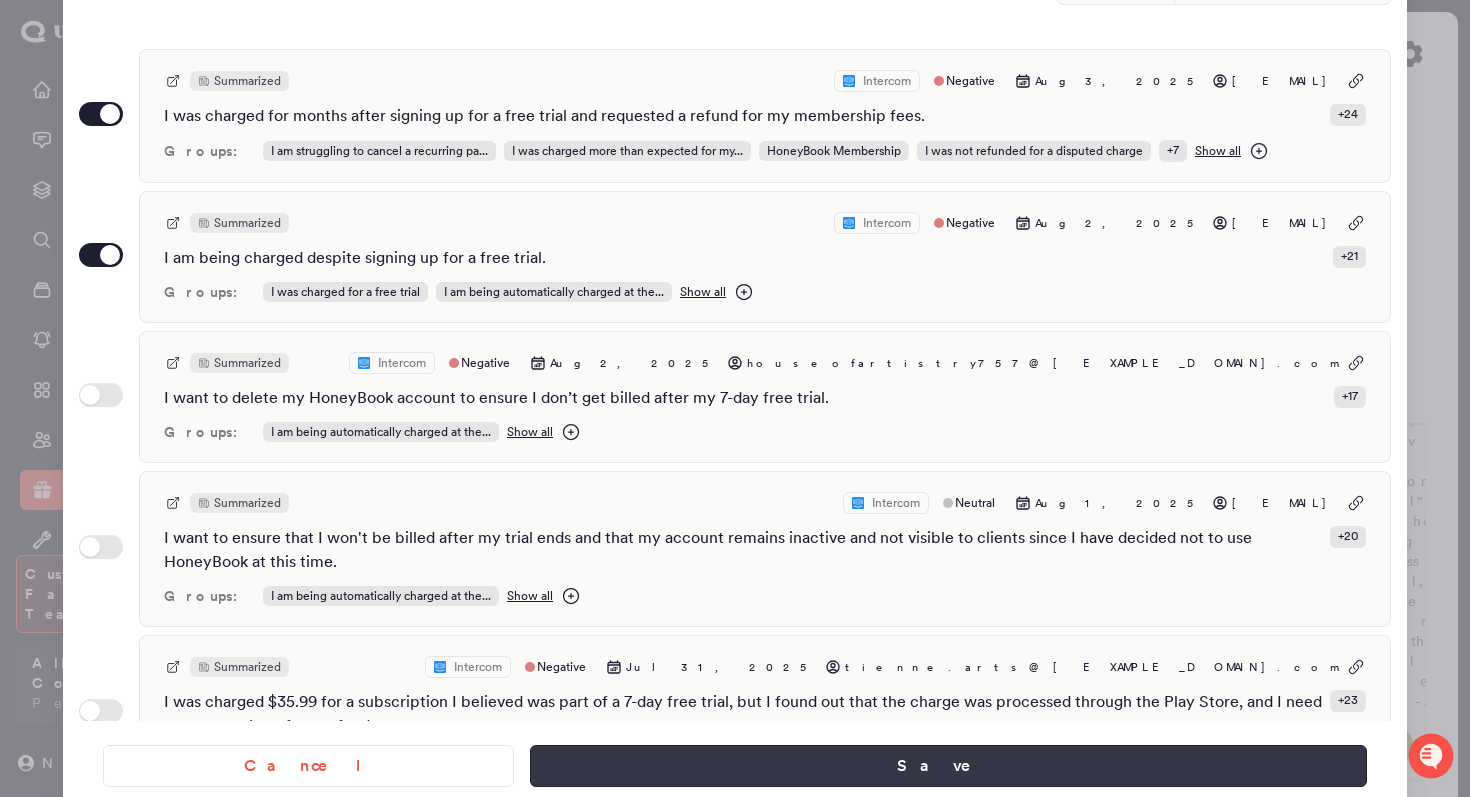 type on "**********" 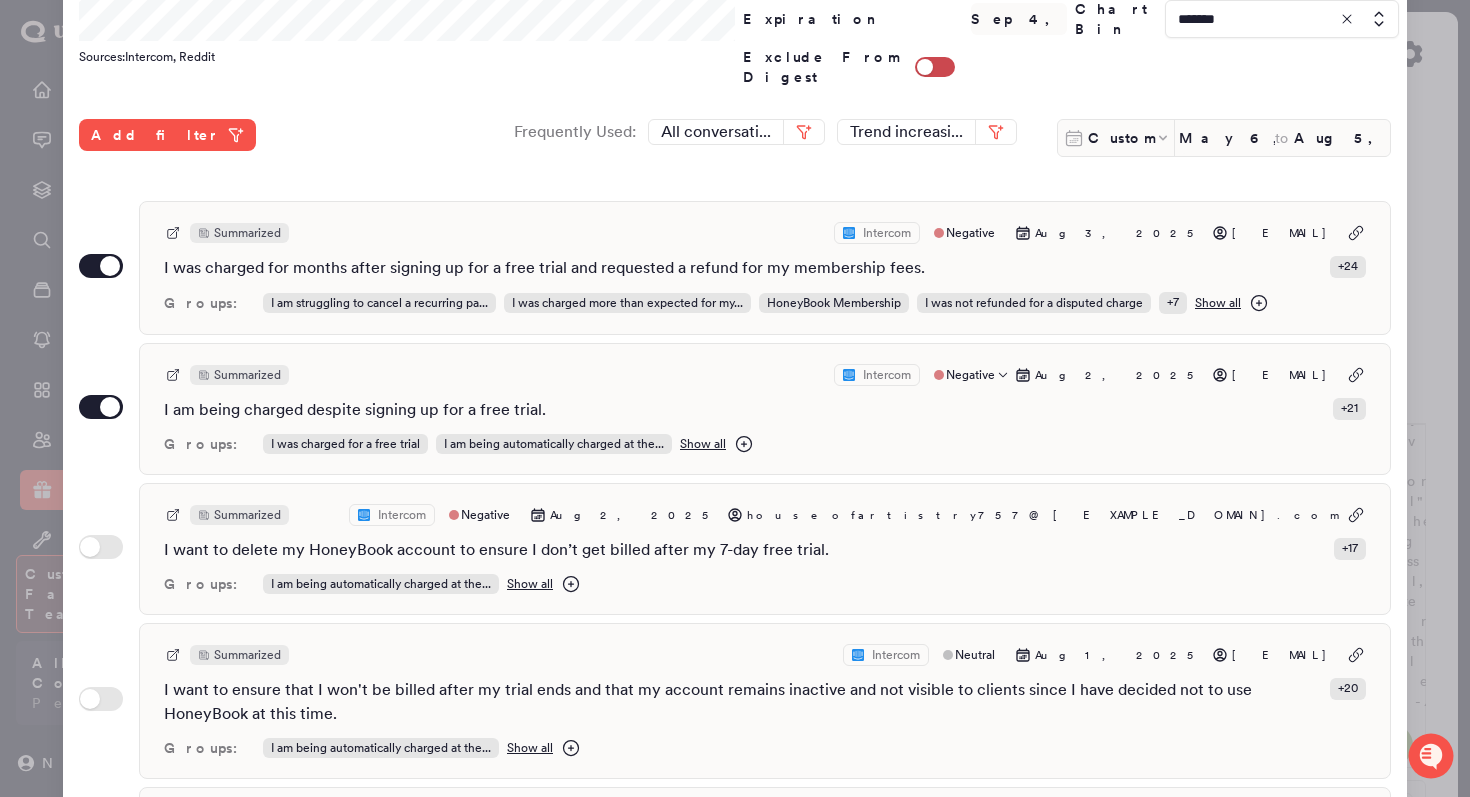 scroll, scrollTop: 372, scrollLeft: 0, axis: vertical 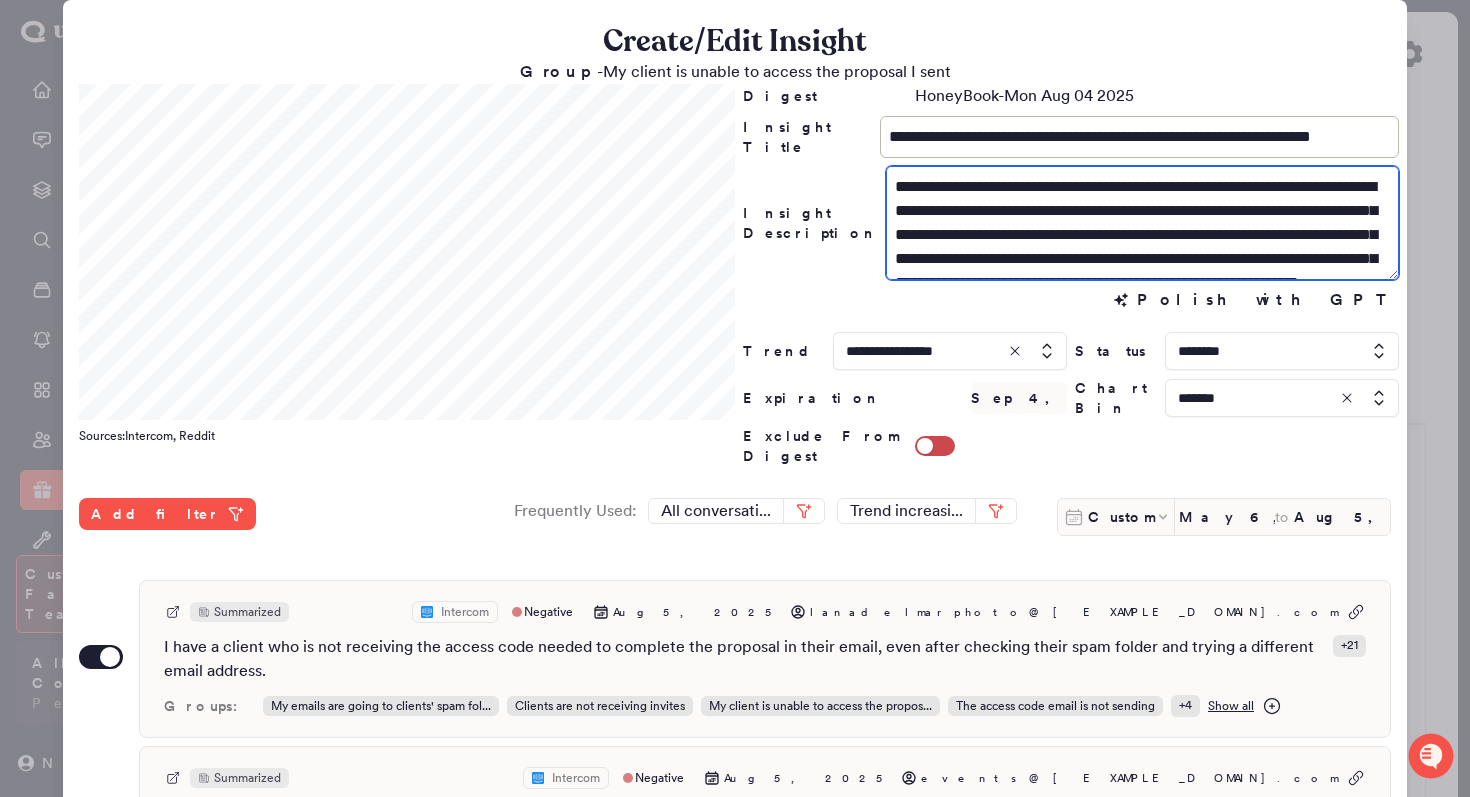 click on "**********" at bounding box center [1142, 223] 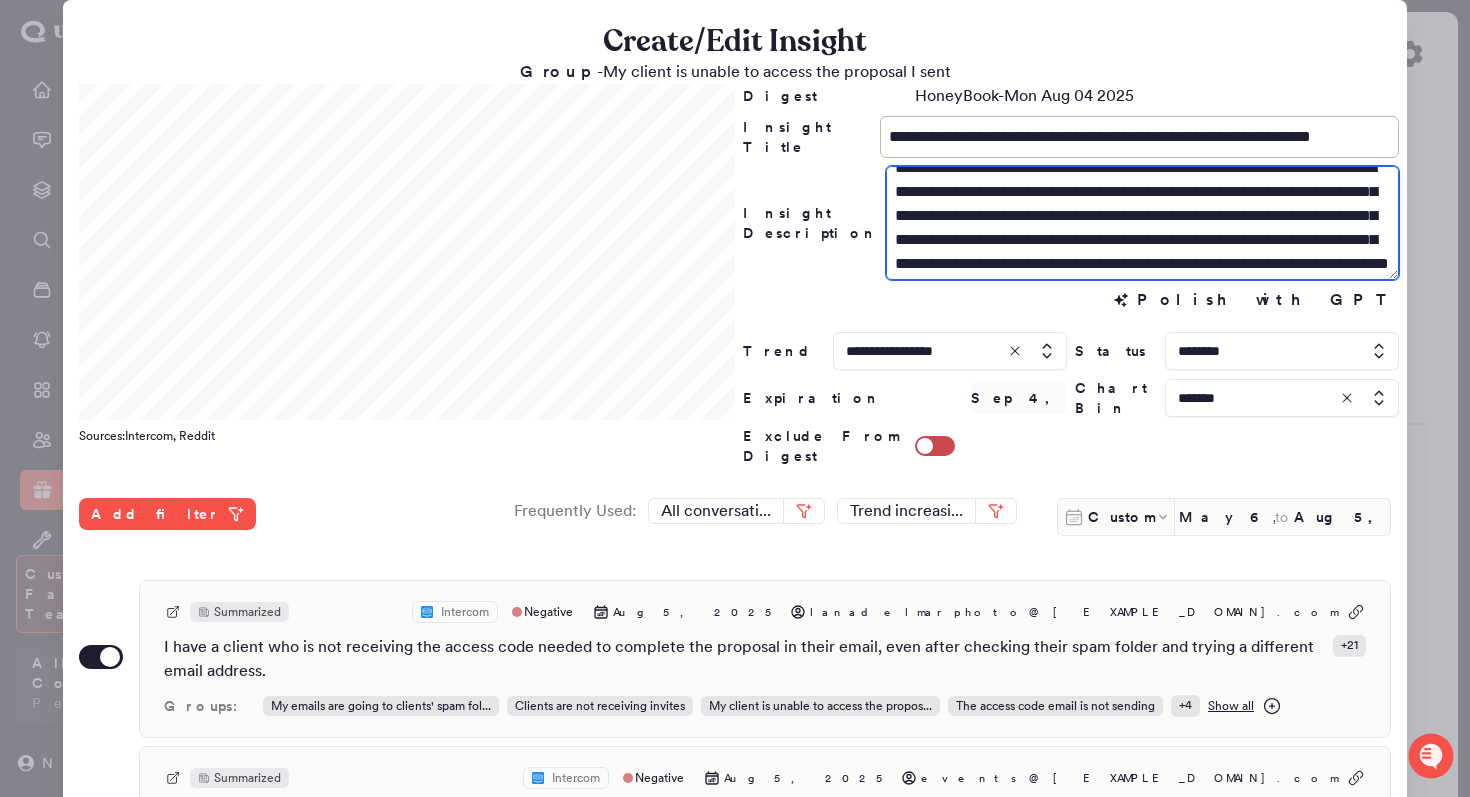 scroll, scrollTop: 0, scrollLeft: 0, axis: both 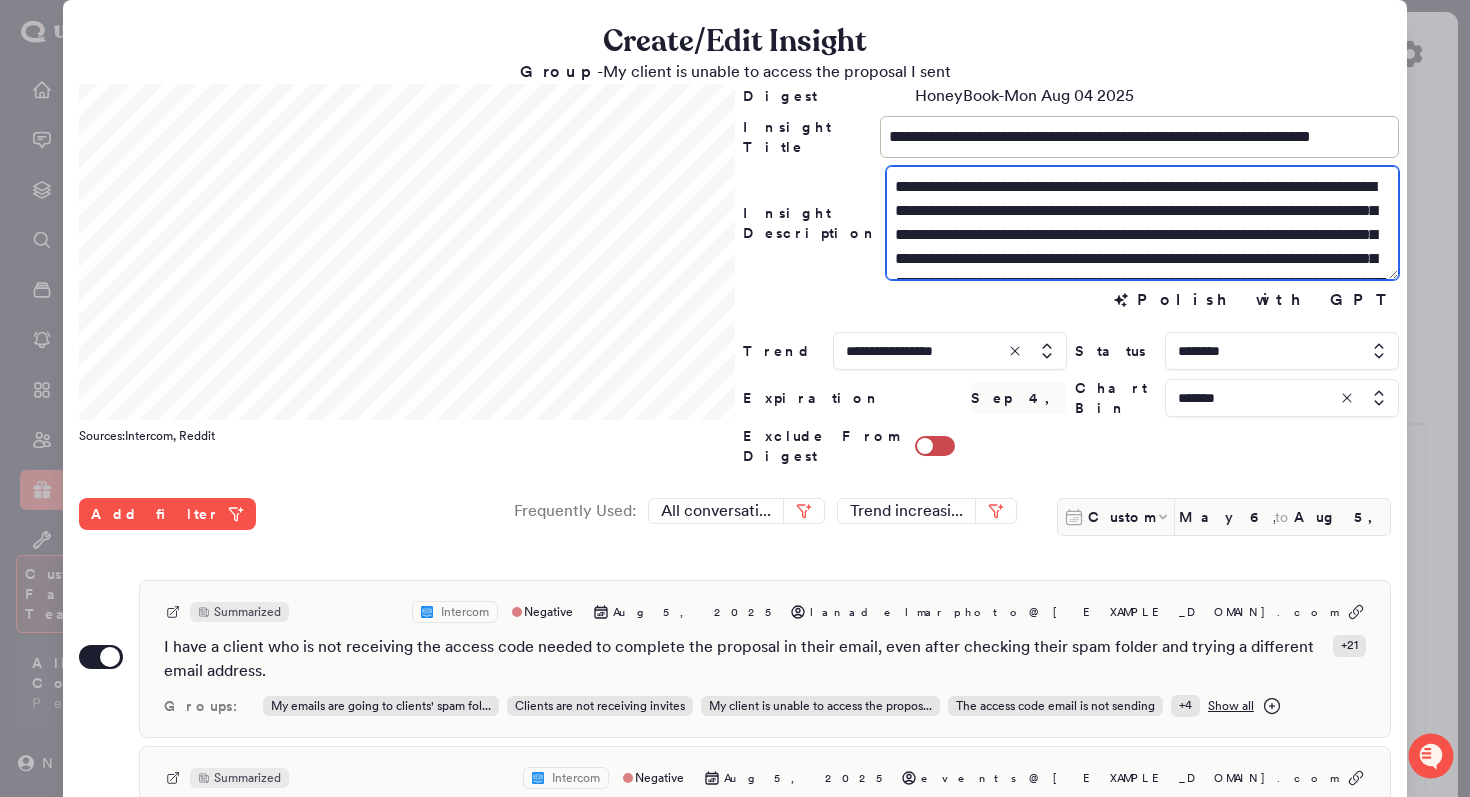 drag, startPoint x: 1252, startPoint y: 212, endPoint x: 1005, endPoint y: 212, distance: 247 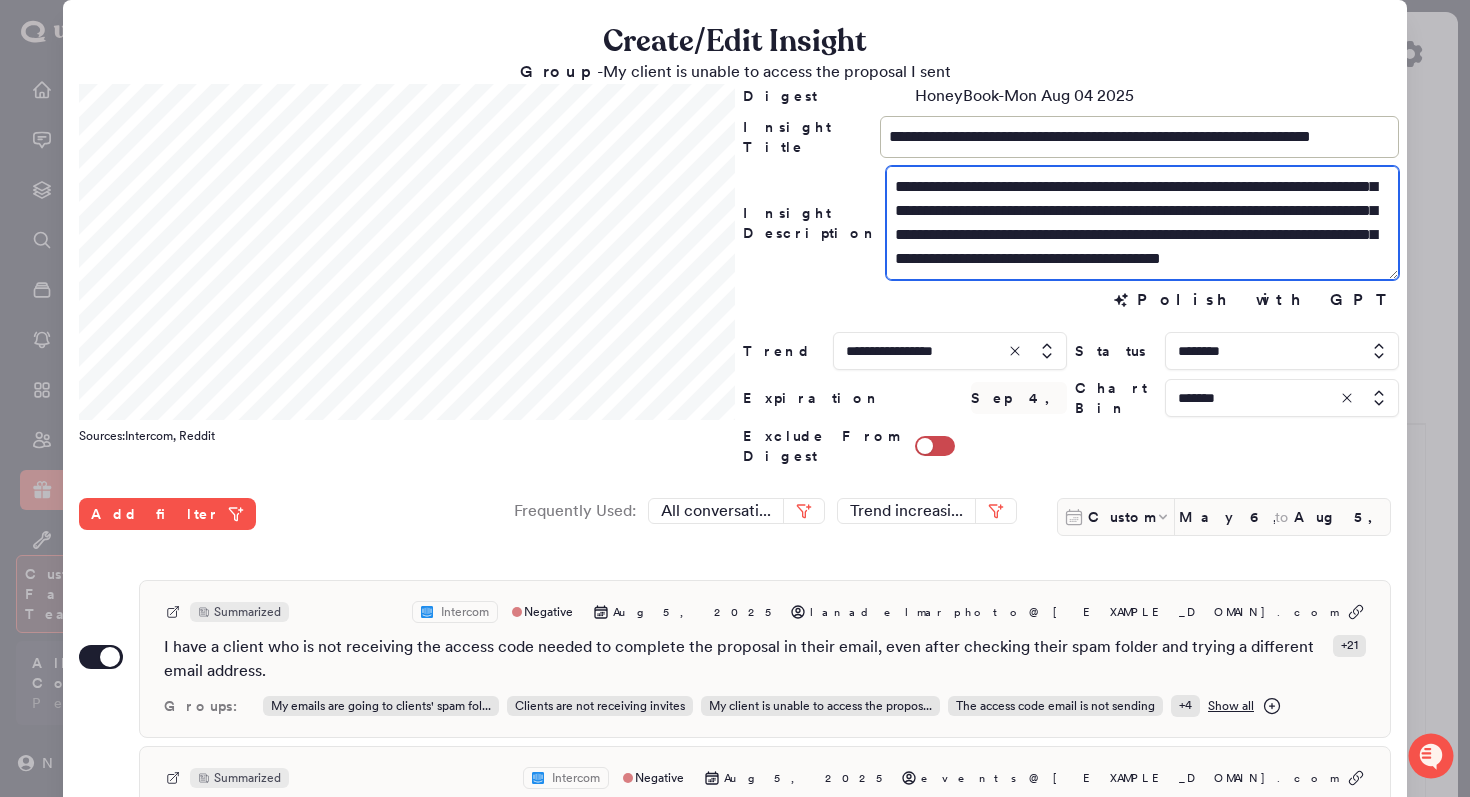 scroll, scrollTop: 48, scrollLeft: 0, axis: vertical 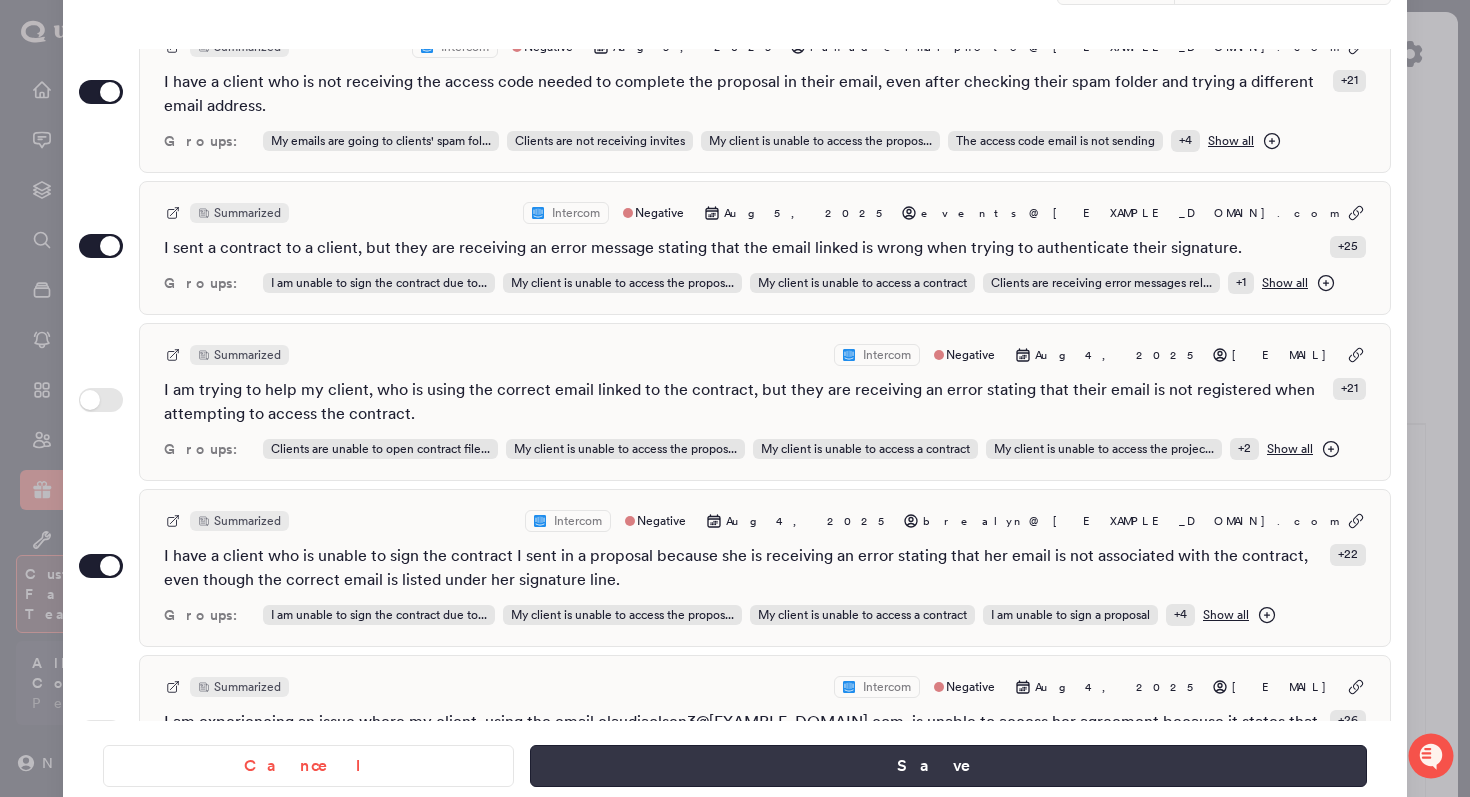 type on "**********" 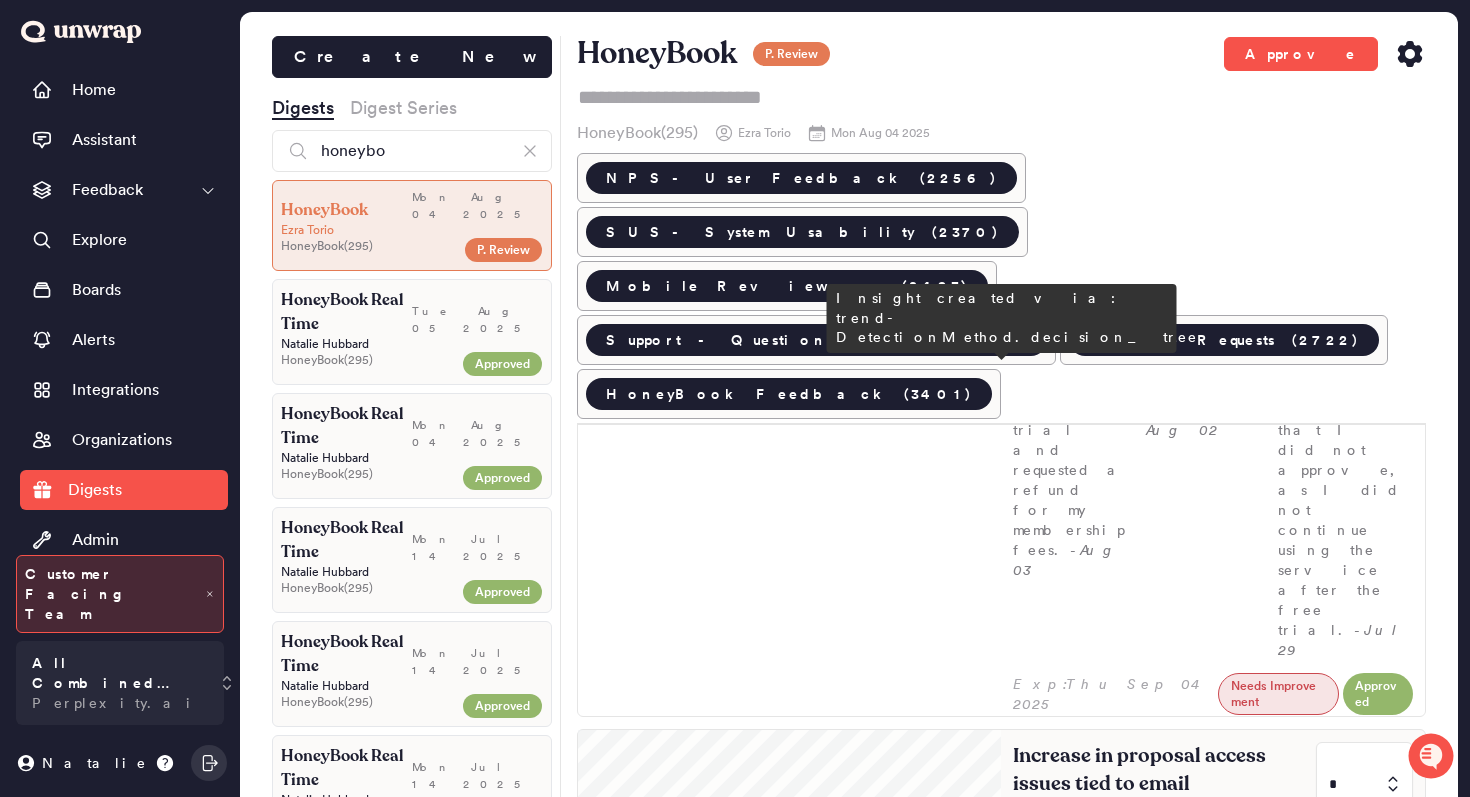 scroll, scrollTop: 1679, scrollLeft: 0, axis: vertical 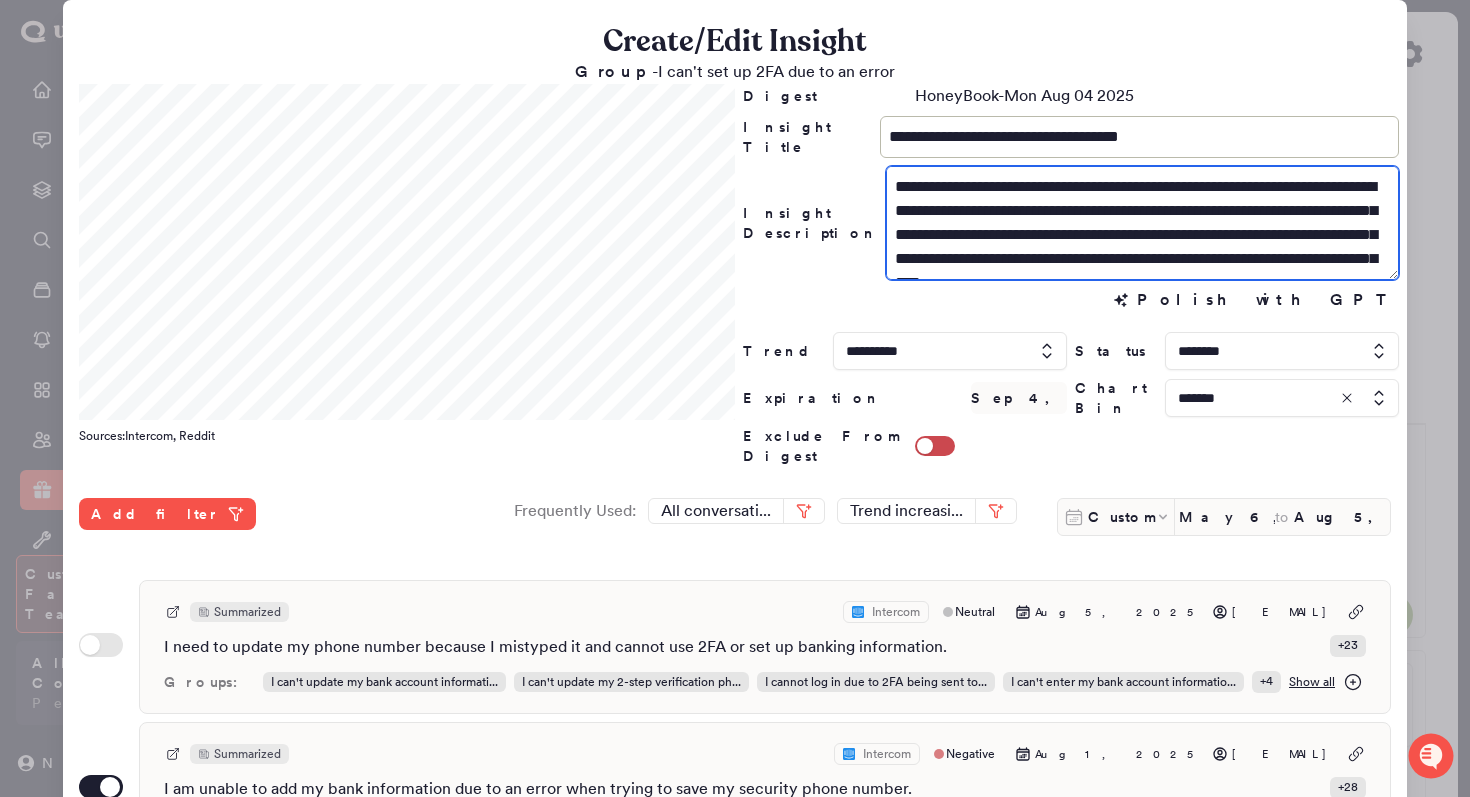 click on "**********" at bounding box center (1142, 223) 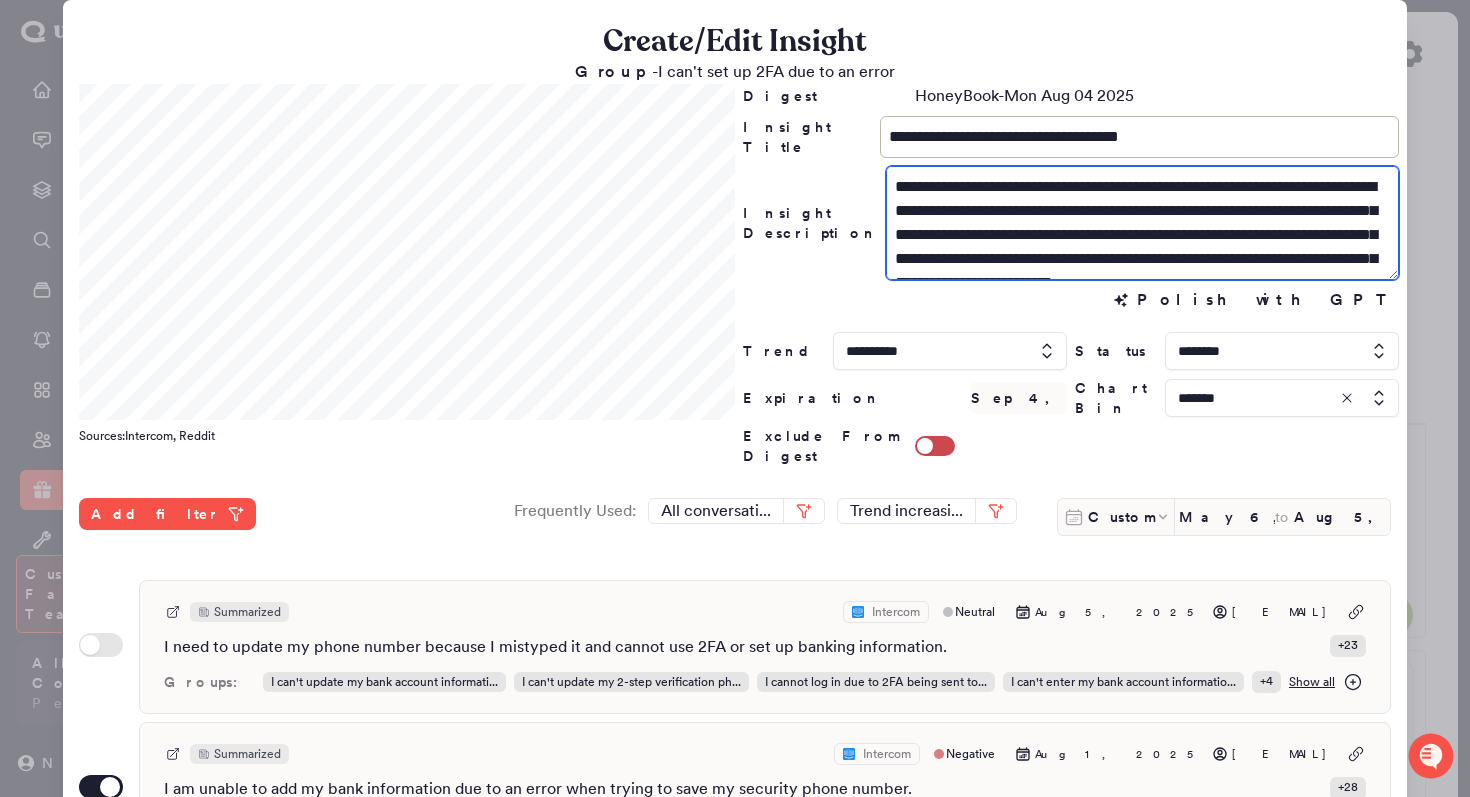 drag, startPoint x: 1260, startPoint y: 234, endPoint x: 1099, endPoint y: 242, distance: 161.19864 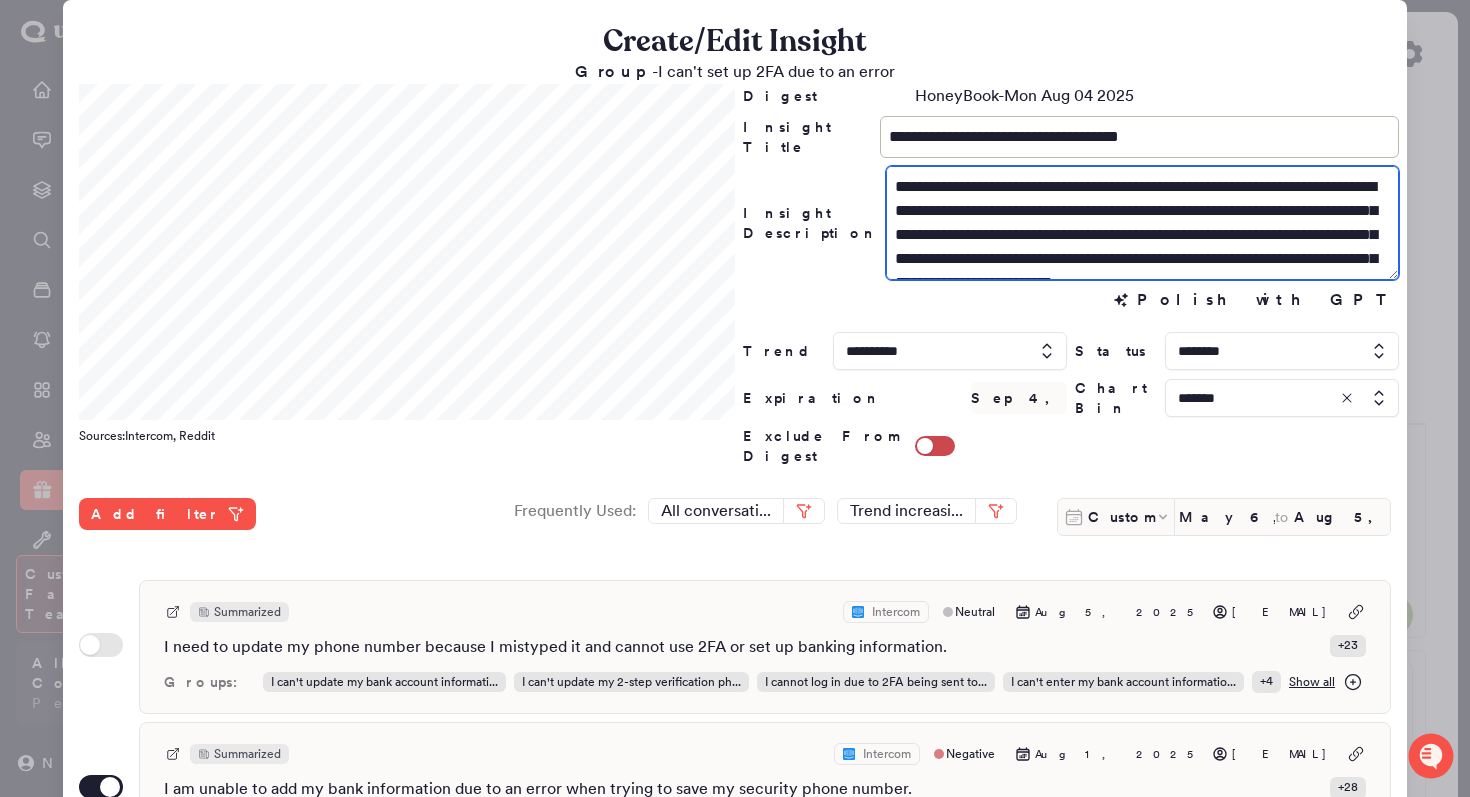 click on "**********" at bounding box center (1142, 223) 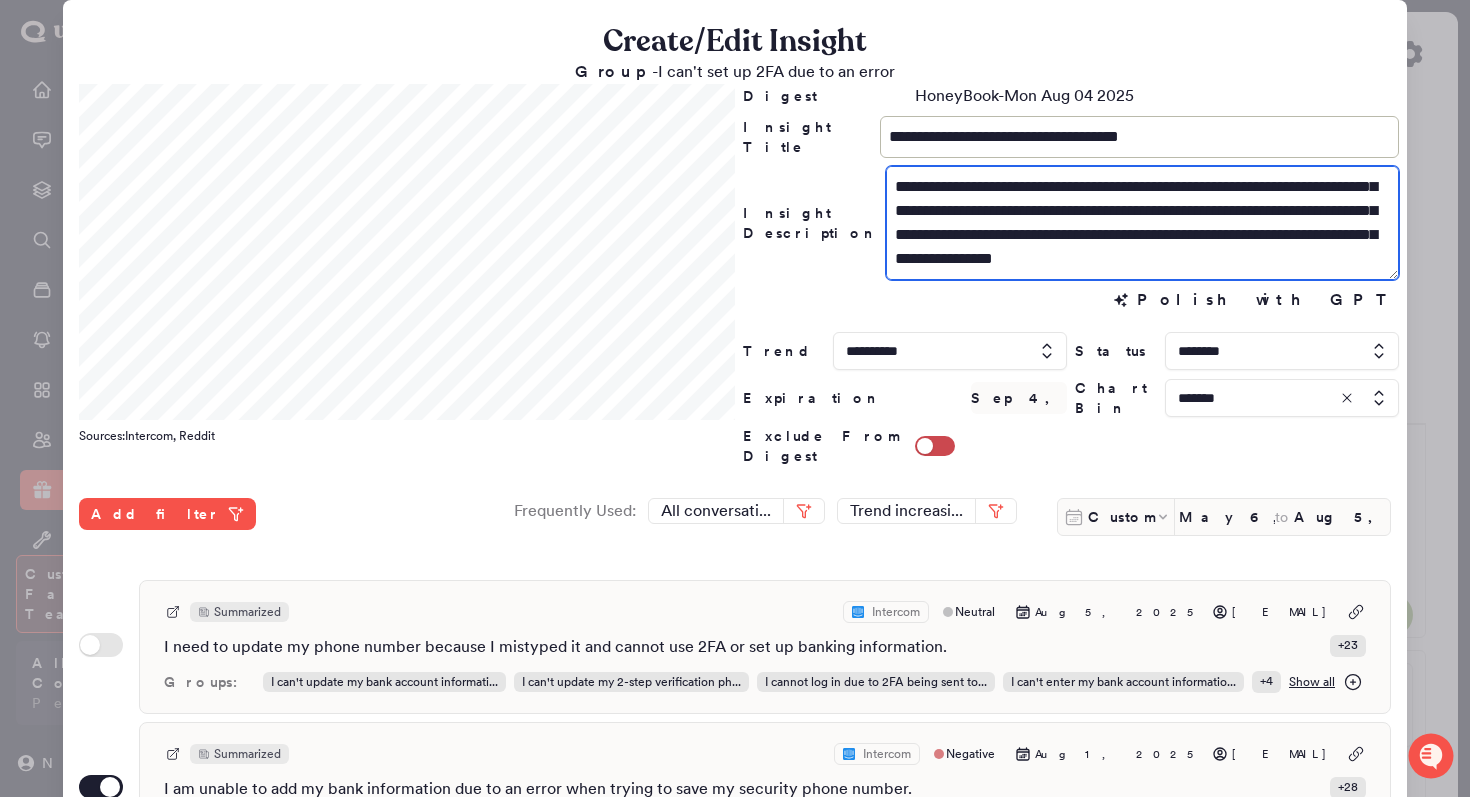 scroll, scrollTop: 40, scrollLeft: 0, axis: vertical 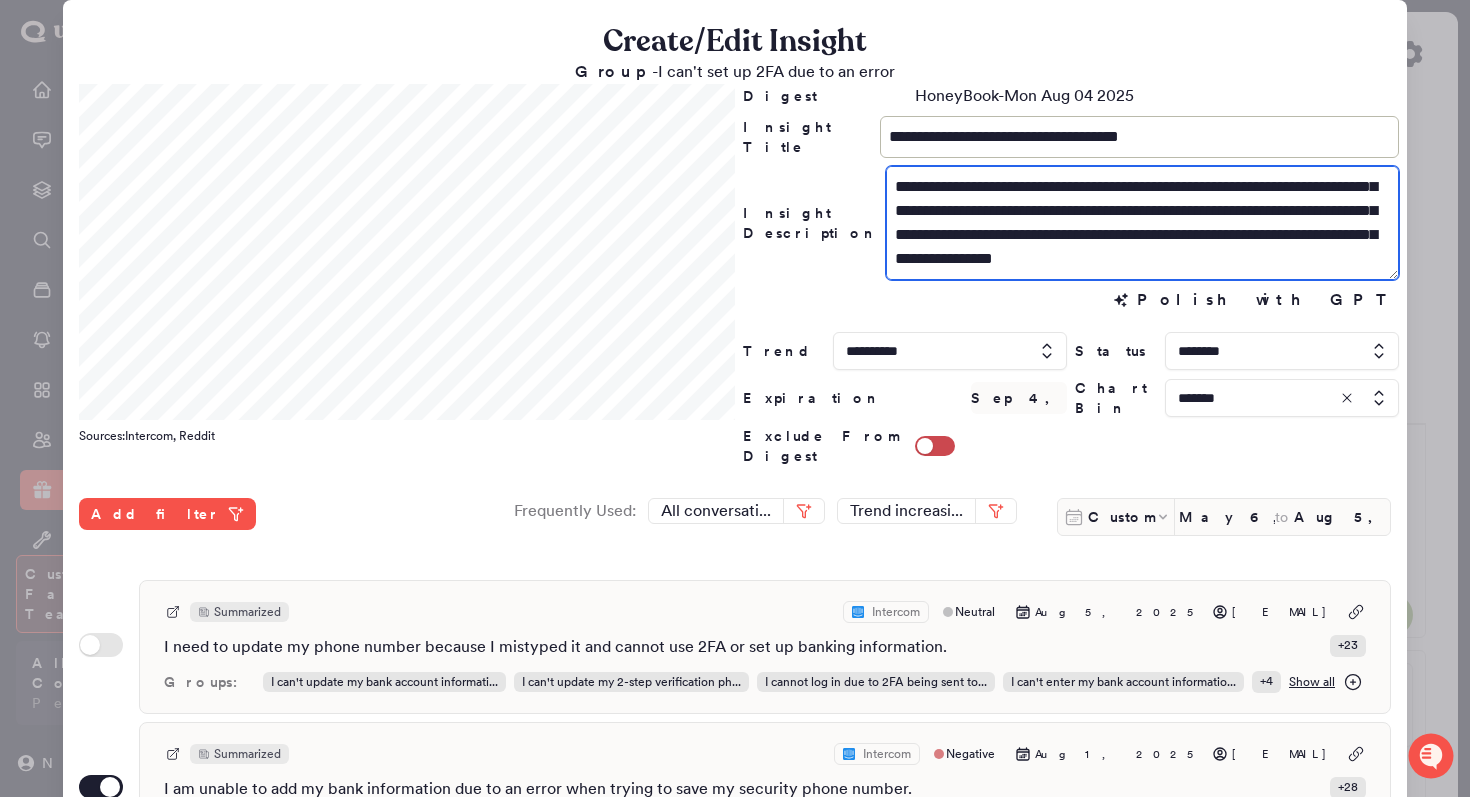 type on "**********" 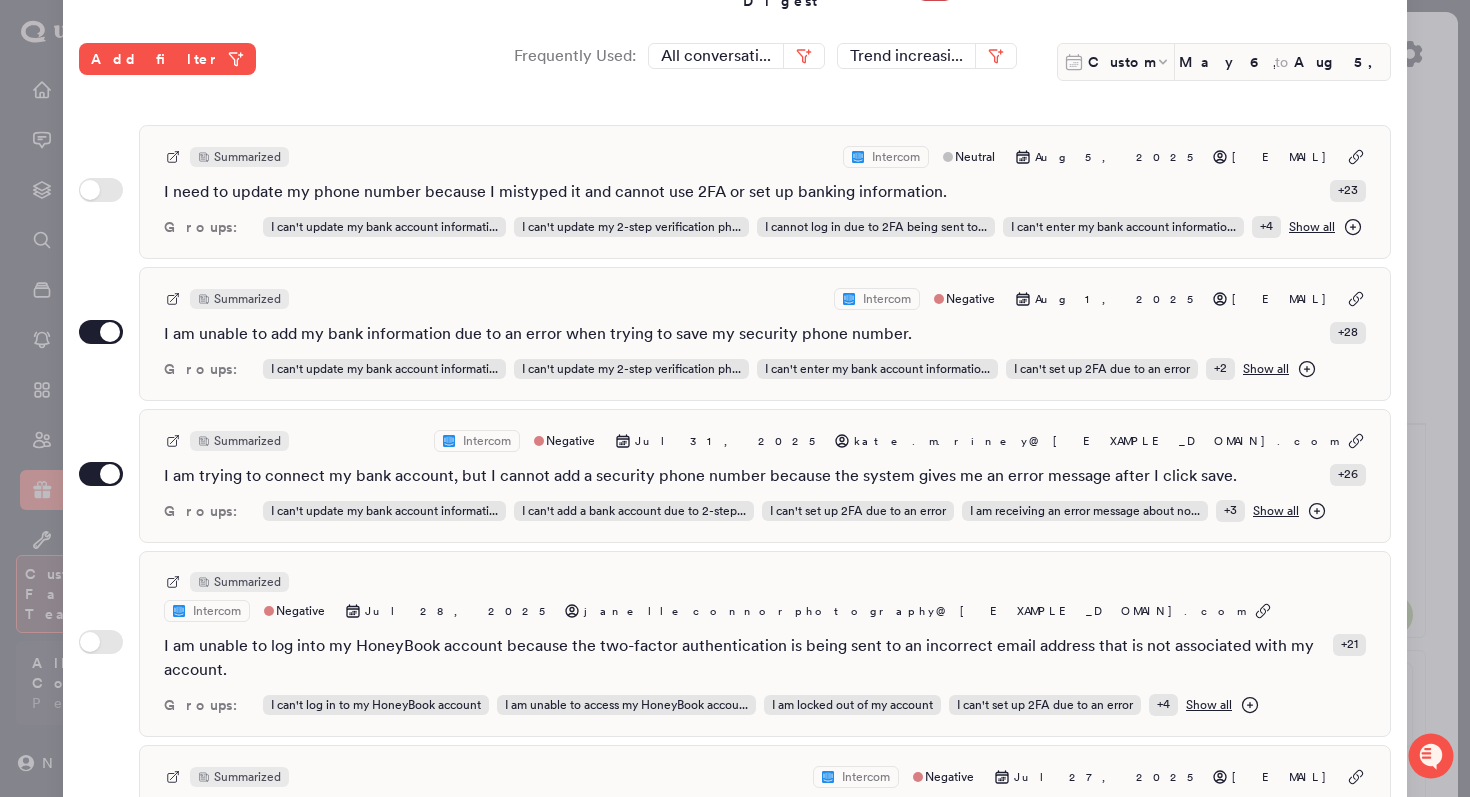 scroll, scrollTop: 531, scrollLeft: 0, axis: vertical 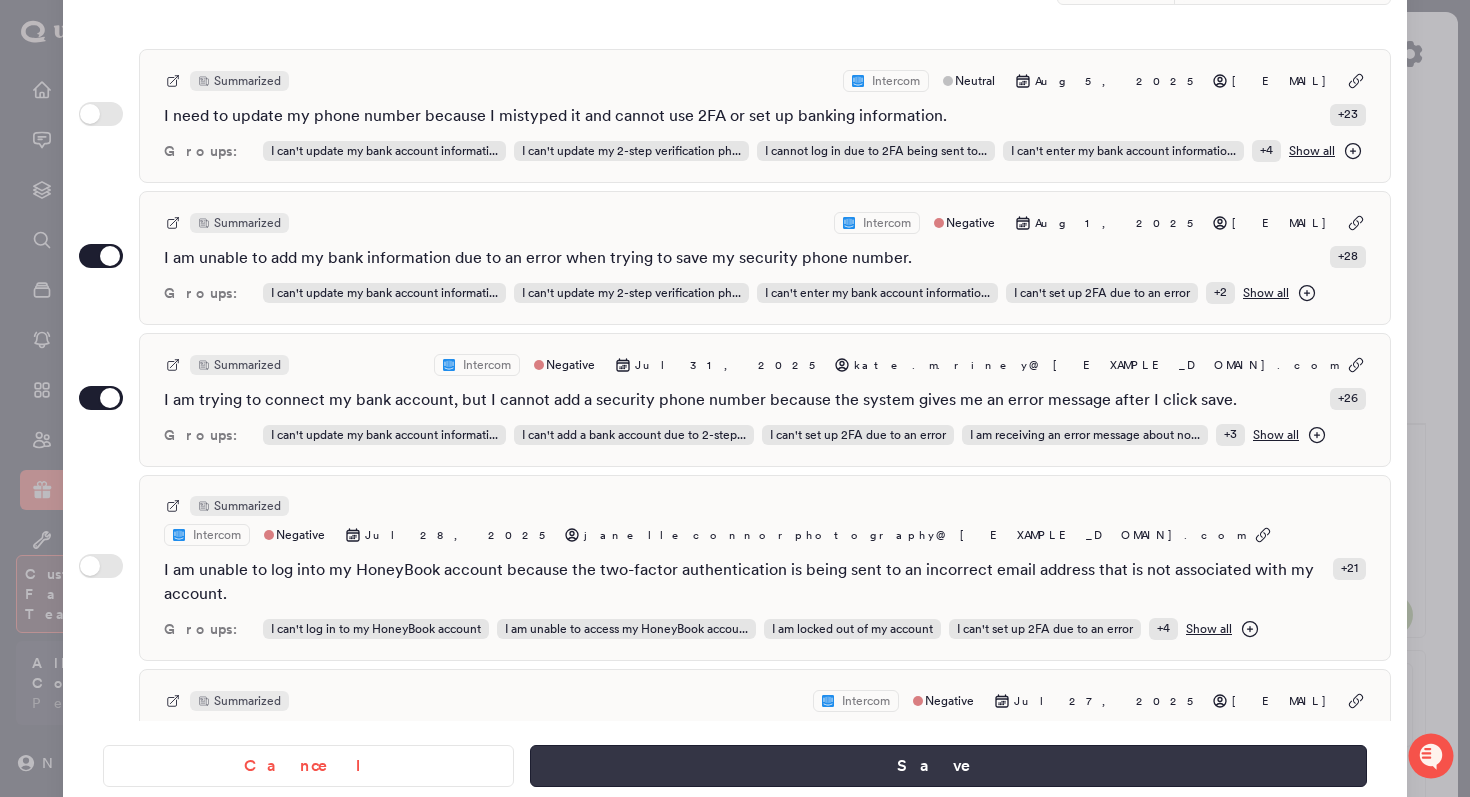 click on "Save" at bounding box center [948, 766] 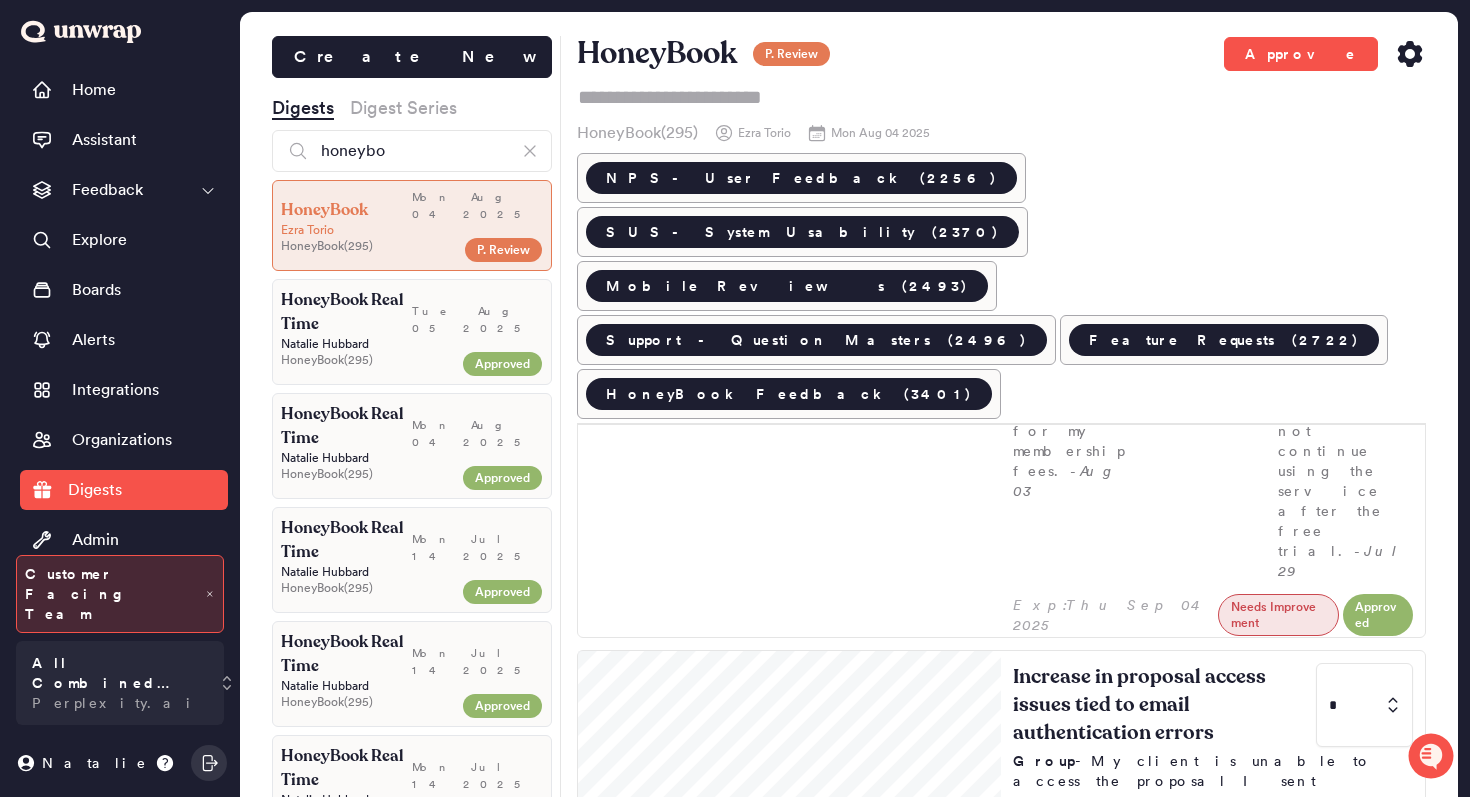 click 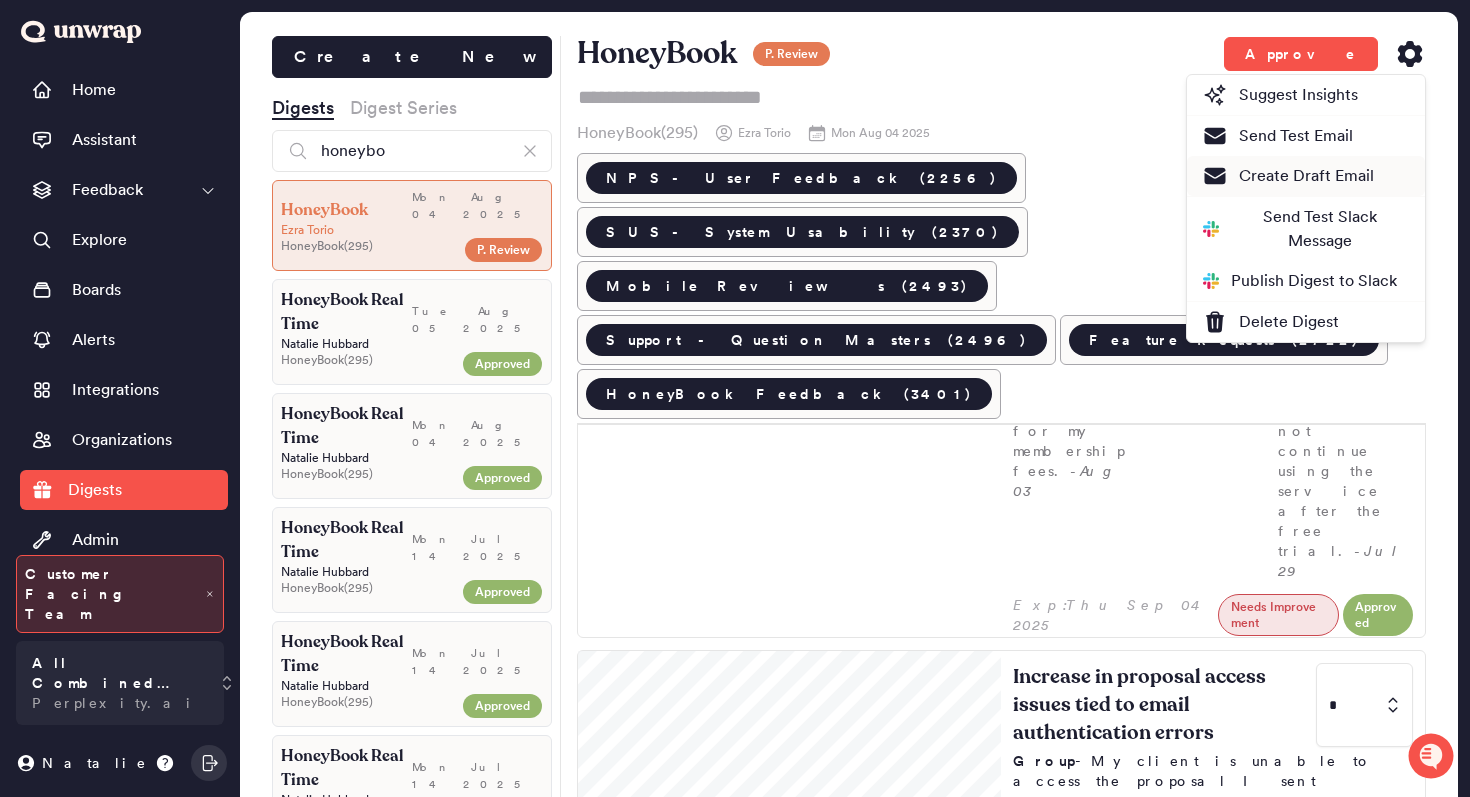 click on "Create Draft Email" at bounding box center (1288, 176) 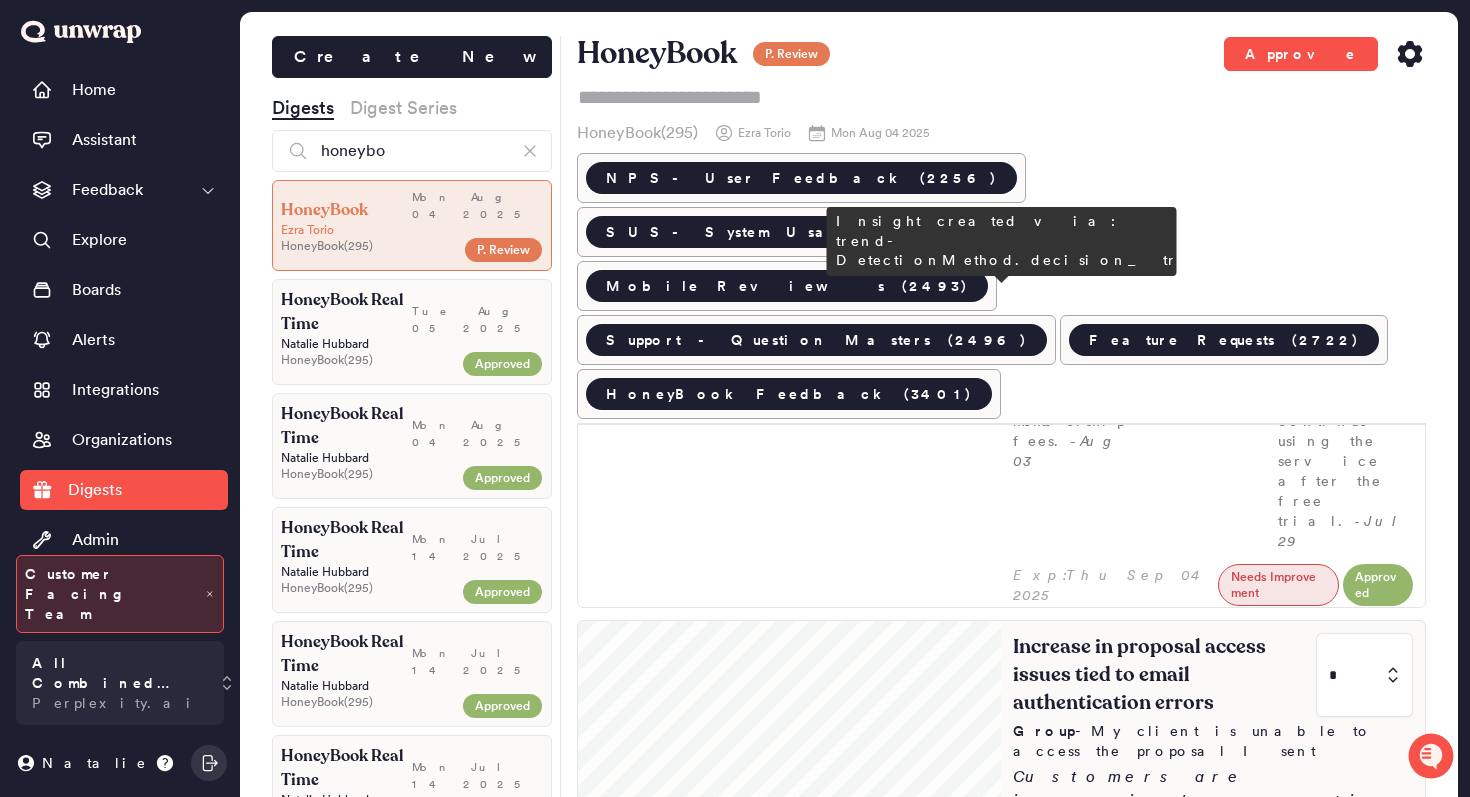 scroll, scrollTop: 1713, scrollLeft: 0, axis: vertical 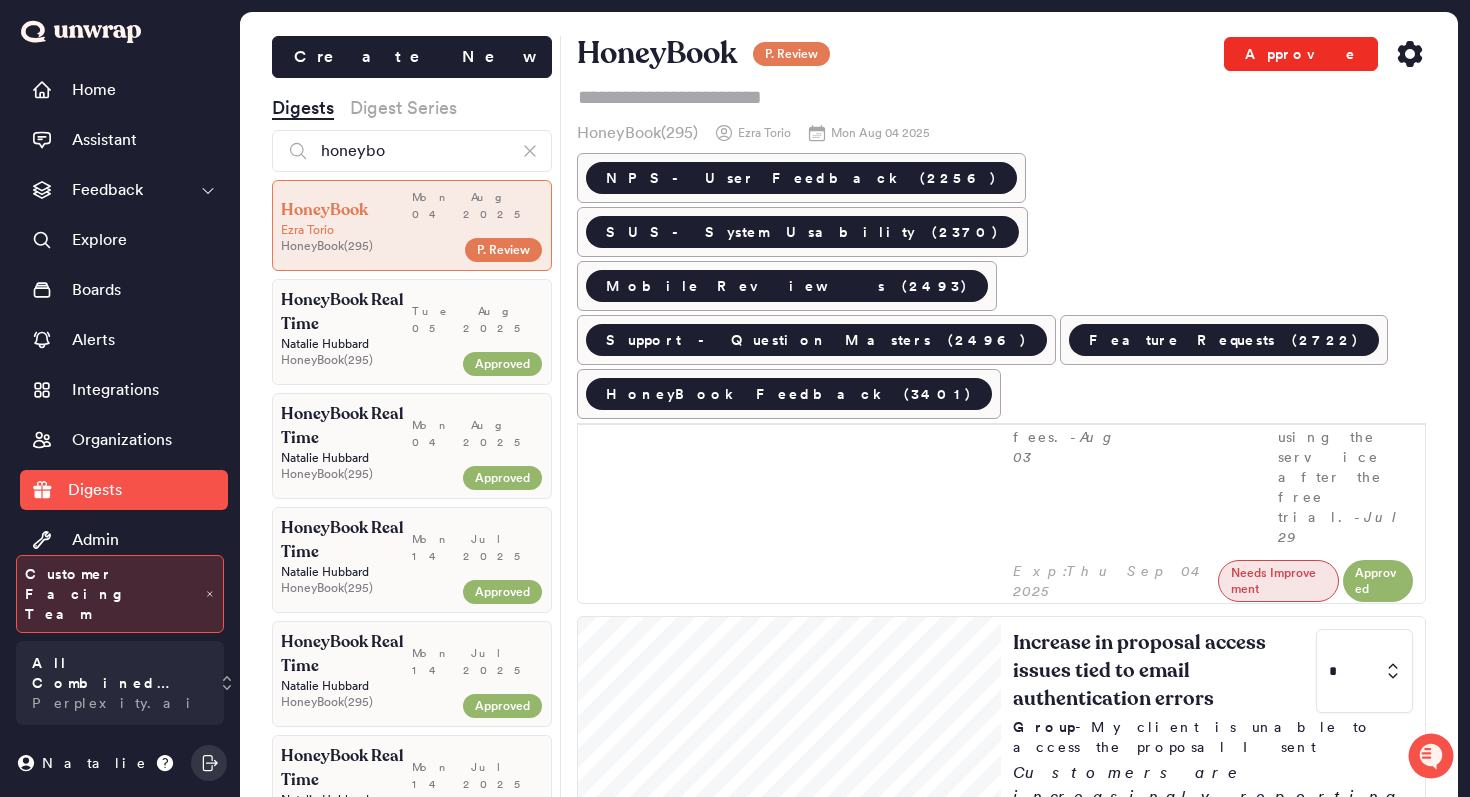 click on "Approve" at bounding box center (1301, 54) 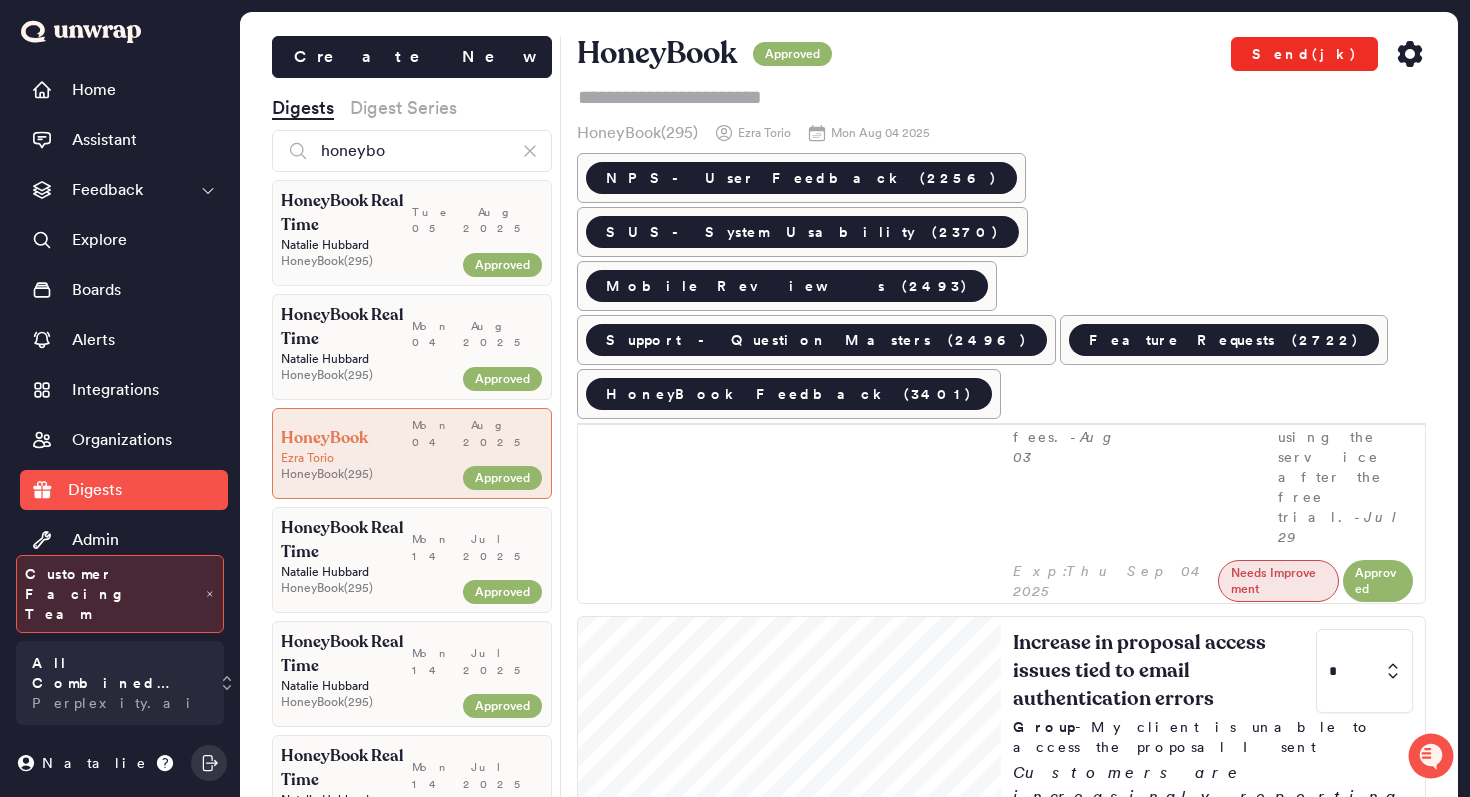 click on "Send(jk)" at bounding box center (1304, 54) 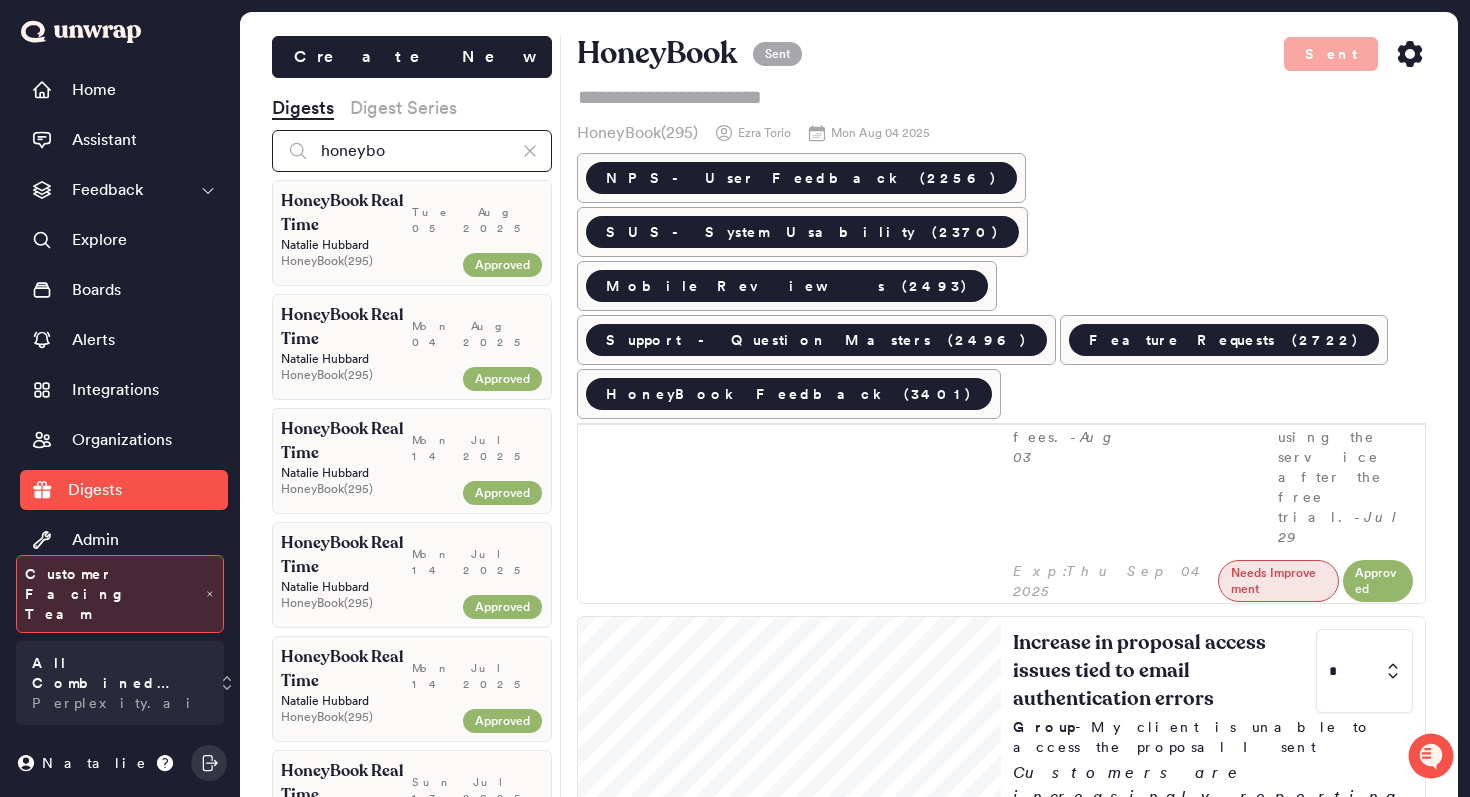click on "honeybo" at bounding box center (412, 151) 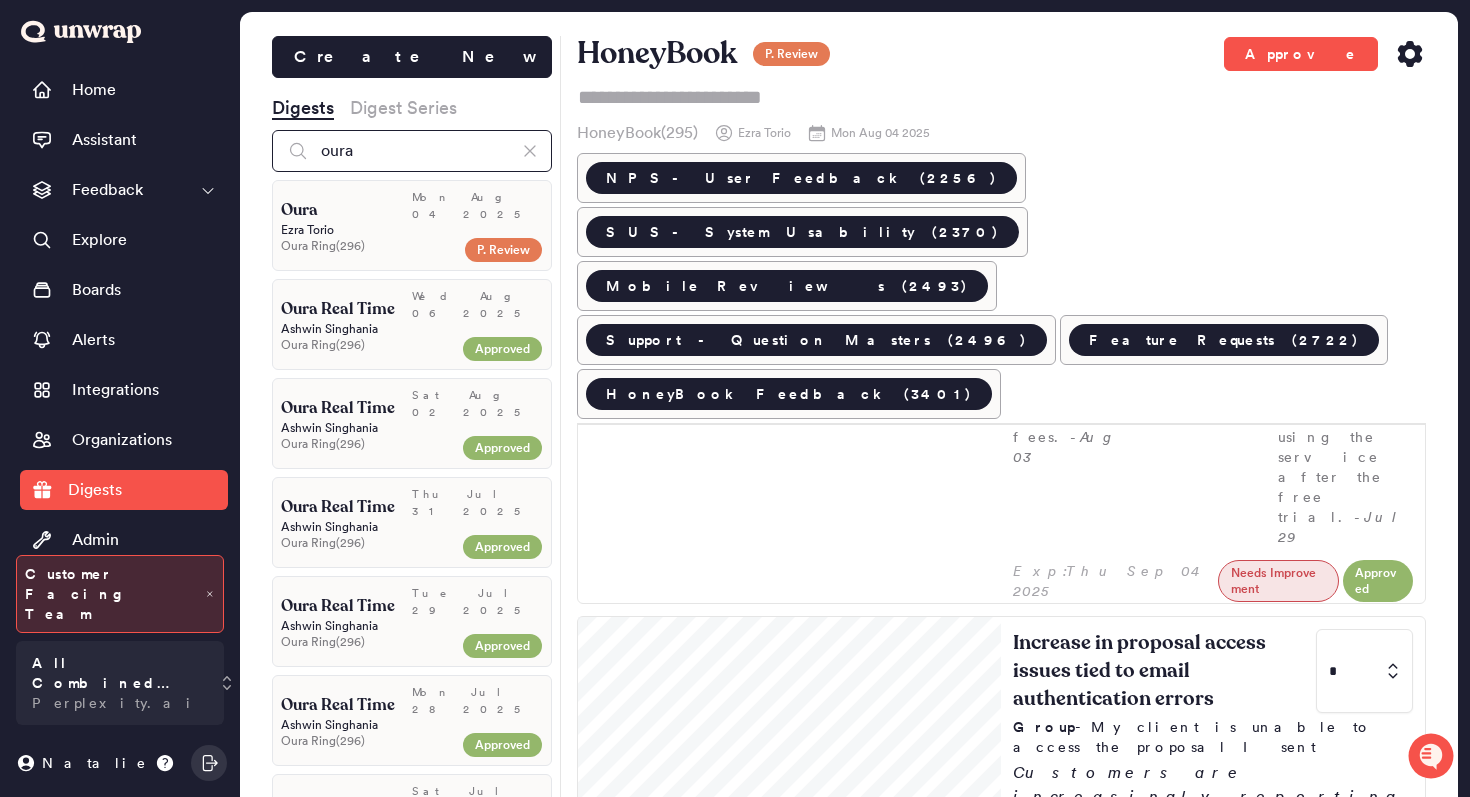 type on "oura" 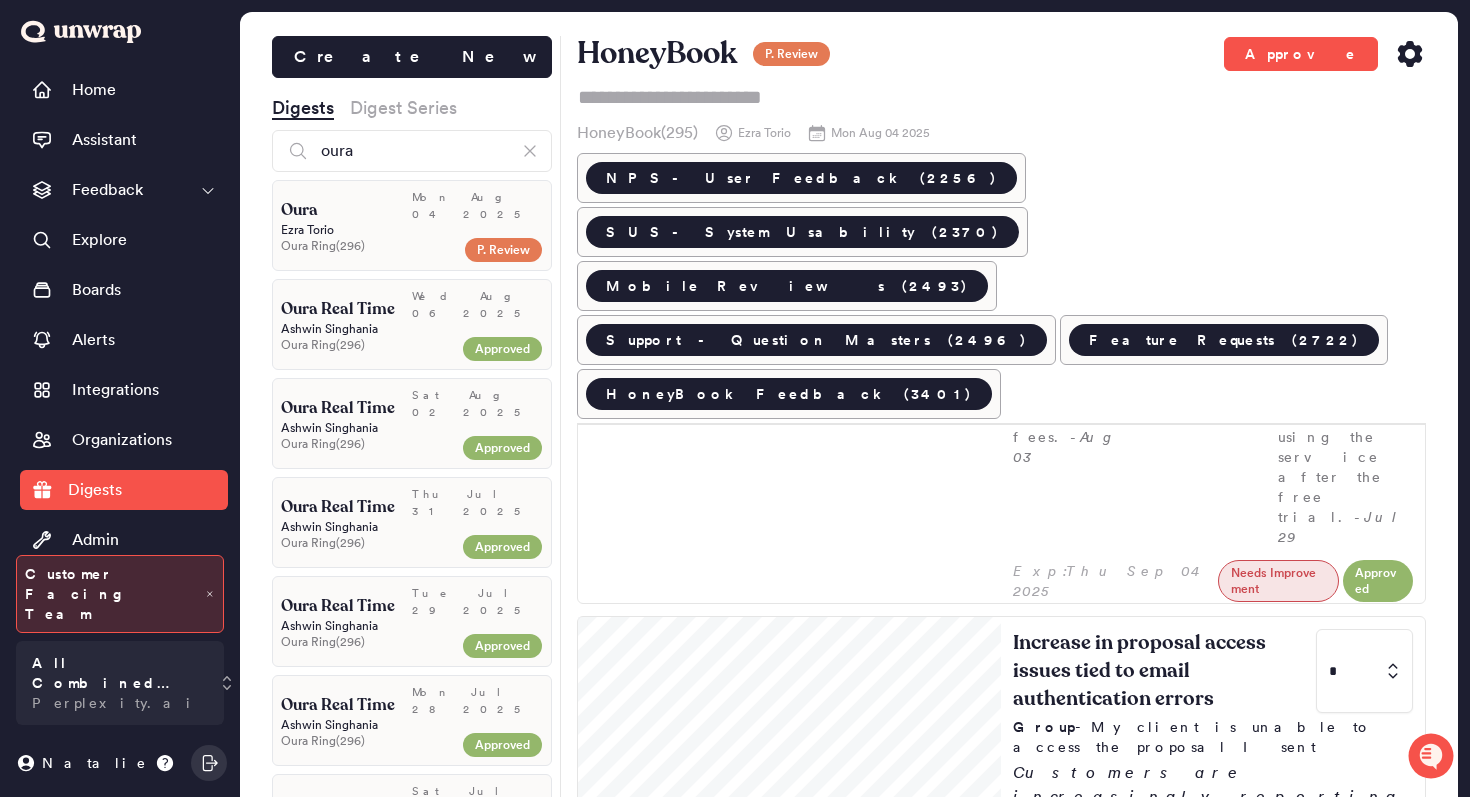 click on "Oura Ring  ( 296 )" at bounding box center [368, 246] 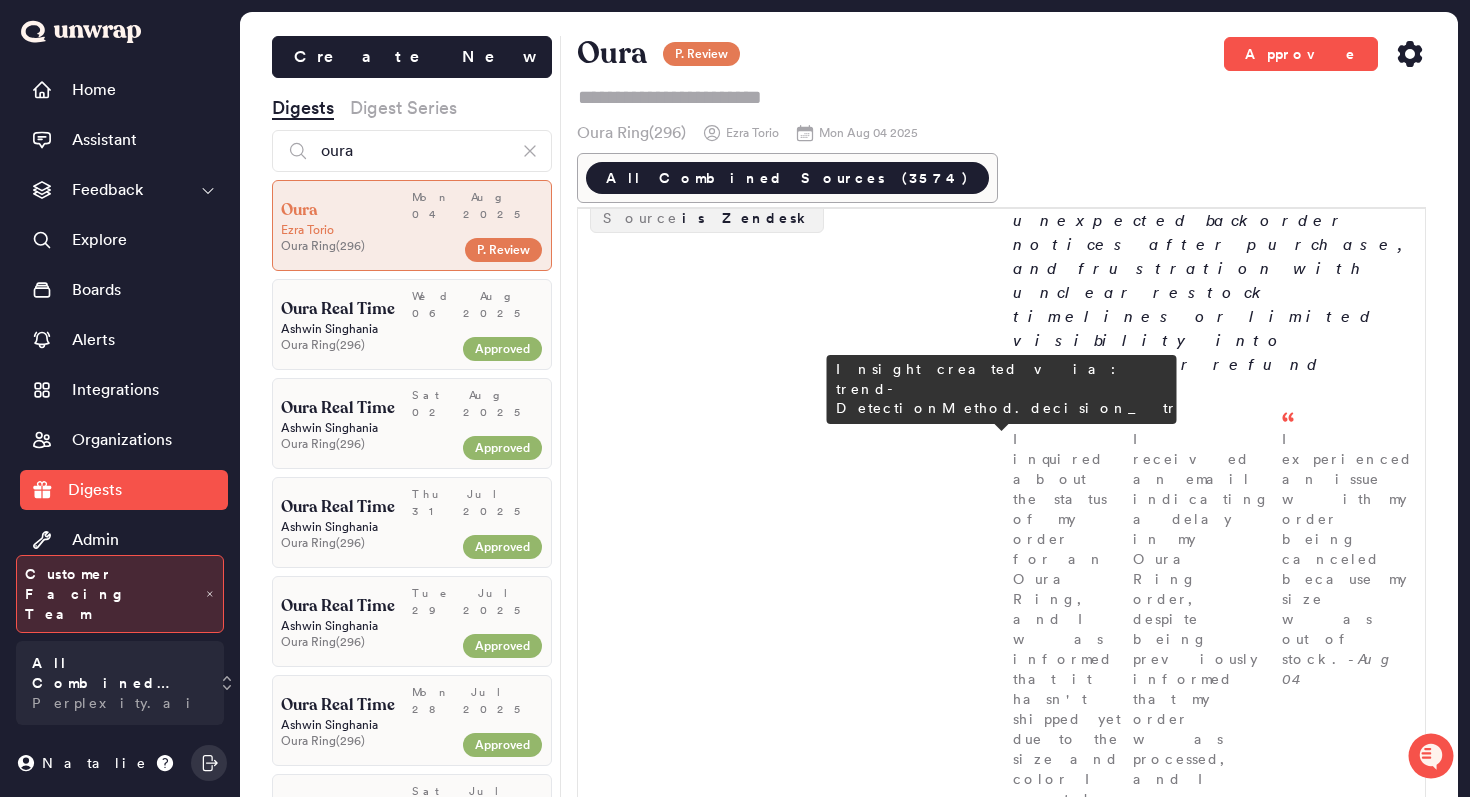 scroll, scrollTop: 948, scrollLeft: 0, axis: vertical 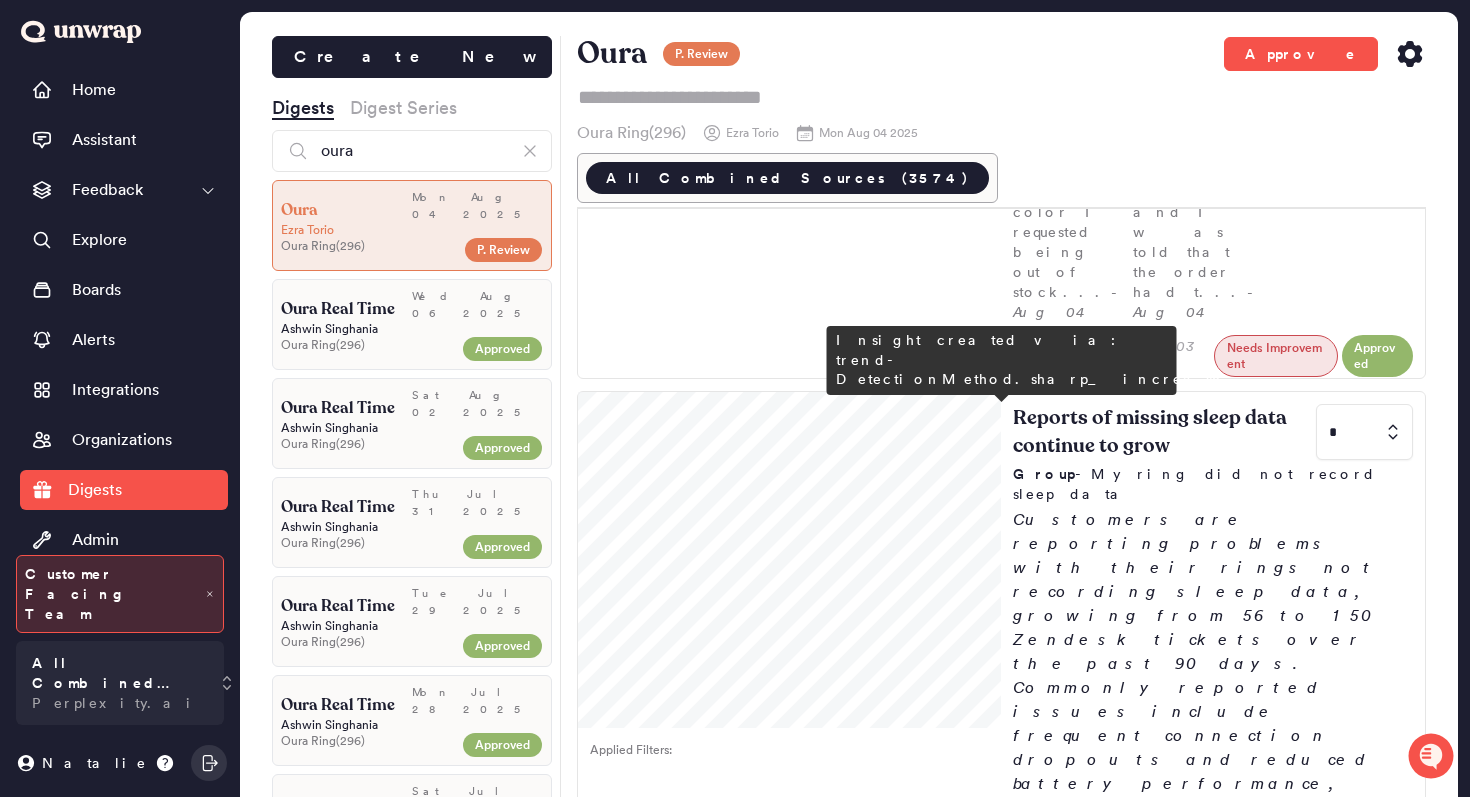 click at bounding box center (1364, 1406) 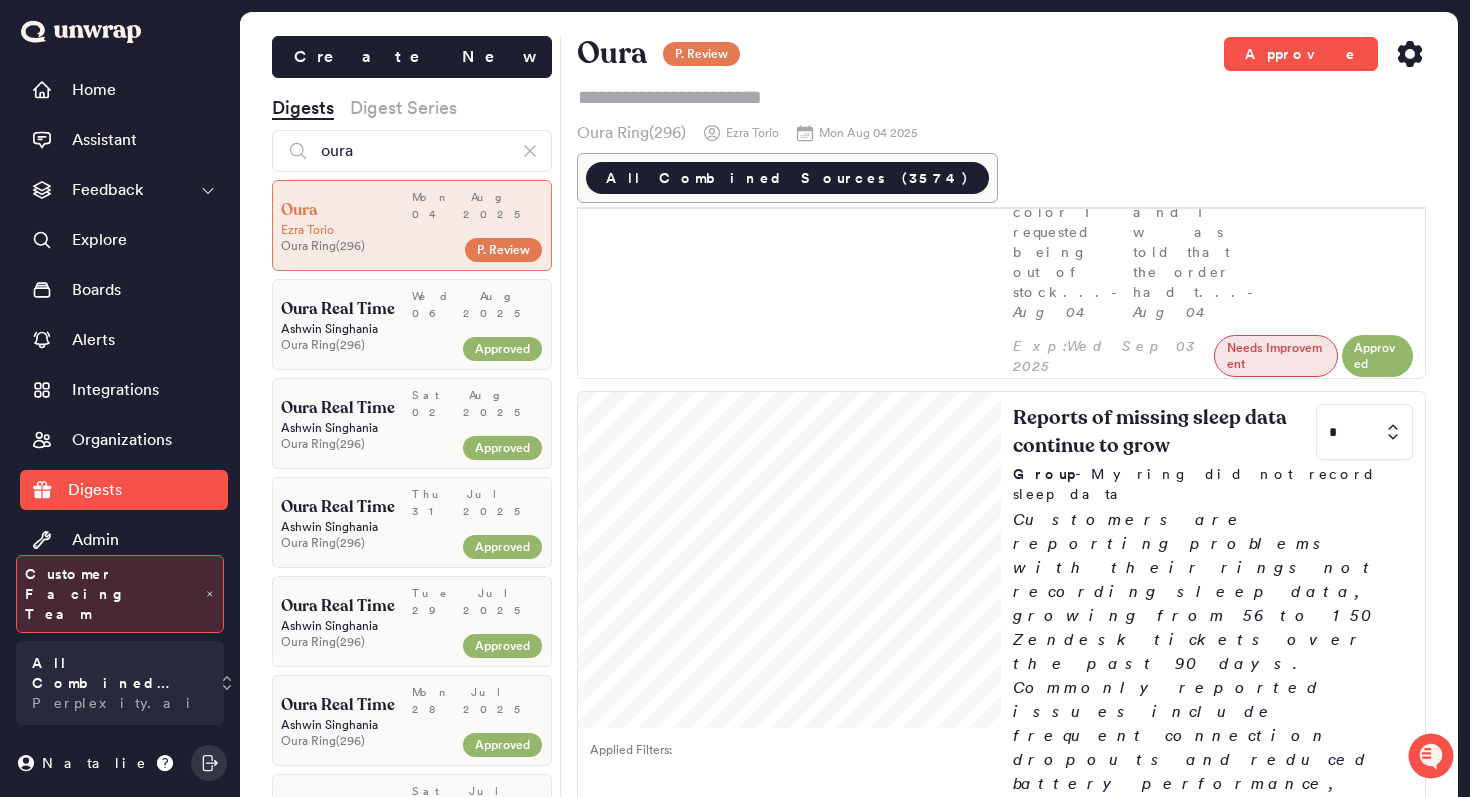 click on "2" at bounding box center [1360, 1571] 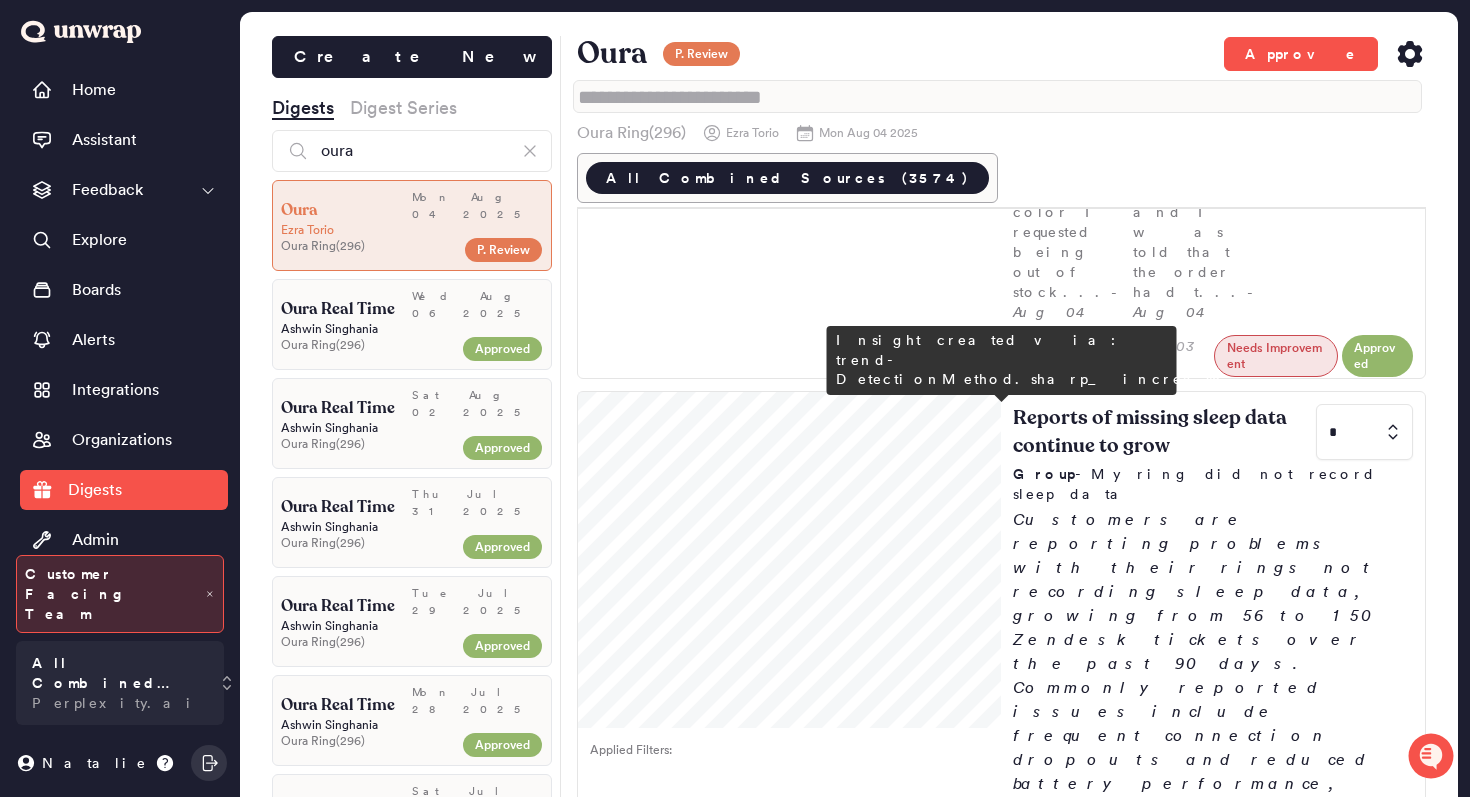 type on "*" 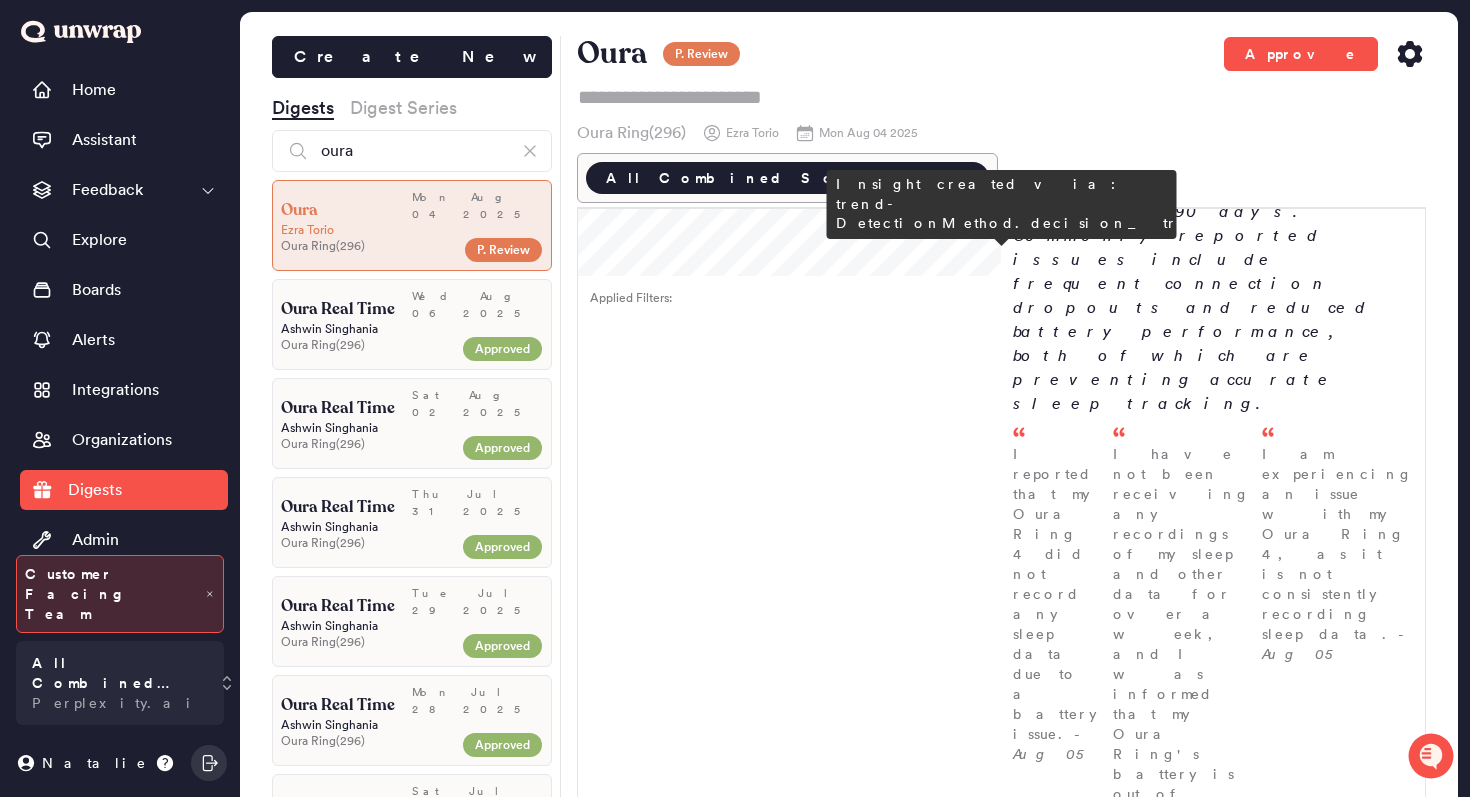 scroll, scrollTop: 1496, scrollLeft: 0, axis: vertical 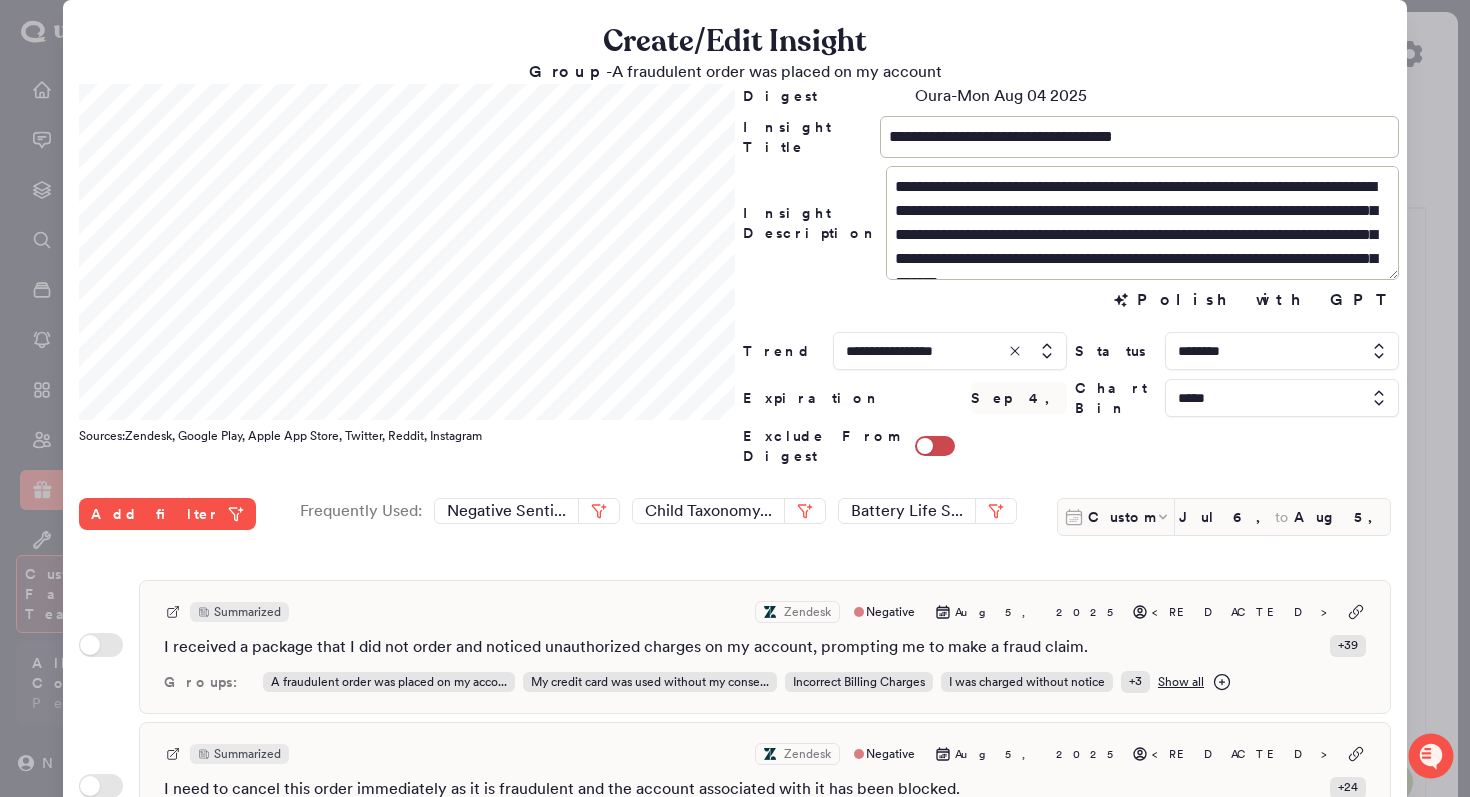 click at bounding box center (735, 398) 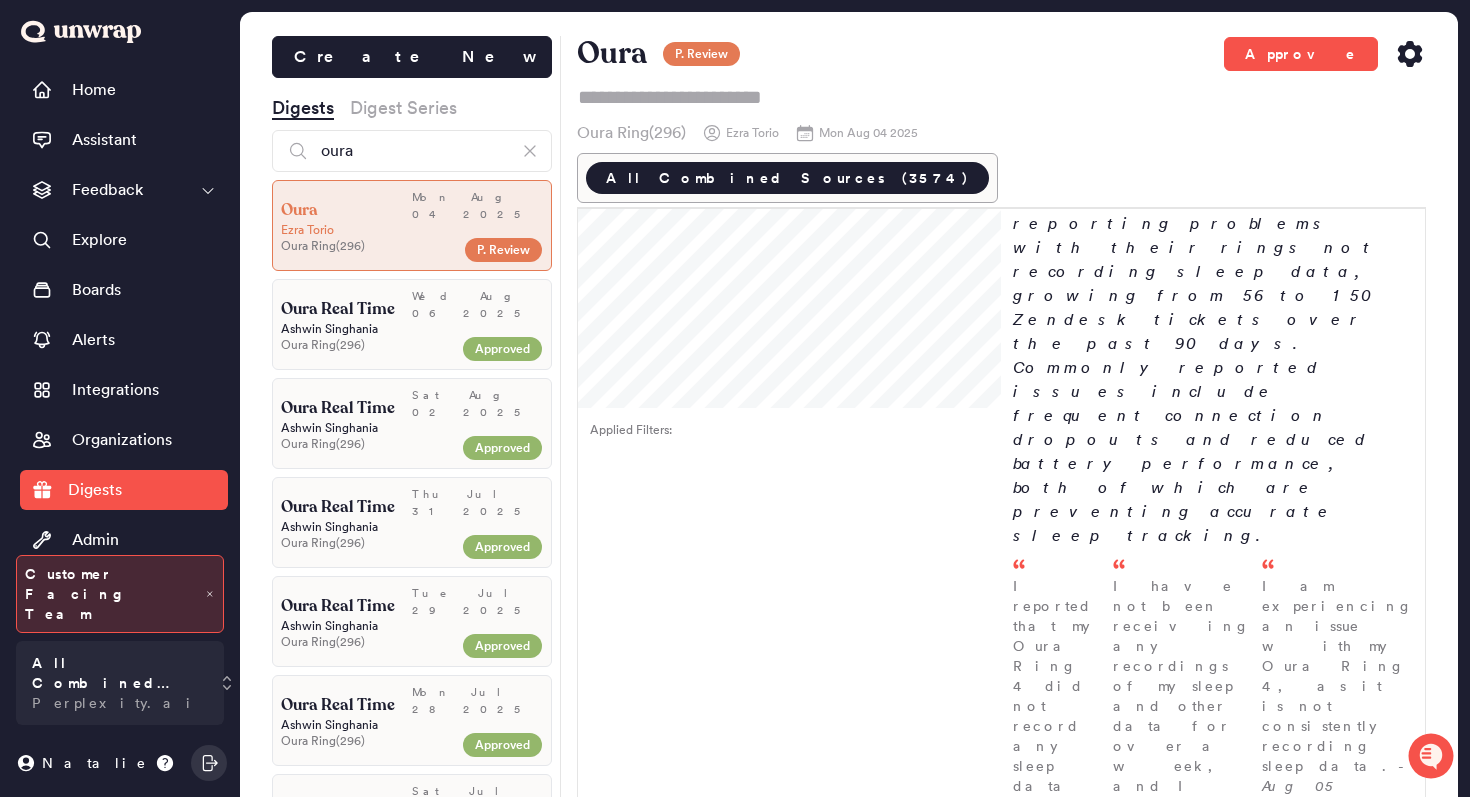 scroll, scrollTop: 1429, scrollLeft: 0, axis: vertical 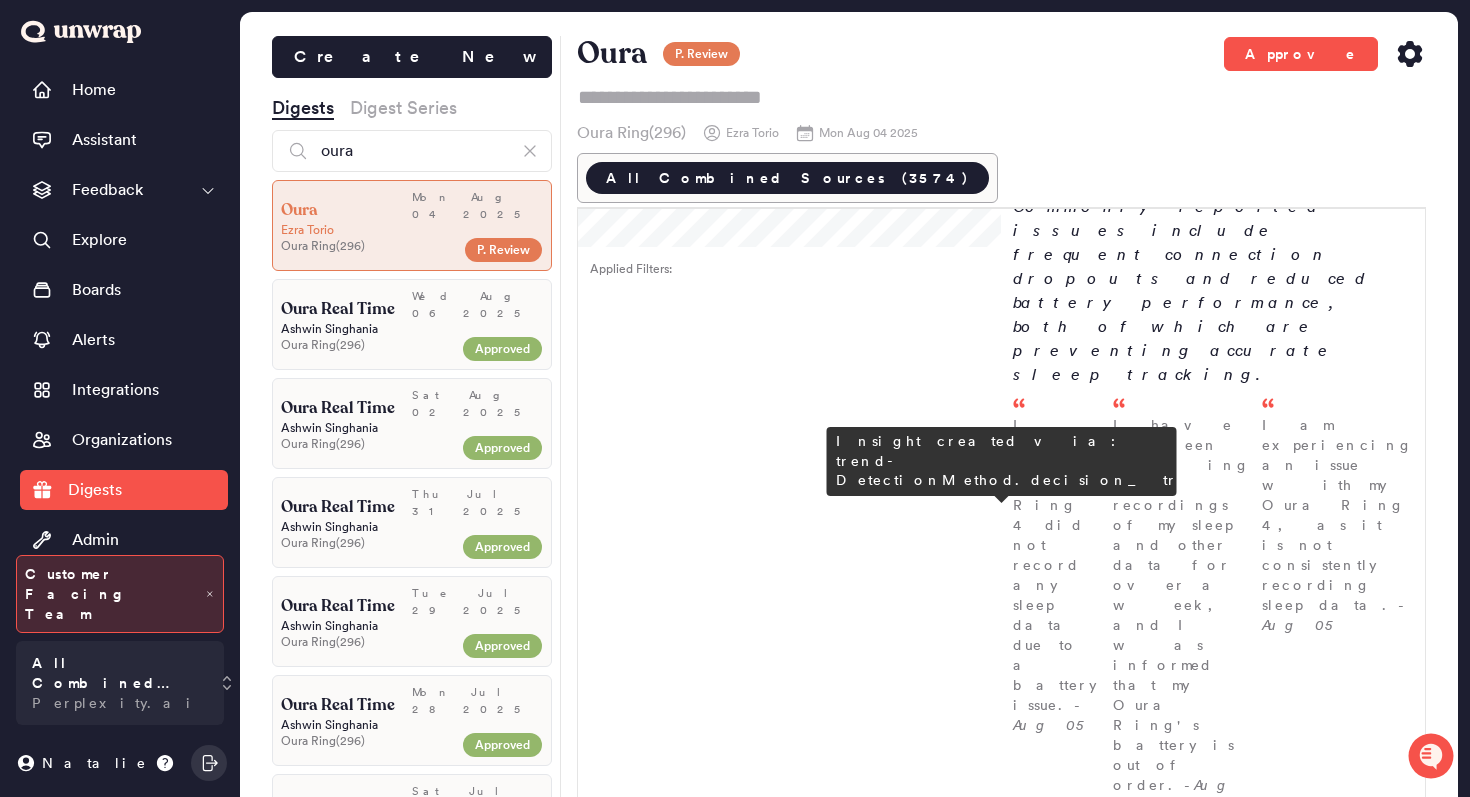 click at bounding box center (1364, 1937) 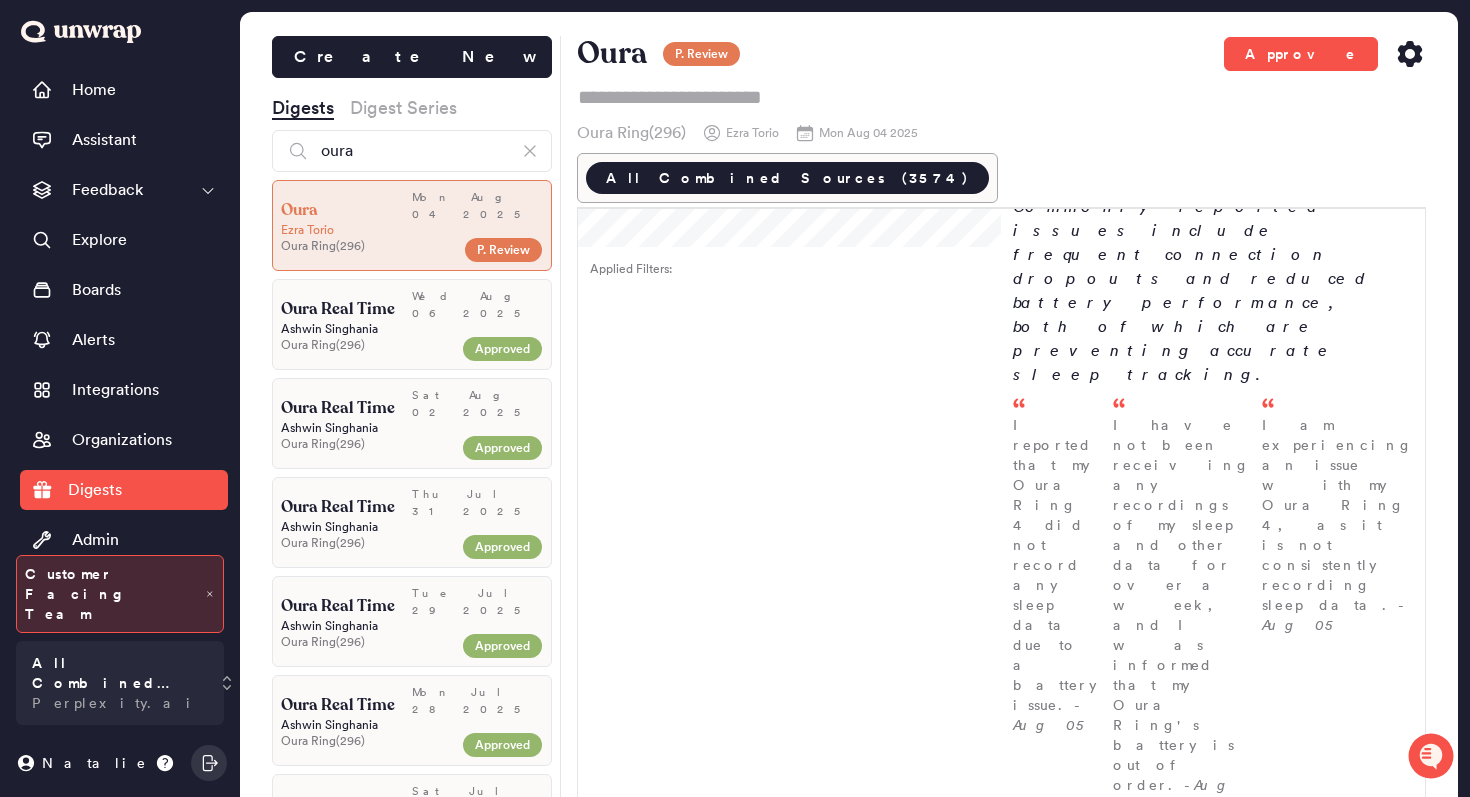 click on "3" at bounding box center (1360, 1821) 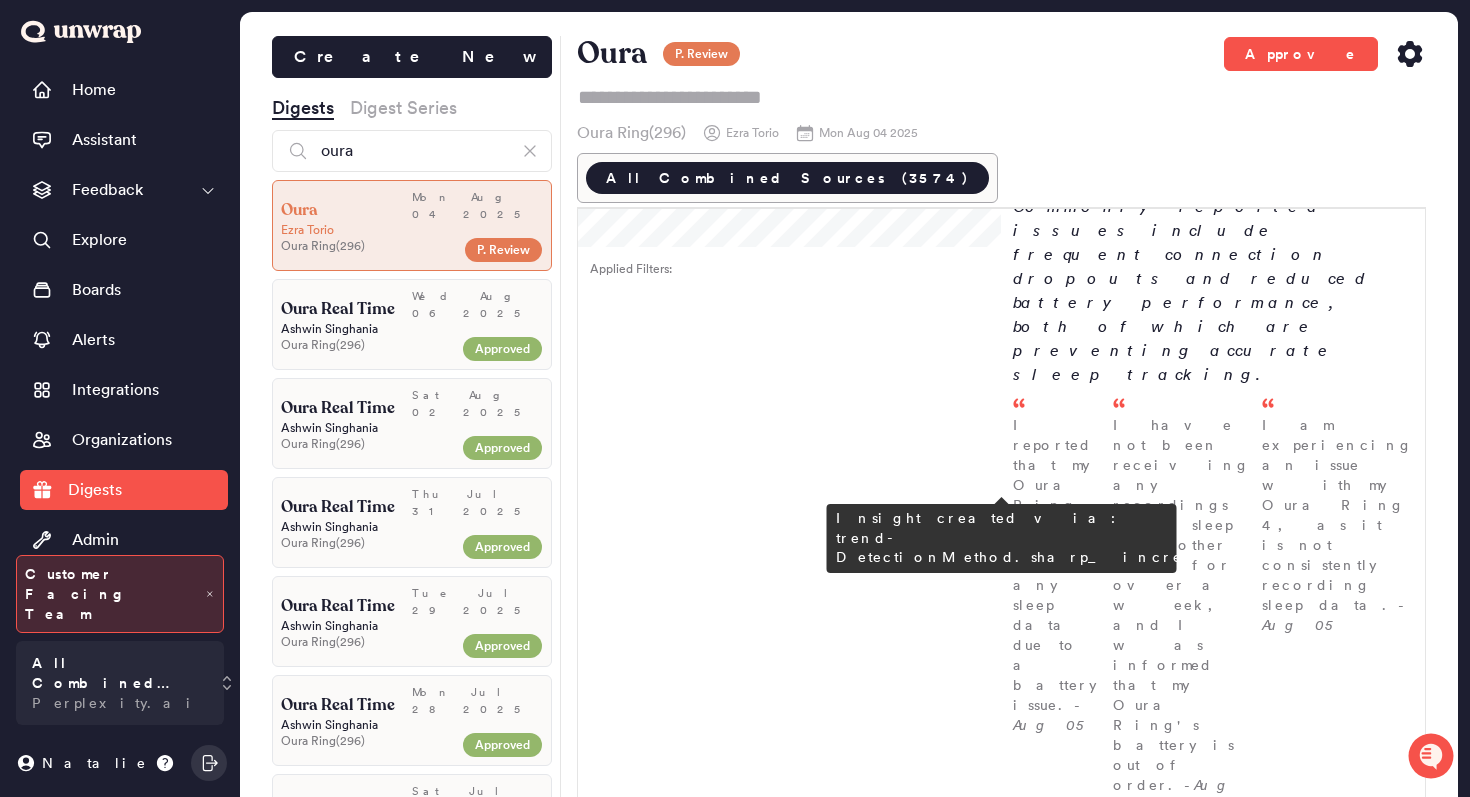 type on "*" 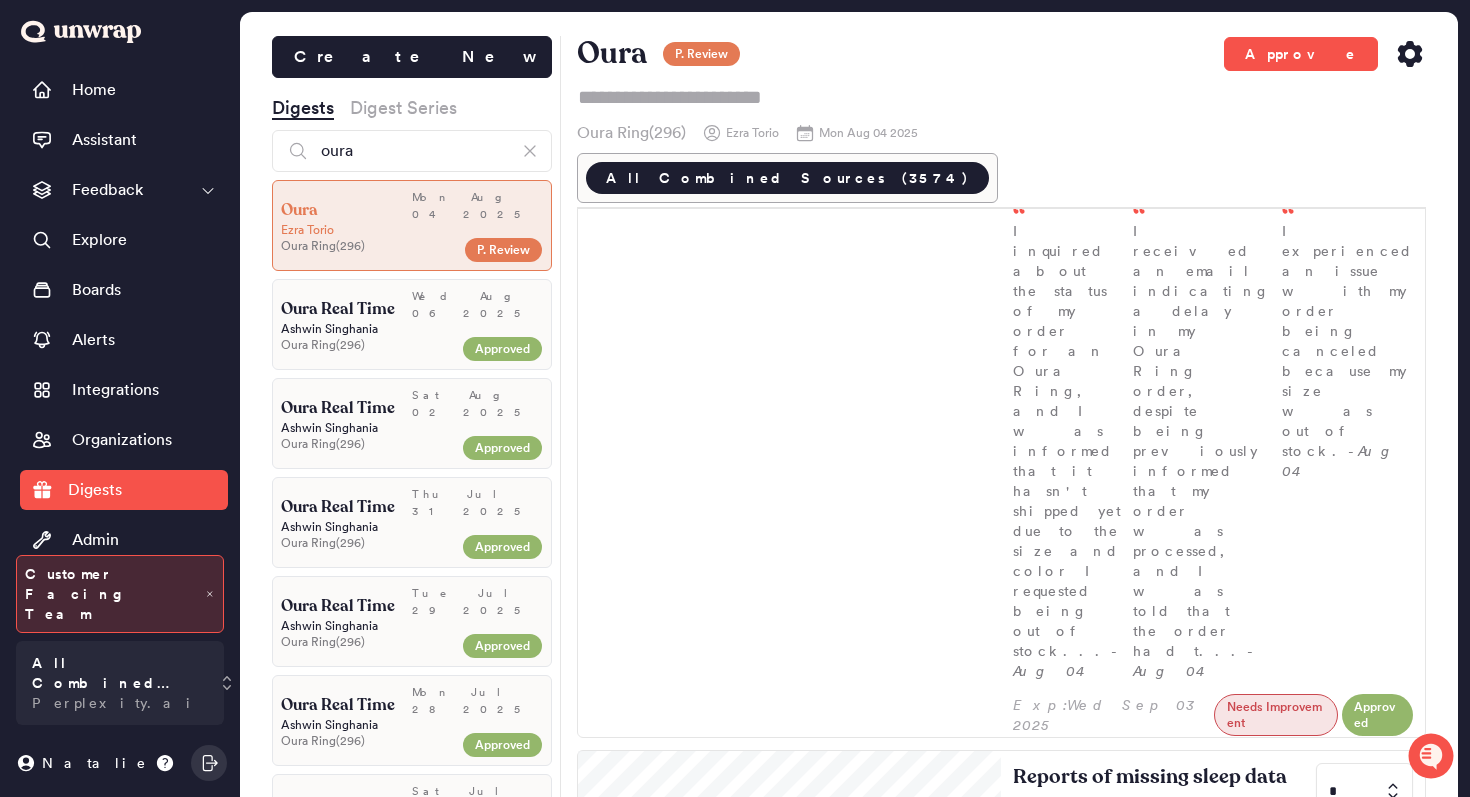 scroll, scrollTop: 0, scrollLeft: 0, axis: both 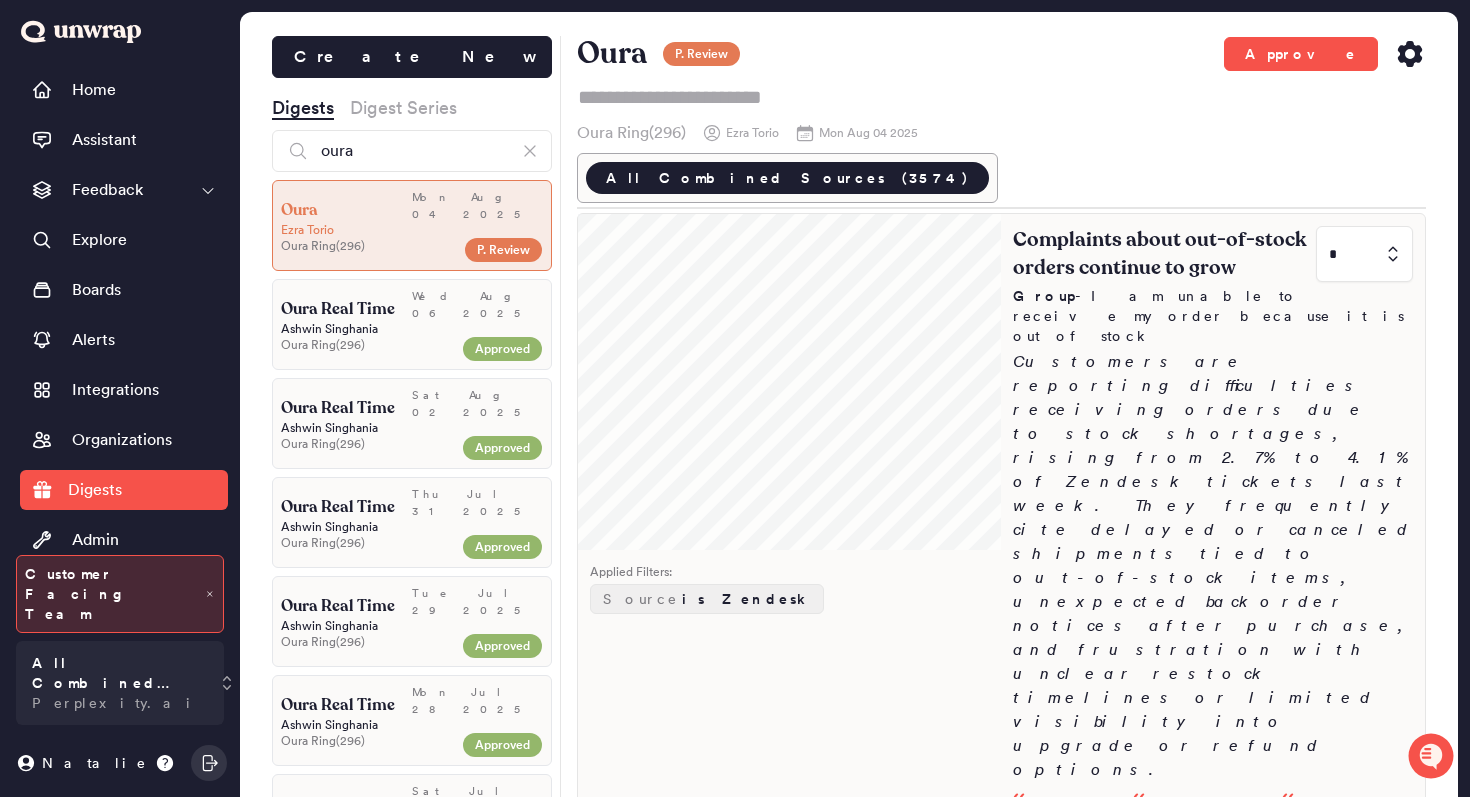 type on "*" 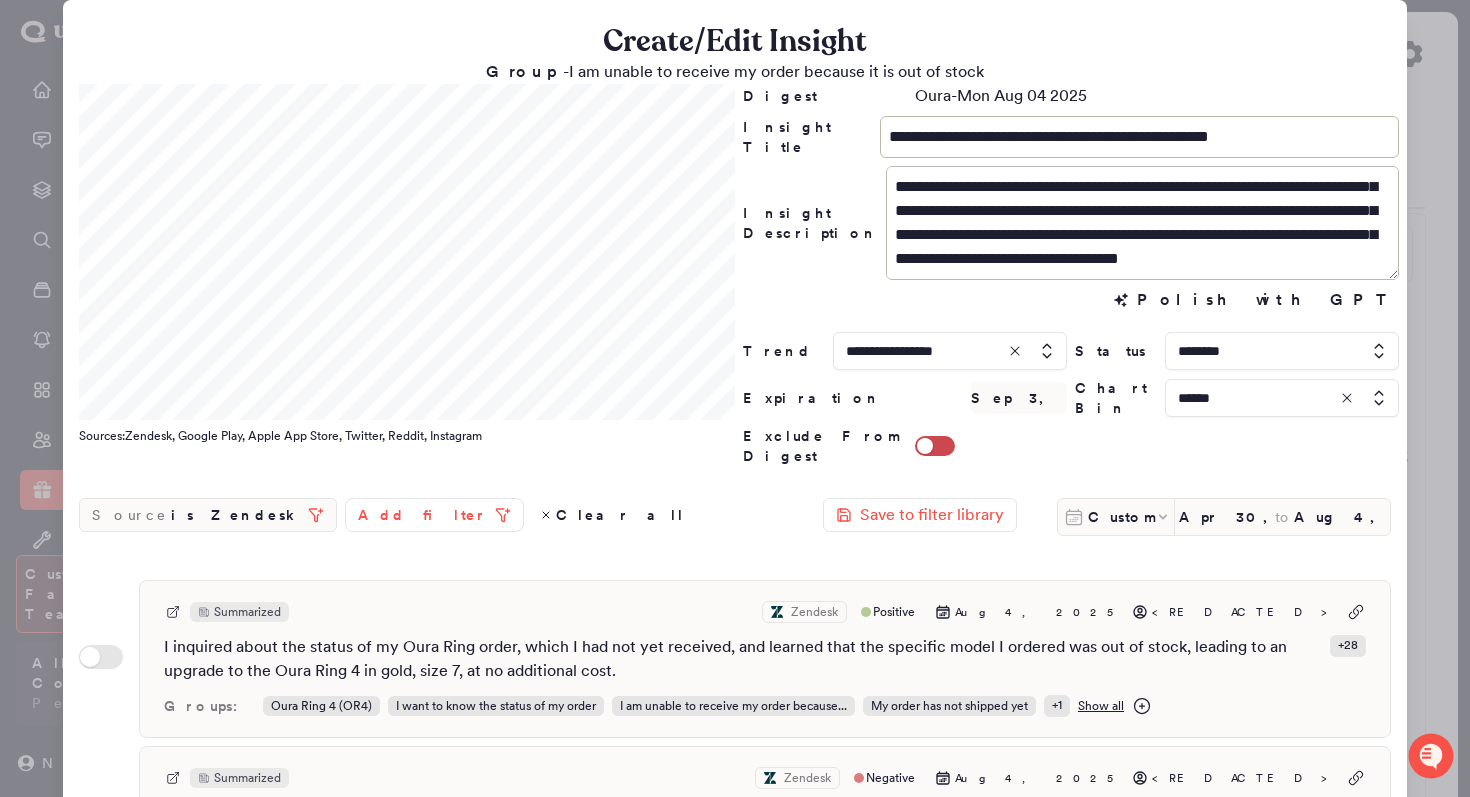 scroll, scrollTop: 48, scrollLeft: 0, axis: vertical 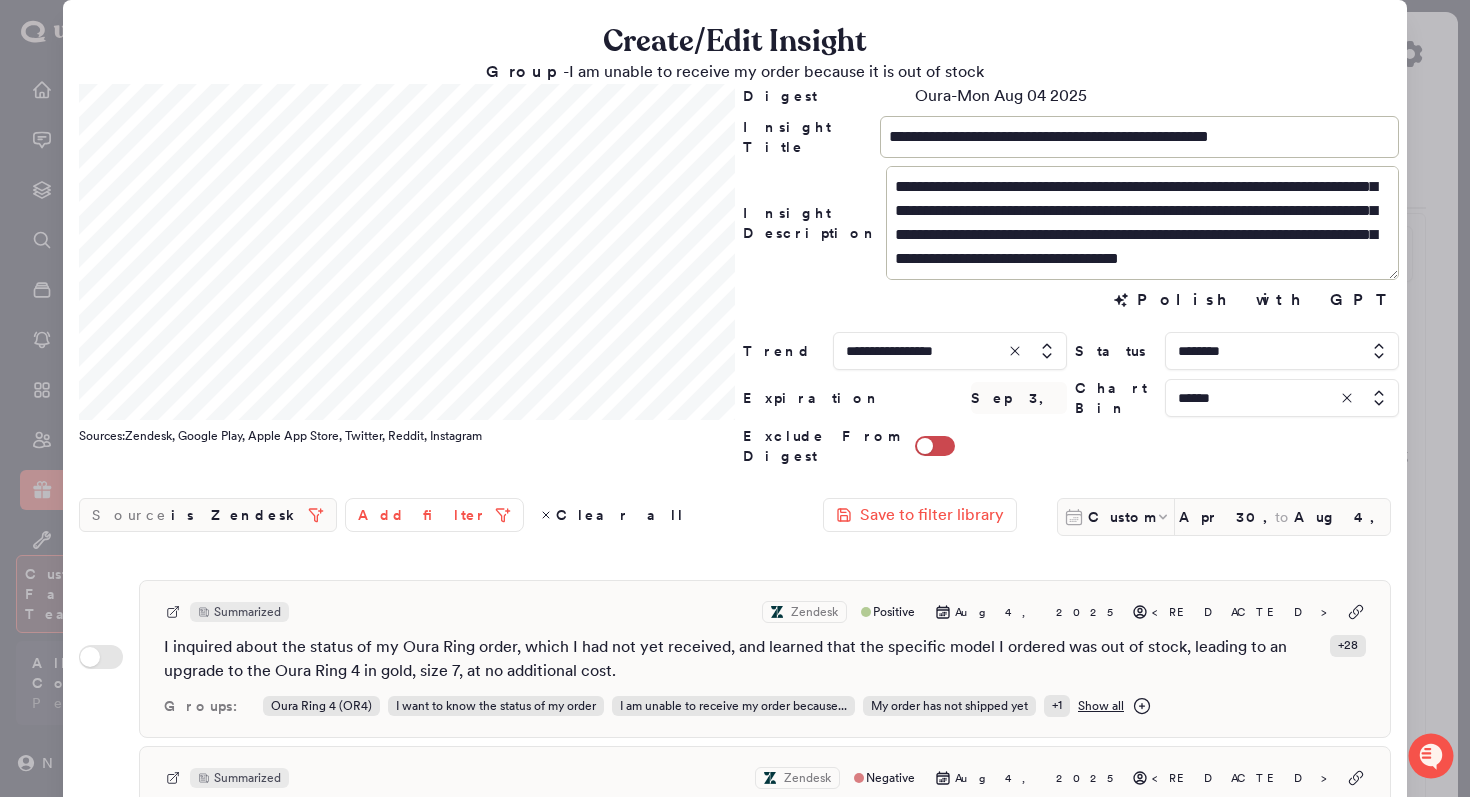click at bounding box center [735, 398] 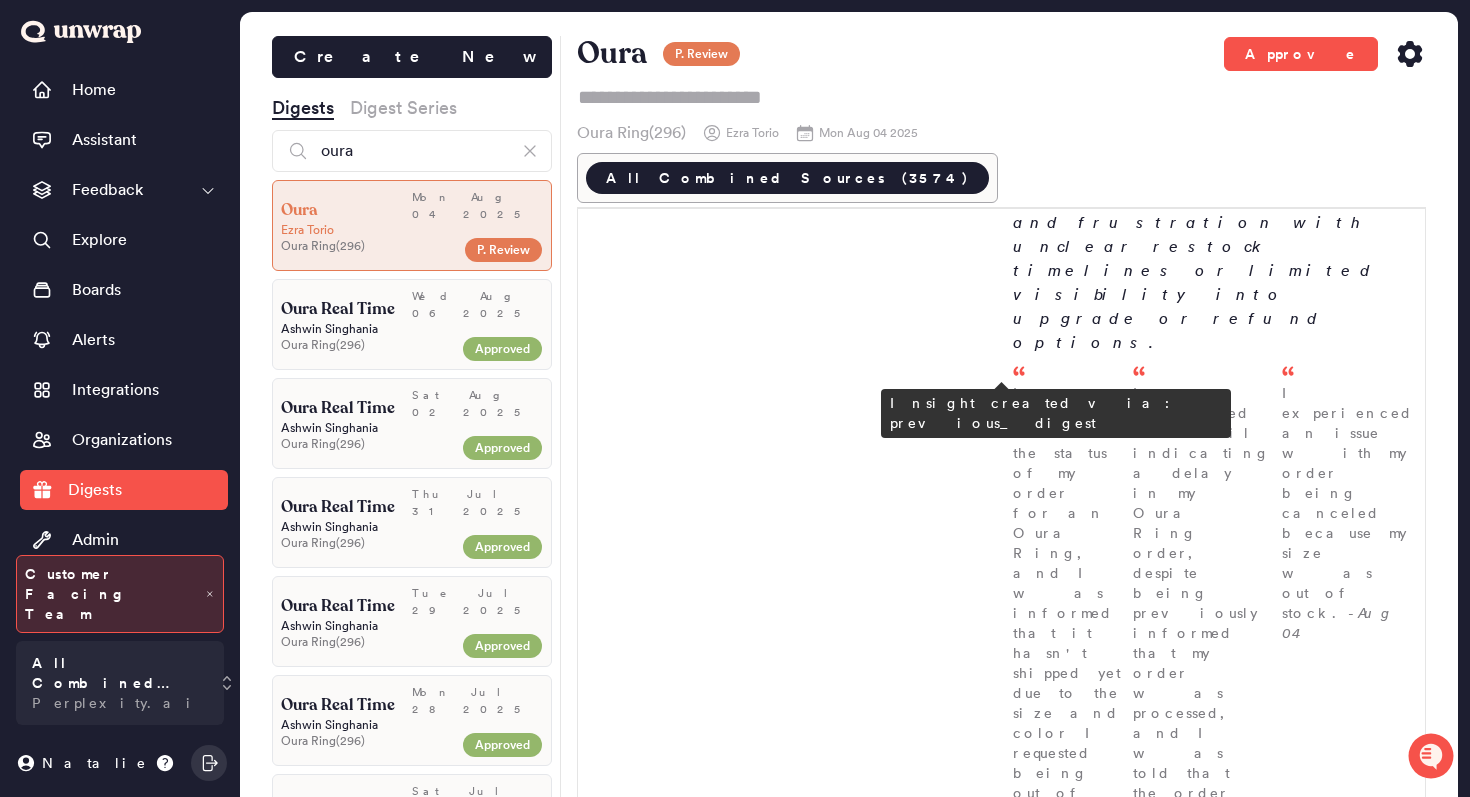 scroll, scrollTop: 449, scrollLeft: 0, axis: vertical 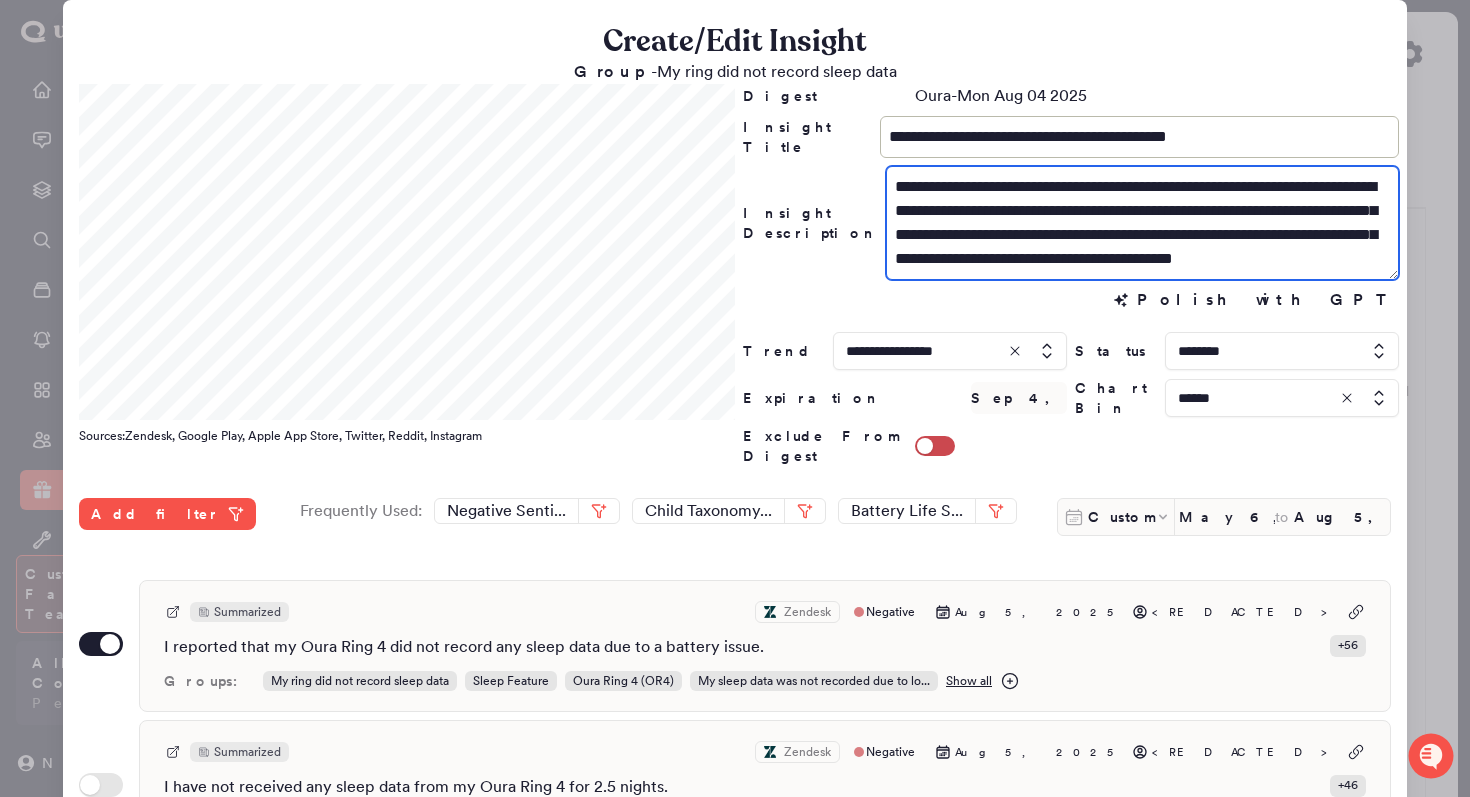 click on "**********" at bounding box center [1142, 223] 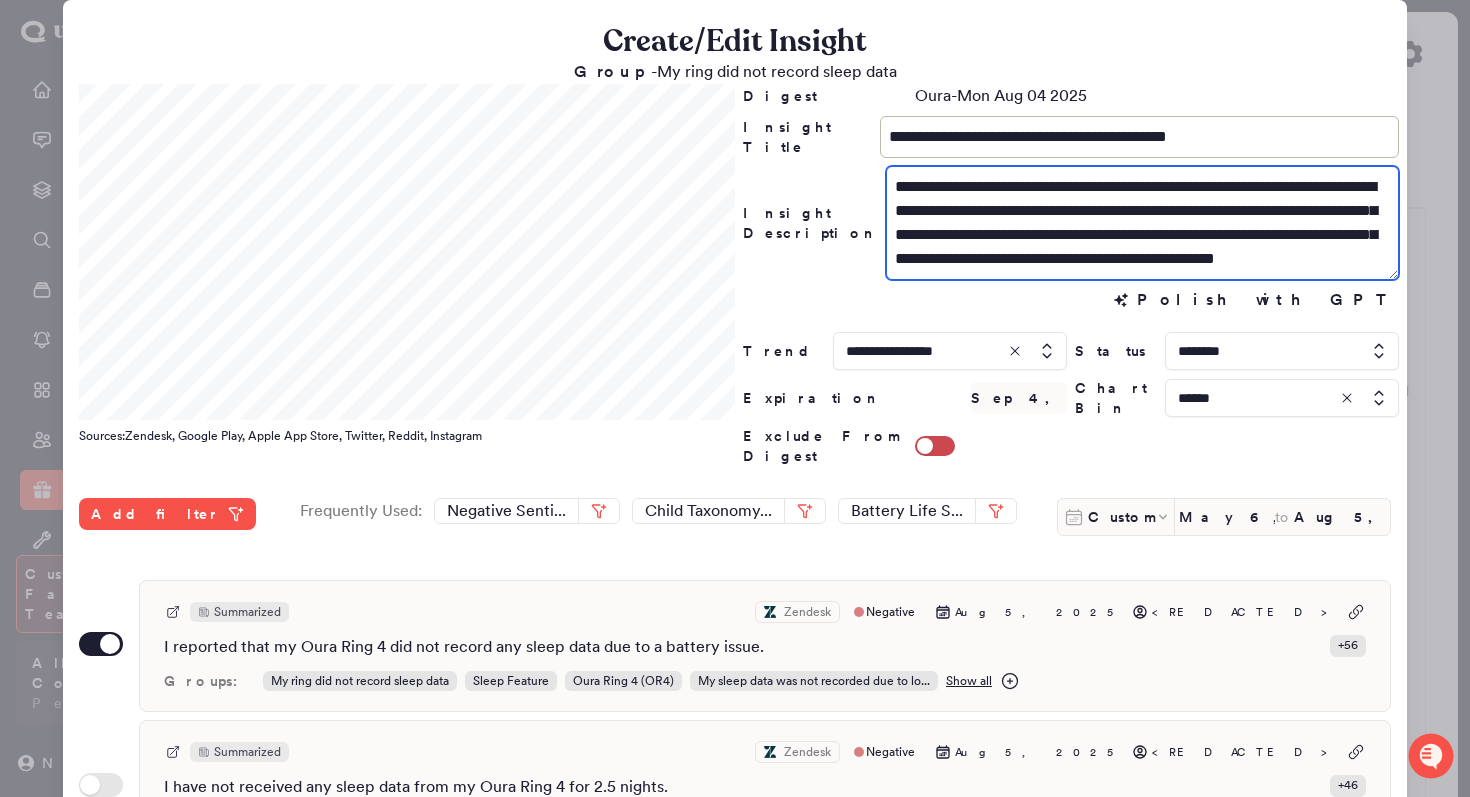 scroll, scrollTop: 24, scrollLeft: 0, axis: vertical 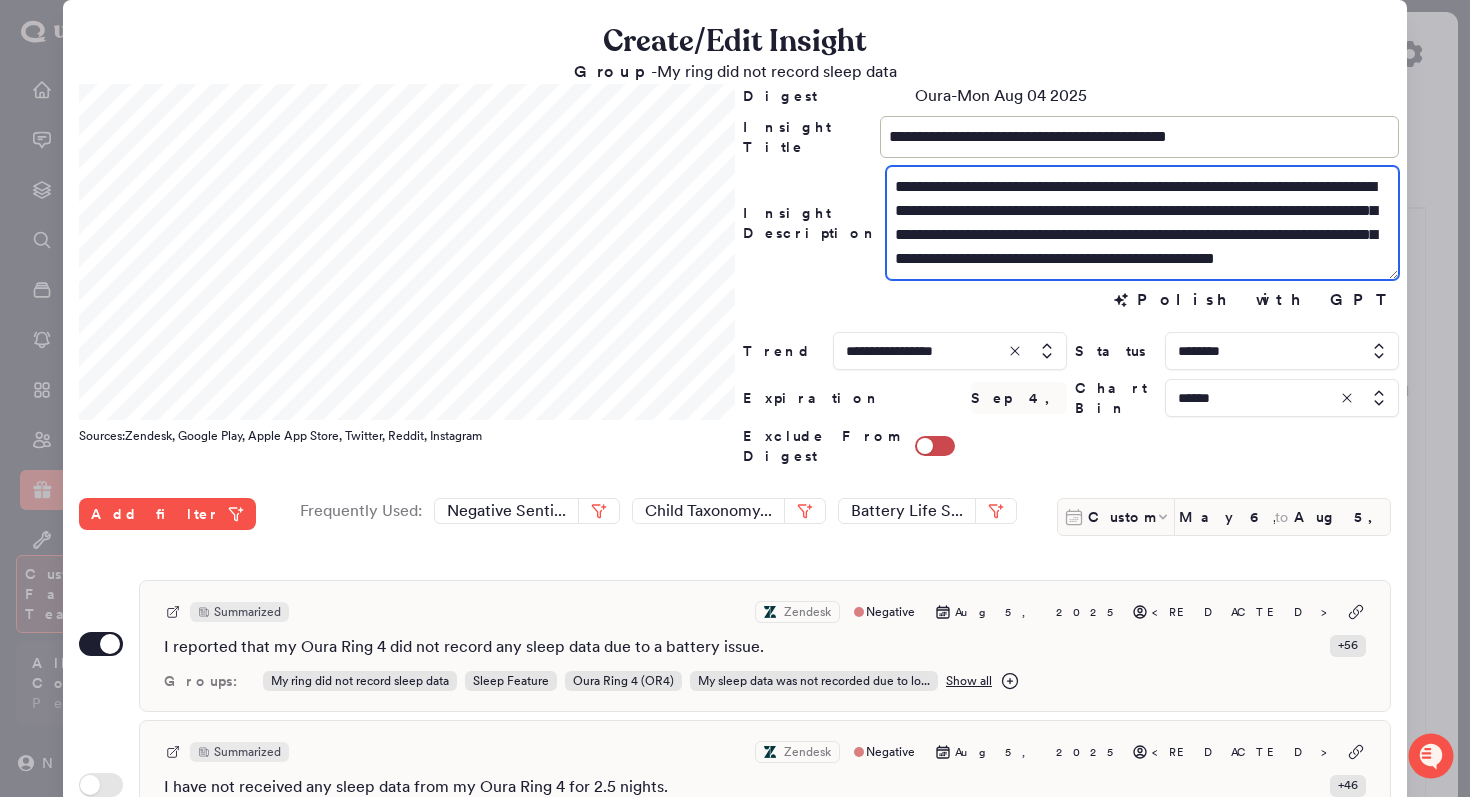 click on "**********" at bounding box center [1142, 223] 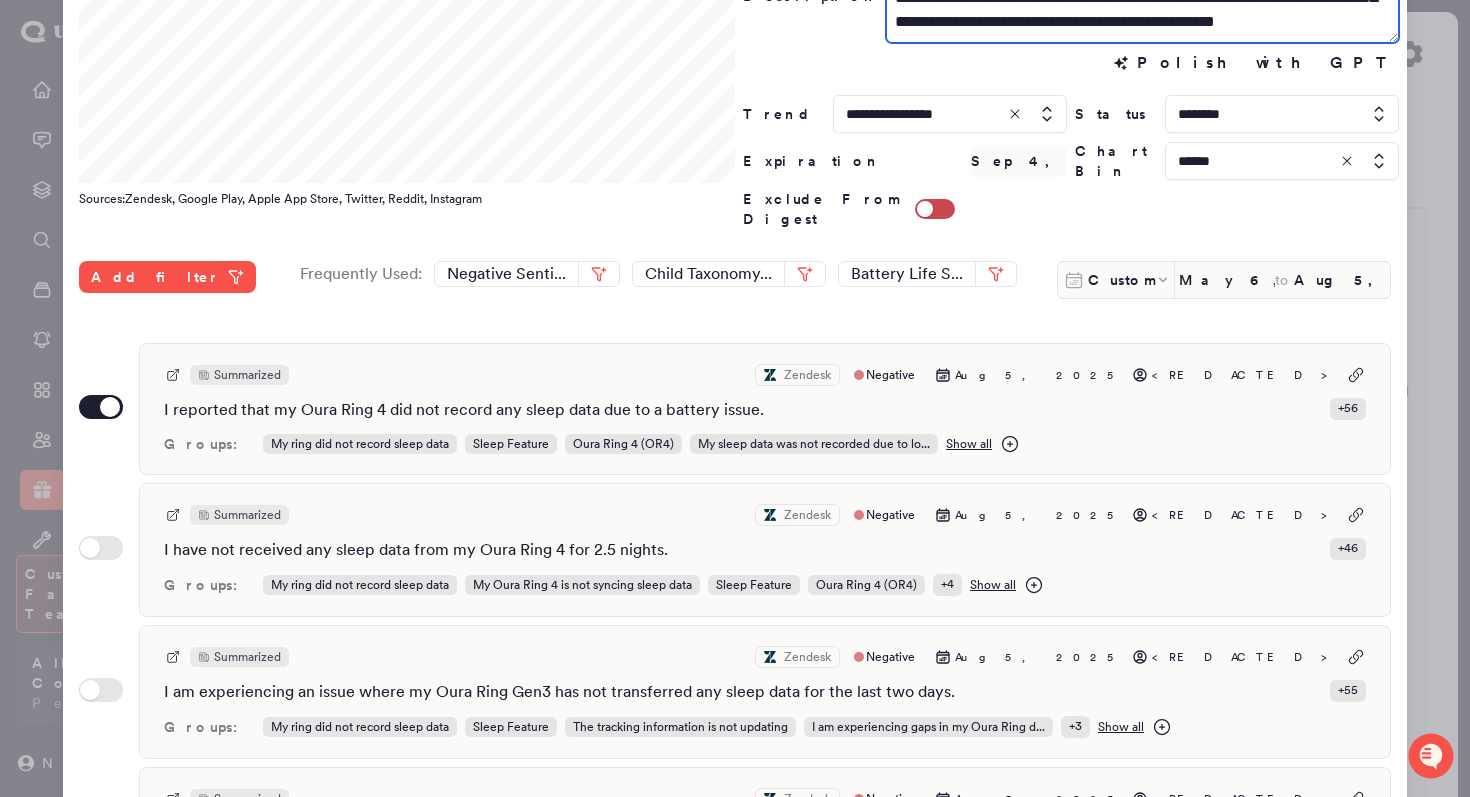 scroll, scrollTop: 531, scrollLeft: 0, axis: vertical 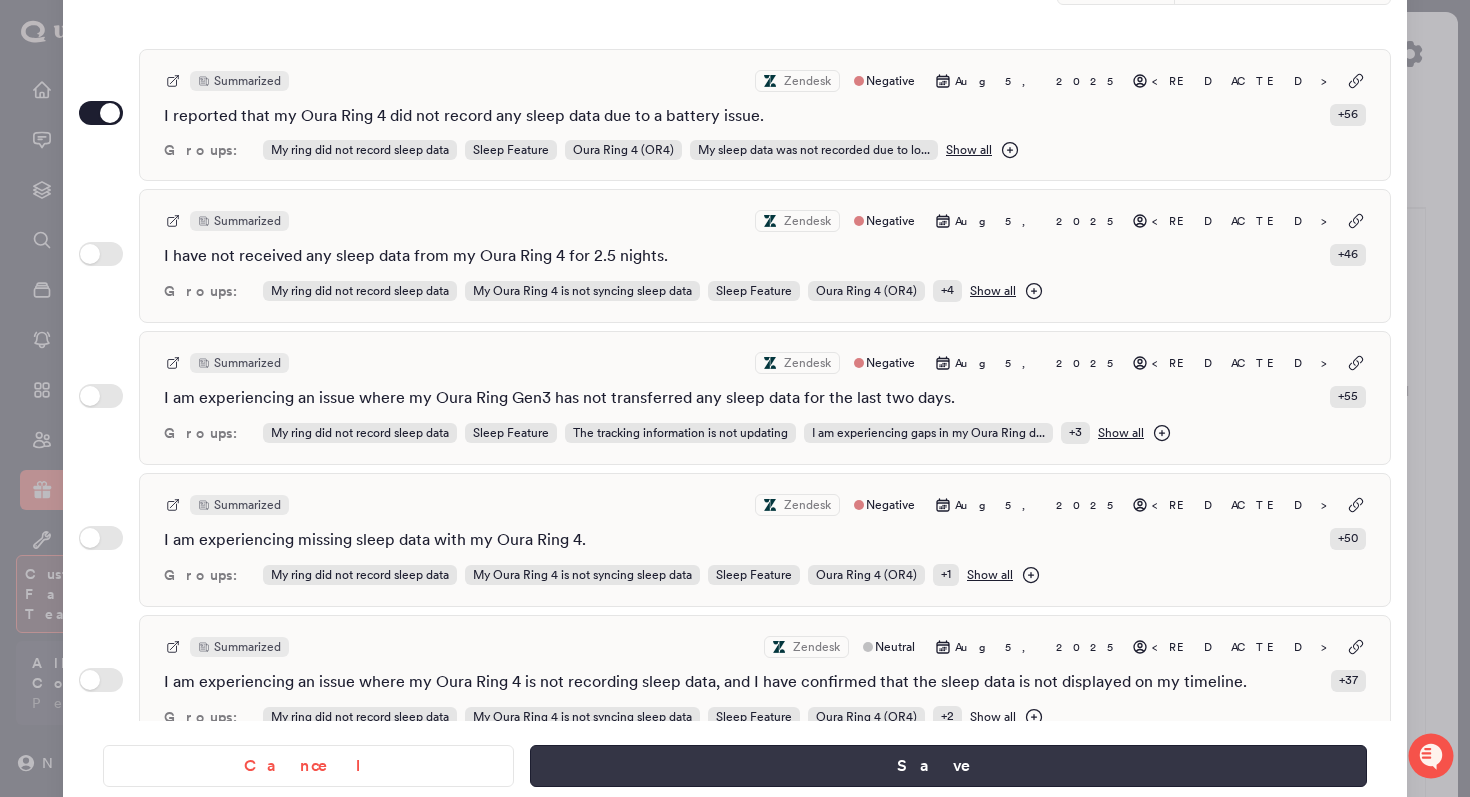 type on "**********" 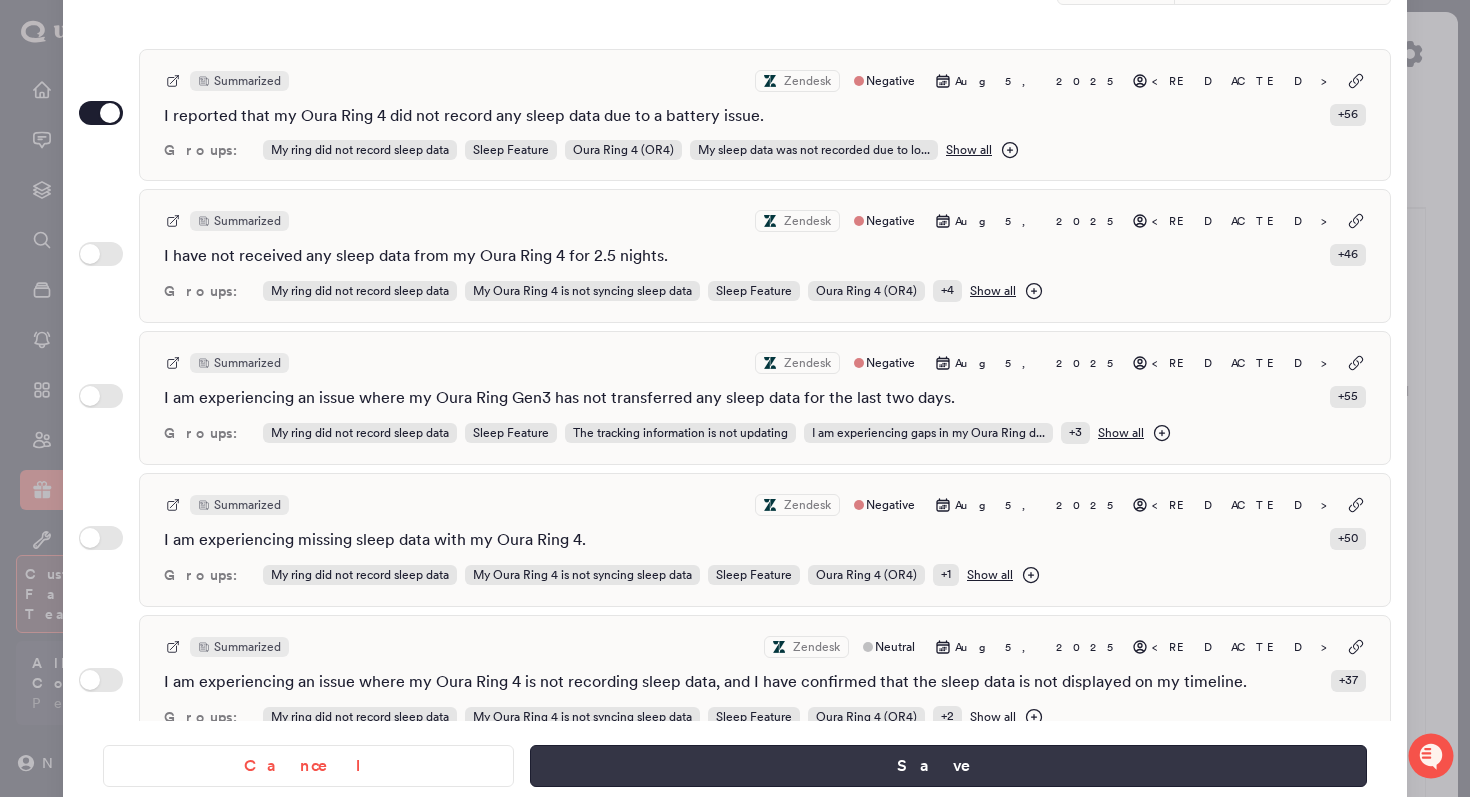 click on "Save" at bounding box center [948, 766] 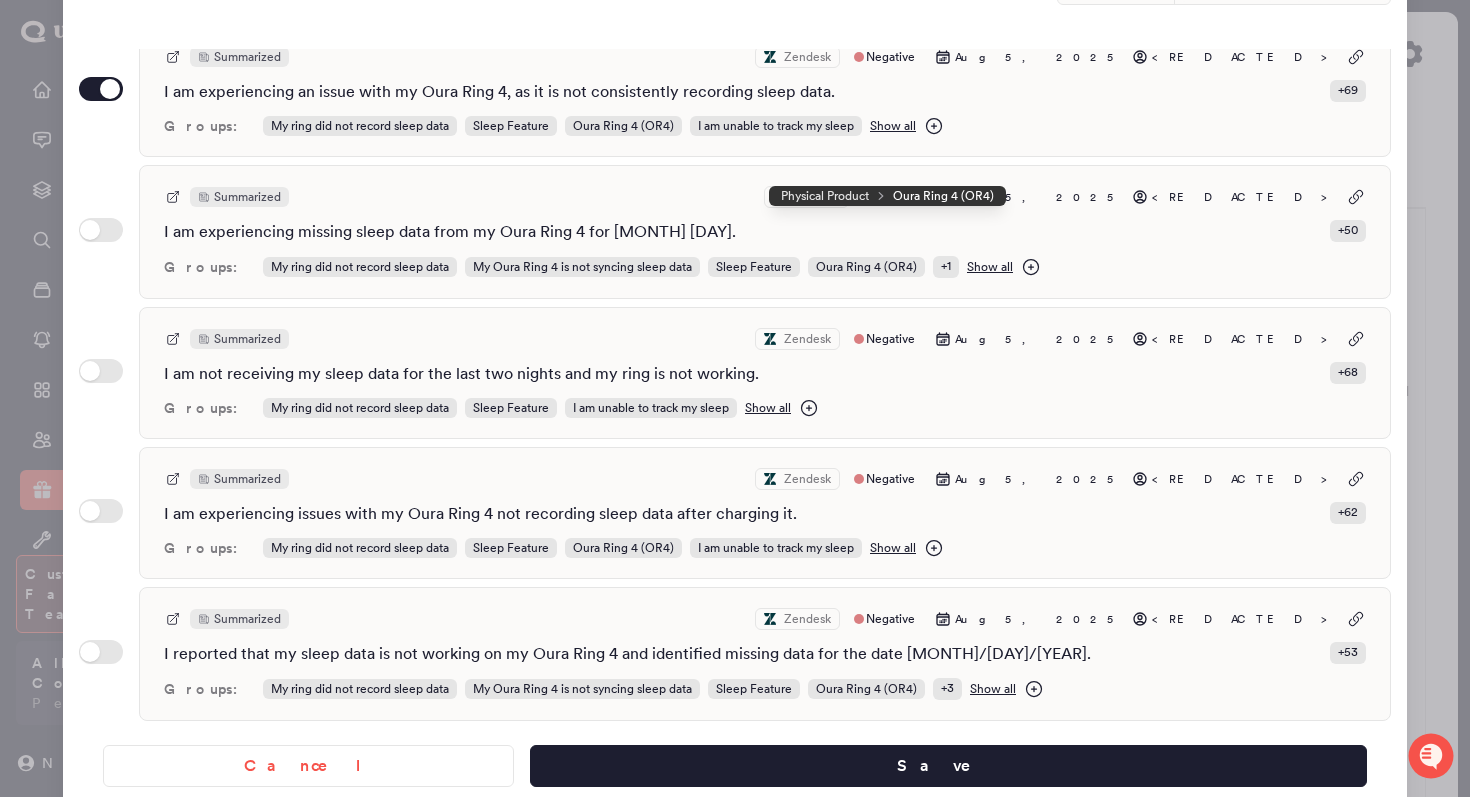 scroll, scrollTop: 2220, scrollLeft: 0, axis: vertical 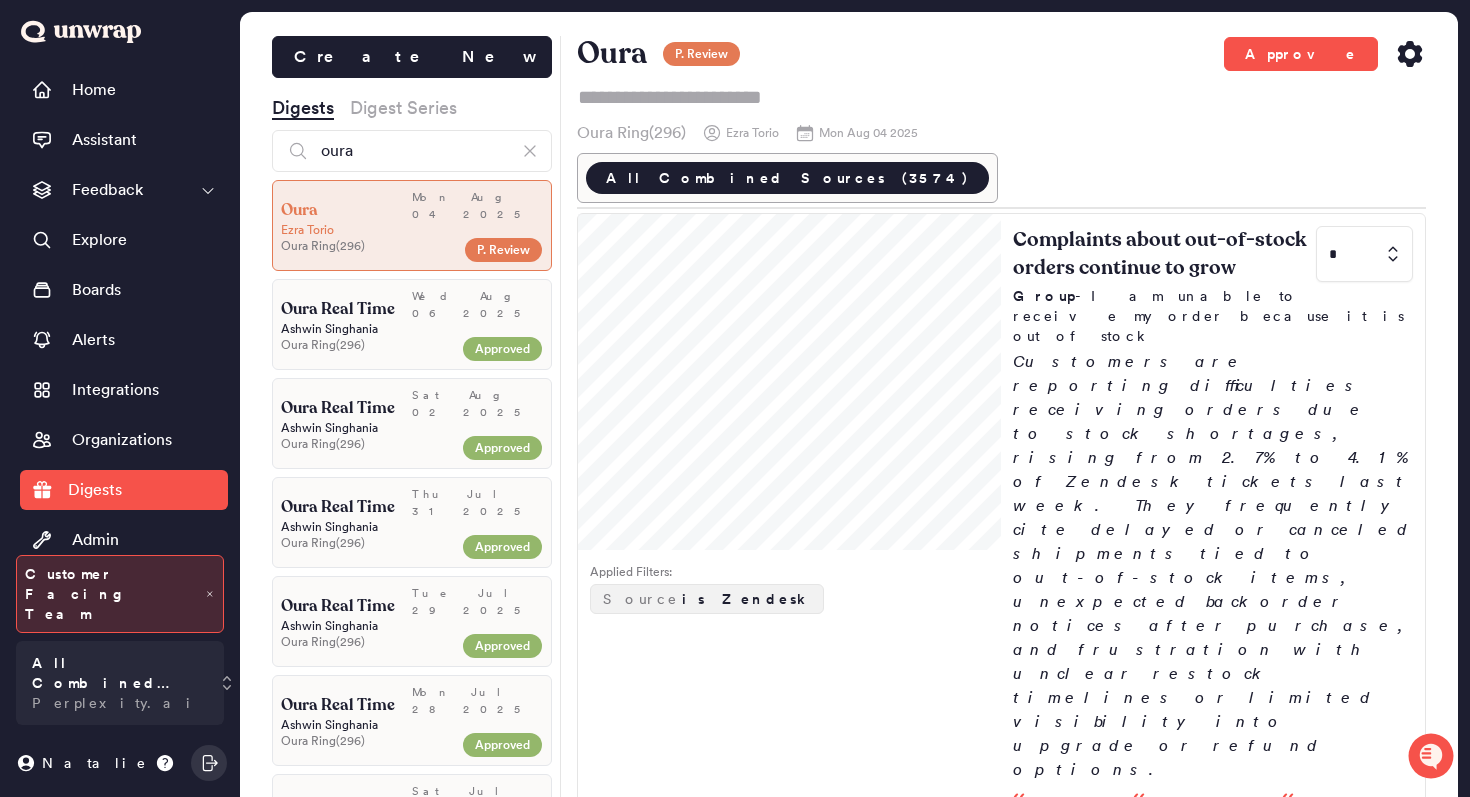 click on "Oura P. Review Approve" at bounding box center [1002, 54] 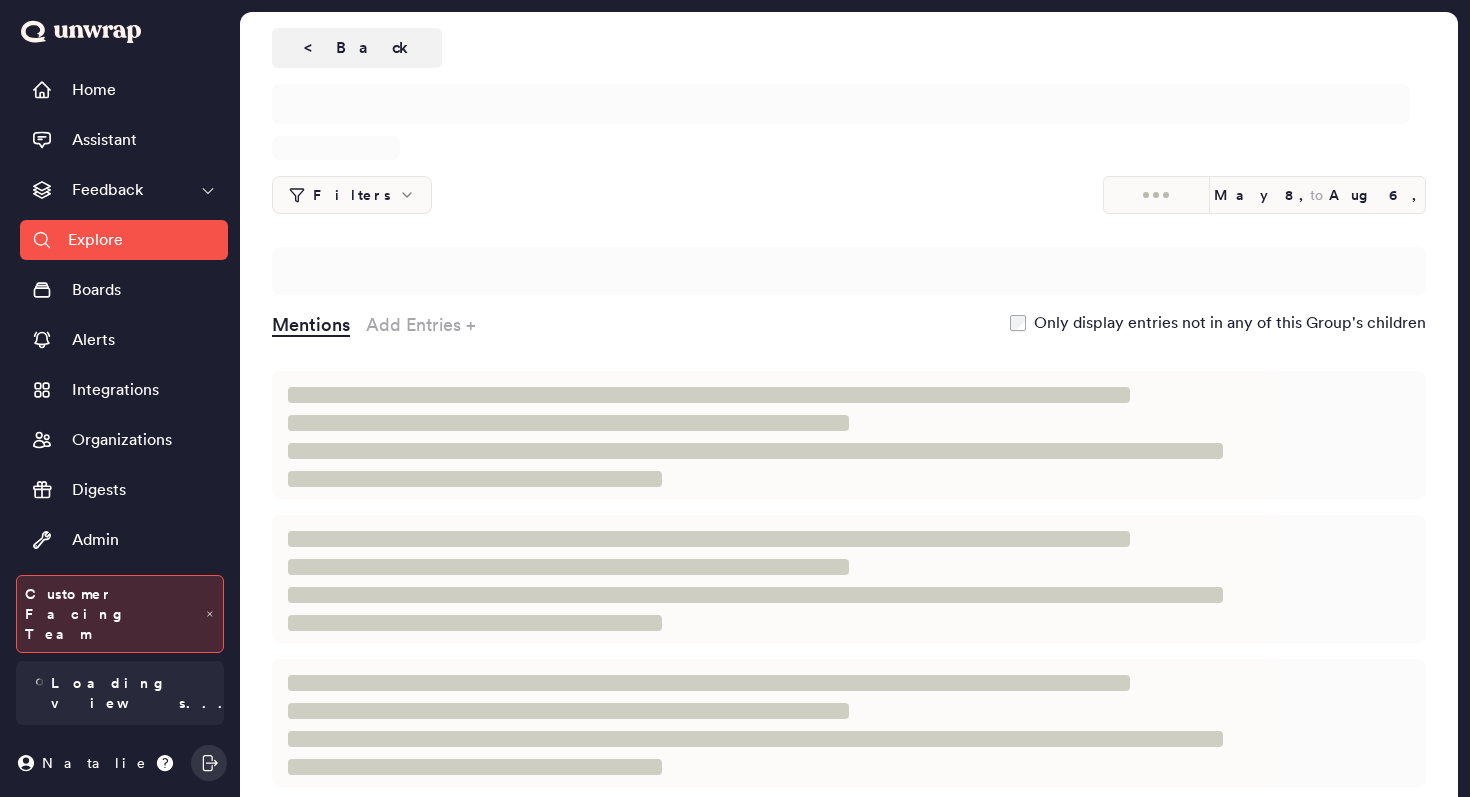 scroll, scrollTop: 0, scrollLeft: 0, axis: both 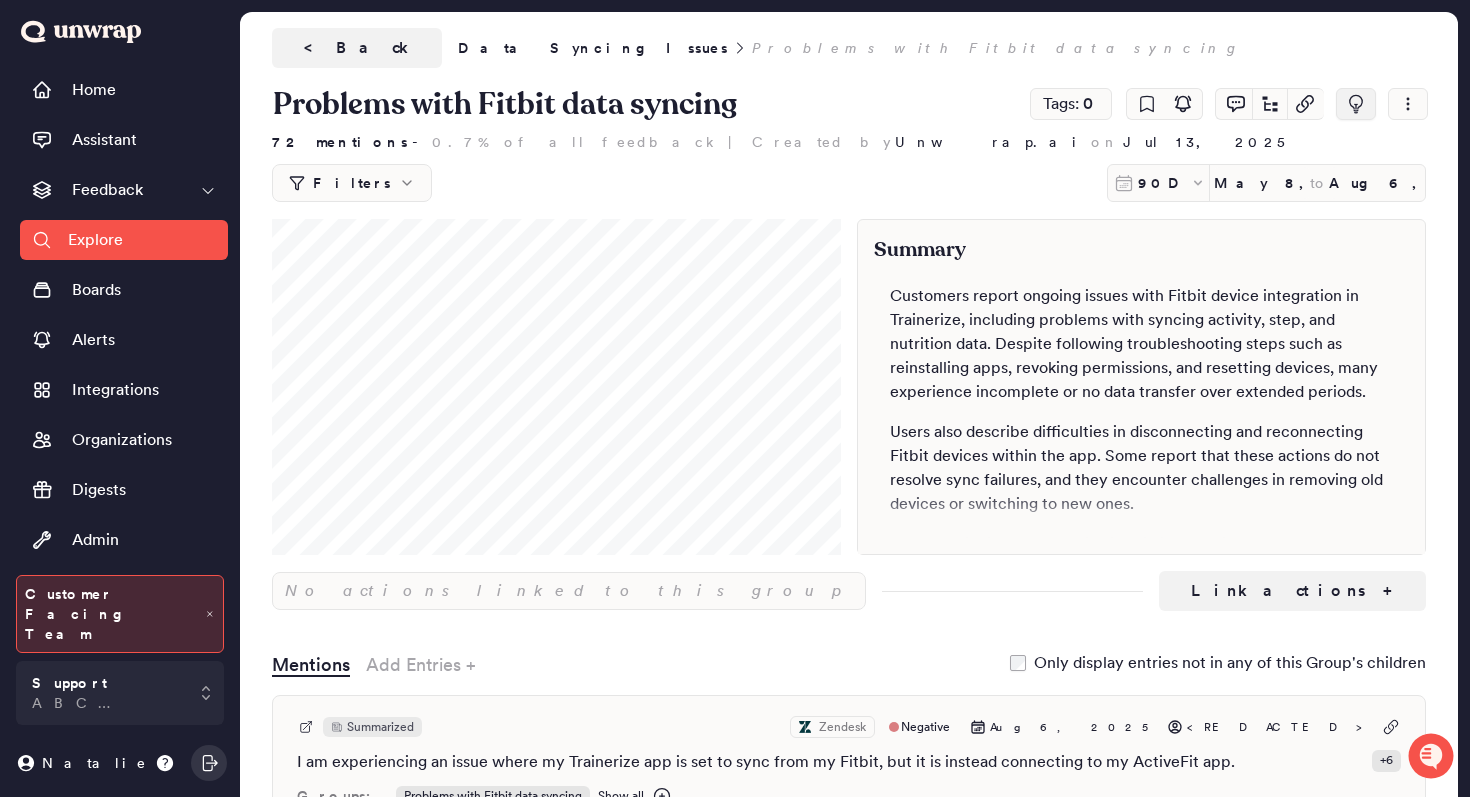 click 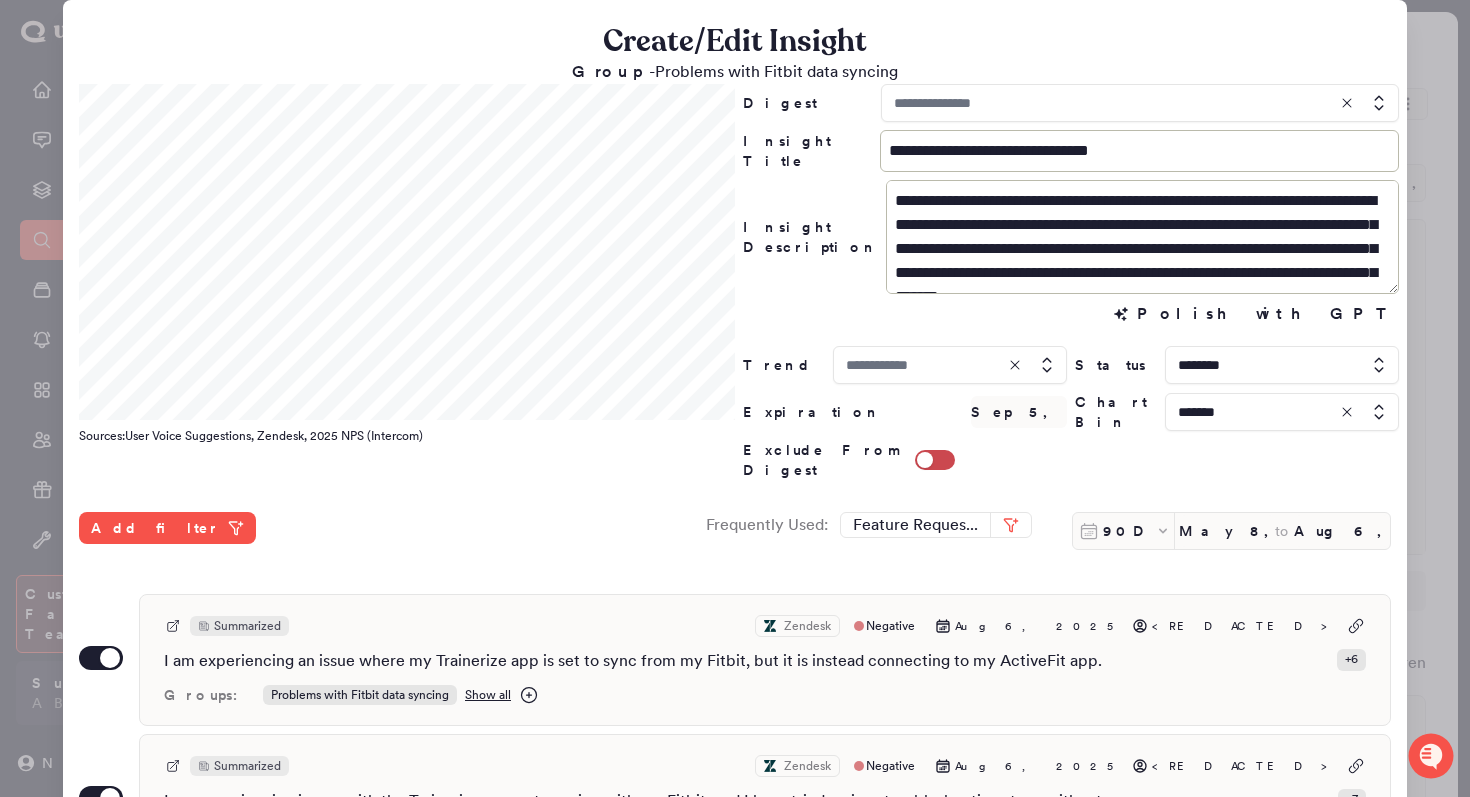 click at bounding box center [1282, 412] 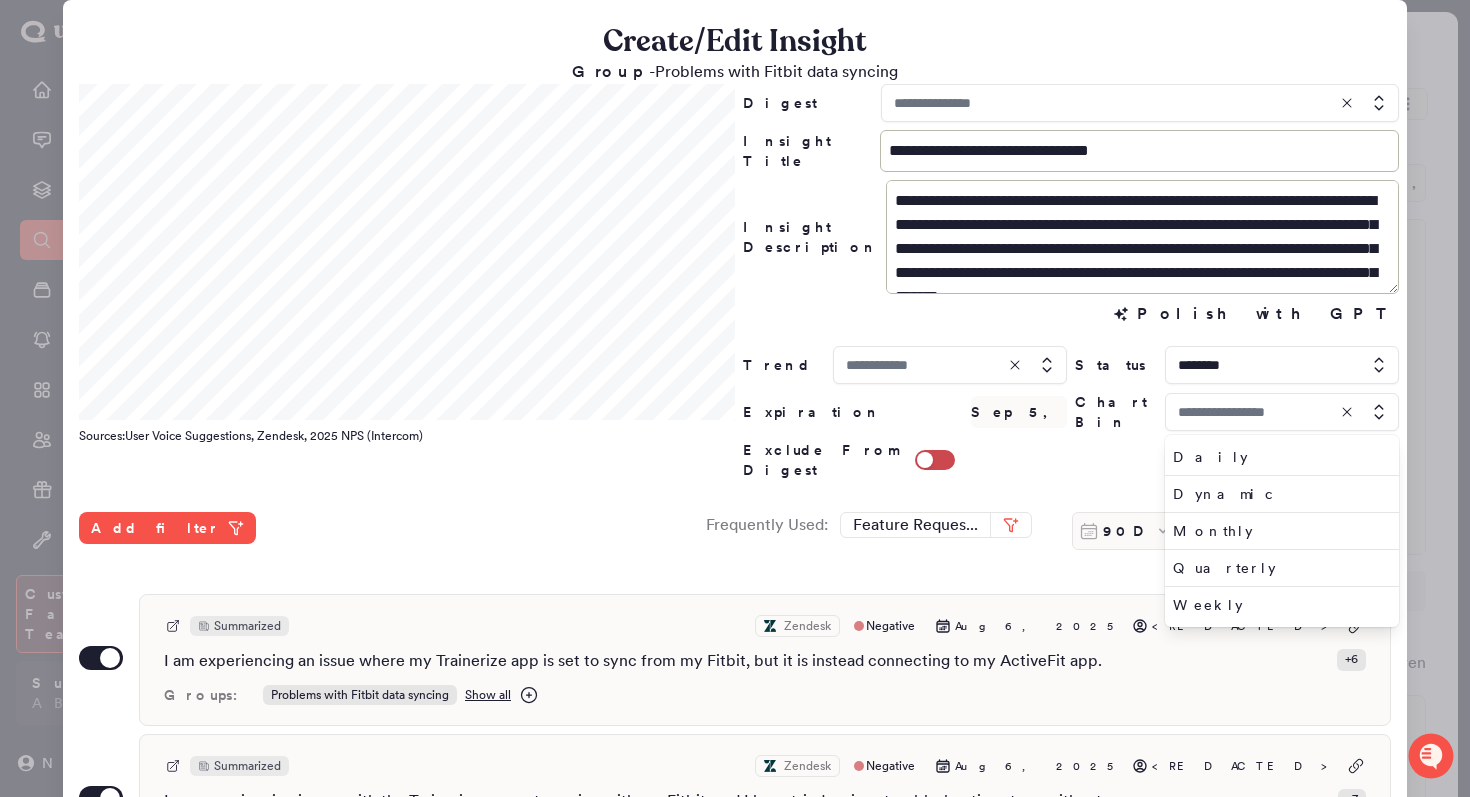 type on "*******" 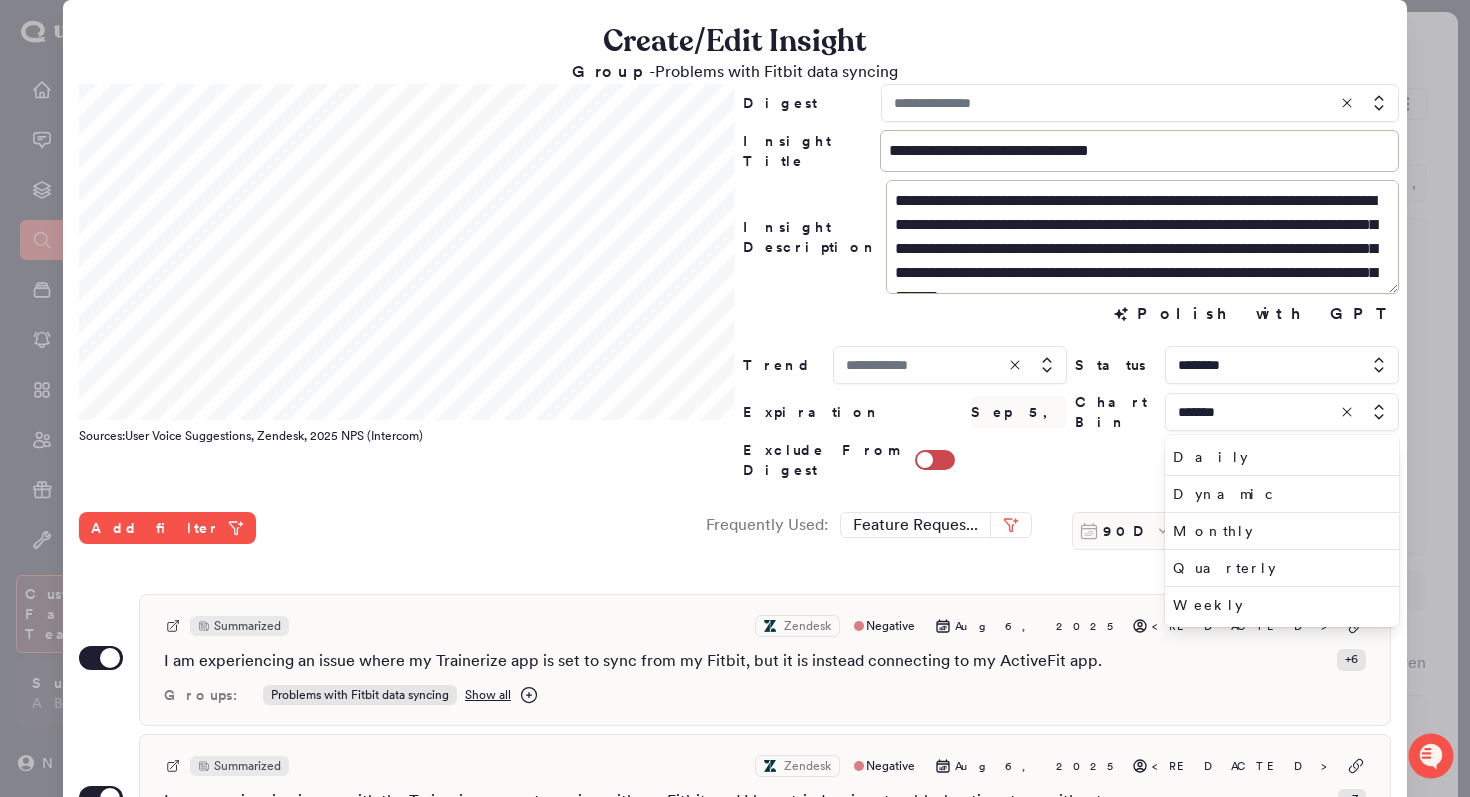 click at bounding box center (735, 398) 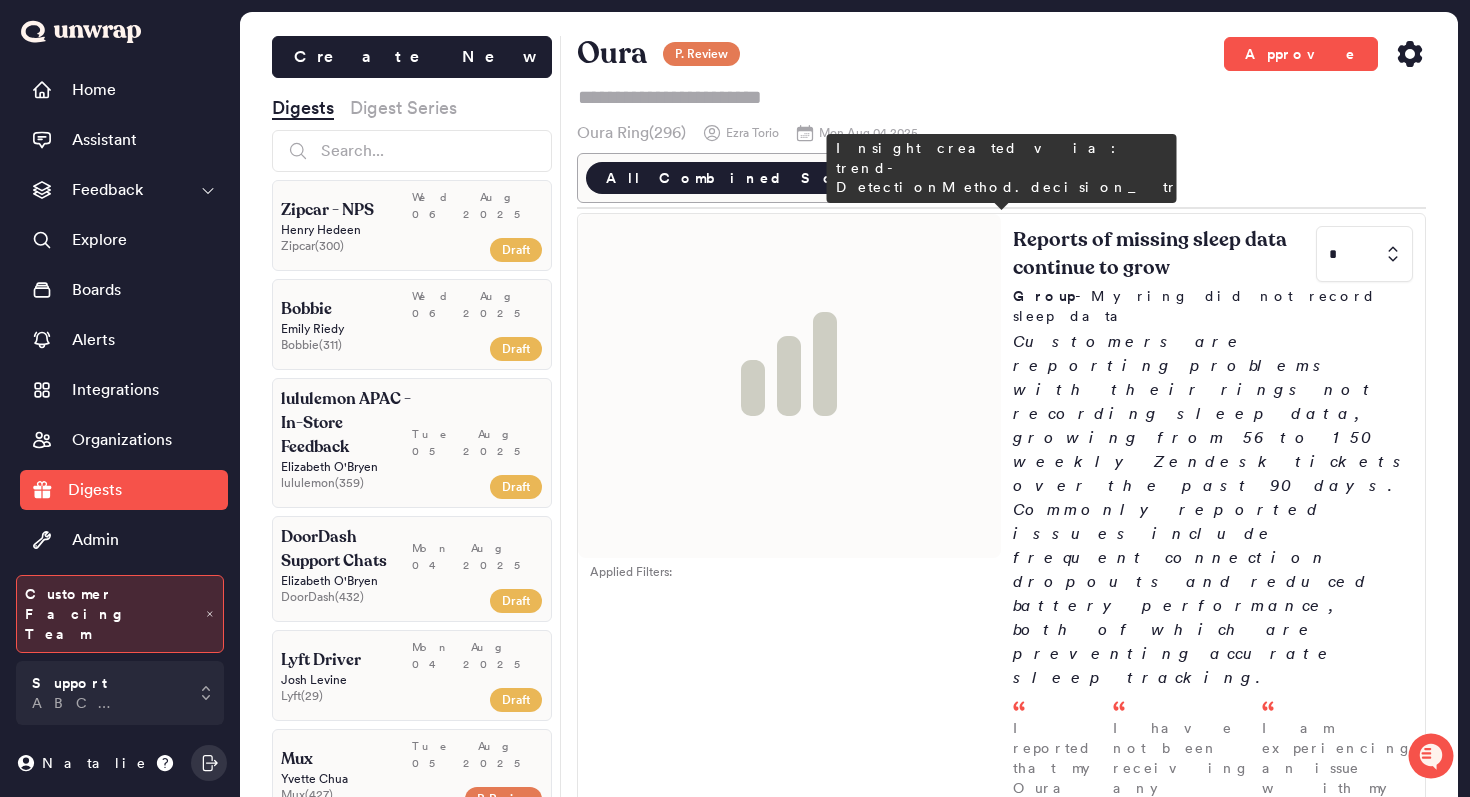 scroll, scrollTop: 0, scrollLeft: 0, axis: both 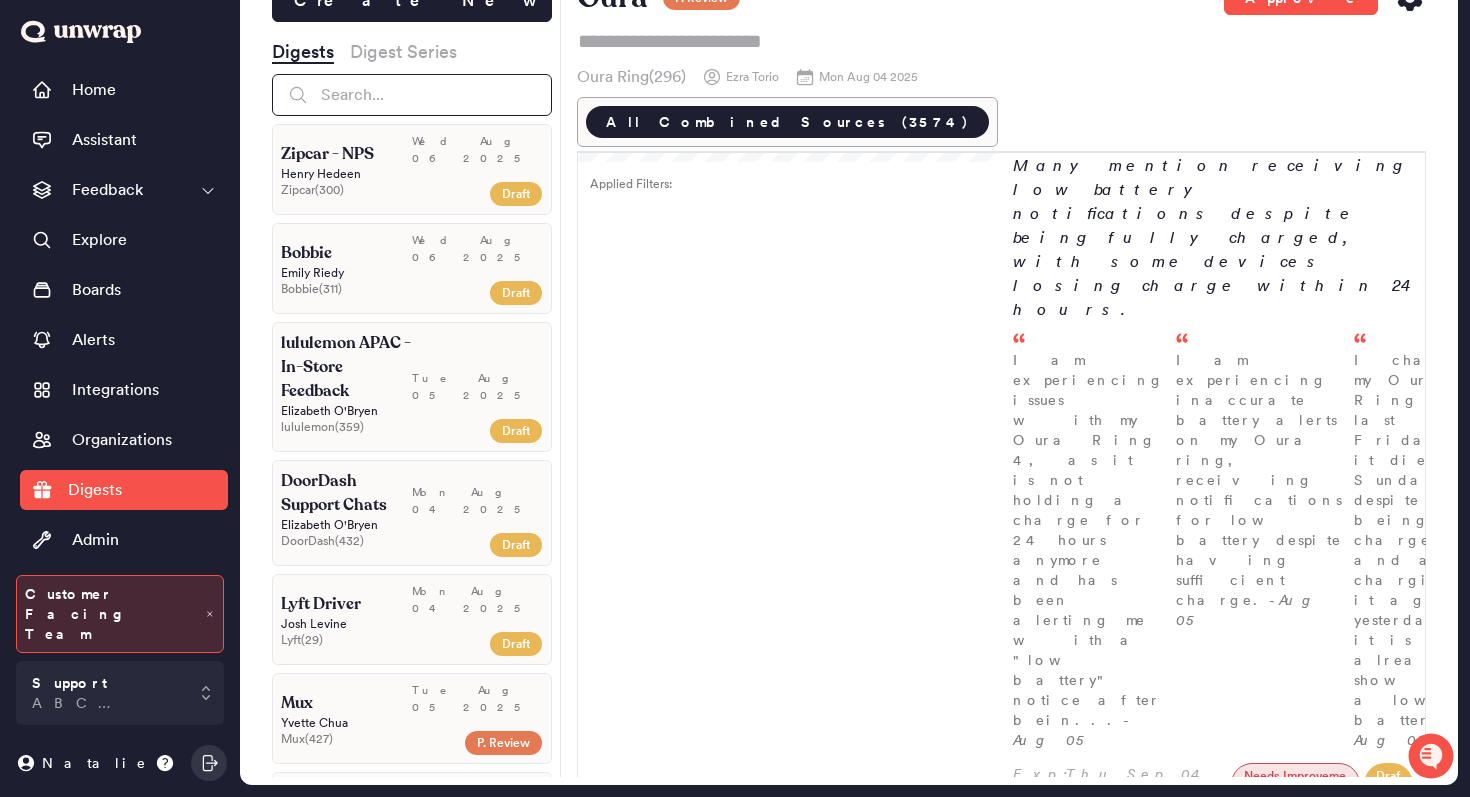 click at bounding box center [412, 95] 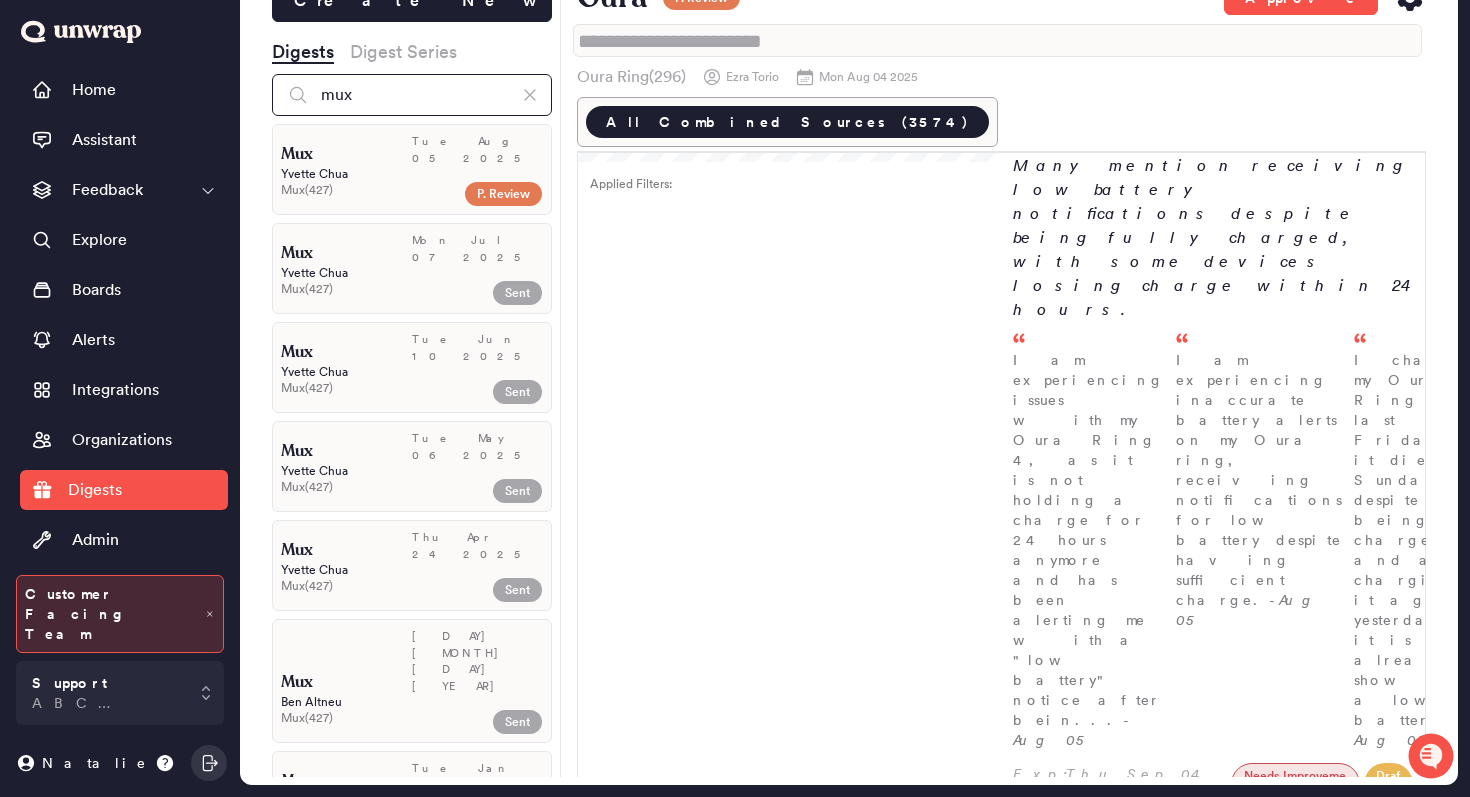 type on "mux" 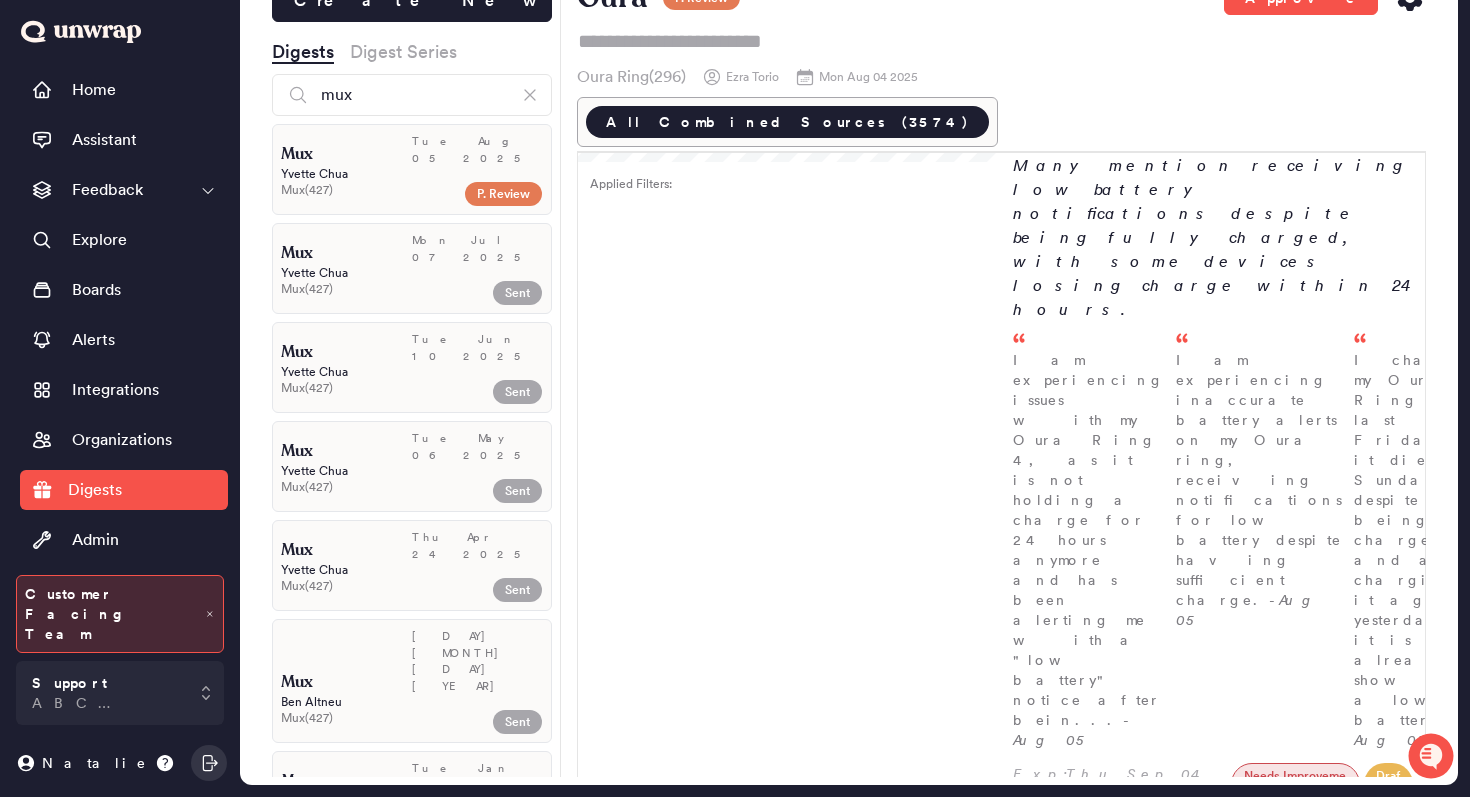 click on "[FIRST]   [LAST]" at bounding box center [412, 174] 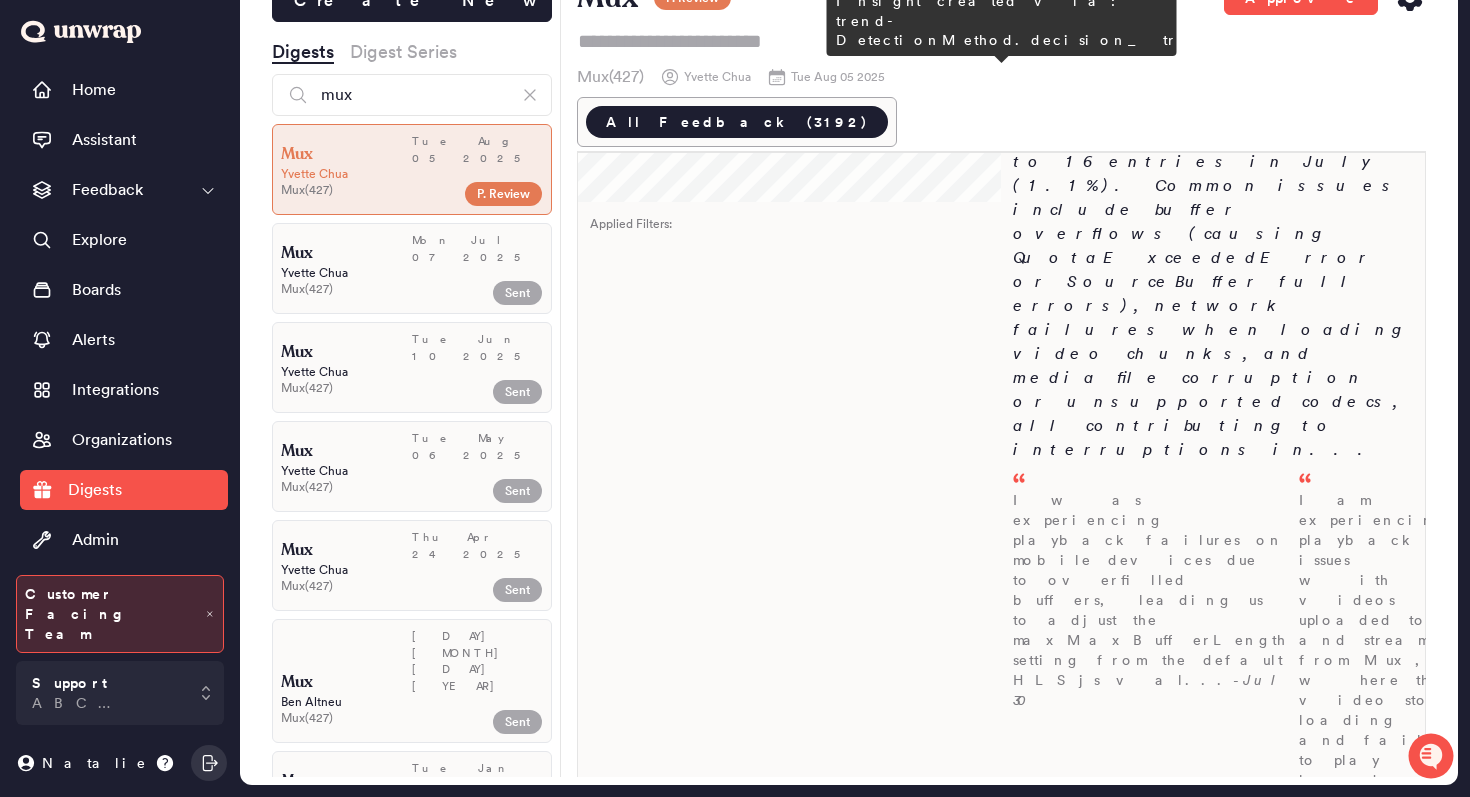 scroll, scrollTop: 0, scrollLeft: 0, axis: both 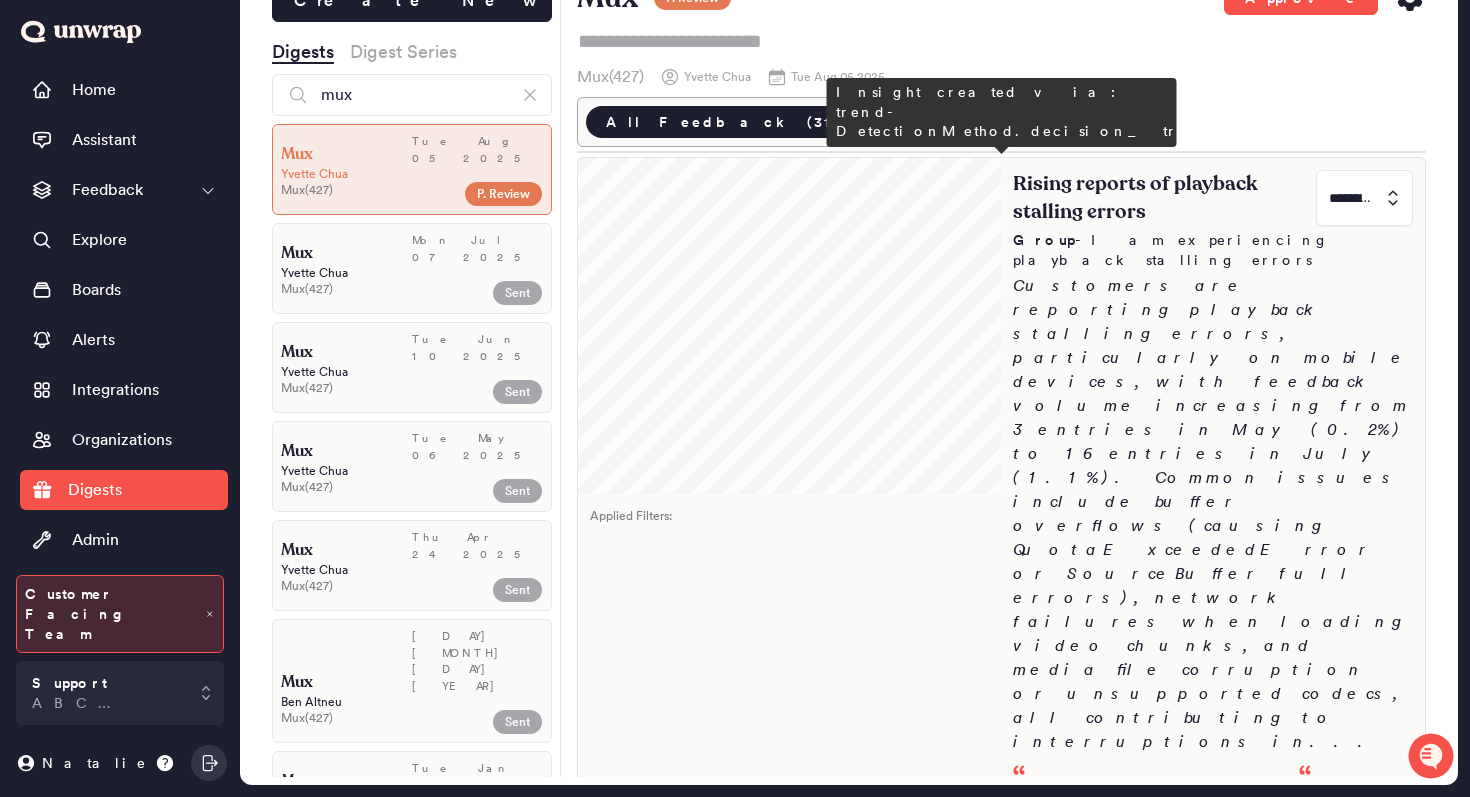 click at bounding box center [1364, 198] 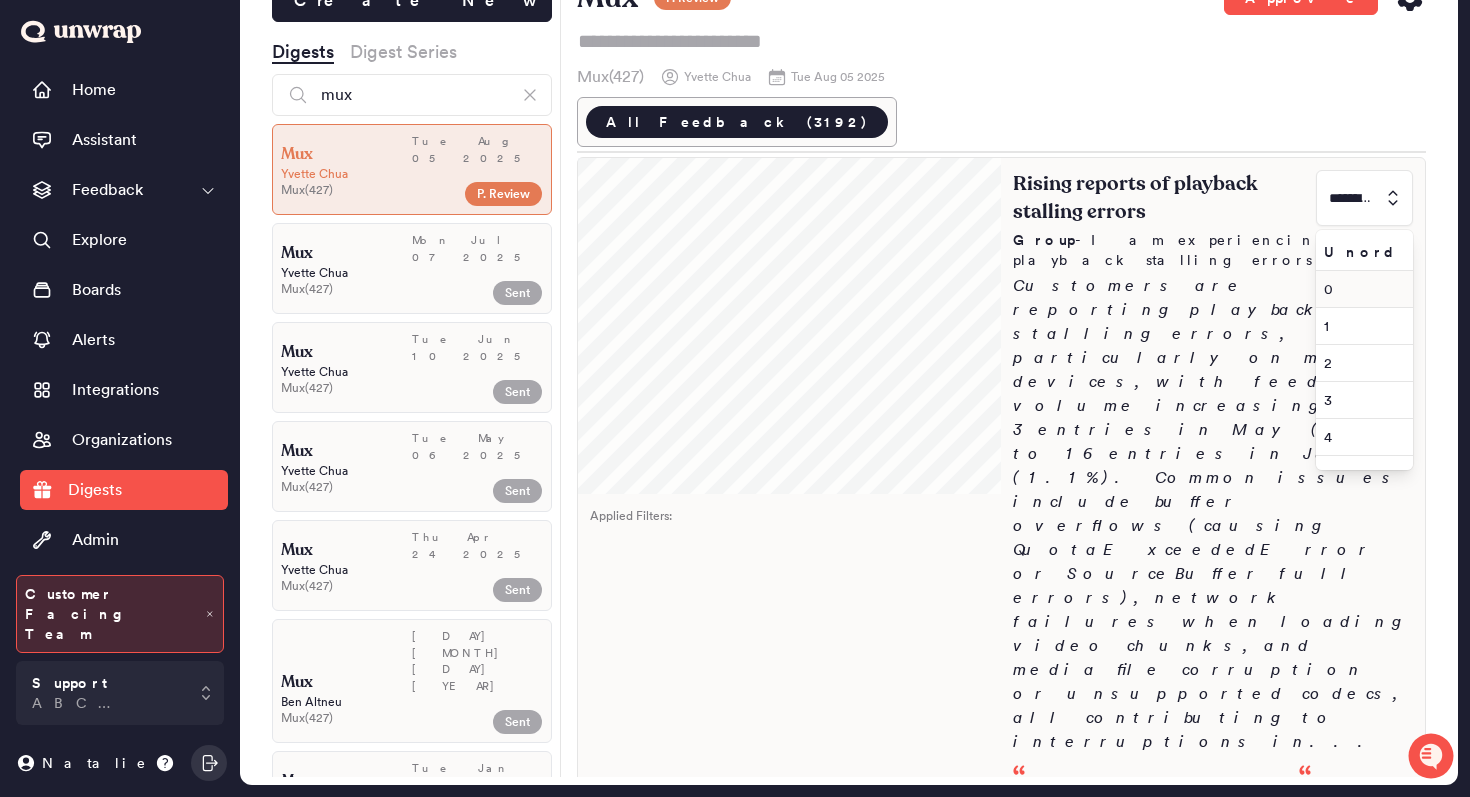 click on "0" at bounding box center [1360, 289] 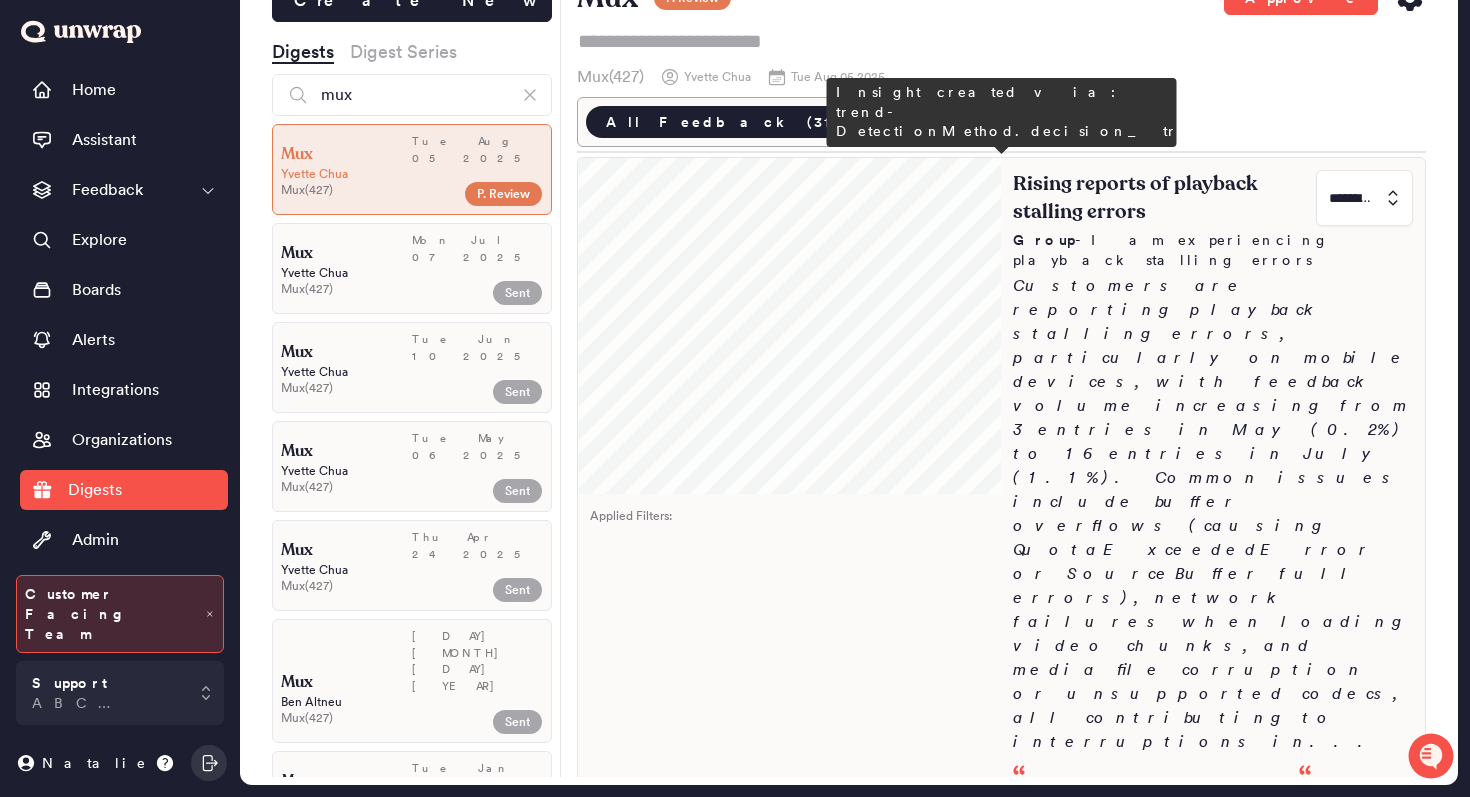 type on "*" 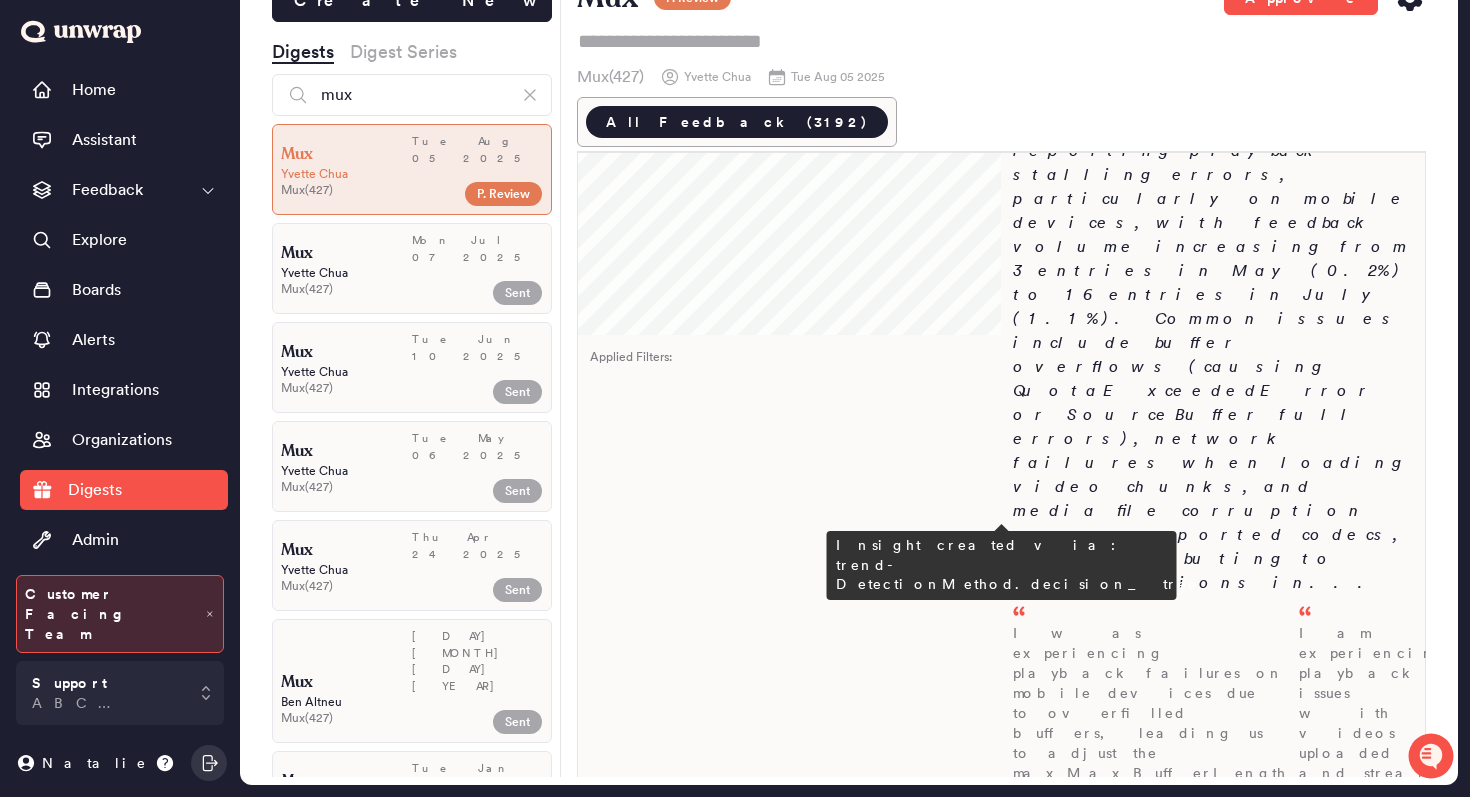 scroll, scrollTop: 331, scrollLeft: 0, axis: vertical 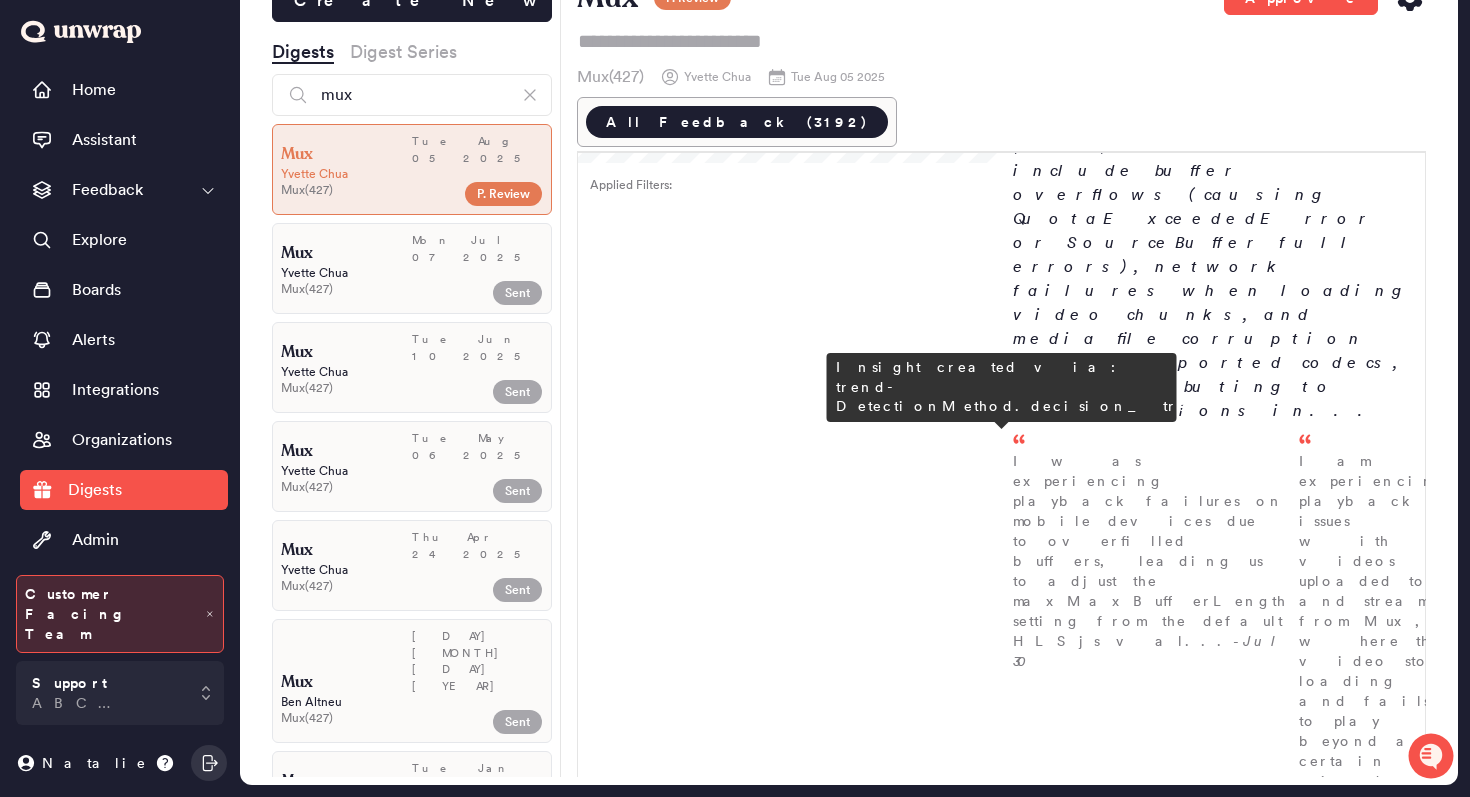click at bounding box center [1364, 921] 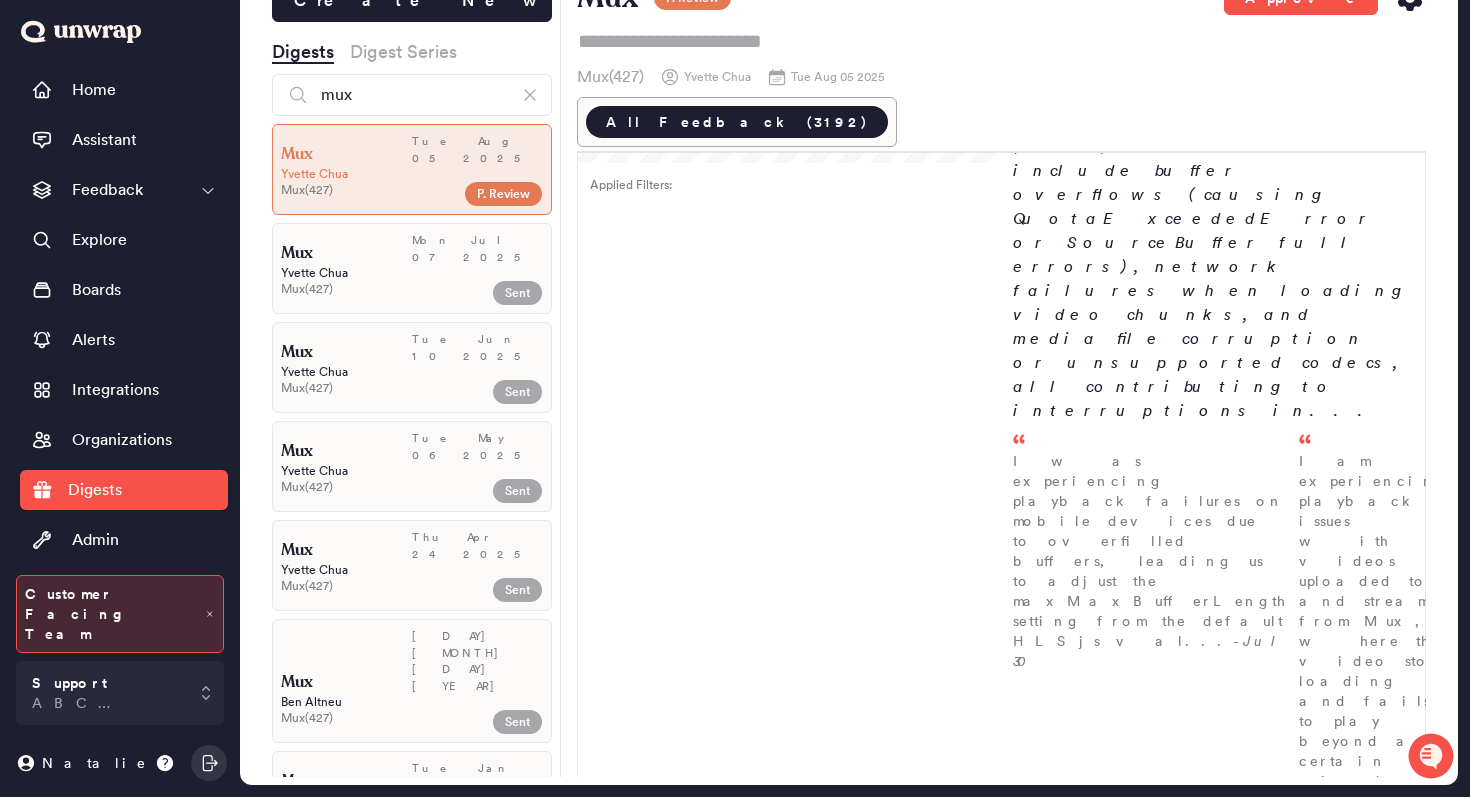 click on "1" at bounding box center (1360, 1049) 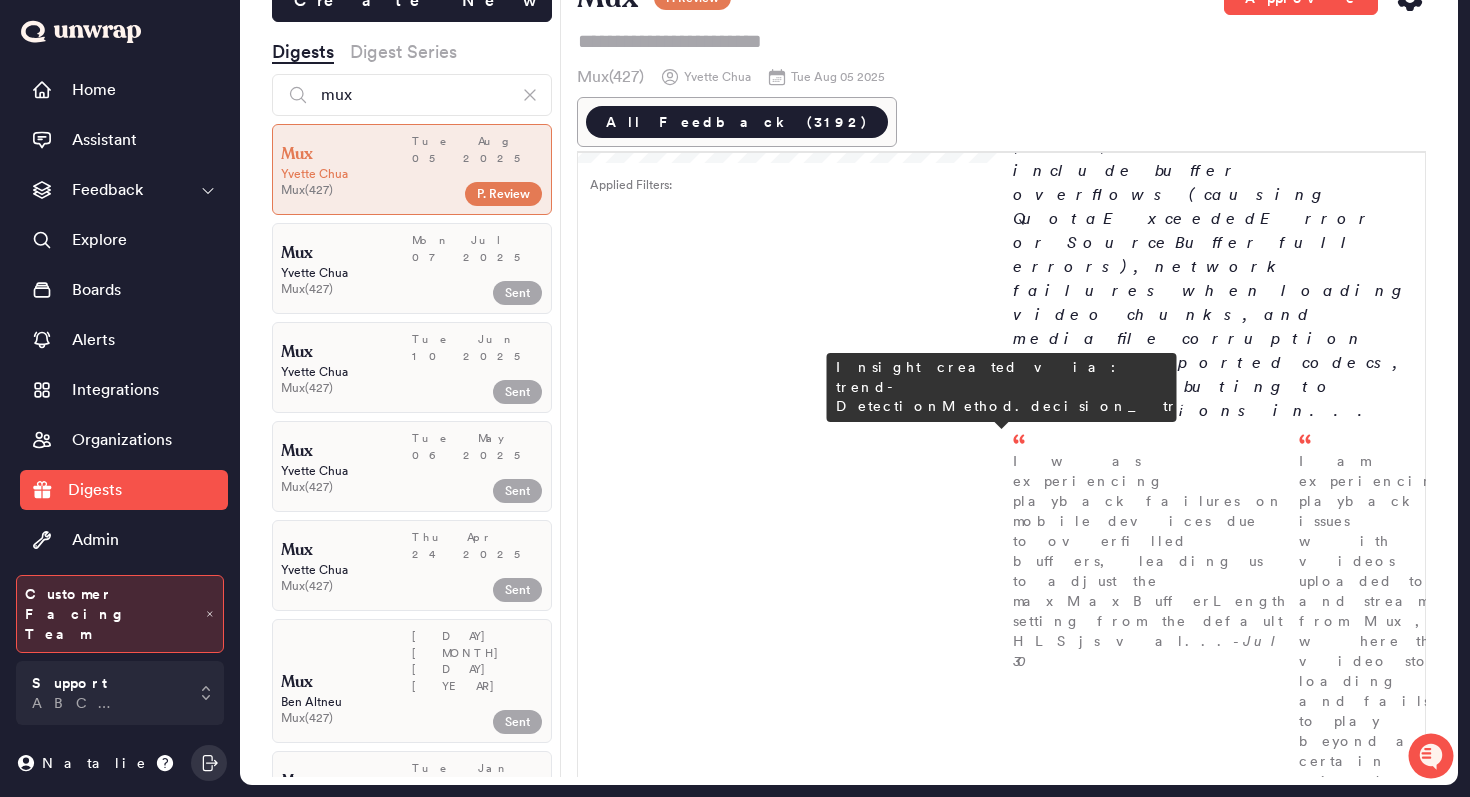 type on "*" 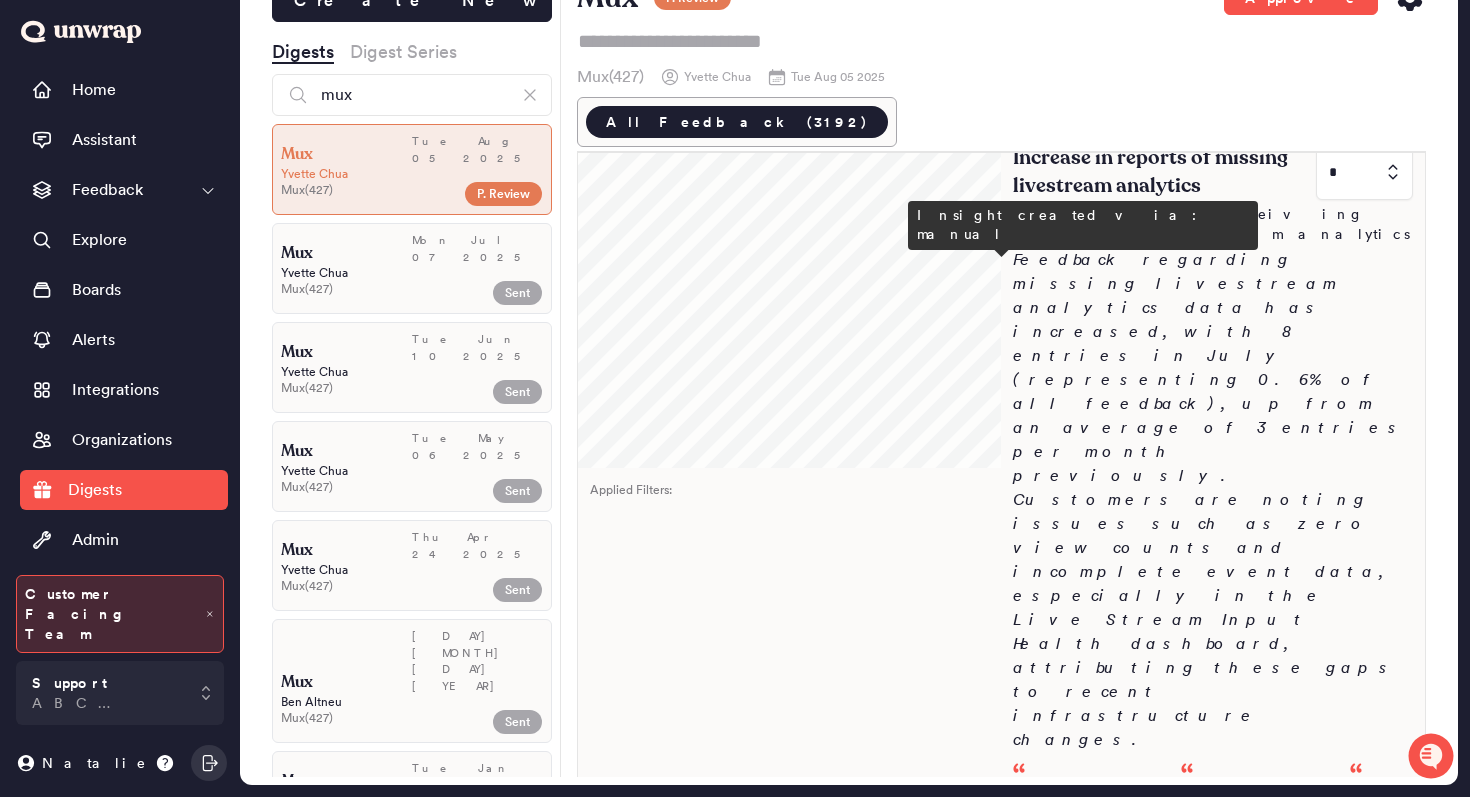 scroll, scrollTop: 1090, scrollLeft: 0, axis: vertical 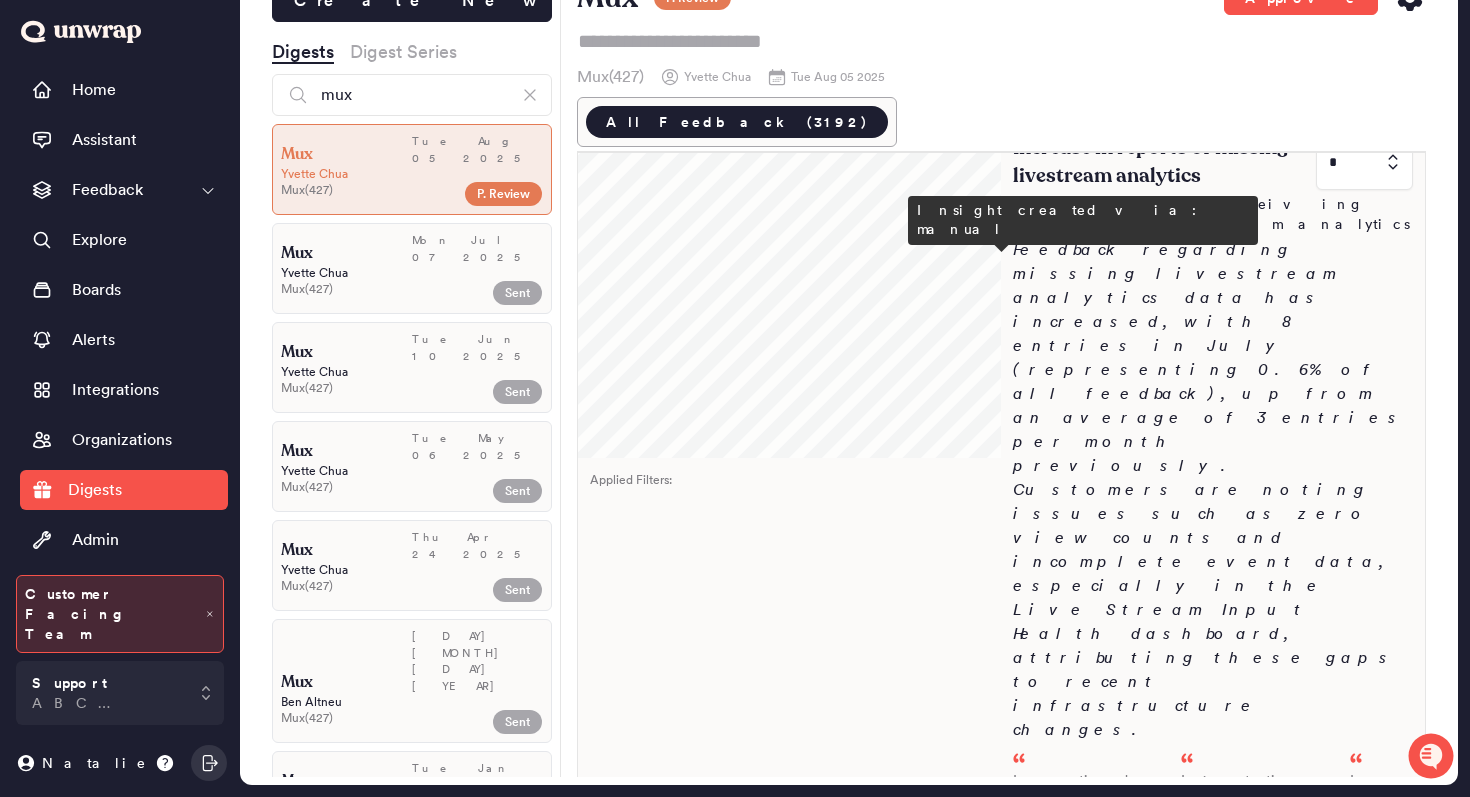 drag, startPoint x: 1364, startPoint y: 296, endPoint x: 1364, endPoint y: 313, distance: 17 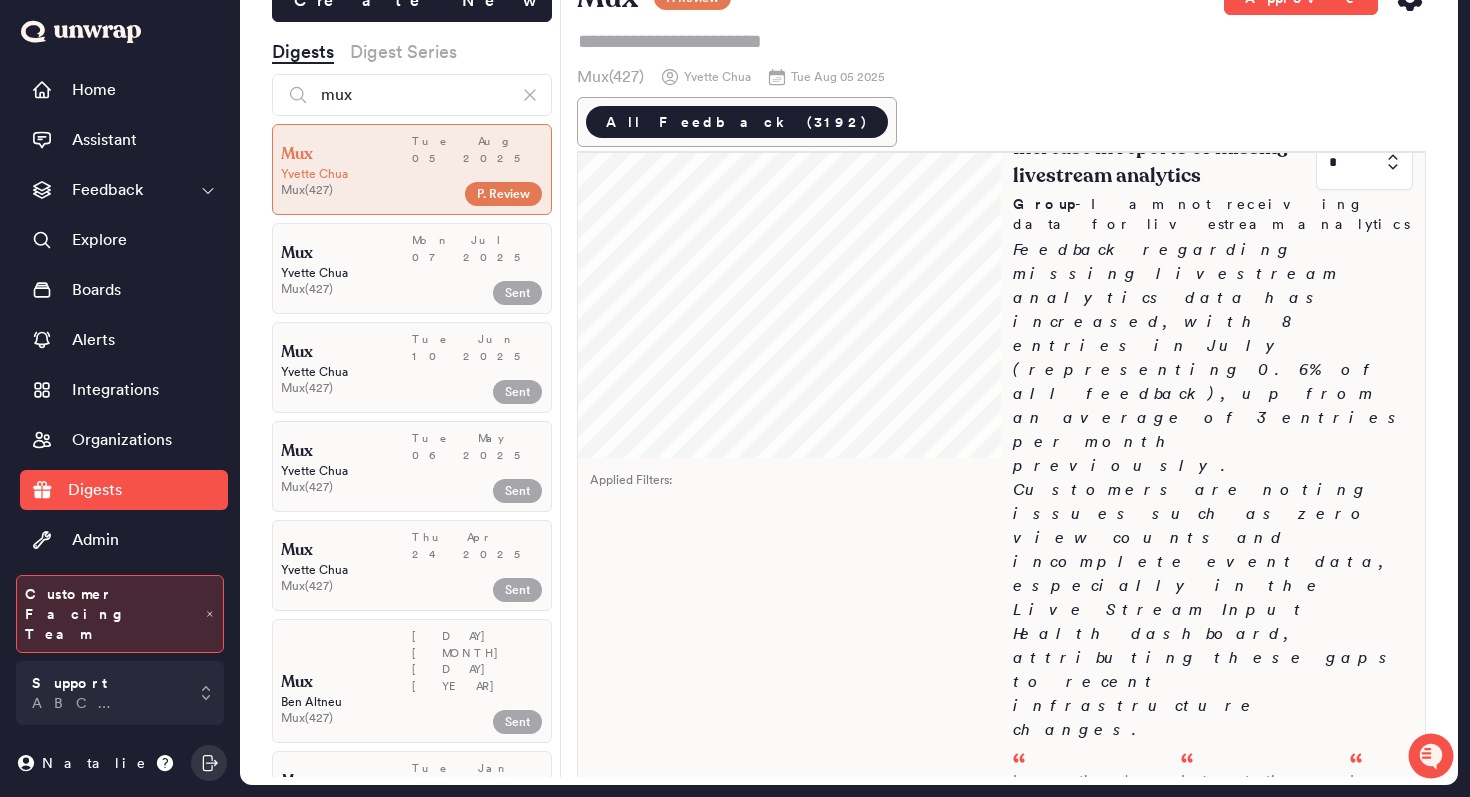 click on "2" at bounding box center (1360, 1445) 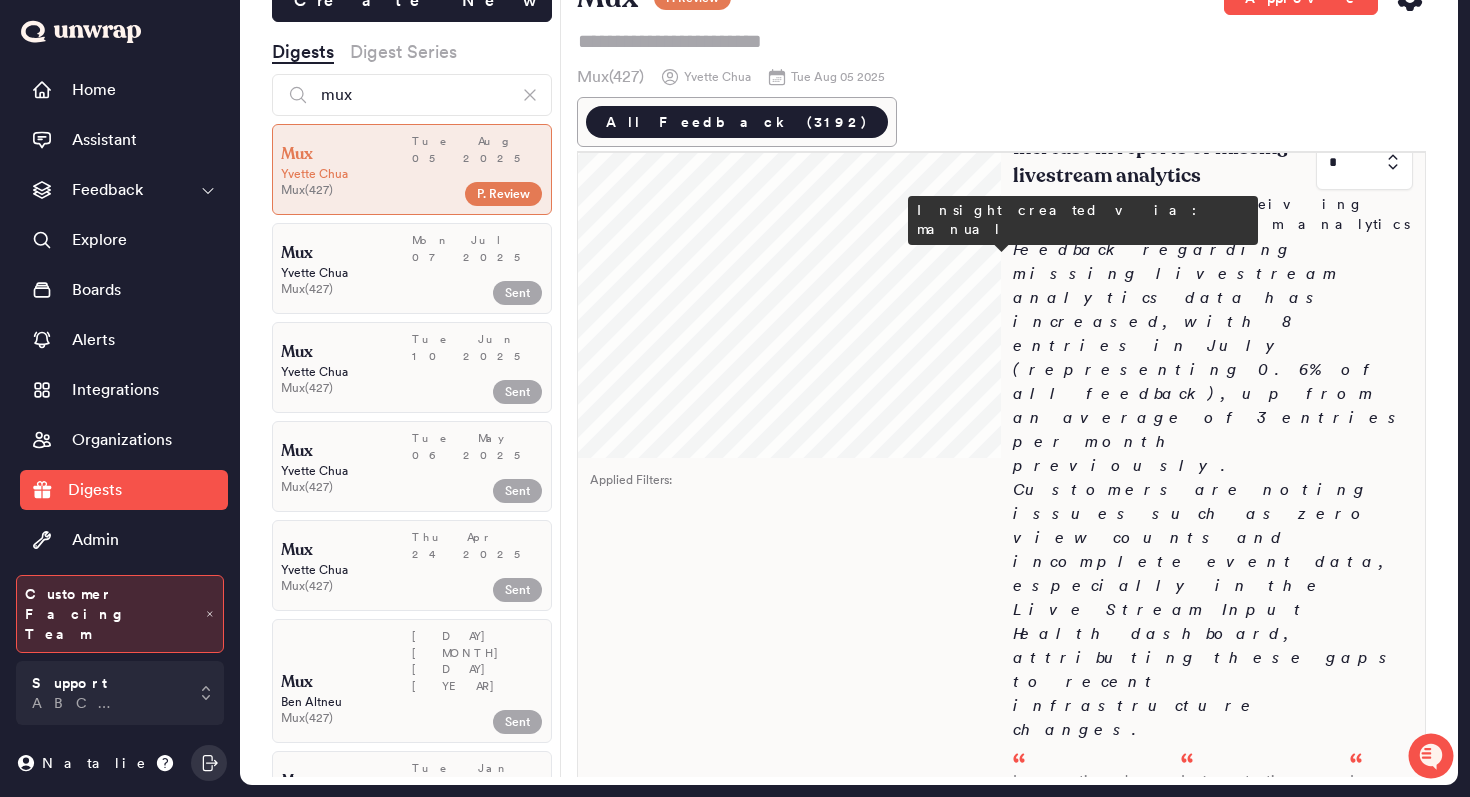 type on "*" 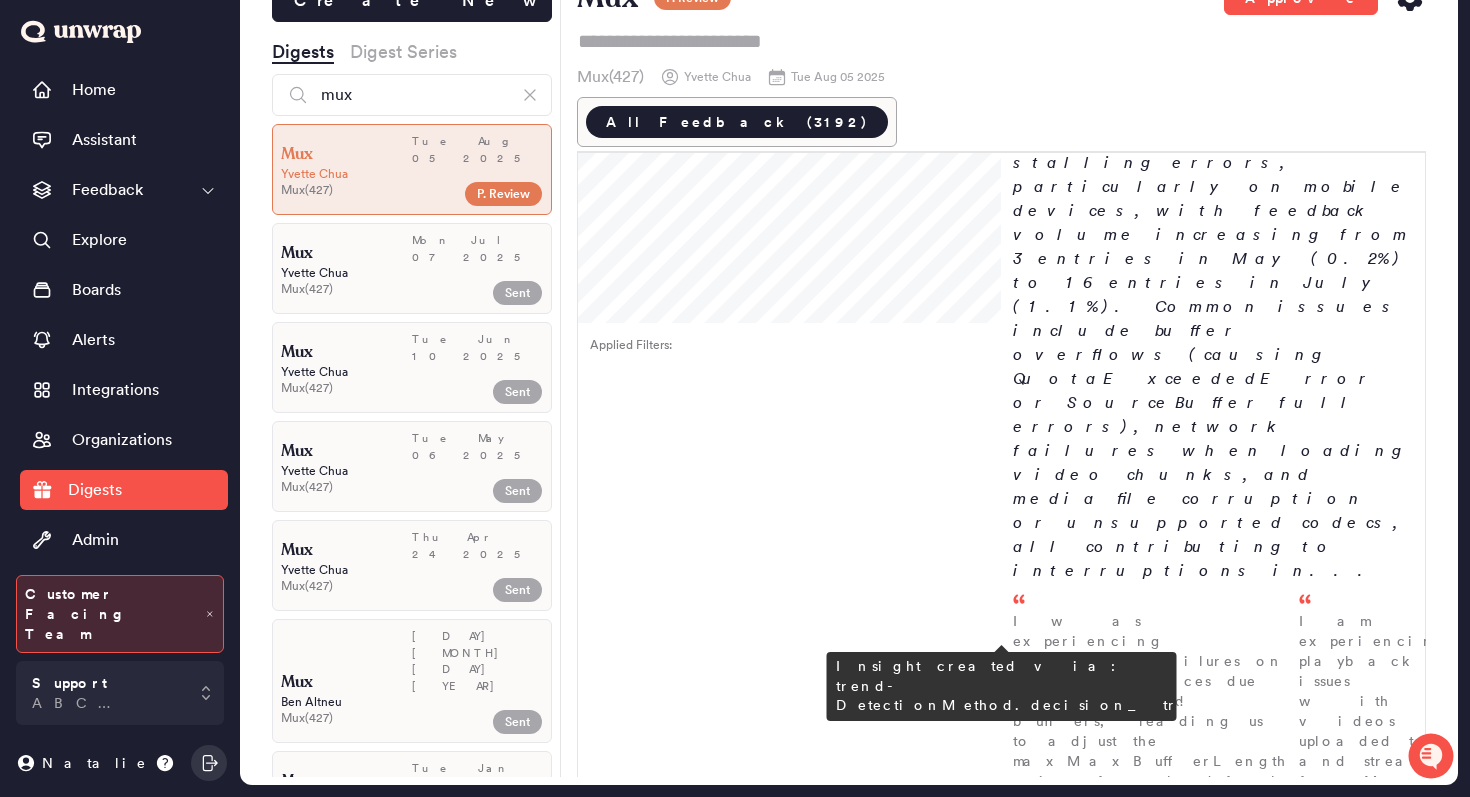 scroll, scrollTop: 0, scrollLeft: 0, axis: both 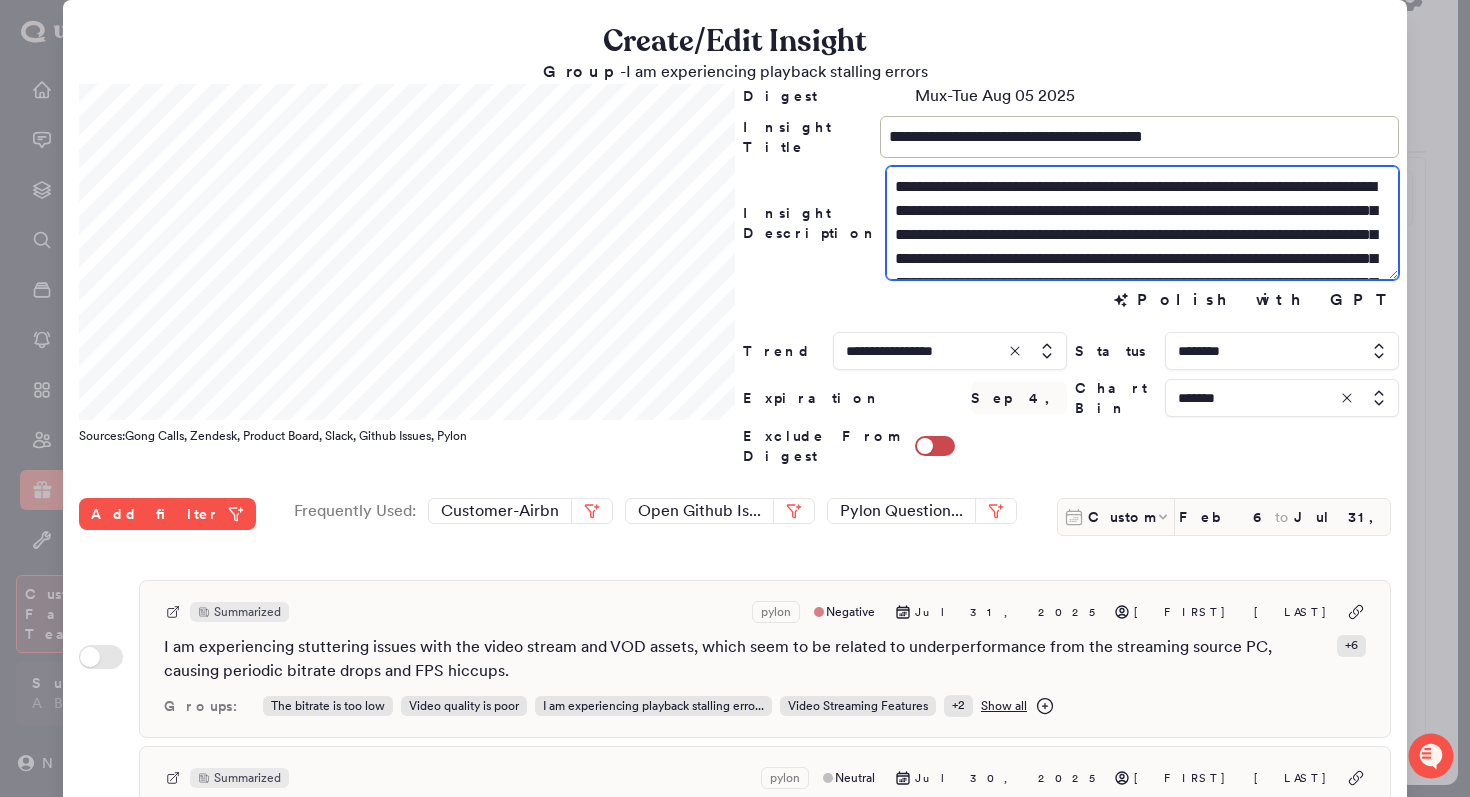 click on "**********" at bounding box center [1142, 223] 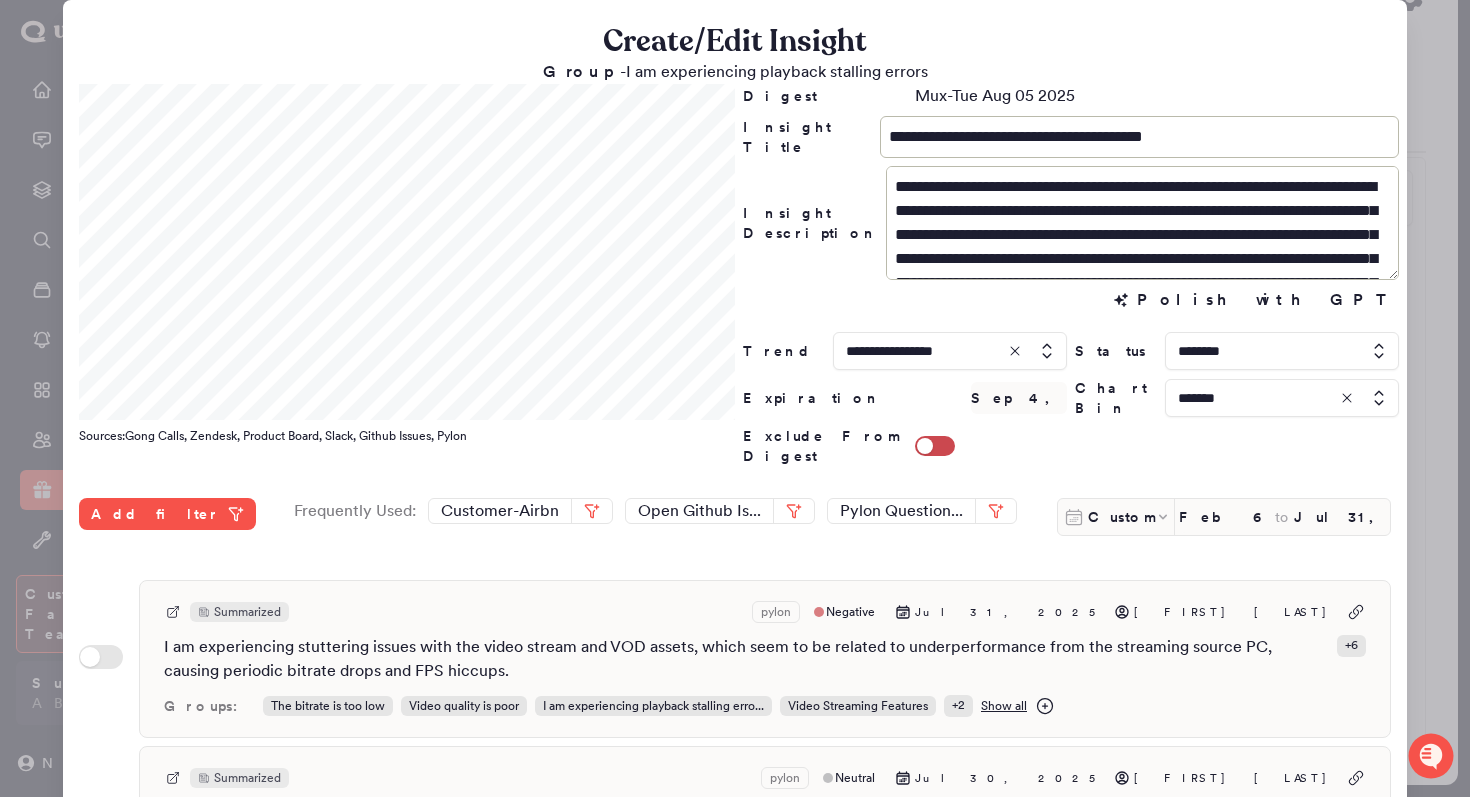 click on "**********" 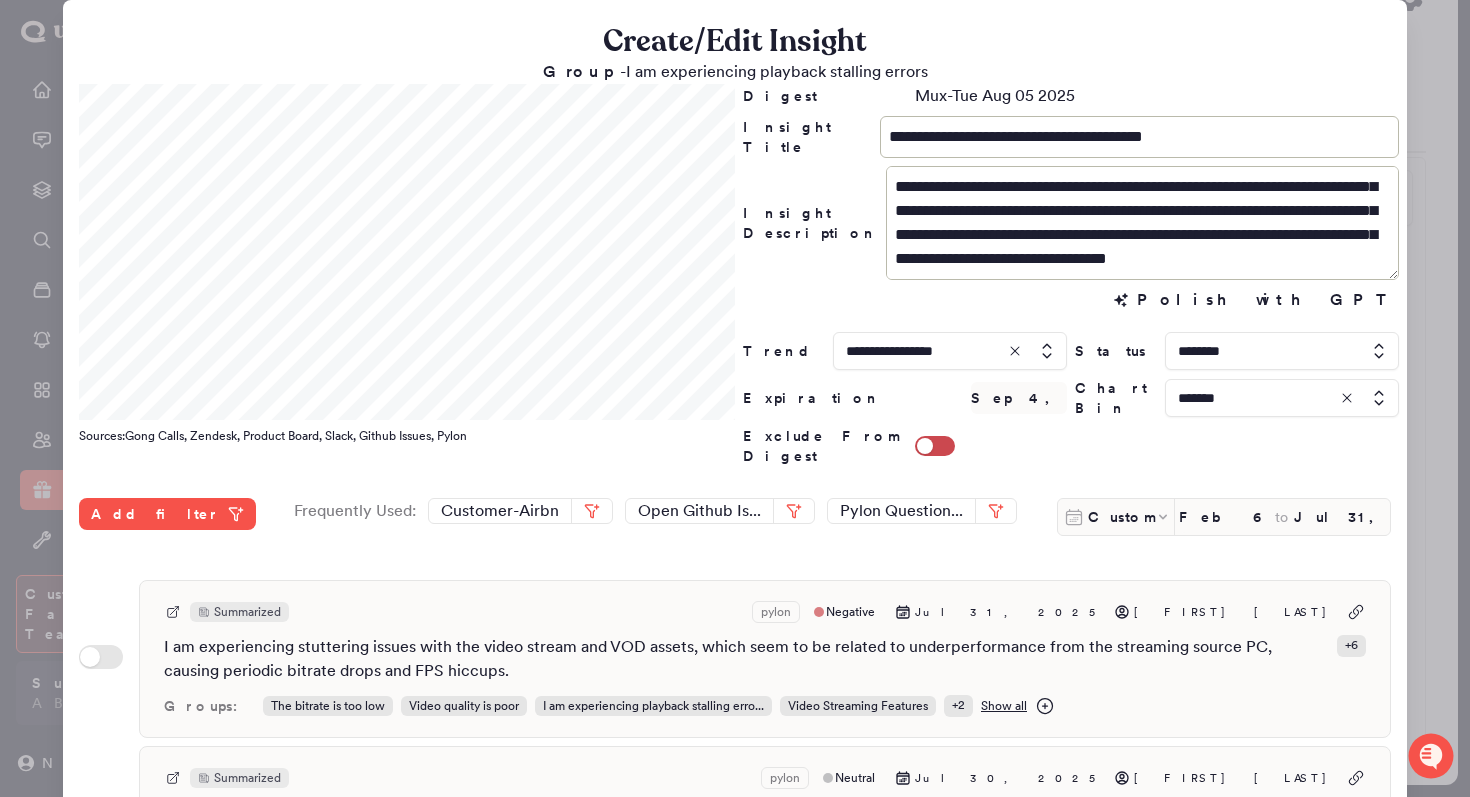 scroll, scrollTop: 72, scrollLeft: 0, axis: vertical 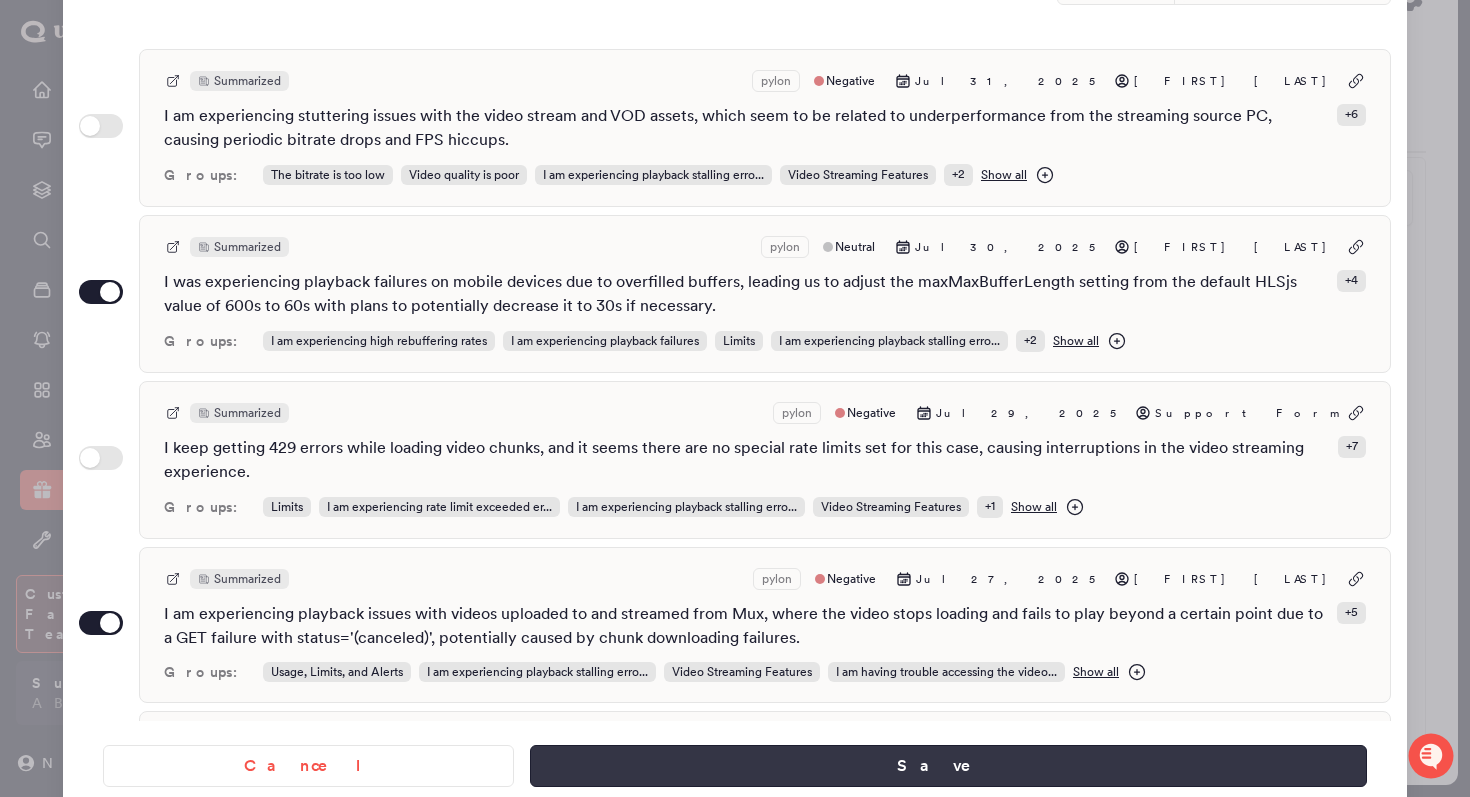 click on "Save" at bounding box center [948, 766] 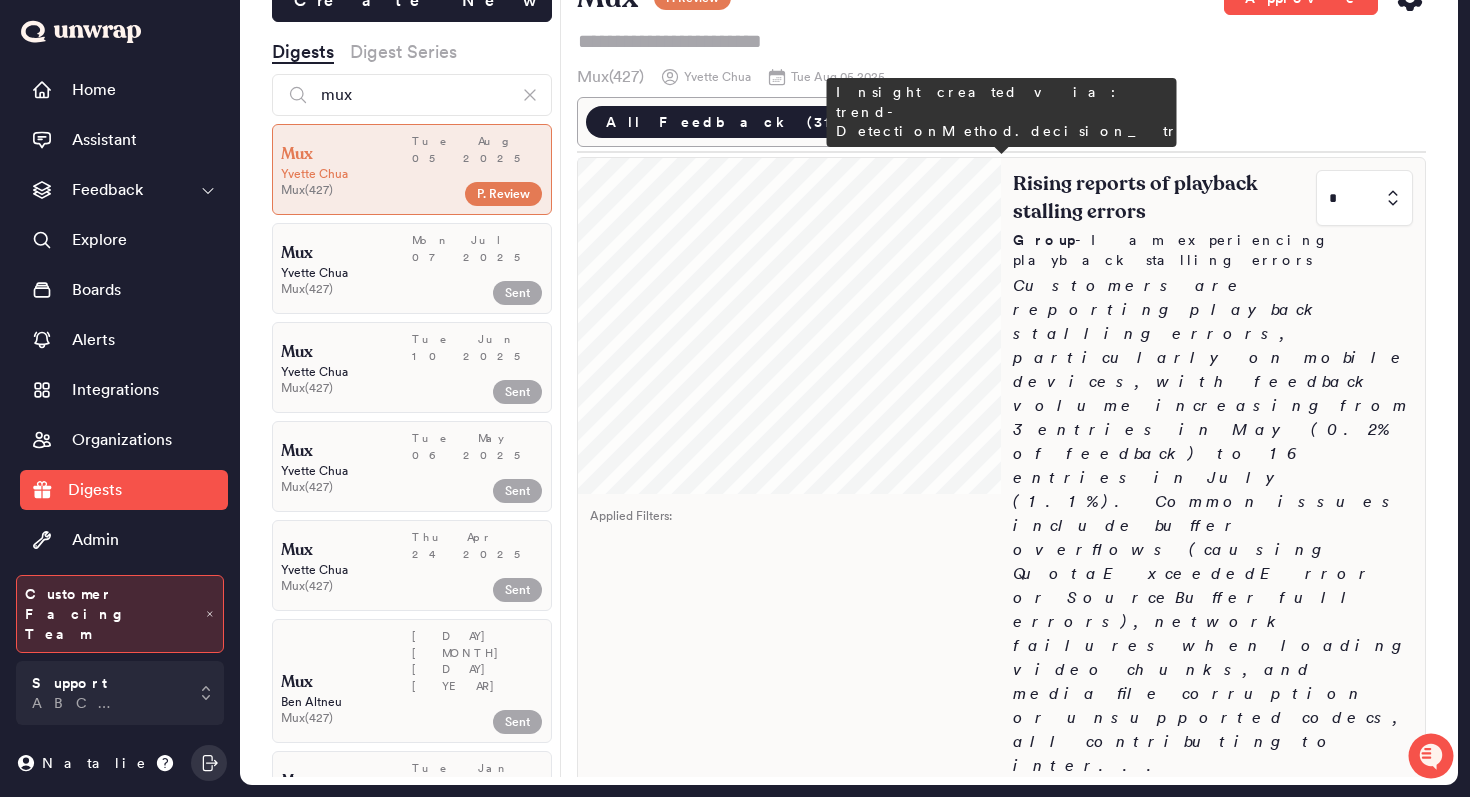 scroll, scrollTop: 0, scrollLeft: 0, axis: both 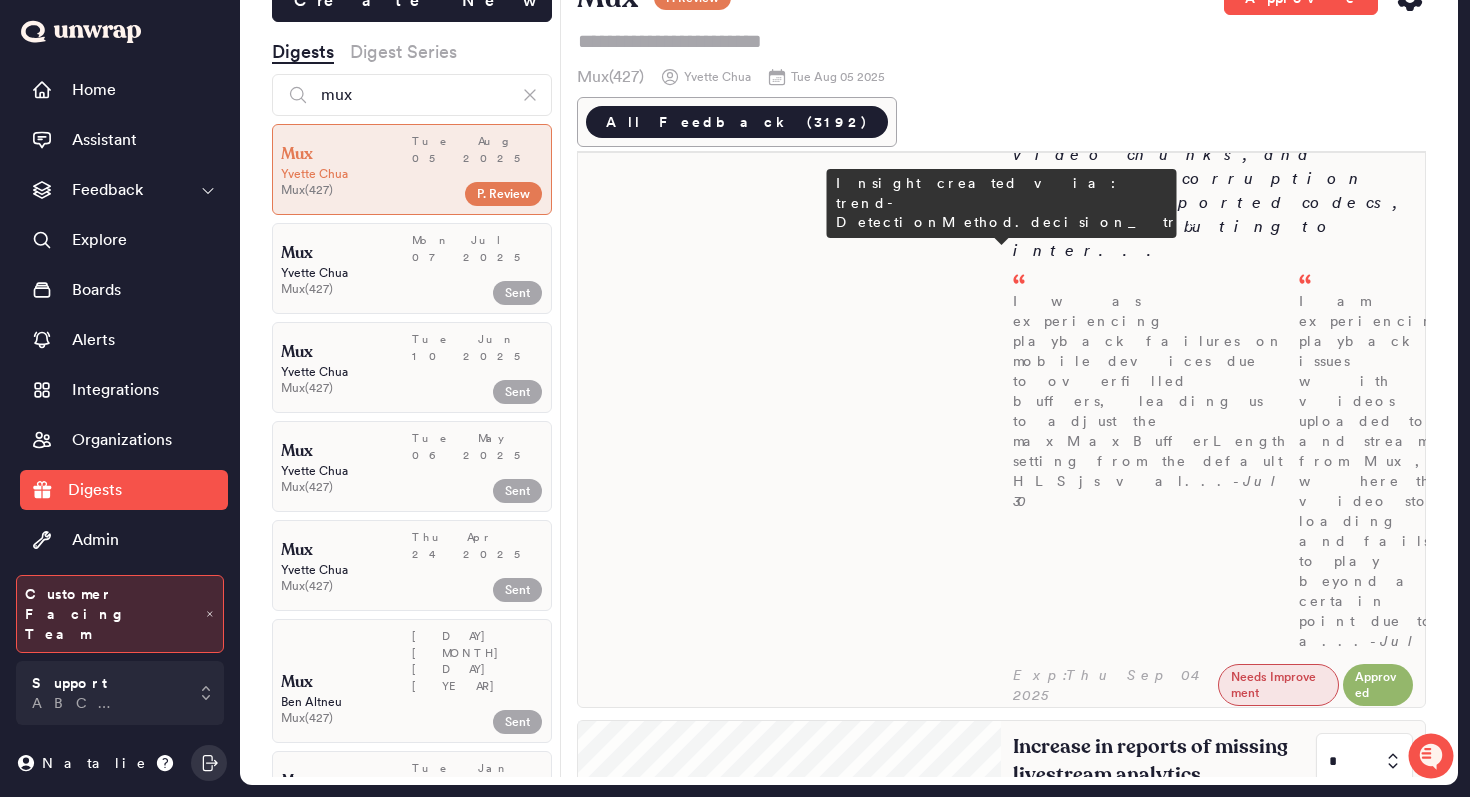 type on "*" 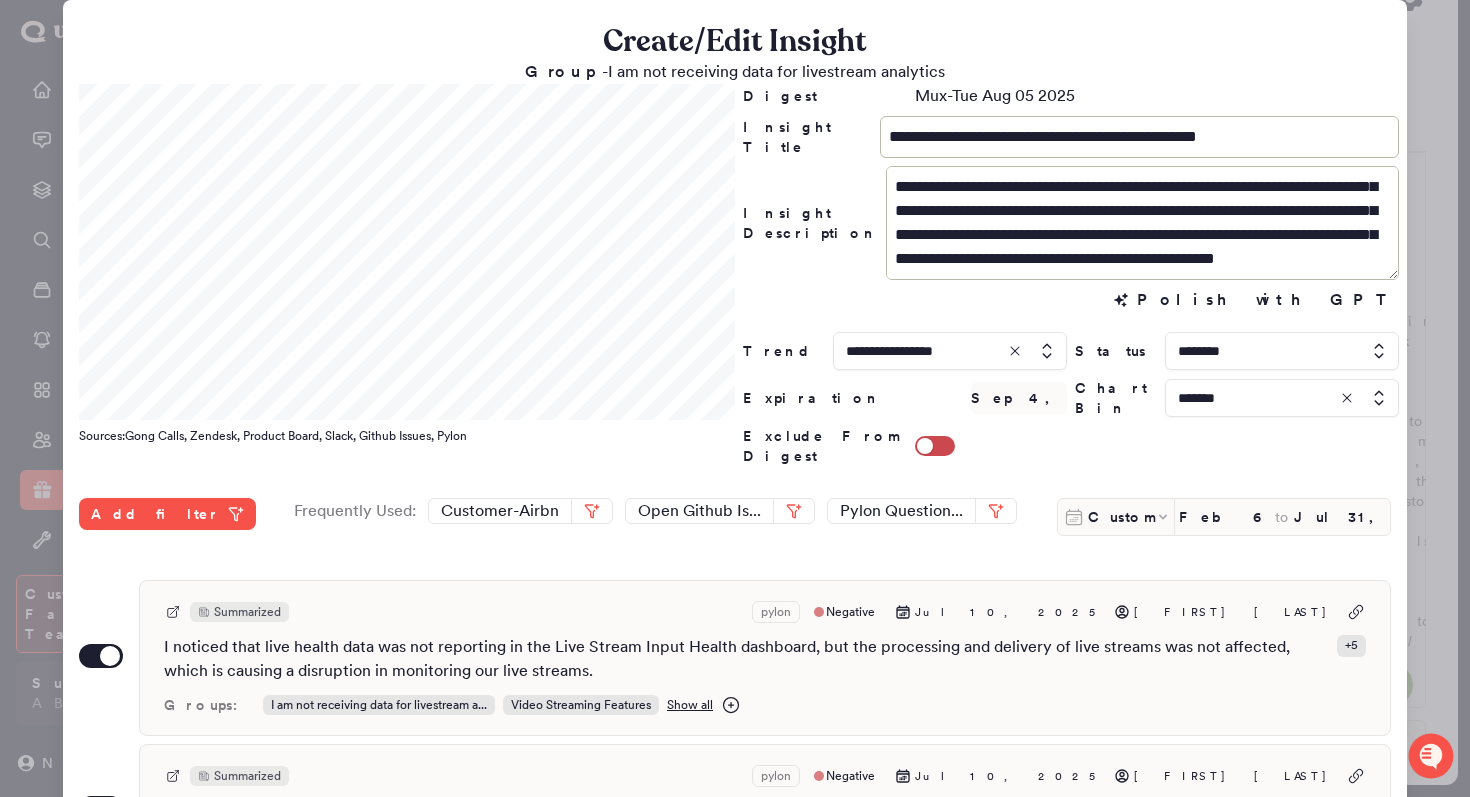 scroll, scrollTop: 48, scrollLeft: 0, axis: vertical 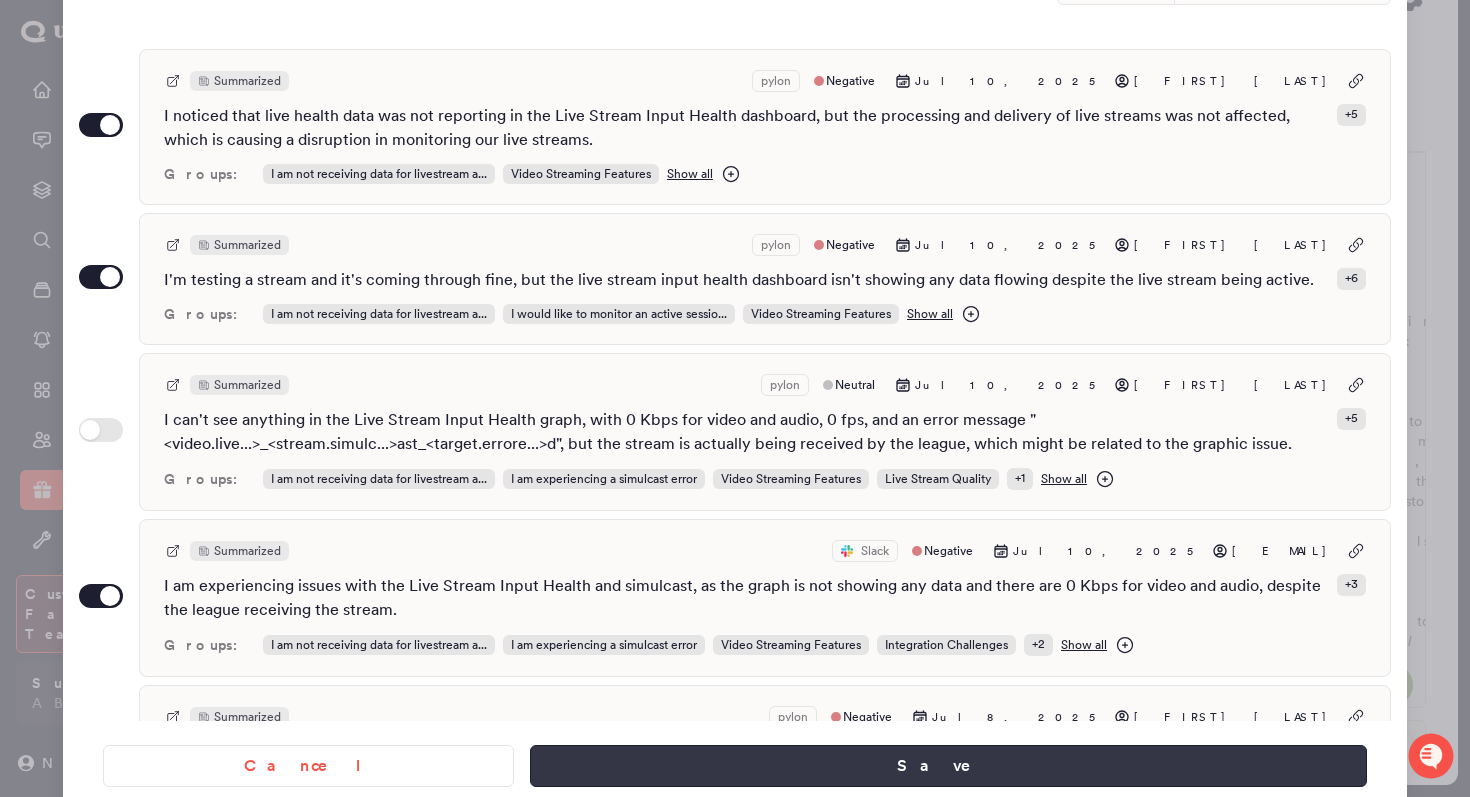 click on "Save" at bounding box center [948, 766] 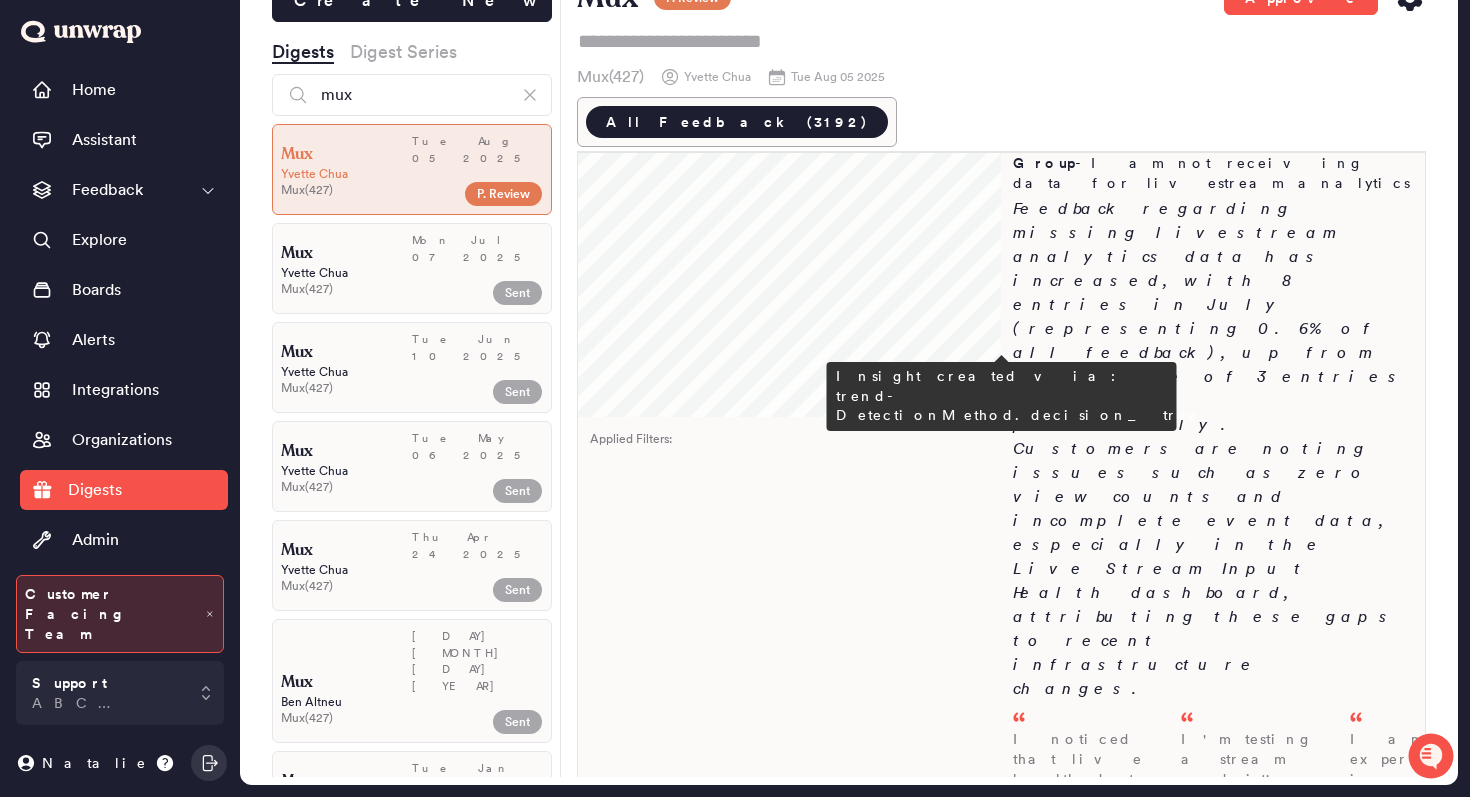 scroll, scrollTop: 1175, scrollLeft: 0, axis: vertical 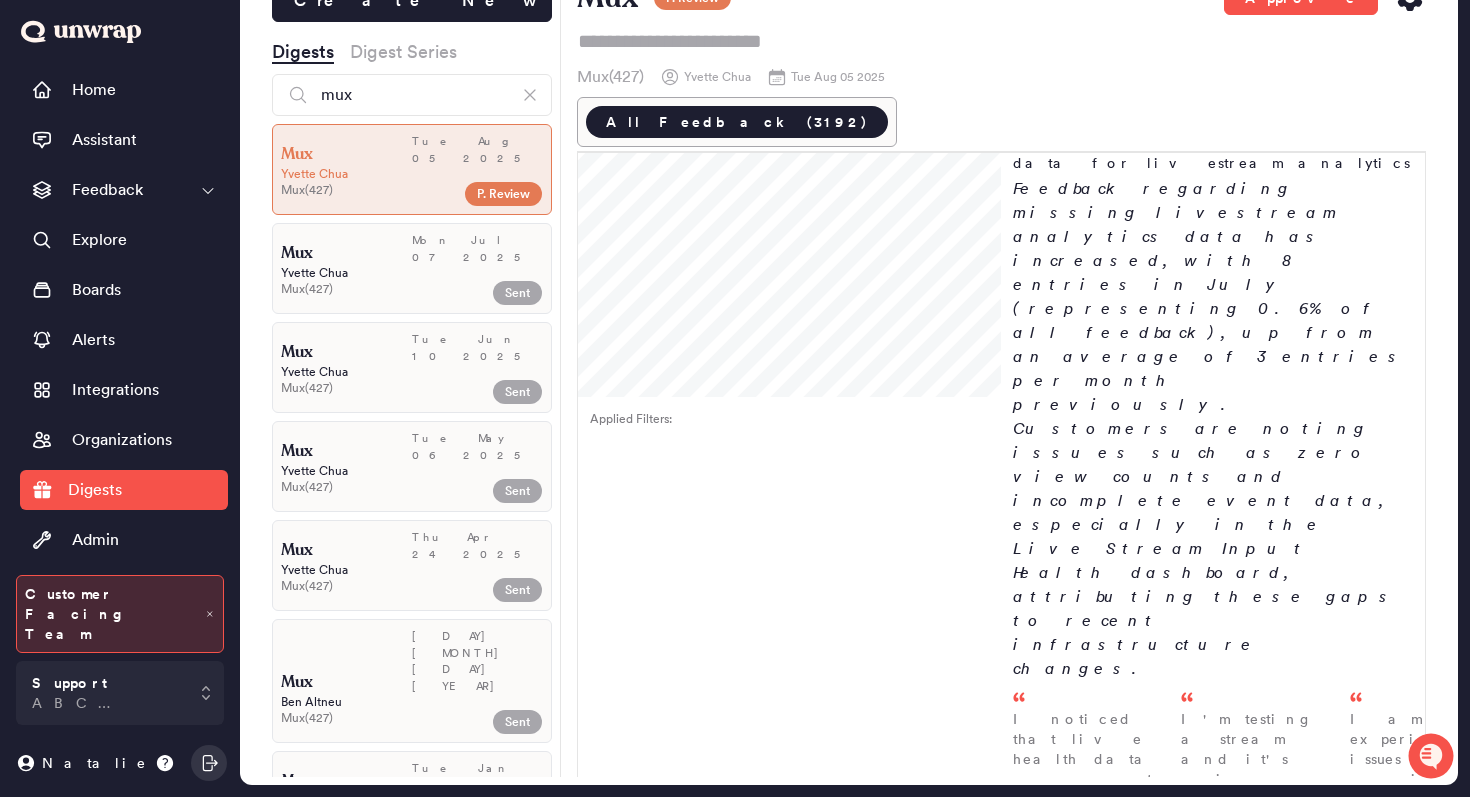 type on "*" 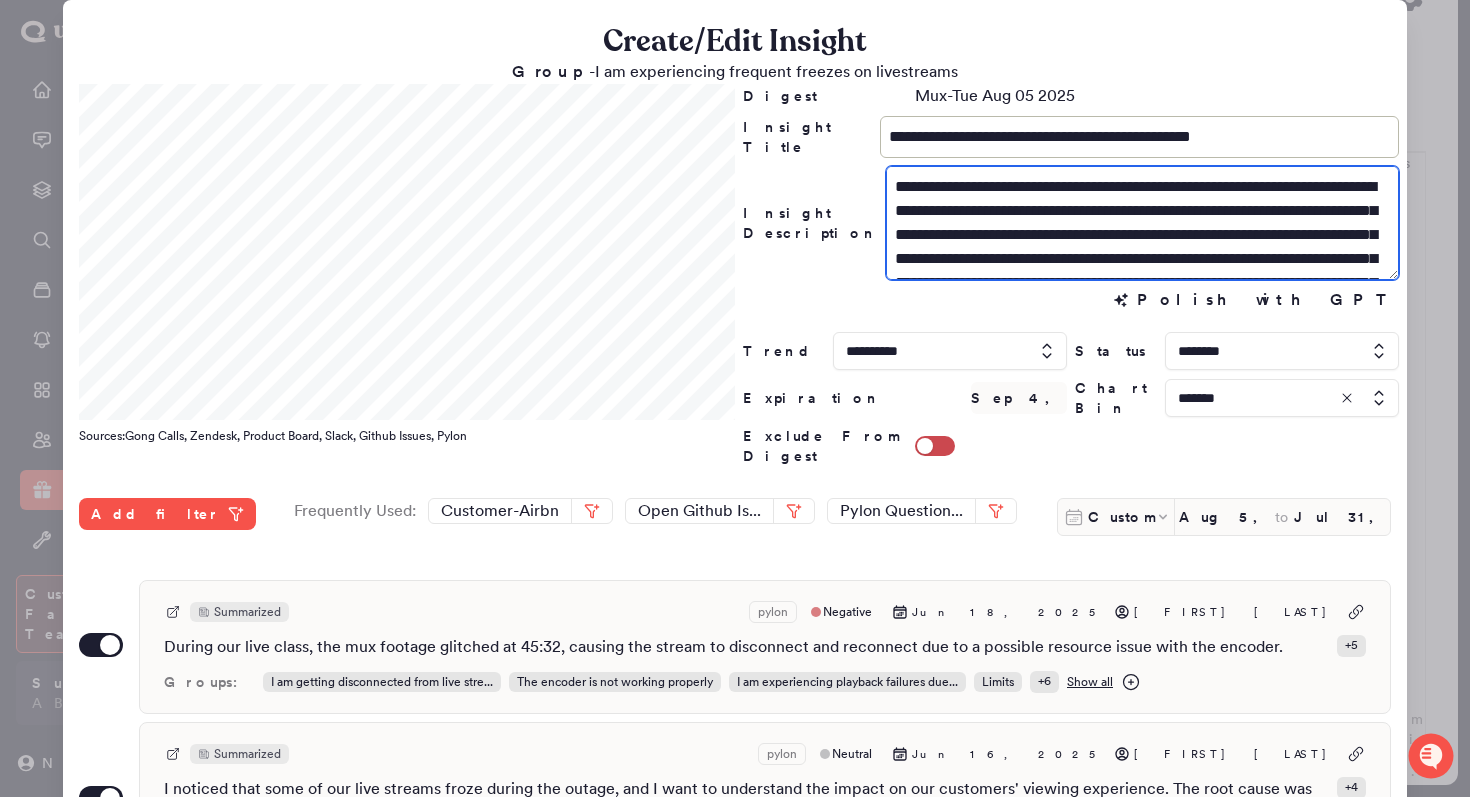 drag, startPoint x: 1053, startPoint y: 239, endPoint x: 1024, endPoint y: 239, distance: 29 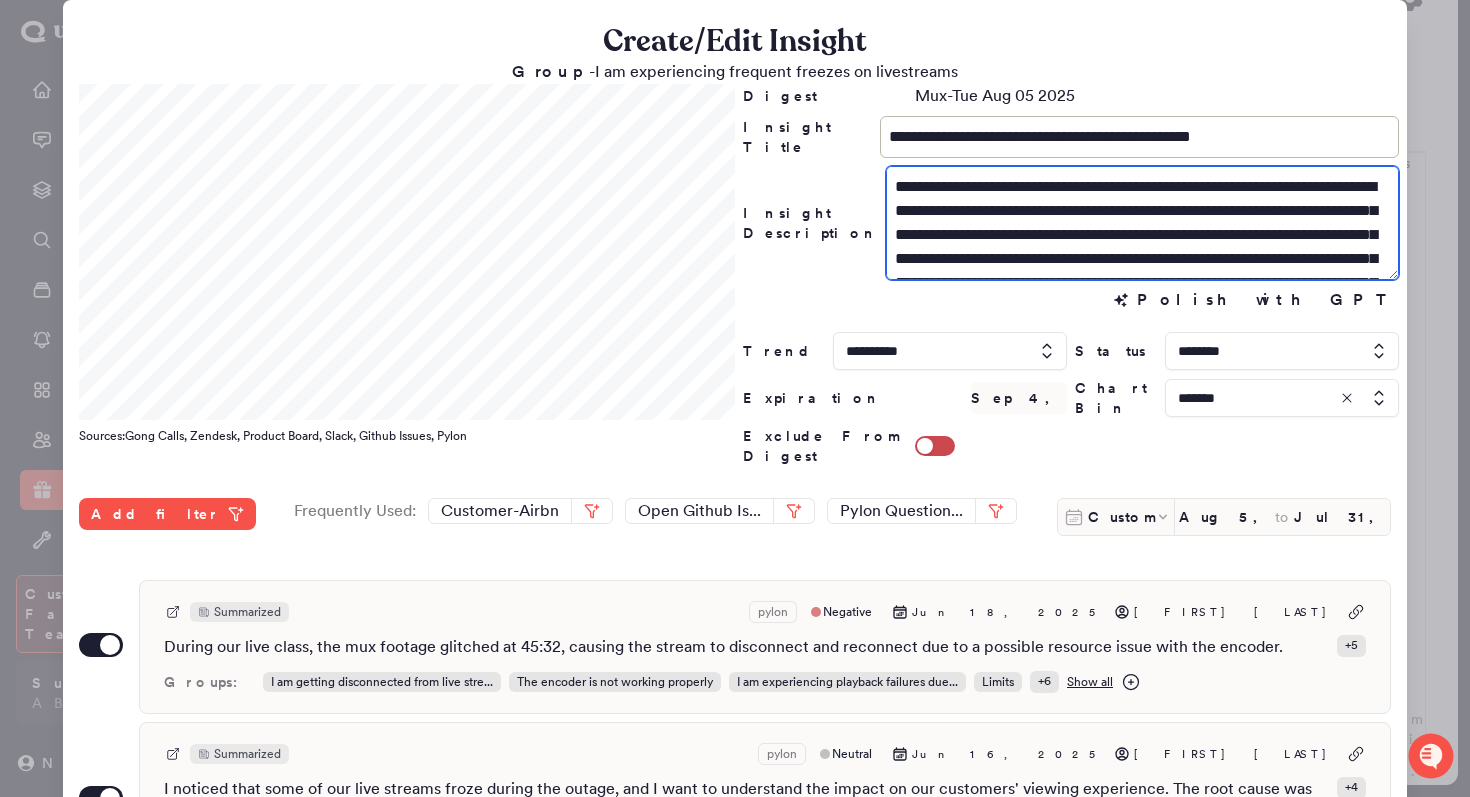 click on "**********" at bounding box center [1142, 223] 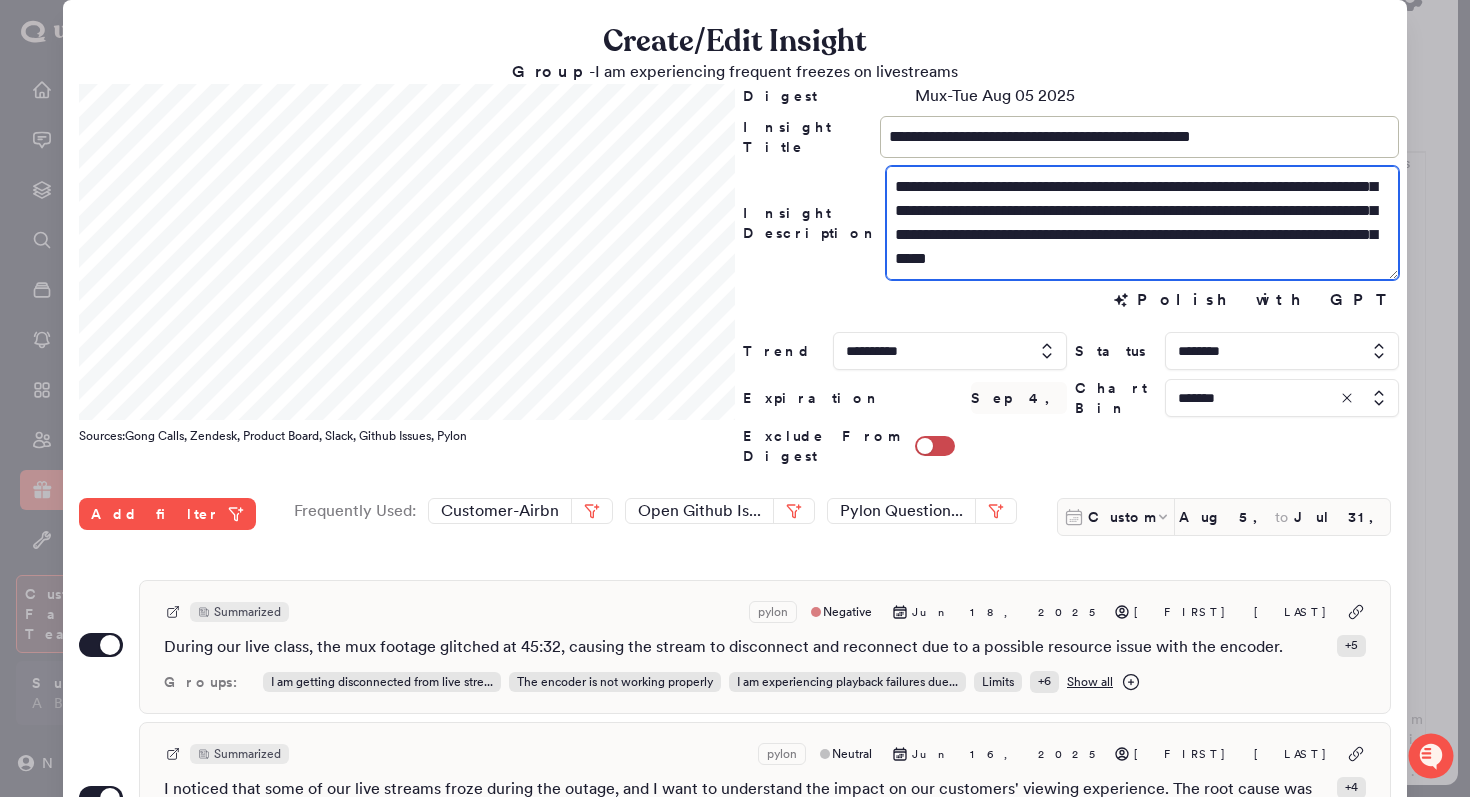 scroll, scrollTop: 120, scrollLeft: 0, axis: vertical 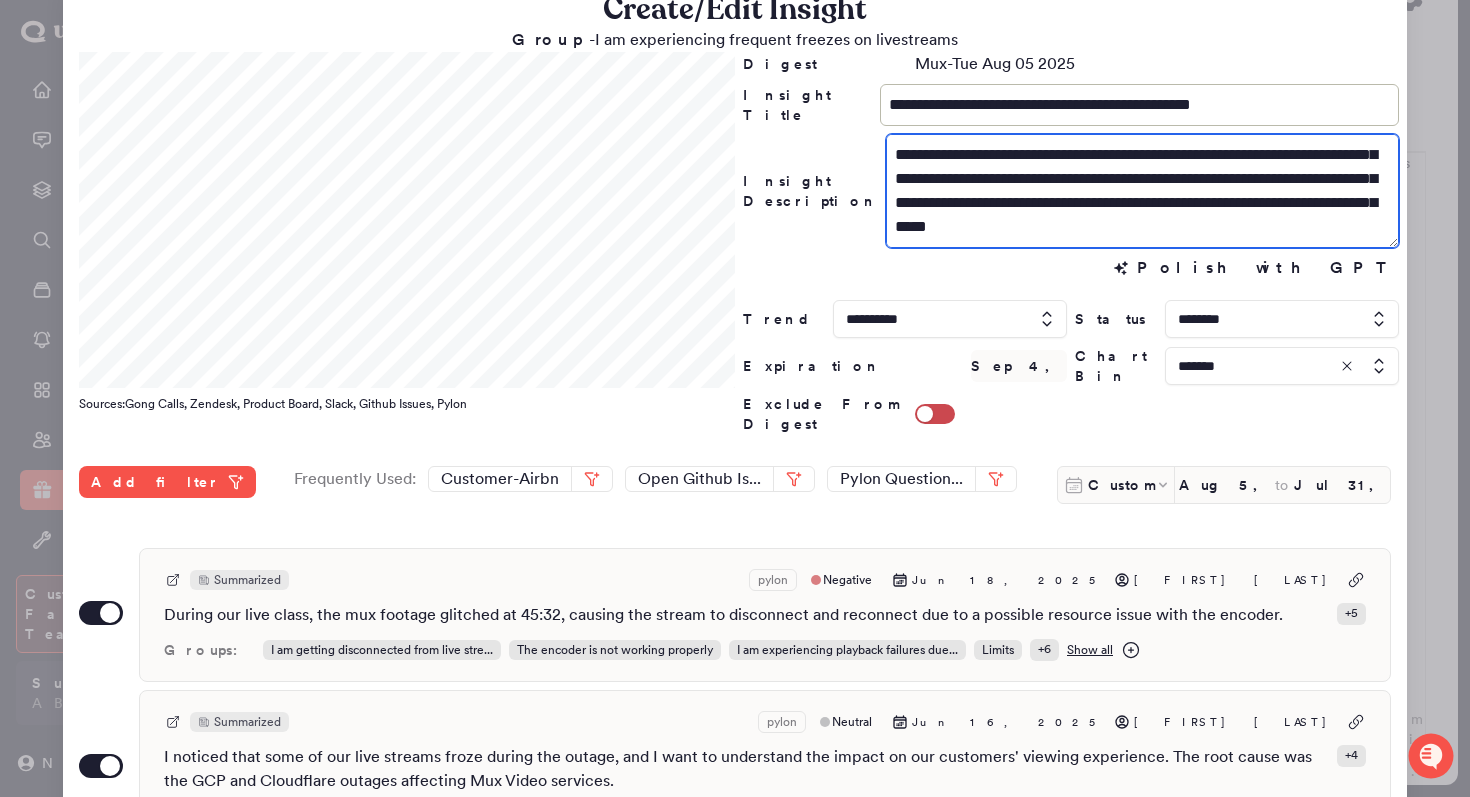 drag, startPoint x: 1315, startPoint y: 236, endPoint x: 1183, endPoint y: 177, distance: 144.58562 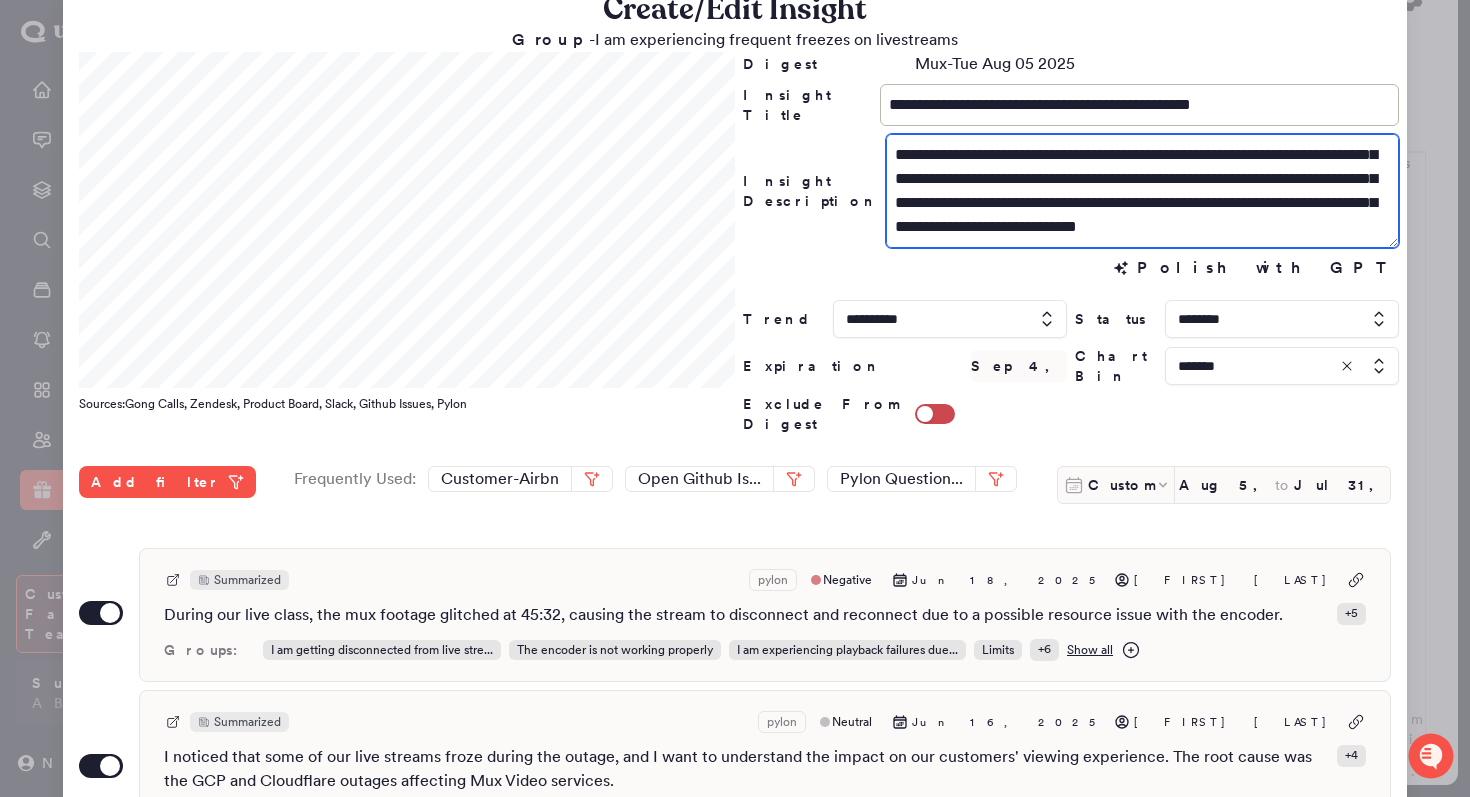 scroll, scrollTop: 72, scrollLeft: 0, axis: vertical 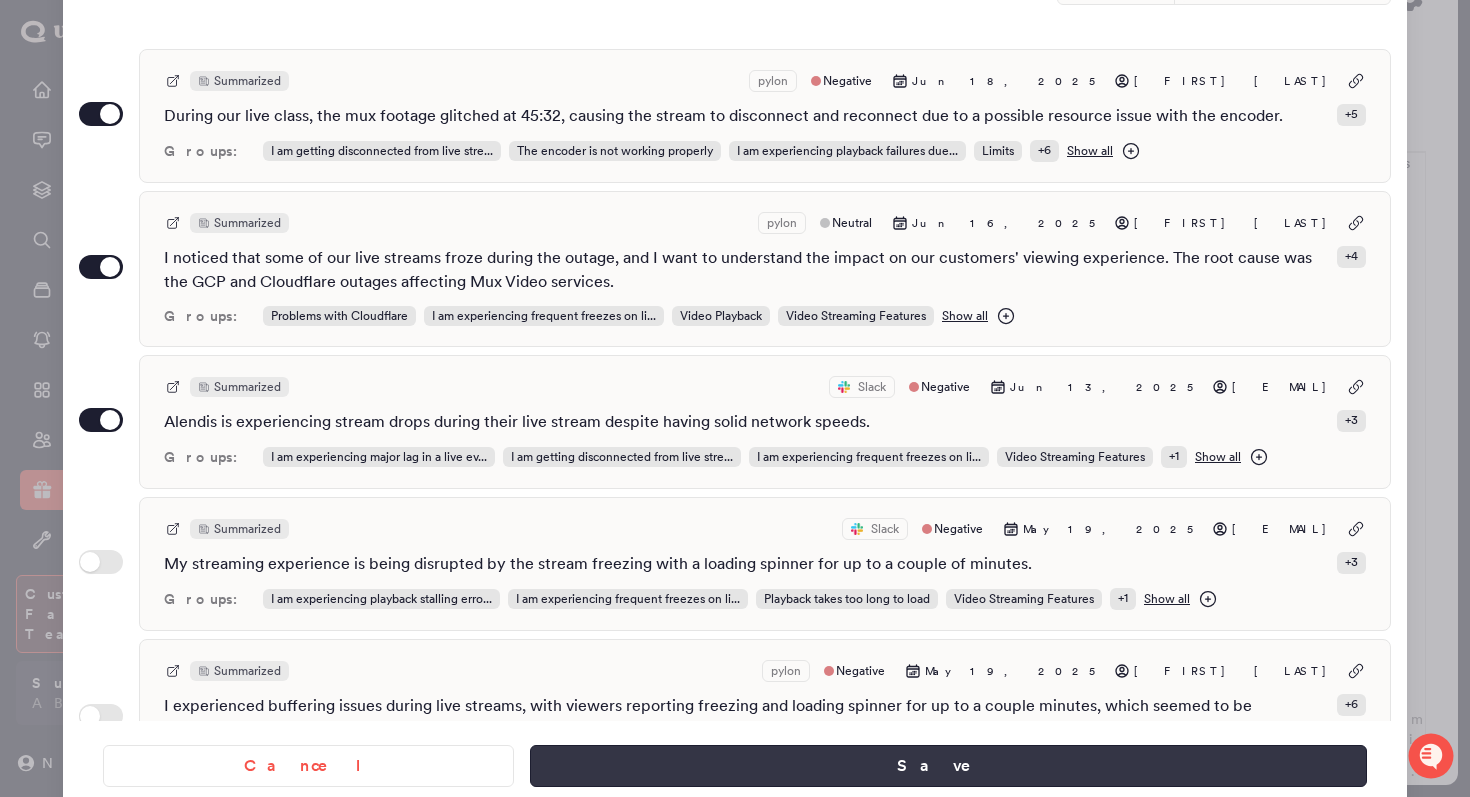type on "**********" 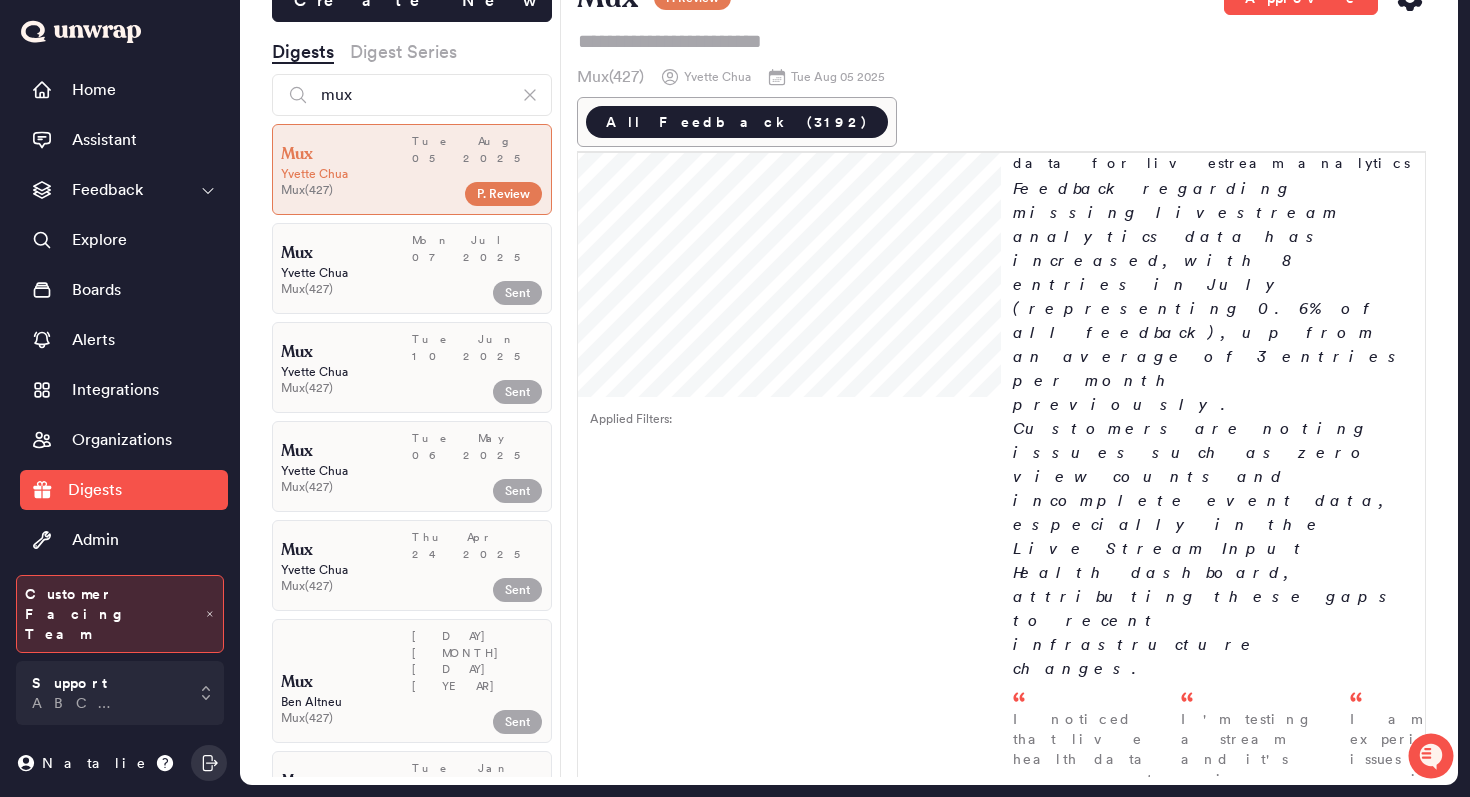 click 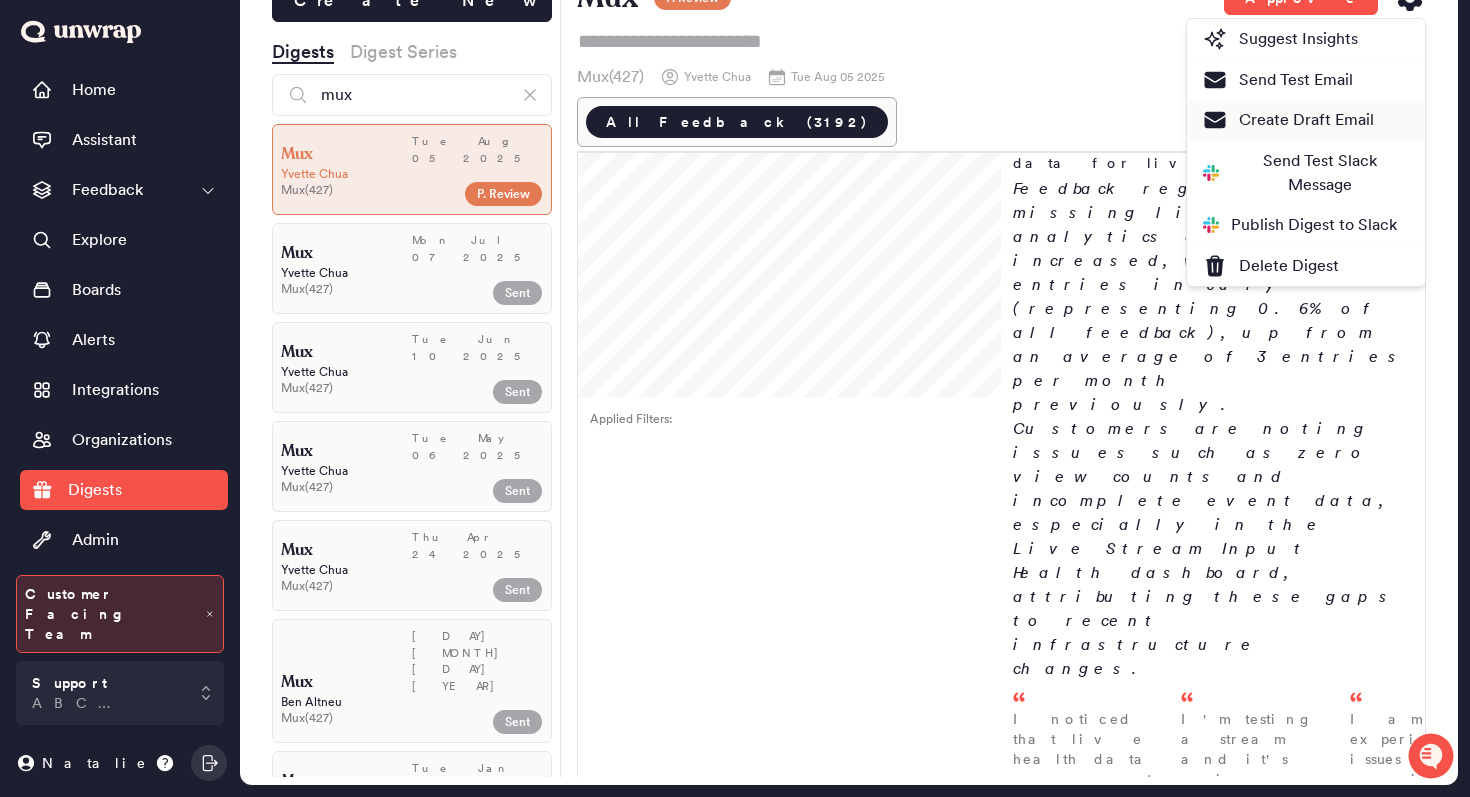 click on "Create Draft Email" at bounding box center [1288, 120] 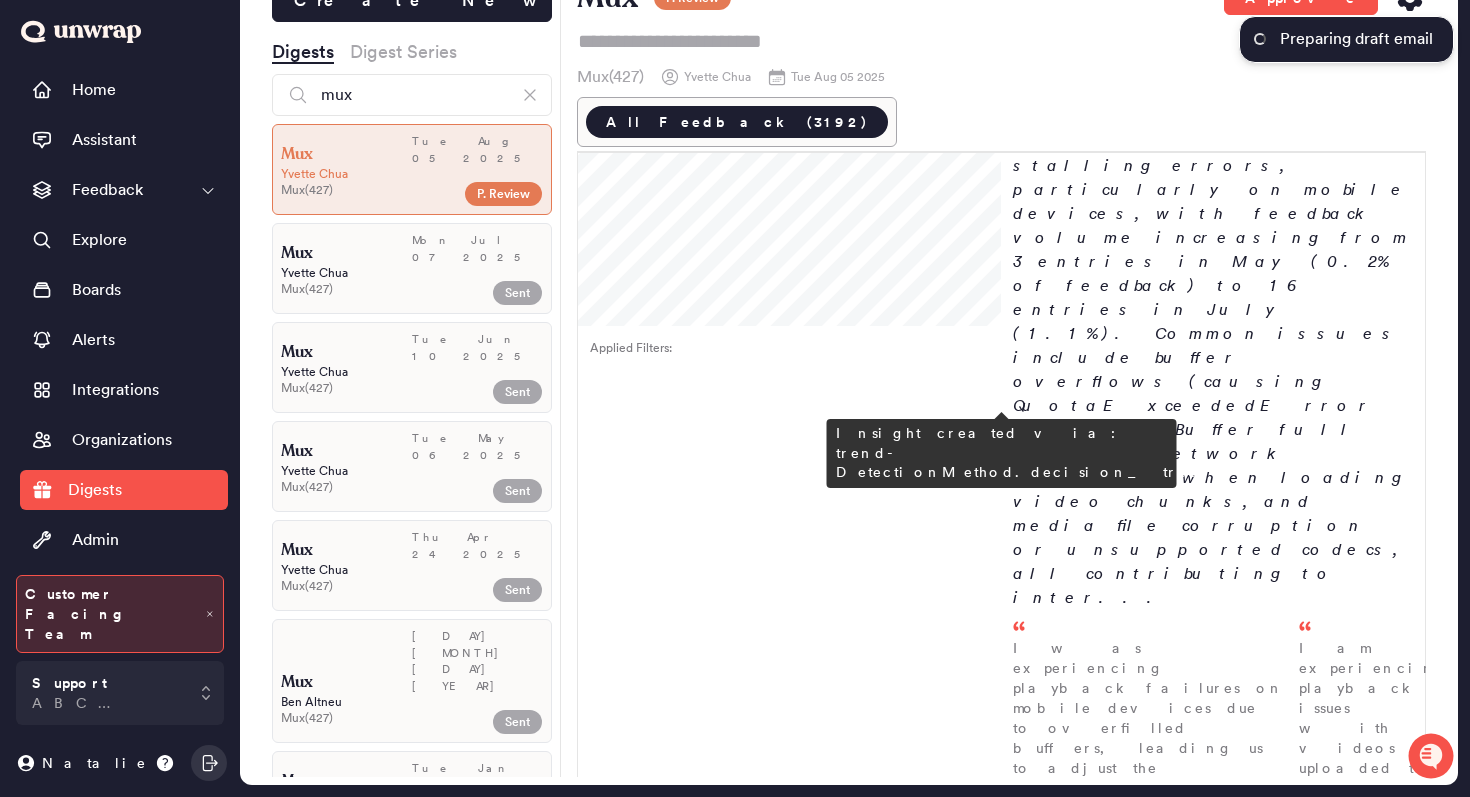 scroll, scrollTop: 0, scrollLeft: 0, axis: both 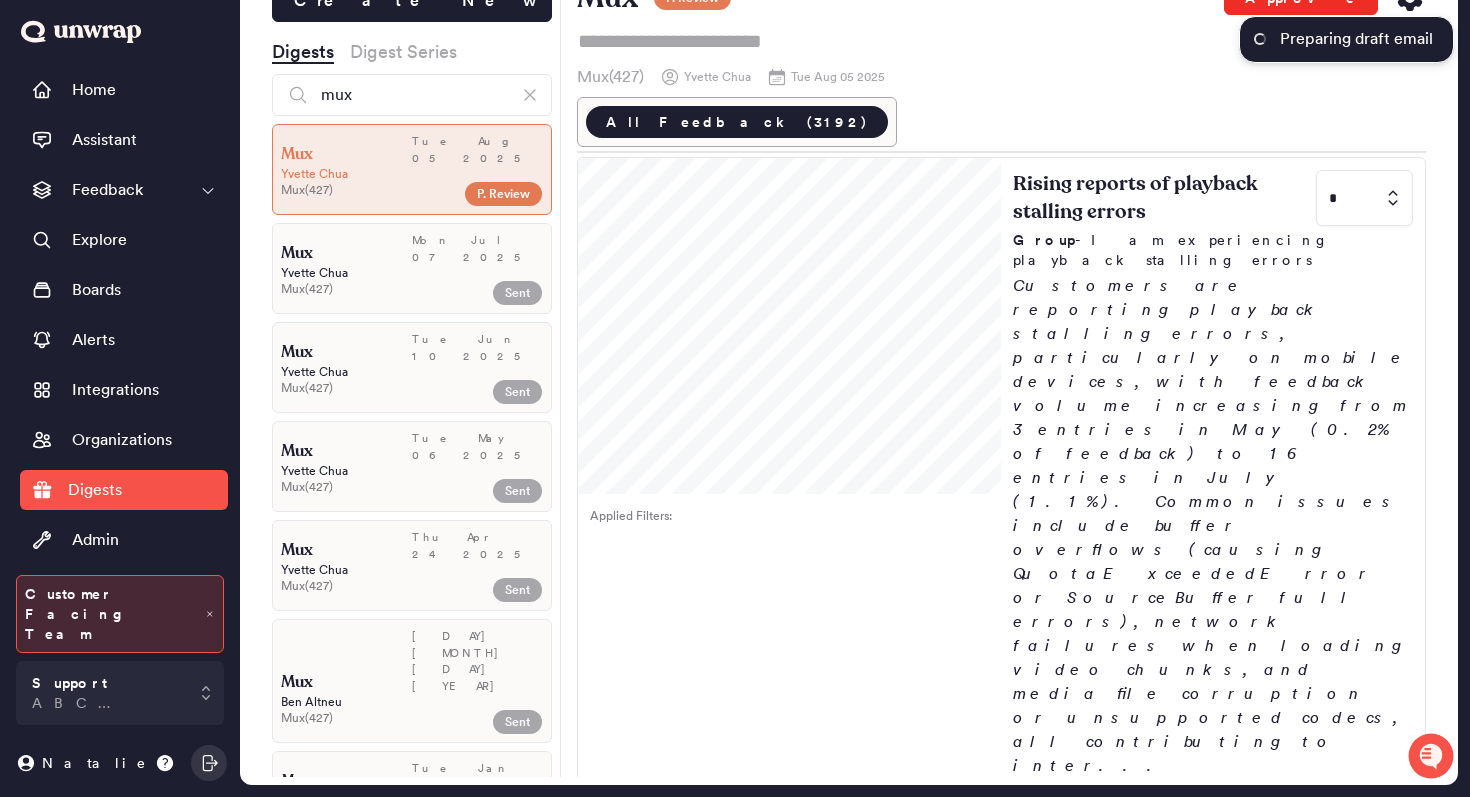 click on "Approve" at bounding box center (1301, -2) 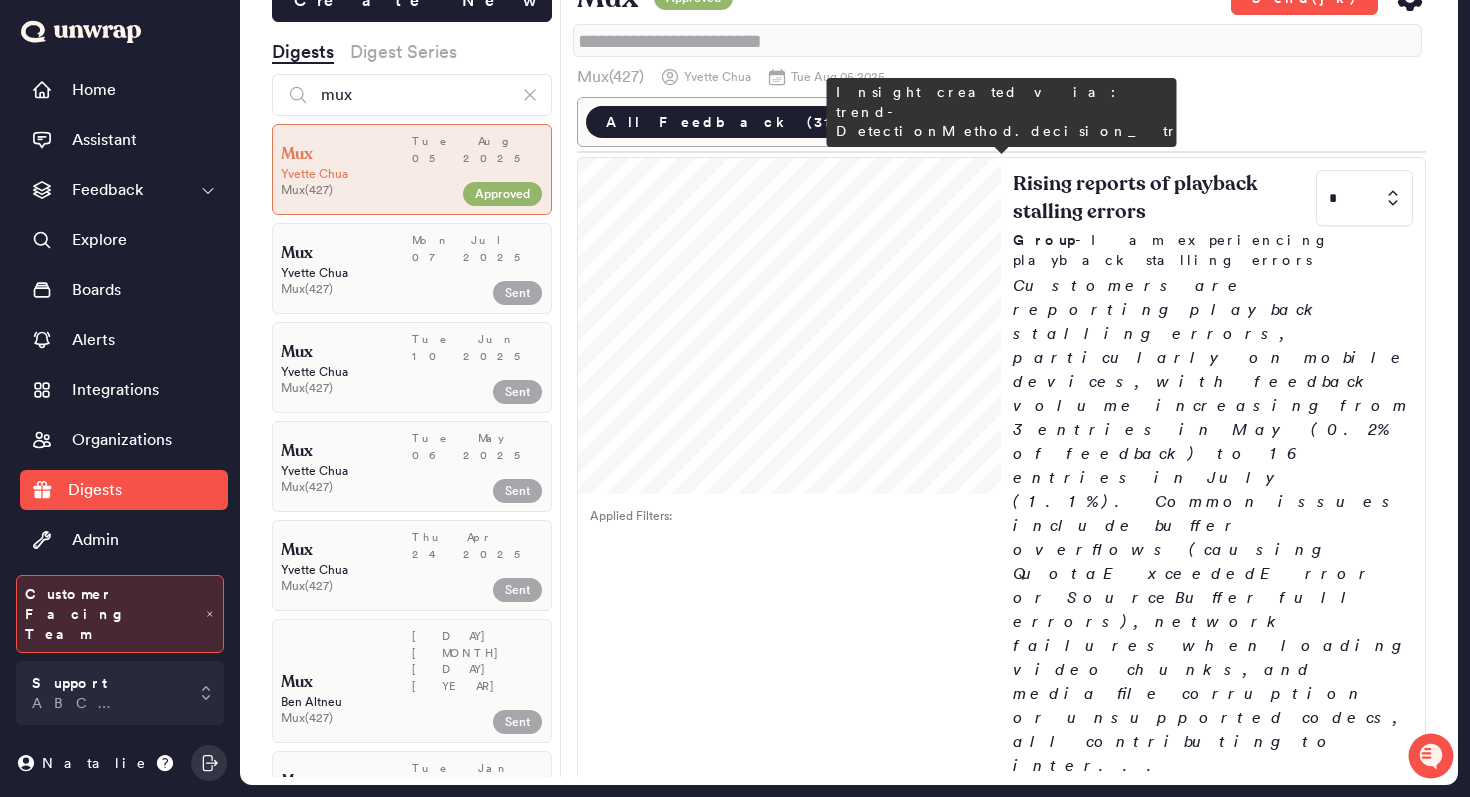 scroll, scrollTop: 0, scrollLeft: 0, axis: both 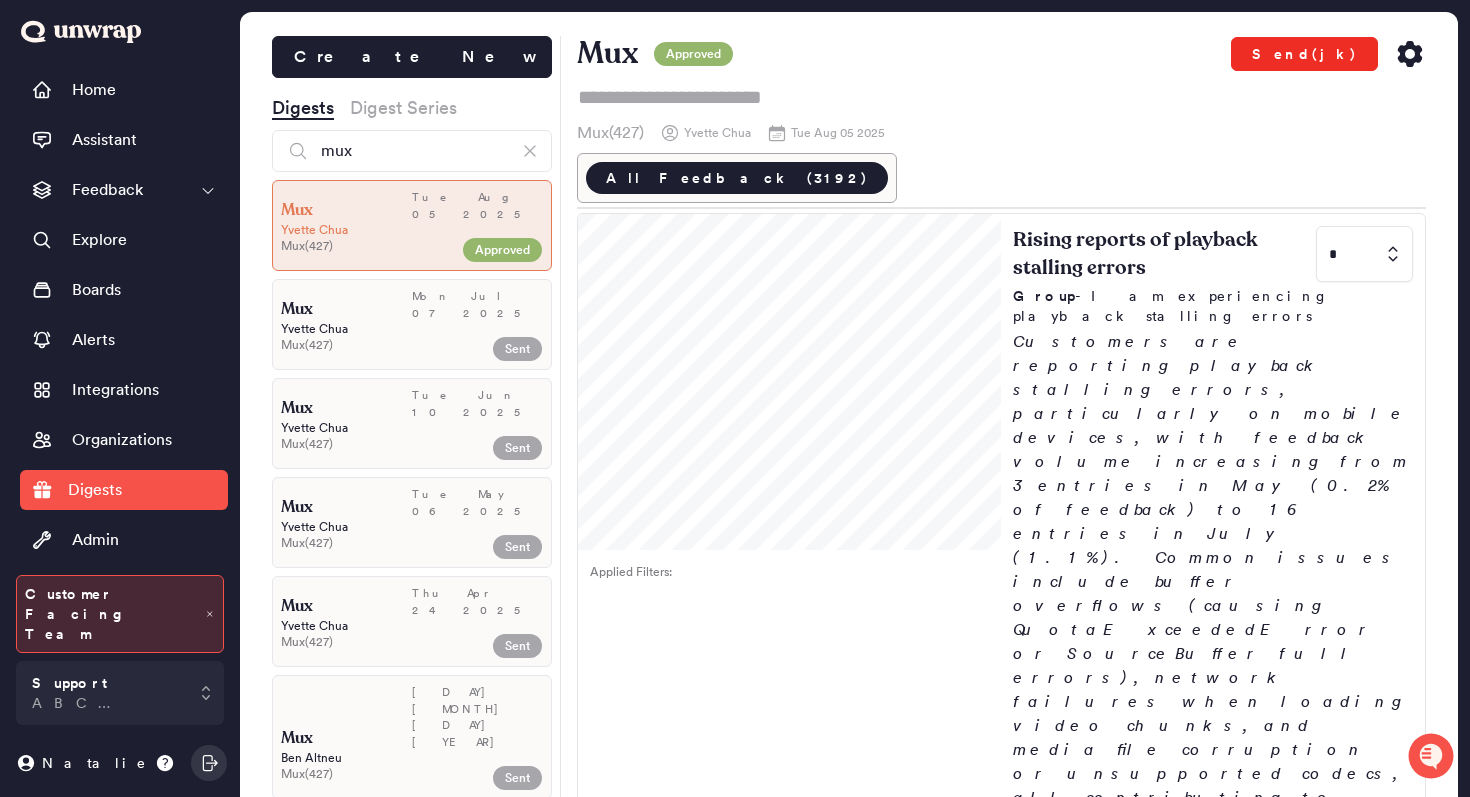 click on "Send(jk)" at bounding box center [1304, 54] 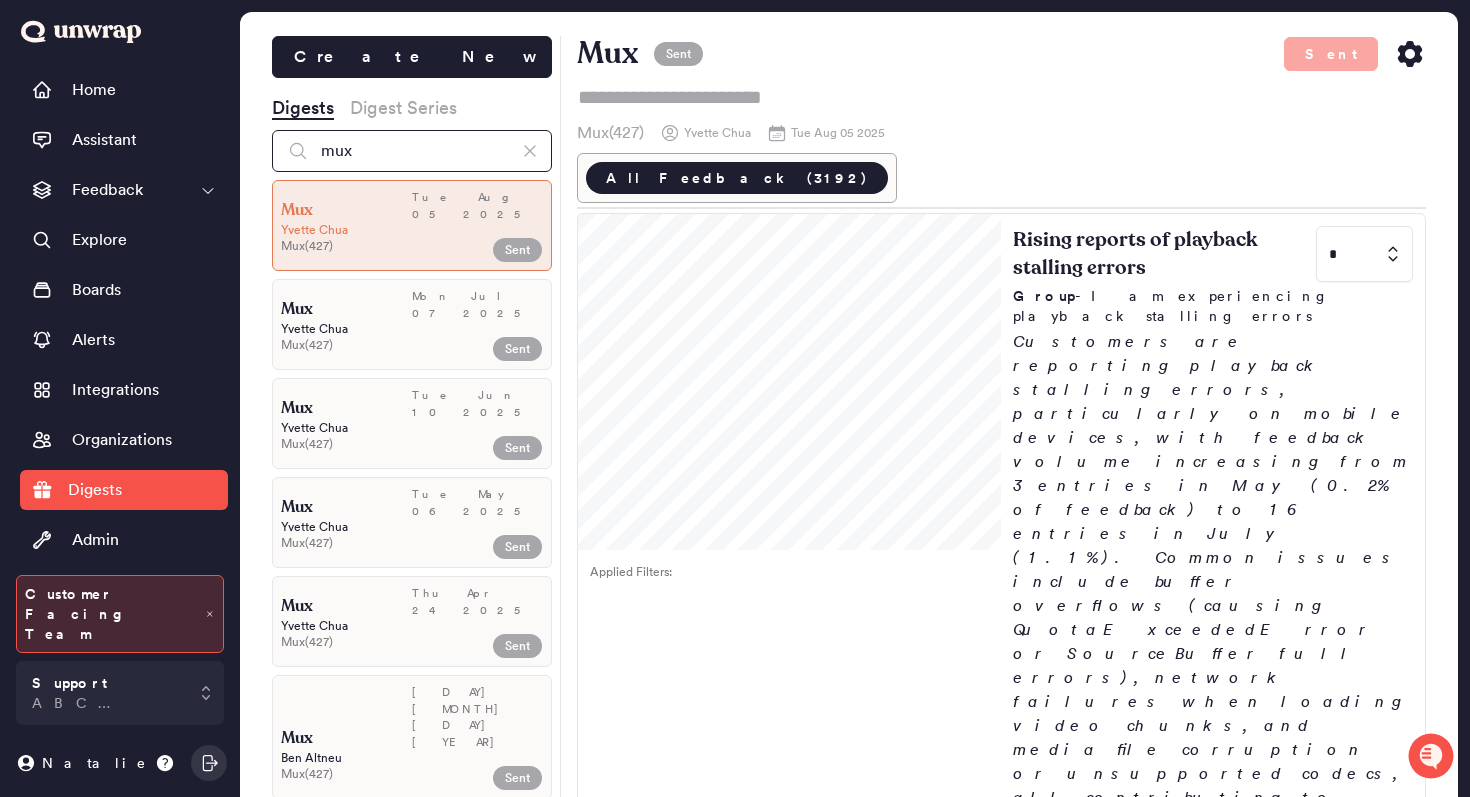 click on "mux" at bounding box center (412, 151) 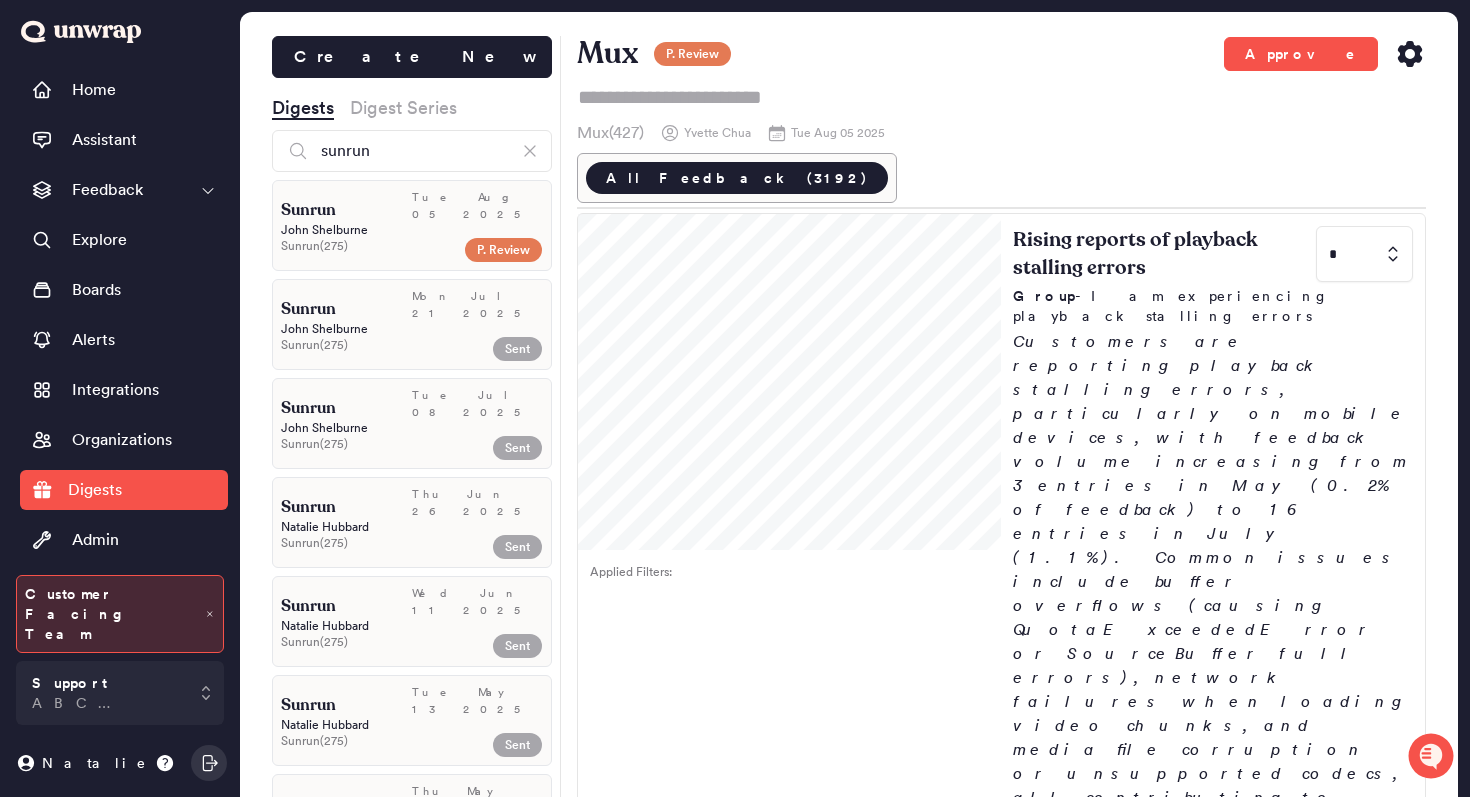 click on "[FIRST]   [LAST]" at bounding box center [412, 230] 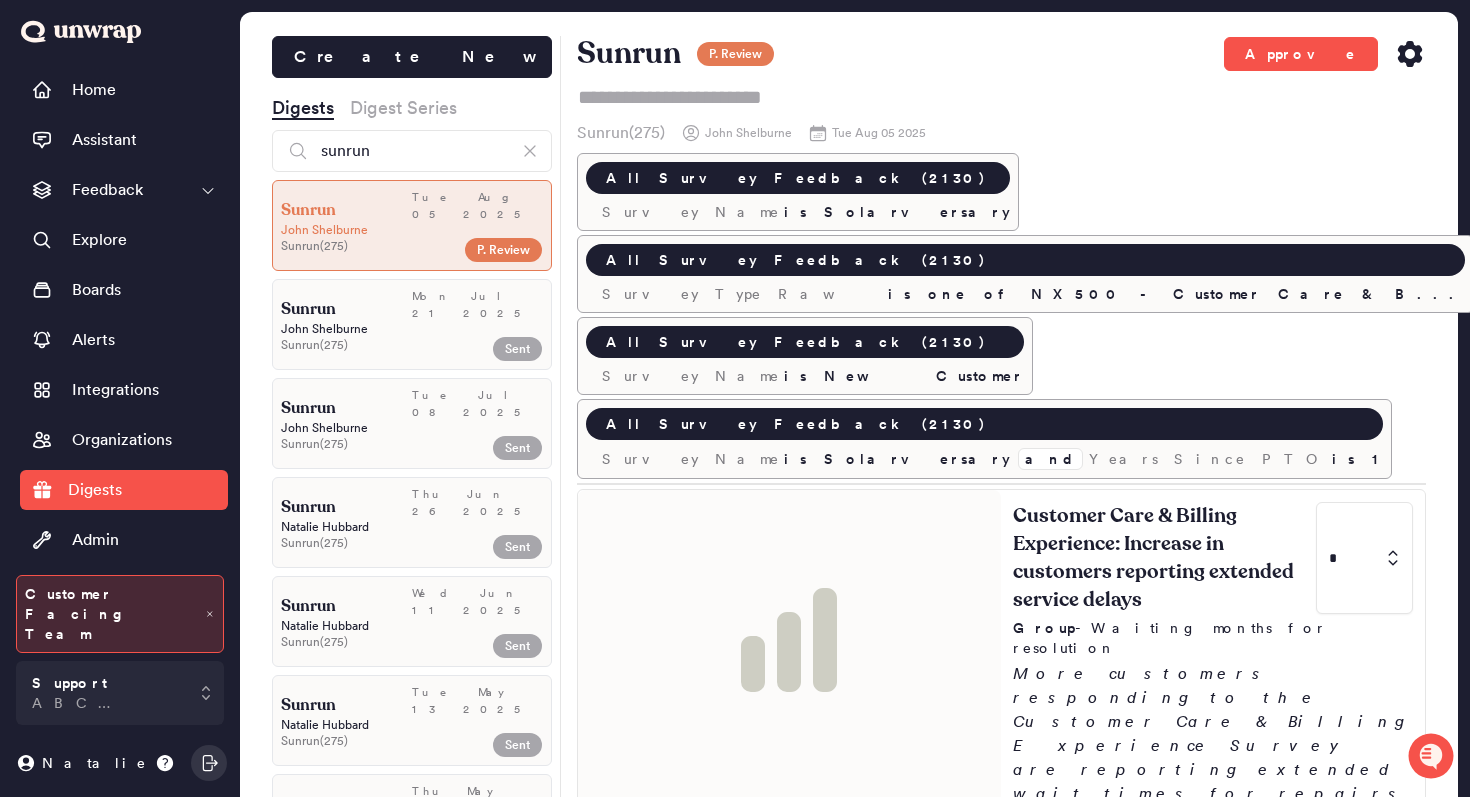 scroll, scrollTop: 56, scrollLeft: 0, axis: vertical 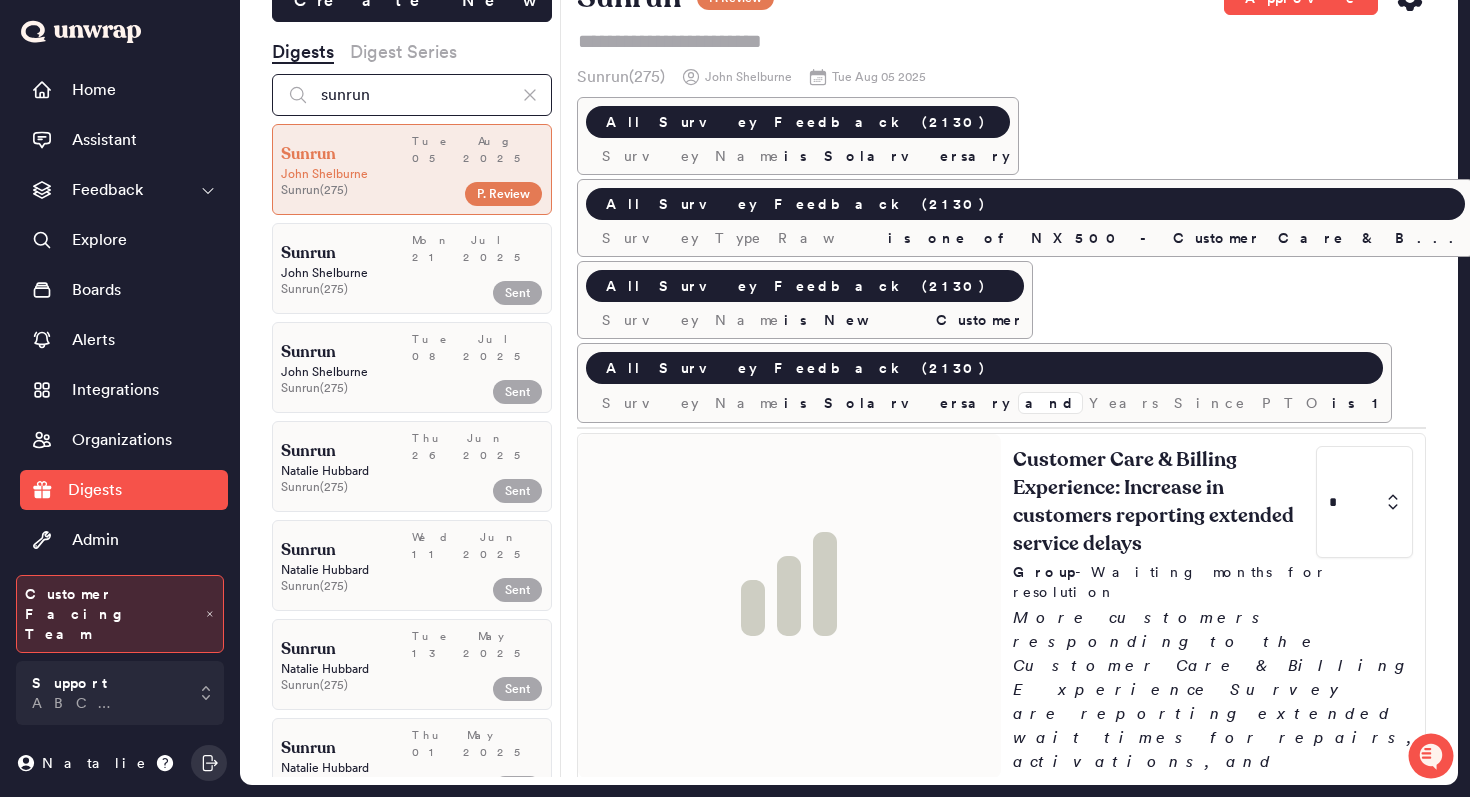 click on "sunrun" at bounding box center [412, 95] 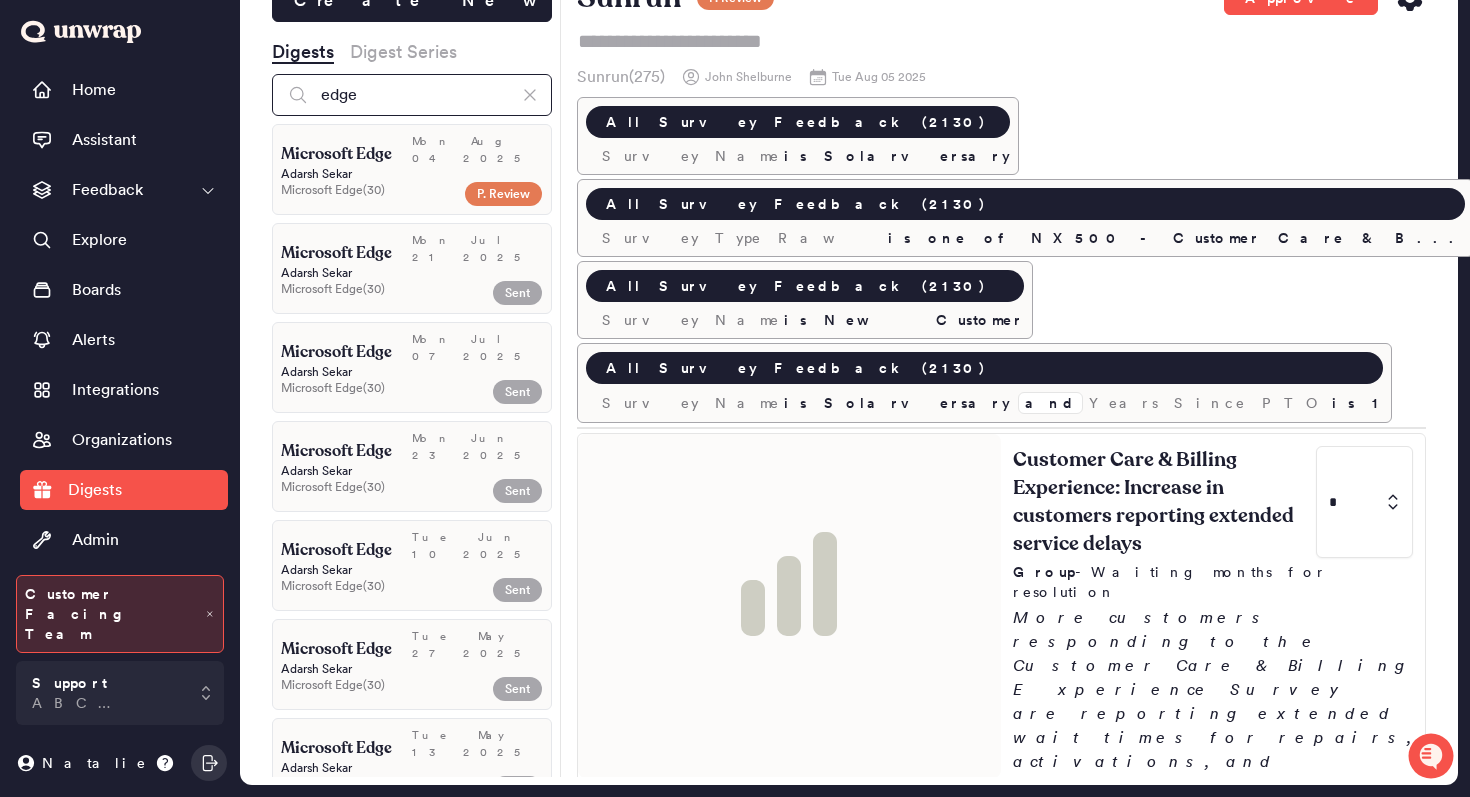type on "edge" 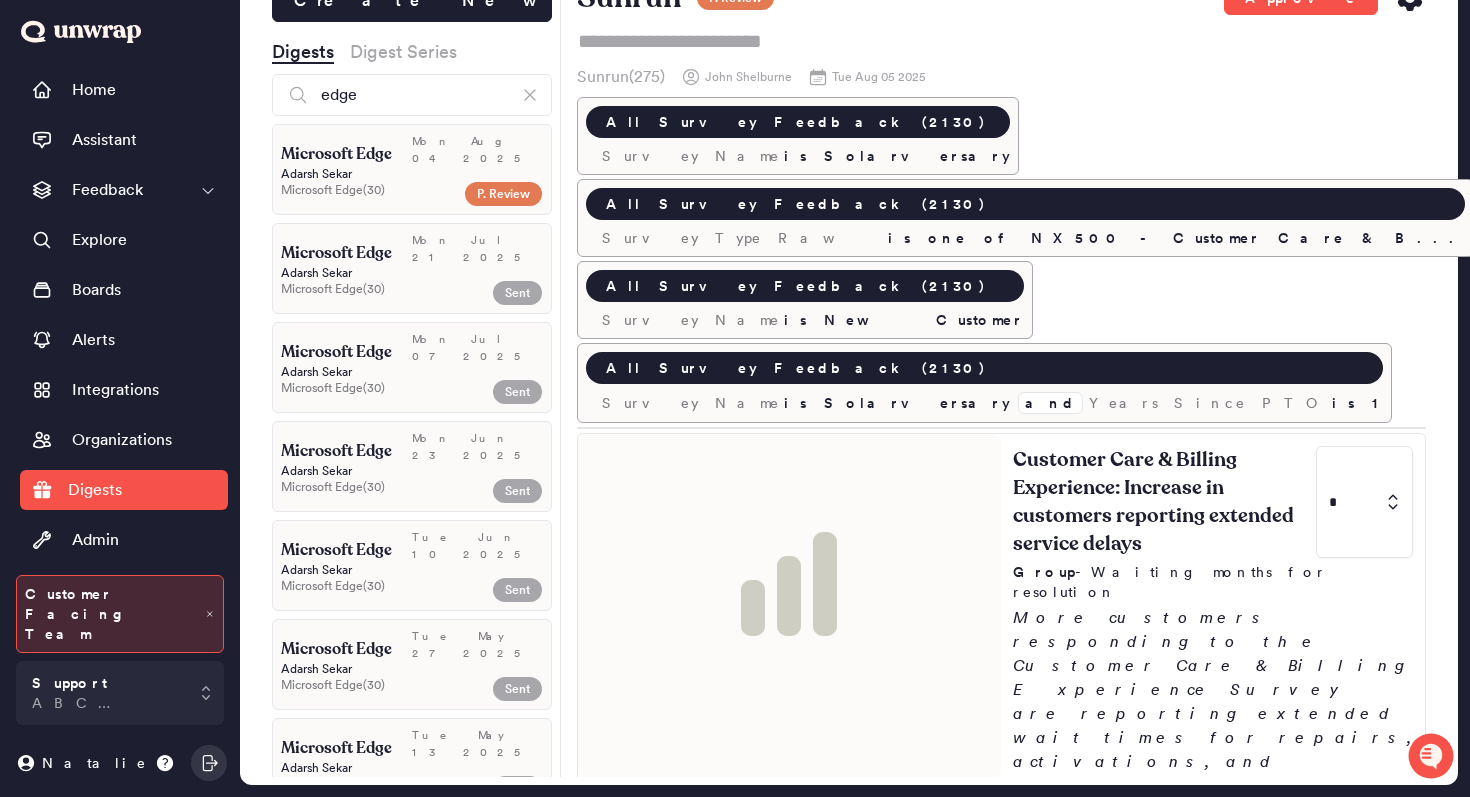 click on "Microsoft Edge  ( 30 )" at bounding box center [368, 190] 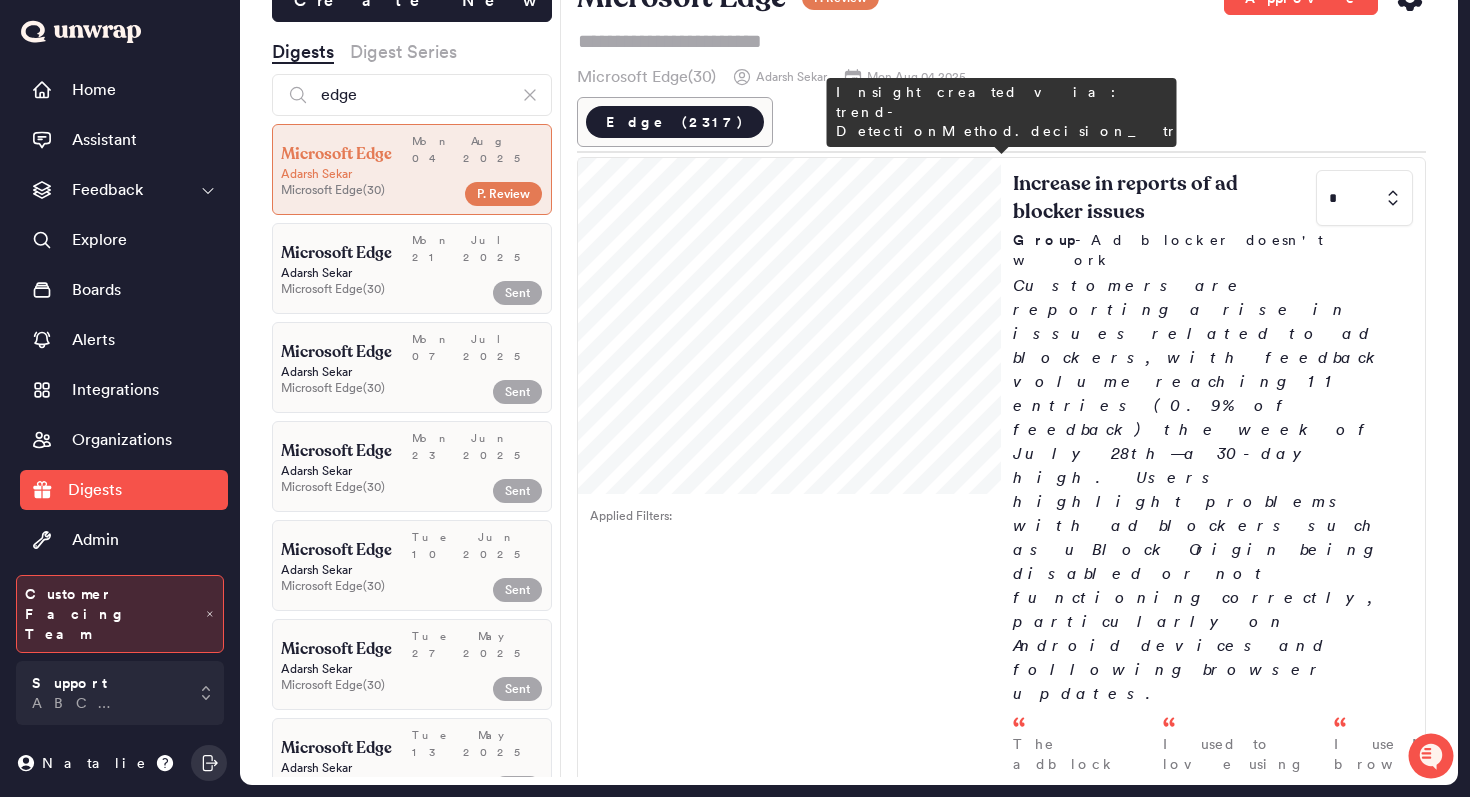 scroll, scrollTop: 0, scrollLeft: 0, axis: both 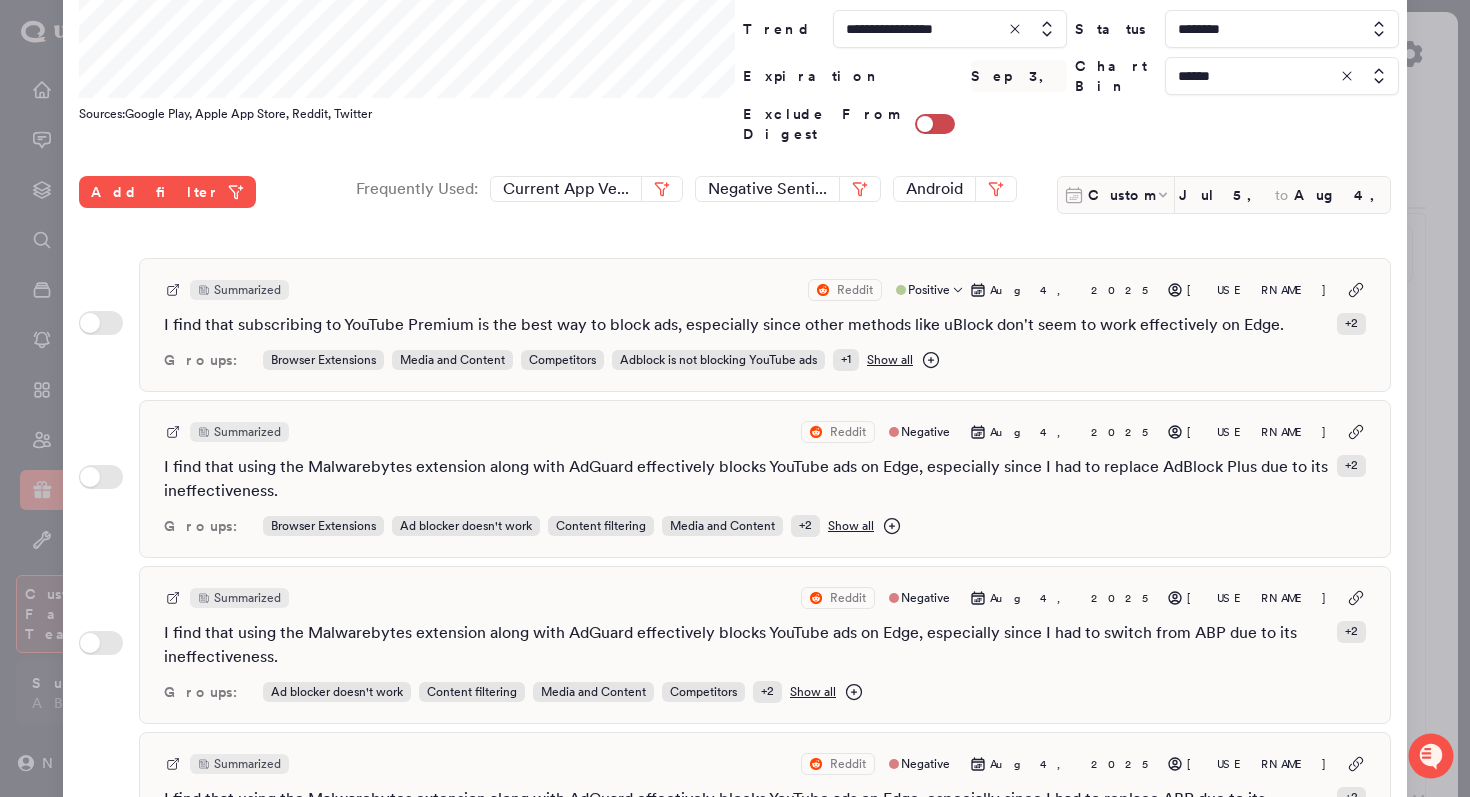 click on "I find that subscribing to YouTube Premium is the best way to block ads, especially since other methods like uBlock don't seem to work effectively on Edge." at bounding box center (724, 325) 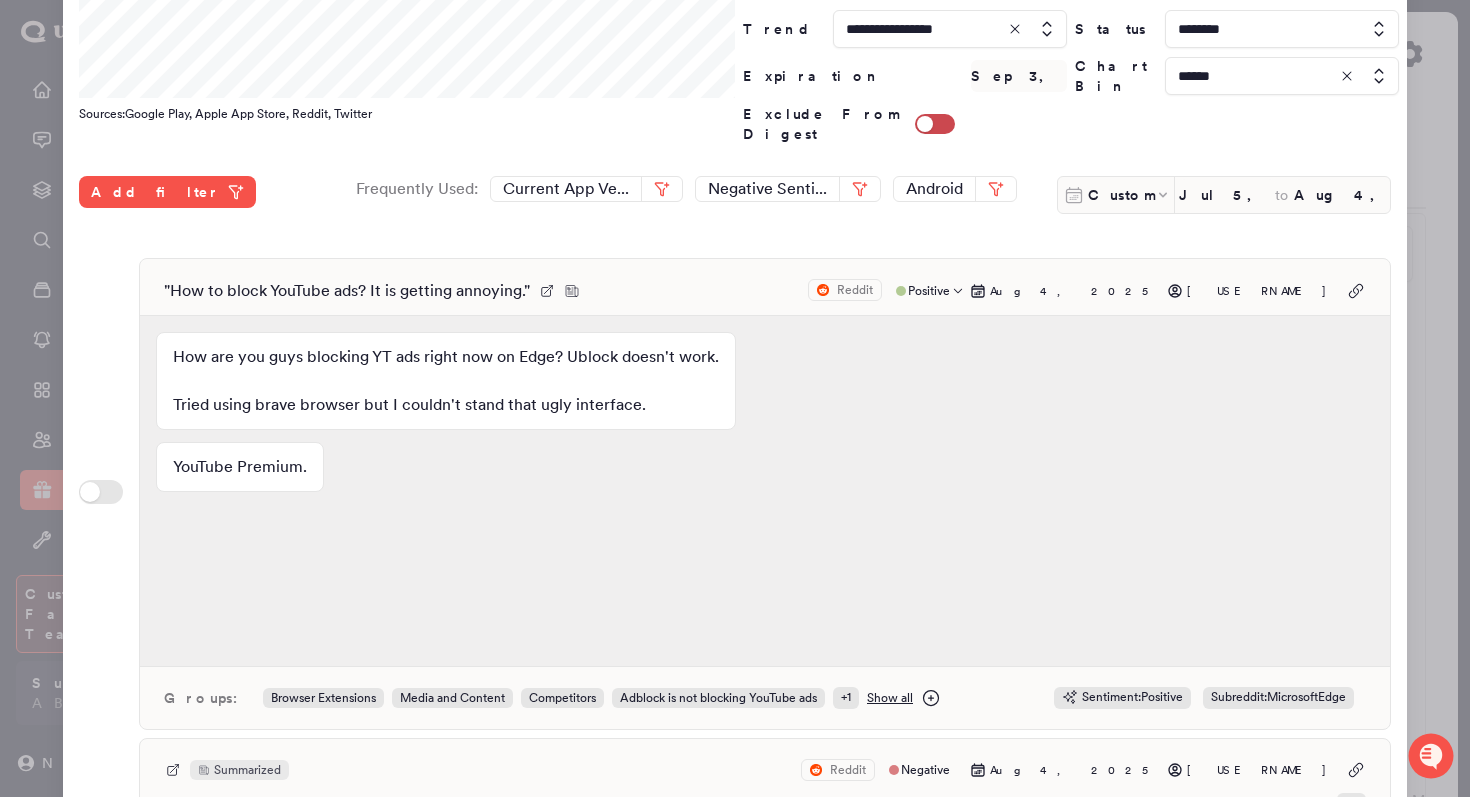 click on "" How to block YouTube ads? It is getting annoying. " Reddit Positive [MONTH] [DAY], [YEAR] [USERNAME]" at bounding box center (765, 291) 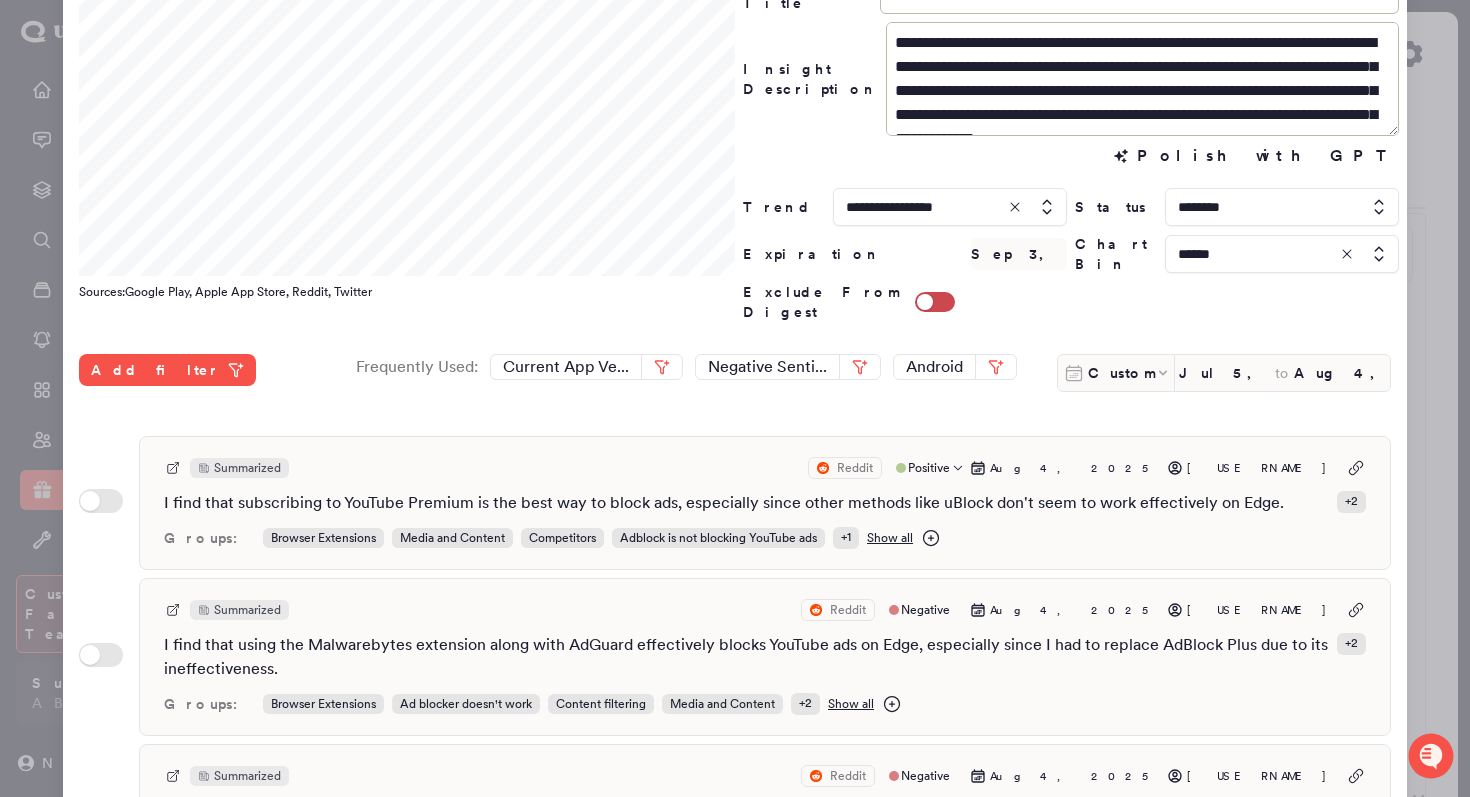 scroll, scrollTop: 0, scrollLeft: 0, axis: both 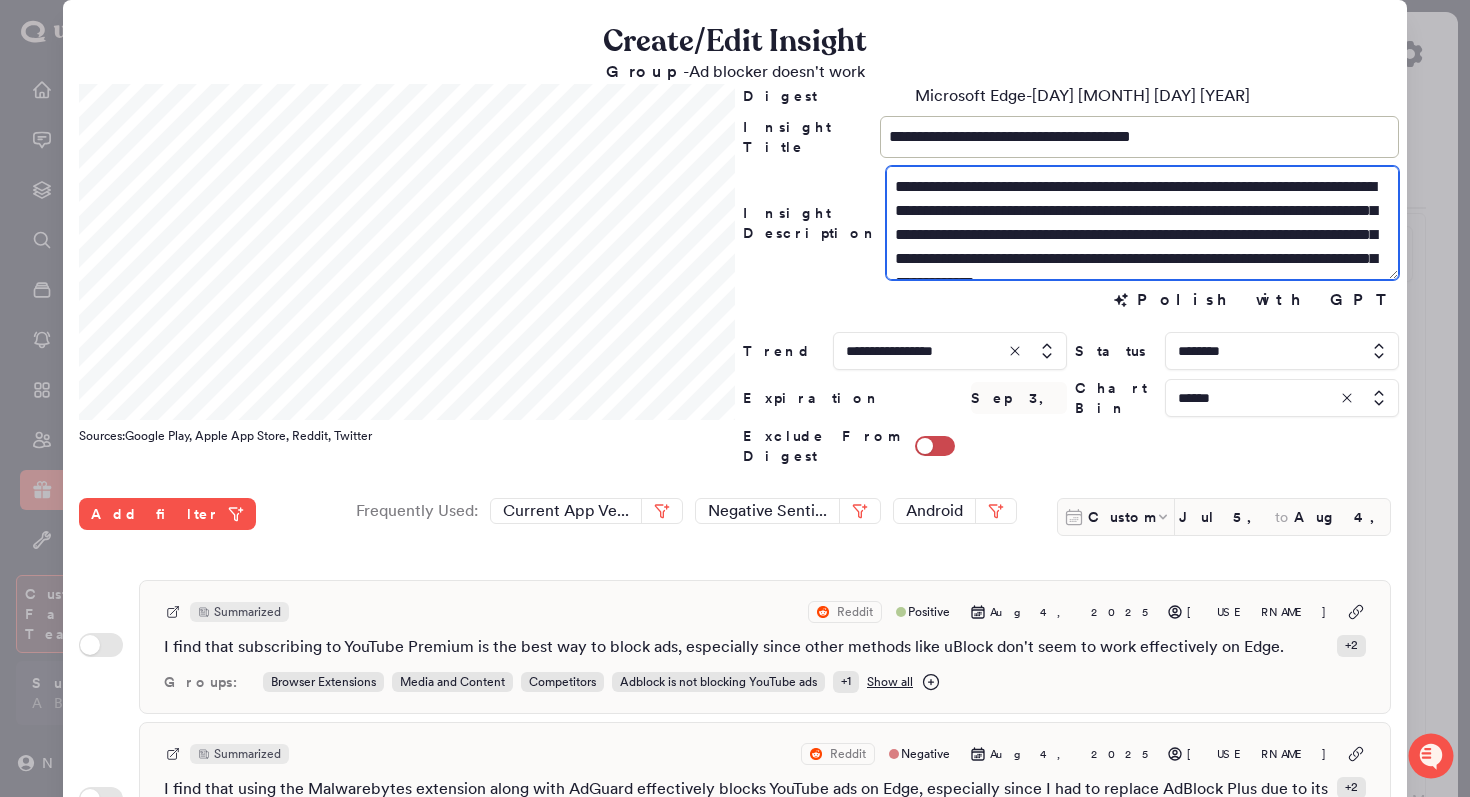 click on "**********" at bounding box center [1142, 223] 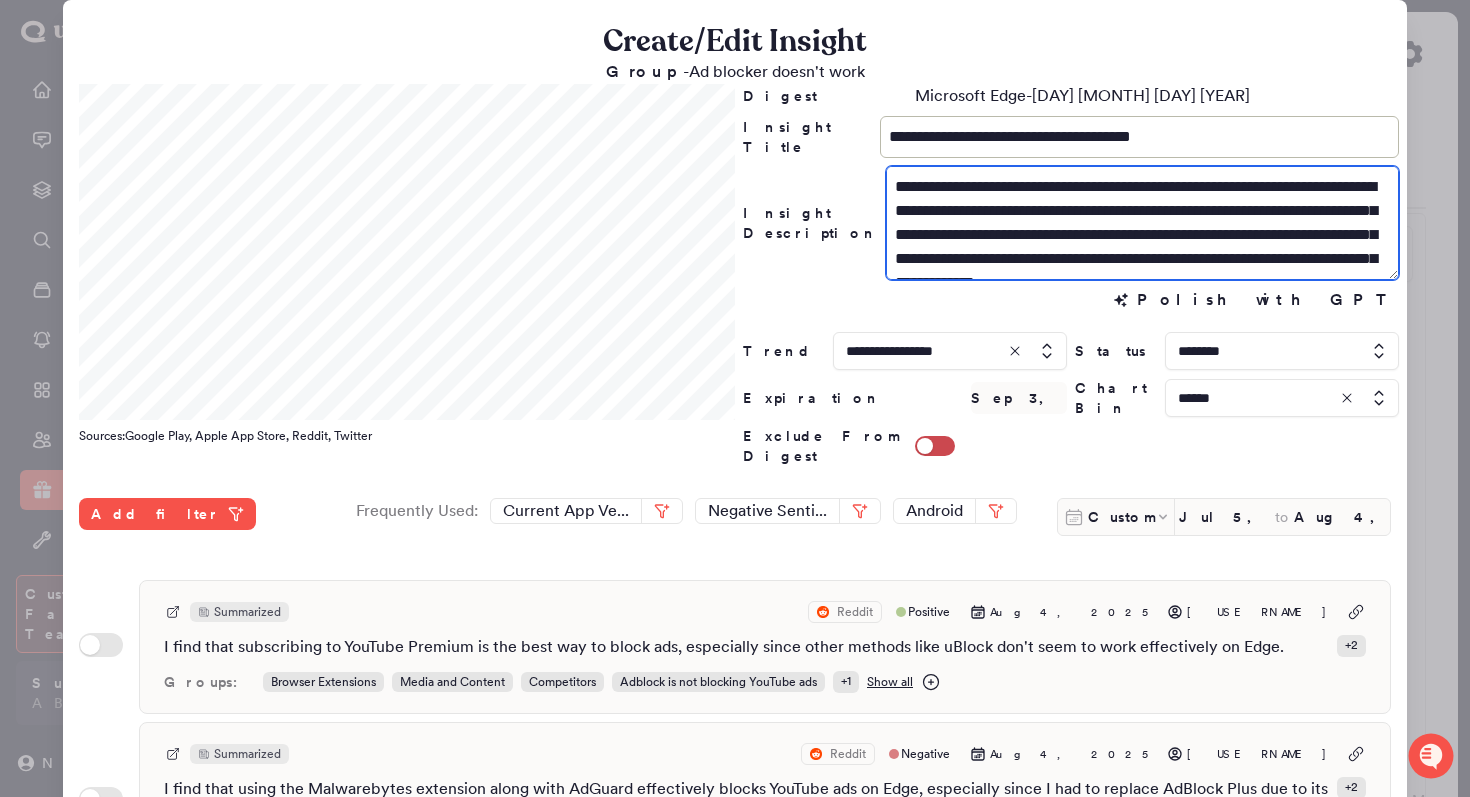 scroll, scrollTop: 24, scrollLeft: 0, axis: vertical 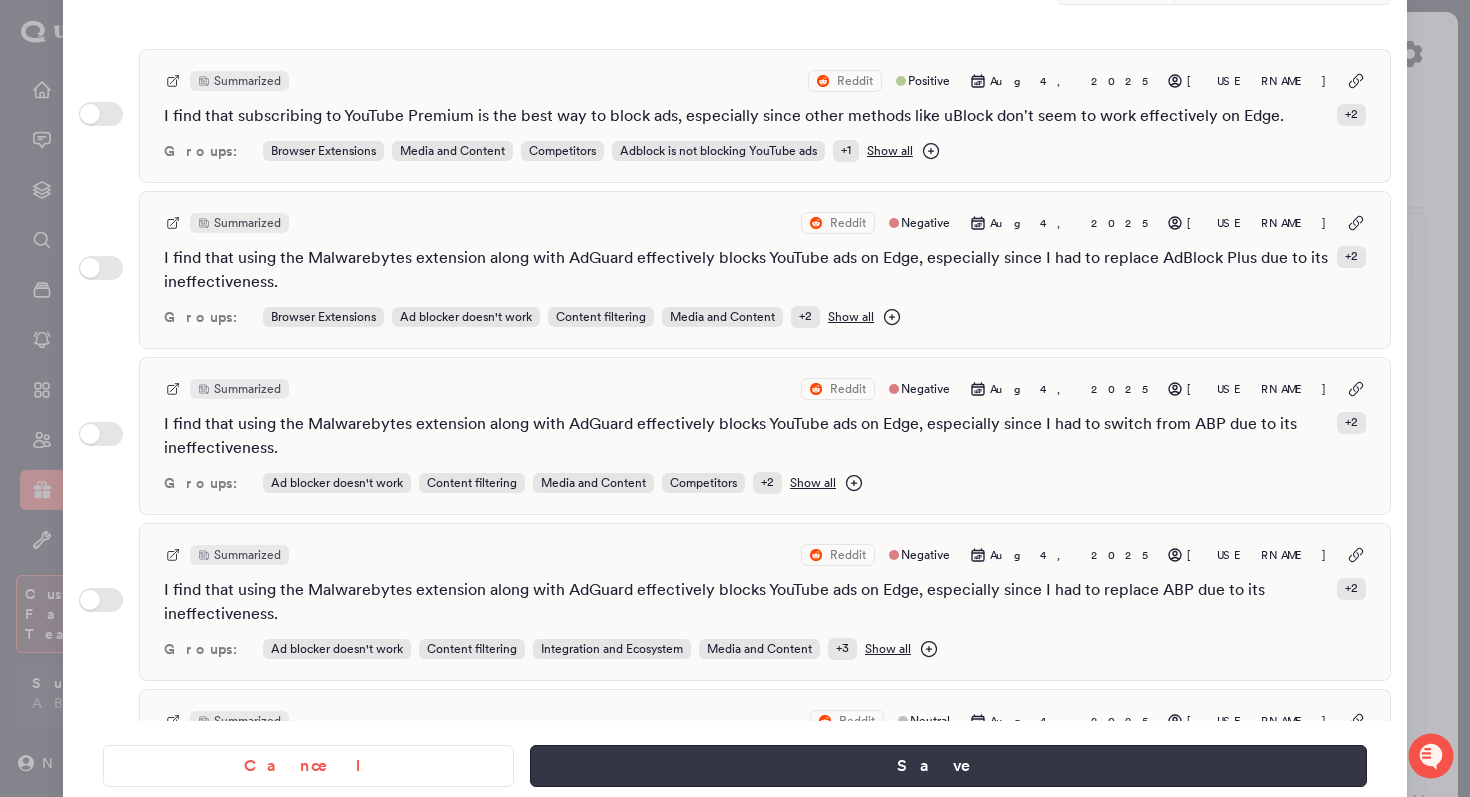 type on "**********" 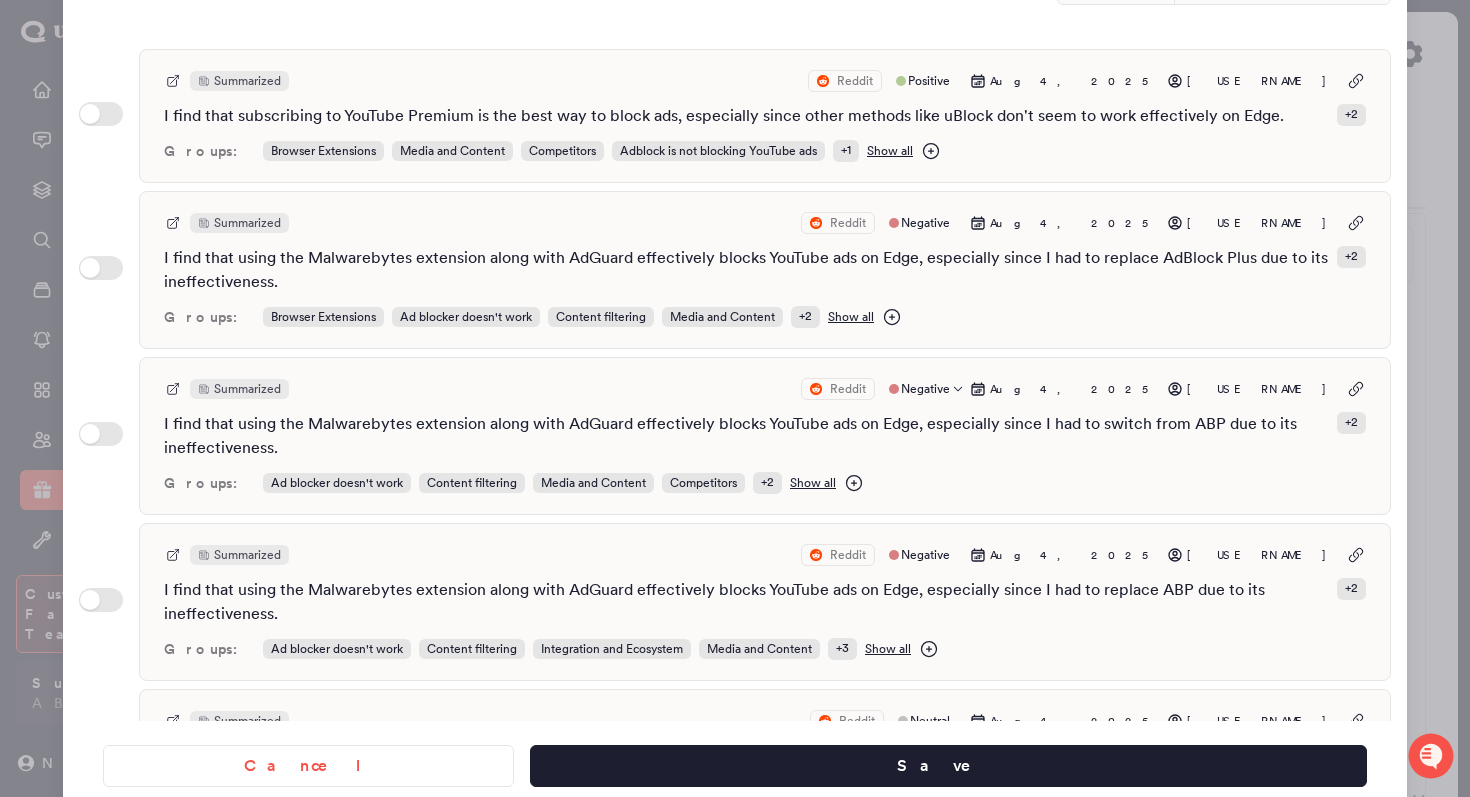 scroll, scrollTop: 235, scrollLeft: 0, axis: vertical 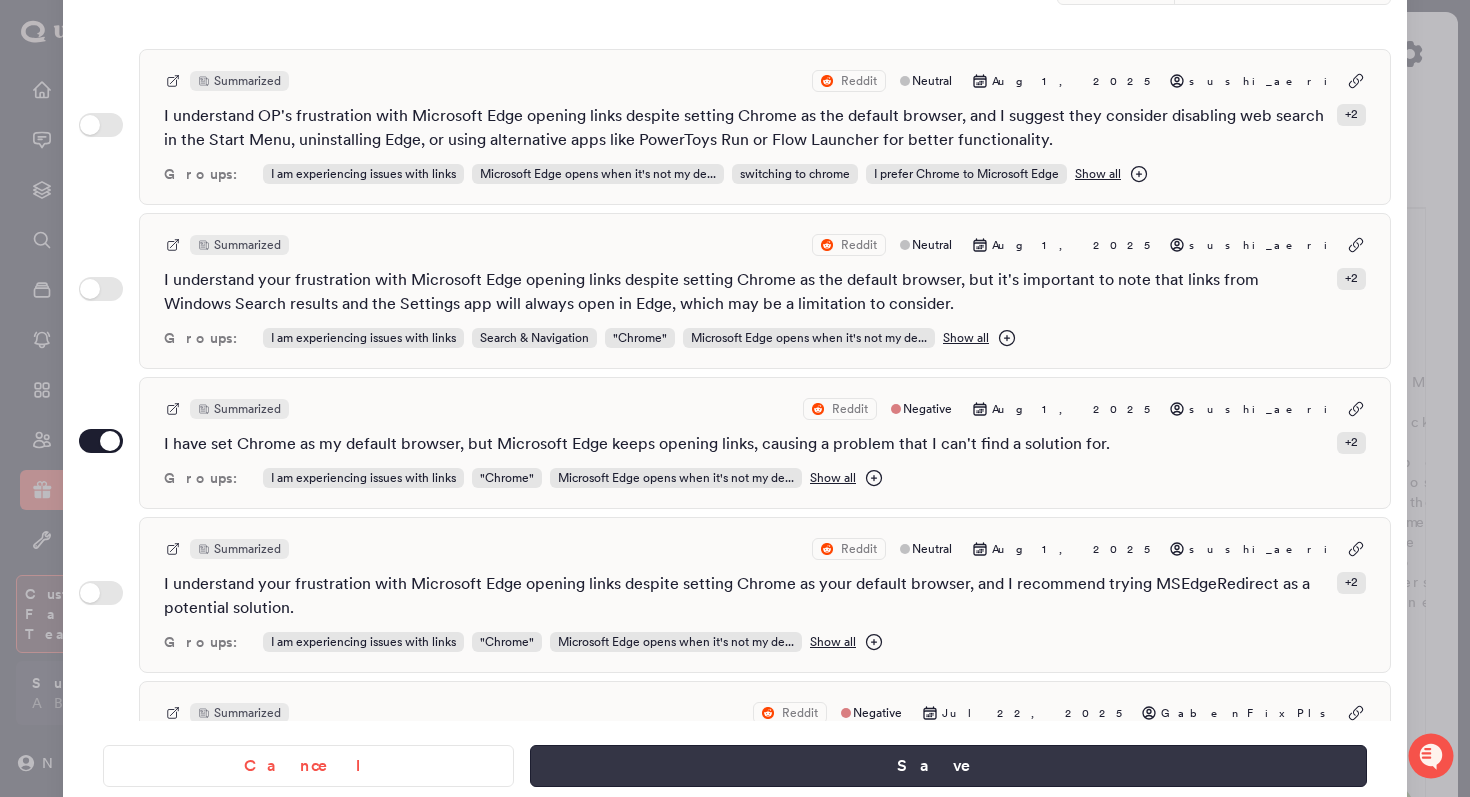 click on "Save" at bounding box center [948, 766] 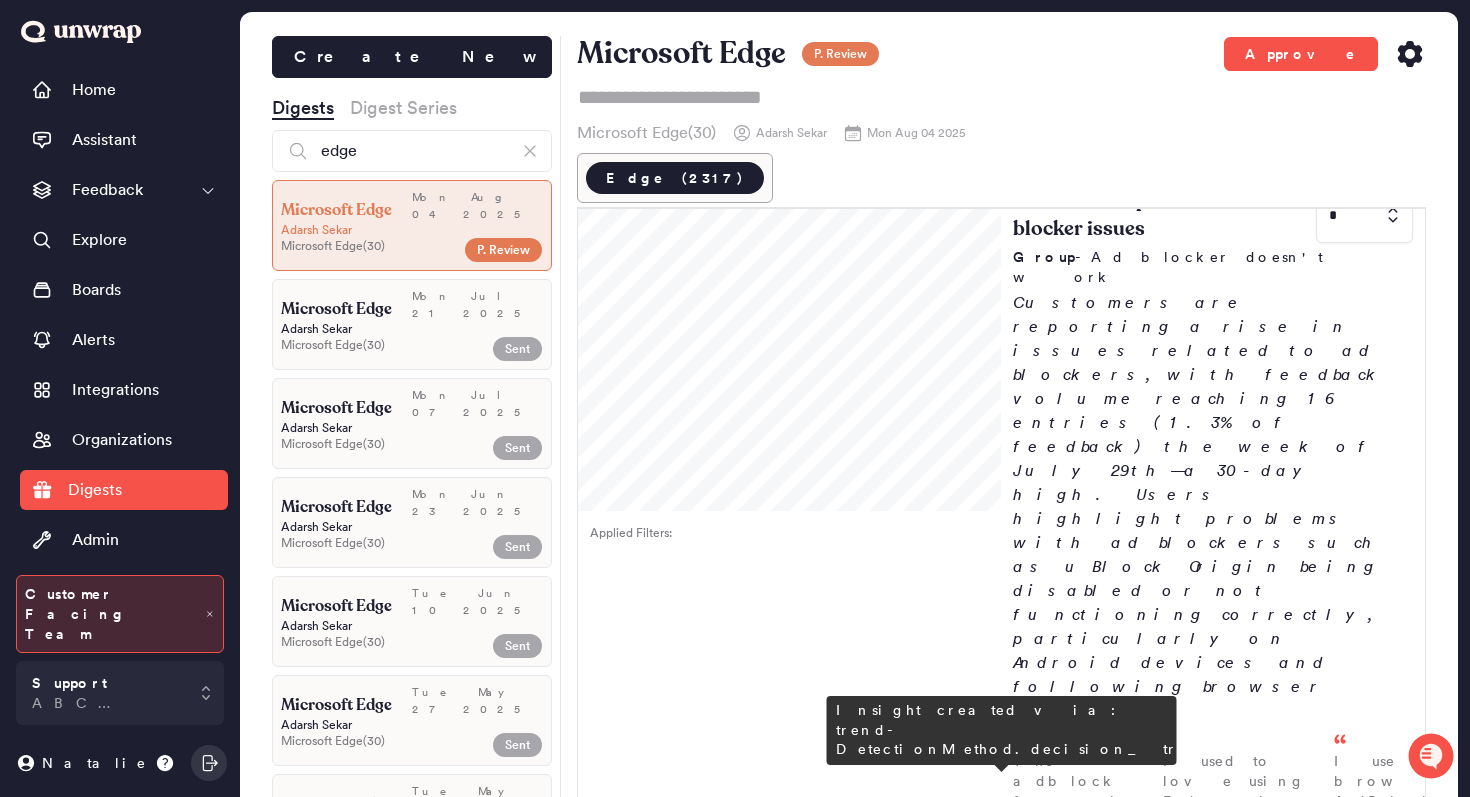 scroll, scrollTop: 0, scrollLeft: 0, axis: both 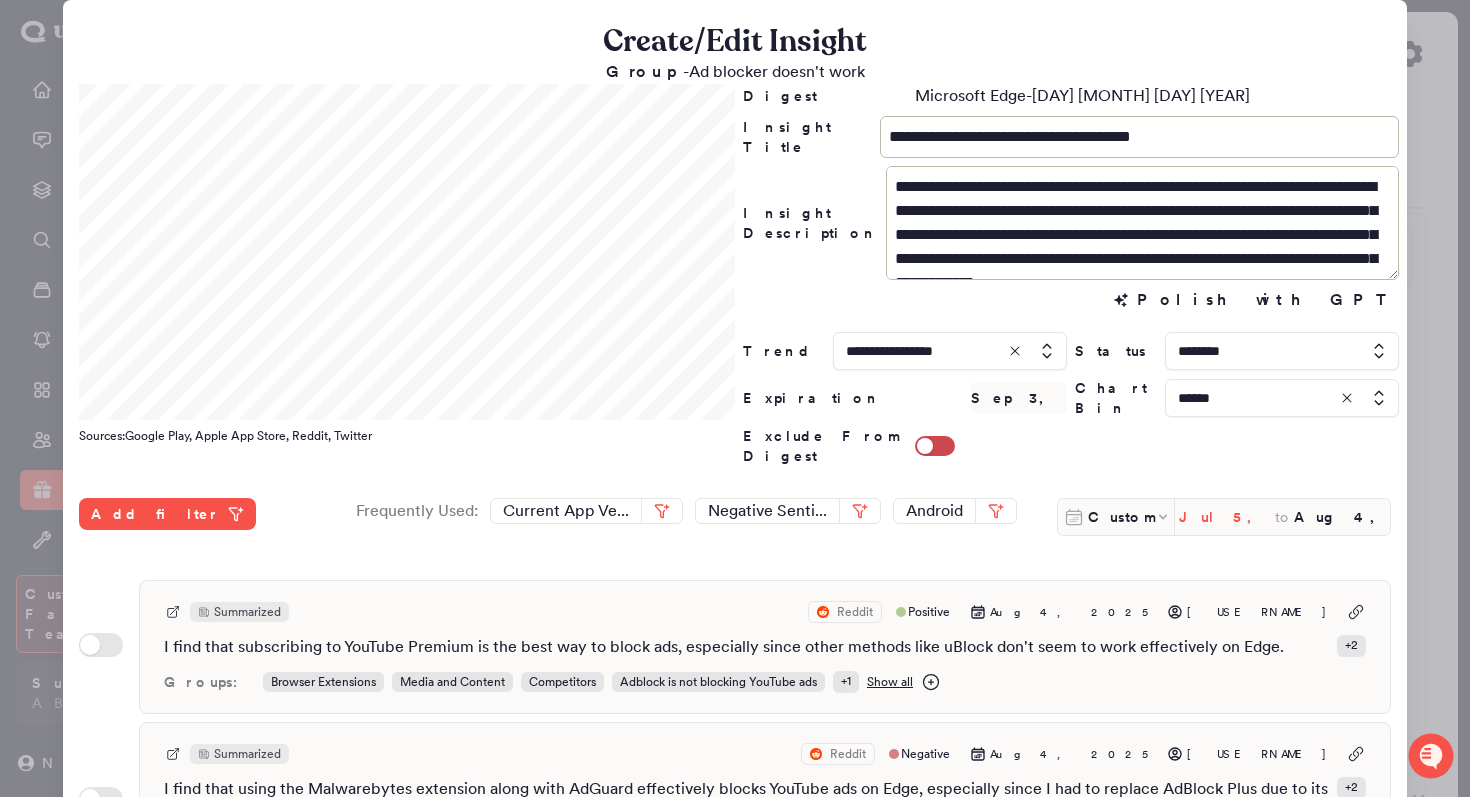 click on "Jul 5, 2025" at bounding box center [1227, 517] 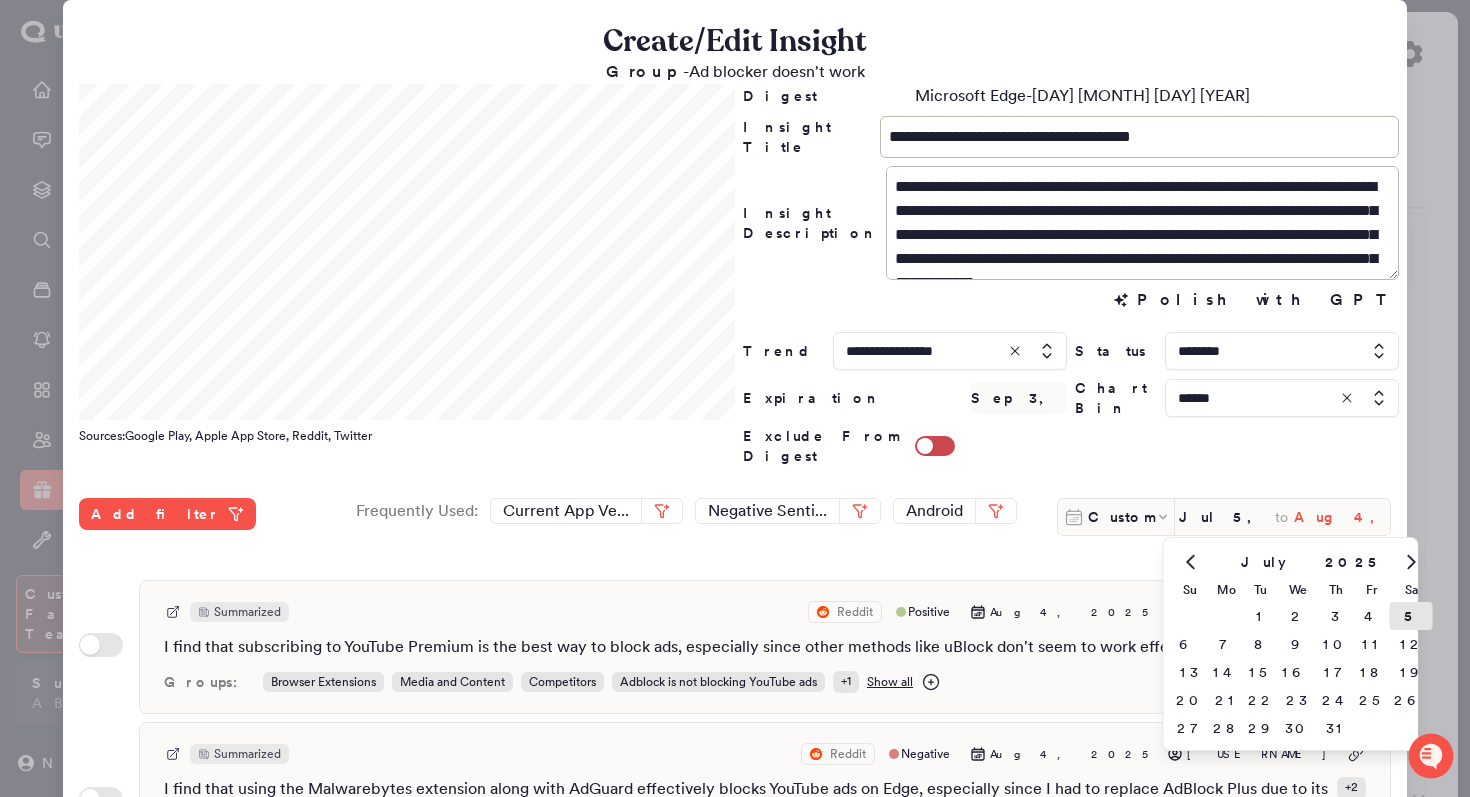 click on "Aug 4, 2025" at bounding box center (1342, 517) 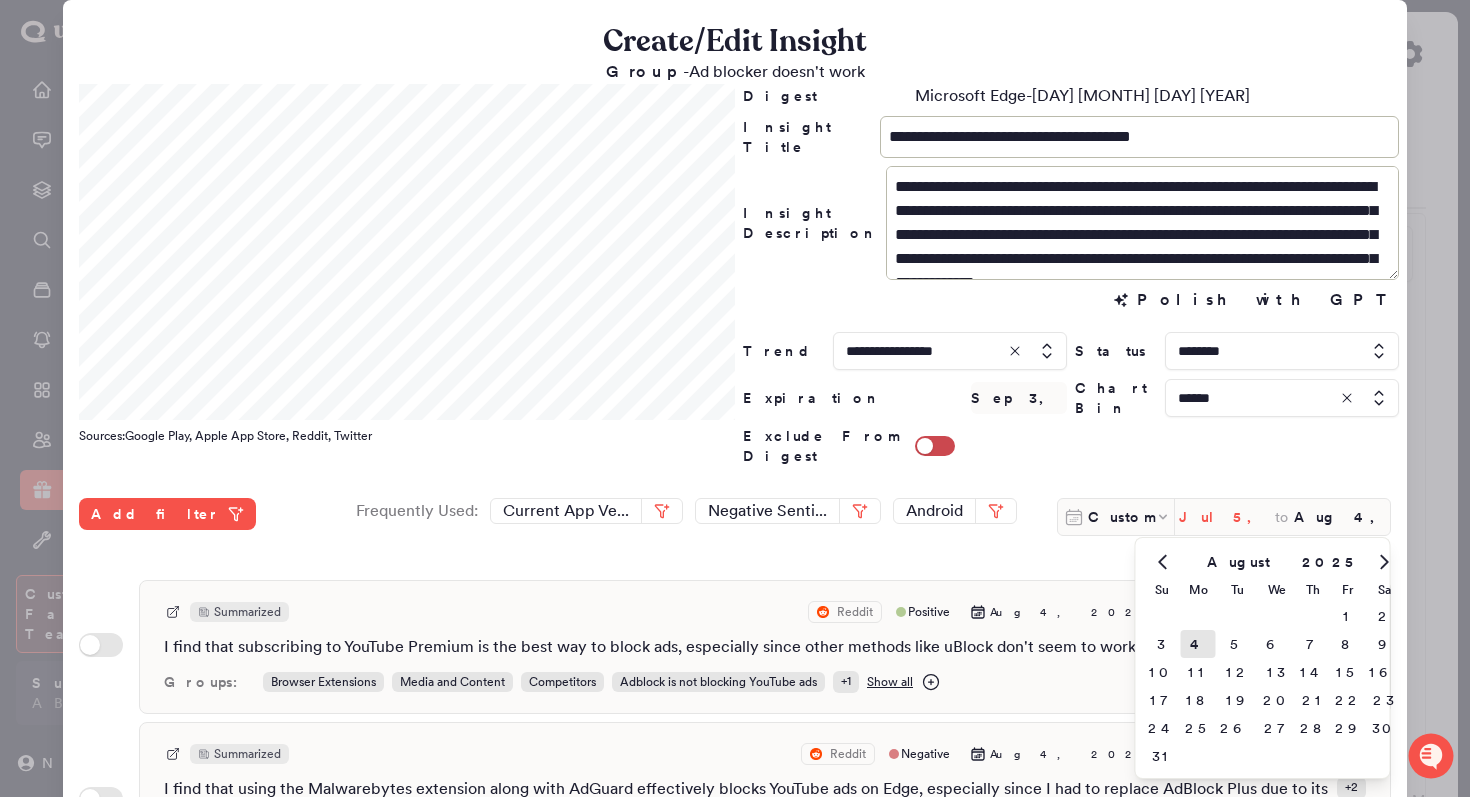 click on "Jul 5, 2025" at bounding box center (1227, 517) 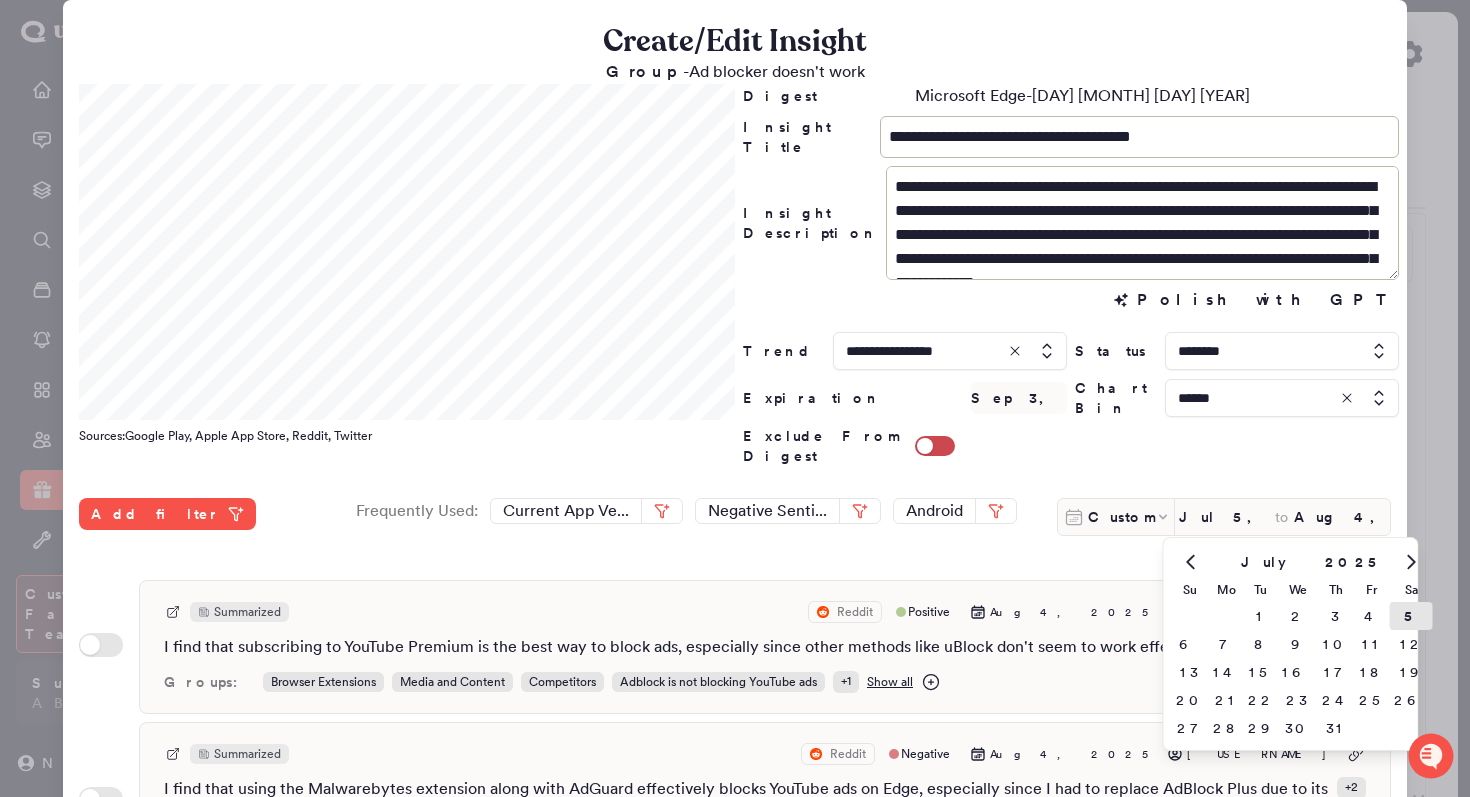 click 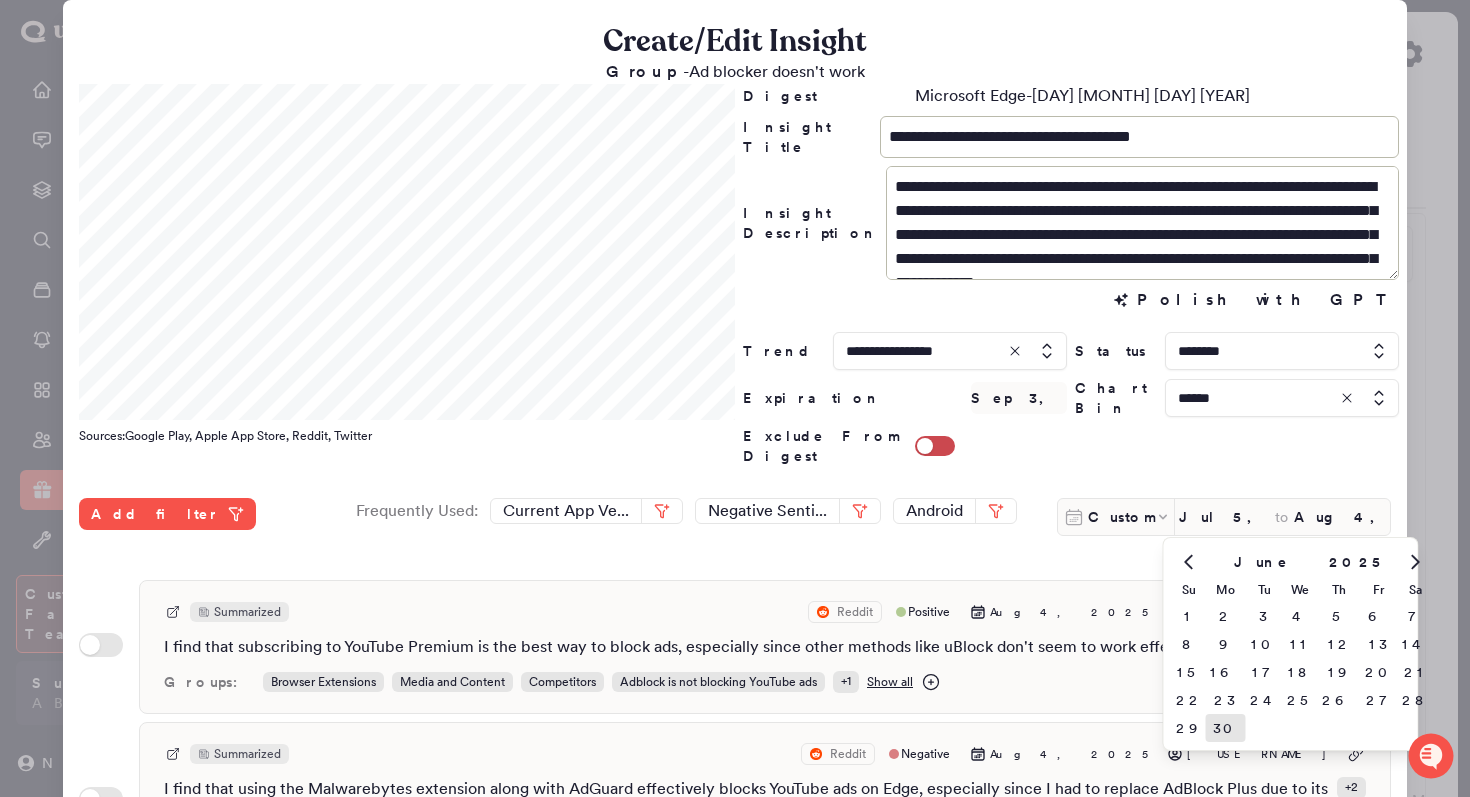 click on "30" at bounding box center [1226, 728] 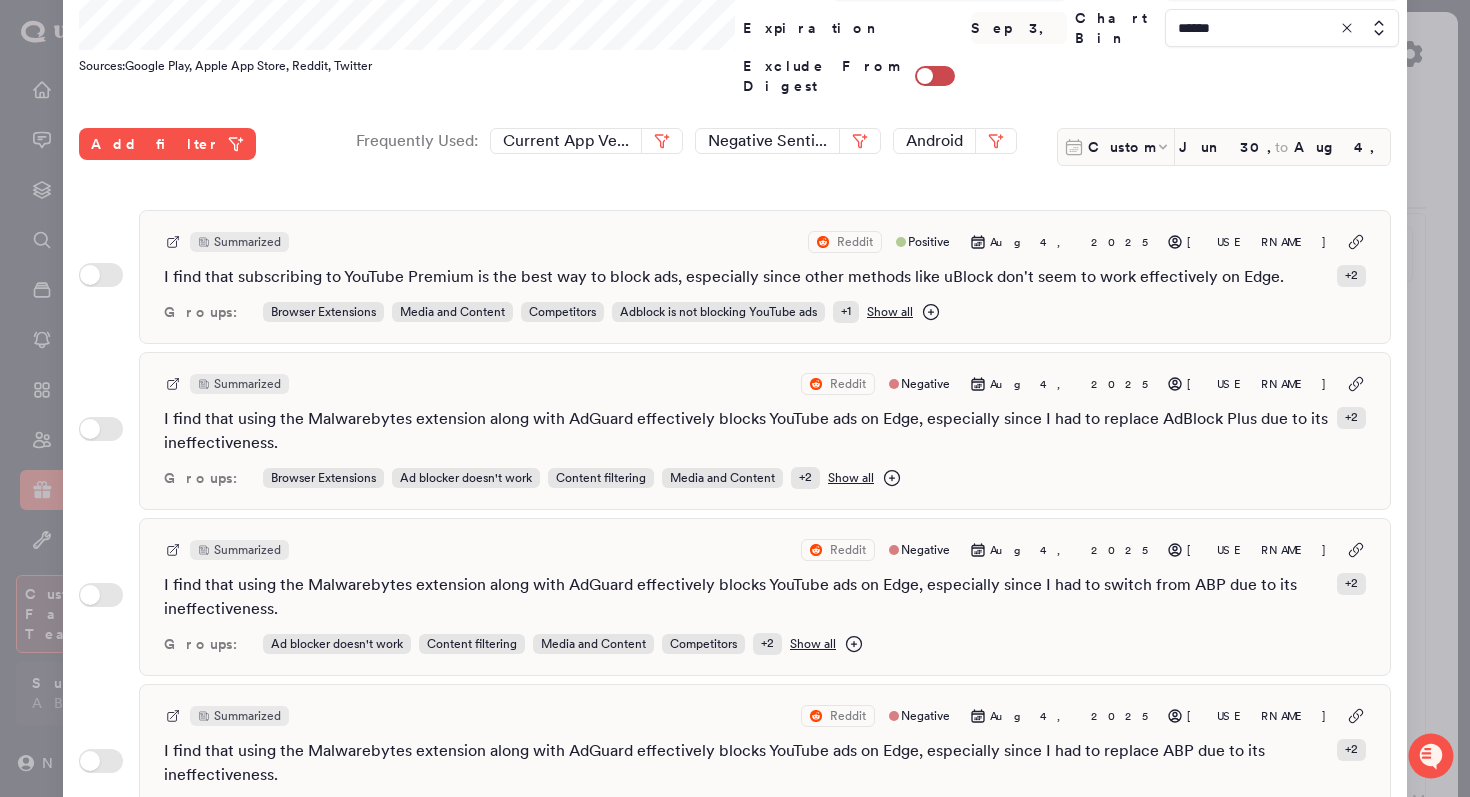 scroll, scrollTop: 531, scrollLeft: 0, axis: vertical 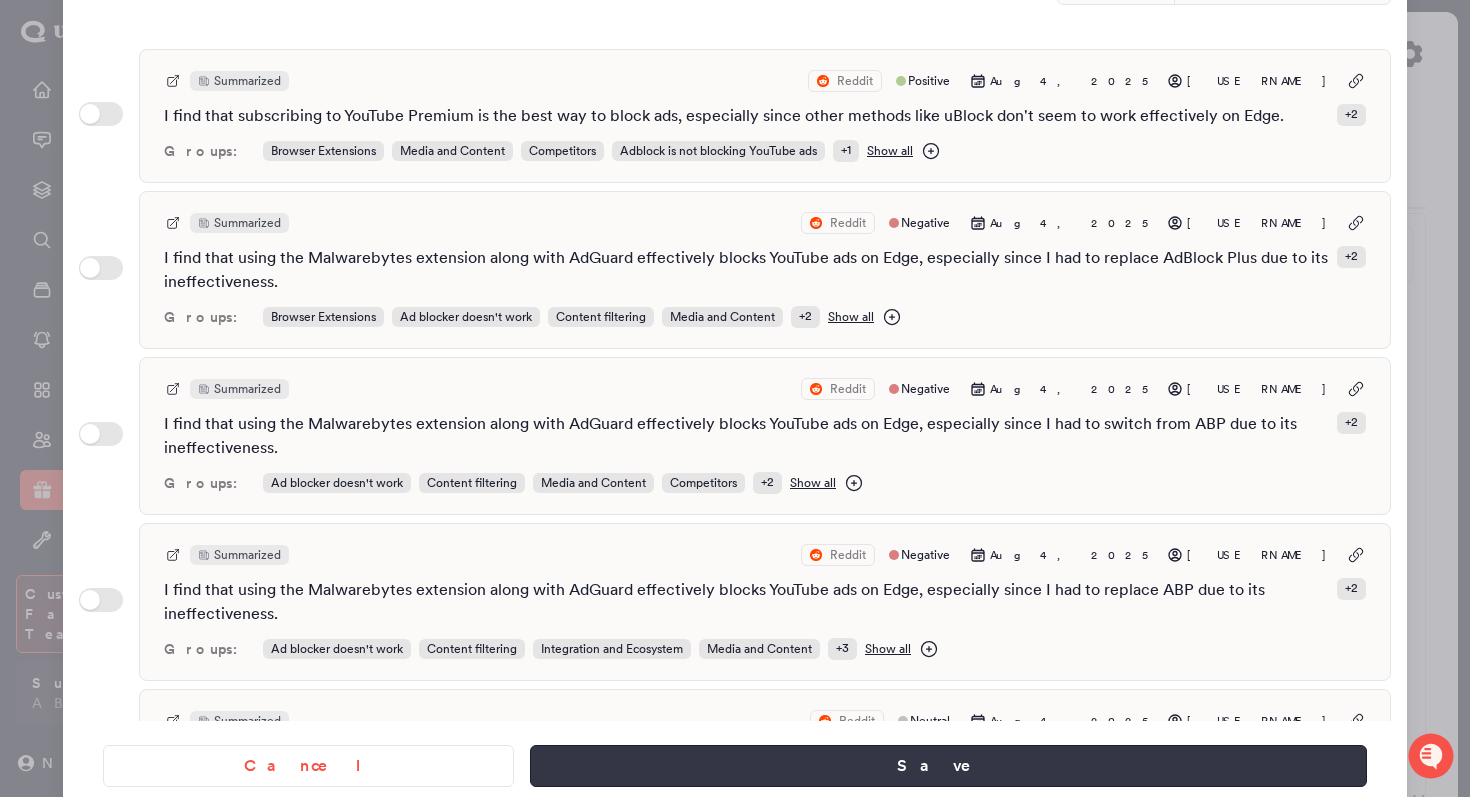 click on "Save" at bounding box center [948, 766] 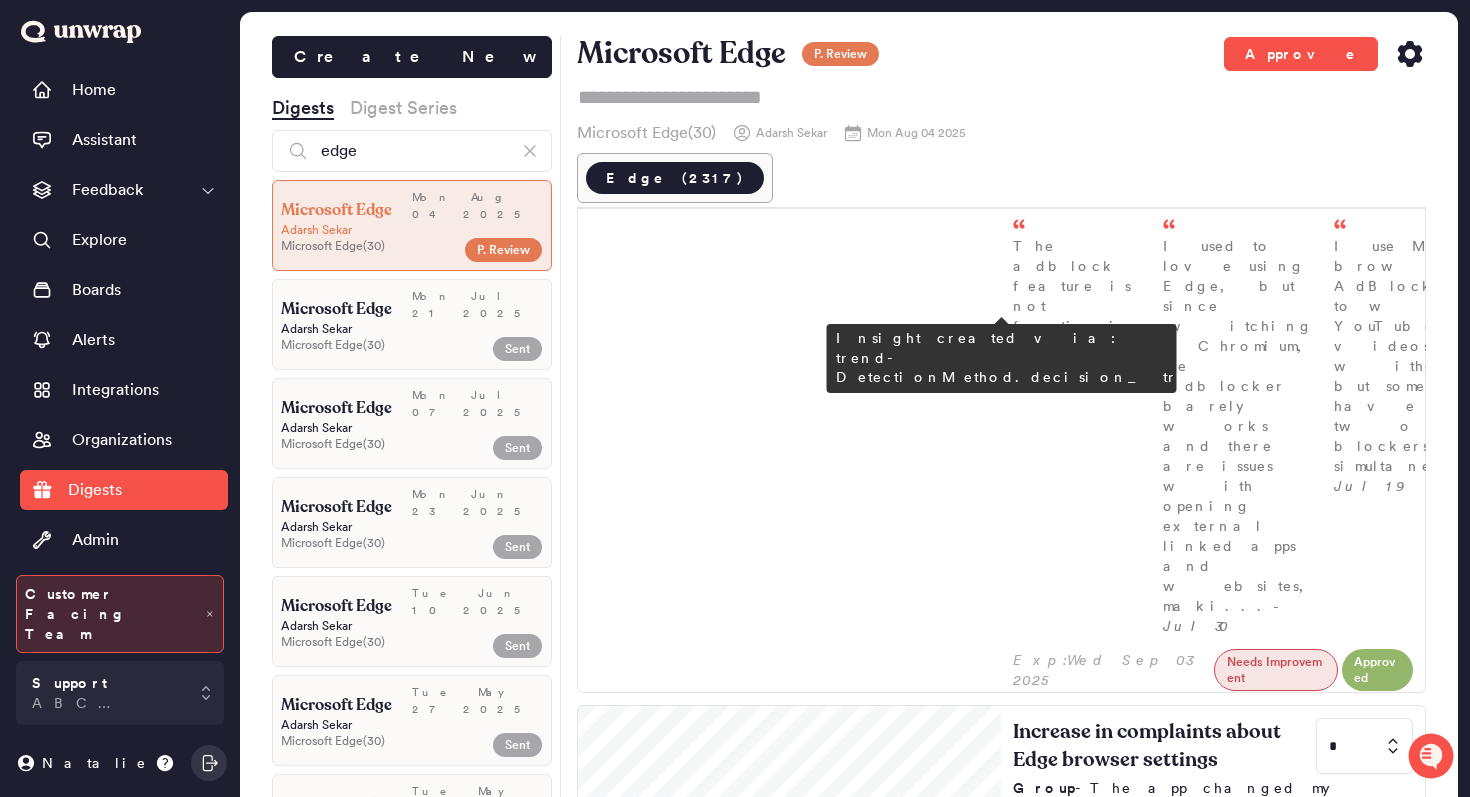 scroll, scrollTop: 574, scrollLeft: 0, axis: vertical 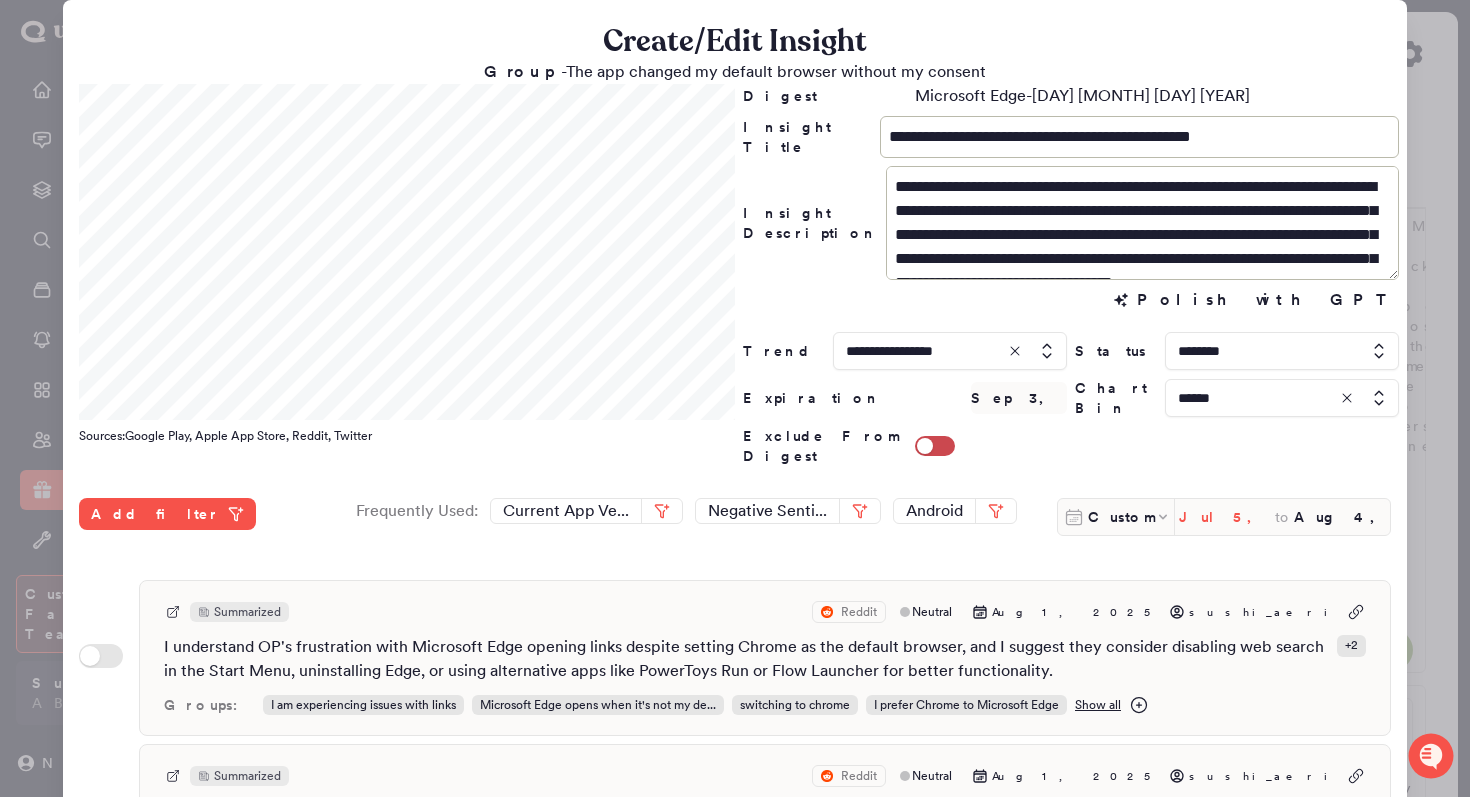 click on "Jul 5, 2025" at bounding box center (1227, 517) 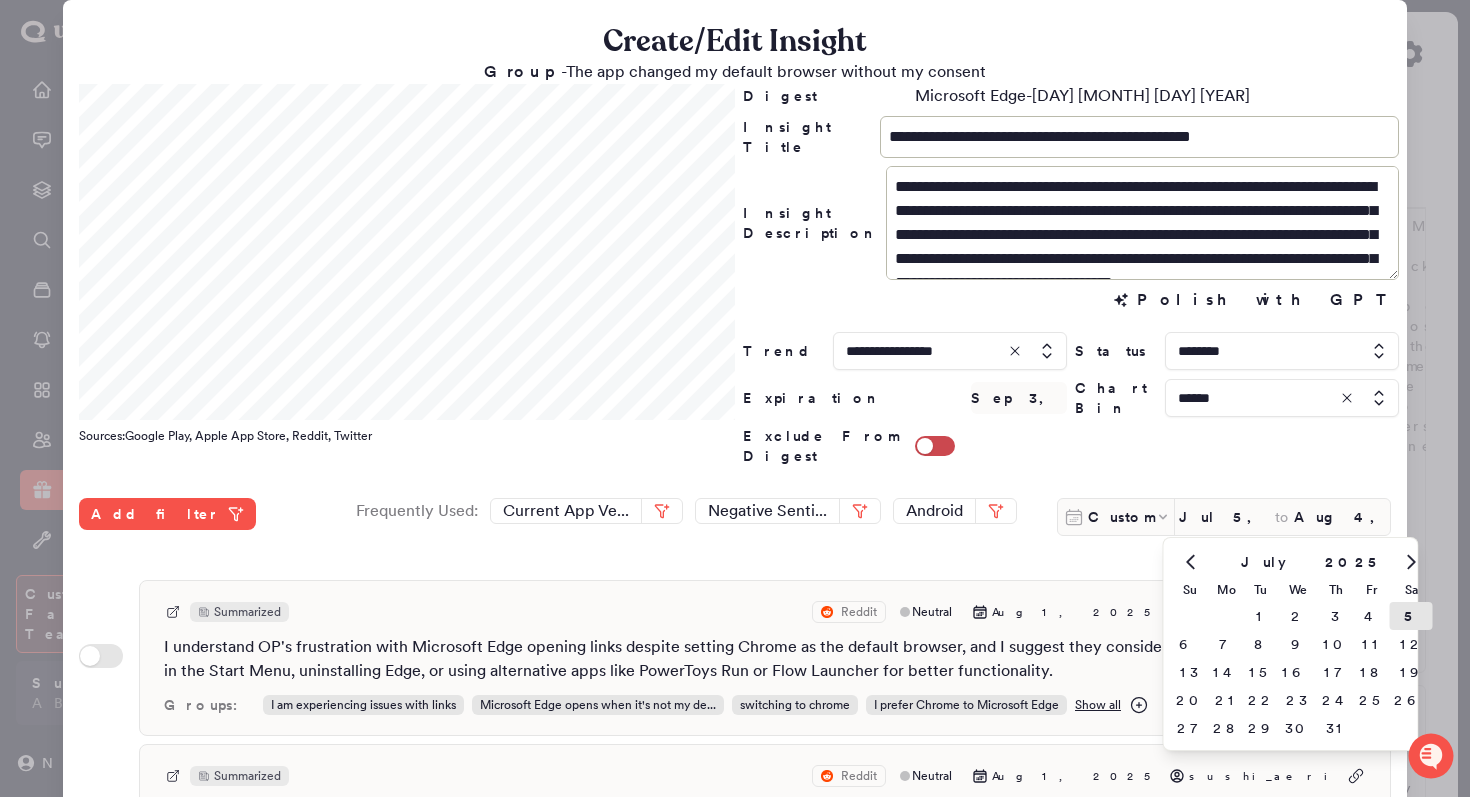 click at bounding box center [1190, 562] 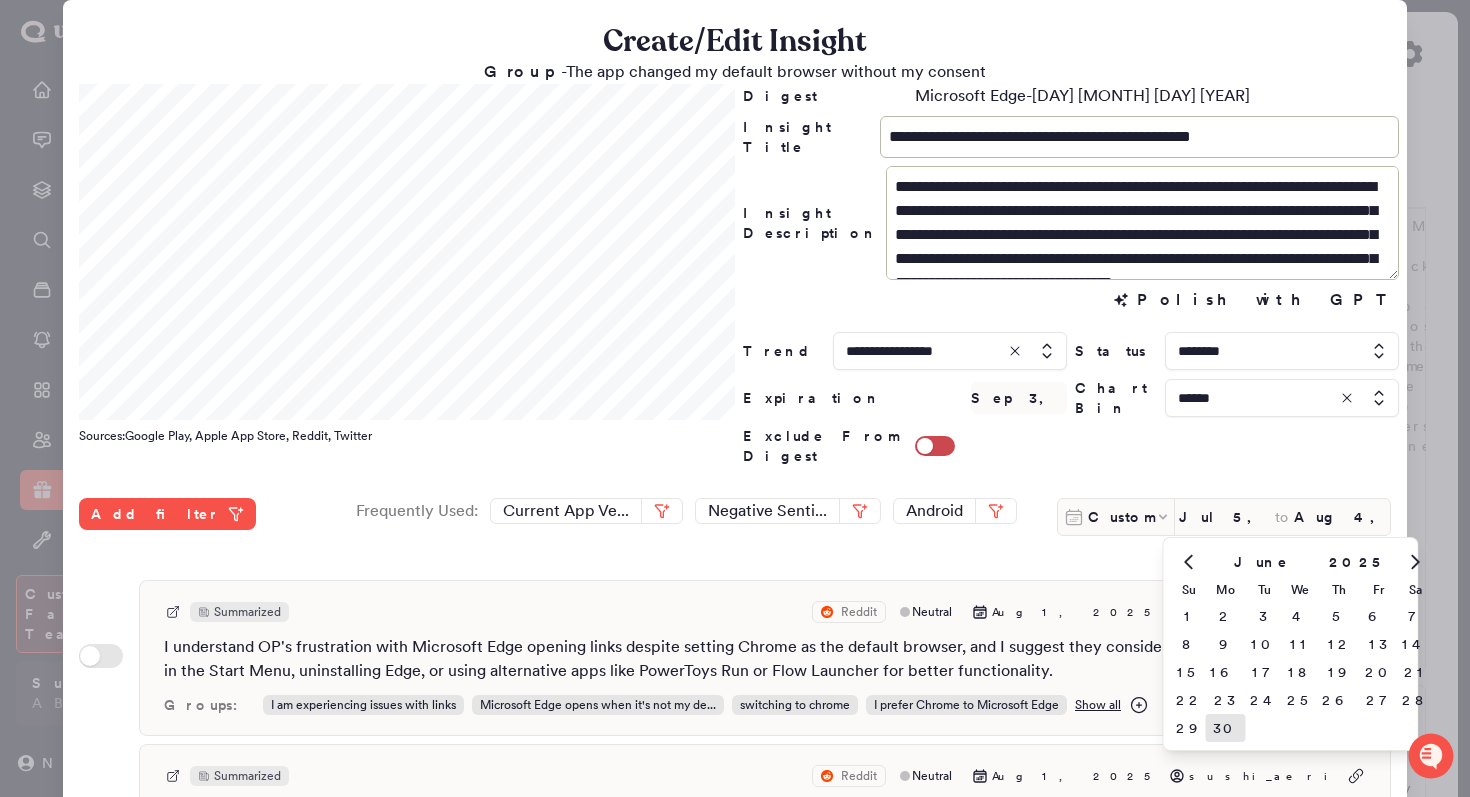 click on "30" at bounding box center (1226, 728) 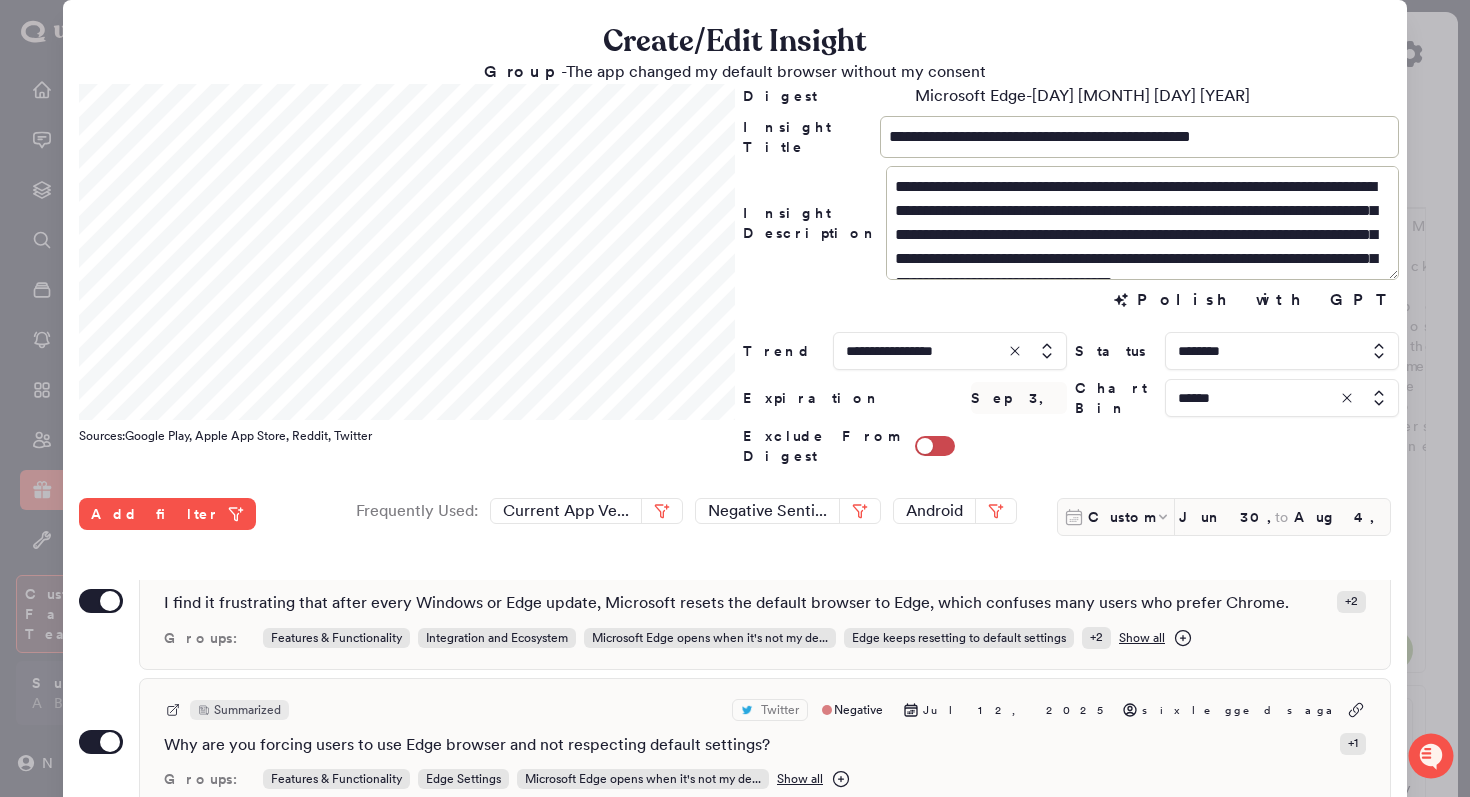 scroll, scrollTop: 806, scrollLeft: 0, axis: vertical 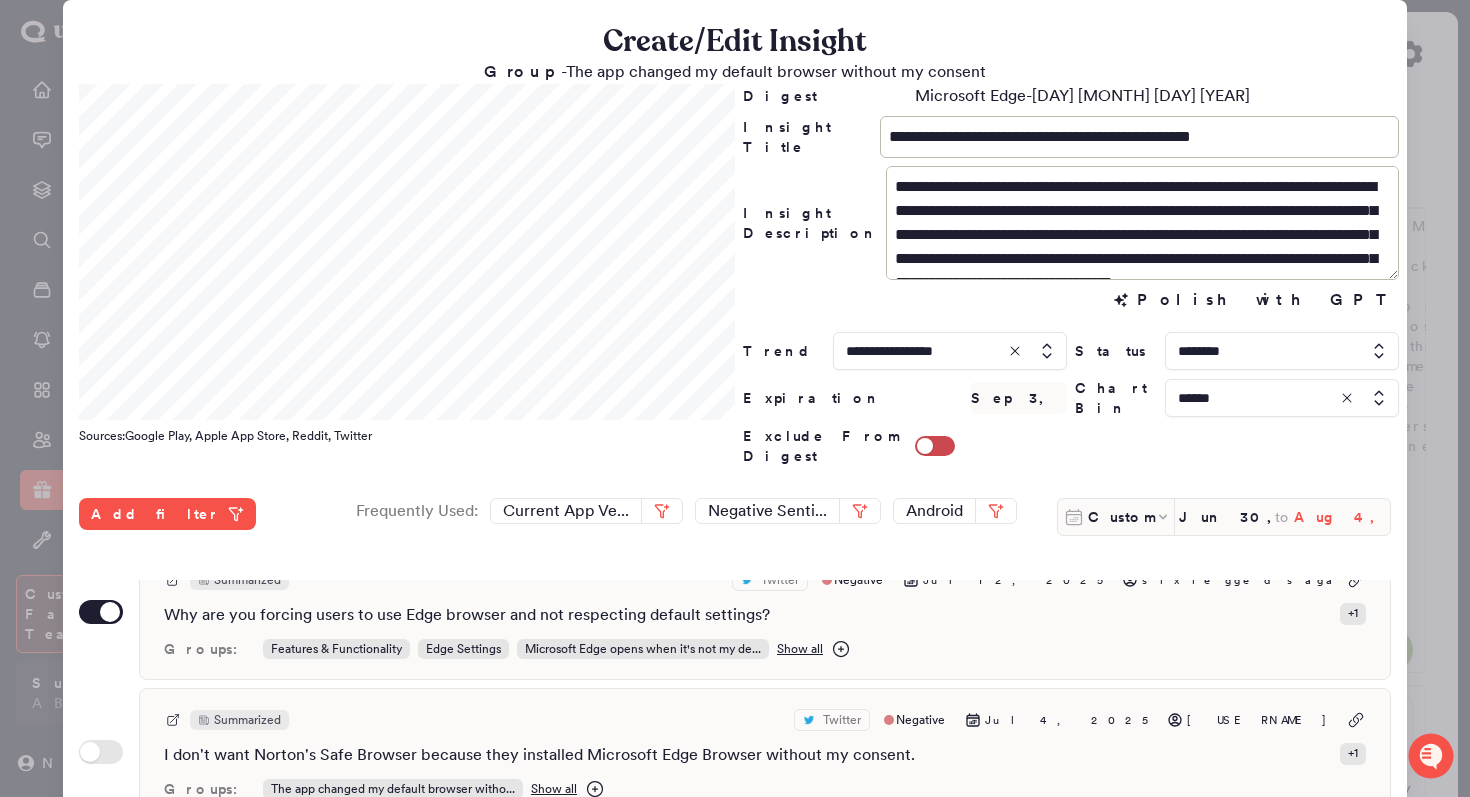 click on "Aug 4, 2025" at bounding box center (1342, 517) 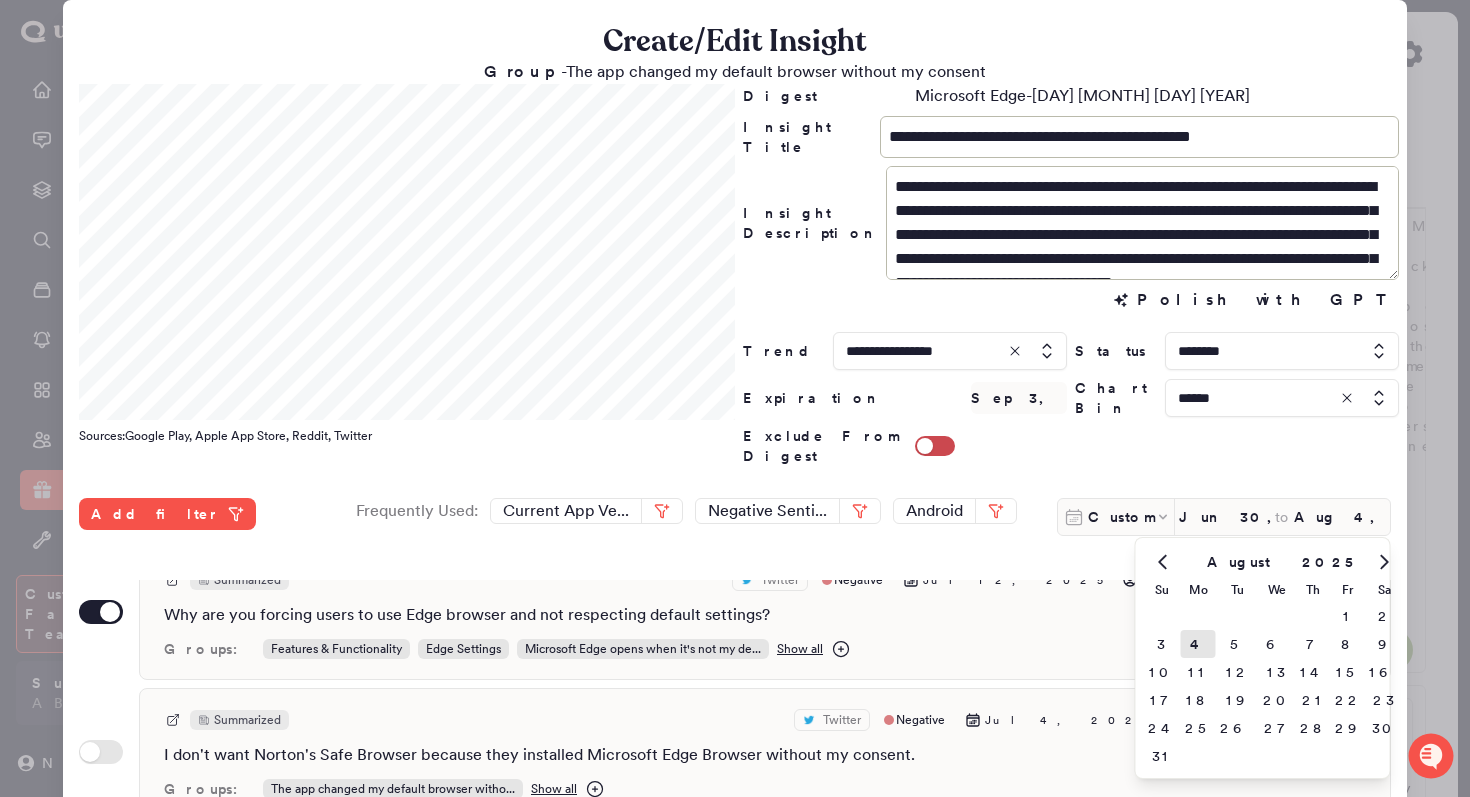 click 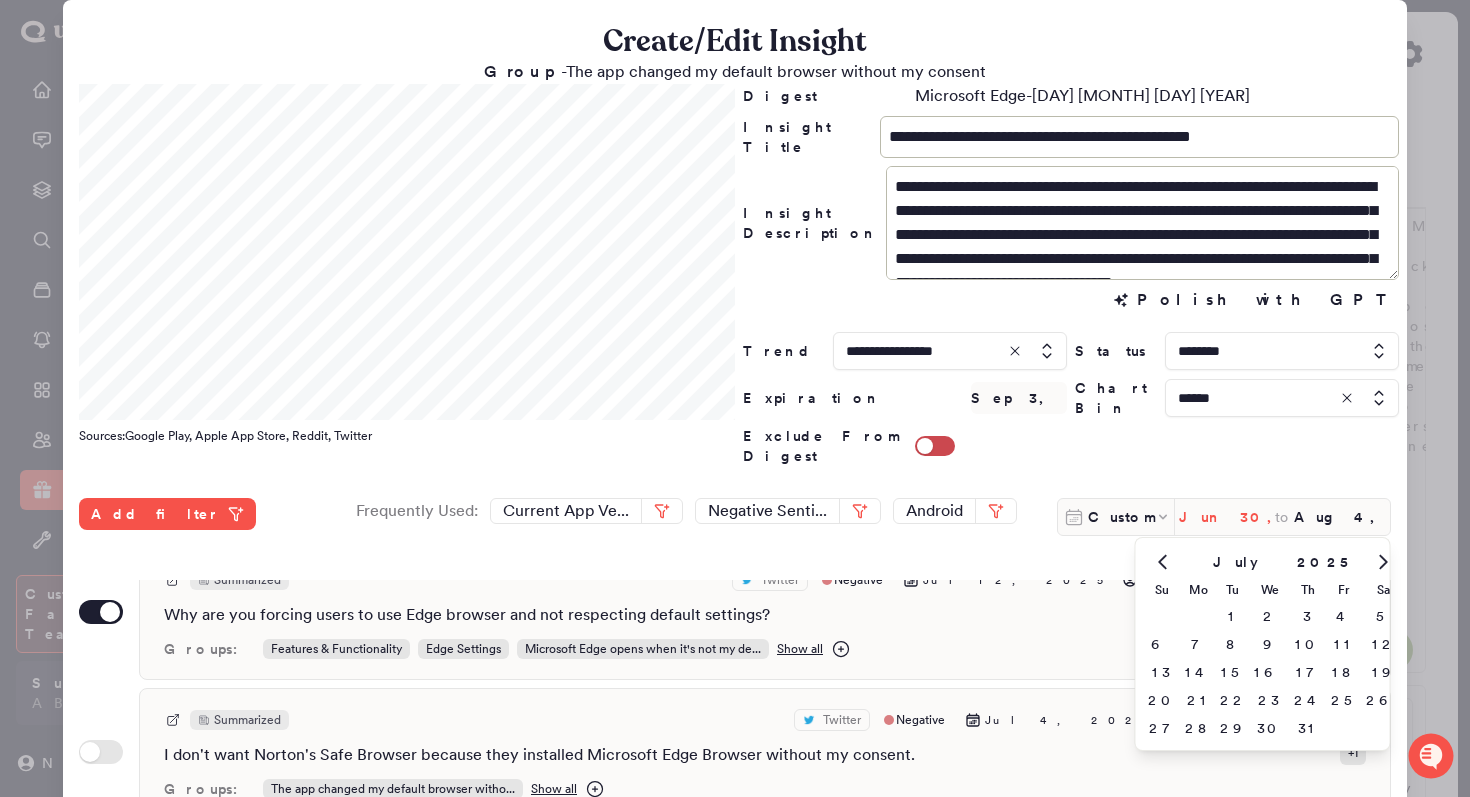 click on "Jun 30, 2025" at bounding box center (1227, 517) 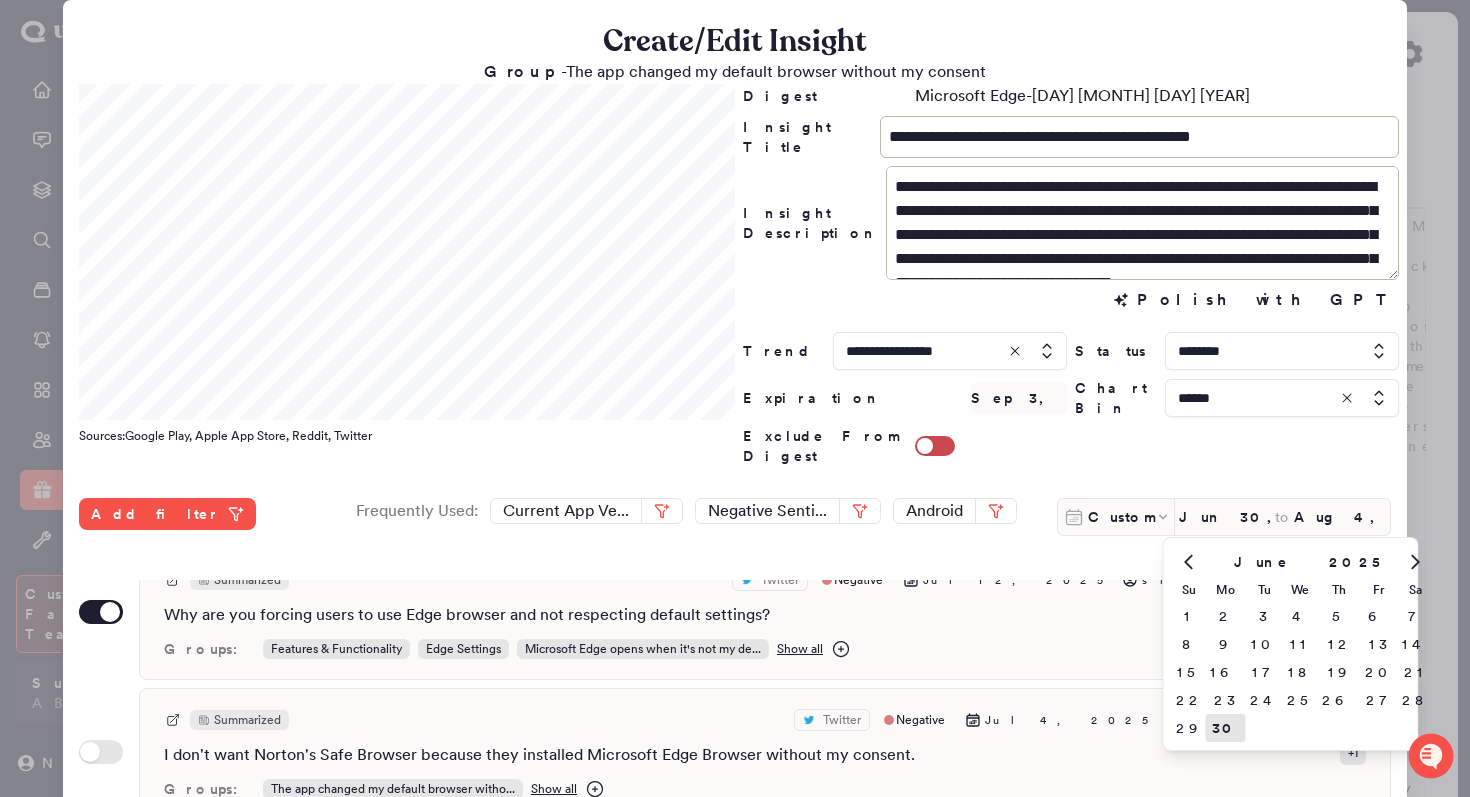 click at bounding box center (1415, 562) 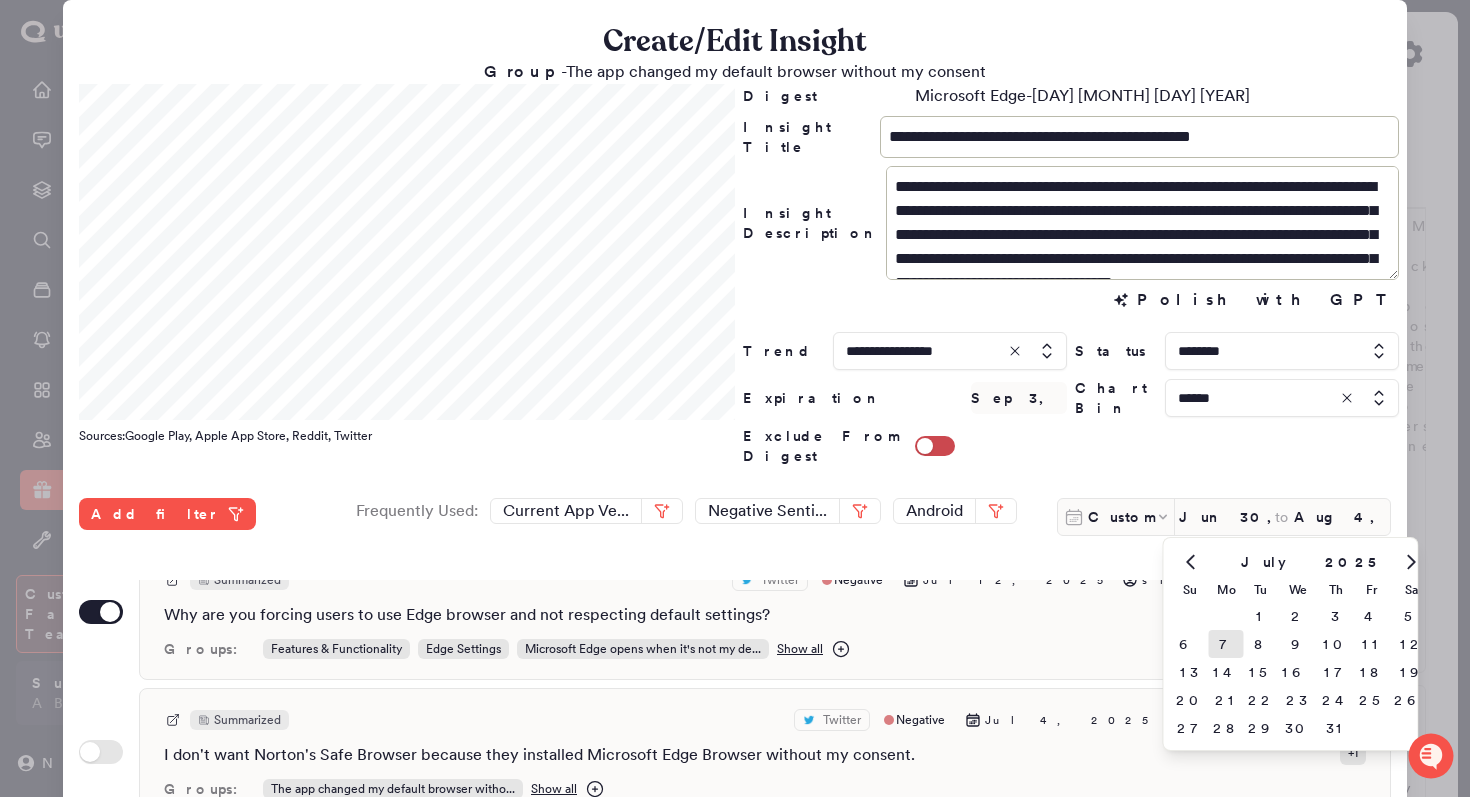 click on "7" at bounding box center [1226, 644] 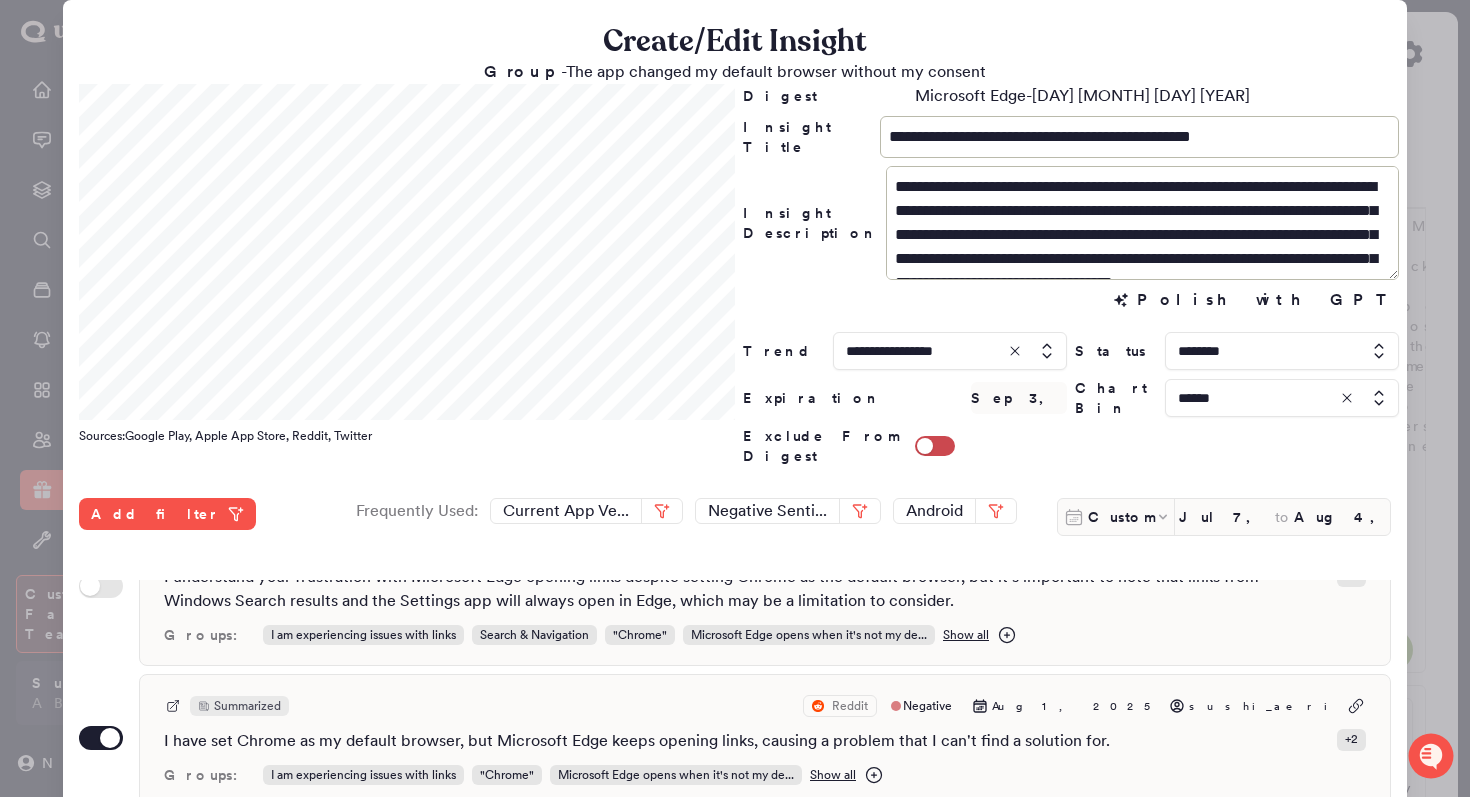 scroll, scrollTop: 234, scrollLeft: 0, axis: vertical 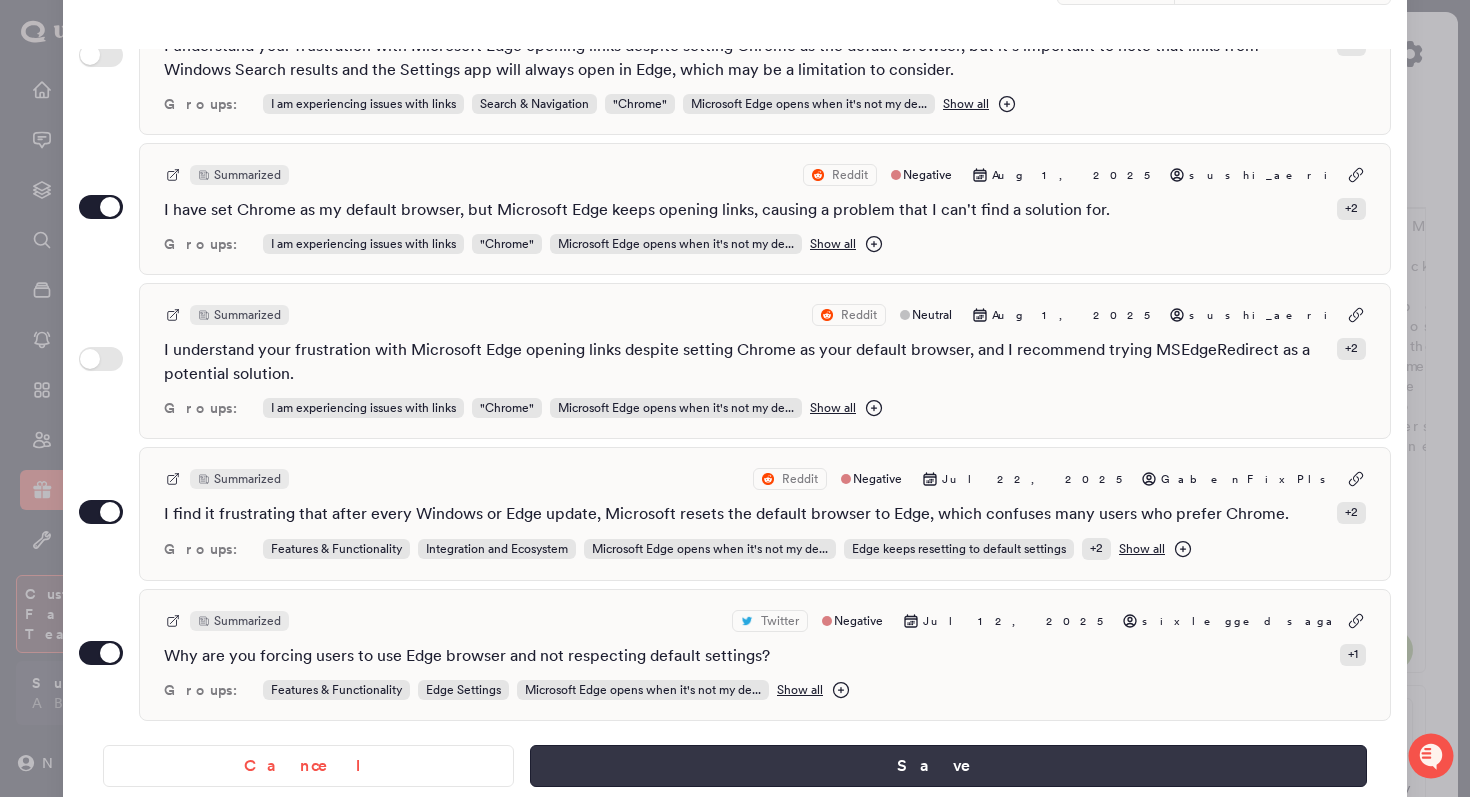 click on "Save" at bounding box center [948, 766] 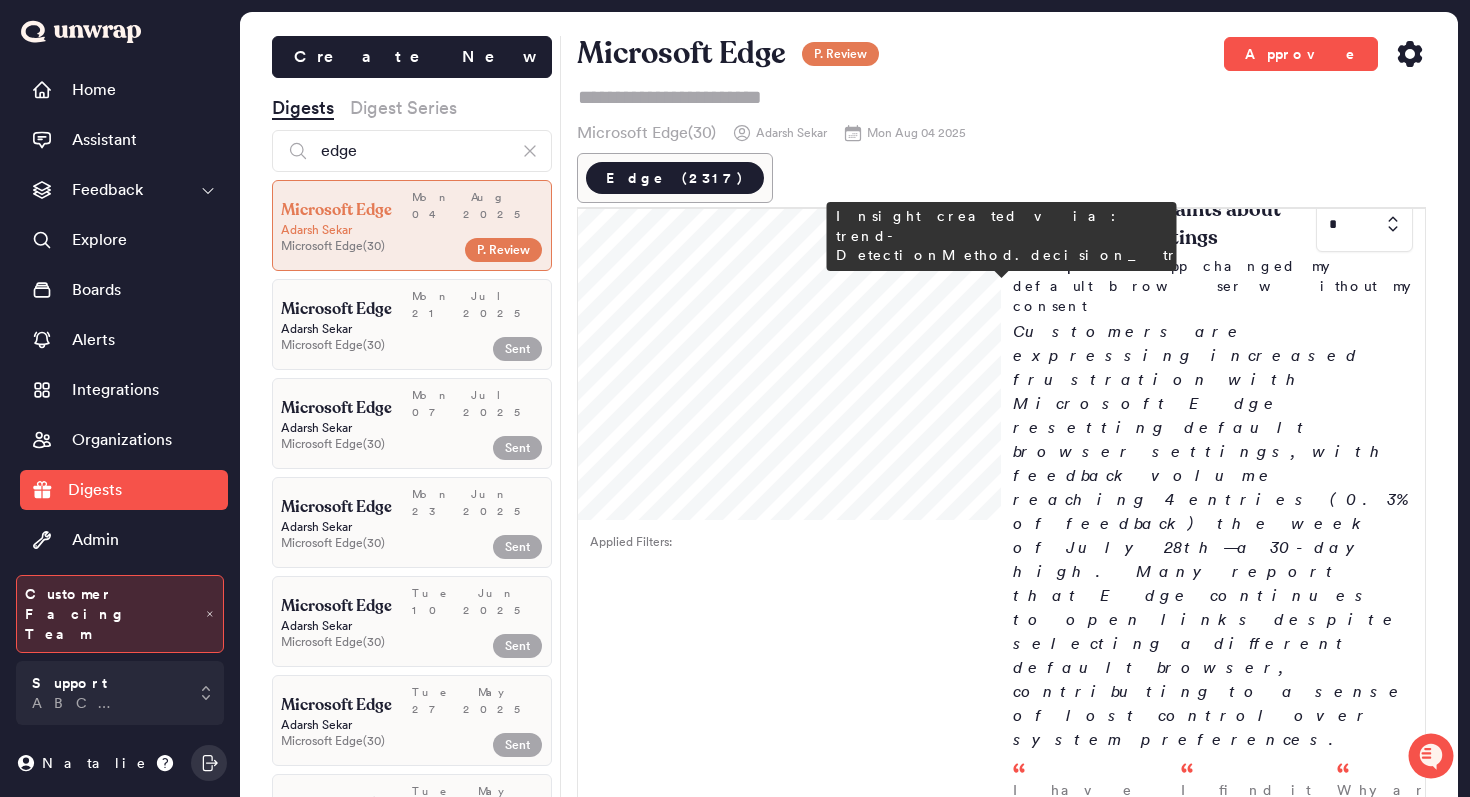 scroll, scrollTop: 1079, scrollLeft: 0, axis: vertical 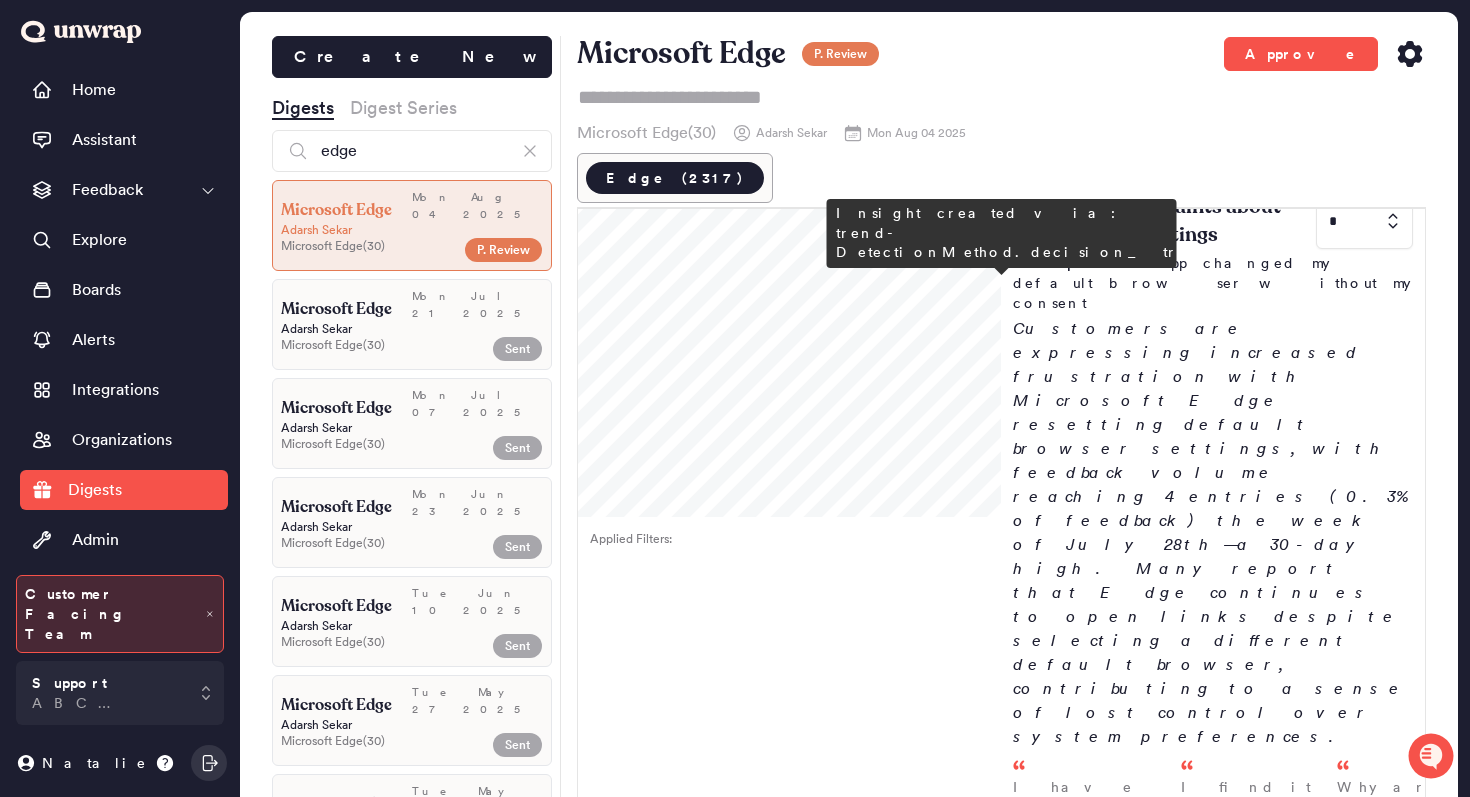 click on "Rising reports of access issues on Microsoft Edge * Group  -  I am unable to access certain pages using Microsoft Edge Customer reports of access issues in Microsoft Edge are increasing, with feedback volume rising from 1 entry (0.1% of feedback) the week of July 14th to 6 entries (0.5%) the week of July 28th. Users frequently mention problems loading pages—particularly on sites like YouTube—and encountering blocking messages, often following recent browser updates. This feedback group contributed one 1-star revie... I am unable to access the Teams website using the Edge browser.  -  Jul 30 YouTube Live Chat takes forever to load on Edge, despite trying various troubleshooting steps, and I'm seeking help to resolve this issue.  -  Jul 29 I am unable to access certain places on Roblox while using Microsoft Edge.  -  Jul 17" at bounding box center (1213, 1707) 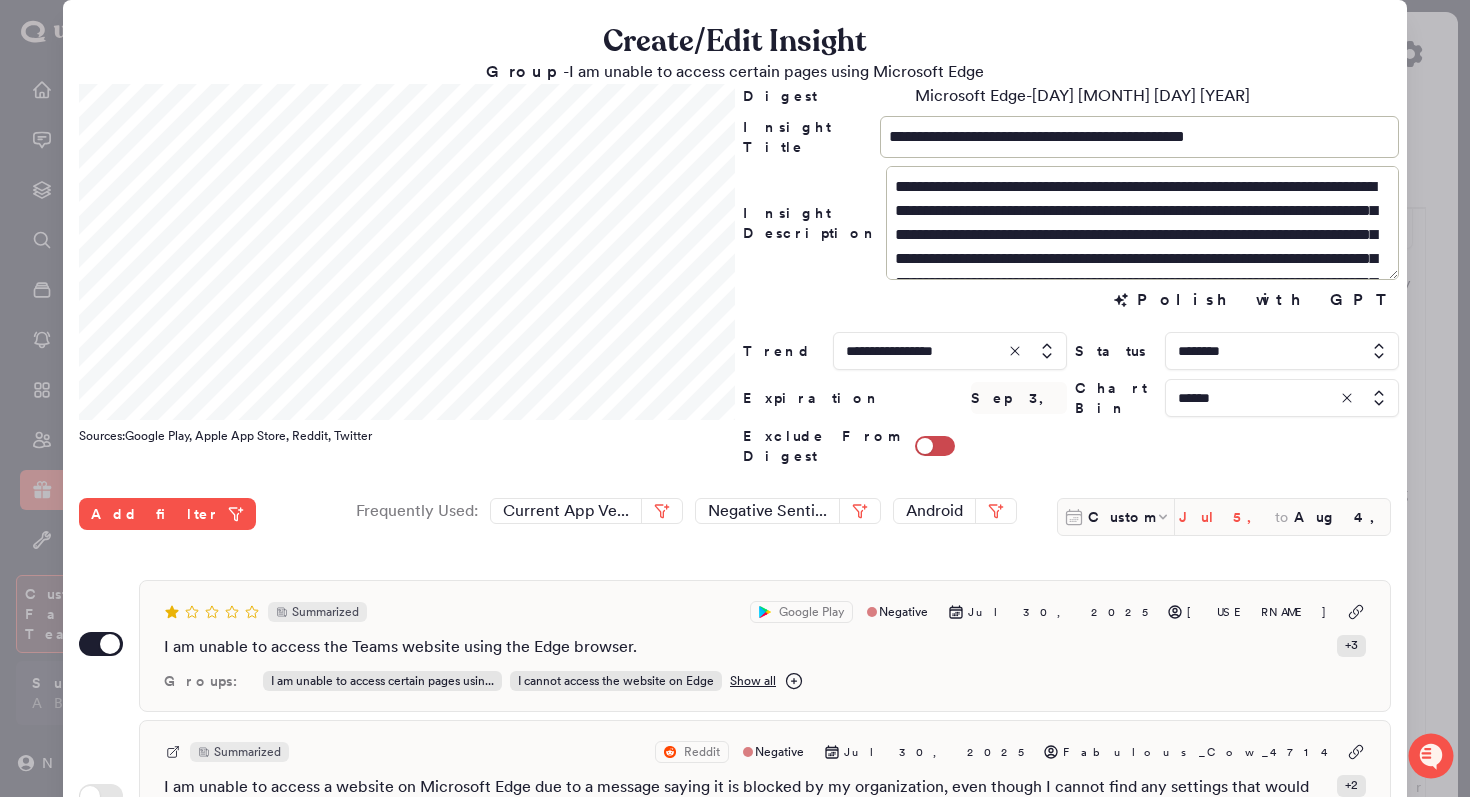 click on "Jul 5, 2025" at bounding box center (1227, 517) 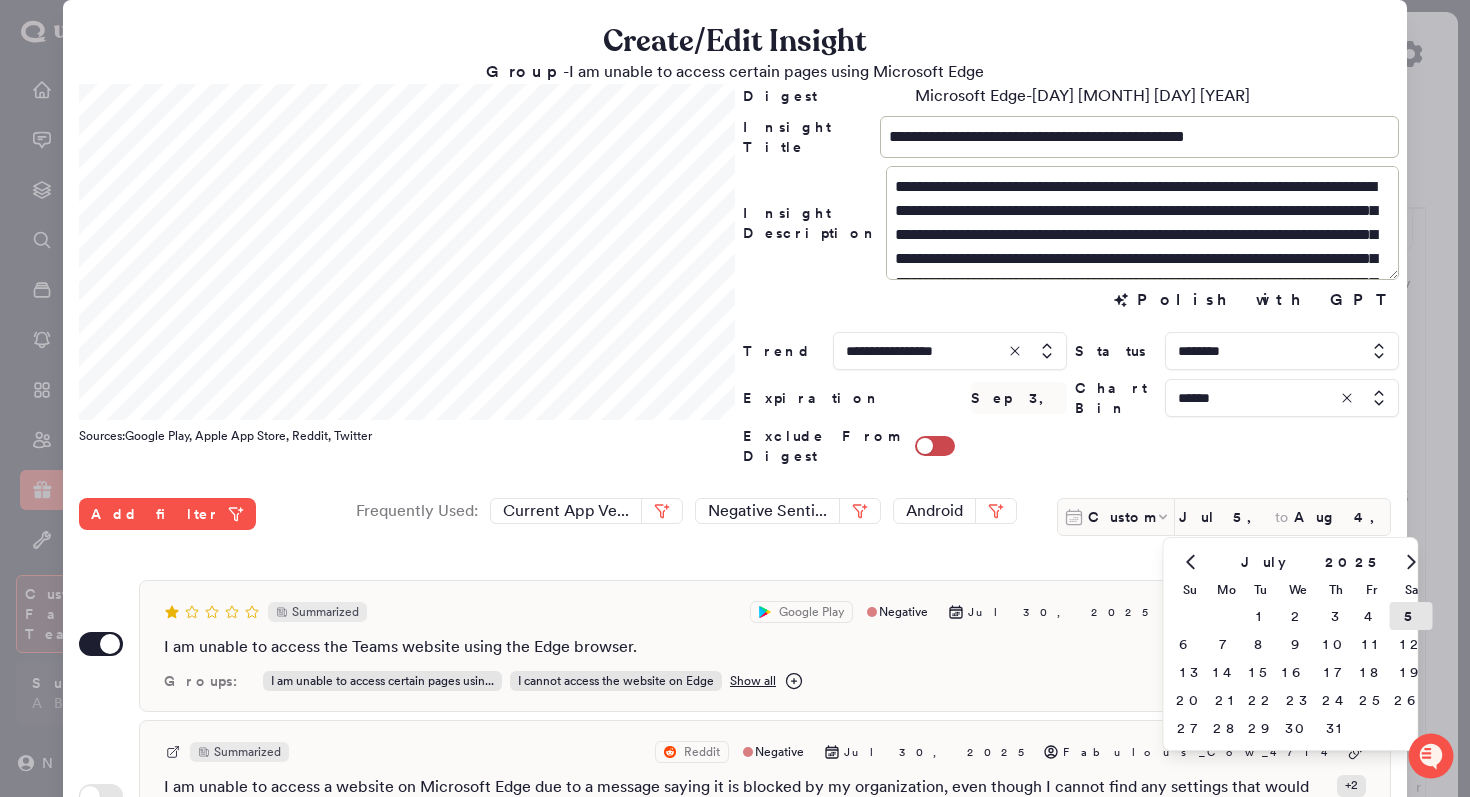 drag, startPoint x: 1200, startPoint y: 535, endPoint x: 1207, endPoint y: 546, distance: 13.038404 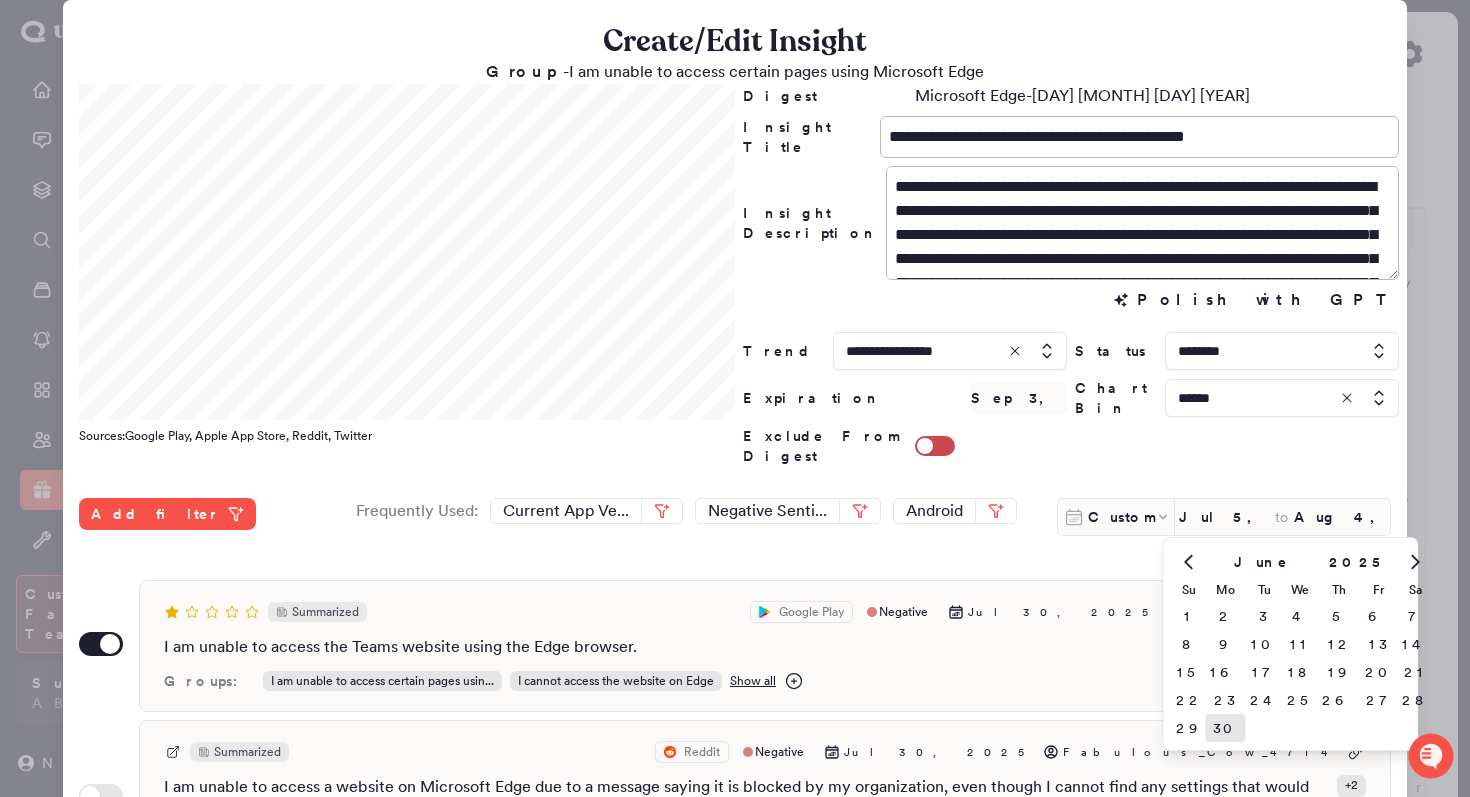 click on "30" at bounding box center [1226, 728] 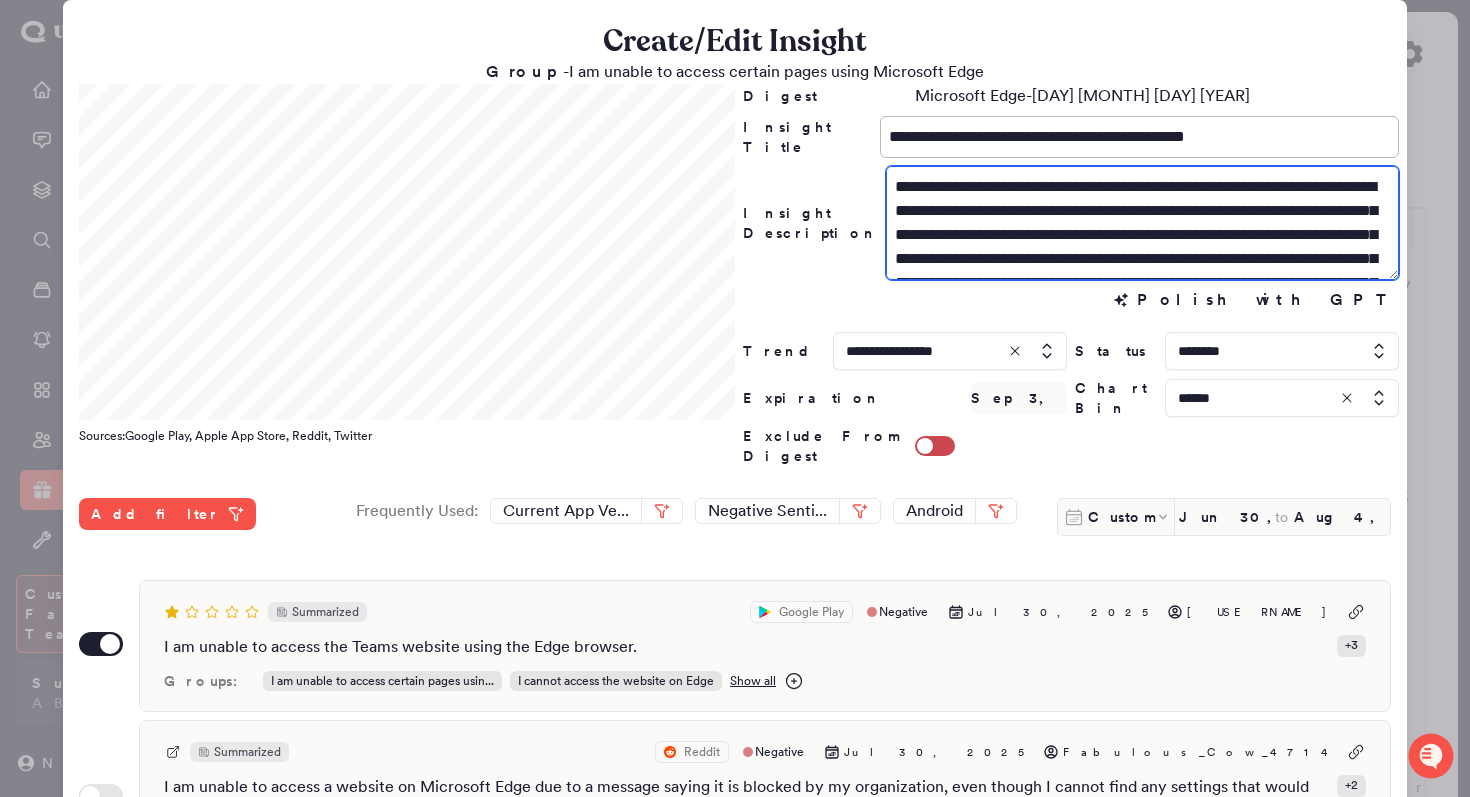 click on "**********" at bounding box center (1142, 223) 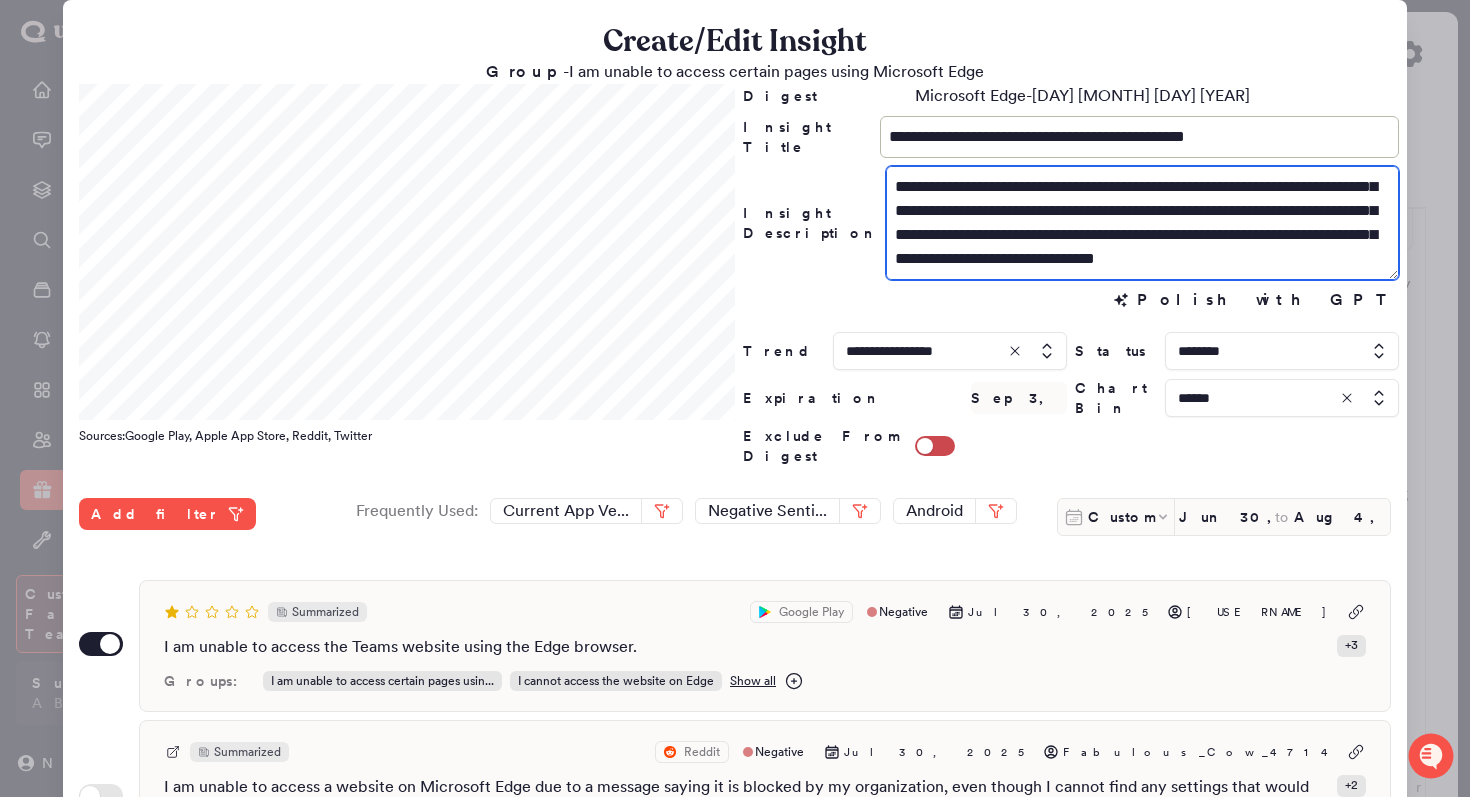 scroll, scrollTop: 72, scrollLeft: 0, axis: vertical 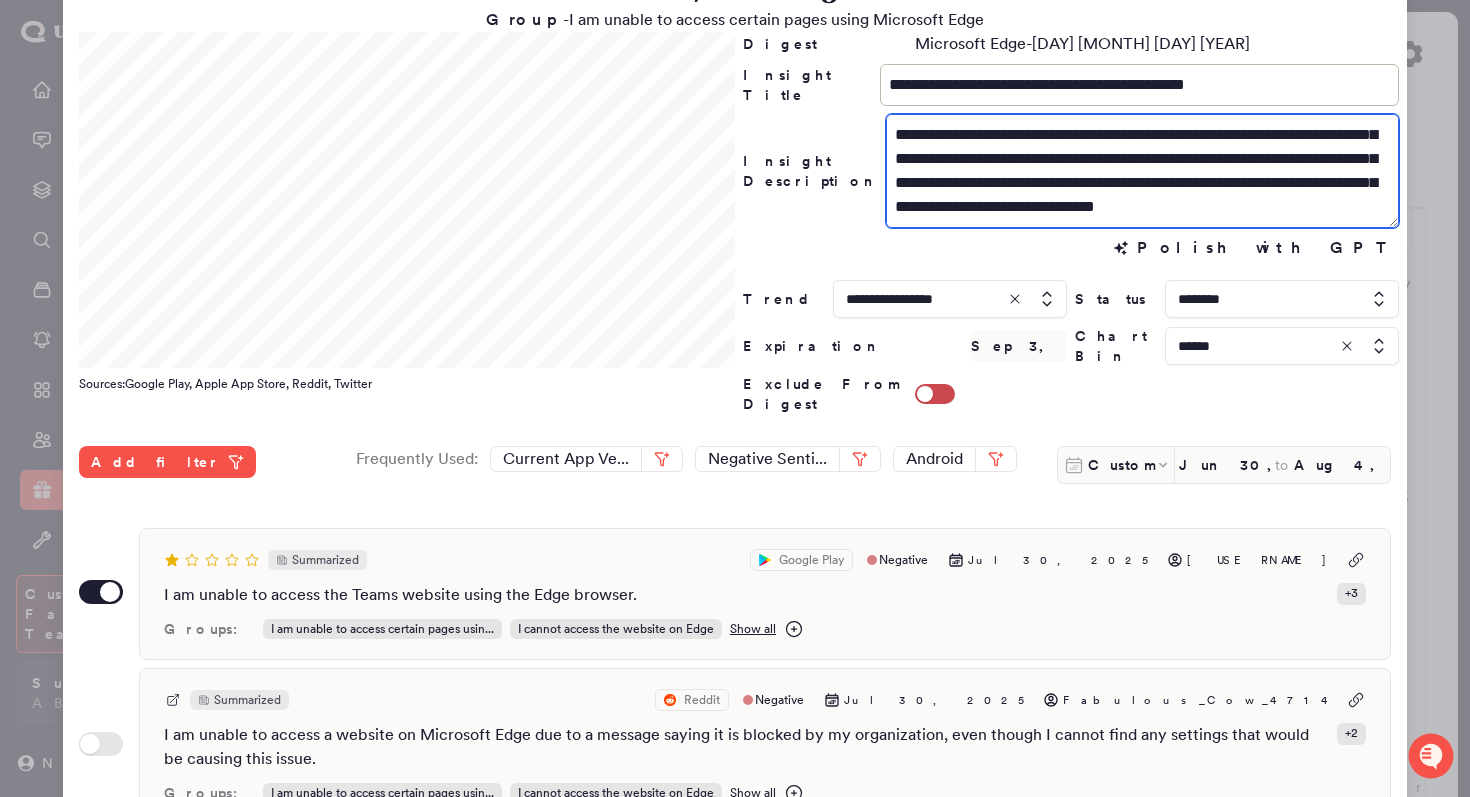 click on "**********" at bounding box center [1142, 171] 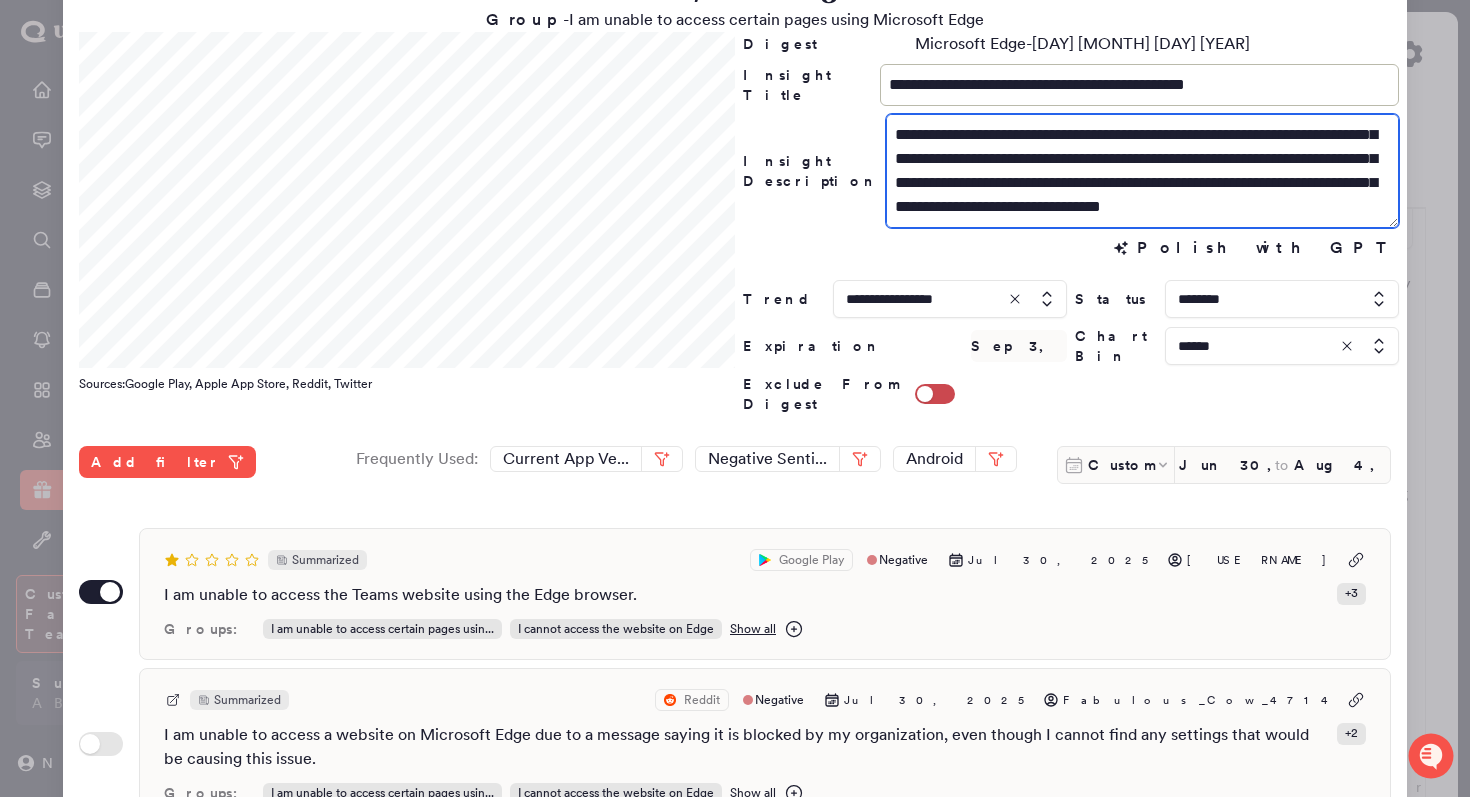 drag, startPoint x: 1214, startPoint y: 189, endPoint x: 1102, endPoint y: 187, distance: 112.01785 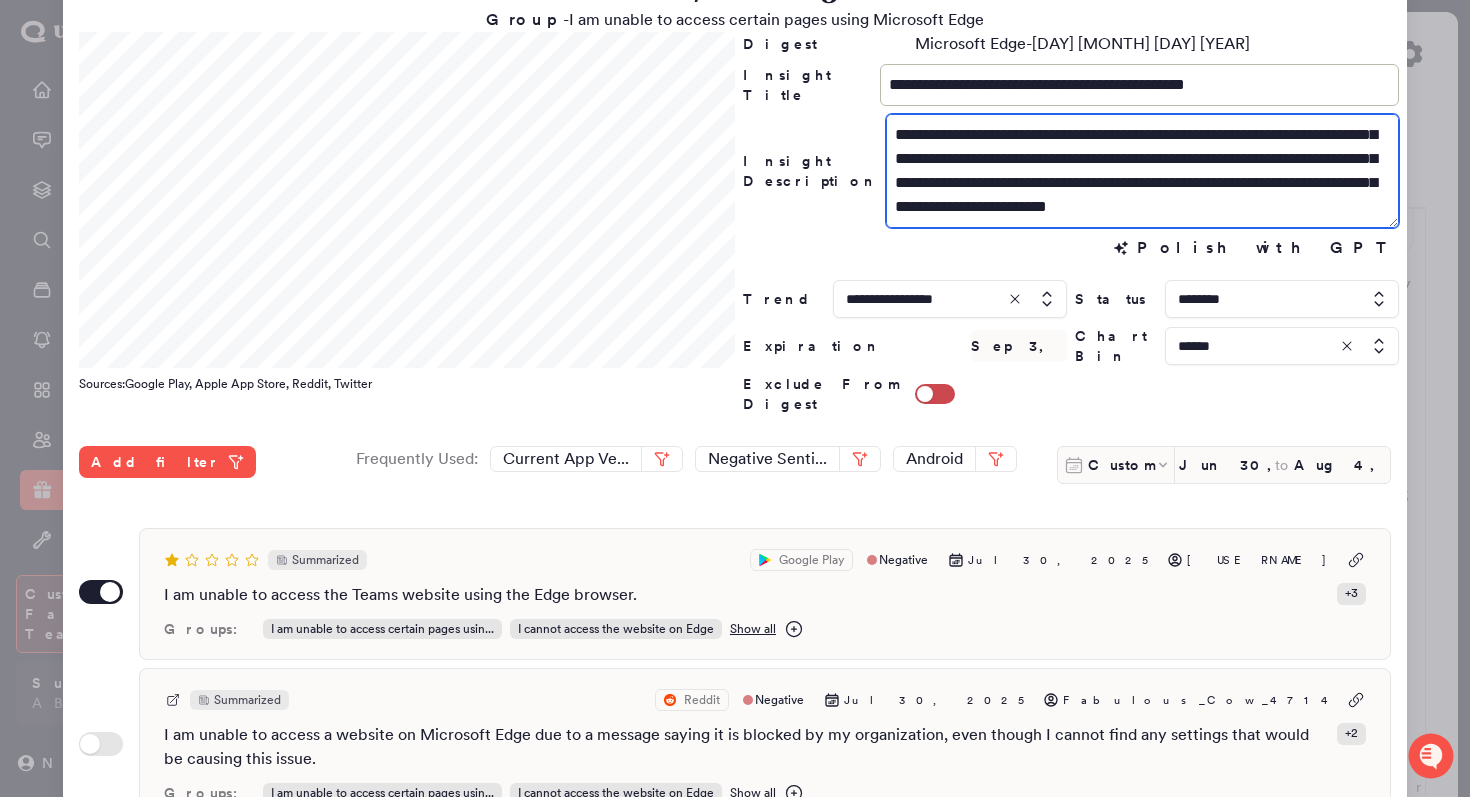 scroll, scrollTop: 531, scrollLeft: 0, axis: vertical 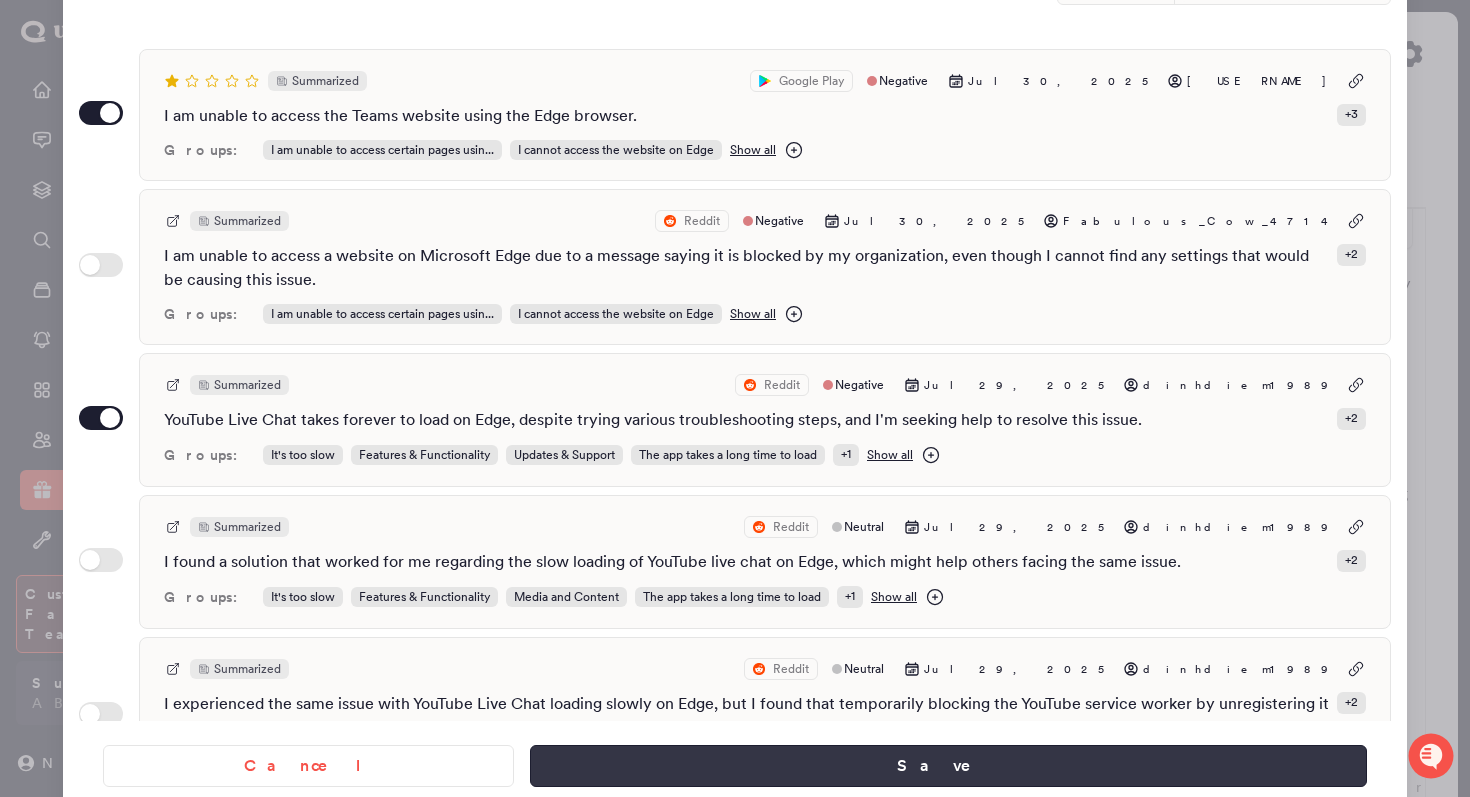 type on "**********" 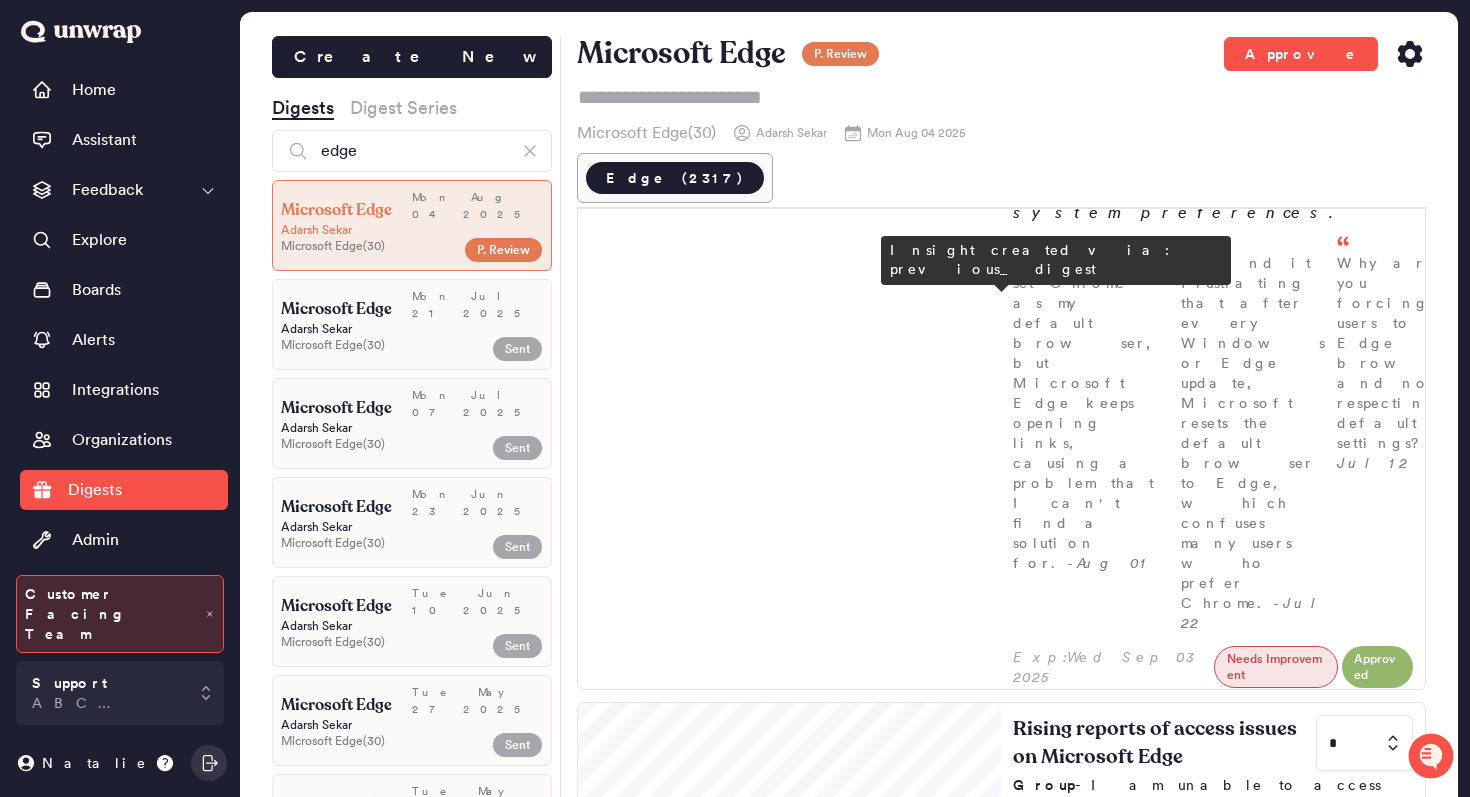 scroll, scrollTop: 1693, scrollLeft: 0, axis: vertical 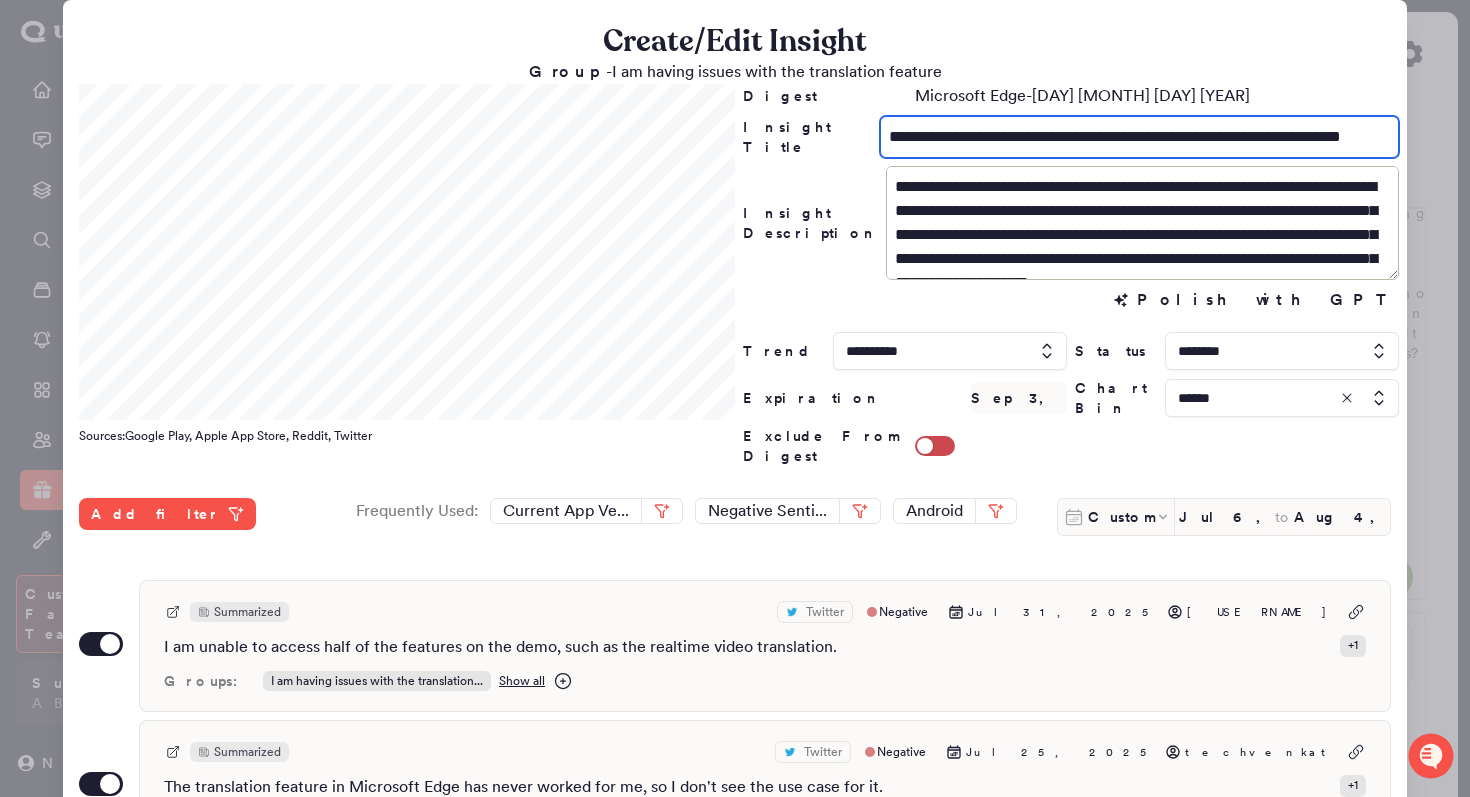 drag, startPoint x: 1041, startPoint y: 138, endPoint x: 985, endPoint y: 138, distance: 56 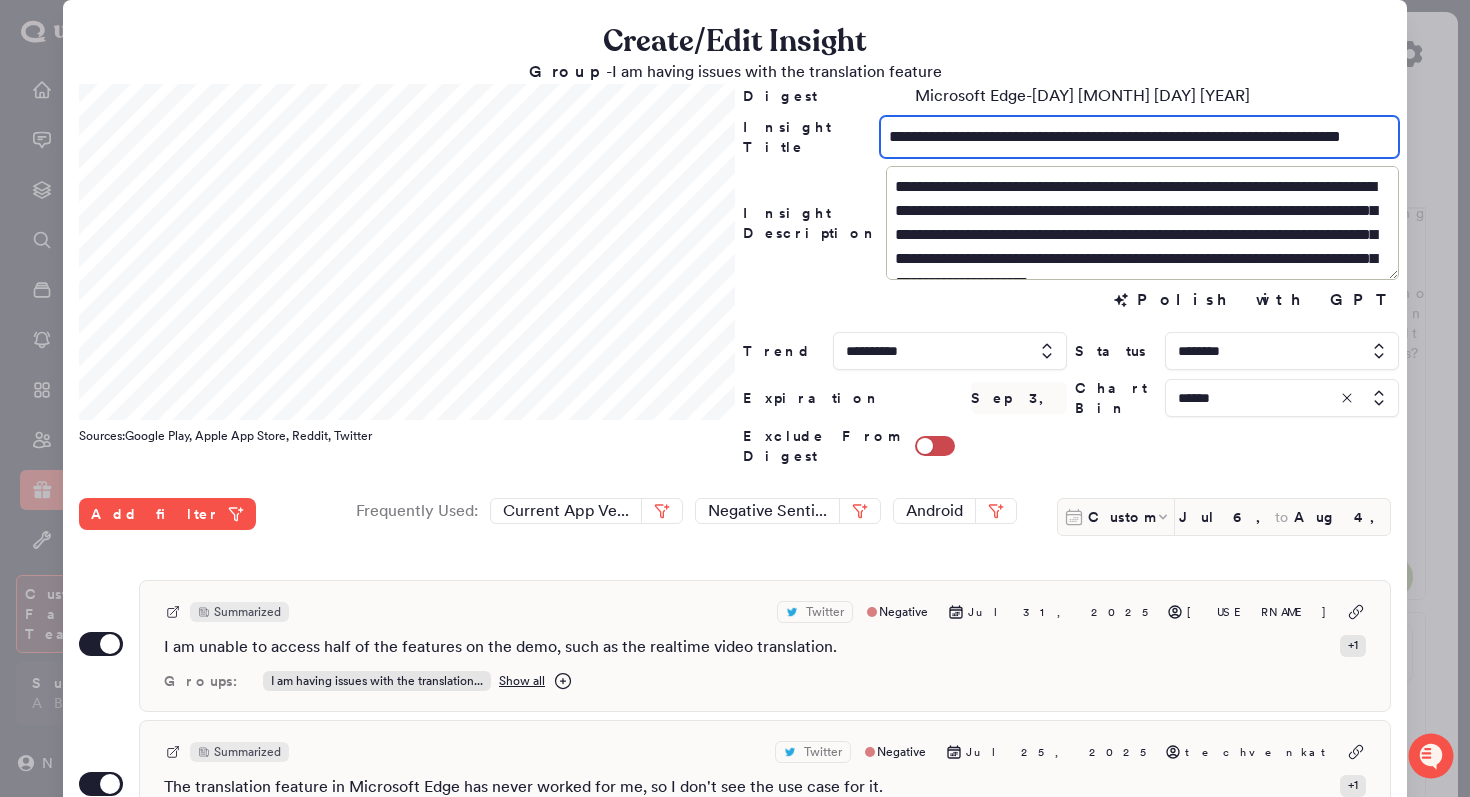 click on "**********" at bounding box center [1139, 137] 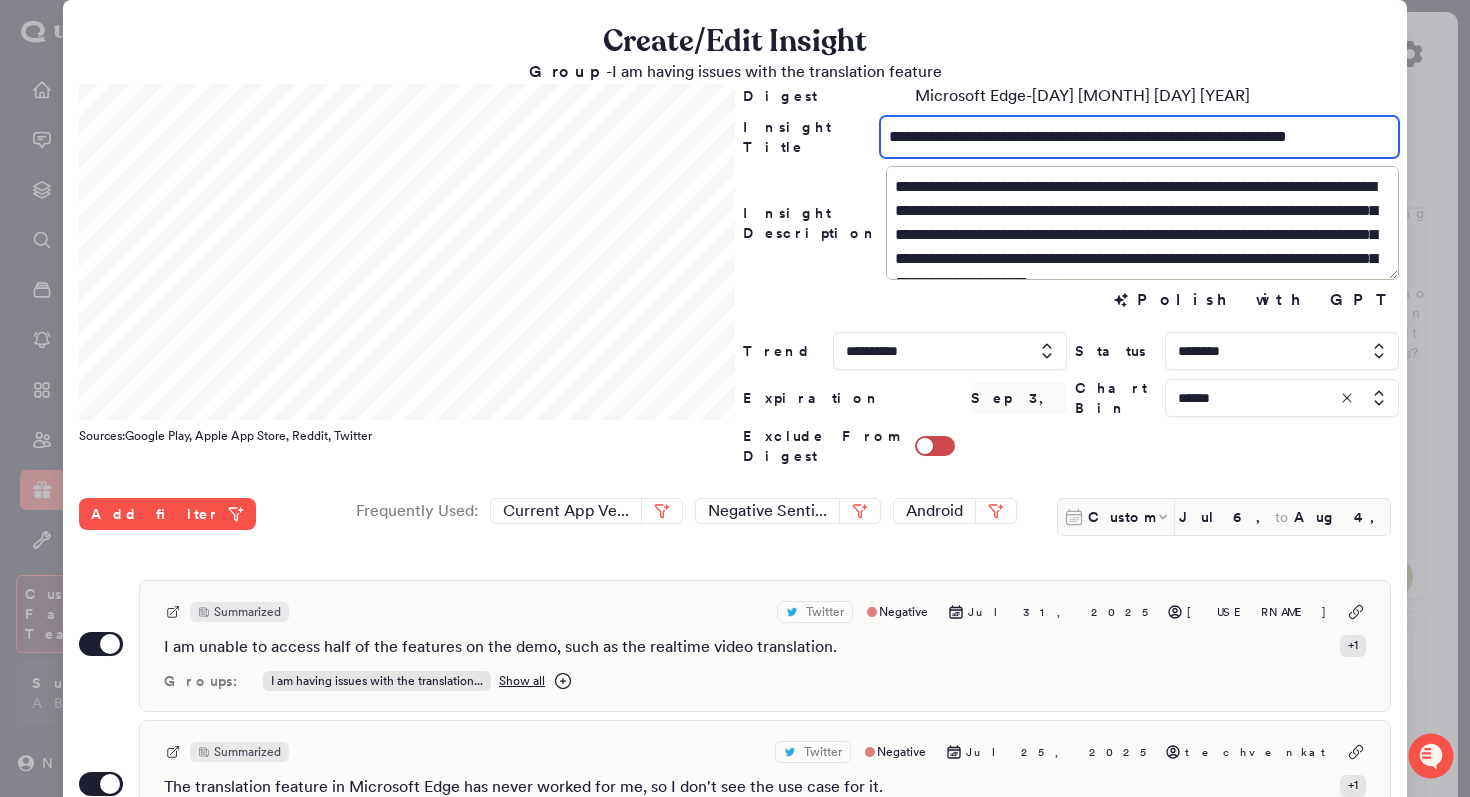 drag, startPoint x: 1095, startPoint y: 137, endPoint x: 1026, endPoint y: 138, distance: 69.00725 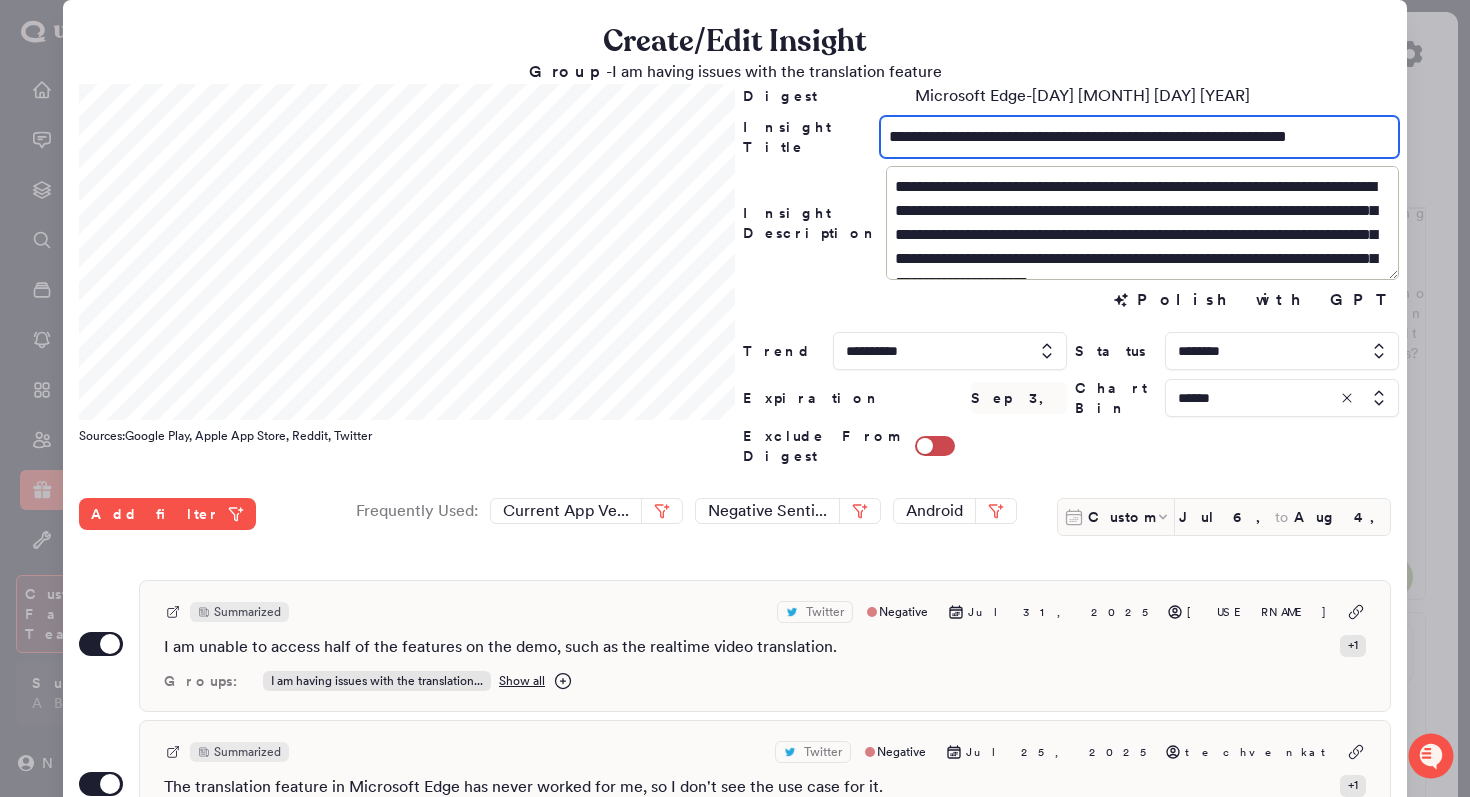 click on "**********" at bounding box center (1139, 137) 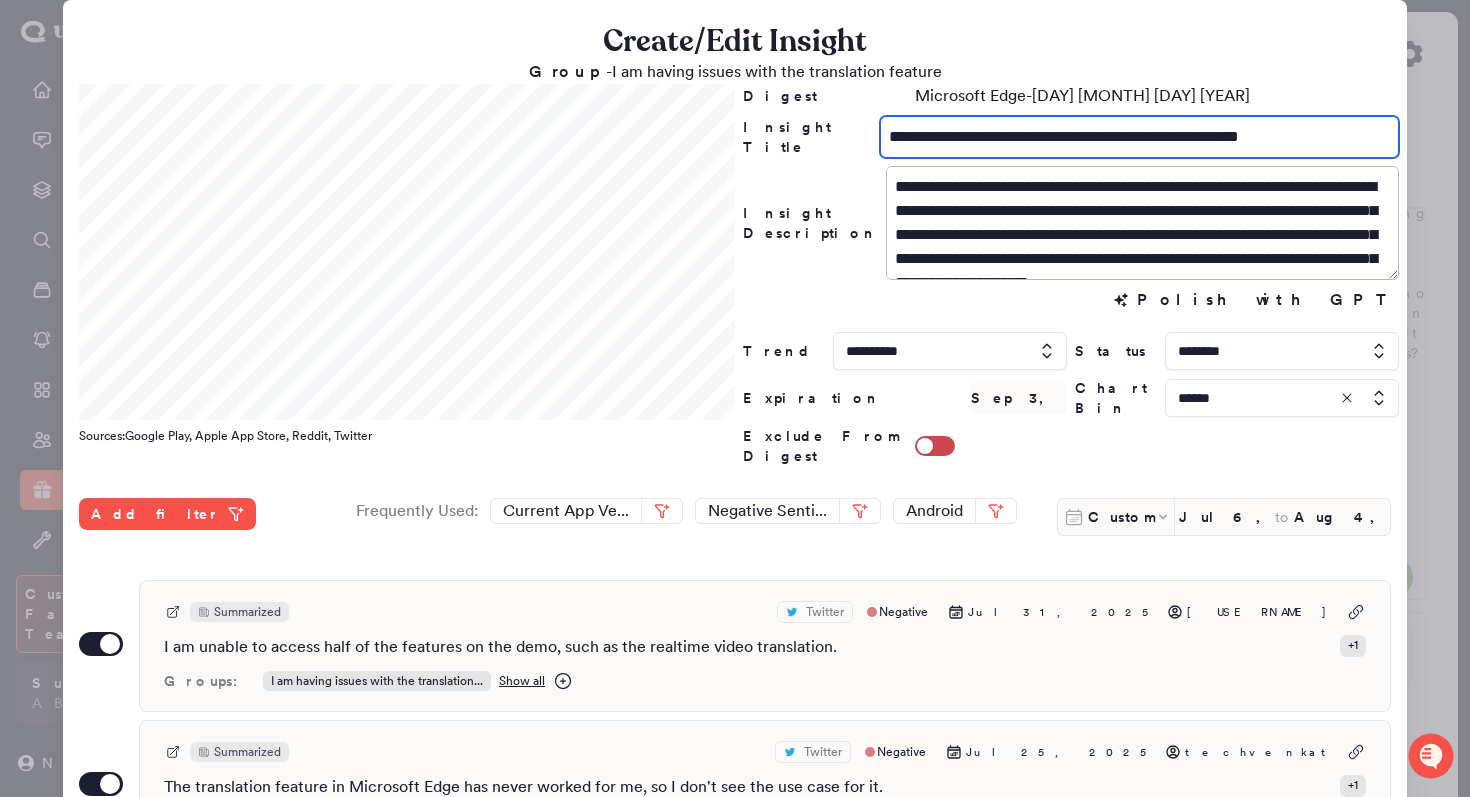 type on "**********" 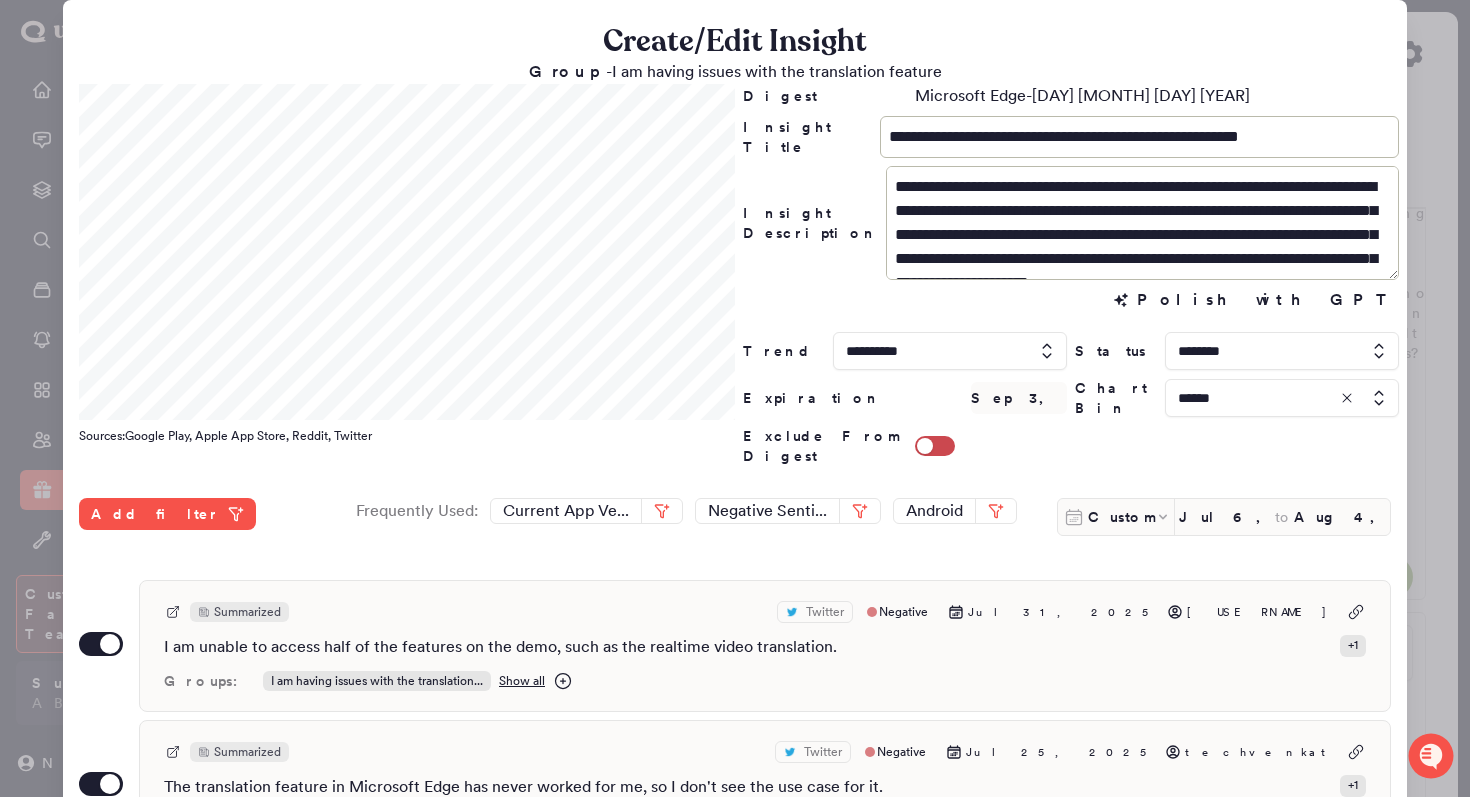 click on "Microsoft Edge-[DAY] [MONTH] [DAY] [YEAR]" at bounding box center (1082, 96) 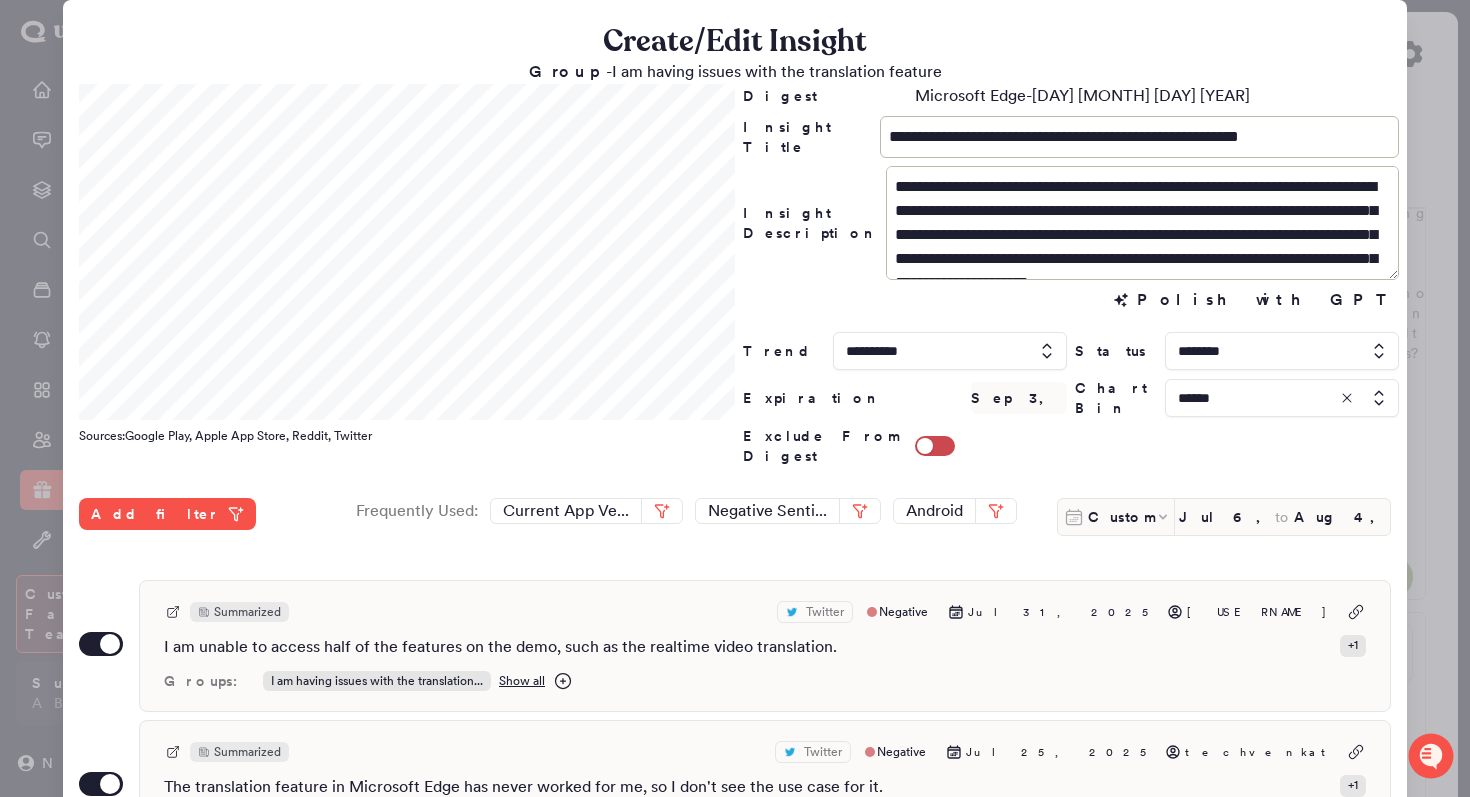 scroll, scrollTop: 15, scrollLeft: 0, axis: vertical 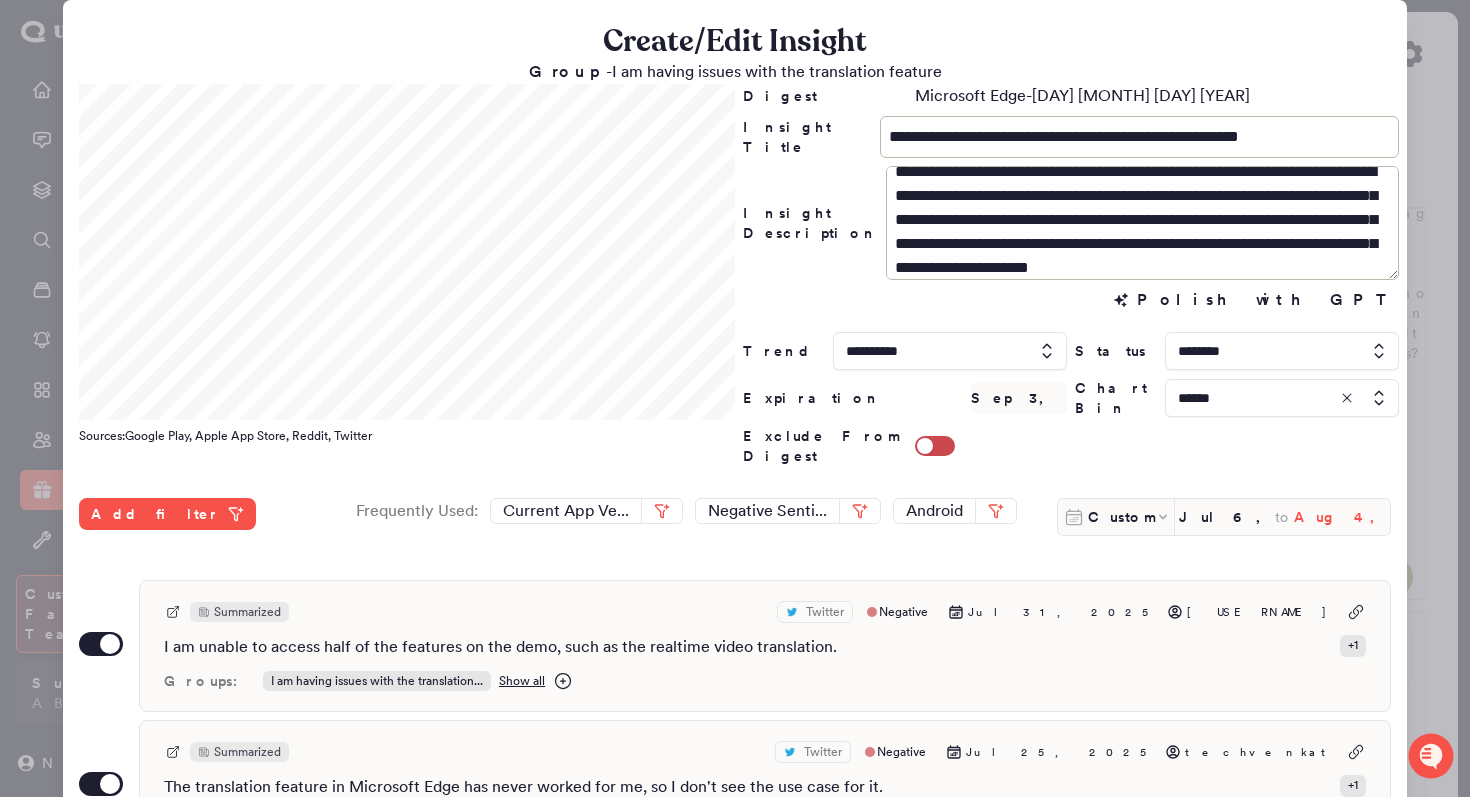 click on "Aug 4, 2025" at bounding box center (1342, 517) 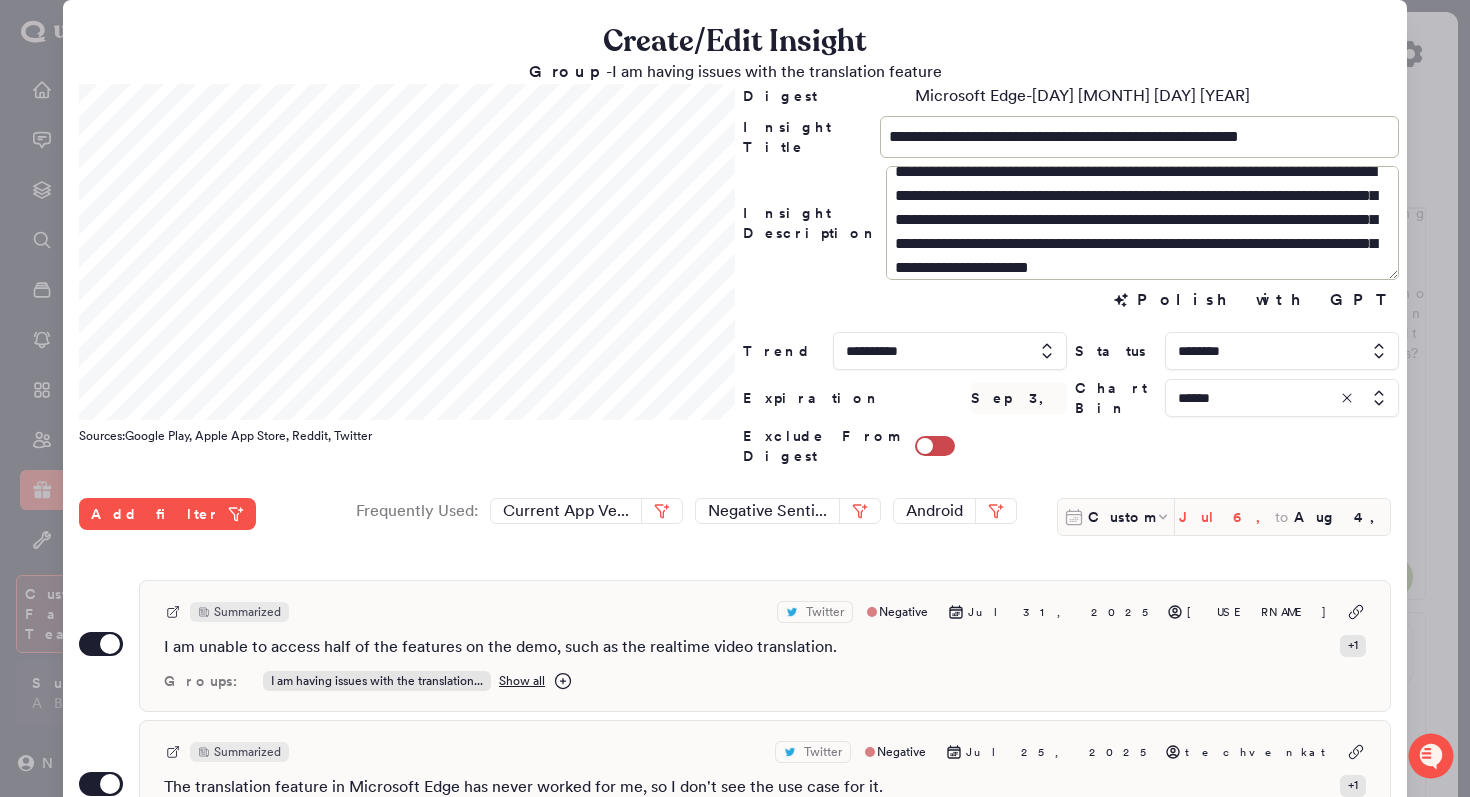 click on "Jul 6, 2025" at bounding box center [1227, 517] 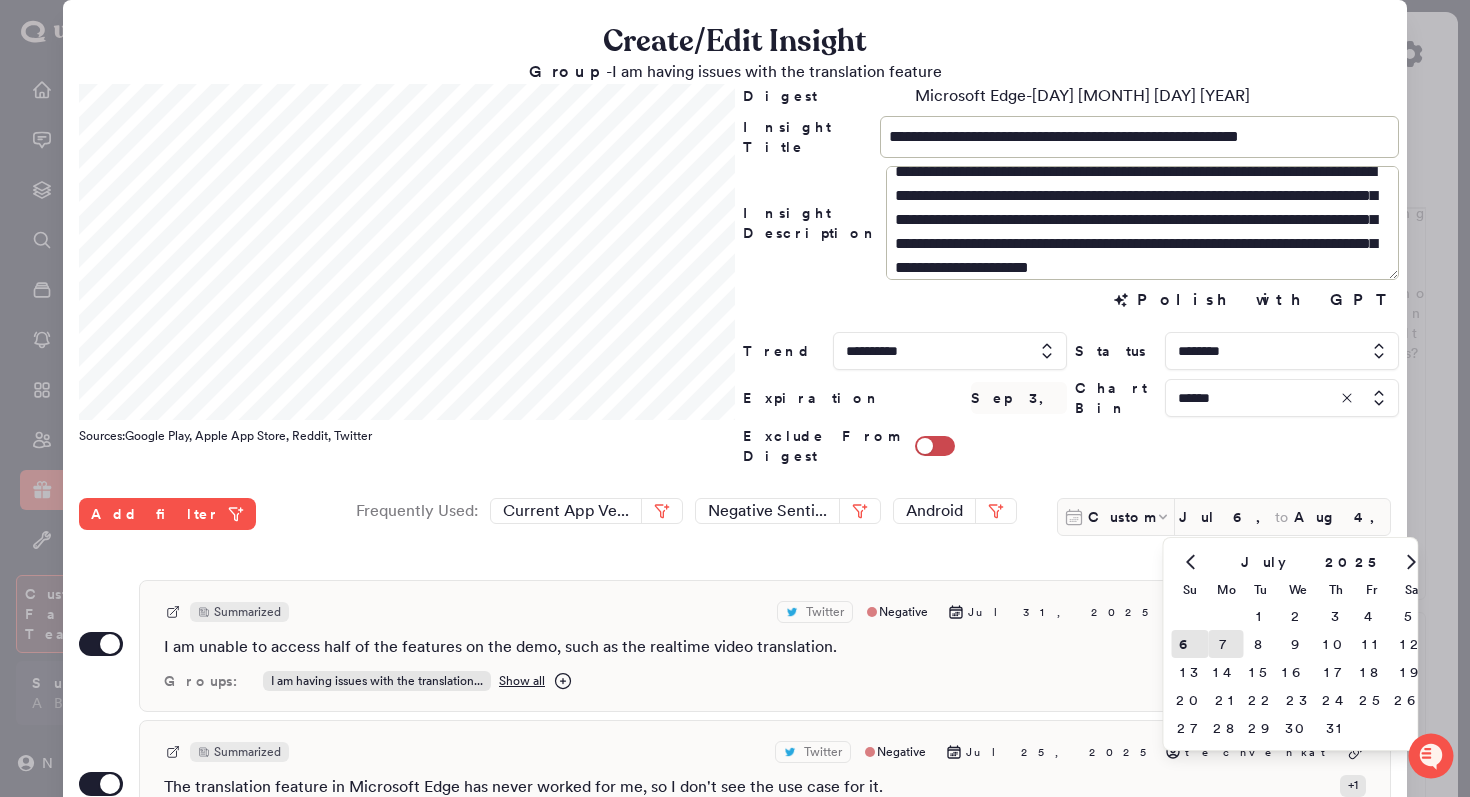 click on "7" at bounding box center (1226, 644) 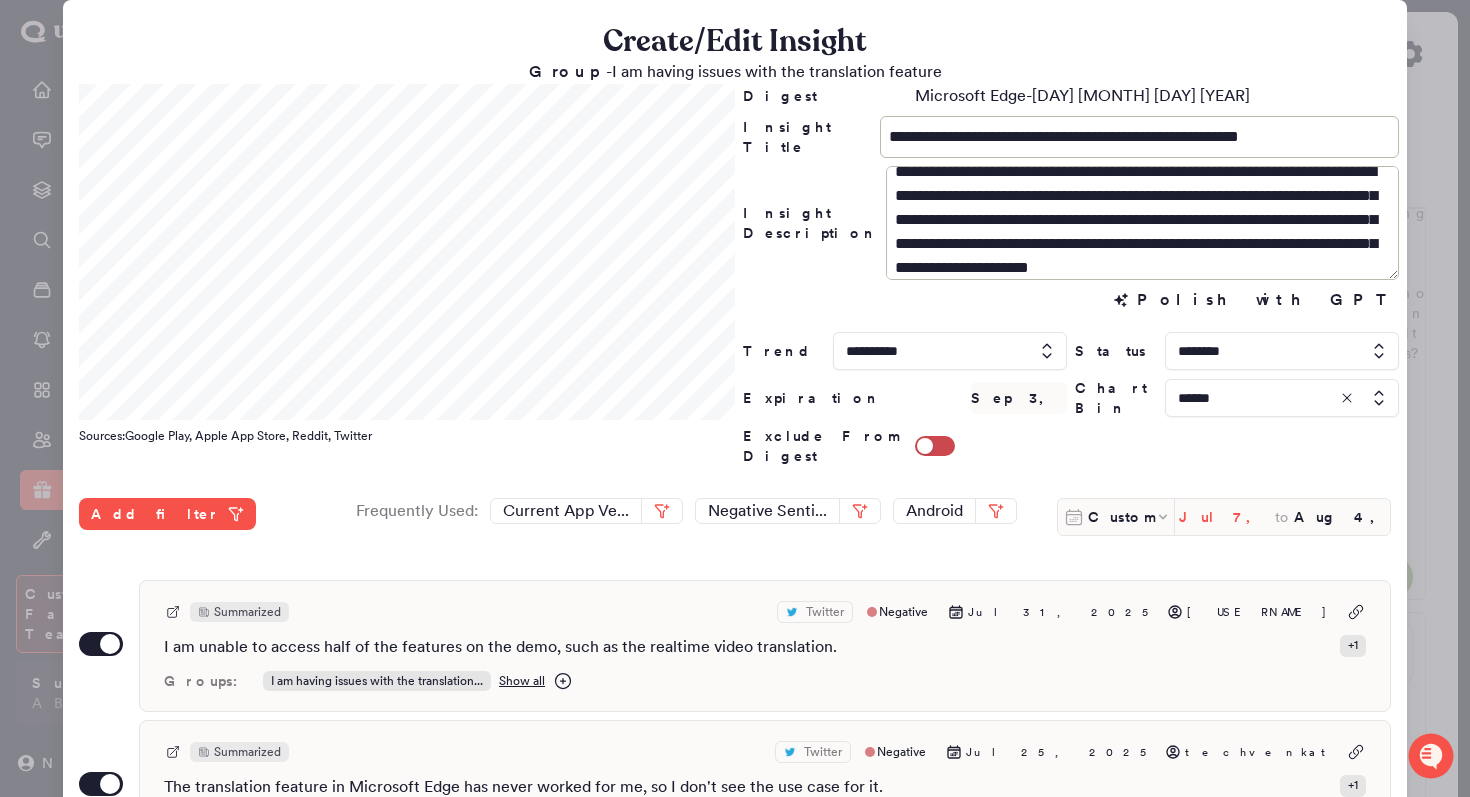 click on "Jul 7, 2025" at bounding box center (1227, 517) 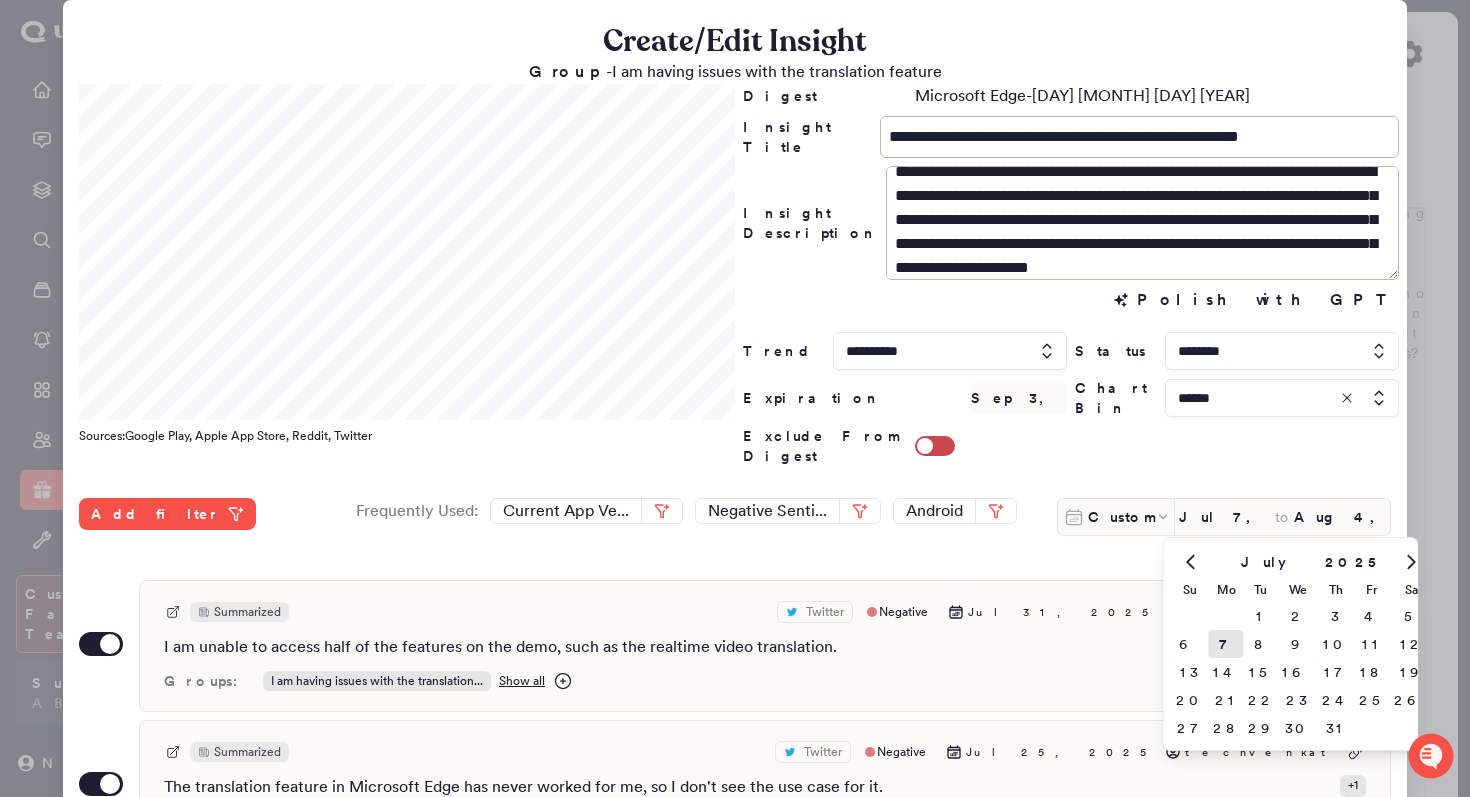 click 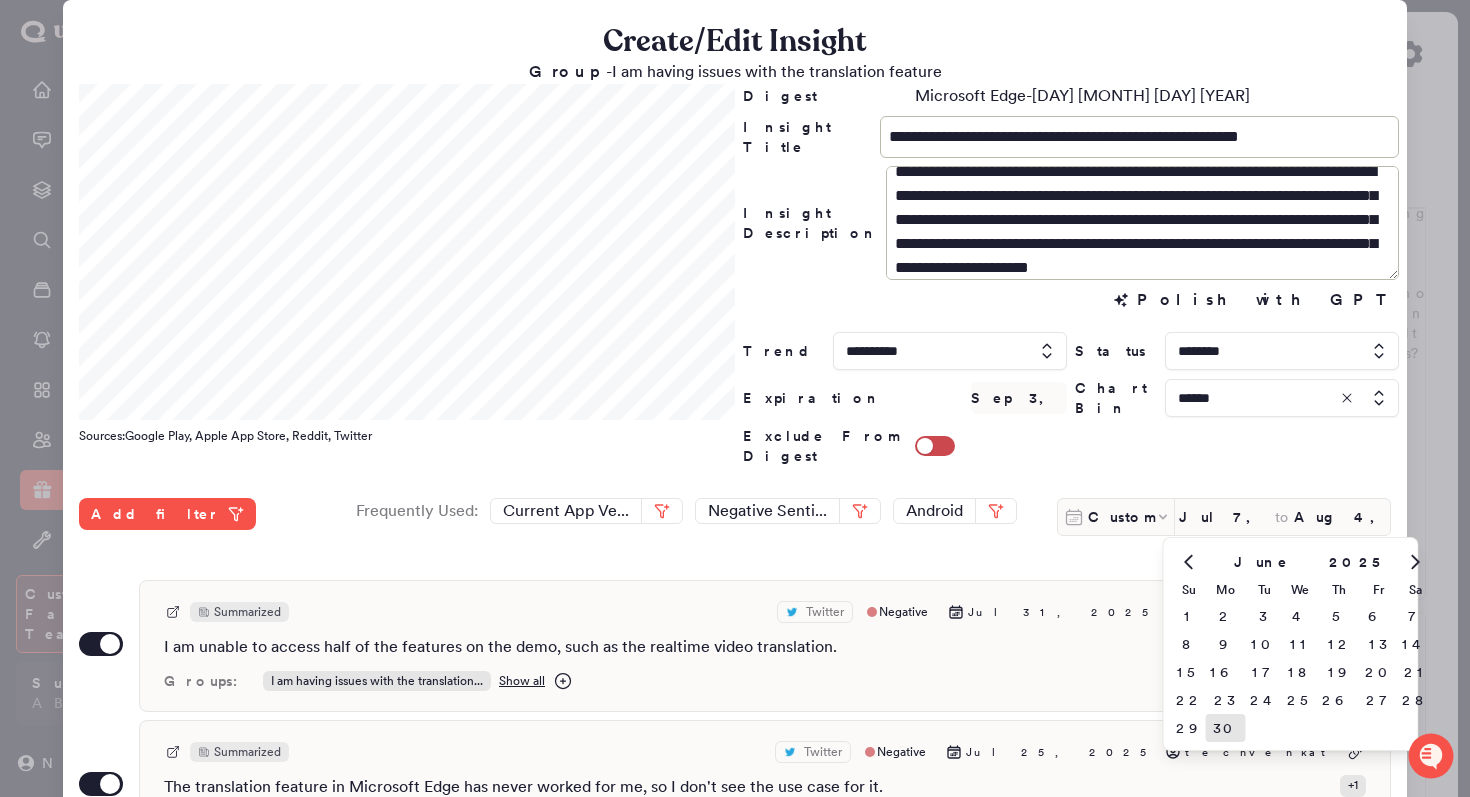 click on "30" at bounding box center (1226, 728) 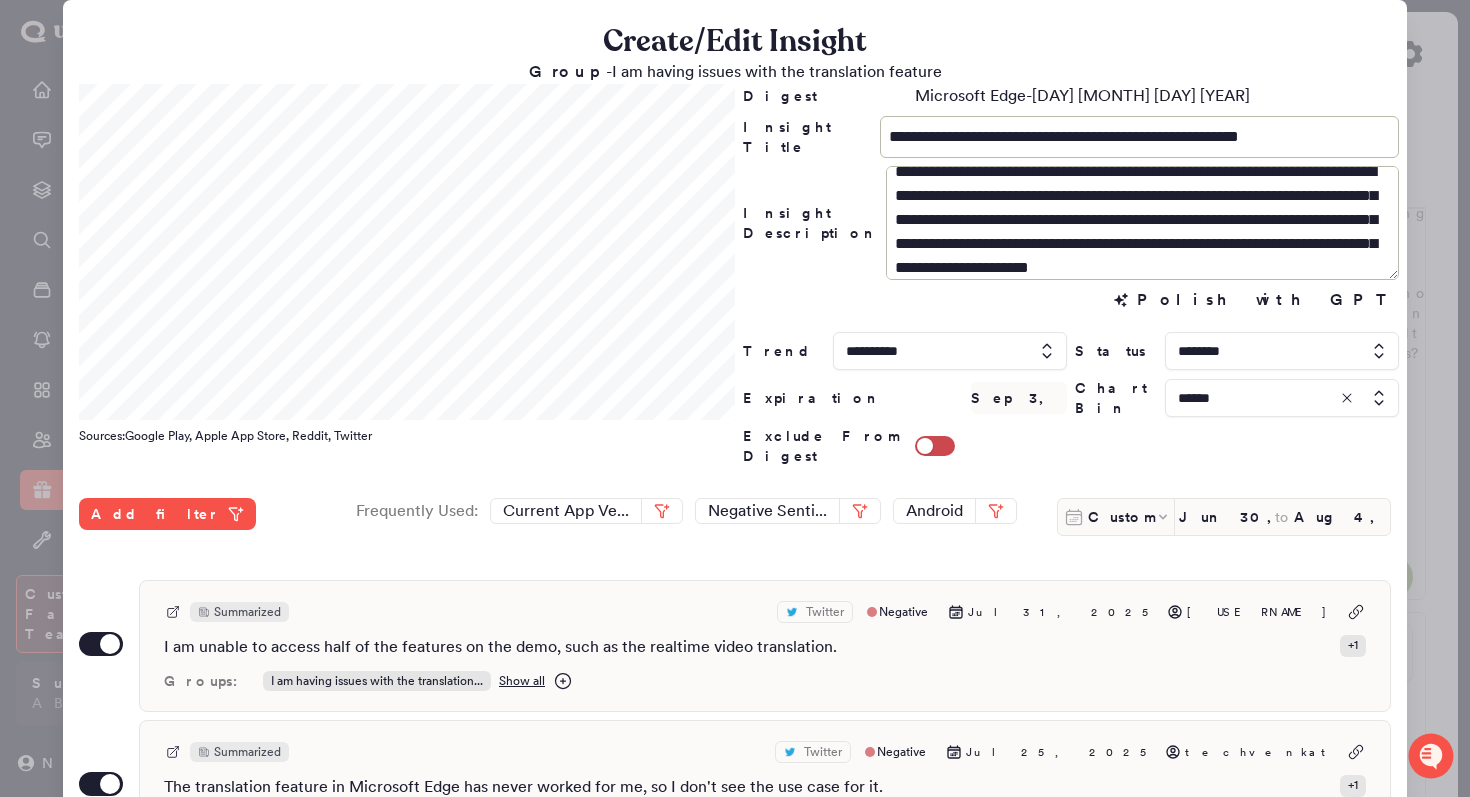 scroll, scrollTop: 48, scrollLeft: 0, axis: vertical 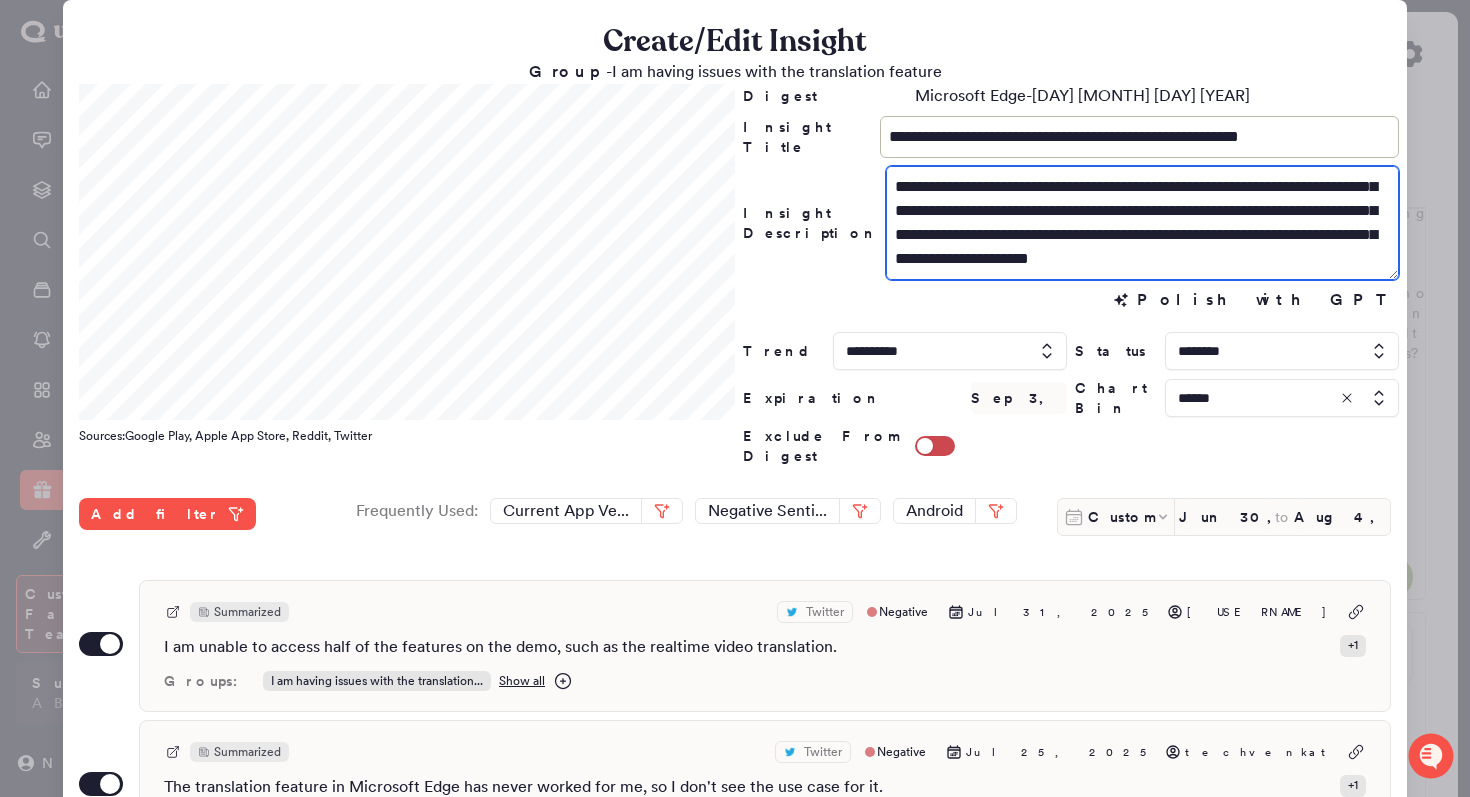 click on "**********" at bounding box center [1142, 223] 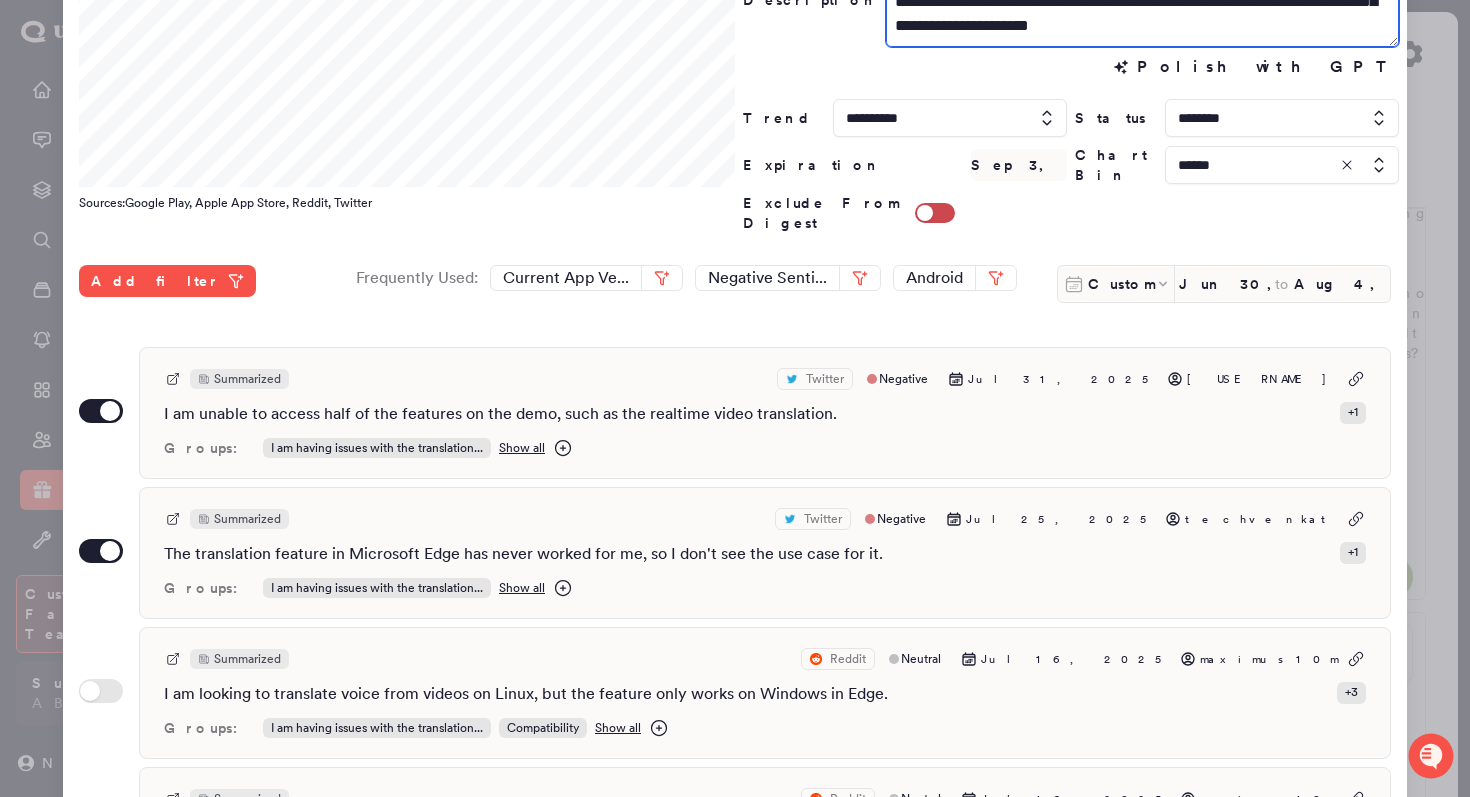 scroll, scrollTop: 531, scrollLeft: 0, axis: vertical 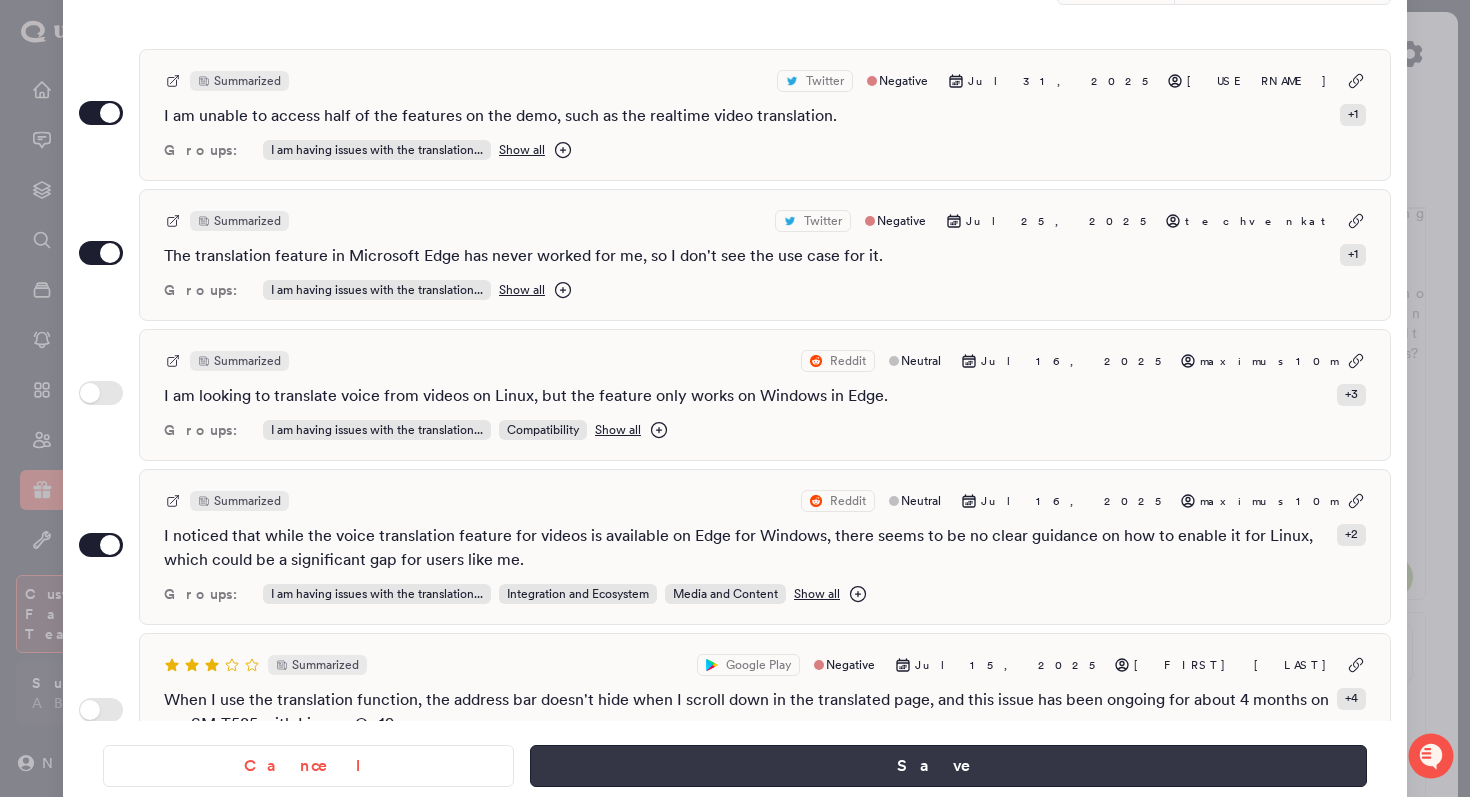click on "Save" at bounding box center [948, 766] 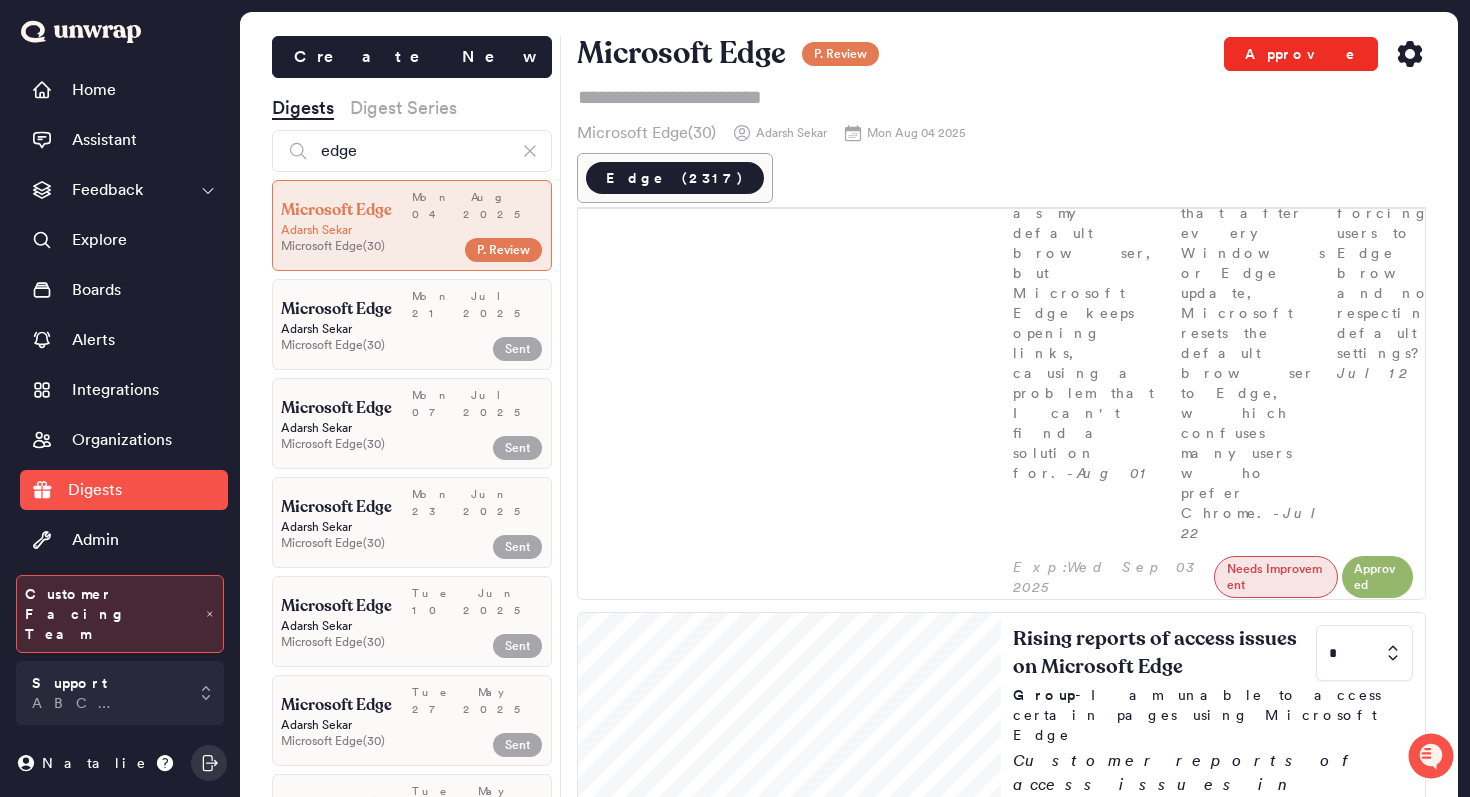 click on "Approve" at bounding box center [1301, 54] 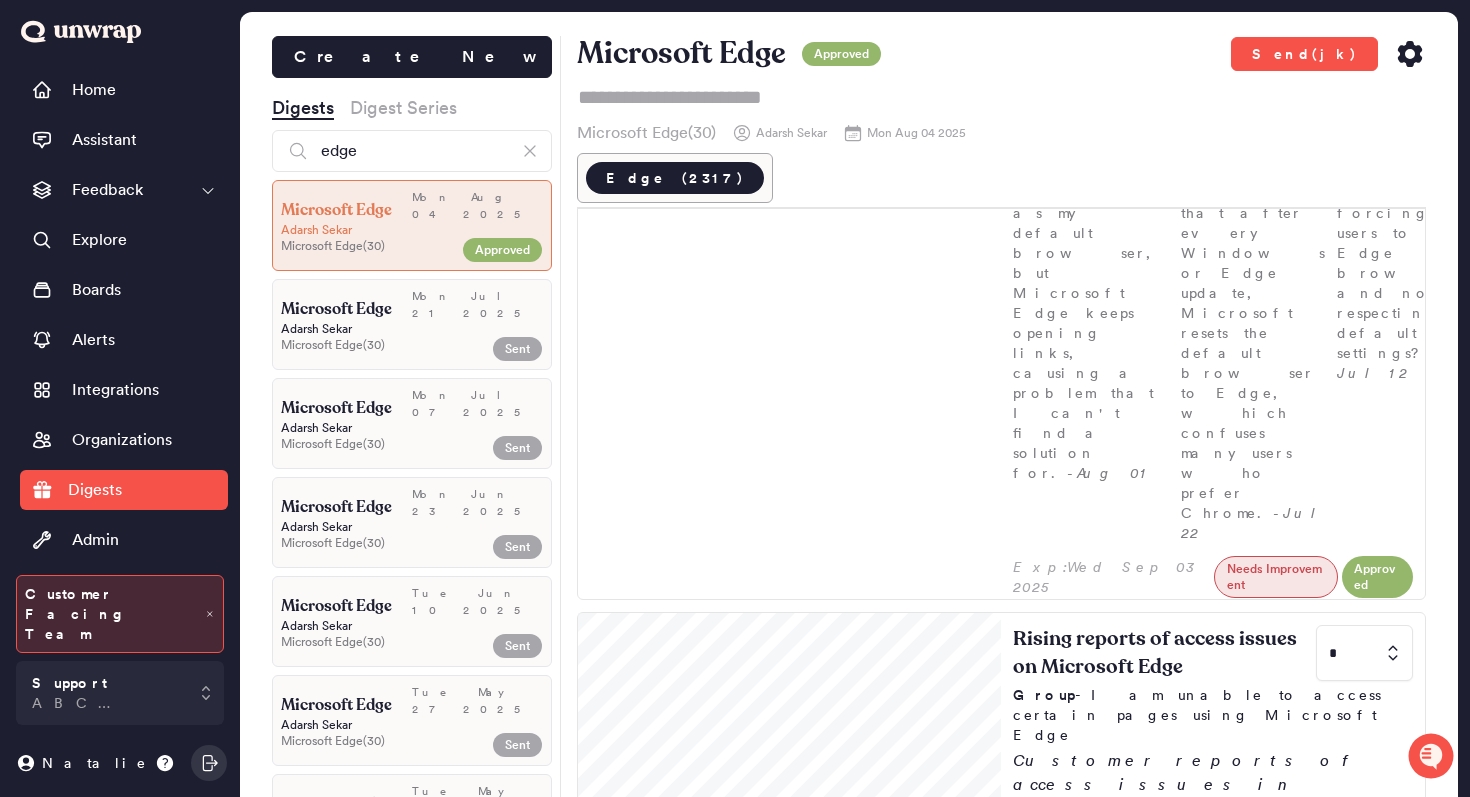 click on "Create New Digests Digest Series edge Microsoft Edge Mon Aug 04 [YEAR] [FIRST]   [LAST] Microsoft Edge  ( 30 ) Approved Microsoft Edge Mon Jul 21 [YEAR] [FIRST]   [LAST] Microsoft Edge  ( 30 ) Sent Microsoft Edge Mon Jul 07 [YEAR] [FIRST]   [LAST] Microsoft Edge  ( 30 ) Sent Microsoft Edge Mon Jun 23 [YEAR] [FIRST]   [LAST] Microsoft Edge  ( 30 ) Sent Microsoft Edge Tue Jun 10 [YEAR] [FIRST]   [LAST] Microsoft Edge  ( 30 ) Sent Microsoft Edge Tue May 27 [YEAR] [FIRST]   [LAST] Microsoft Edge  ( 30 ) Sent Microsoft Edge Tue May 13 [YEAR] [FIRST]   [LAST] Microsoft Edge  ( 30 ) Sent Microsoft Edge Mon Apr 28 [YEAR] [FIRST]   [LAST] Microsoft Edge  ( 30 ) Sent Microsoft Edge Tue Apr 15 [YEAR] [FIRST]   [LAST] Microsoft Edge  ( 30 ) Sent Microsoft Edge Mon Mar 31 [YEAR] [FIRST]   [LAST] Microsoft Edge  ( 30 ) Sent Microsoft Edge Mon Mar 10 [YEAR] [FIRST]   [LAST] Microsoft Edge  ( 30 ) Sent Microsoft Edge Tue Feb 25 [YEAR] [FIRST]   [LAST] Microsoft Edge  ( 30 ) Sent Microsoft Edge Mon Feb 10 [YEAR] [FIRST]   [LAST] Microsoft Edge  ( 30 ) Sent Microsoft Edge [FIRST]" at bounding box center [849, 430] 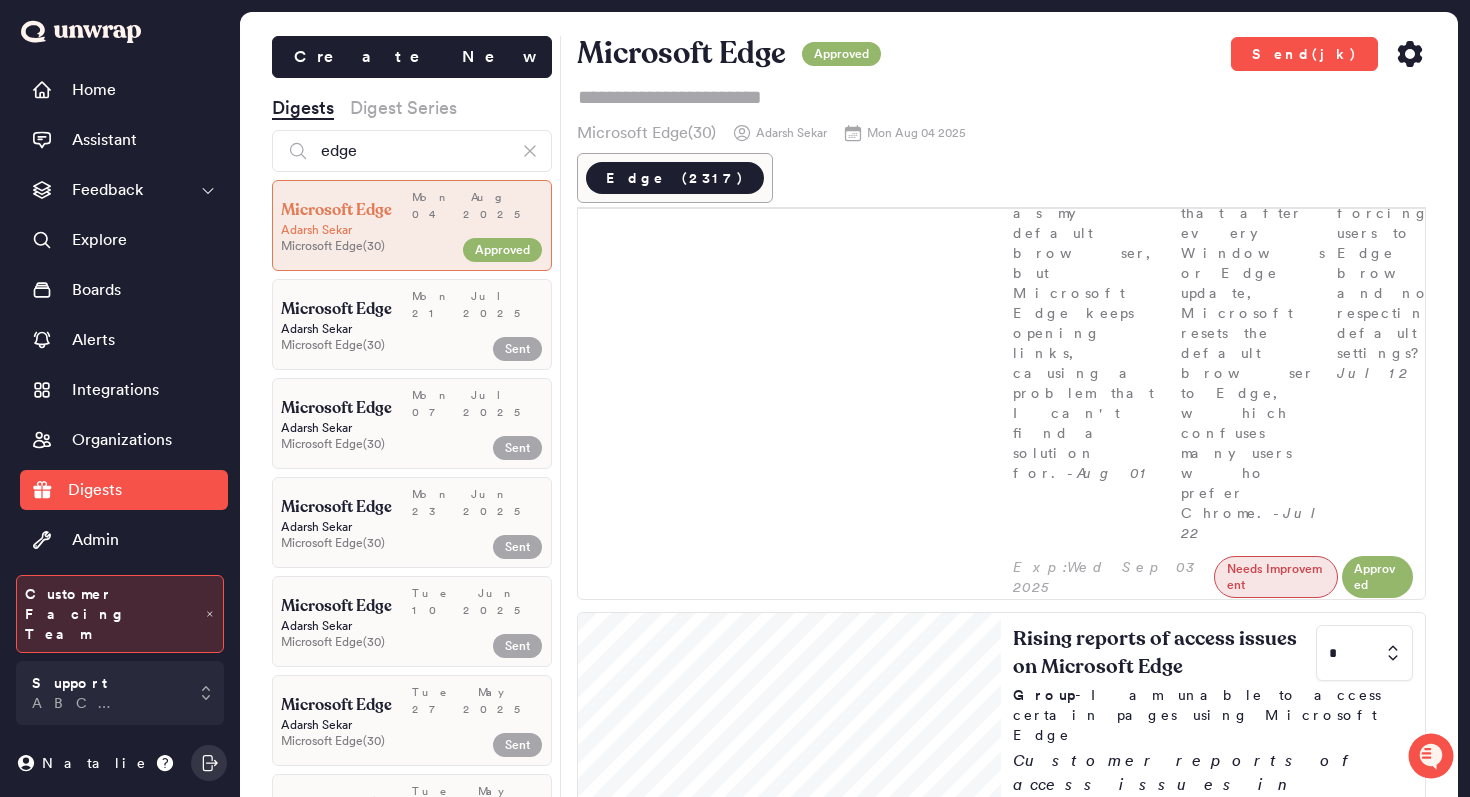 click 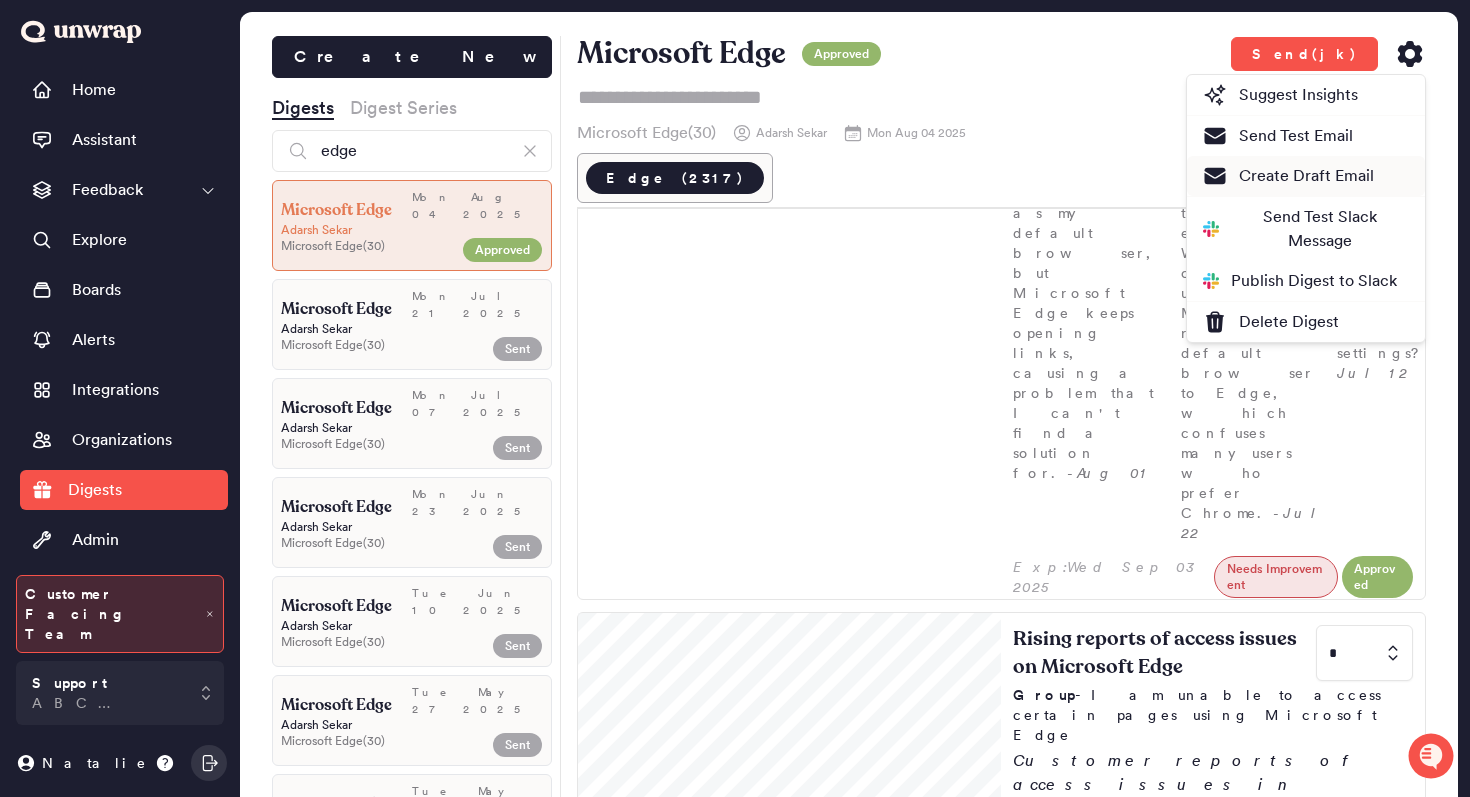 click on "Create Draft Email" at bounding box center (1288, 176) 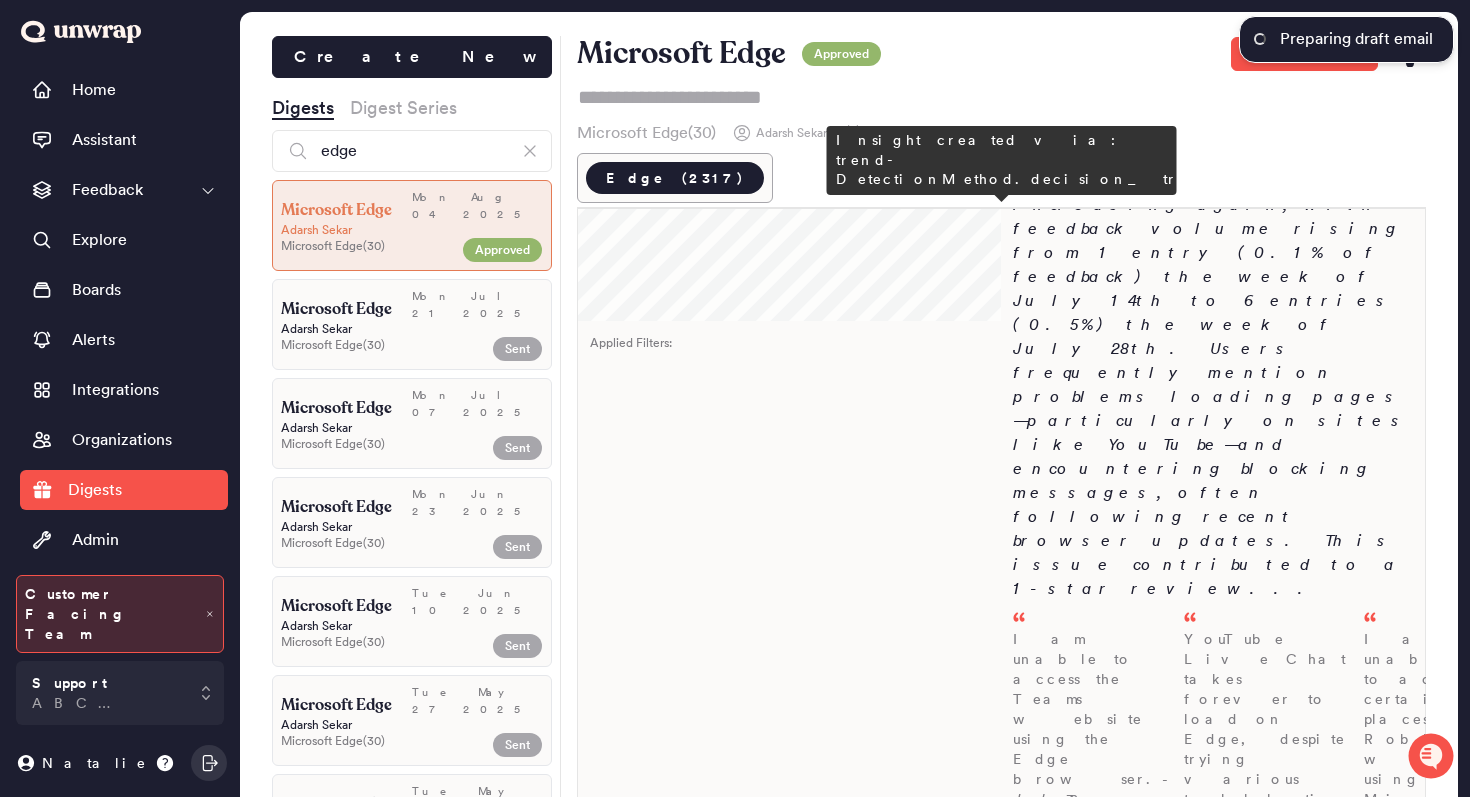 scroll, scrollTop: 2320, scrollLeft: 0, axis: vertical 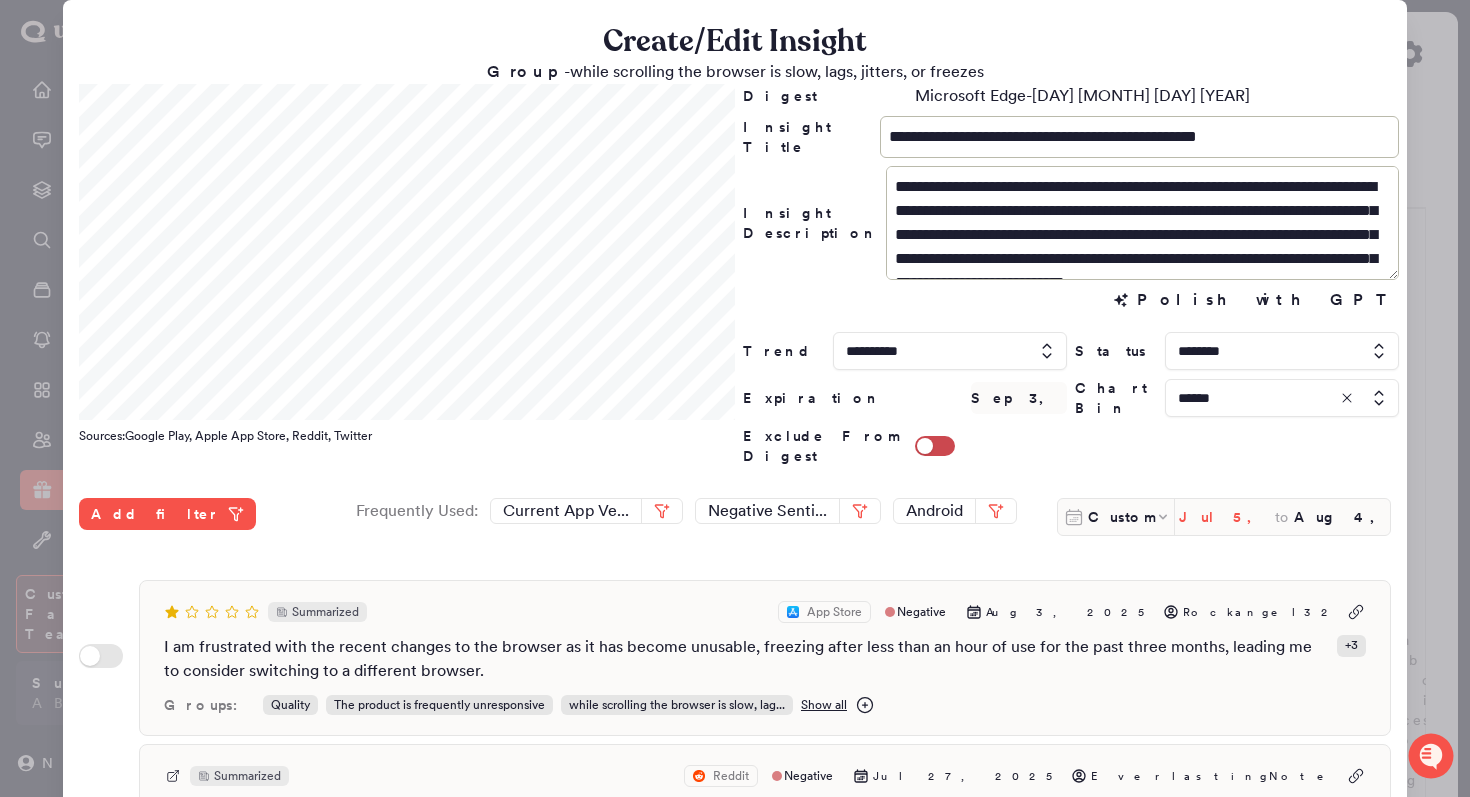 click on "Jul 5, 2025" at bounding box center [1227, 517] 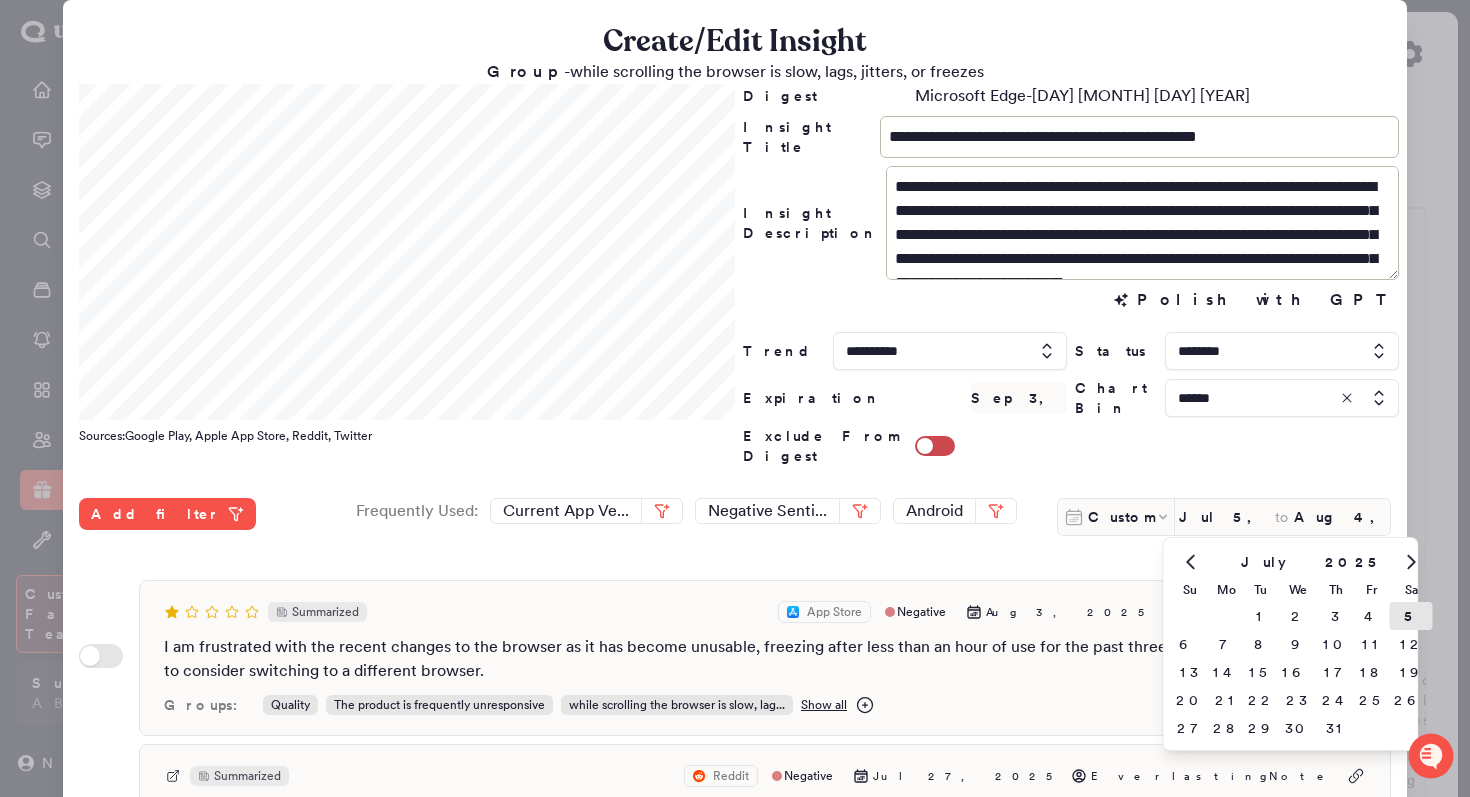 click 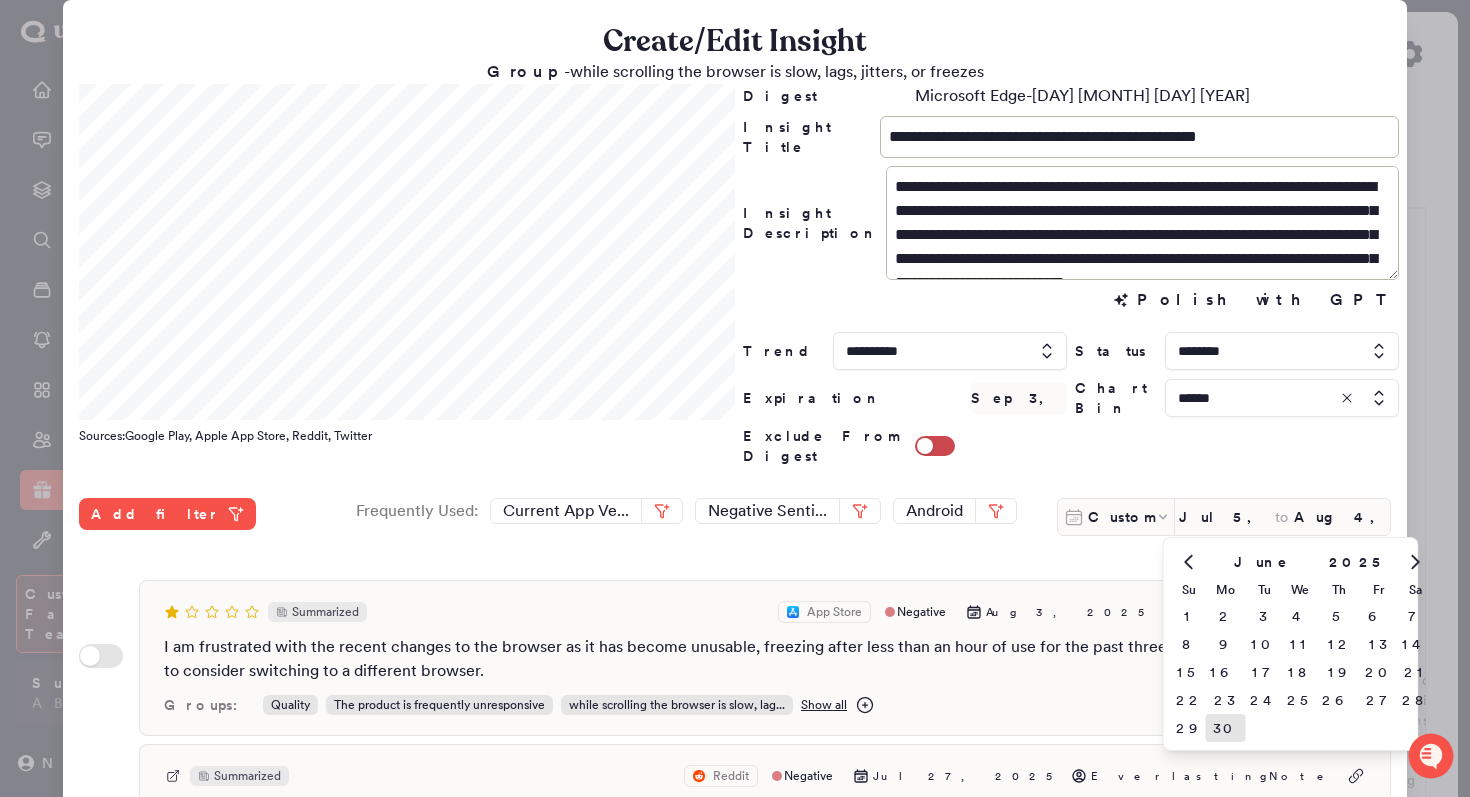 click on "30" at bounding box center (1226, 728) 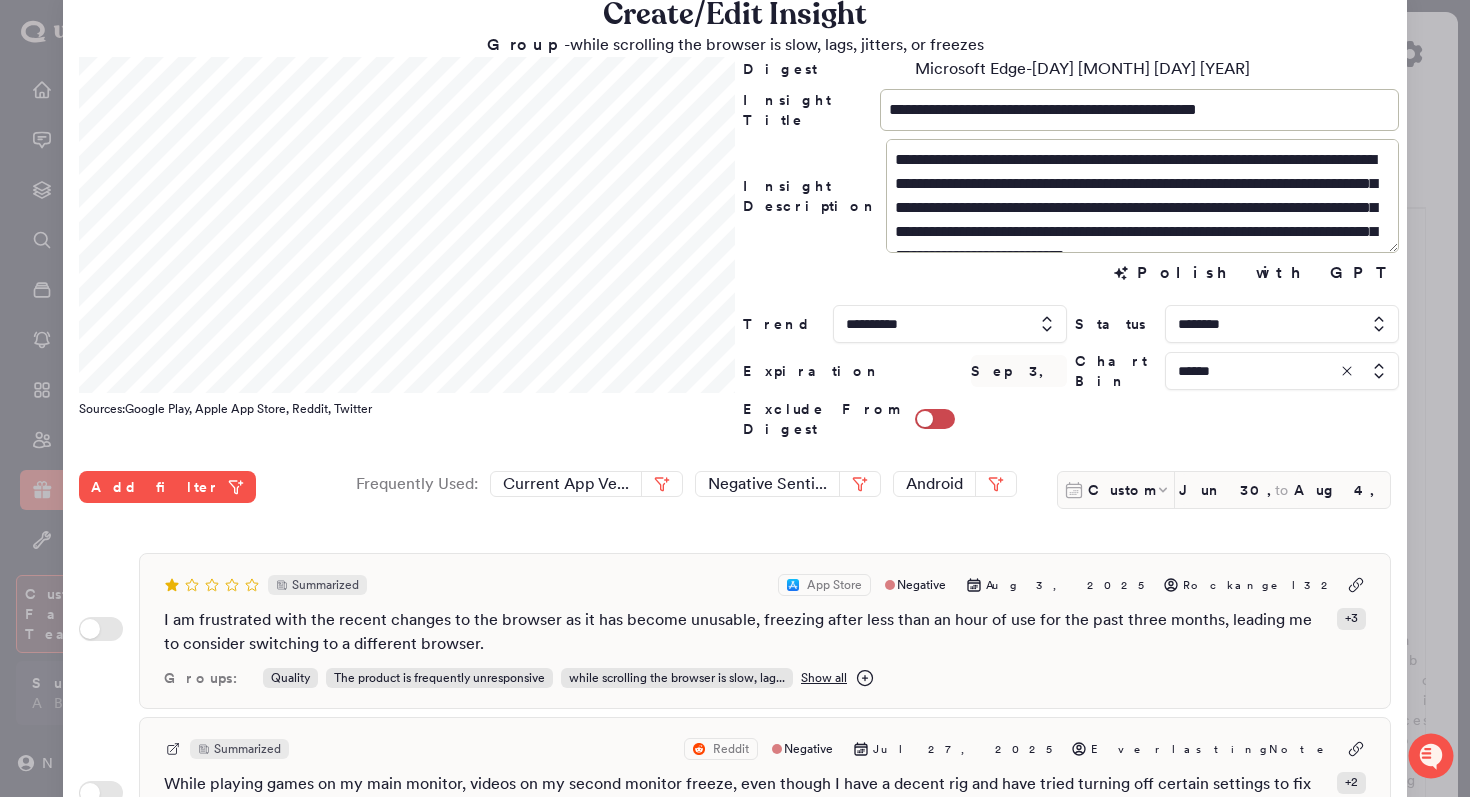 scroll, scrollTop: 30, scrollLeft: 0, axis: vertical 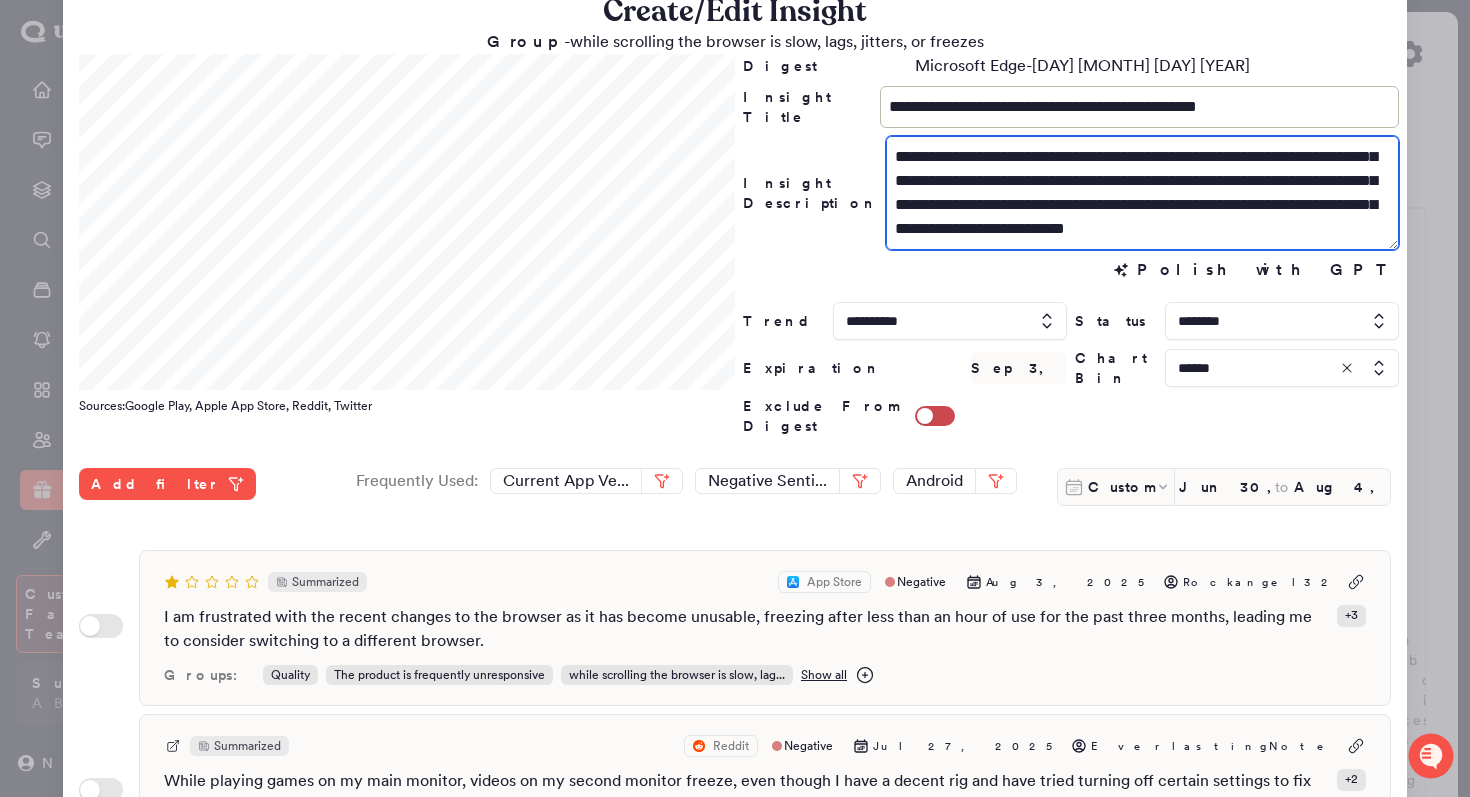 click on "**********" at bounding box center [1142, 193] 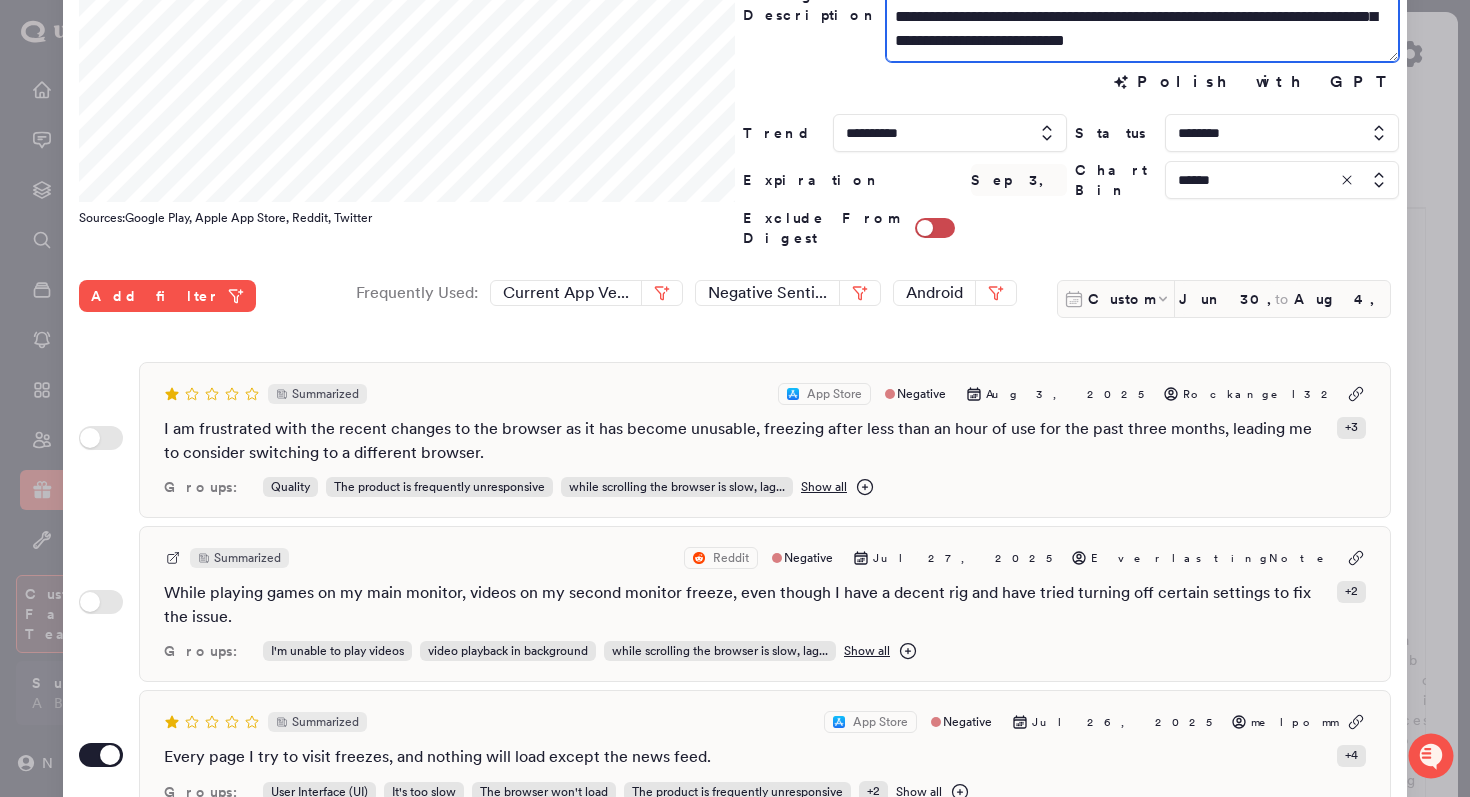 scroll, scrollTop: 531, scrollLeft: 0, axis: vertical 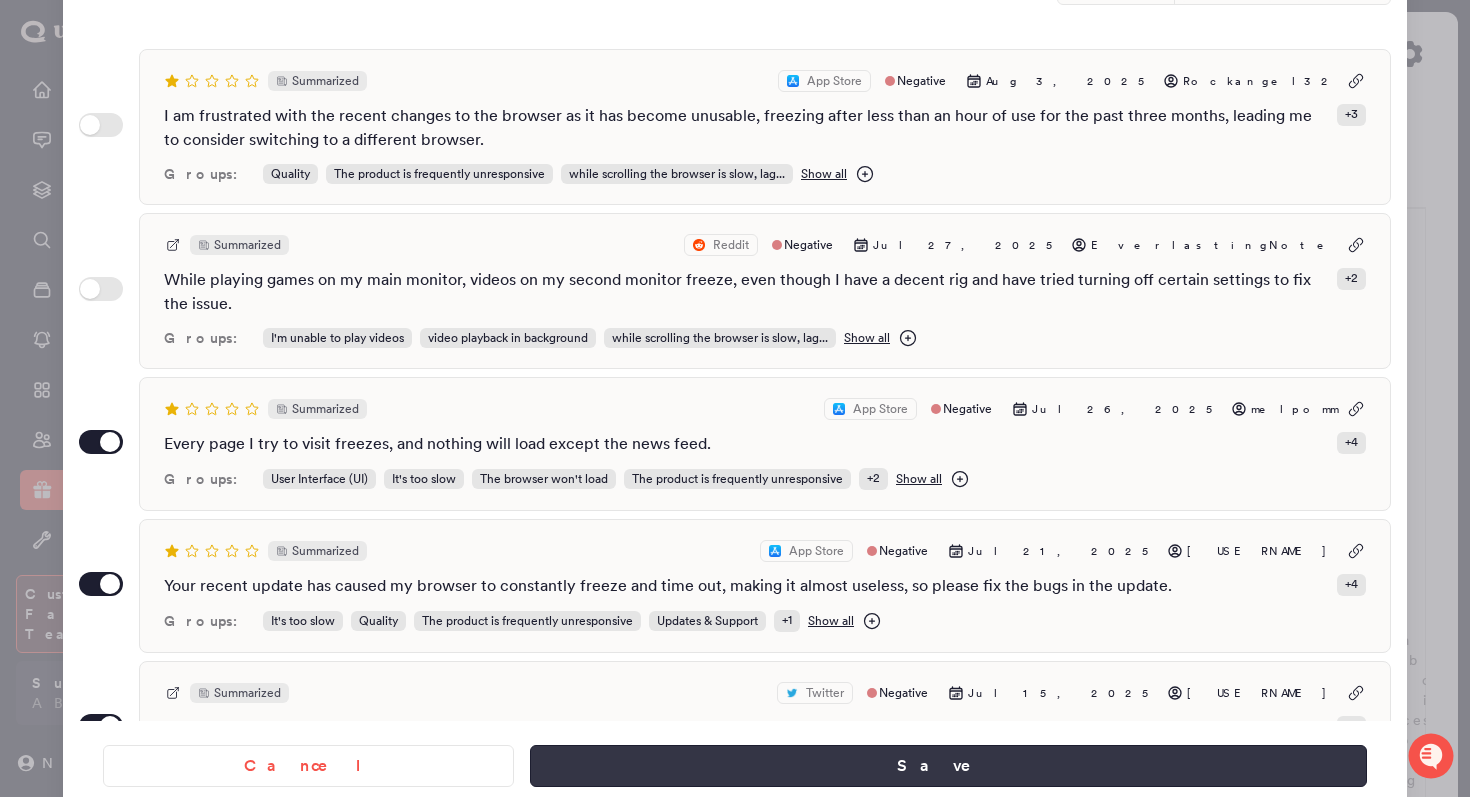 click on "Save" at bounding box center [948, 766] 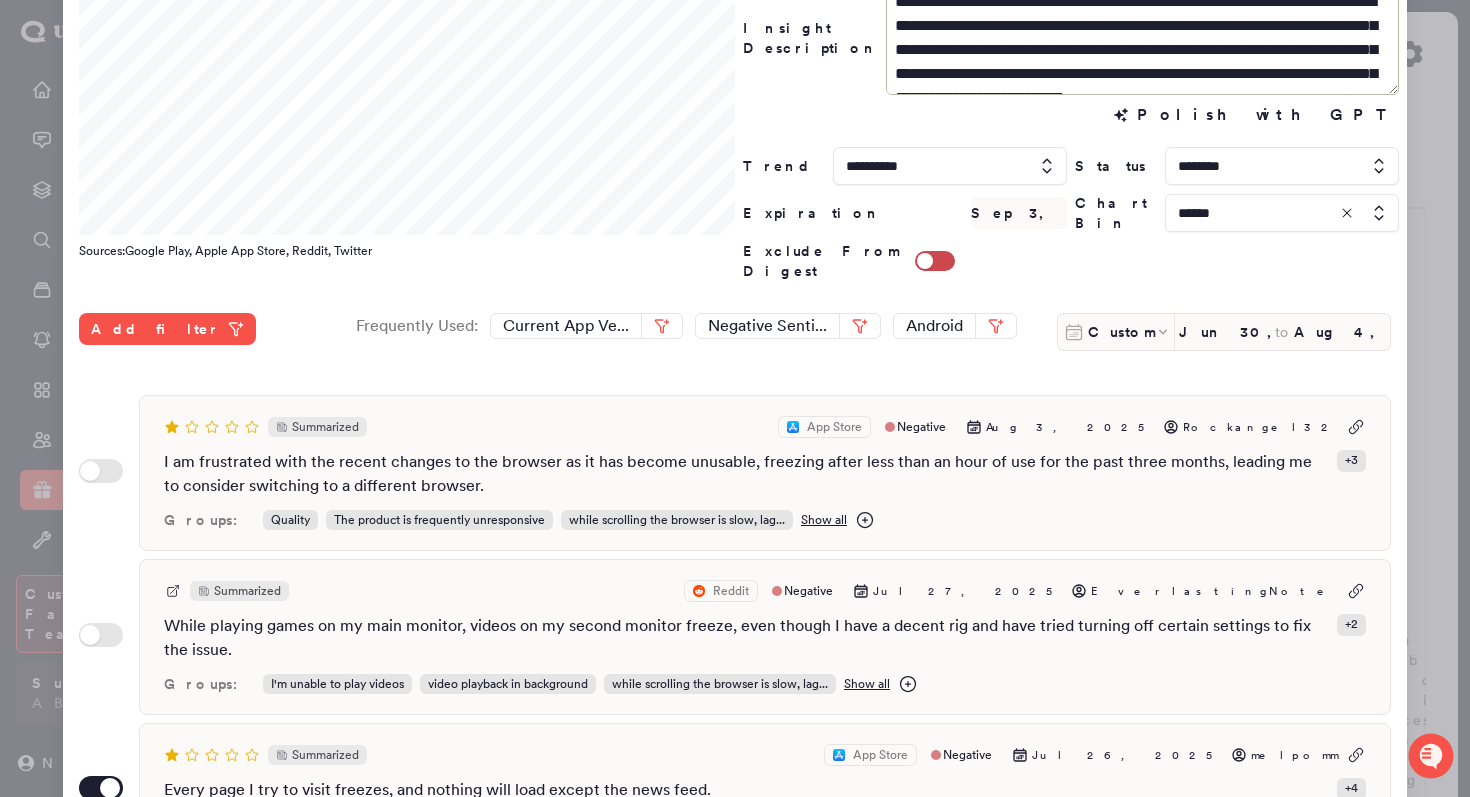 scroll, scrollTop: 190, scrollLeft: 0, axis: vertical 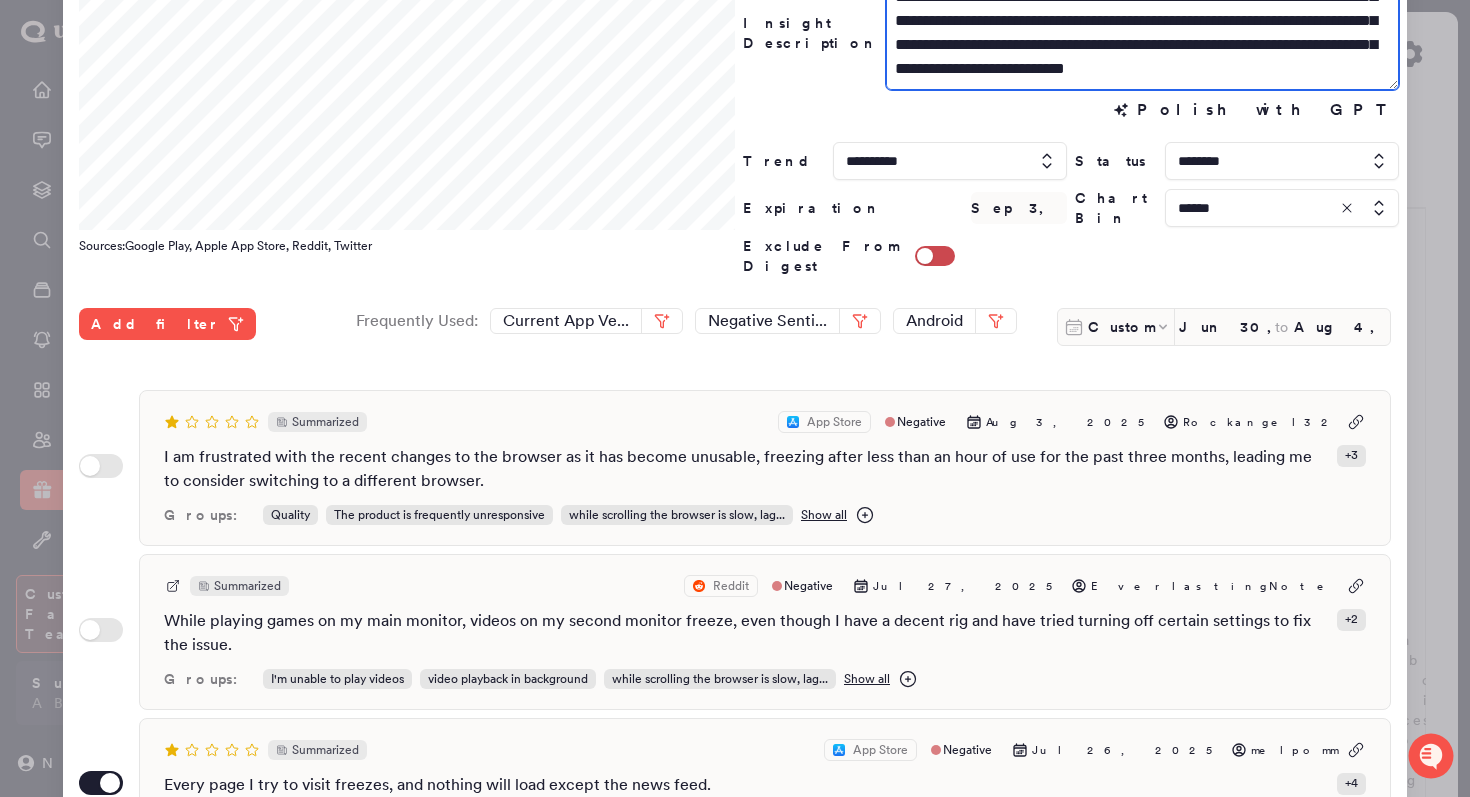click on "**********" at bounding box center (1142, 33) 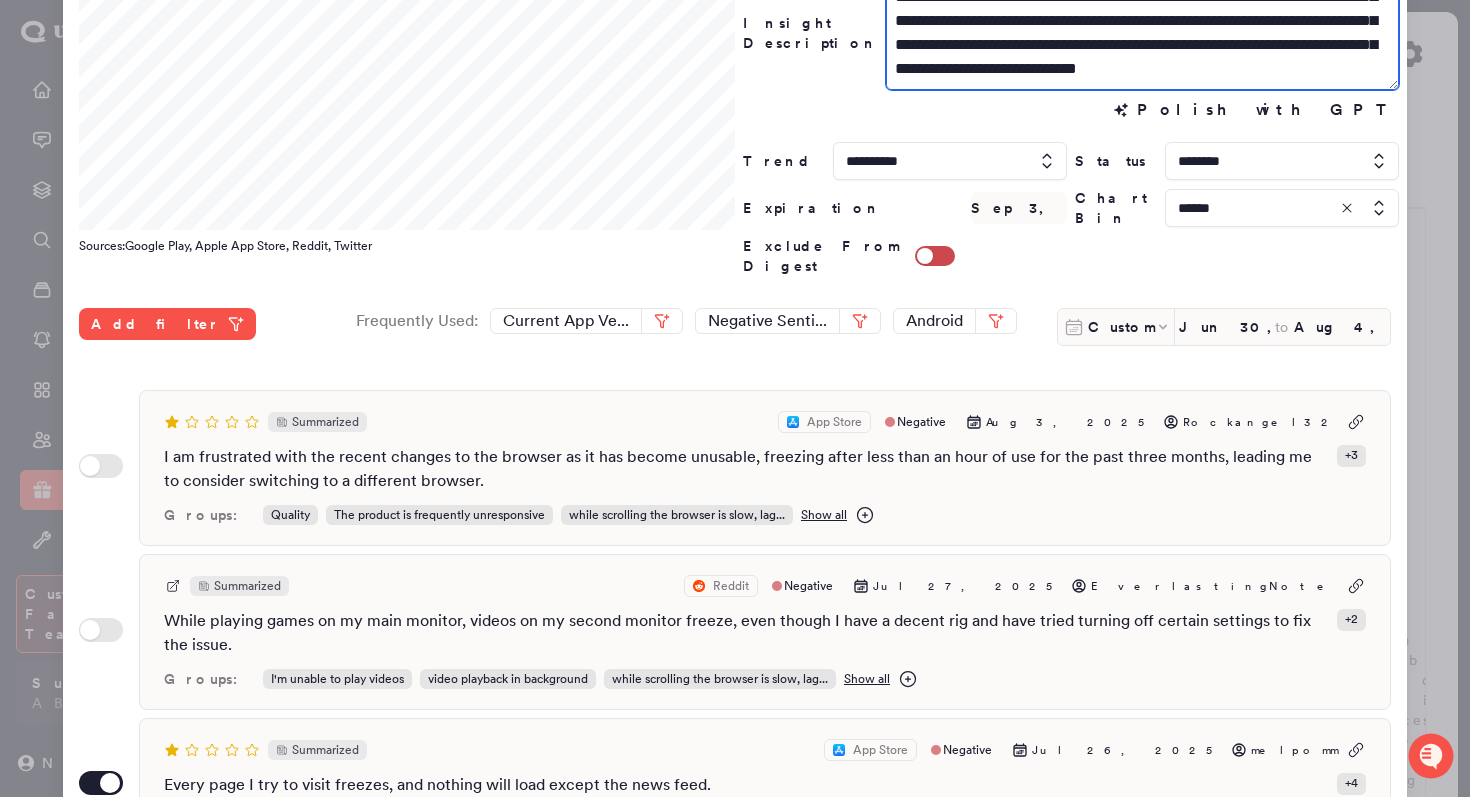 click on "**********" at bounding box center [1142, 33] 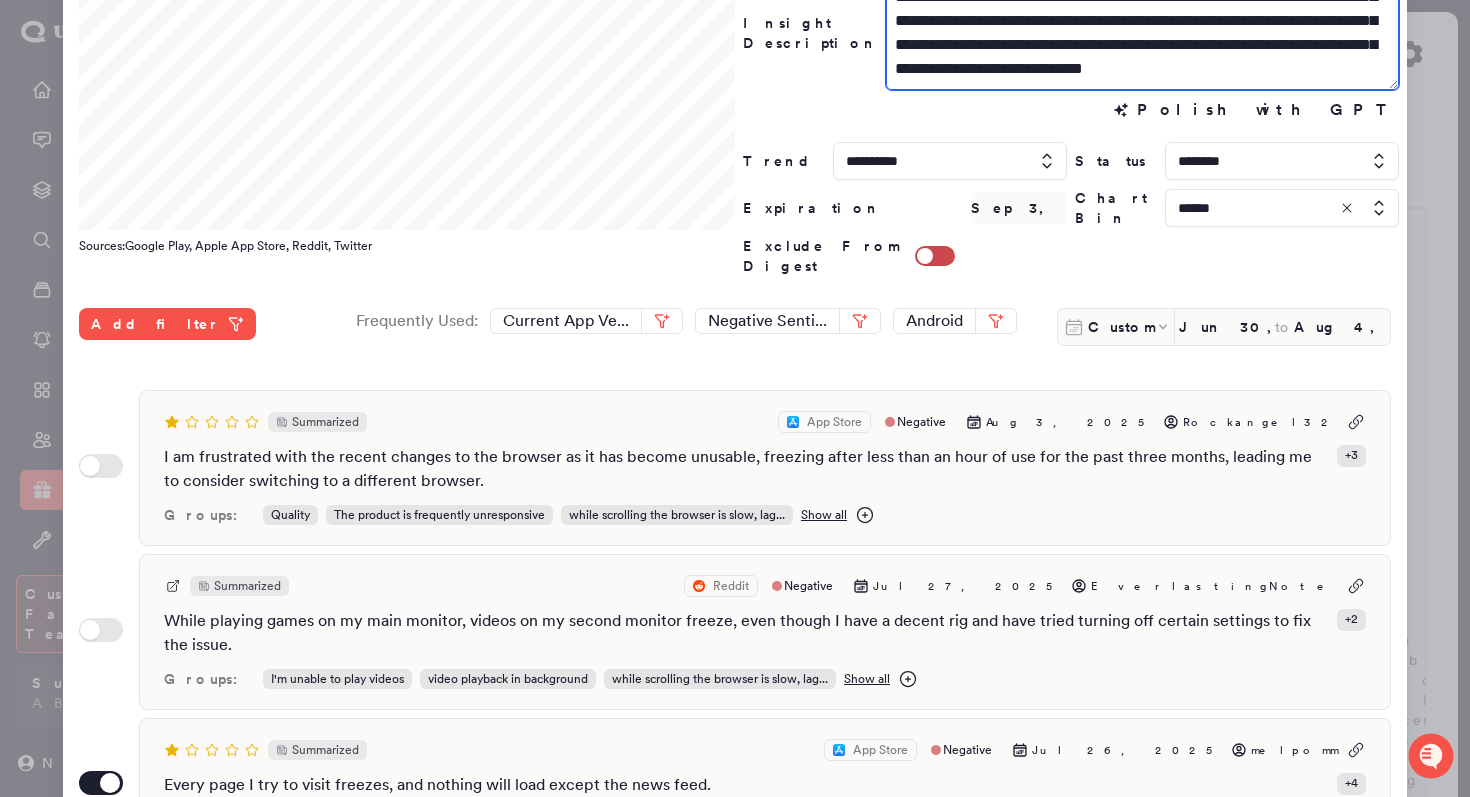 click on "**********" at bounding box center [1142, 33] 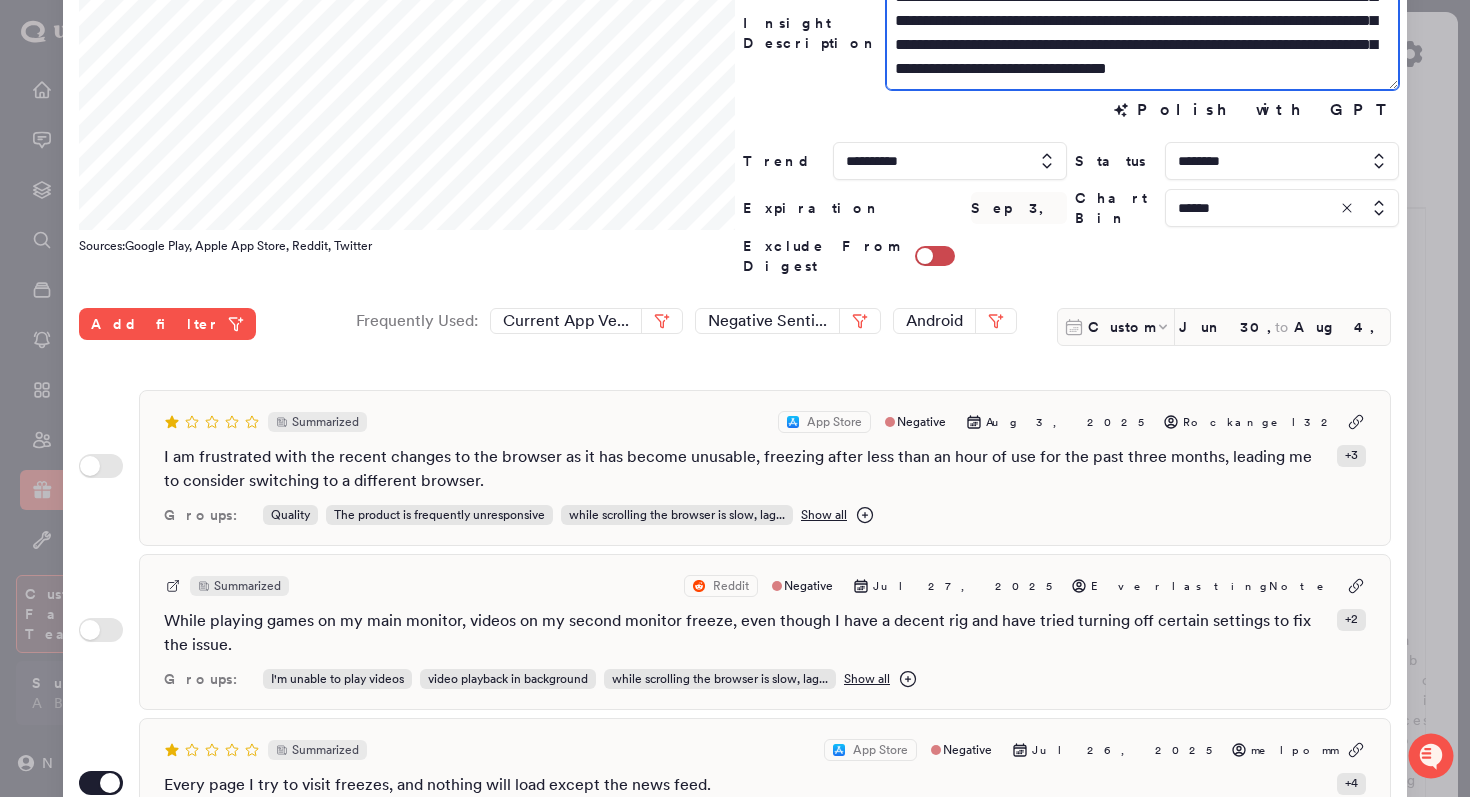 click on "**********" at bounding box center [1142, 33] 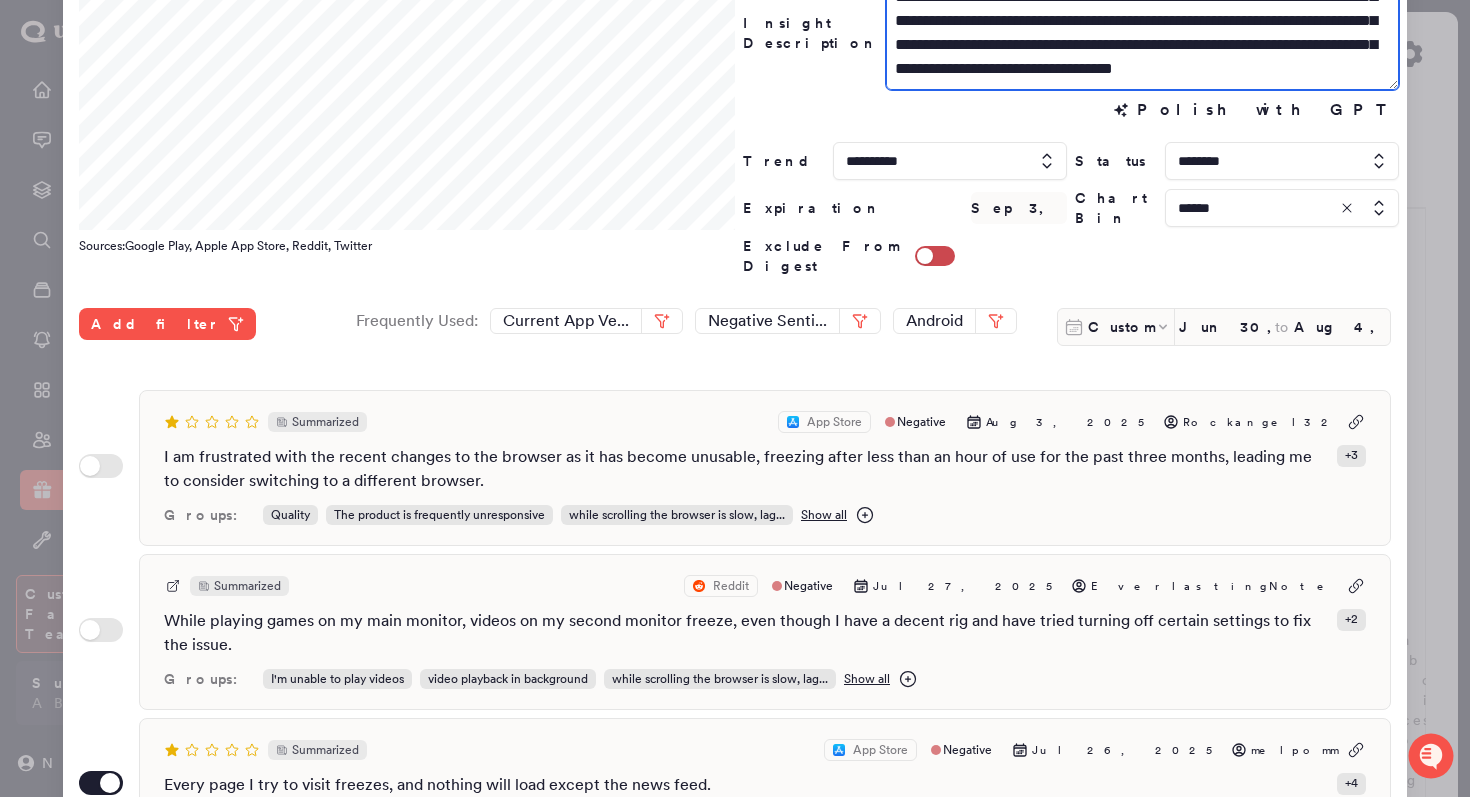 click on "**********" at bounding box center [1142, 33] 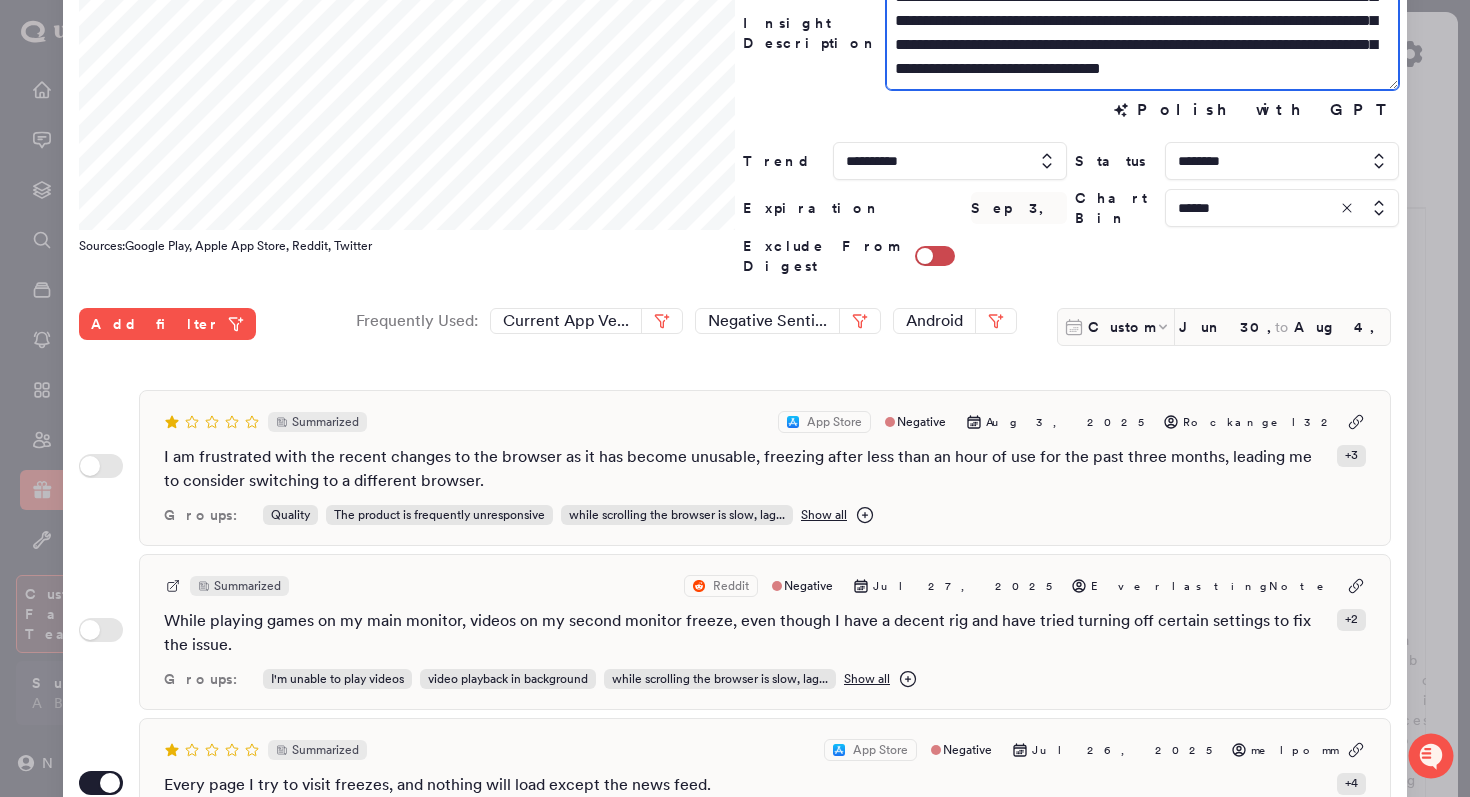 click on "**********" at bounding box center (1142, 33) 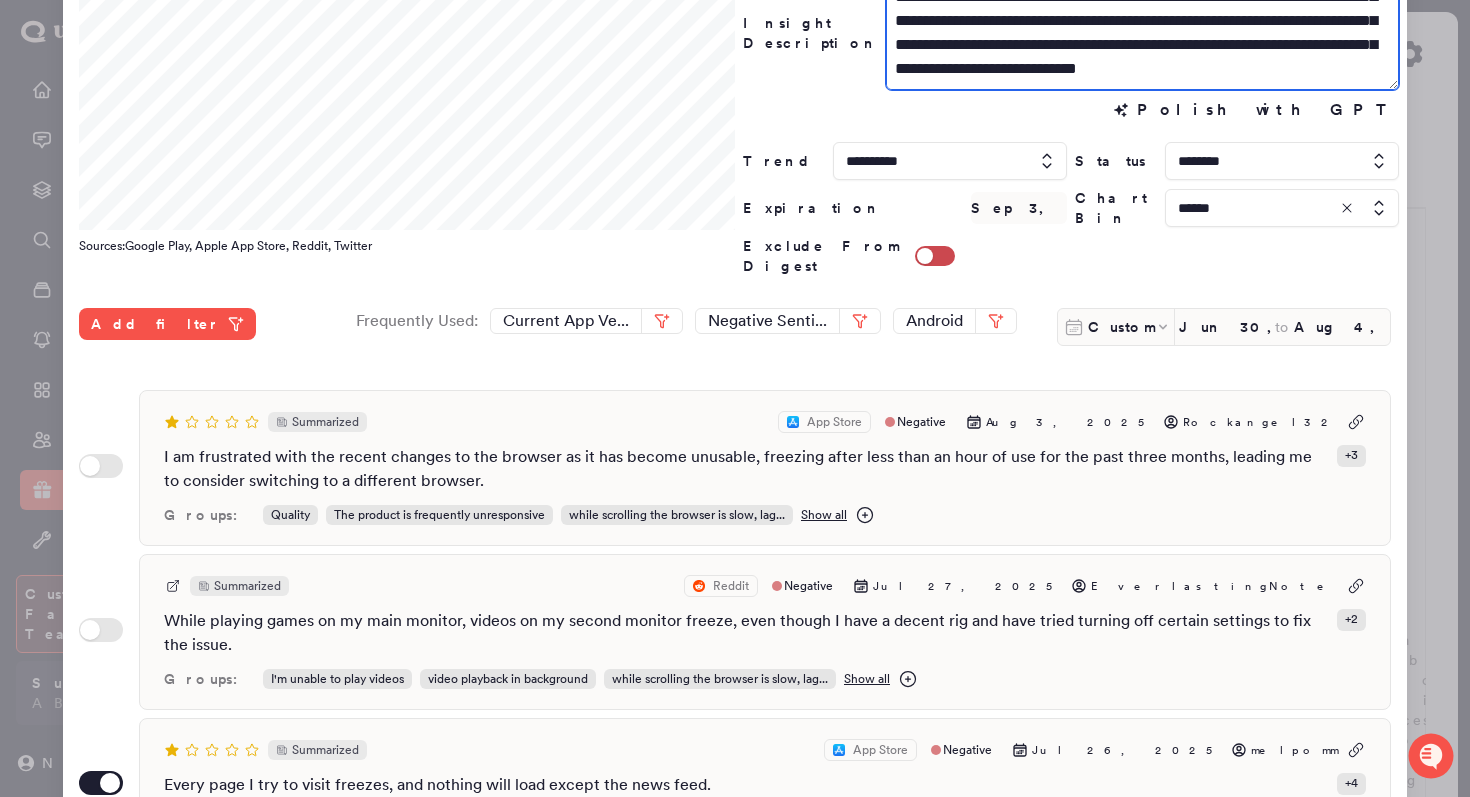 scroll, scrollTop: 531, scrollLeft: 0, axis: vertical 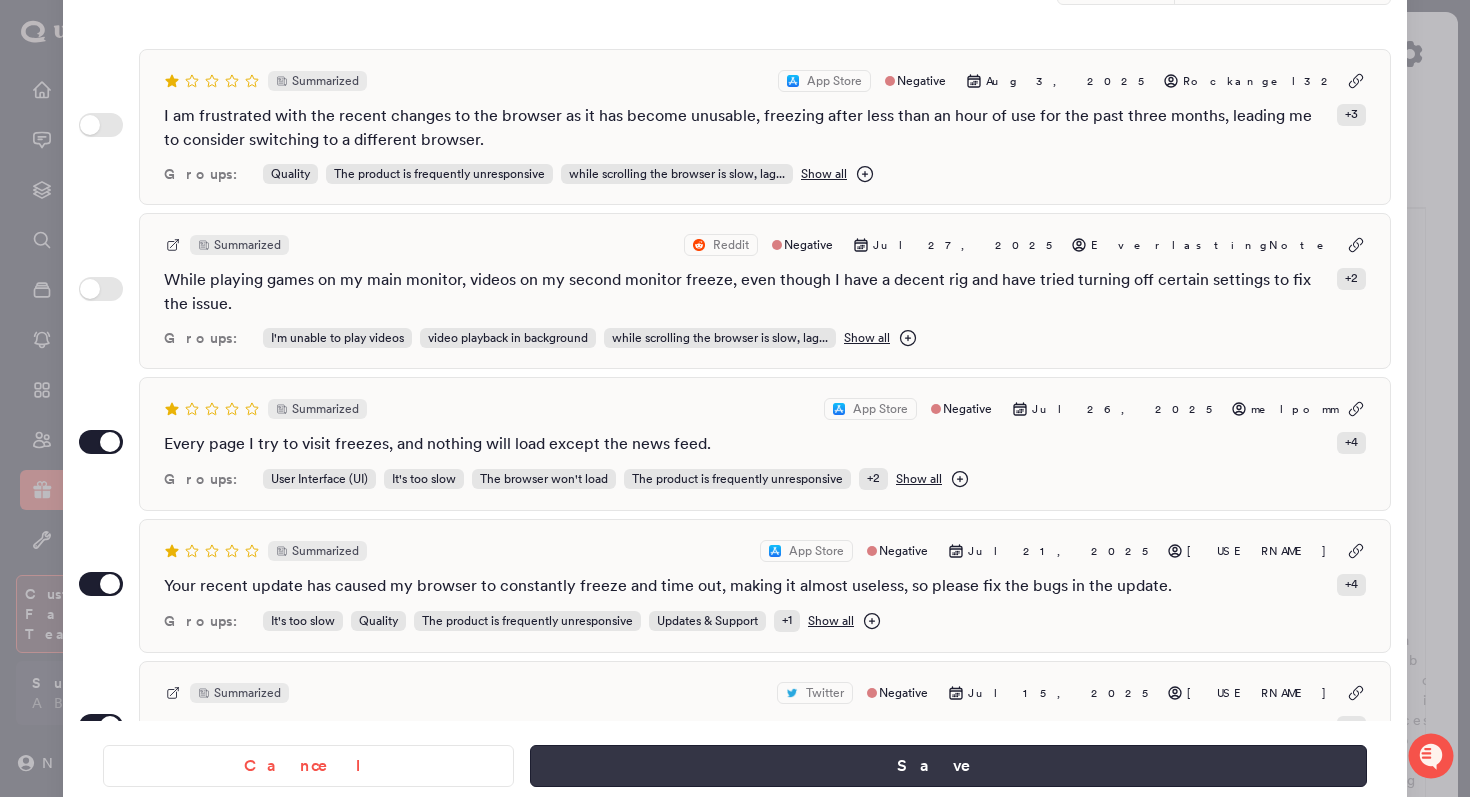 type on "**********" 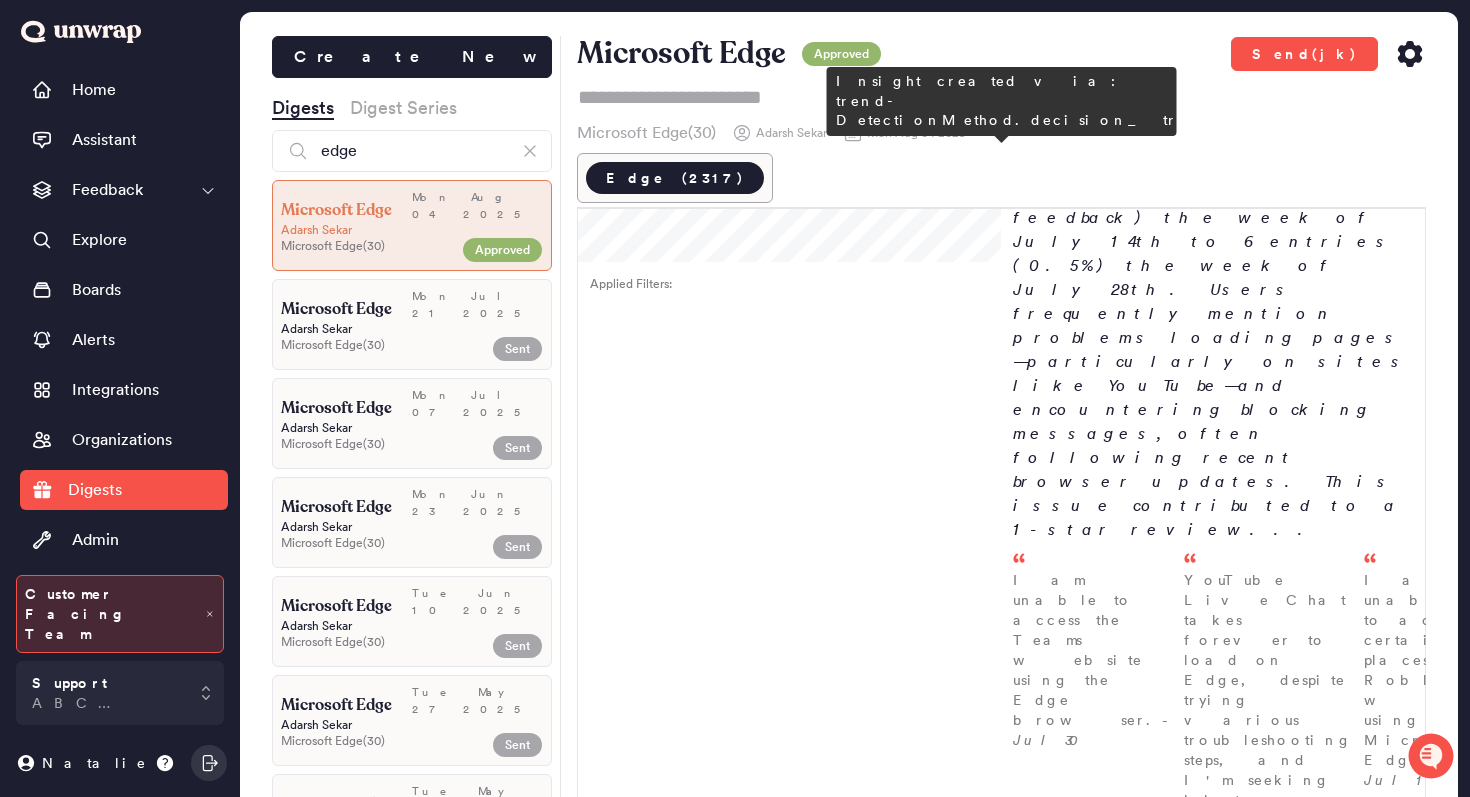 scroll, scrollTop: 2378, scrollLeft: 0, axis: vertical 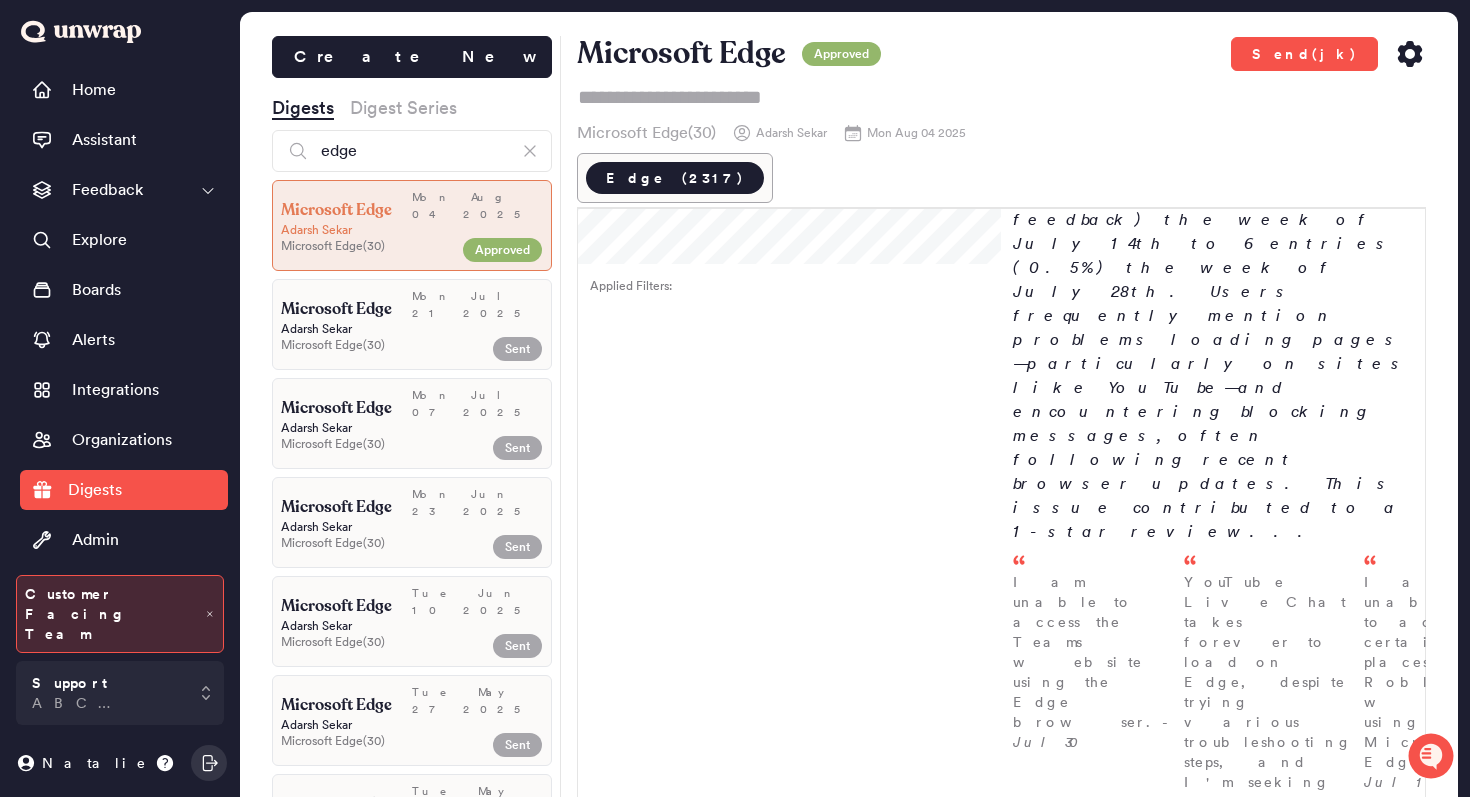 click 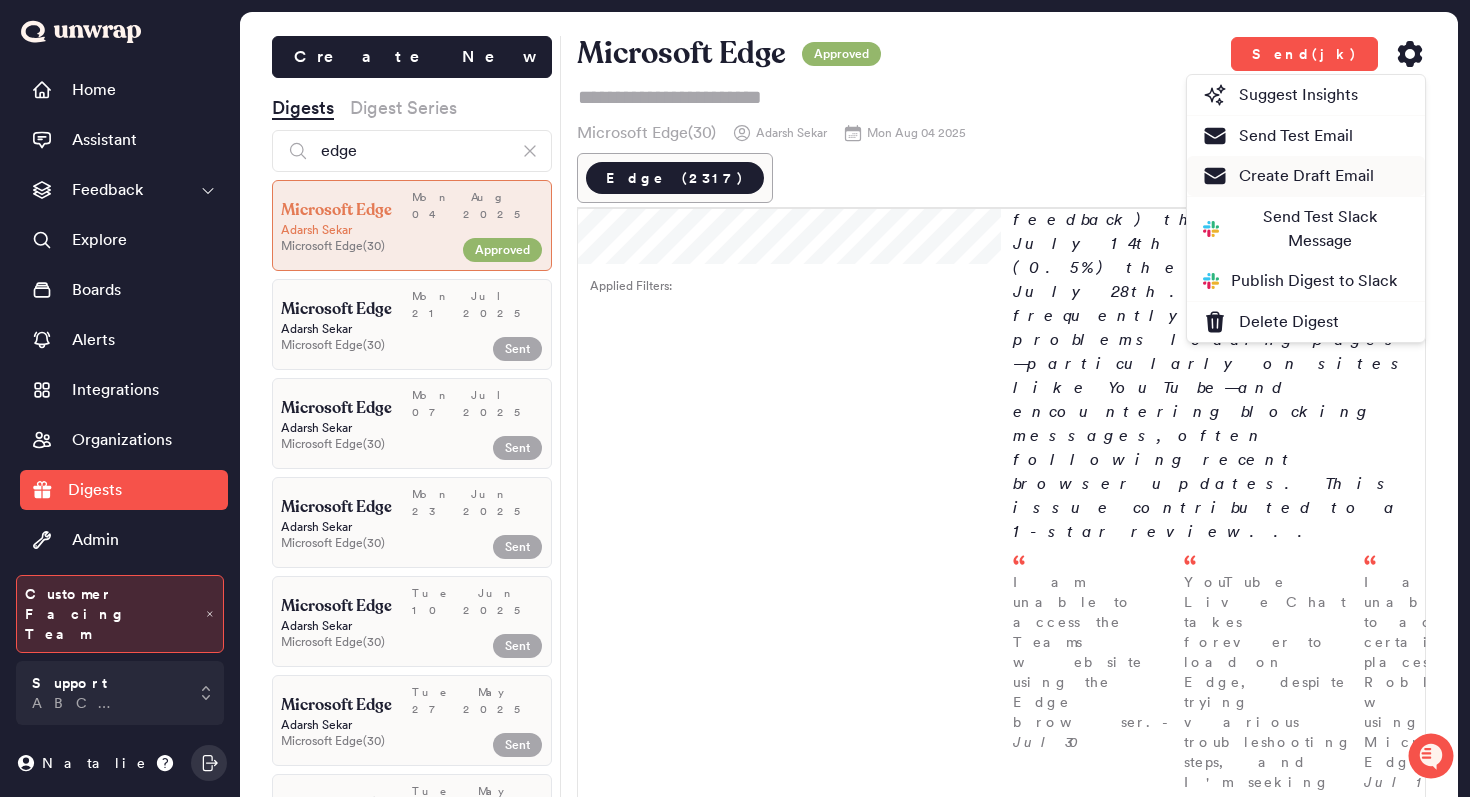 click on "Create Draft Email" at bounding box center [1288, 176] 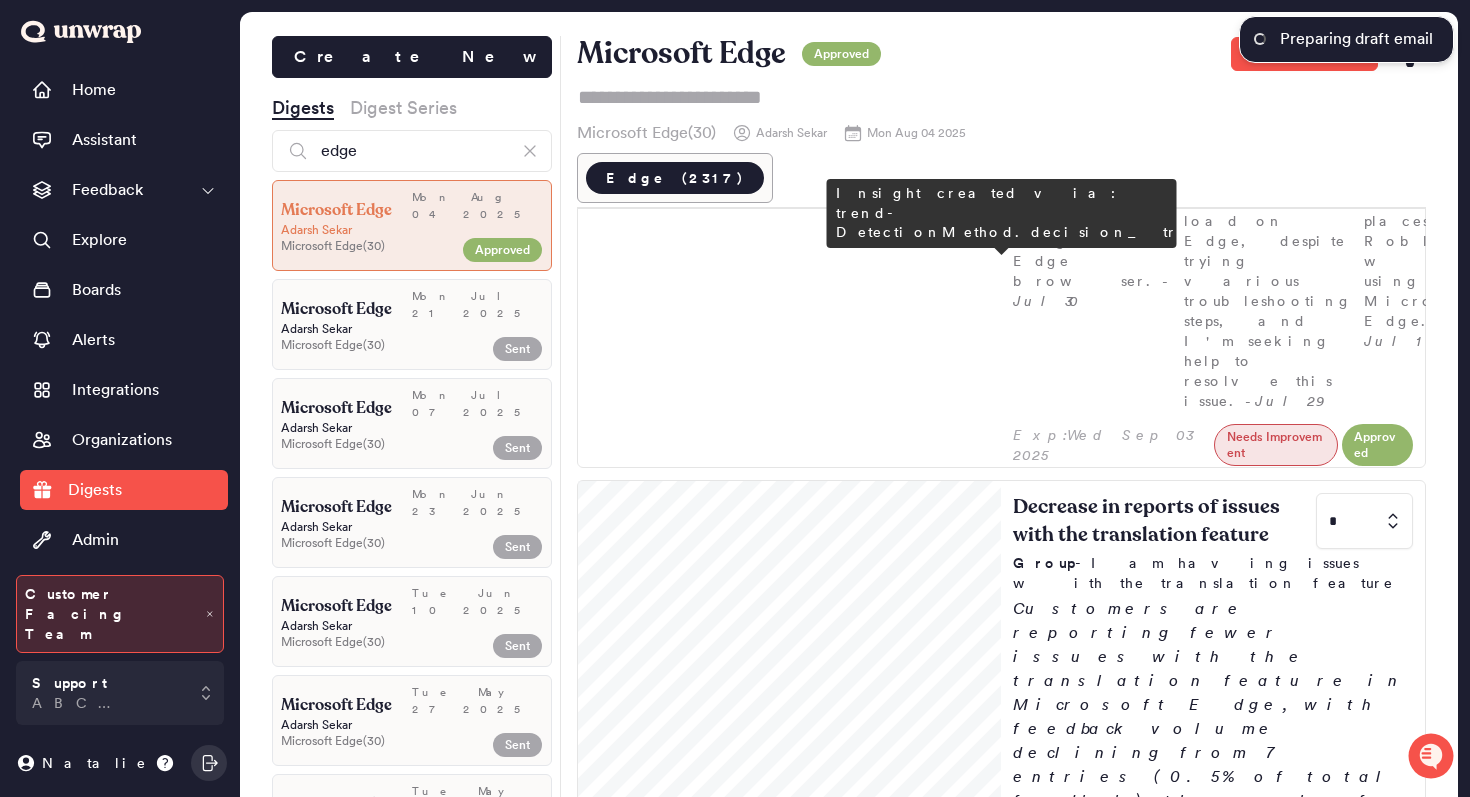 scroll, scrollTop: 2833, scrollLeft: 0, axis: vertical 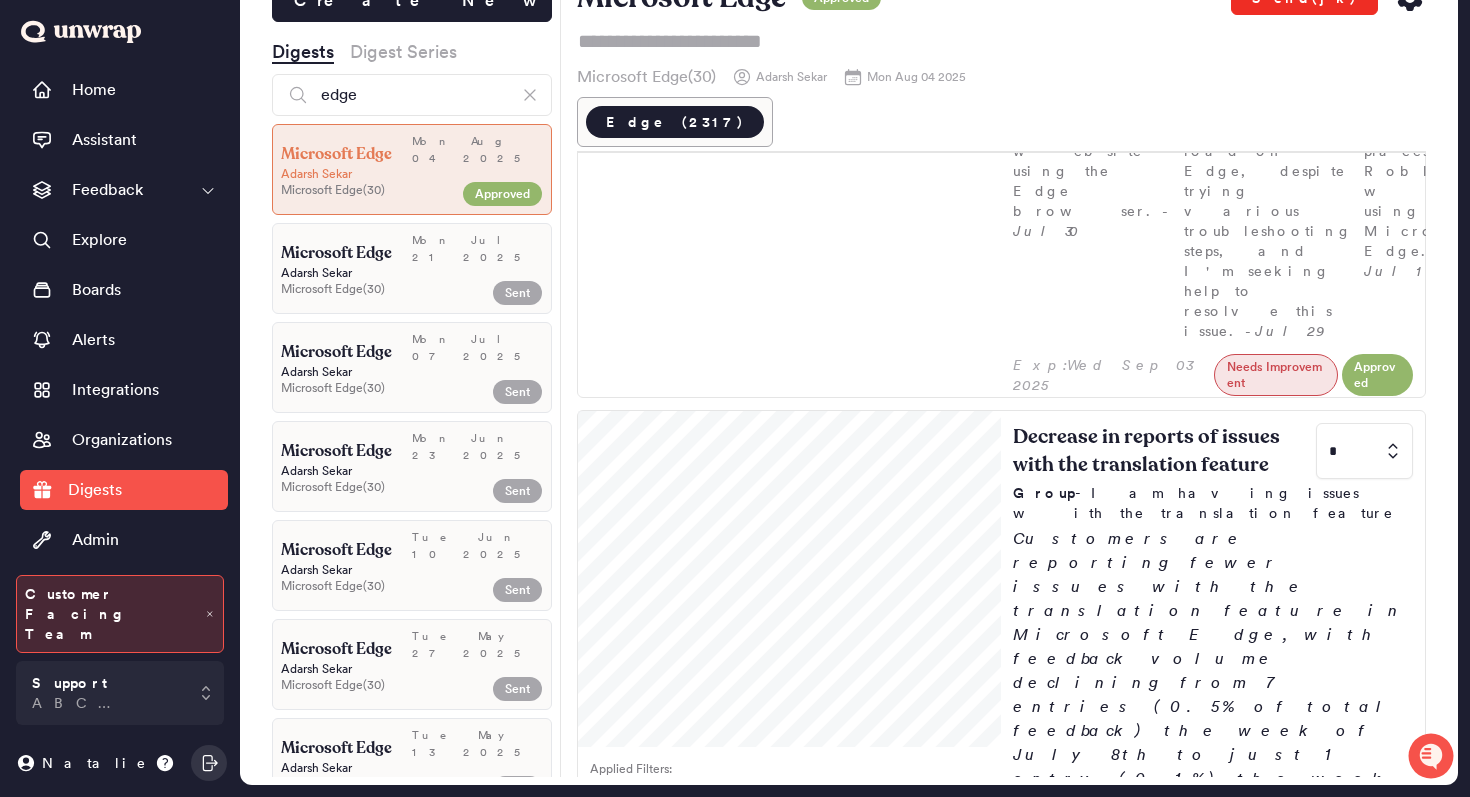 click on "Send(jk)" at bounding box center [1304, -2] 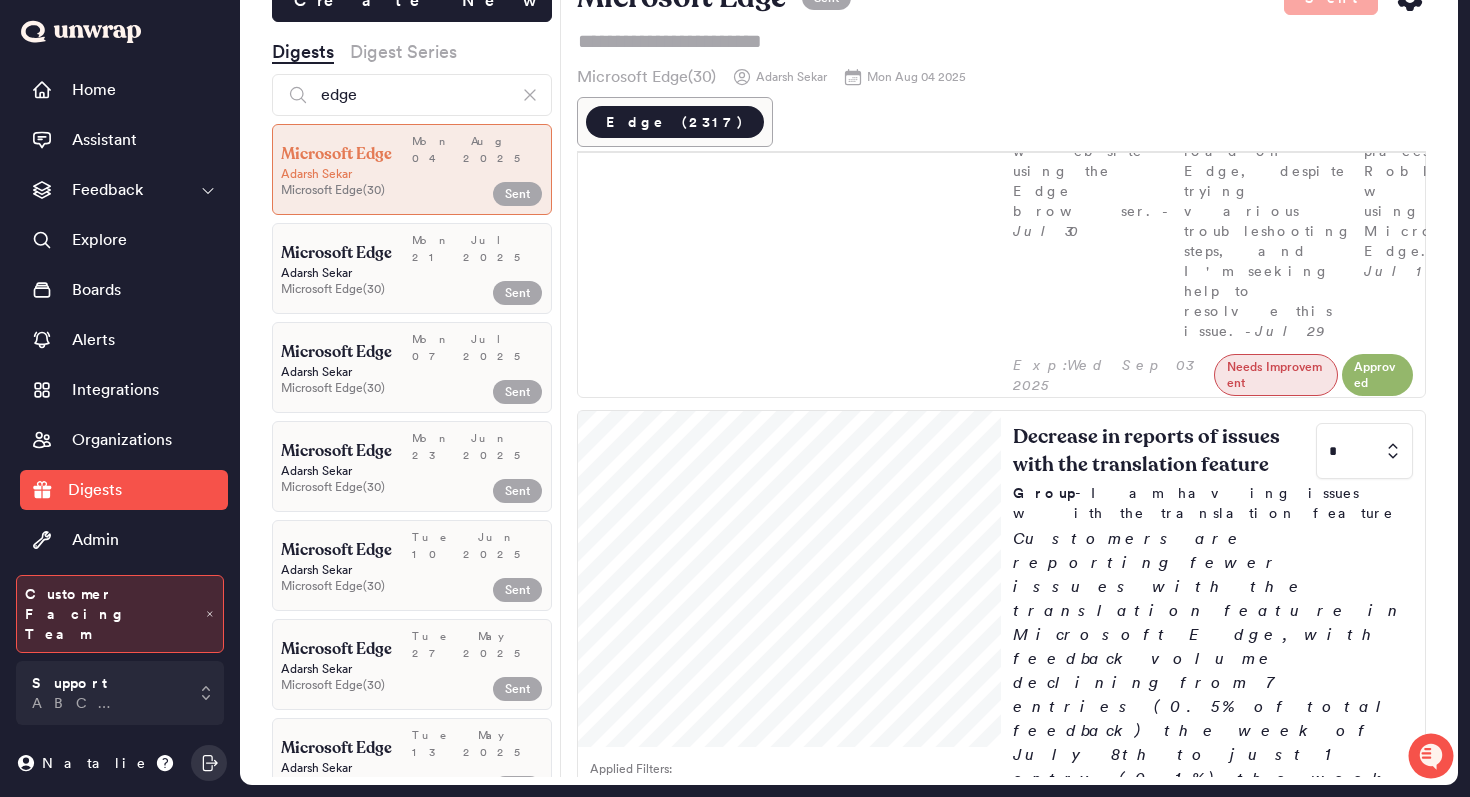 click 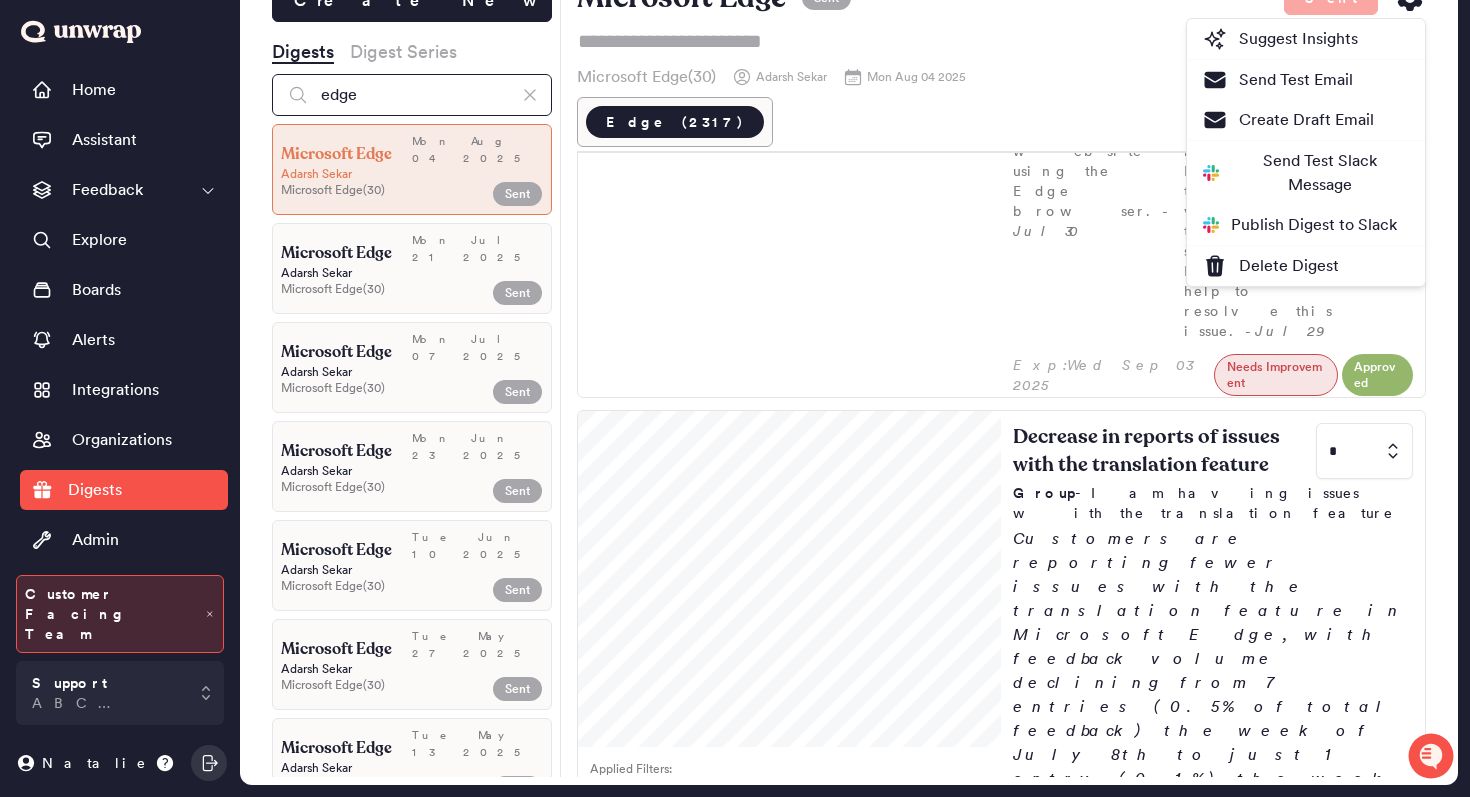 click on "edge" at bounding box center (412, 95) 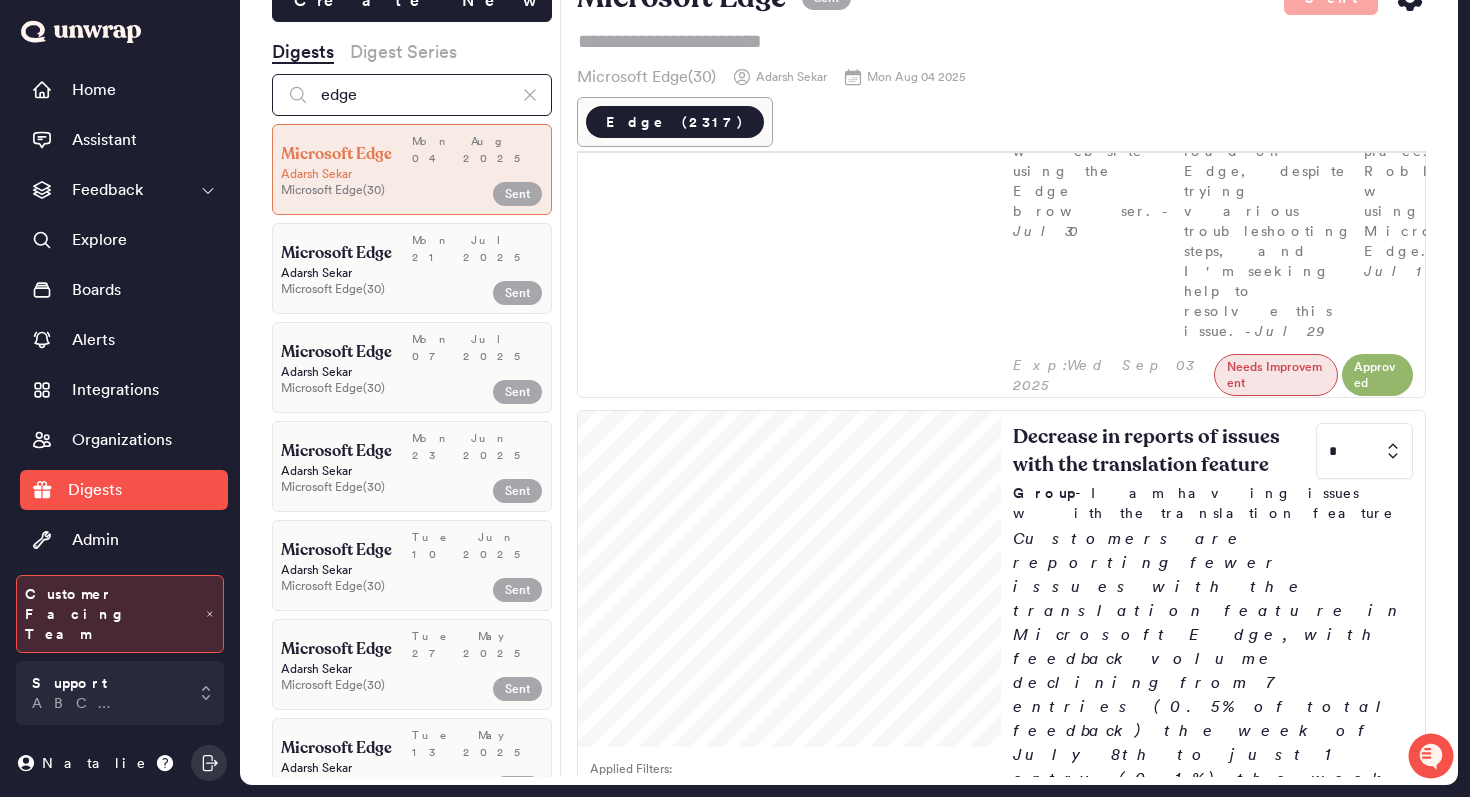 click on "edge" at bounding box center [412, 95] 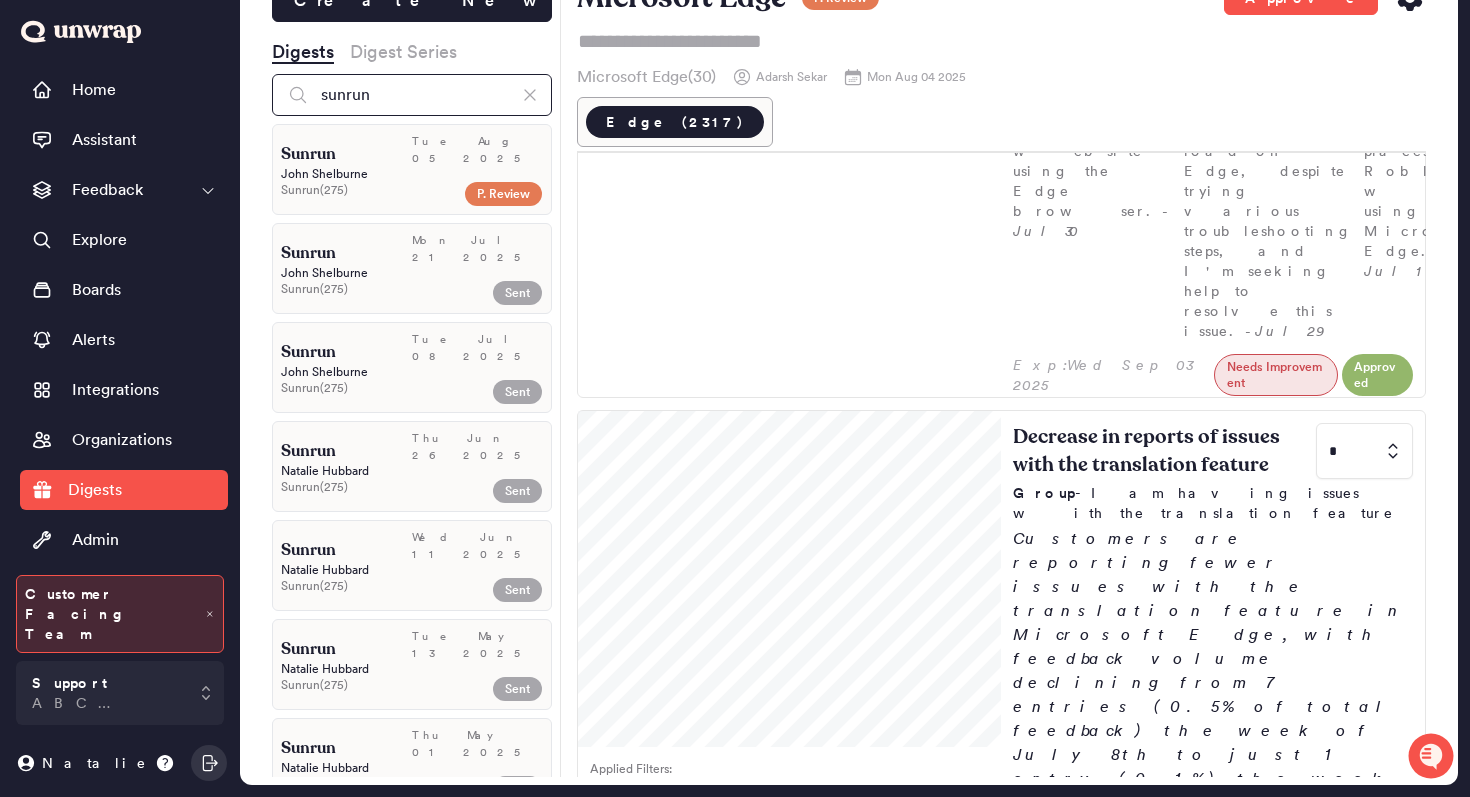click on "sunrun" at bounding box center (412, 95) 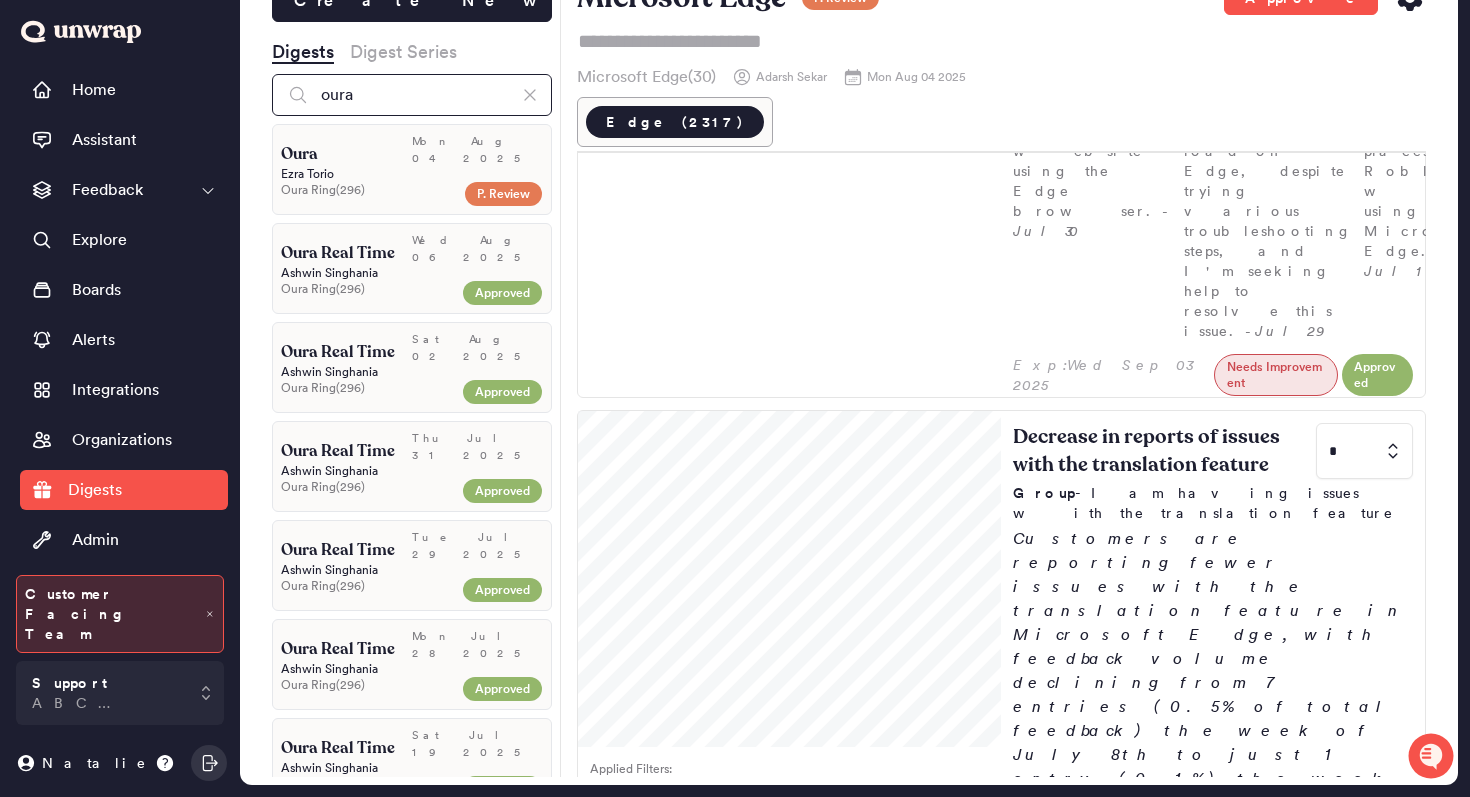 type on "oura" 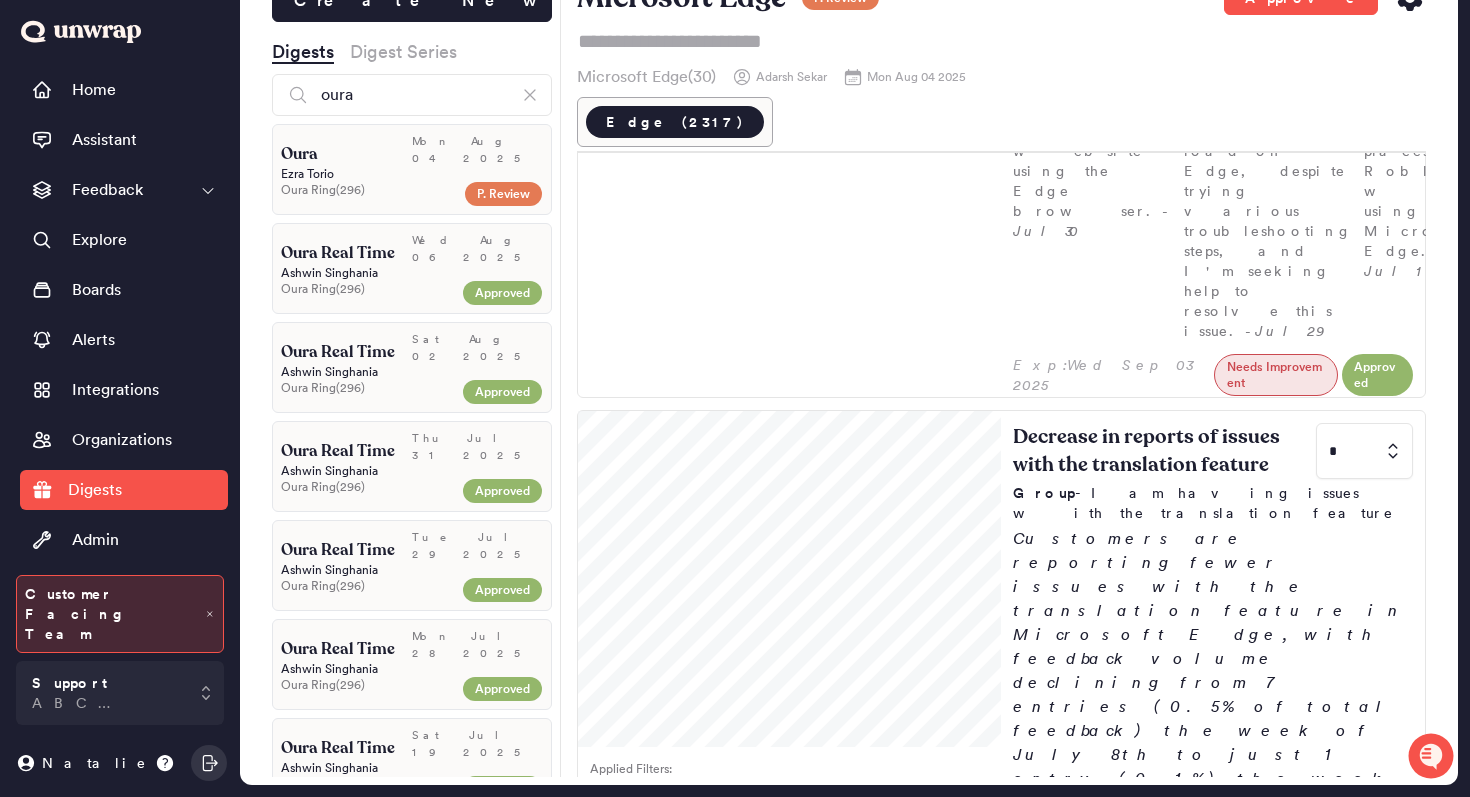 click on "Oura Ring  ( 296 )" at bounding box center [368, 190] 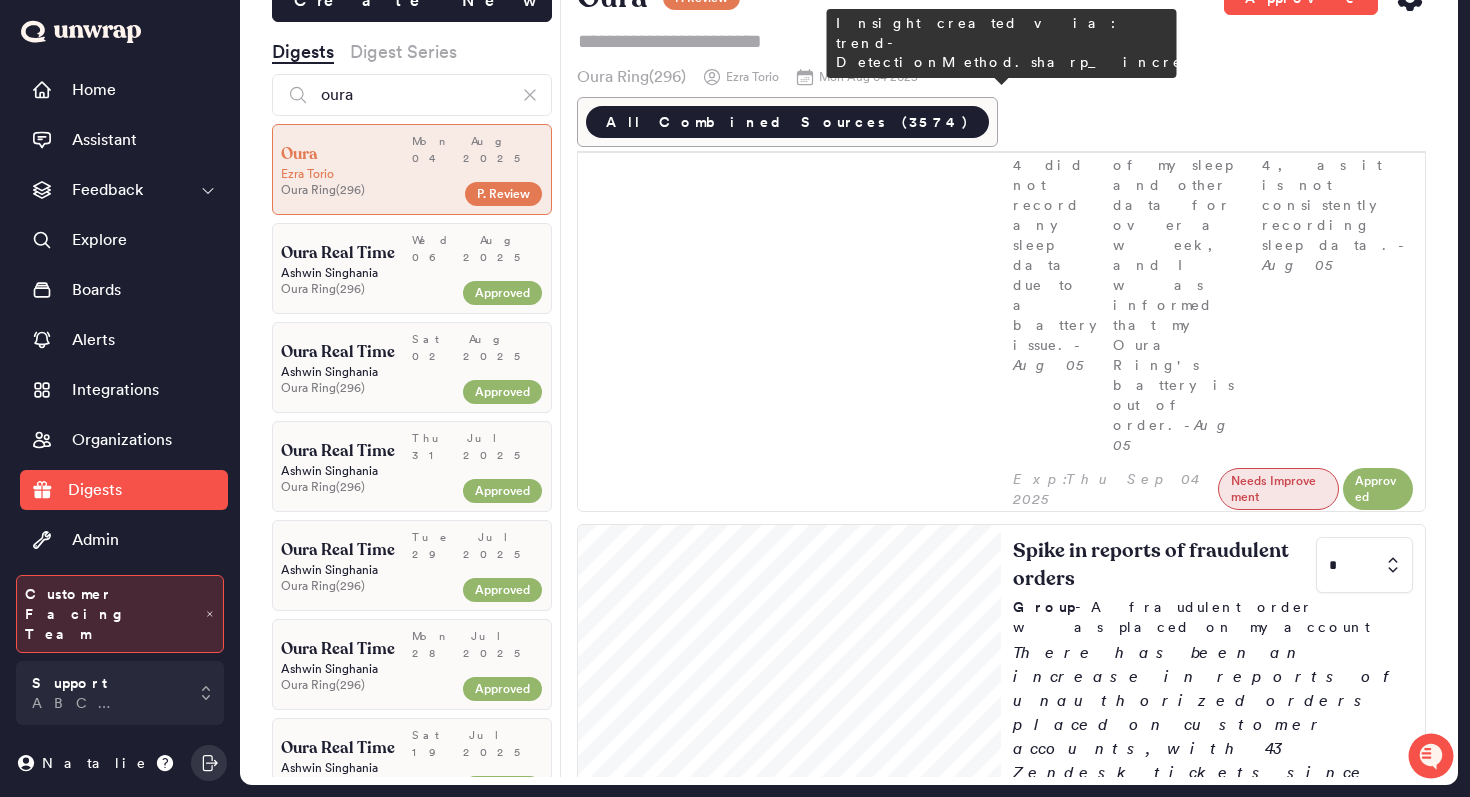 scroll, scrollTop: 0, scrollLeft: 0, axis: both 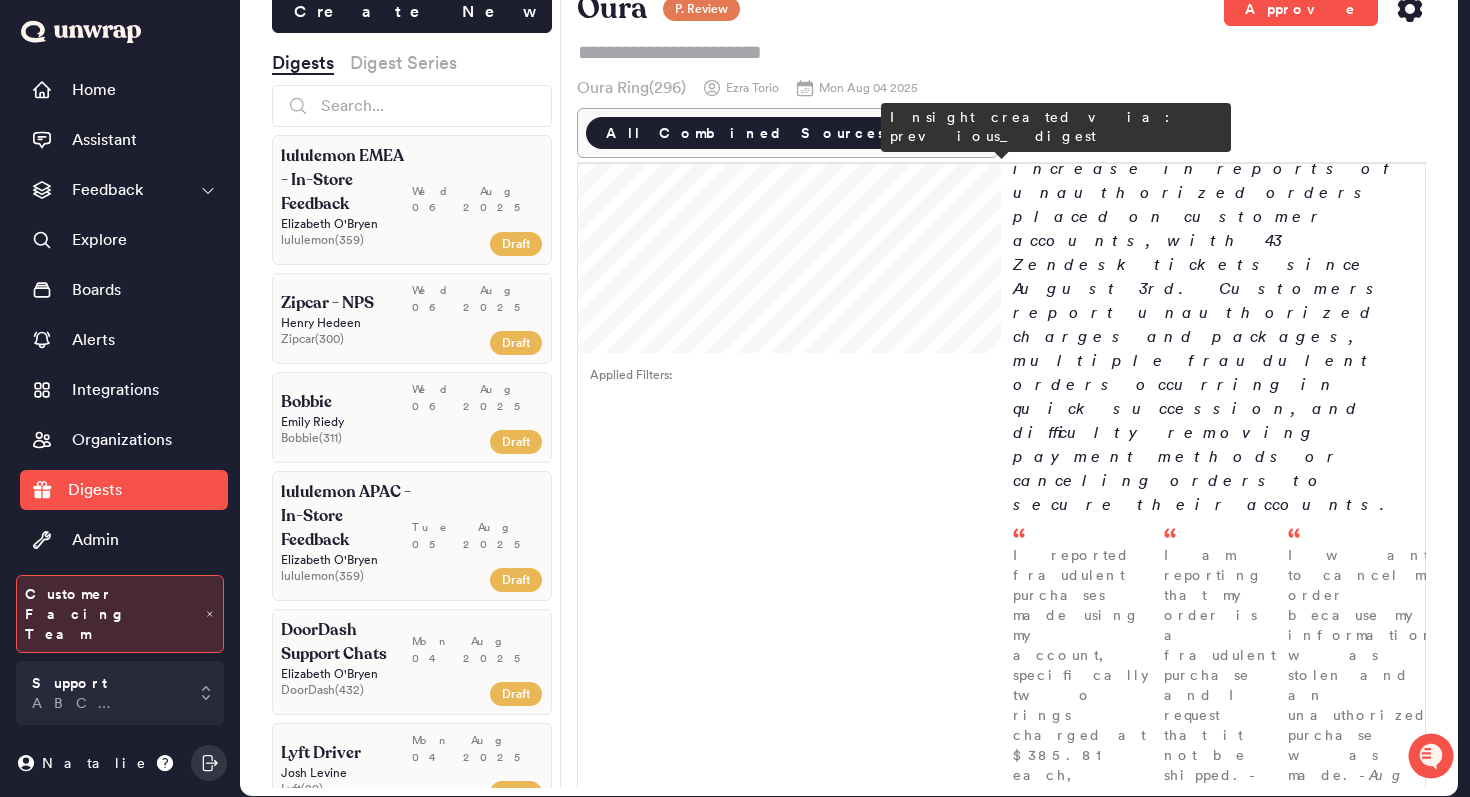 click at bounding box center (1364, 1055) 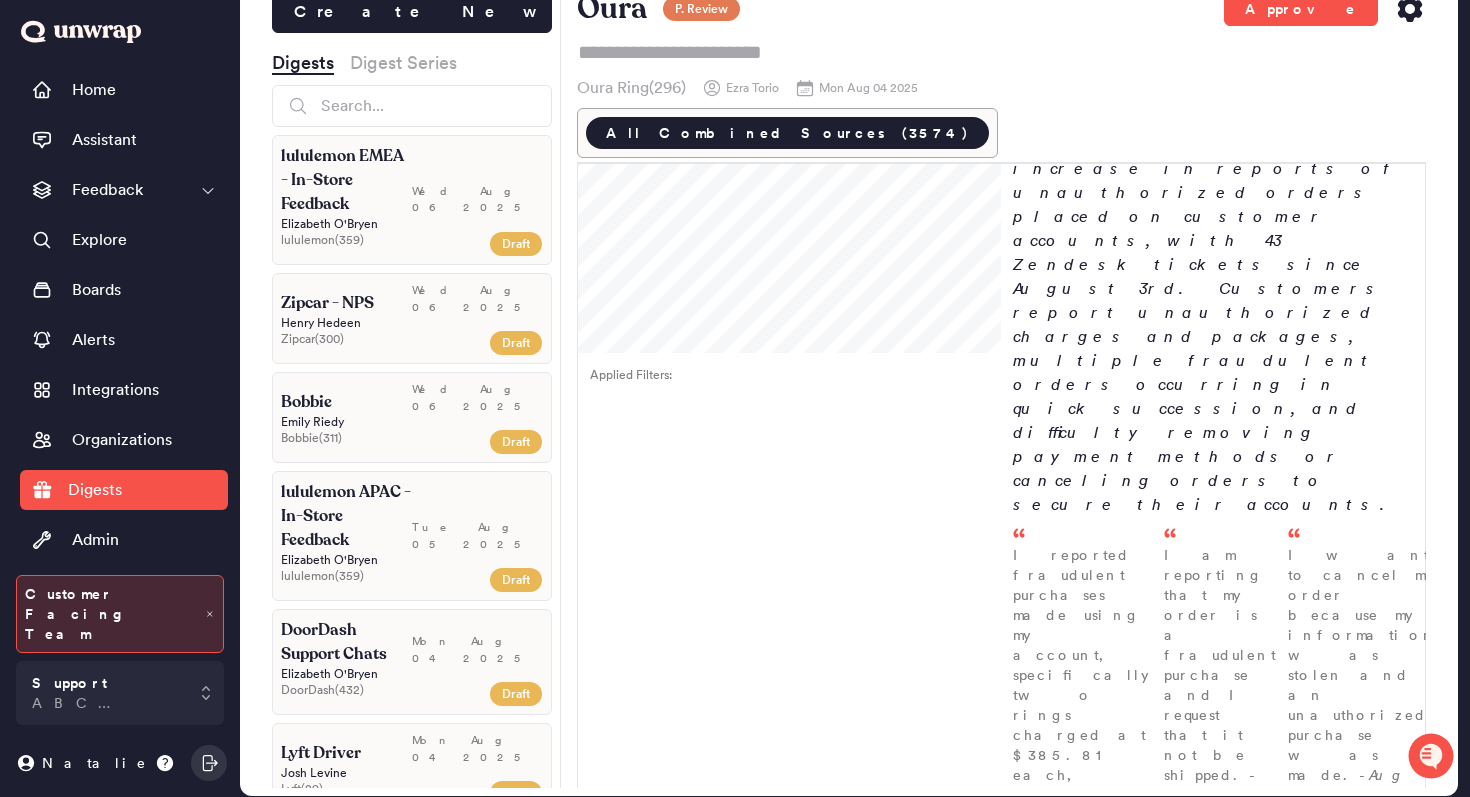 click on "0" at bounding box center (1360, 1146) 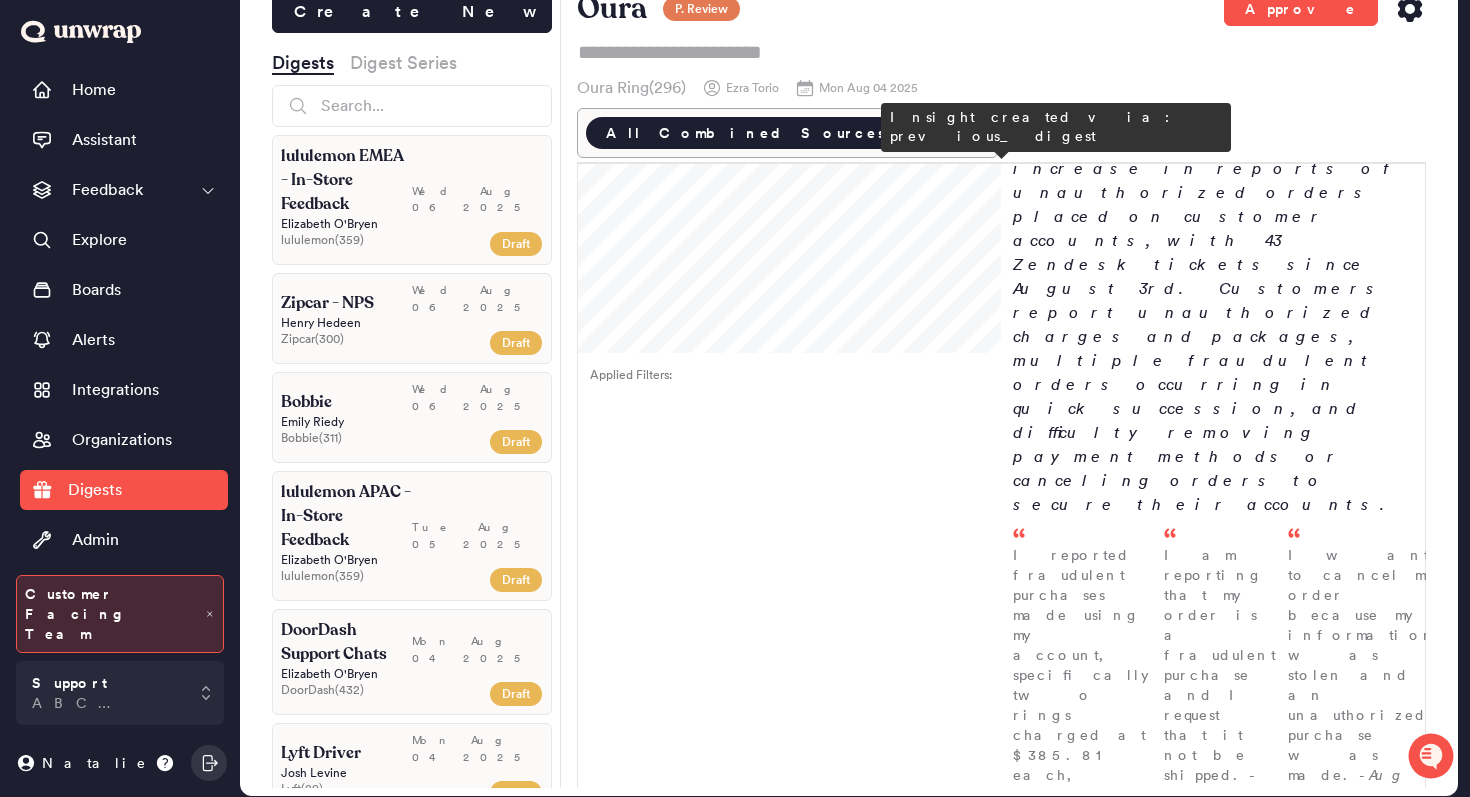 type on "*" 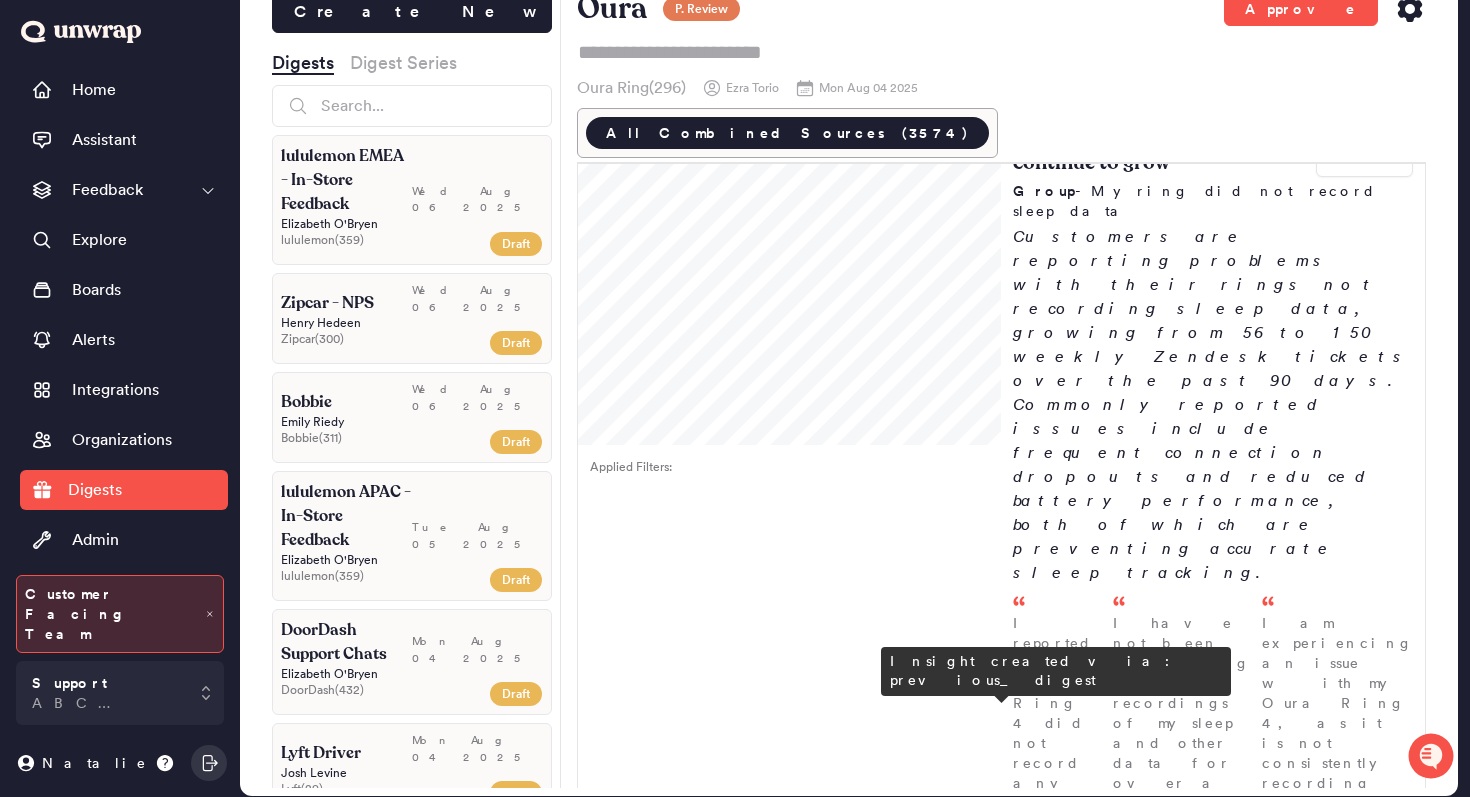 scroll, scrollTop: 0, scrollLeft: 0, axis: both 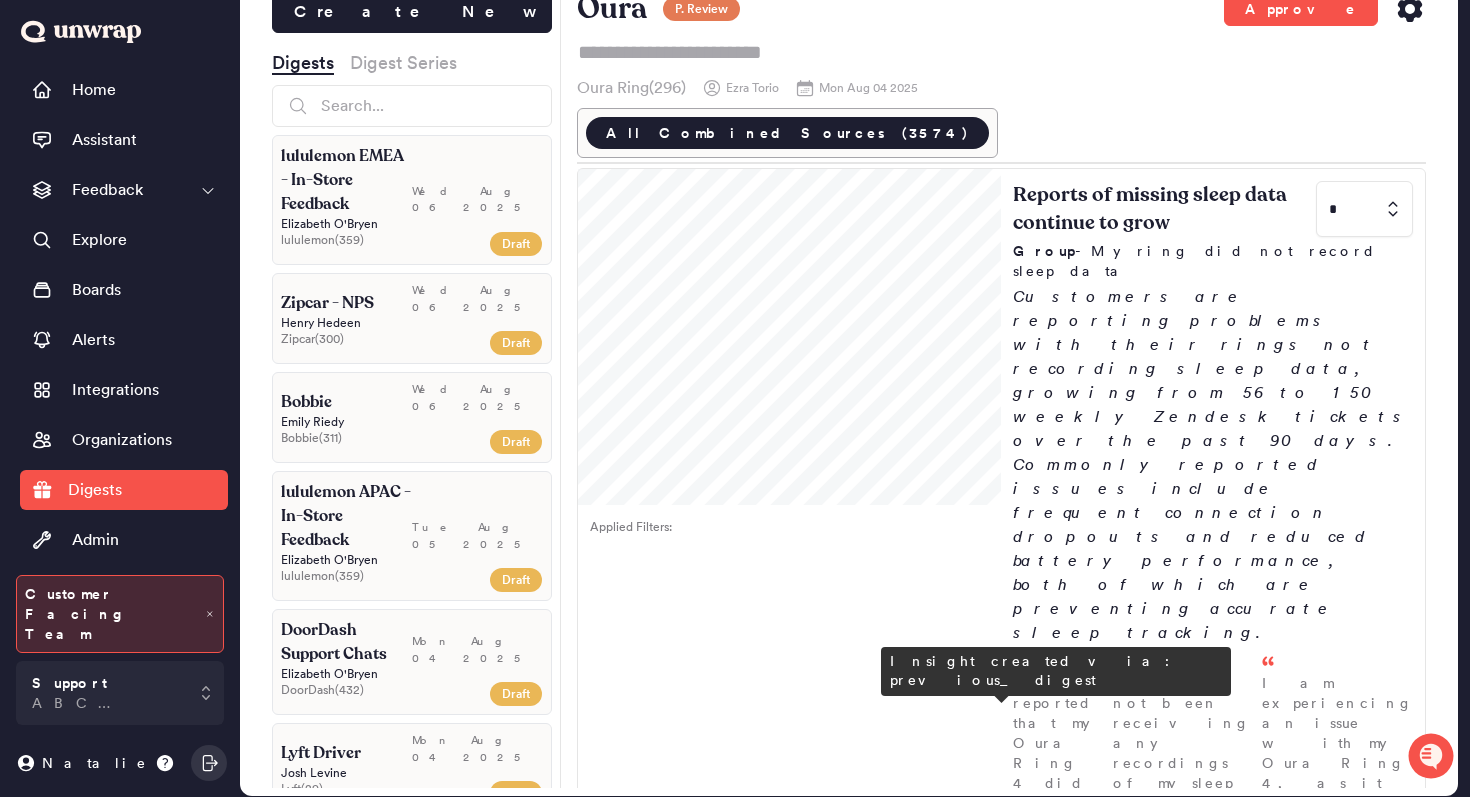 type on "*" 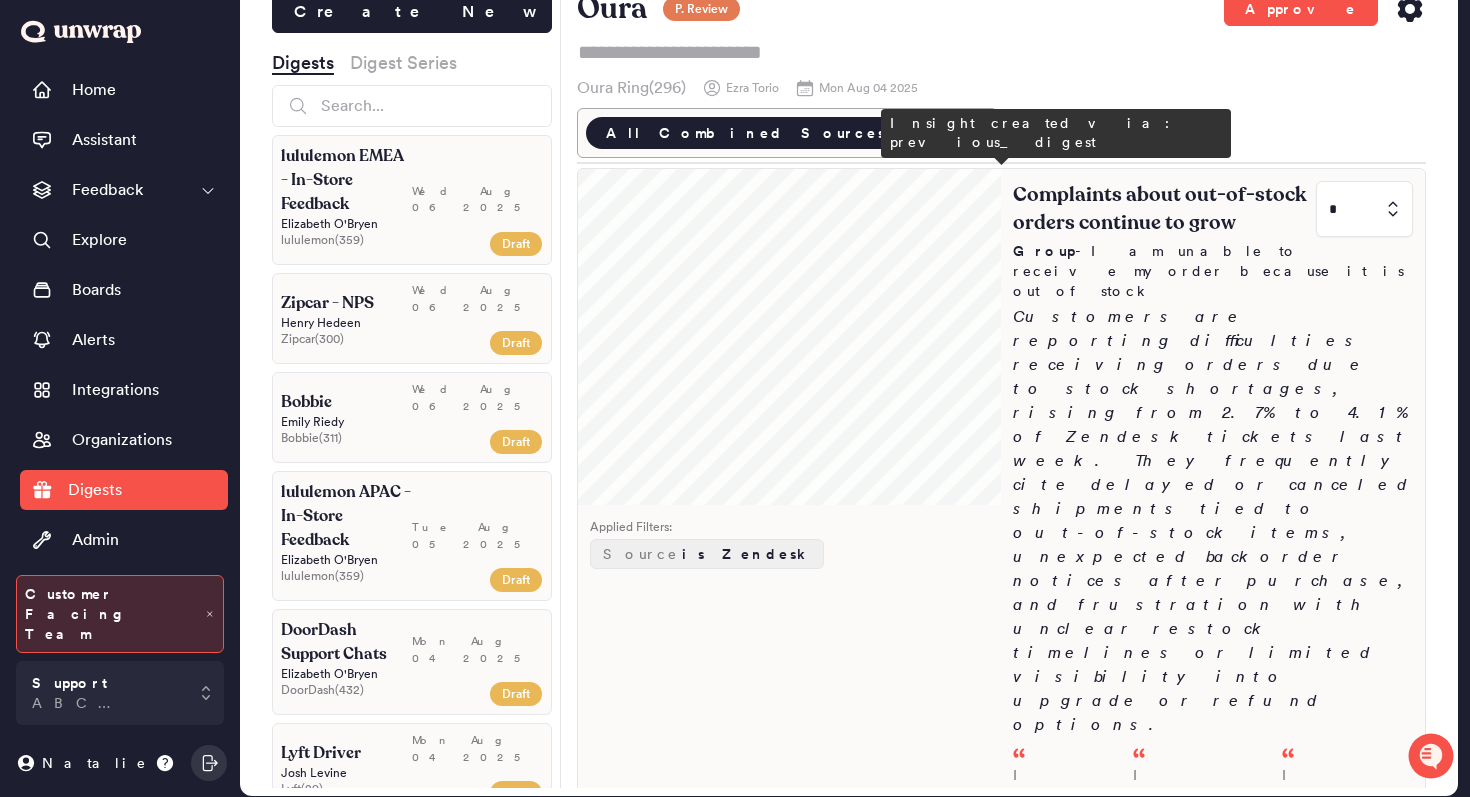 scroll, scrollTop: 0, scrollLeft: 0, axis: both 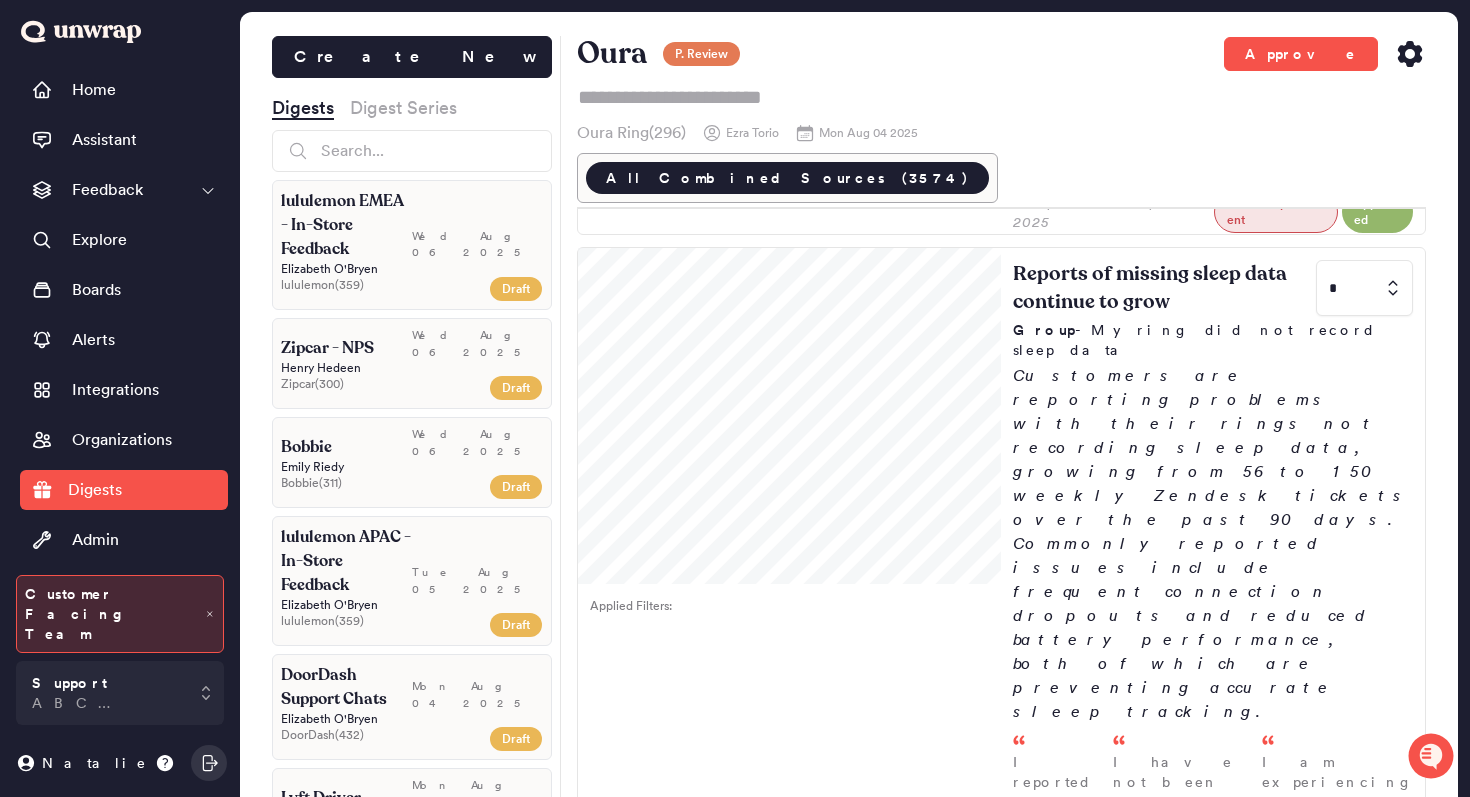 click on "Spike in reports of fraudulent orders * Group  -  A fraudulent order was placed on my account There has been an increase in reports of unauthorized orders placed on customer accounts, with 43 Zendesk tickets since August 3rd. Customers report unauthorized charges and packages, multiple fraudulent orders occurring in quick succession, and difficulty removing payment methods or canceling orders to secure their accounts. I reported fraudulent purchases made using my account, specifically two rings charged at $385.81 each, and I contacted my bank regarding these unauthorized tran...  -  Aug 05 I am reporting that my order is a fraudulent purchase and I request that it not be shipped.  -  Aug 05 I want to cancel my order because my information was stolen and an unauthorized purchase was made.  -  Aug 05" at bounding box center [1213, 1692] 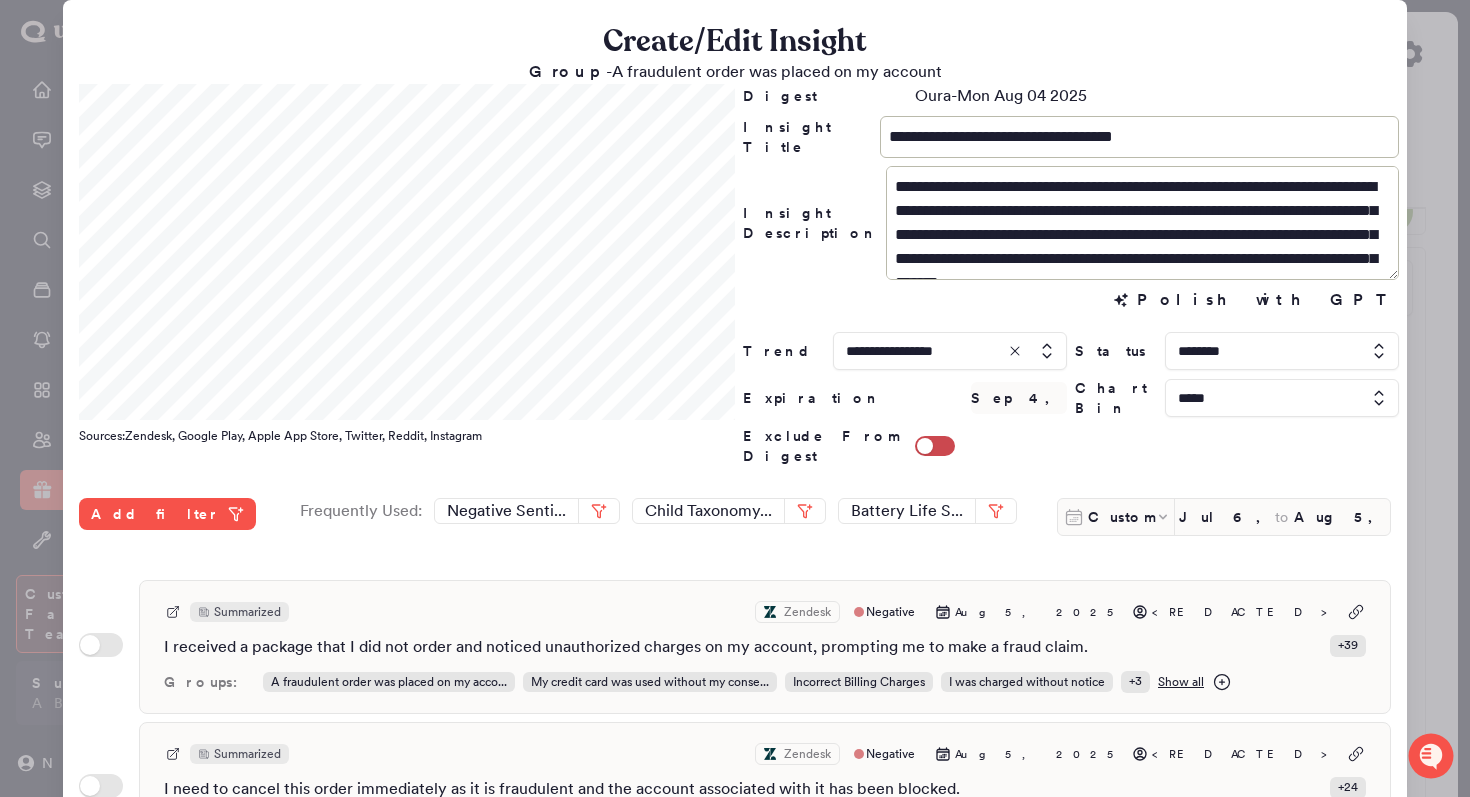scroll, scrollTop: 38, scrollLeft: 0, axis: vertical 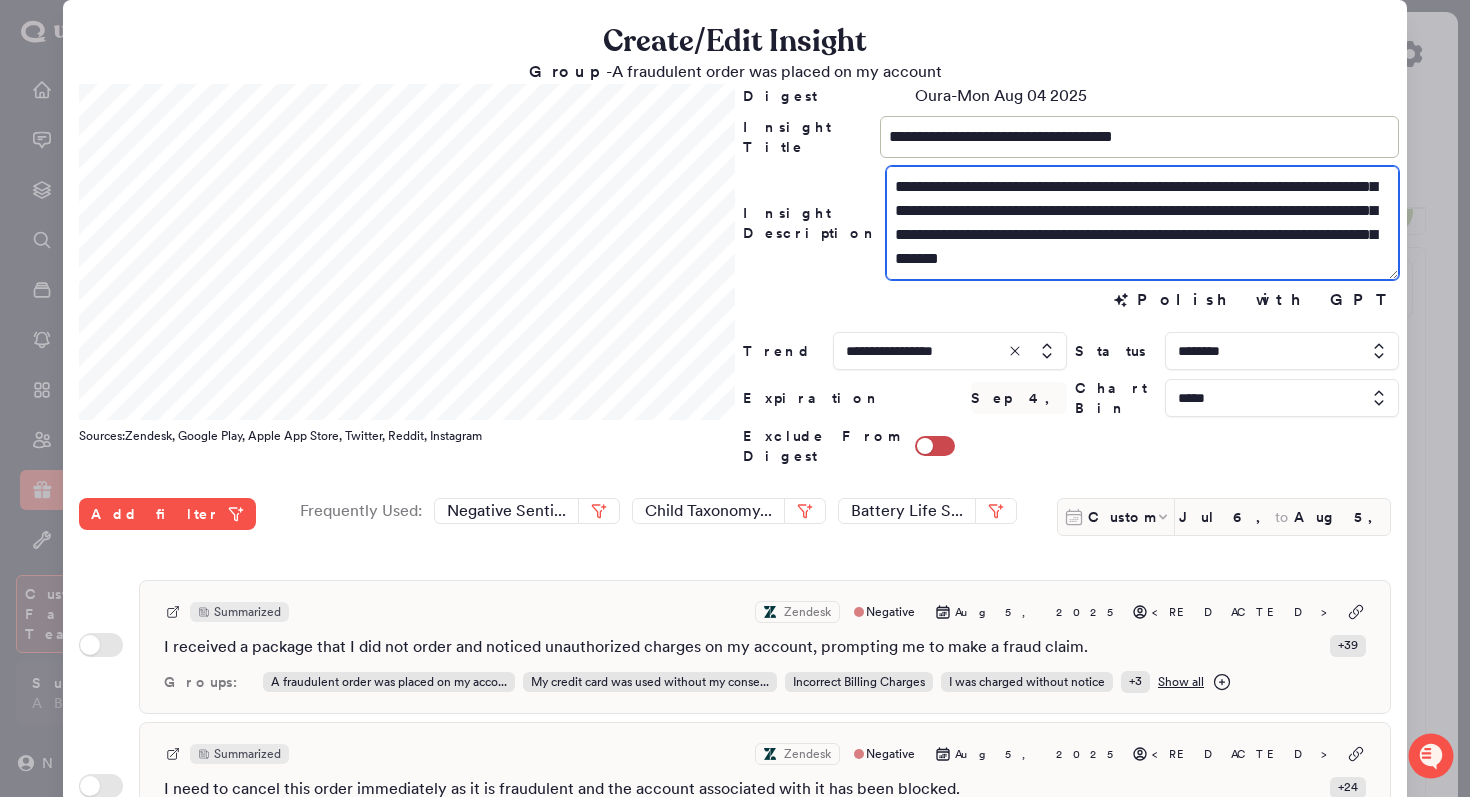 click on "**********" at bounding box center (1142, 223) 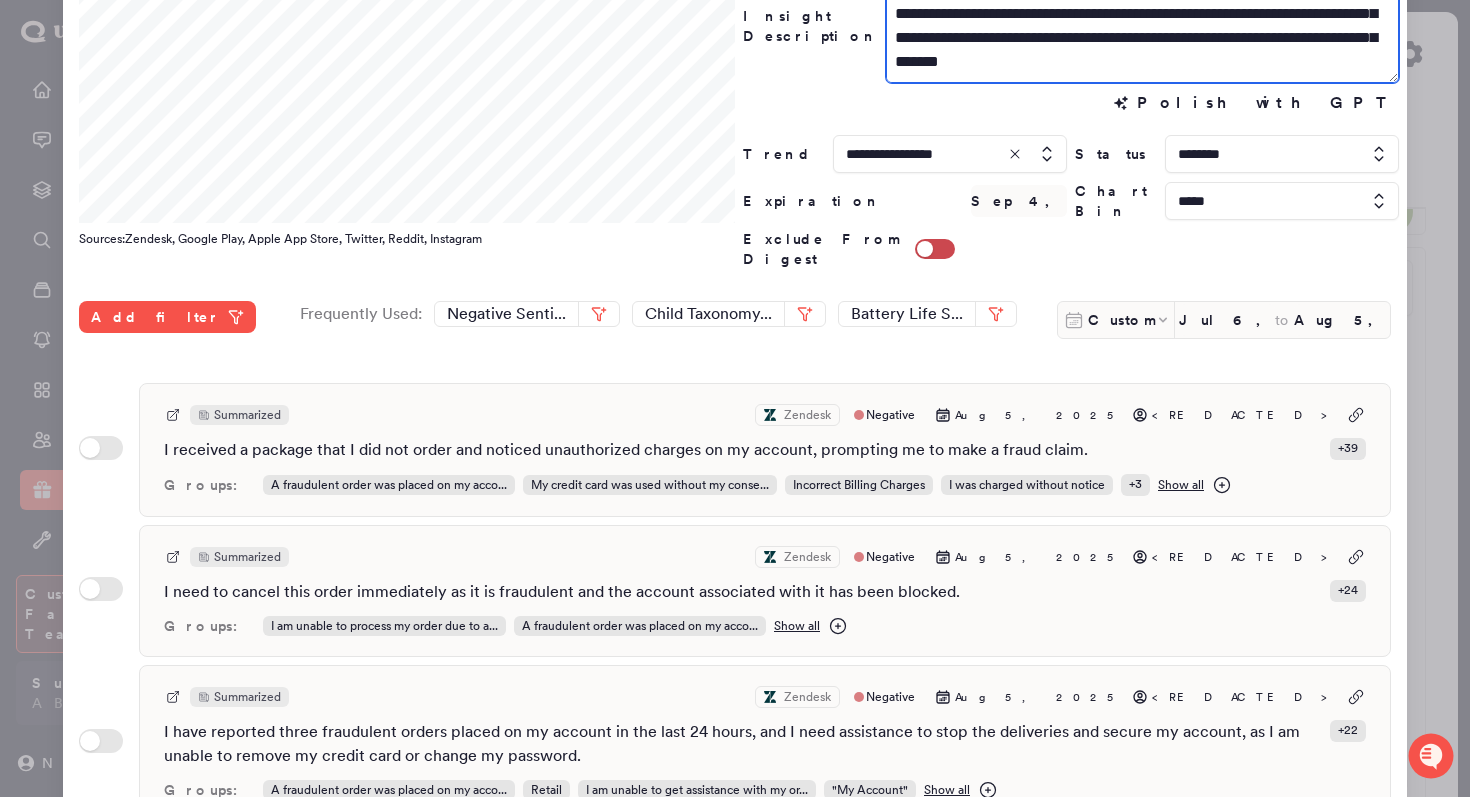 scroll, scrollTop: 236, scrollLeft: 0, axis: vertical 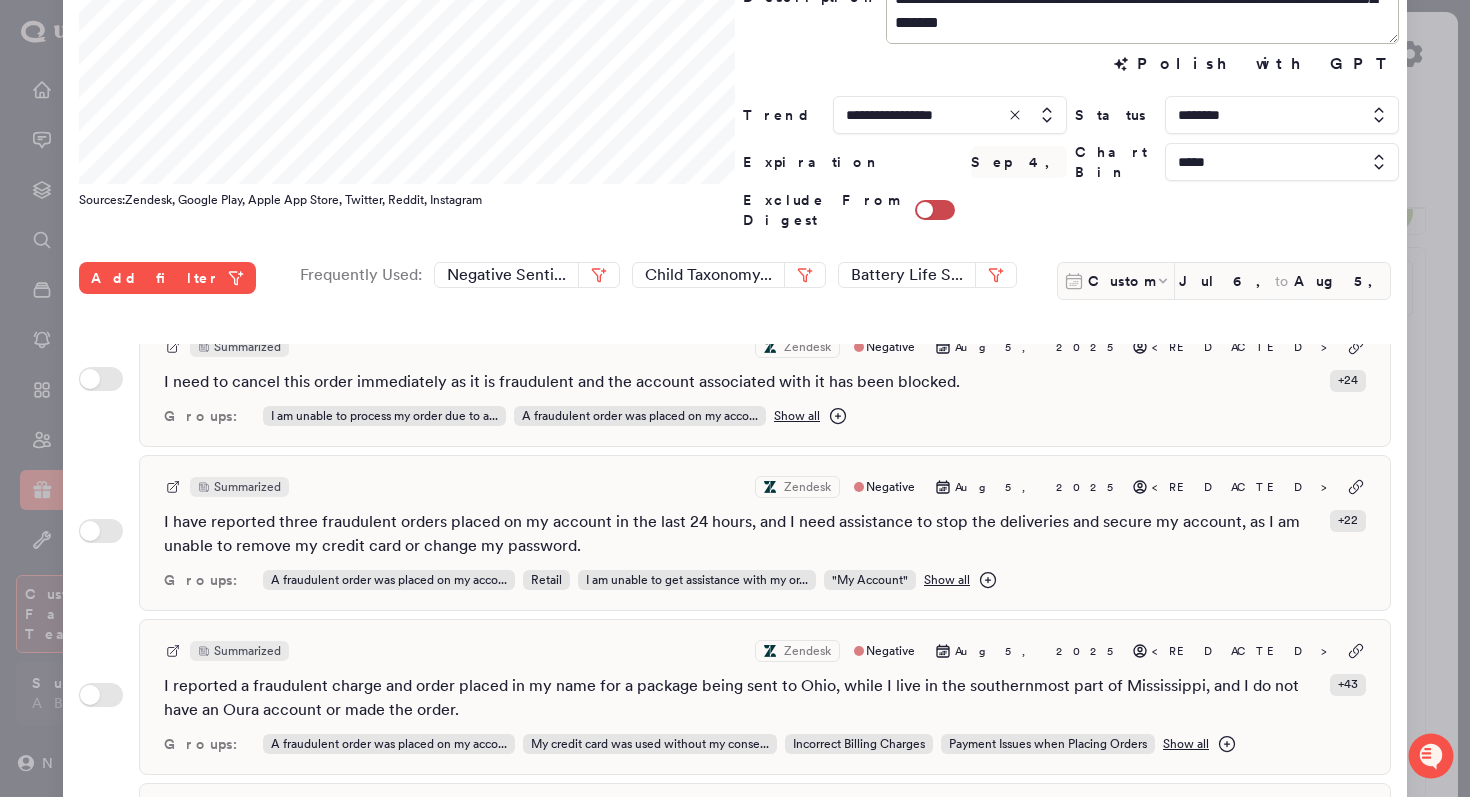 click at bounding box center (735, 398) 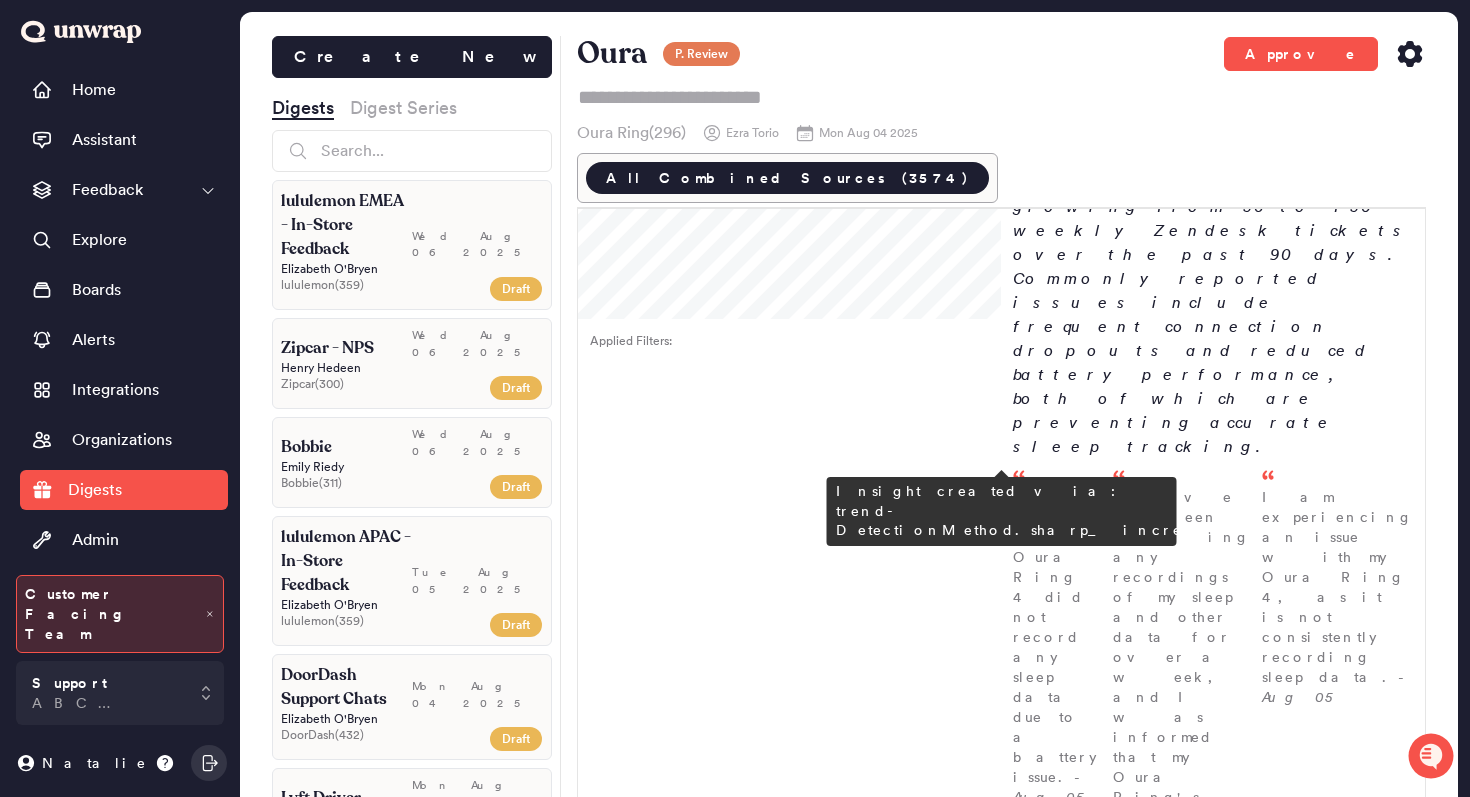 scroll, scrollTop: 1456, scrollLeft: 0, axis: vertical 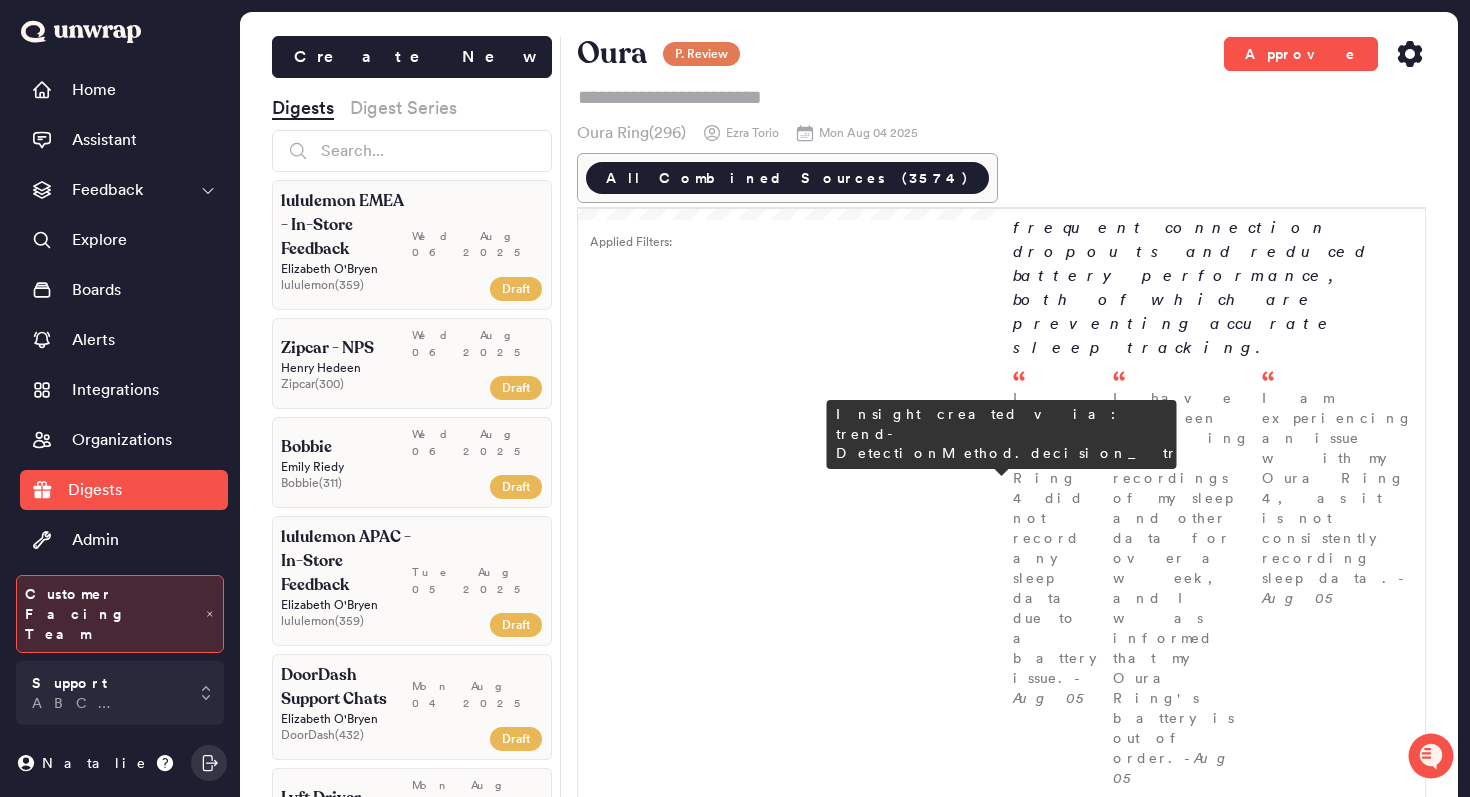click at bounding box center (1364, 1910) 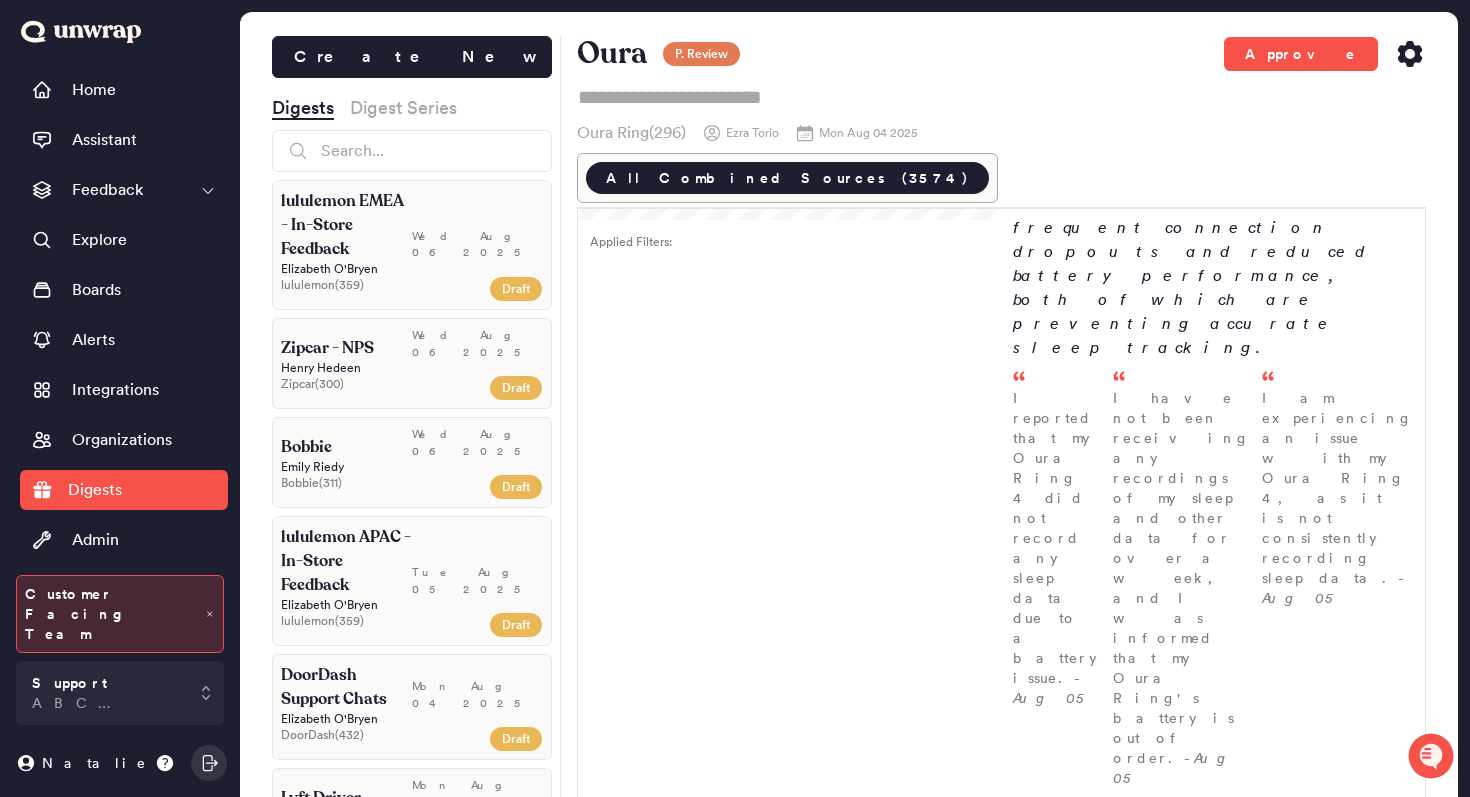 click on "3" at bounding box center [1360, 1794] 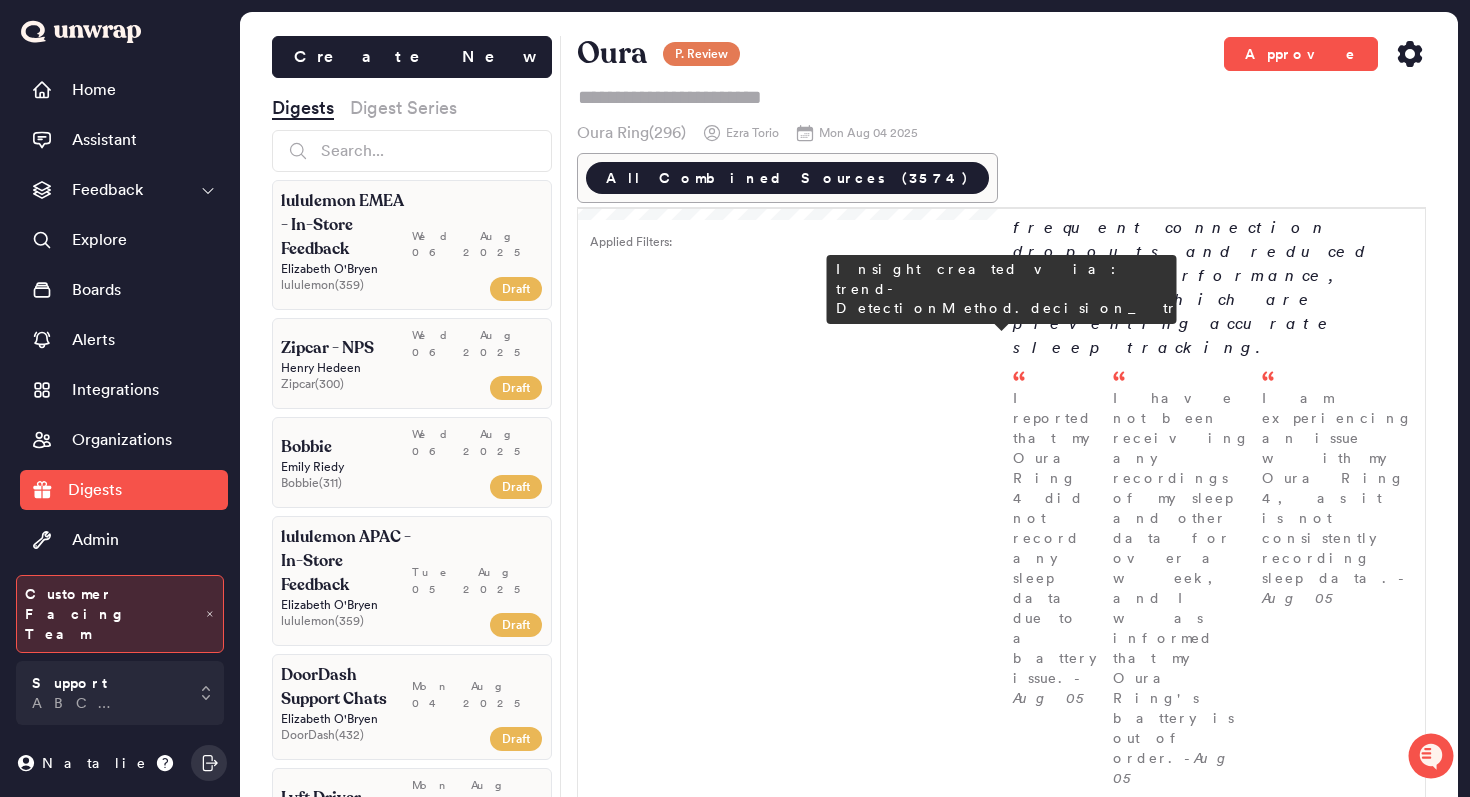 type on "*" 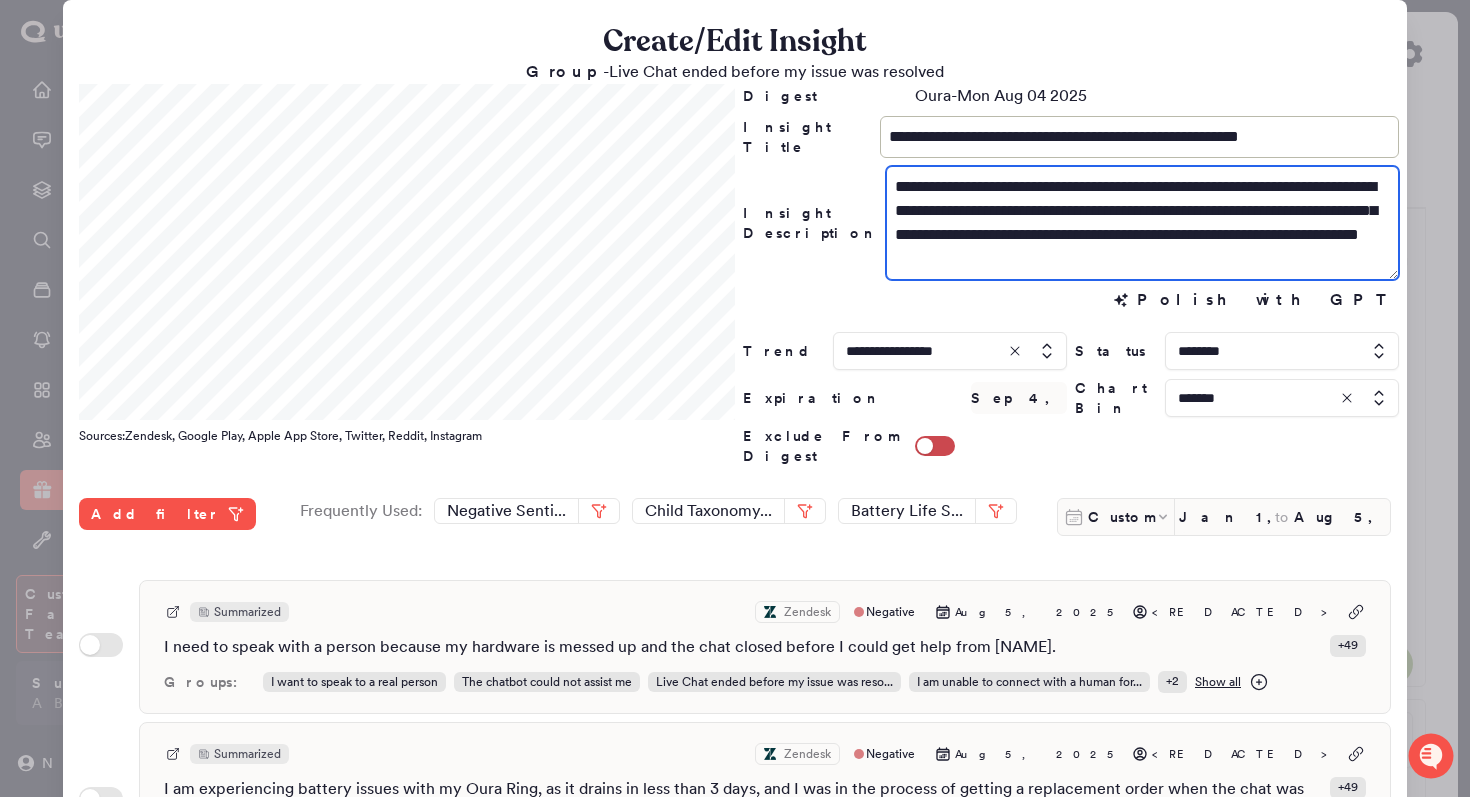 click on "**********" at bounding box center (1142, 223) 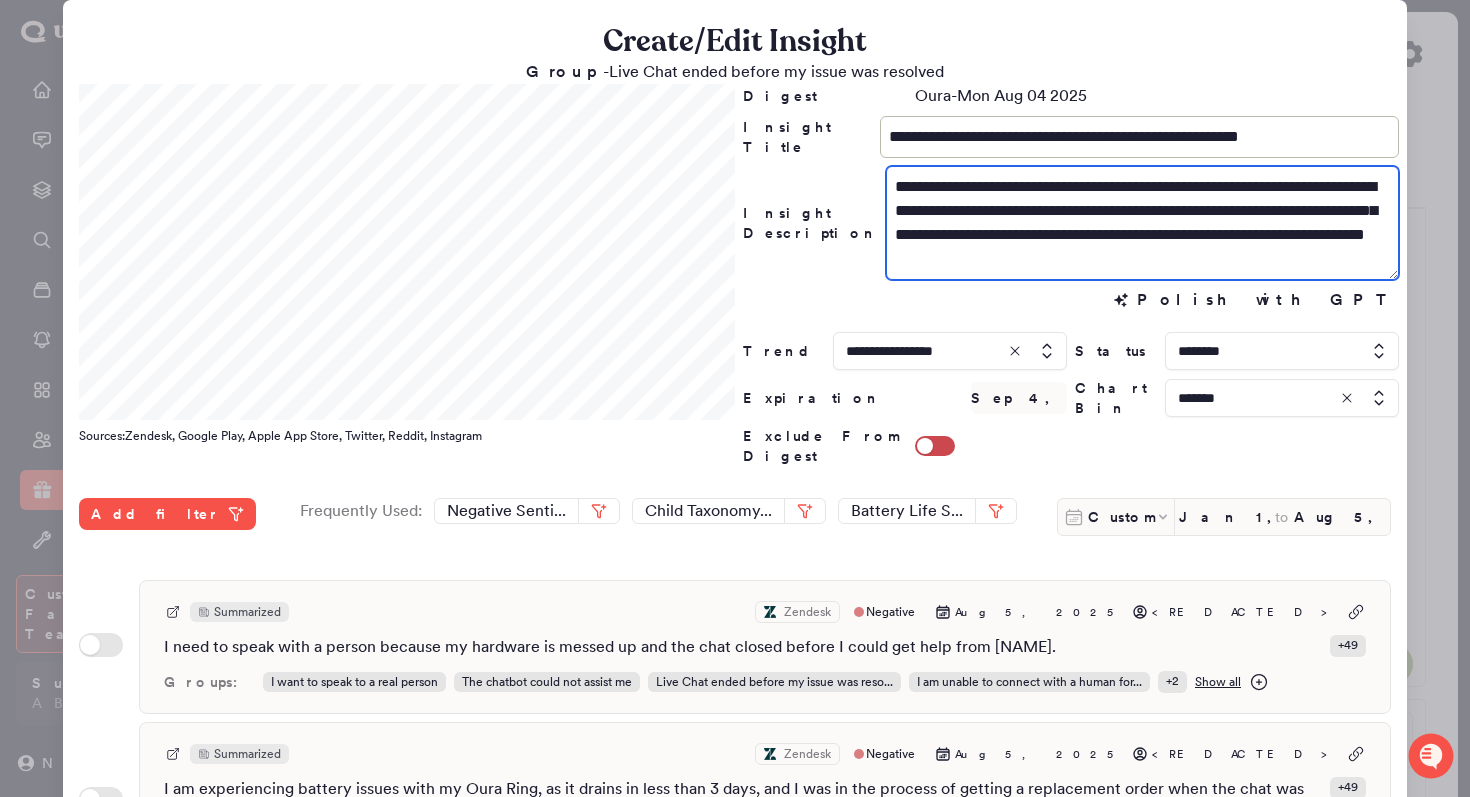 type on "**********" 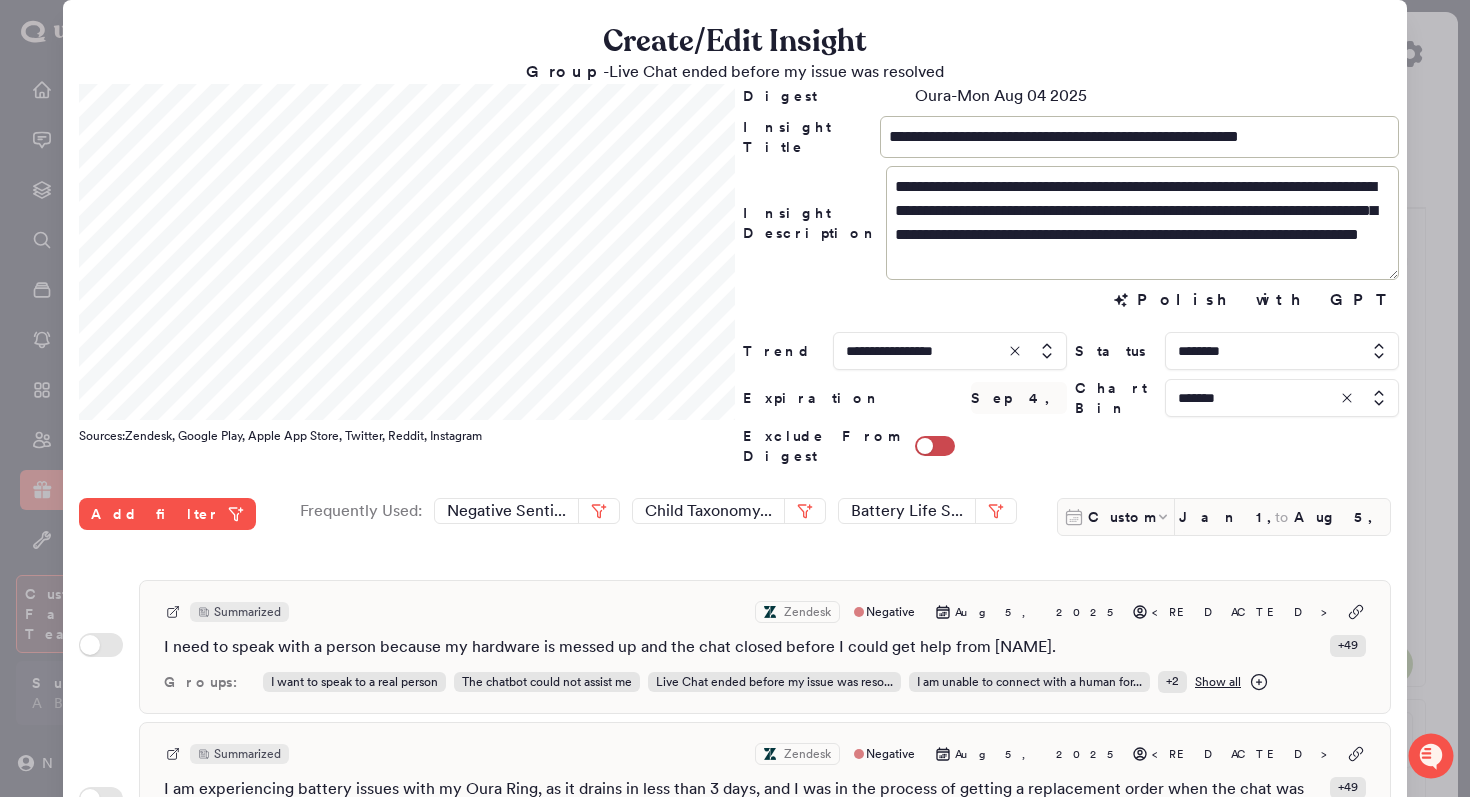 click at bounding box center (735, 398) 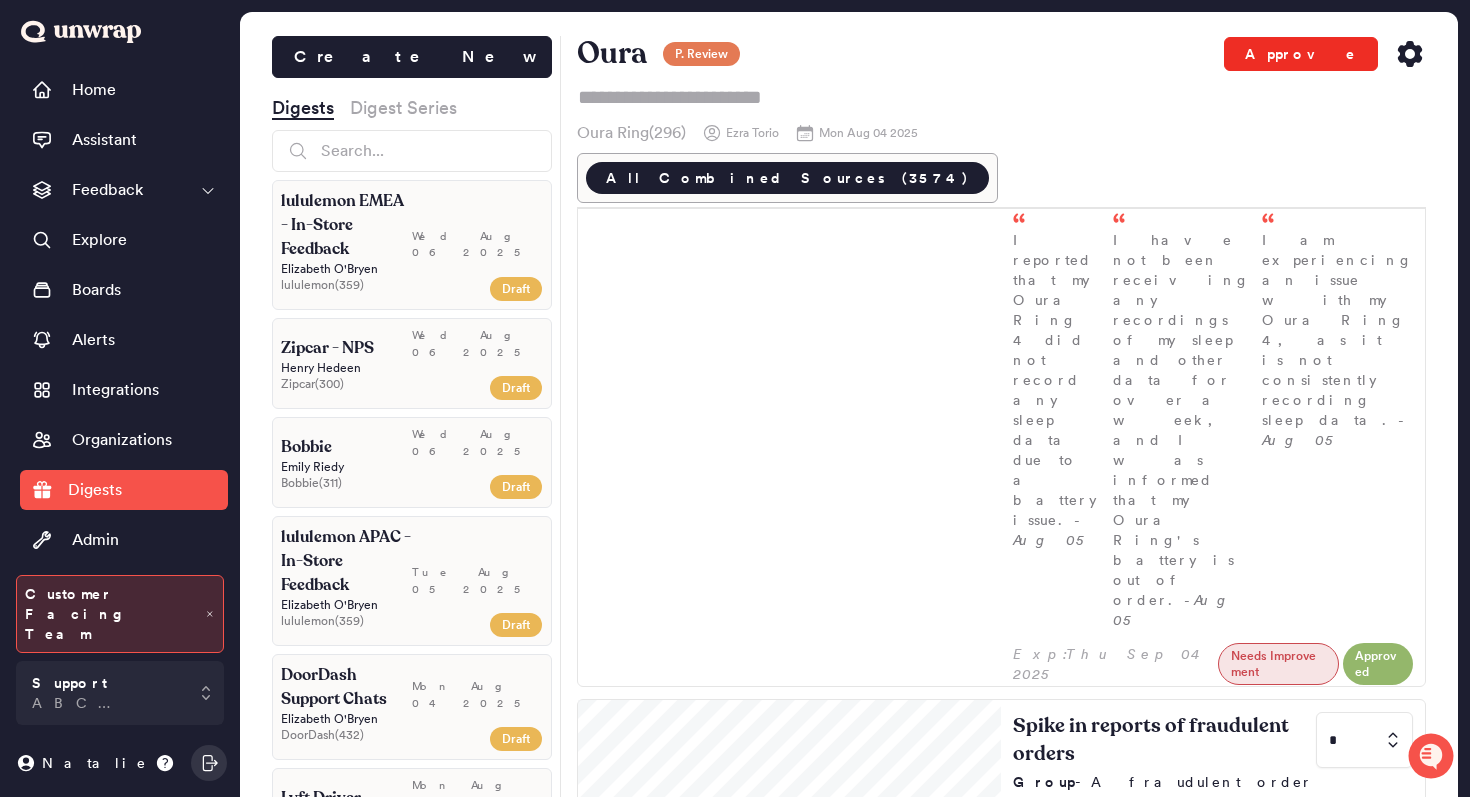 click on "Approve" at bounding box center [1301, 54] 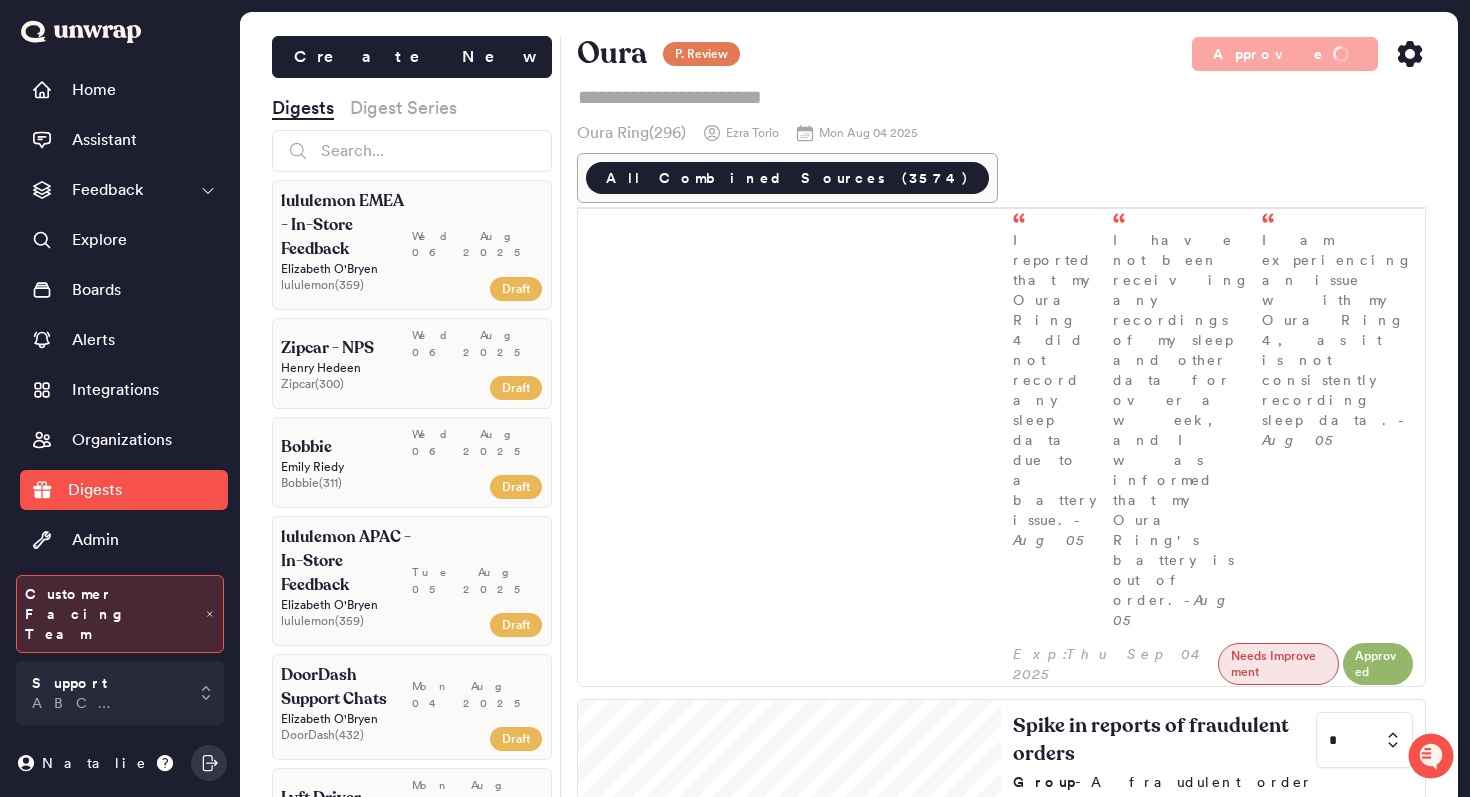 click 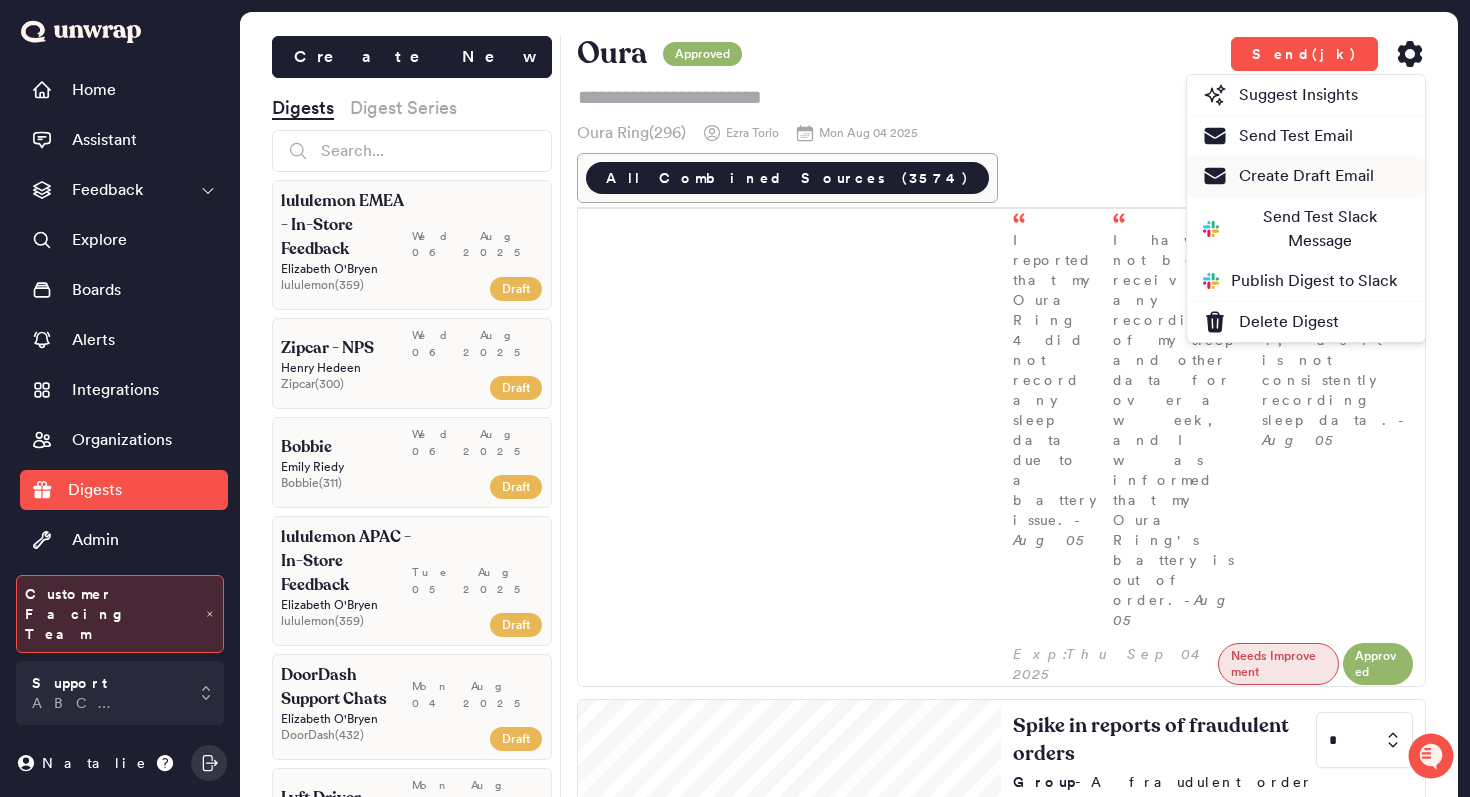 click on "Create Draft Email" at bounding box center [1288, 176] 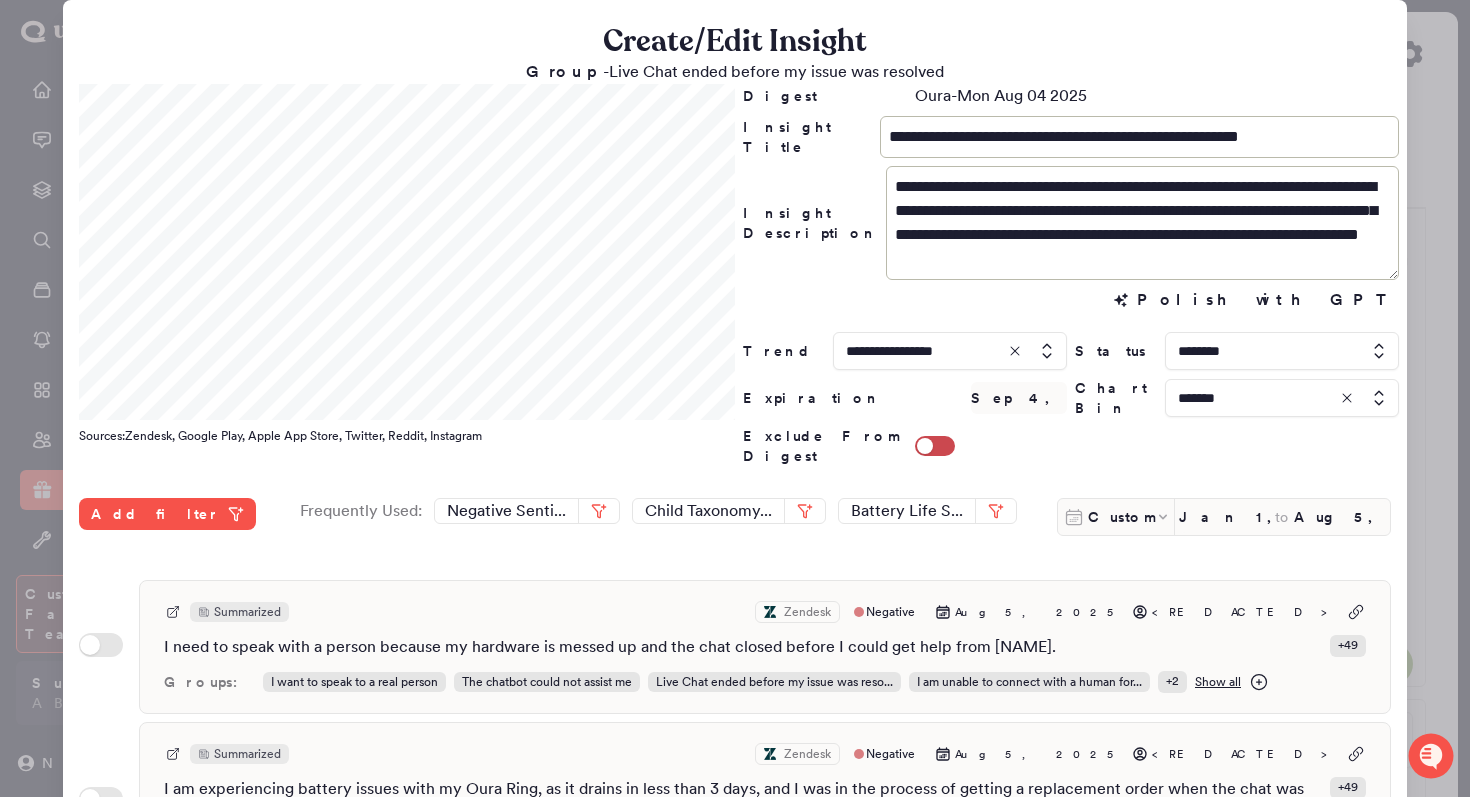 click at bounding box center [735, 398] 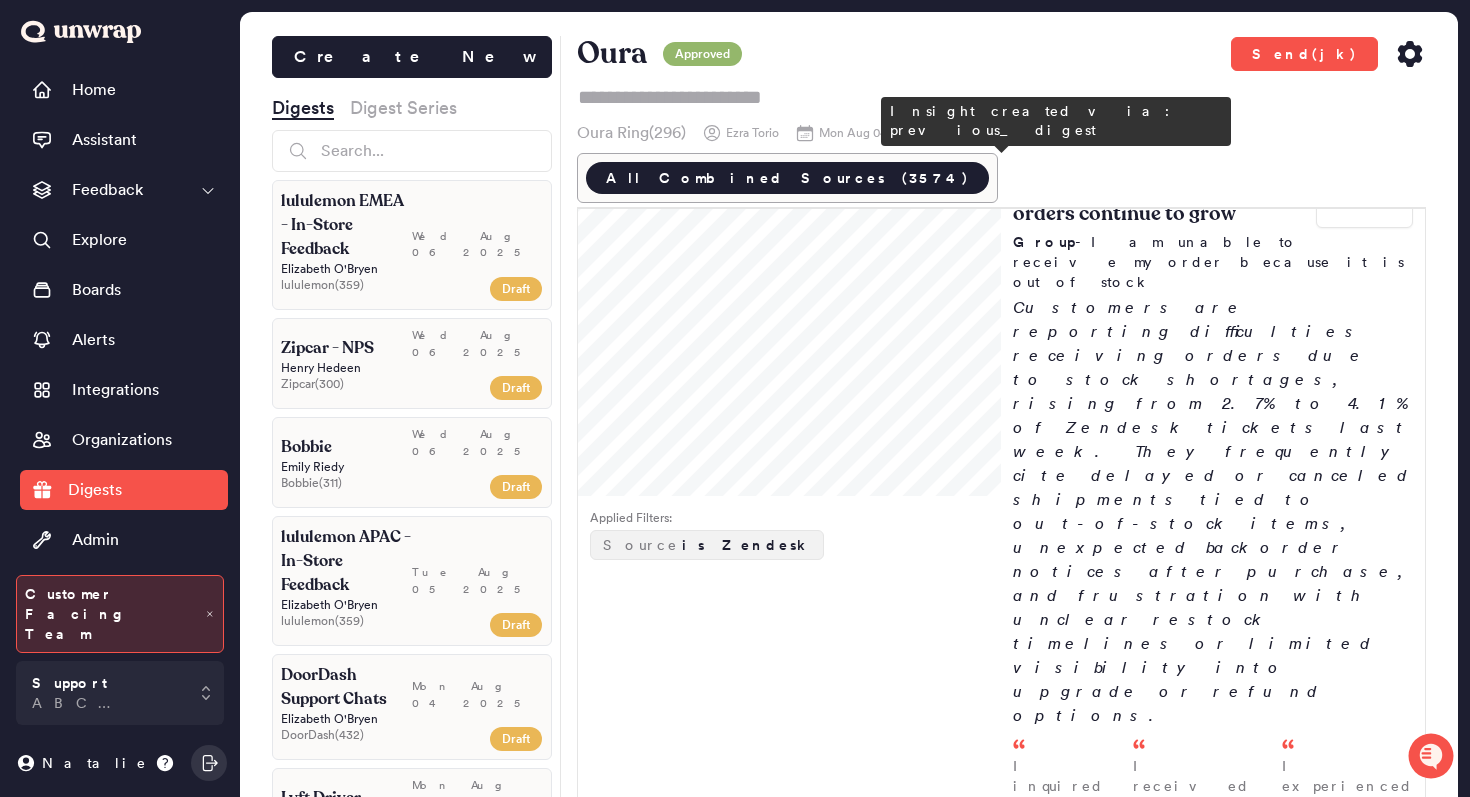 scroll, scrollTop: 52, scrollLeft: 0, axis: vertical 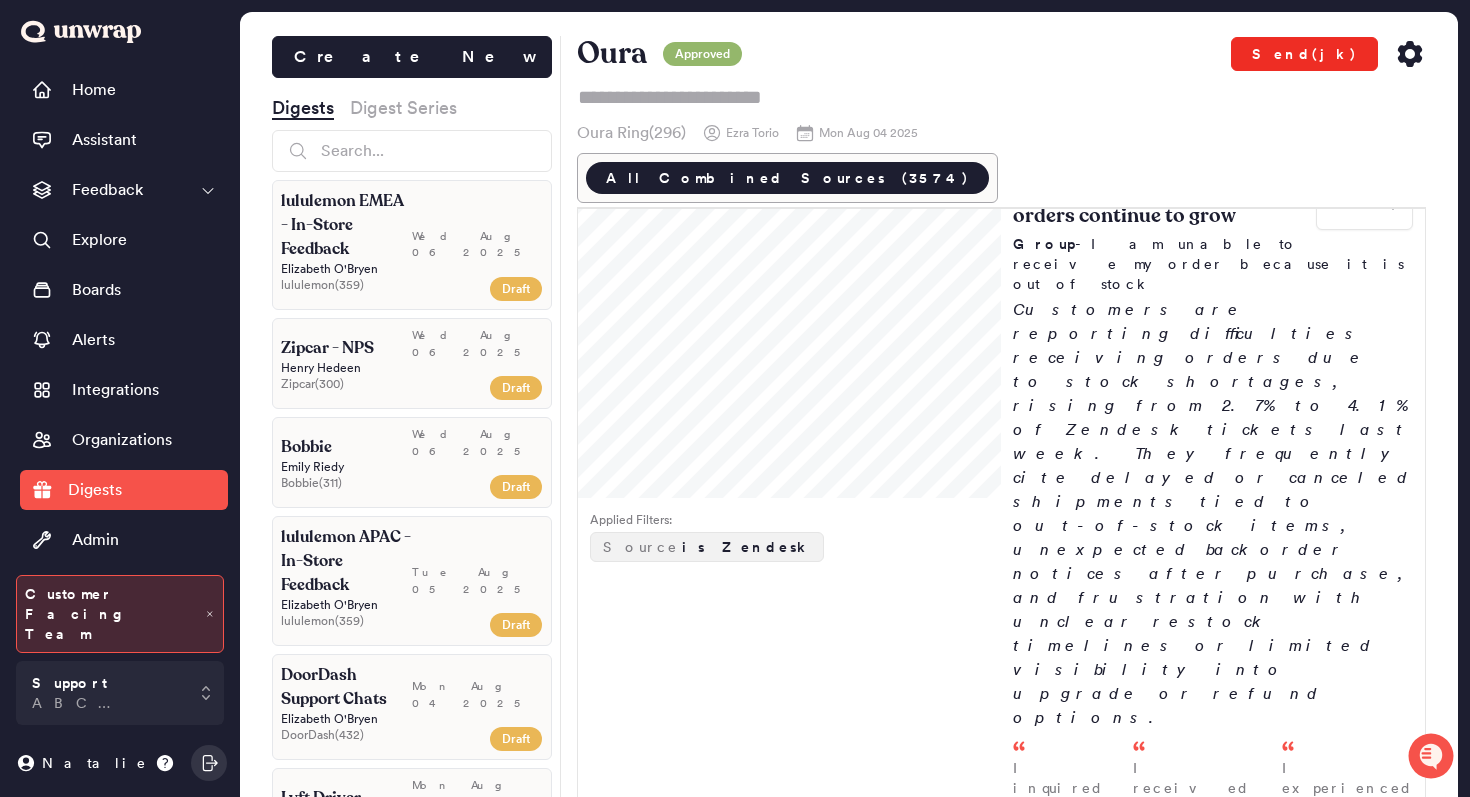 click on "Send(jk)" at bounding box center [1304, 54] 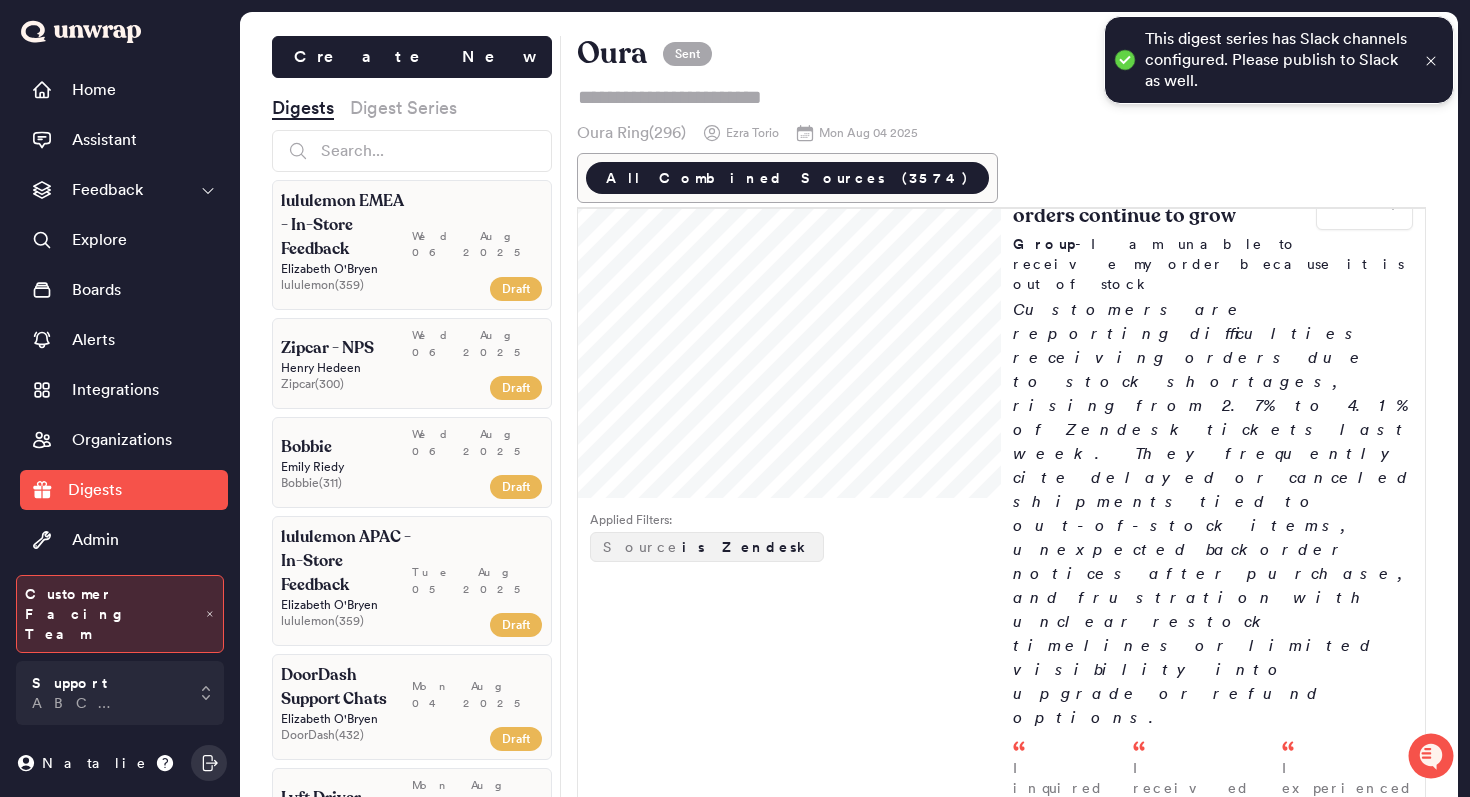 click 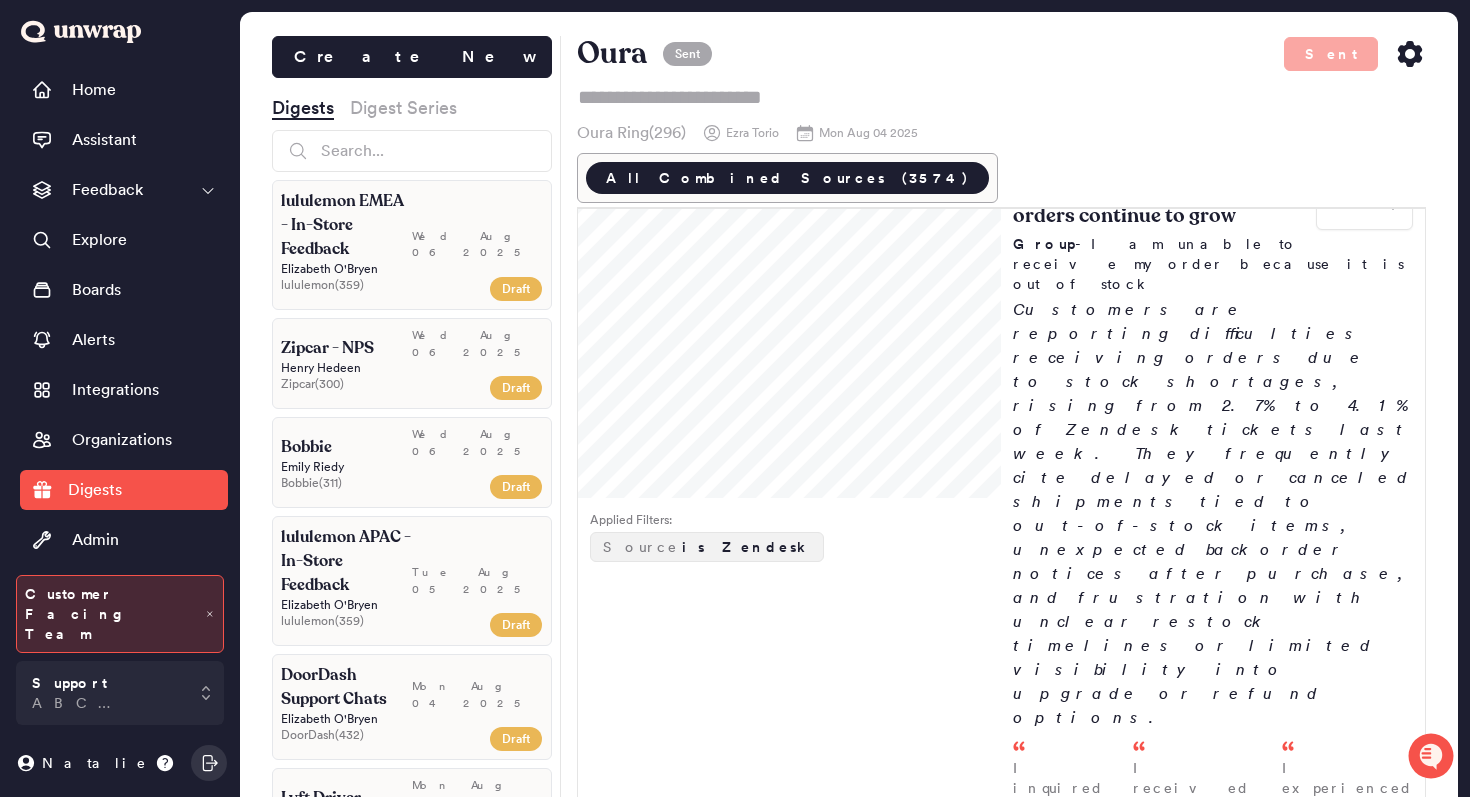 click 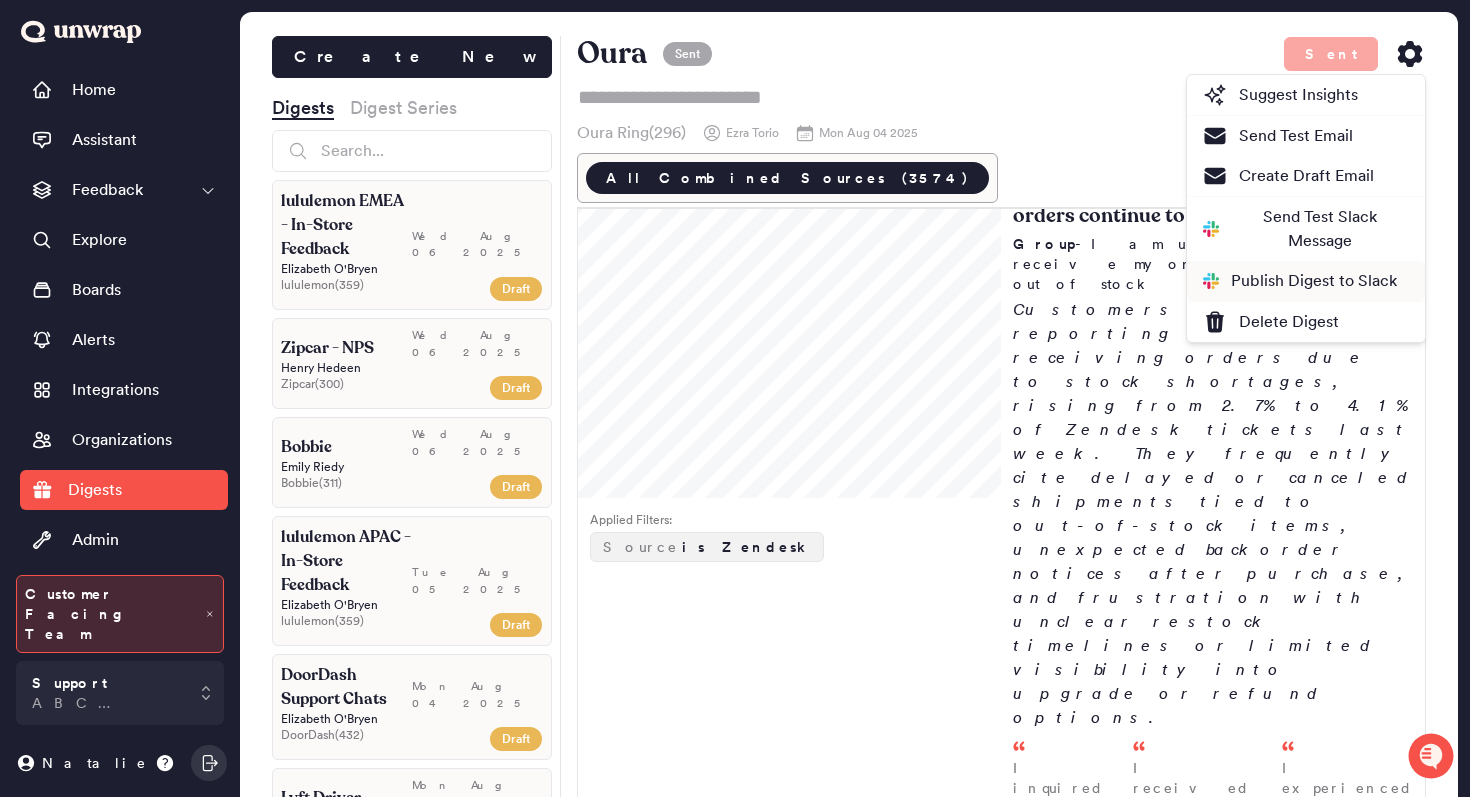 click on "Publish Digest to Slack" at bounding box center [1300, 281] 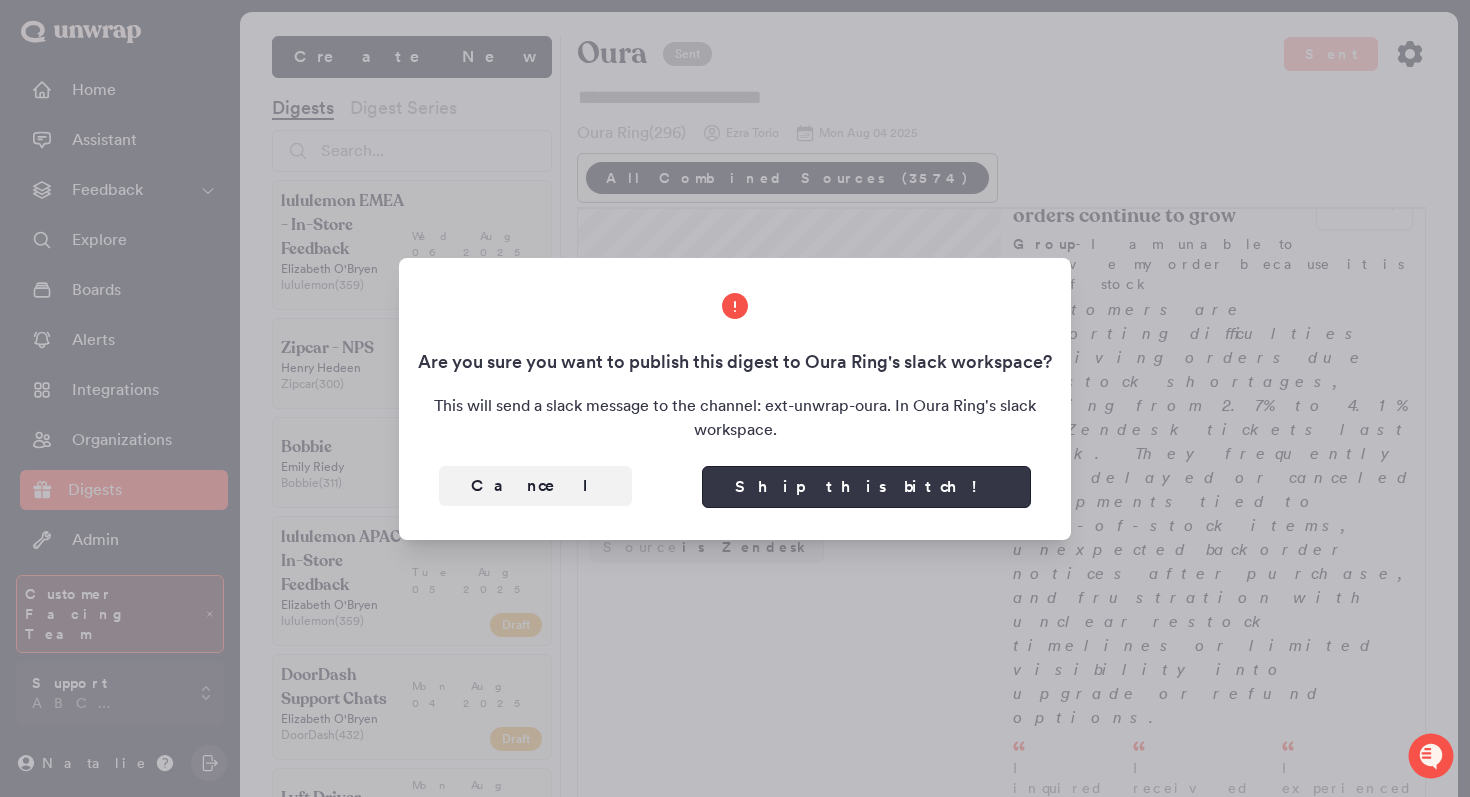 click on "Ship this bitch!" at bounding box center [866, 487] 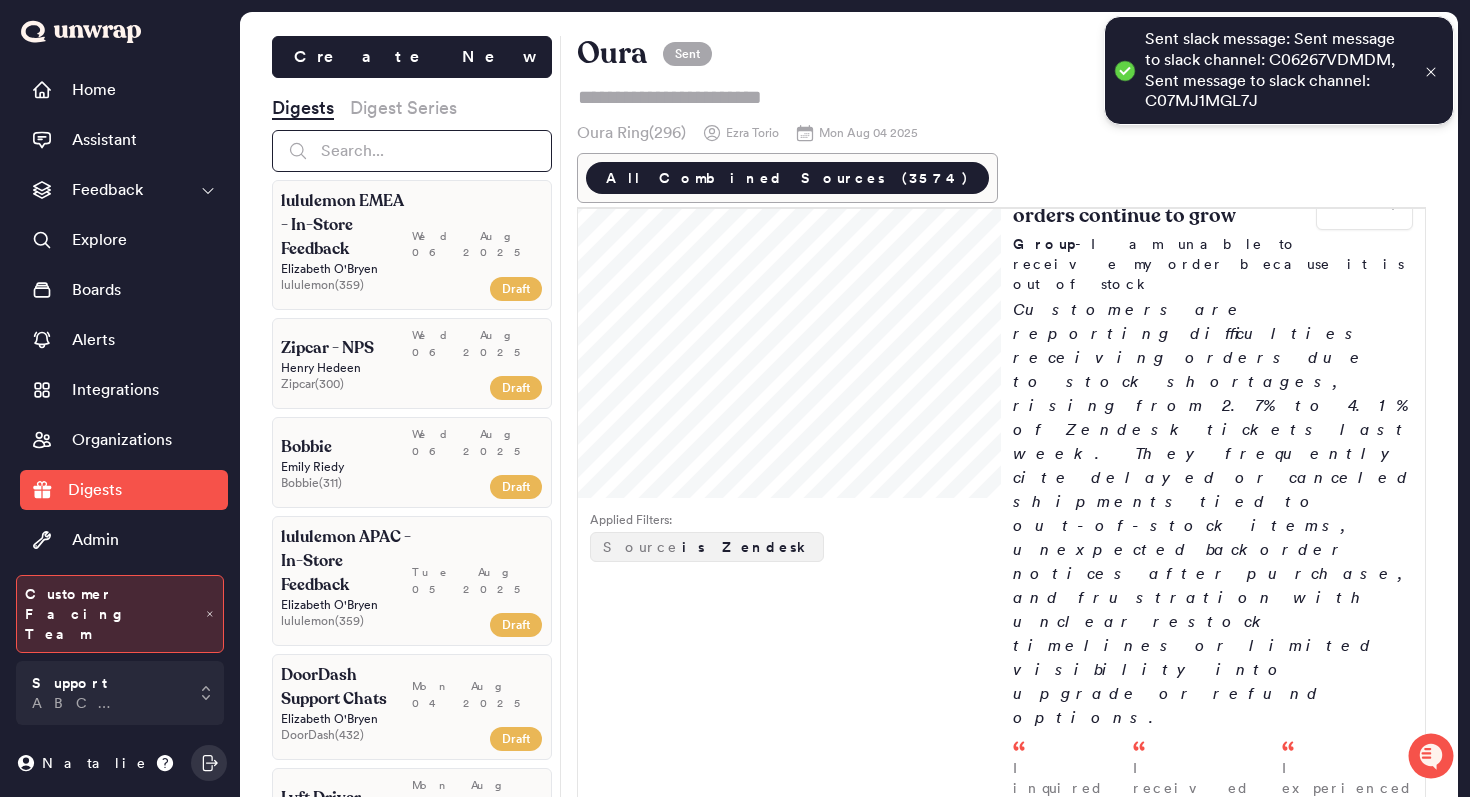 click at bounding box center (412, 151) 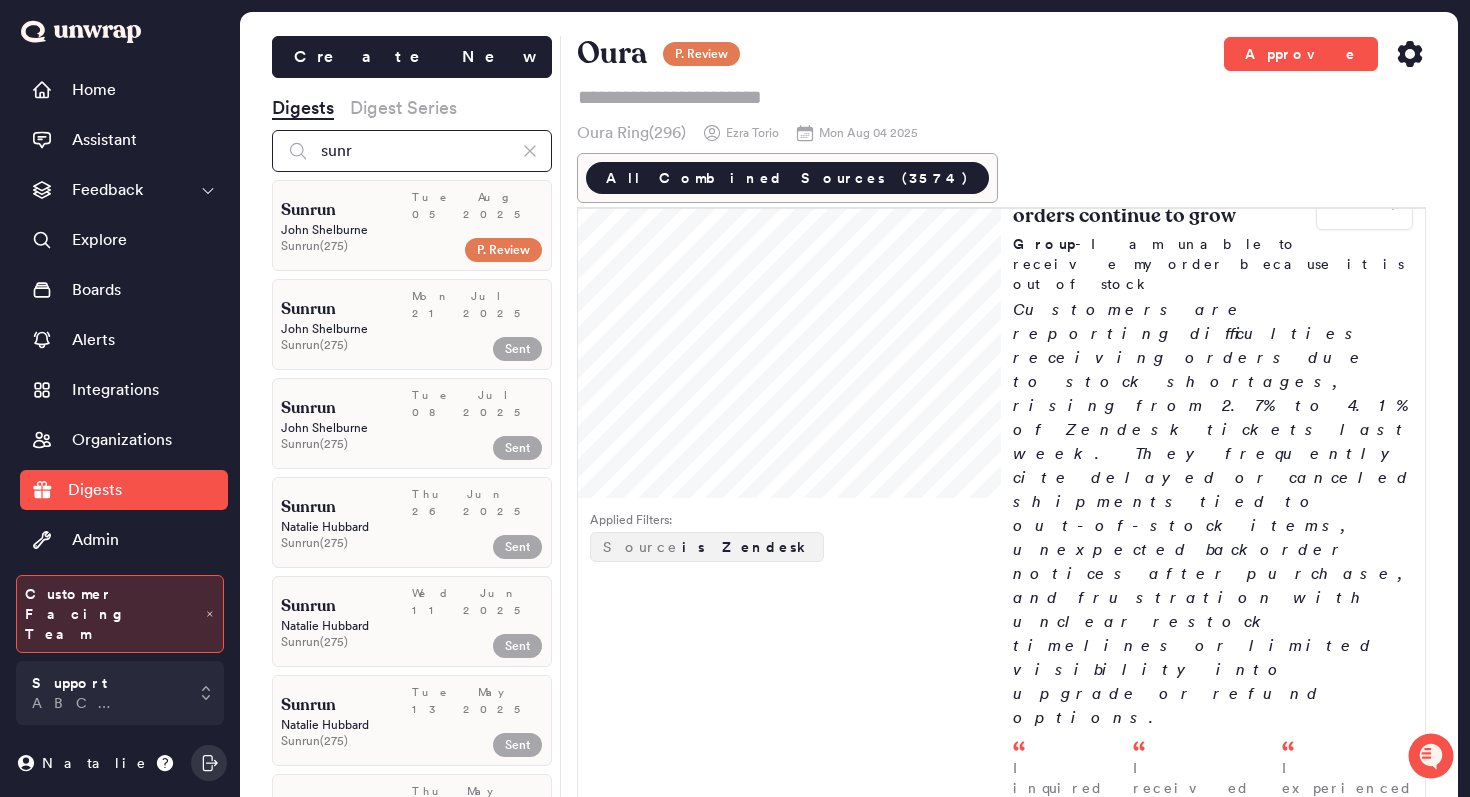type on "sunr" 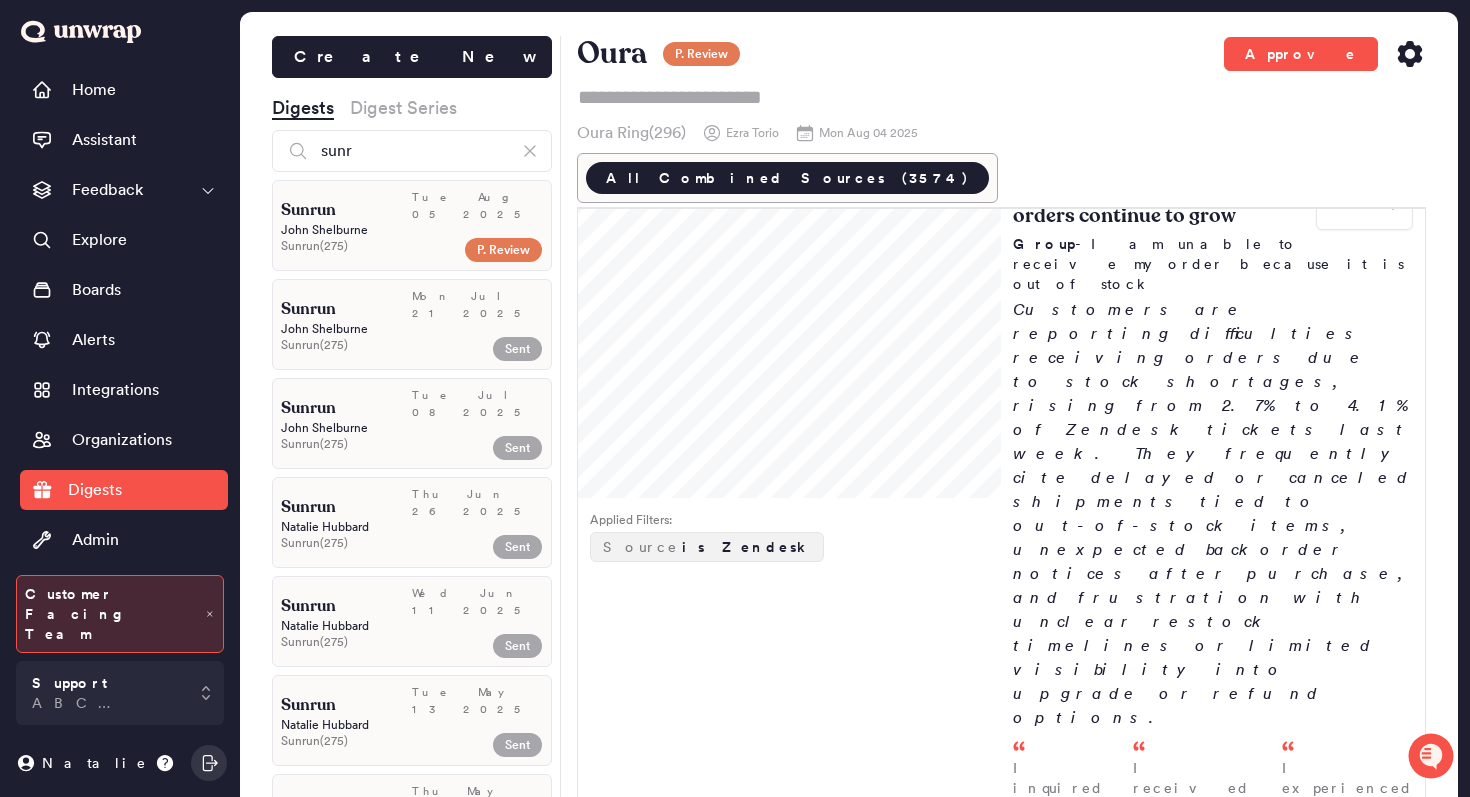 click on "Sunrun  ( 275 )" at bounding box center (368, 246) 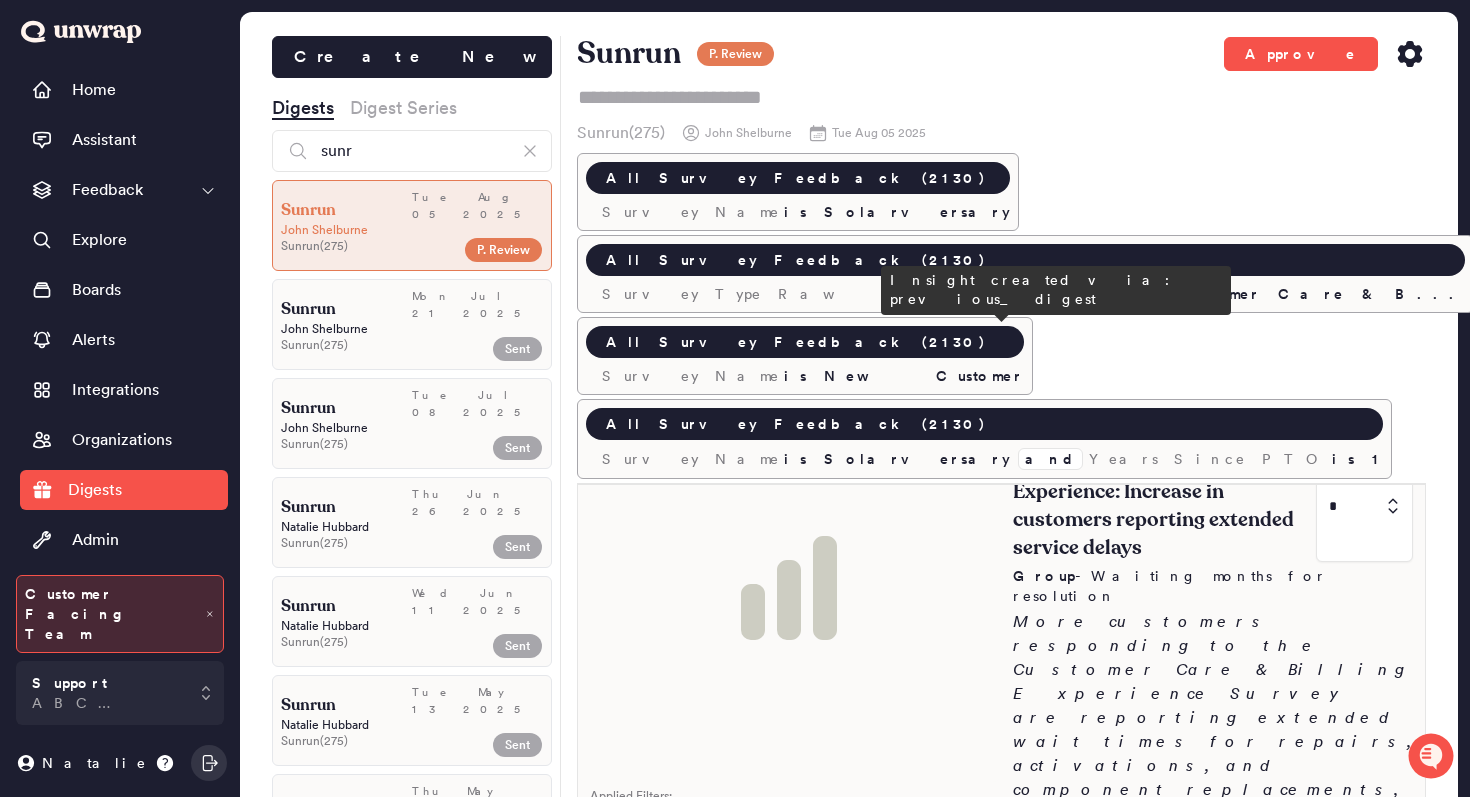scroll, scrollTop: 0, scrollLeft: 0, axis: both 